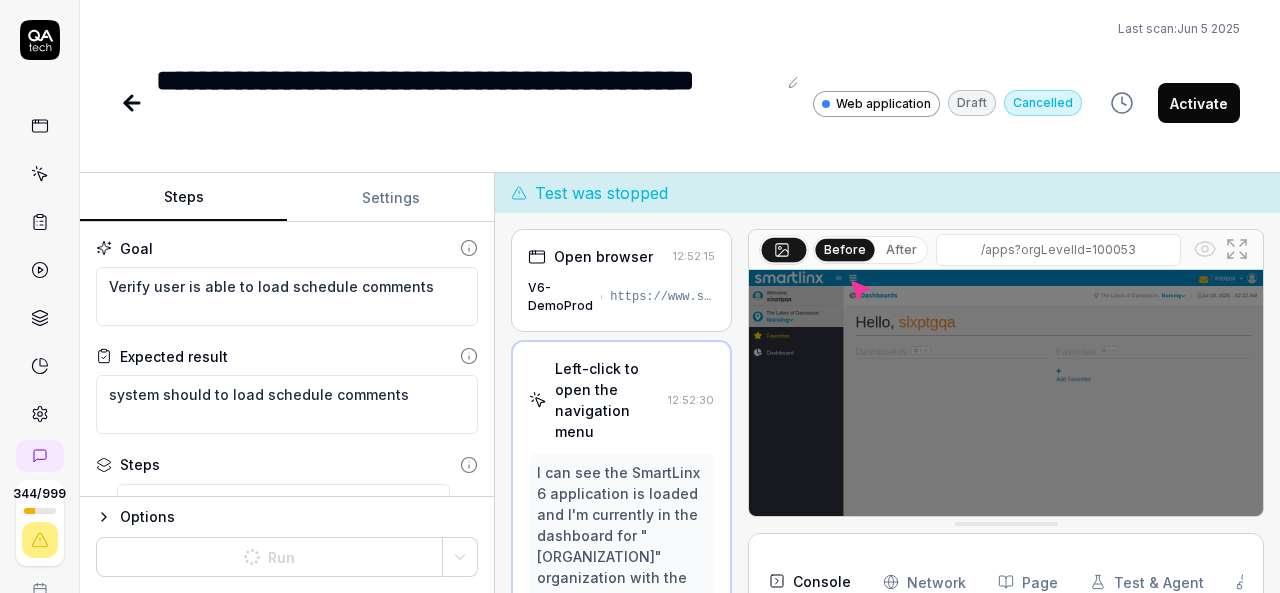 scroll, scrollTop: 0, scrollLeft: 0, axis: both 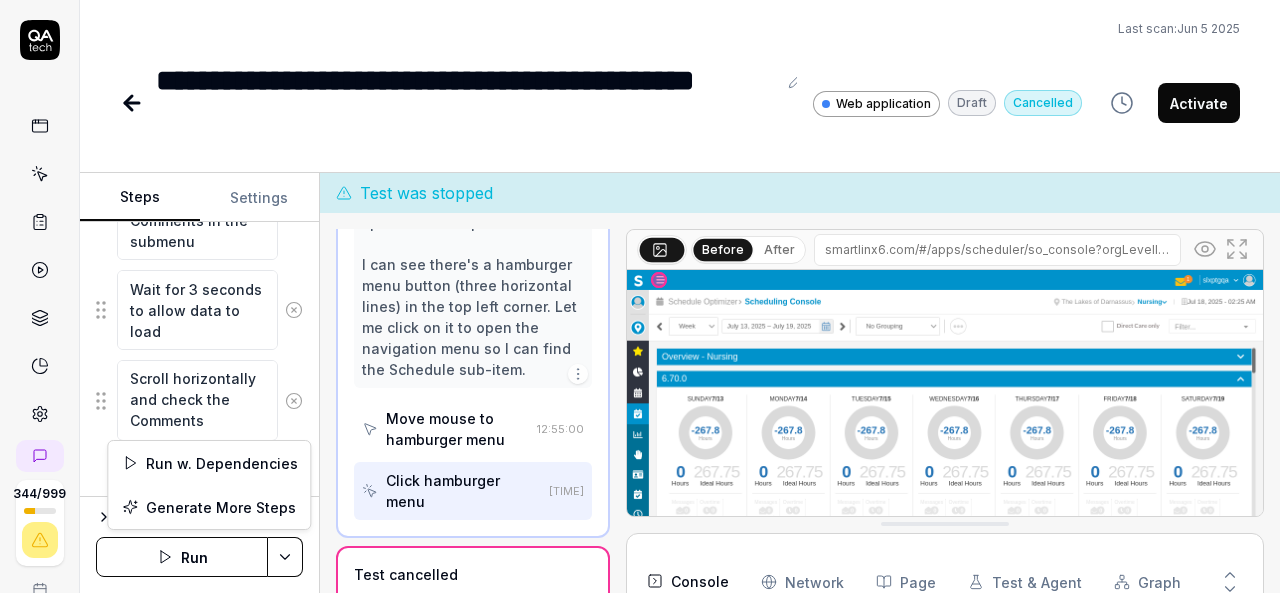 click on "**********" at bounding box center [640, 296] 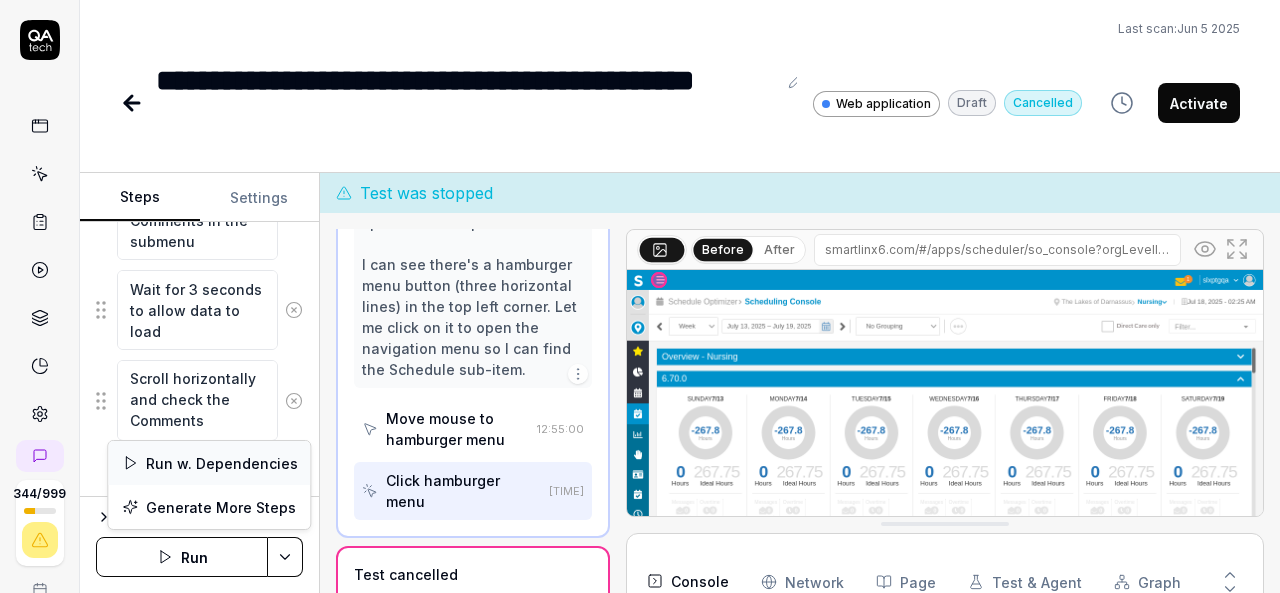 click on "Run w. Dependencies" at bounding box center (209, 463) 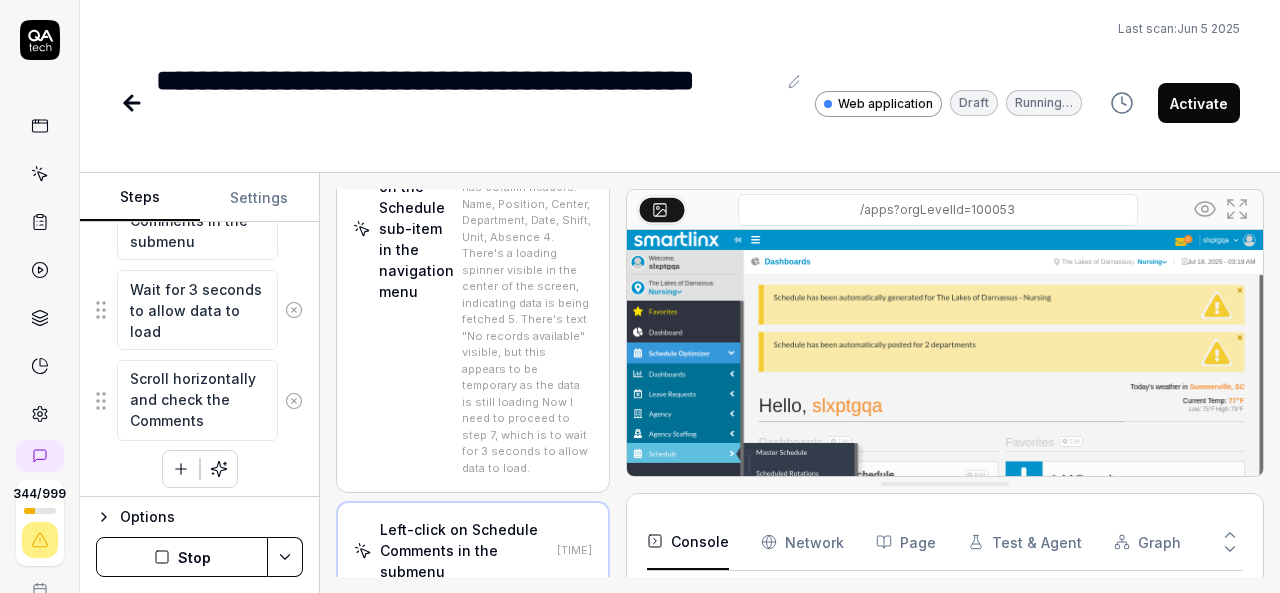 scroll, scrollTop: 901, scrollLeft: 0, axis: vertical 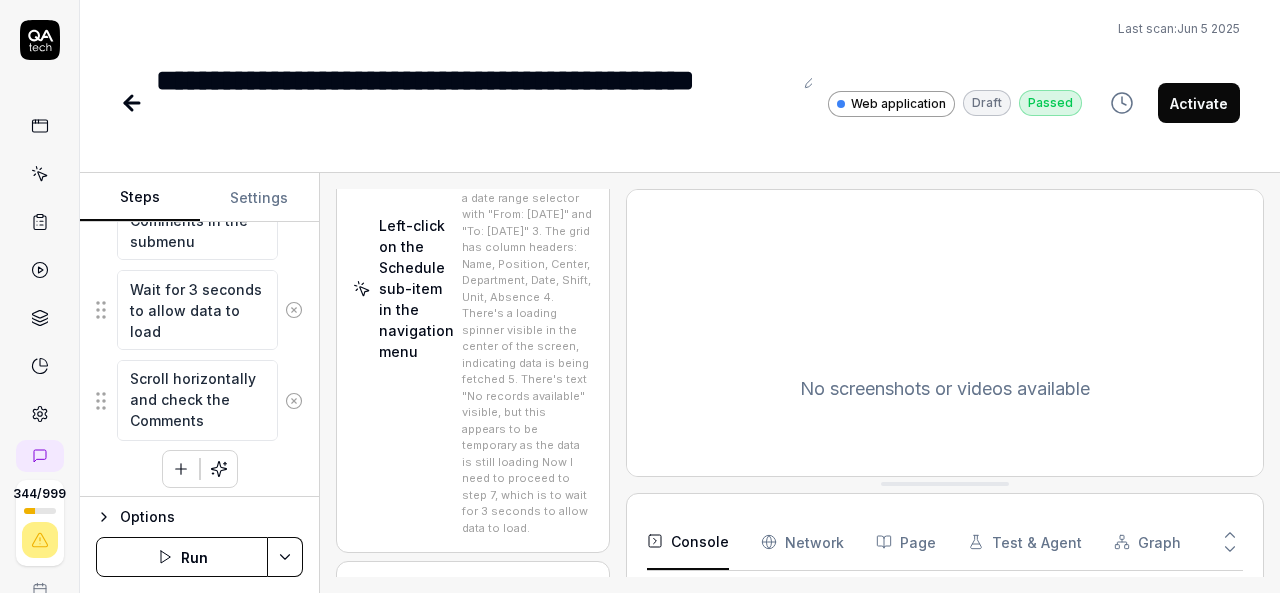 click on "Scroll horizontally and check the Comments" at bounding box center (464, 788) 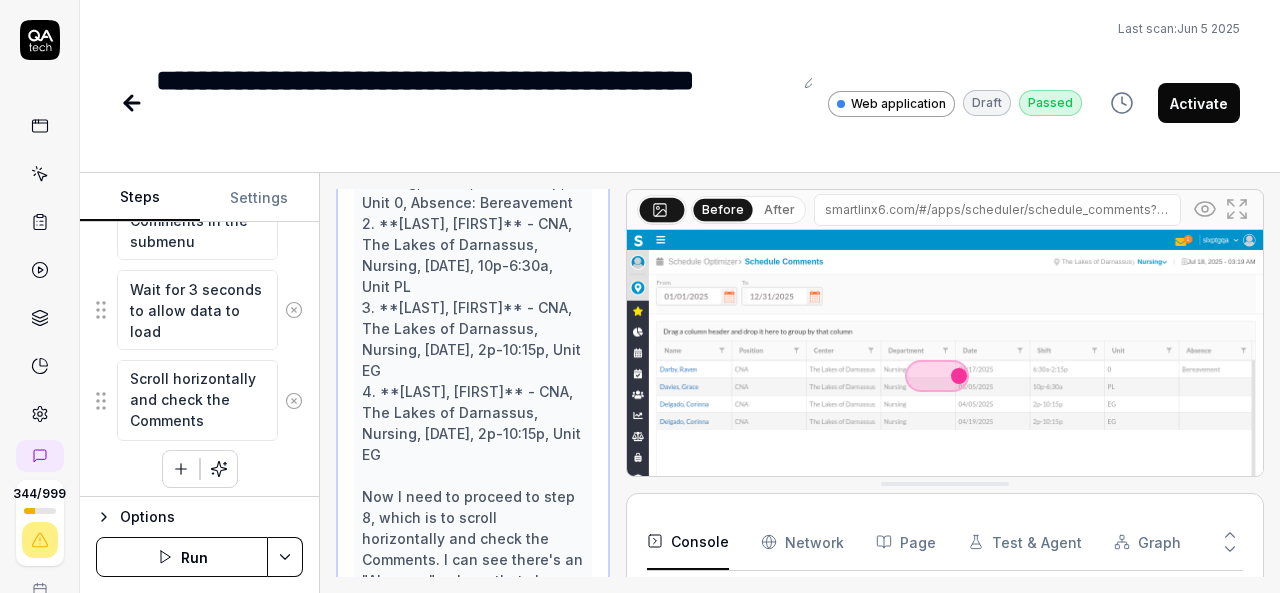 scroll, scrollTop: 1676, scrollLeft: 0, axis: vertical 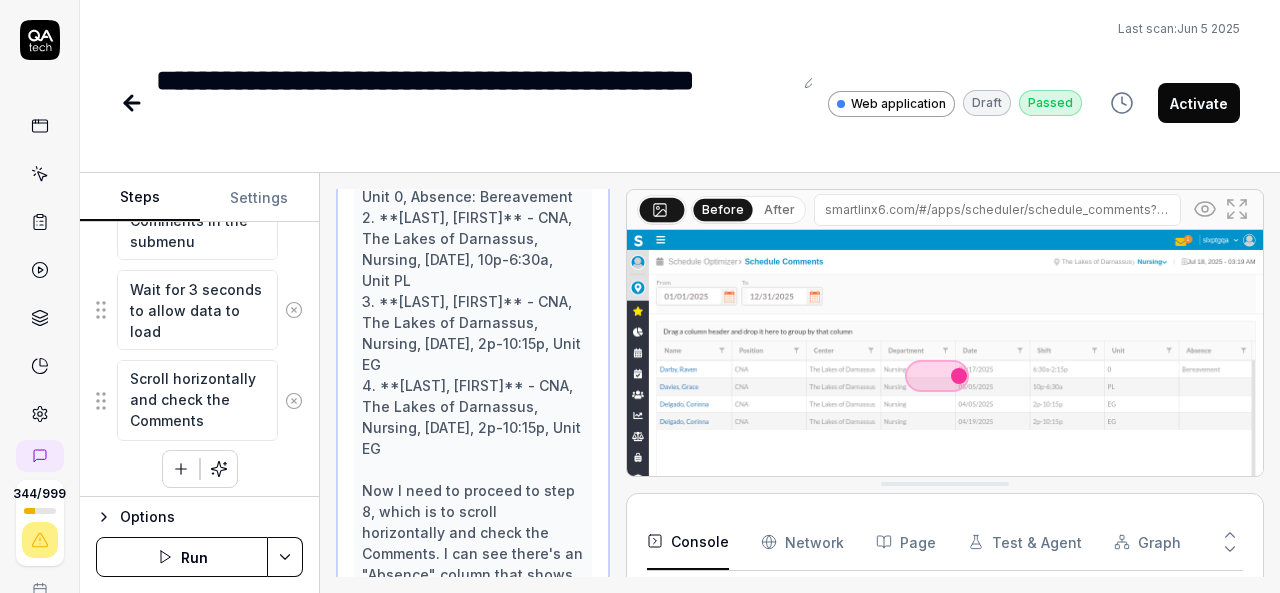 click on "Verify schedule comments loaded" at bounding box center (464, 853) 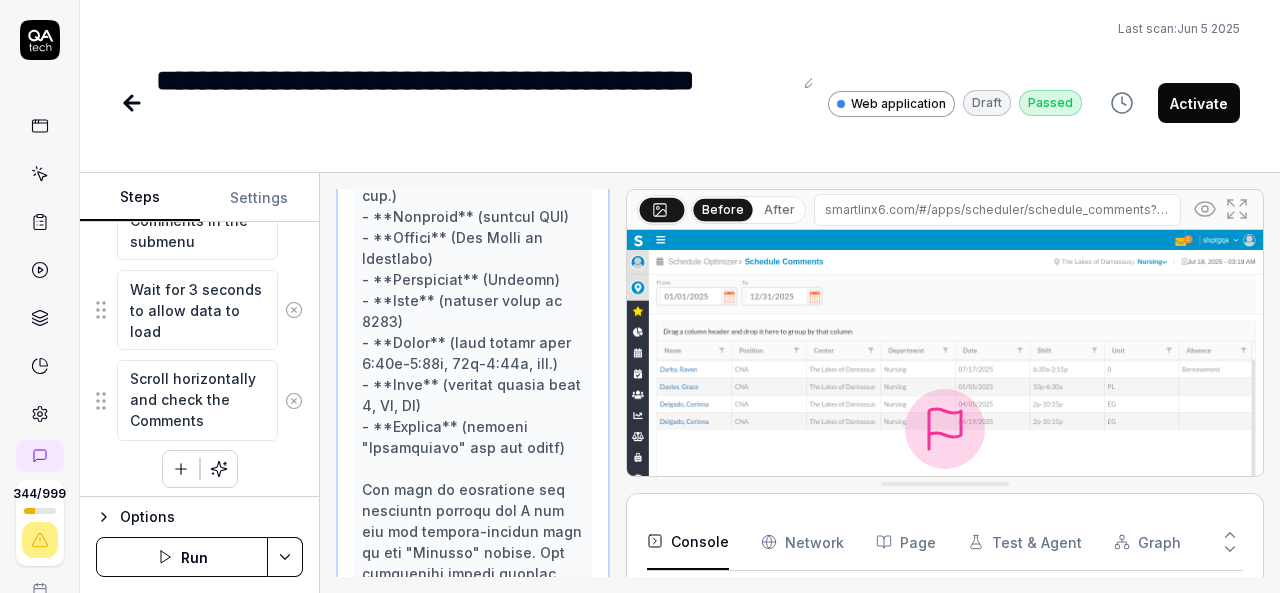 scroll, scrollTop: 1782, scrollLeft: 0, axis: vertical 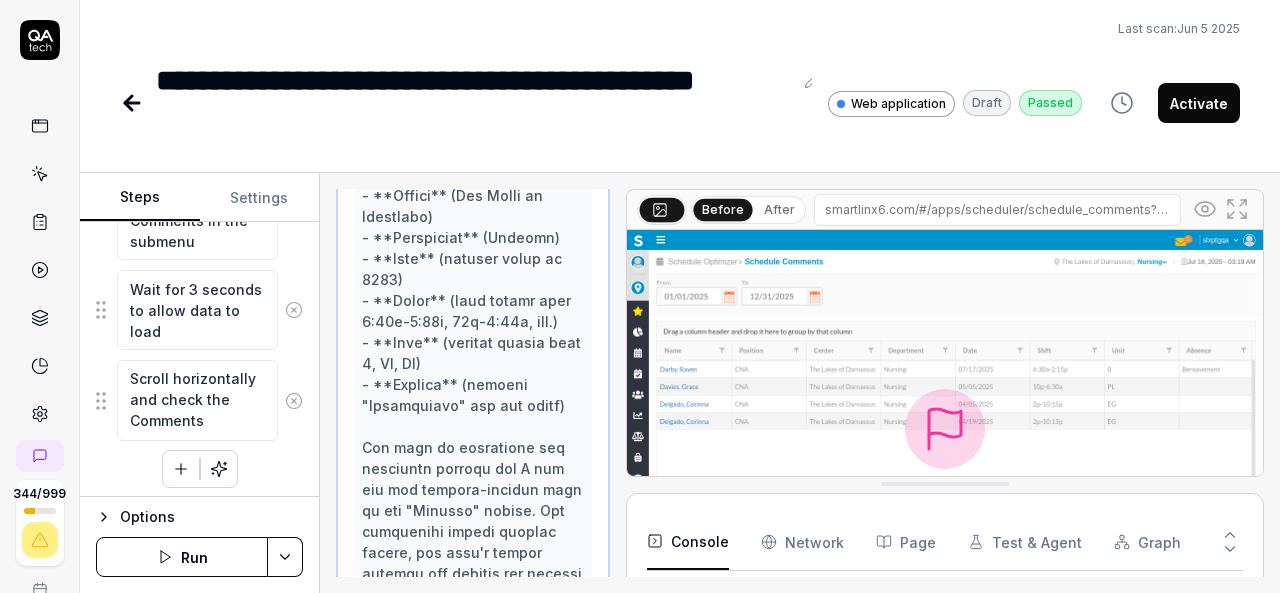 click at bounding box center (473, 416) 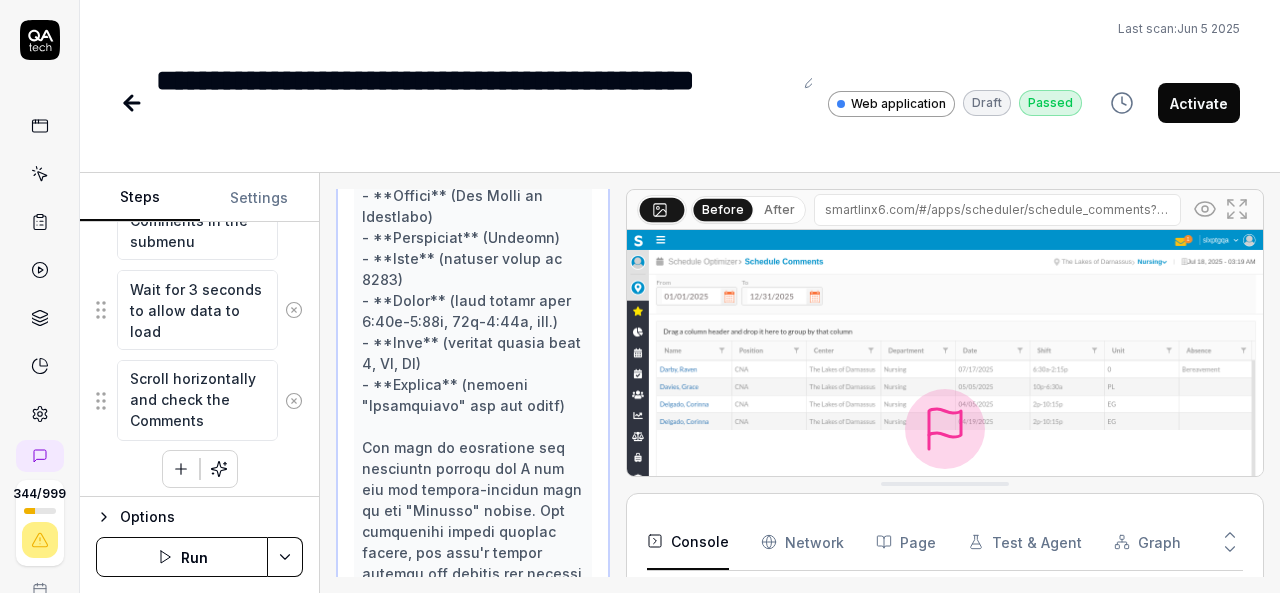 scroll, scrollTop: 1844, scrollLeft: 0, axis: vertical 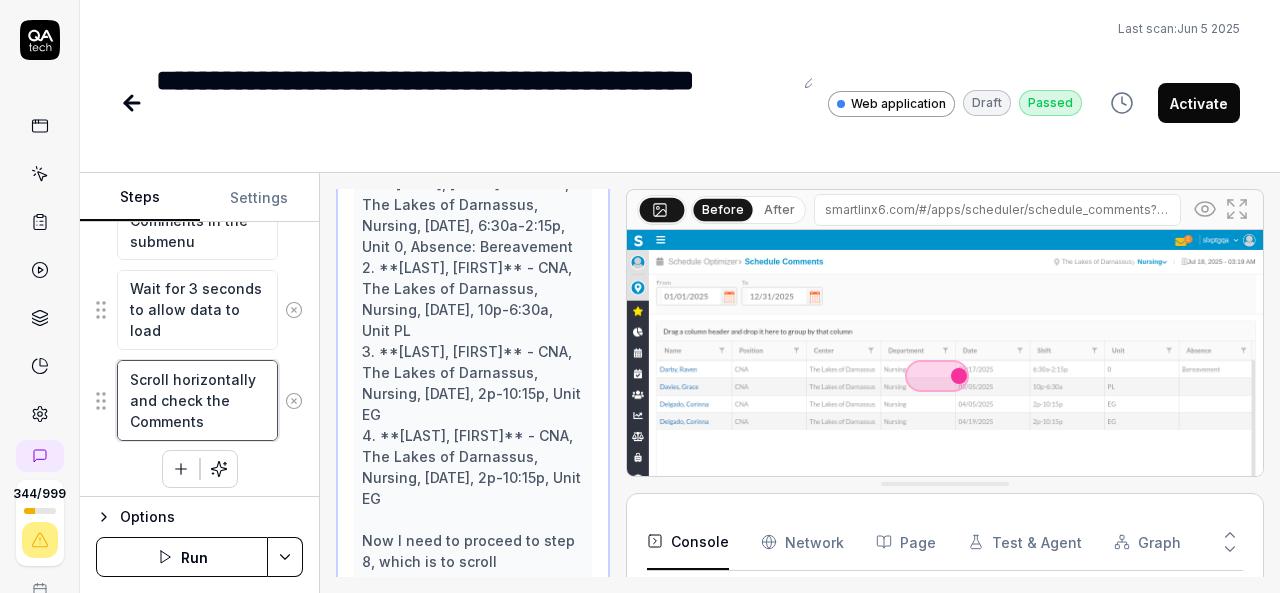 click on "Scroll horizontally and check the Comments" at bounding box center [197, 400] 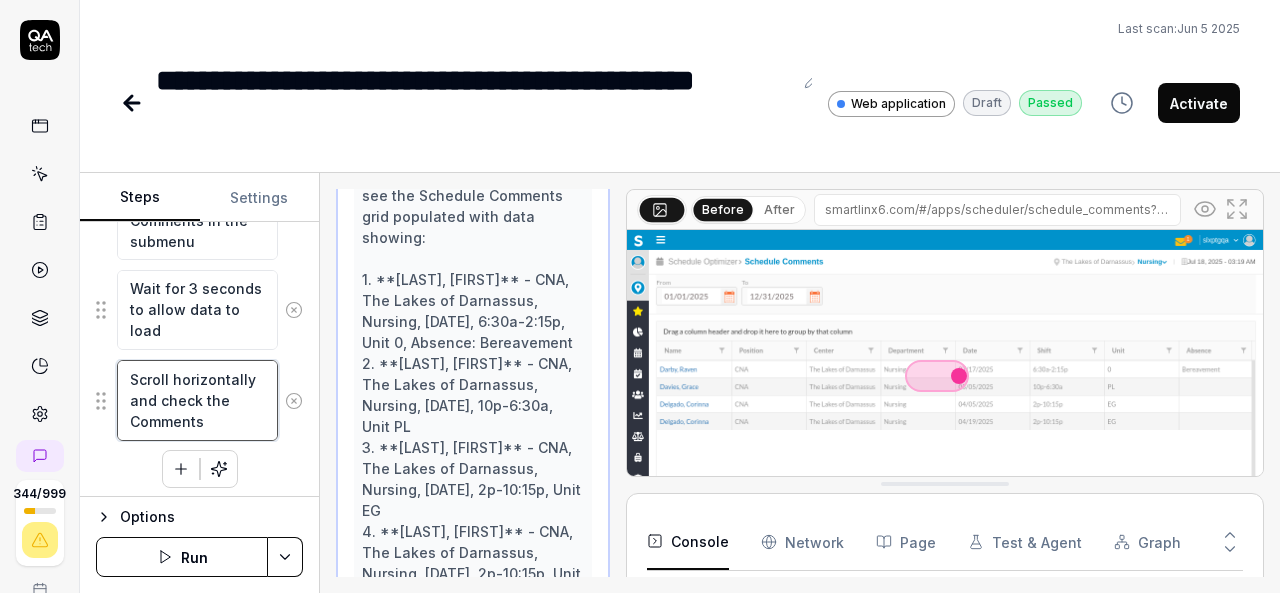 scroll, scrollTop: 1676, scrollLeft: 0, axis: vertical 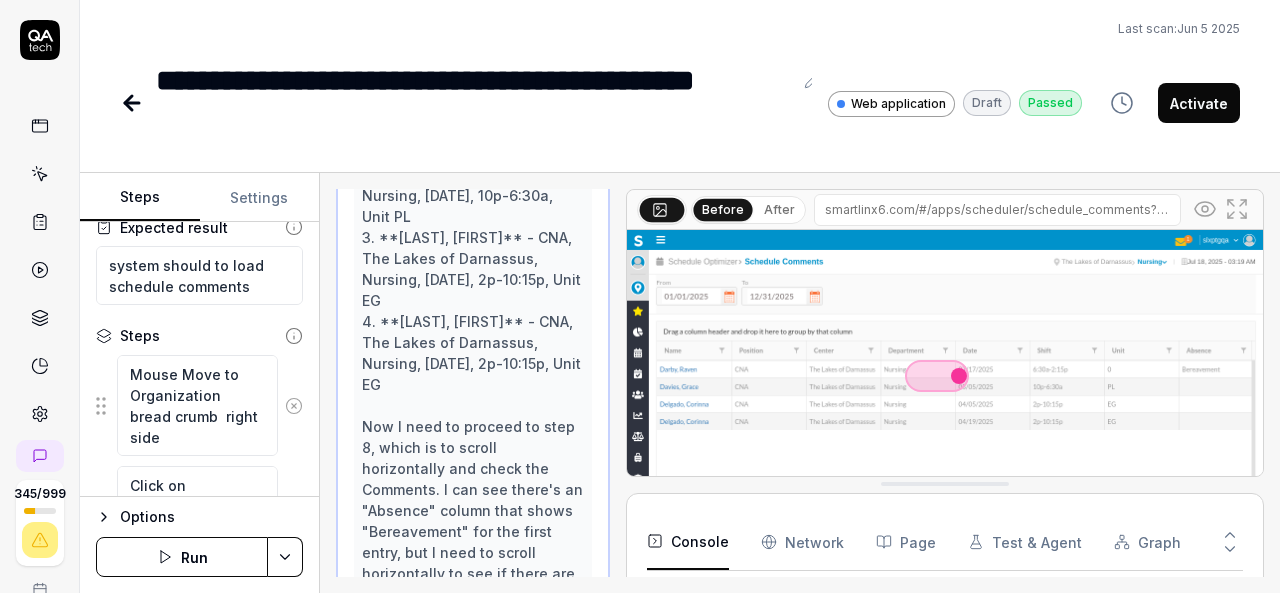 type on "*" 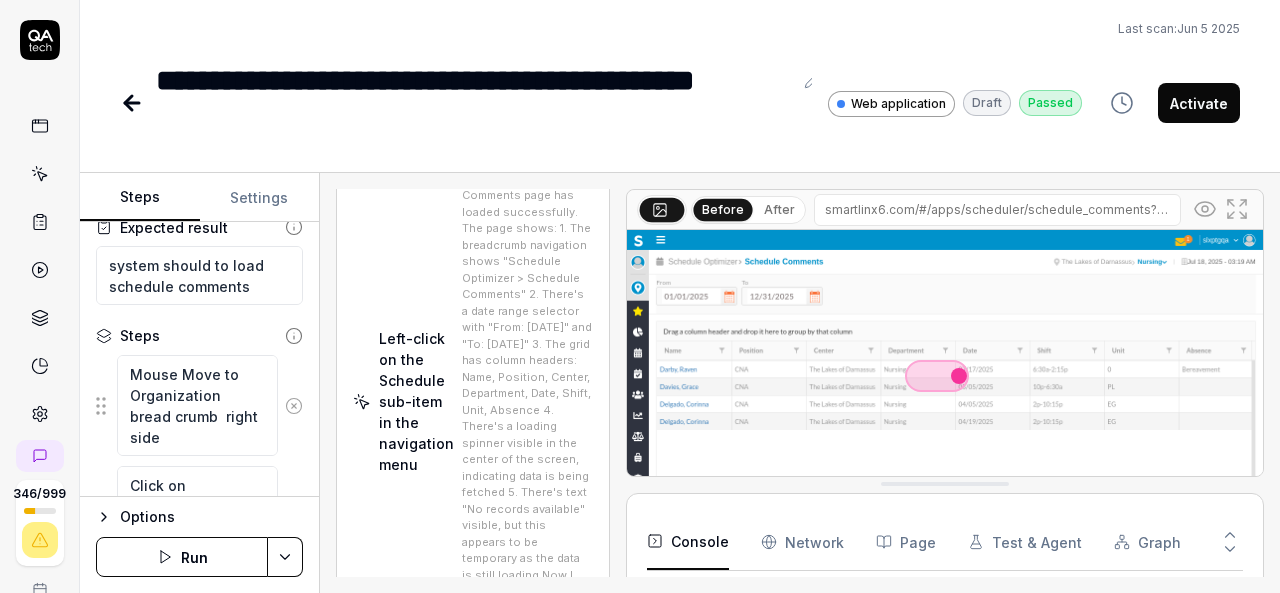 scroll, scrollTop: 586, scrollLeft: 0, axis: vertical 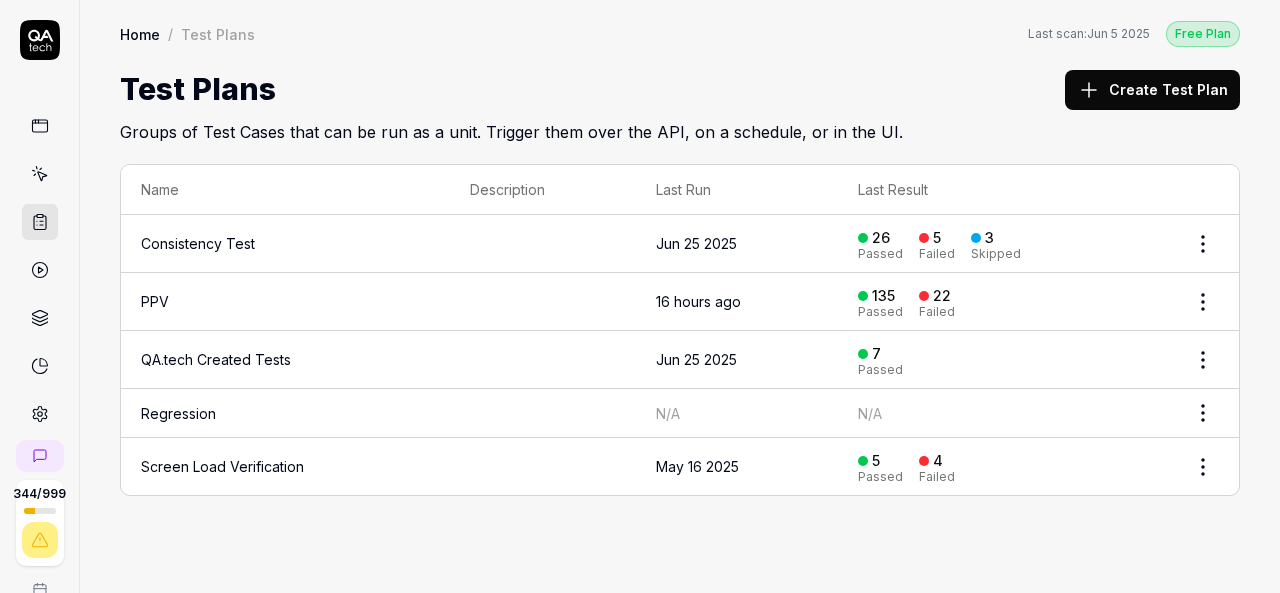 click 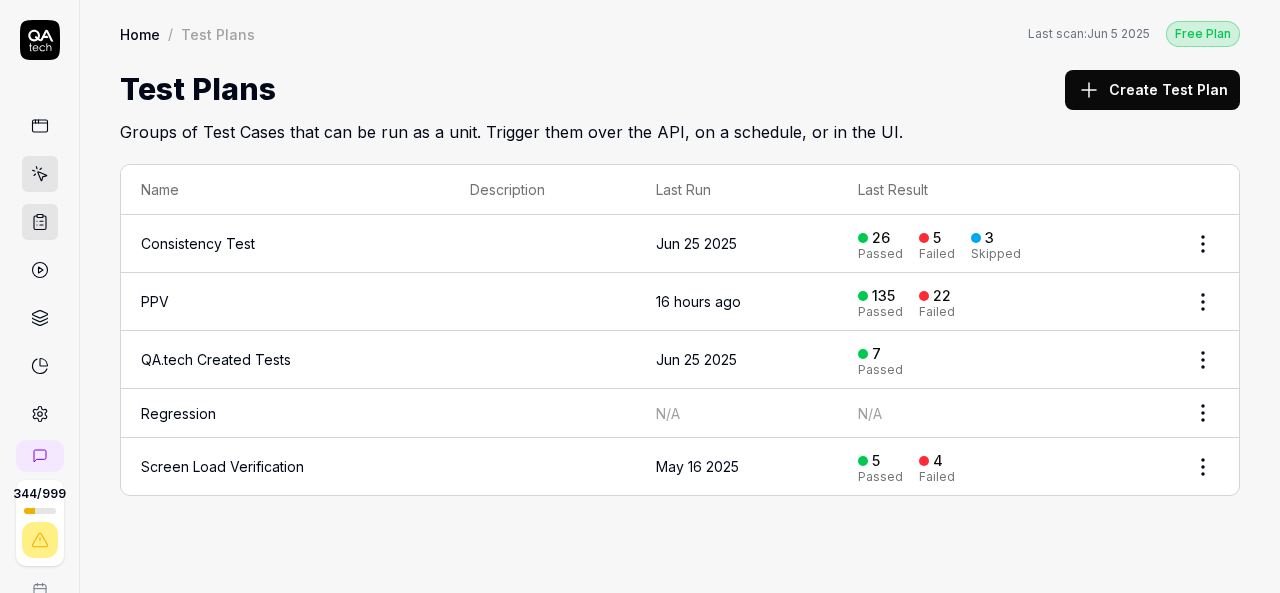 click 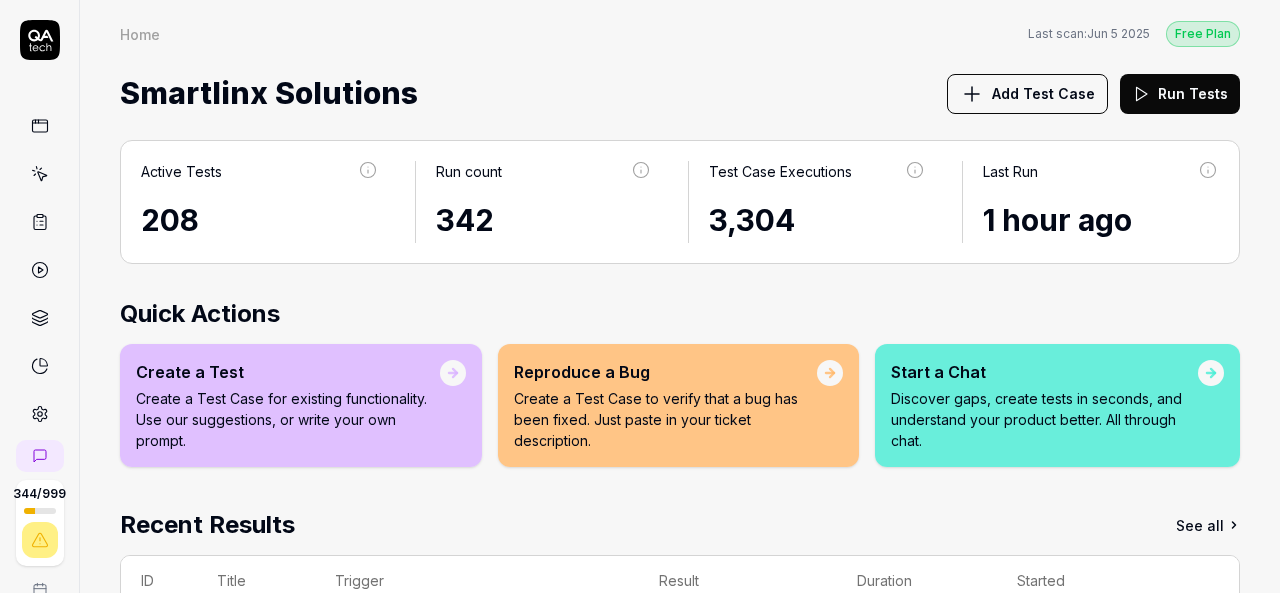 click 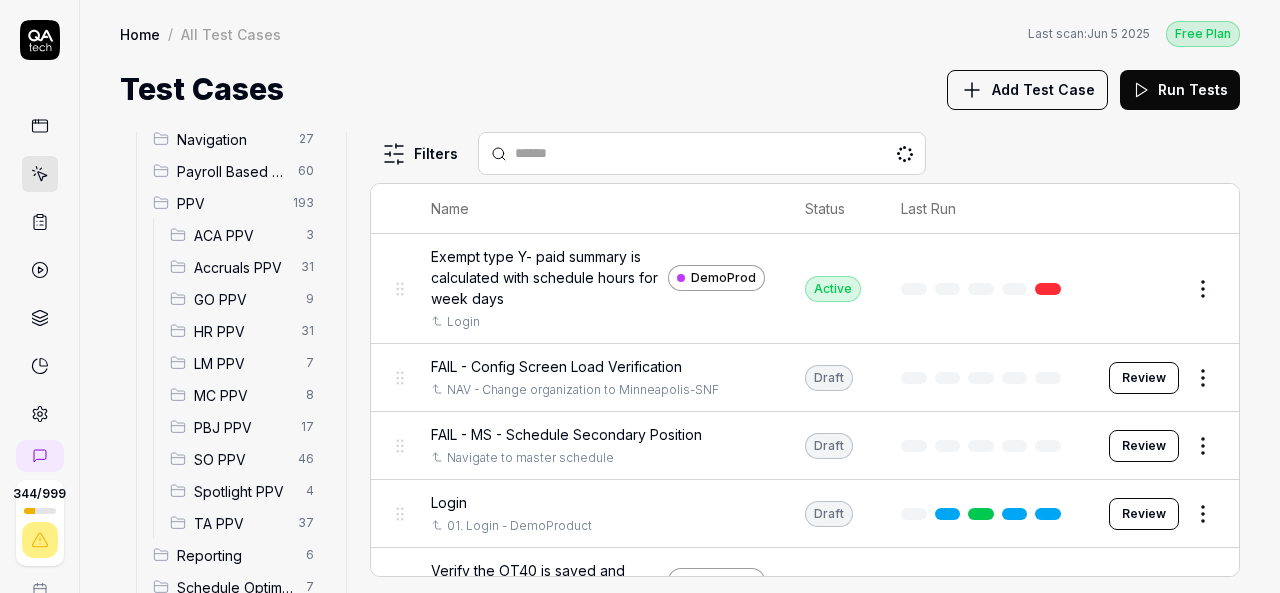 scroll, scrollTop: 318, scrollLeft: 0, axis: vertical 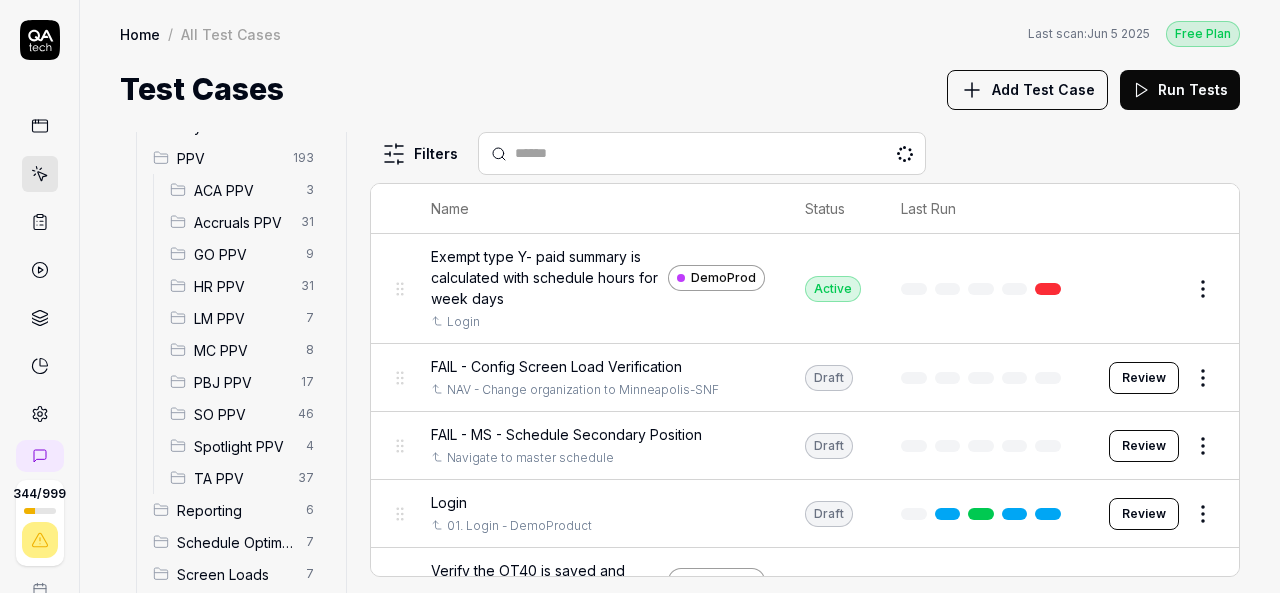 click on "SO PPV" at bounding box center [240, 414] 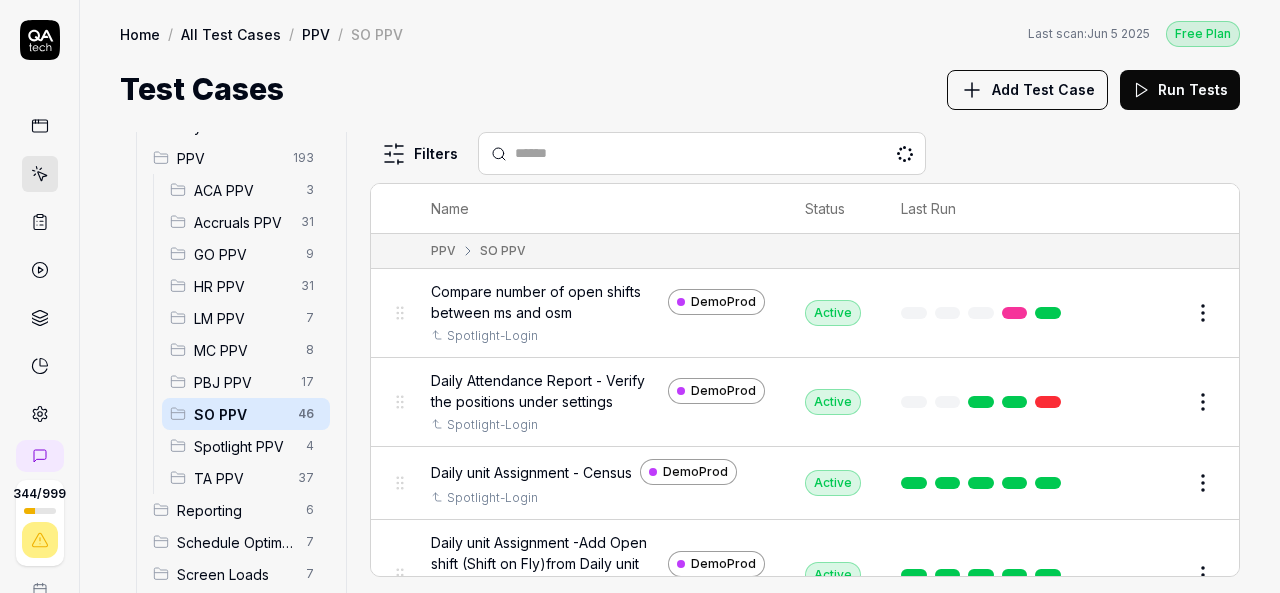 click at bounding box center (714, 153) 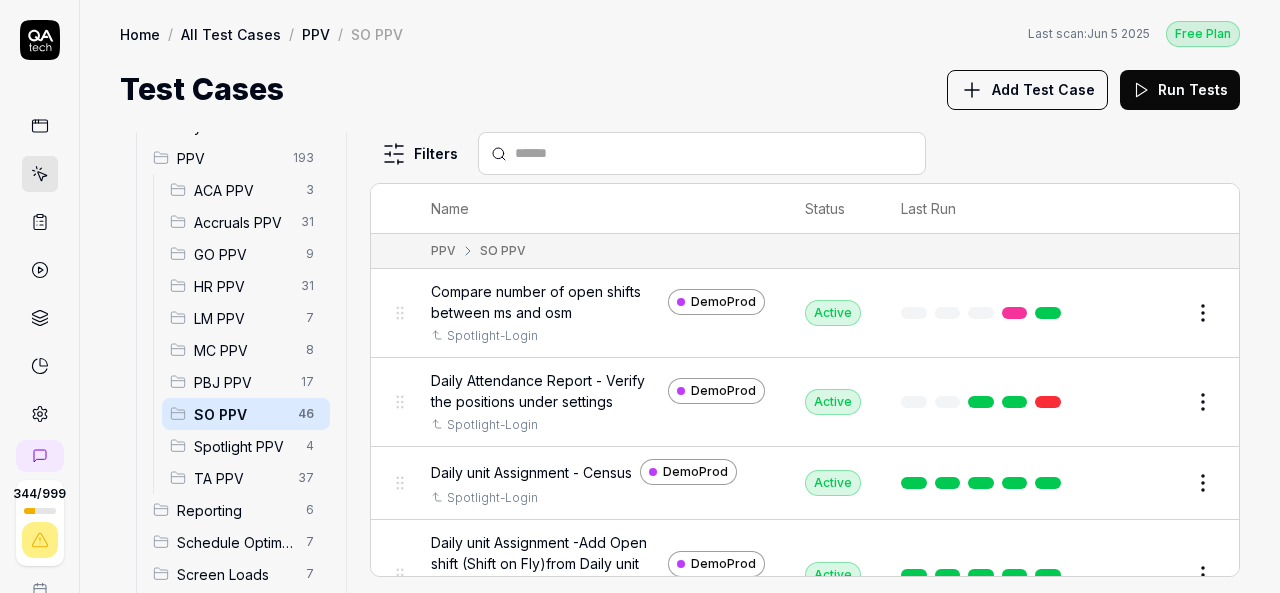 click on "Test Cases Add Test Case Run Tests" at bounding box center [680, 89] 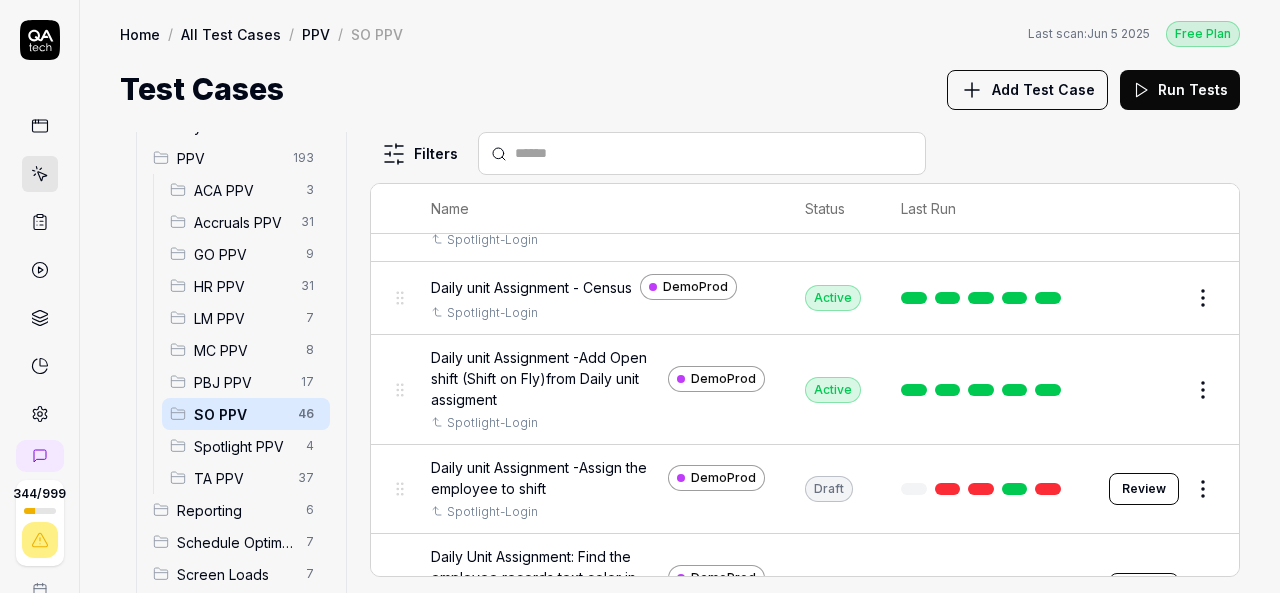 scroll, scrollTop: 186, scrollLeft: 0, axis: vertical 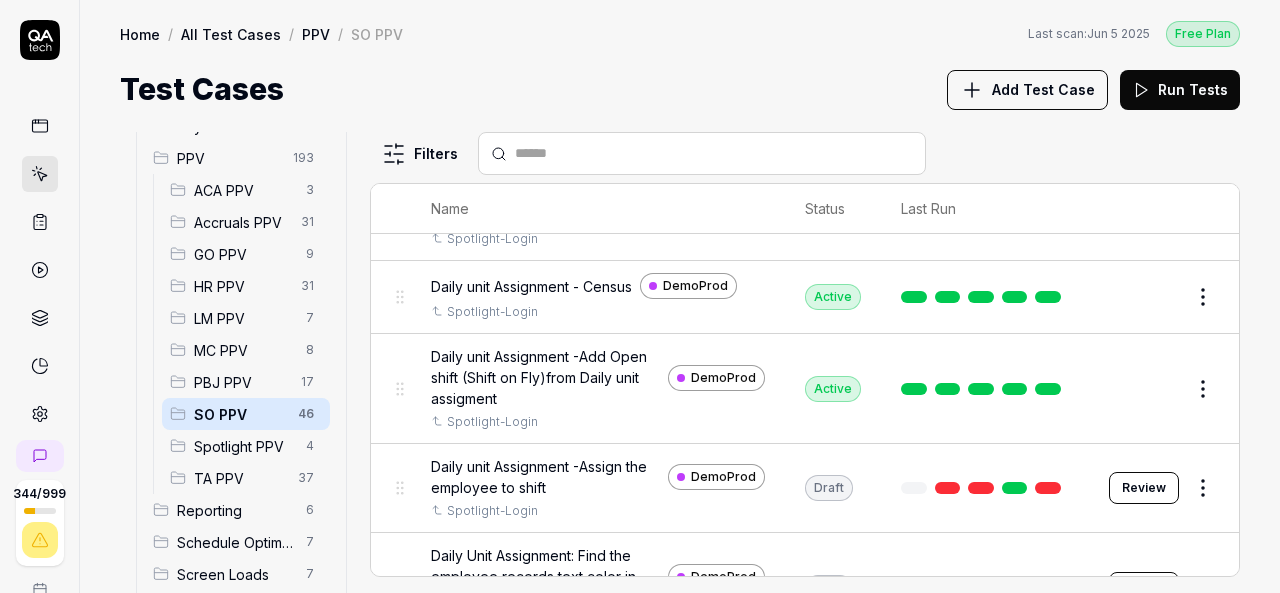 click at bounding box center [714, 153] 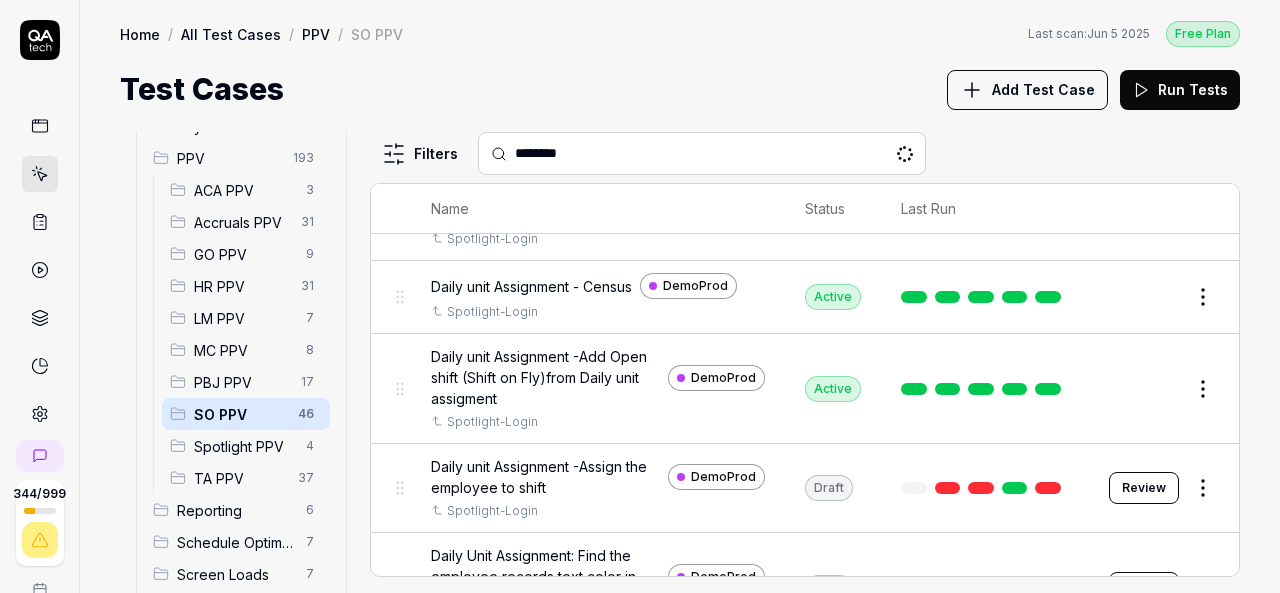 scroll, scrollTop: 0, scrollLeft: 0, axis: both 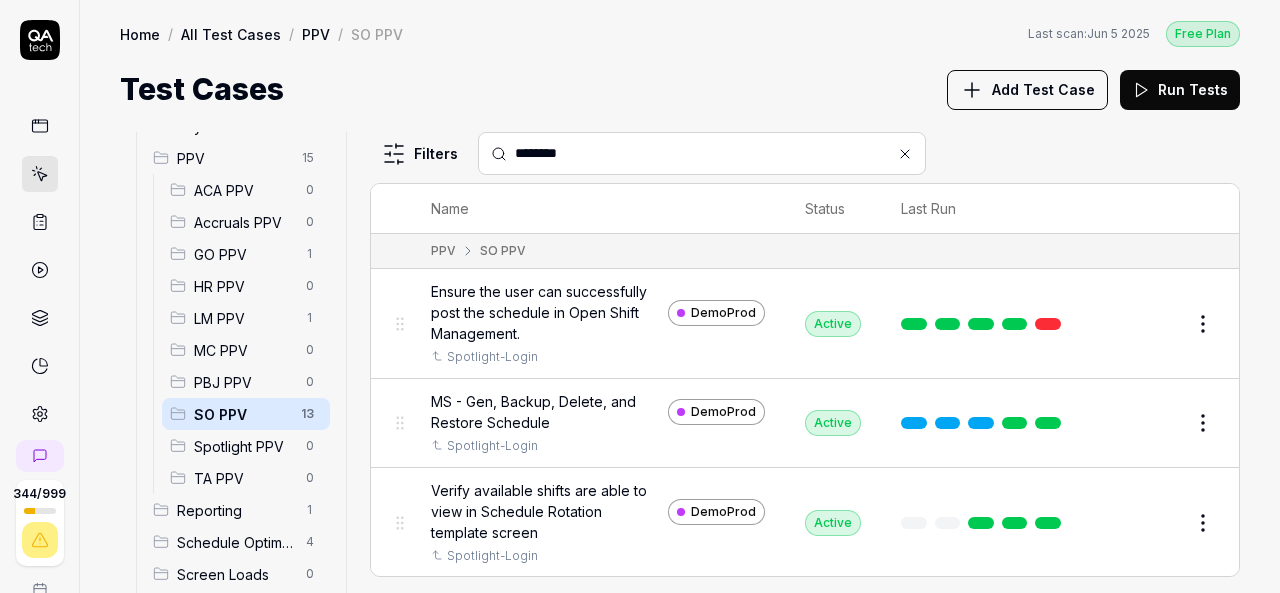 click on "********" at bounding box center [714, 153] 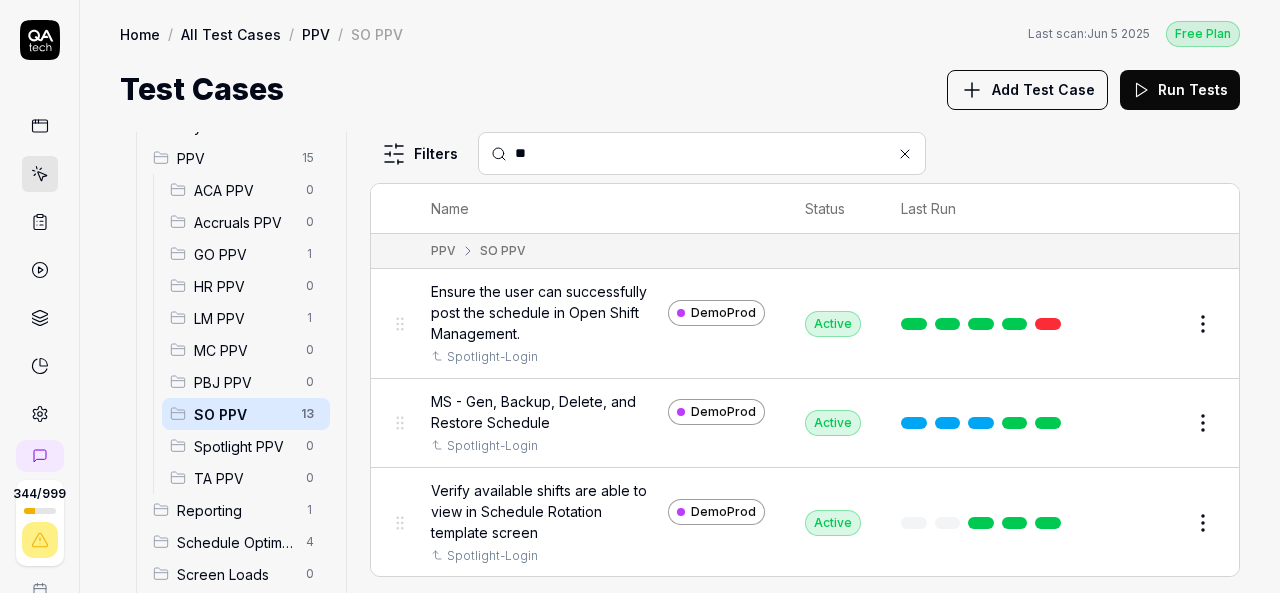 type on "*" 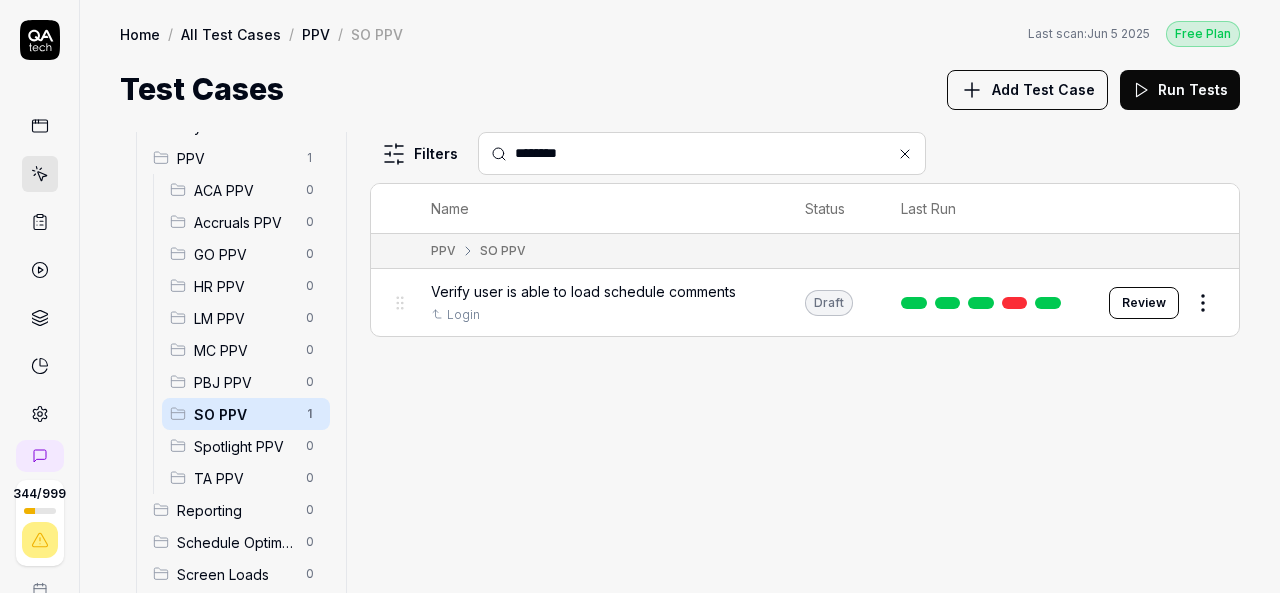 type on "********" 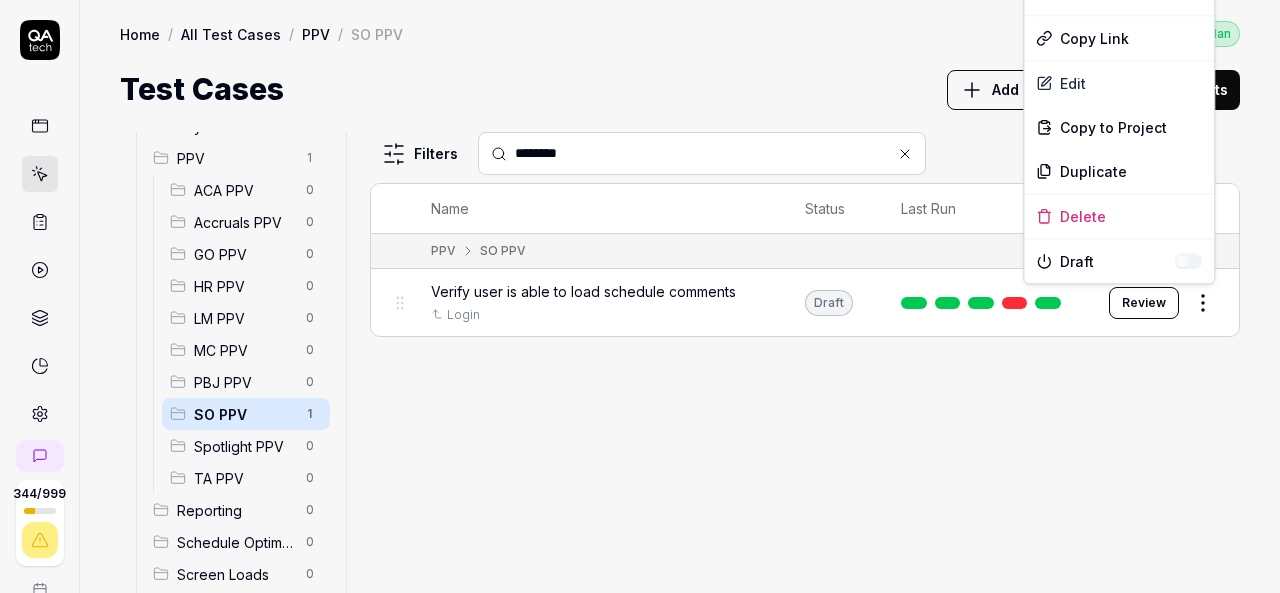 click on "344  /  999 k S Home / All Test Cases / PPV / SO PPV Free Plan Home / All Test Cases / PPV / SO PPV Last scan:  Jun 5 2025 Free Plan Test Cases Add Test Case Run Tests All Test Cases 1 Communication 0 Dashboard Management 0 Employee Management 0 Help and Support 0 Login 0 Logout 0 Master Schedule 0 Navigation 0 Payroll Based Journal 0 PPV 1 ACA PPV 0 Accruals PPV 0 GO PPV 0 HR PPV 0 LM PPV 0 MC PPV 0 PBJ PPV 0 SO PPV 1 Spotlight PPV 0 TA PPV 0 Reporting 0 Schedule Optimizer 0 Screen Loads 0 TestPPV 0 Time & Attendance 0 User Profile 0 Filters ******** Name Status Last Run PPV SO PPV Verify user is able to load schedule comments Login Draft Review
To pick up a draggable item, press the space bar.
While dragging, use the arrow keys to move the item.
Press space again to drop the item in its new position, or press escape to cancel.
* Options Run Test Copy Link Edit Copy to Project Duplicate Delete Draft" at bounding box center [640, 296] 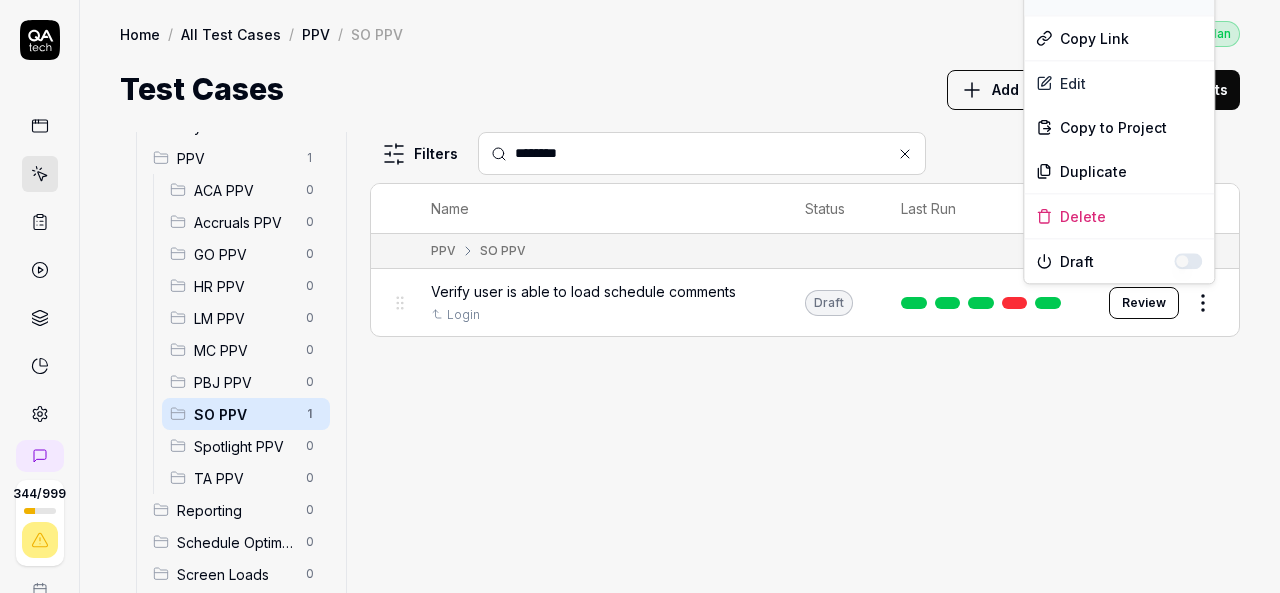 click on "Run Test" at bounding box center [1119, -7] 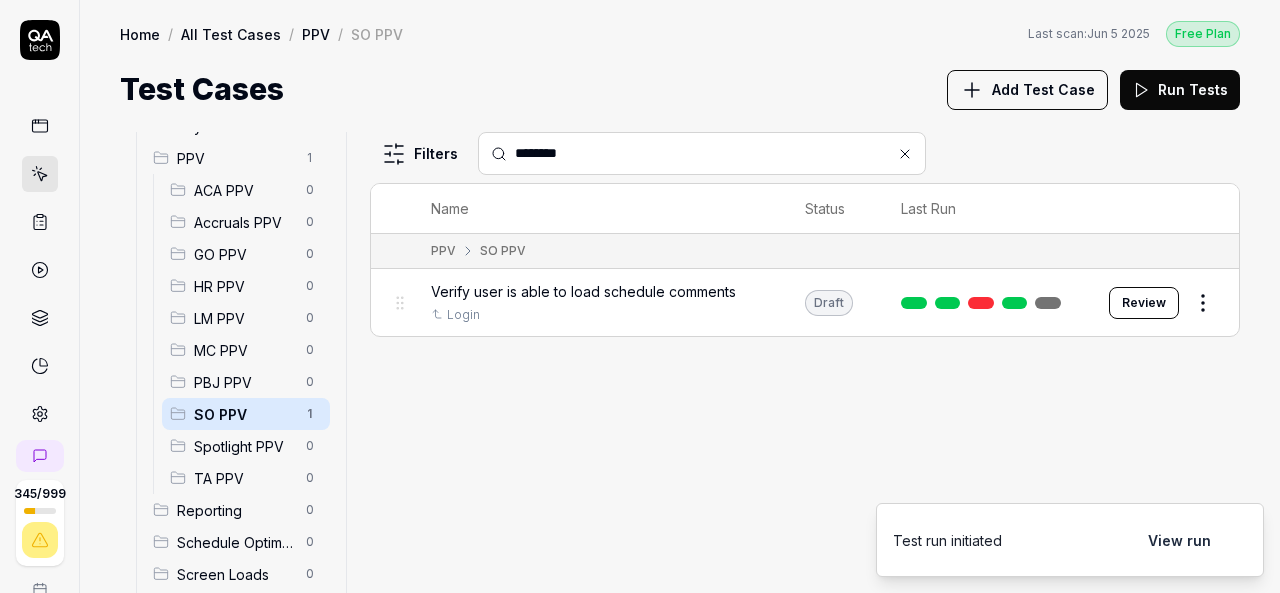 click on "Filters ******** Name Status Last Run PPV SO PPV Verify user is able to load schedule comments Login Draft Review" at bounding box center [805, 362] 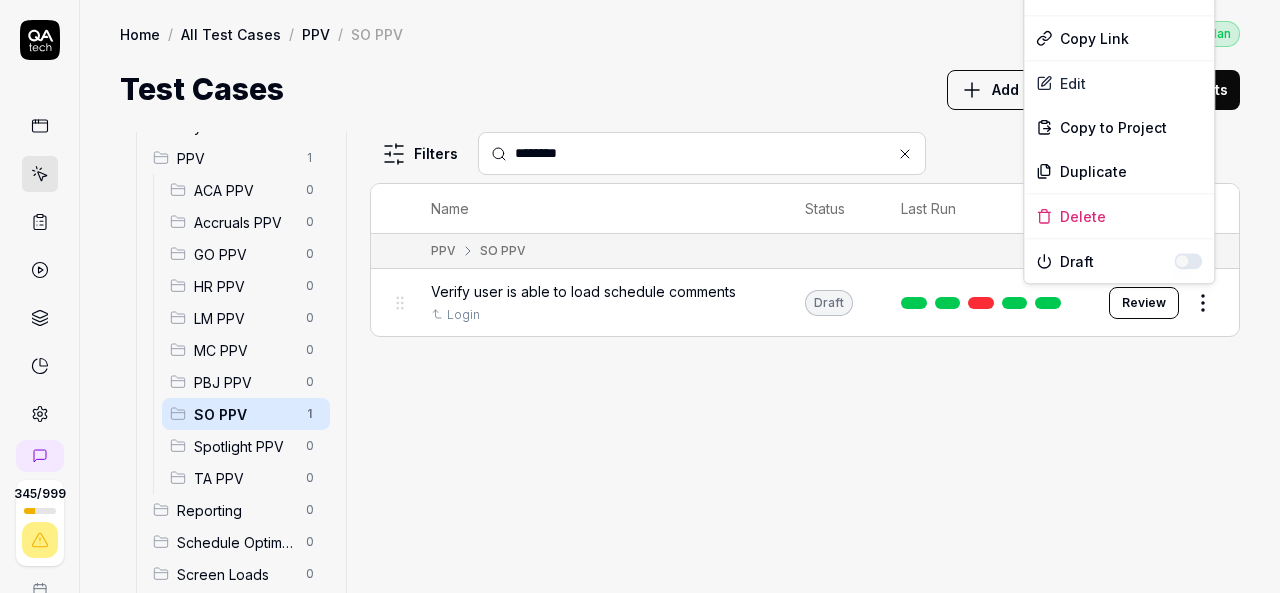 click on "345  /  999 k S Home / All Test Cases / PPV / SO PPV Free Plan Home / All Test Cases / PPV / SO PPV Last scan:  Jun 5 2025 Free Plan Test Cases Add Test Case Run Tests All Test Cases 1 Communication 0 Dashboard Management 0 Employee Management 0 Help and Support 0 Login 0 Logout 0 Master Schedule 0 Navigation 0 Payroll Based Journal 0 PPV 1 ACA PPV 0 Accruals PPV 0 GO PPV 0 HR PPV 0 LM PPV 0 MC PPV 0 PBJ PPV 0 SO PPV 1 Spotlight PPV 0 TA PPV 0 Reporting 0 Schedule Optimizer 0 Screen Loads 0 TestPPV 0 Time & Attendance 0 User Profile 0 Filters ******** Name Status Last Run PPV SO PPV Verify user is able to load schedule comments Login Draft Review
To pick up a draggable item, press the space bar.
While dragging, use the arrow keys to move the item.
Press space again to drop the item in its new position, or press escape to cancel.
* Options Run Test Copy Link Edit Copy to Project Duplicate Delete Draft" at bounding box center (640, 296) 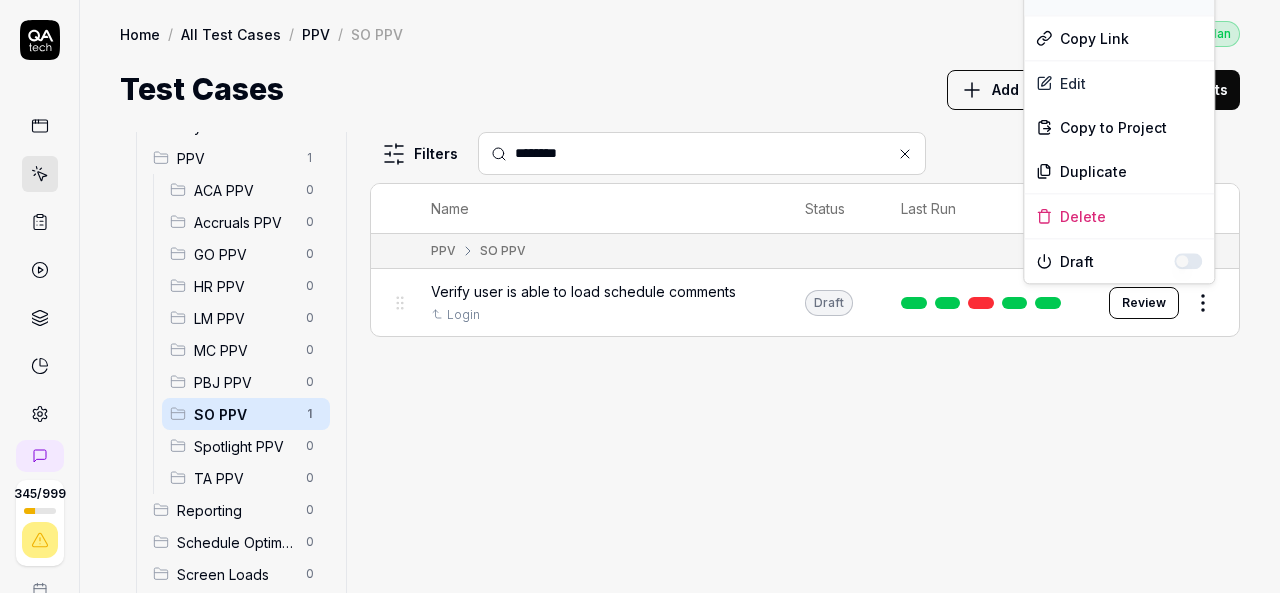 click on "Run Test" at bounding box center [1119, -7] 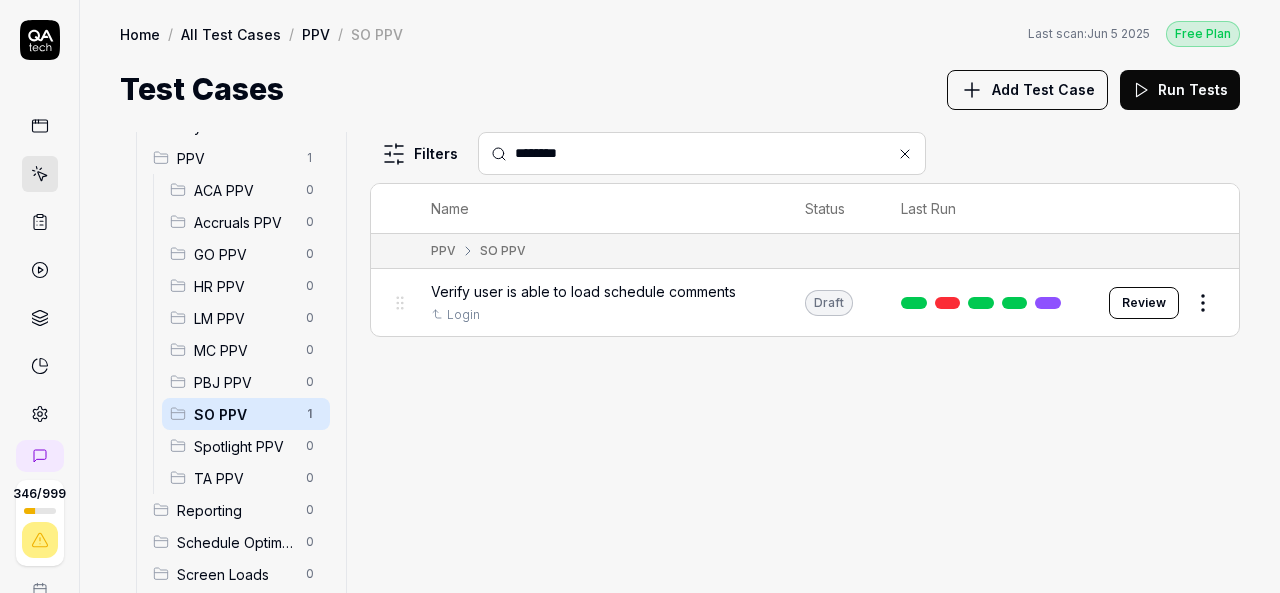 click on "346  /  999 k S Home / All Test Cases / PPV / SO PPV Free Plan Home / All Test Cases / PPV / SO PPV Last scan:  Jun 5 2025 Free Plan Test Cases Add Test Case Run Tests All Test Cases 1 Communication 0 Dashboard Management 0 Employee Management 0 Help and Support 0 Login 0 Logout 0 Master Schedule 0 Navigation 0 Payroll Based Journal 0 PPV 1 ACA PPV 0 Accruals PPV 0 GO PPV 0 HR PPV 0 LM PPV 0 MC PPV 0 PBJ PPV 0 SO PPV 1 Spotlight PPV 0 TA PPV 0 Reporting 0 Schedule Optimizer 0 Screen Loads 0 TestPPV 0 Time & Attendance 0 User Profile 0 Filters ******** Name Status Last Run PPV SO PPV Verify user is able to load schedule comments Login Draft Review
To pick up a draggable item, press the space bar.
While dragging, use the arrow keys to move the item.
Press space again to drop the item in its new position, or press escape to cancel.
*" at bounding box center [640, 296] 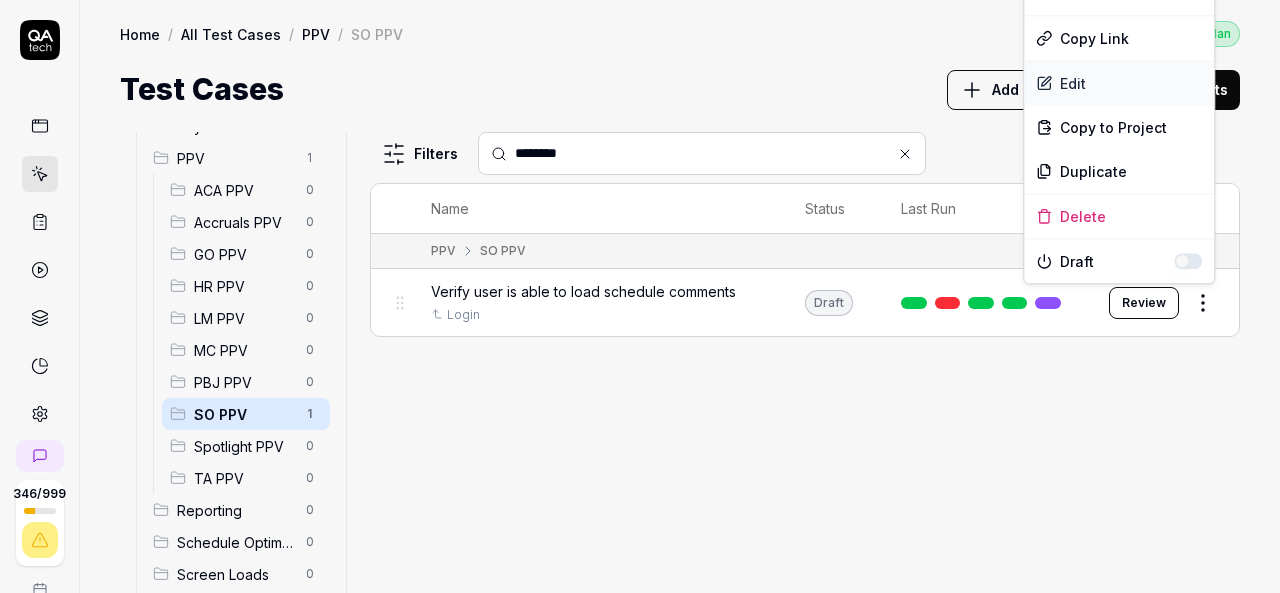 click on "Edit" at bounding box center [1119, 83] 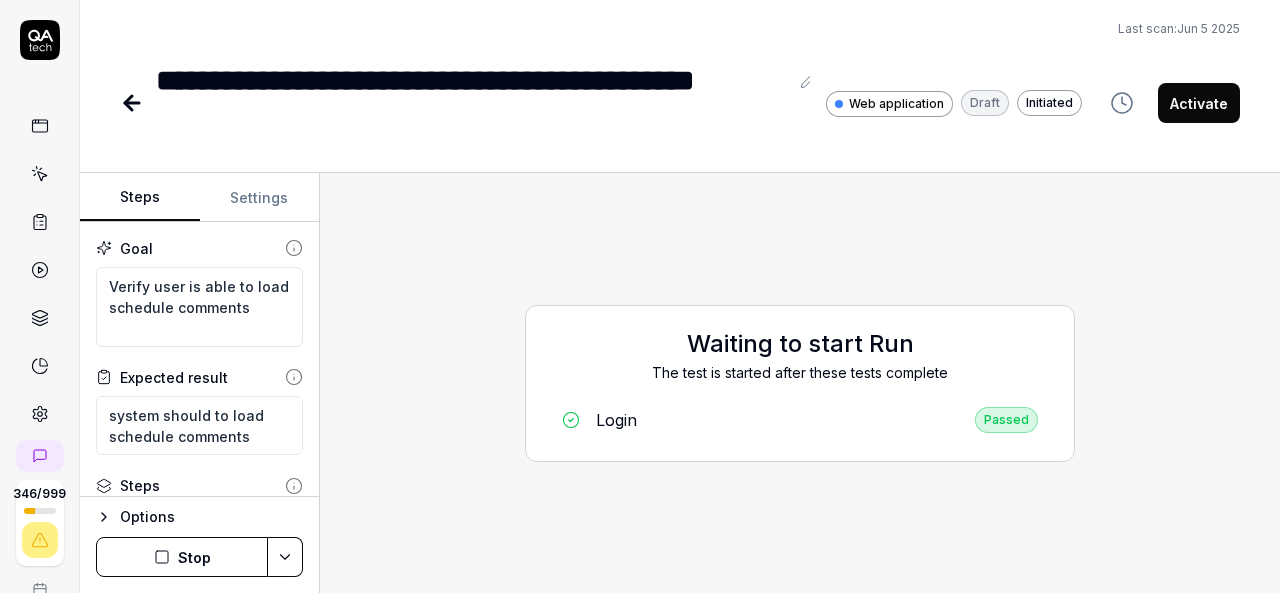 click on "Activate" at bounding box center (1199, 103) 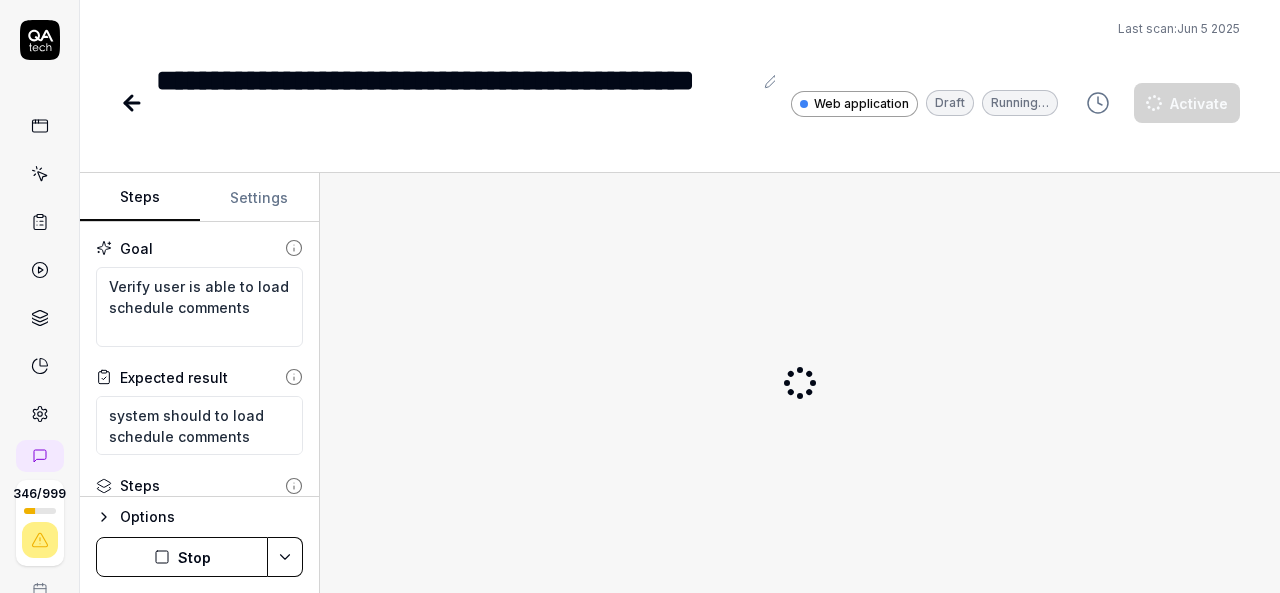click on "**********" at bounding box center (680, 74) 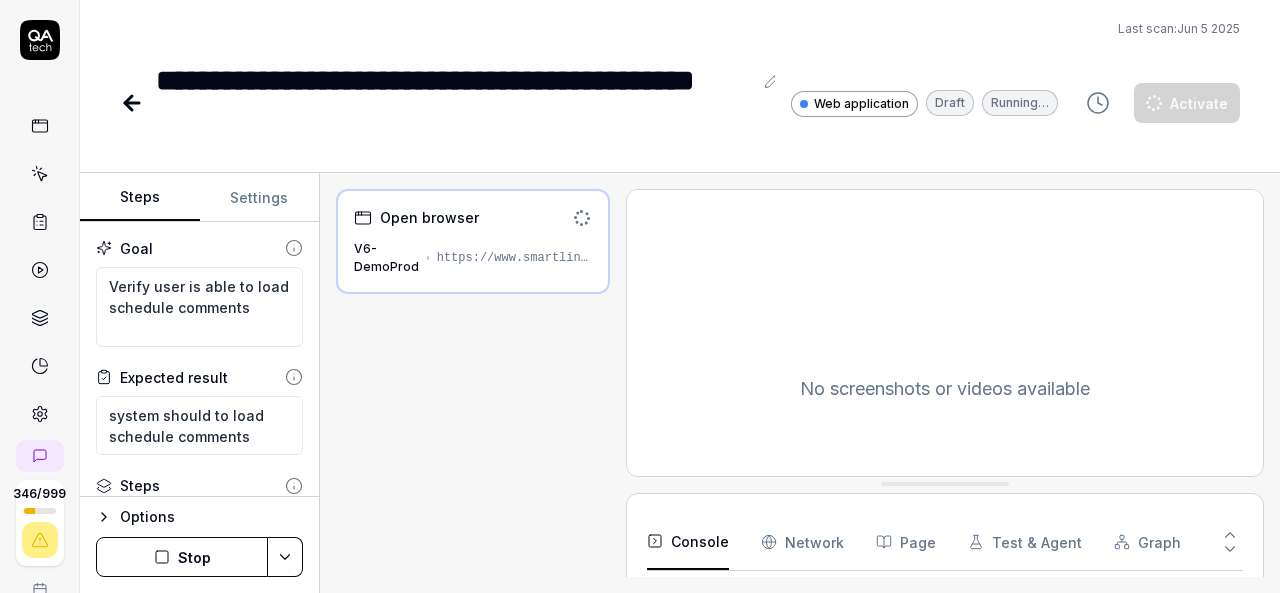 click at bounding box center [40, 174] 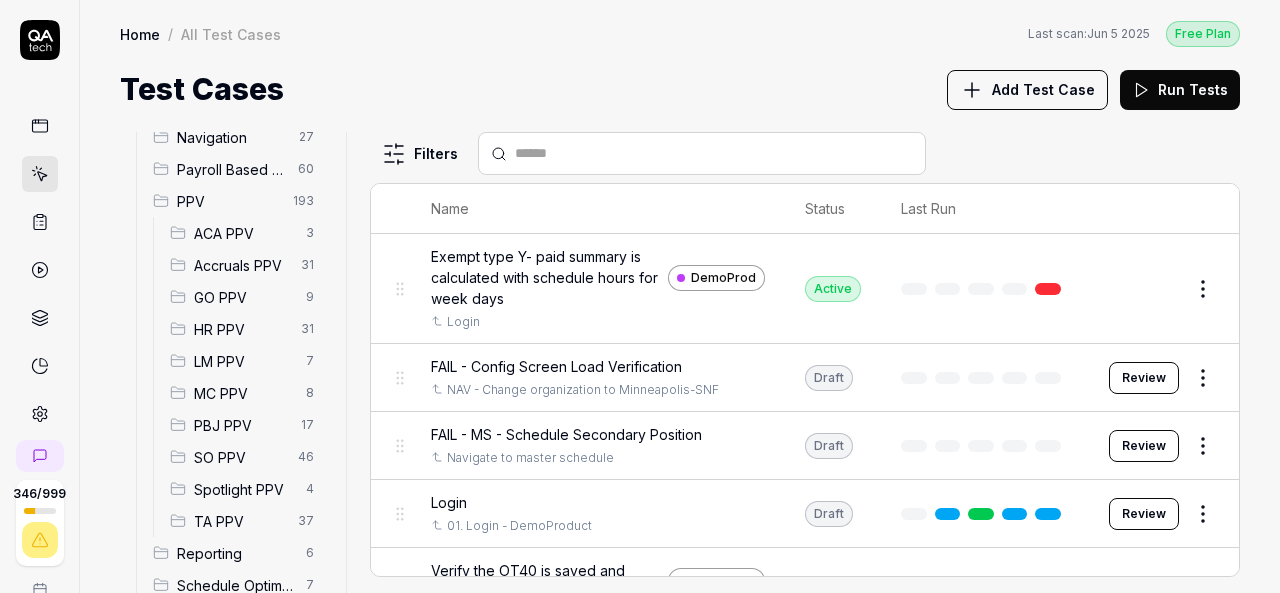 scroll, scrollTop: 284, scrollLeft: 0, axis: vertical 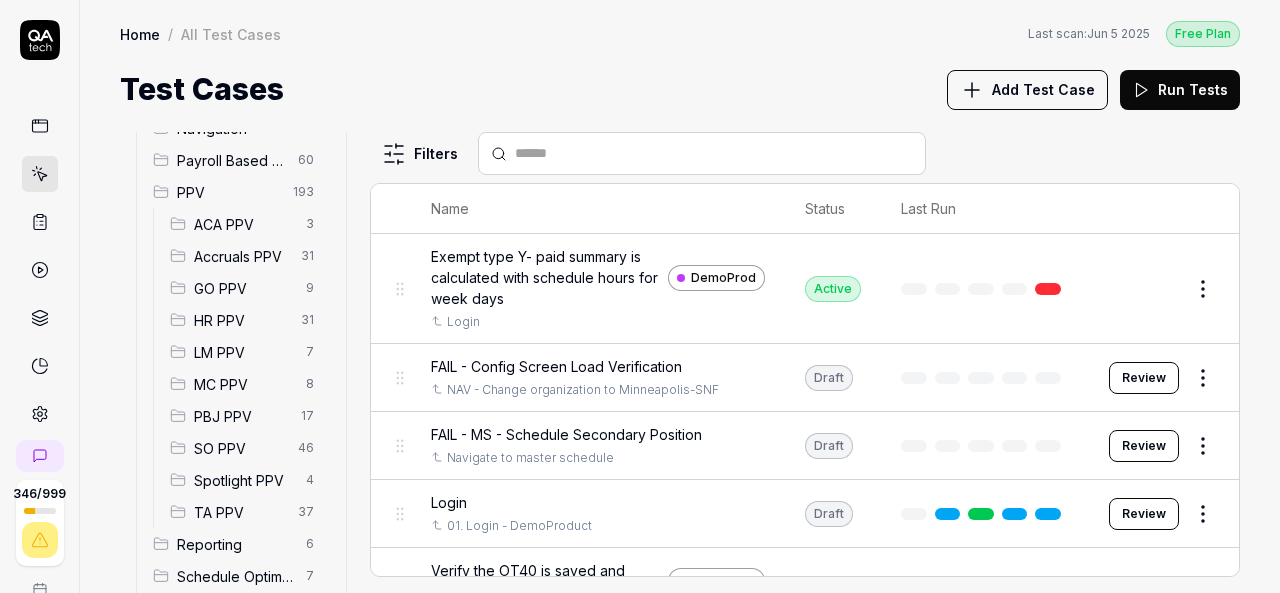click on "SO PPV" at bounding box center (240, 448) 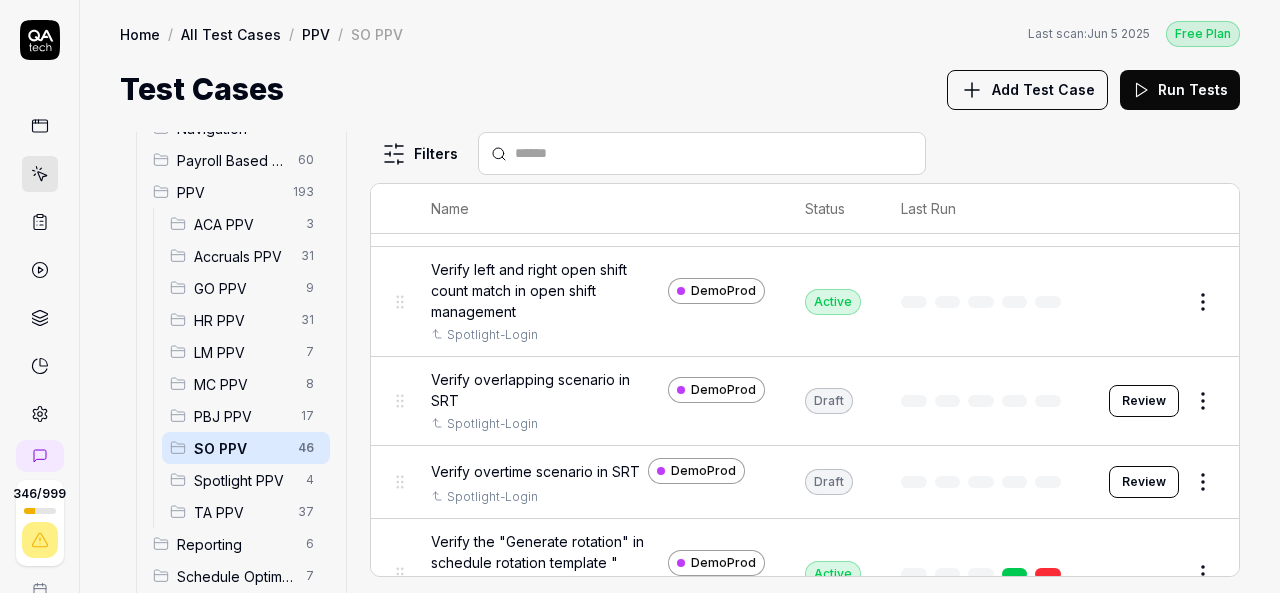 scroll, scrollTop: 1928, scrollLeft: 0, axis: vertical 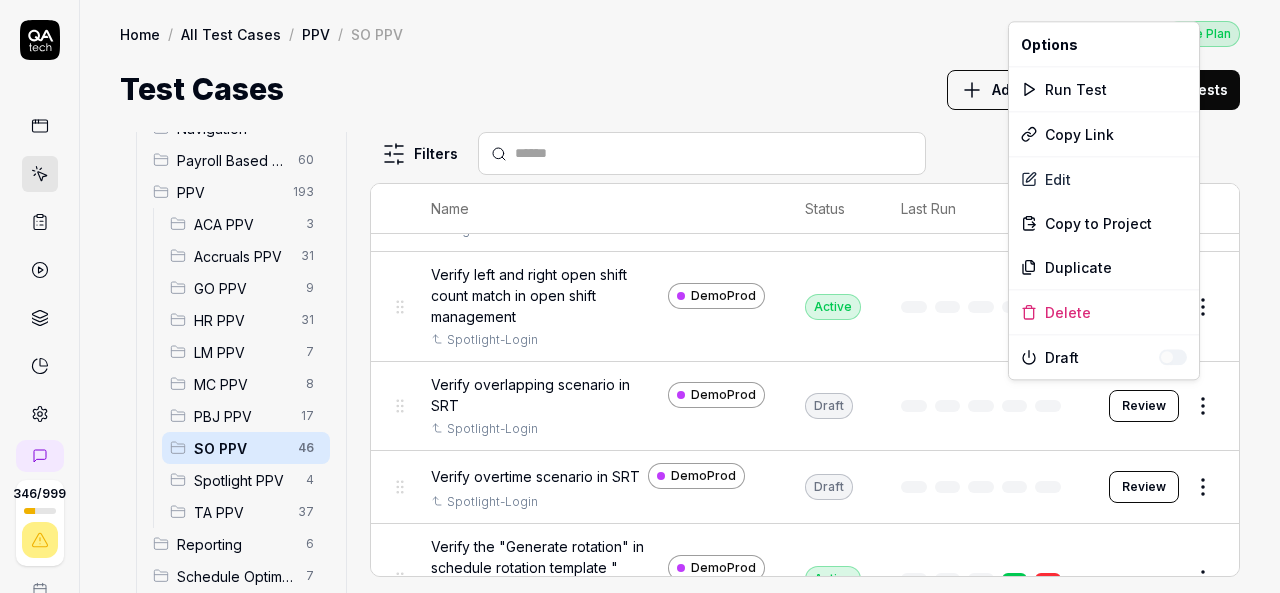 click on "346  /  999 k S Home / All Test Cases / PPV / SO PPV Free Plan Home / All Test Cases / PPV / SO PPV Last scan:  Jun 5 2025 Free Plan Test Cases Add Test Case Run Tests All Test Cases 636 Communication 46 Dashboard Management 13 Employee Management 42 Help and Support 19 Login 7 Logout 1 Master Schedule 10 Navigation 27 Payroll Based Journal 60 PPV 193 ACA PPV 3 Accruals PPV 31 GO PPV 9 HR PPV 31 LM PPV 7 MC PPV 8 PBJ PPV 17 SO PPV 46 Spotlight PPV 4 TA PPV 37 Reporting 6 Schedule Optimizer 7 Screen Loads 7 TestPPV 0 Time & Attendance 192 User Profile 1 Filters Name Status Last Run PPV SO PPV Compare number of open shifts between ms and osm DemoProd Spotlight-Login Active Edit Daily Attendance Report - Verify the positions under settings DemoProd Spotlight-Login Active Edit Daily unit Assignment - Census DemoProd Spotlight-Login Active Edit Daily unit Assignment -Add Open shift (Shift on Fly)from Daily unit assigment DemoProd Spotlight-Login Active Edit Daily unit Assignment -Assign the employee to shift Draft" at bounding box center [640, 296] 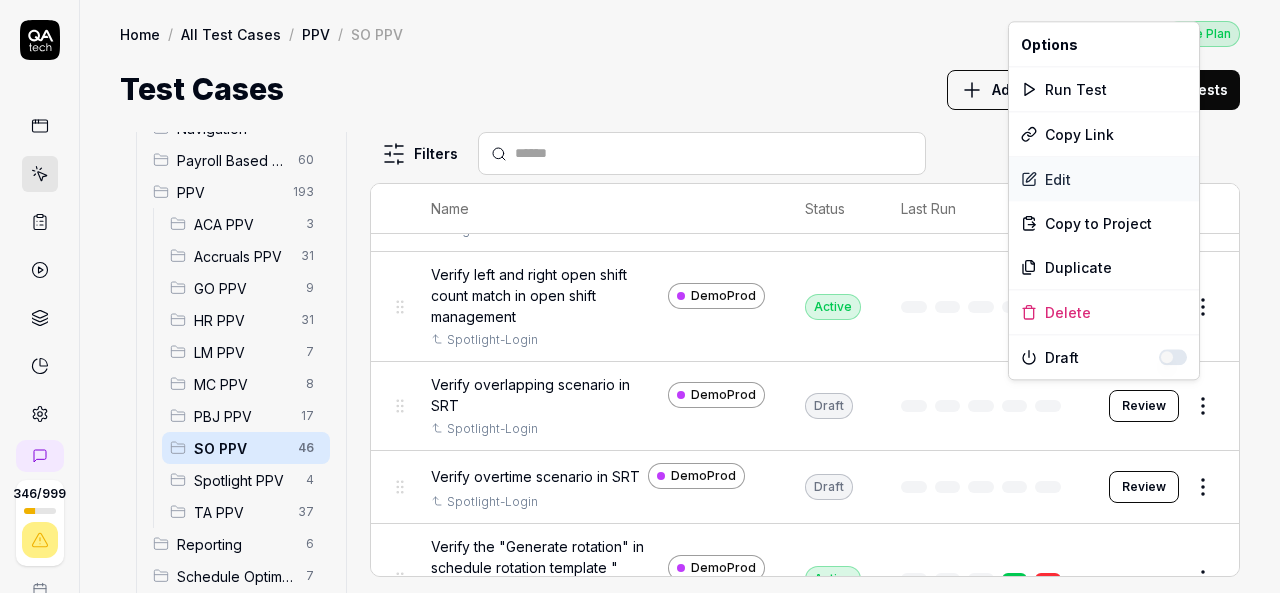 click on "Edit" at bounding box center [1104, 179] 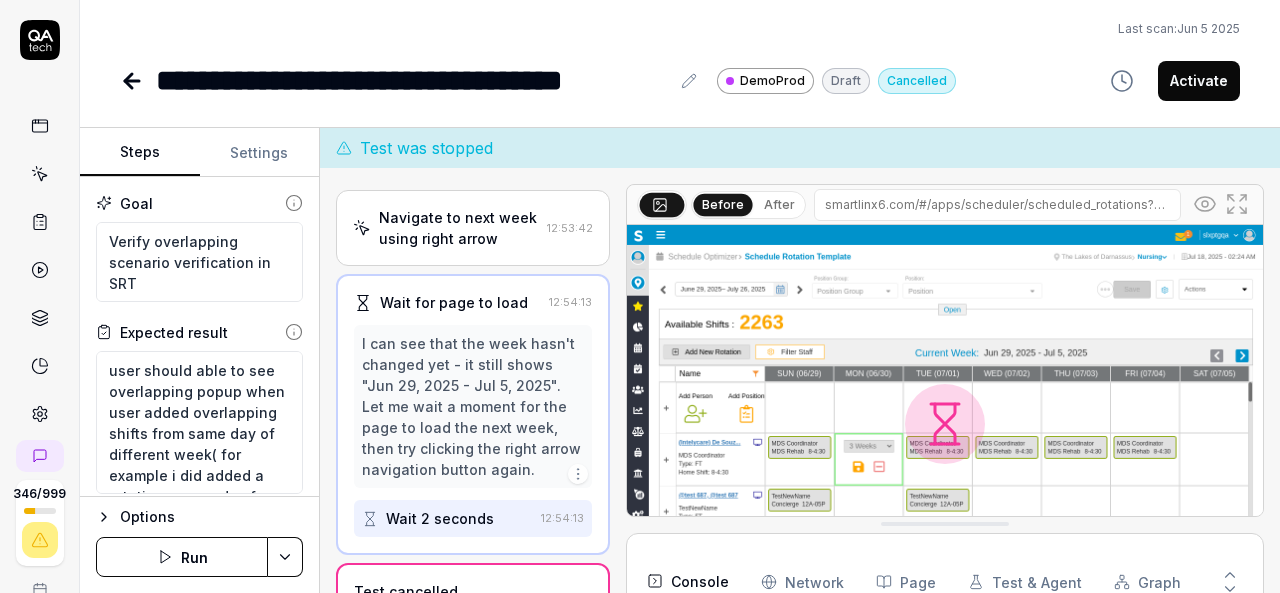 scroll, scrollTop: 960, scrollLeft: 0, axis: vertical 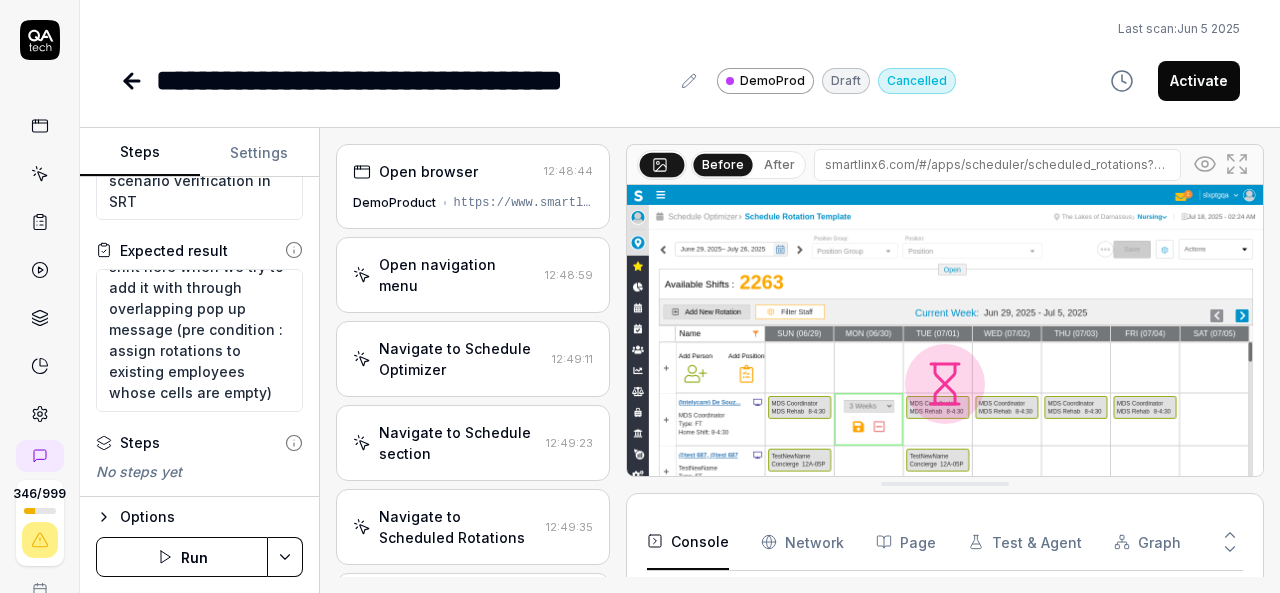 type on "*" 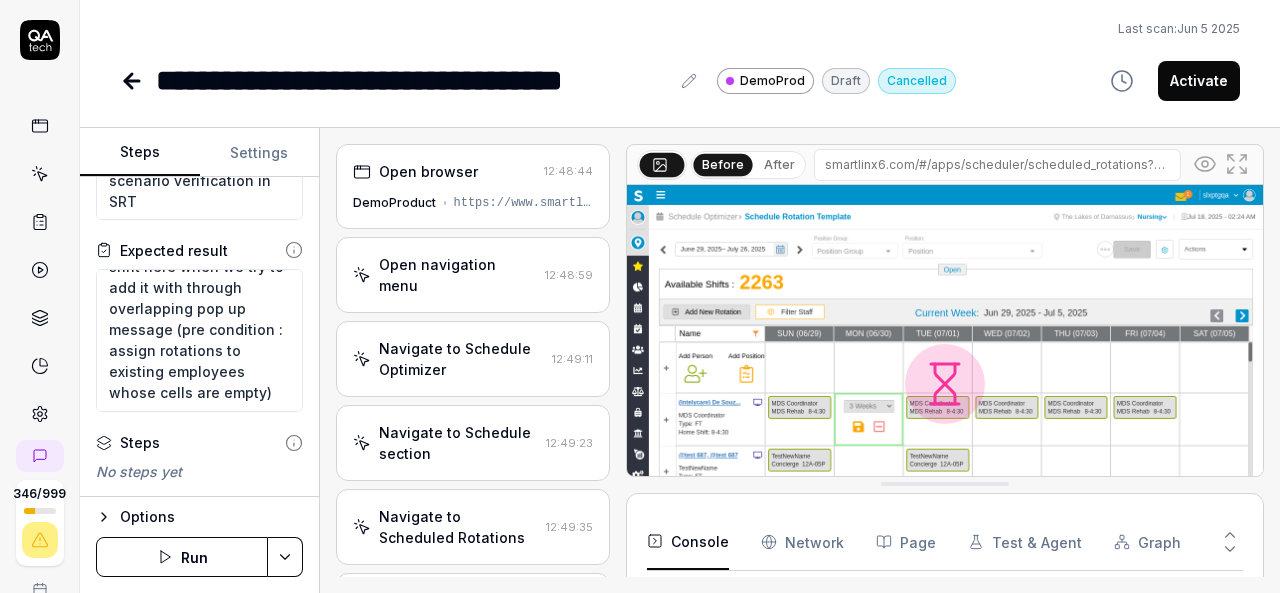 click at bounding box center (134, 81) 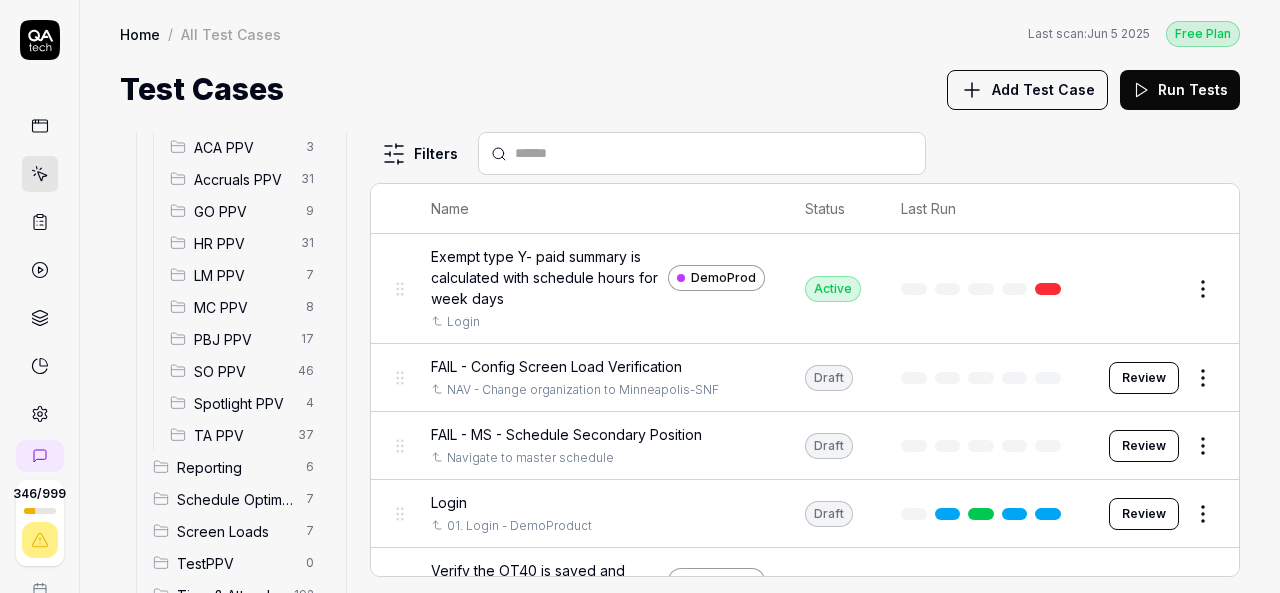 scroll, scrollTop: 362, scrollLeft: 0, axis: vertical 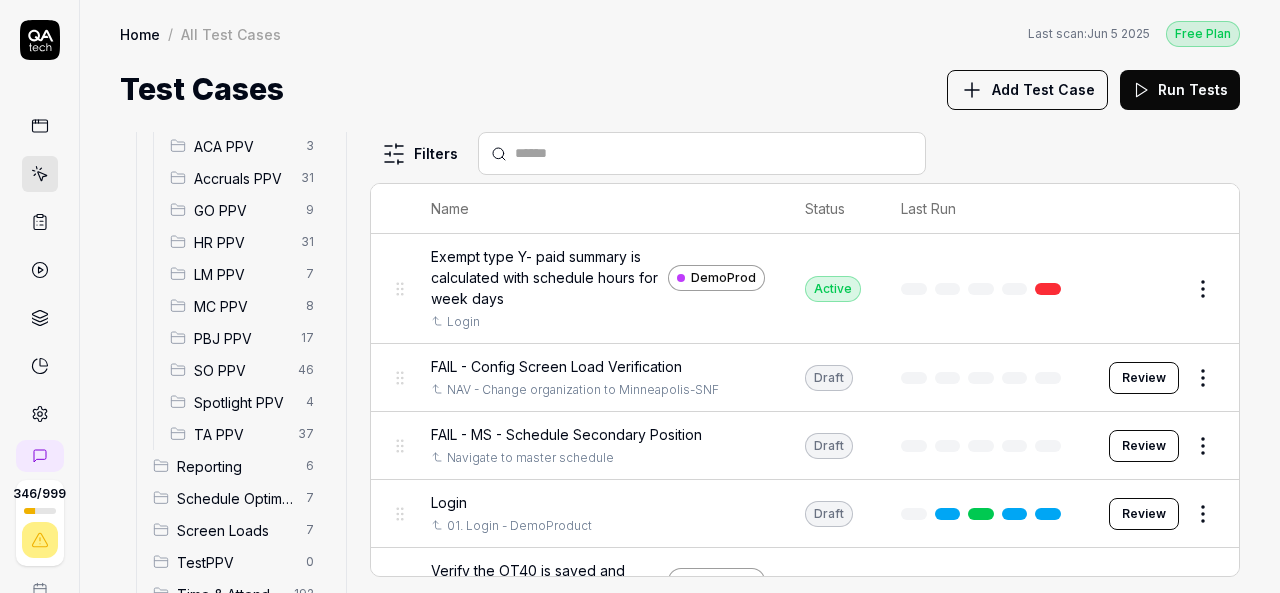click on "SO PPV" at bounding box center [240, 370] 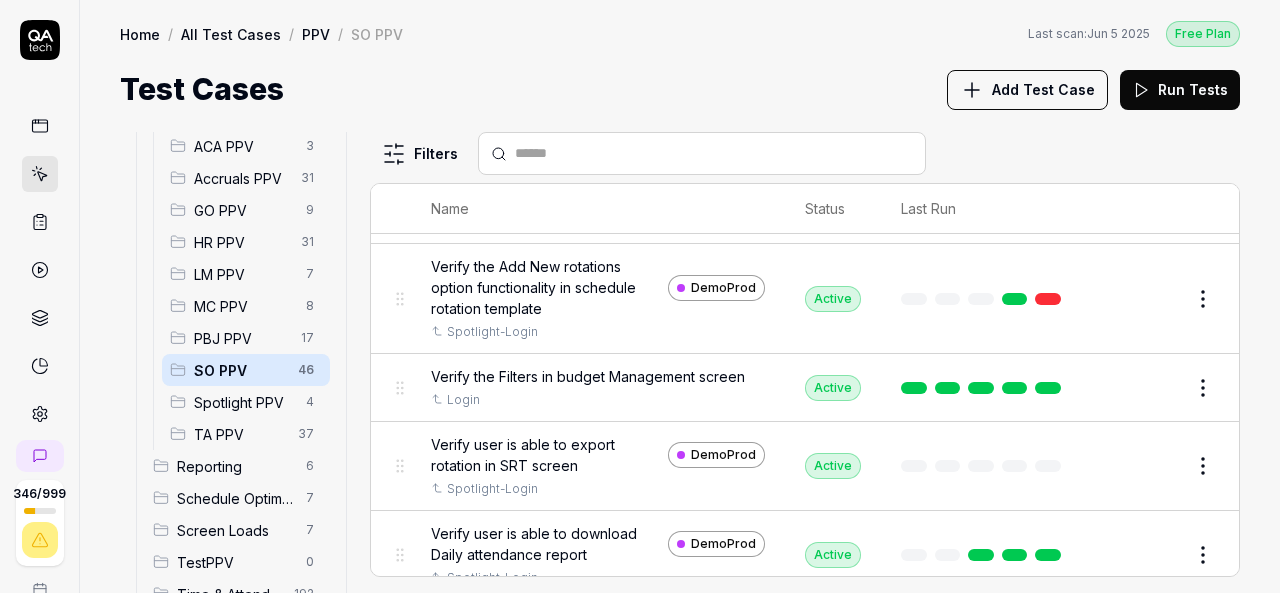 scroll, scrollTop: 2455, scrollLeft: 0, axis: vertical 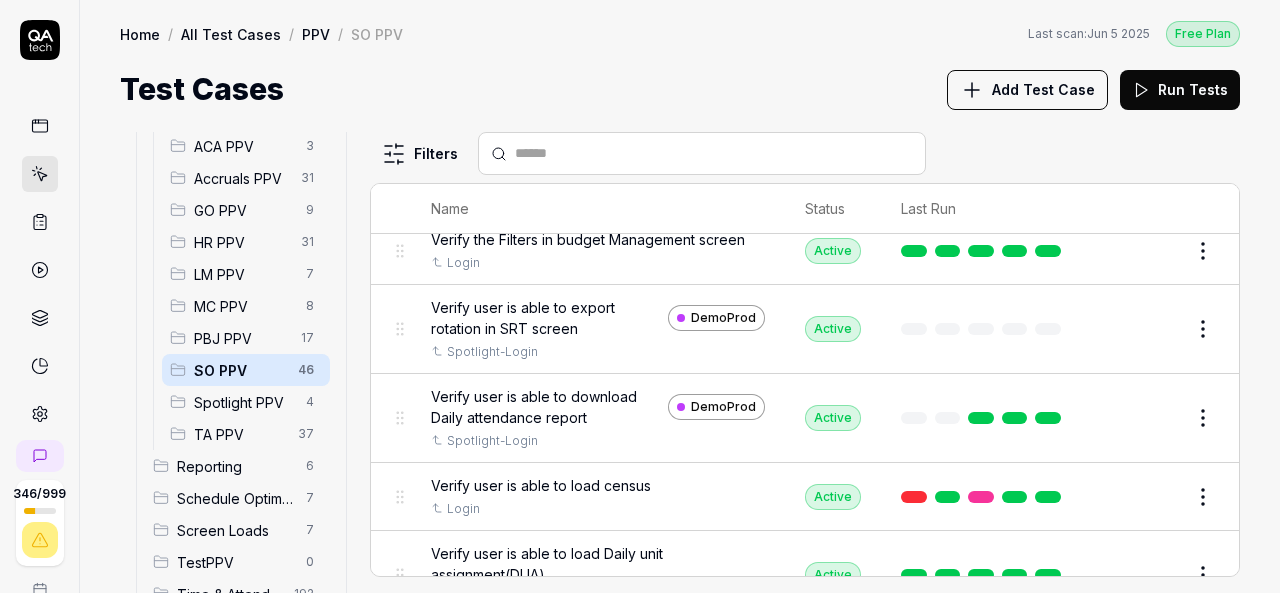 click on "Add Test Case" at bounding box center [1043, 89] 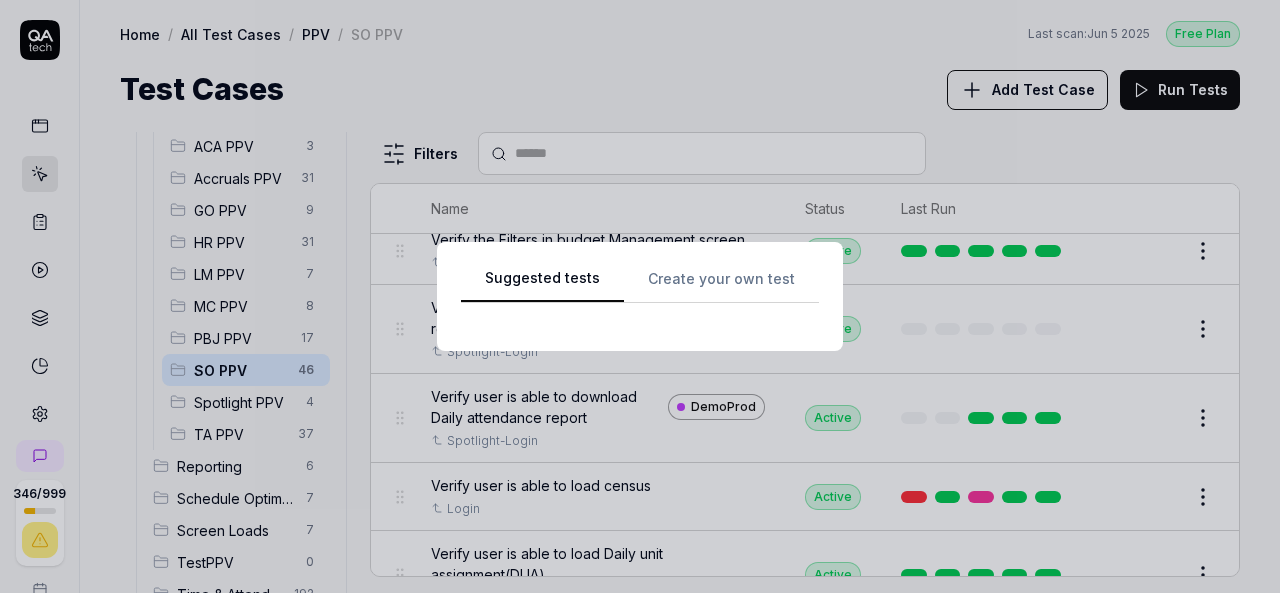 scroll, scrollTop: 0, scrollLeft: 0, axis: both 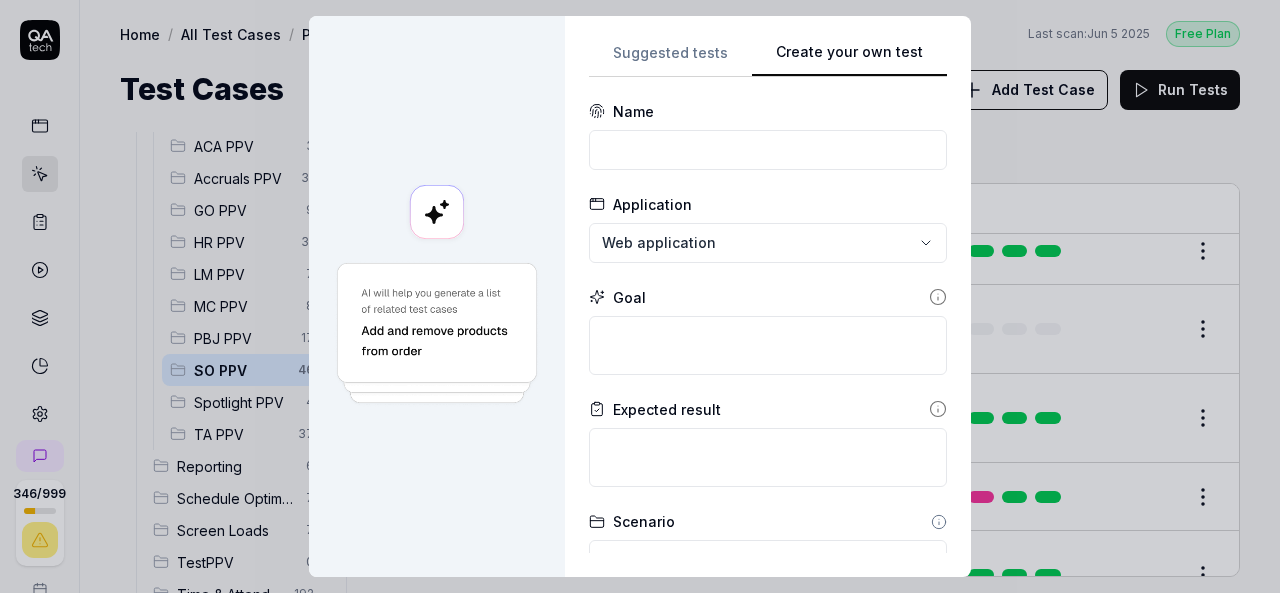 click on "Suggested tests Create your own test Name Application Web application Goal Expected result Scenario Default scenario Dependency No test case Configs Add config Advanced Cancel Generate test" at bounding box center (768, 296) 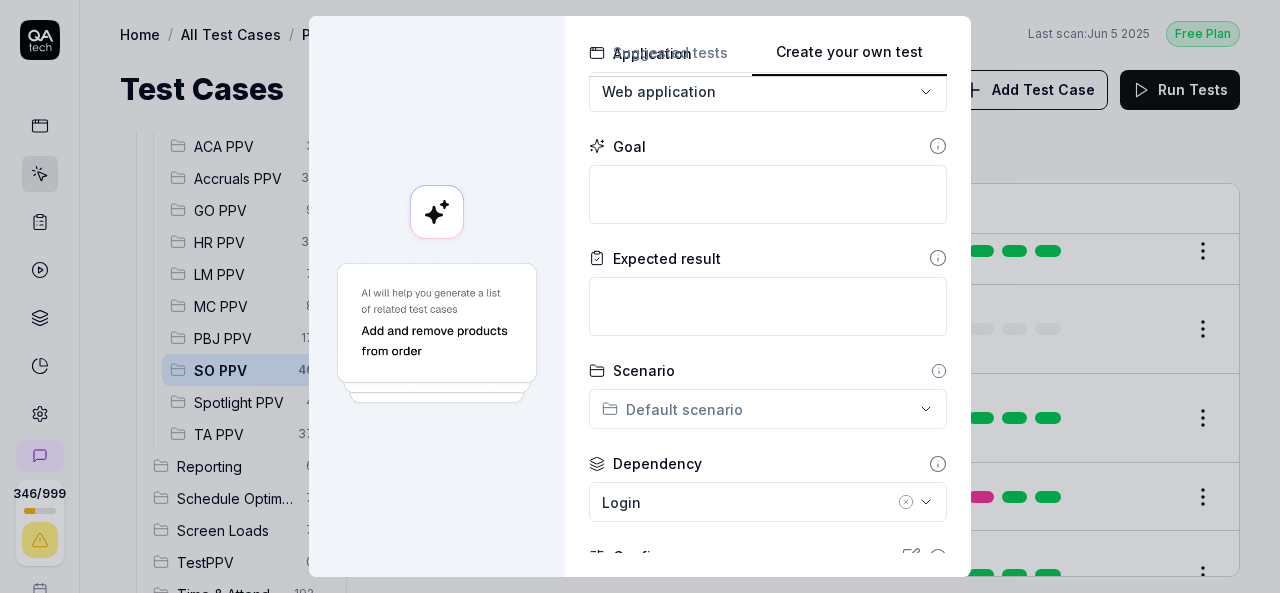 scroll, scrollTop: 156, scrollLeft: 0, axis: vertical 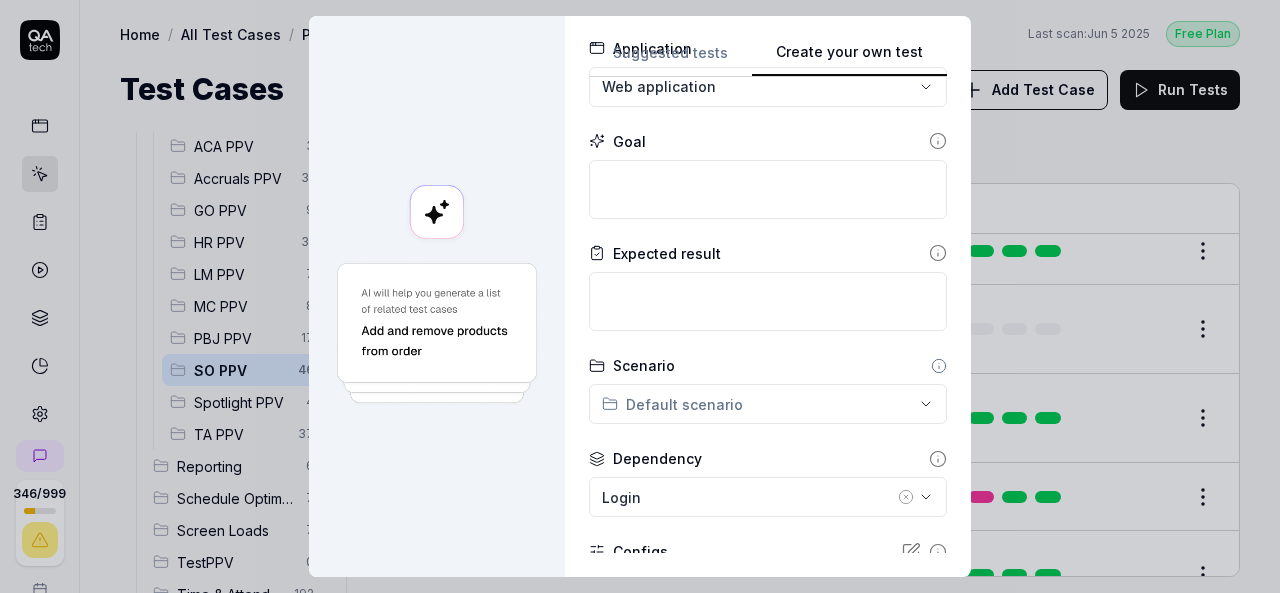 click on "**********" at bounding box center [640, 296] 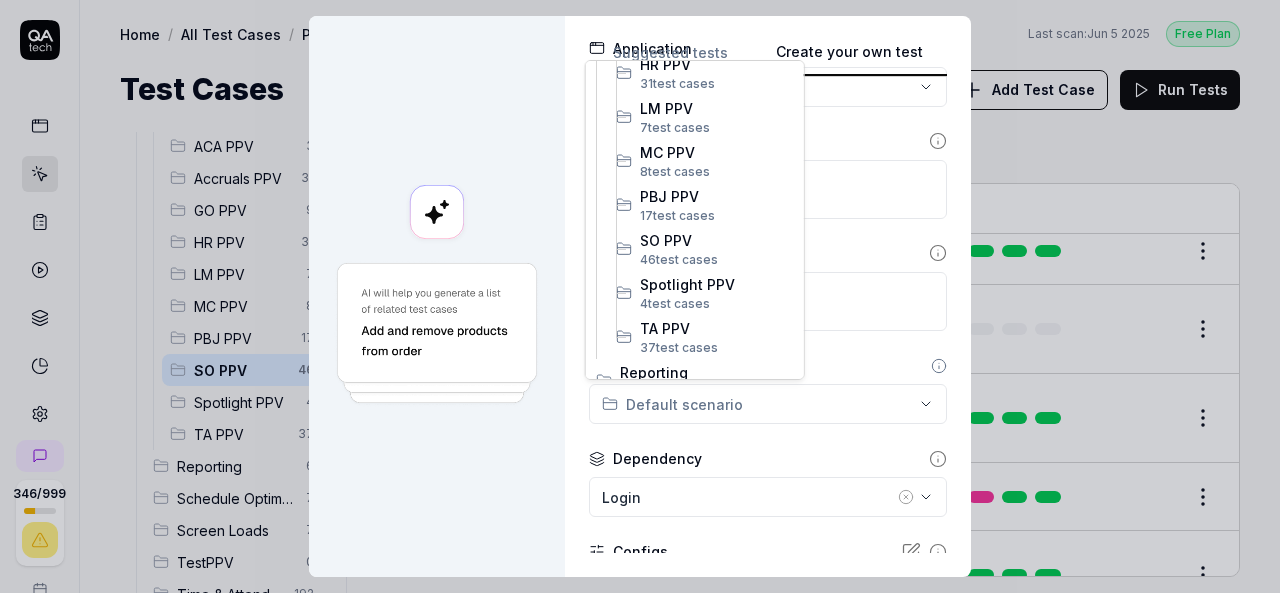 scroll, scrollTop: 581, scrollLeft: 0, axis: vertical 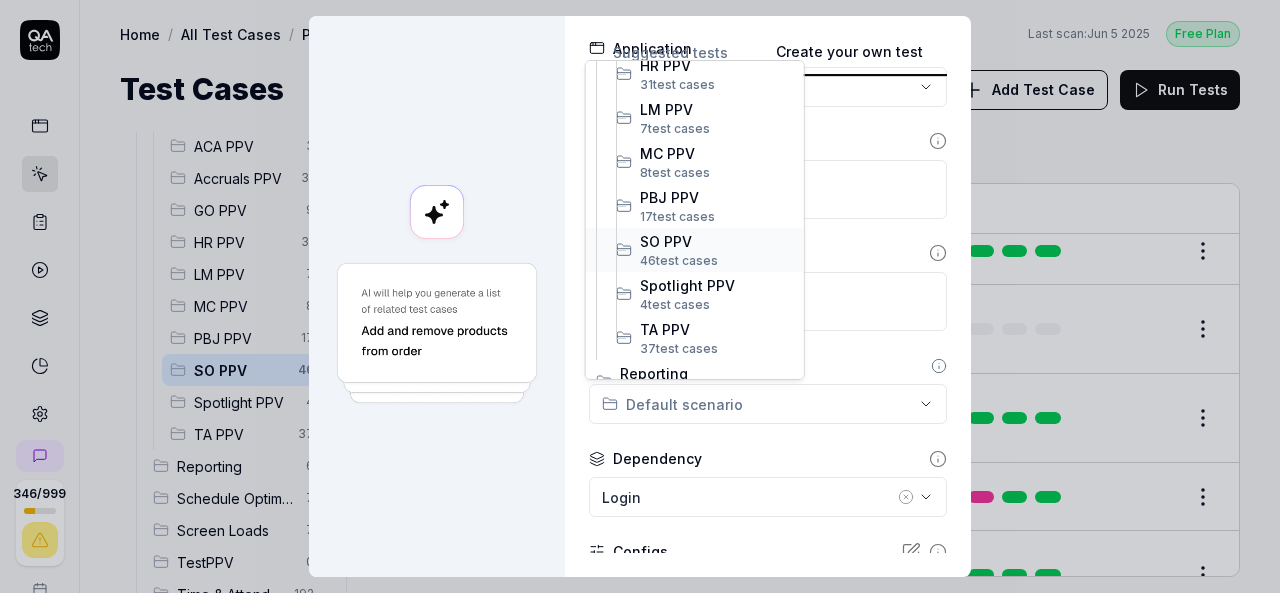 click on "SO PPV" at bounding box center (717, 241) 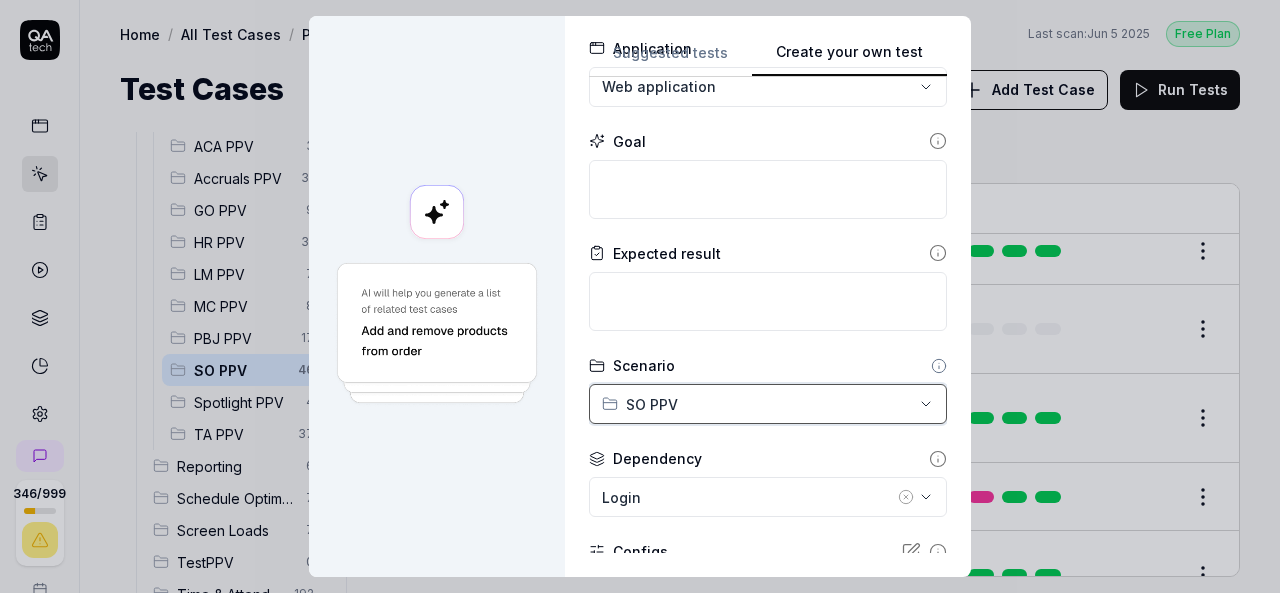 scroll, scrollTop: 0, scrollLeft: 0, axis: both 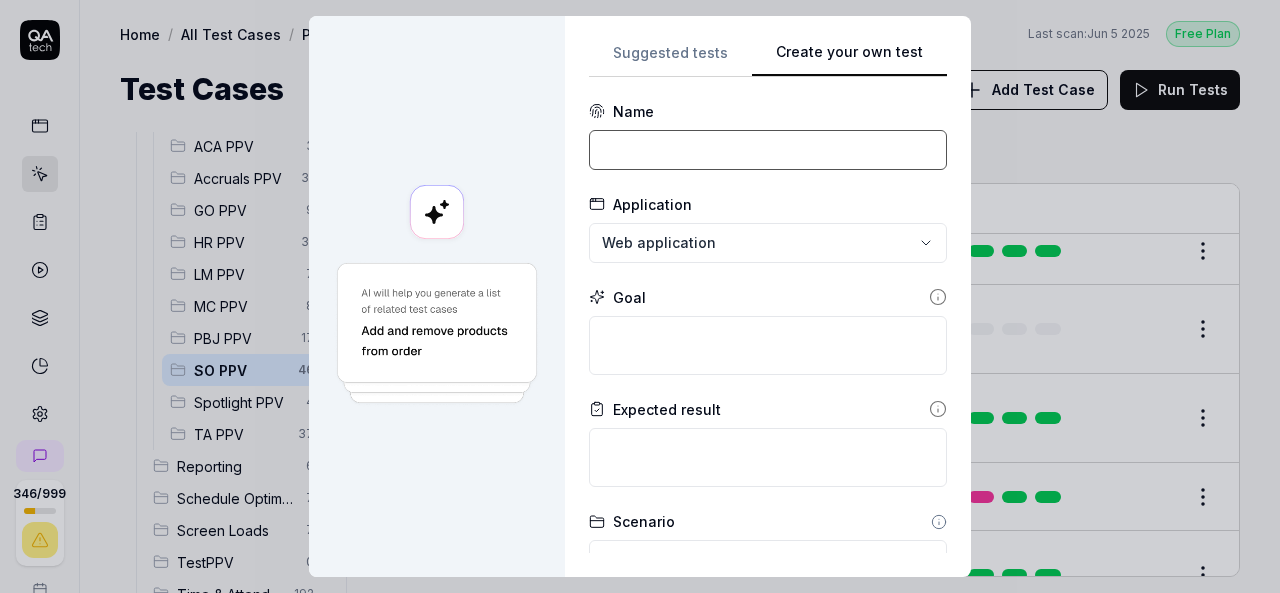 click at bounding box center [768, 150] 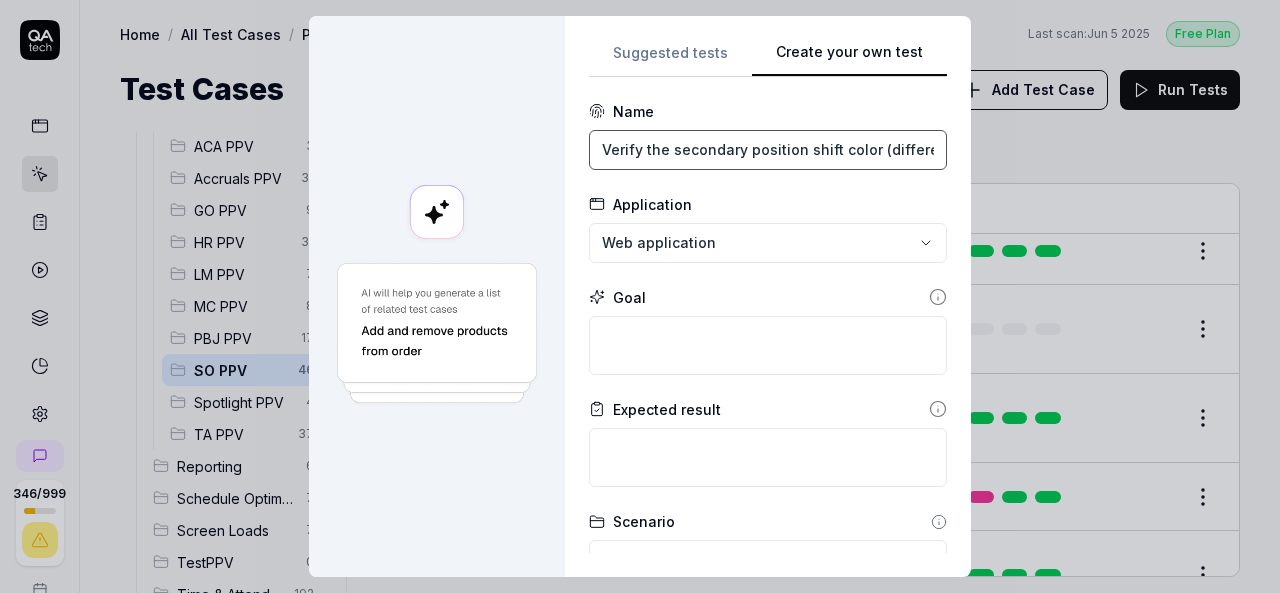 scroll, scrollTop: 0, scrollLeft: 328, axis: horizontal 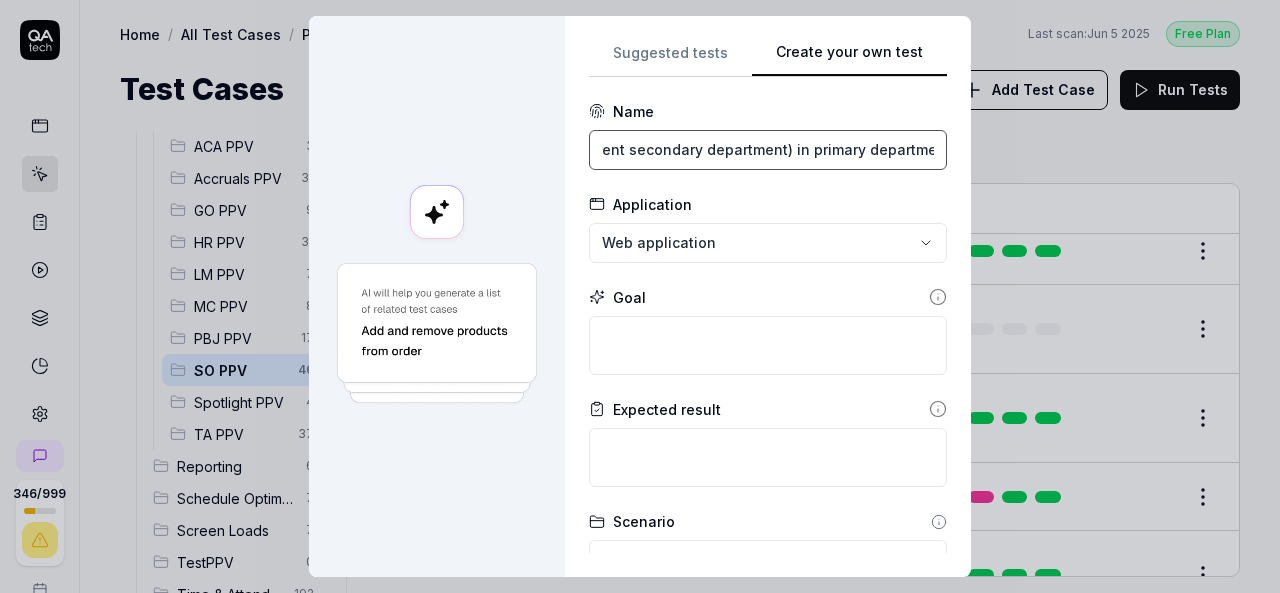 type on "Verify the secondary position shift color (different secondary department) in primary department" 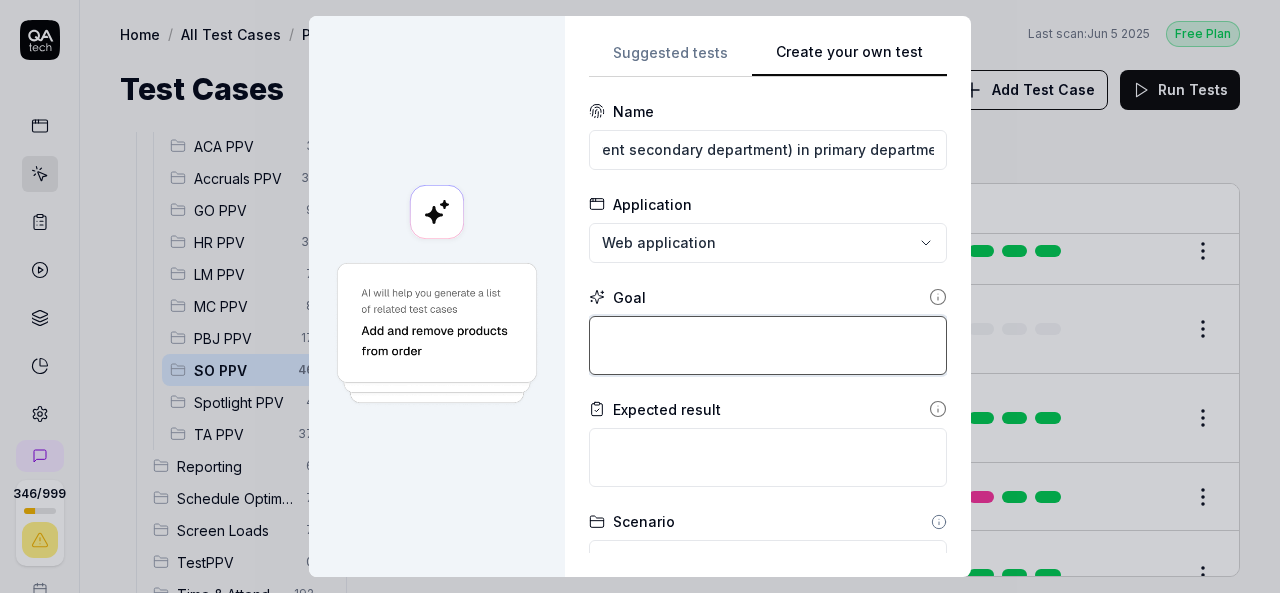 scroll, scrollTop: 0, scrollLeft: 0, axis: both 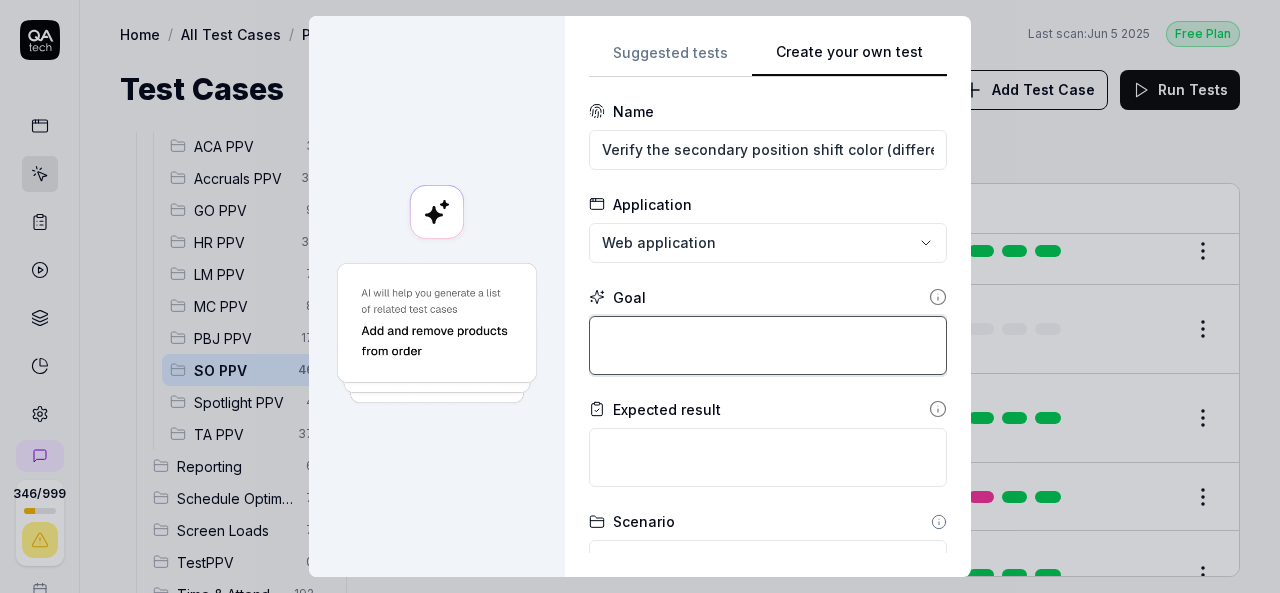 click at bounding box center (768, 345) 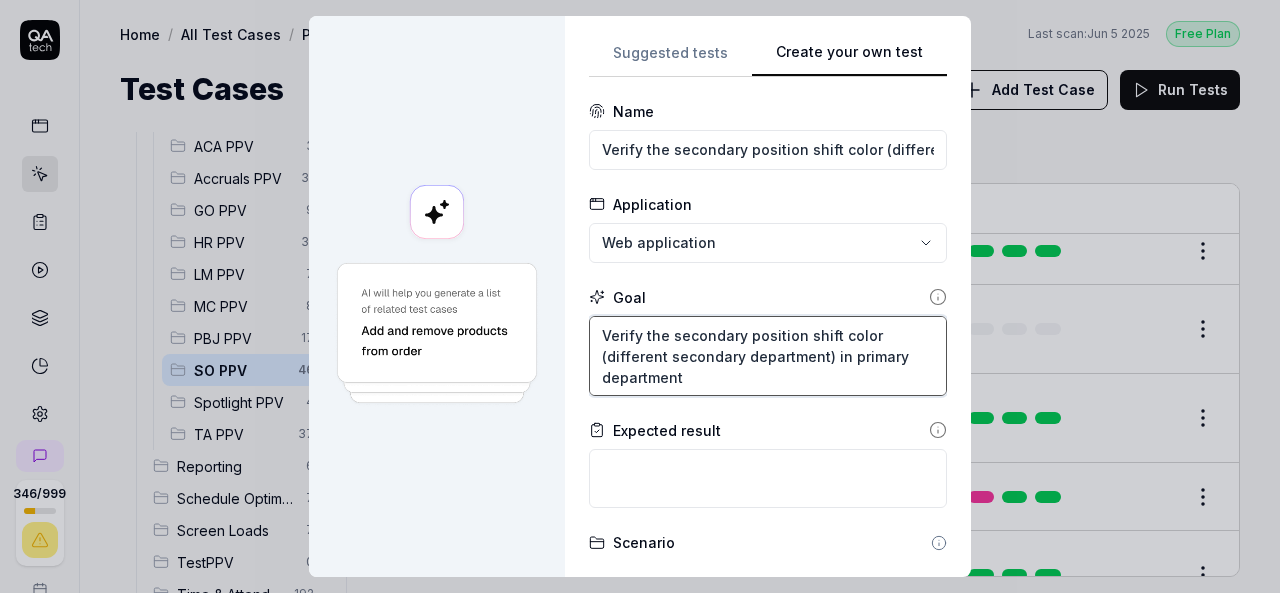 type on "Verify the secondary position shift color (different secondary department) in primary department" 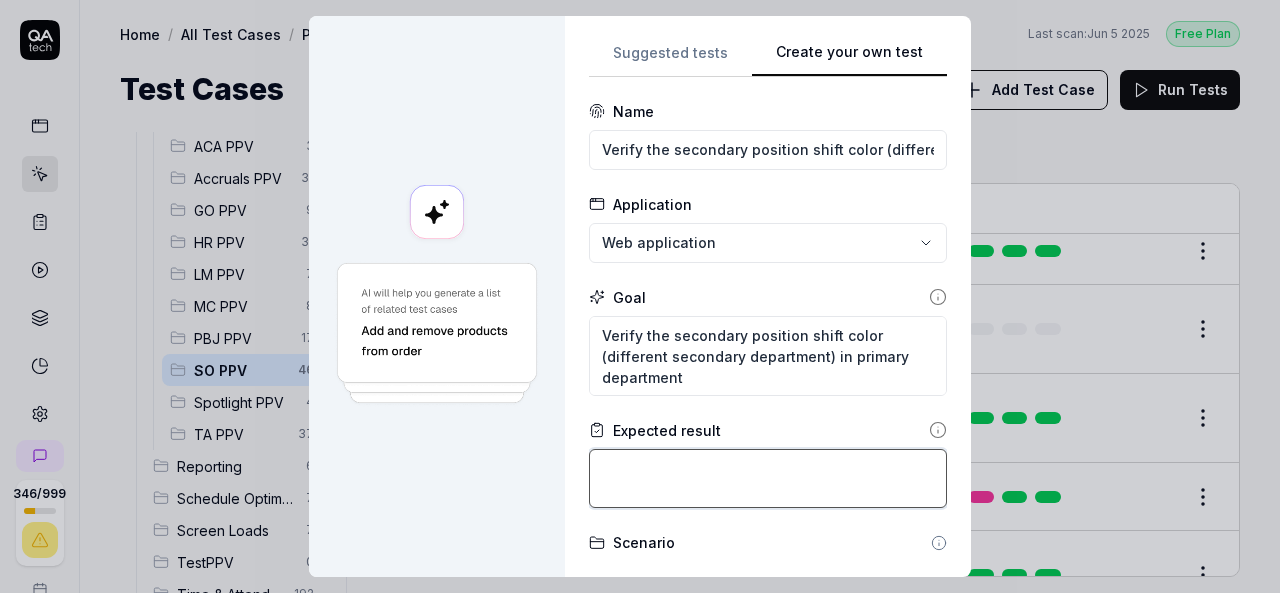click at bounding box center [768, 478] 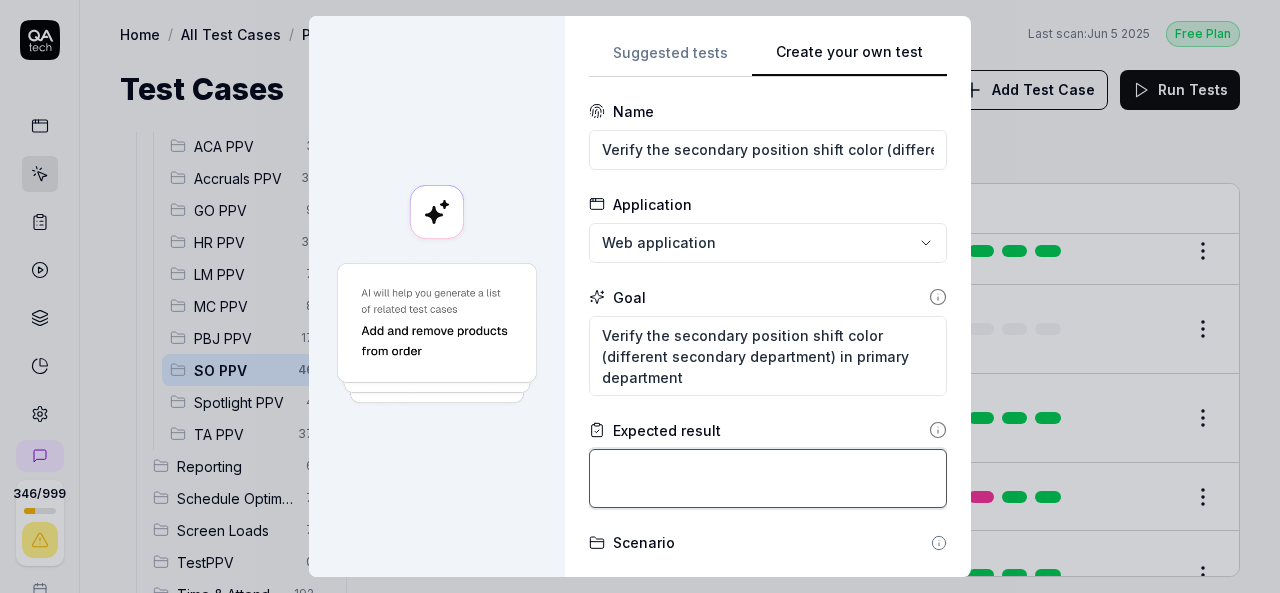paste on "Then I see the secondary position shift should be display with purple color in primary department" 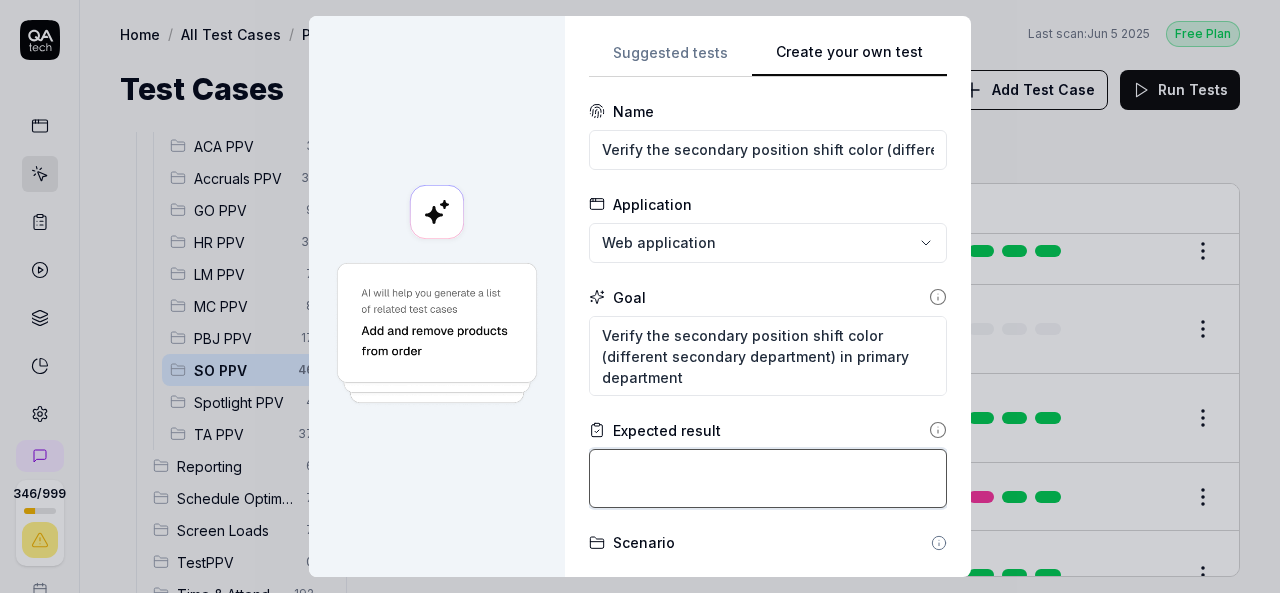 type on "*" 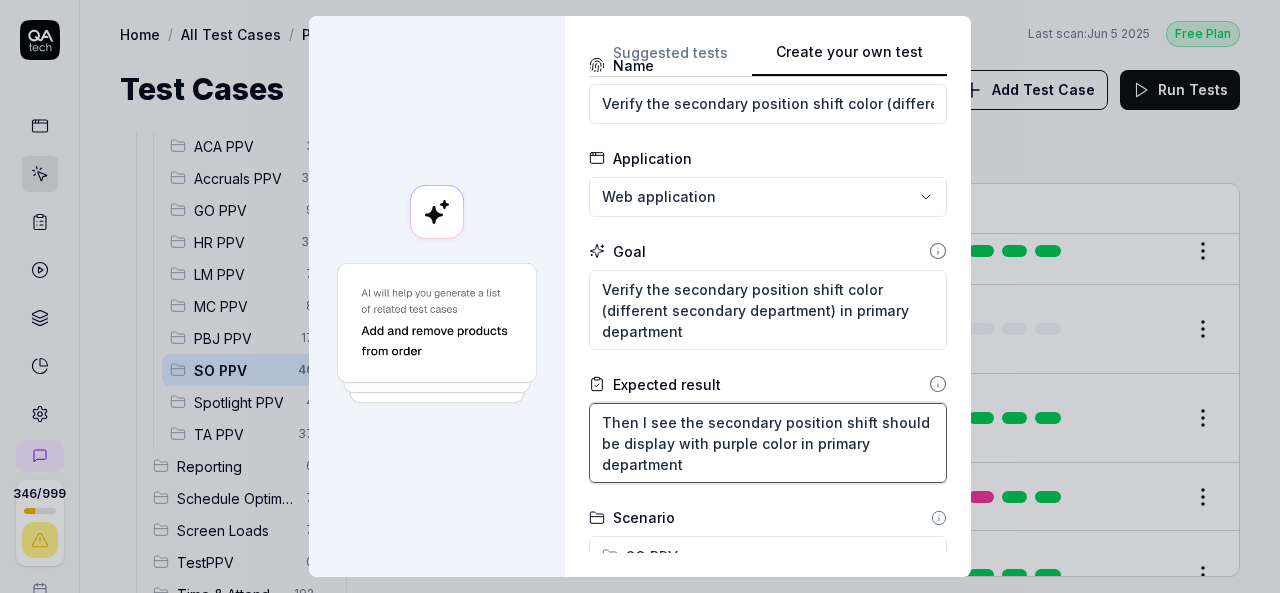scroll, scrollTop: 0, scrollLeft: 0, axis: both 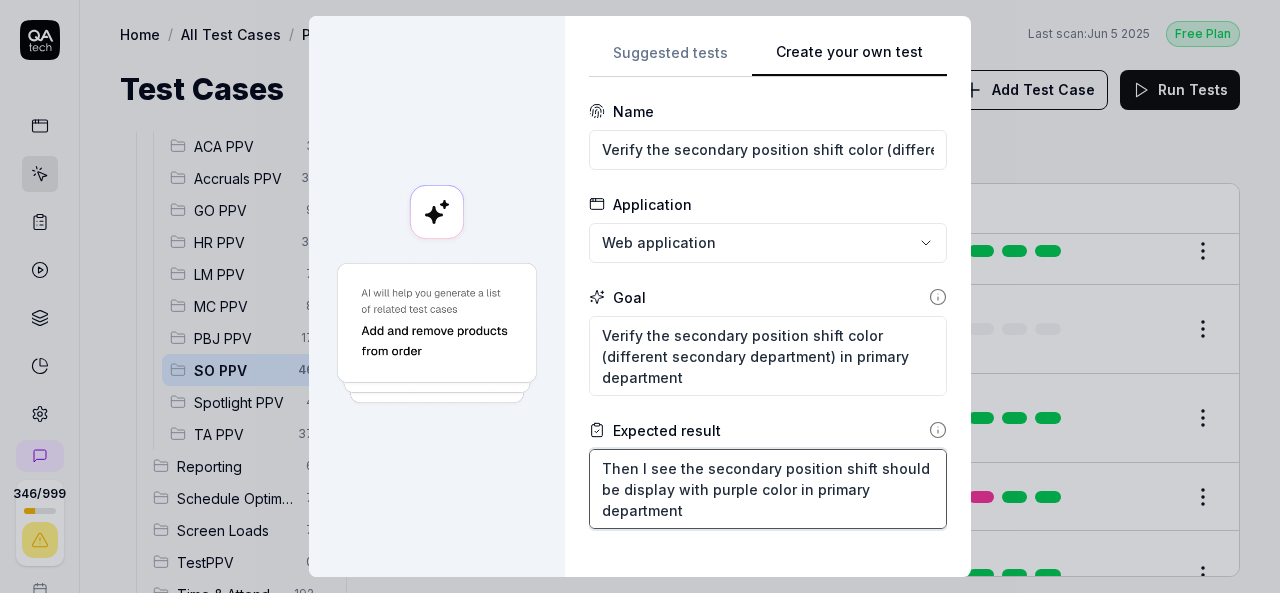 type on "Then I see the secondary position shift should be display with purple color in primary department" 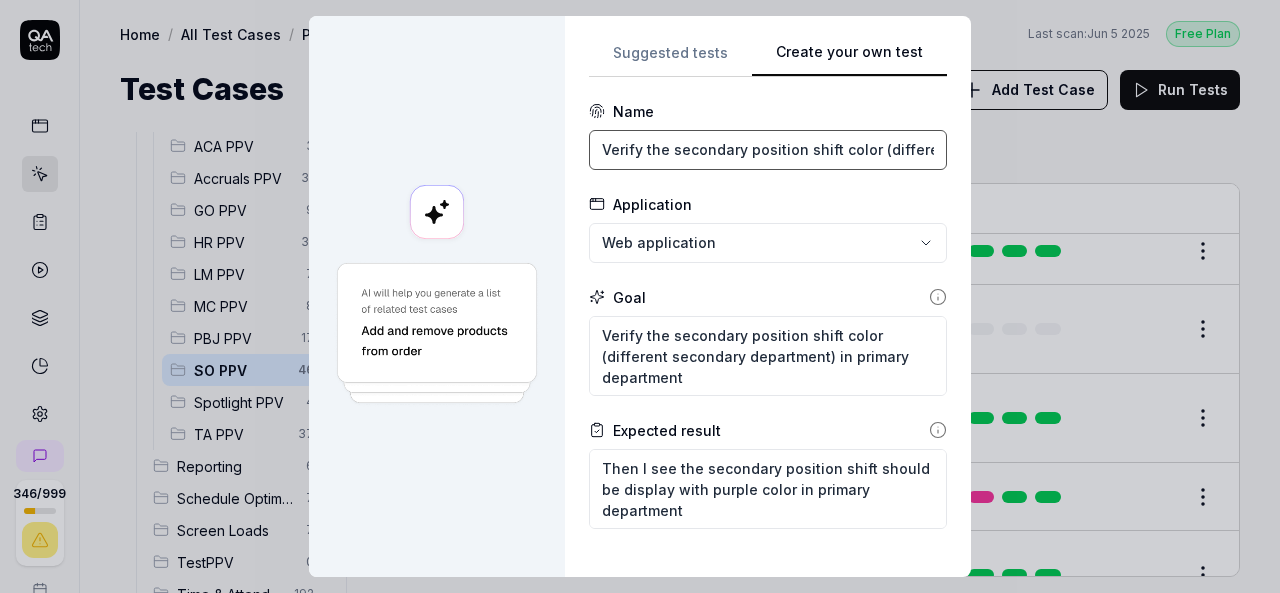 click on "Verify the secondary position shift color (different secondary department) in primary department" at bounding box center [768, 150] 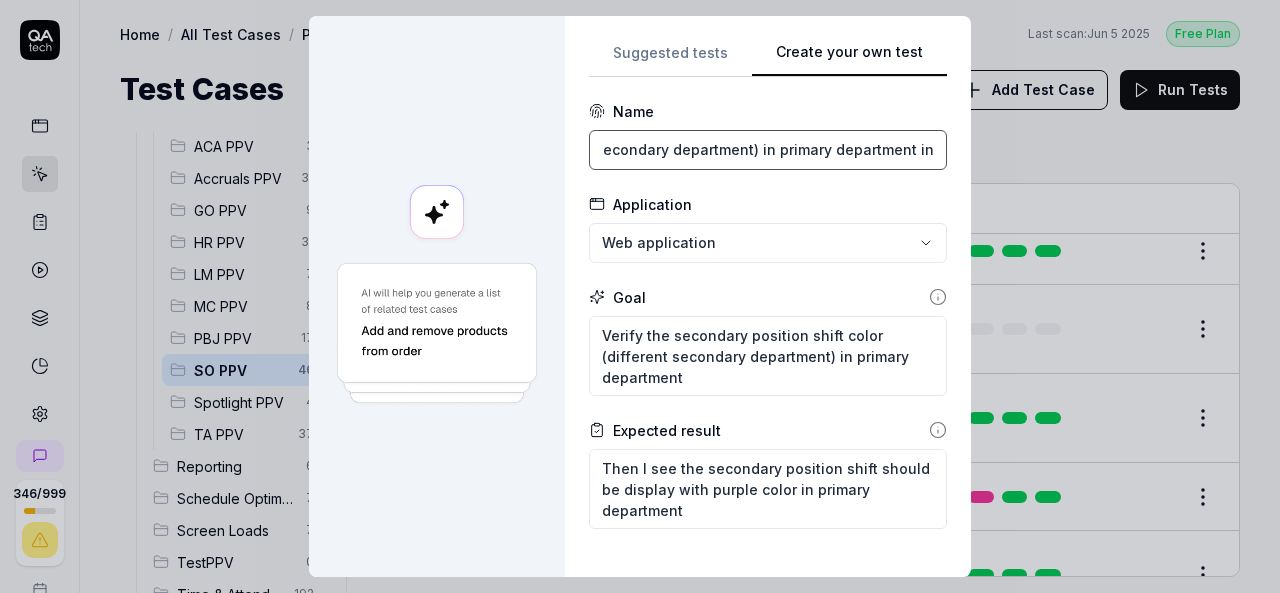 scroll, scrollTop: 0, scrollLeft: 371, axis: horizontal 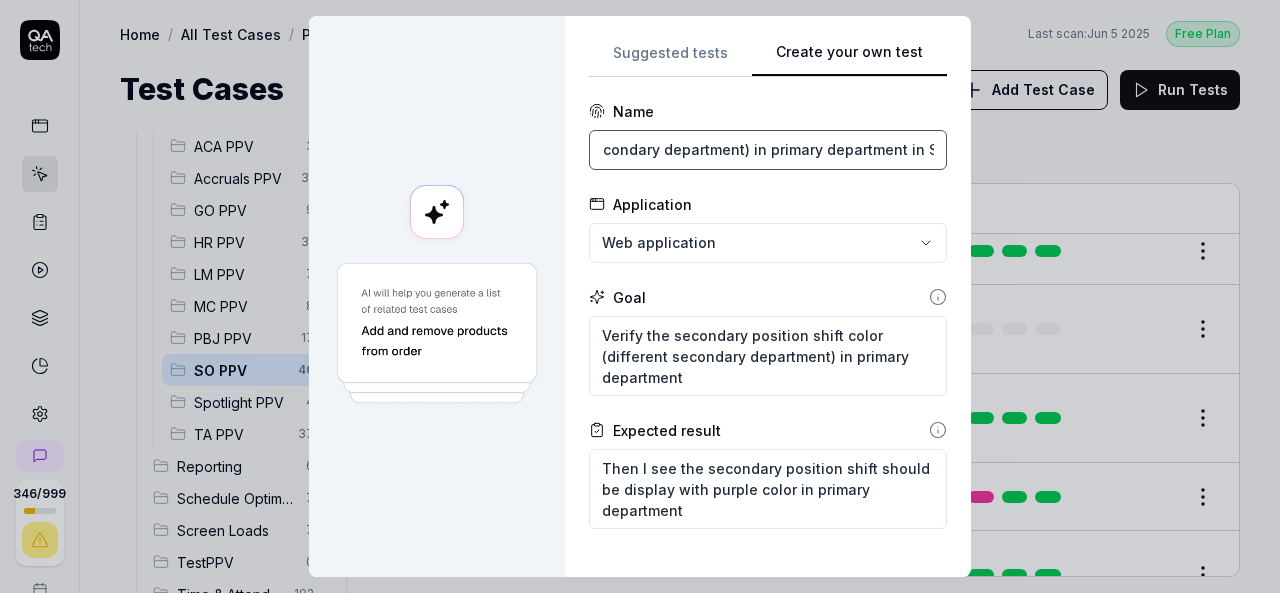 type on "Verify the secondary position shift color (different secondary department) in primary department in SRT" 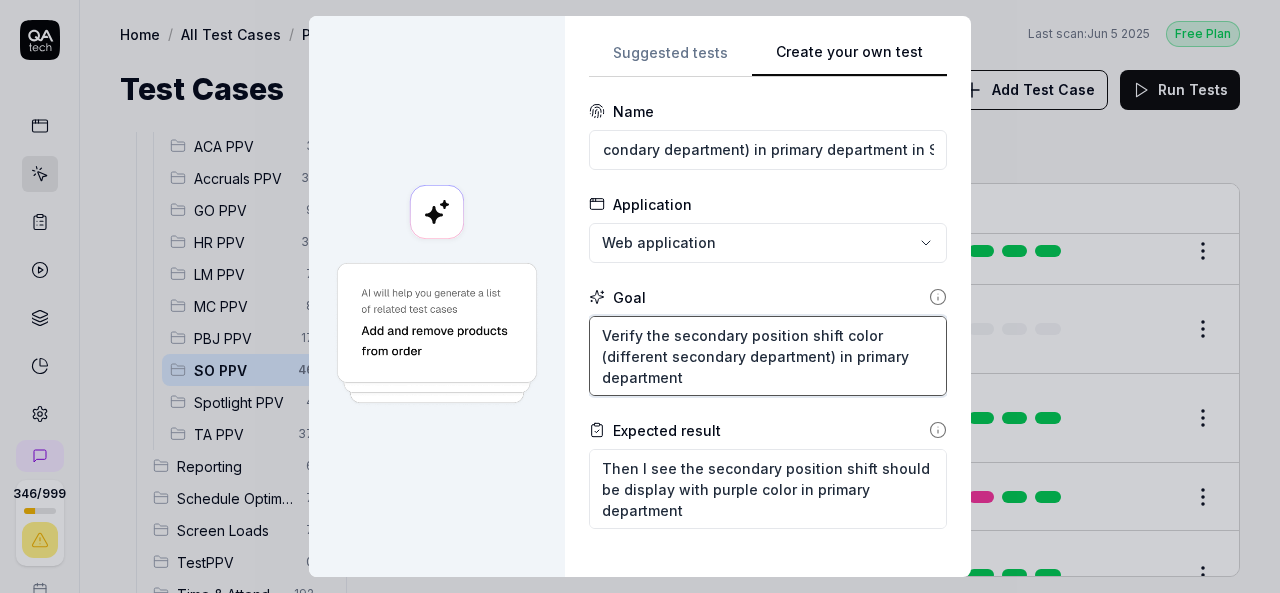 scroll, scrollTop: 0, scrollLeft: 0, axis: both 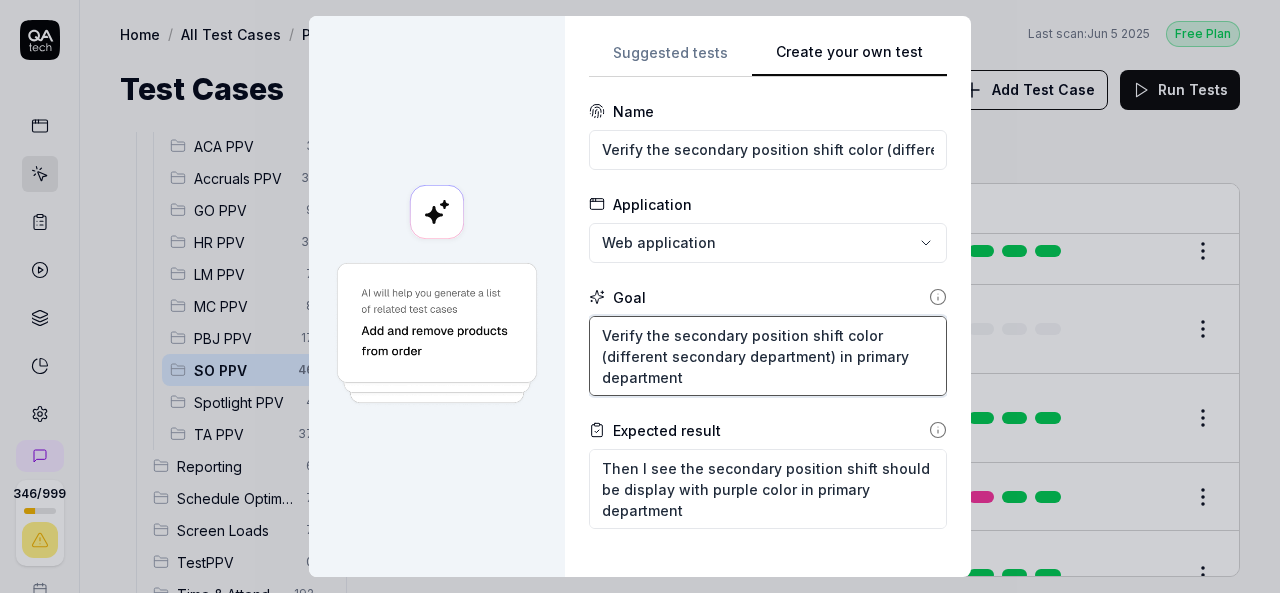 click on "Verify the secondary position shift color (different secondary department) in primary department" at bounding box center [768, 356] 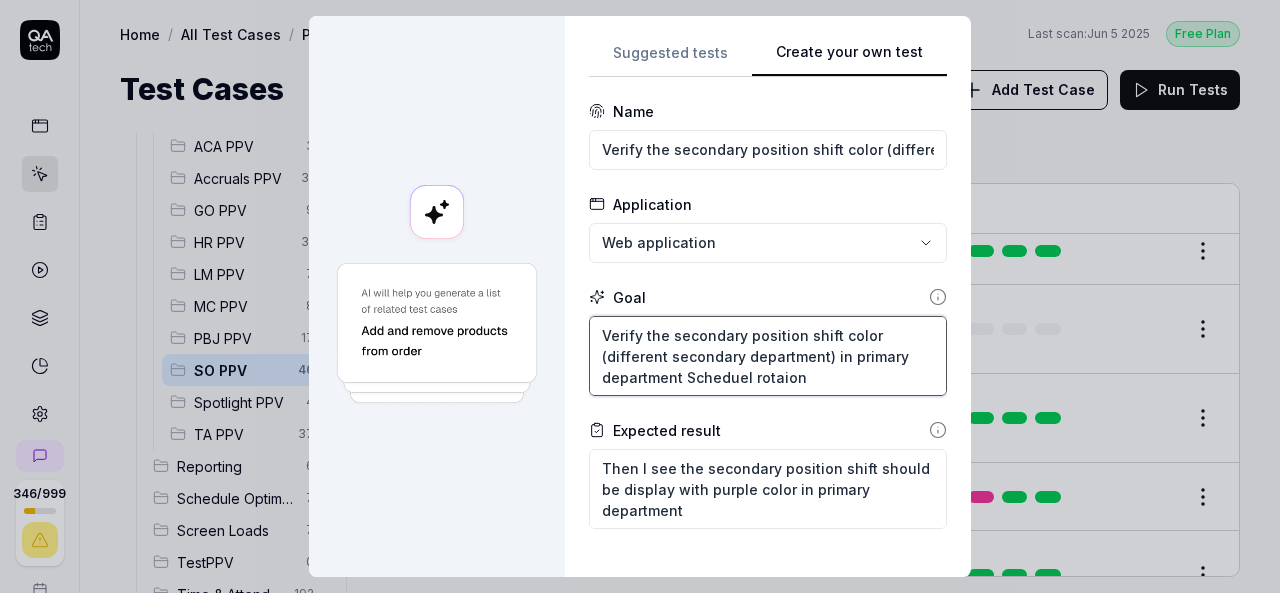 click on "Verify the secondary position shift color (different secondary department) in primary department Scheduel rotaion" at bounding box center (768, 356) 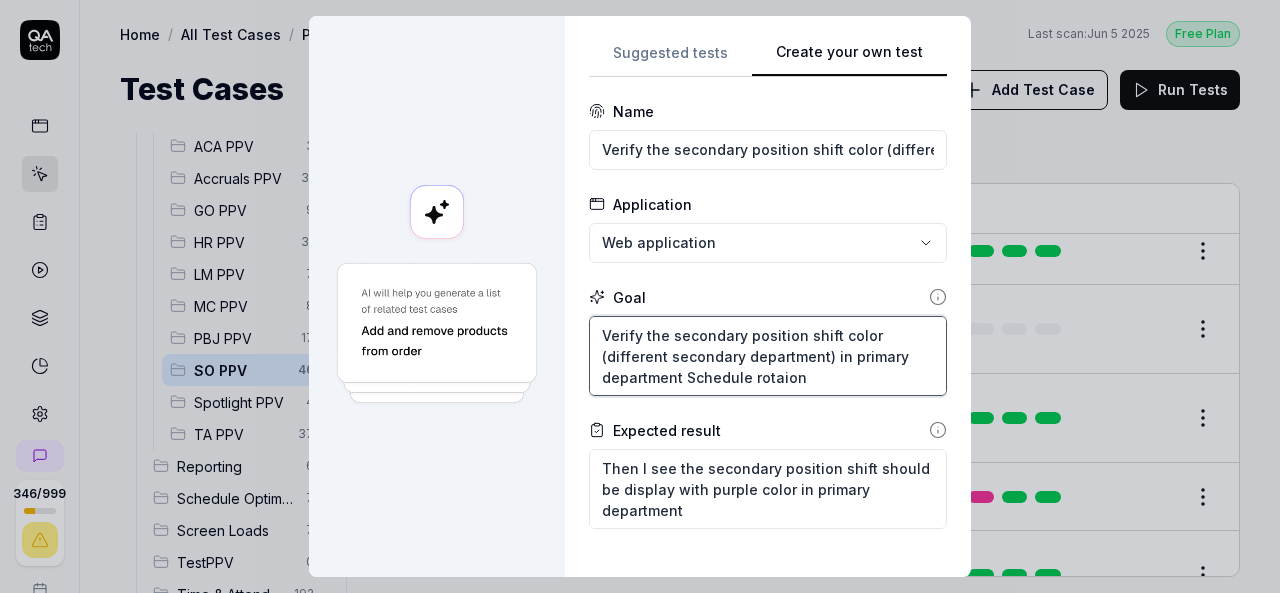 click on "Verify the secondary position shift color (different secondary department) in primary department Schedule rotaion" at bounding box center [768, 356] 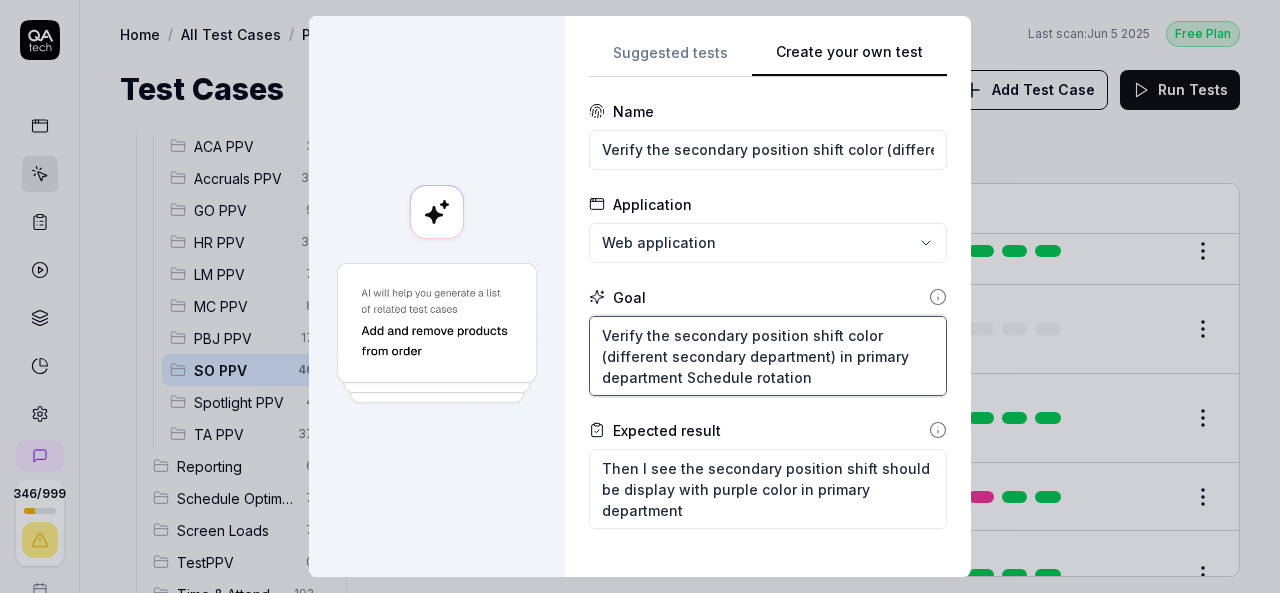 click on "Verify the secondary position shift color (different secondary department) in primary department Schedule rotation" at bounding box center [768, 356] 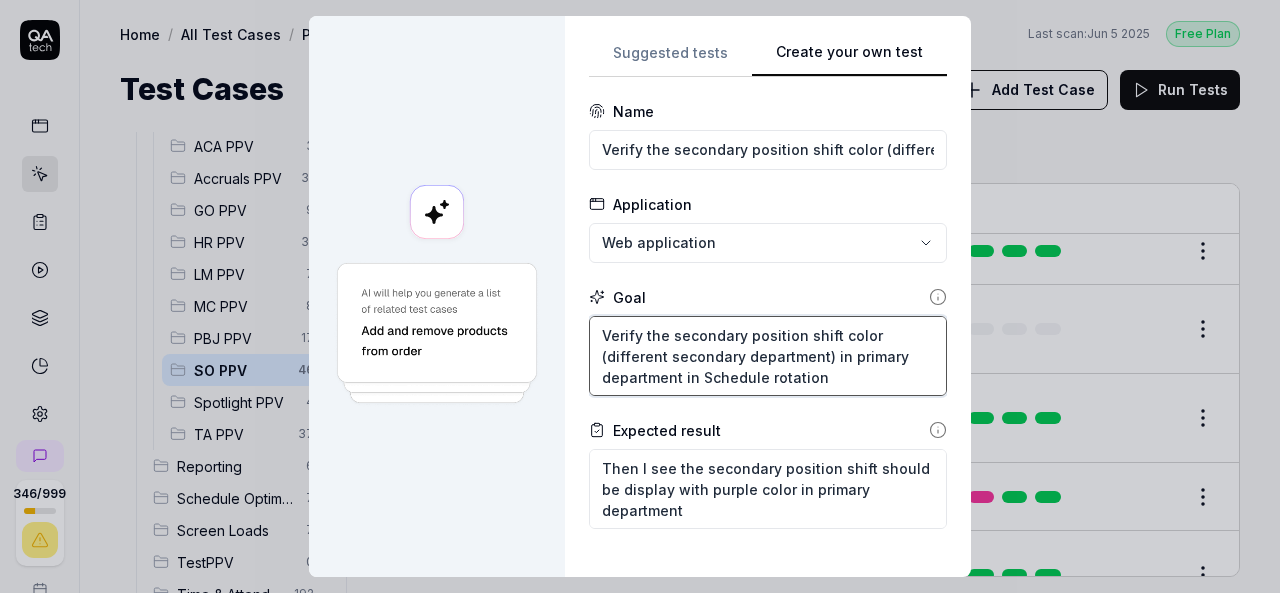 drag, startPoint x: 836, startPoint y: 383, endPoint x: 687, endPoint y: 381, distance: 149.01343 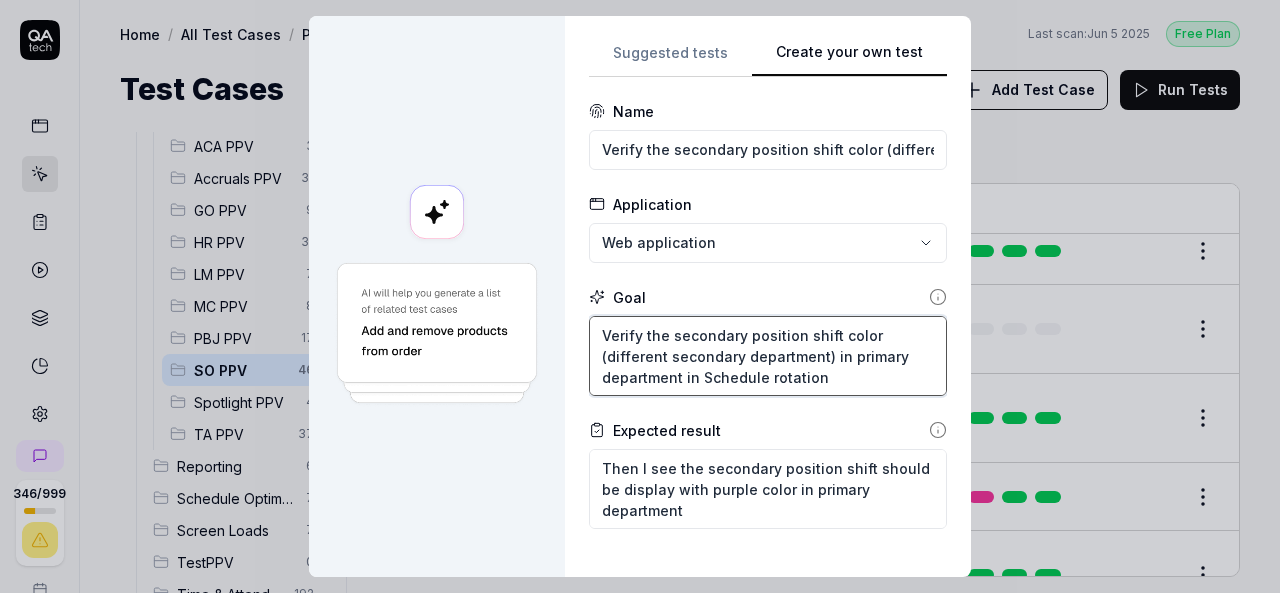 click on "Verify the secondary position shift color (different secondary department) in primary department in Schedule rotation" at bounding box center [768, 356] 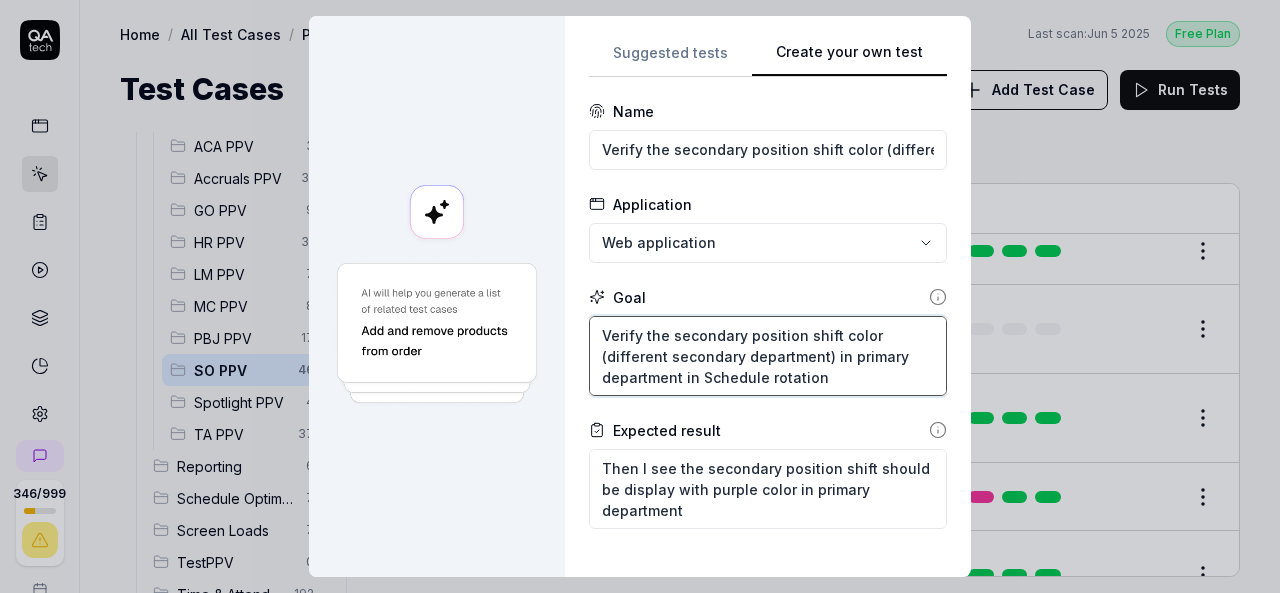 click on "Verify the secondary position shift color (different secondary department) in primary department in Schedule rotation" at bounding box center [768, 356] 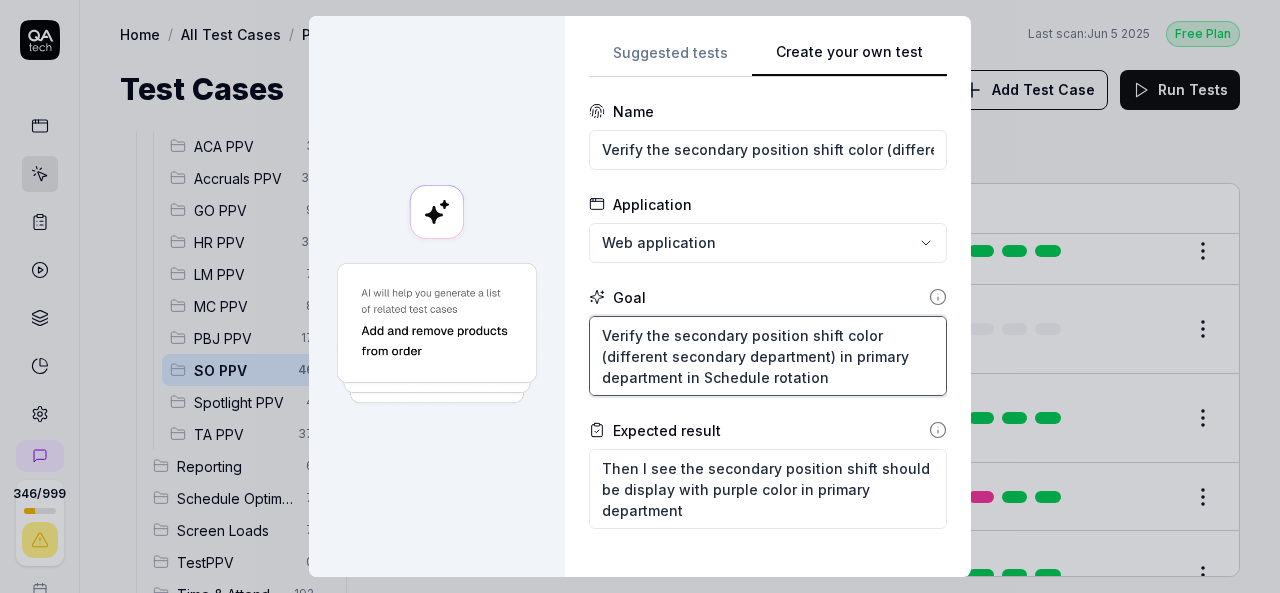 click on "Verify the secondary position shift color (different secondary department) in primary department in Schedule rotation" at bounding box center (768, 356) 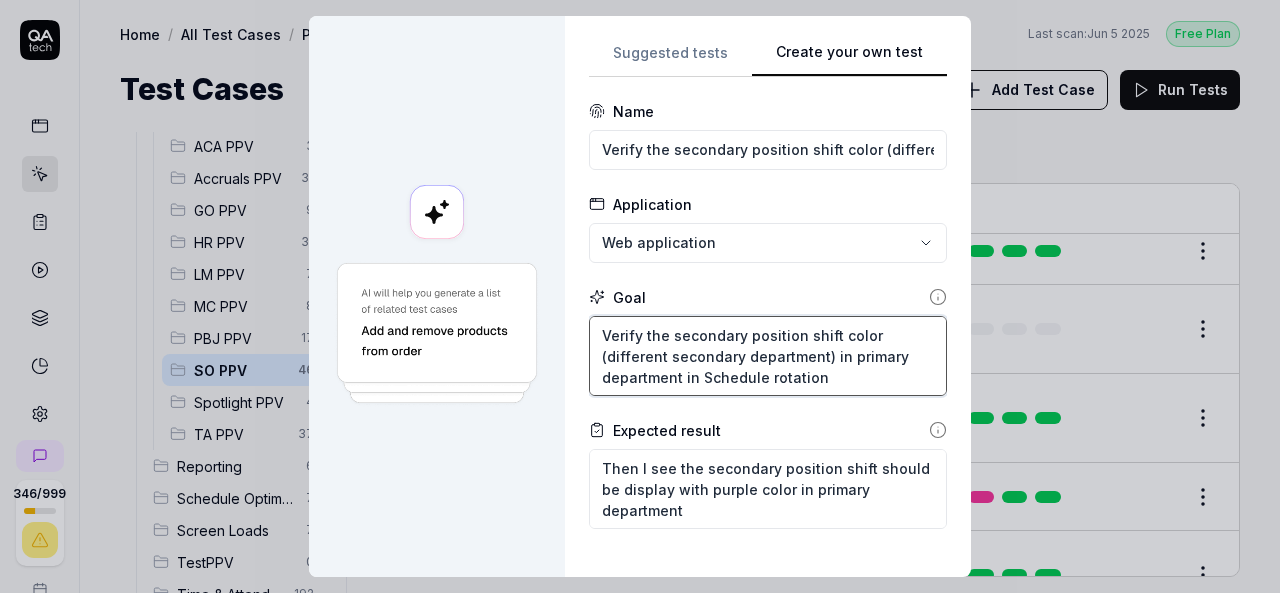 type on "Verify the secondary position shift color (different secondary department) in primary department in Schedule rotation" 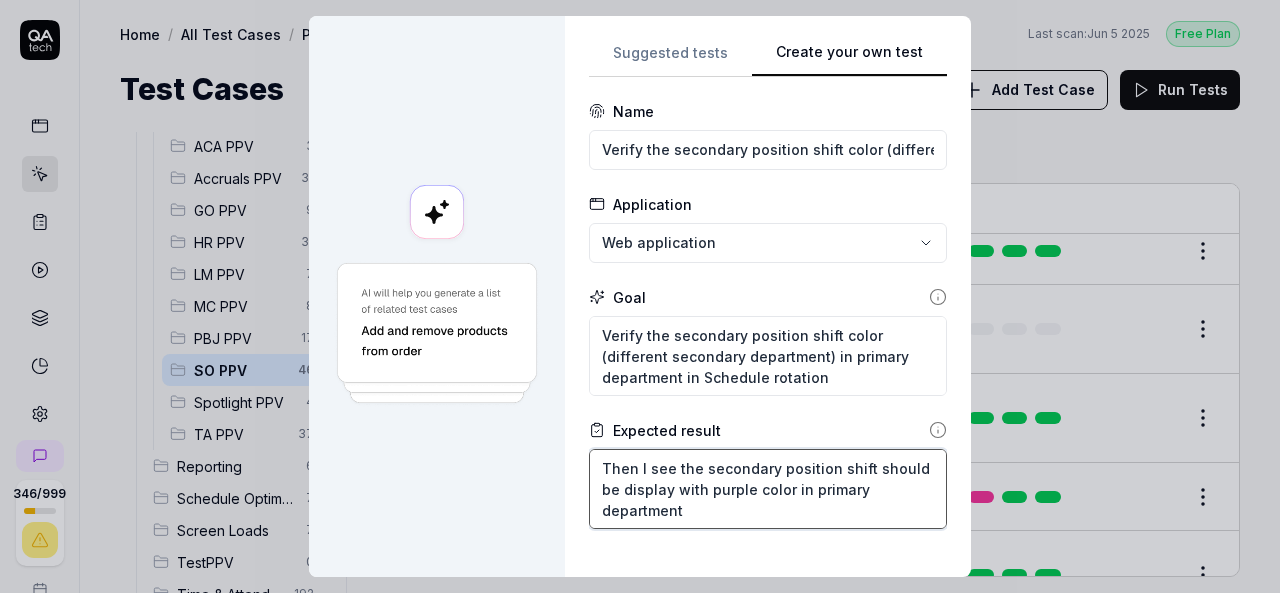 click on "Then I see the secondary position shift should be display with purple color in primary department" at bounding box center (768, 489) 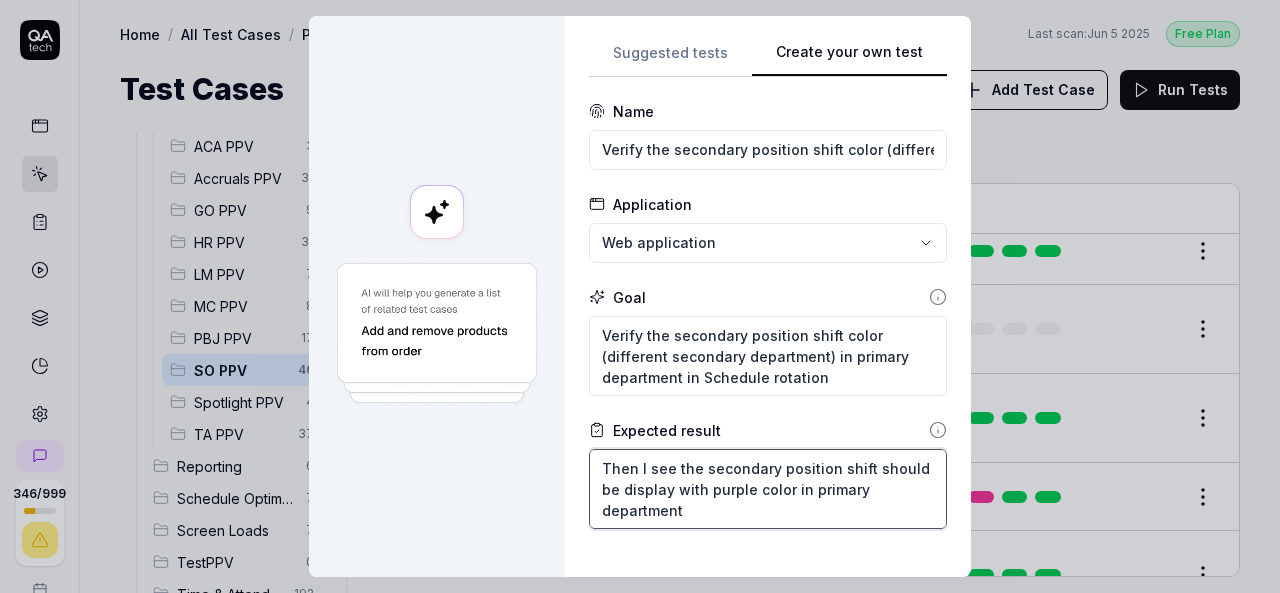paste on "in Schedule rotation" 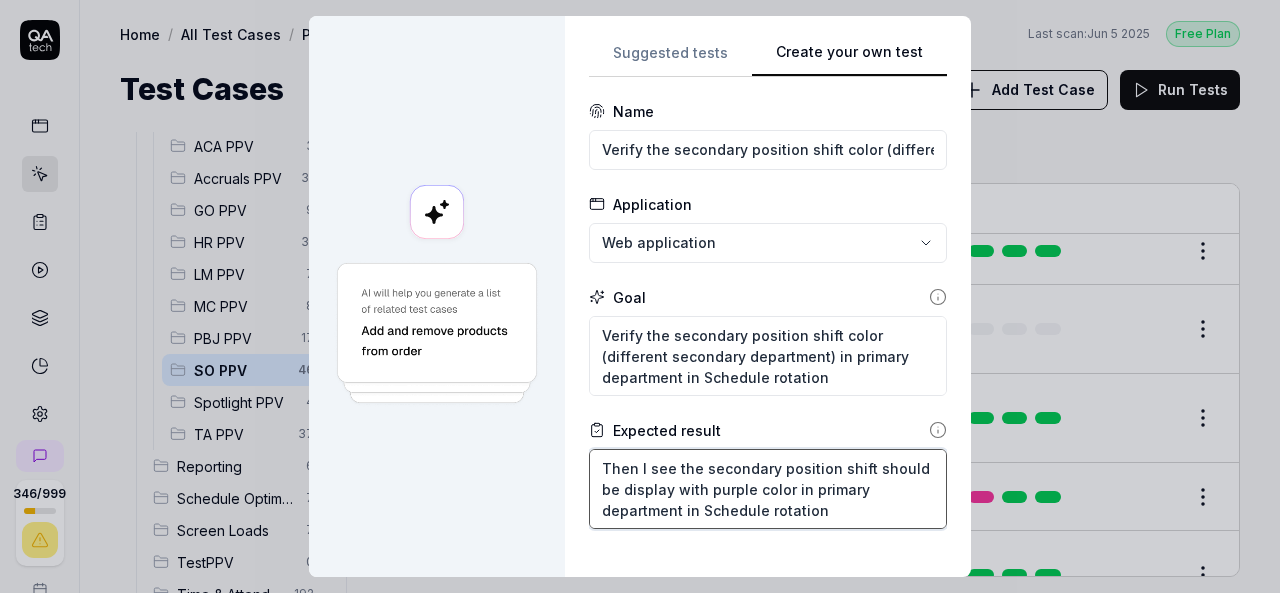 click on "Then I see the secondary position shift should be display with purple color in primary department in Schedule rotation" at bounding box center [768, 489] 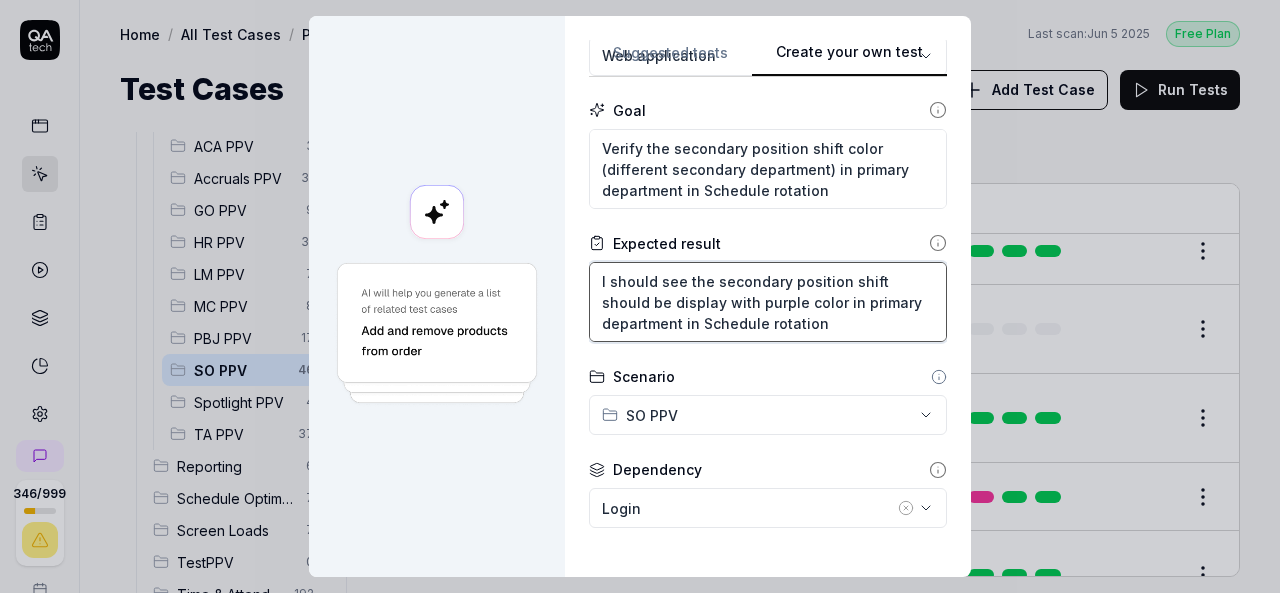 scroll, scrollTop: 366, scrollLeft: 0, axis: vertical 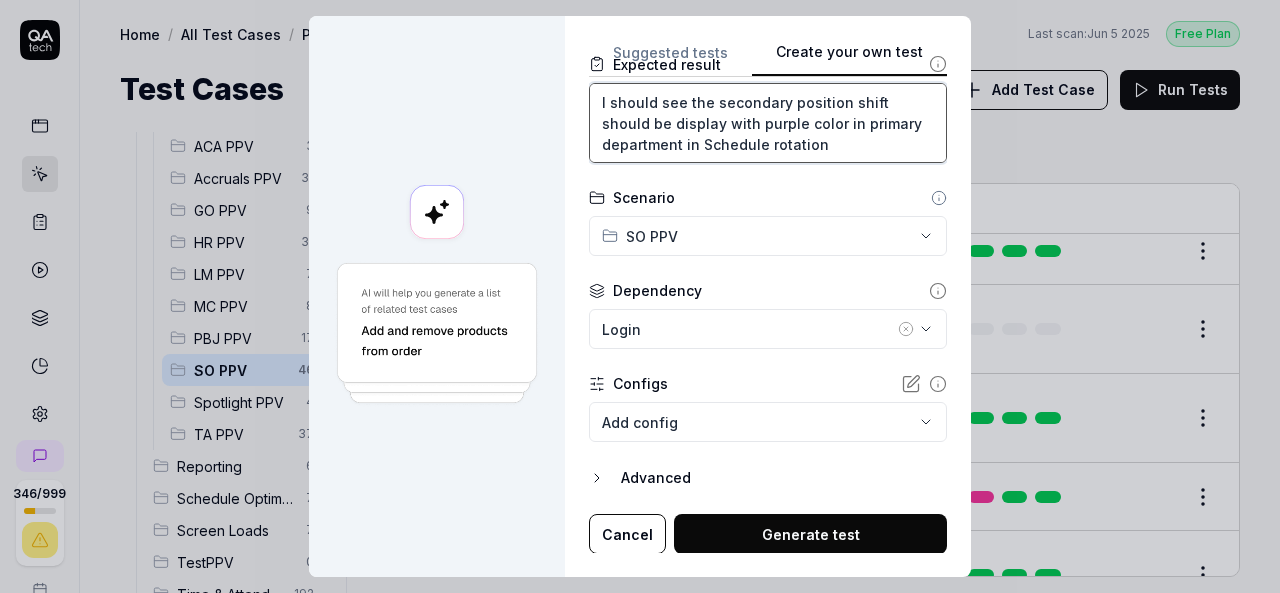 type on "I should see the secondary position shift should be display with purple color in primary department in Schedule rotation" 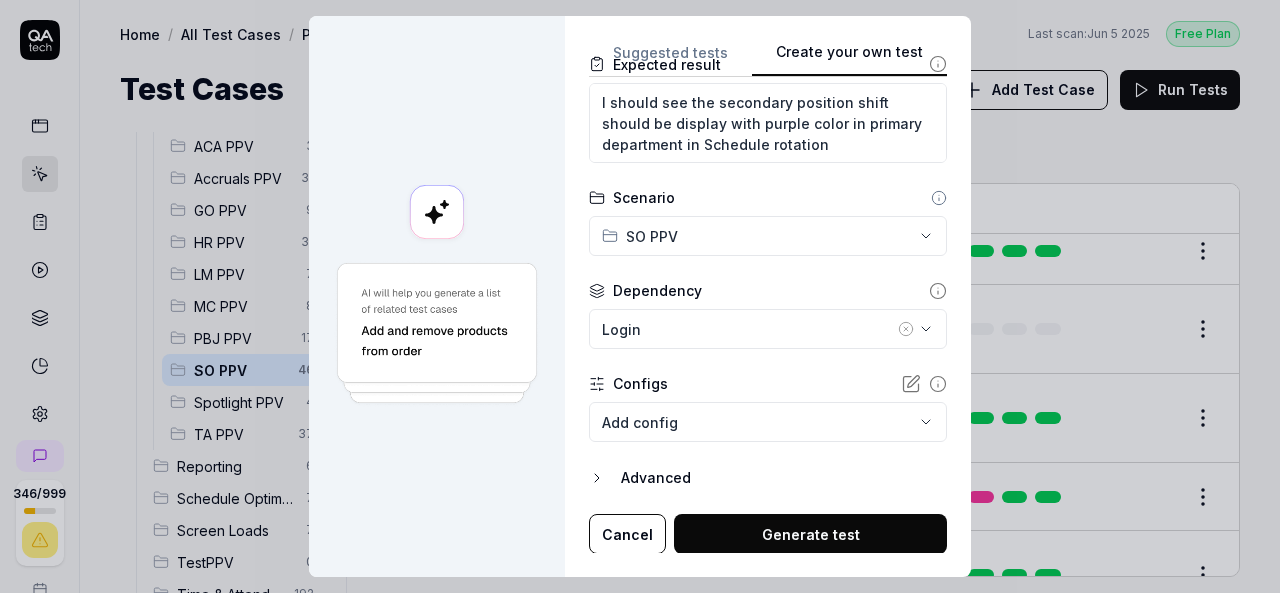 click on "Generate test" at bounding box center (810, 534) 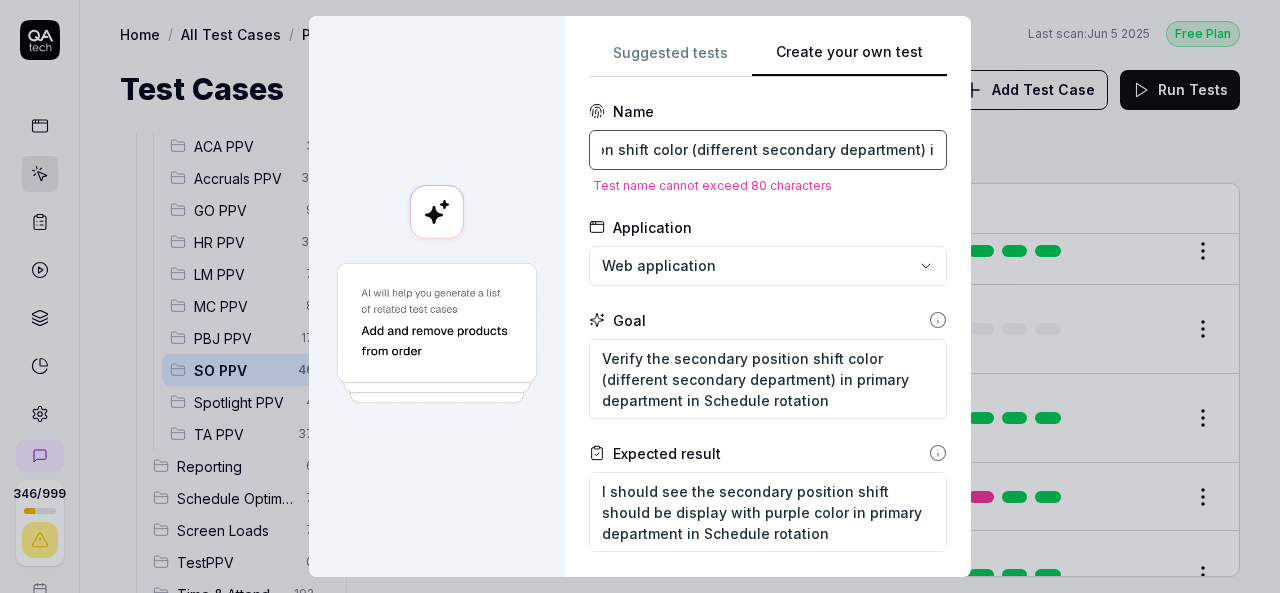 scroll, scrollTop: 0, scrollLeft: 375, axis: horizontal 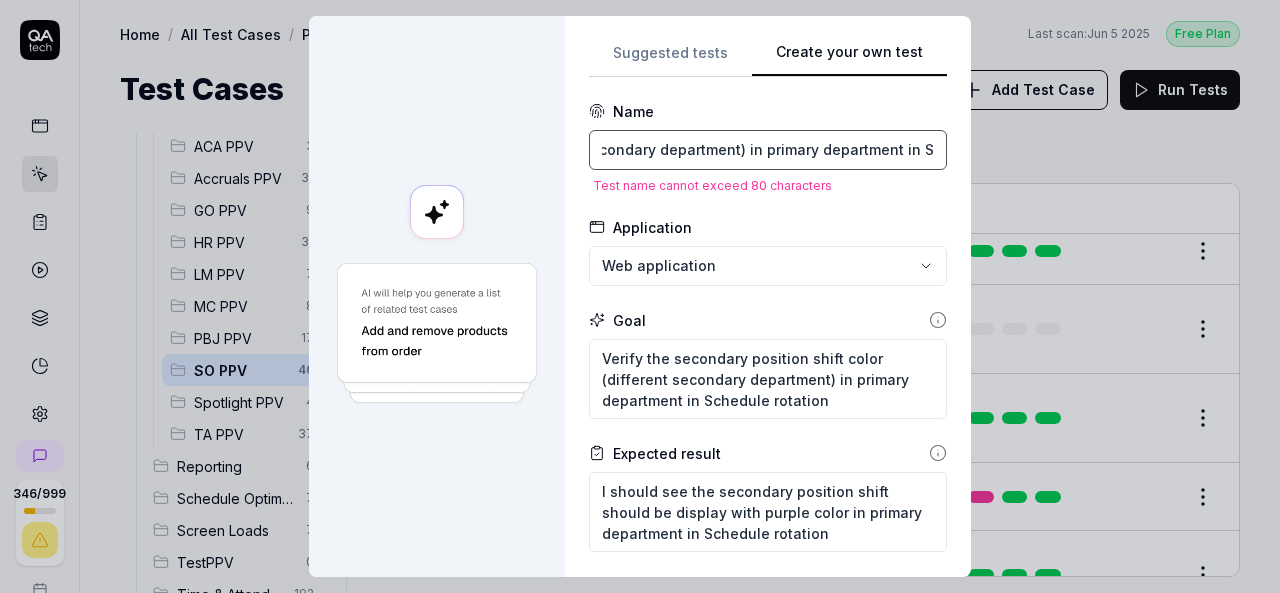 click on "Verify the secondary position shift color (different secondary department) in primary department in SRT" at bounding box center (768, 150) 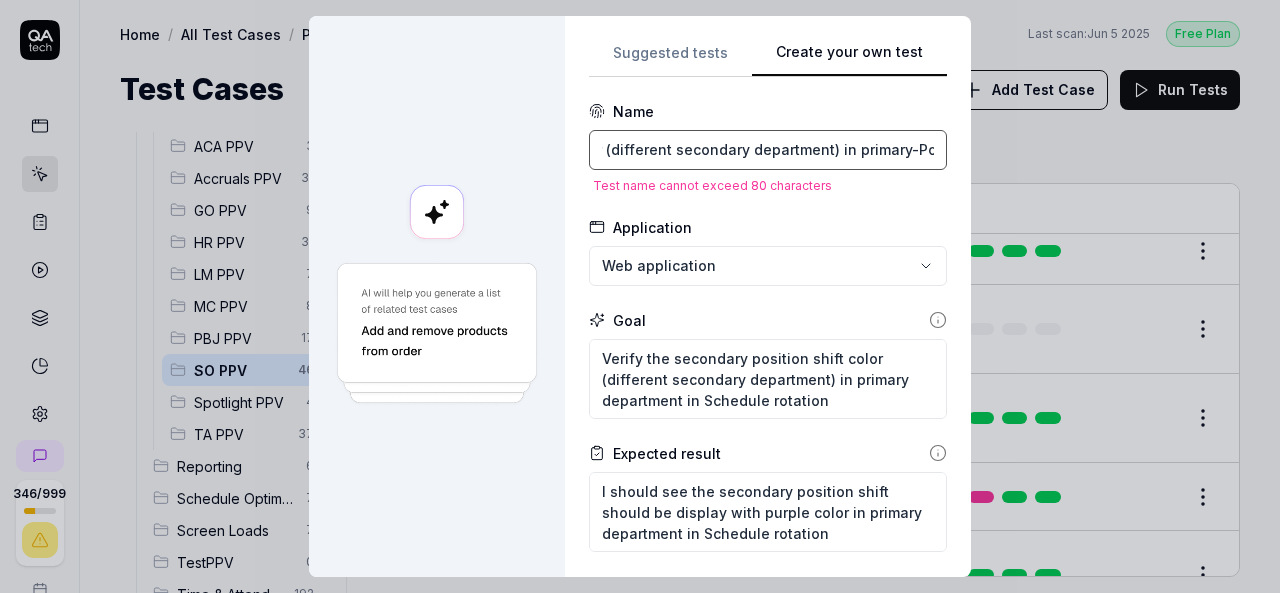 scroll, scrollTop: 0, scrollLeft: 286, axis: horizontal 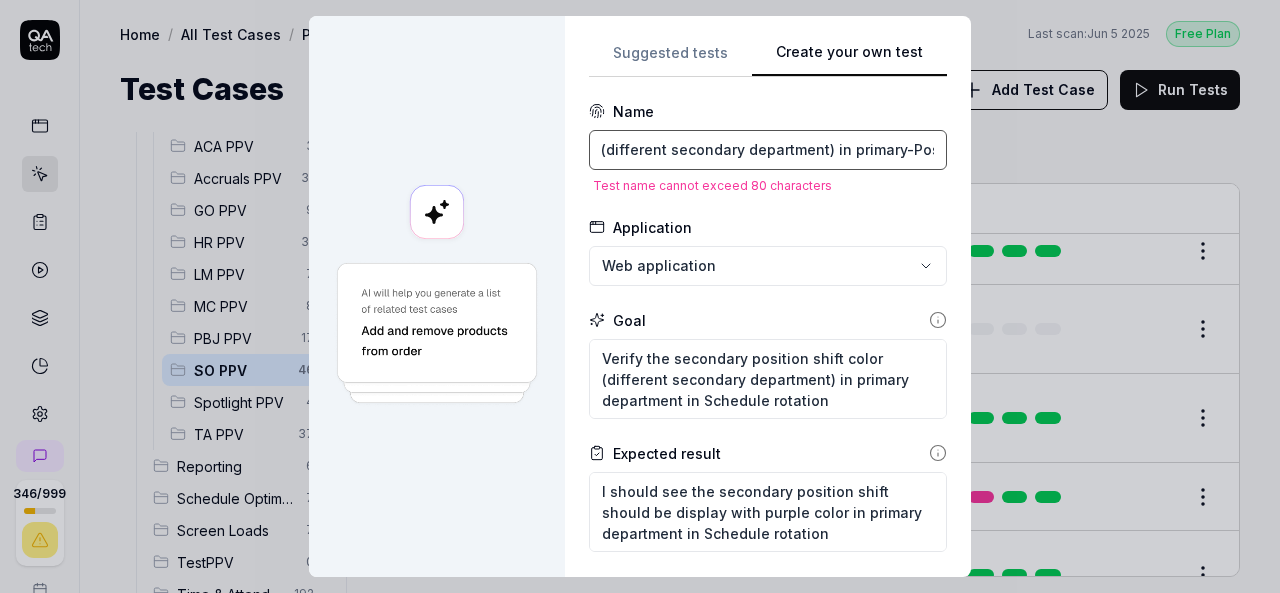click on "Verify the secondary position shift color (different secondary department) in primary-Posit" at bounding box center [768, 150] 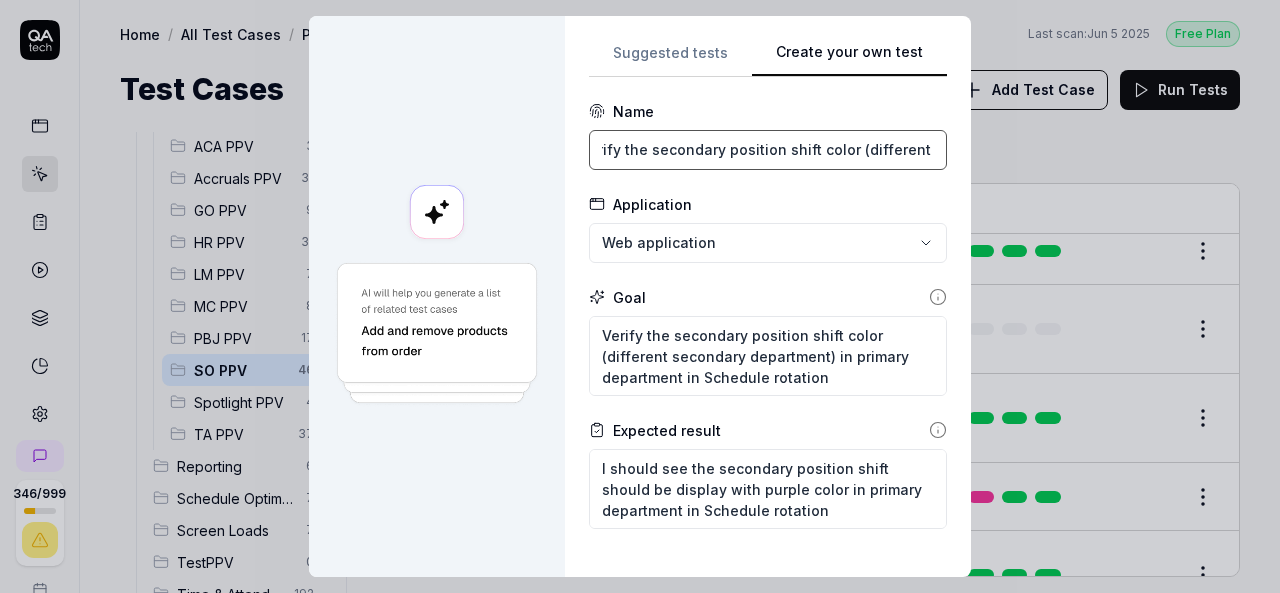 scroll, scrollTop: 0, scrollLeft: 0, axis: both 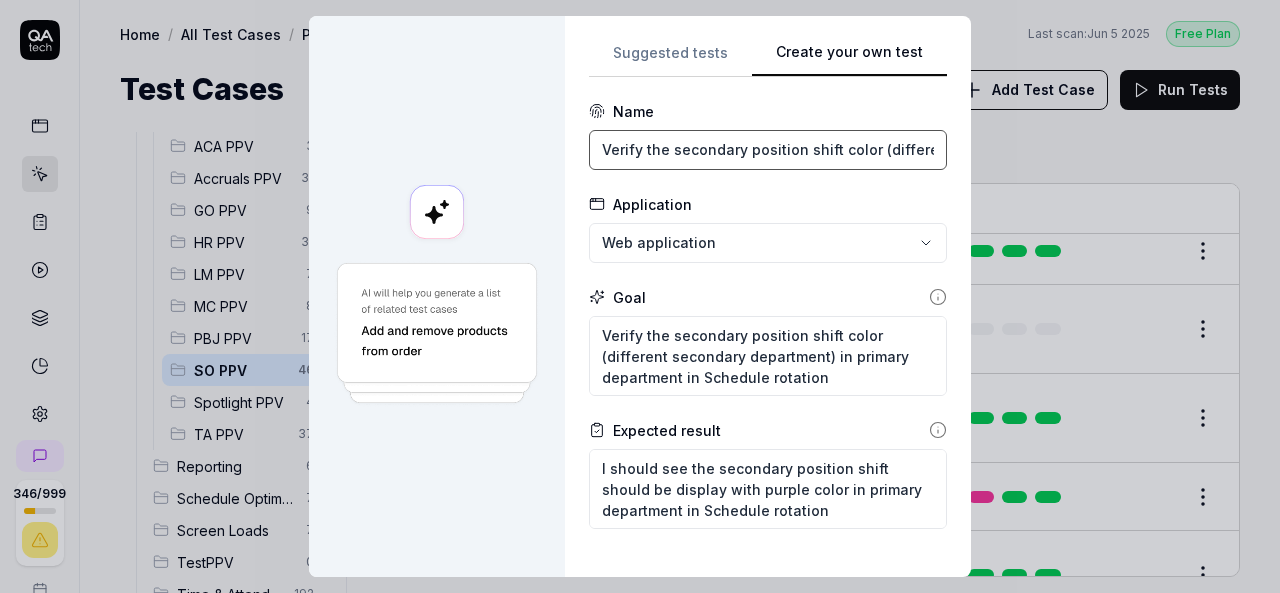 click on "Verify the secondary position shift color (different secondary department)" at bounding box center [768, 150] 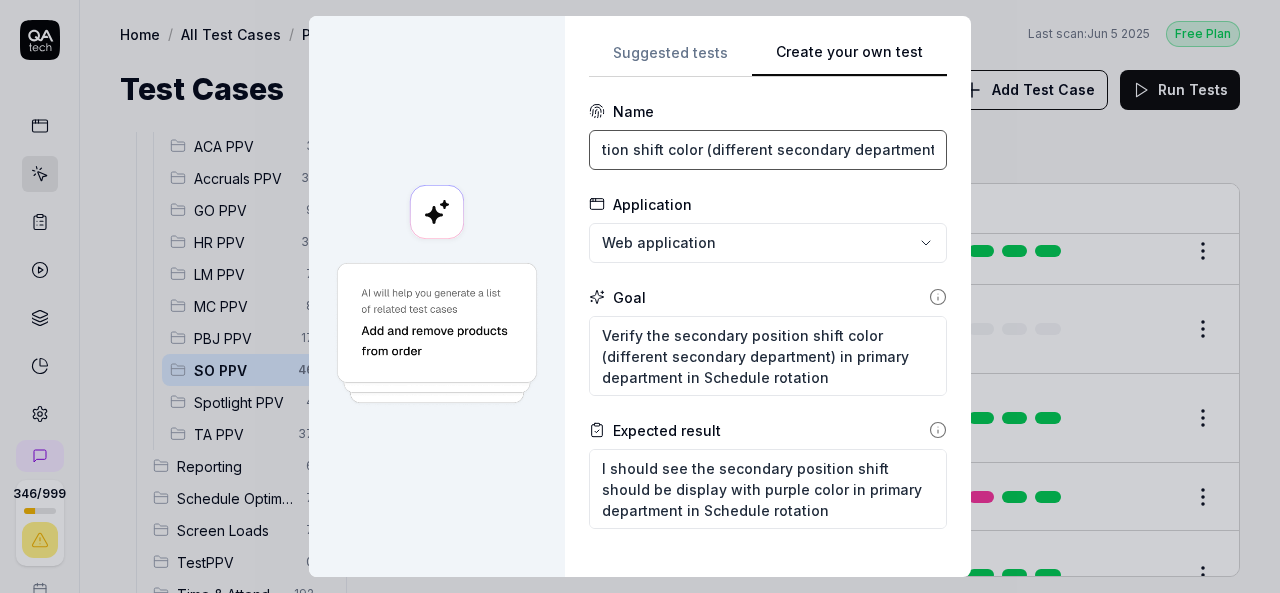 scroll, scrollTop: 0, scrollLeft: 0, axis: both 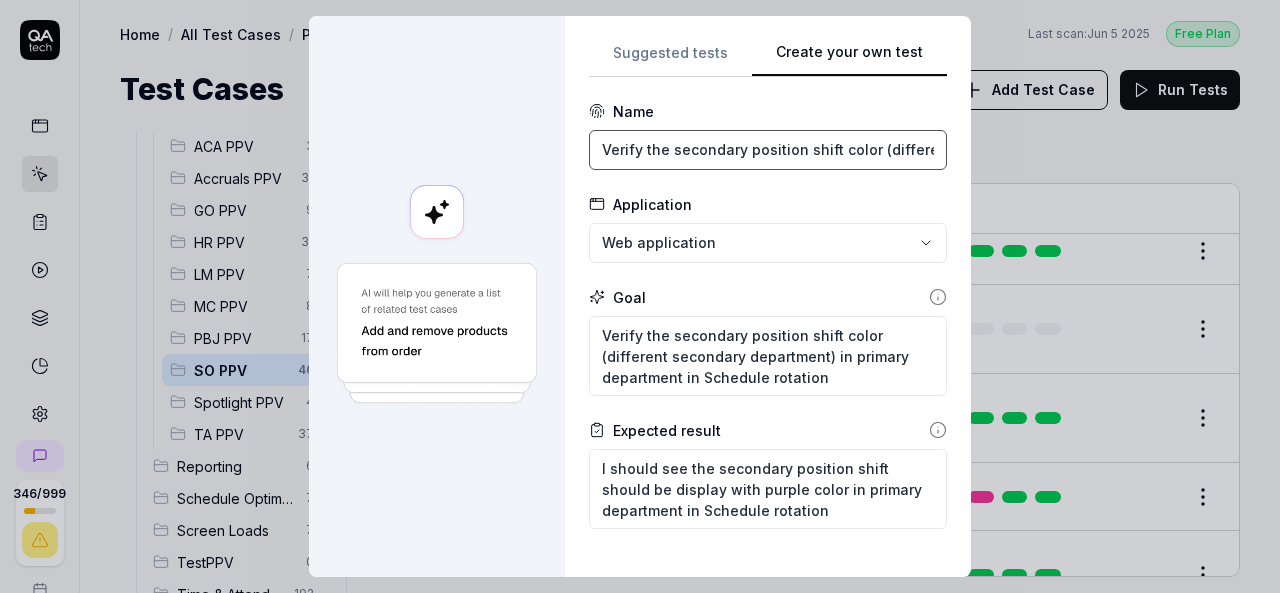 click on "Verify the secondary position shift color (different secondary department)" at bounding box center [768, 150] 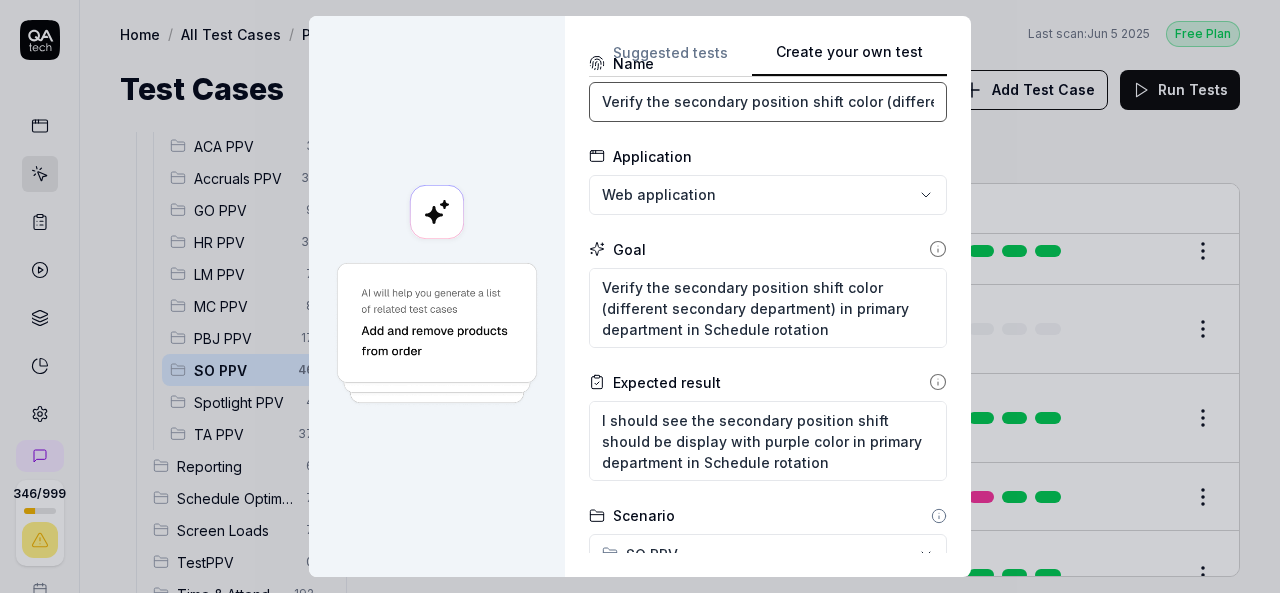 scroll, scrollTop: 0, scrollLeft: 0, axis: both 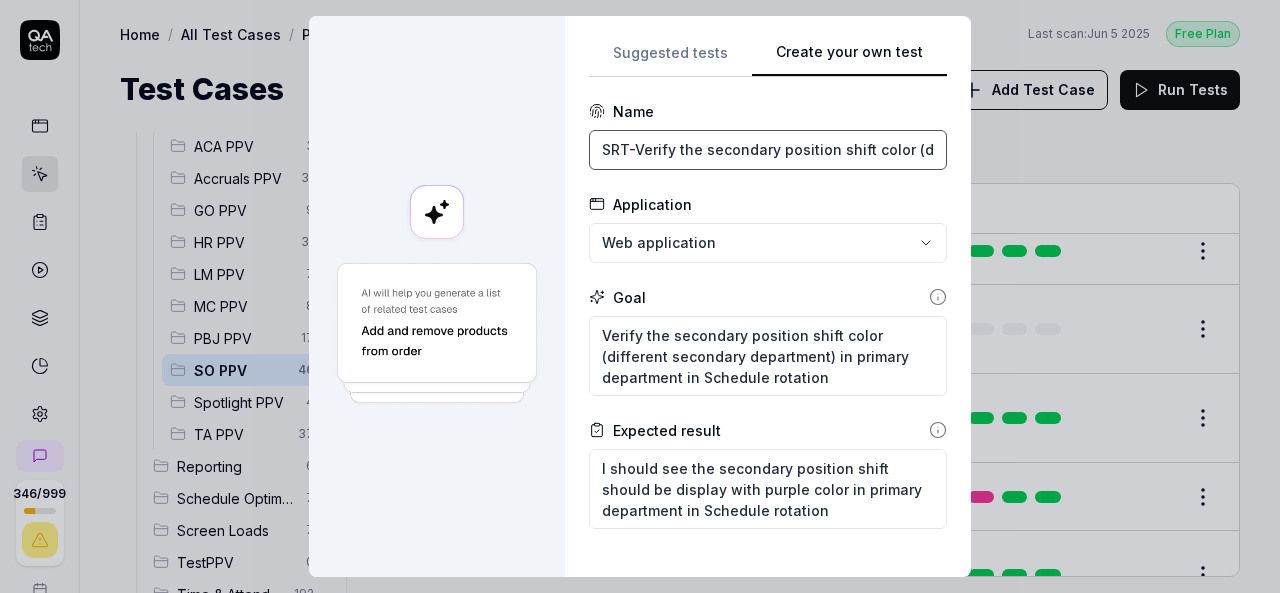 click on "SRT-Verify the secondary position shift color (different secondary department)" at bounding box center [768, 150] 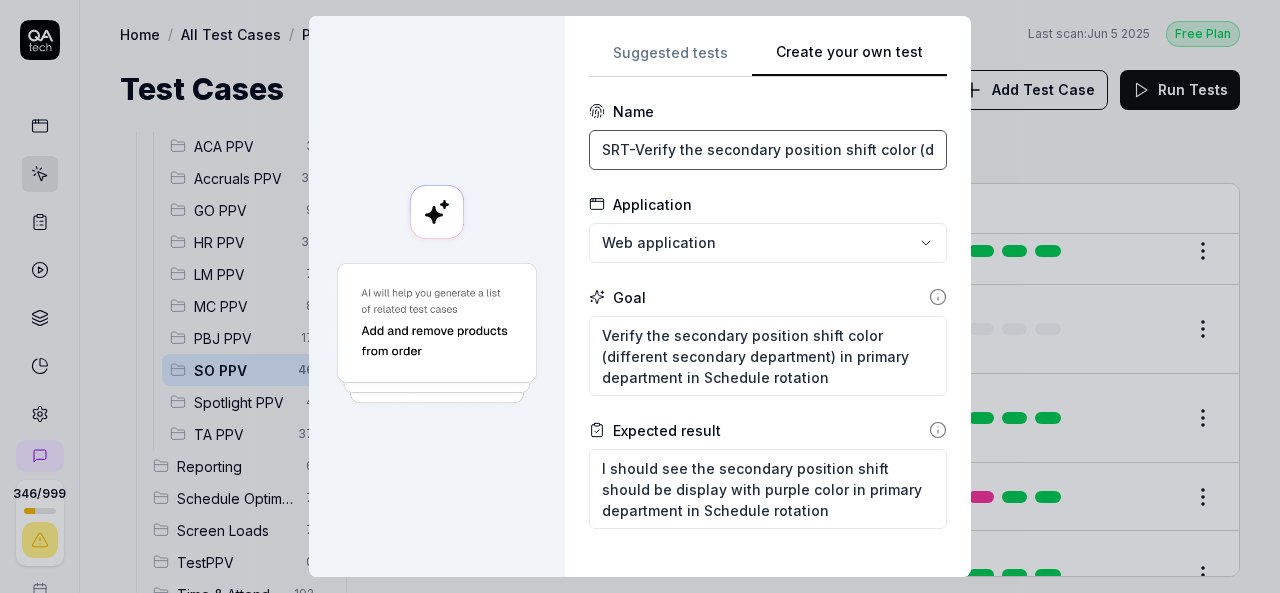 scroll, scrollTop: 366, scrollLeft: 0, axis: vertical 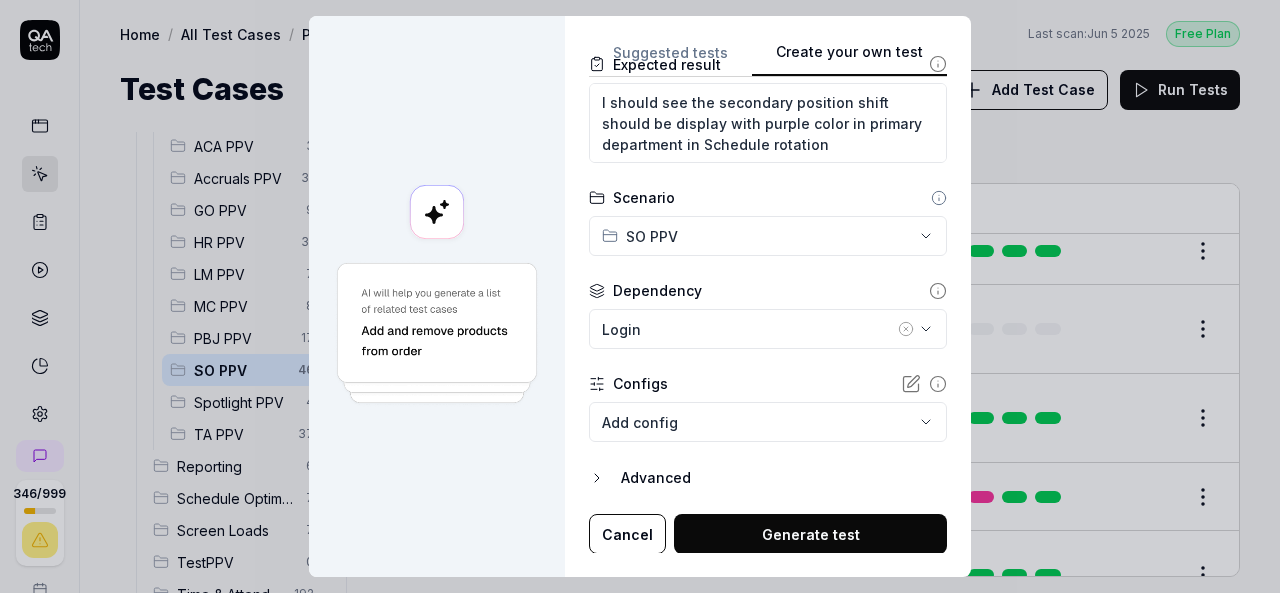 type on "SRT-Verify the secondary position shift color (different secondary department)" 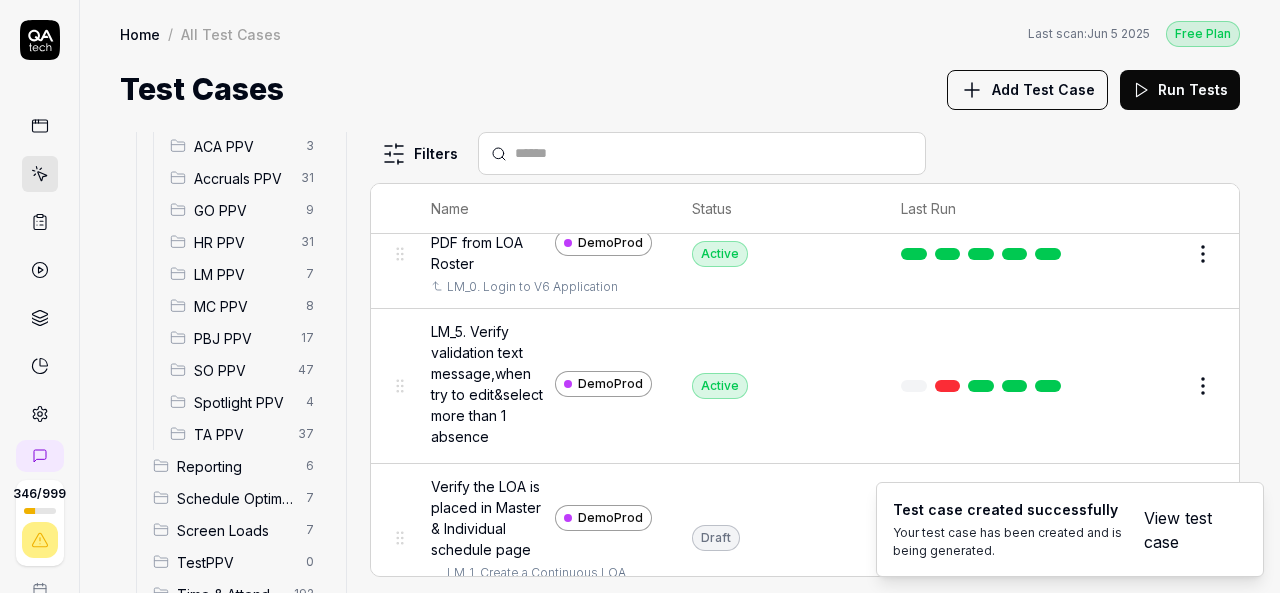 scroll, scrollTop: 37730, scrollLeft: 0, axis: vertical 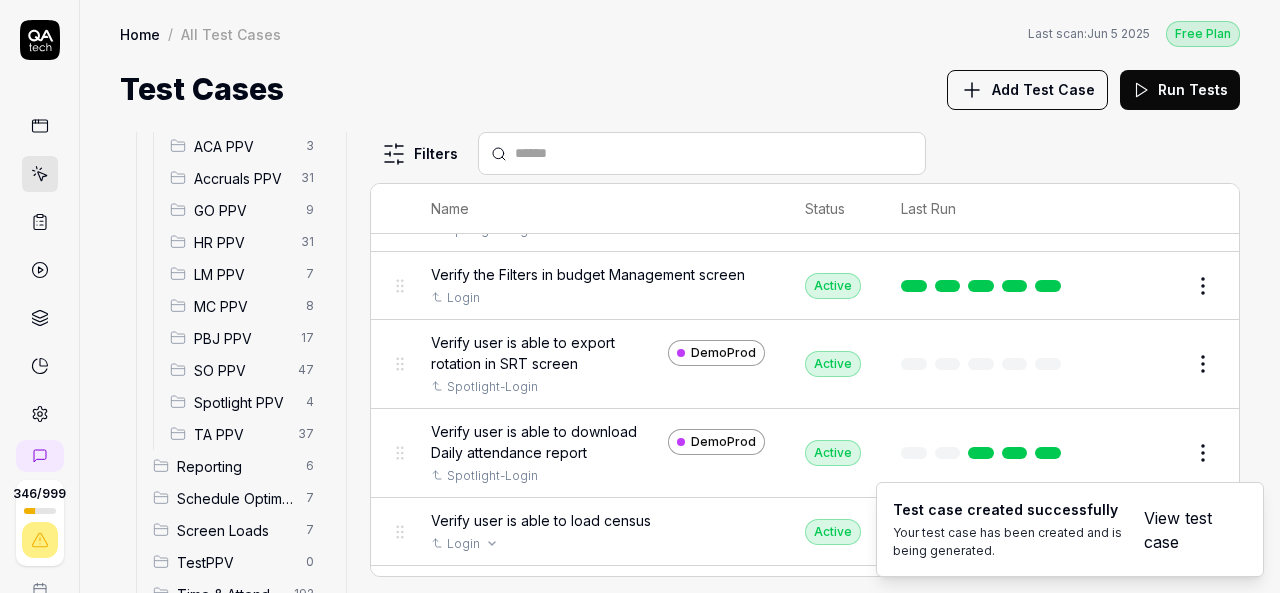 click on "Login" at bounding box center [598, 544] 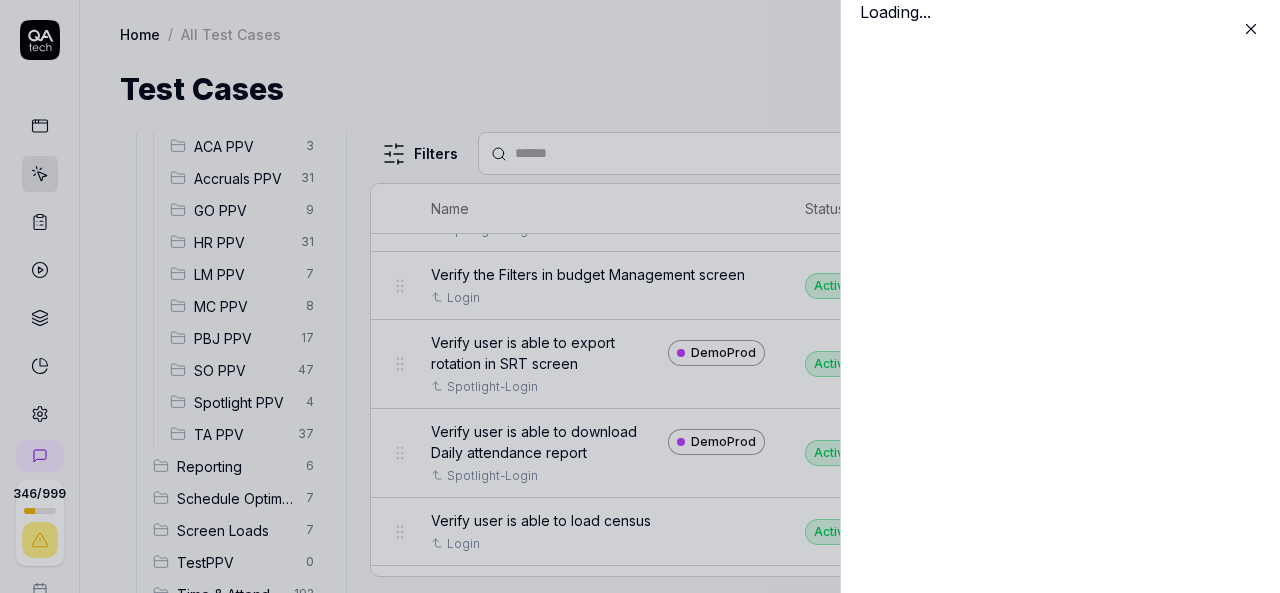 click on "Loading..." at bounding box center (1060, 296) 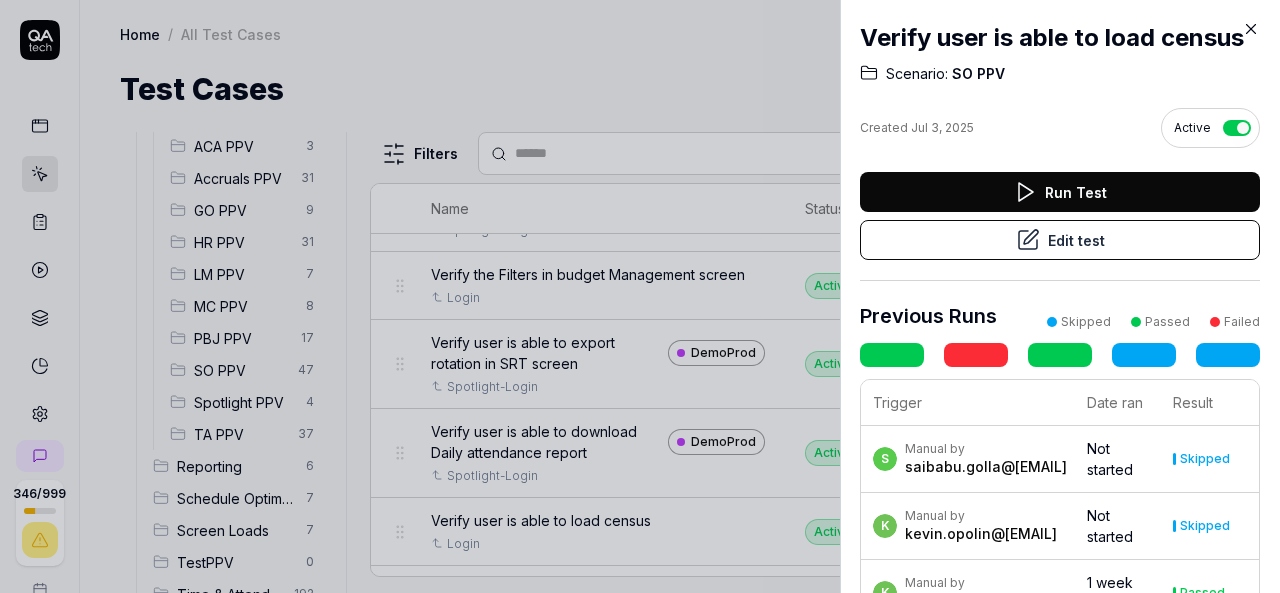 click at bounding box center [640, 296] 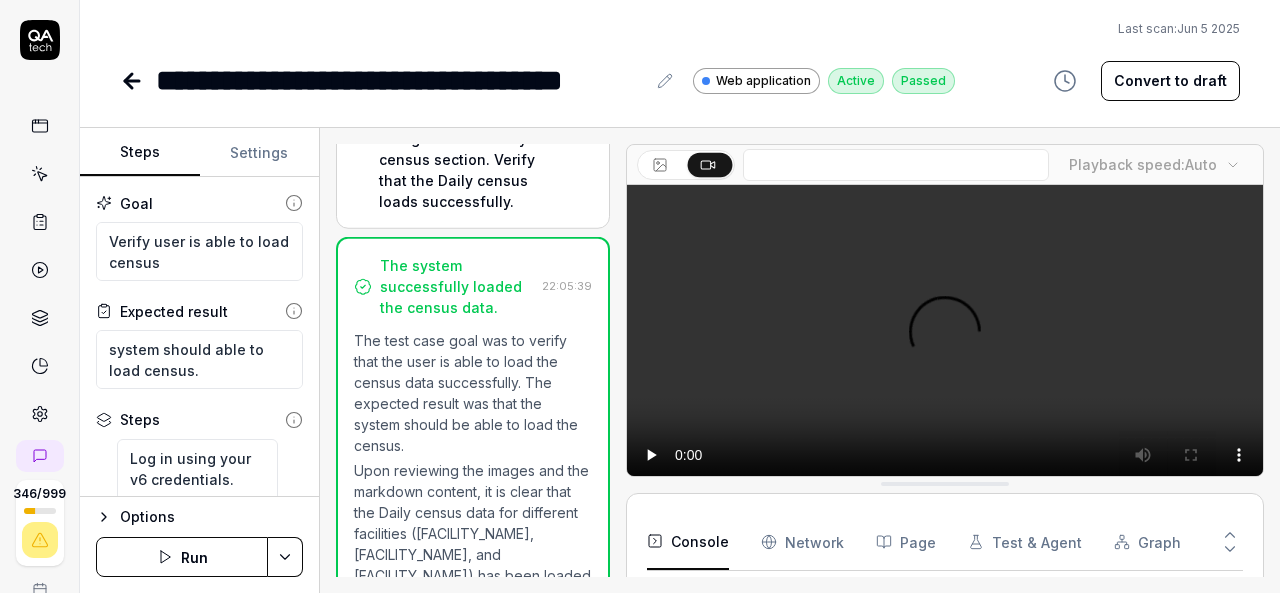 scroll, scrollTop: 660, scrollLeft: 0, axis: vertical 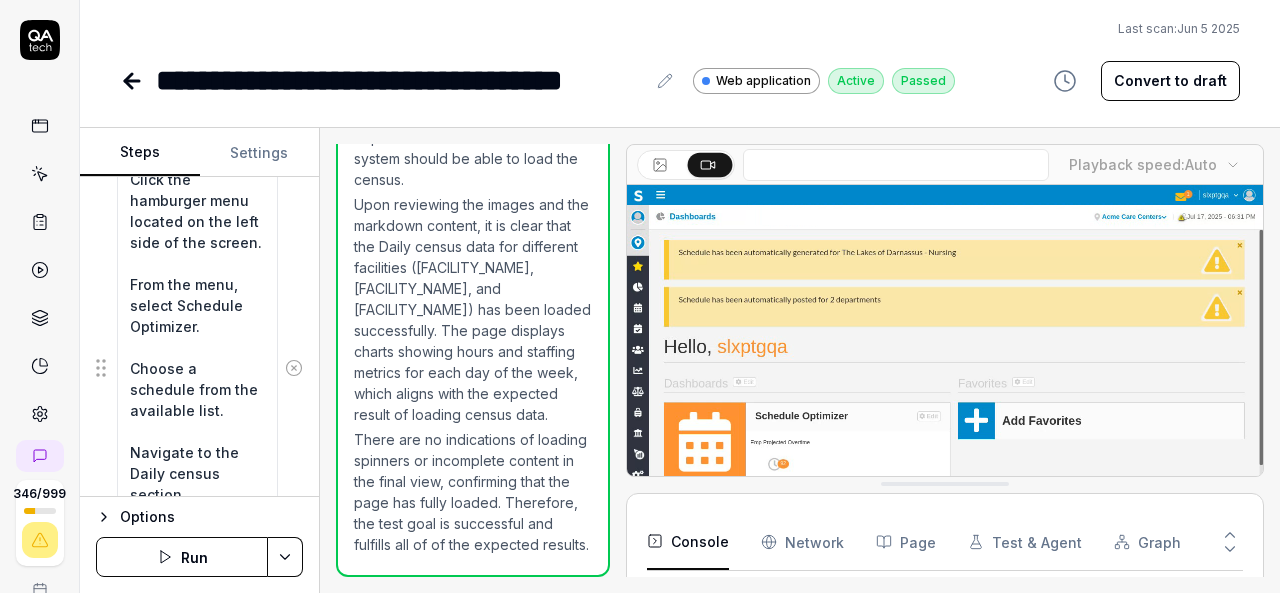 click 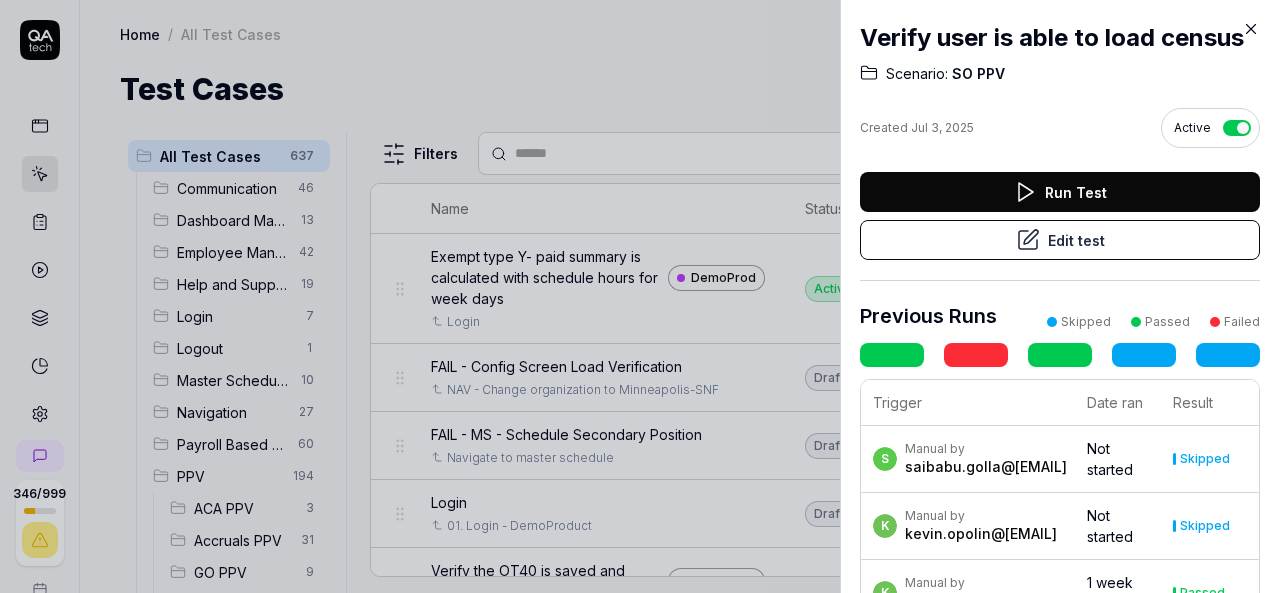 click at bounding box center [640, 296] 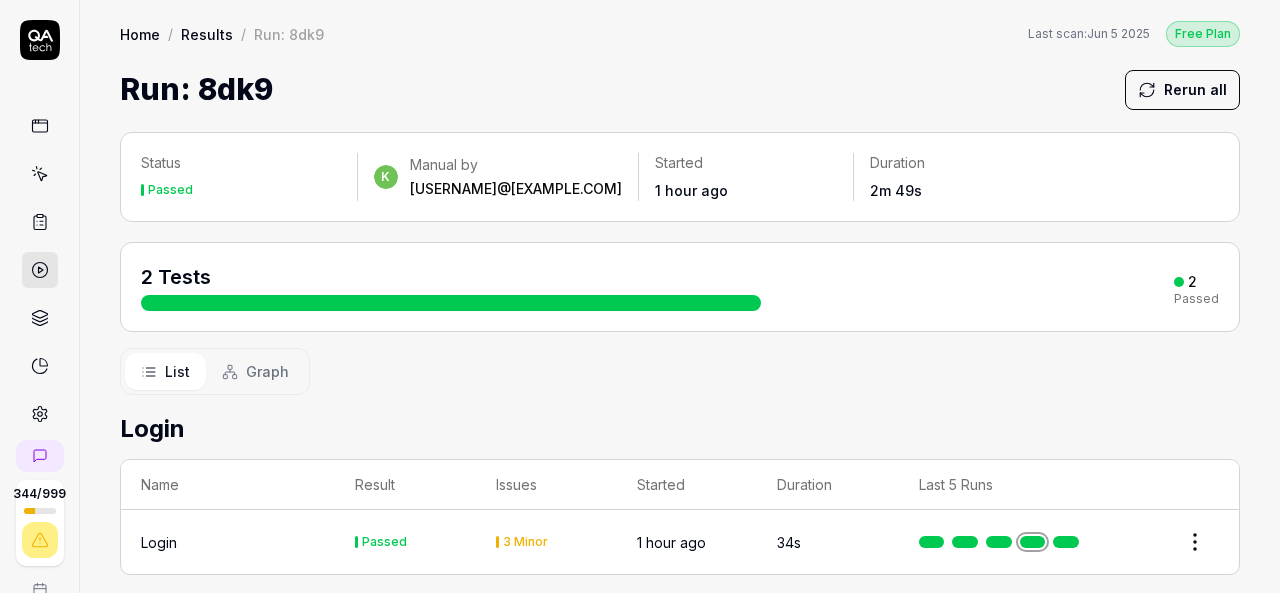 scroll, scrollTop: 0, scrollLeft: 0, axis: both 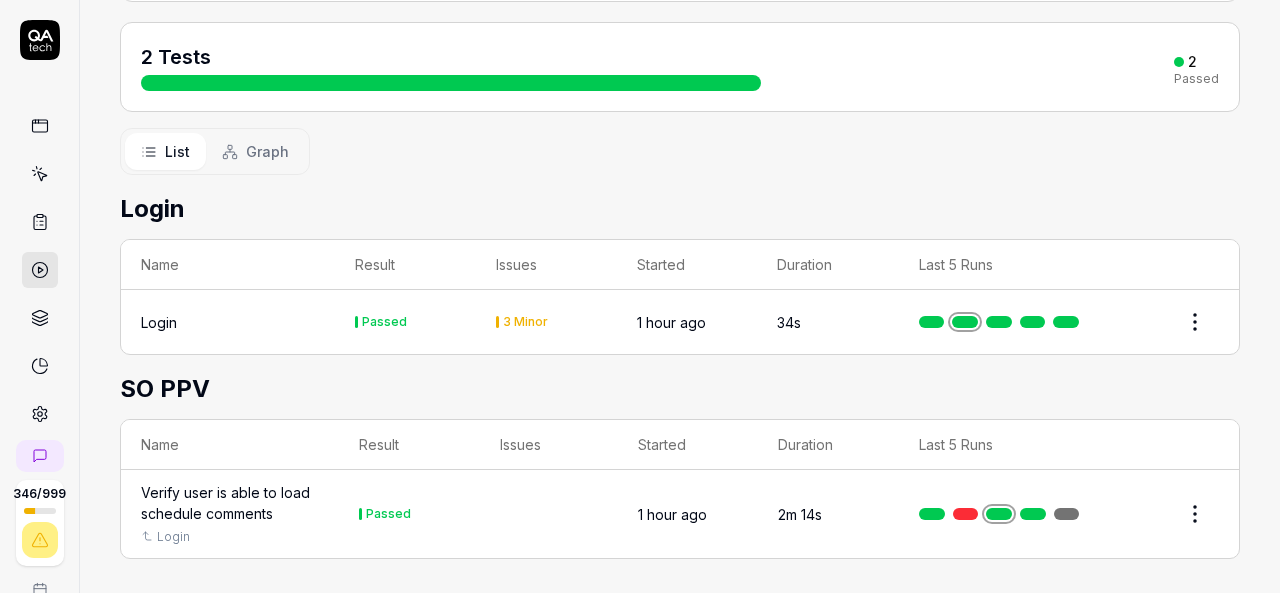 click on "List Graph" at bounding box center (680, 151) 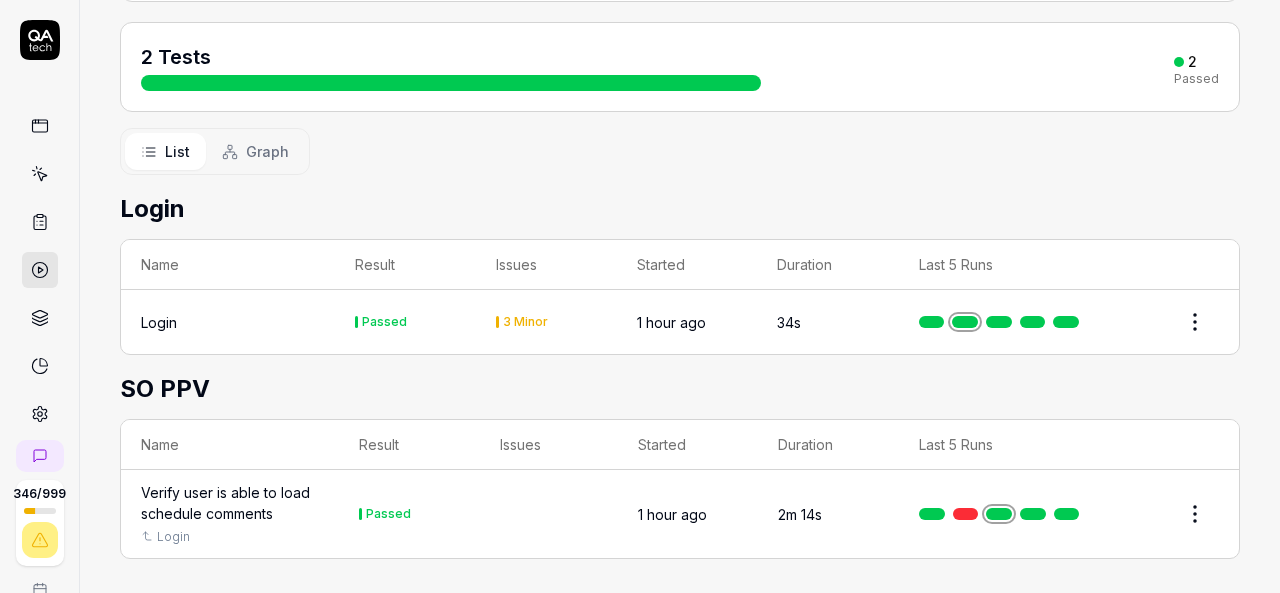 click on "Verify user is able to load schedule comments" at bounding box center (230, 503) 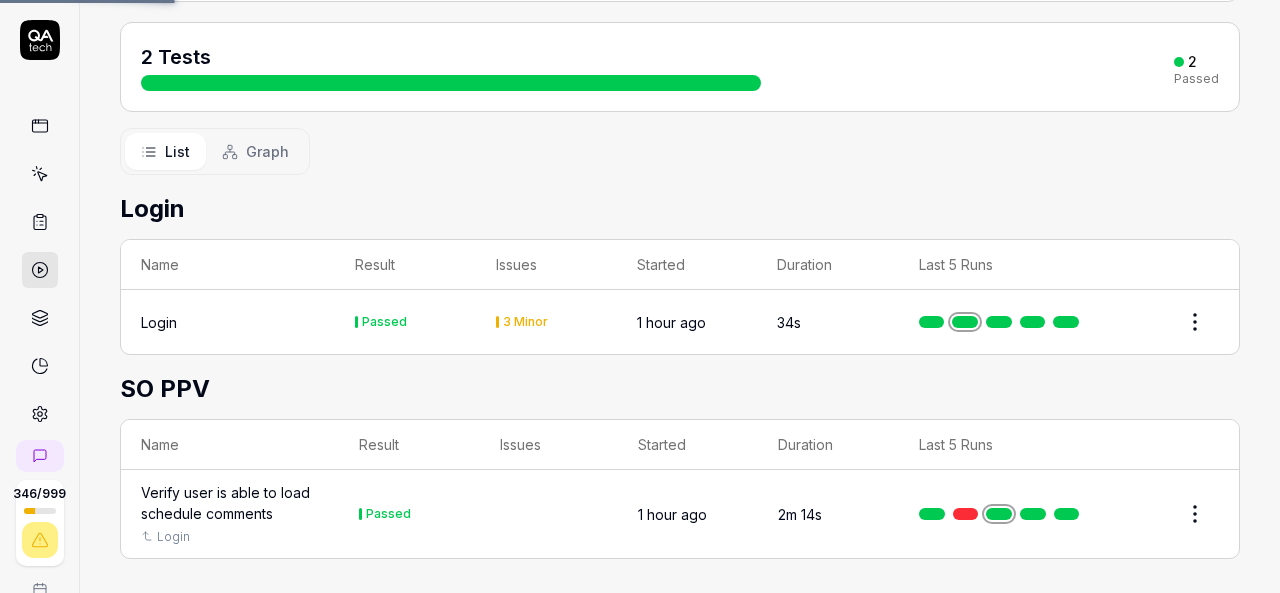 scroll, scrollTop: 0, scrollLeft: 0, axis: both 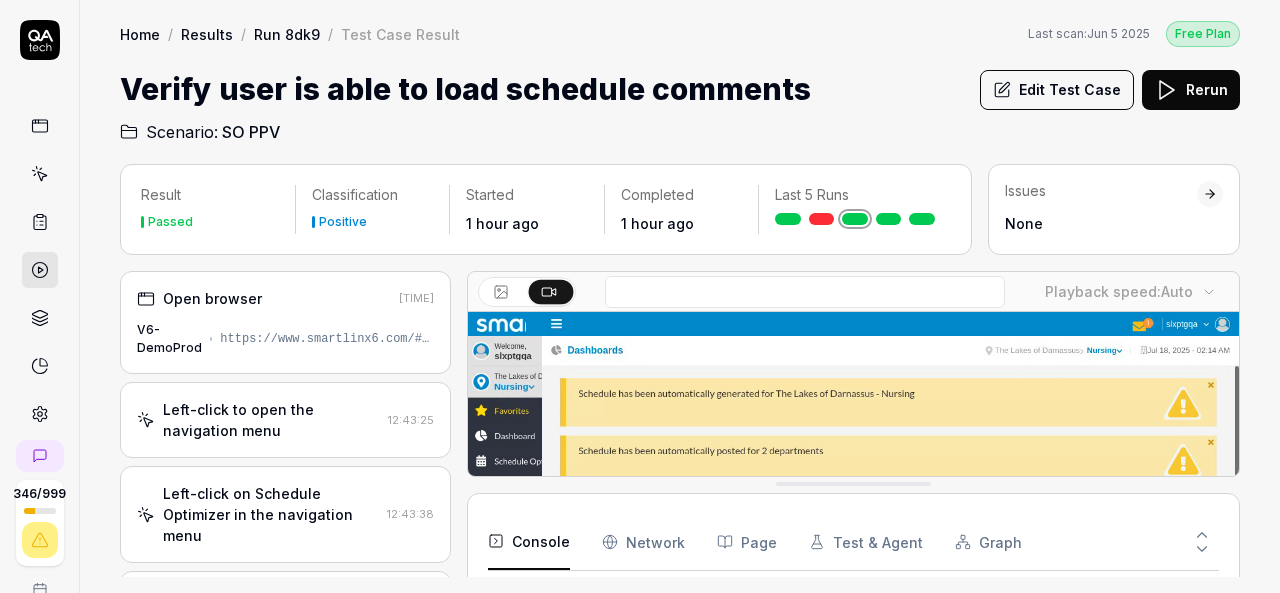 click on "Left-click on Schedule Optimizer in the navigation menu" at bounding box center [271, 514] 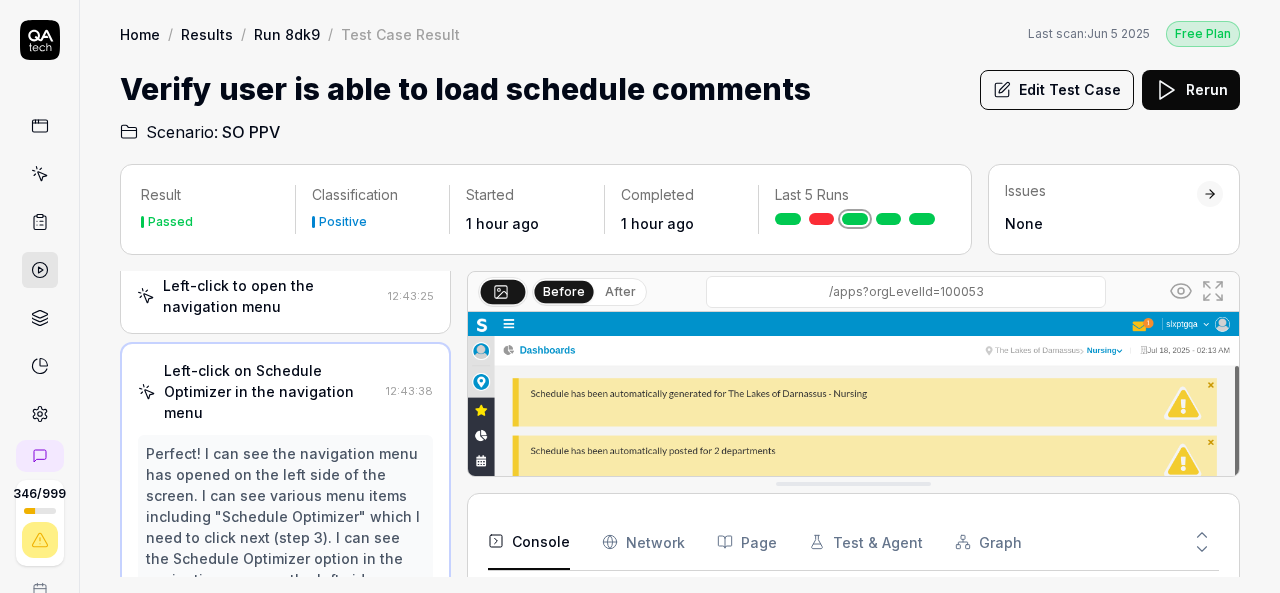 scroll, scrollTop: 0, scrollLeft: 0, axis: both 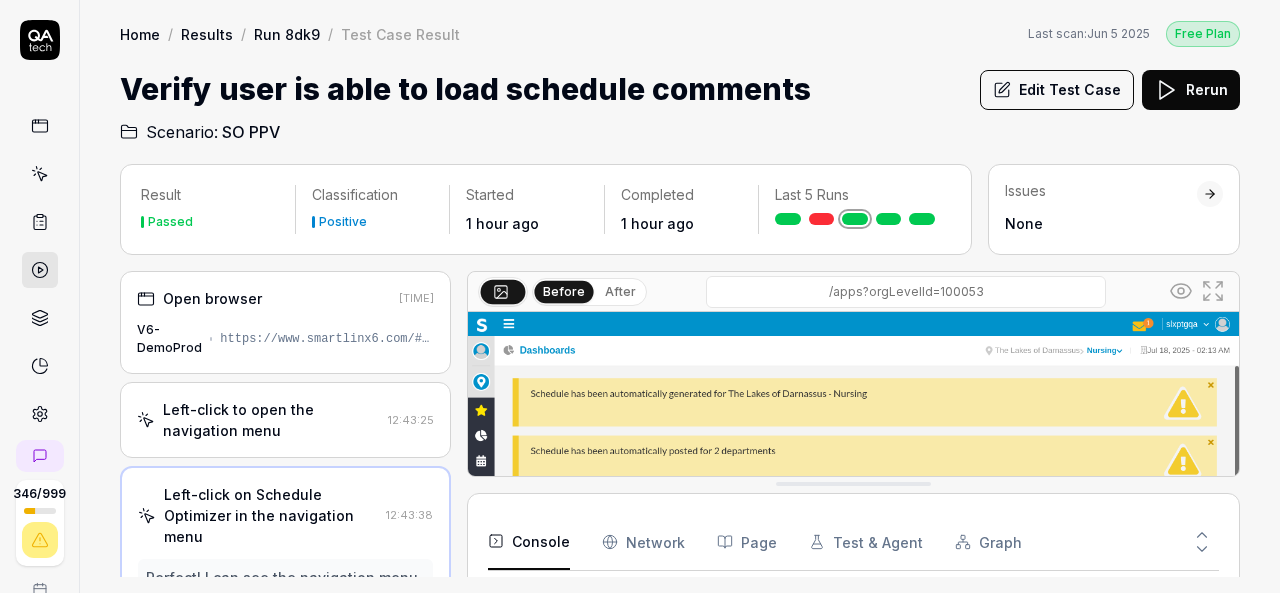 click on "Left-click to open the navigation menu" at bounding box center [271, 420] 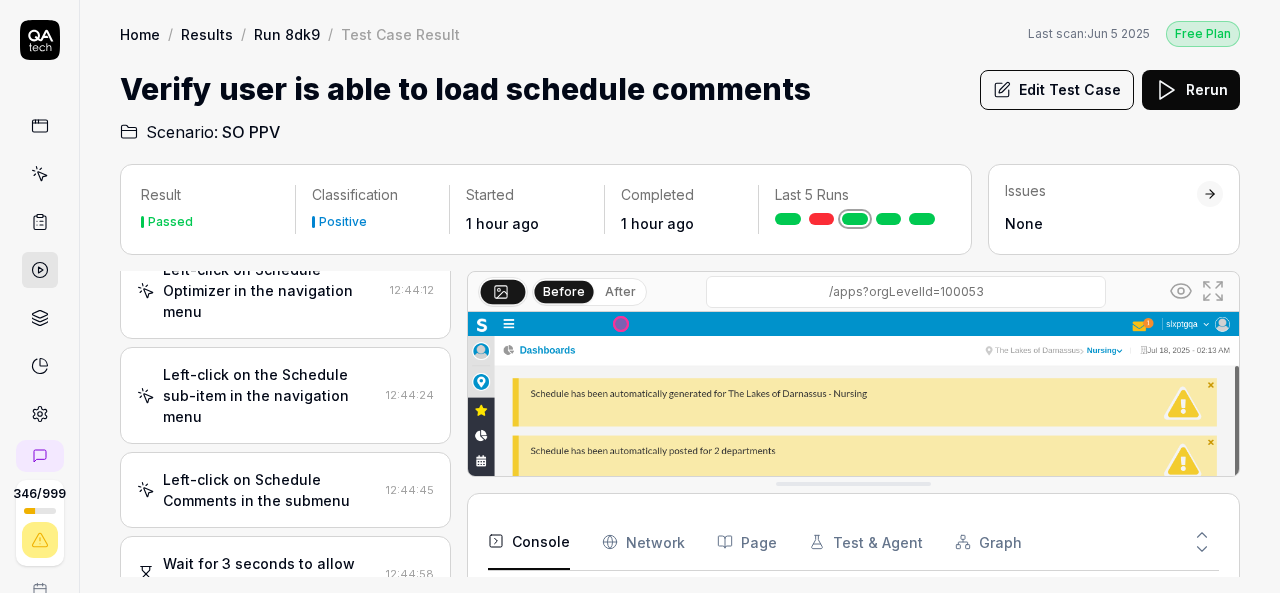 scroll, scrollTop: 954, scrollLeft: 0, axis: vertical 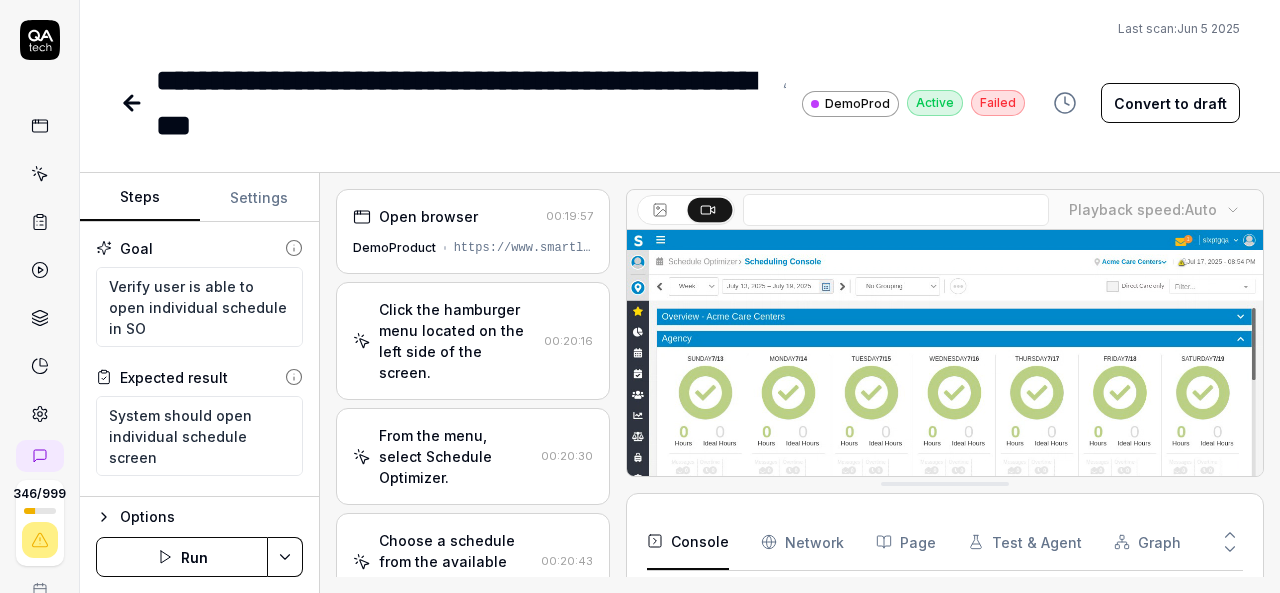 type on "*" 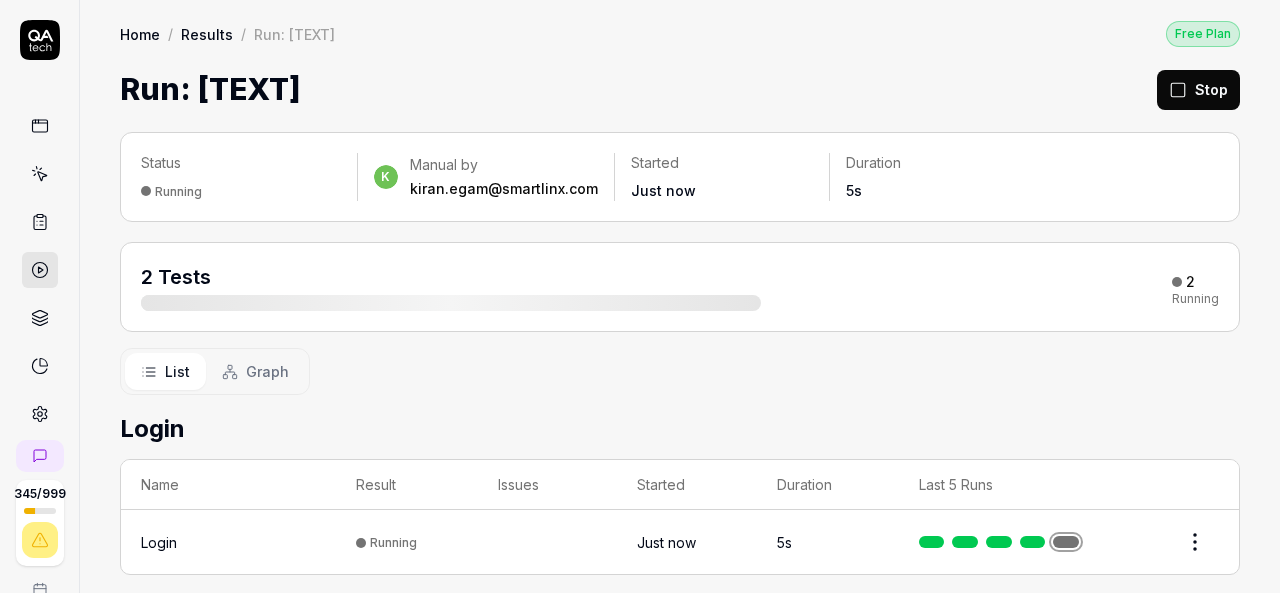 scroll, scrollTop: 0, scrollLeft: 0, axis: both 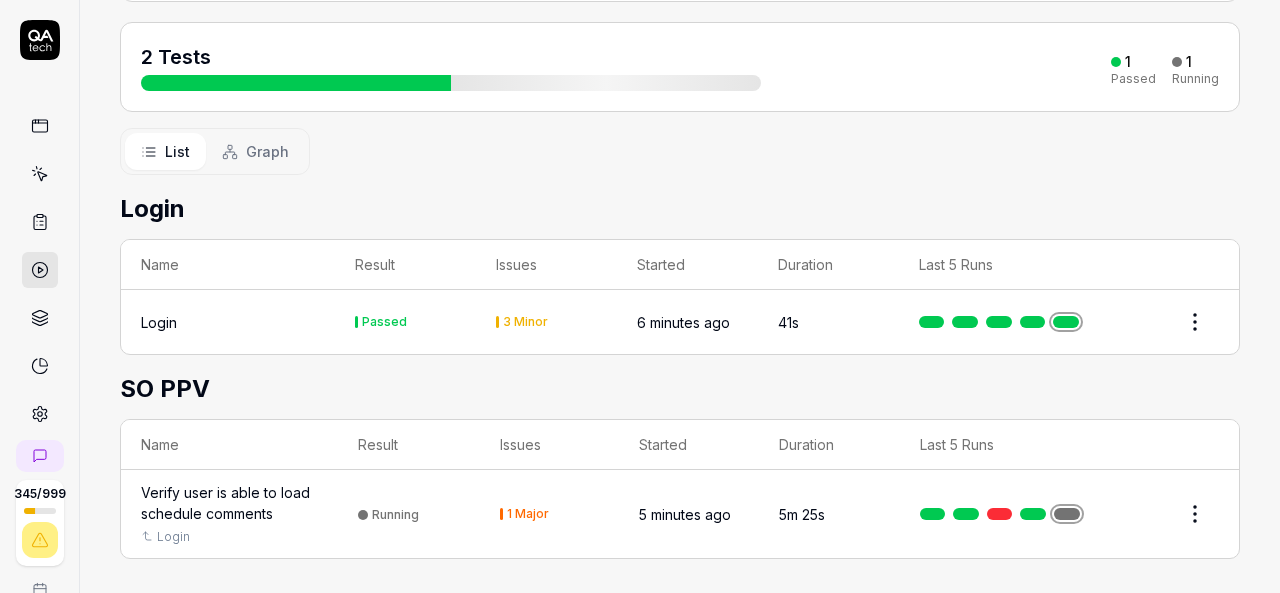 click on "Verify user is able to load schedule comments" at bounding box center [229, 503] 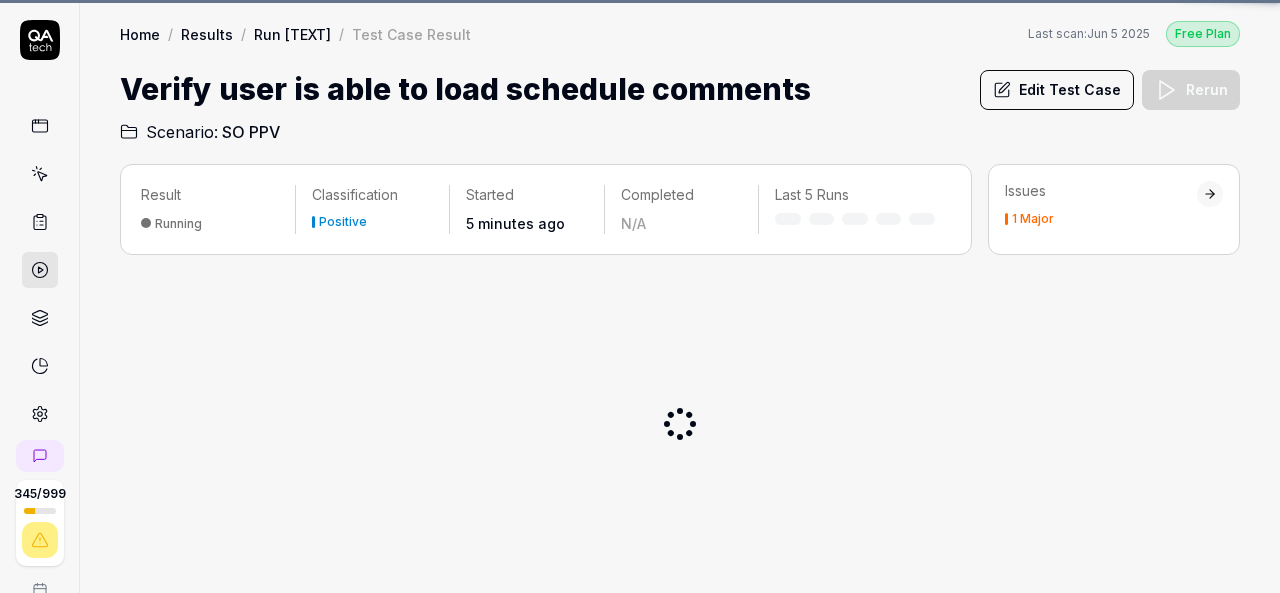 scroll, scrollTop: 0, scrollLeft: 0, axis: both 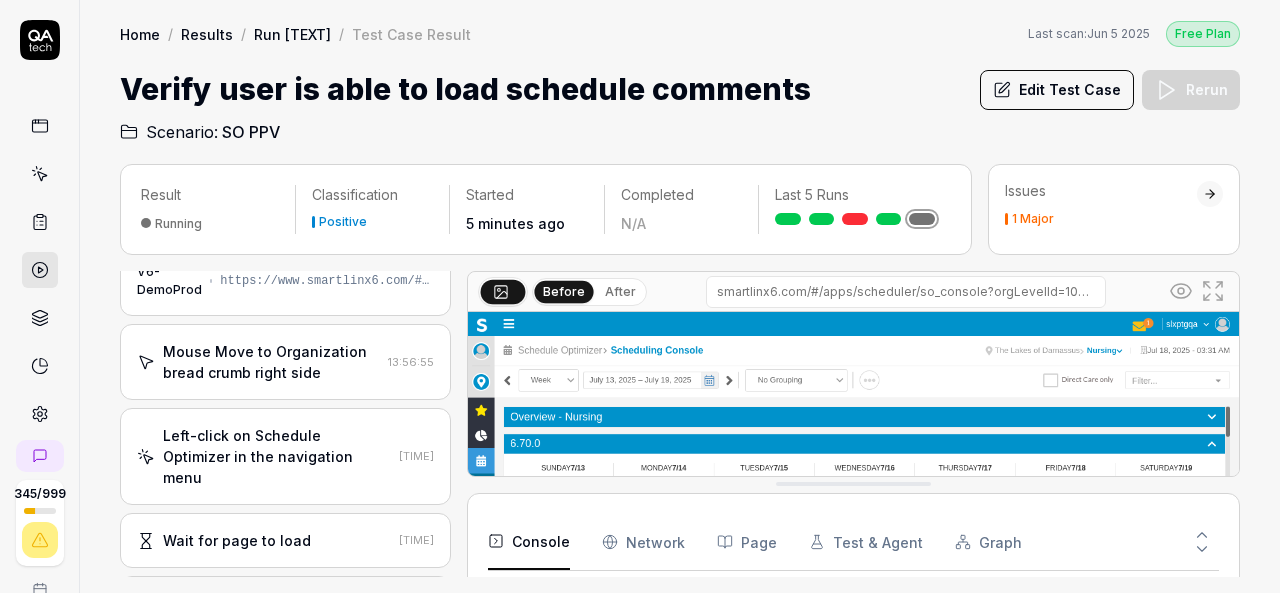 click on "Mouse Move to Organization bread crumb  right side" at bounding box center [271, 362] 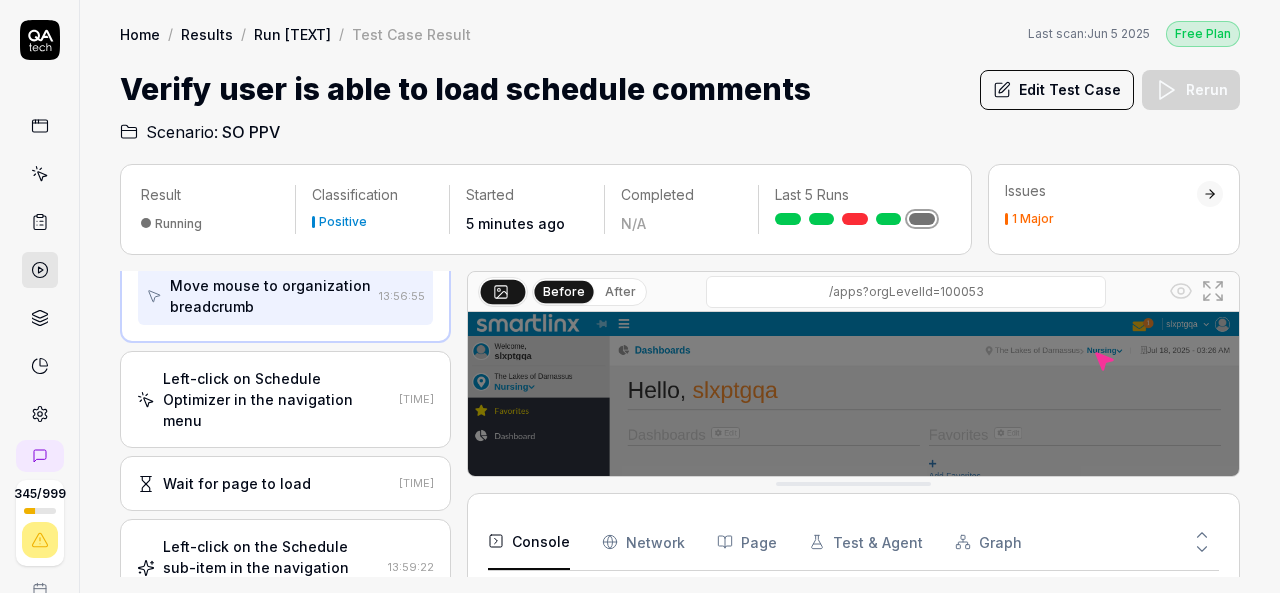 scroll, scrollTop: 531, scrollLeft: 0, axis: vertical 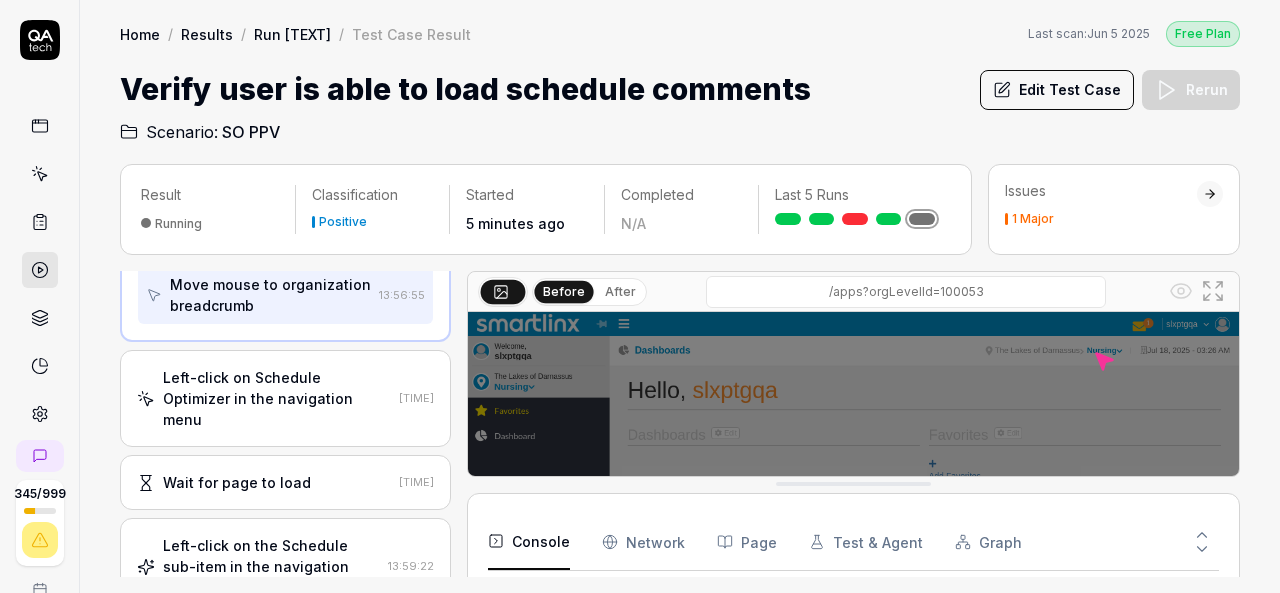 click on "Left-click on Schedule Optimizer in the navigation menu" at bounding box center (277, 398) 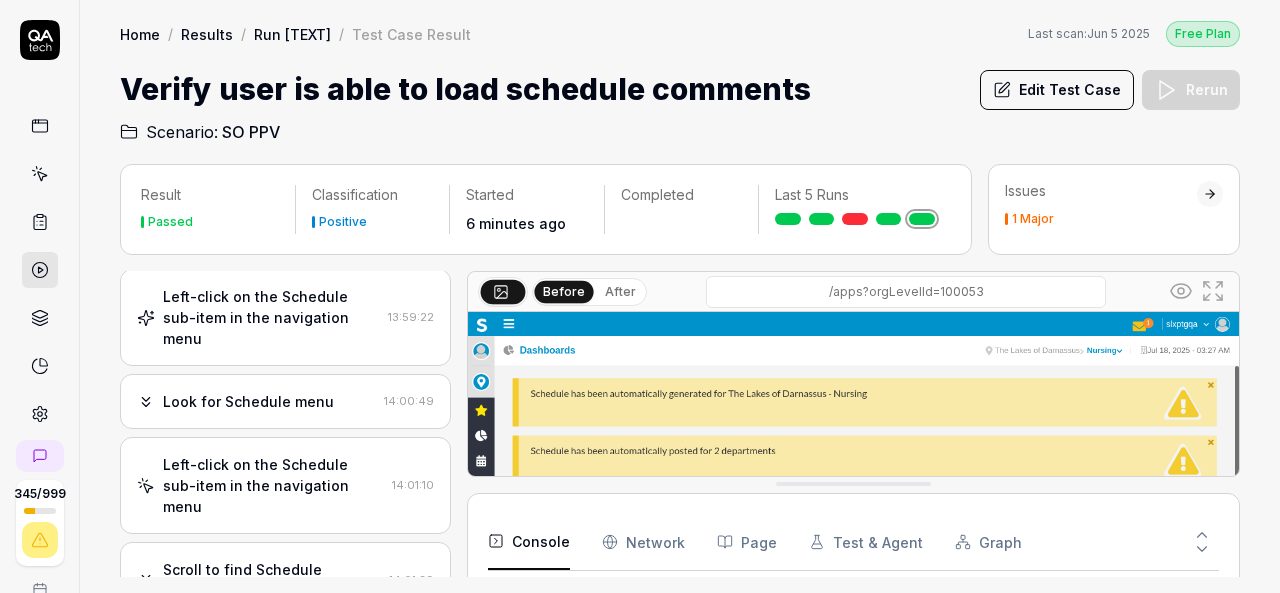 scroll, scrollTop: 801, scrollLeft: 0, axis: vertical 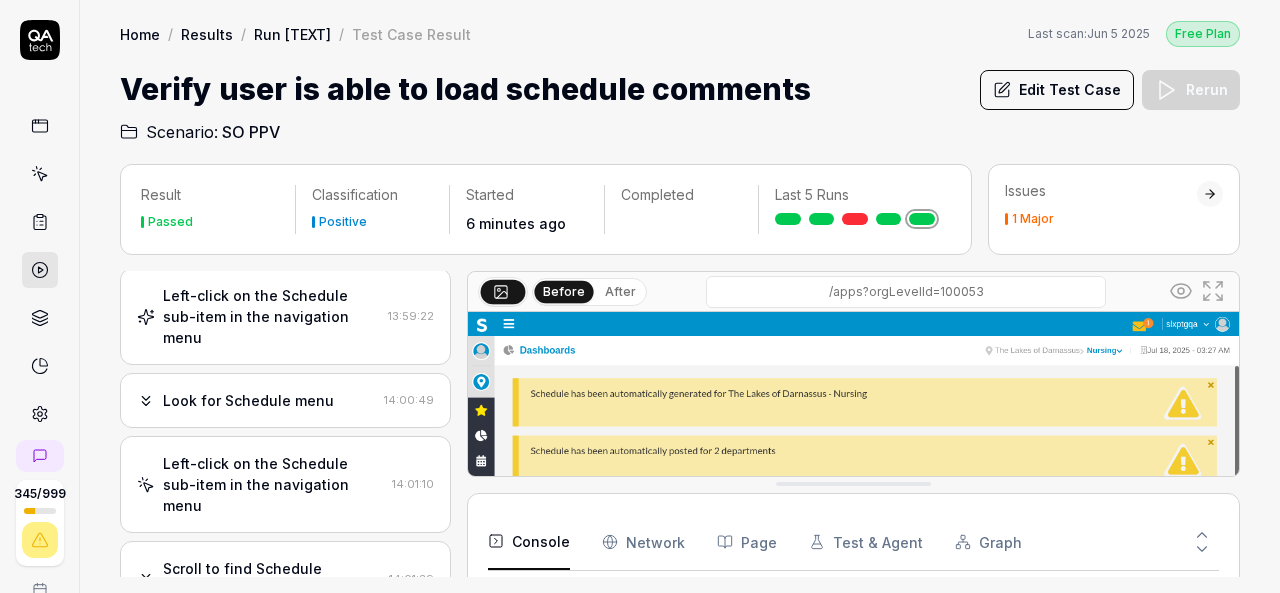 click on "Look for Schedule menu" at bounding box center [248, 400] 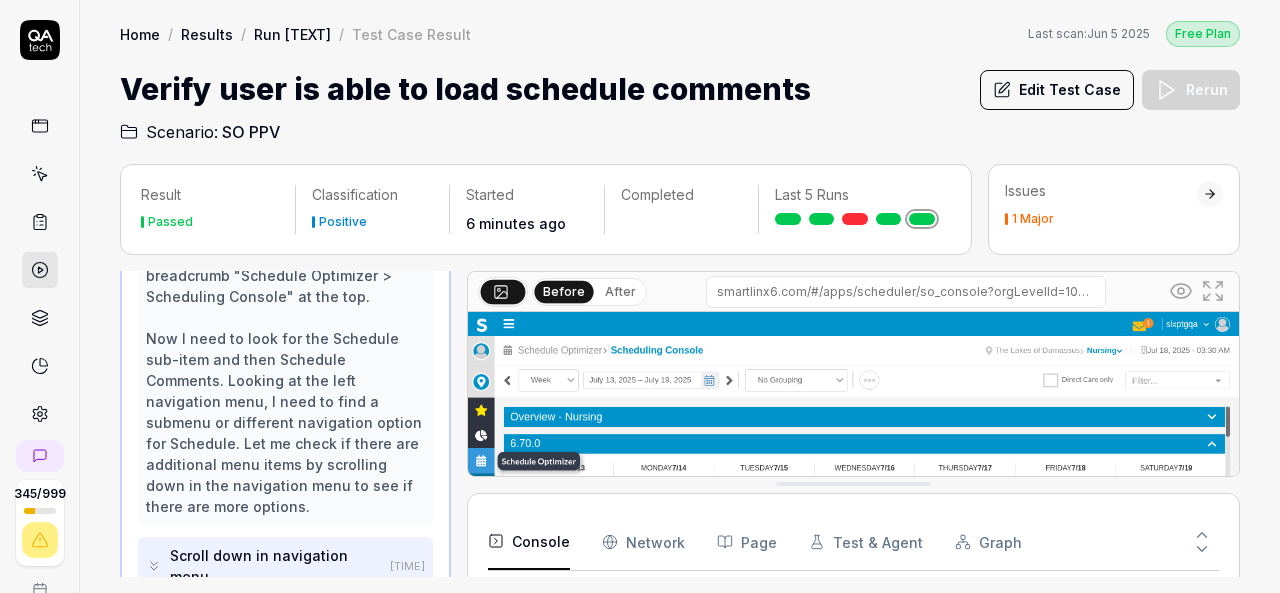 scroll, scrollTop: 710, scrollLeft: 0, axis: vertical 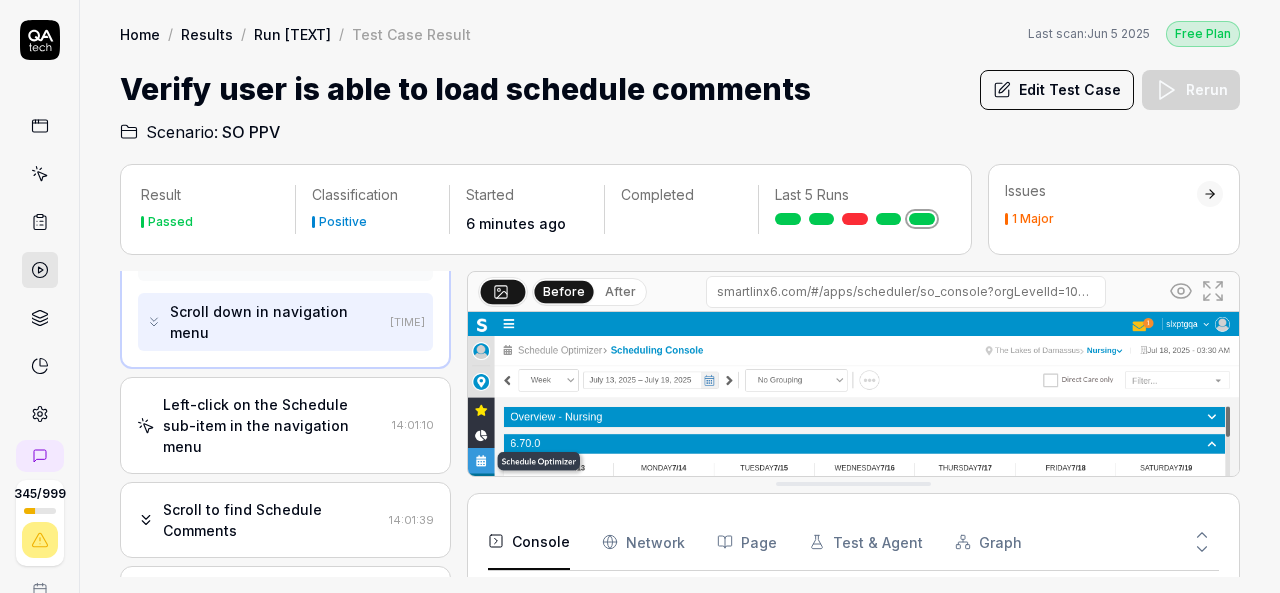 click on "Left-click on the Schedule sub-item in the navigation menu" at bounding box center (273, 425) 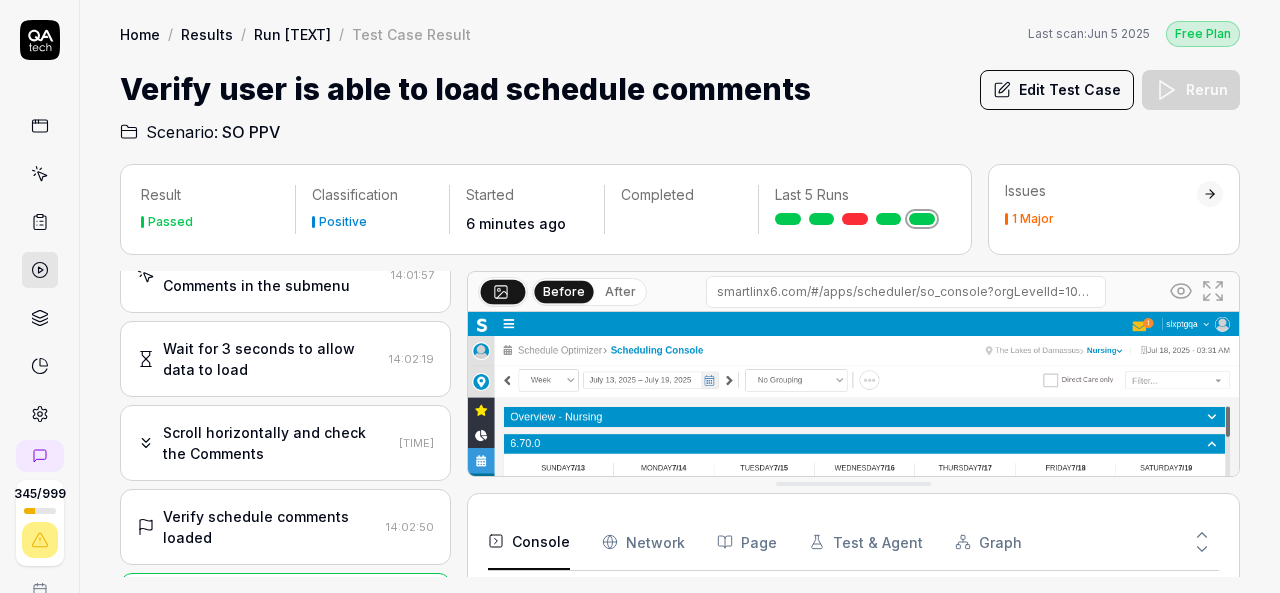 scroll, scrollTop: 1271, scrollLeft: 0, axis: vertical 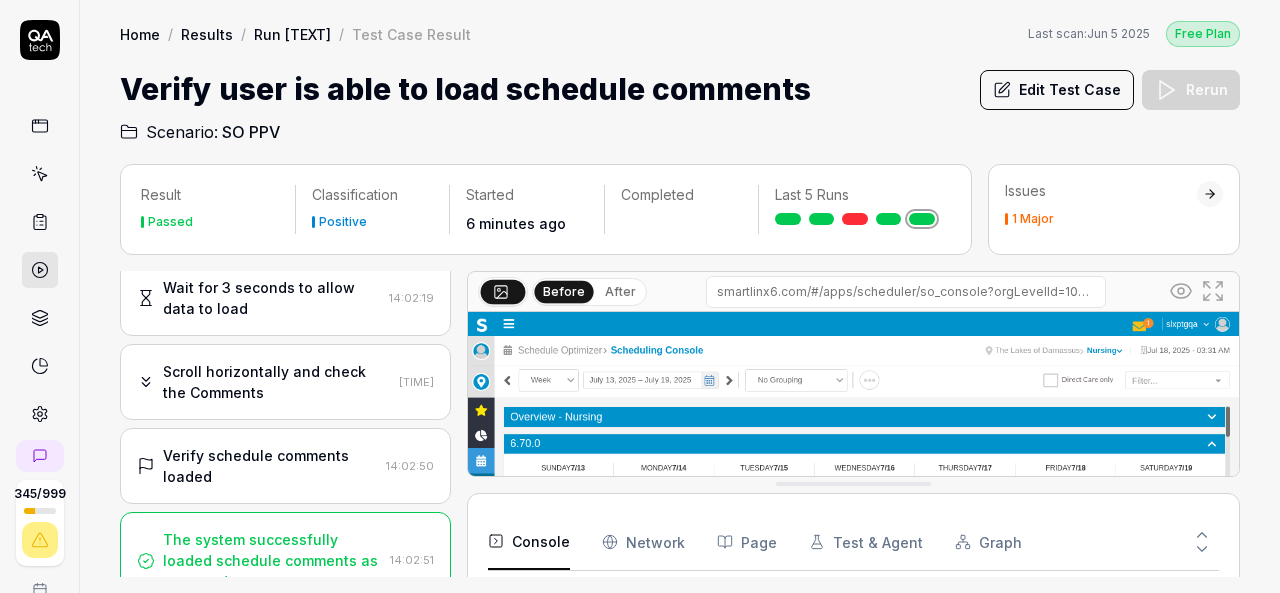 click on "Verify schedule comments loaded" at bounding box center [270, 466] 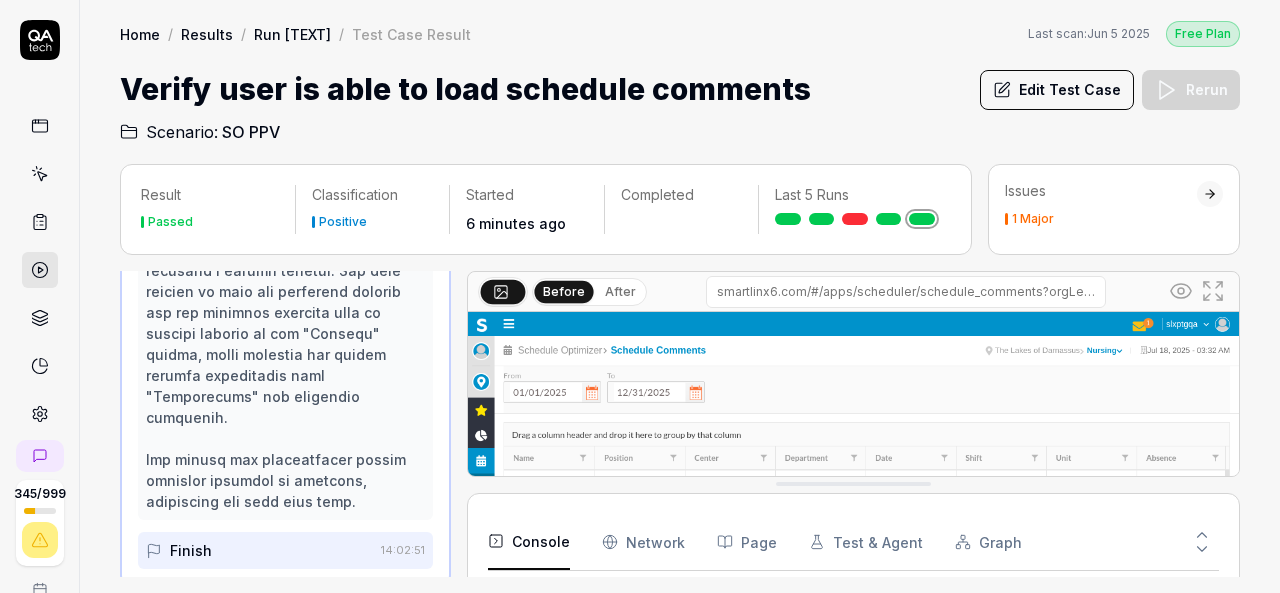 scroll, scrollTop: 1630, scrollLeft: 0, axis: vertical 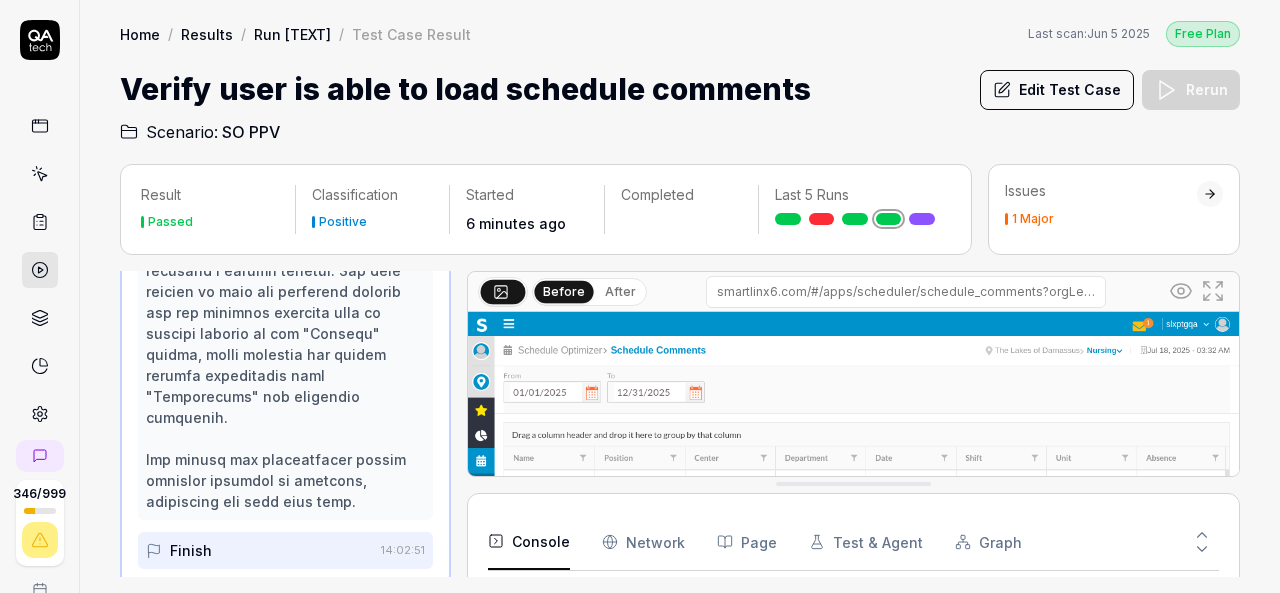 click on "Scenario: SO PPV" at bounding box center [680, 128] 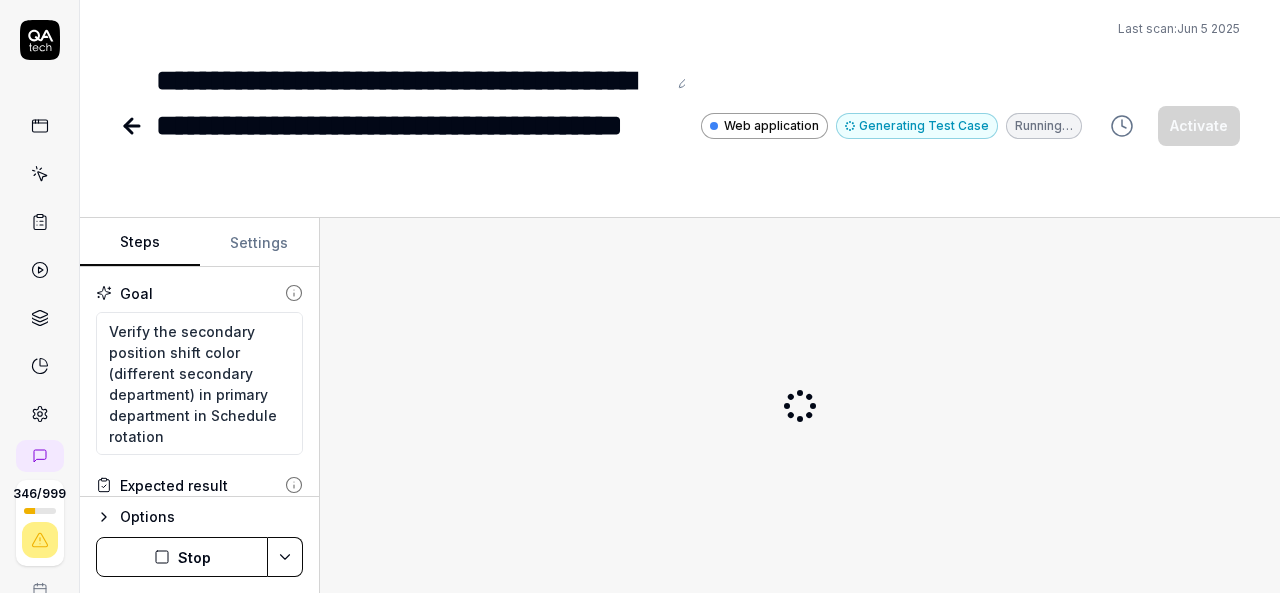 scroll, scrollTop: 0, scrollLeft: 0, axis: both 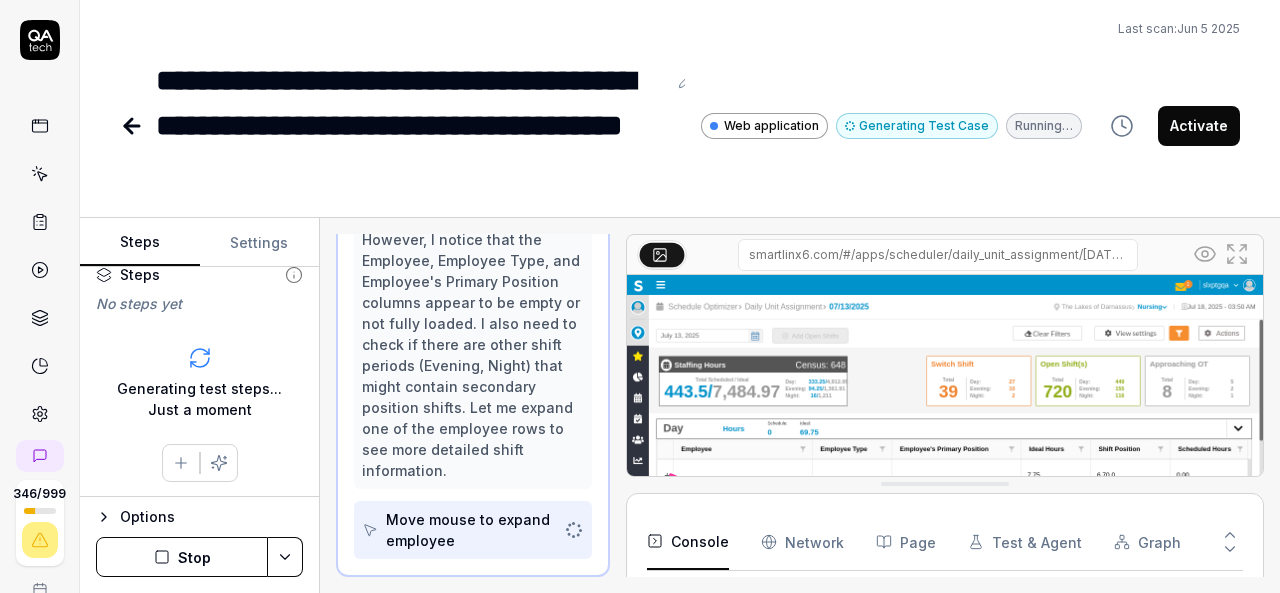 click on "Stop" at bounding box center [182, 557] 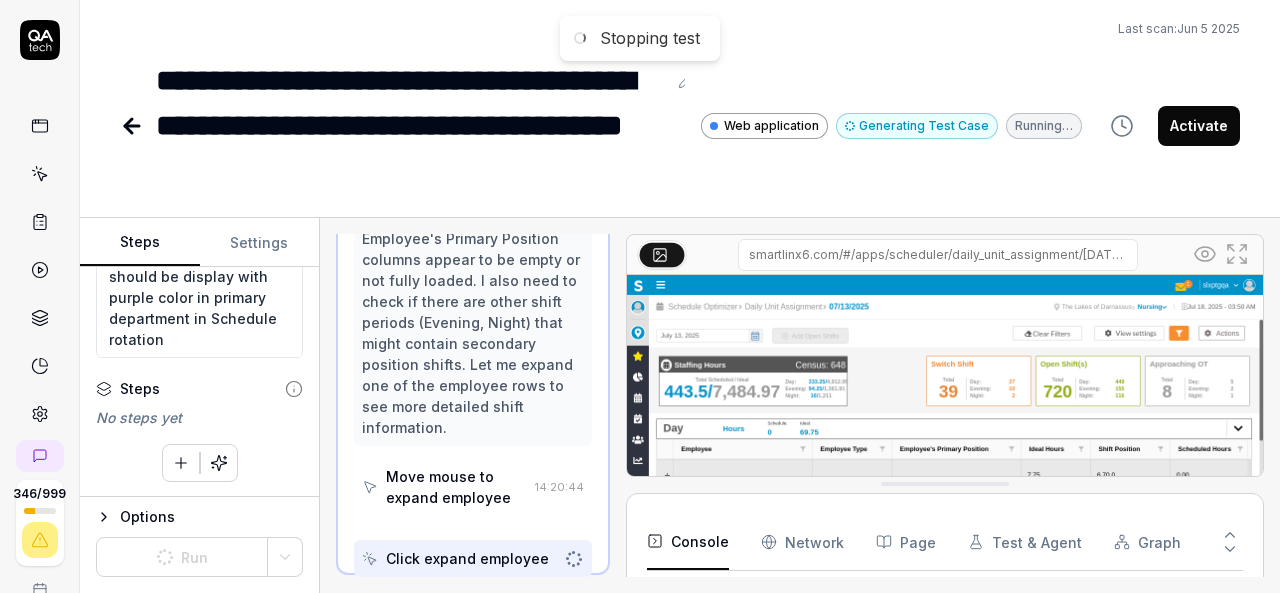 scroll, scrollTop: 1322, scrollLeft: 0, axis: vertical 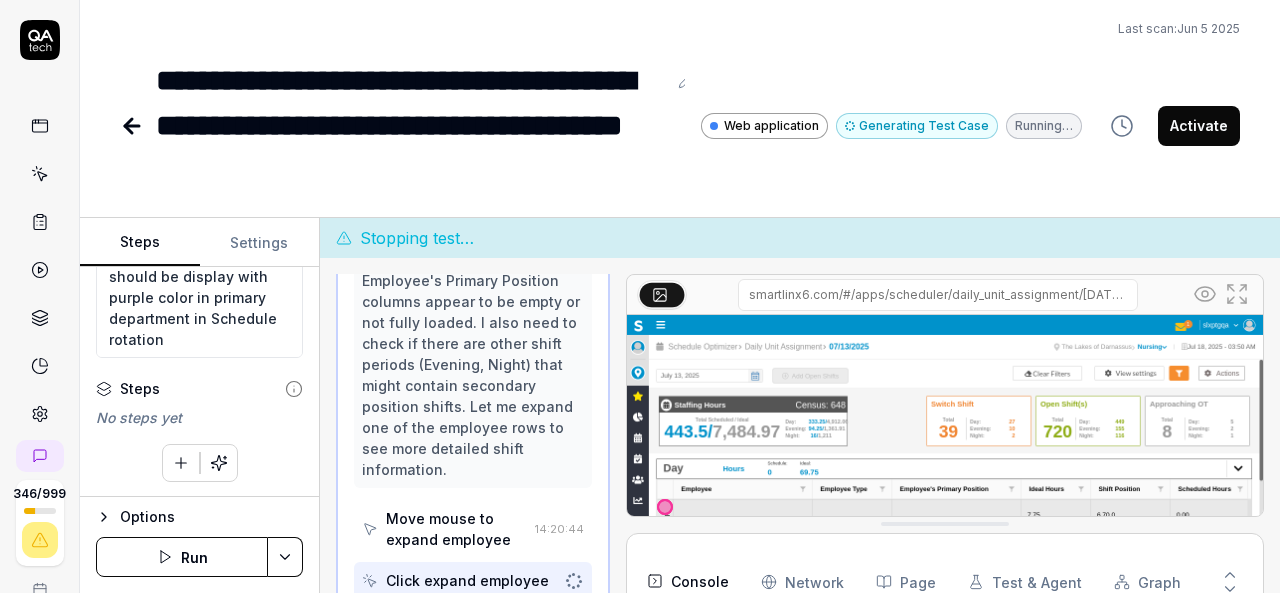 click at bounding box center [181, 463] 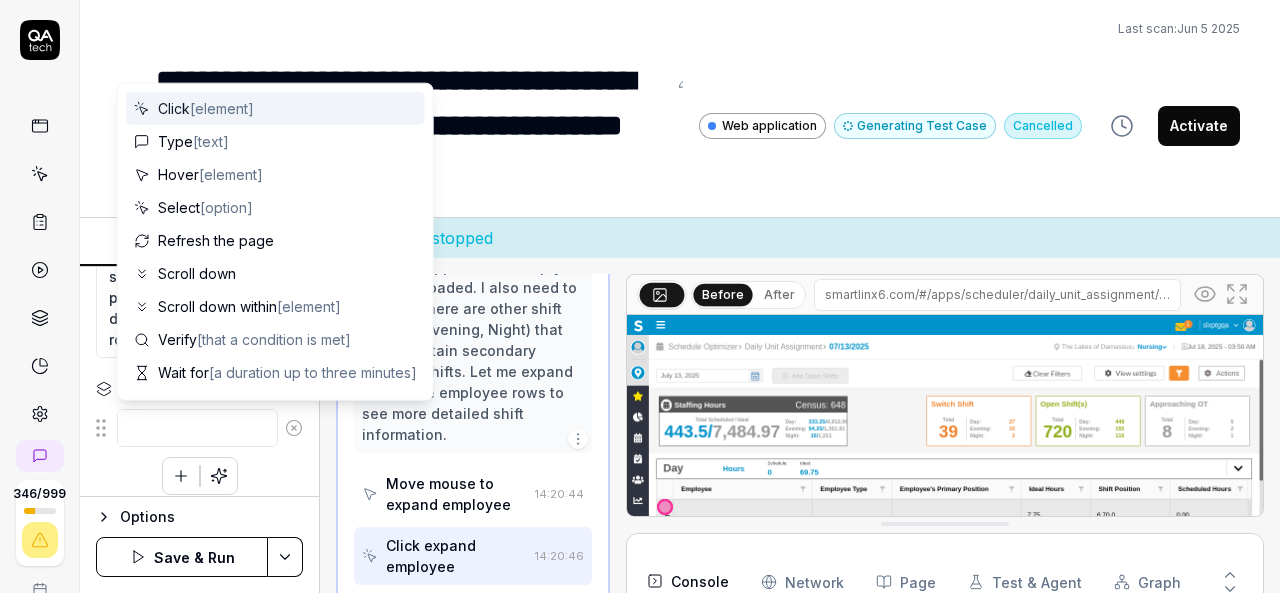 scroll, scrollTop: 1448, scrollLeft: 0, axis: vertical 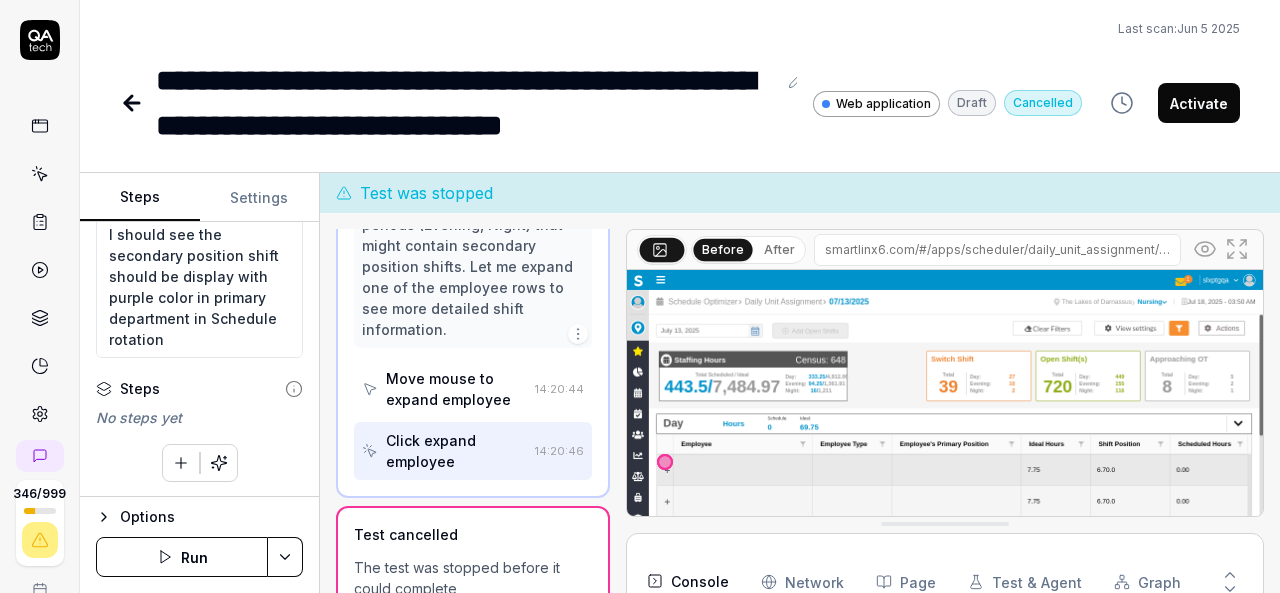 click 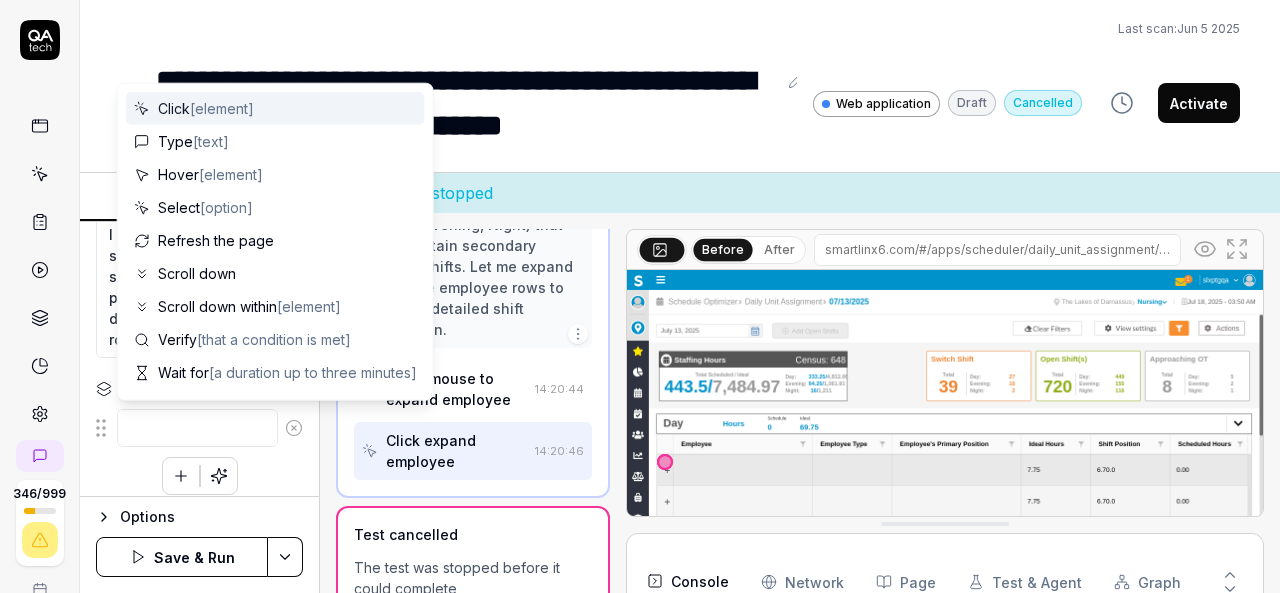 click at bounding box center [197, 428] 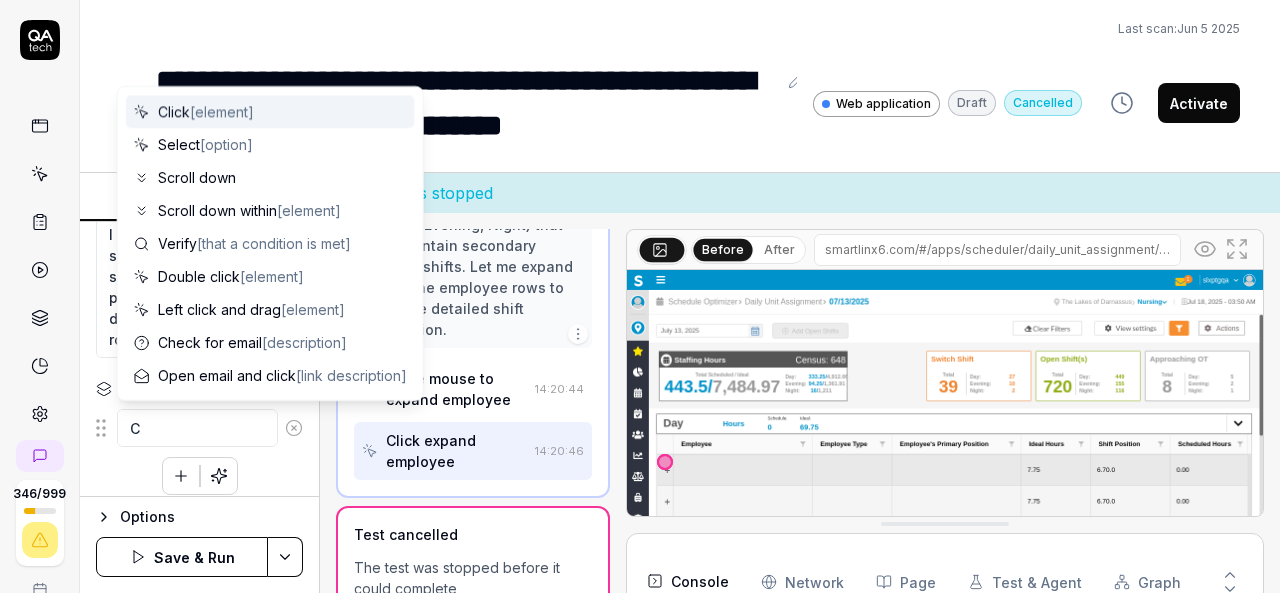 type on "*" 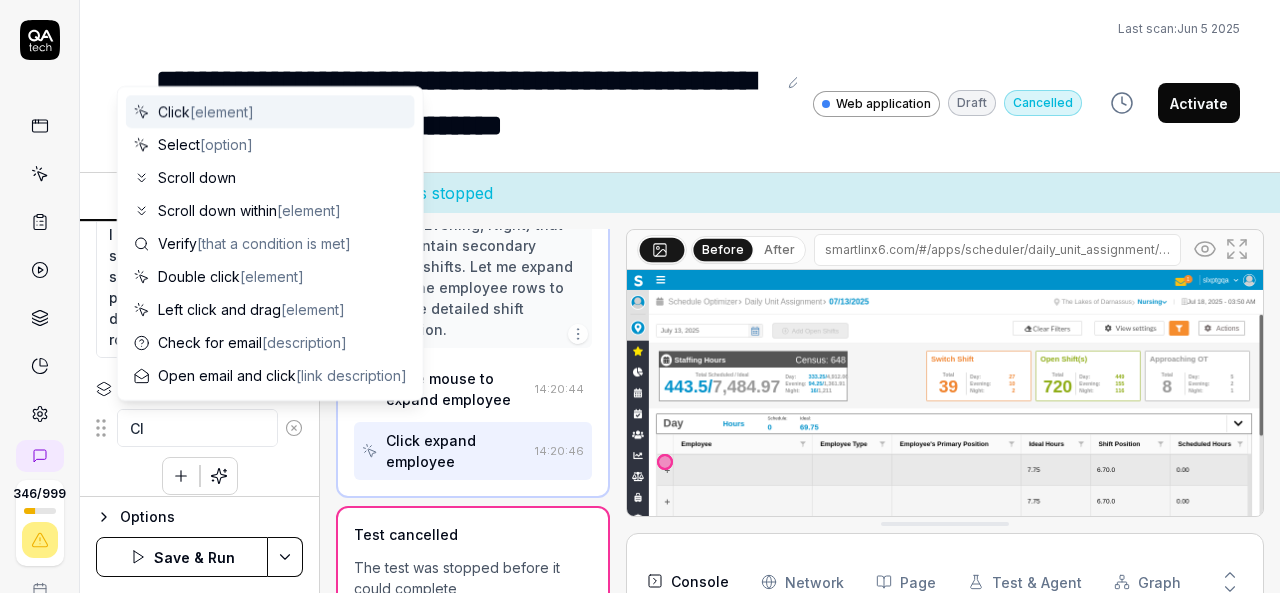 type on "*" 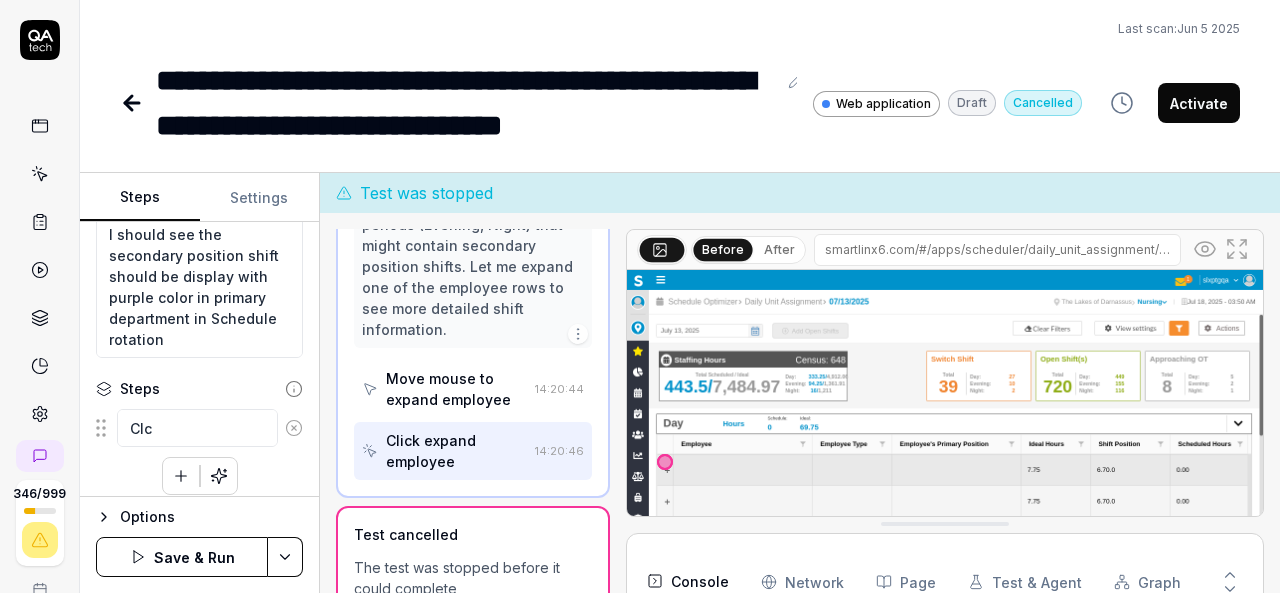 type on "*" 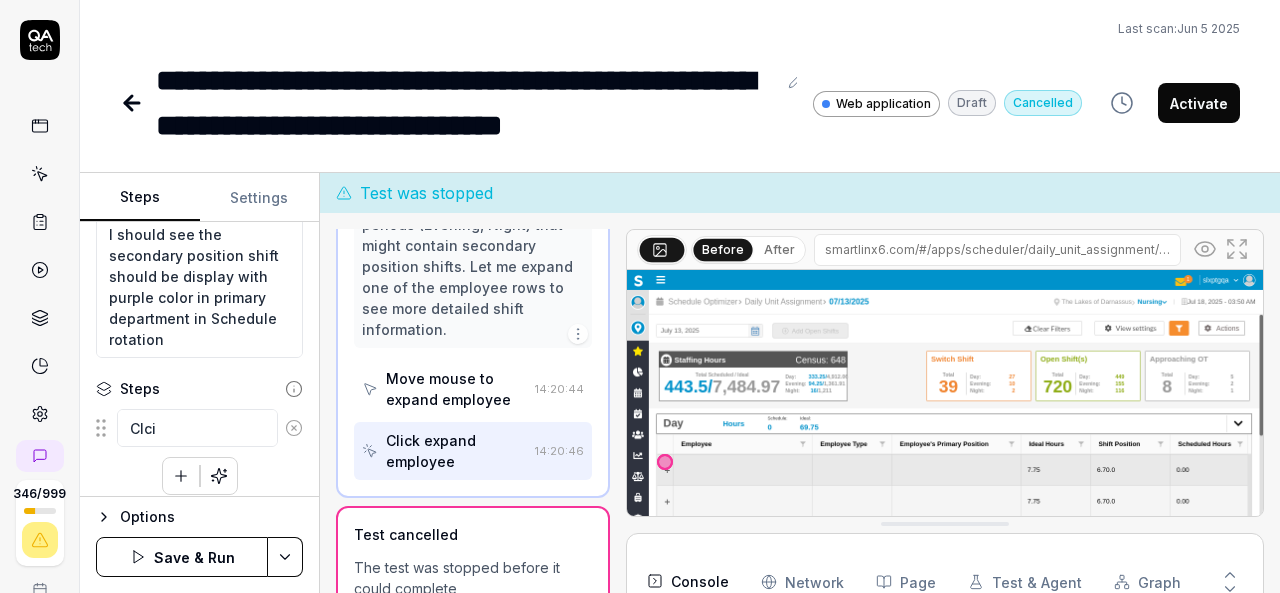 type on "*" 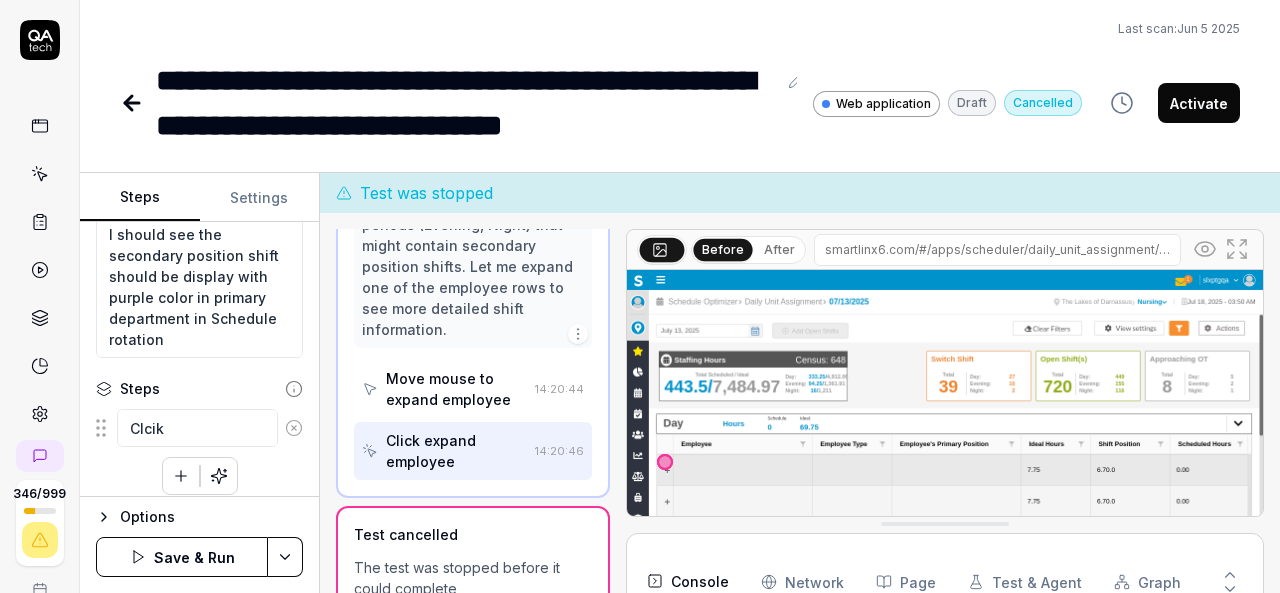 type on "*" 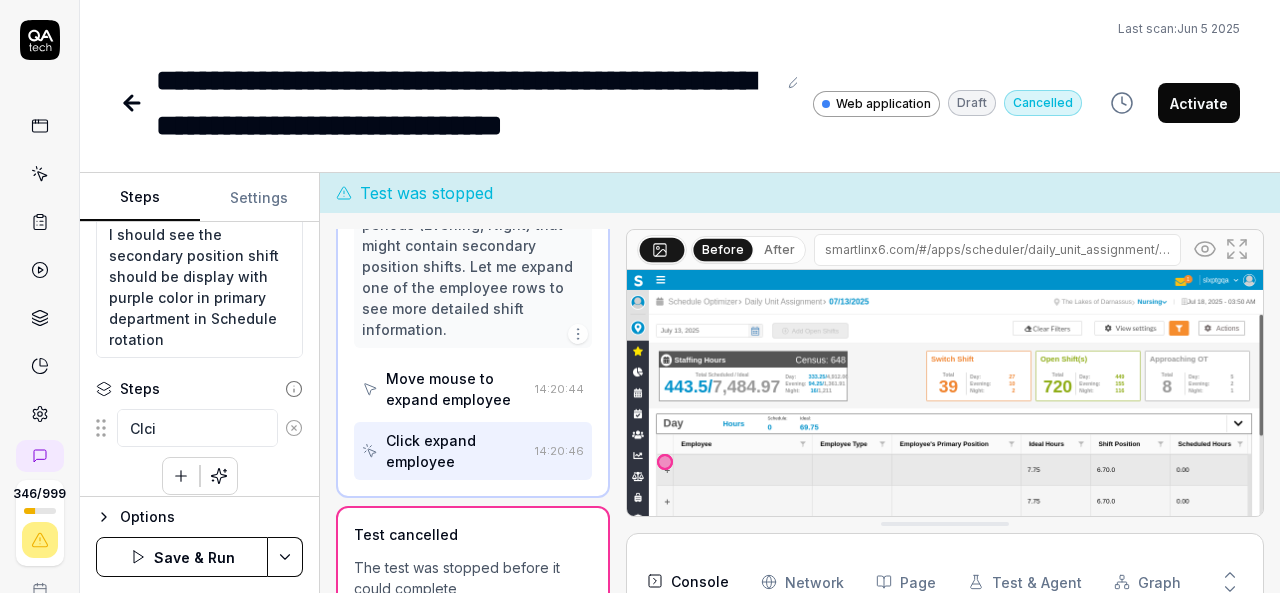 type on "*" 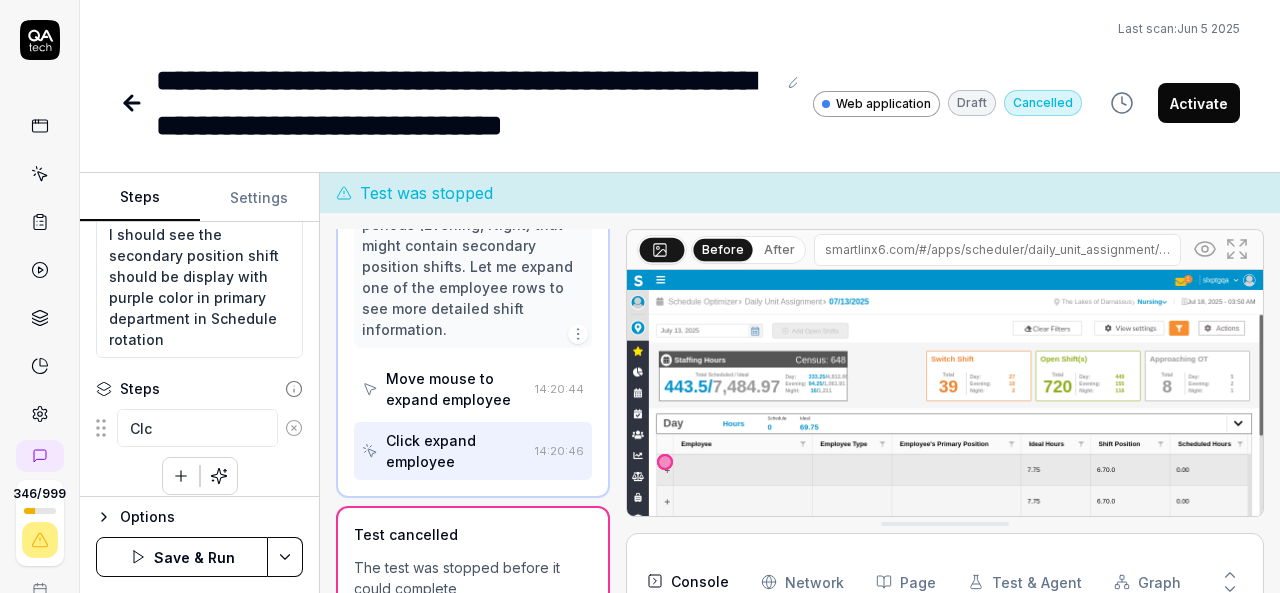 type on "*" 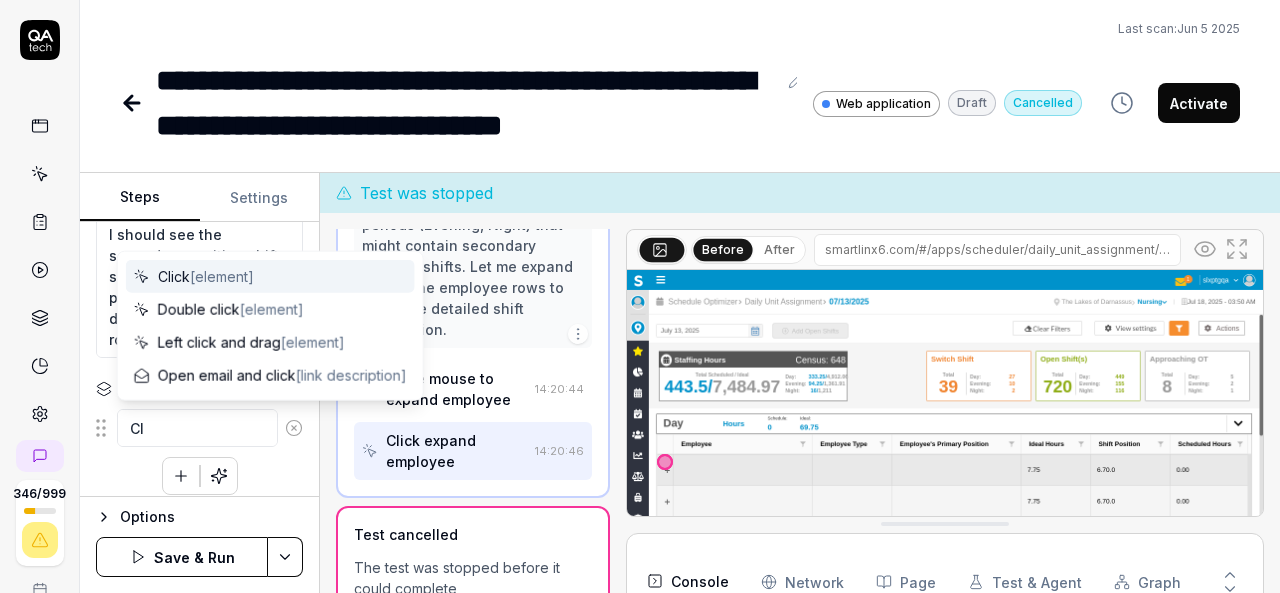 type on "*" 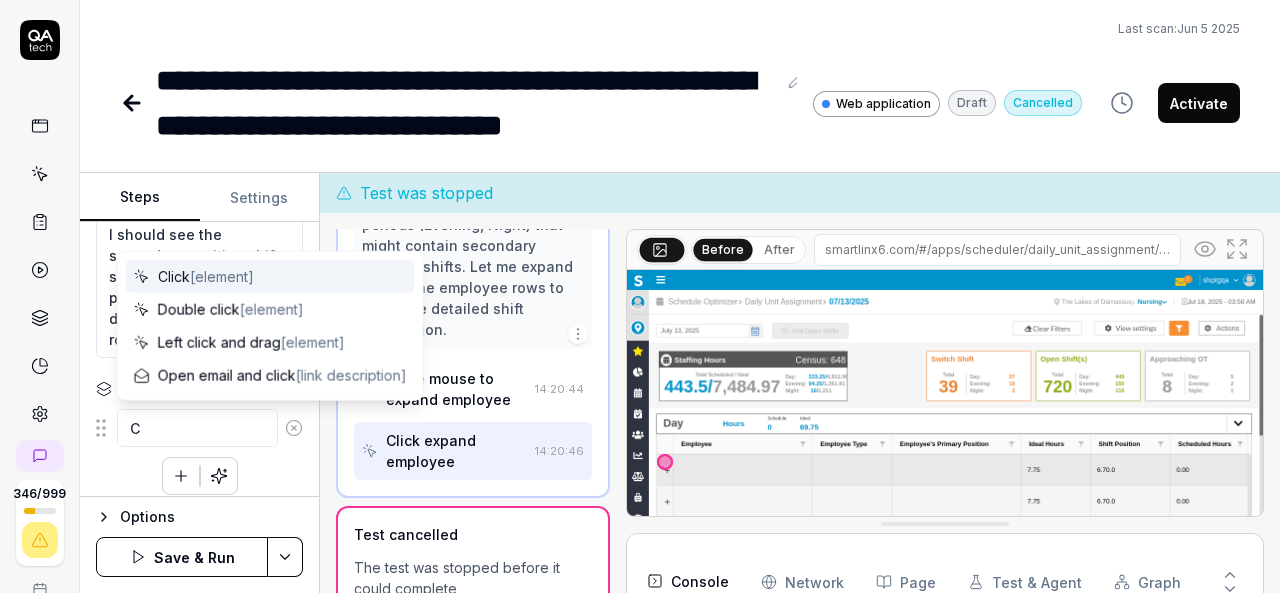 type 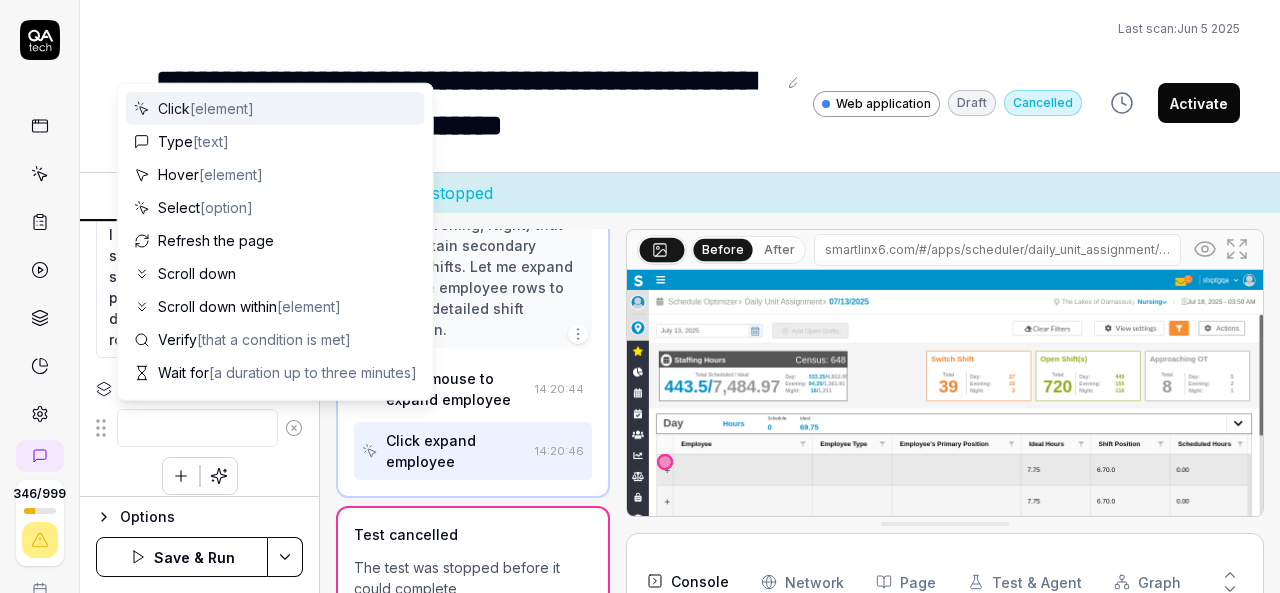 type on "*" 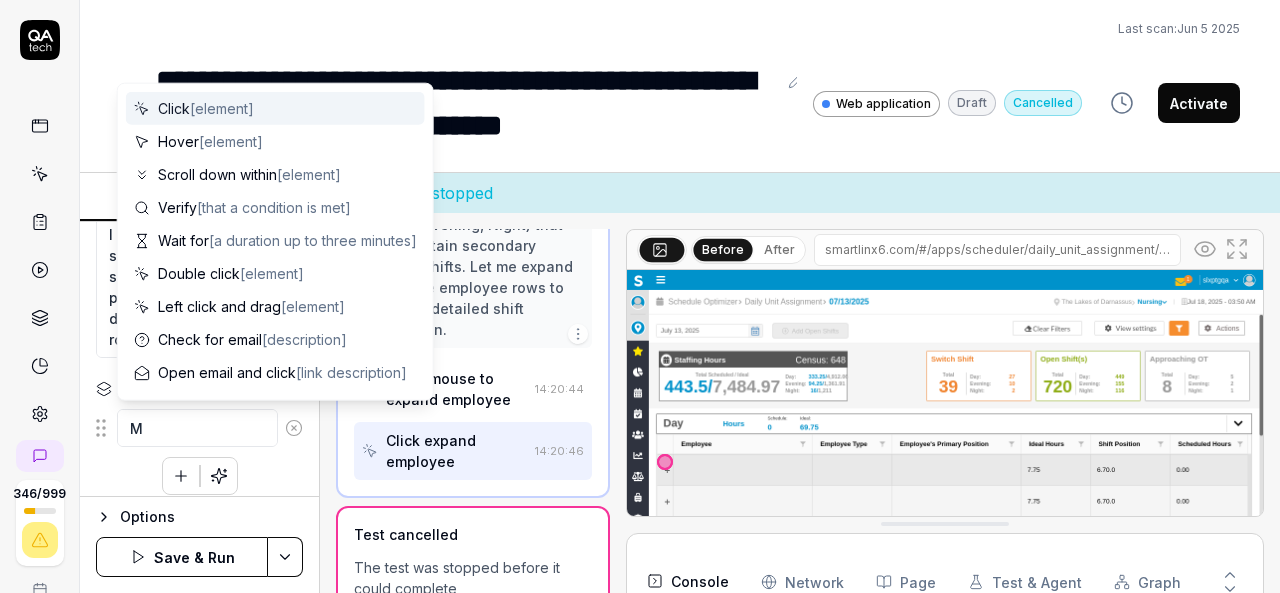 type on "*" 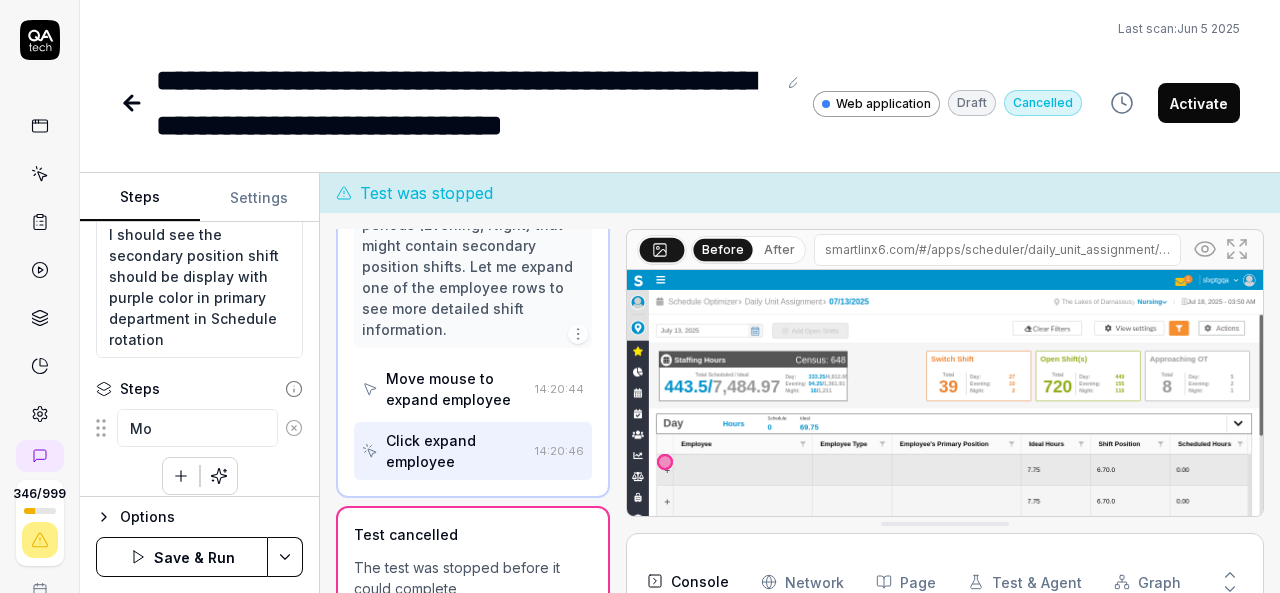 type on "*" 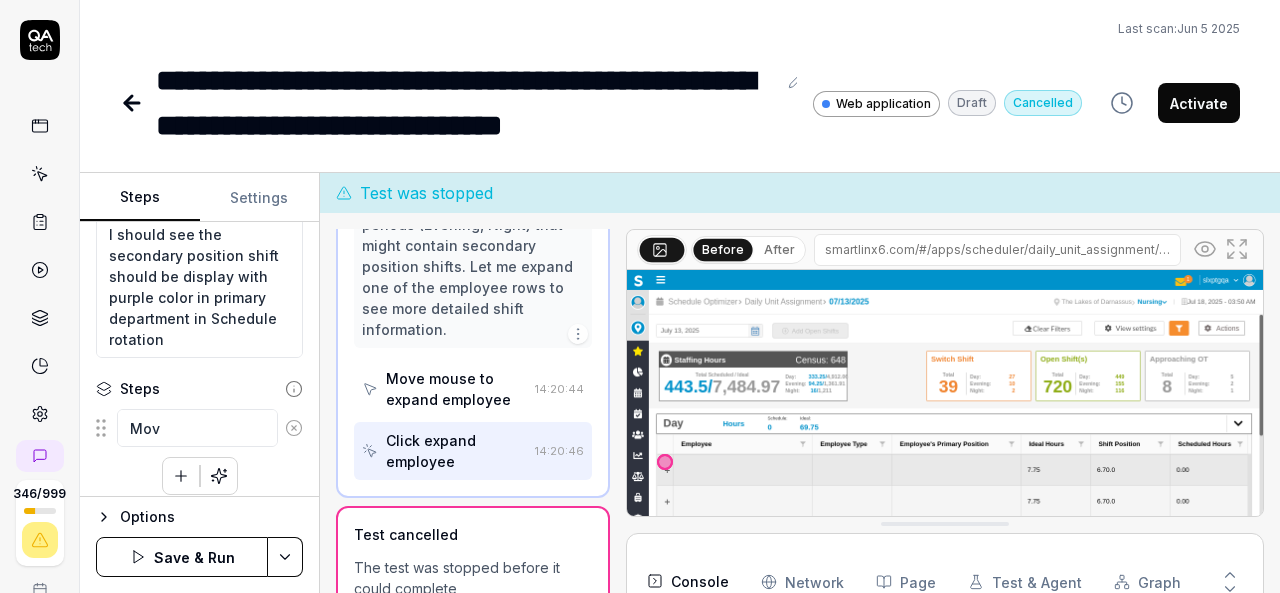 type on "*" 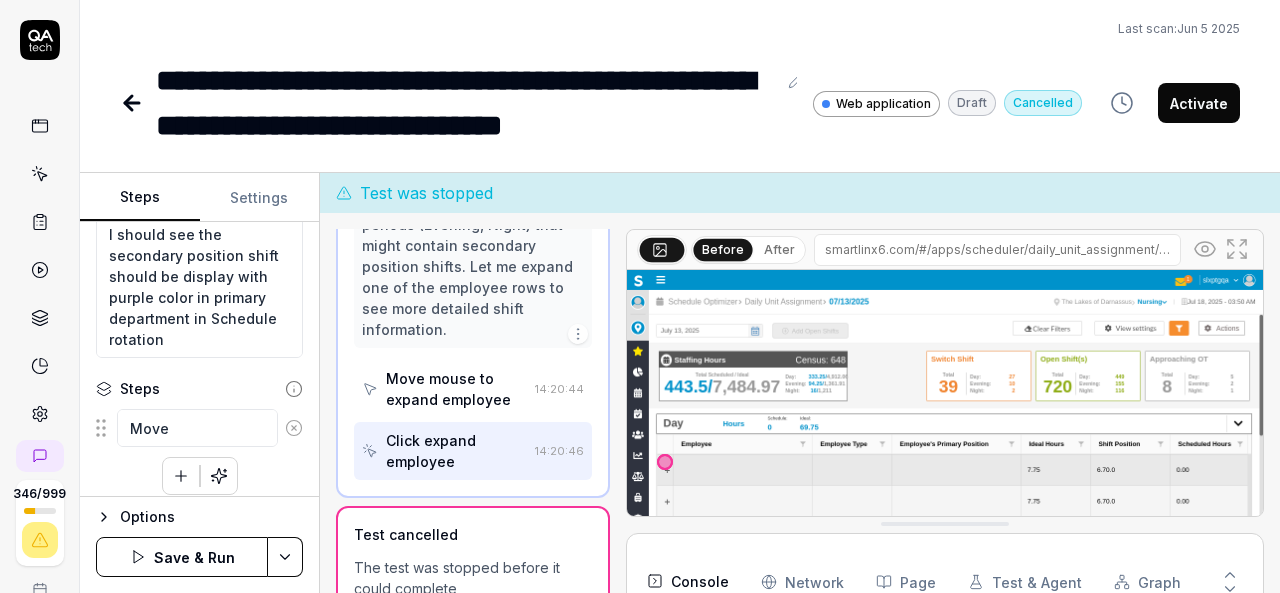 type on "*" 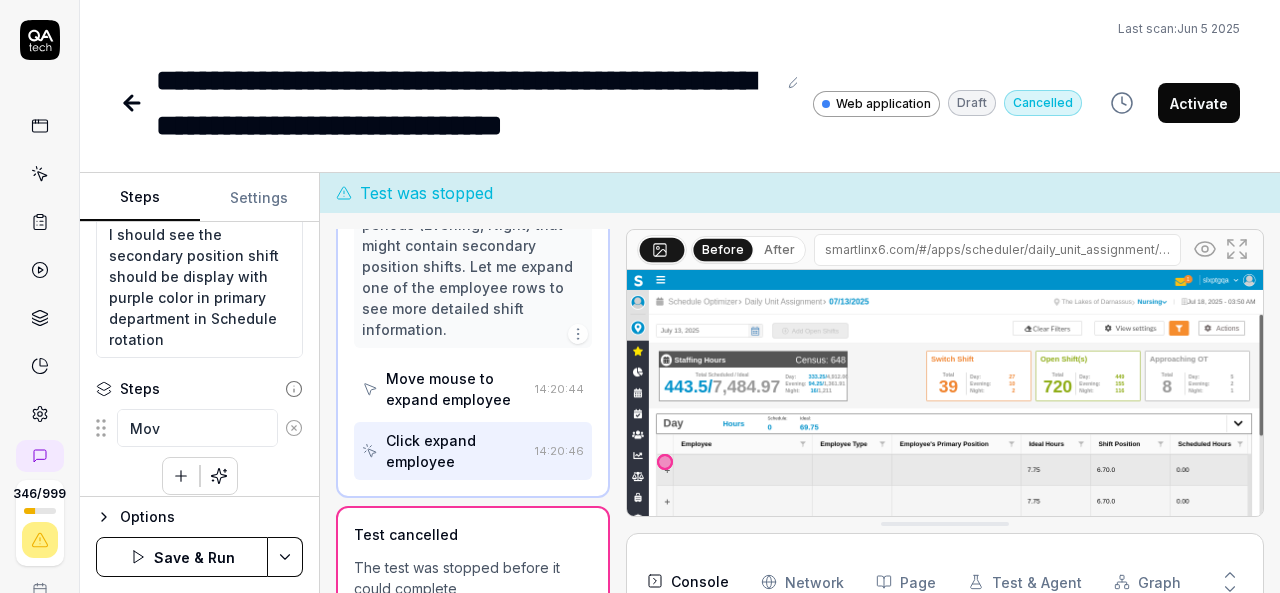 type on "*" 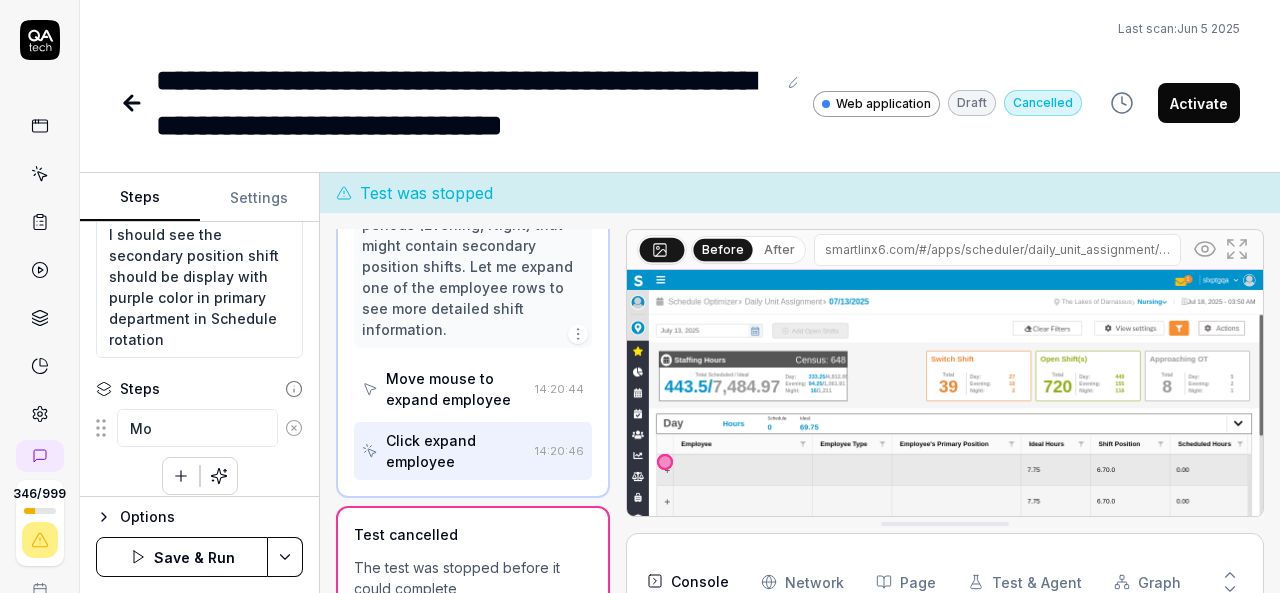 type on "*" 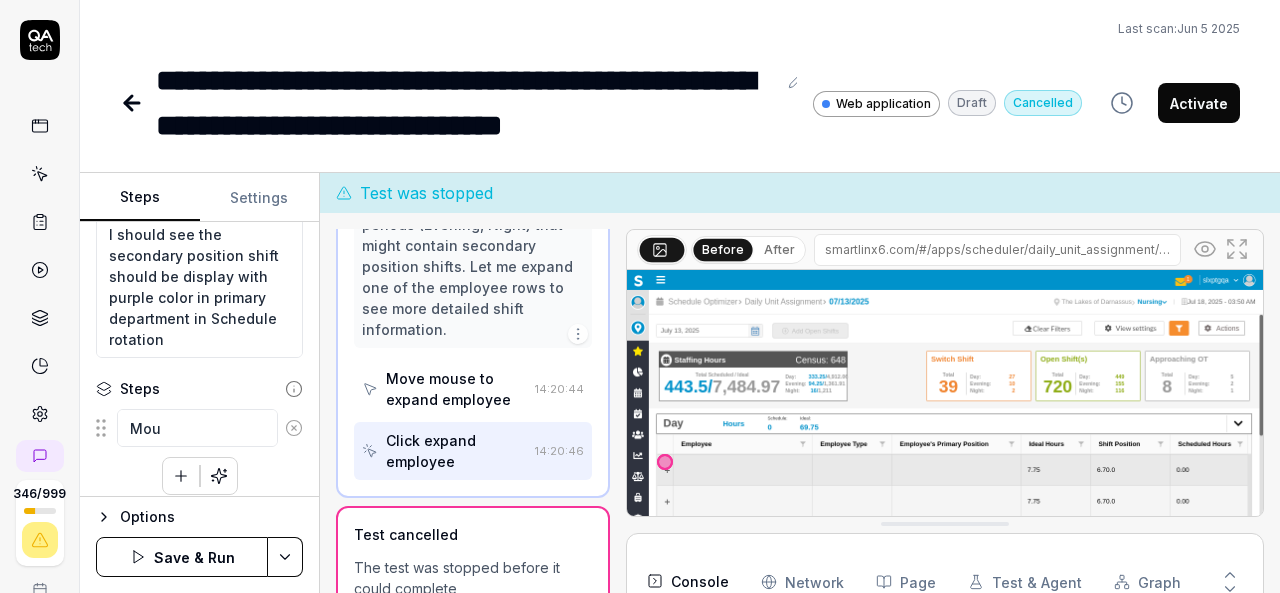 type on "*" 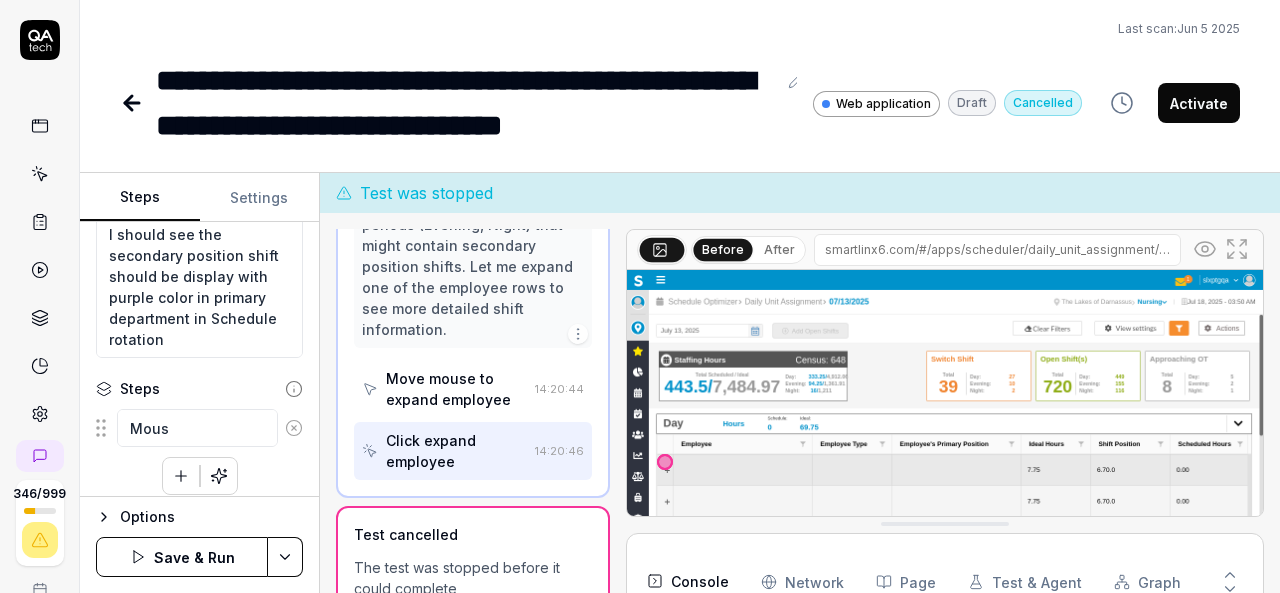 type on "*" 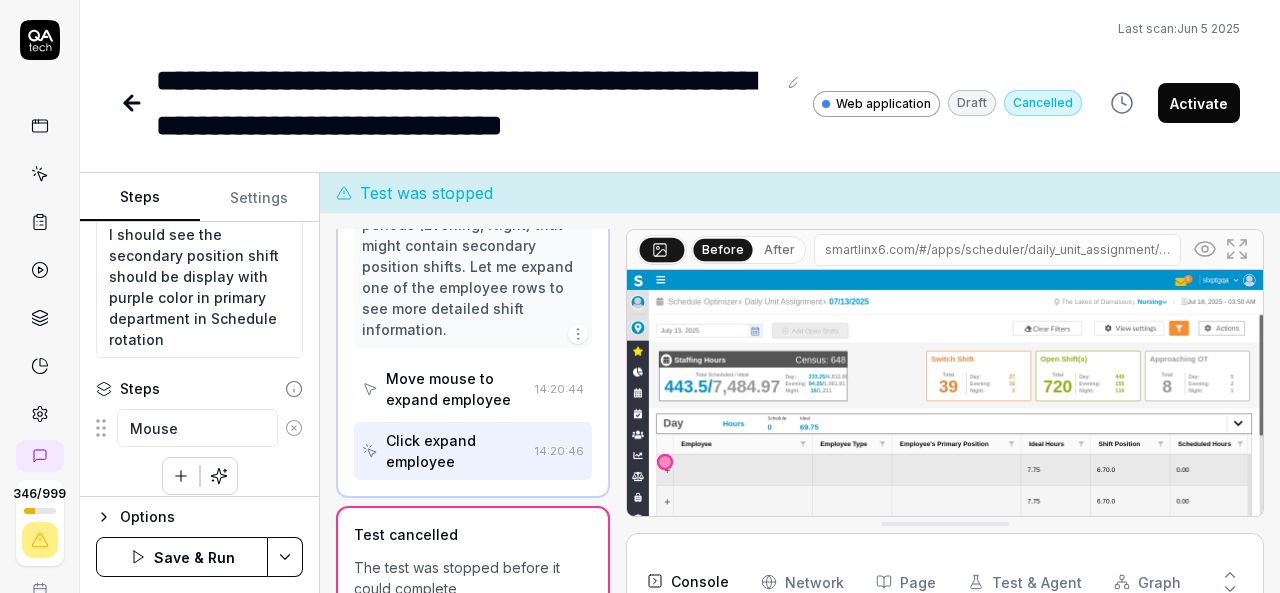 type on "*" 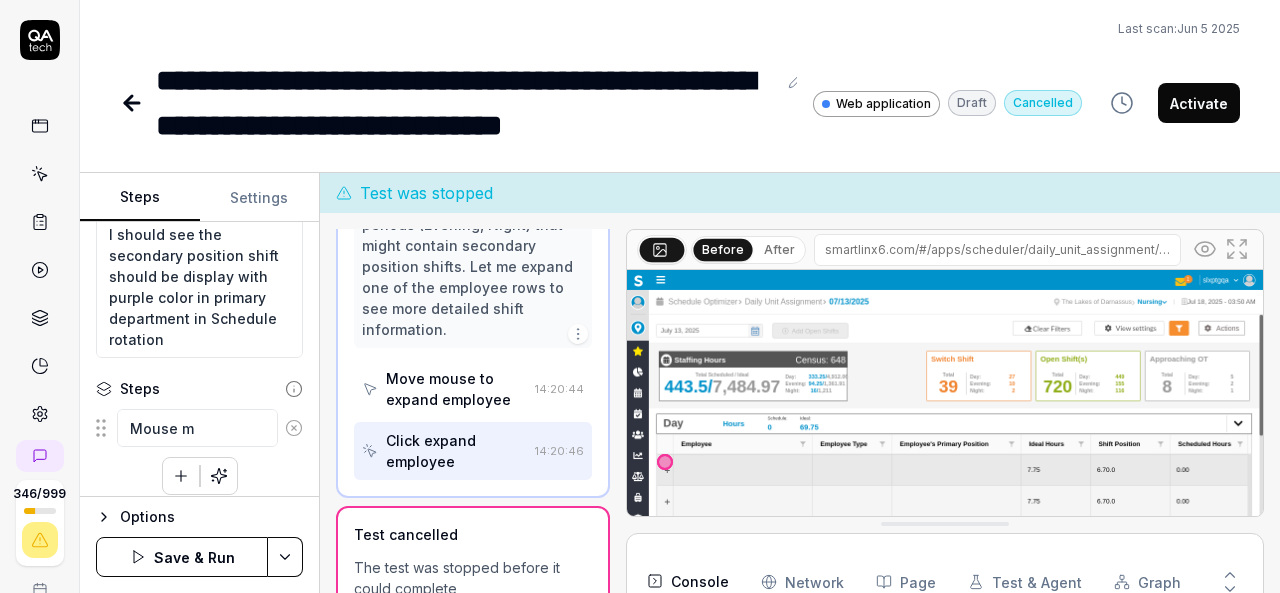 type on "*" 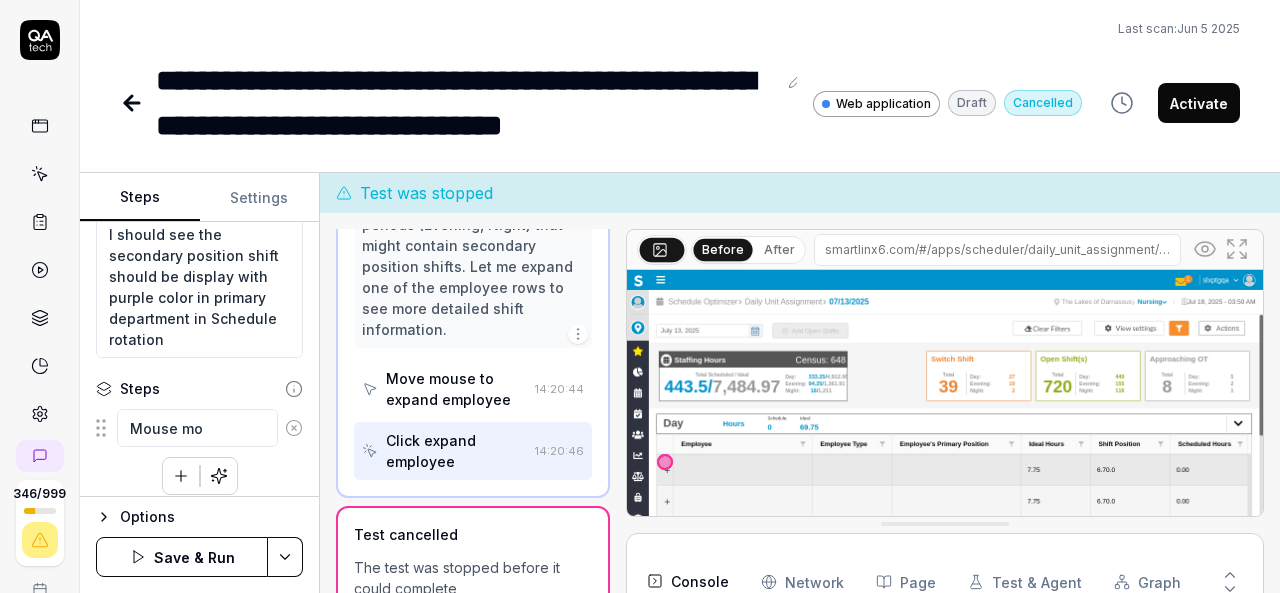 type on "*" 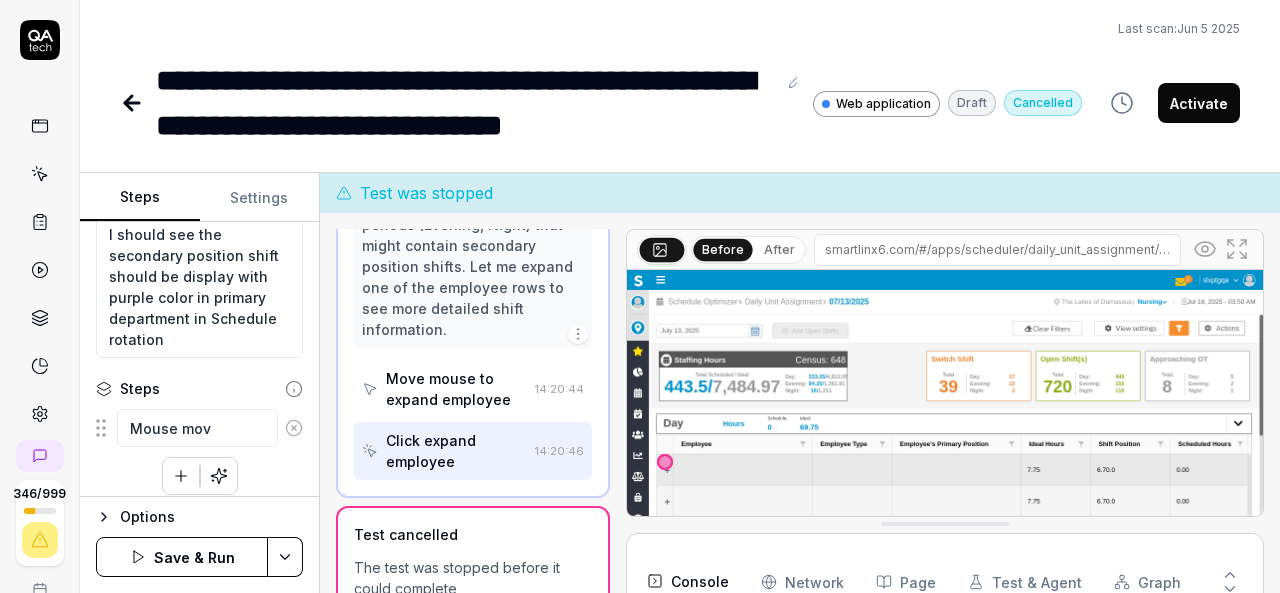type on "*" 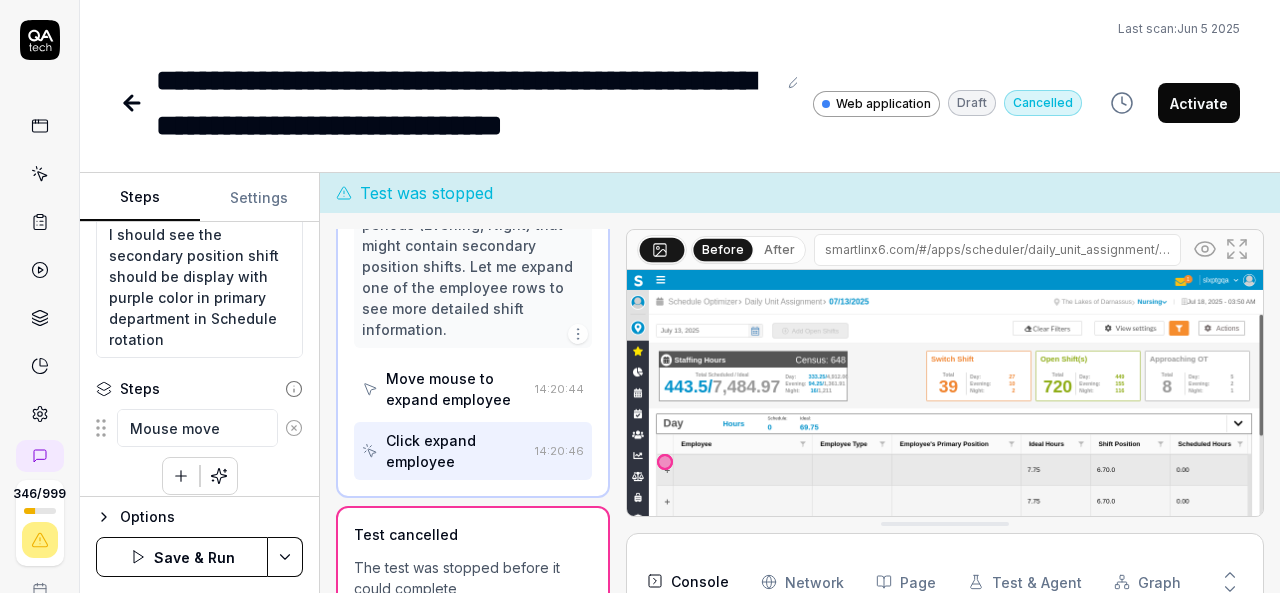 type on "*" 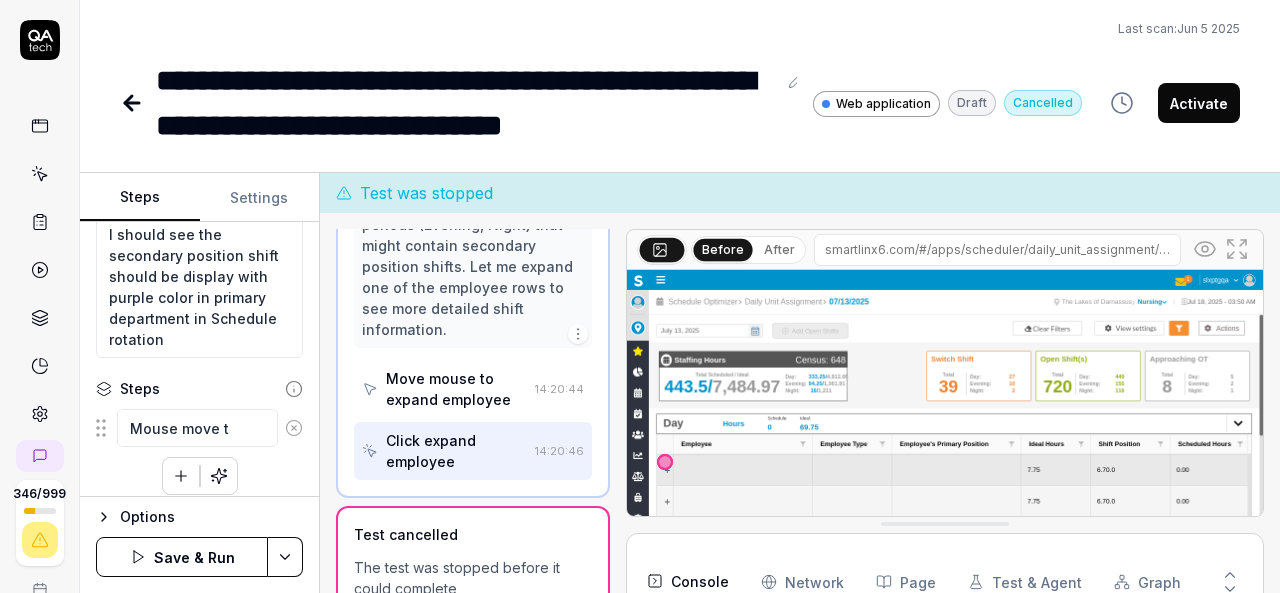 type on "*" 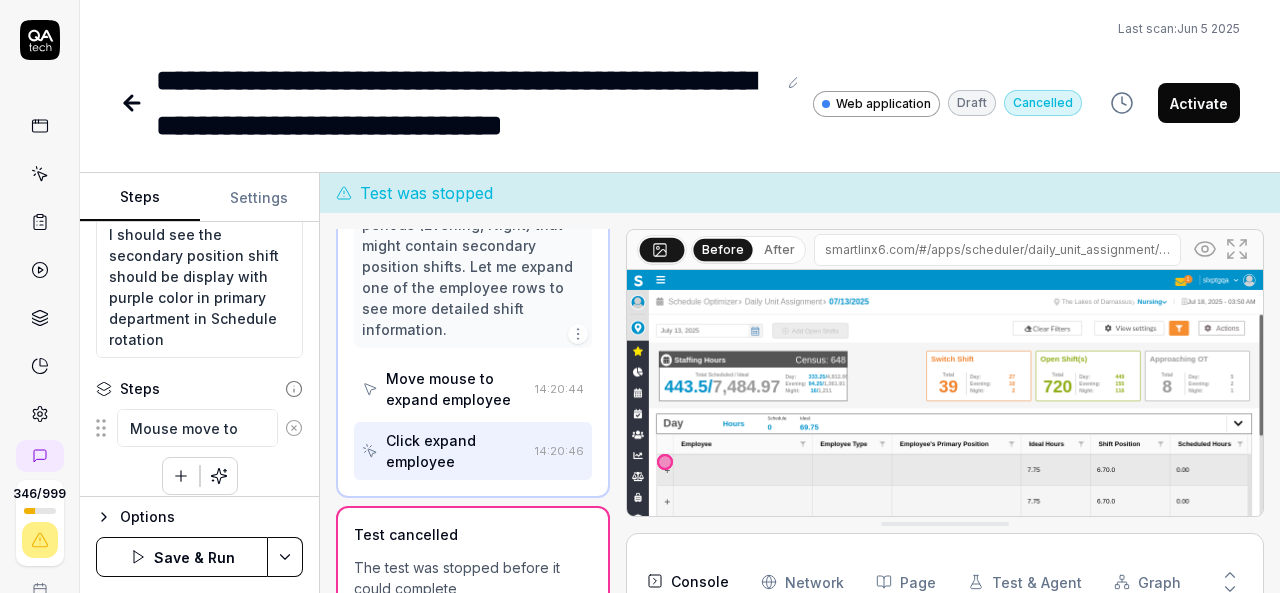 type on "*" 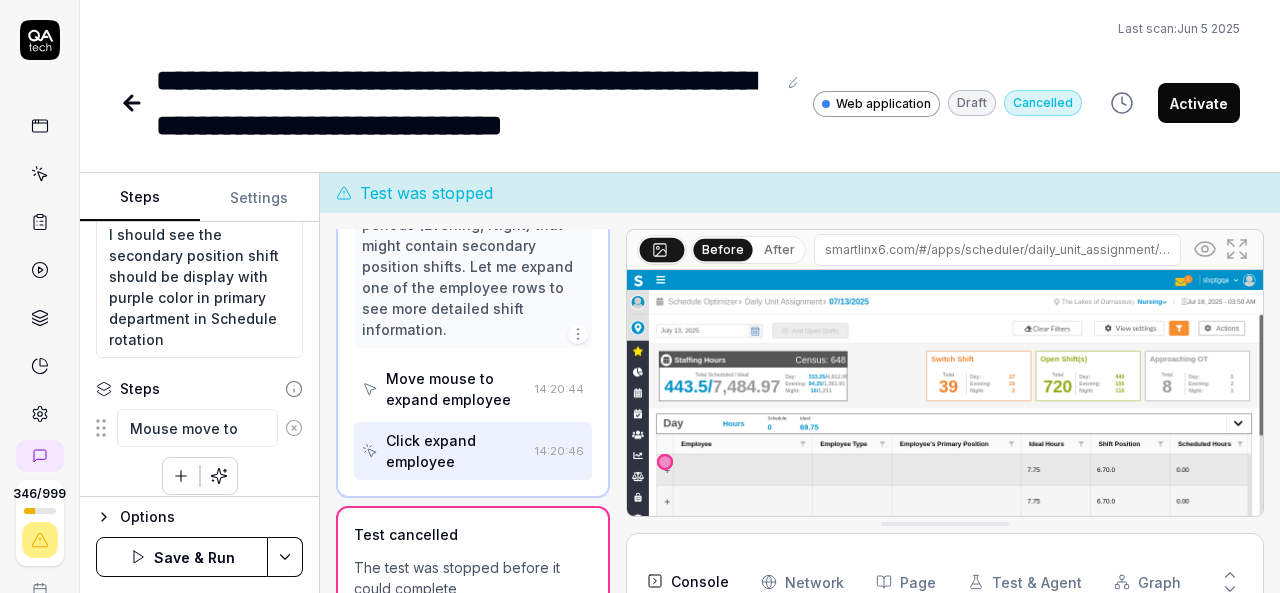 type on "*" 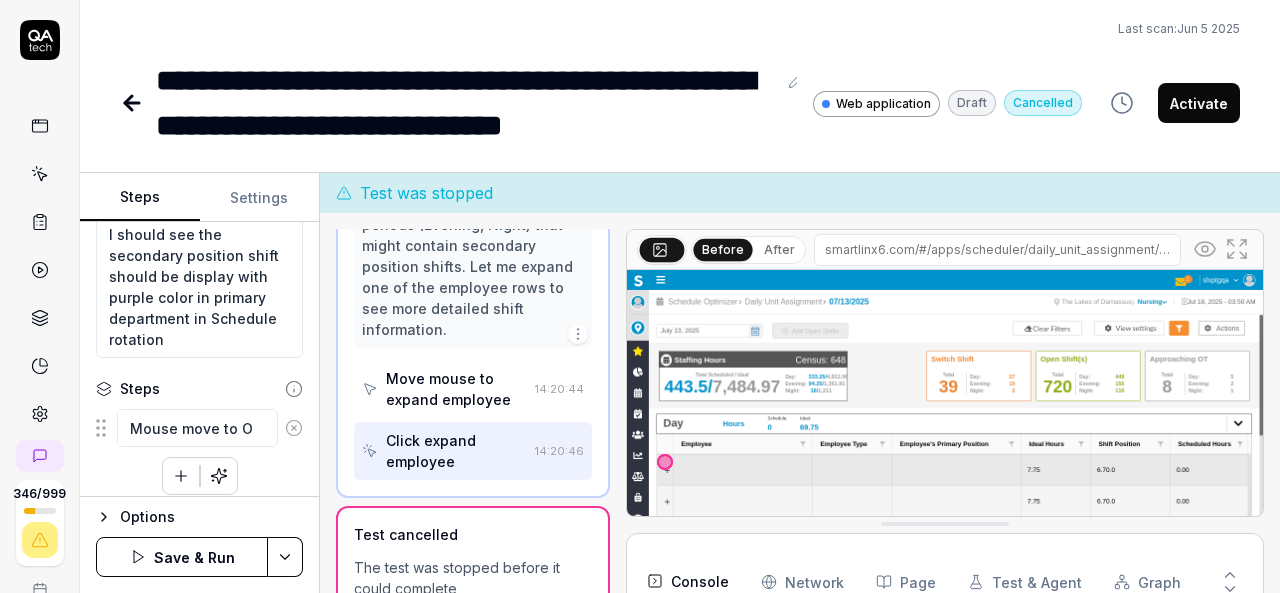 type on "*" 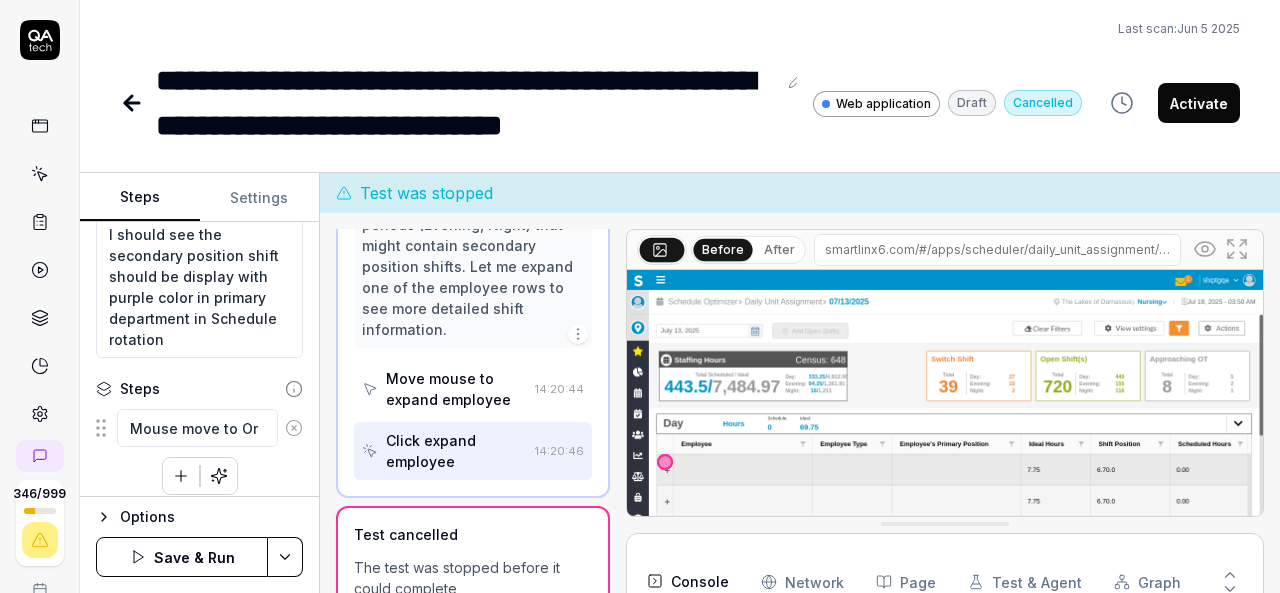 type on "*" 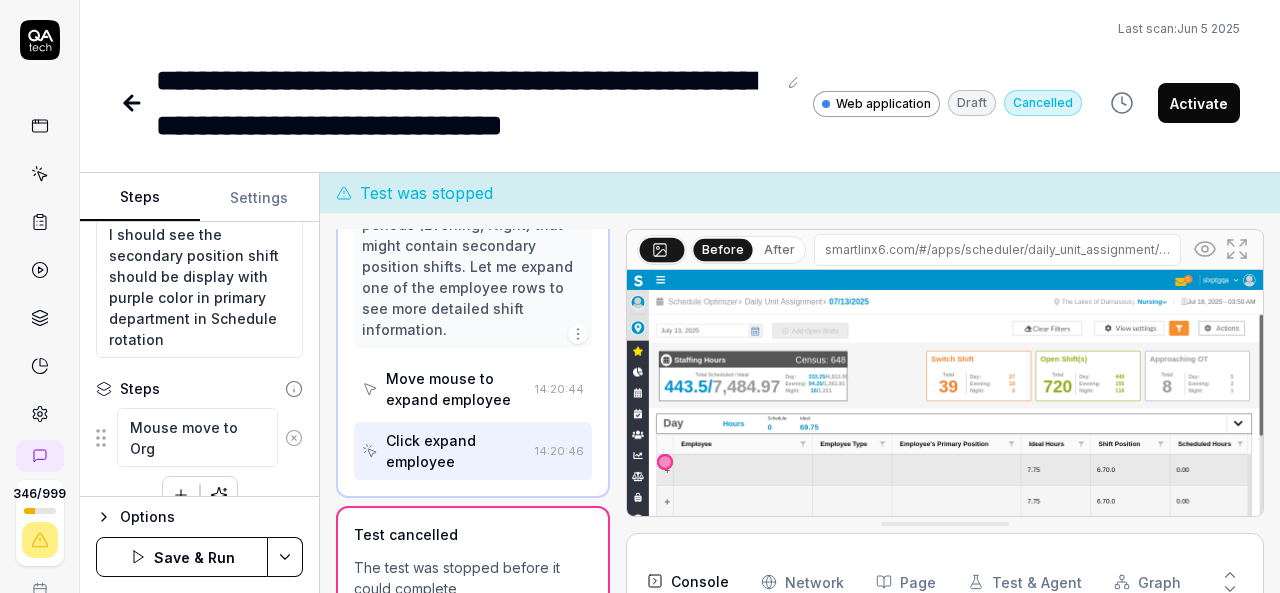 type on "*" 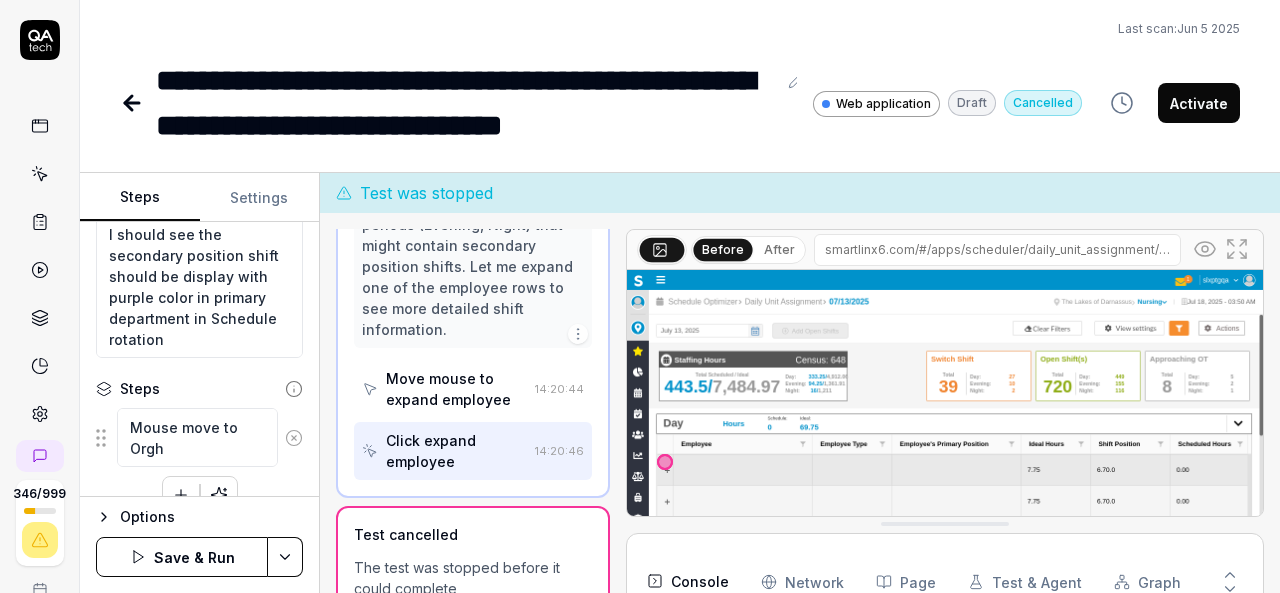 type on "*" 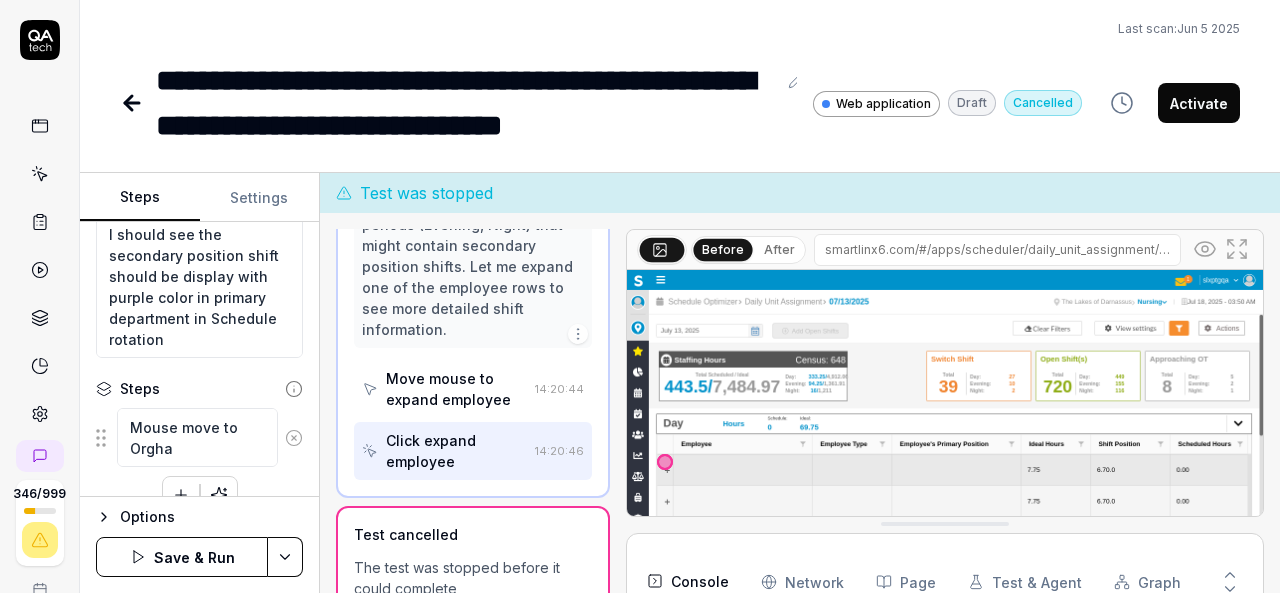 type on "*" 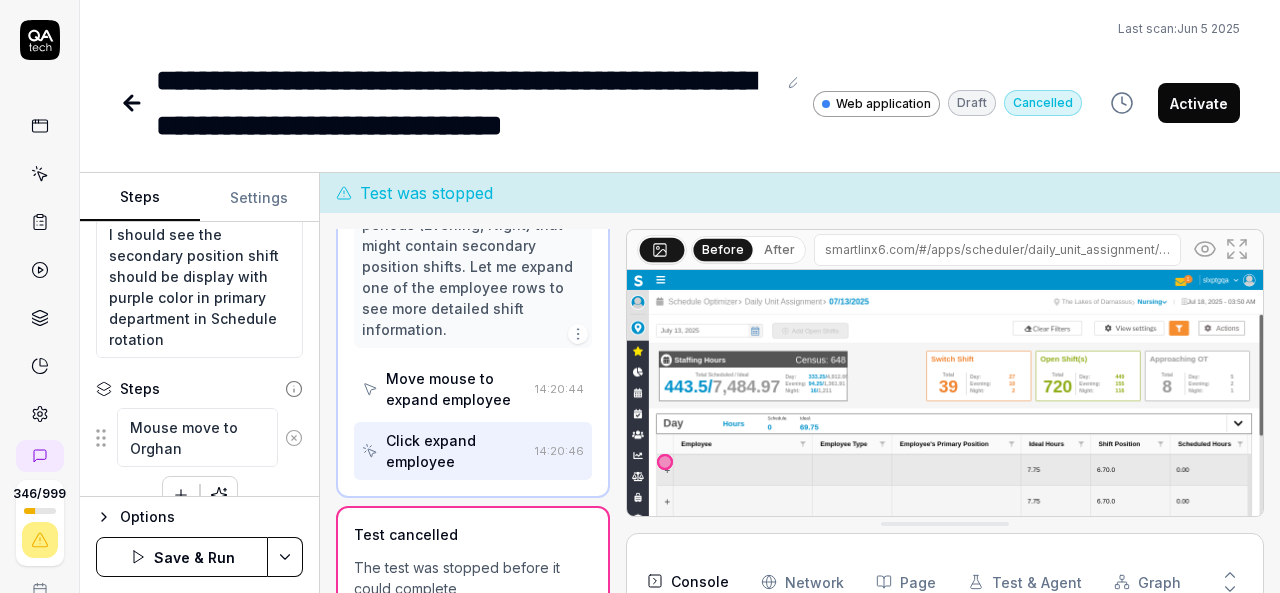 type on "*" 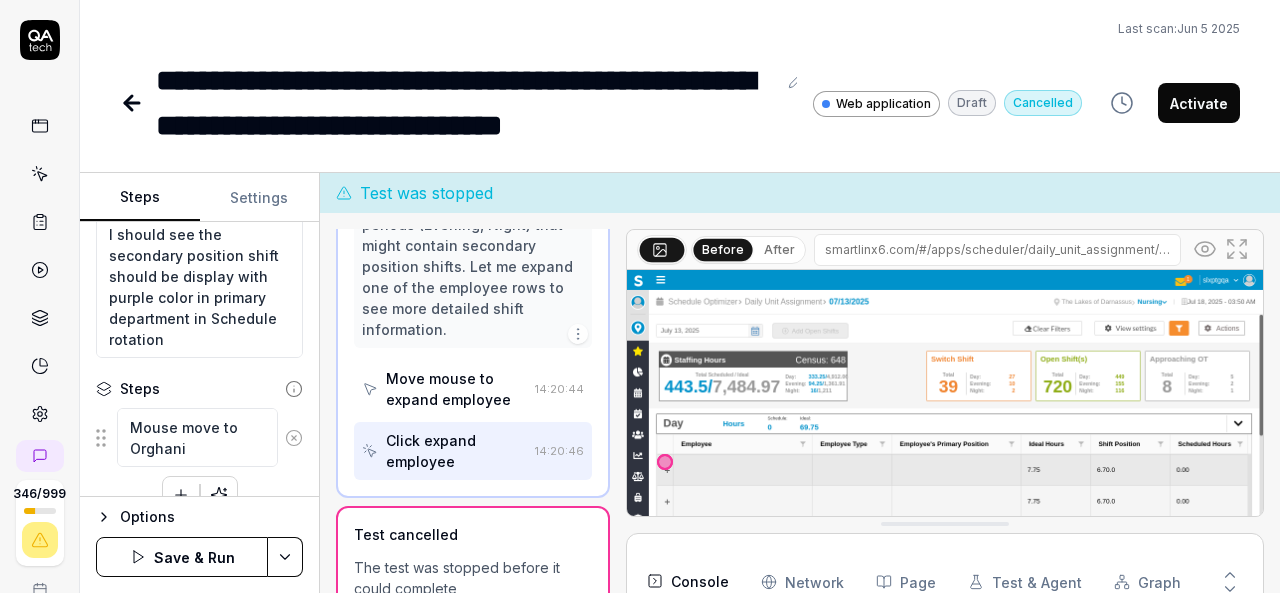 type on "*" 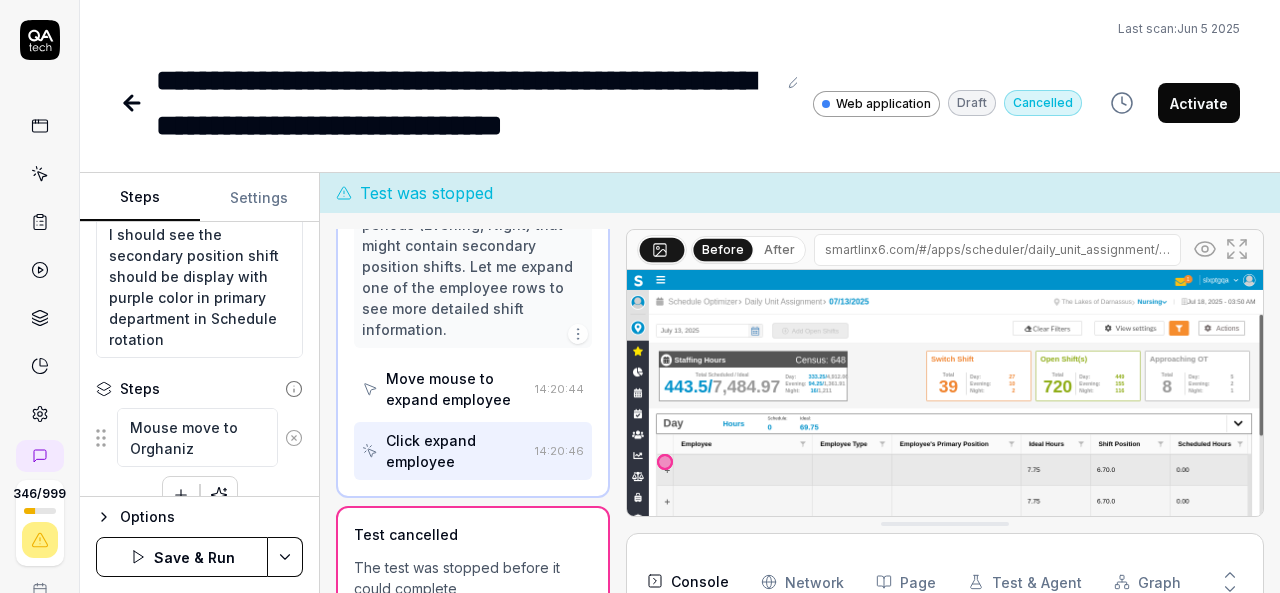 type on "*" 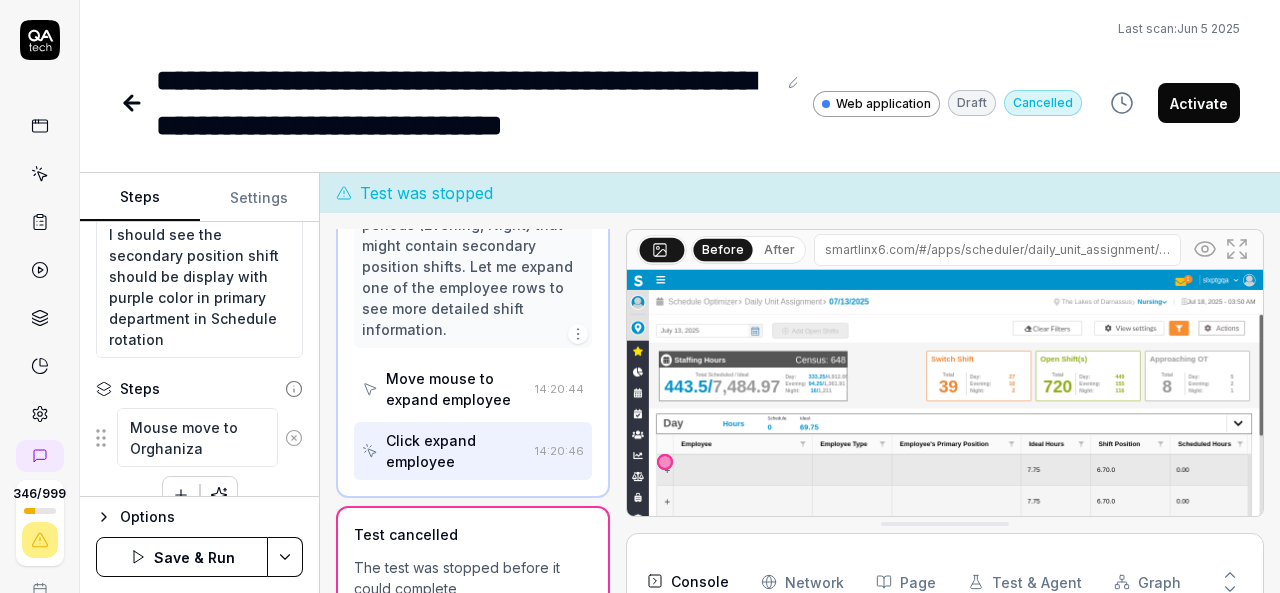type on "*" 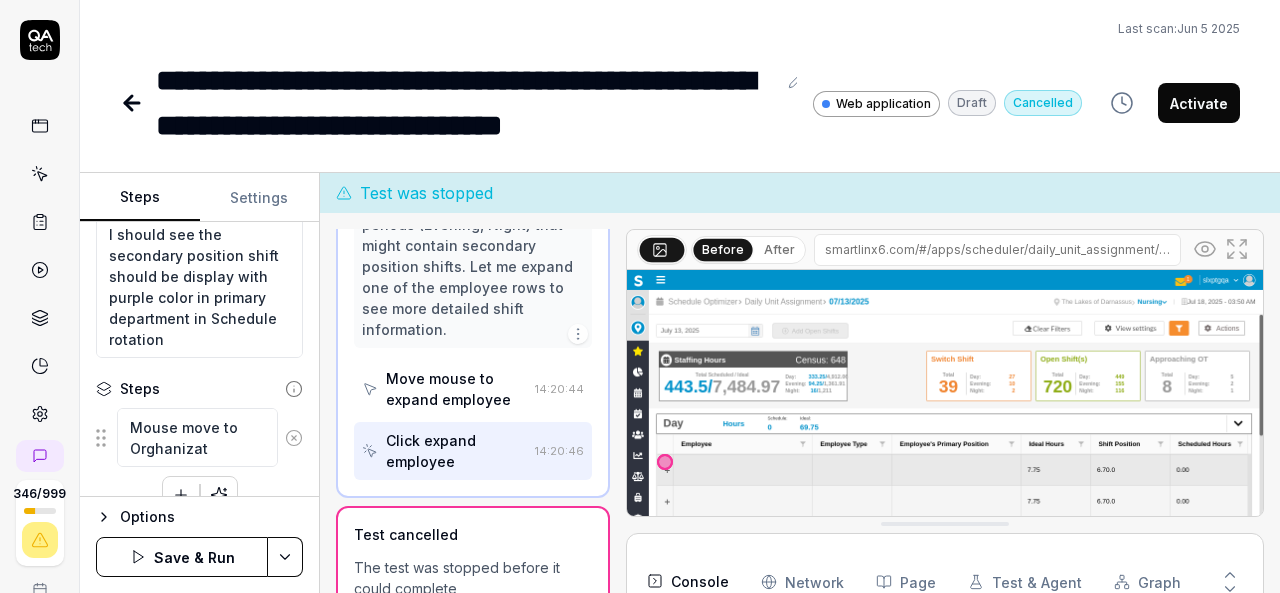 type on "*" 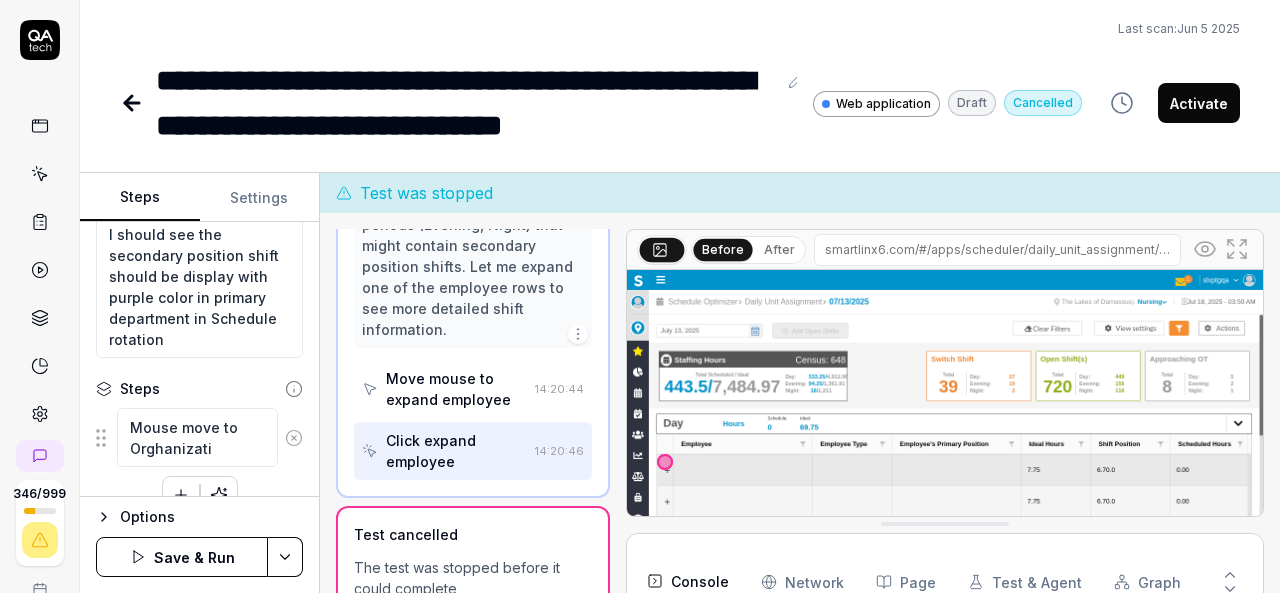 type on "*" 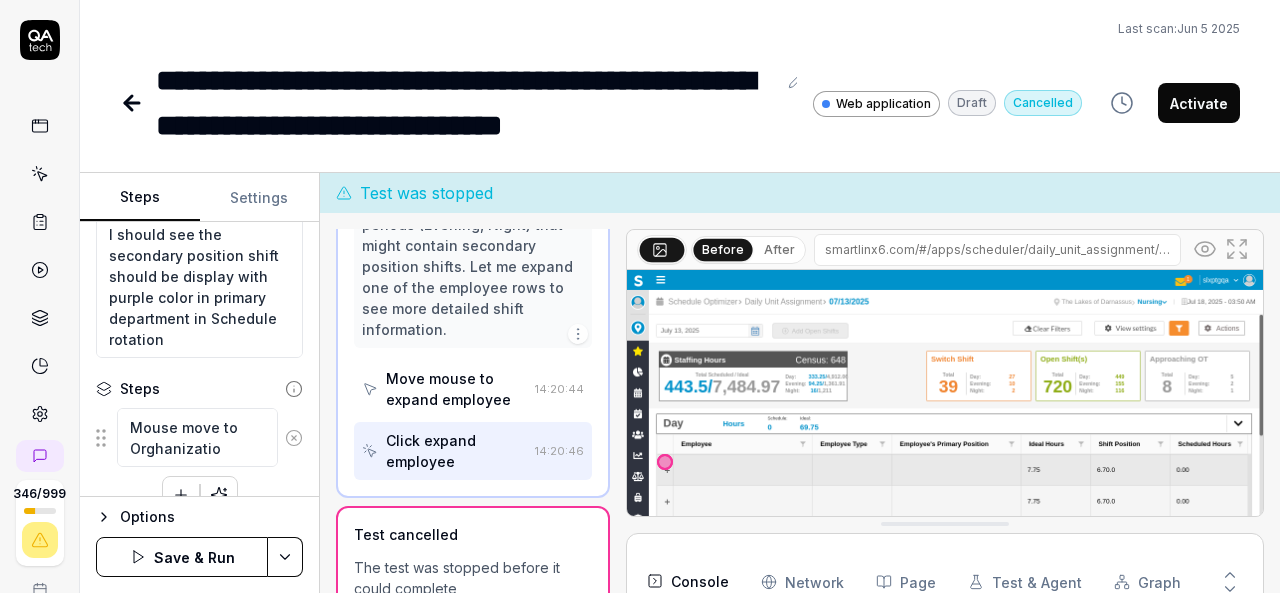 type on "*" 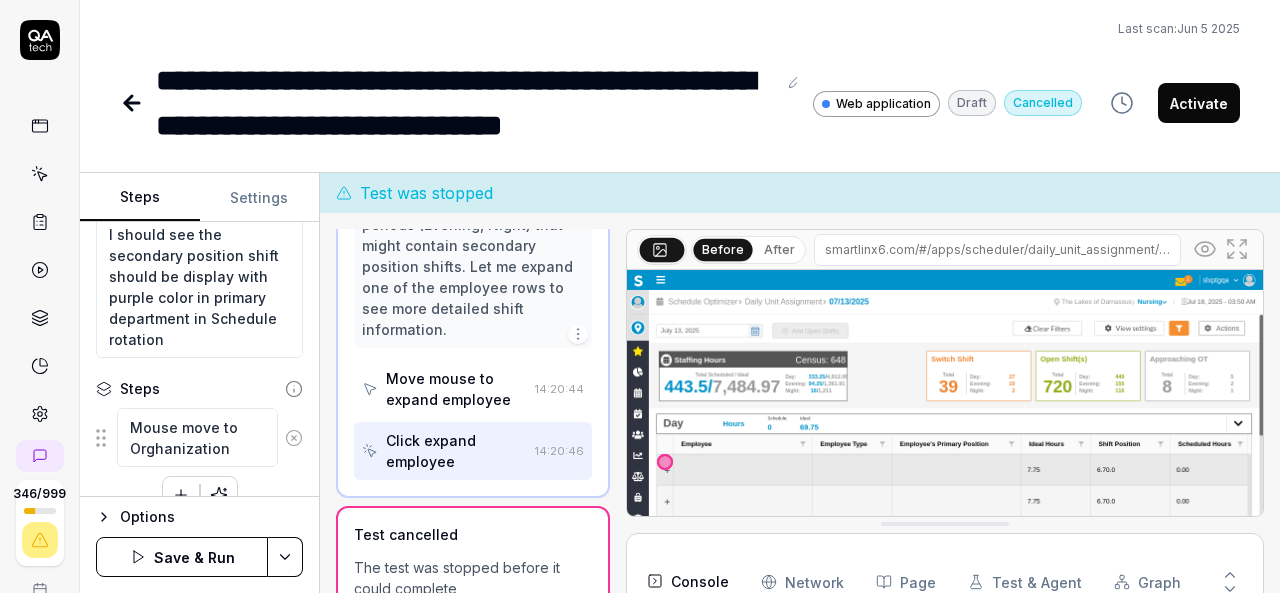 type on "*" 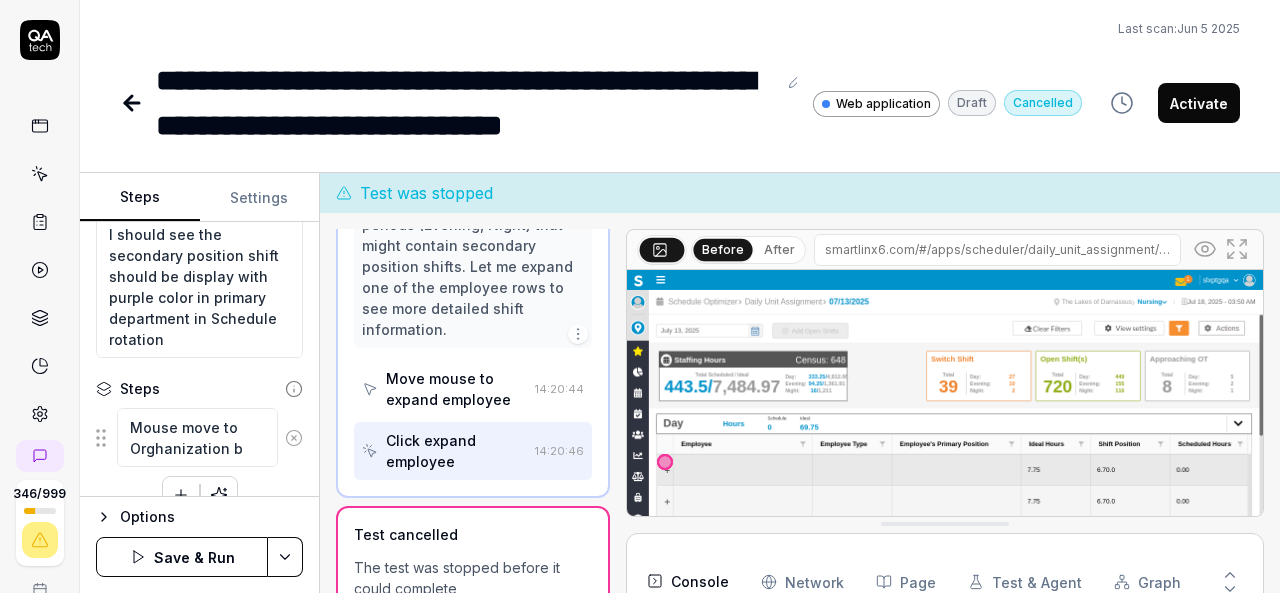 type on "*" 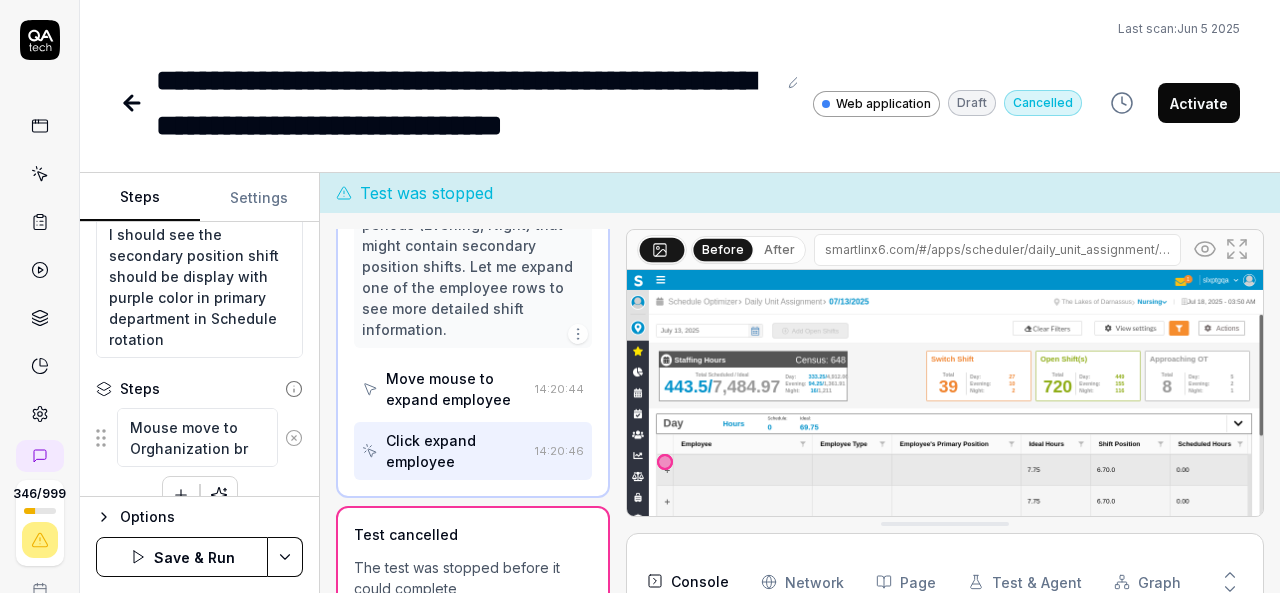type on "*" 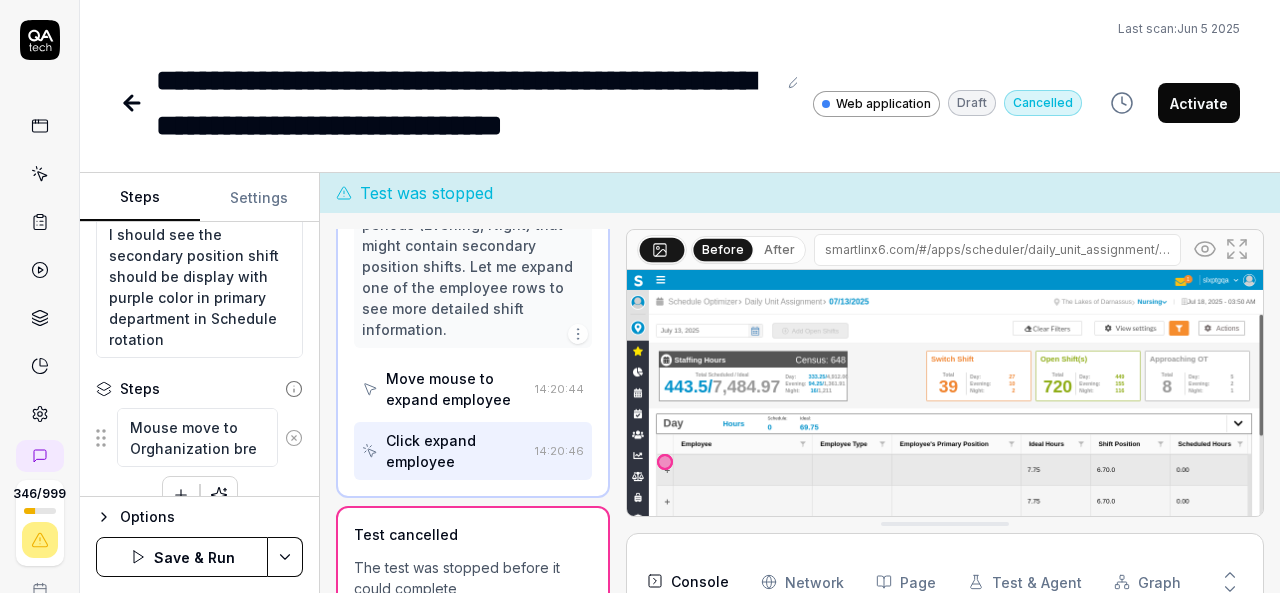 type on "*" 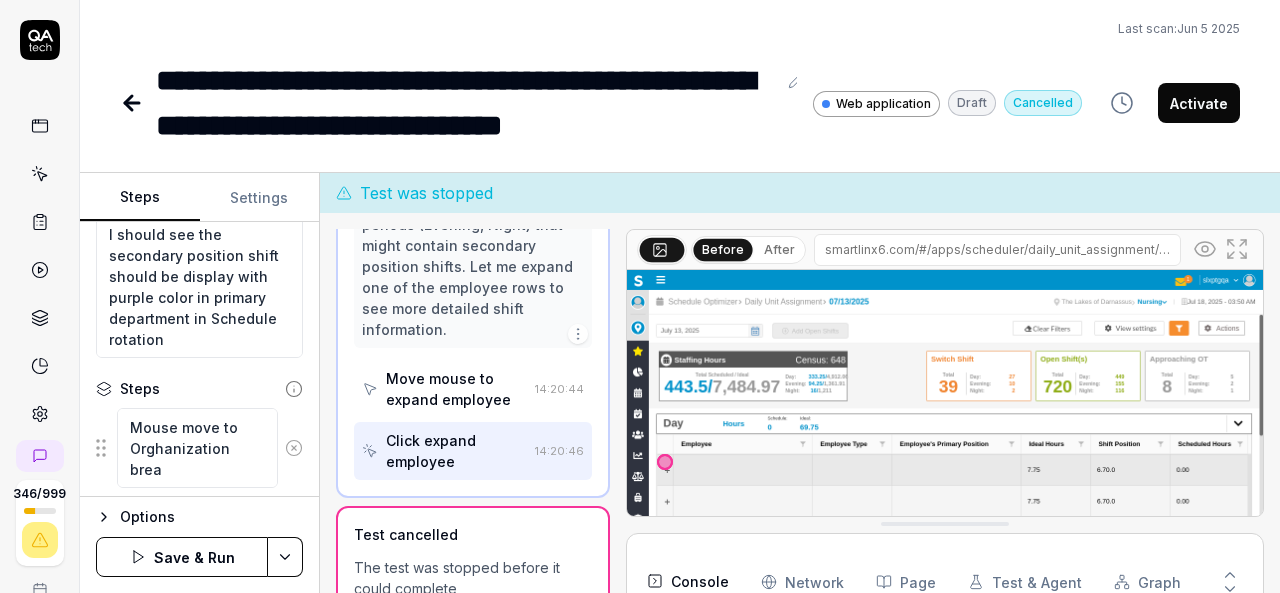 type on "*" 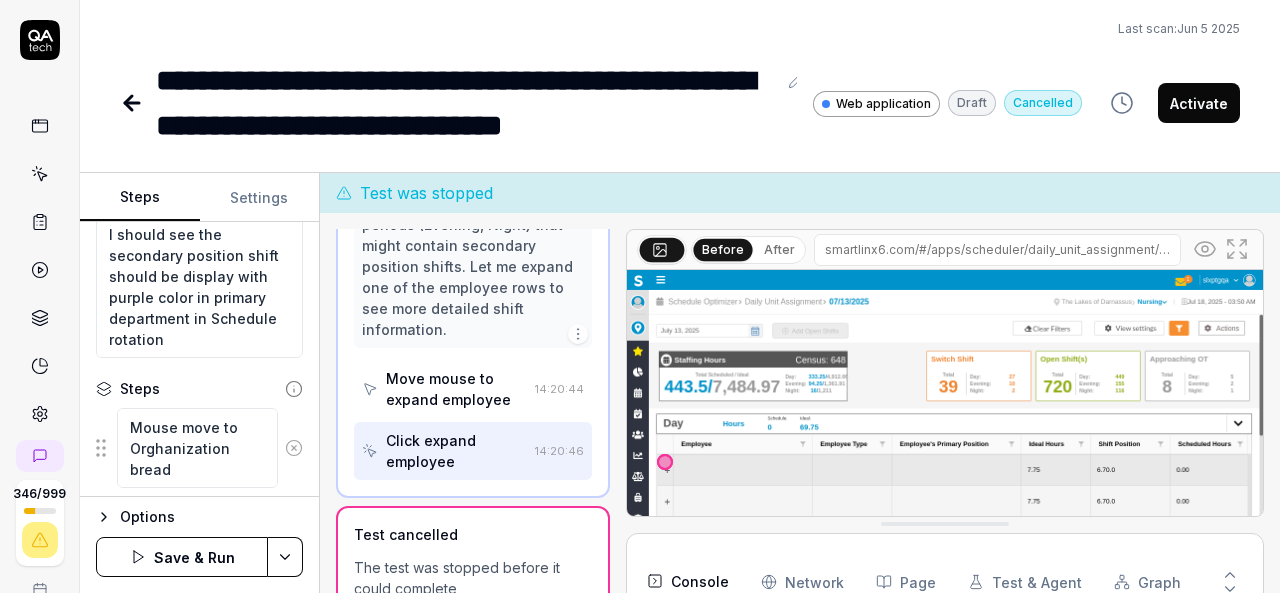 type on "*" 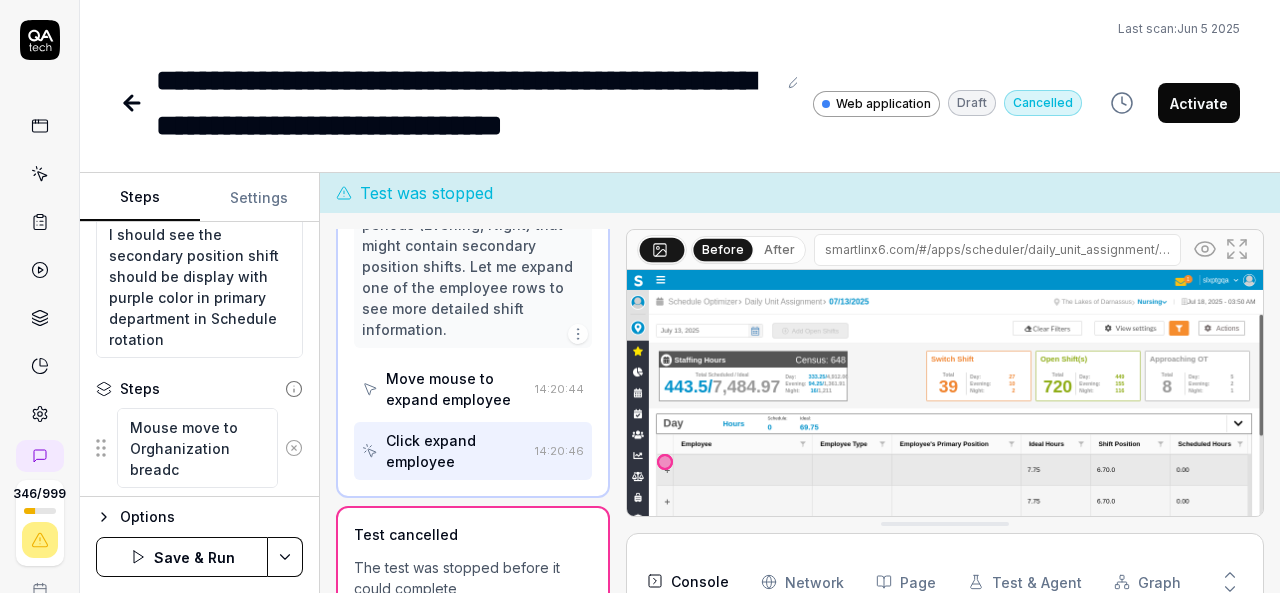 type on "*" 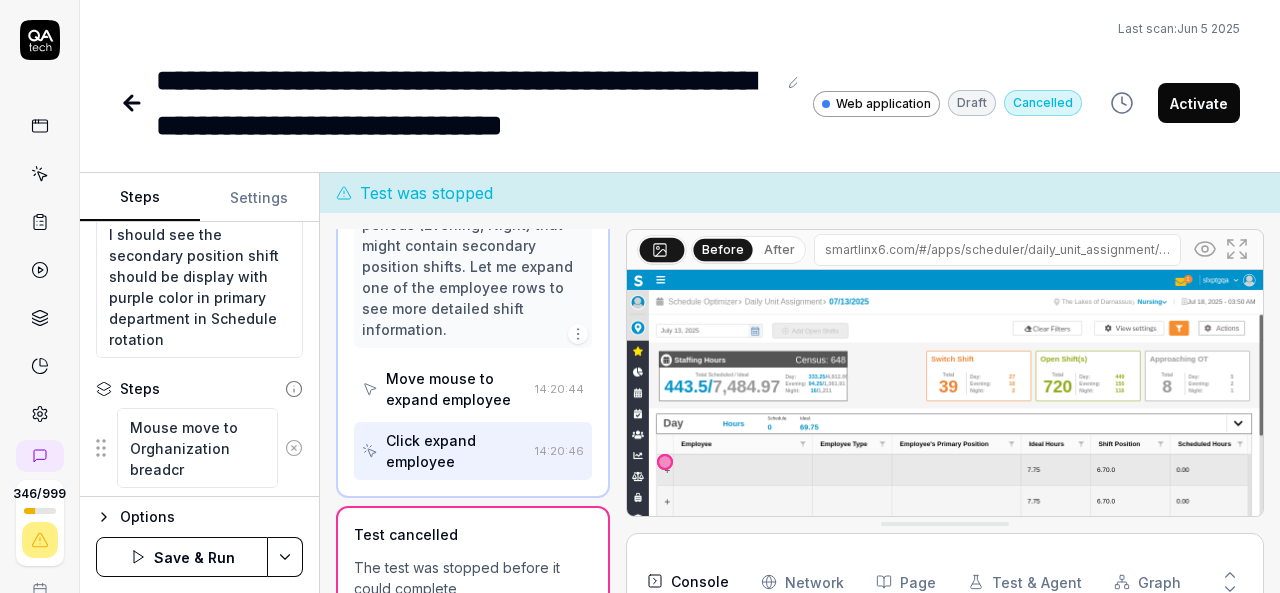 type on "*" 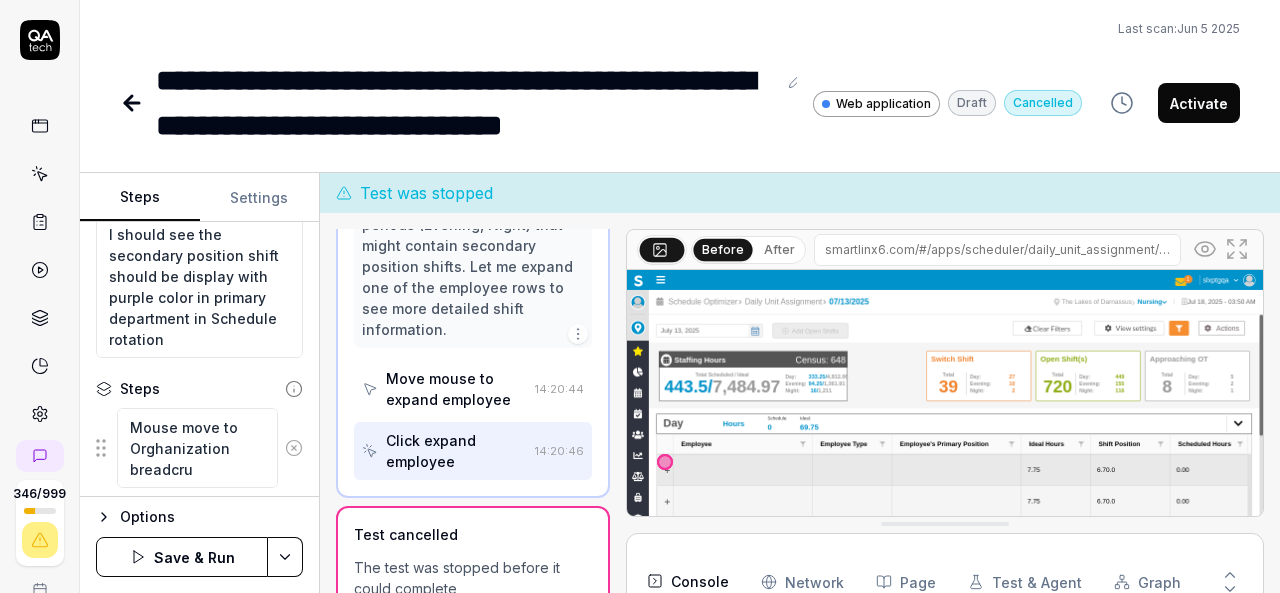 type on "*" 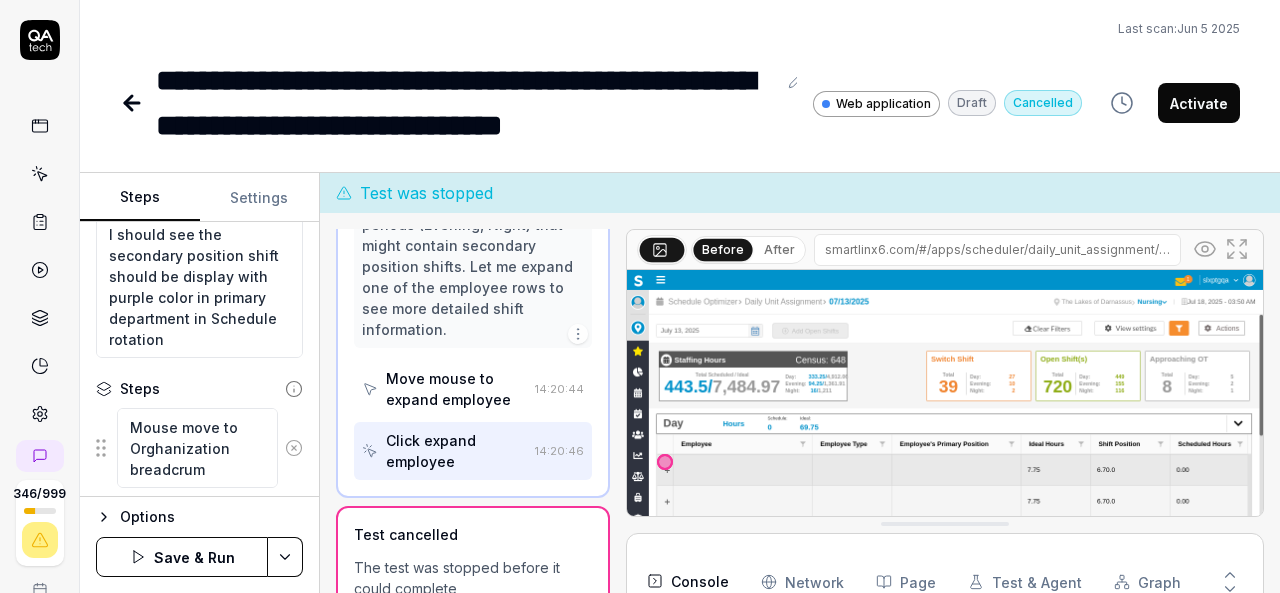 type on "*" 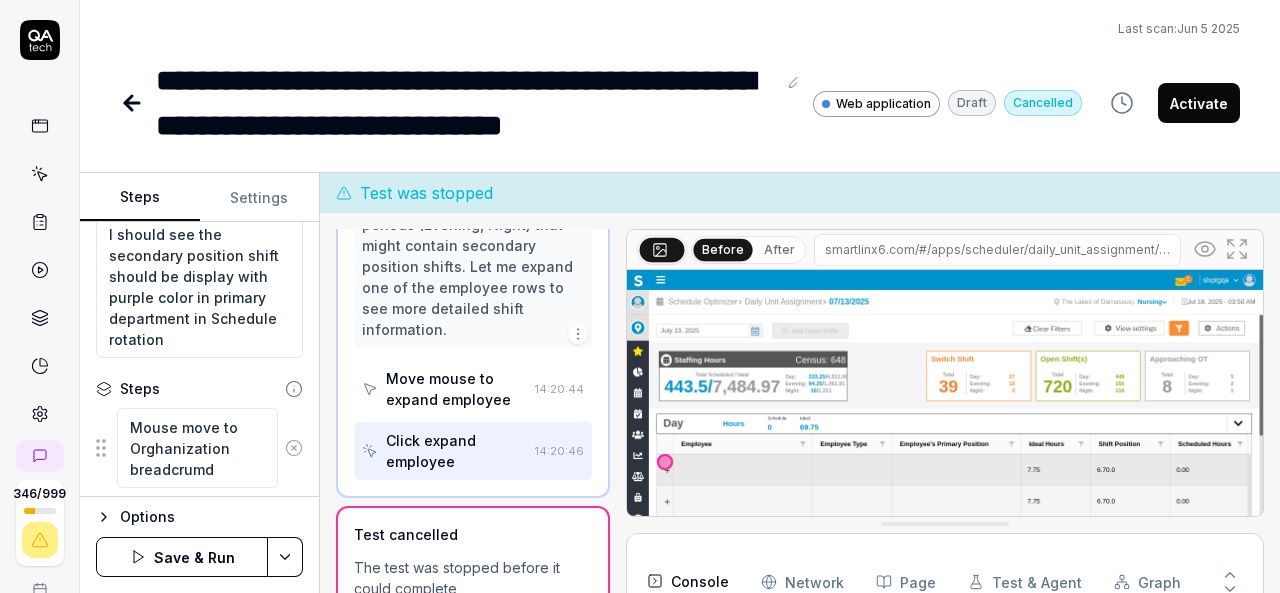 type on "*" 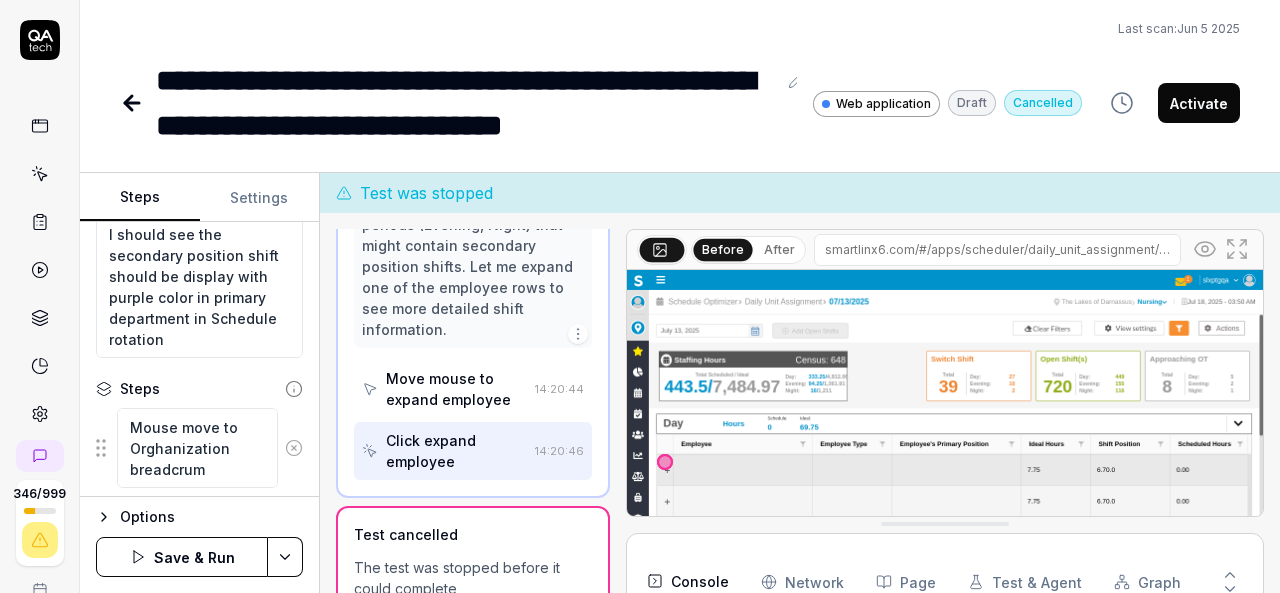 type on "*" 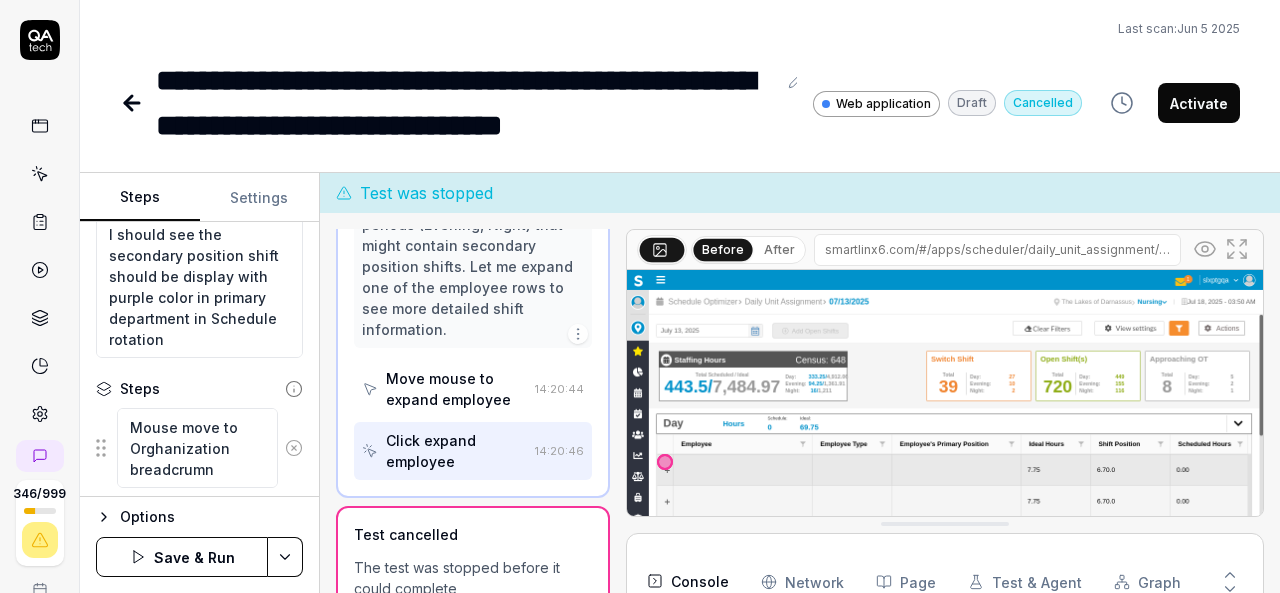 type on "*" 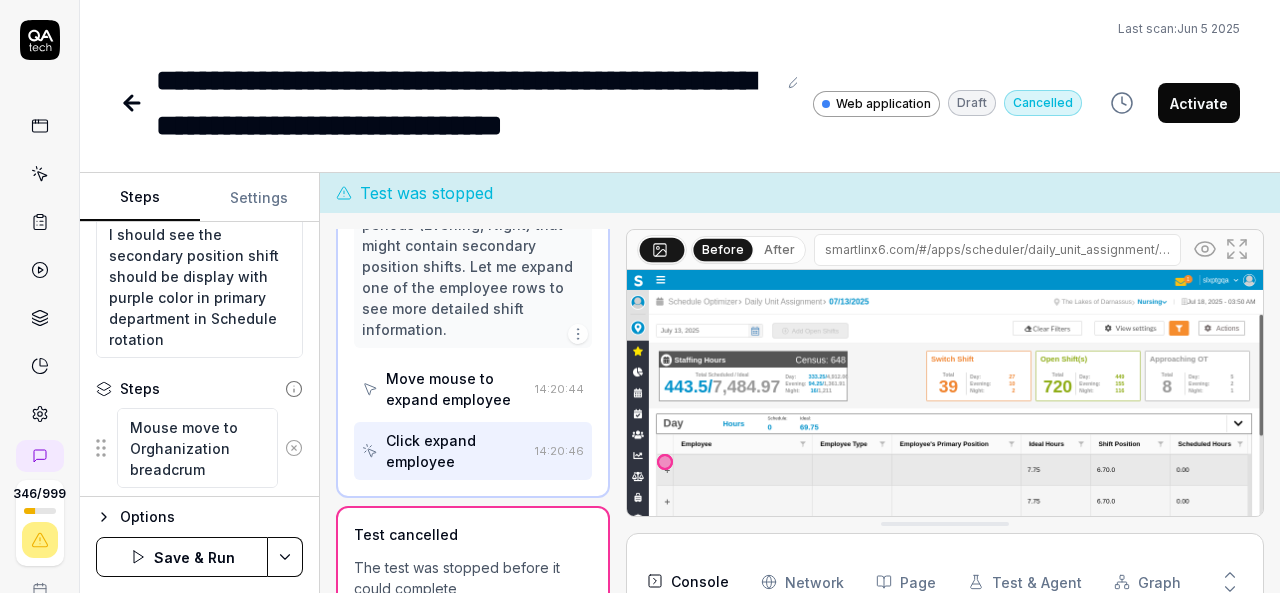 type on "*" 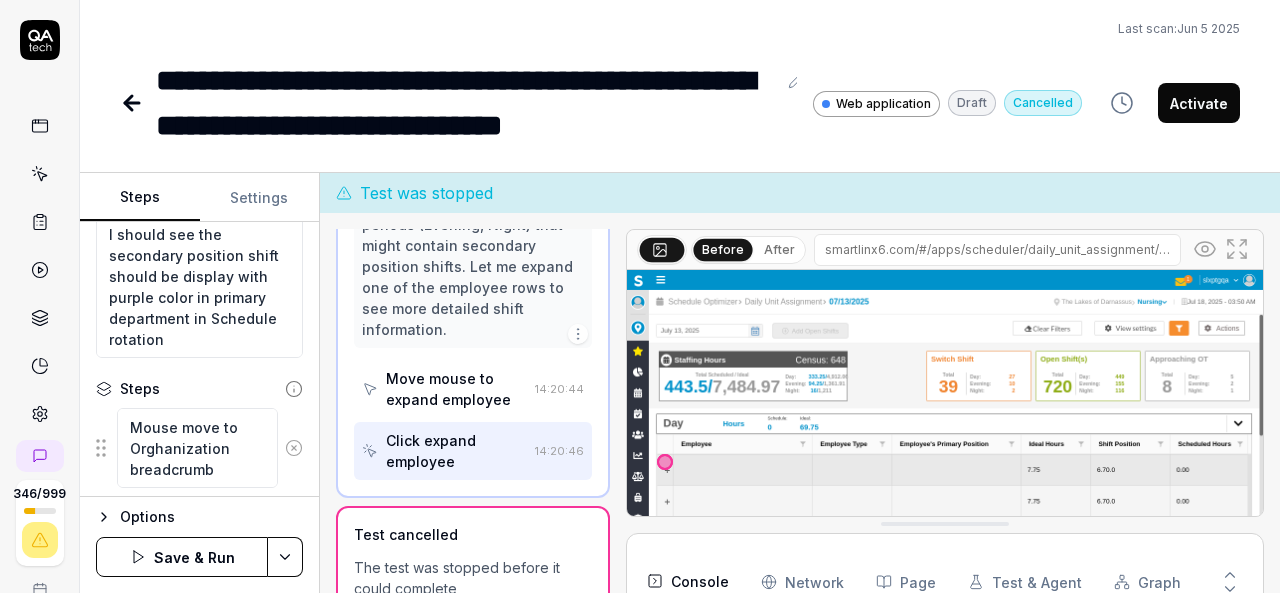 click on "Mouse move to Orghanization breadcrumb" at bounding box center [197, 448] 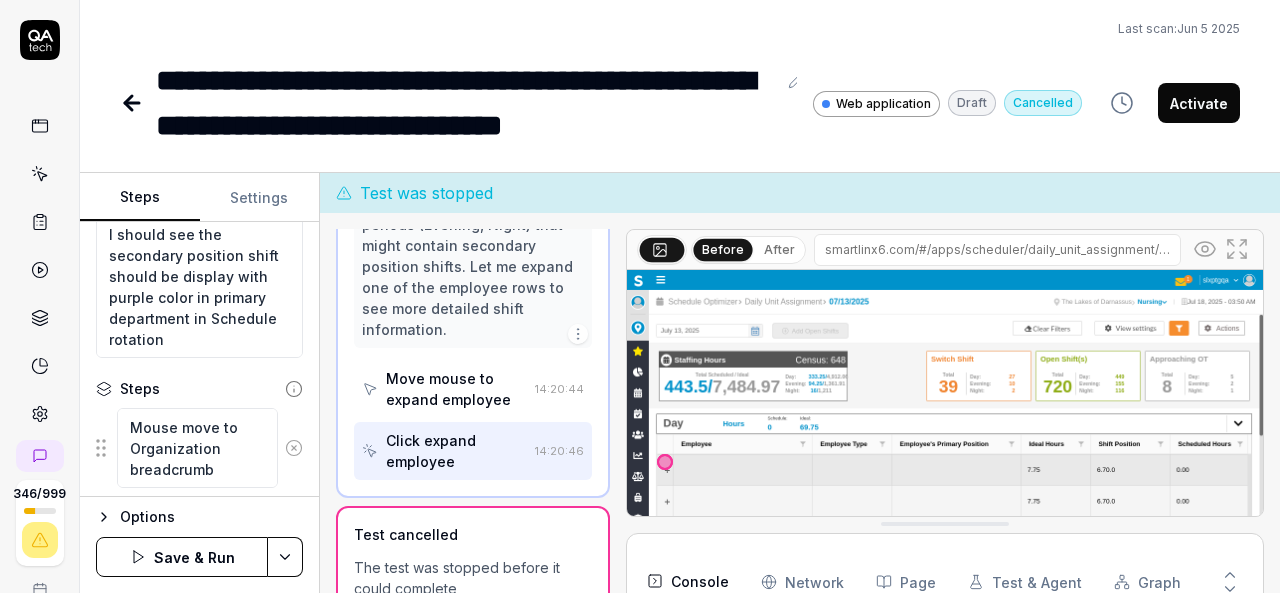 scroll, scrollTop: 296, scrollLeft: 0, axis: vertical 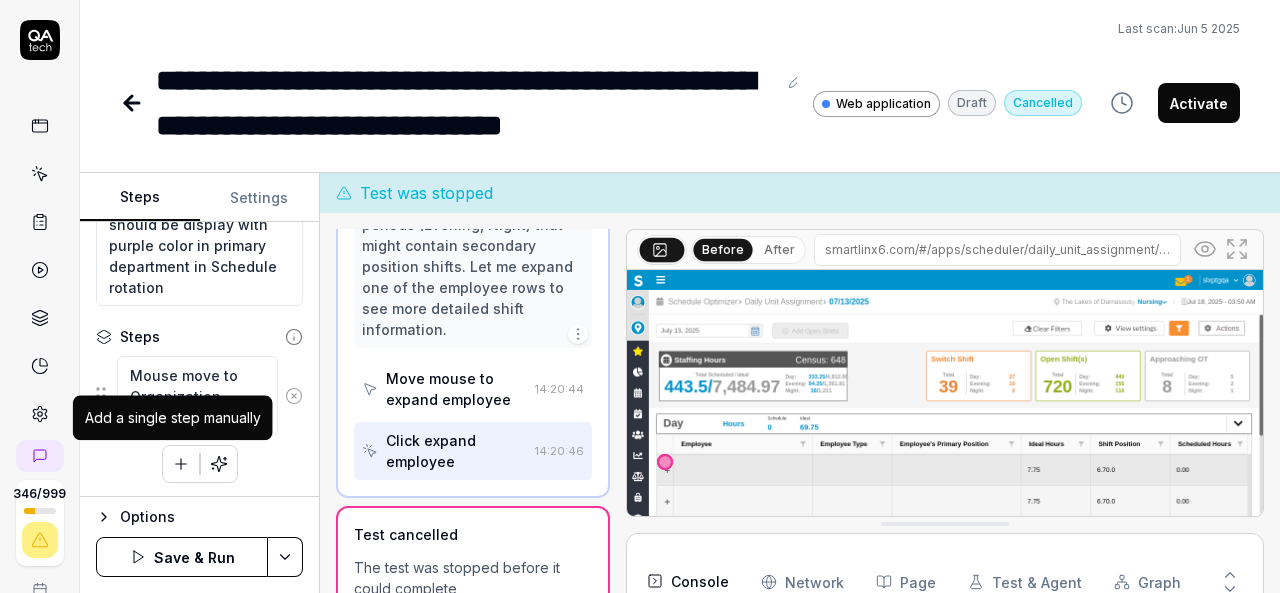 type on "Mouse move to Organization breadcrumb" 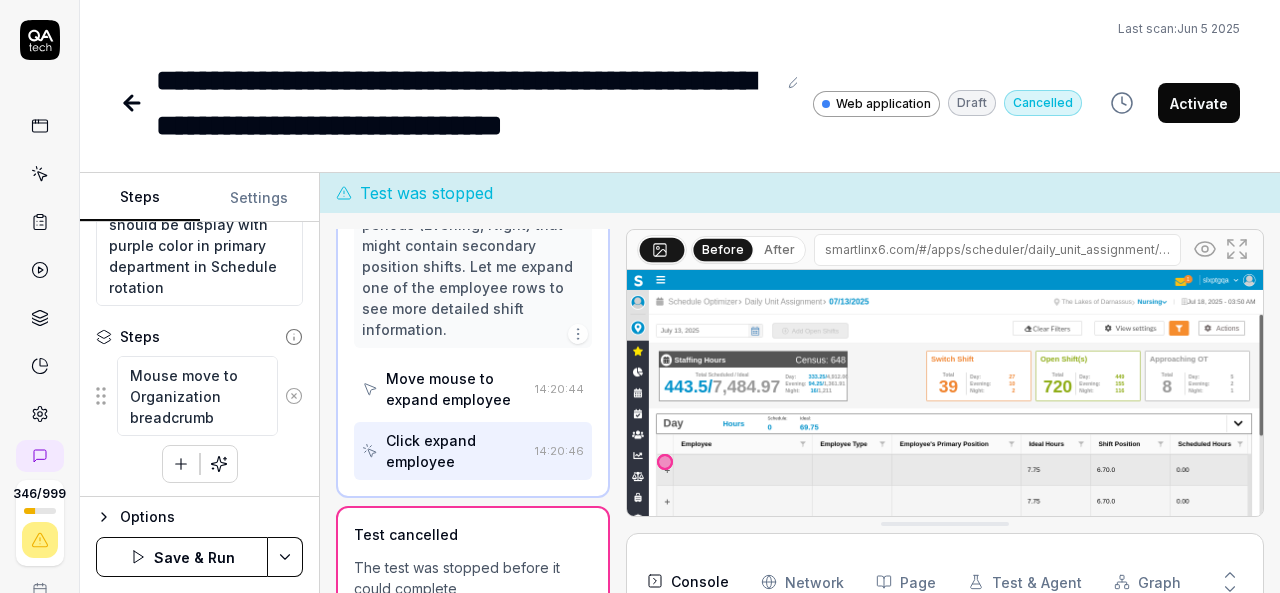 click 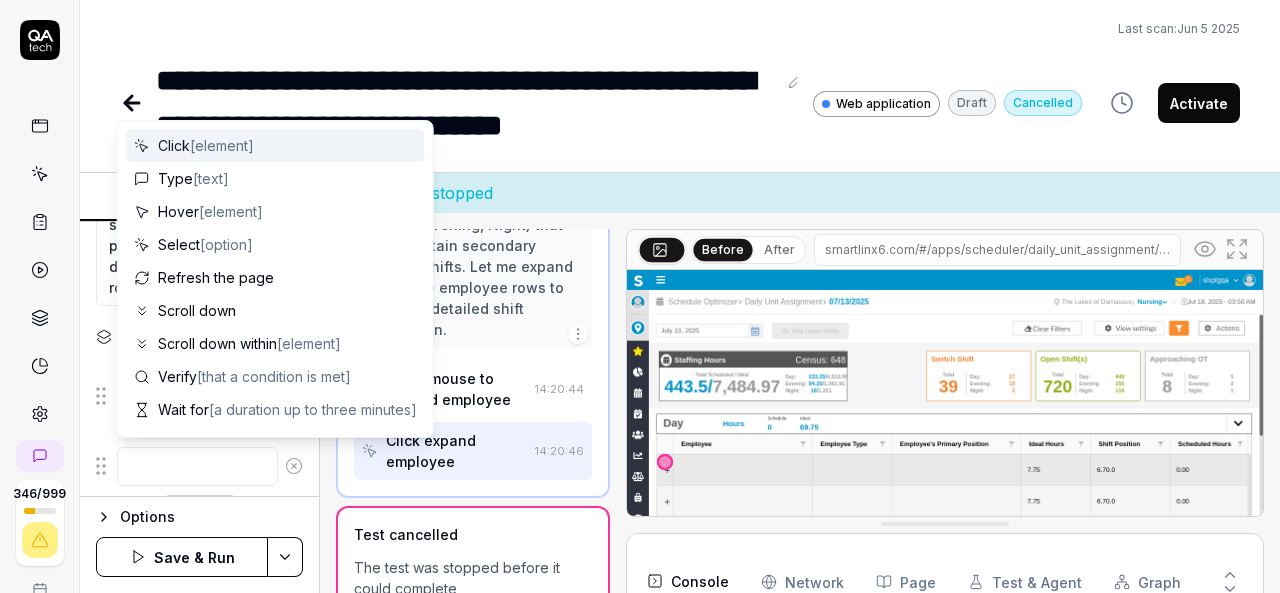 type on "*" 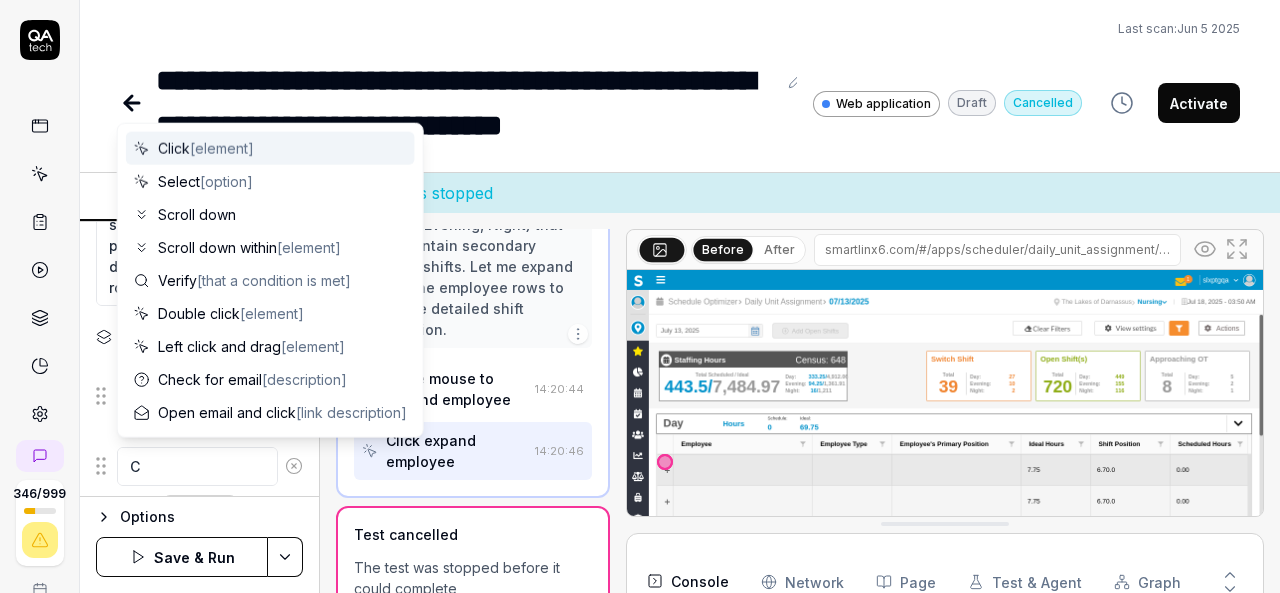 type on "*" 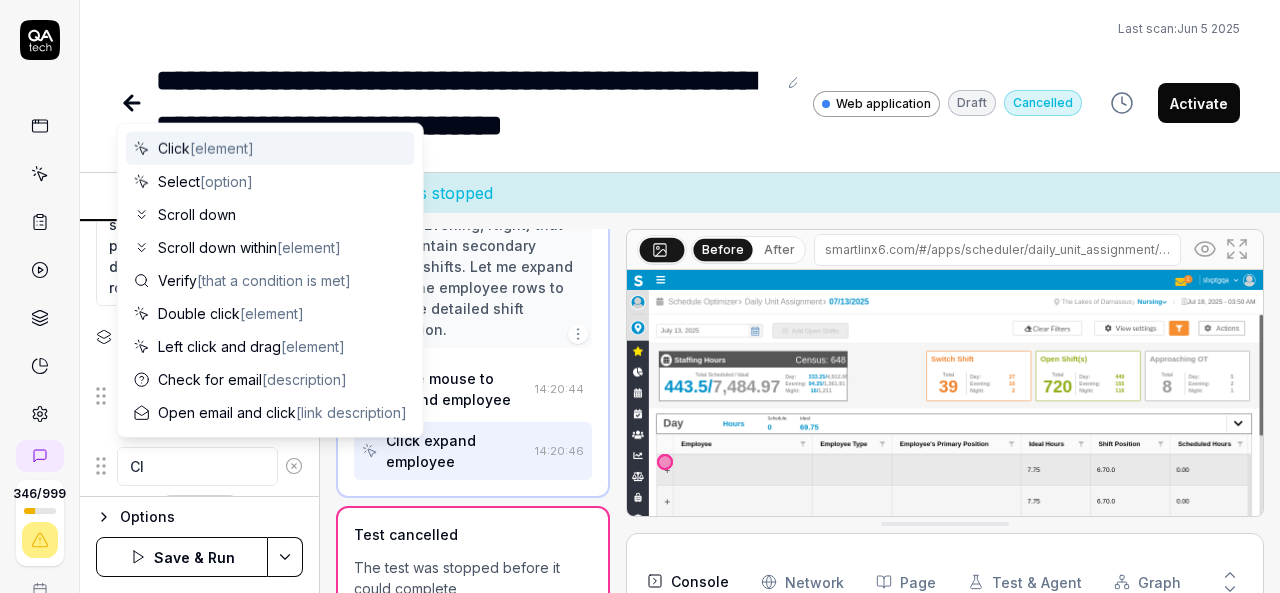 type on "*" 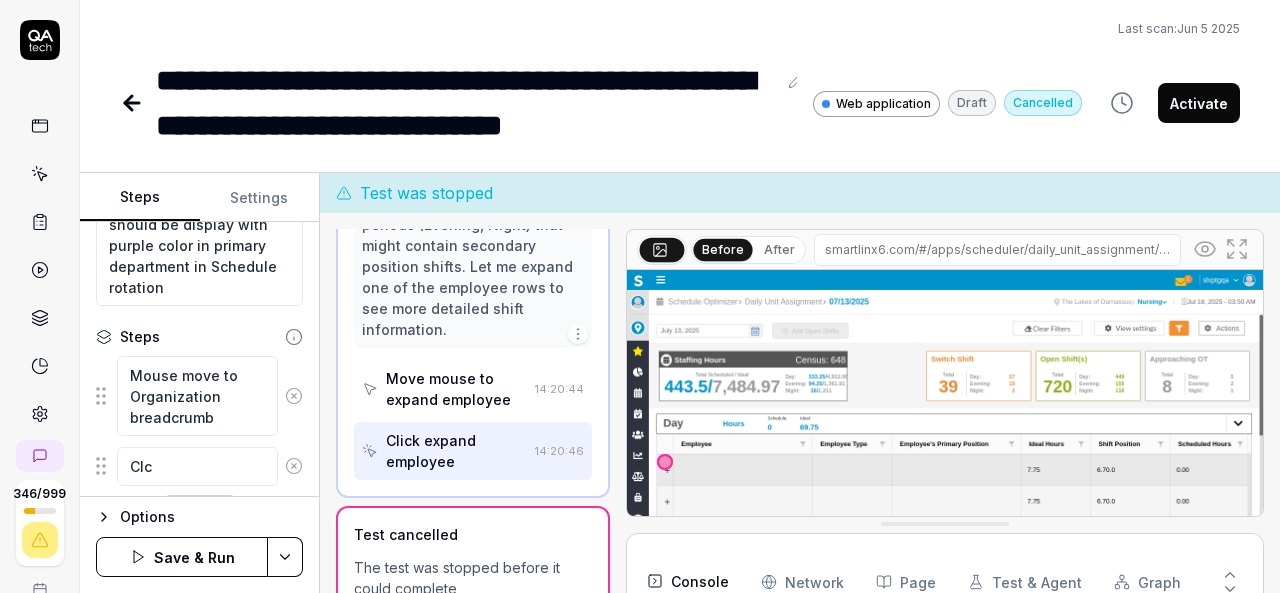 type on "*" 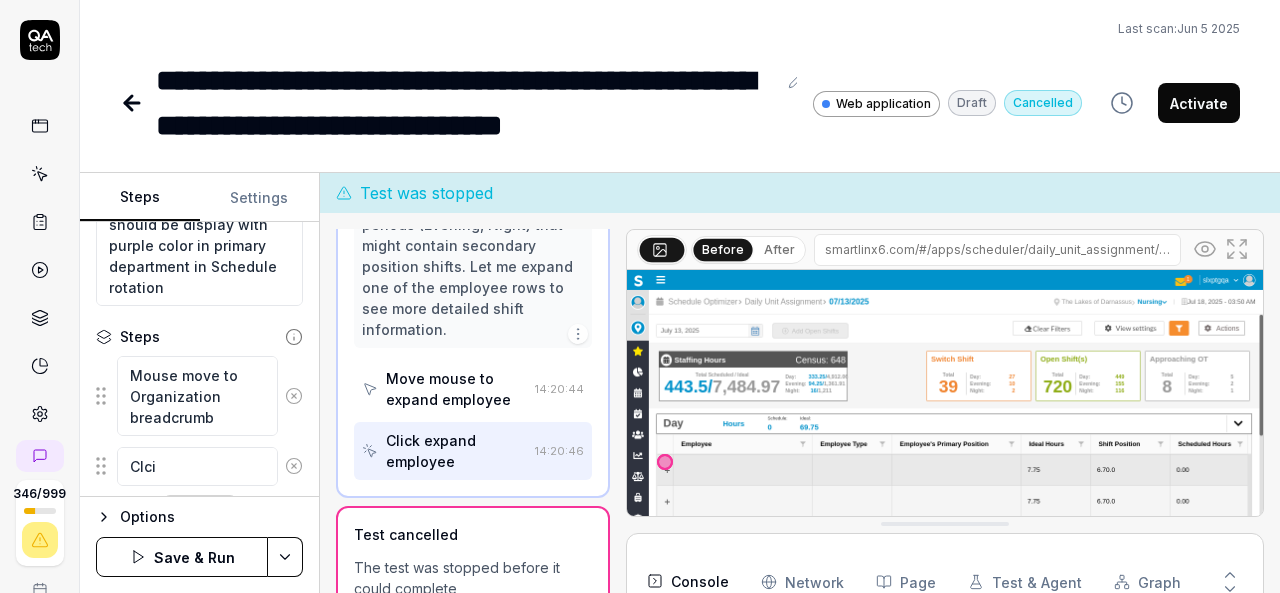 type on "*" 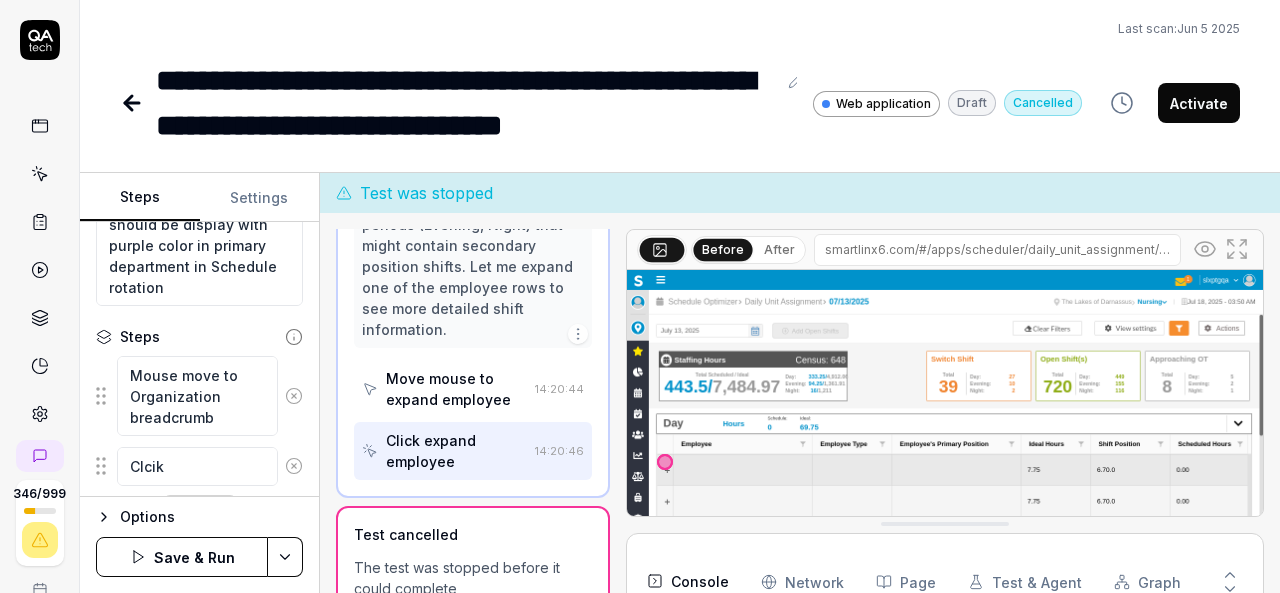 type on "*" 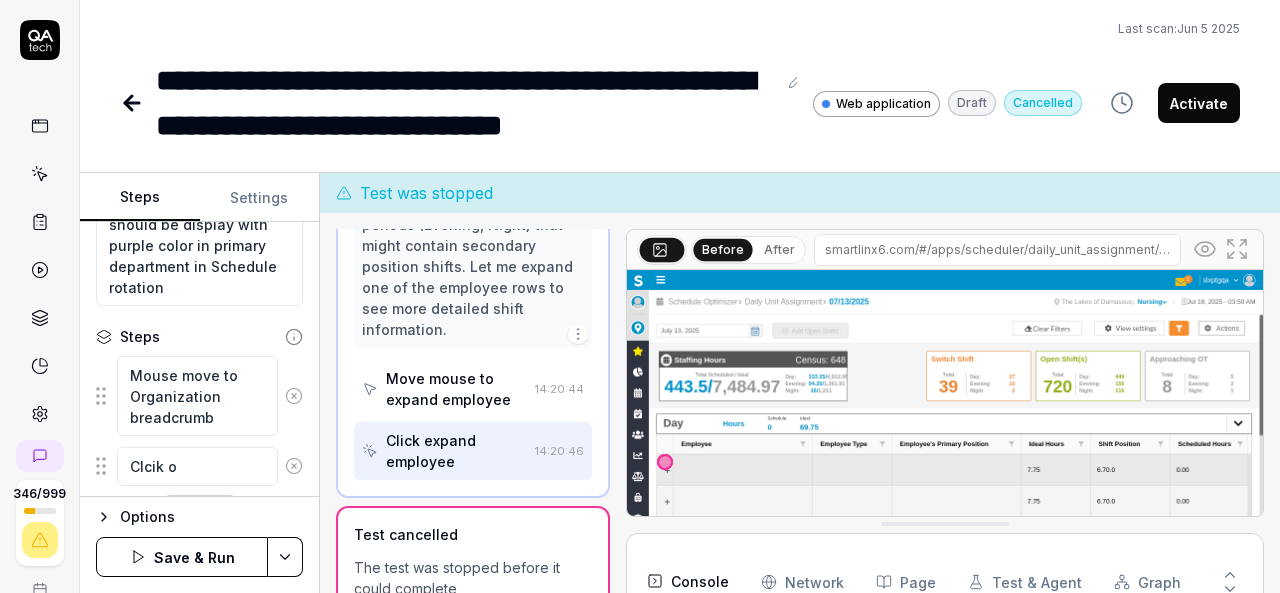type on "*" 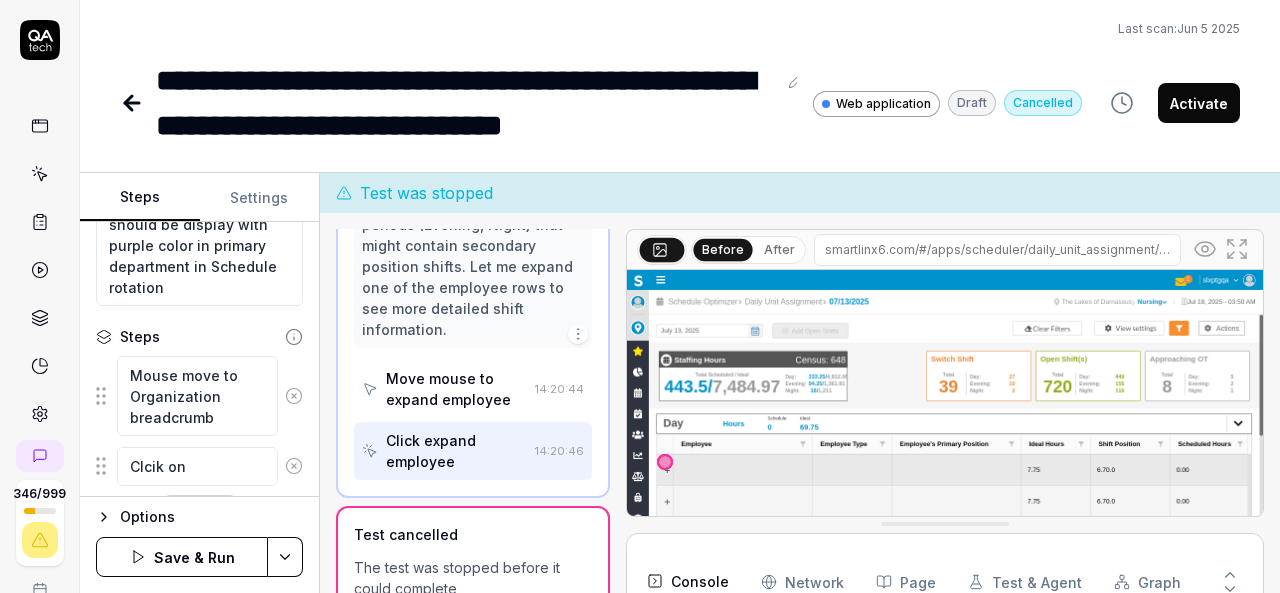 type on "*" 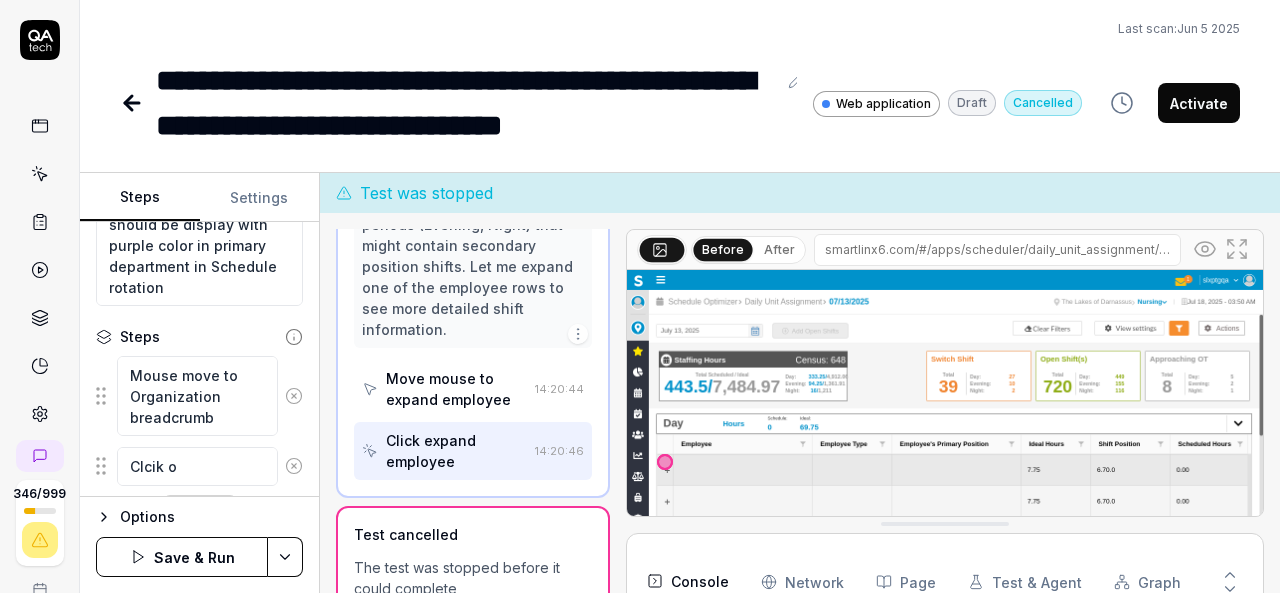 type on "*" 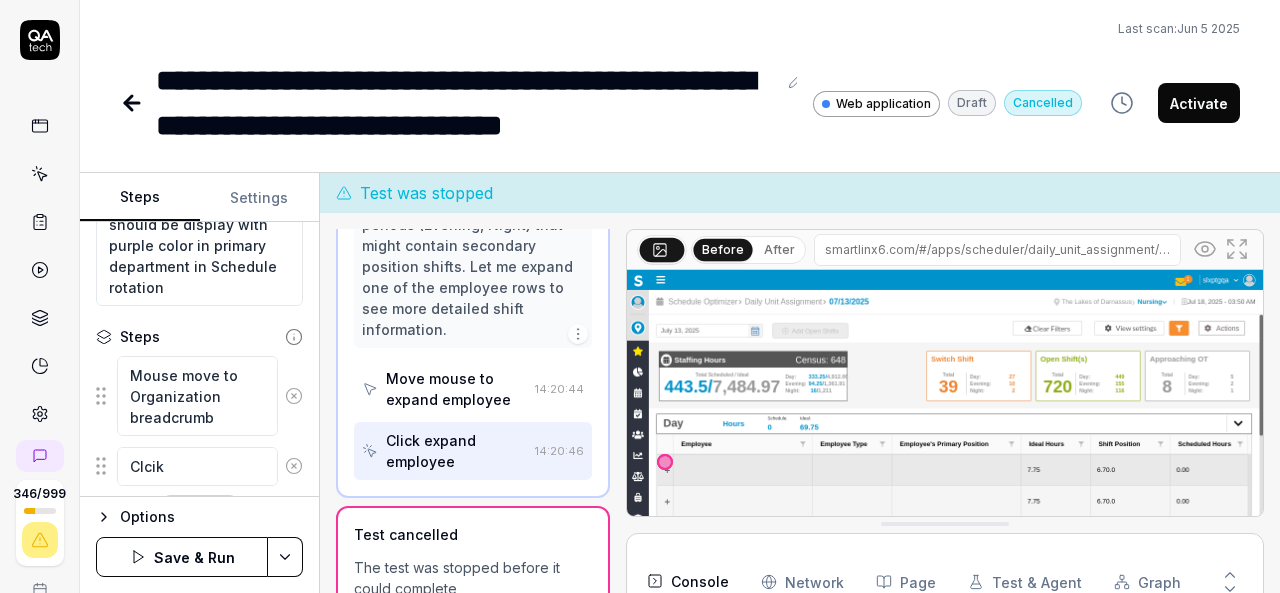 type on "*" 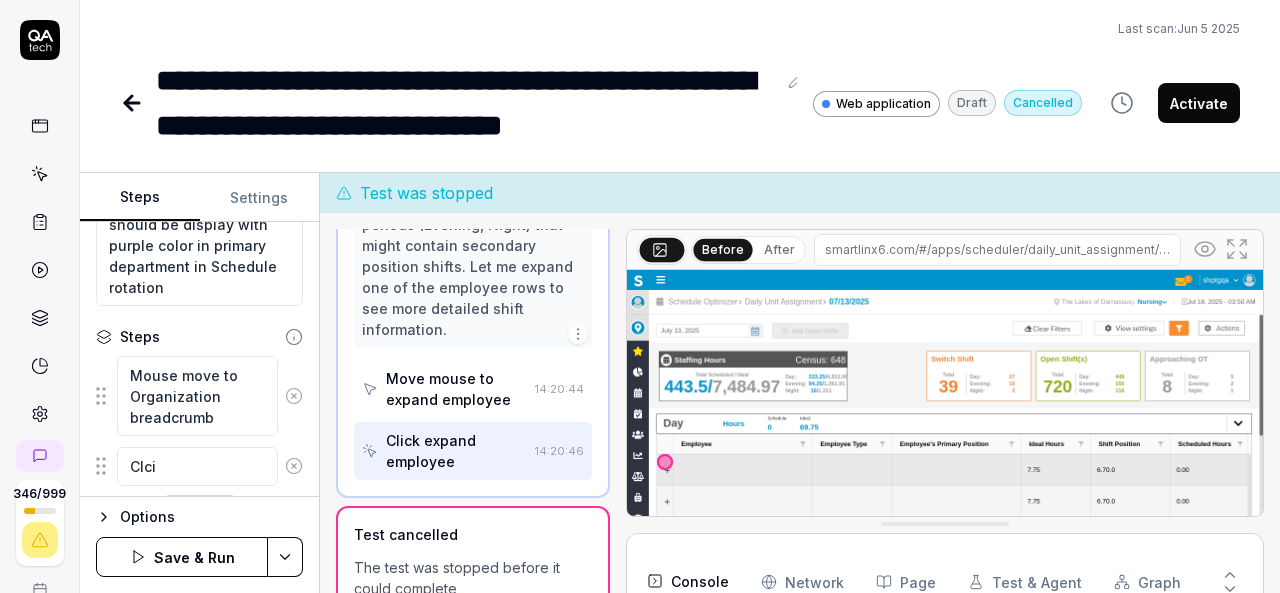 type on "*" 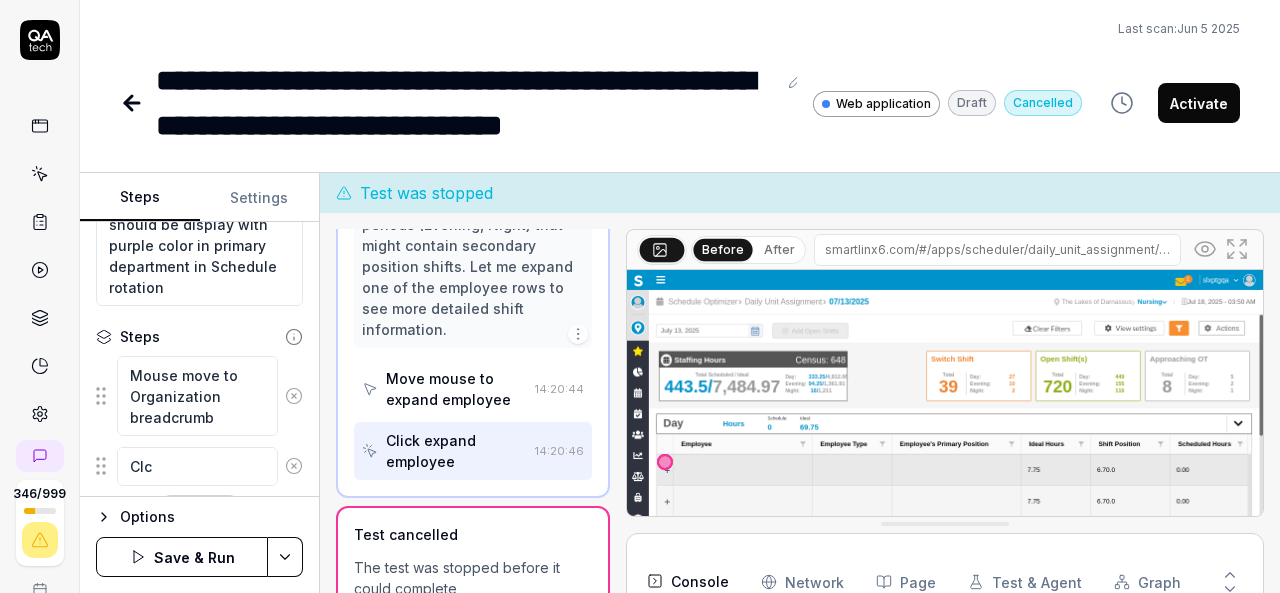 type on "*" 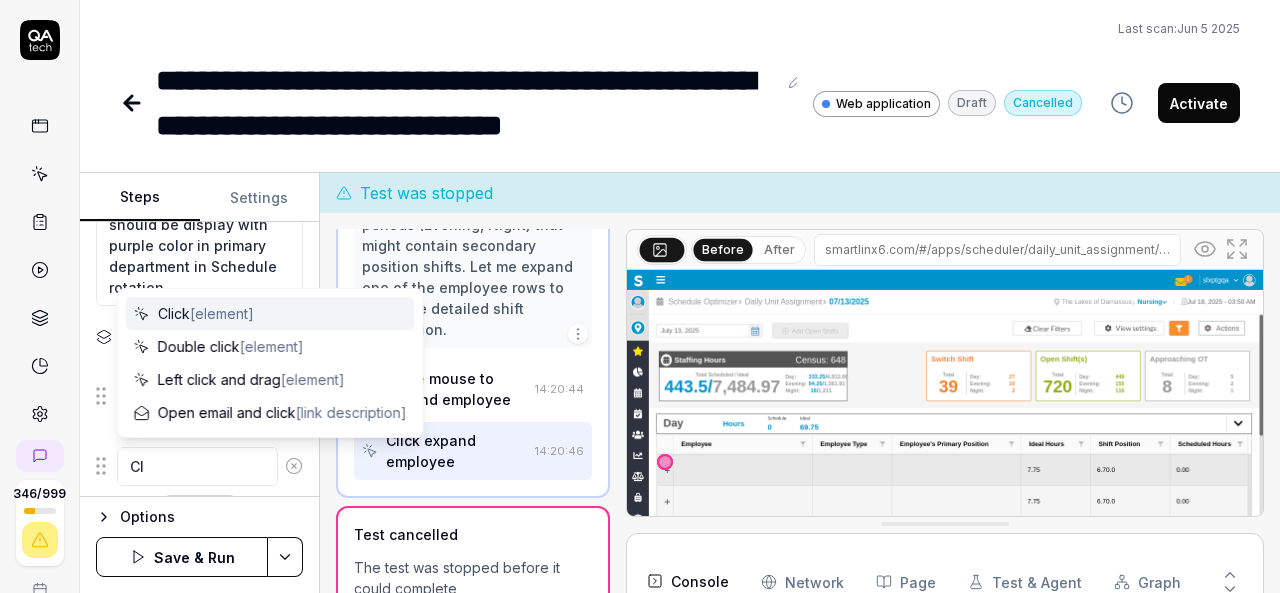 type on "*" 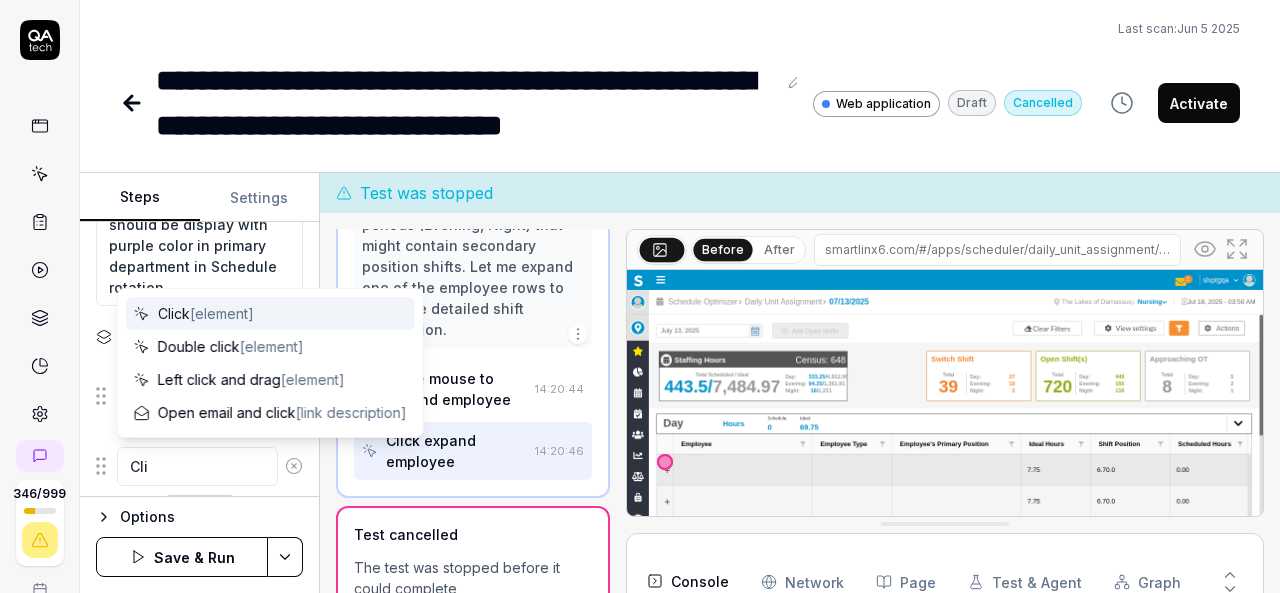 type on "*" 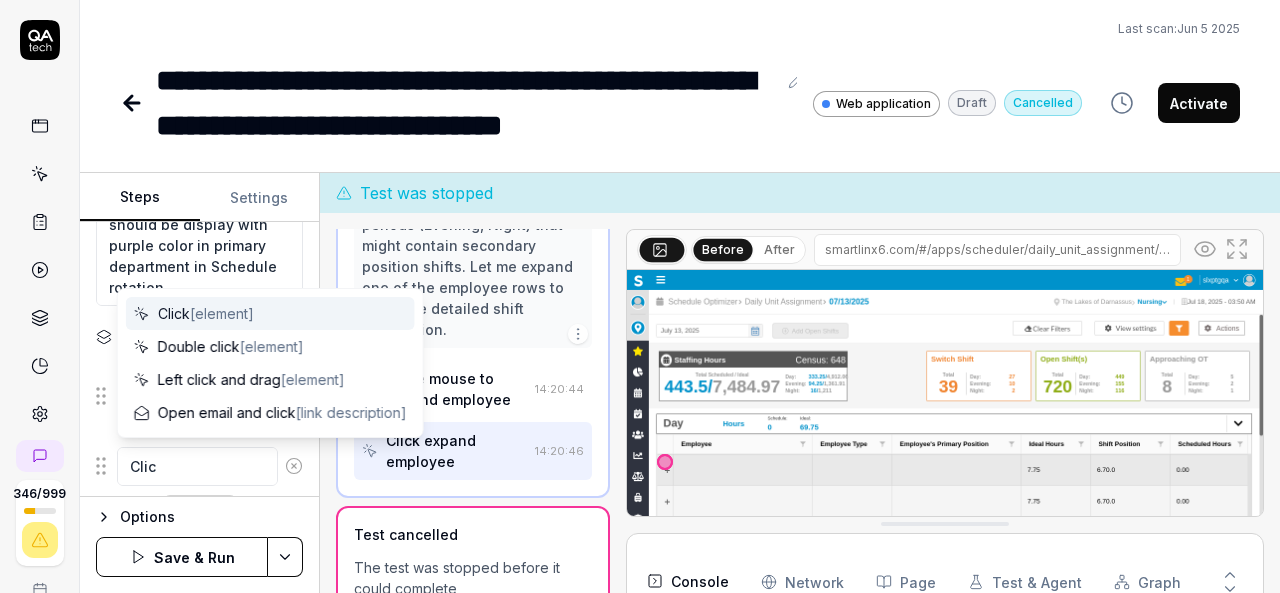 type on "*" 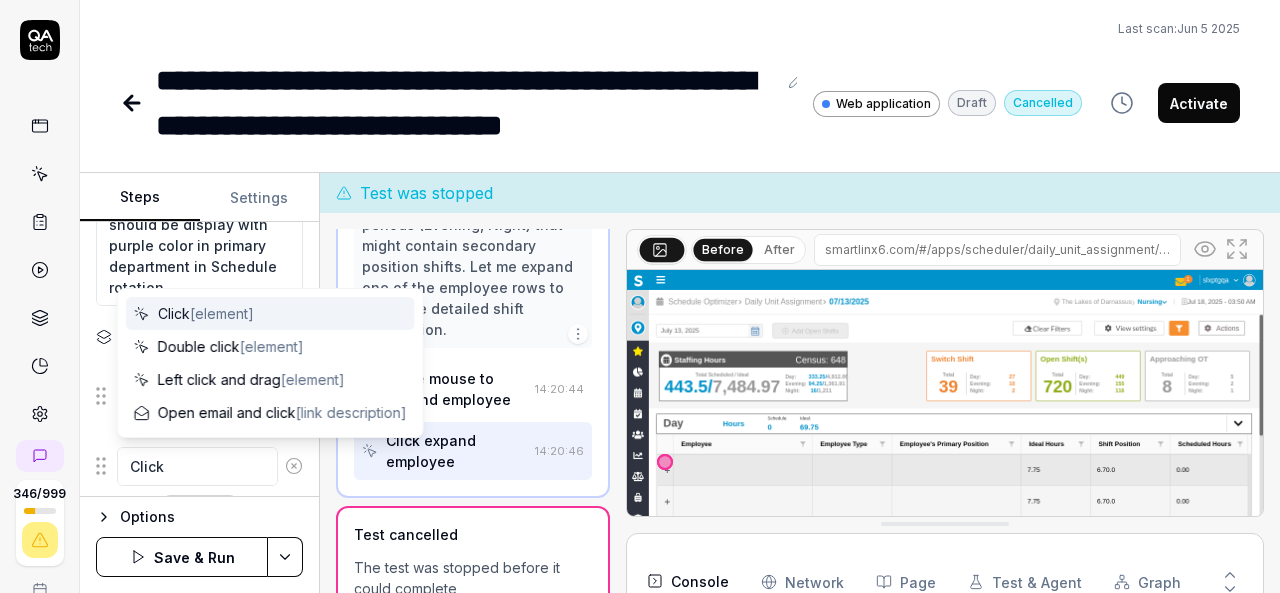 type on "*" 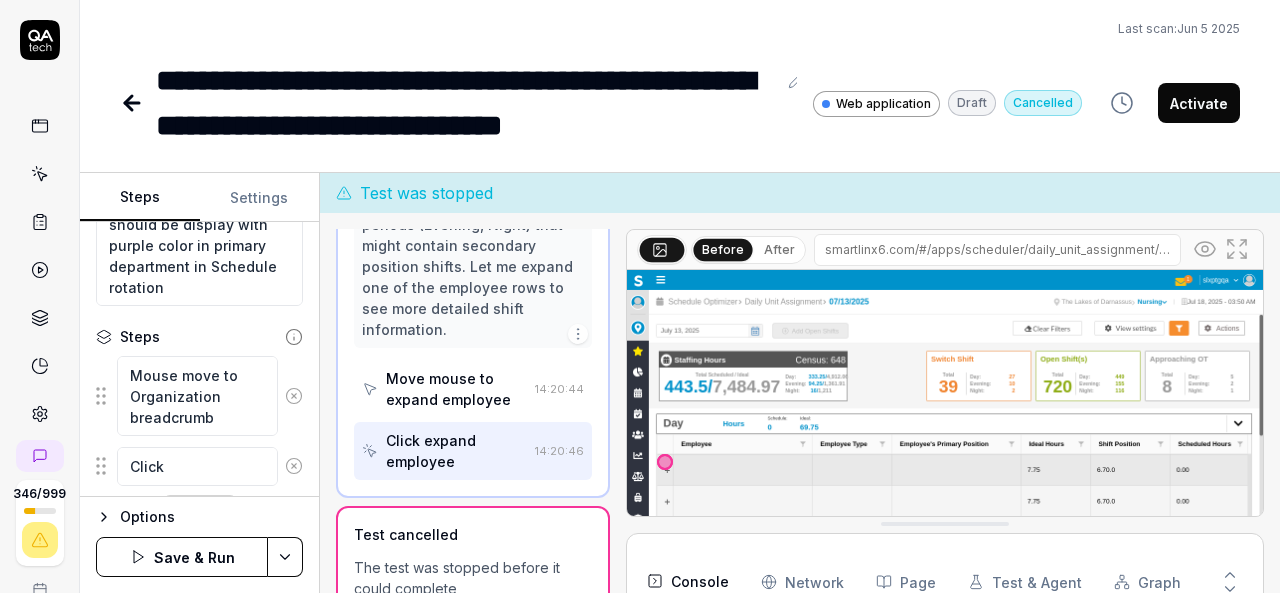 type on "*" 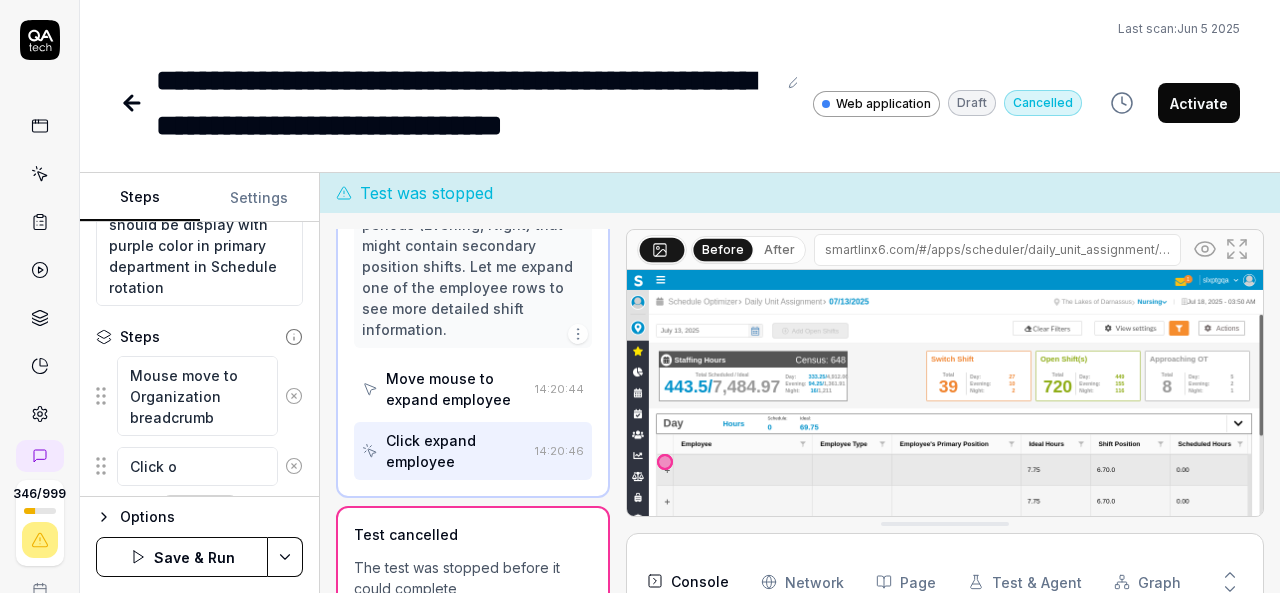 type on "*" 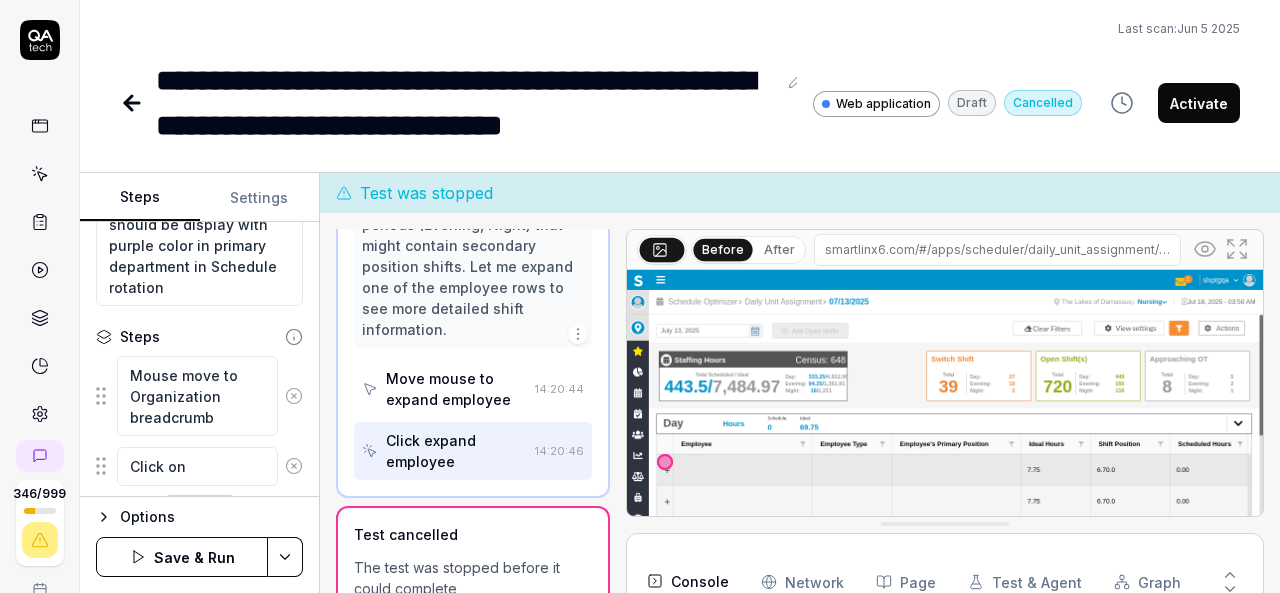 type on "*" 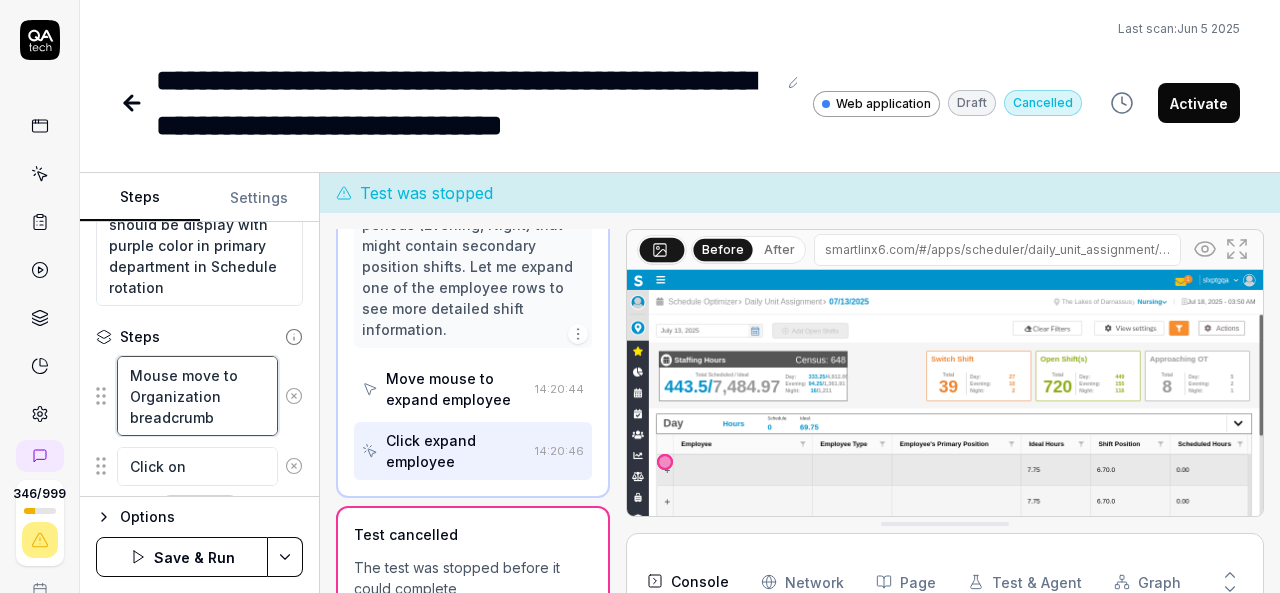 drag, startPoint x: 132, startPoint y: 394, endPoint x: 220, endPoint y: 441, distance: 99.764725 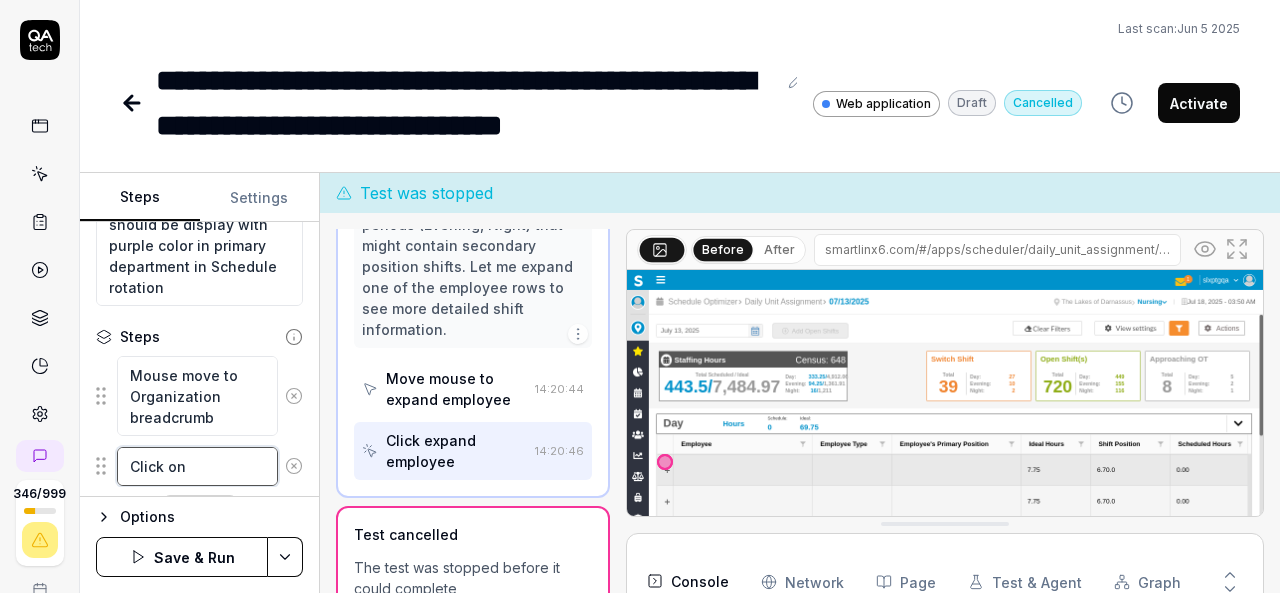 click on "Click on" at bounding box center [197, 466] 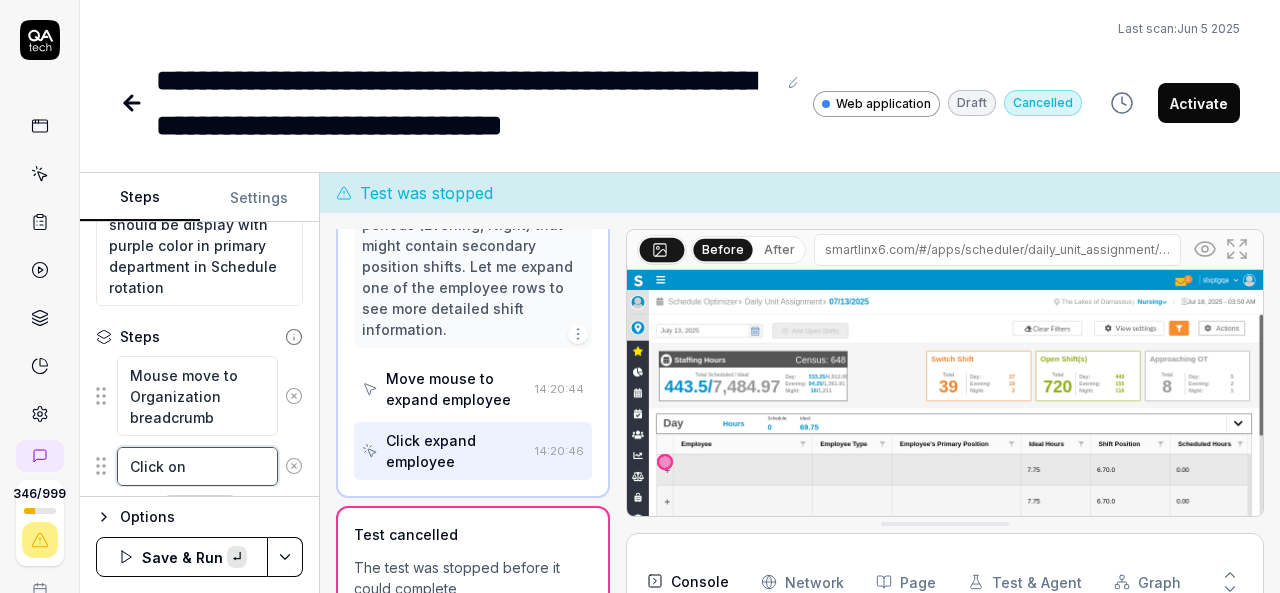 paste on "Organization breadcrumb" 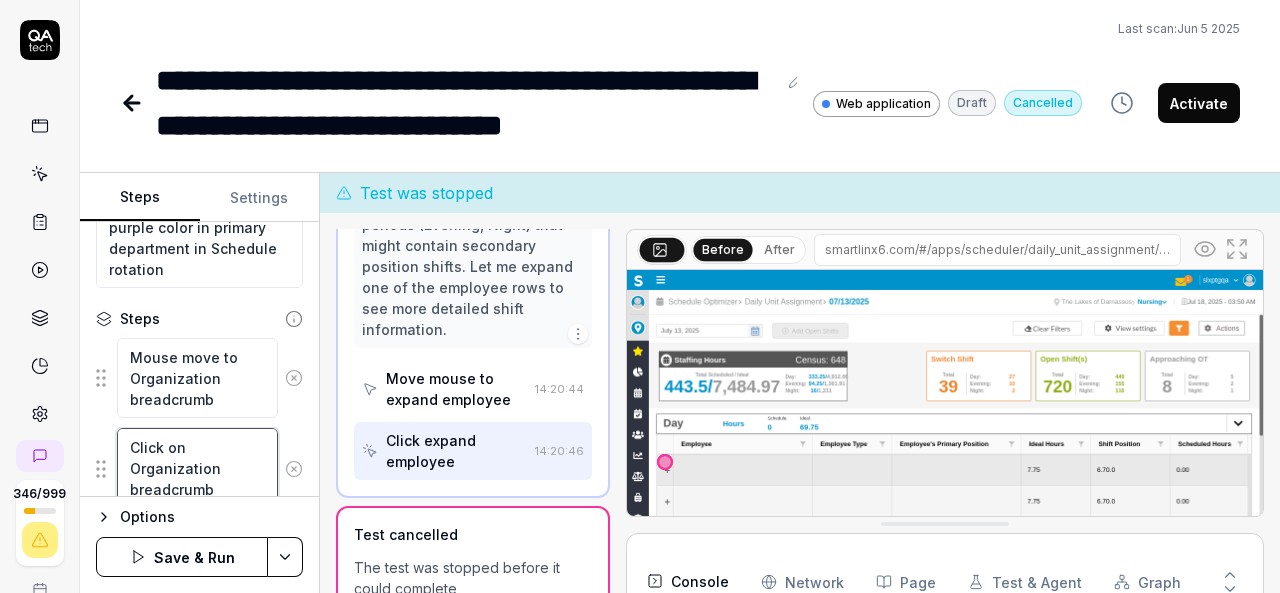 scroll, scrollTop: 386, scrollLeft: 0, axis: vertical 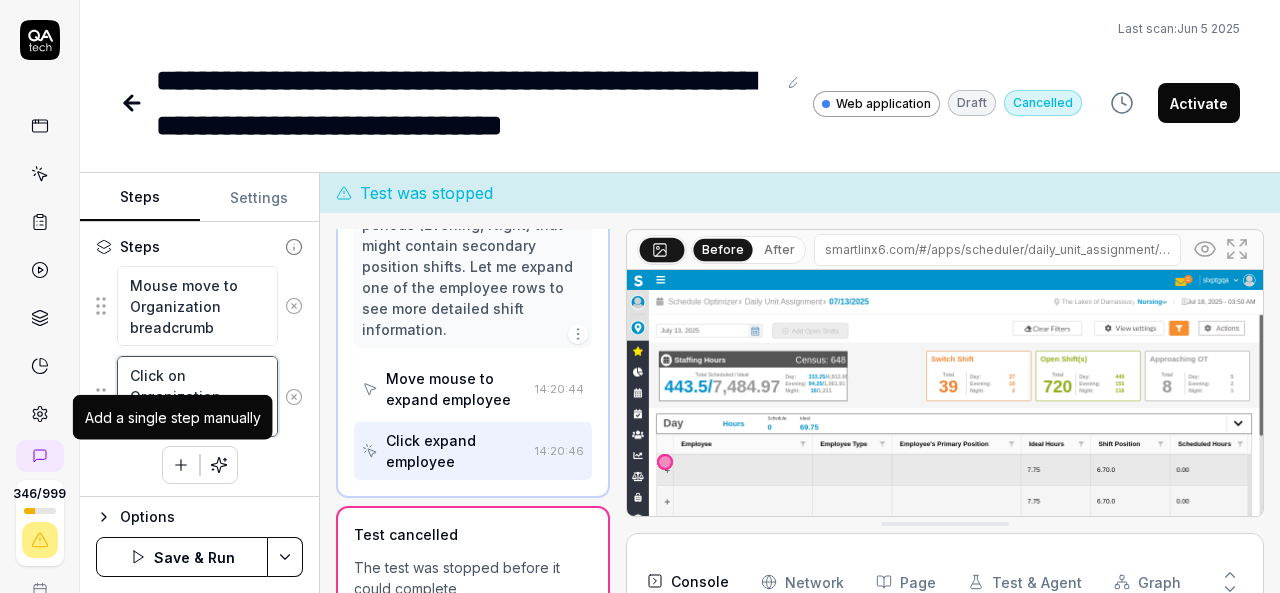 type on "Click on Organization breadcrumb" 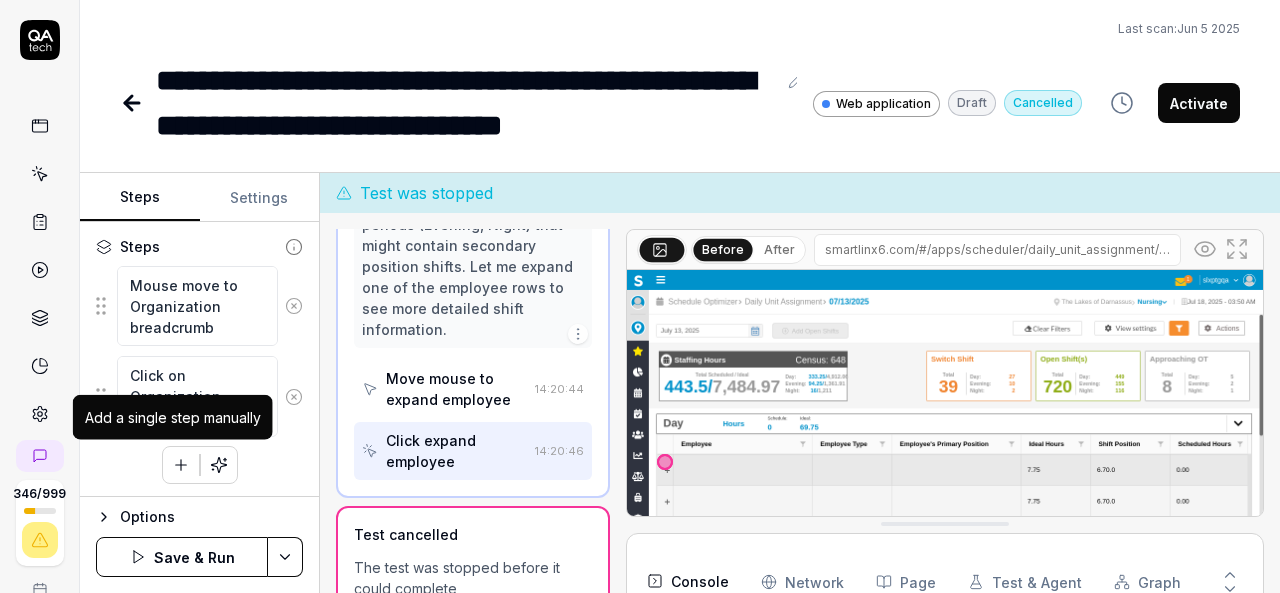 click 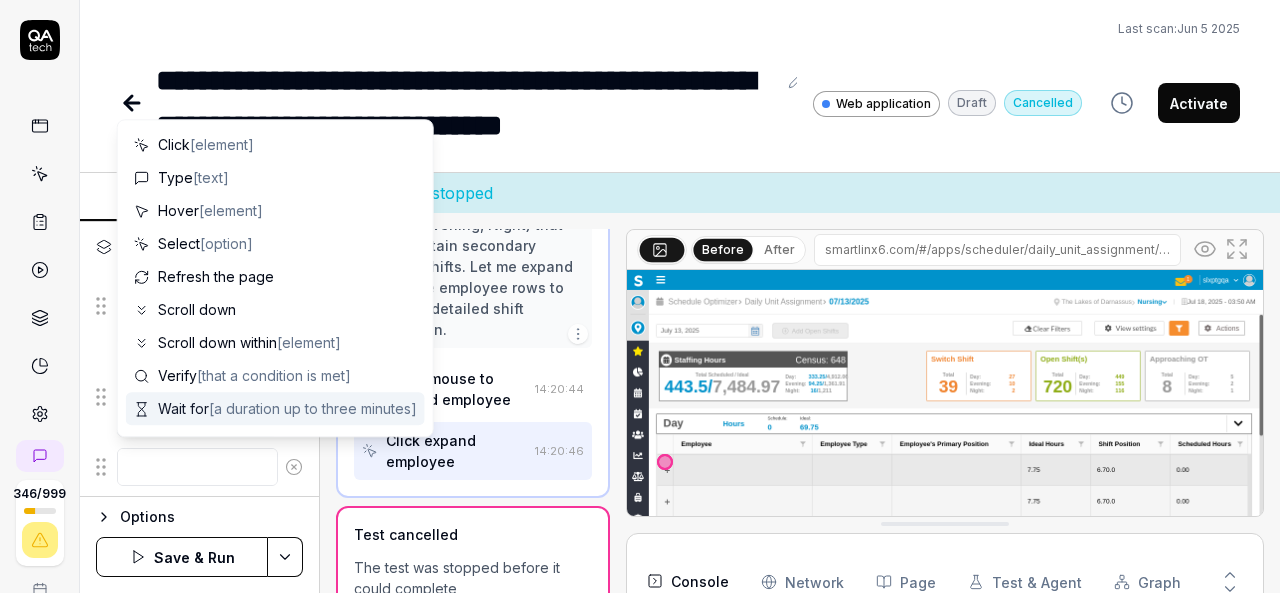 type on "*" 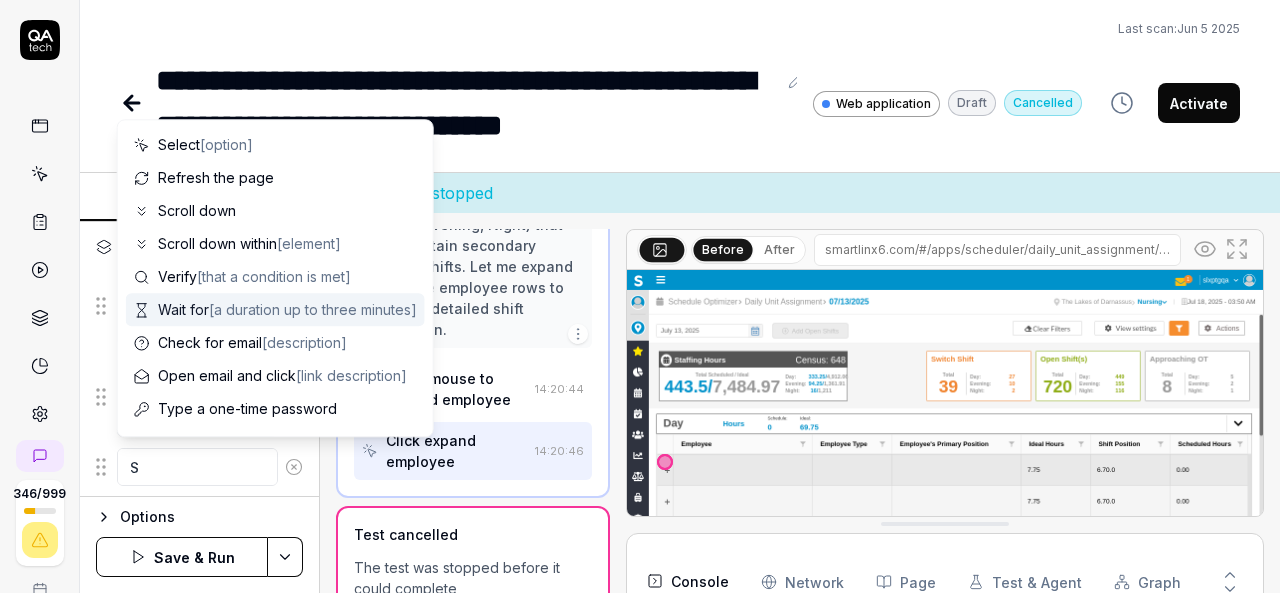 type on "*" 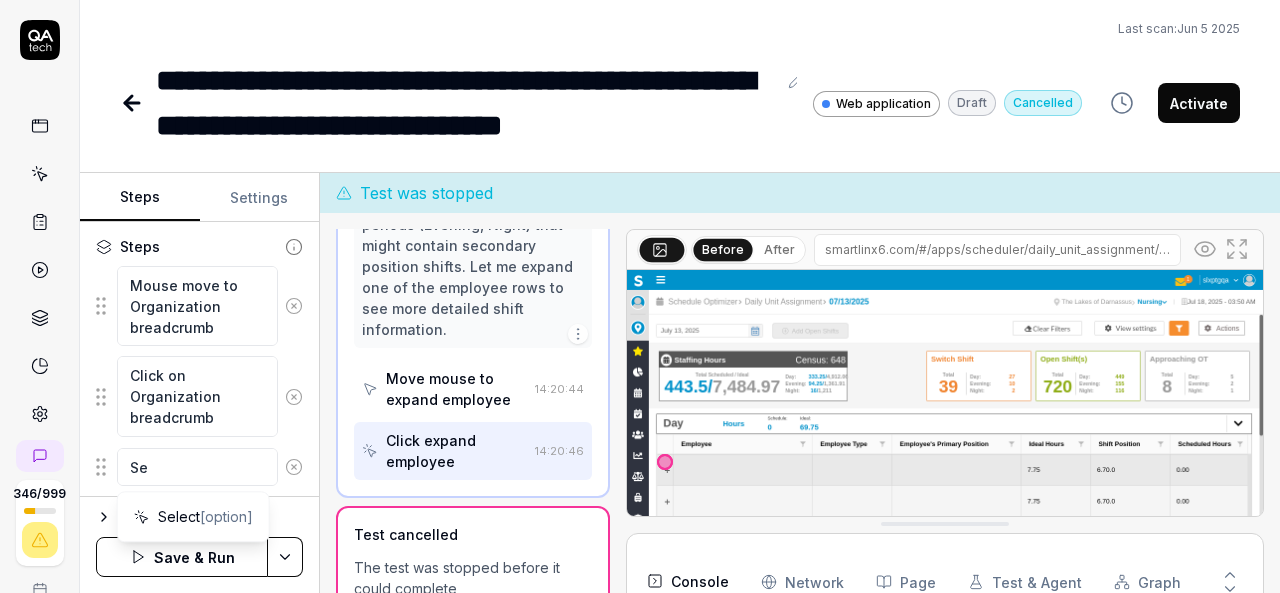 type on "*" 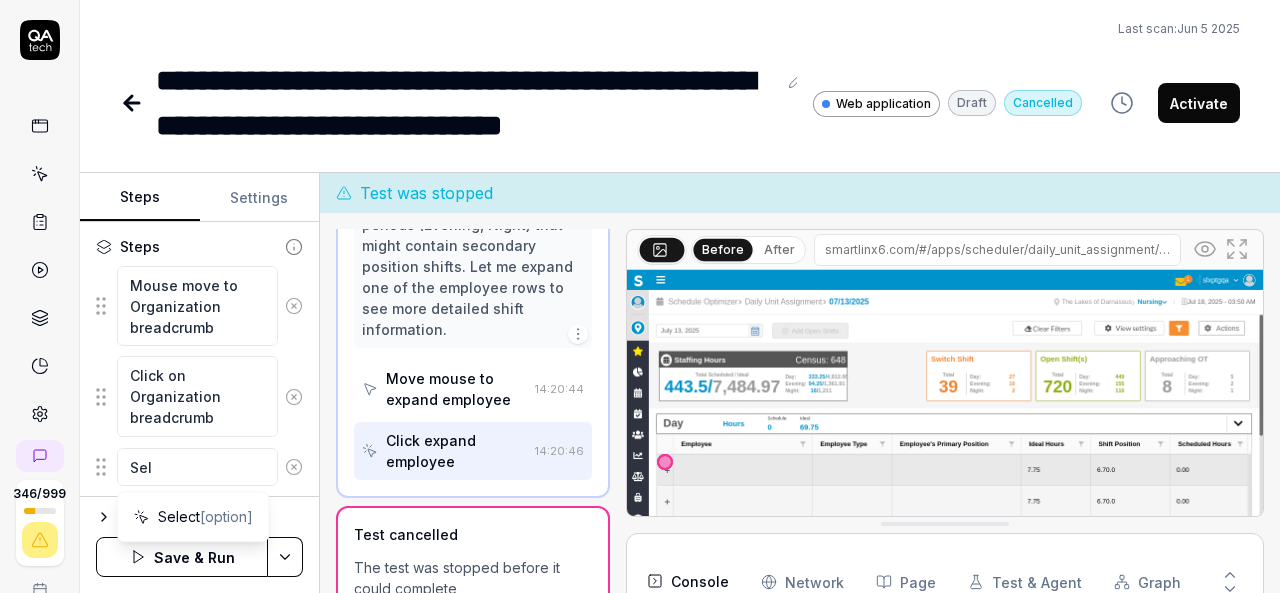 type on "*" 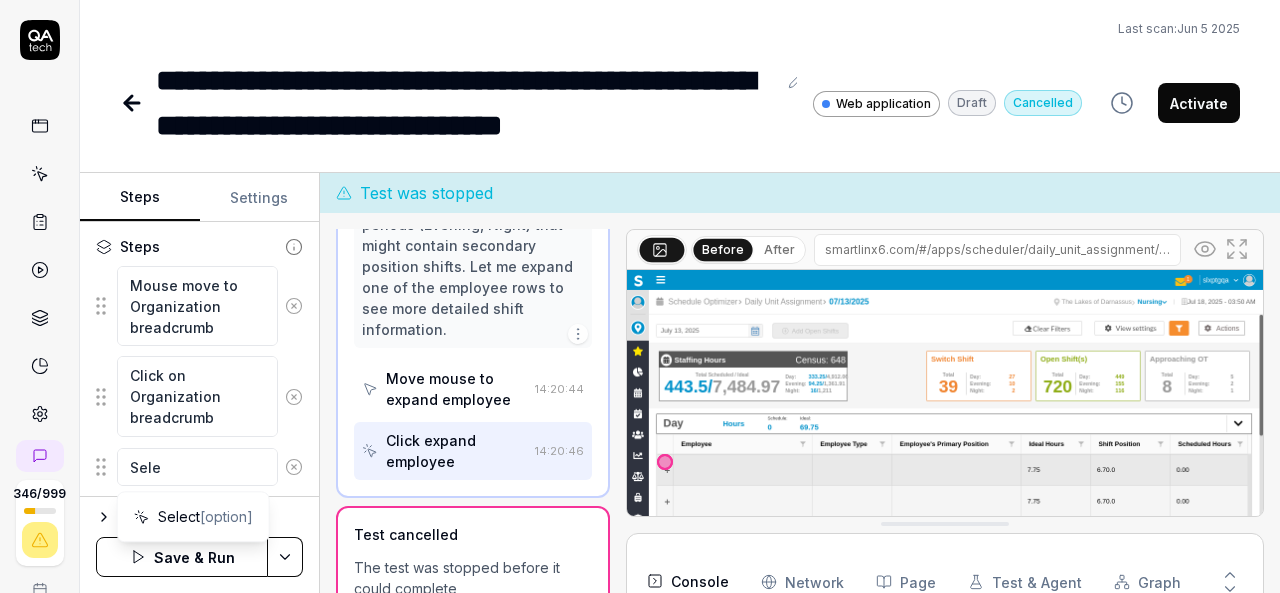type on "*" 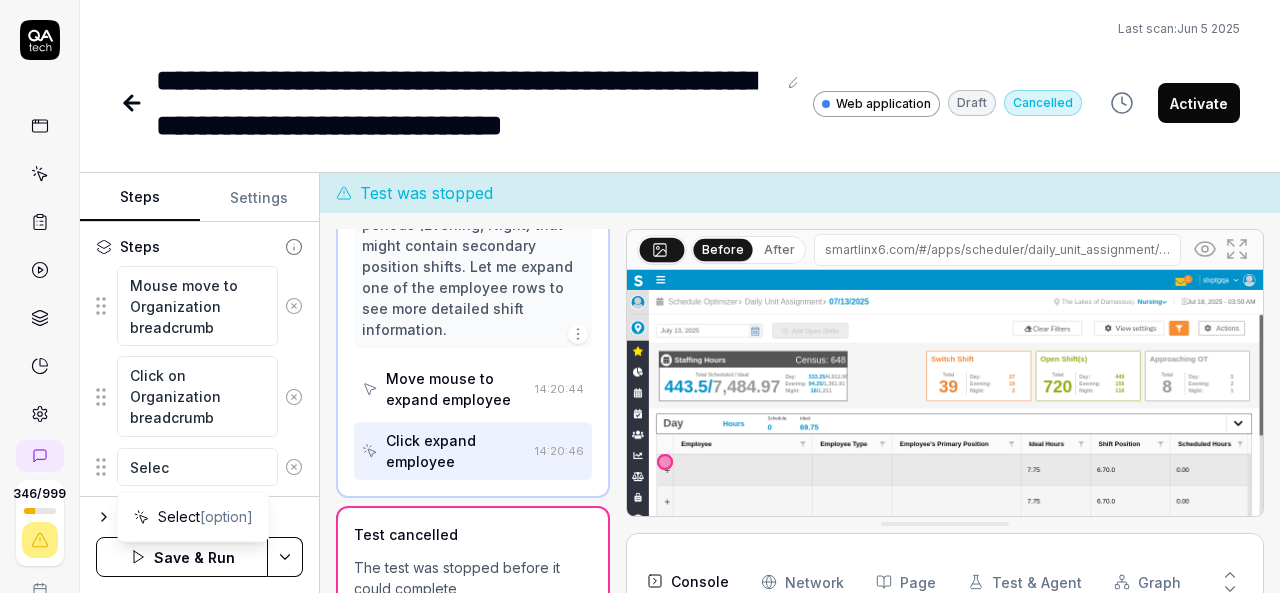 type on "*" 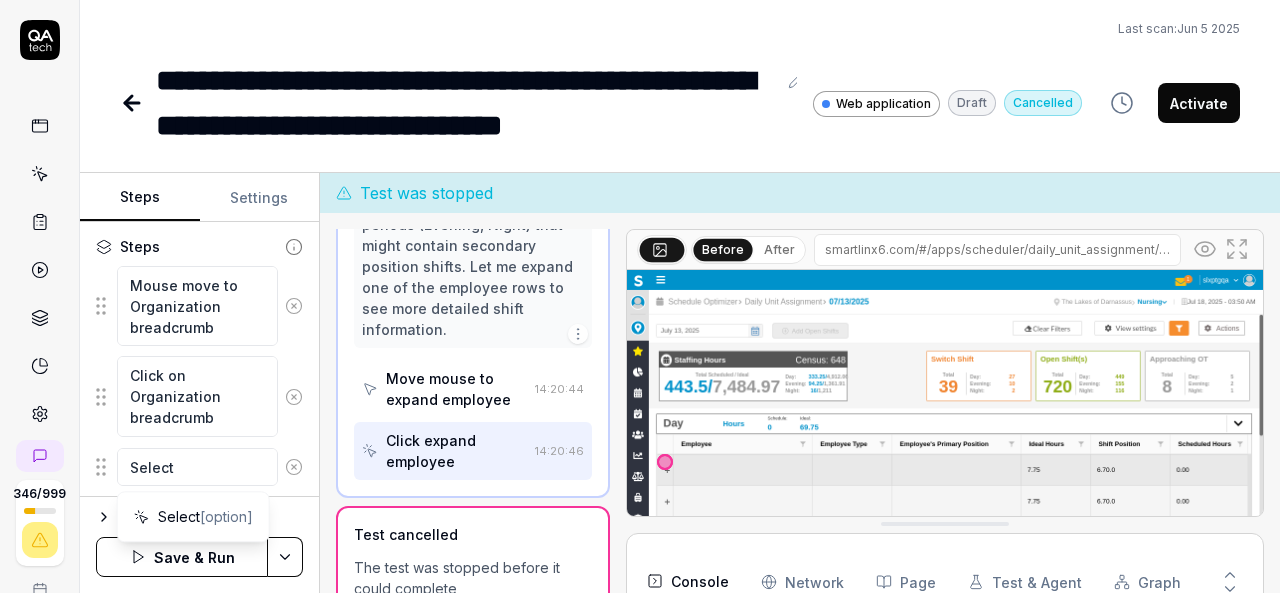 type on "*" 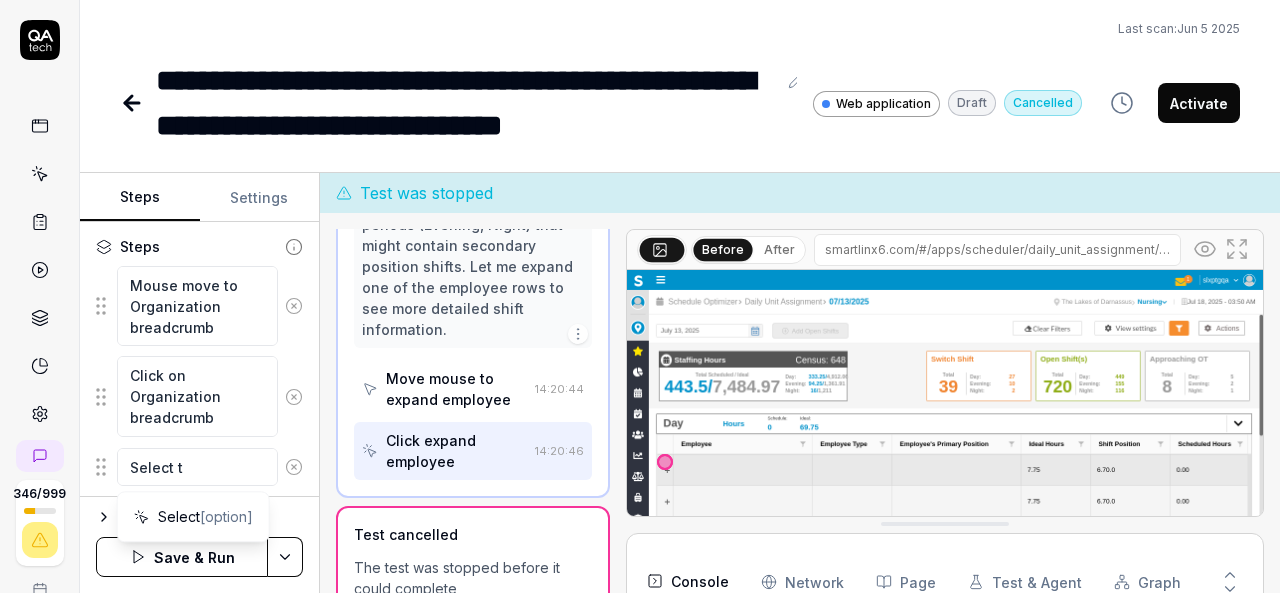 type on "*" 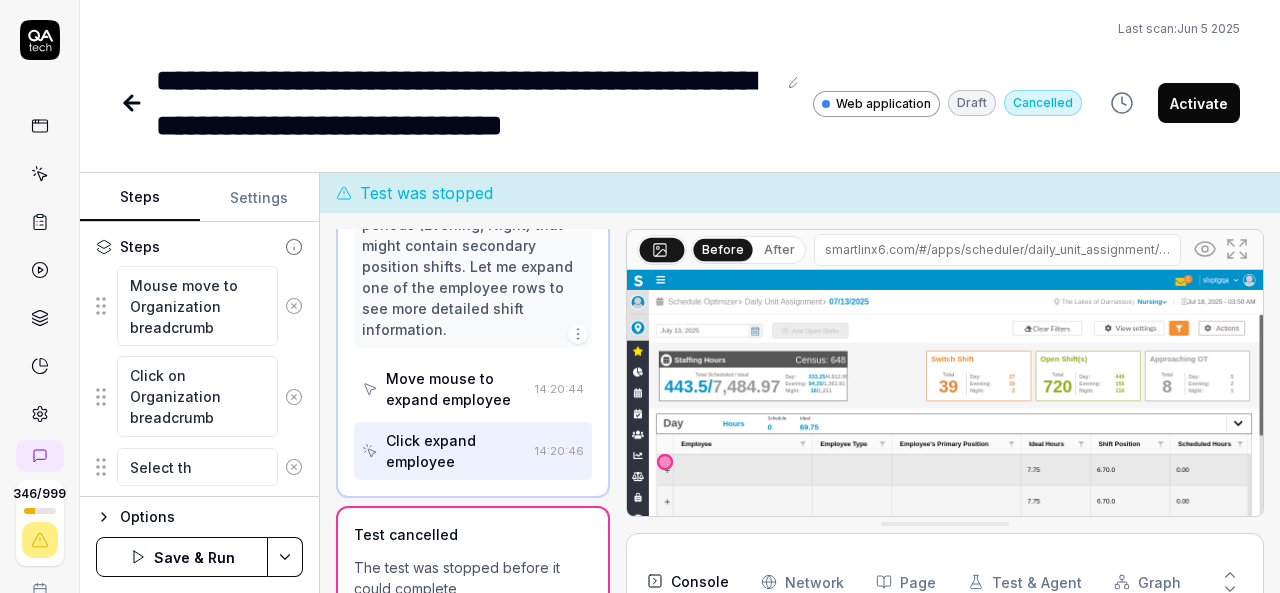type on "*" 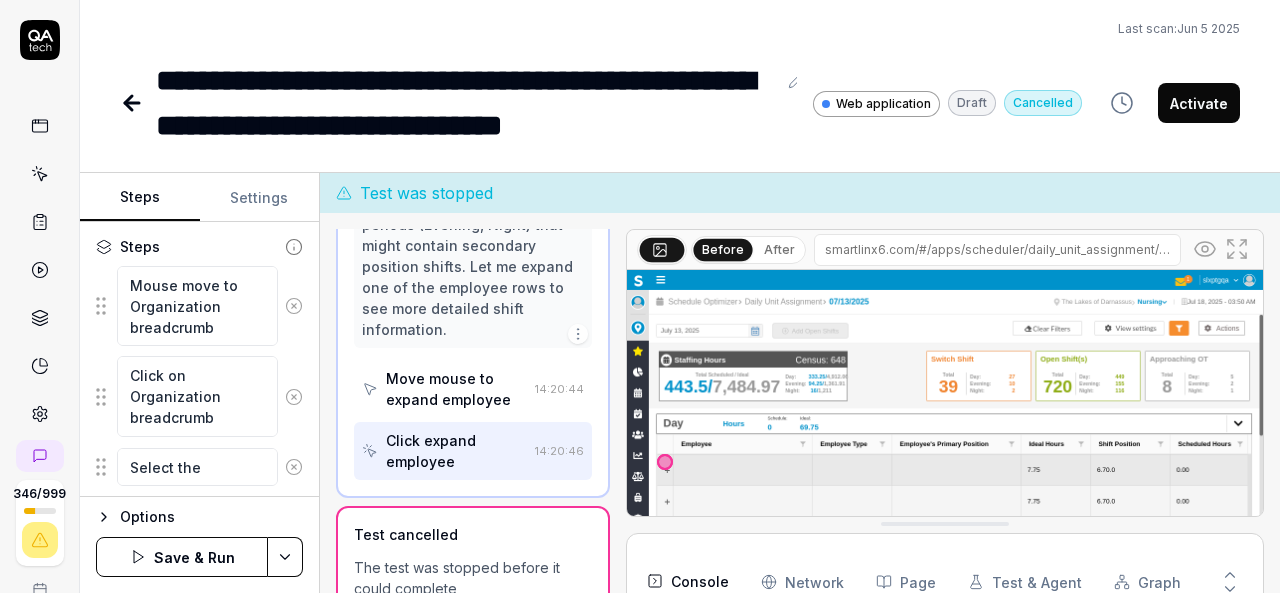 type on "*" 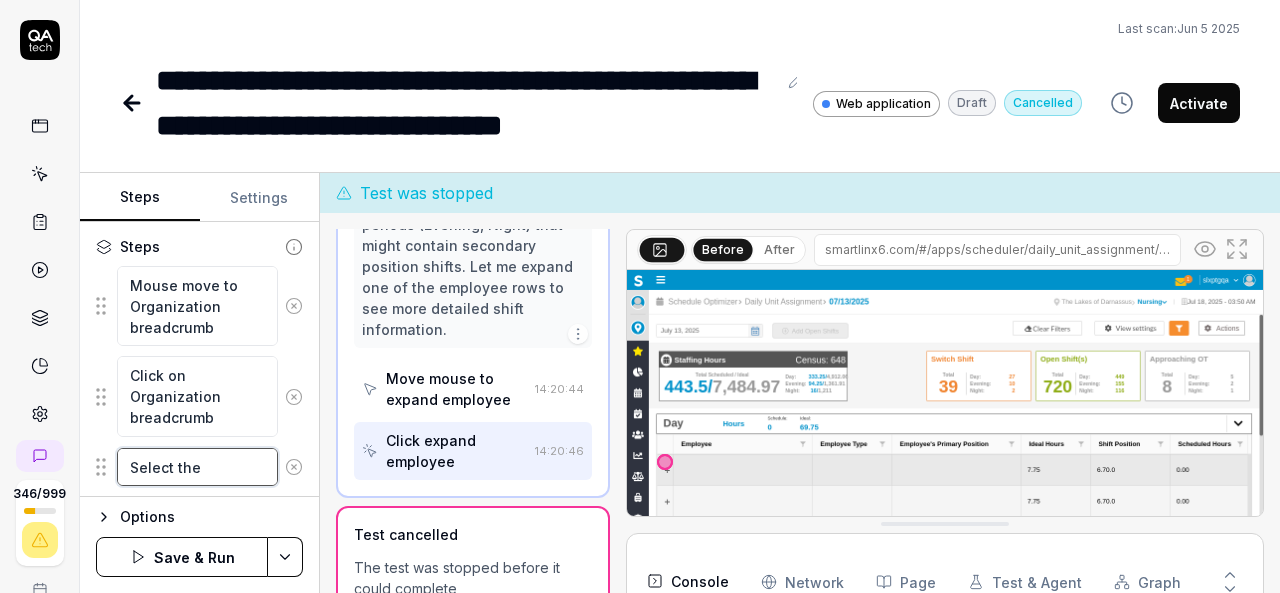 scroll, scrollTop: 434, scrollLeft: 0, axis: vertical 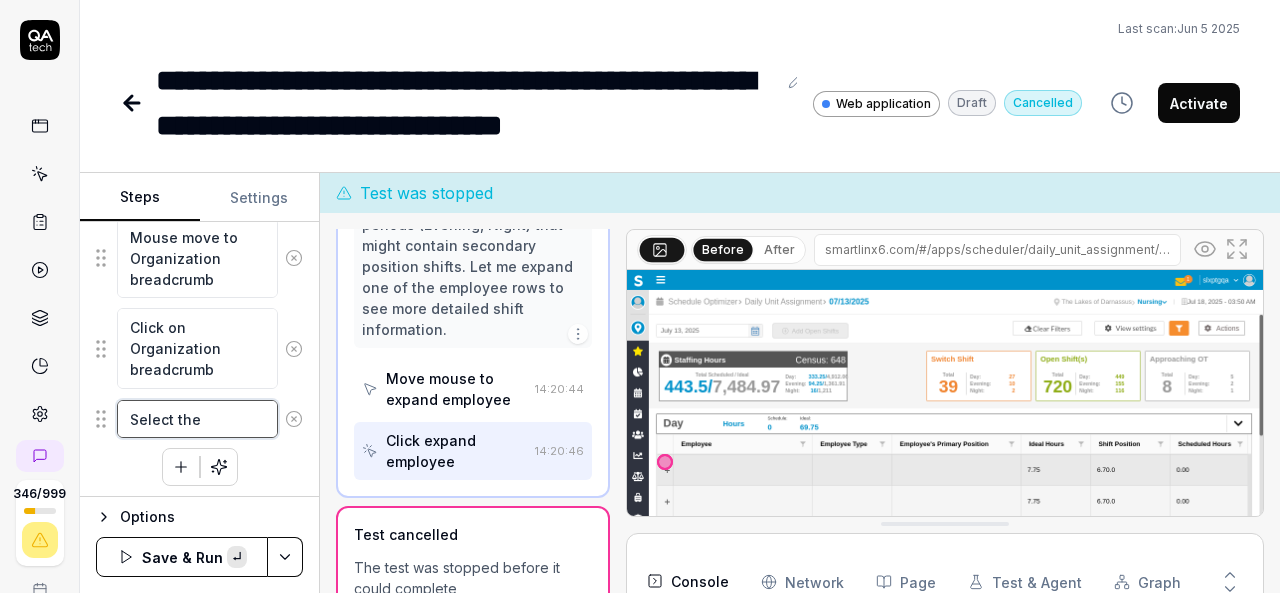 paste on "Select the Nursing from  Organization breadcrumb" 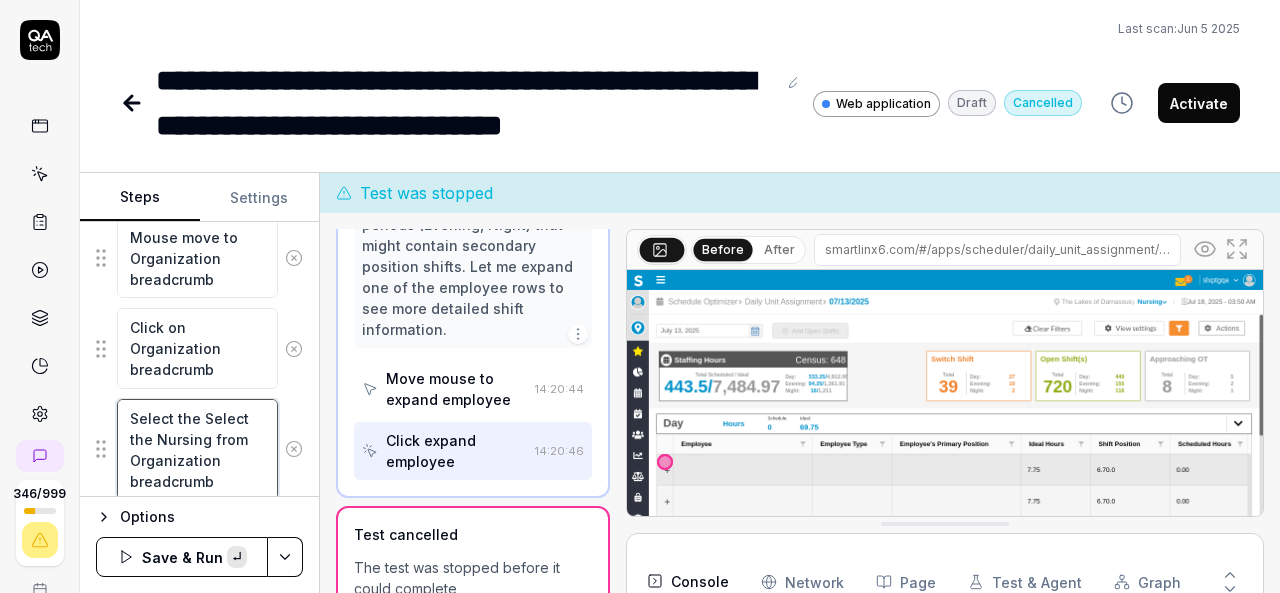 scroll, scrollTop: 10, scrollLeft: 0, axis: vertical 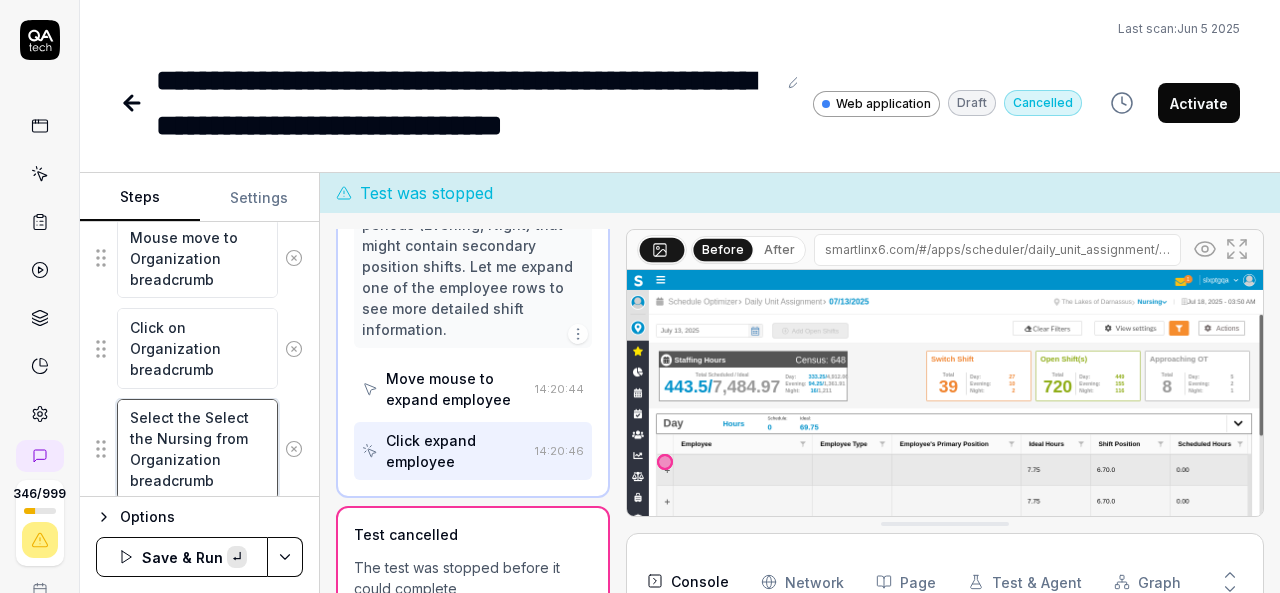 paste 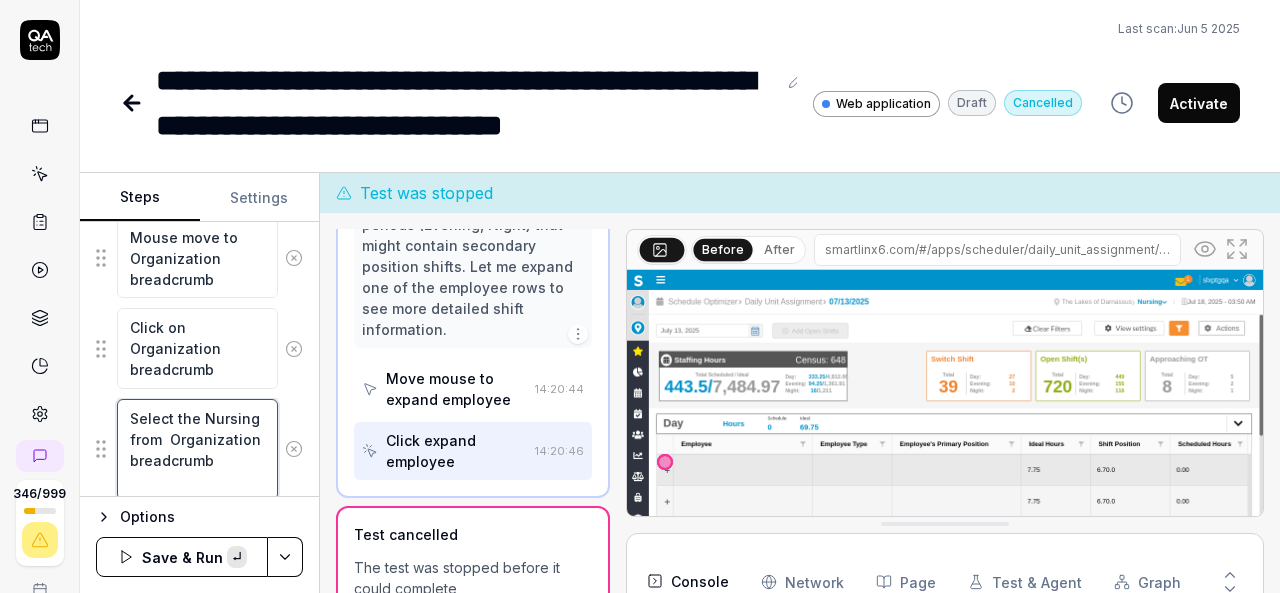 scroll, scrollTop: 0, scrollLeft: 0, axis: both 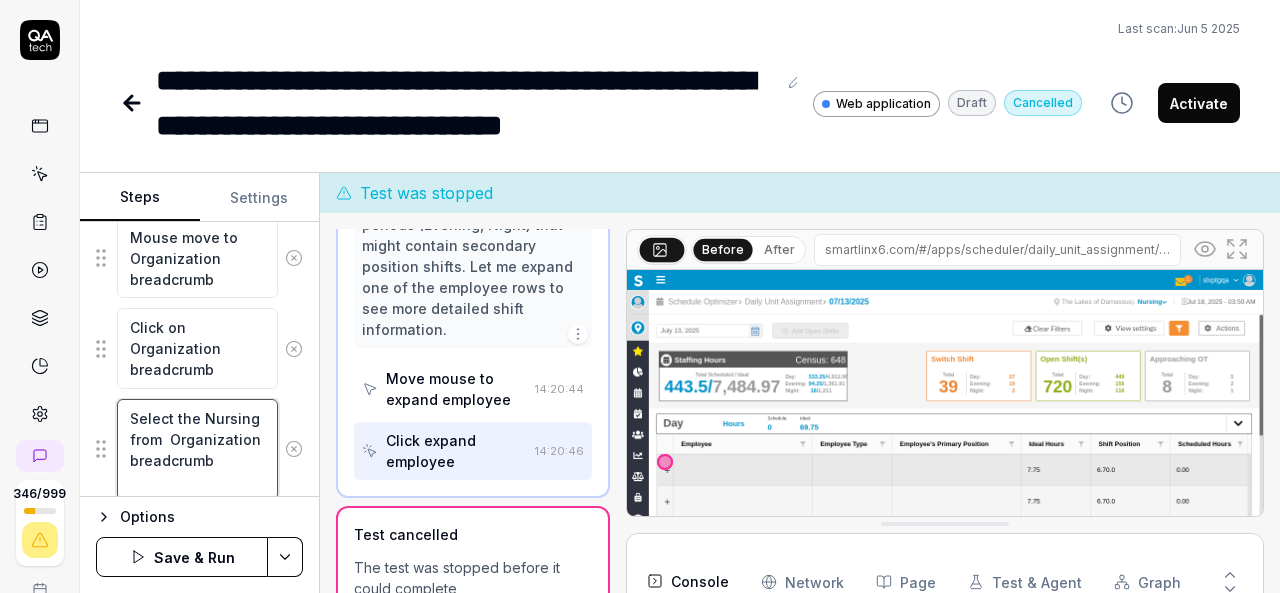 click on "Select the Nursing from  Organization breadcrumb" at bounding box center (197, 449) 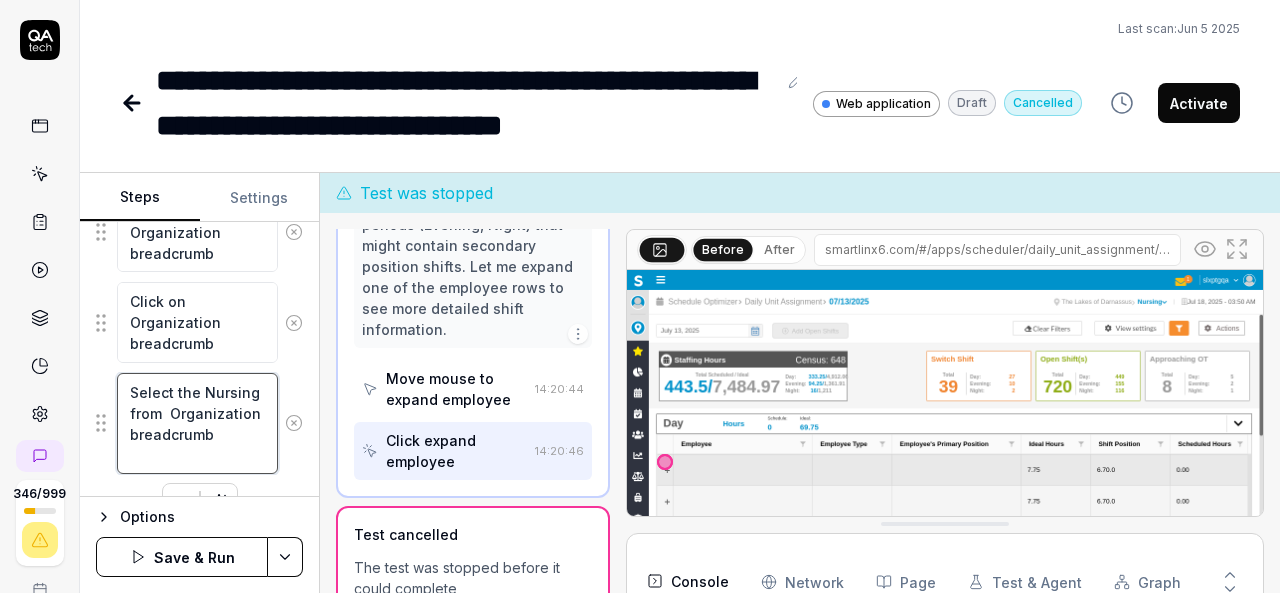 scroll, scrollTop: 461, scrollLeft: 0, axis: vertical 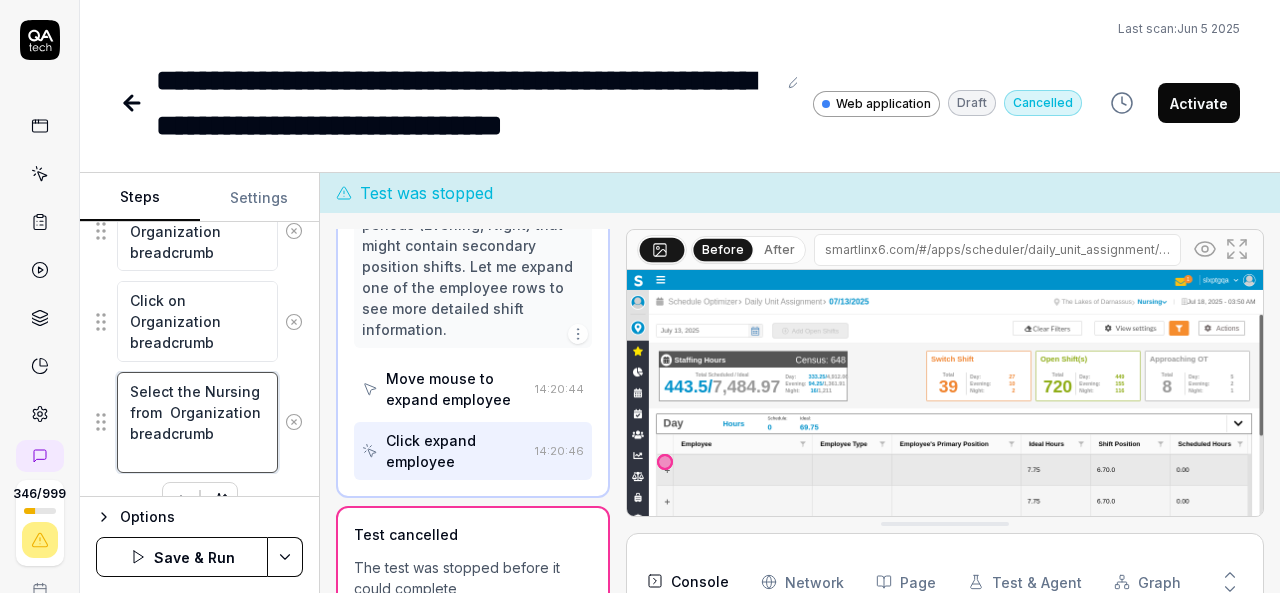 click on "Select the Nursing from  Organization breadcrumb" at bounding box center [197, 422] 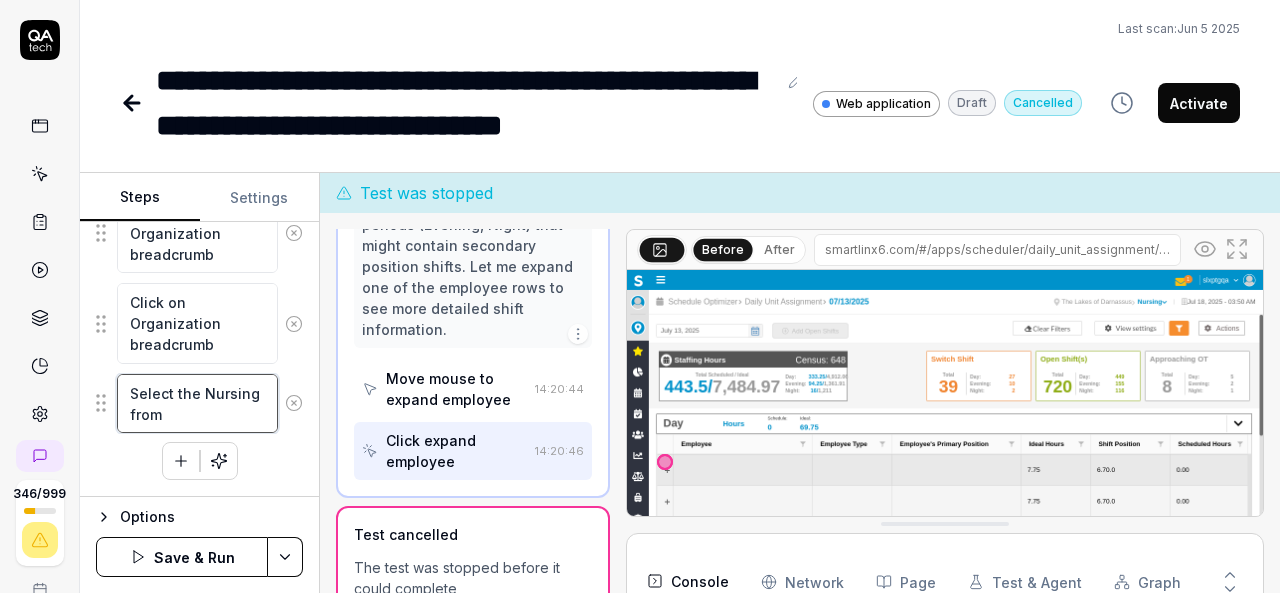 scroll, scrollTop: 455, scrollLeft: 0, axis: vertical 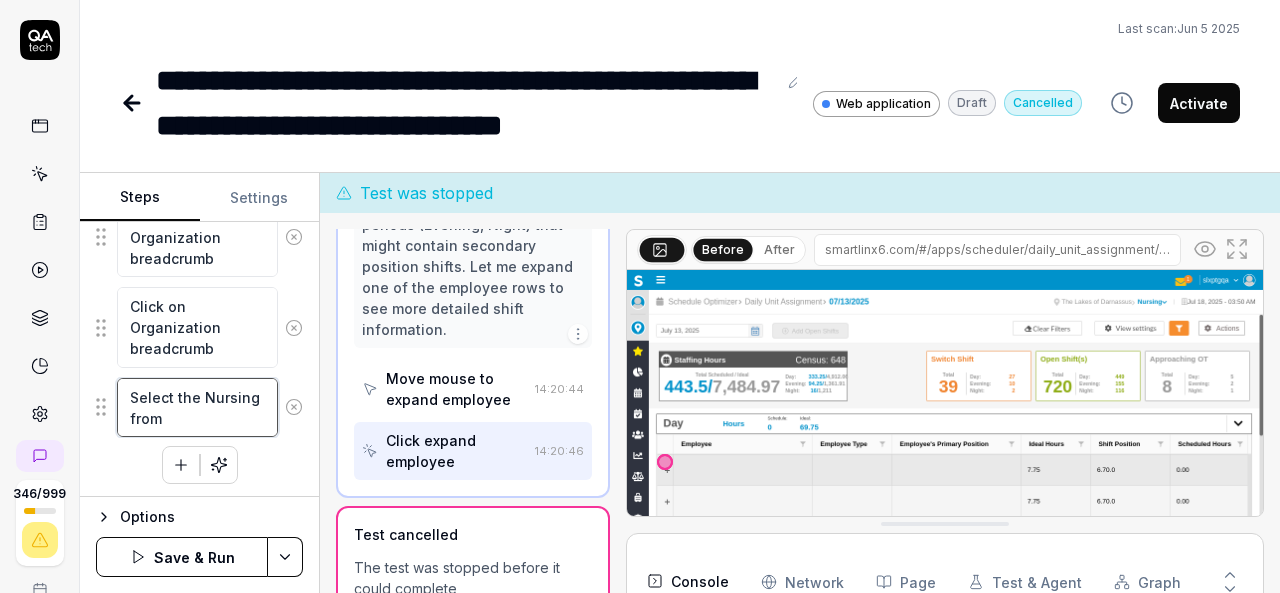 type on "Select the Nursing from" 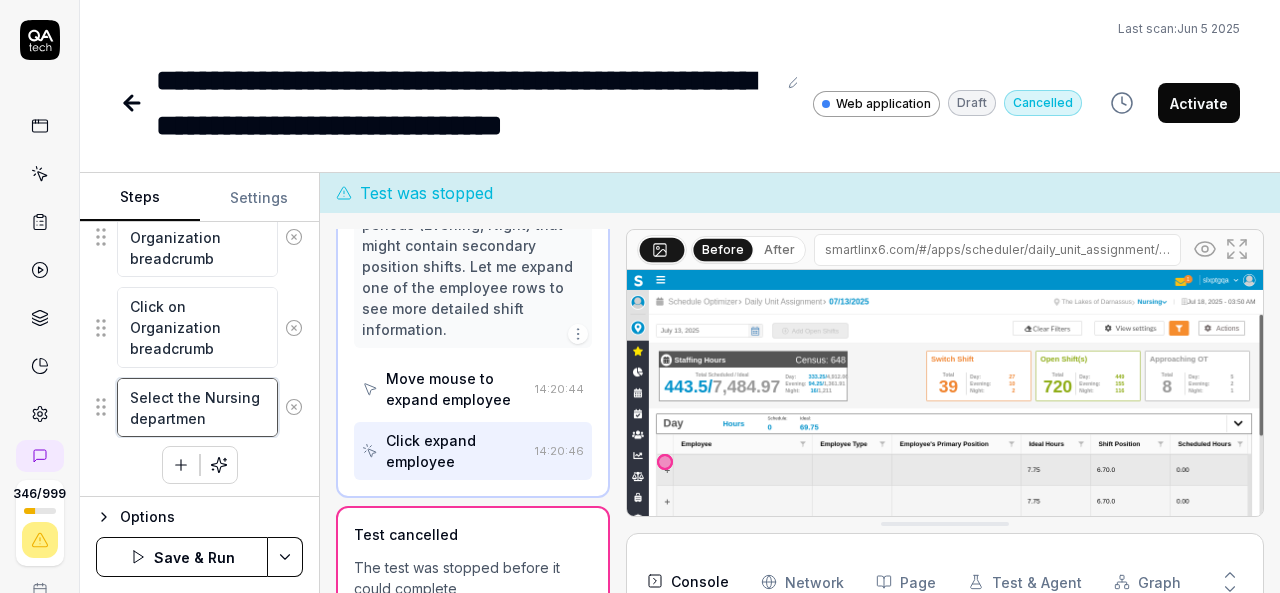scroll, scrollTop: 461, scrollLeft: 0, axis: vertical 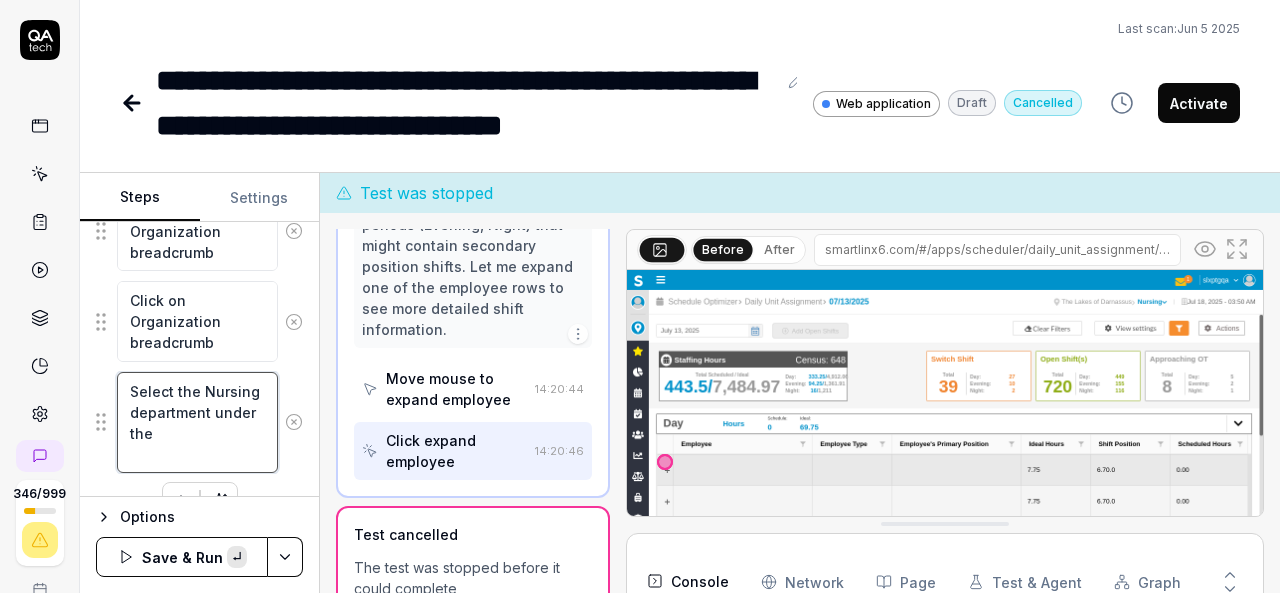 paste on "The Lakes of Darnassus" 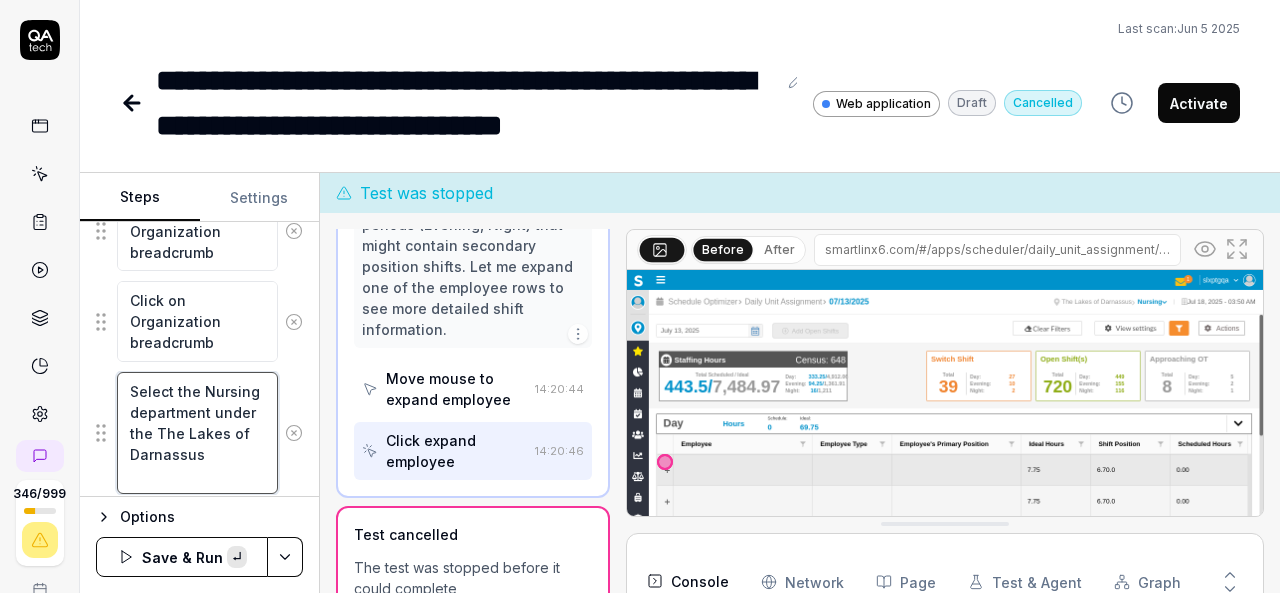scroll, scrollTop: 11, scrollLeft: 0, axis: vertical 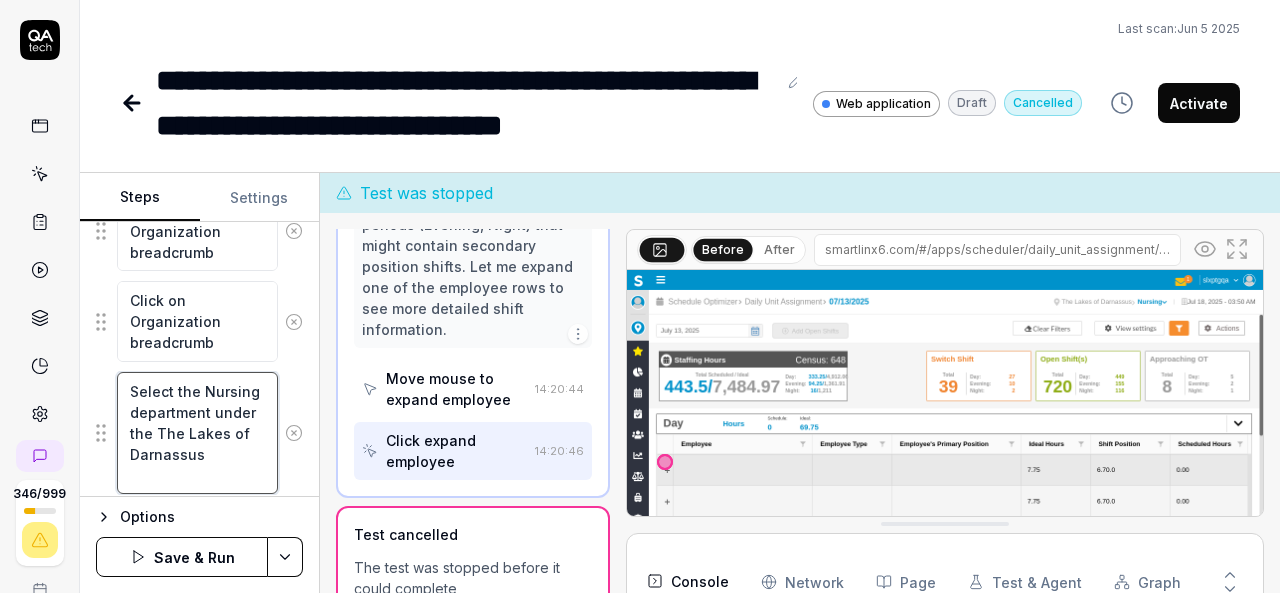 click on "Select the Nursing department under the The Lakes of Darnassus" at bounding box center (197, 433) 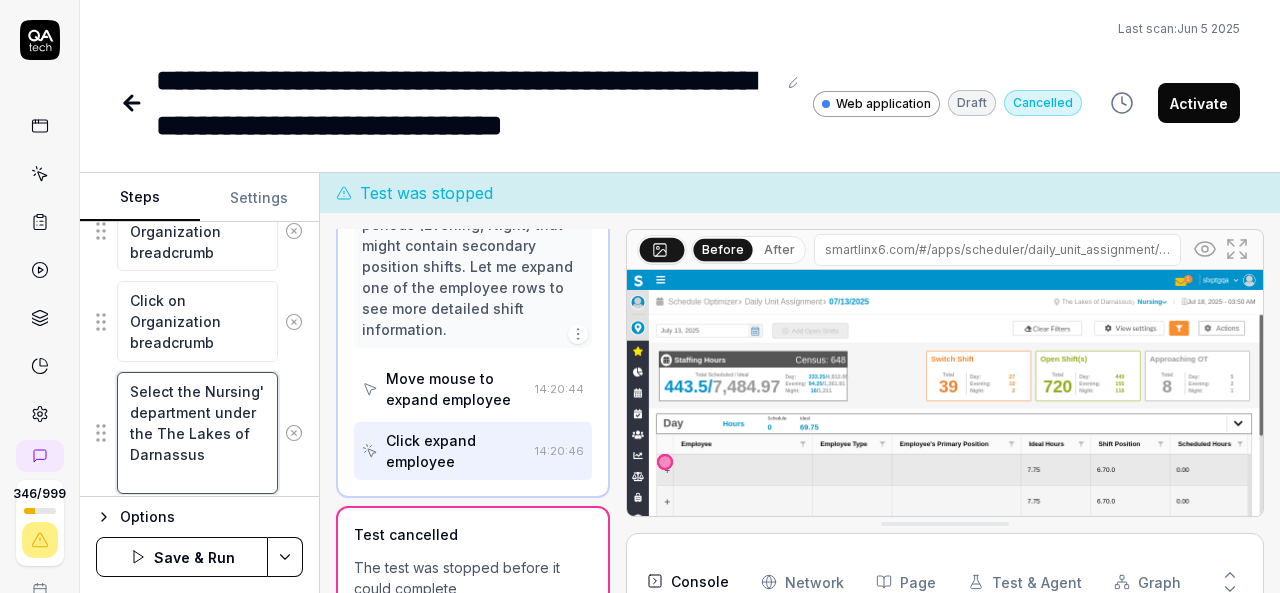 click on "Select the Nursing' department under the The Lakes of Darnassus" at bounding box center (197, 433) 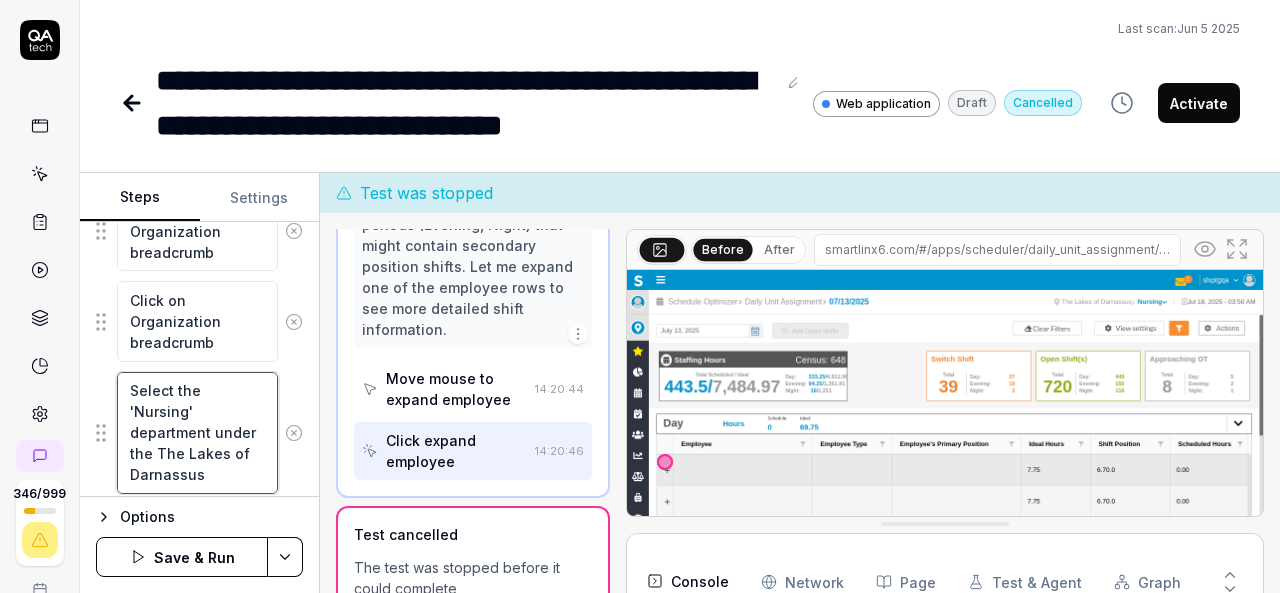 click on "Select the 'Nursing' department under the The Lakes of Darnassus" at bounding box center [197, 433] 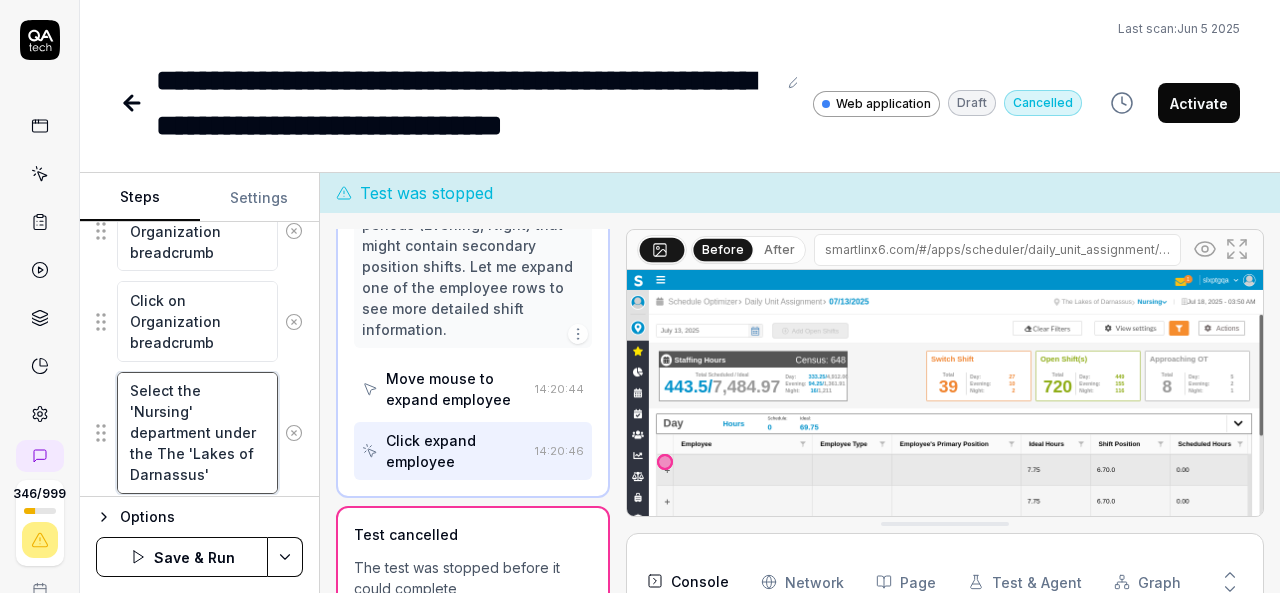 scroll, scrollTop: 20, scrollLeft: 0, axis: vertical 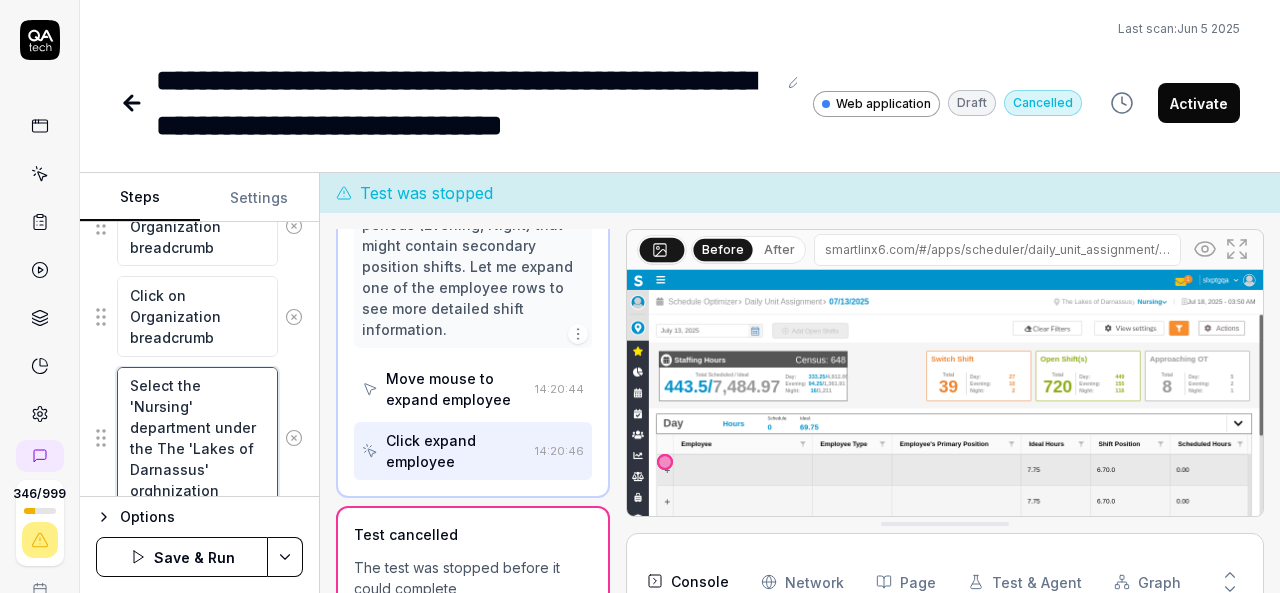 click on "Select the 'Nursing' department under the The 'Lakes of Darnassus' orghnization" at bounding box center [197, 438] 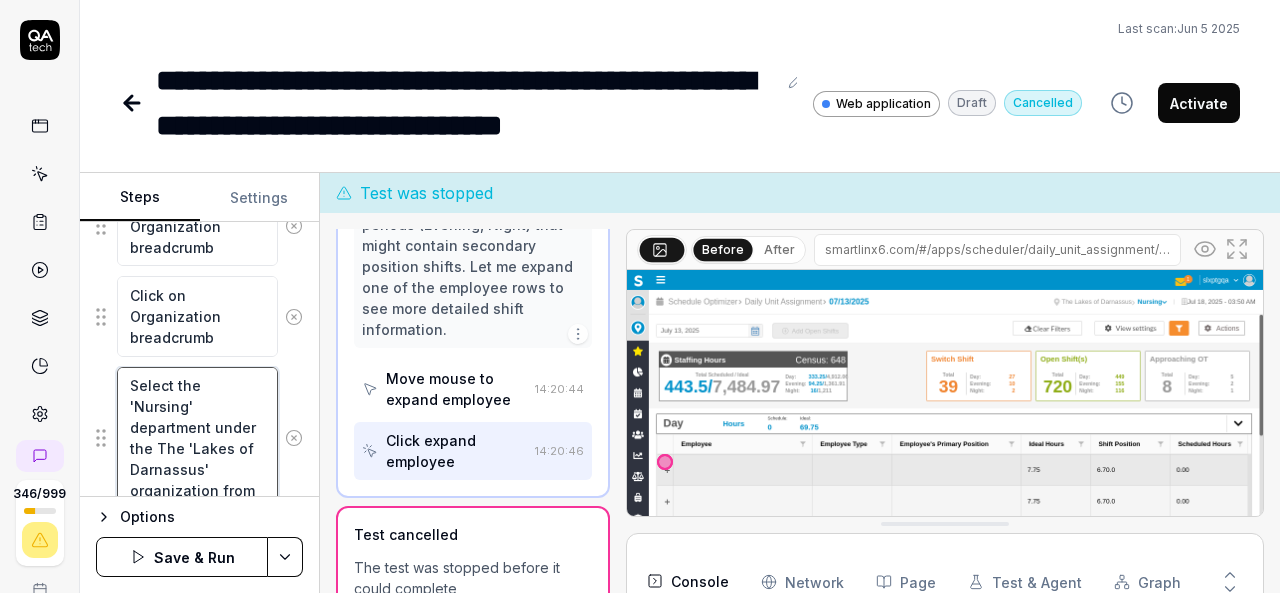 scroll, scrollTop: 32, scrollLeft: 0, axis: vertical 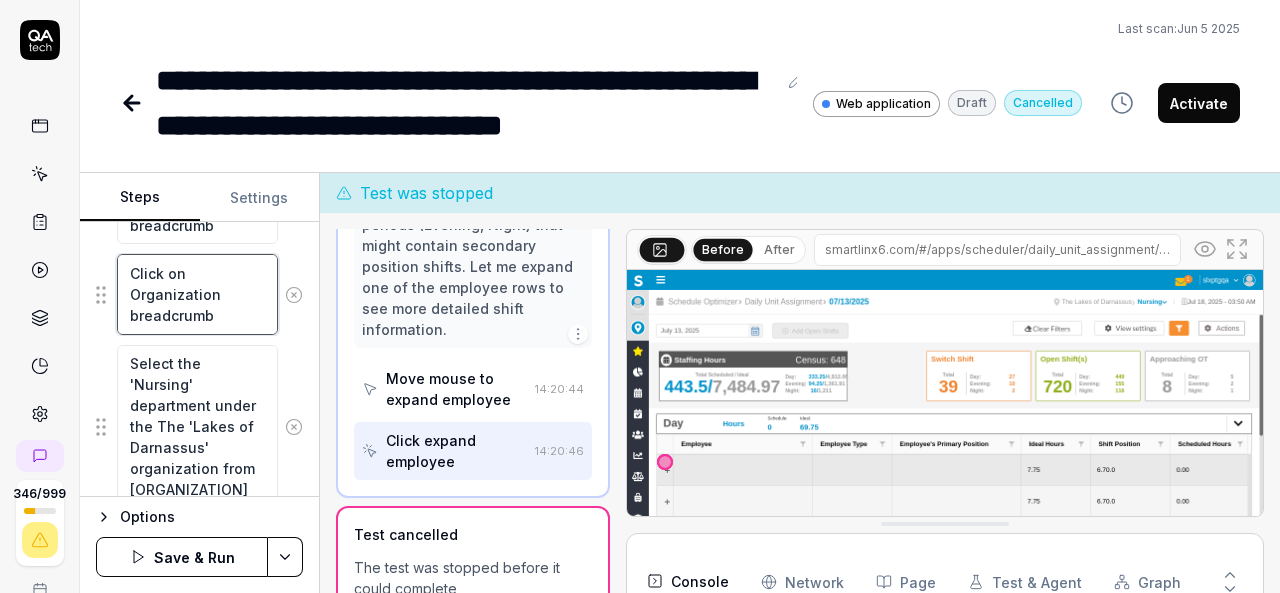 click on "Click on Organization breadcrumb" at bounding box center [197, 294] 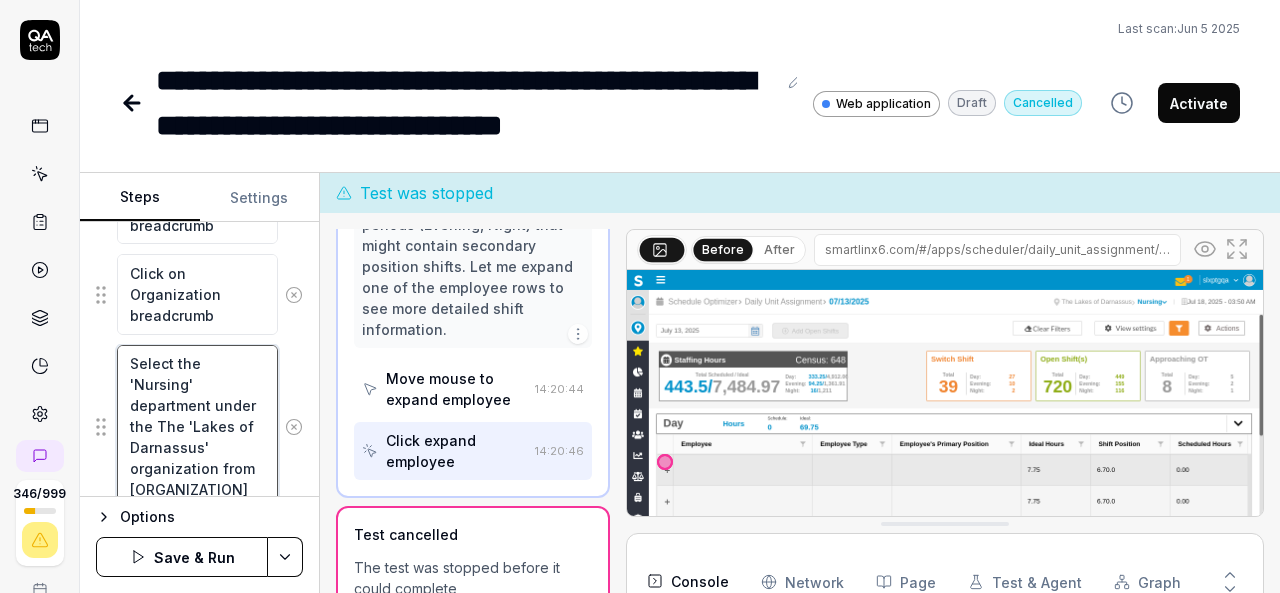 click on "Select the 'Nursing' department under the The 'Lakes of Darnassus' organization from O" at bounding box center [197, 427] 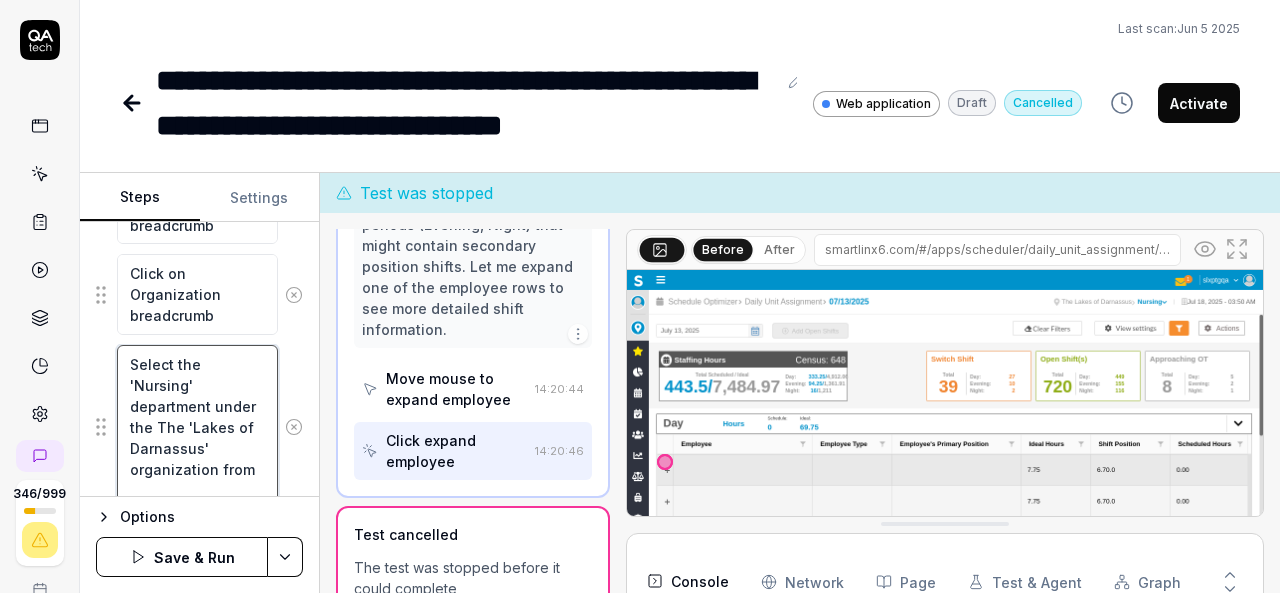 scroll, scrollTop: 32, scrollLeft: 0, axis: vertical 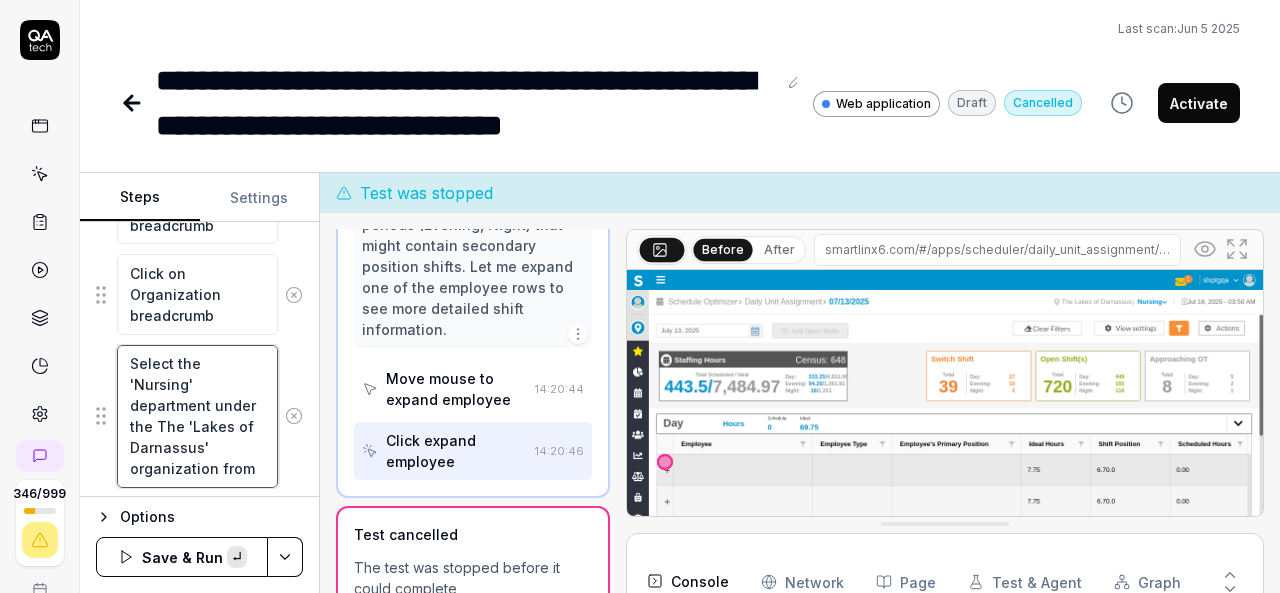 paste on "Organization breadcrumb" 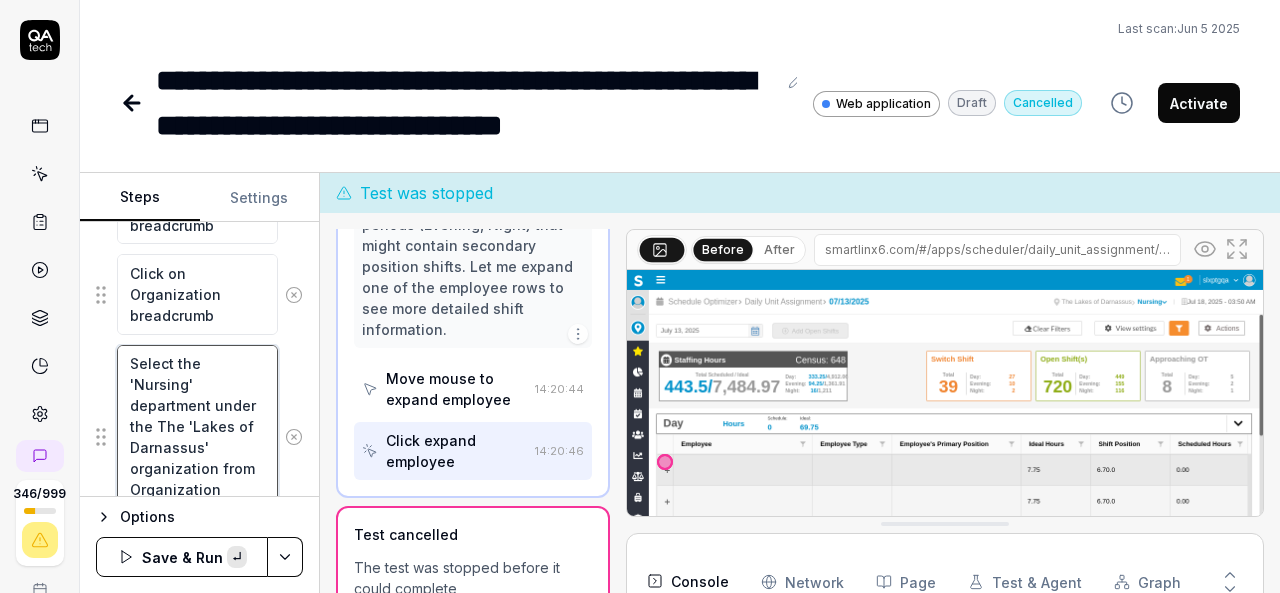 scroll, scrollTop: 518, scrollLeft: 0, axis: vertical 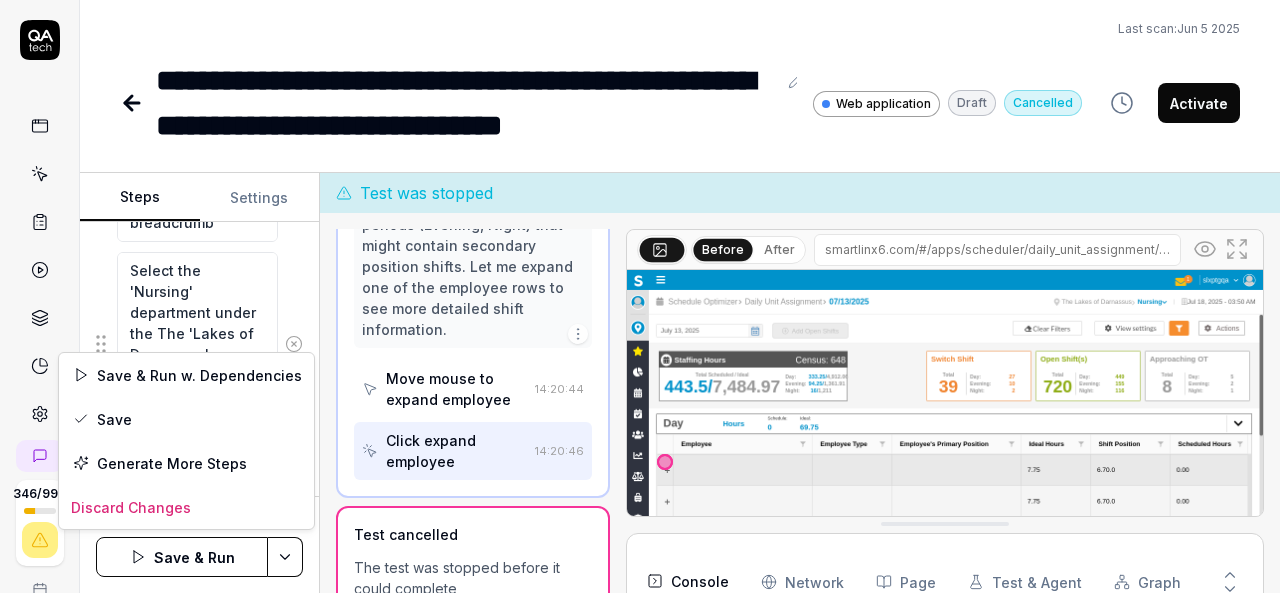 click on "**********" at bounding box center [640, 296] 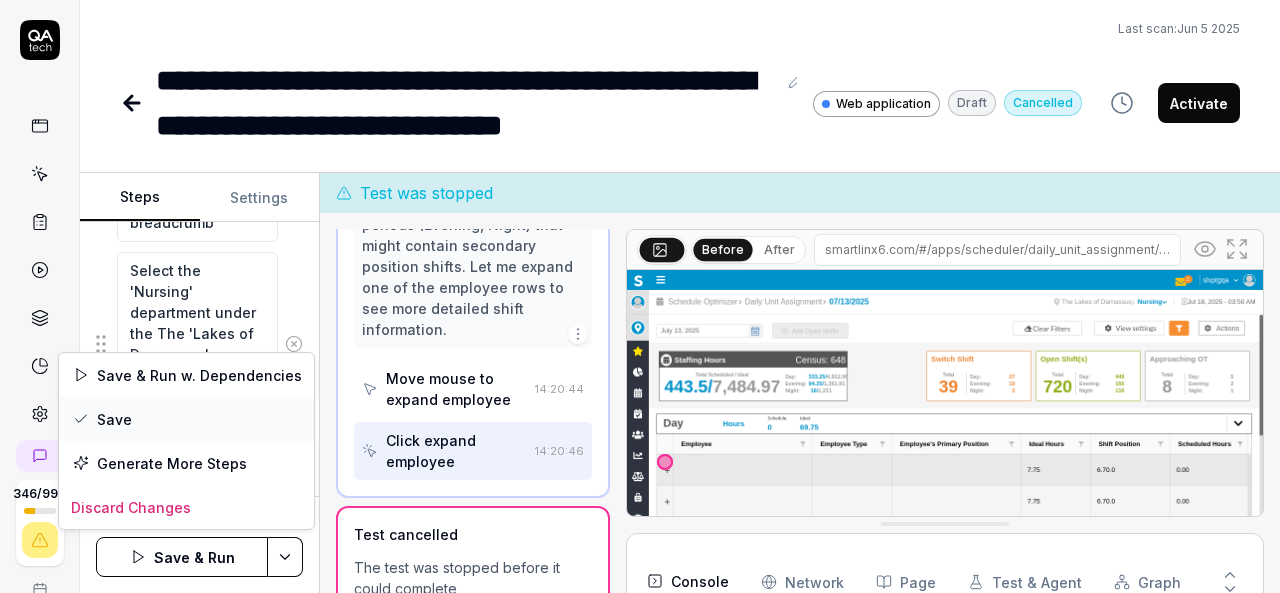 click on "Save" at bounding box center [186, 419] 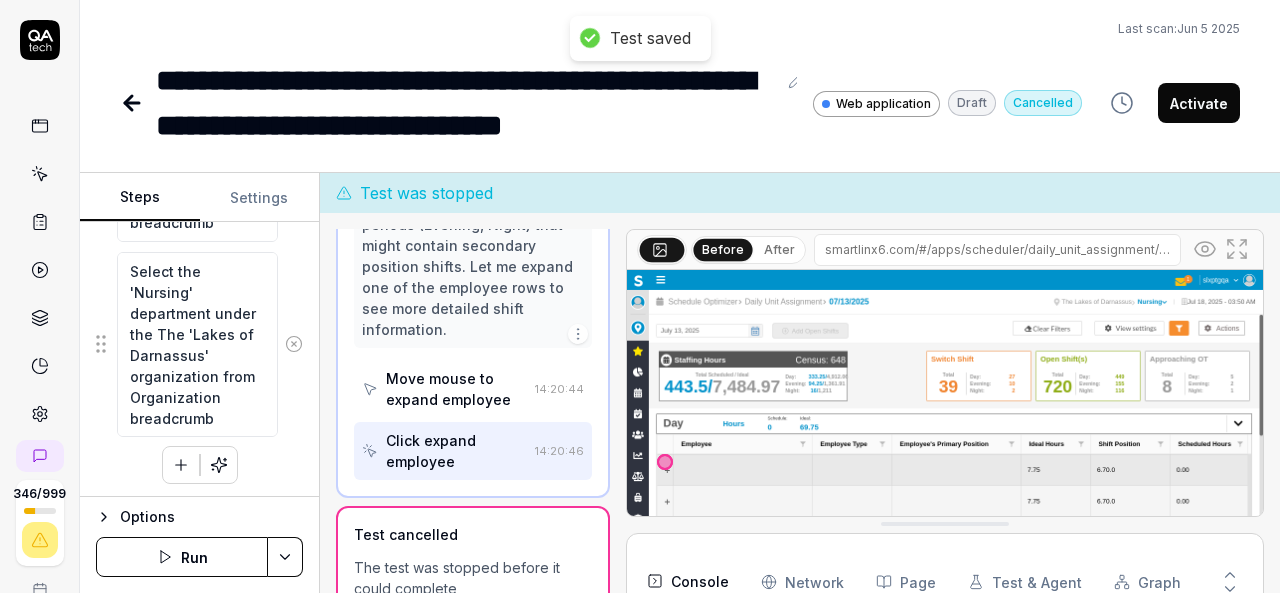 scroll, scrollTop: 42, scrollLeft: 0, axis: vertical 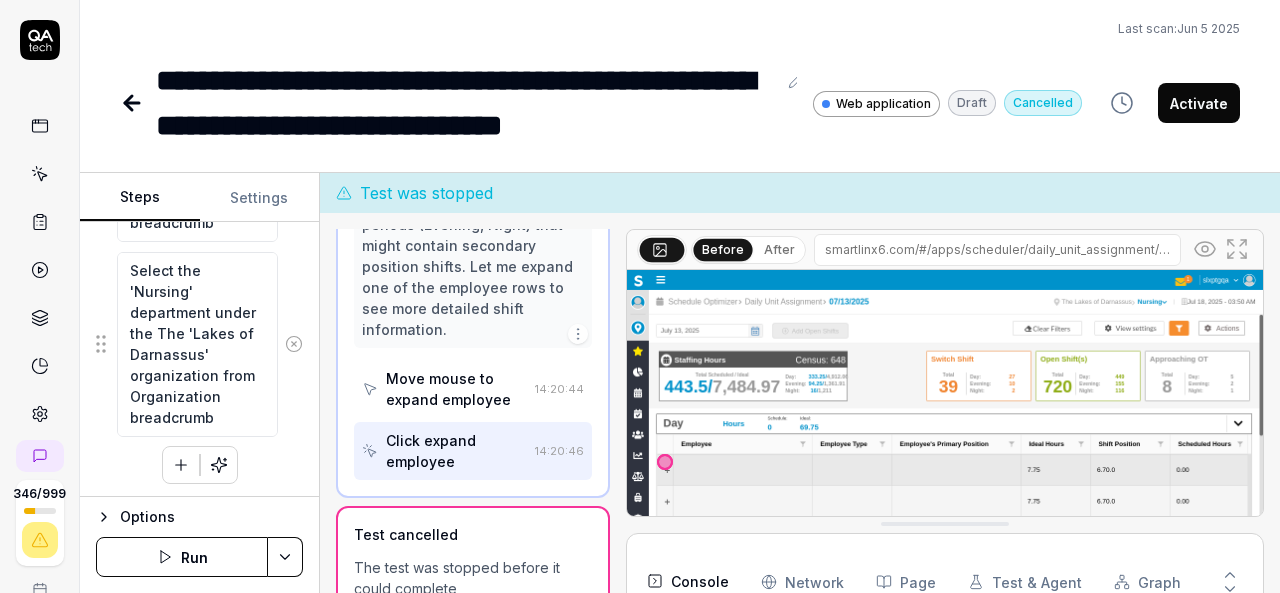 click 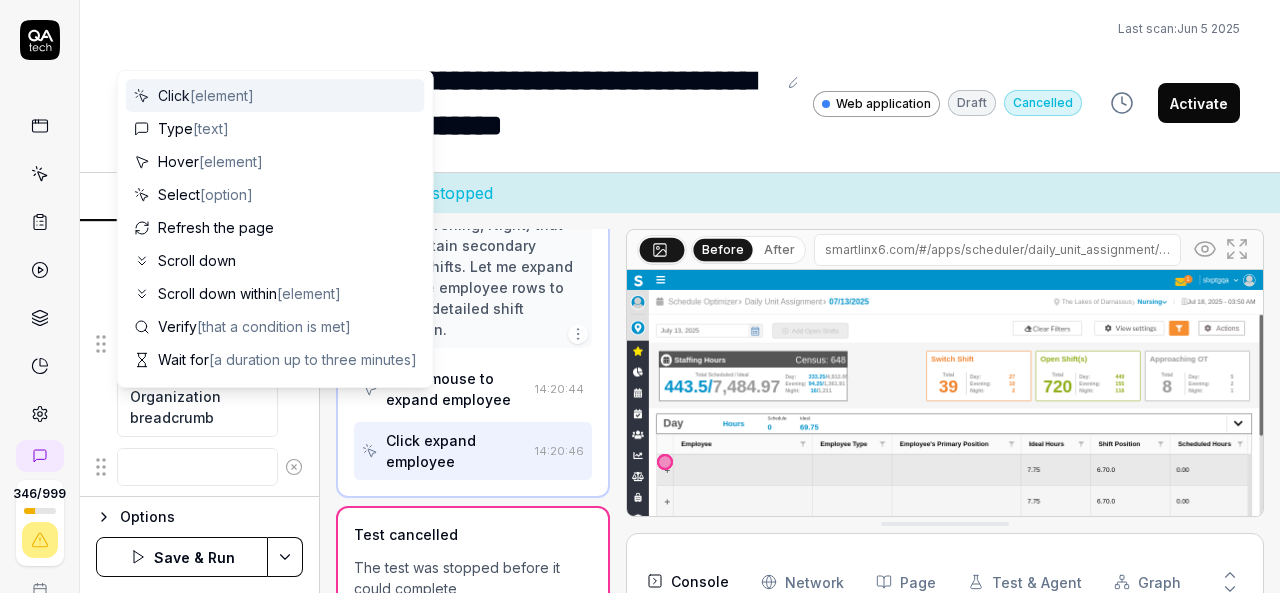 scroll, scrollTop: 0, scrollLeft: 0, axis: both 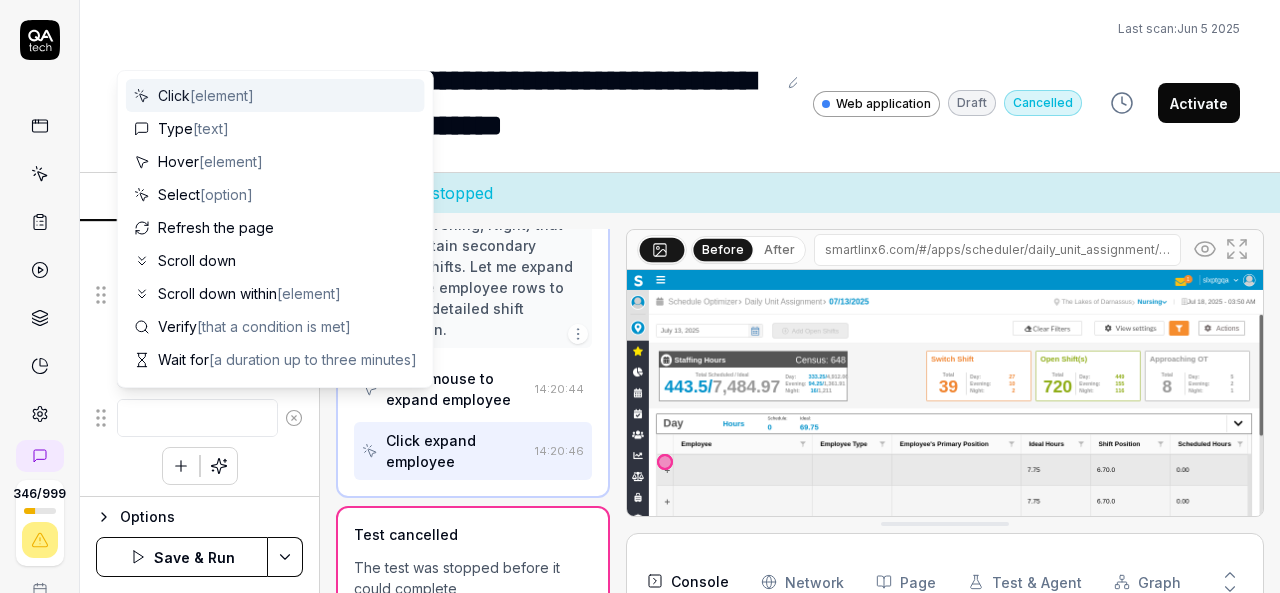 click at bounding box center [197, 418] 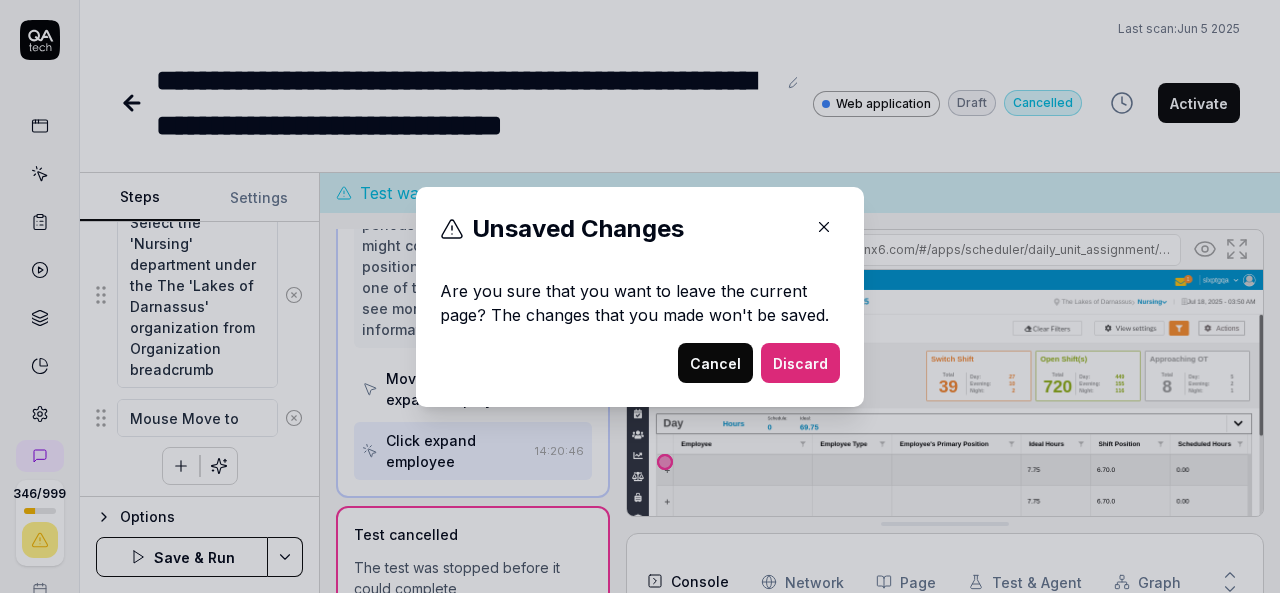 click 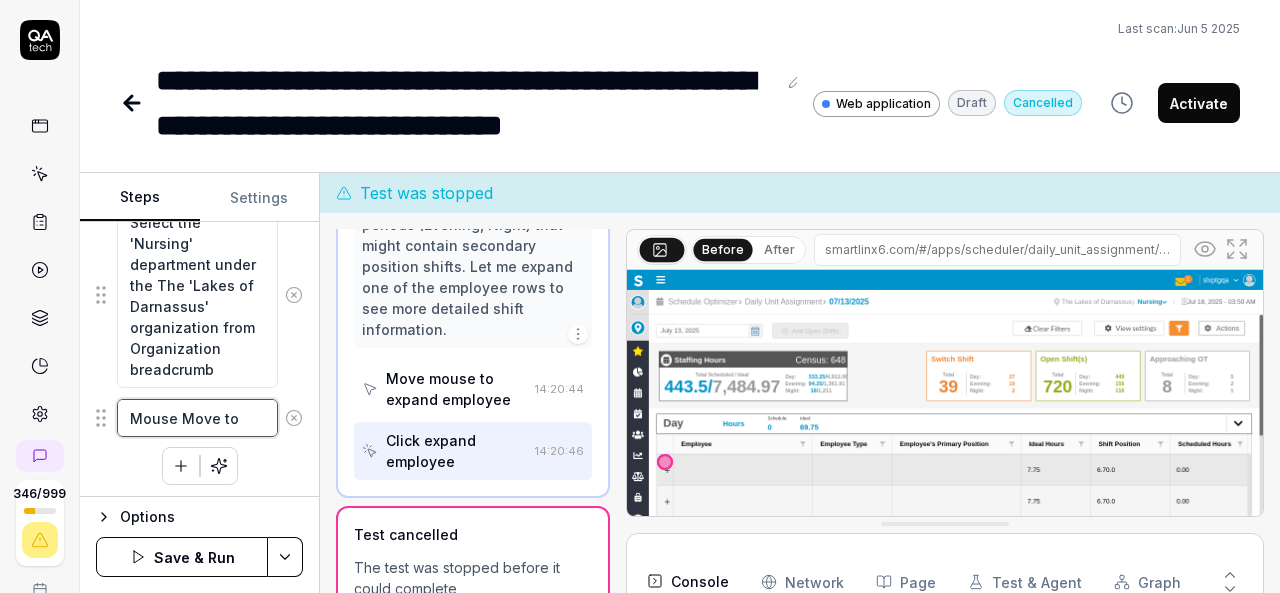 click on "Mouse Move to" at bounding box center (197, 418) 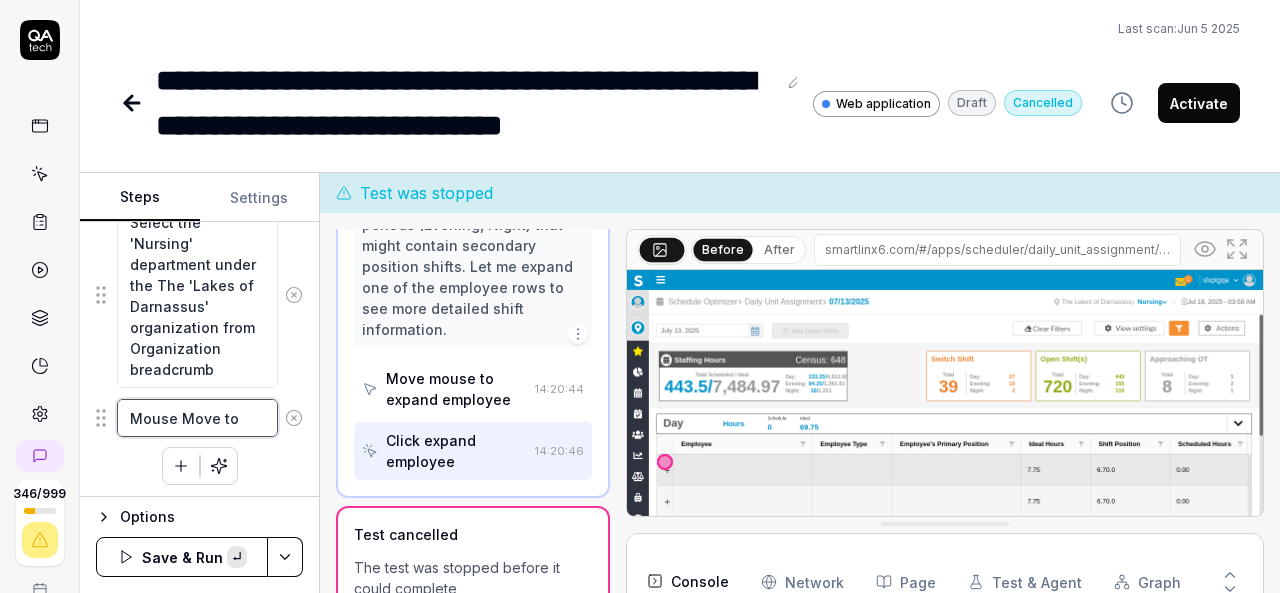 paste on "hamburger" 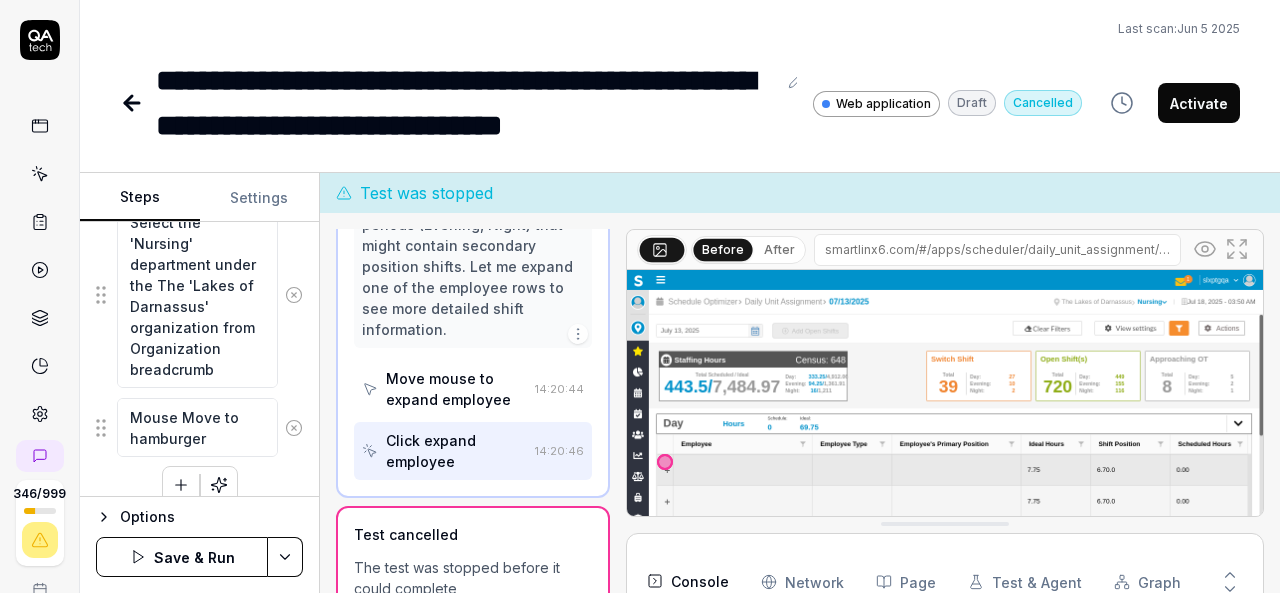click on "**********" at bounding box center (640, 296) 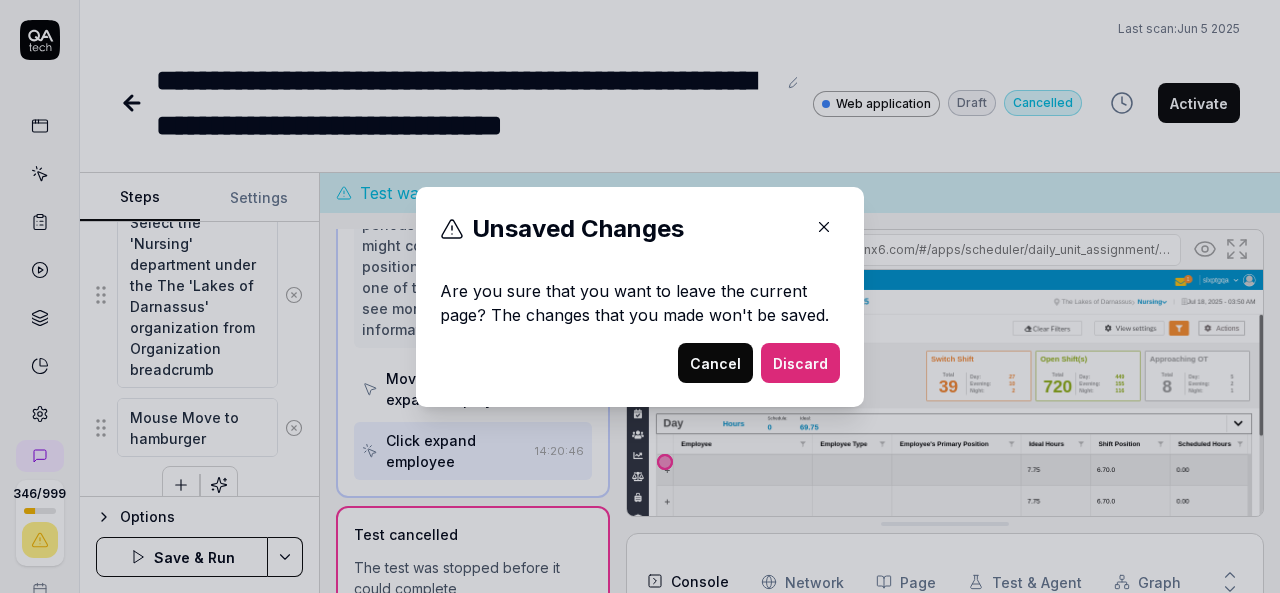 click 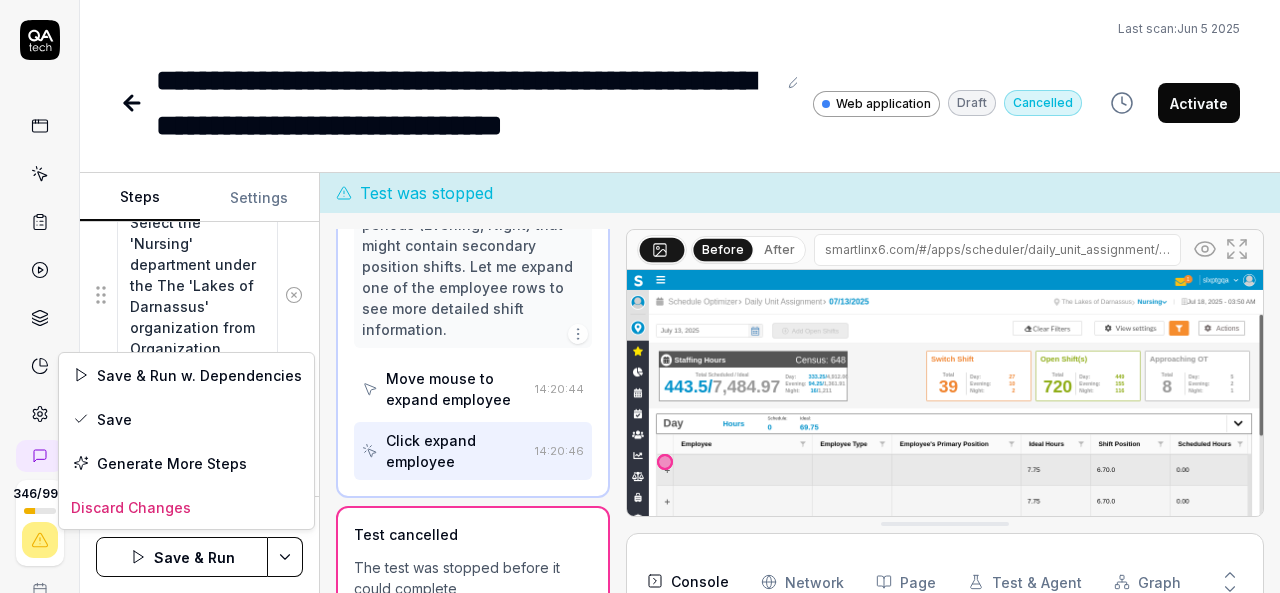 click on "**********" at bounding box center (640, 296) 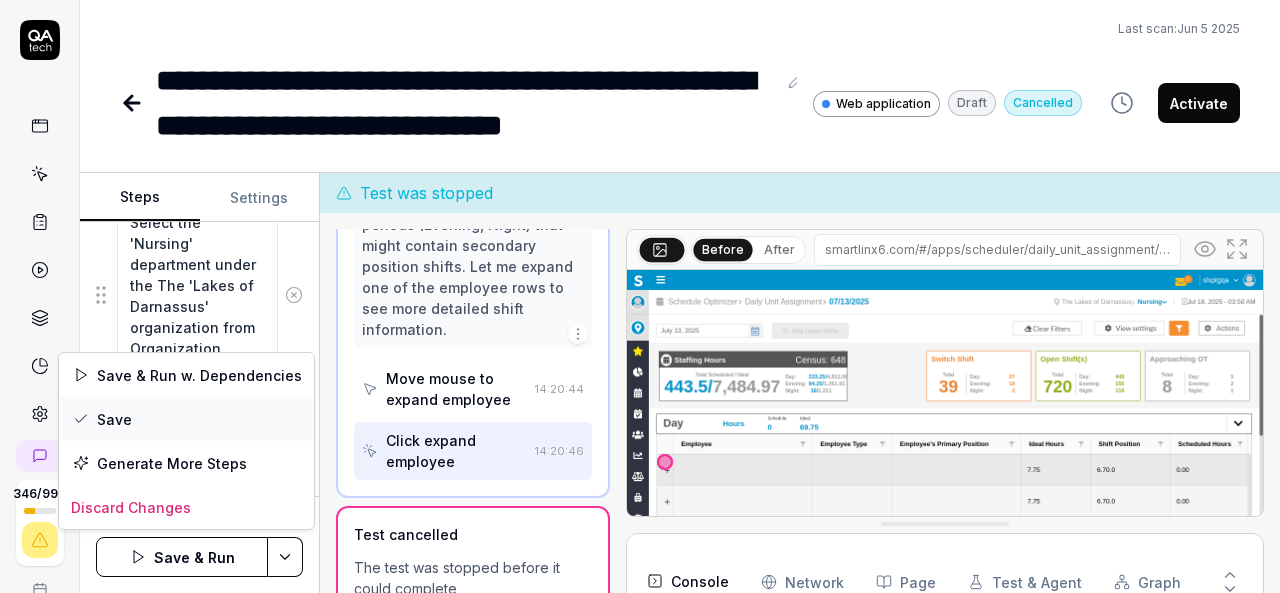 click on "Save" at bounding box center (186, 419) 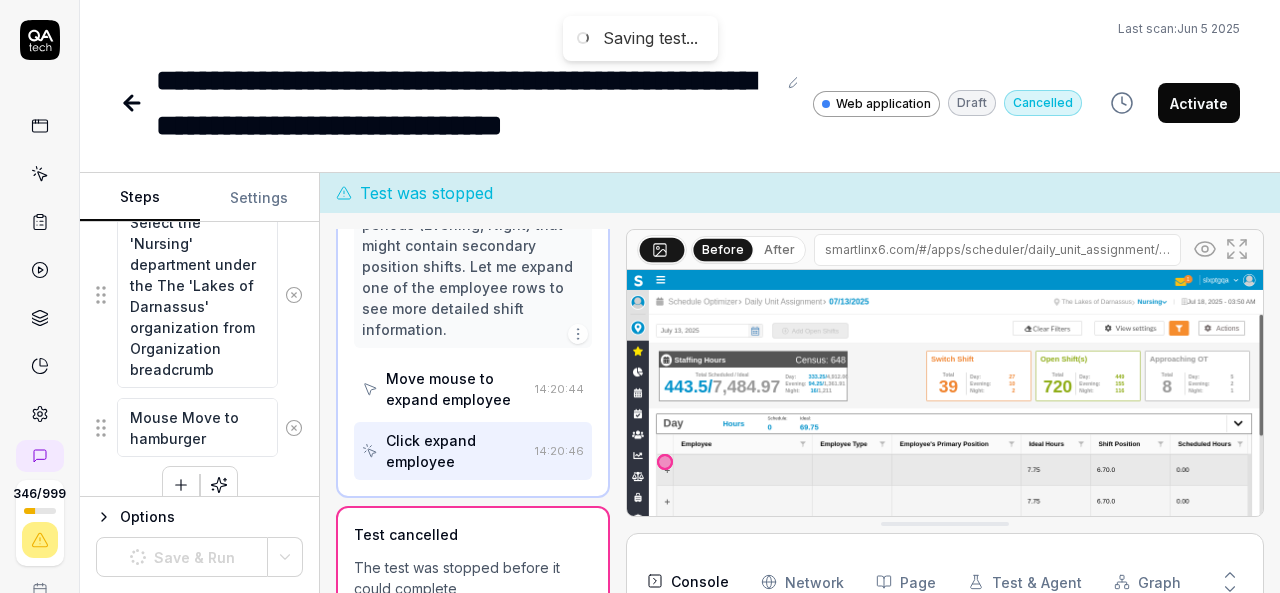 scroll, scrollTop: 650, scrollLeft: 0, axis: vertical 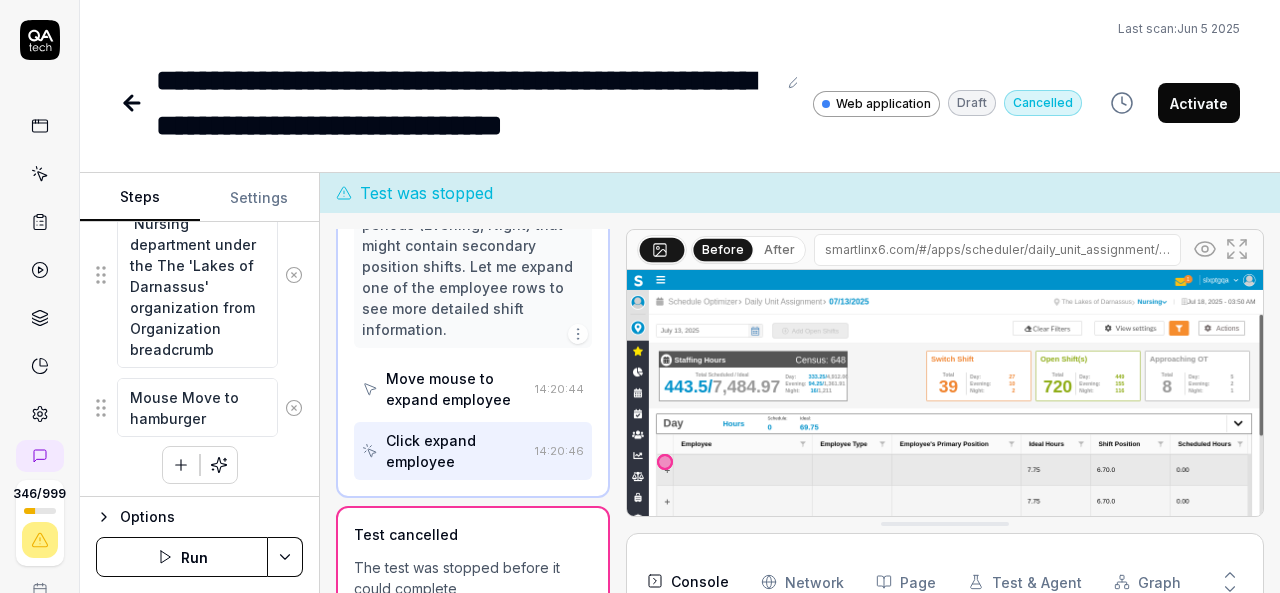 click at bounding box center (181, 465) 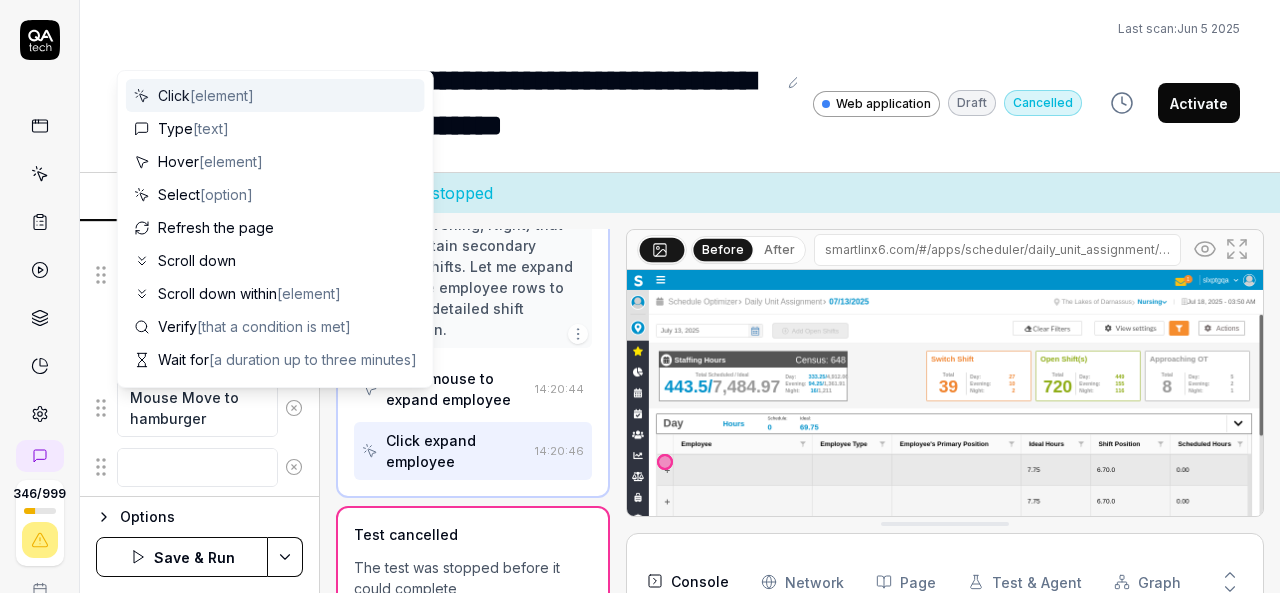 scroll, scrollTop: 699, scrollLeft: 0, axis: vertical 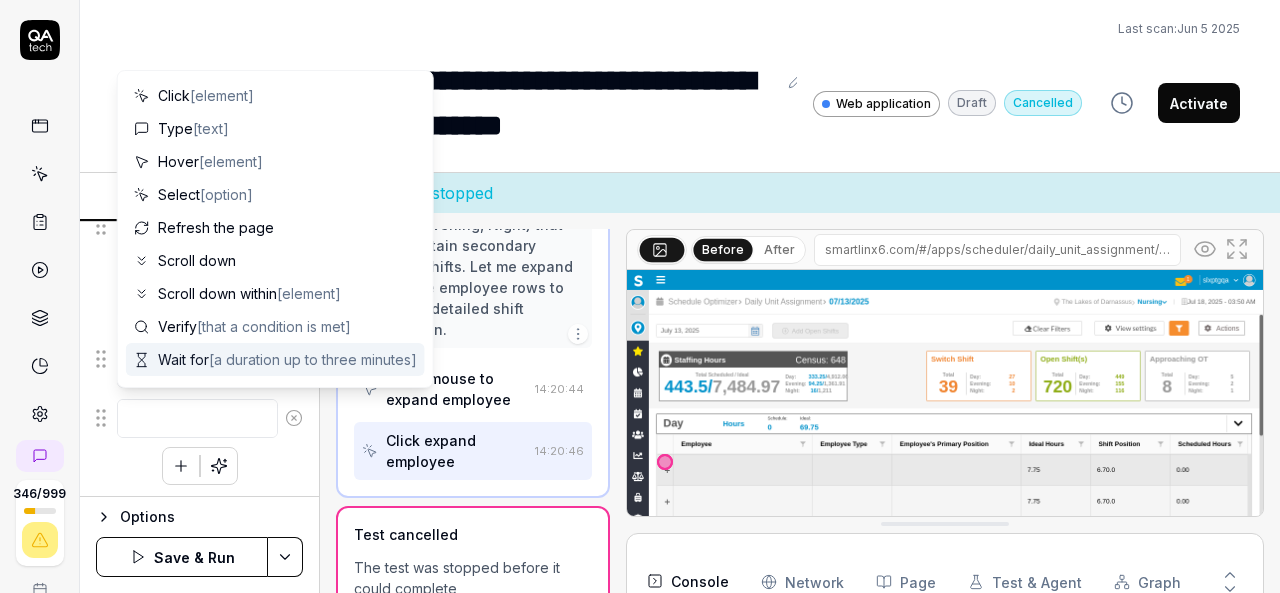 click at bounding box center (197, 418) 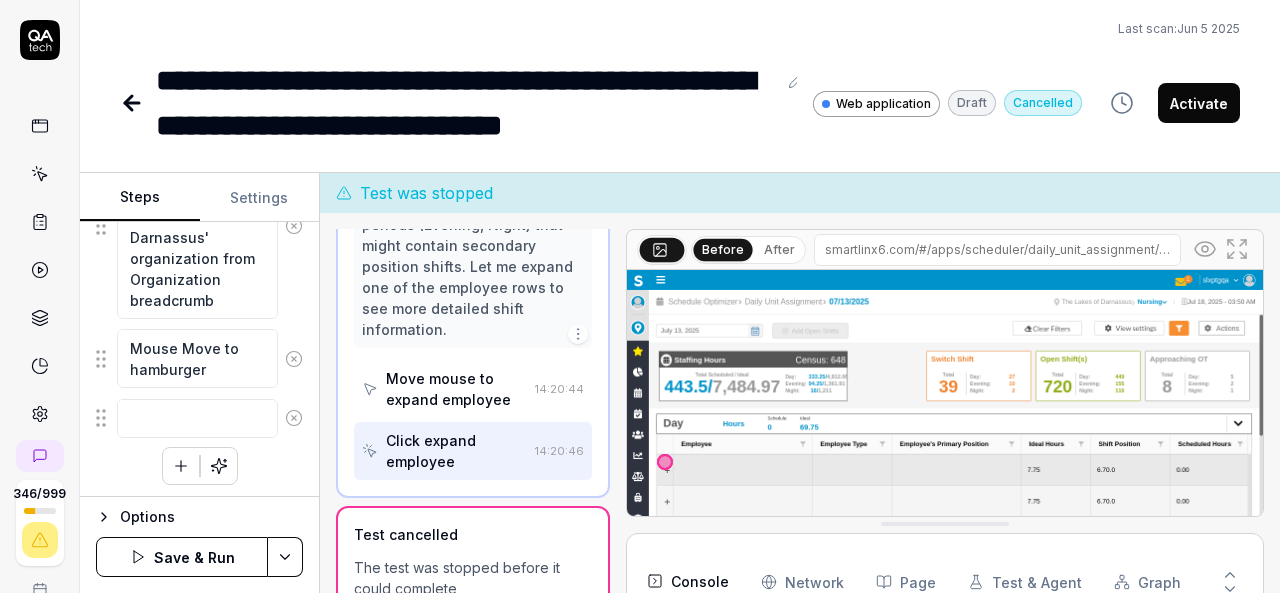 click on "Last scan:  Jun 5 2025" at bounding box center [680, 29] 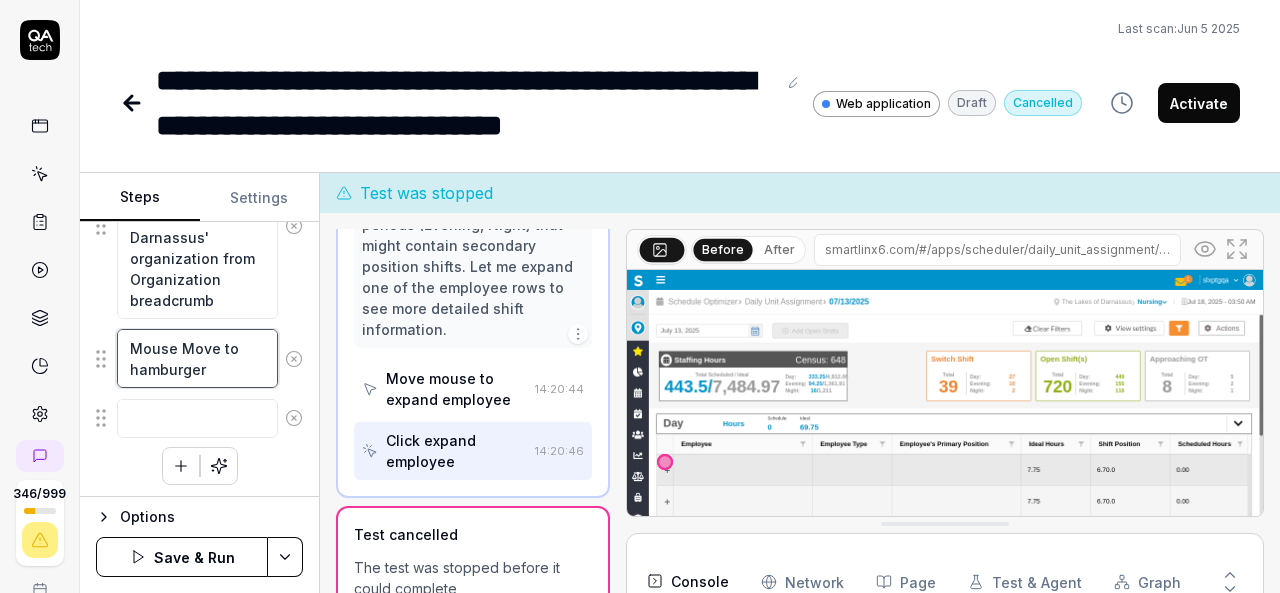 click on "Mouse Move to hamburger" at bounding box center [197, 358] 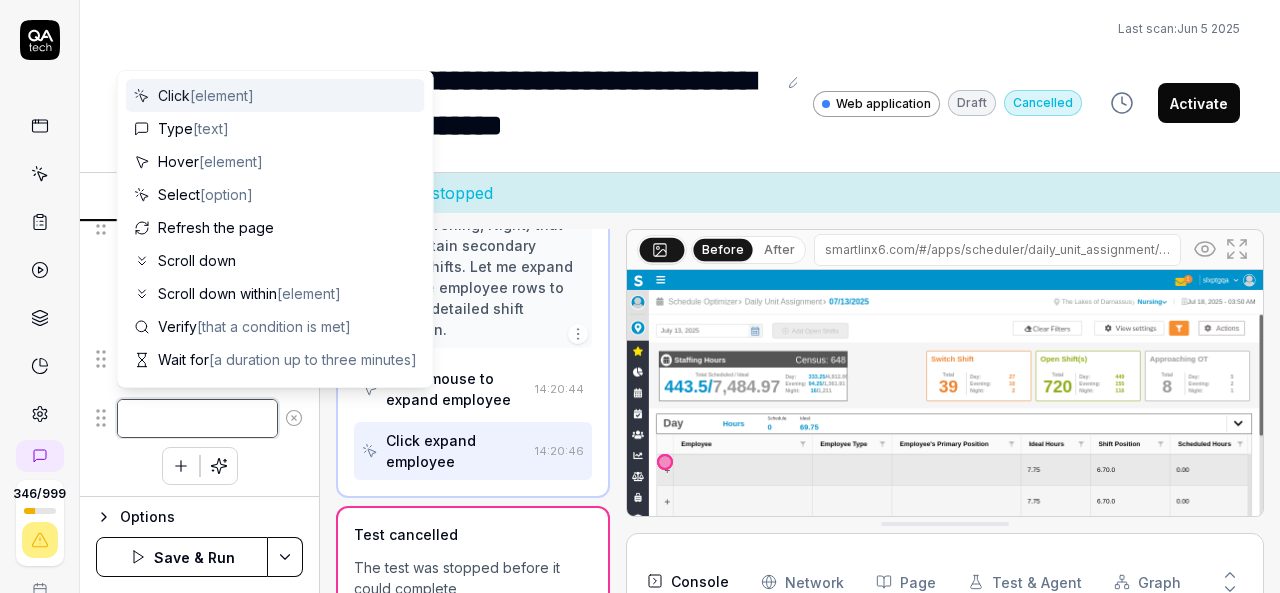 click at bounding box center [197, 418] 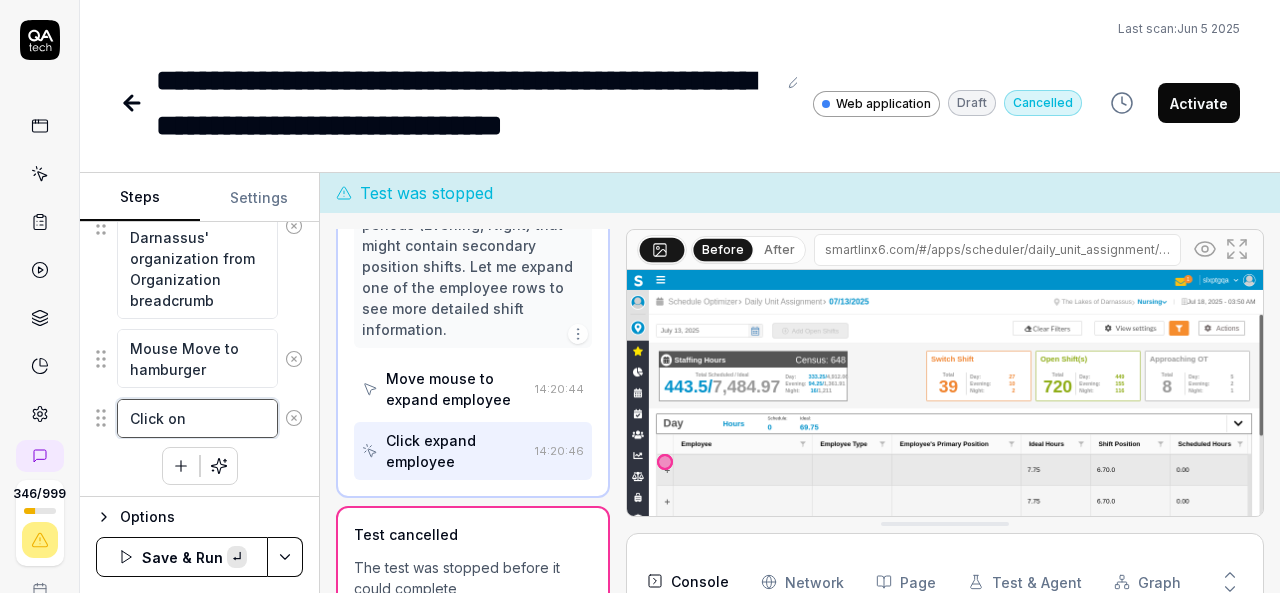 paste on "hamburger" 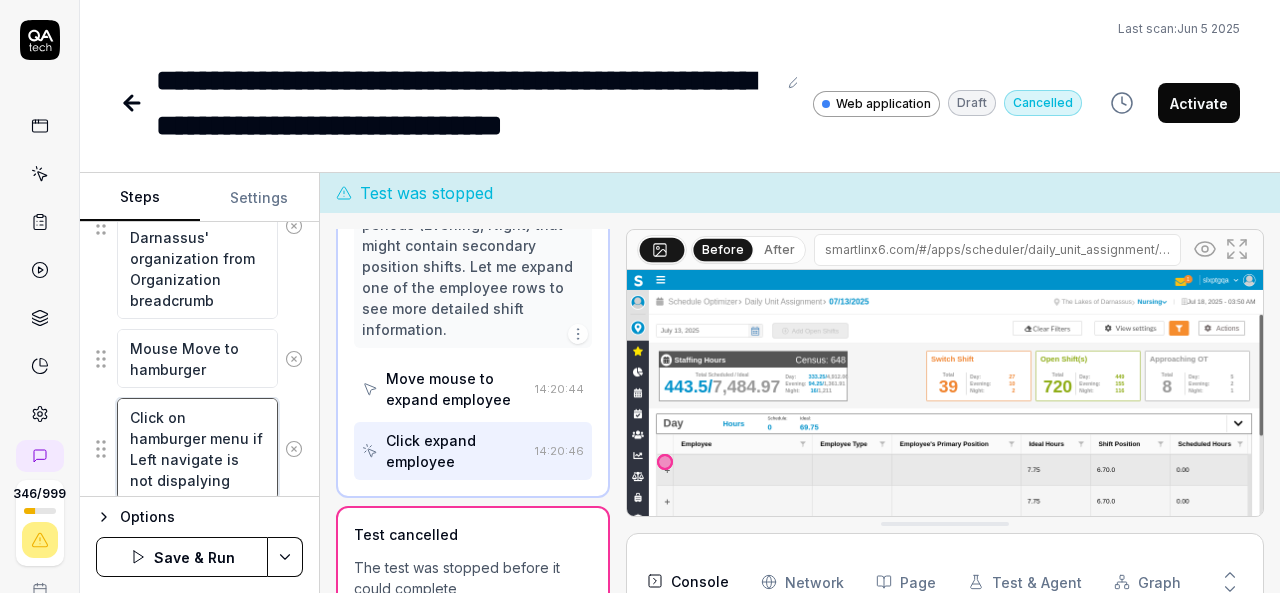 click on "Click on hamburger menu if Left navigate is not dispalying" at bounding box center [197, 448] 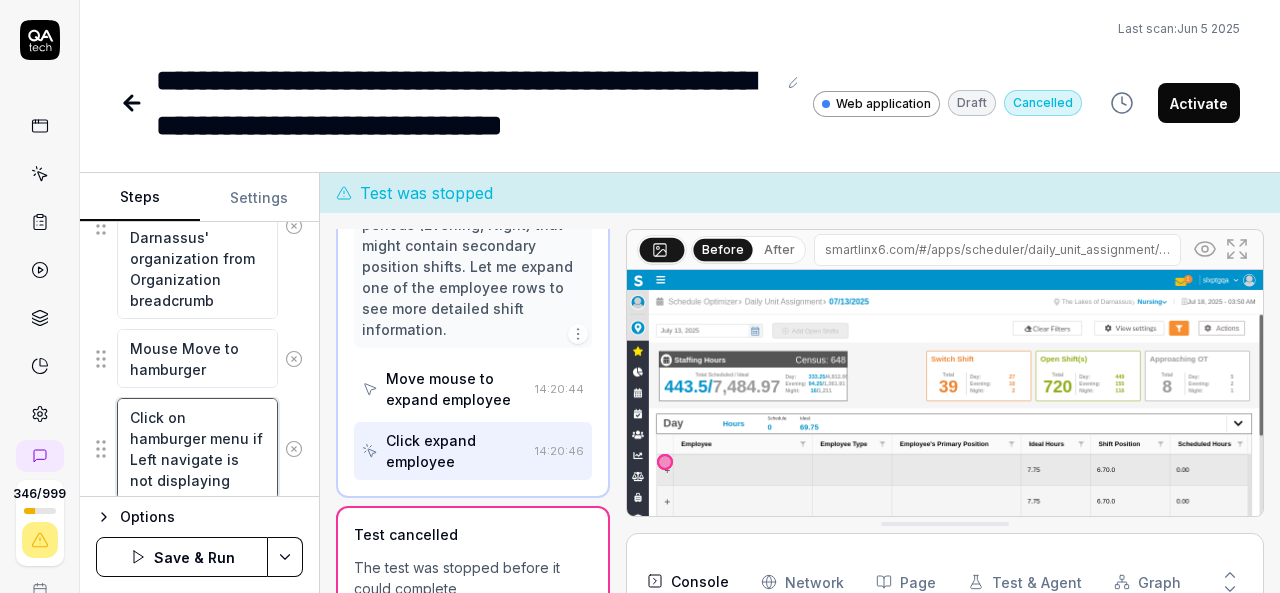 scroll, scrollTop: 760, scrollLeft: 0, axis: vertical 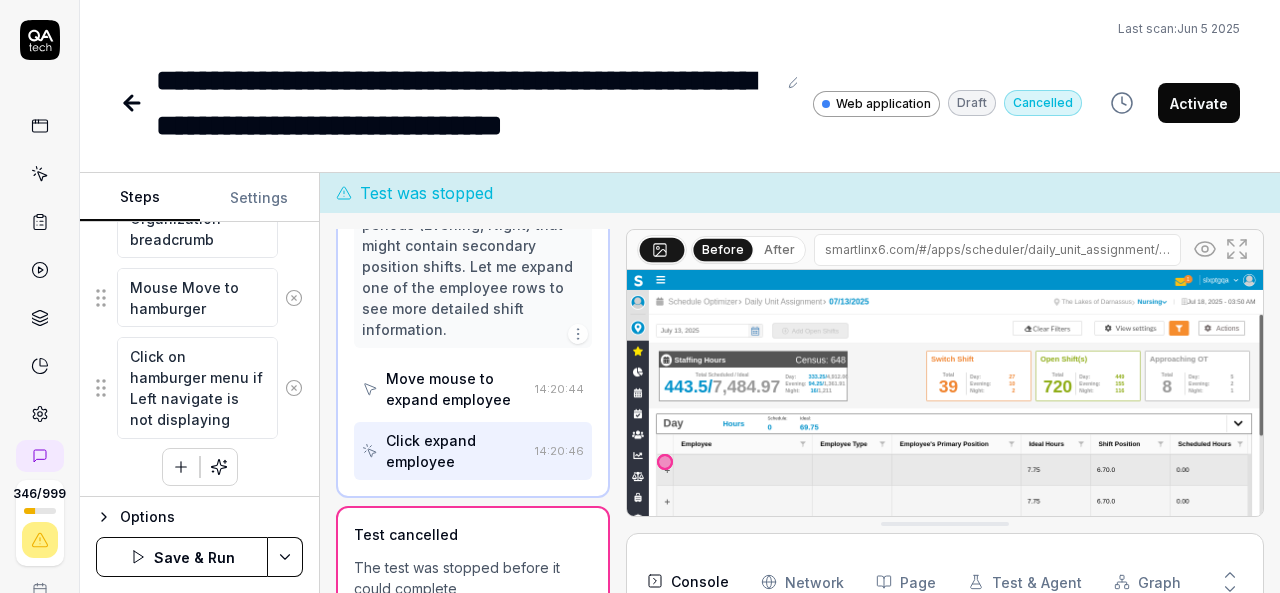 click 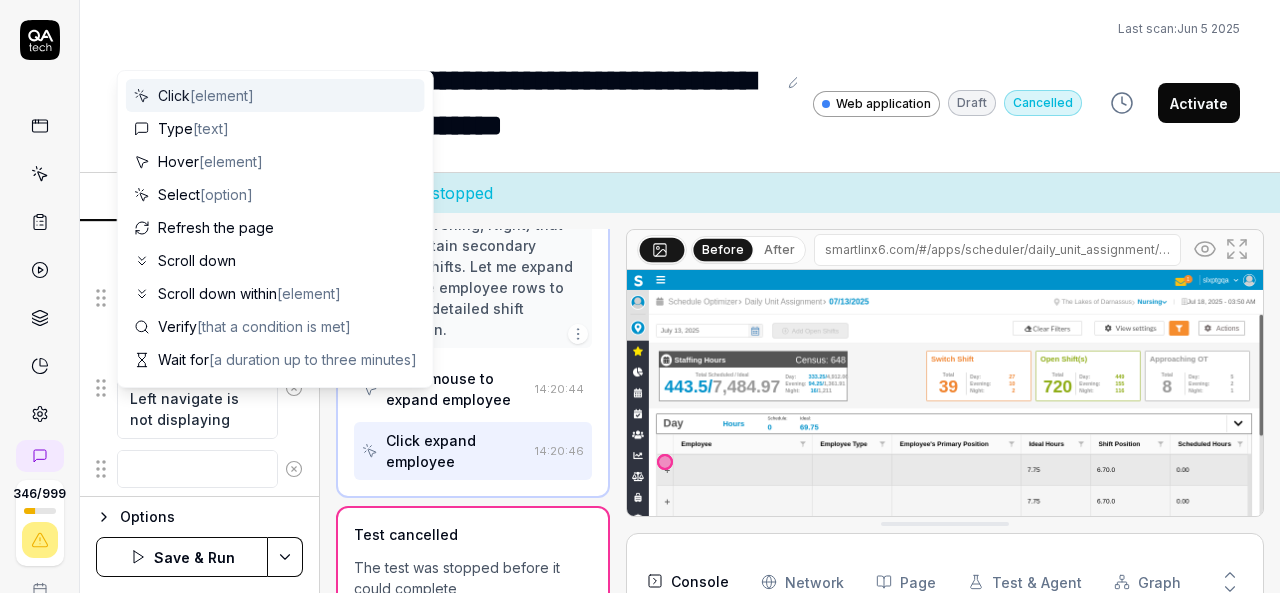 scroll, scrollTop: 810, scrollLeft: 0, axis: vertical 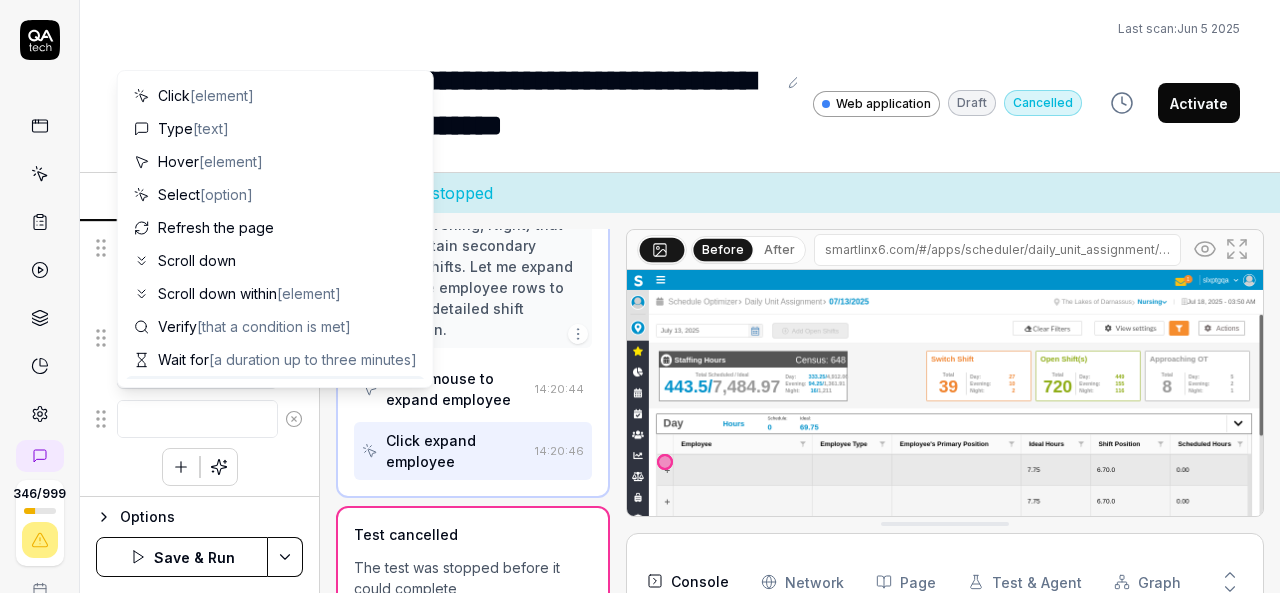 click at bounding box center (197, 419) 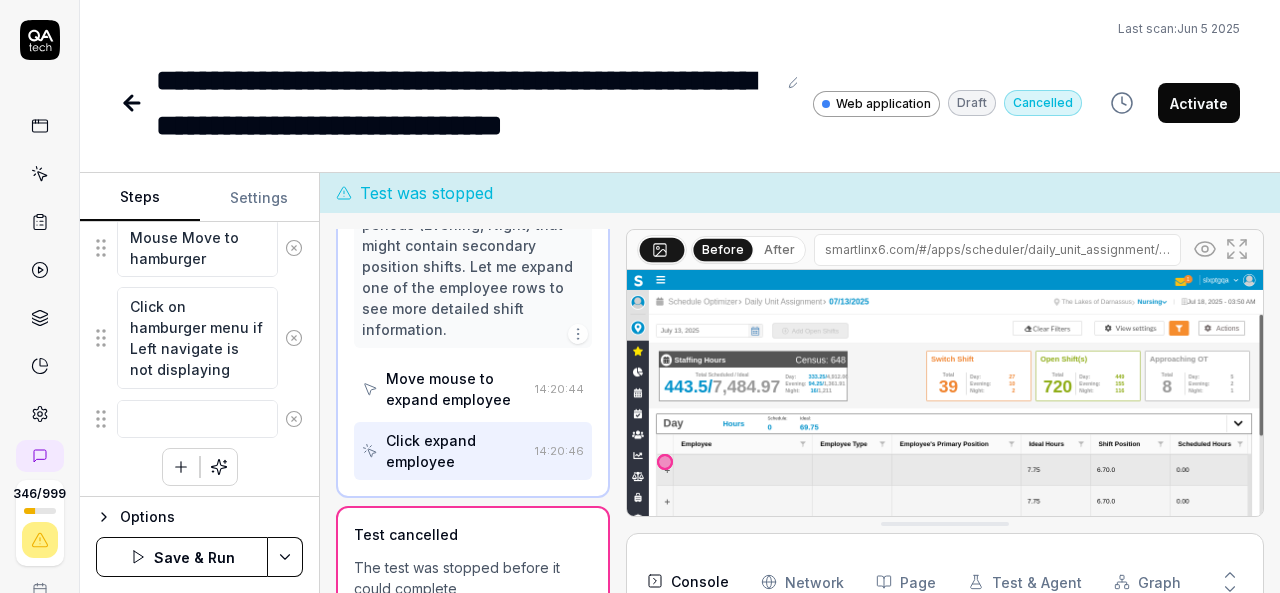 click on "**********" at bounding box center (680, 74) 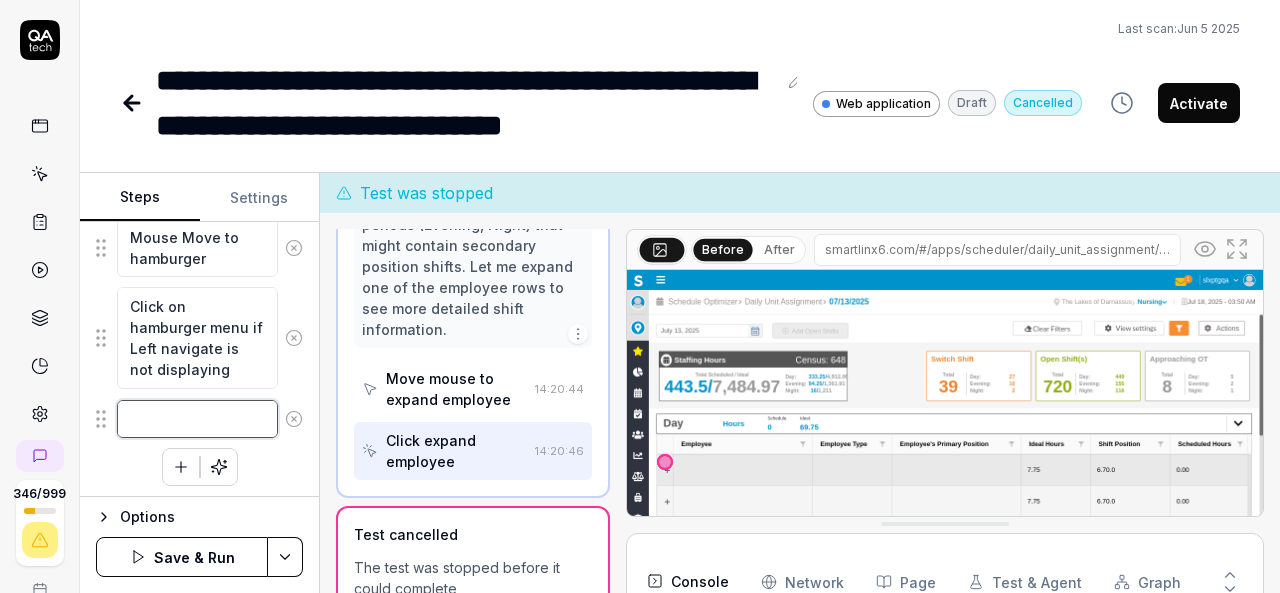 click at bounding box center (197, 419) 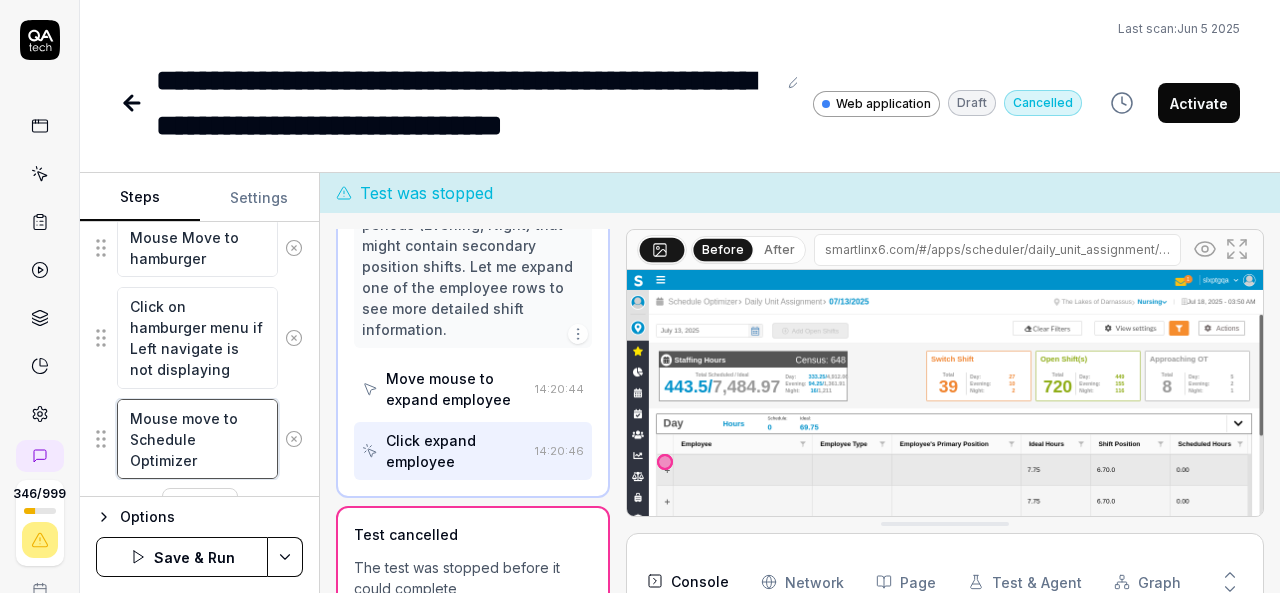 scroll, scrollTop: 844, scrollLeft: 0, axis: vertical 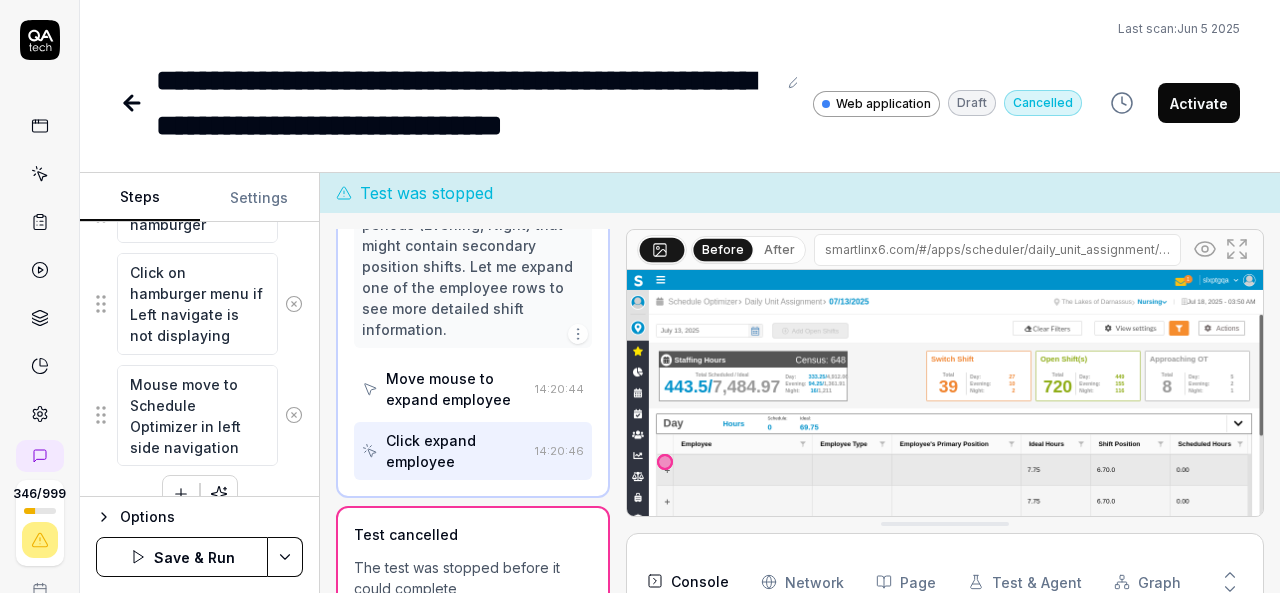 click 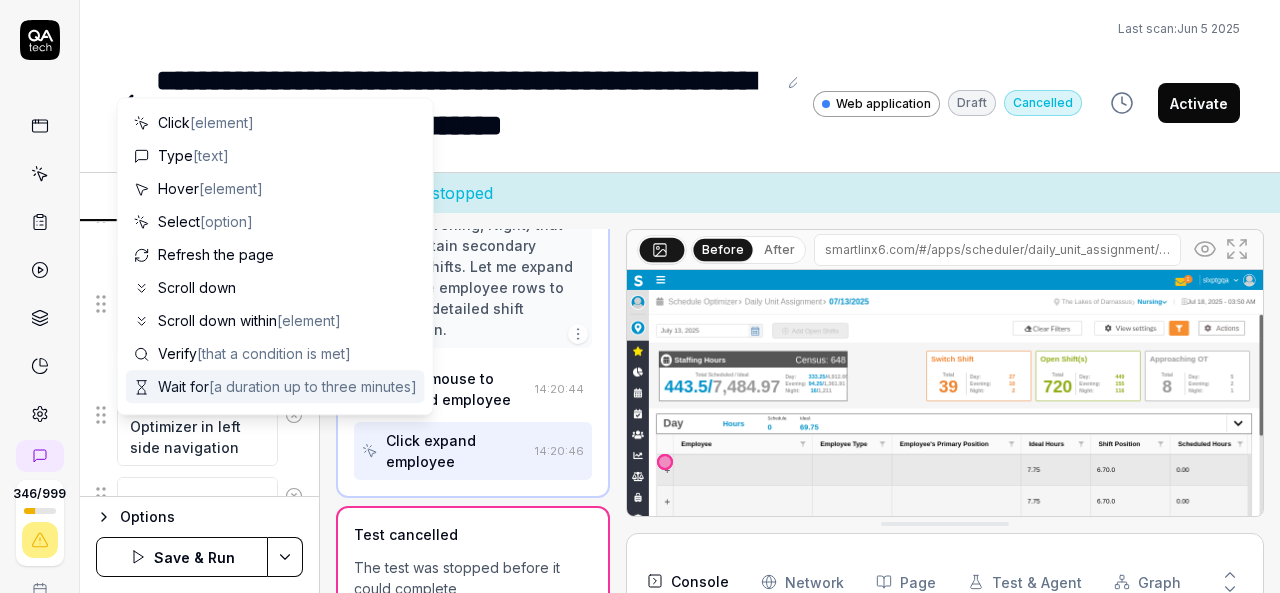 scroll, scrollTop: 893, scrollLeft: 0, axis: vertical 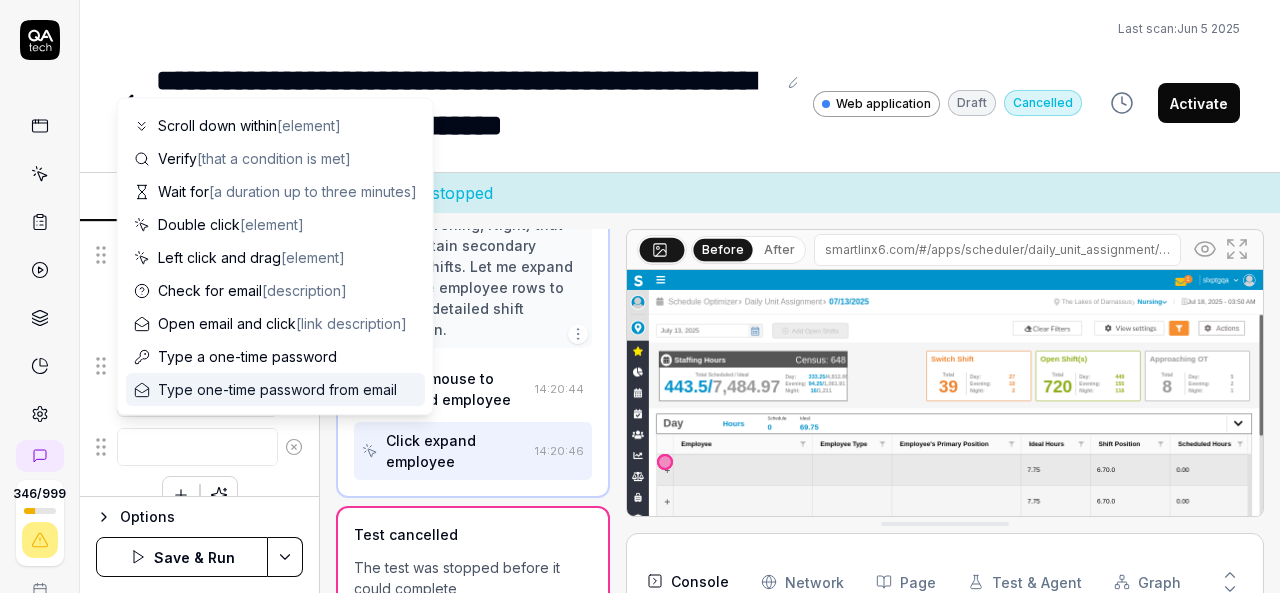 click at bounding box center (197, 447) 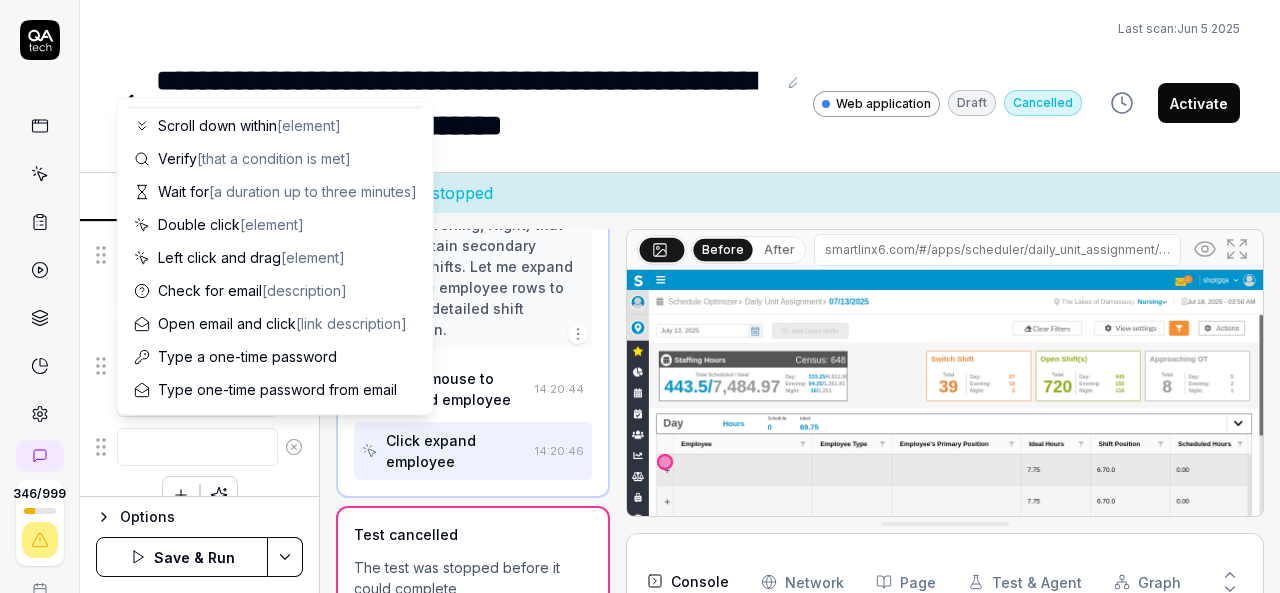 click on "**********" at bounding box center [680, 74] 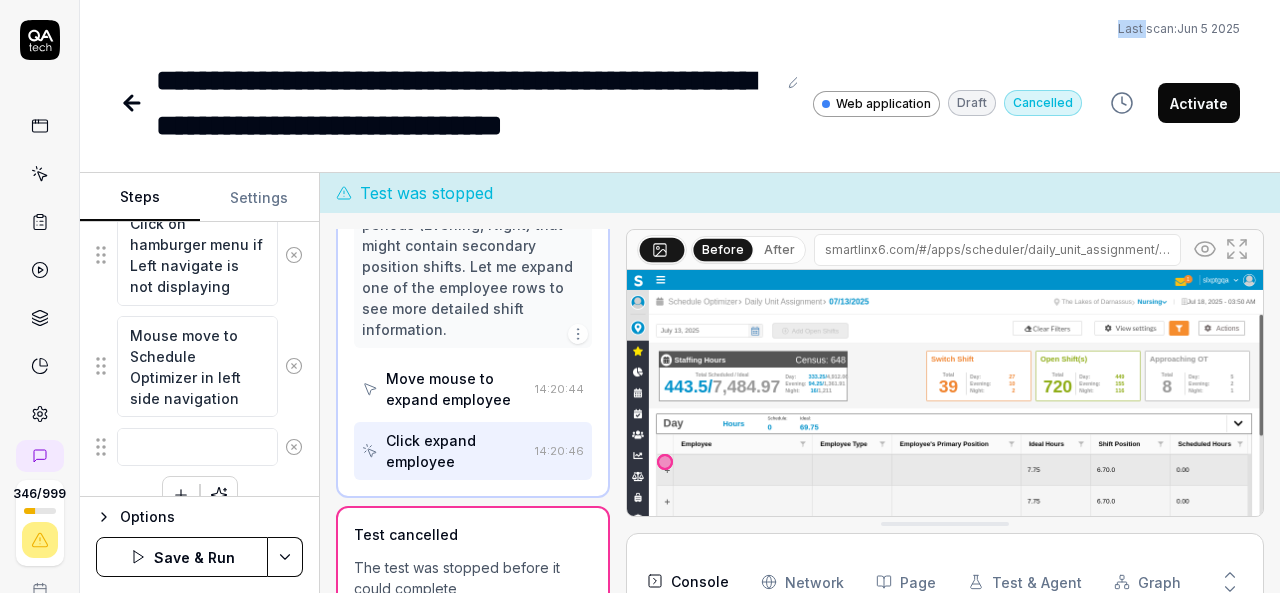 click on "**********" at bounding box center [680, 74] 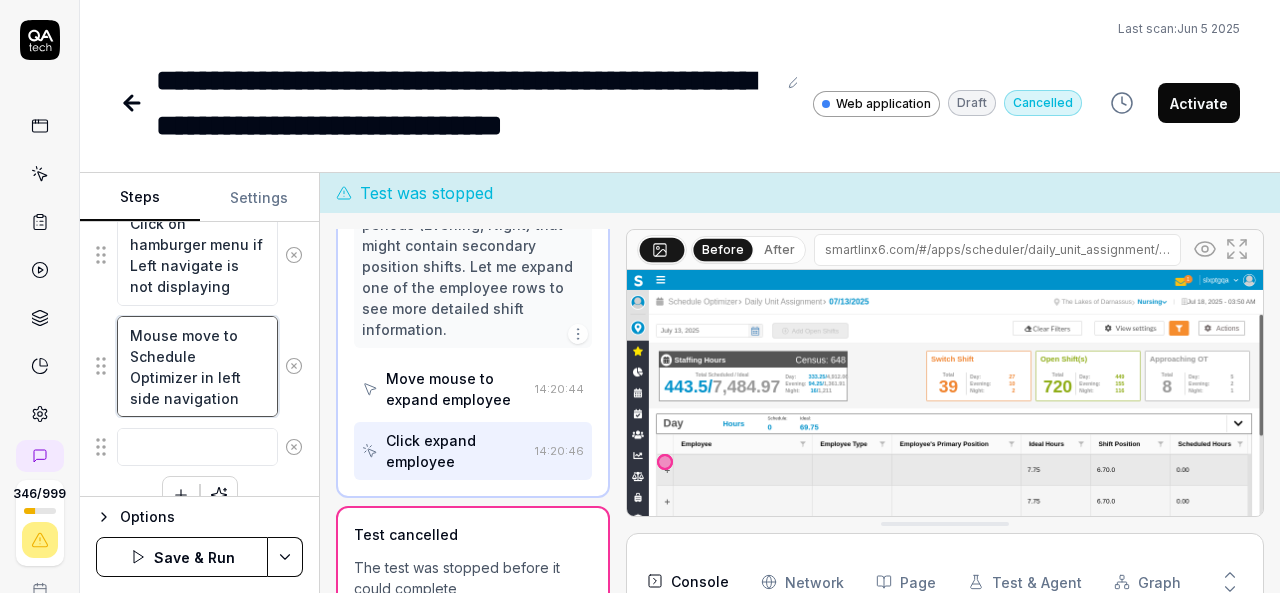 drag, startPoint x: 128, startPoint y: 350, endPoint x: 237, endPoint y: 392, distance: 116.81181 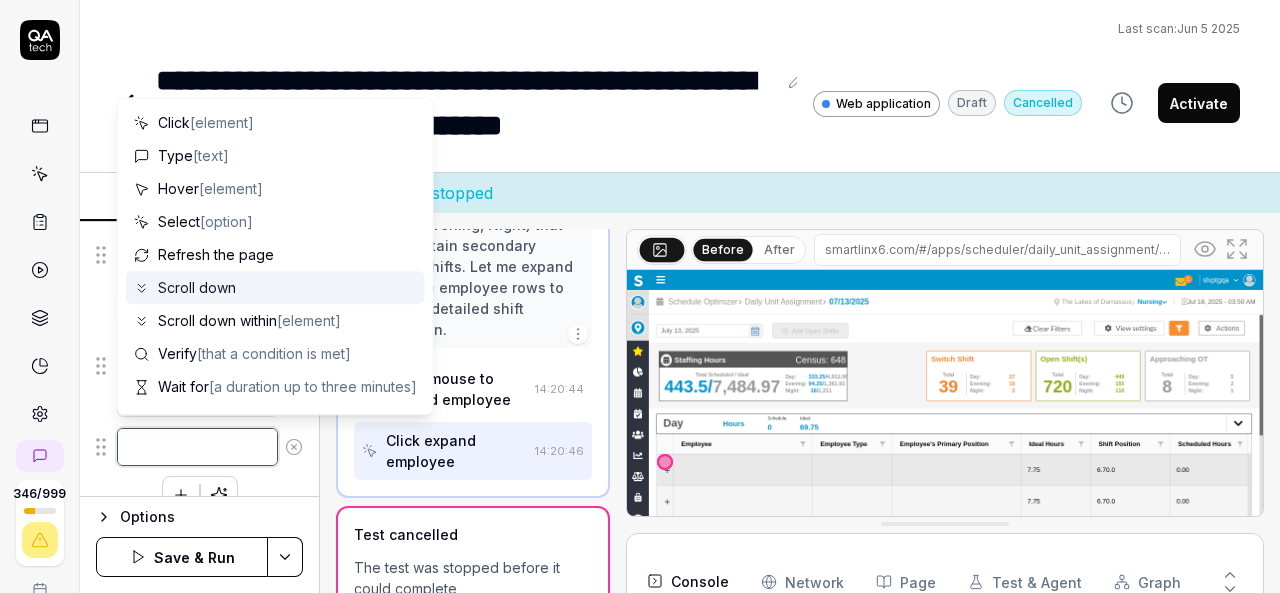 click at bounding box center (197, 447) 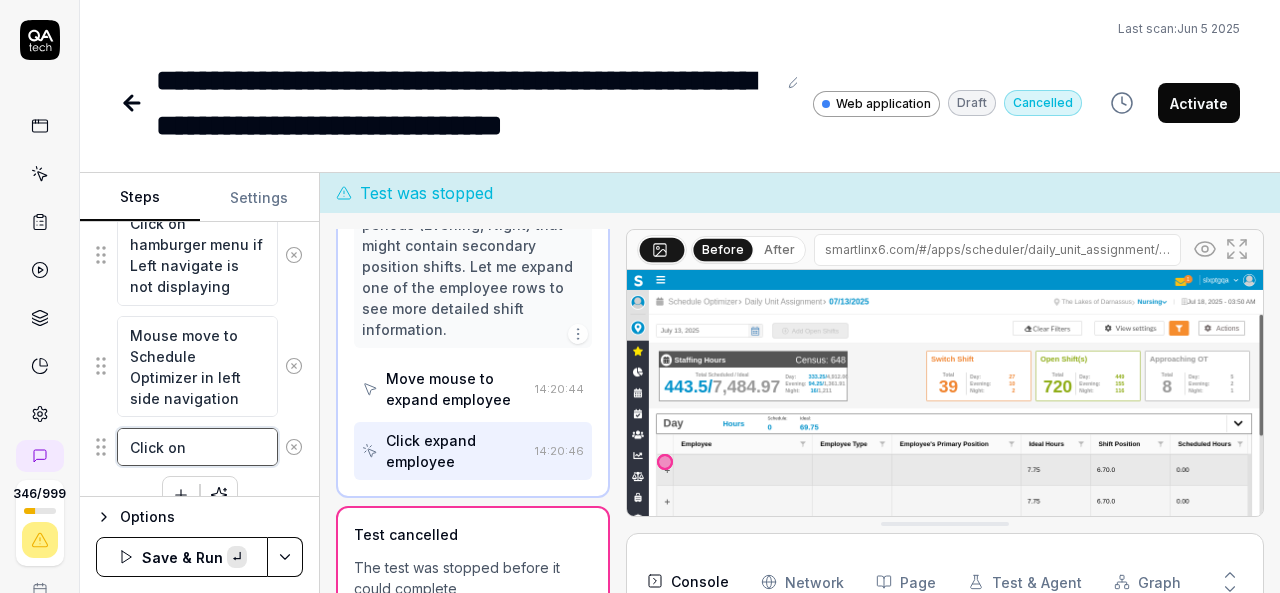 paste on "Schedule Optimizer in left side navigation" 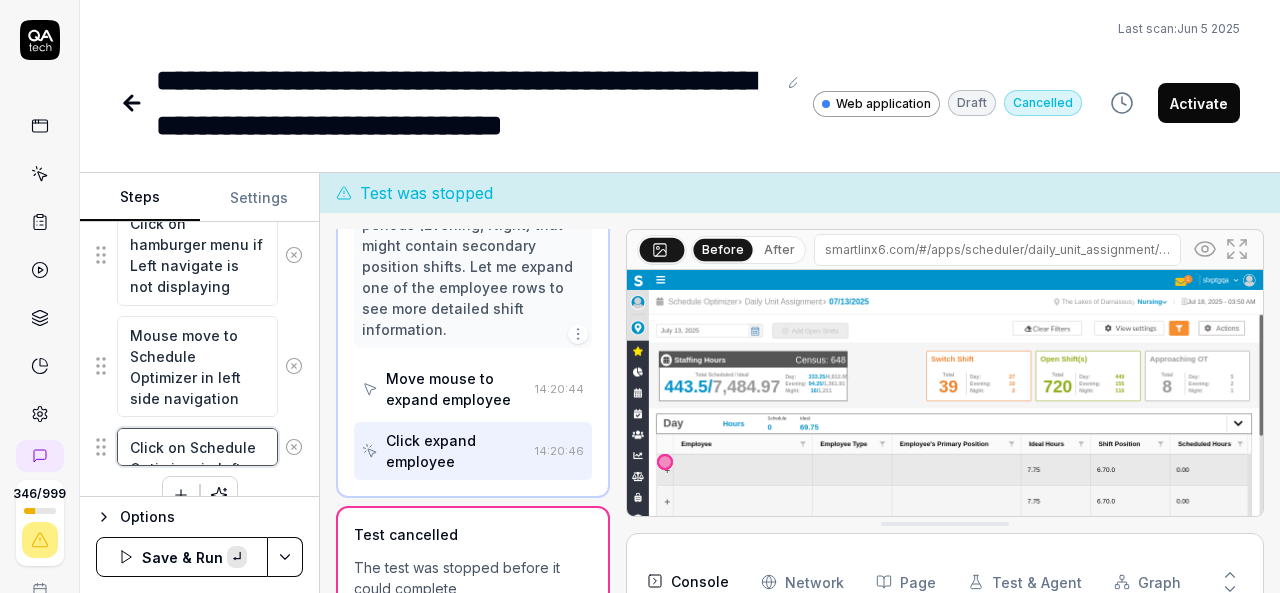 scroll, scrollTop: 11, scrollLeft: 0, axis: vertical 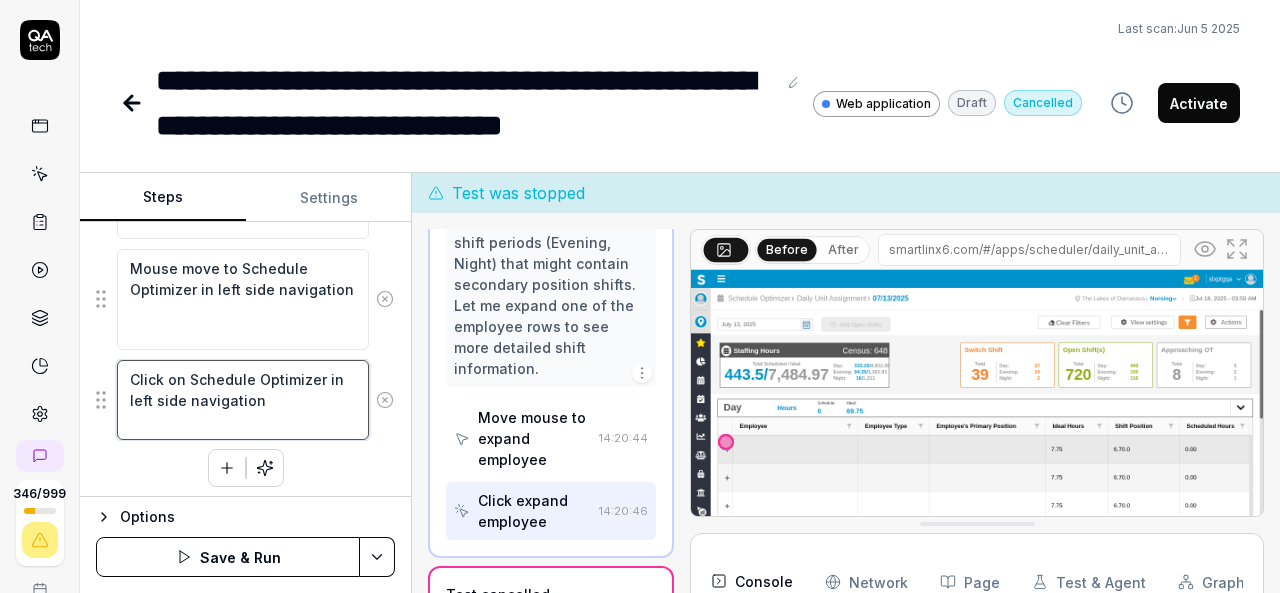 click on "Steps Settings Goal Verify the secondary position shift color (different secondary department) in primary department in Schedule rotation Expected result I should see the secondary position shift should be display with purple color in primary department in Schedule rotation Steps Mouse move to Organization breadcrumb Click on Organization breadcrumb Select the 'Nursing' department under the The 'Lakes of Darnassus' organization from Organization breadcrumb Mouse Move to hamburger Click on hamburger menu if Left navigate is not displaying Mouse move to Schedule Optimizer in left side navigation Click on Schedule Optimizer in left side navigation
To pick up a draggable item, press the space bar.
While dragging, use the arrow keys to move the item.
Press space again to drop the item in its new position, or press escape to cancel.
Options Save & Run Test was stopped Open browser 14:16:13 V6-DemoProd https://www.smartlinx6.com/#/apps?orgLevelId=100053 Open navigation menu 14:16:28 14:16:42 14:16:53" at bounding box center [680, 383] 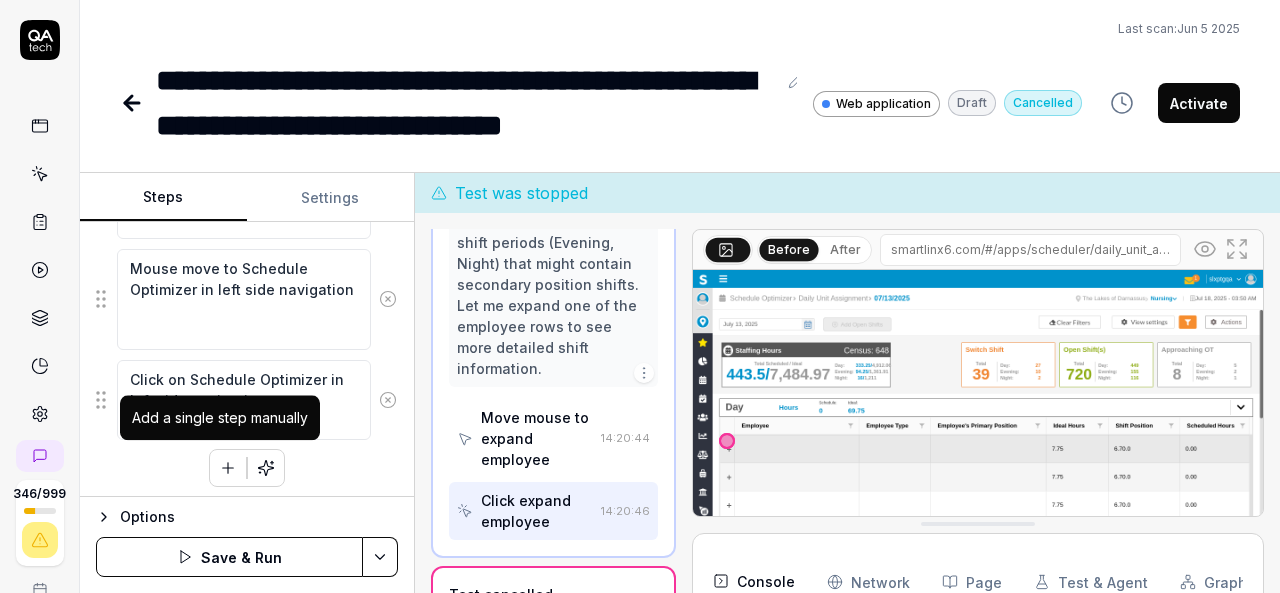 scroll, scrollTop: 626, scrollLeft: 0, axis: vertical 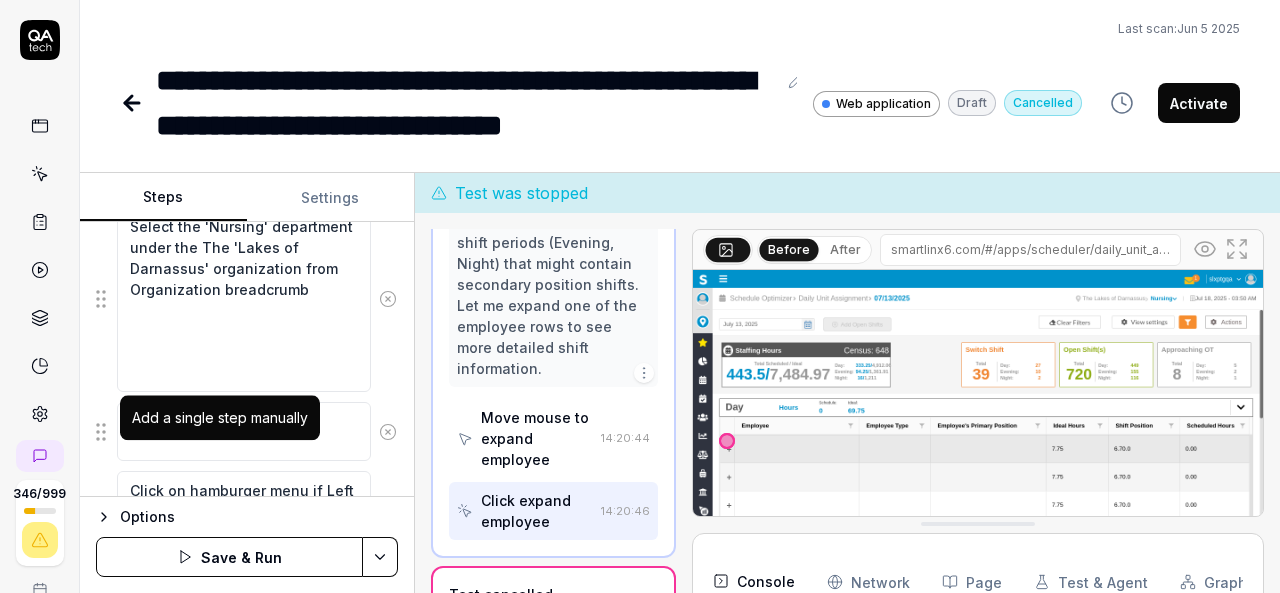 click 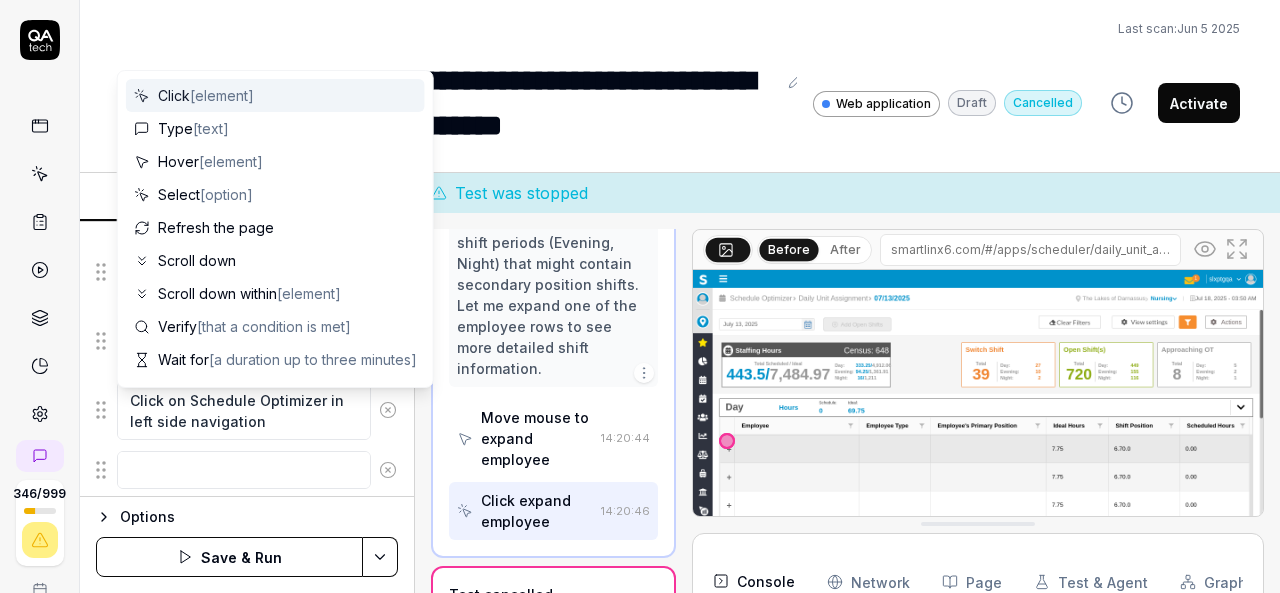 scroll, scrollTop: 676, scrollLeft: 0, axis: vertical 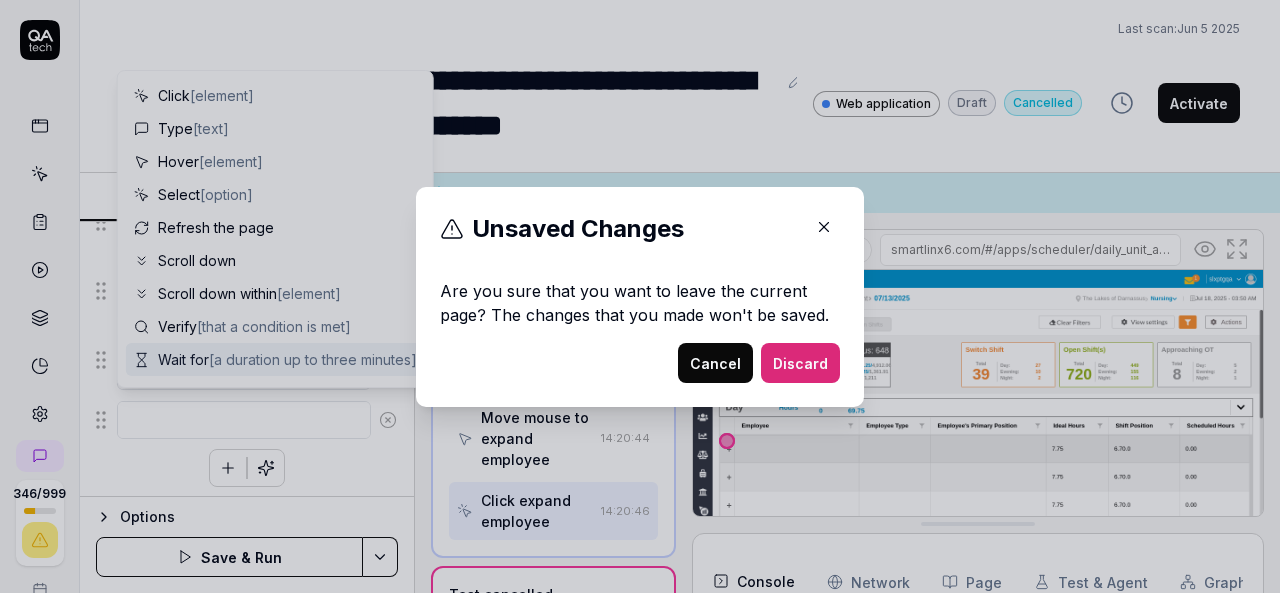 click 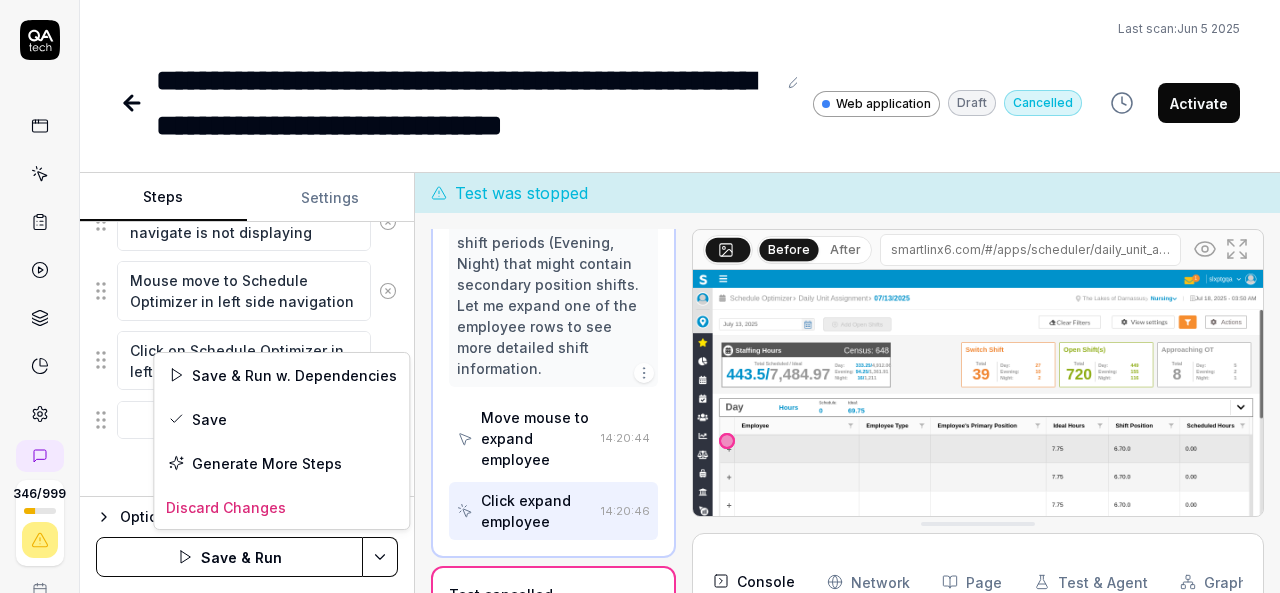 click on "**********" at bounding box center [640, 296] 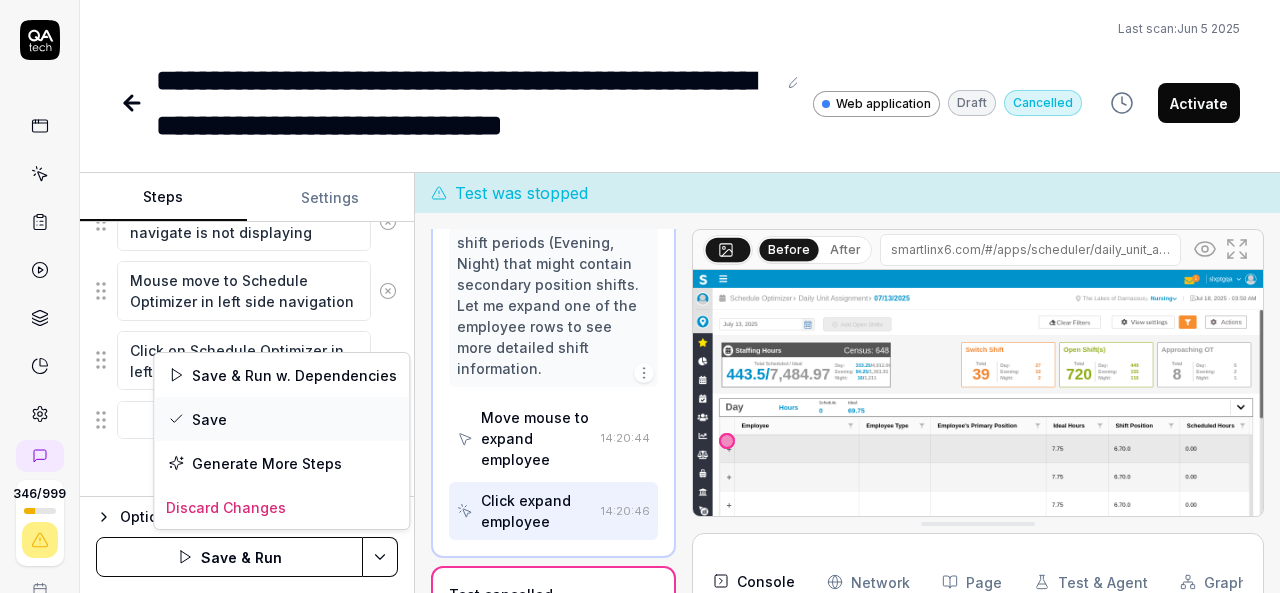 click on "Save" at bounding box center (281, 419) 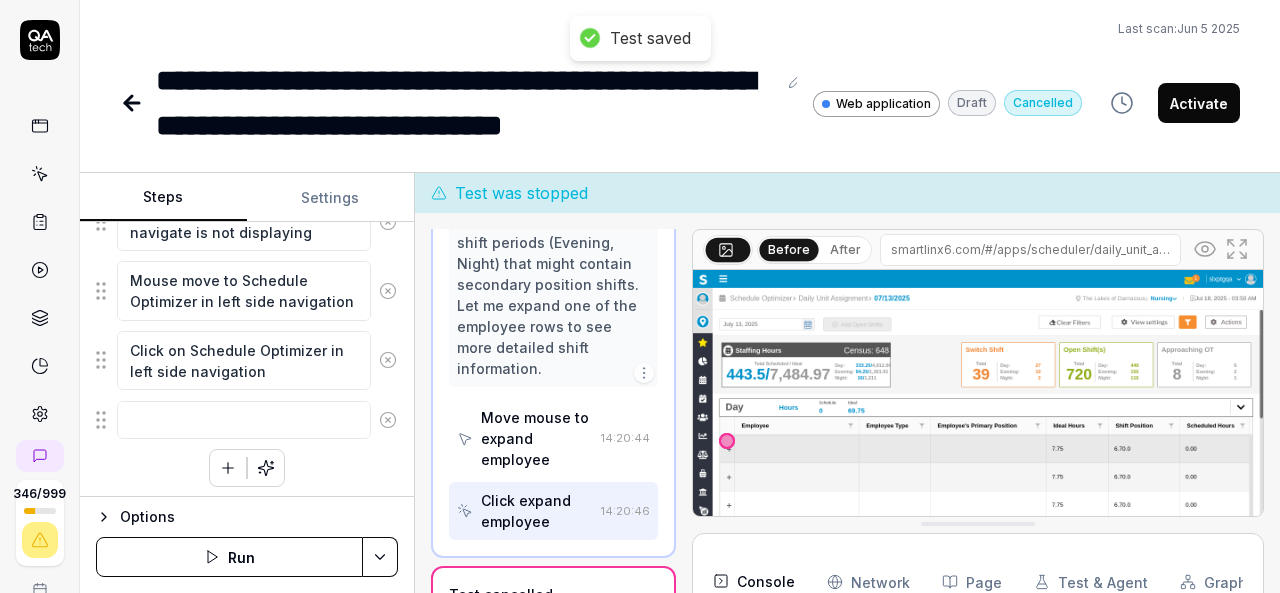 click on "Mouse move to Schedule Optimizer in left side navigation" at bounding box center (244, 290) 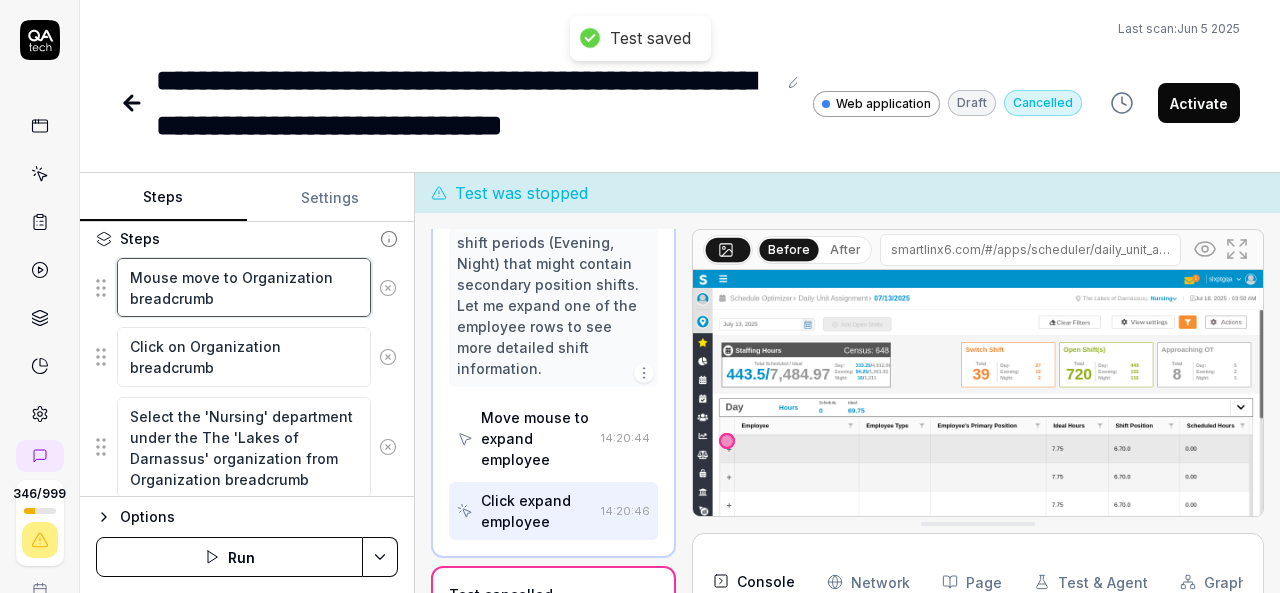 click on "Mouse move to Organization breadcrumb" at bounding box center [244, 287] 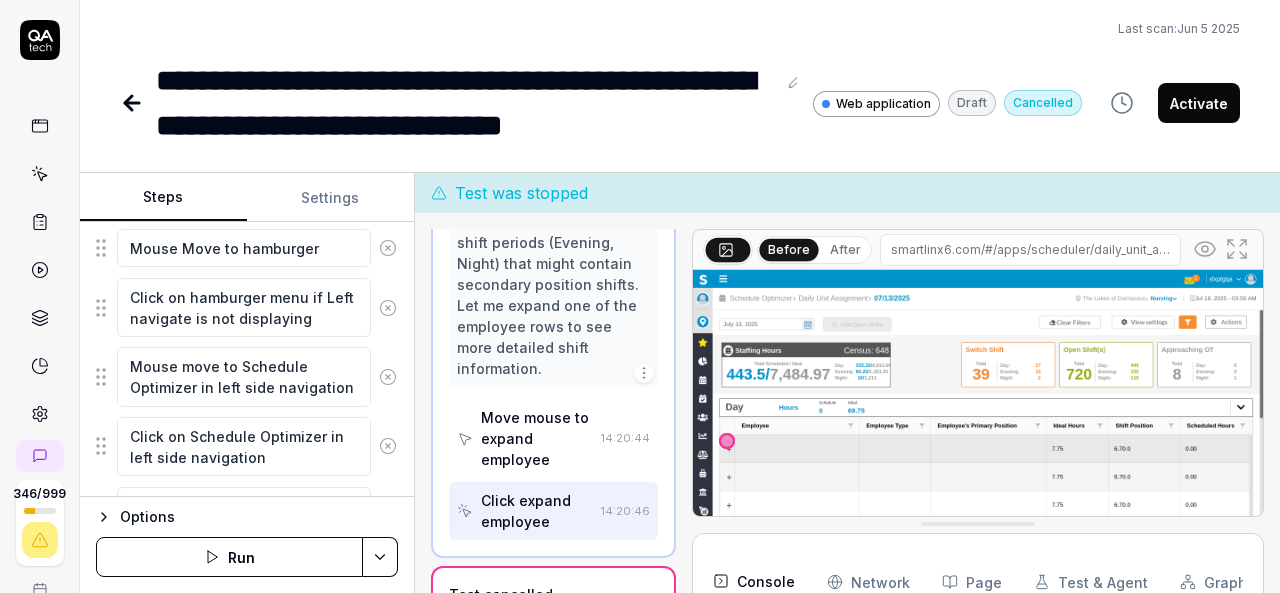 scroll, scrollTop: 676, scrollLeft: 0, axis: vertical 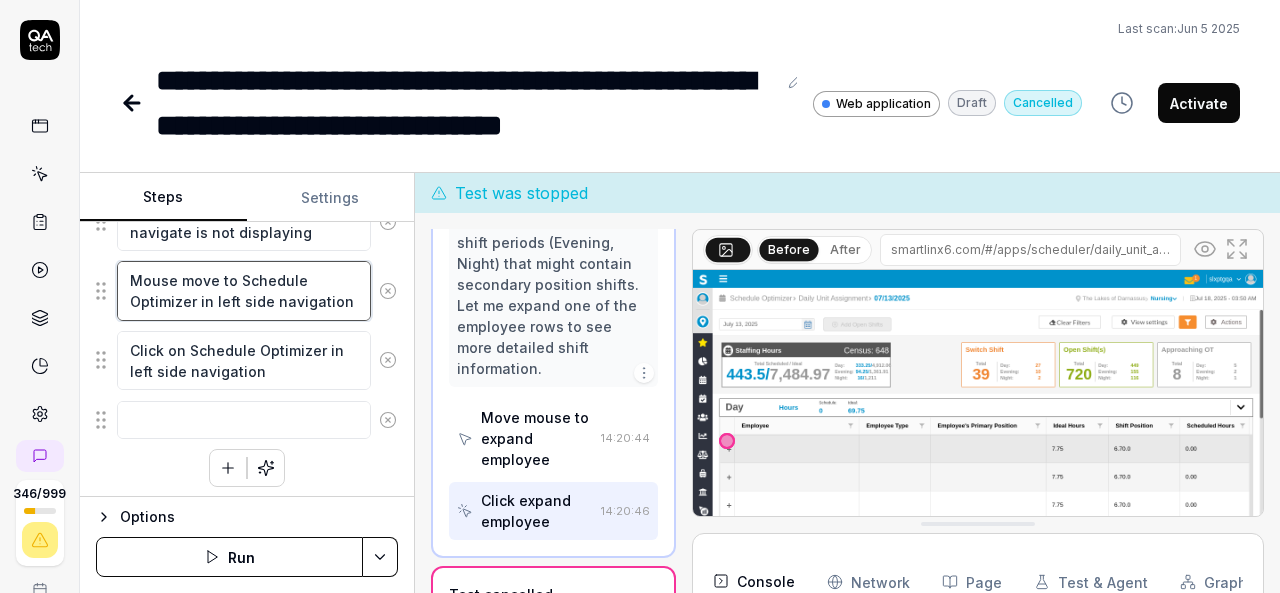 click on "Mouse move to Schedule Optimizer in left side navigation" at bounding box center (244, 290) 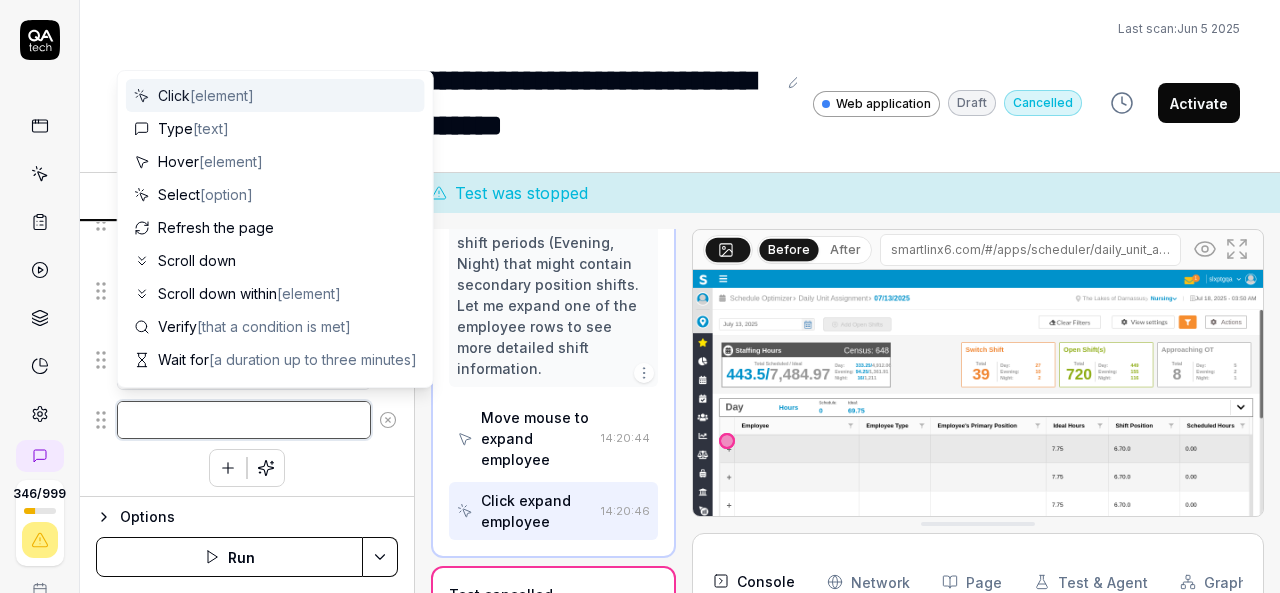 click at bounding box center (244, 420) 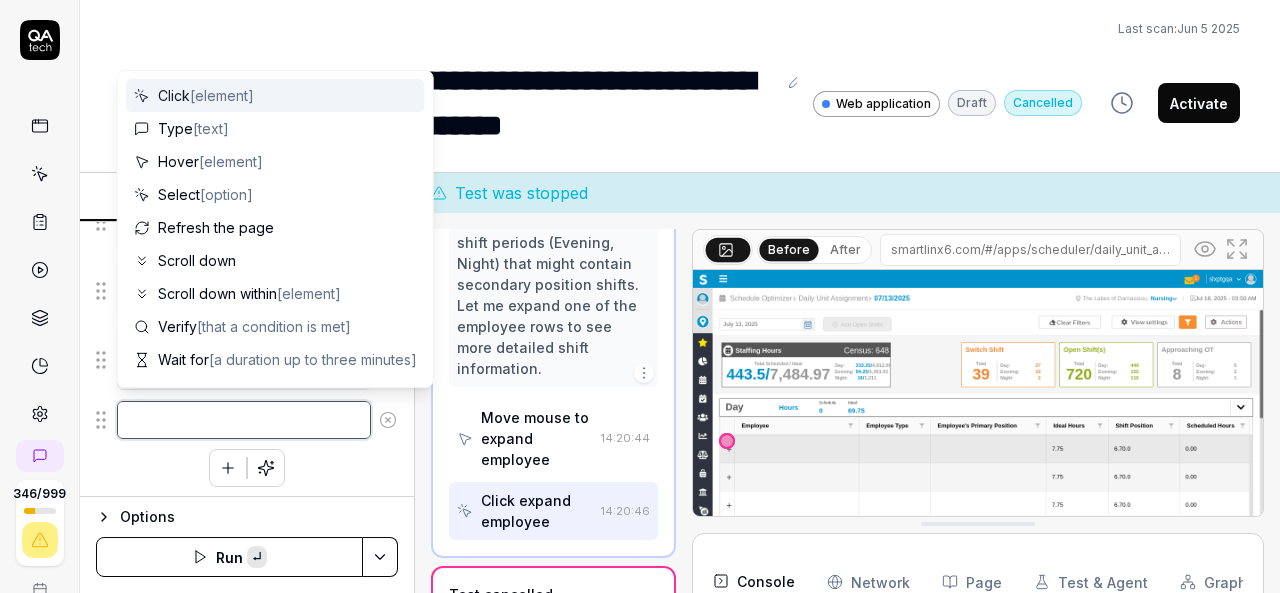 paste on "Mouse move to Schedule" 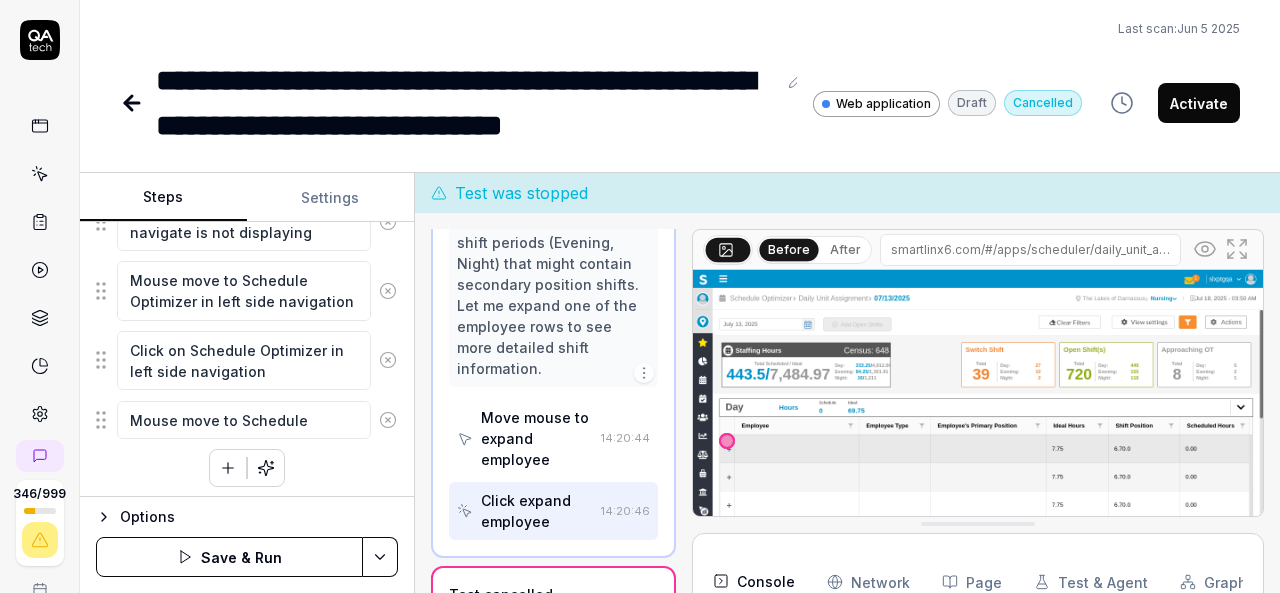 click 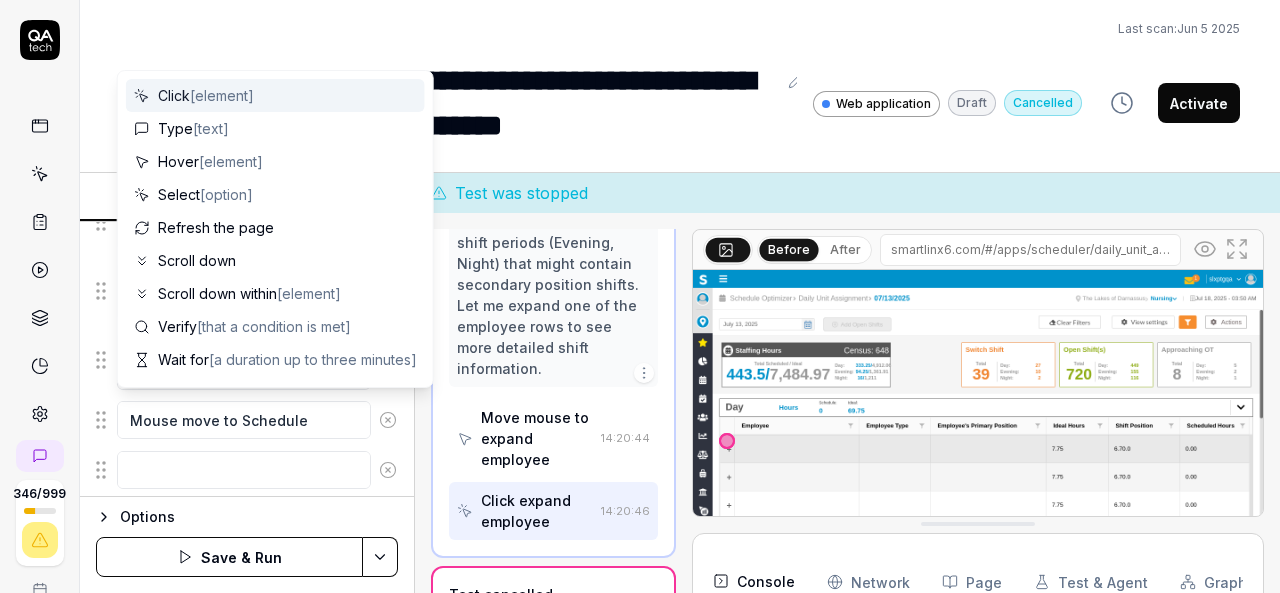 scroll, scrollTop: 725, scrollLeft: 0, axis: vertical 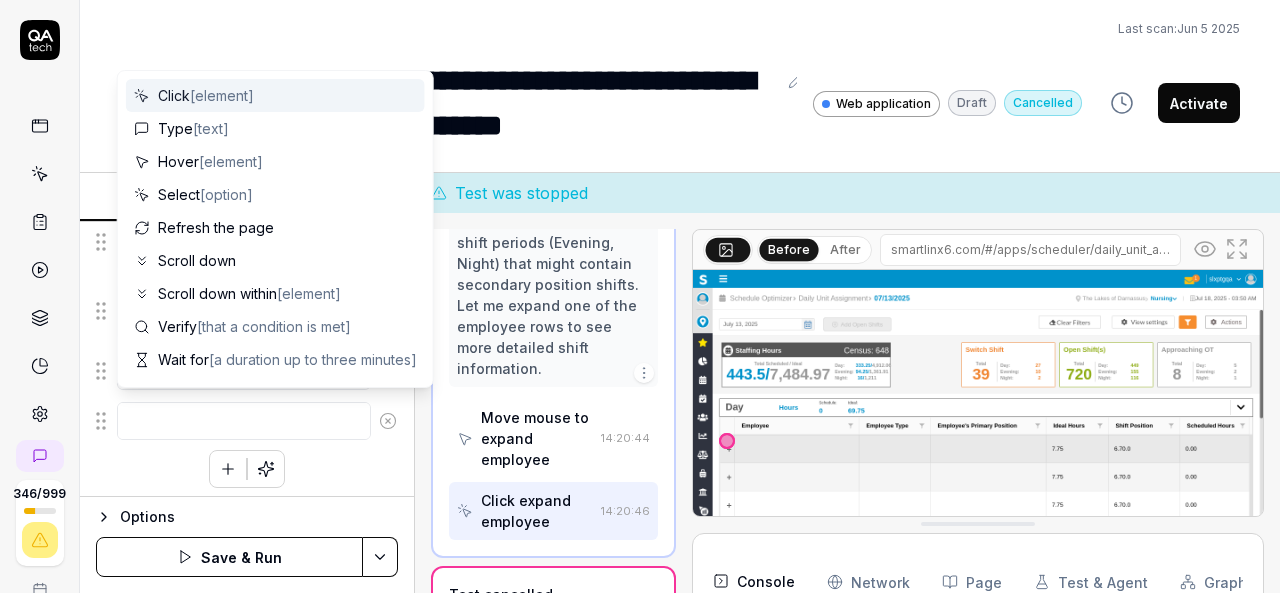 click at bounding box center [244, 421] 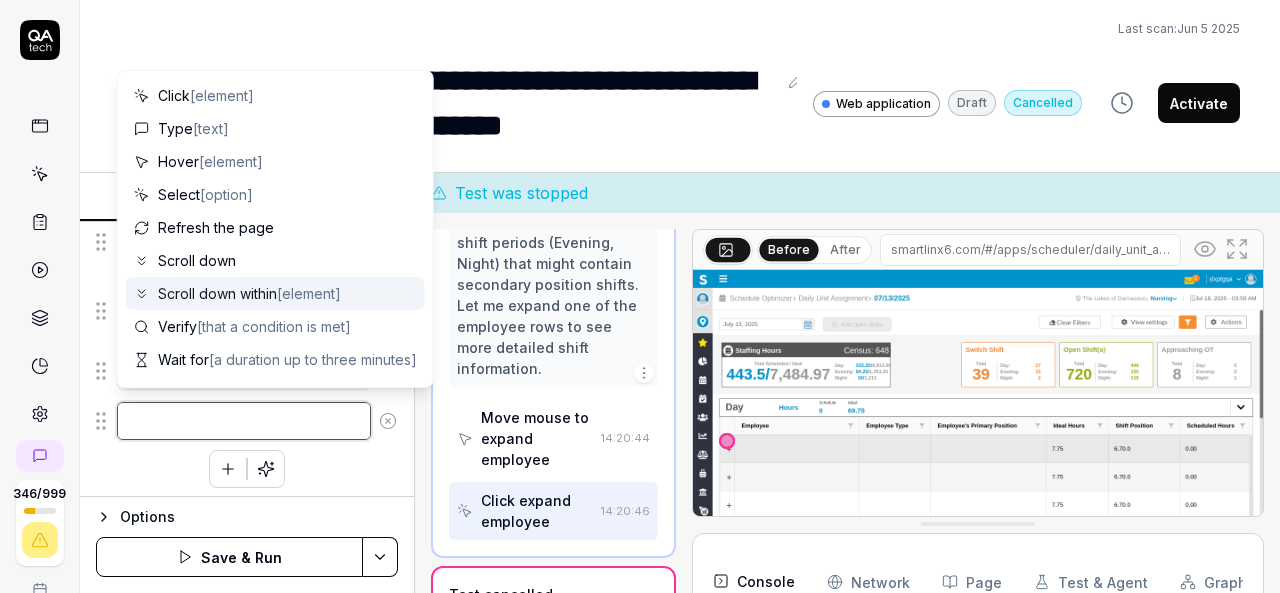 click at bounding box center [244, 421] 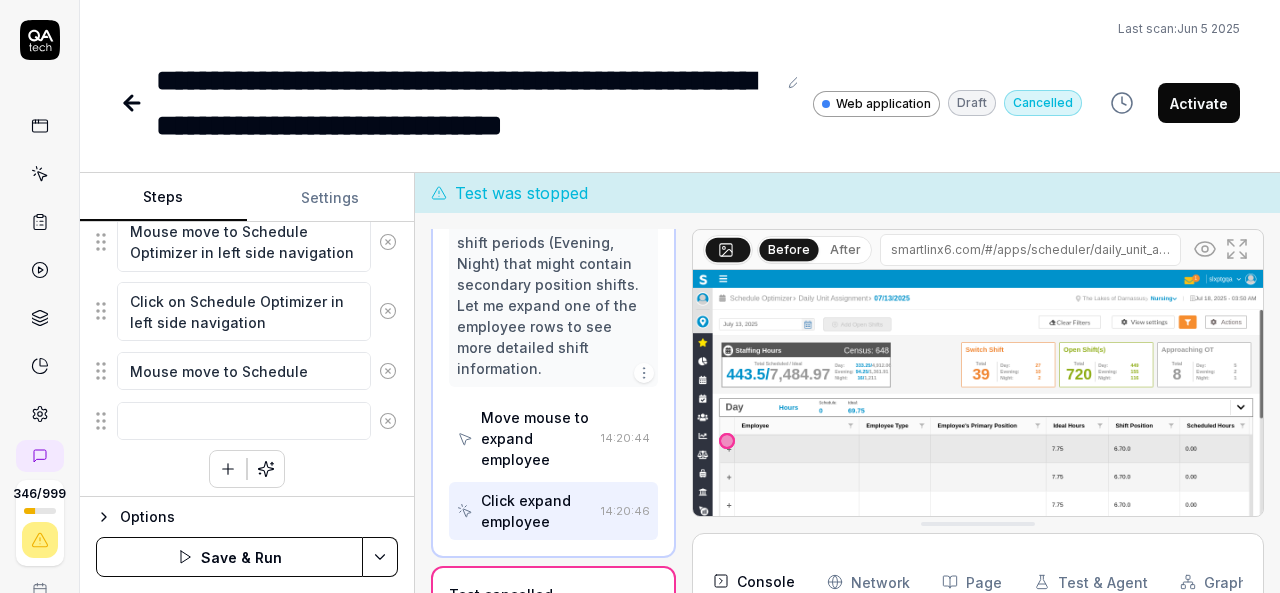 click on "Last scan:  Jun 5 2025" at bounding box center (680, 29) 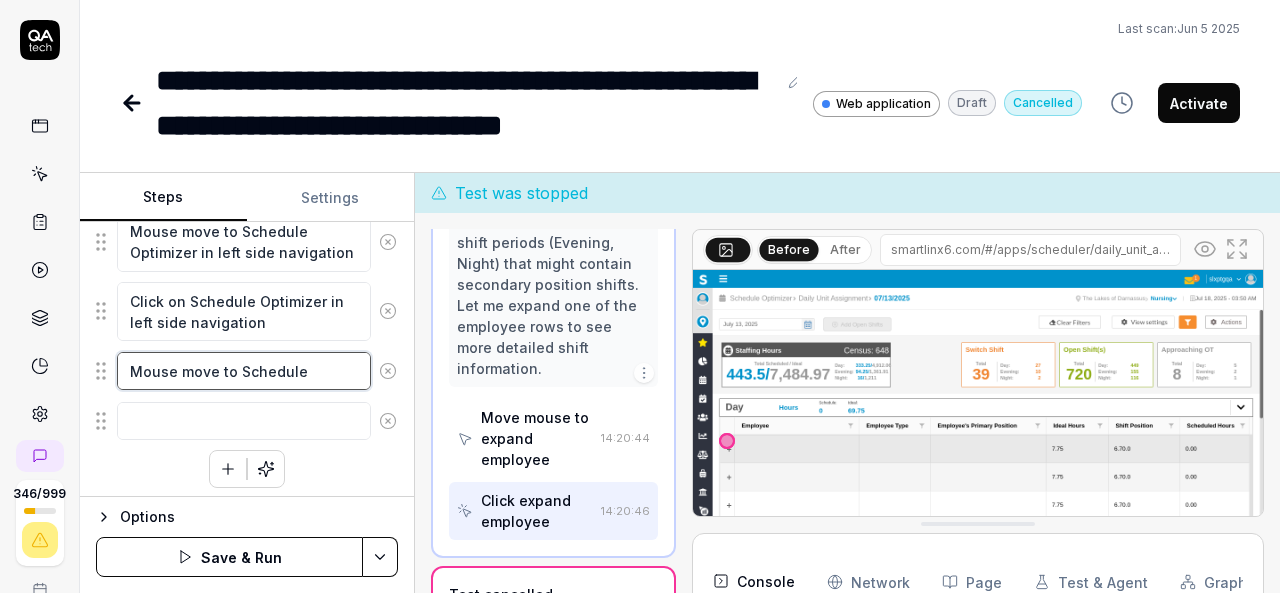 click on "Mouse move to Schedule" at bounding box center [244, 371] 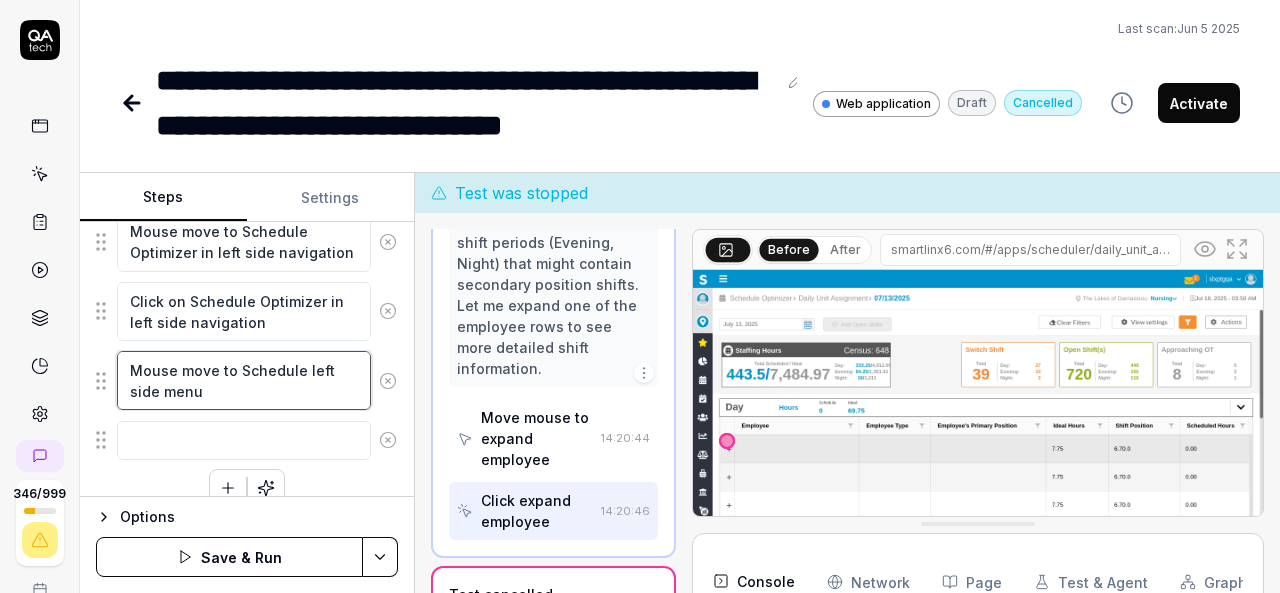 click on "Mouse move to Schedule left side menu" at bounding box center (244, 380) 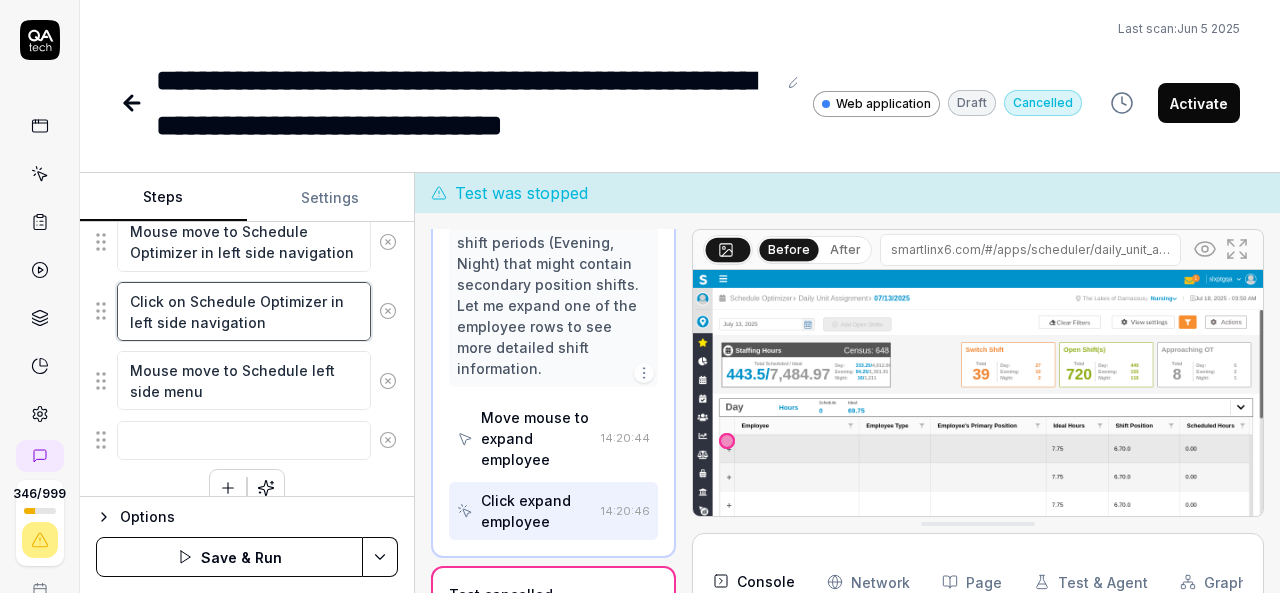 click on "Click on Schedule Optimizer in left side navigation" at bounding box center [244, 311] 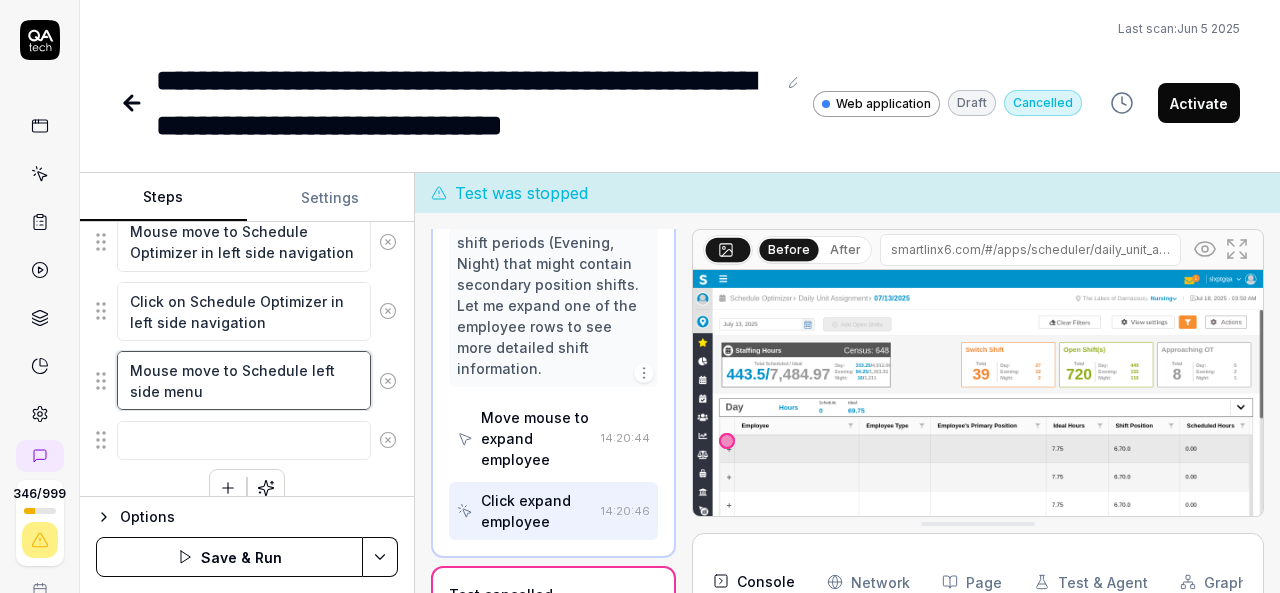 click on "Mouse move to Schedule left side menu" at bounding box center (244, 380) 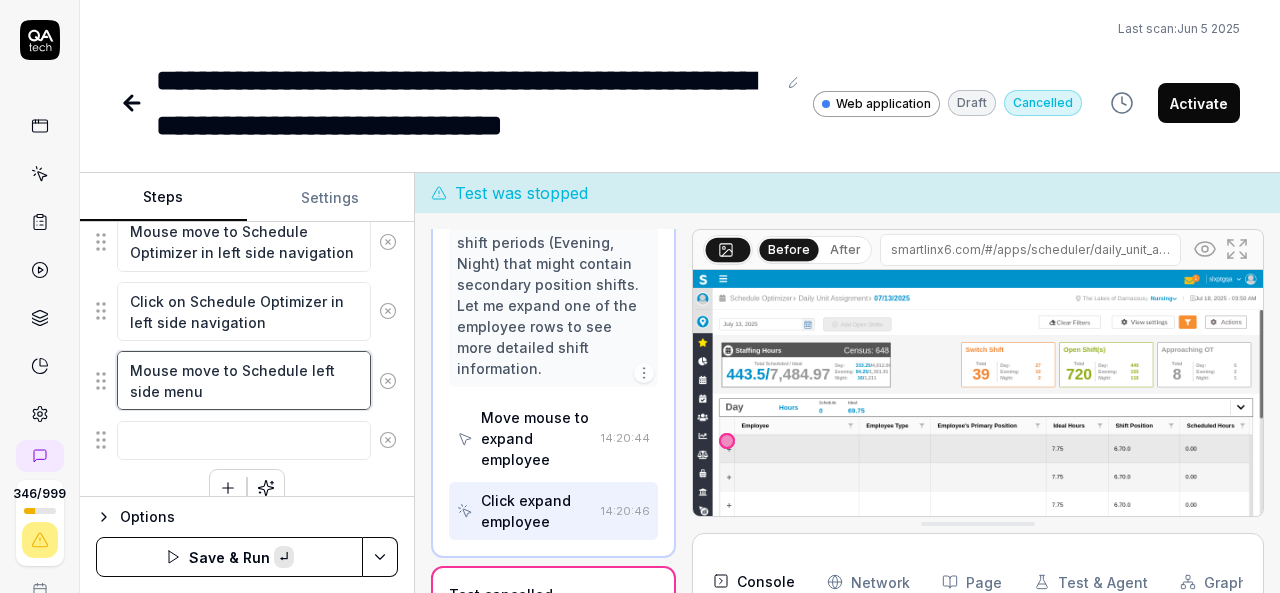 paste on "navigation" 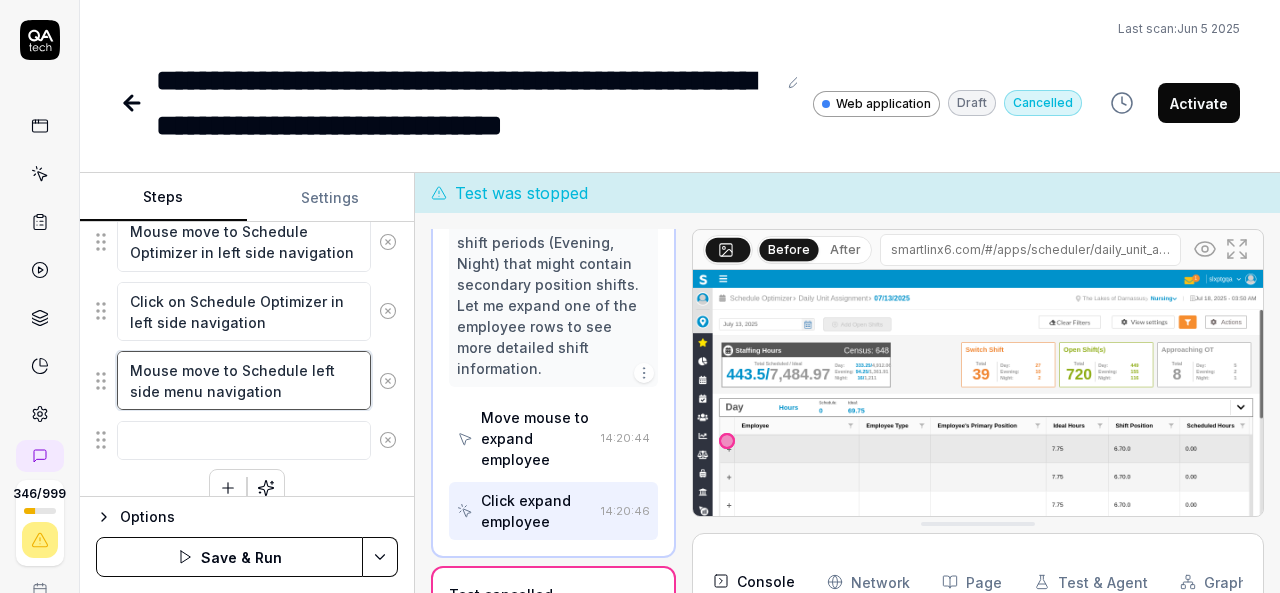click on "Mouse move to Schedule left side menu navigation" at bounding box center [244, 380] 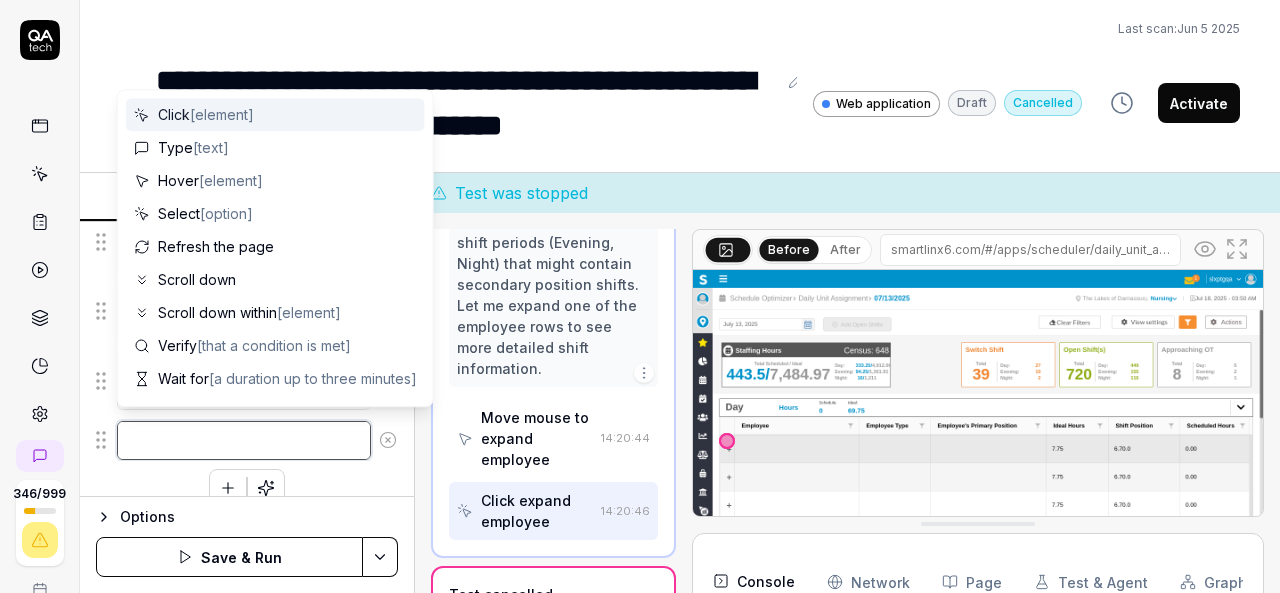 click at bounding box center (244, 440) 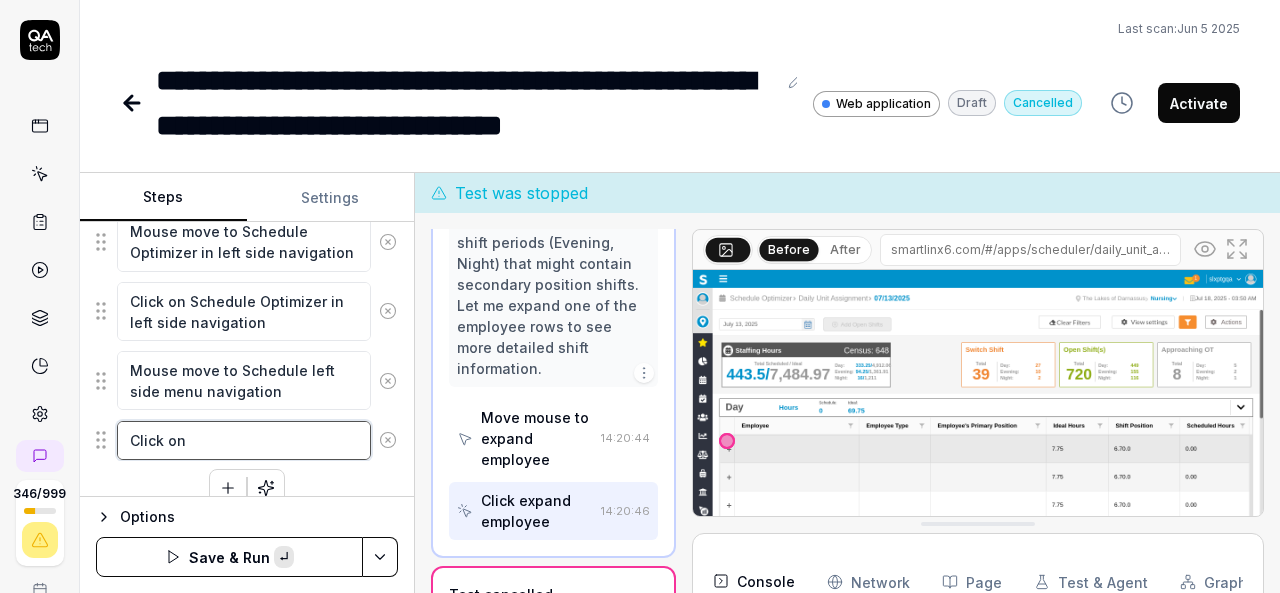 paste on "Schedule left side menu navigation" 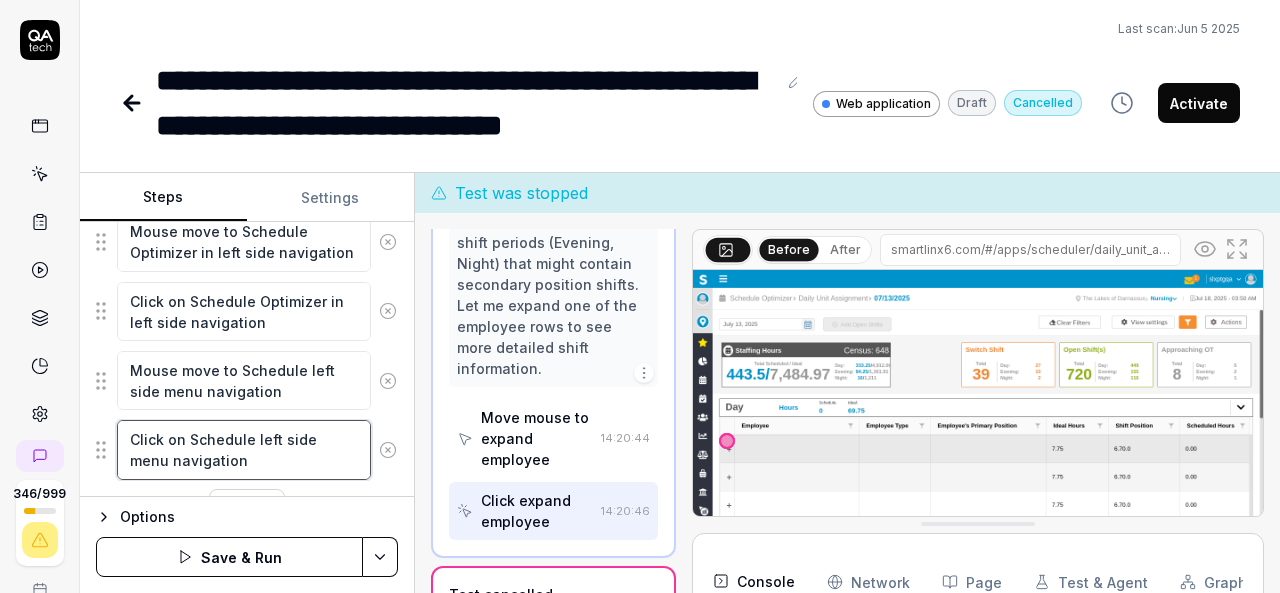 scroll, scrollTop: 764, scrollLeft: 0, axis: vertical 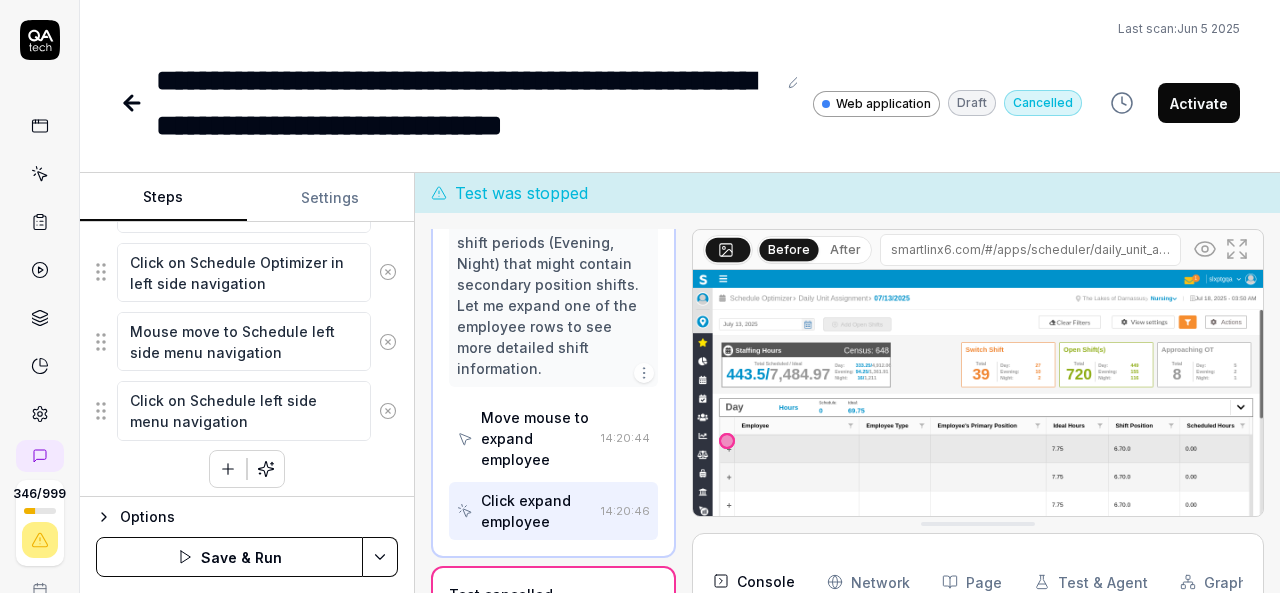 click 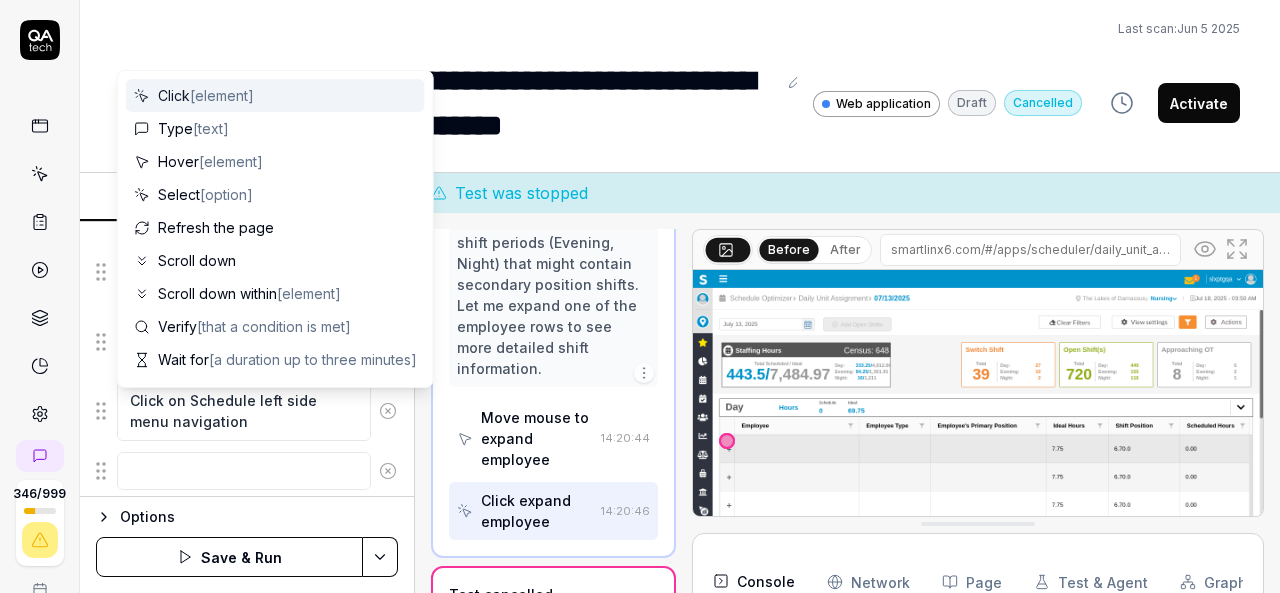 scroll, scrollTop: 813, scrollLeft: 0, axis: vertical 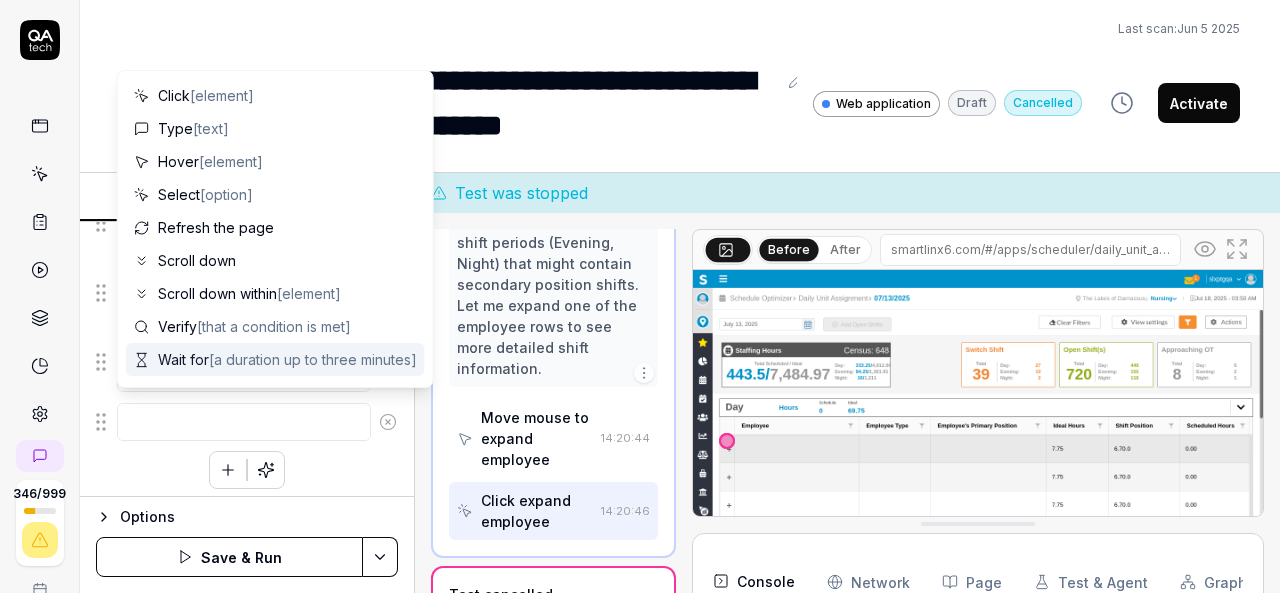 click at bounding box center [244, 422] 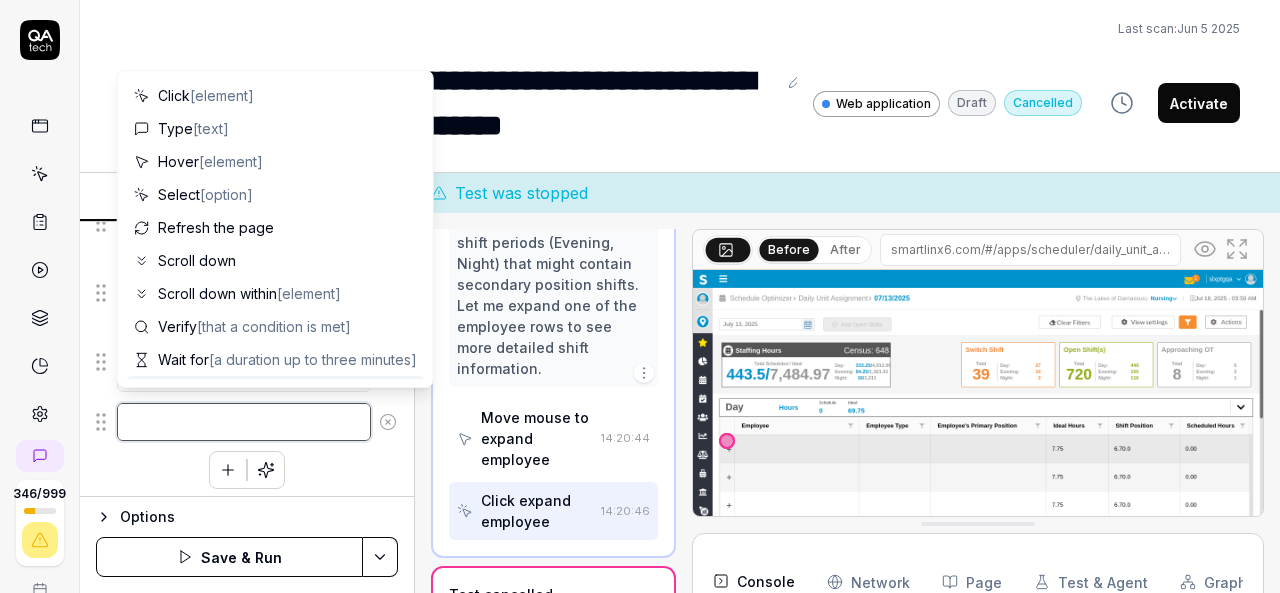 click at bounding box center [244, 422] 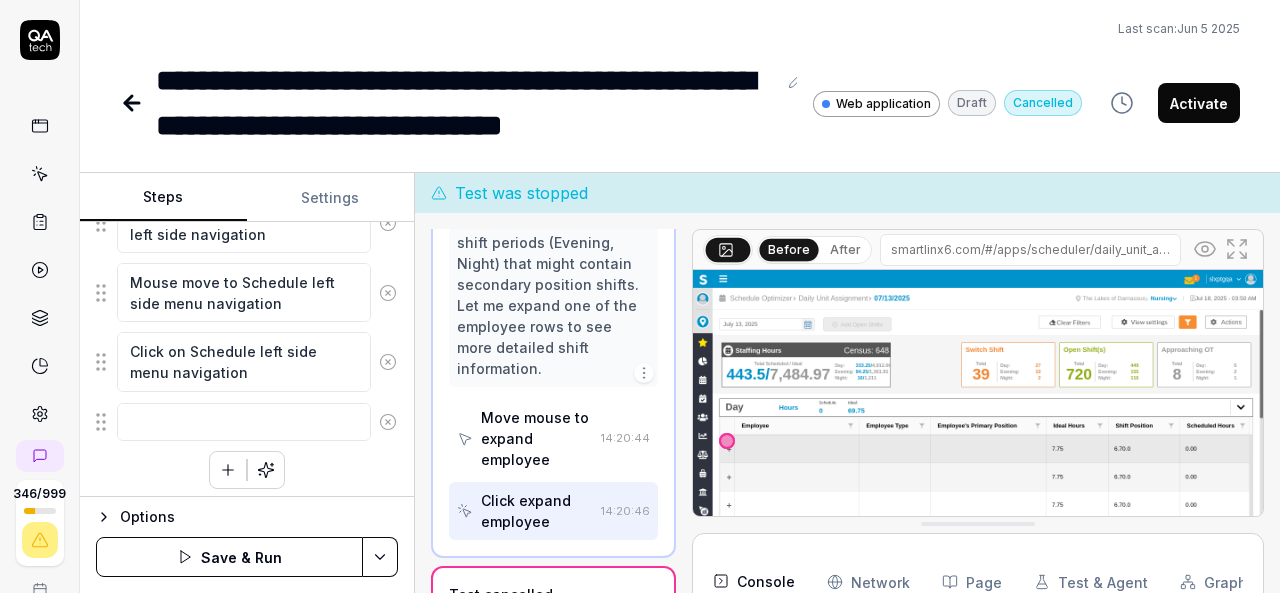 click on "Last scan:  Jun 5 2025" at bounding box center (680, 29) 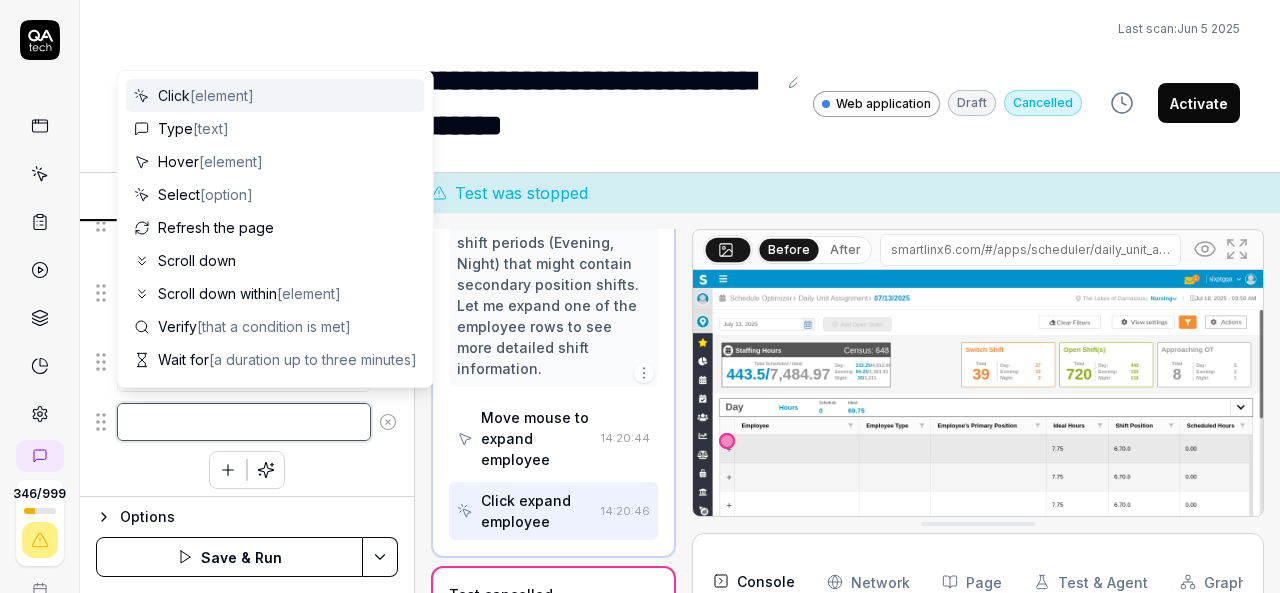 click at bounding box center (244, 422) 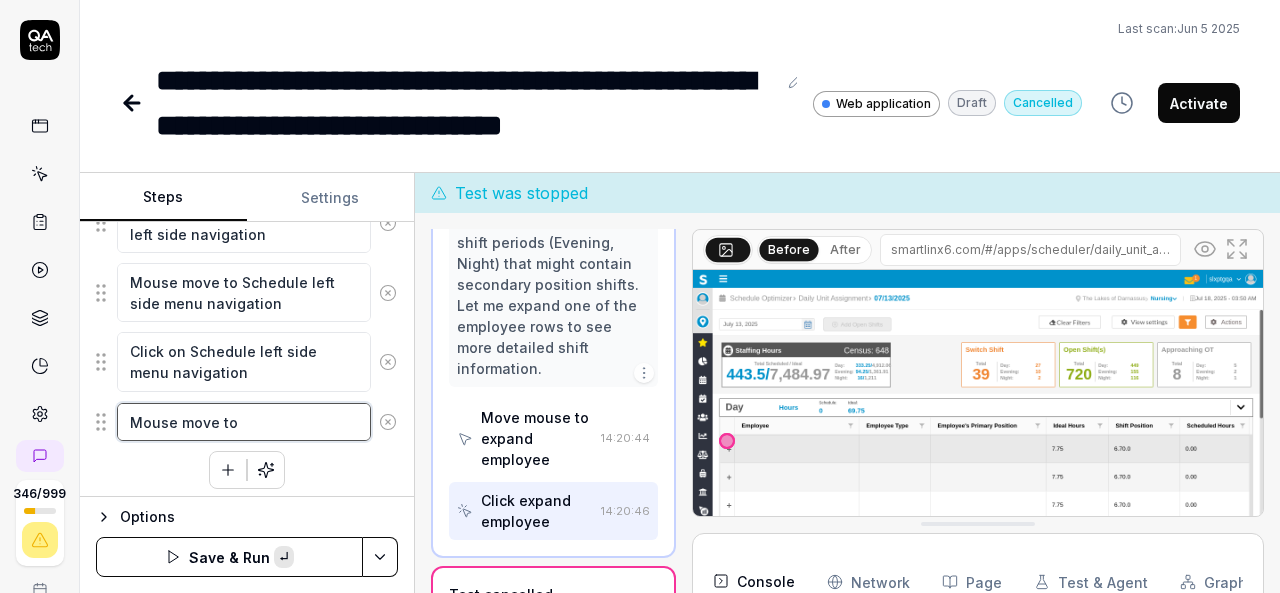 paste on "Scheduled Rotations" 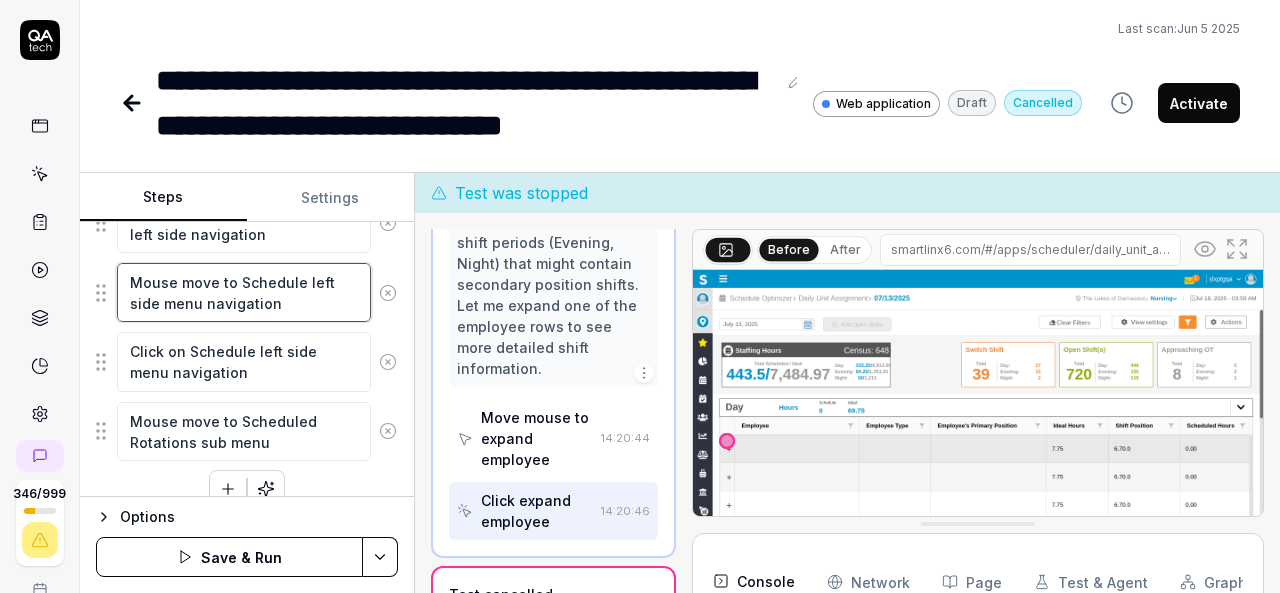 click on "Mouse move to Schedule left side menu navigation" at bounding box center [244, 292] 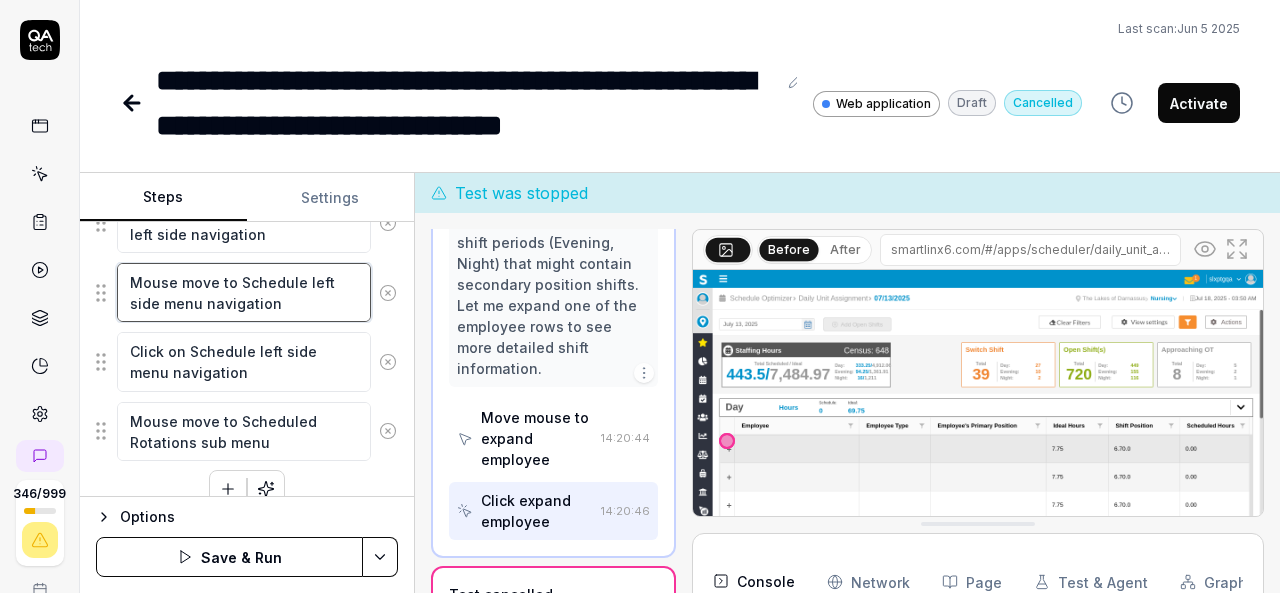 click on "Mouse move to Schedule left side menu navigation" at bounding box center [244, 292] 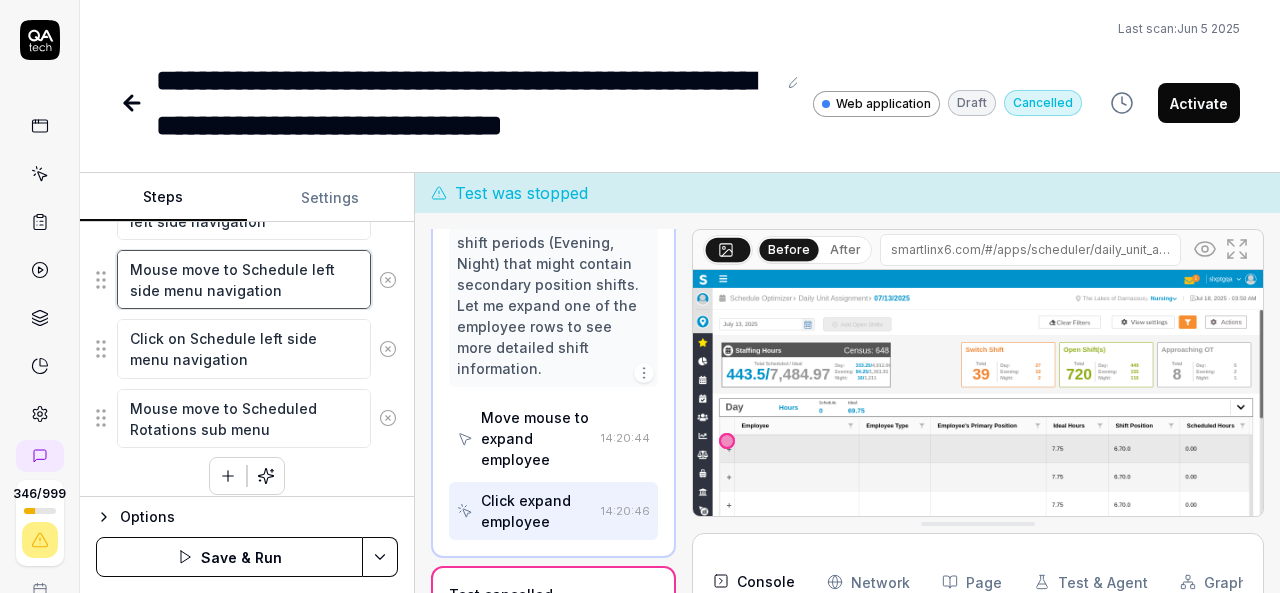 scroll, scrollTop: 832, scrollLeft: 0, axis: vertical 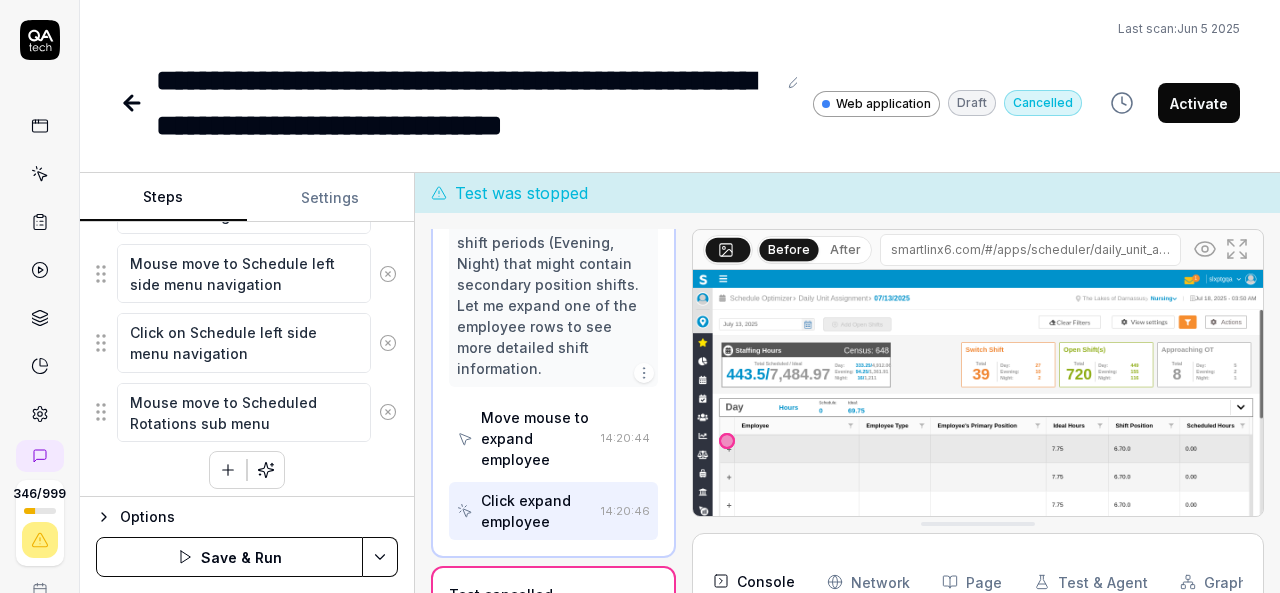 click on "Mouse move to Organization breadcrumb Click on Organization breadcrumb Select the 'Nursing' department under the The 'Lakes of Darnassus' organization from Organization breadcrumb Mouse Move to hamburger Click on hamburger menu if Left navigate is not displaying Mouse move to Schedule Optimizer in left side navigation Click on Schedule Optimizer in left side navigation Mouse move to Schedule left side menu navigation Click on Schedule left side menu navigation Mouse move to Scheduled Rotations sub menu
To pick up a draggable item, press the space bar.
While dragging, use the arrow keys to move the item.
Press space again to drop the item in its new position, or press escape to cancel." at bounding box center (247, 112) 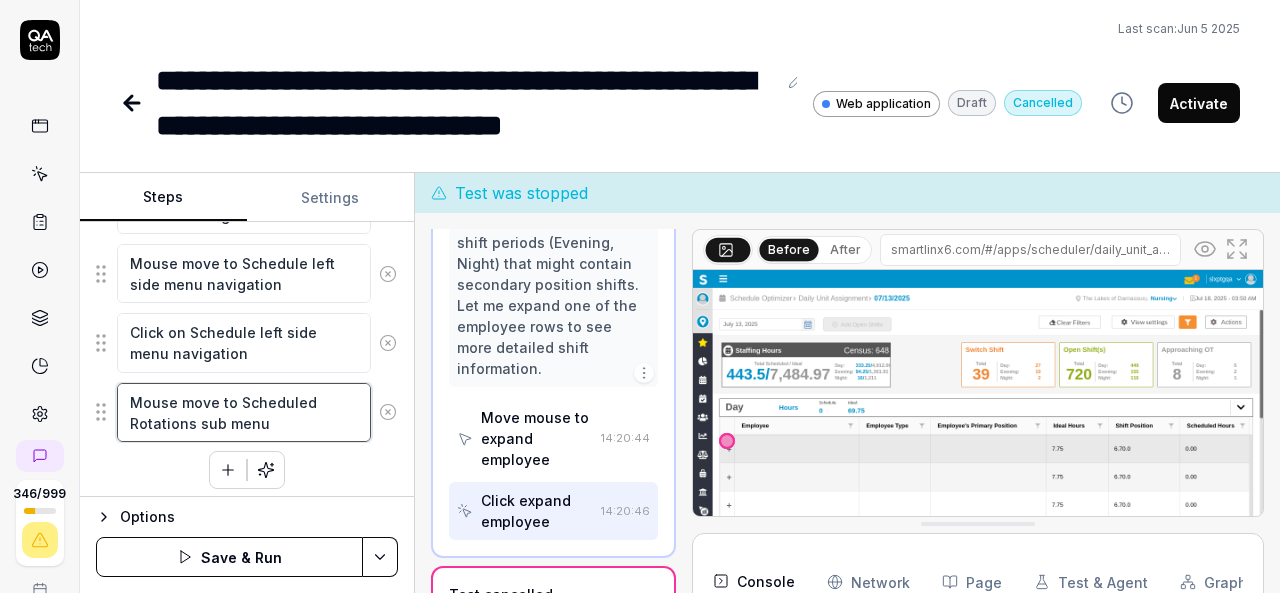 drag, startPoint x: 232, startPoint y: 393, endPoint x: 260, endPoint y: 417, distance: 36.878178 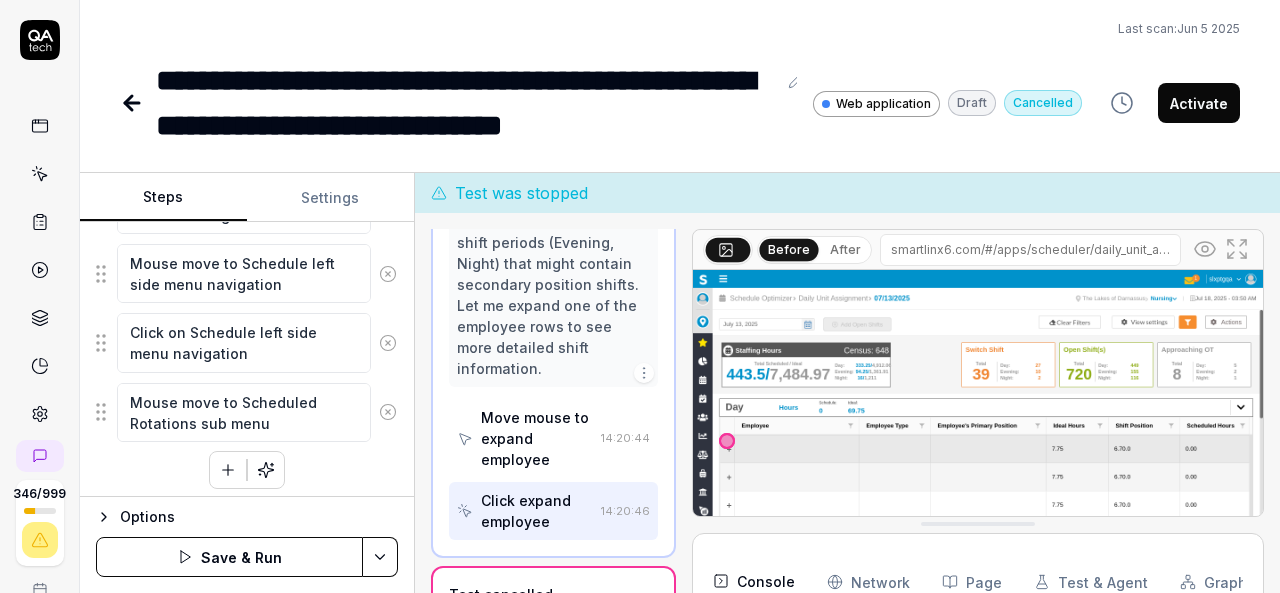 click 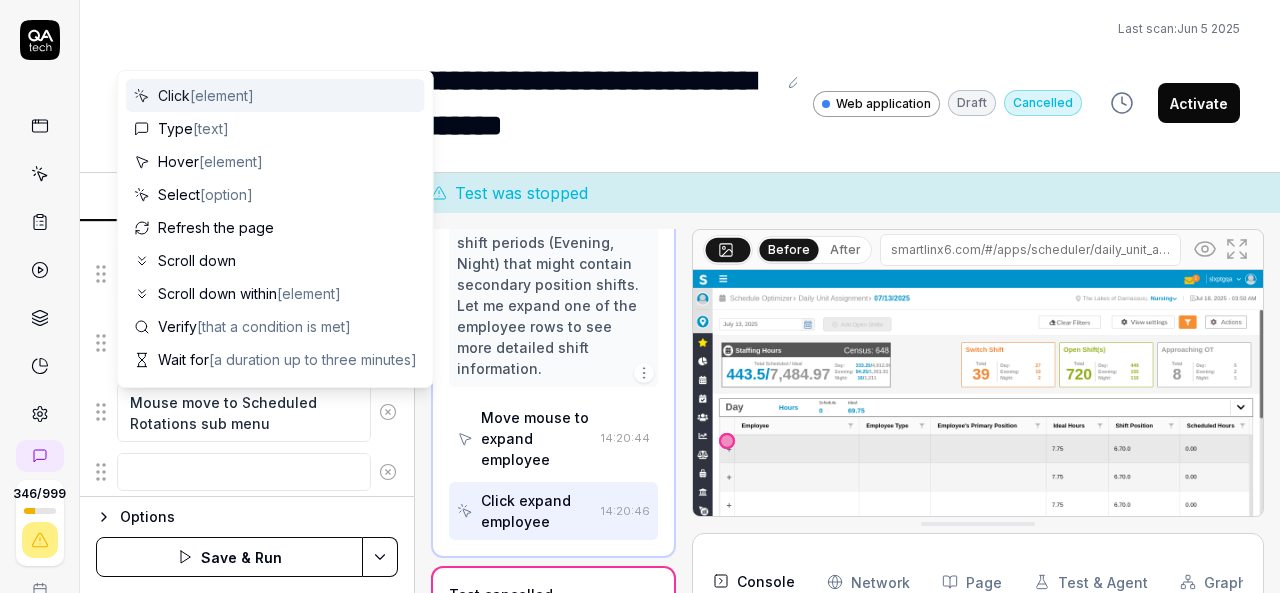 scroll, scrollTop: 882, scrollLeft: 0, axis: vertical 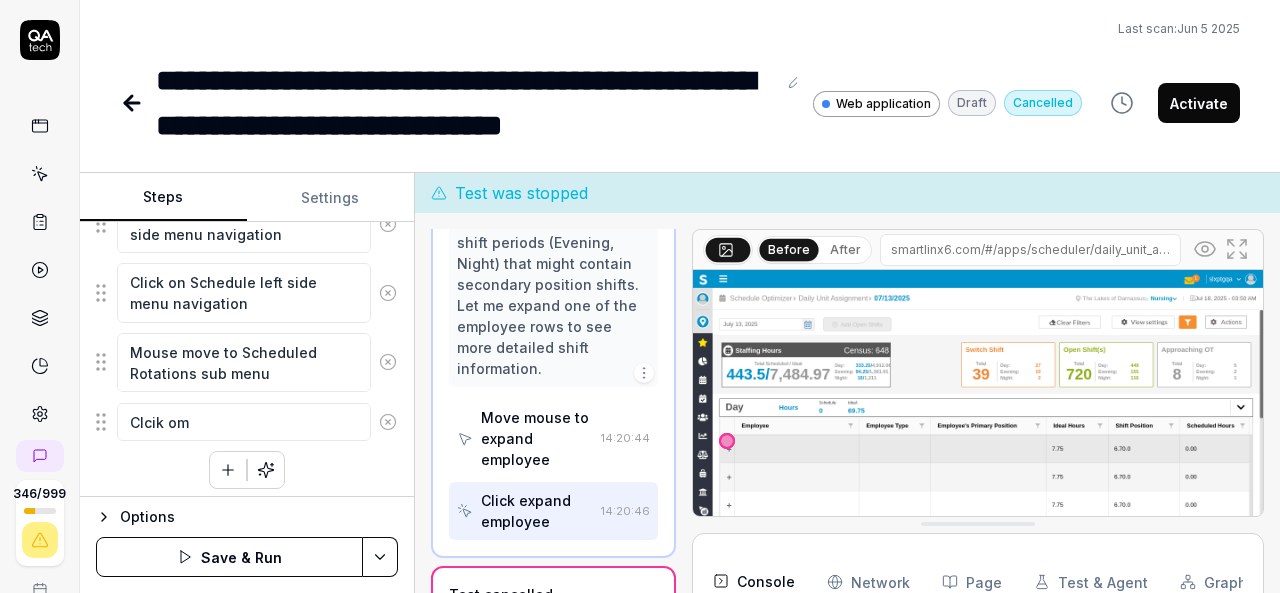 click on "Clcik om" at bounding box center [244, 422] 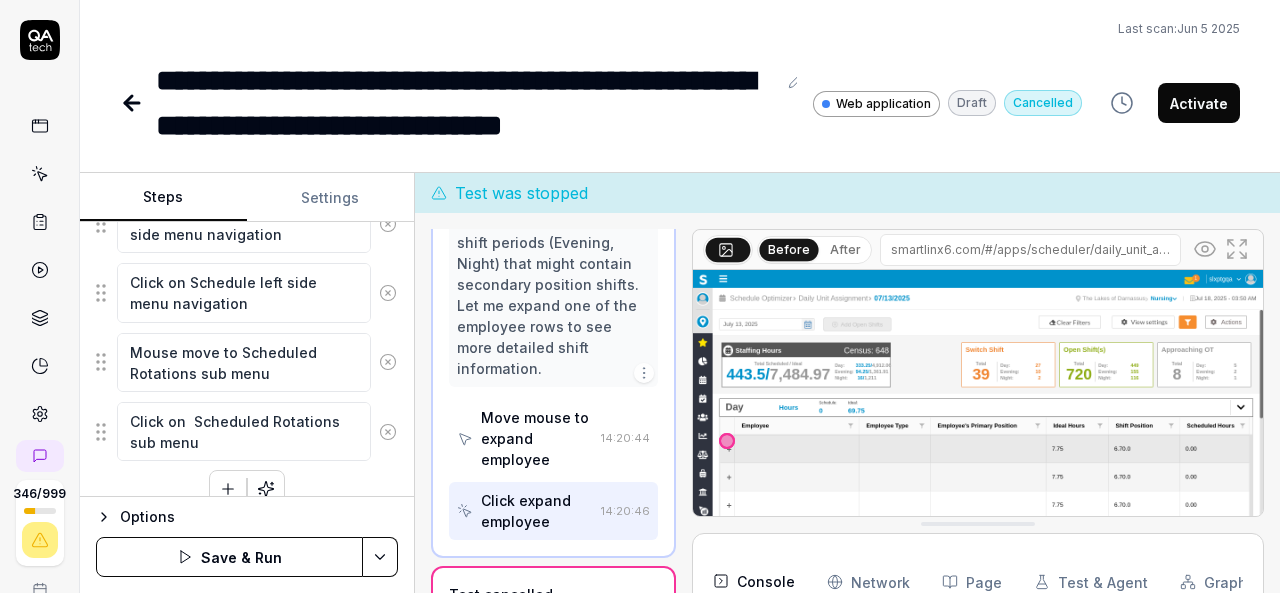 click on "Save & Run" at bounding box center (229, 557) 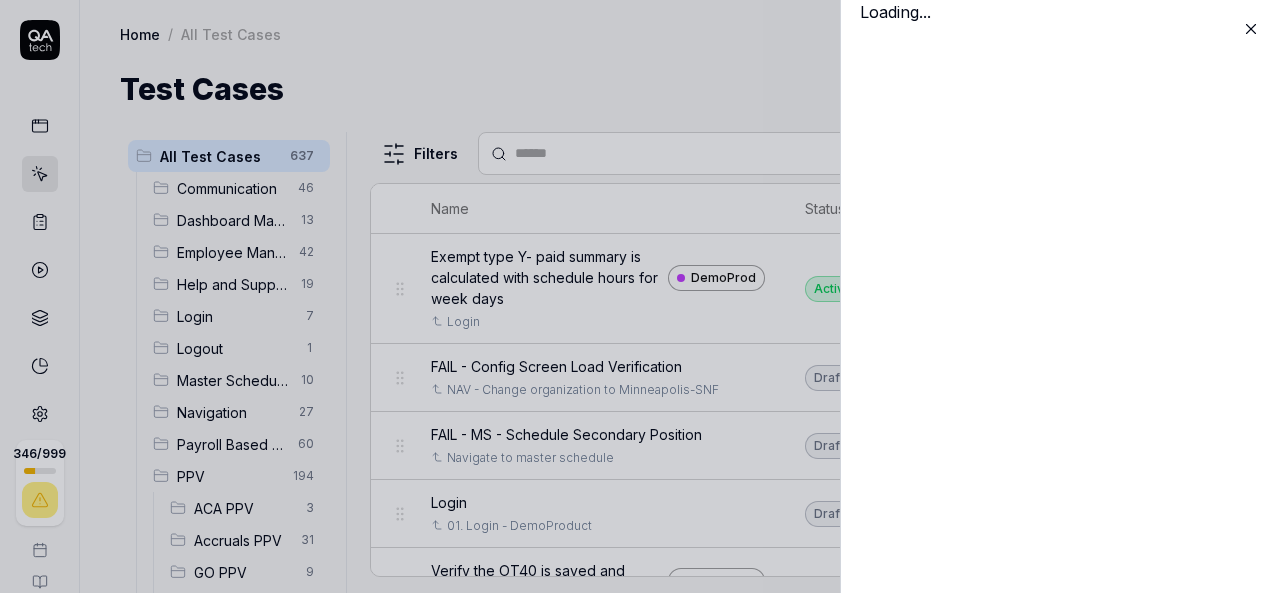 click 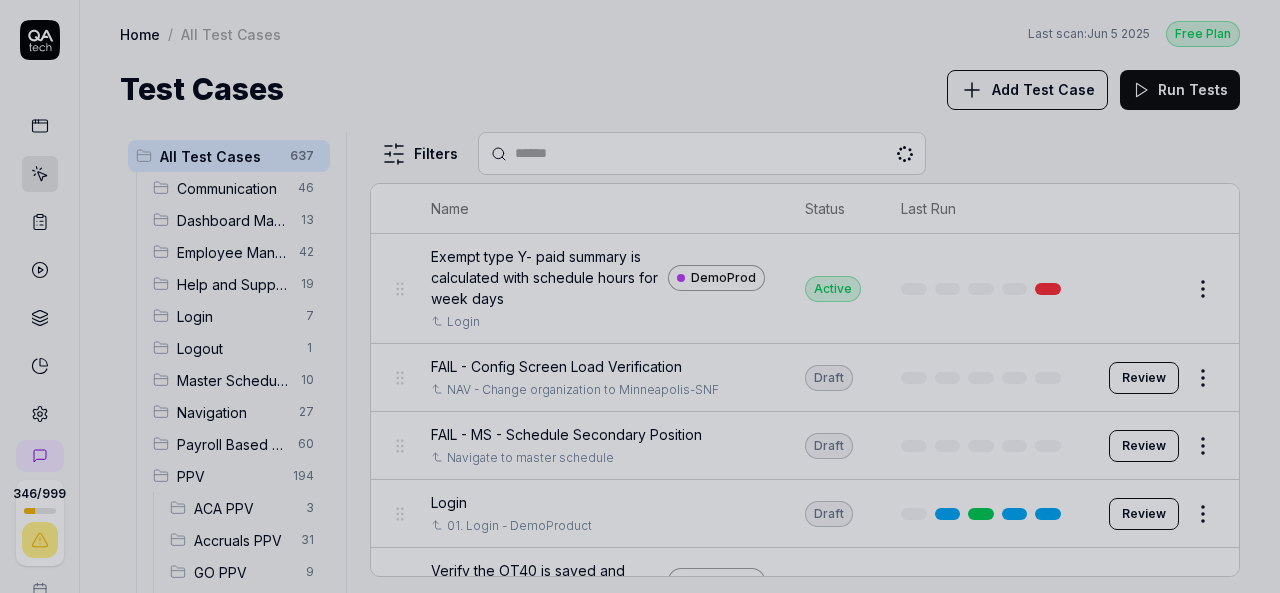 scroll, scrollTop: 0, scrollLeft: 0, axis: both 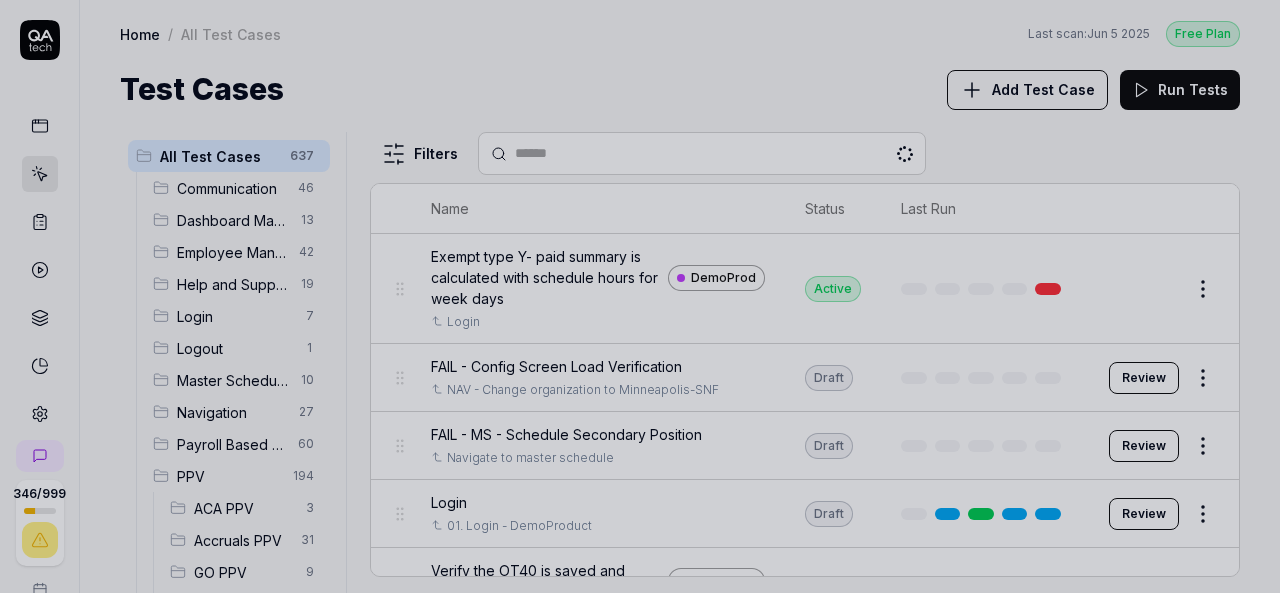 click at bounding box center [640, 296] 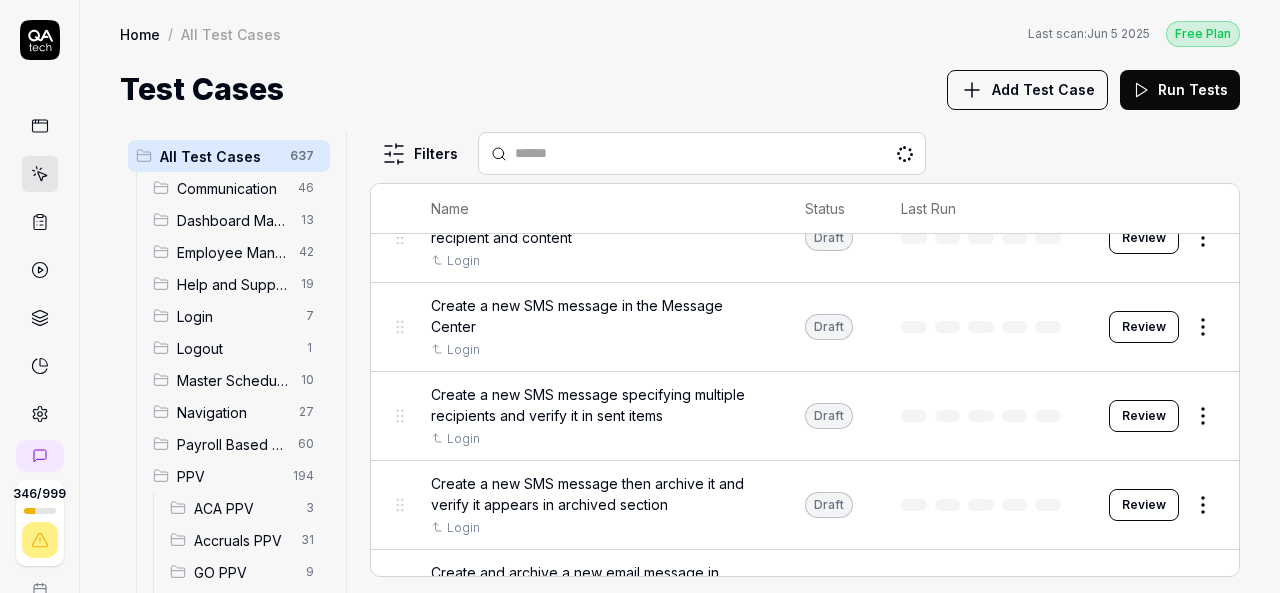 scroll, scrollTop: 1403, scrollLeft: 0, axis: vertical 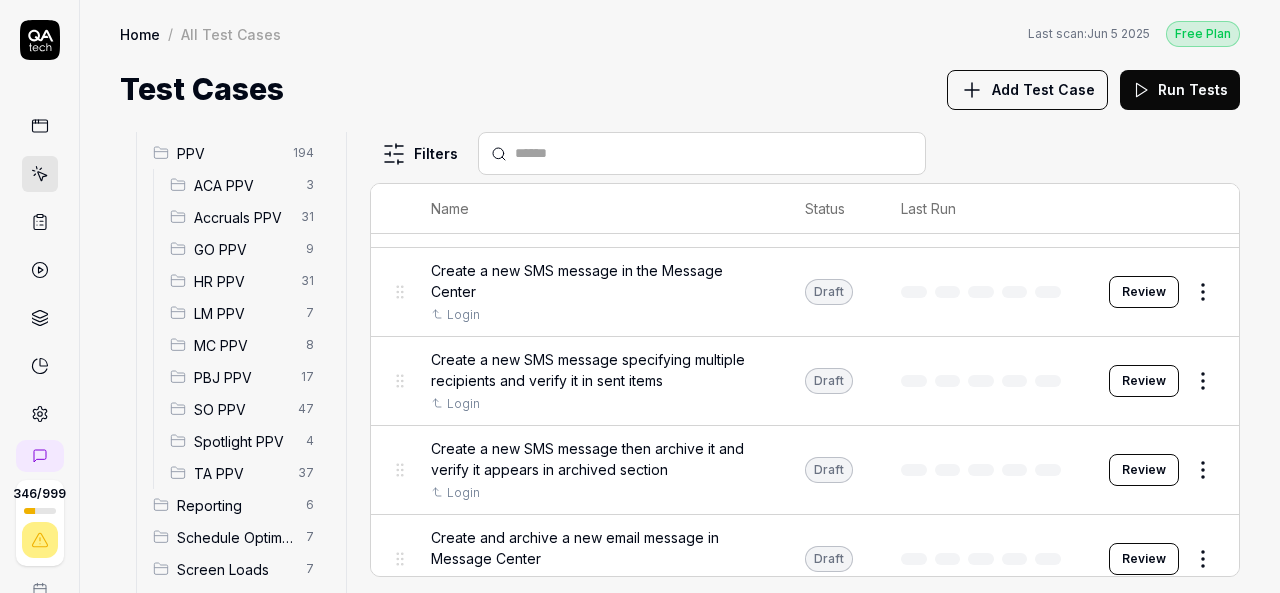 click on "SO PPV" at bounding box center [240, 409] 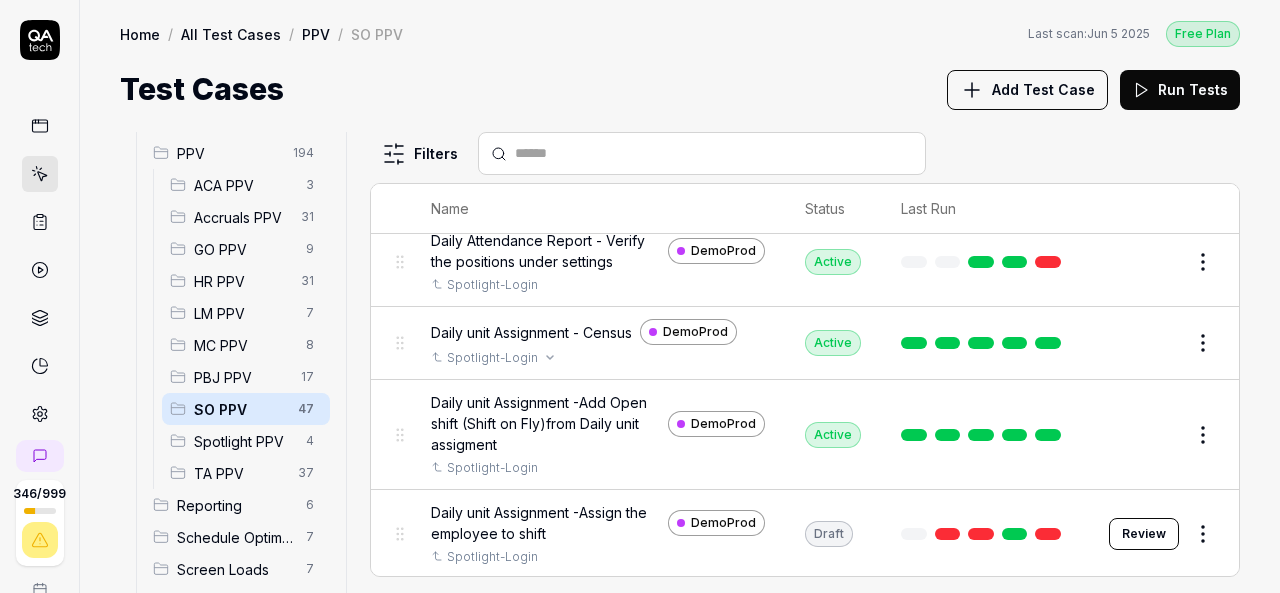scroll, scrollTop: 112, scrollLeft: 0, axis: vertical 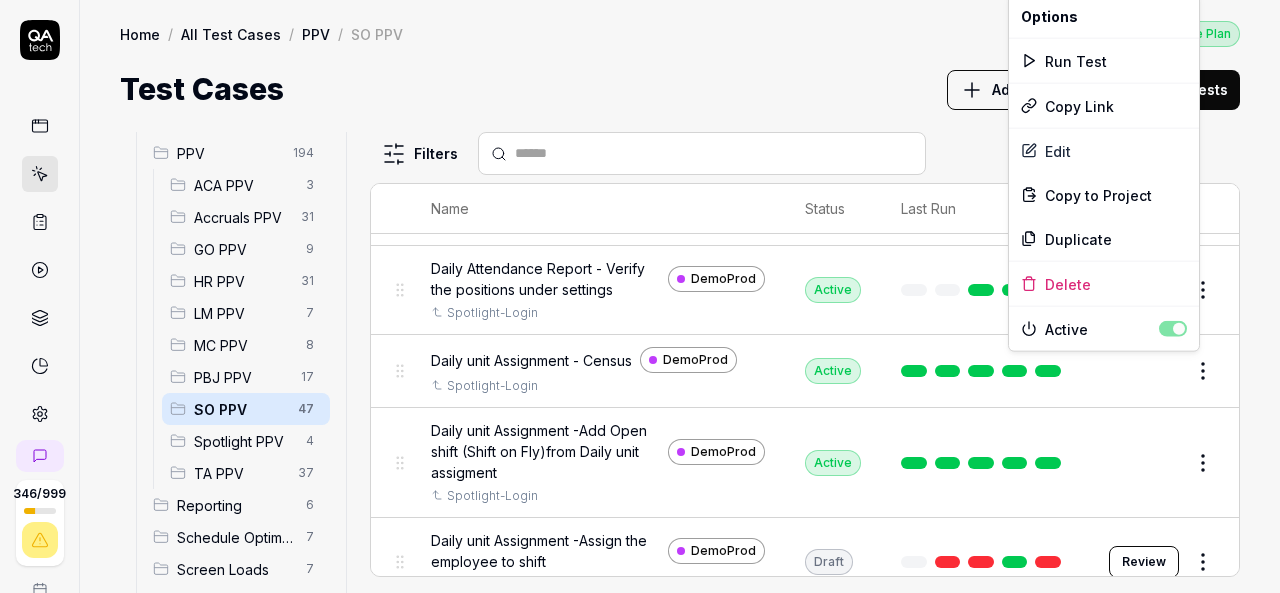 click on "346 / 999 k S Home / All Test Cases / PPV / SO PPV Free Plan Home / All Test Cases / PPV / SO PPV Last scan: Jun 5 2025 Free Plan Test Cases Add Test Case Run Tests All Test Cases 637 Communication 46 Dashboard Management 13 Employee Management 42 Help and Support 19 Login 7 Logout 1 Master Schedule 10 Navigation 27 Payroll Based Journal 60 PPV 194 ACA PPV 3 Accruals PPV 31 GO PPV 9 HR PPV 31 LM PPV 7 MC PPV 8 PBJ PPV 17 SO PPV 47 Spotlight PPV 4 TA PPV 37 Reporting 6 Schedule Optimizer 7 Screen Loads 7 TestPPV 0 Time & Attendance 192 User Profile 1 Filters Name Status Last Run PPV SO PPV Compare number of open shifts between ms and osm DemoProd Spotlight-Login Active Edit Daily Attendance Report - Verify the positions under settings DemoProd Spotlight-Login Active Edit Daily unit Assignment - Census DemoProd Spotlight-Login Active Edit Daily unit Assignment -Add Open shift (Shift on Fly)from Daily unit assigment DemoProd Spotlight-Login Active Edit Daily unit Assignment -Assign the employee to shift Draft" at bounding box center (640, 296) 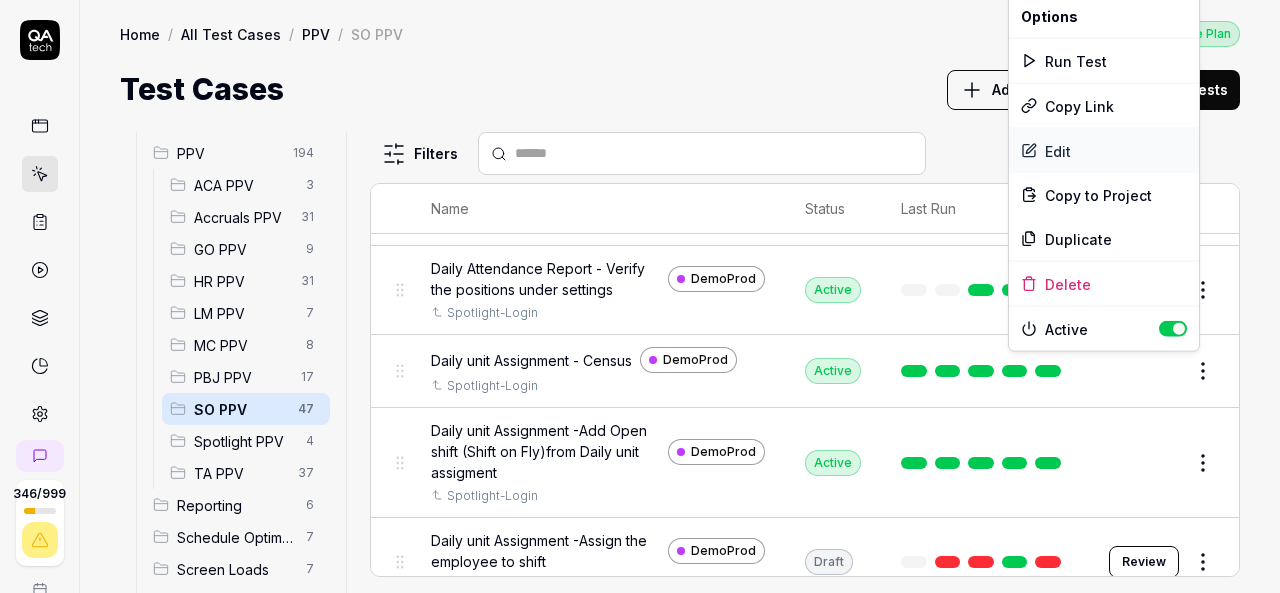click on "Edit" at bounding box center [1104, 151] 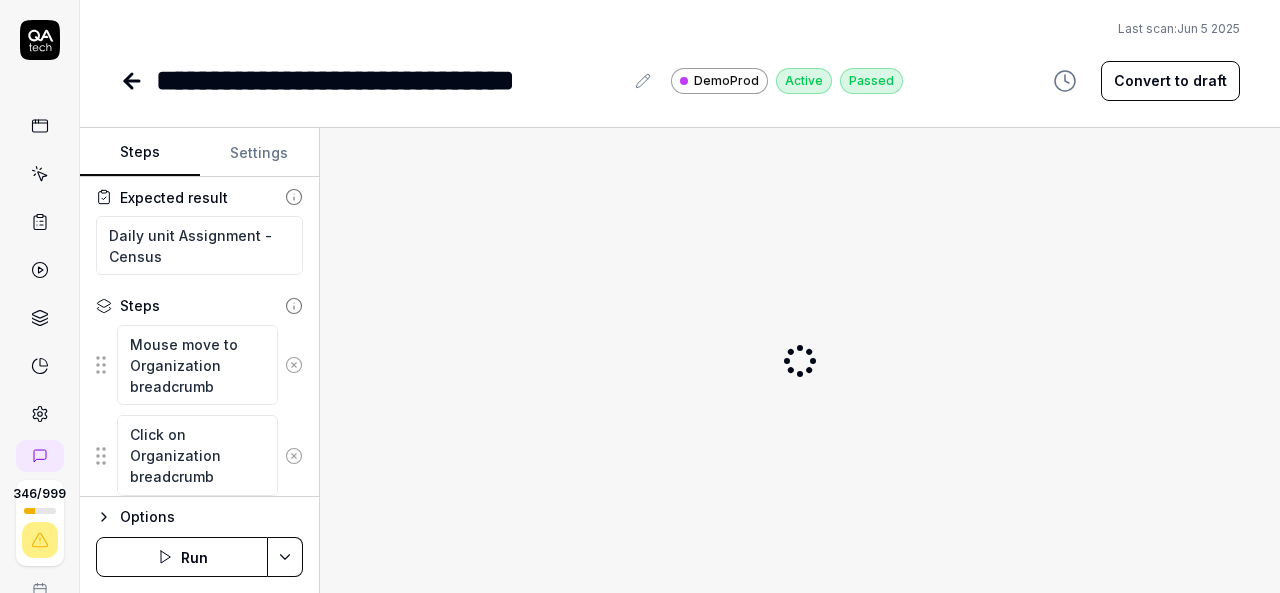 scroll, scrollTop: 150, scrollLeft: 0, axis: vertical 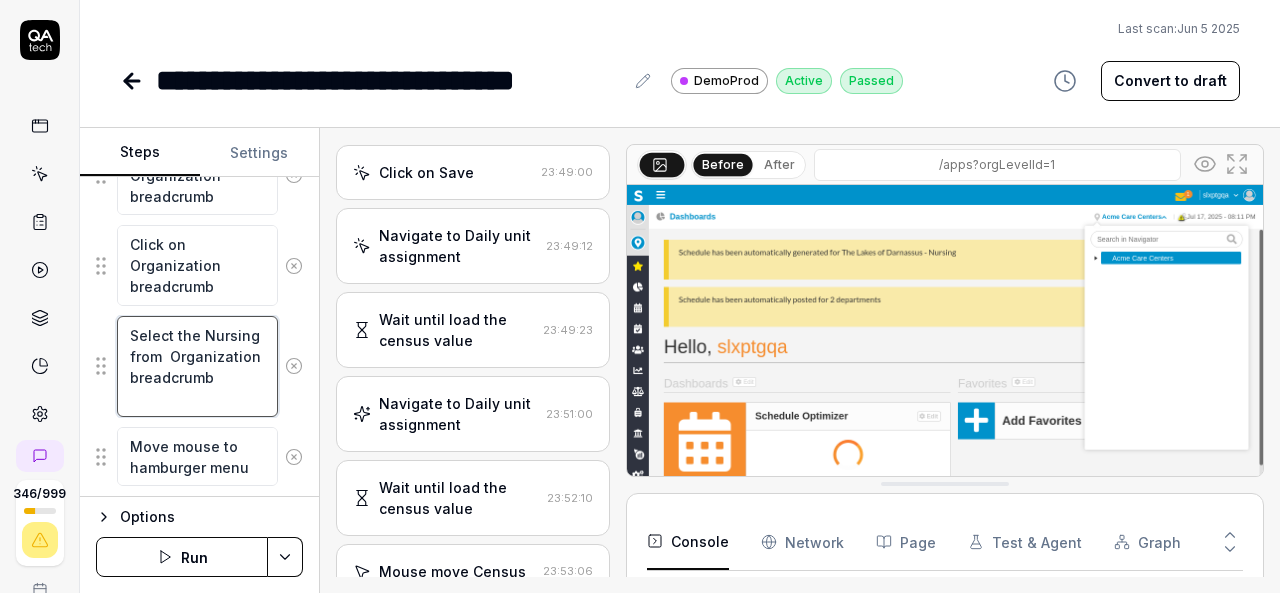 click on "Select the Nursing from  Organization breadcrumb" at bounding box center [197, 366] 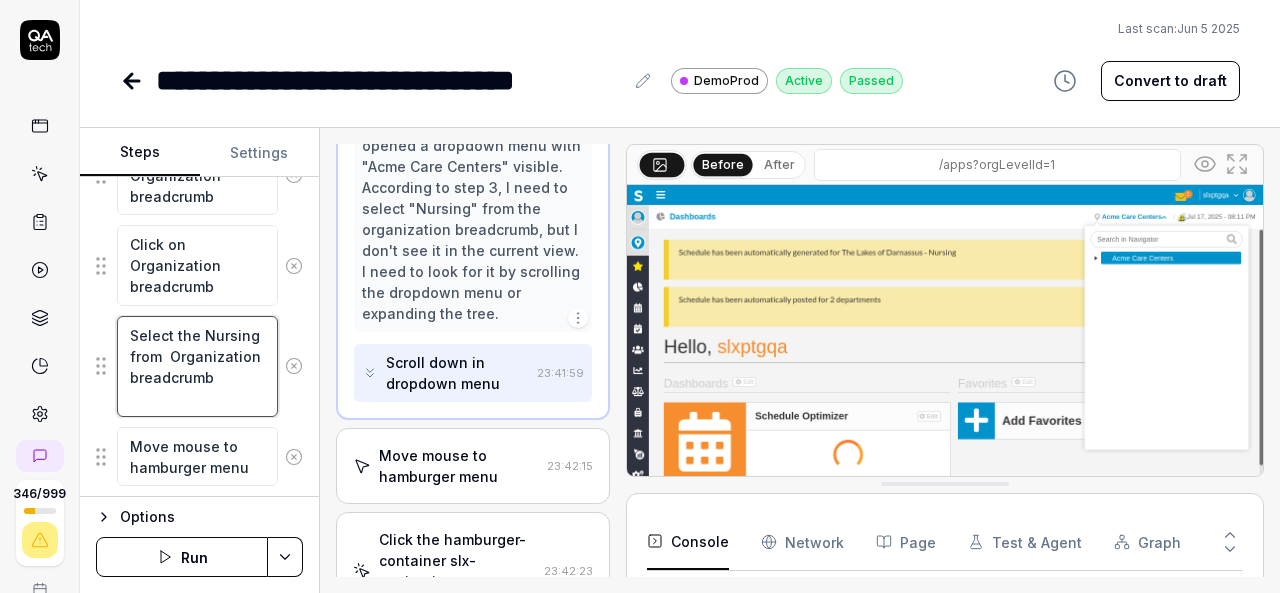 scroll, scrollTop: 274, scrollLeft: 0, axis: vertical 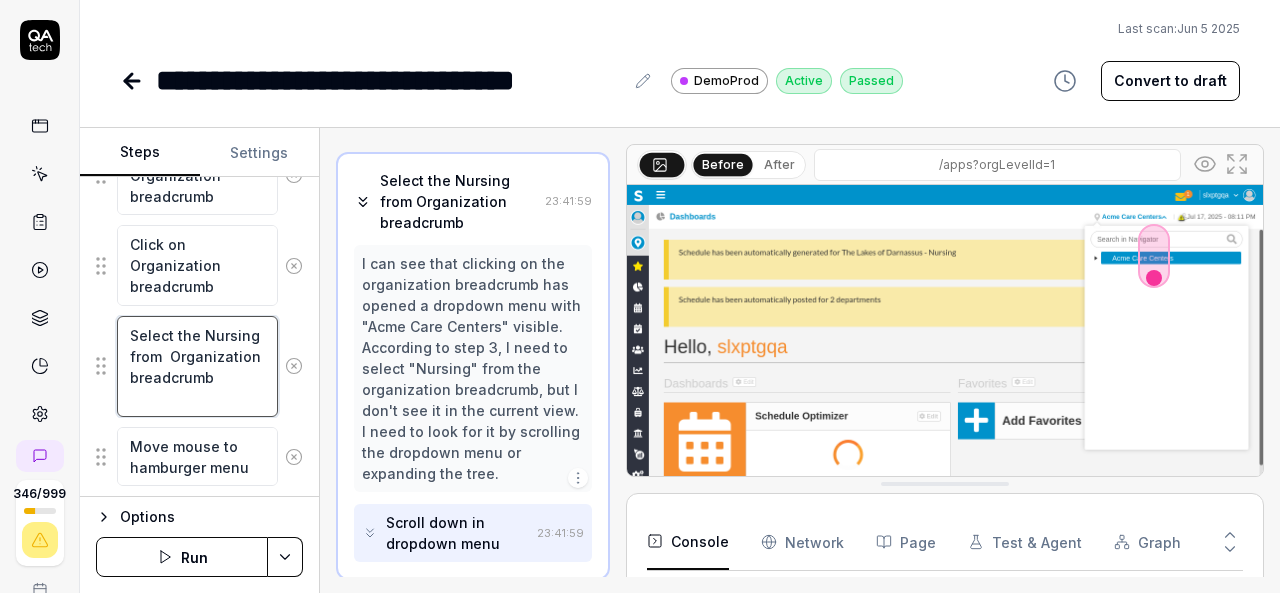 drag, startPoint x: 228, startPoint y: 395, endPoint x: 131, endPoint y: 337, distance: 113.0177 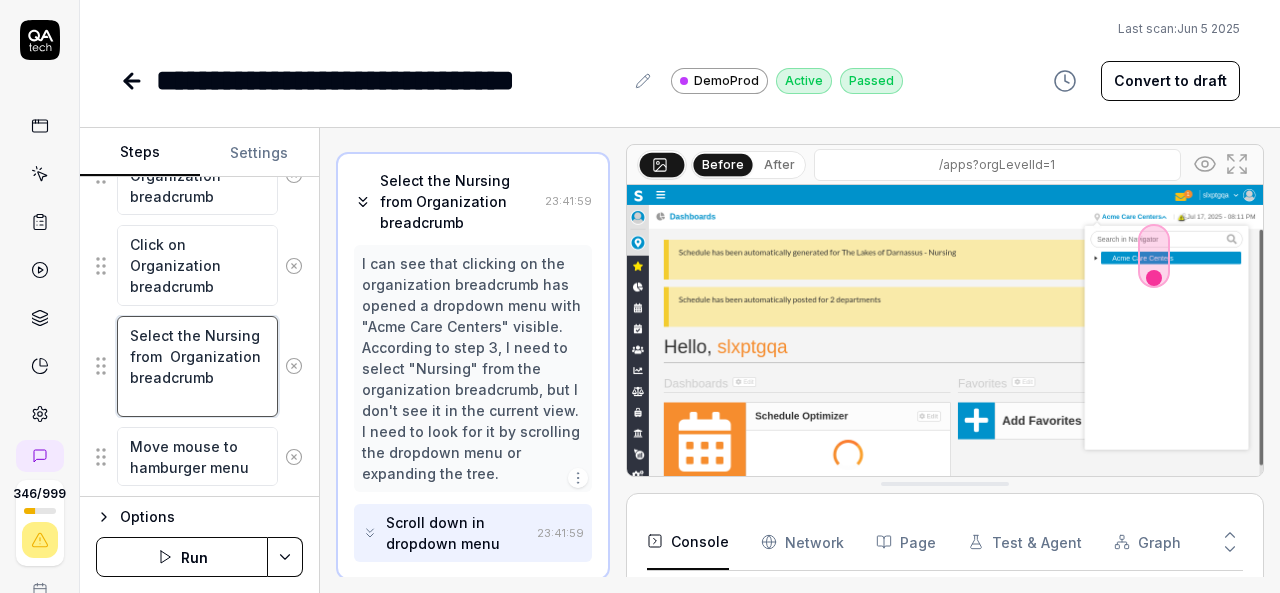 click on "Select the Nursing from  Organization breadcrumb" at bounding box center (197, 366) 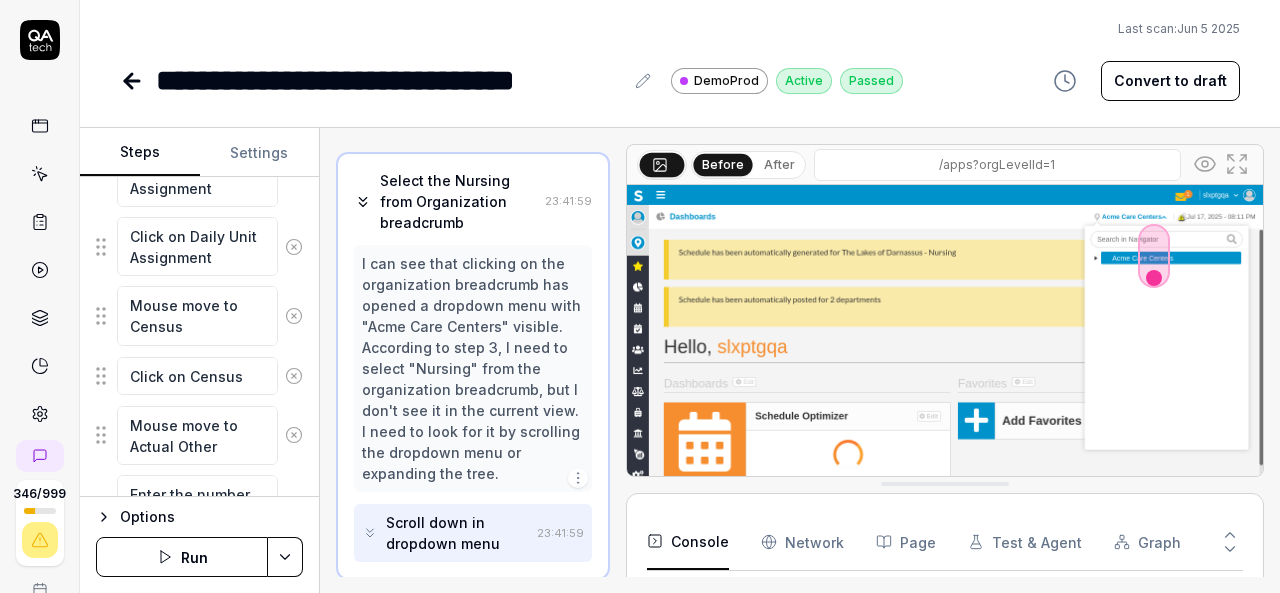 scroll, scrollTop: 1140, scrollLeft: 0, axis: vertical 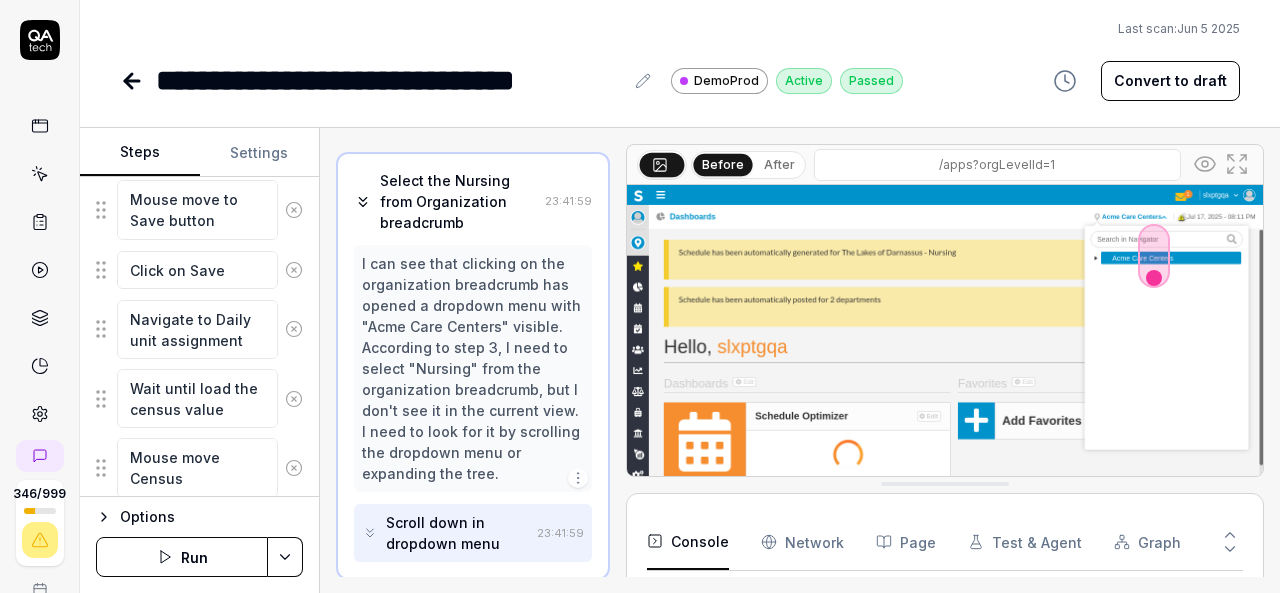 type on "*" 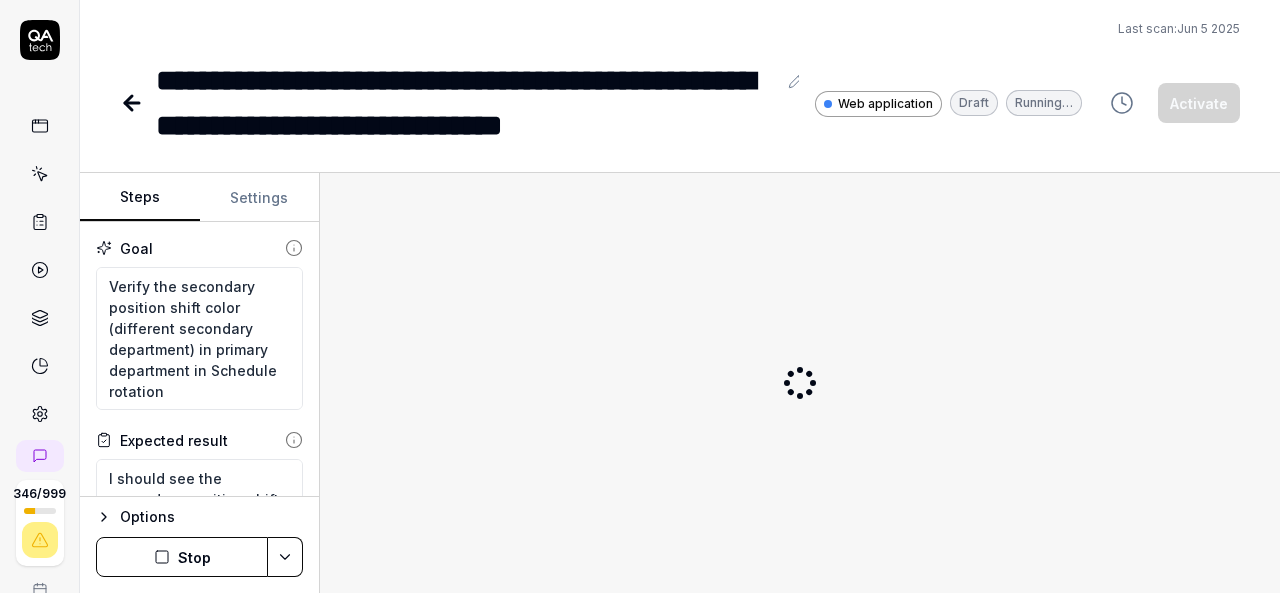 scroll, scrollTop: 0, scrollLeft: 0, axis: both 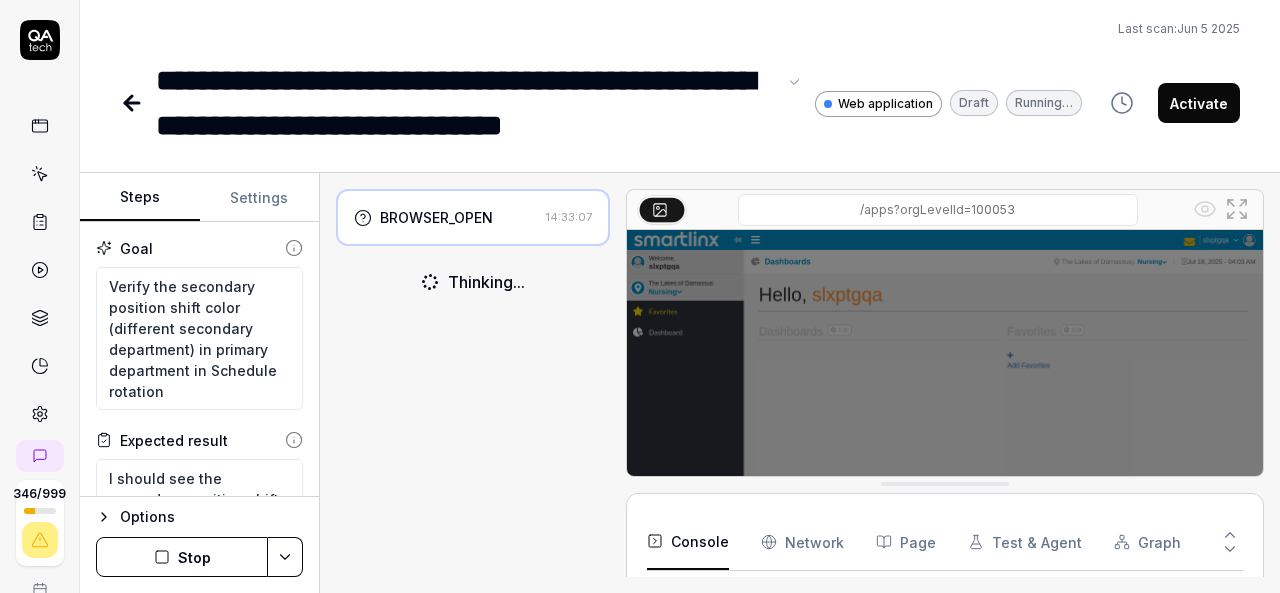 click on "**********" at bounding box center (466, 103) 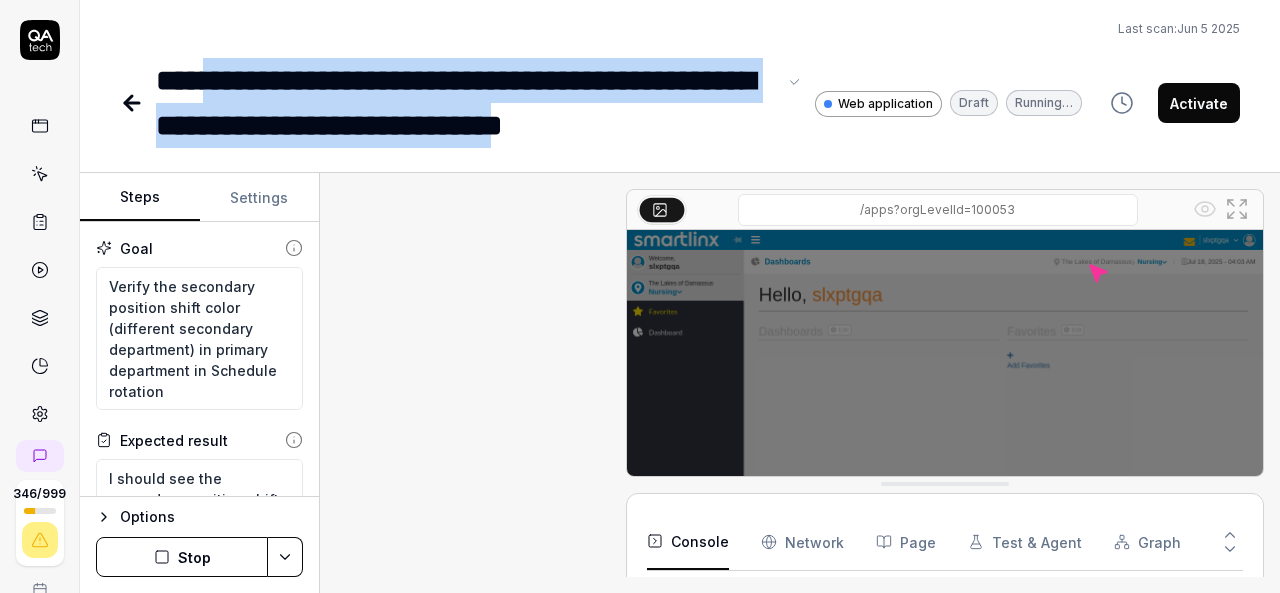 scroll, scrollTop: 290, scrollLeft: 0, axis: vertical 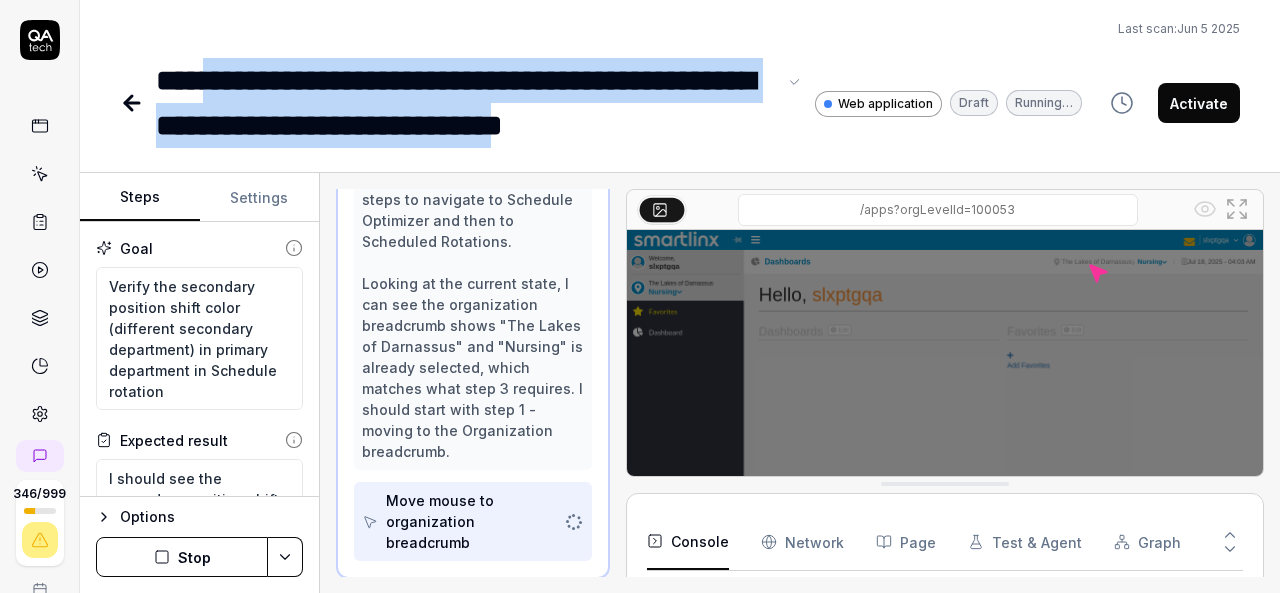 drag, startPoint x: 738, startPoint y: 127, endPoint x: 232, endPoint y: 73, distance: 508.87326 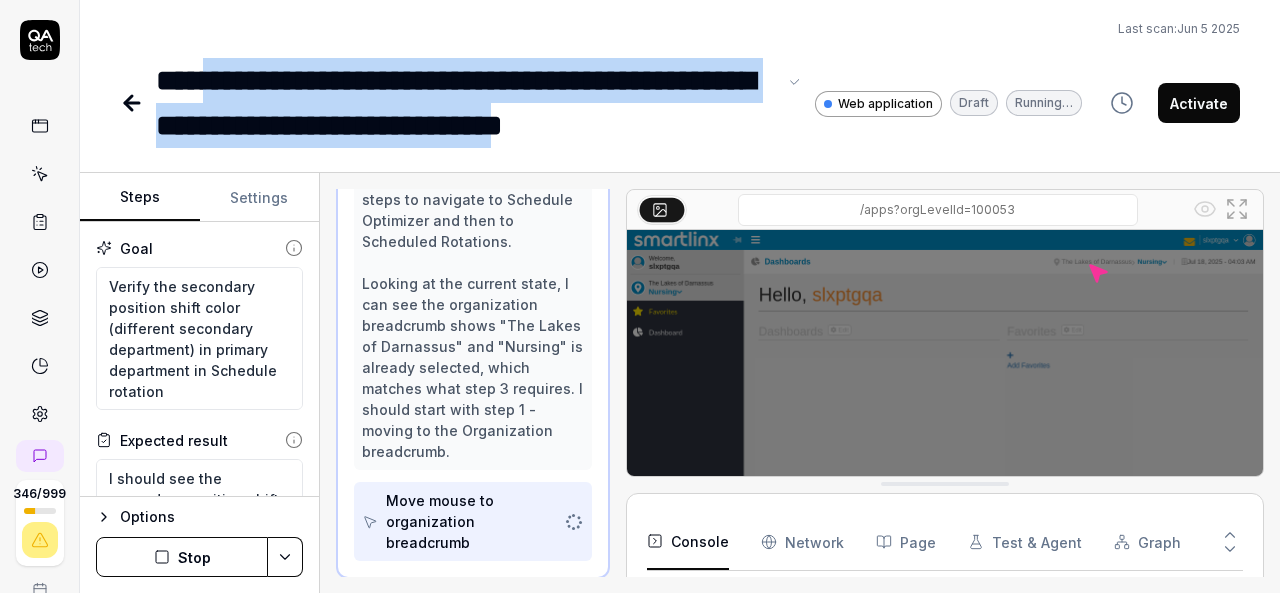 click on "**********" at bounding box center (466, 103) 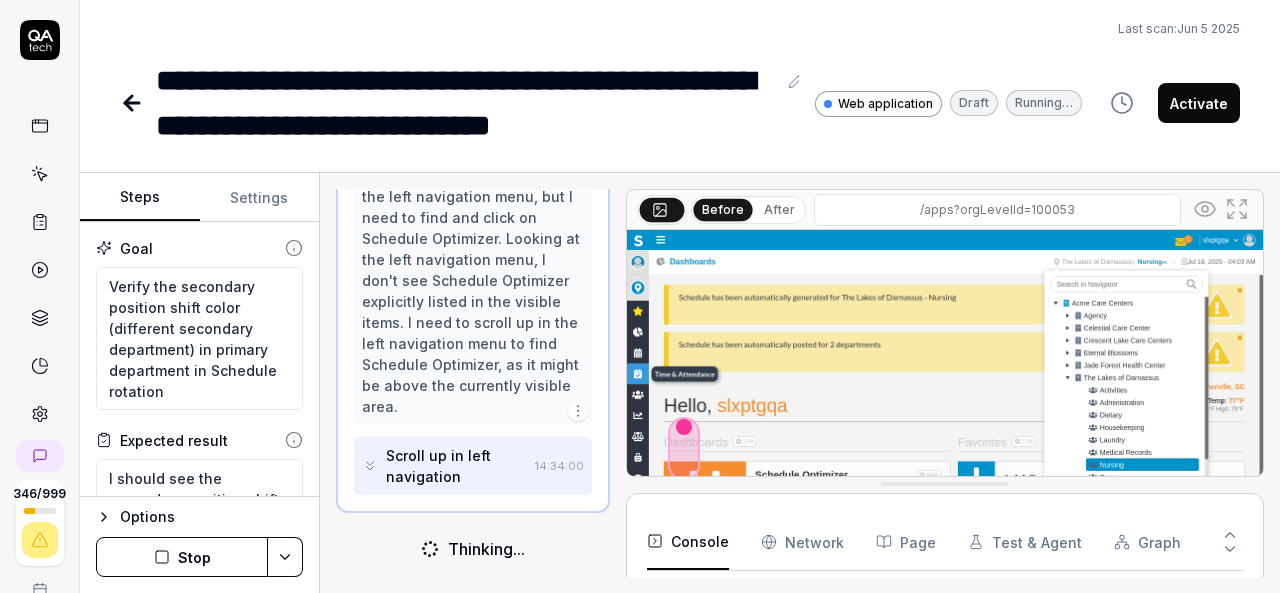 scroll, scrollTop: 954, scrollLeft: 0, axis: vertical 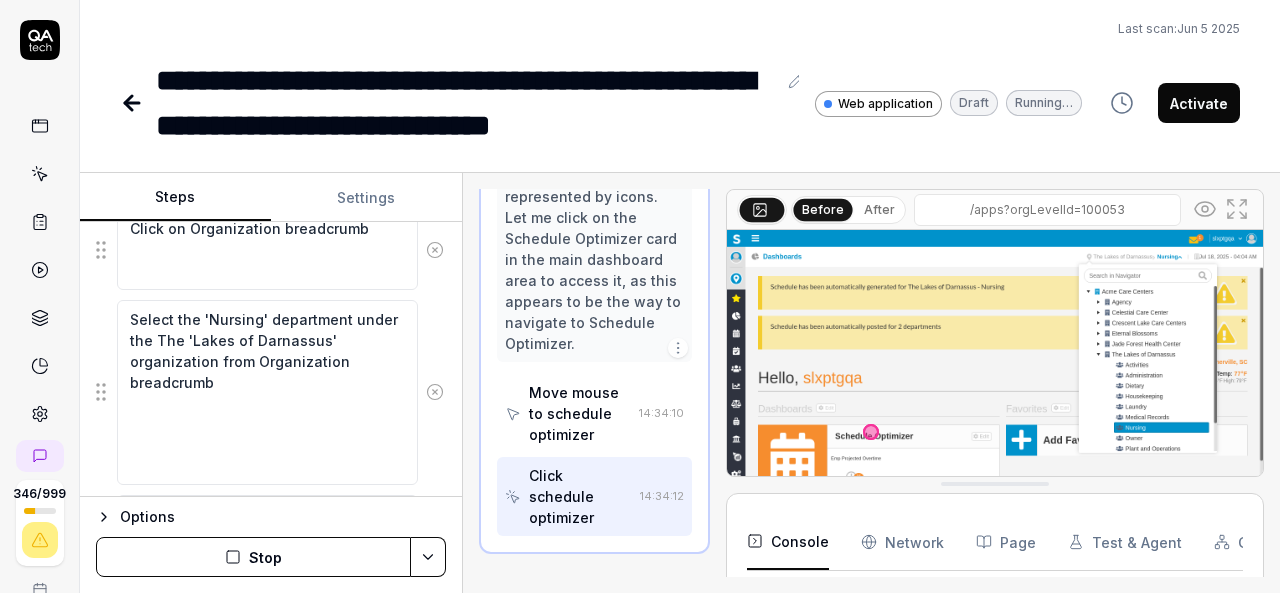 click on "Steps Settings Goal Verify the secondary position shift color (different secondary department) in primary department in Schedule rotation Expected result I should see the secondary position shift should be display with purple color in primary department in Schedule rotation Steps Mouse move to Organization breadcrumb Click on Organization breadcrumb Select the 'Nursing' department under the The 'Lakes of Darnassus' organization from Organization breadcrumb Mouse Move to hamburger Click on hamburger menu if Left navigate is not displaying Mouse move to Schedule Optimizer in left side navigation Click on Schedule Optimizer in left side navigation Mouse move to Schedule left side menu navigation Click on Schedule left side menu navigation Mouse move to Scheduled Rotations sub menu Click on  Scheduled Rotations sub menu Options Stop BROWSER_OPEN 14:33:07 Mouse move to Organization breadcrumb 14:33:15 Click on Organization breadcrumb 14:33:26 Mouse Move to hamburger 14:33:40 14:33:50 14:34:10 14:34:10 14:34:12   3" at bounding box center (680, 383) 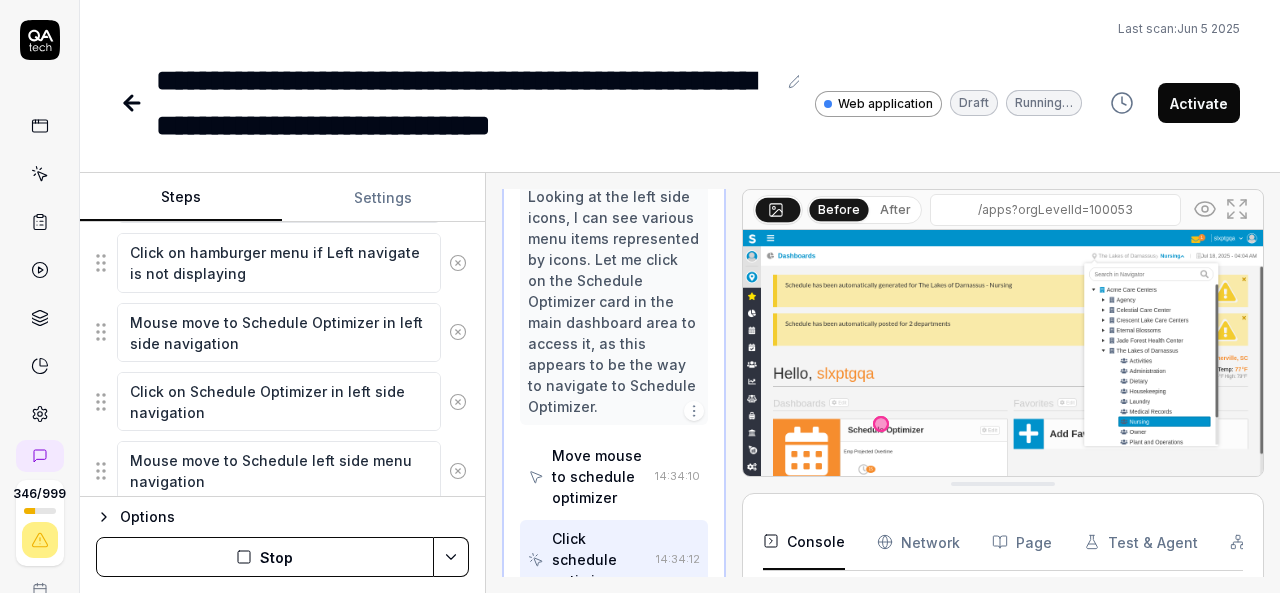 scroll, scrollTop: 347, scrollLeft: 0, axis: vertical 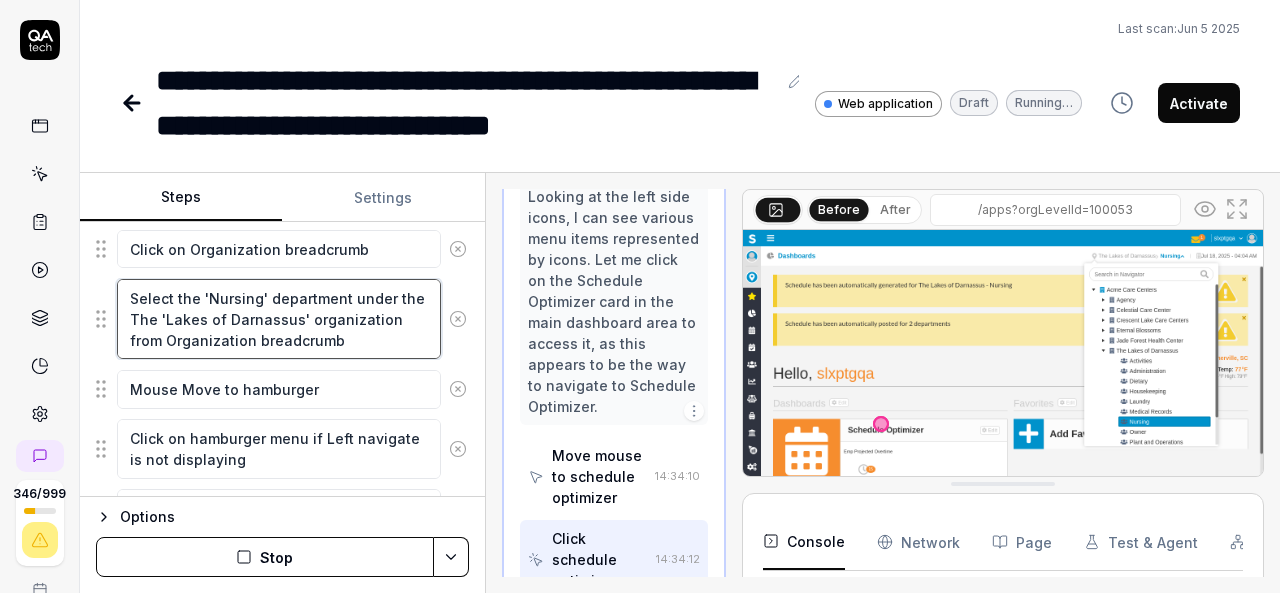 click on "Mouse move to Organization breadcrumb Click on Organization breadcrumb Select the 'Nursing' department under the The 'Lakes of Darnassus' organization from Organization breadcrumb Mouse Move to hamburger Click on hamburger menu if Left navigate is not displaying Mouse move to Schedule Optimizer in left side navigation Click on Schedule Optimizer in left side navigation Mouse move to Schedule left side menu navigation Click on Schedule left side menu navigation Mouse move to Scheduled Rotations sub menu Click on  Scheduled Rotations sub menu
To pick up a draggable item, press the space bar.
While dragging, use the arrow keys to move the item.
Press space again to drop the item in its new position, or press escape to cancel." at bounding box center (282, 527) 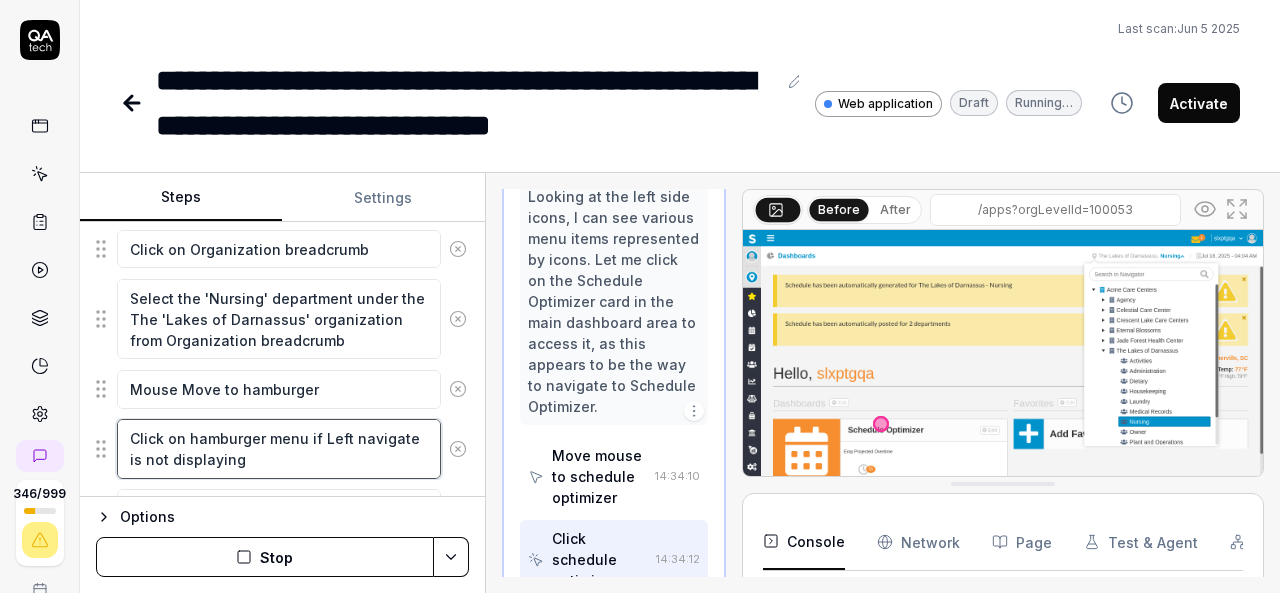 click on "Click on hamburger menu if Left navigate is not displaying" at bounding box center [279, 448] 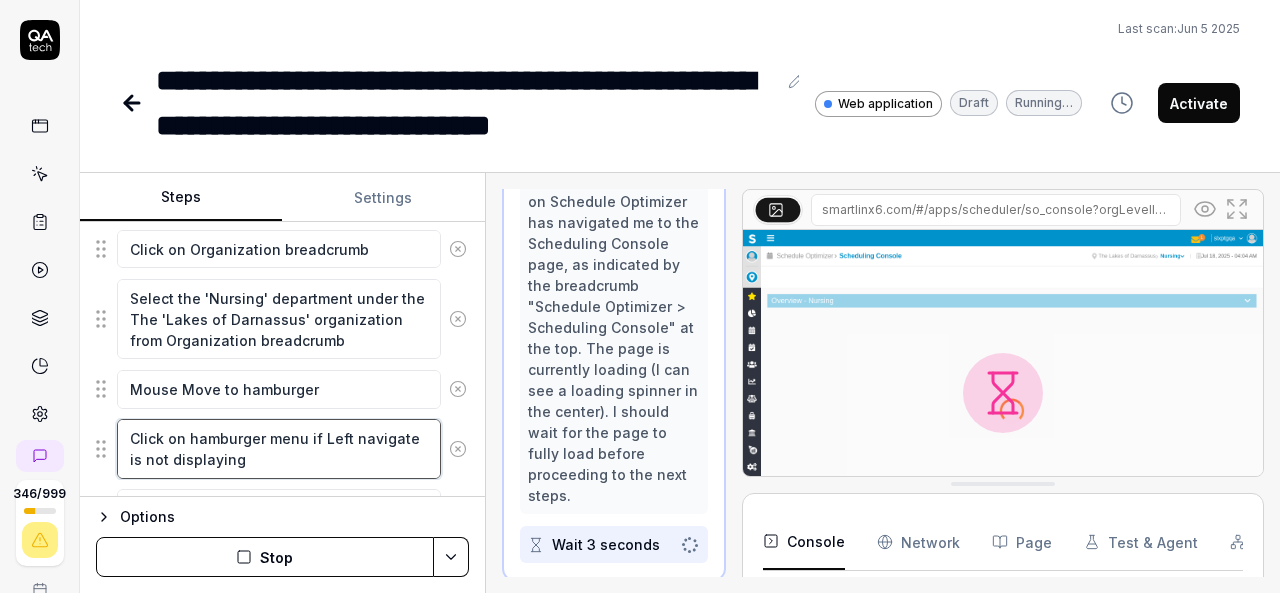 scroll, scrollTop: 750, scrollLeft: 0, axis: vertical 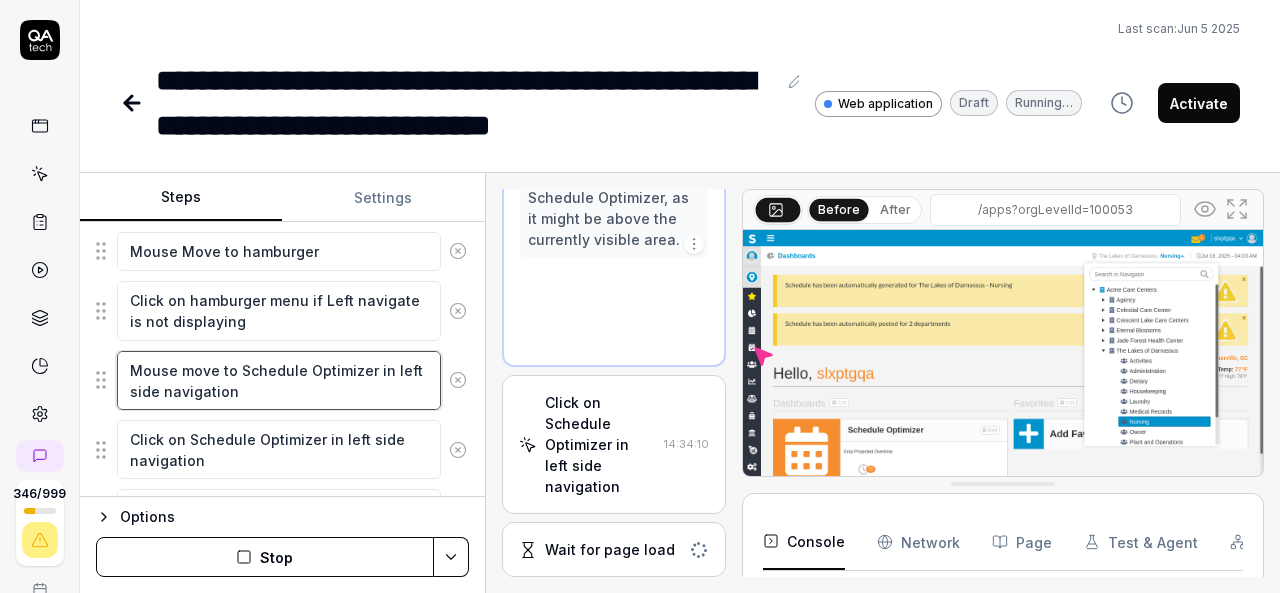 click on "Mouse move to Schedule Optimizer in left side navigation" at bounding box center [279, 380] 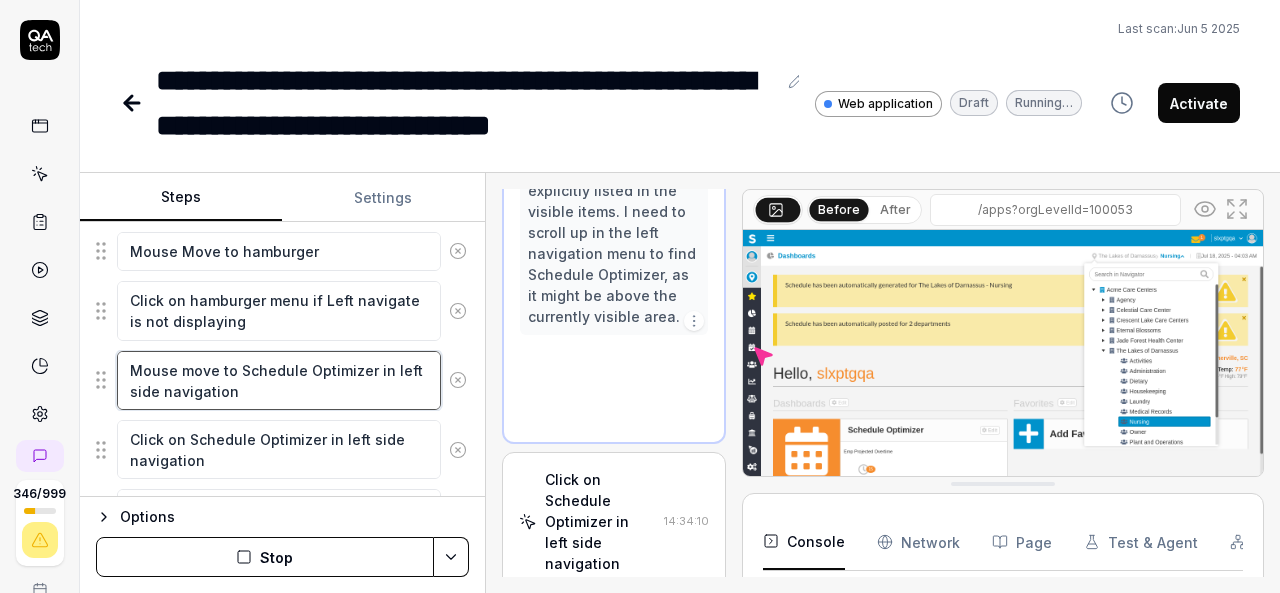 scroll, scrollTop: 1226, scrollLeft: 0, axis: vertical 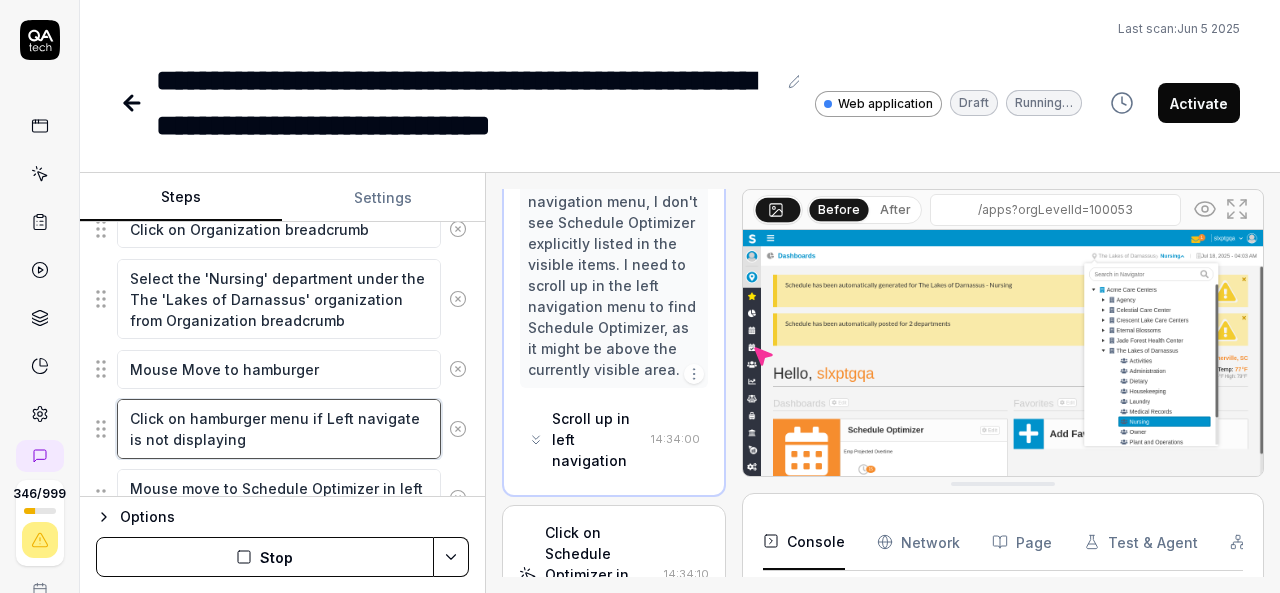 click on "Click on hamburger menu if Left navigate is not displaying" at bounding box center (279, 428) 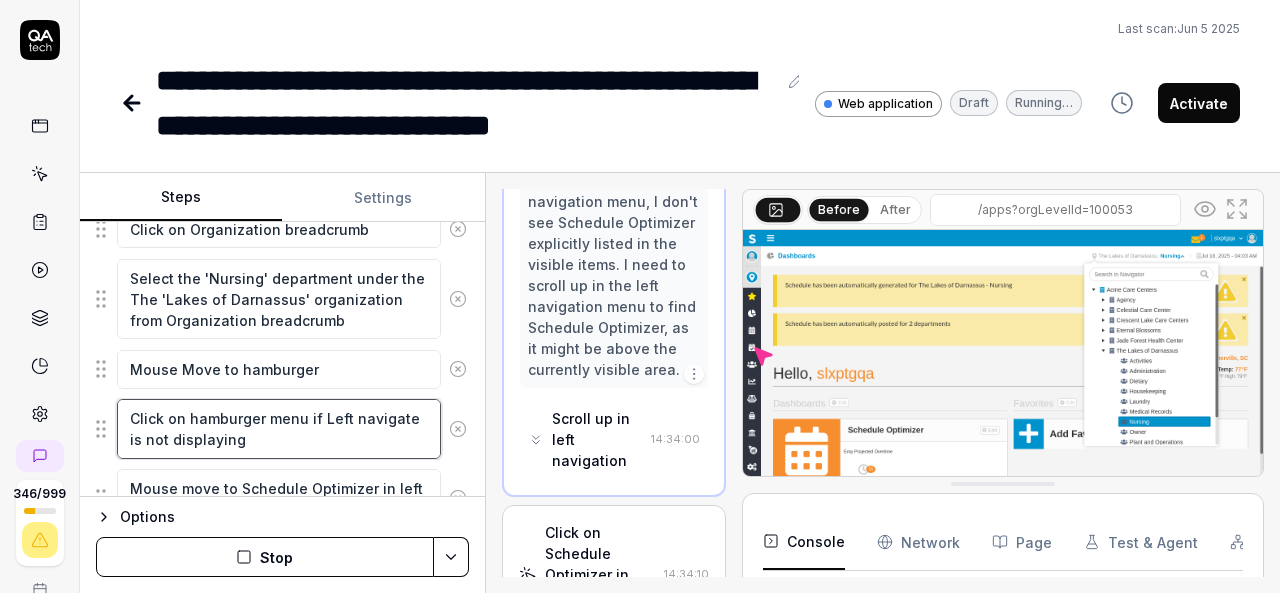 type on "*" 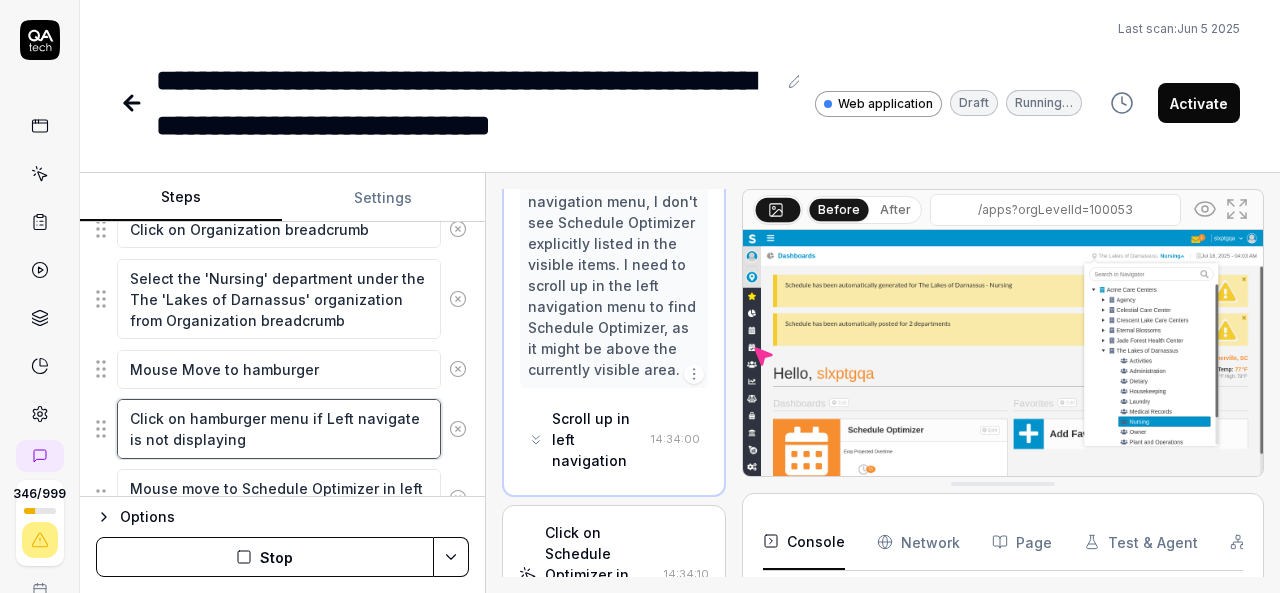 type on "Click on hamburger menu if Left mnavigate is not displaying" 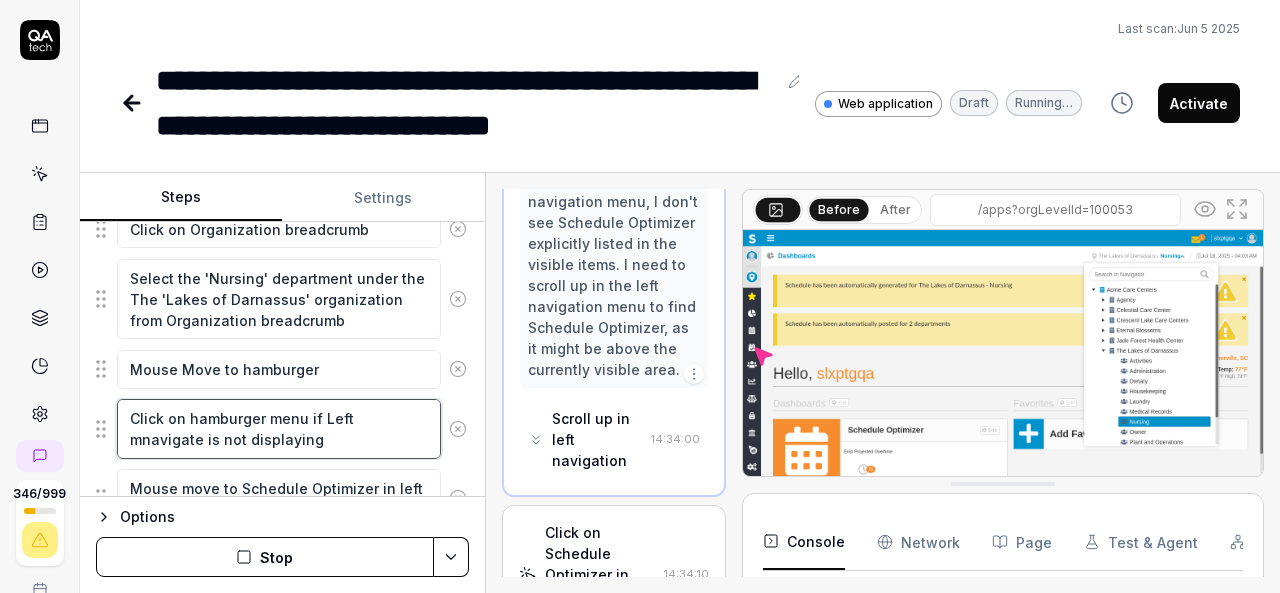 type on "*" 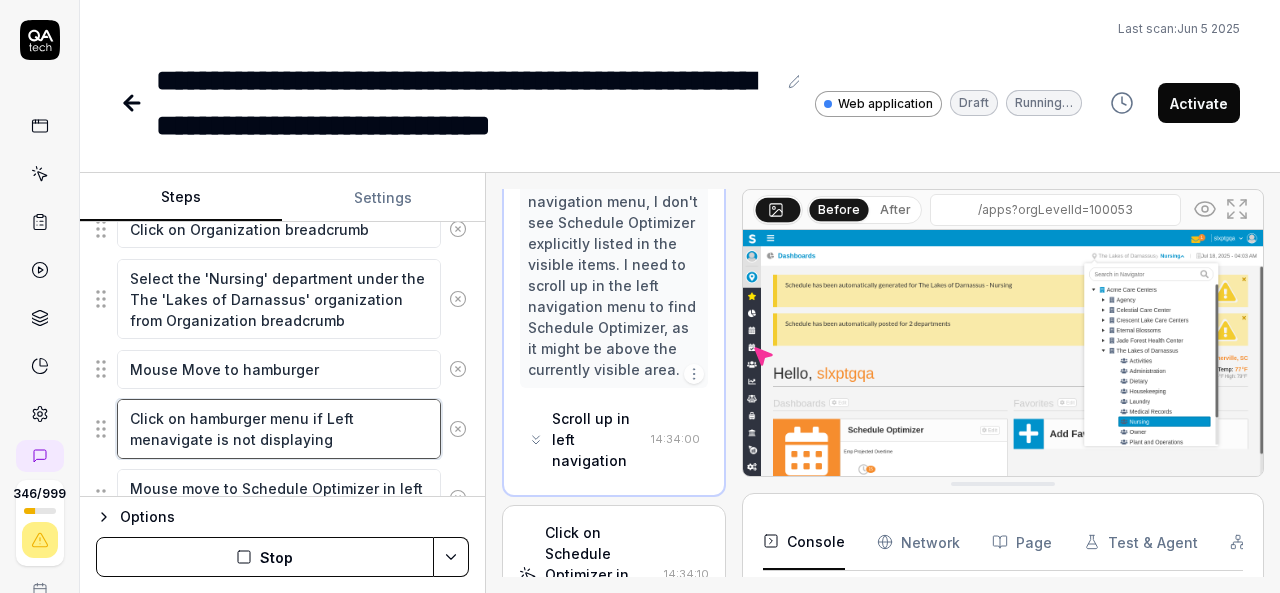 type on "*" 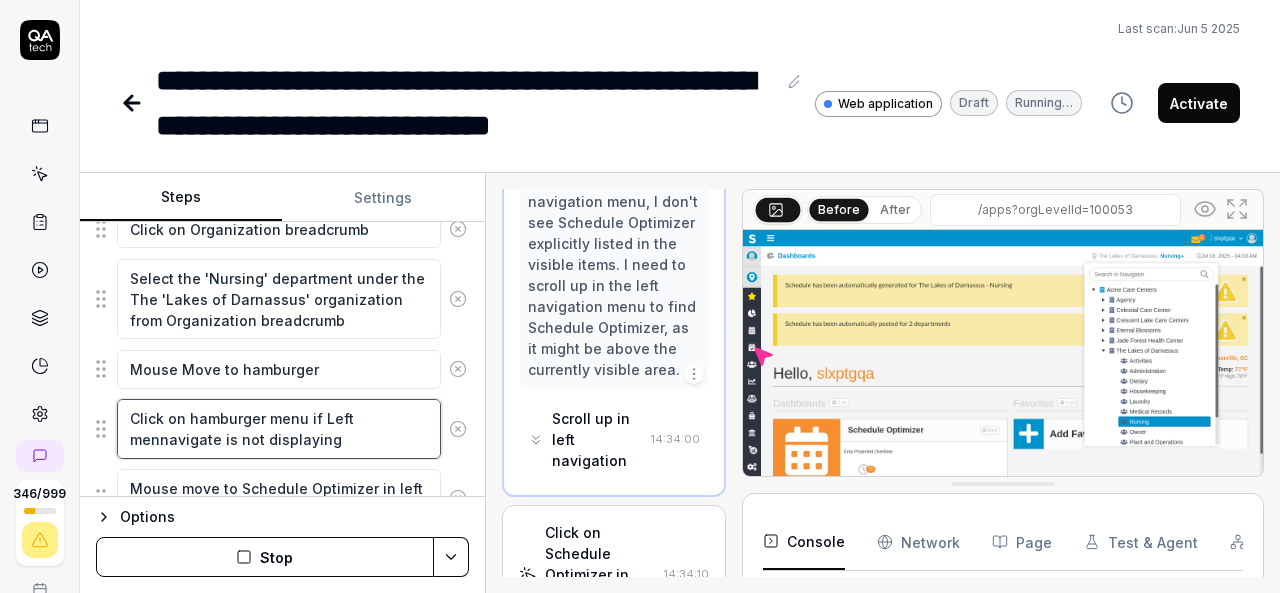 type on "*" 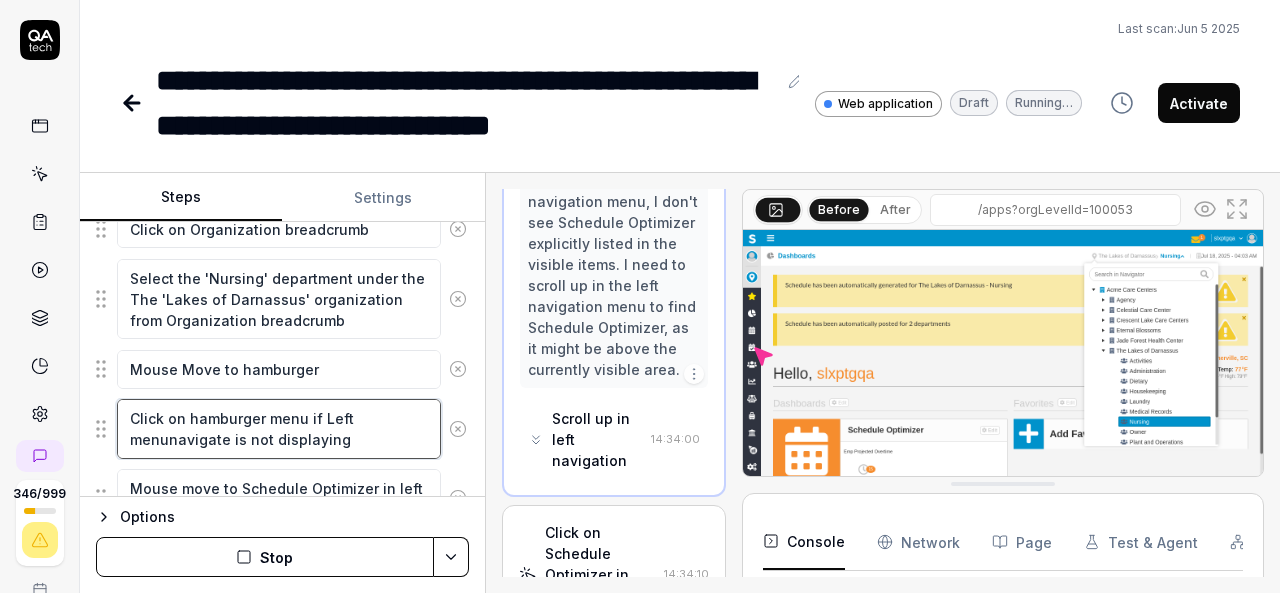 type on "*" 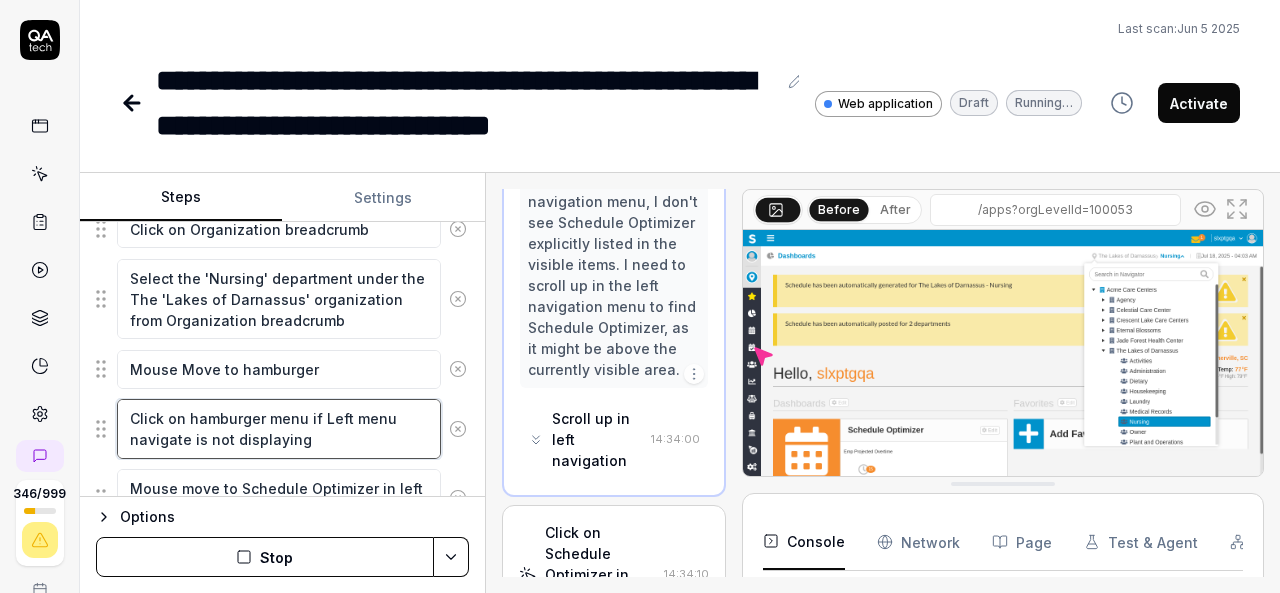 drag, startPoint x: 186, startPoint y: 435, endPoint x: 305, endPoint y: 433, distance: 119.01681 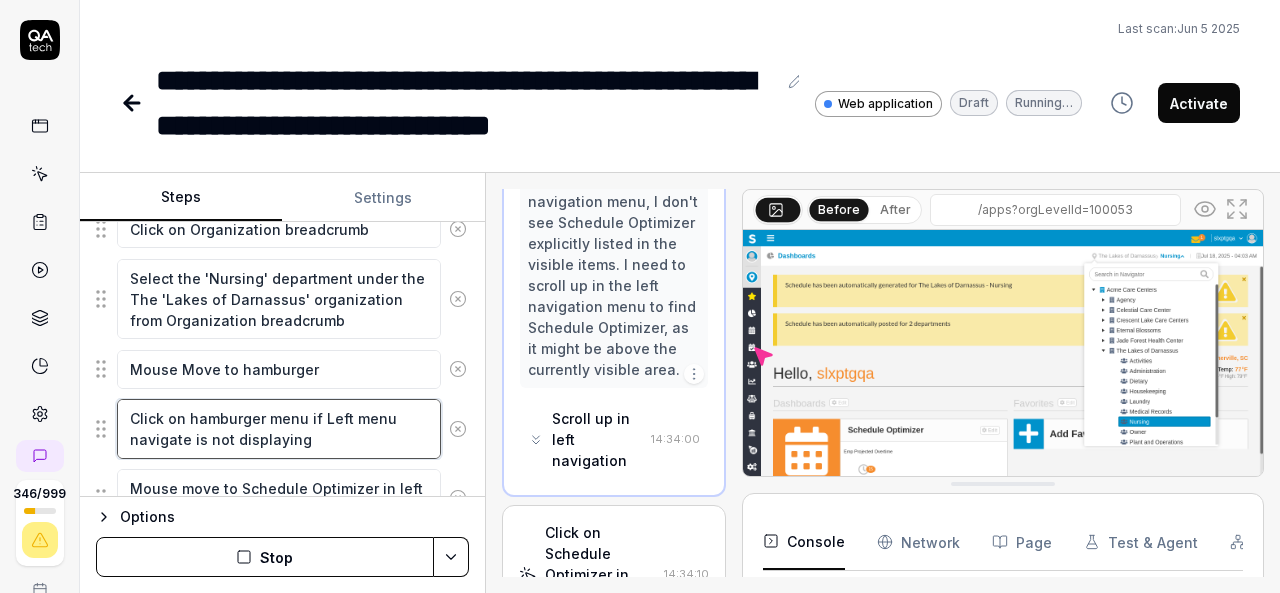 type on "*" 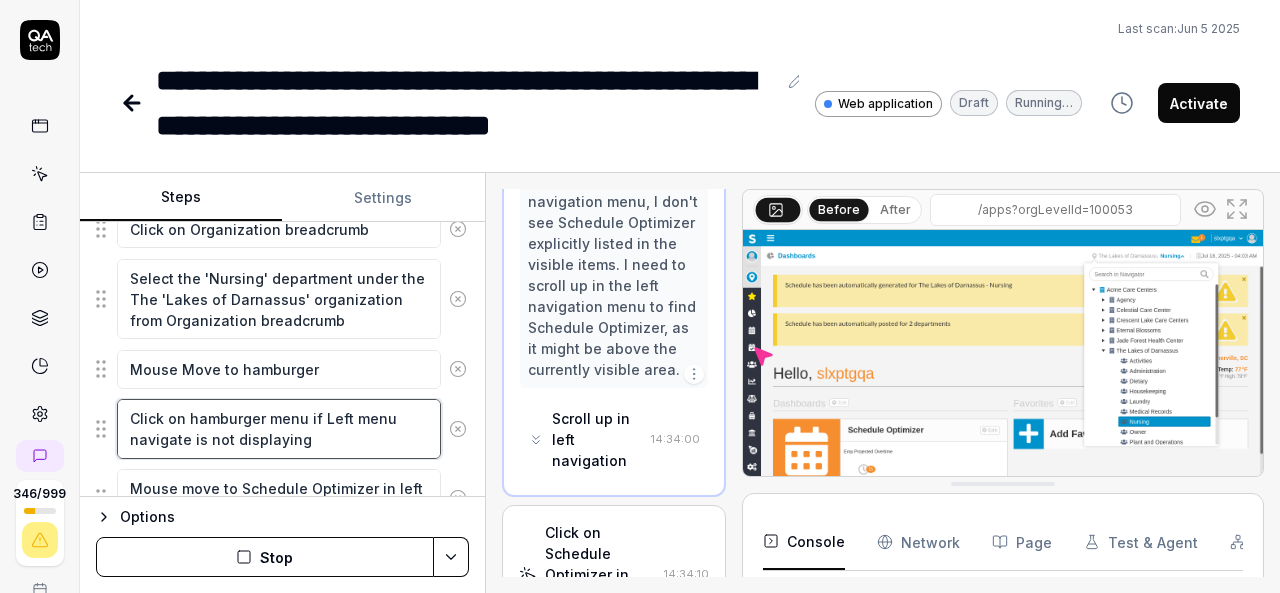 type on "Click on hamburger menu if Left menu navigat is not displaying" 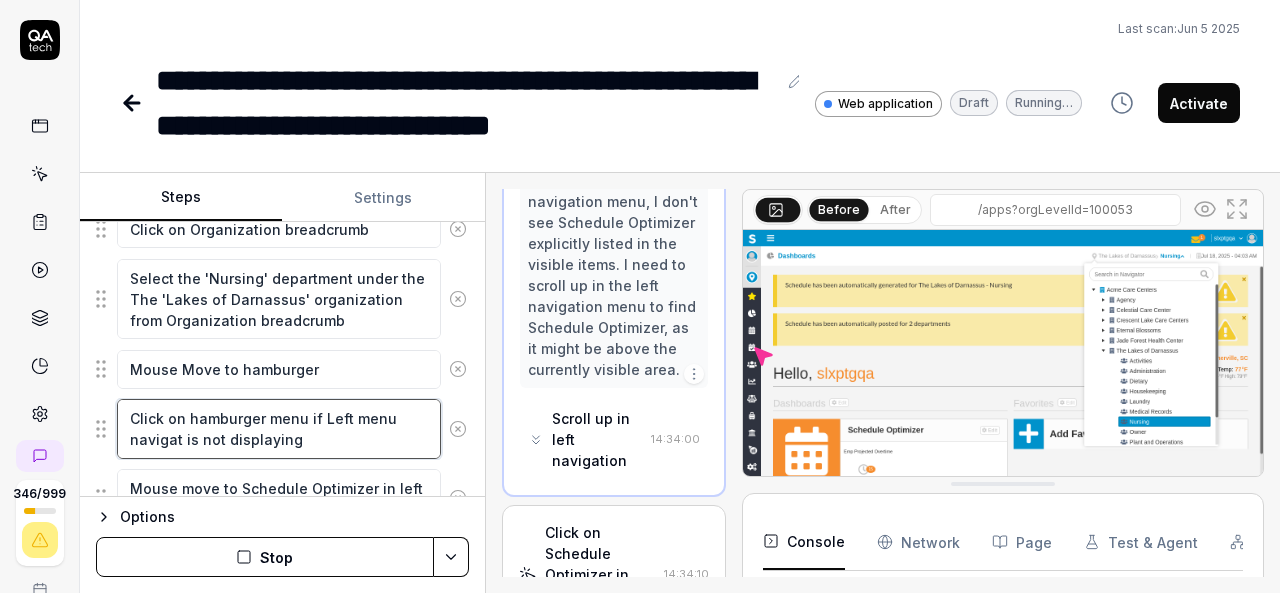 type on "*" 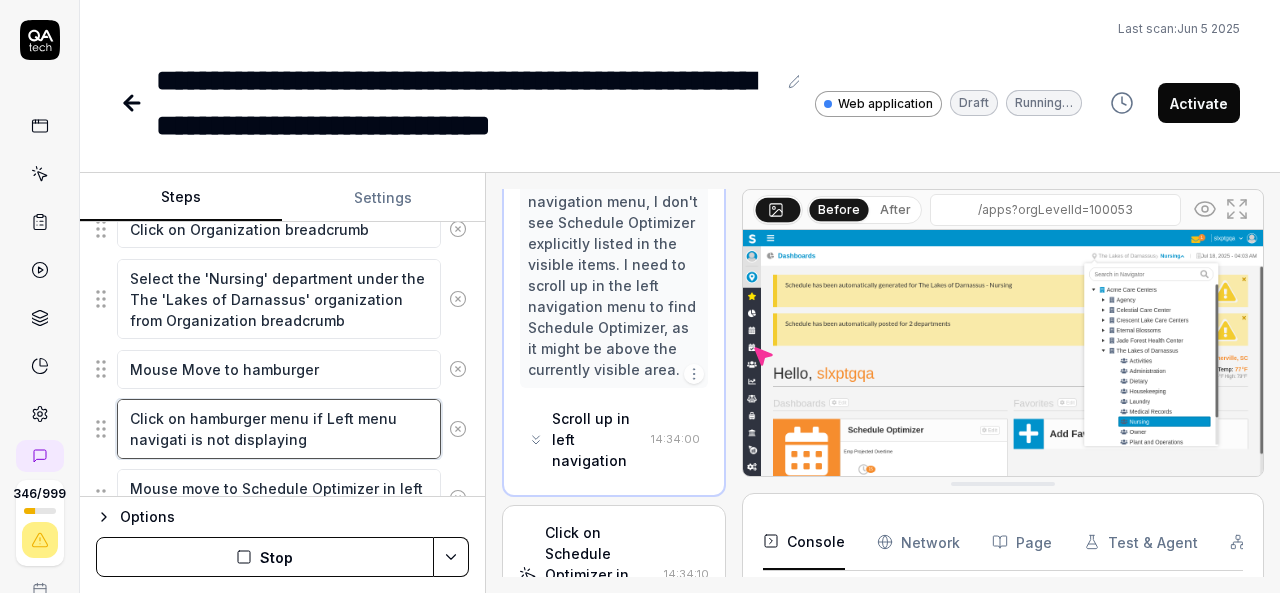 type on "*" 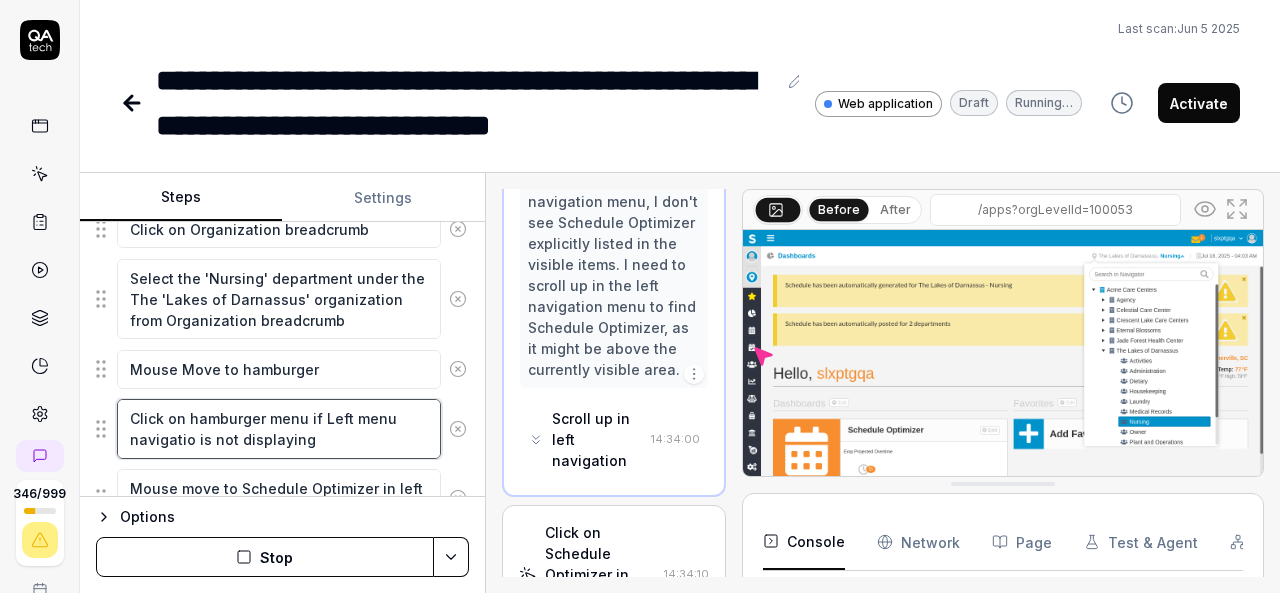 type on "*" 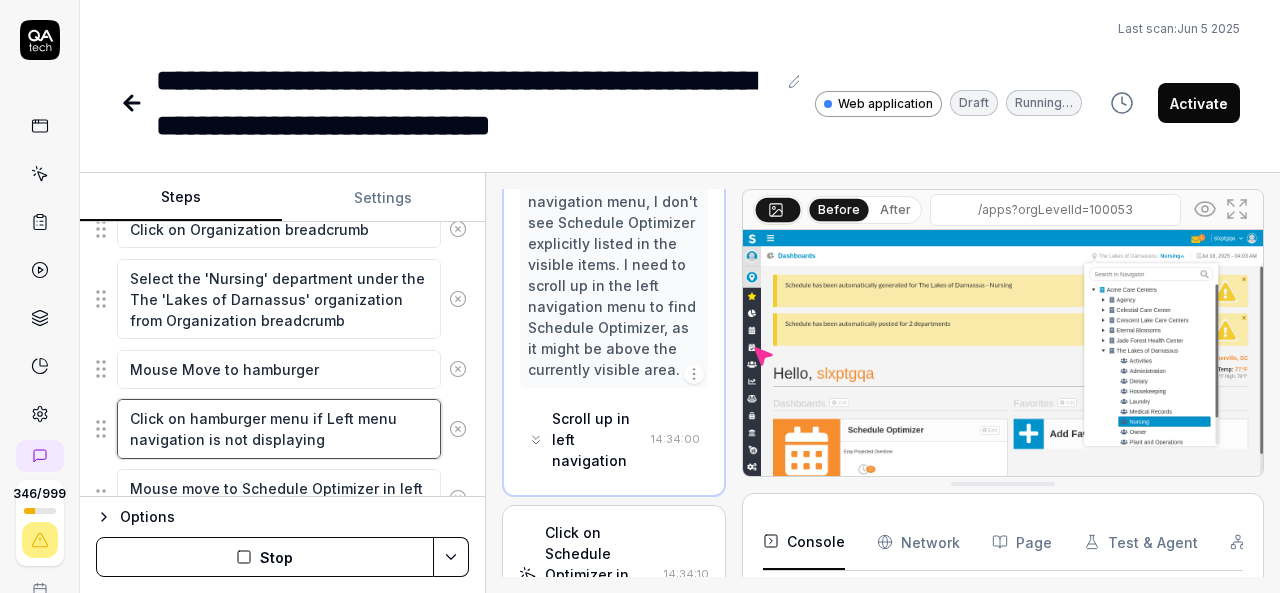 type on "*" 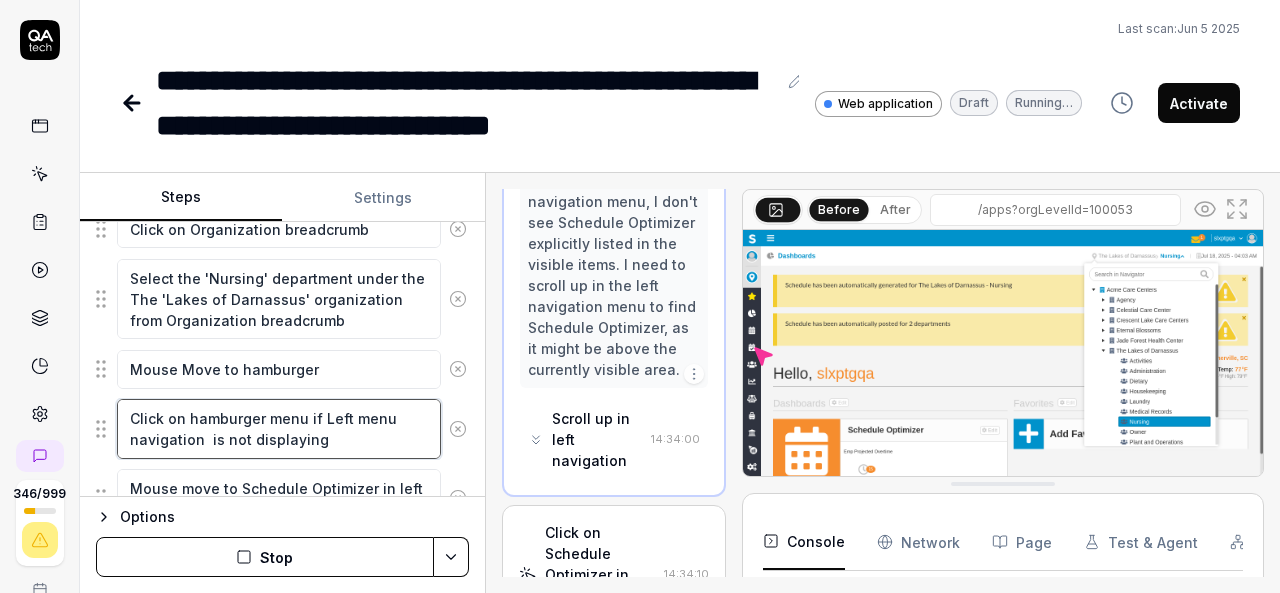 type on "*" 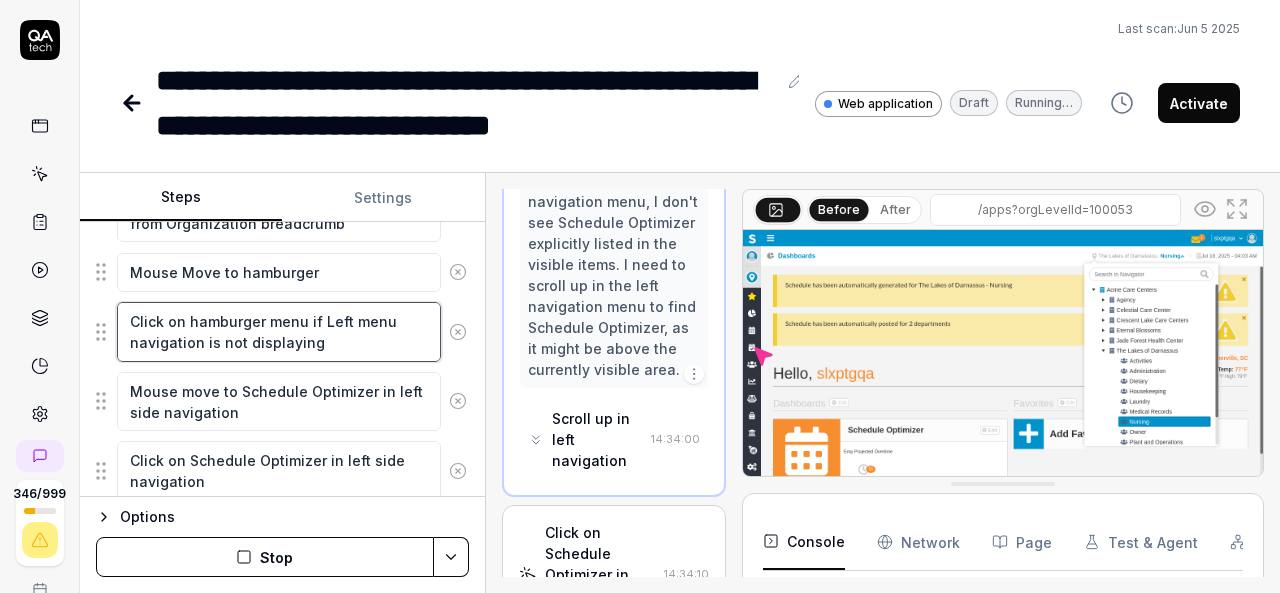 scroll, scrollTop: 465, scrollLeft: 0, axis: vertical 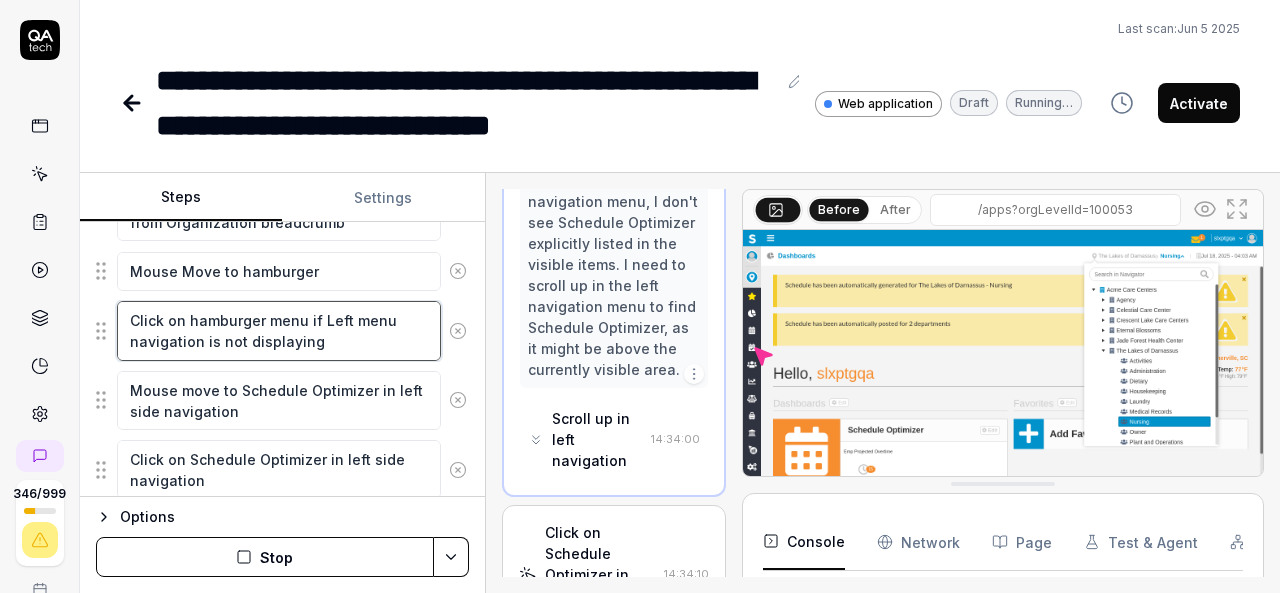 type on "Click on hamburger menu if Left menu navigation is not displaying" 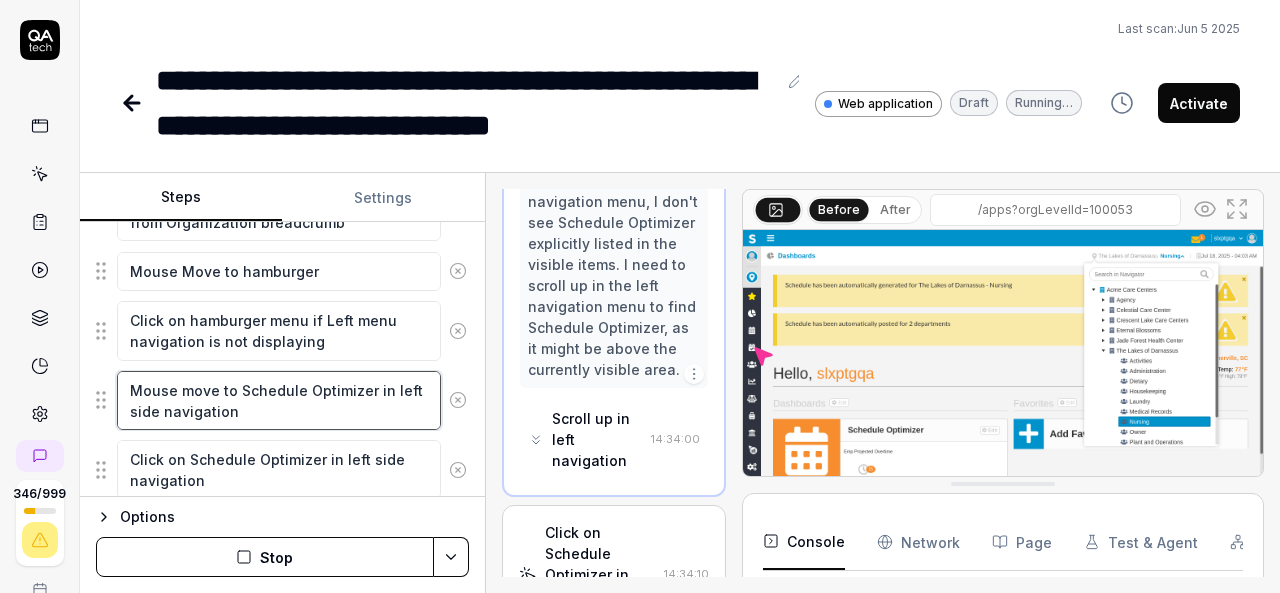 click on "Mouse move to Schedule Optimizer in left side navigation" at bounding box center (279, 400) 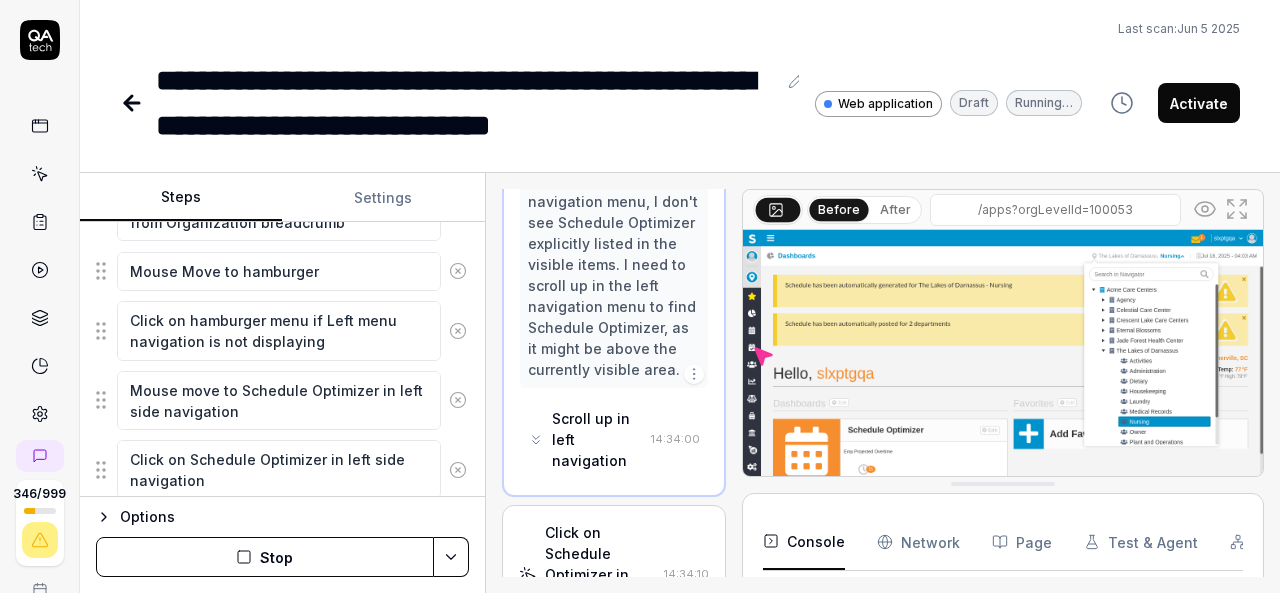 click on "Stop" at bounding box center [265, 557] 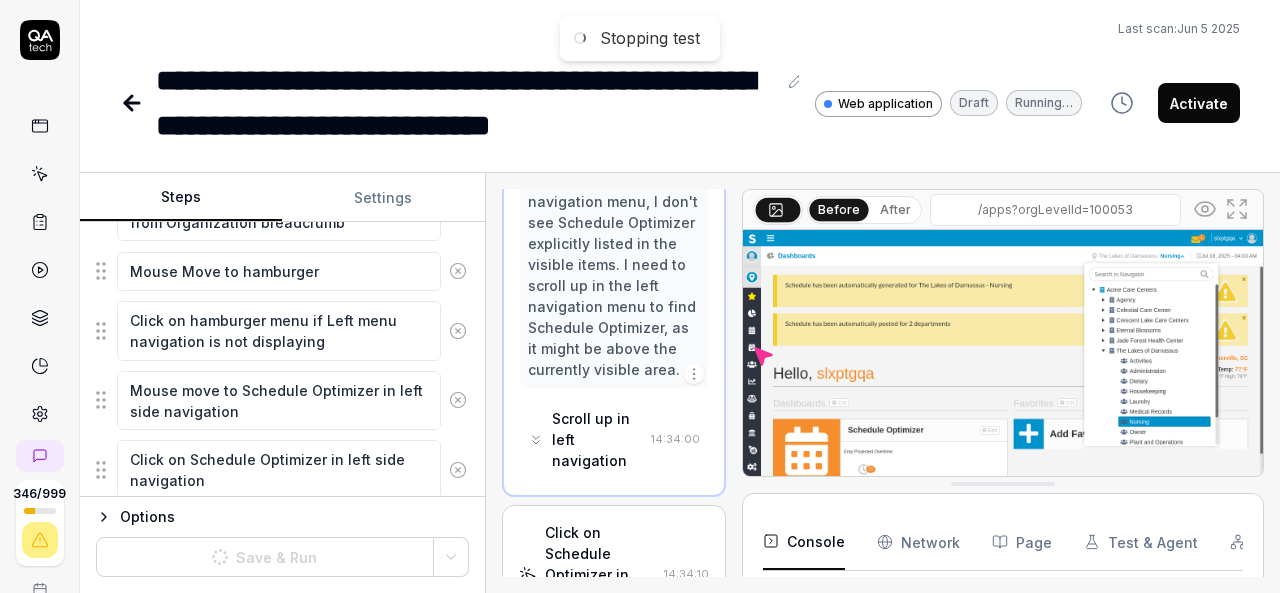 scroll, scrollTop: 1248, scrollLeft: 0, axis: vertical 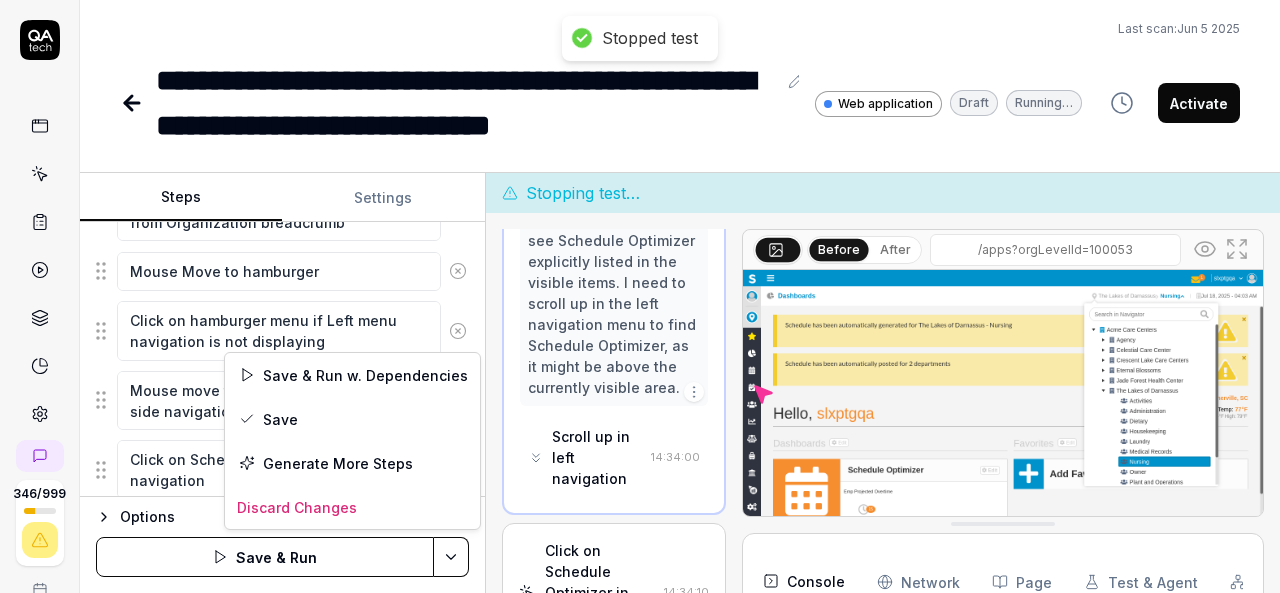 click on "**********" at bounding box center (640, 296) 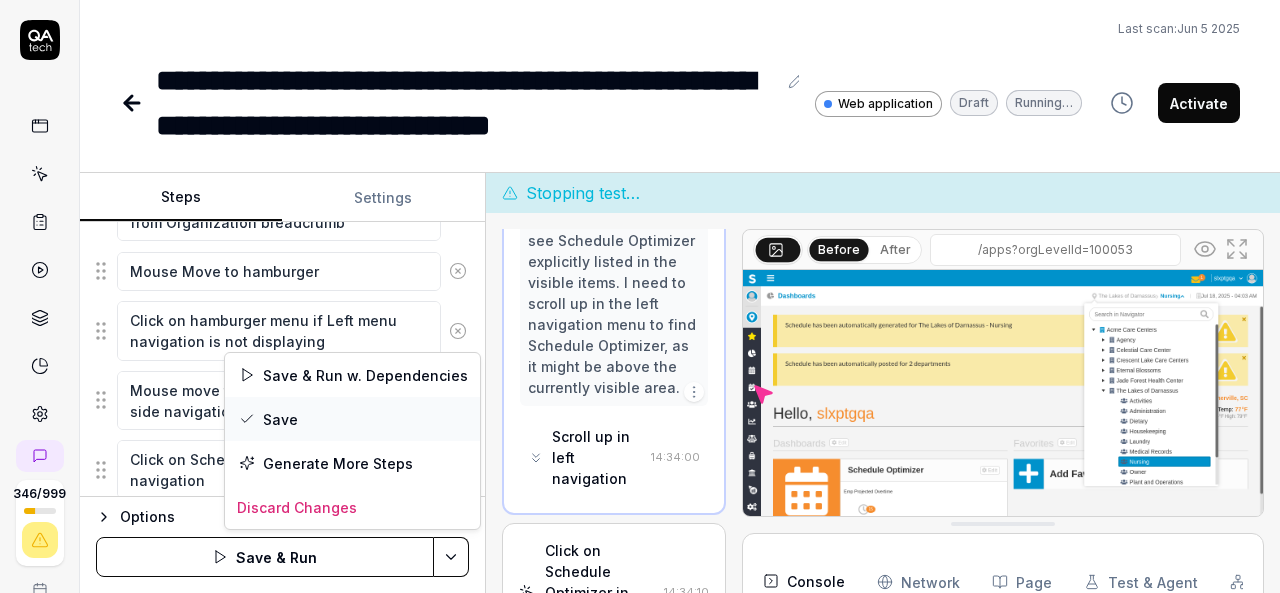click on "Save" at bounding box center [352, 419] 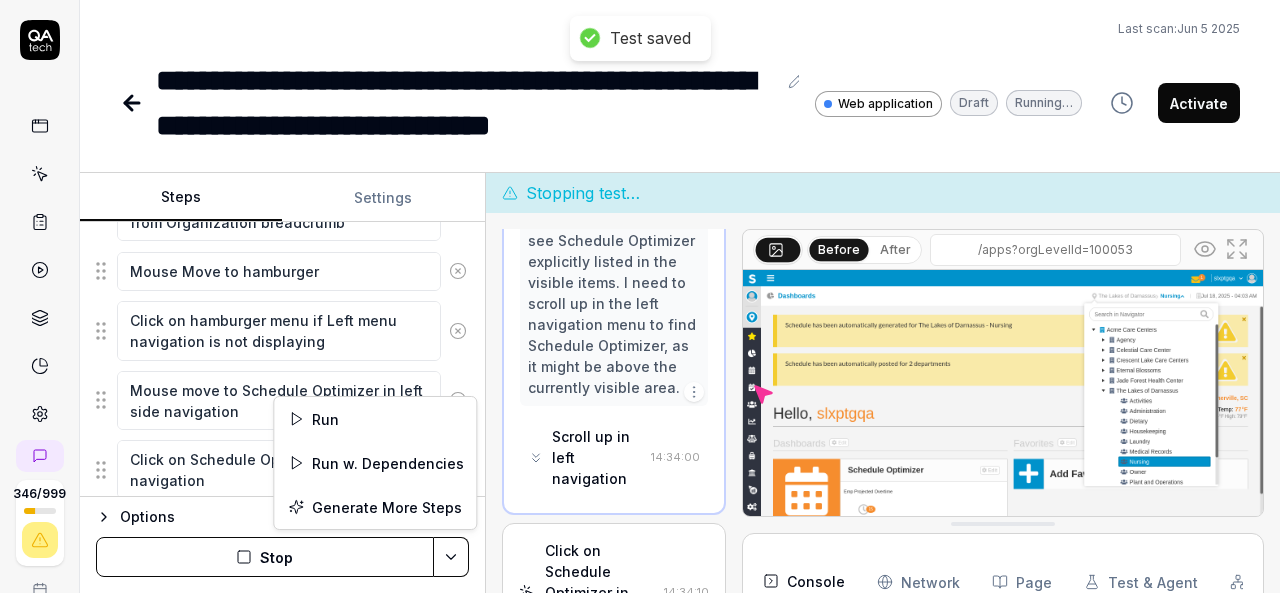 click on "**********" at bounding box center [640, 296] 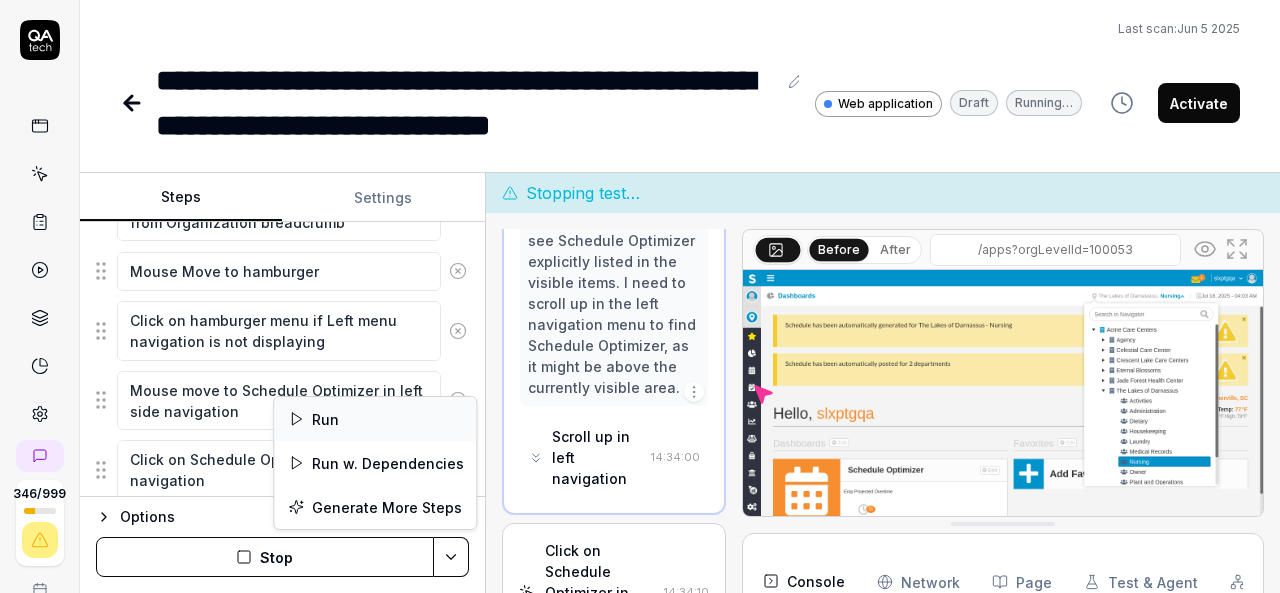 click on "Run" at bounding box center [375, 419] 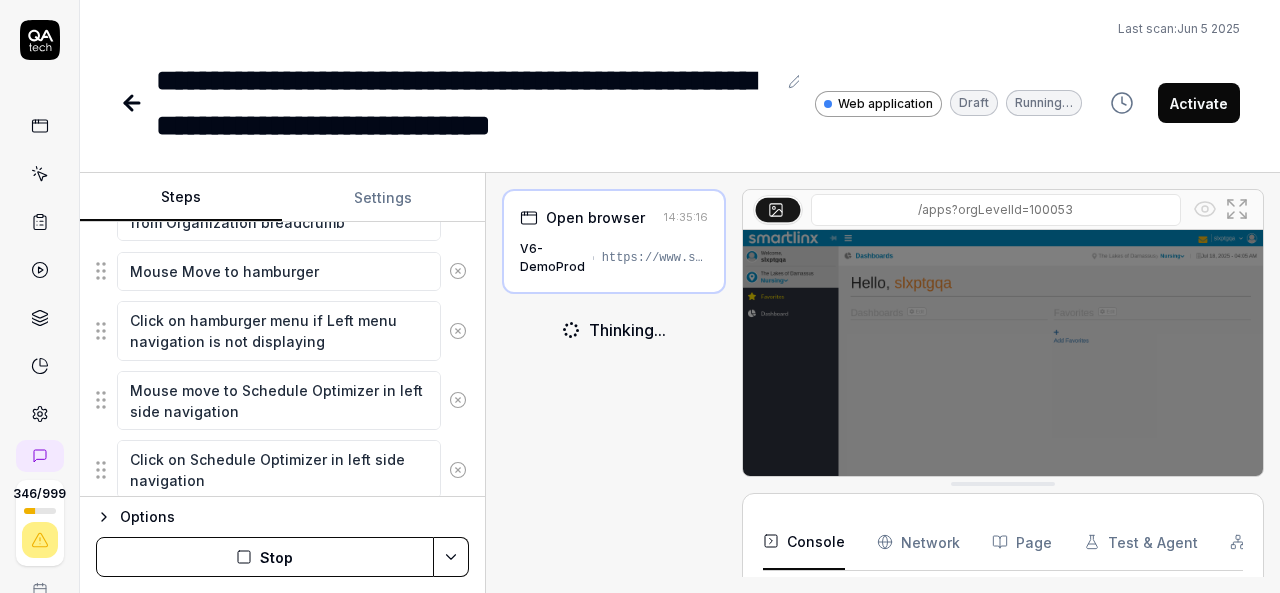 scroll, scrollTop: 24, scrollLeft: 0, axis: vertical 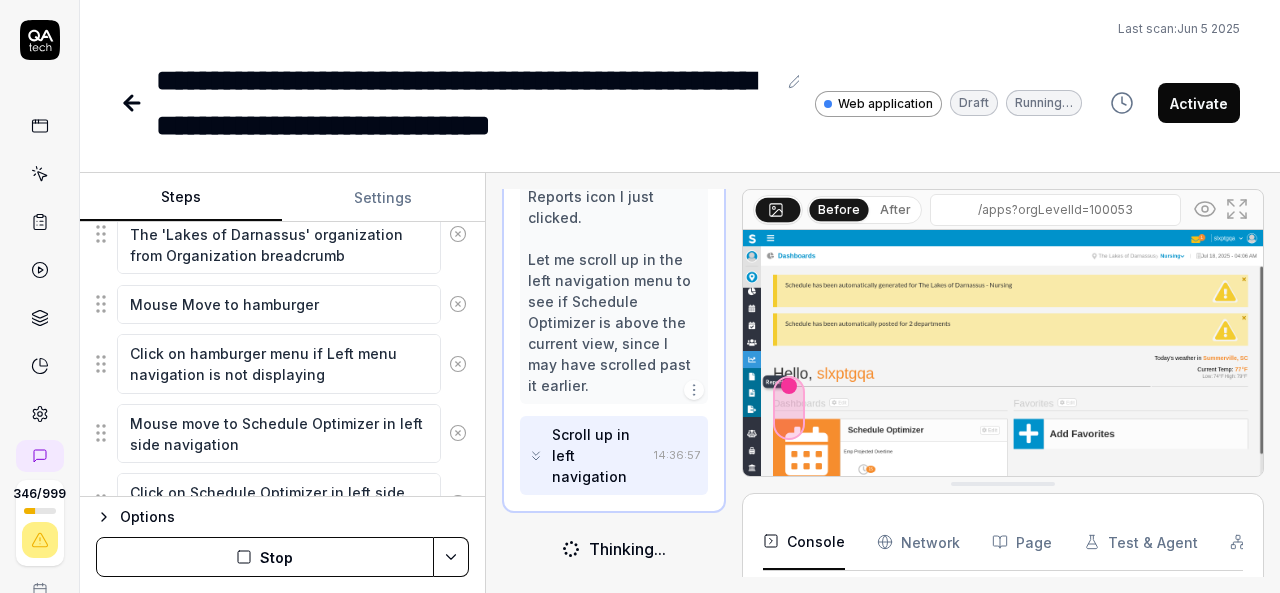 click 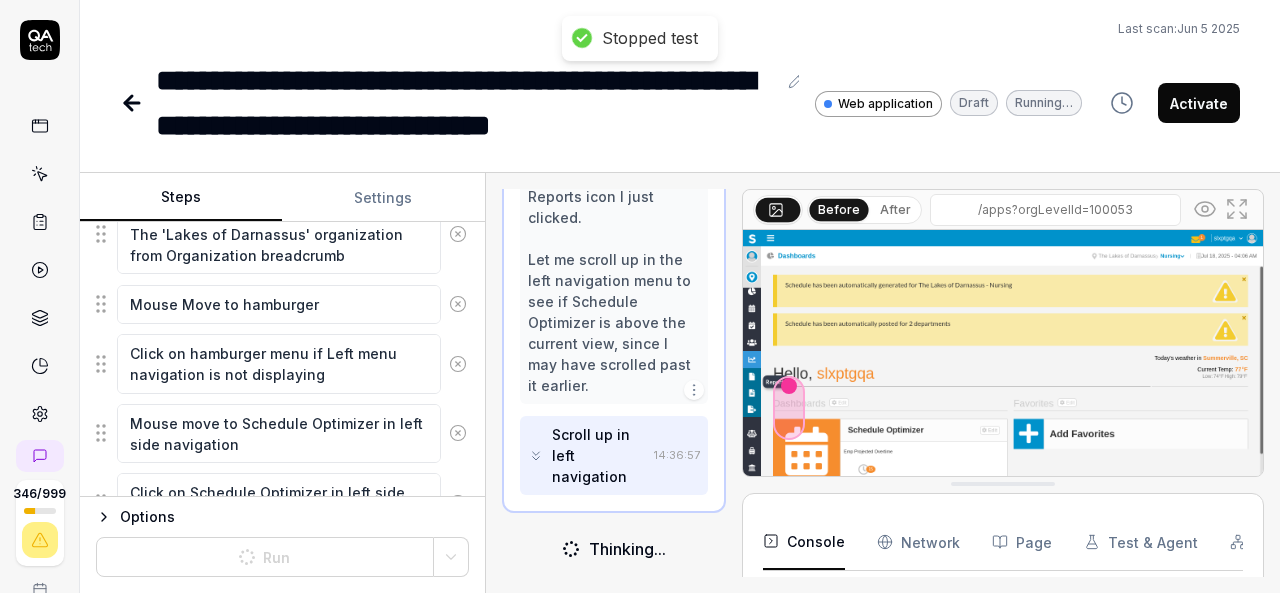 scroll, scrollTop: 1448, scrollLeft: 0, axis: vertical 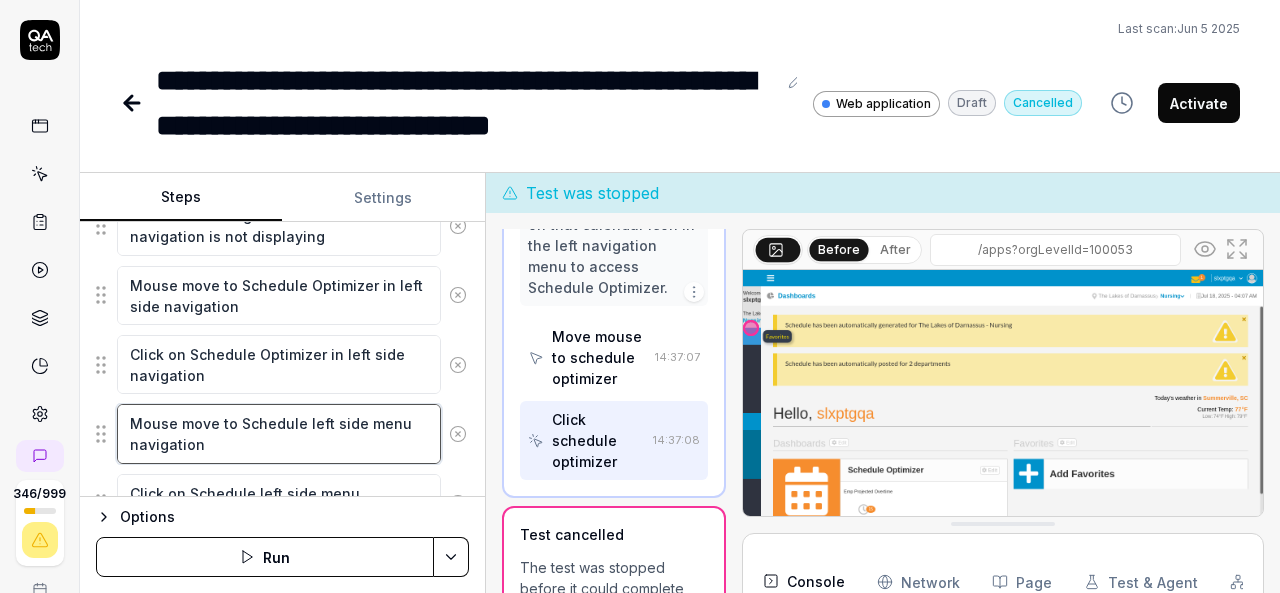 click on "Mouse move to Schedule left side menu navigation" at bounding box center (279, 433) 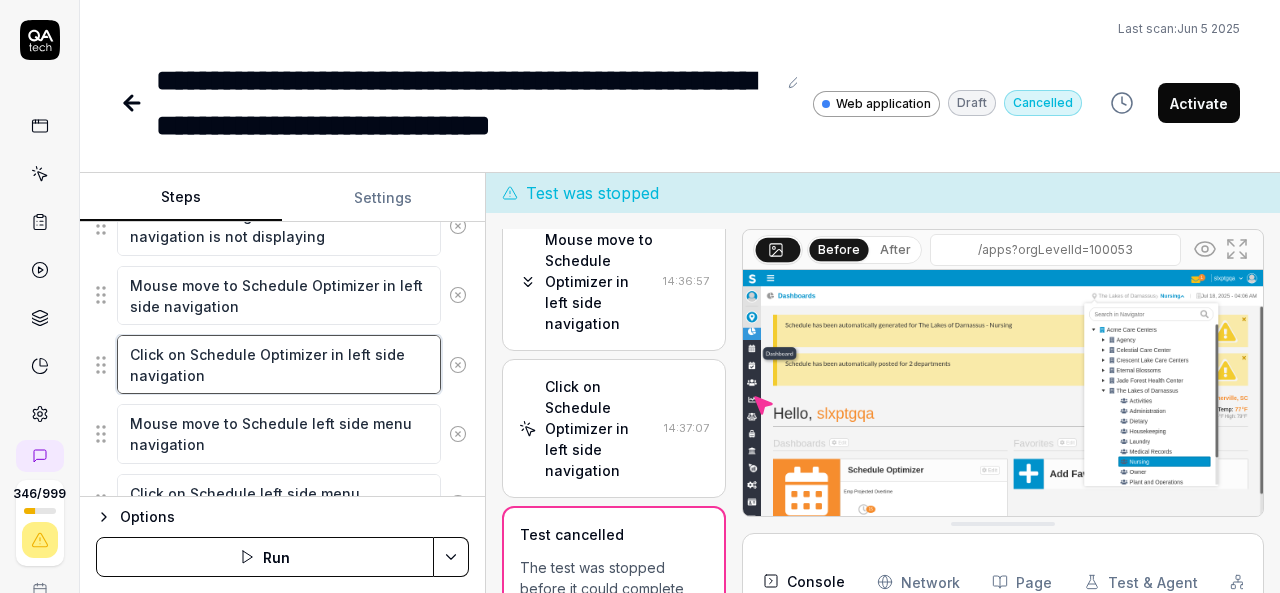click on "Click on Schedule Optimizer in left side navigation" at bounding box center (279, 364) 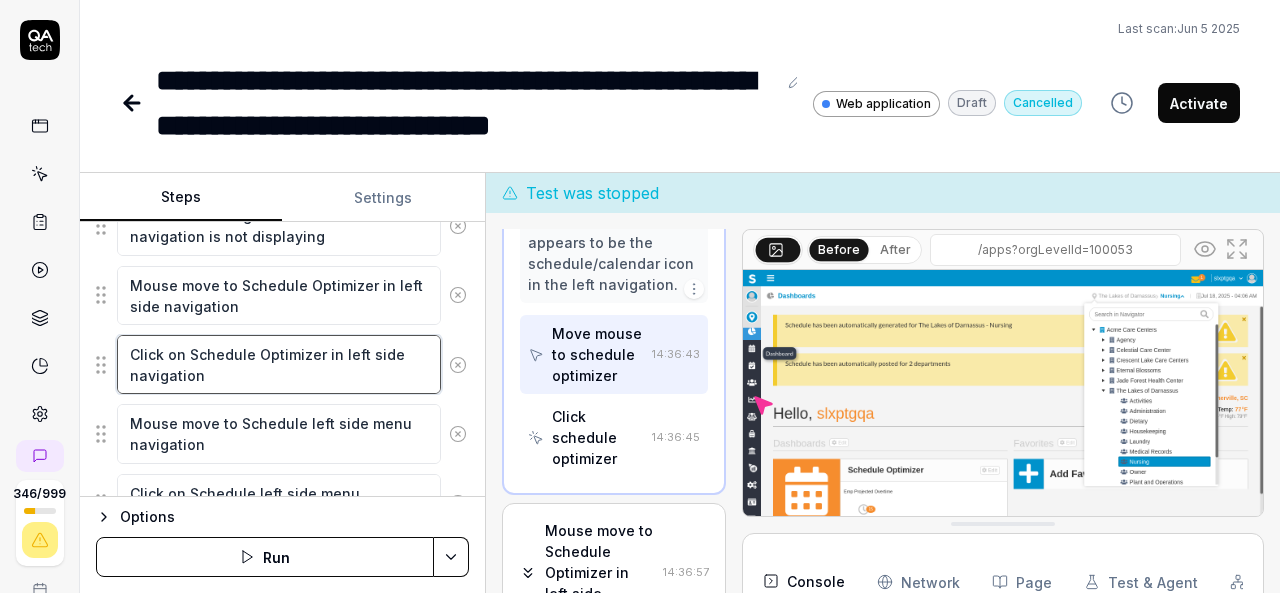 scroll, scrollTop: 1426, scrollLeft: 0, axis: vertical 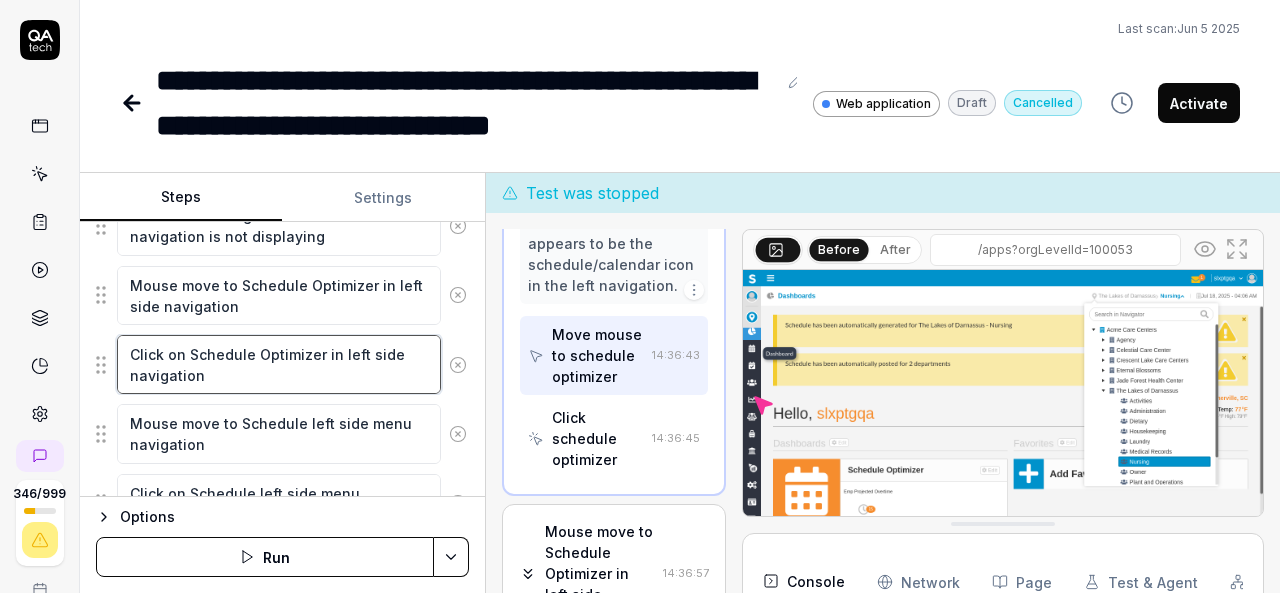 click on "Click on Schedule Optimizer in left side navigation" at bounding box center (279, 364) 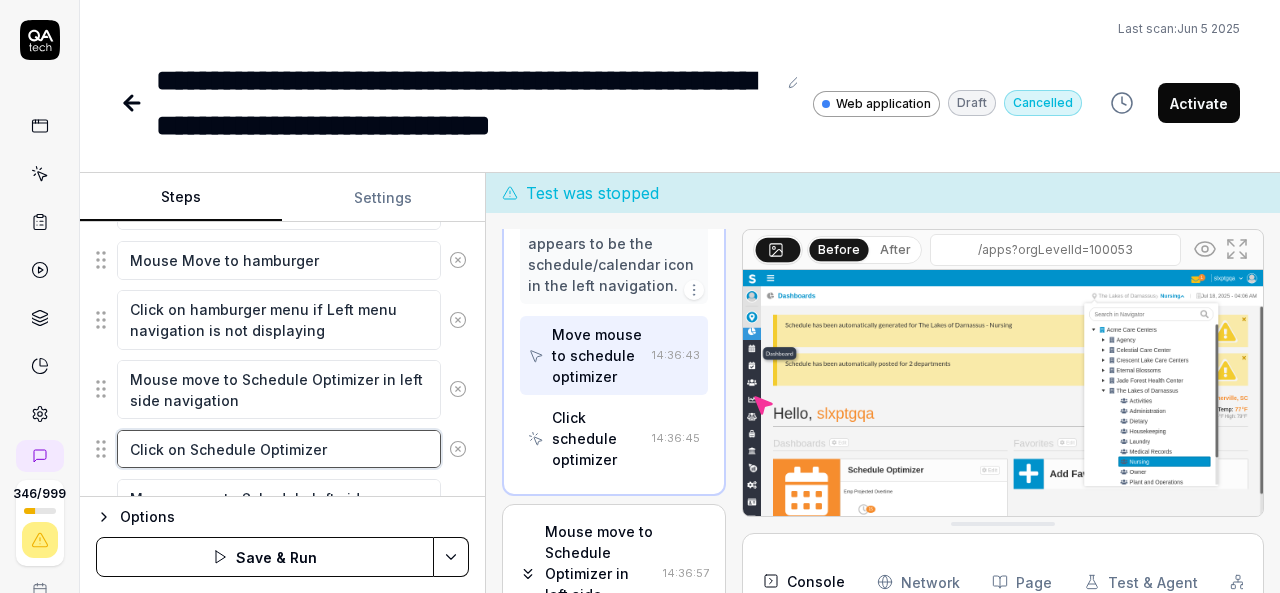 scroll, scrollTop: 443, scrollLeft: 0, axis: vertical 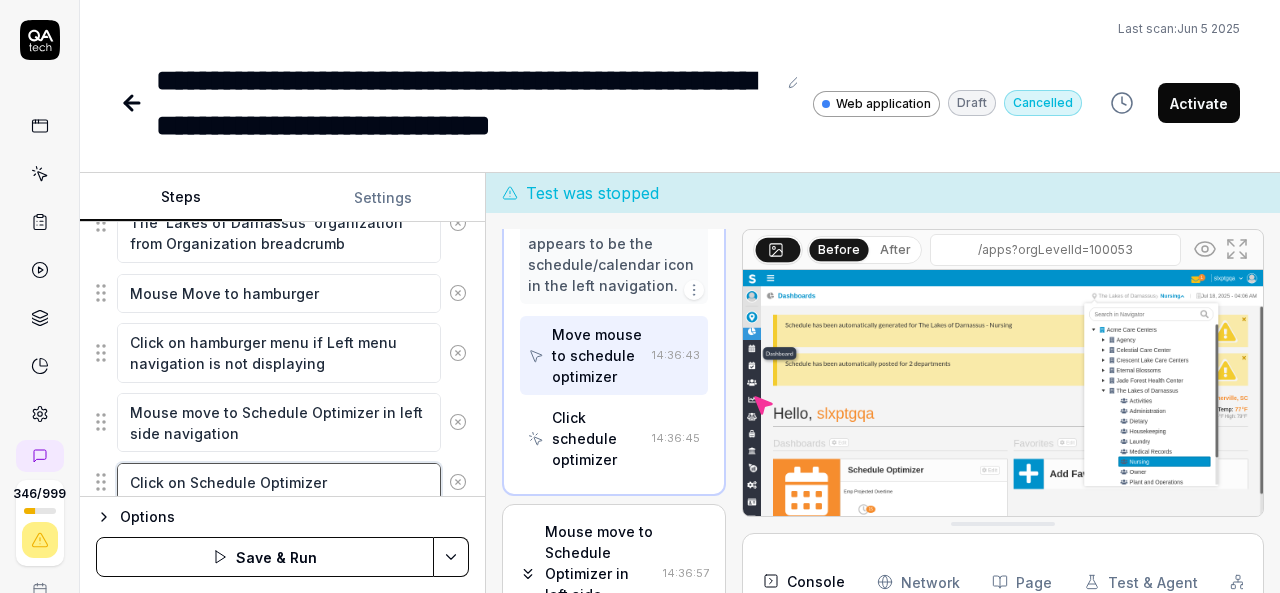type on "Click on Schedule Optimizer" 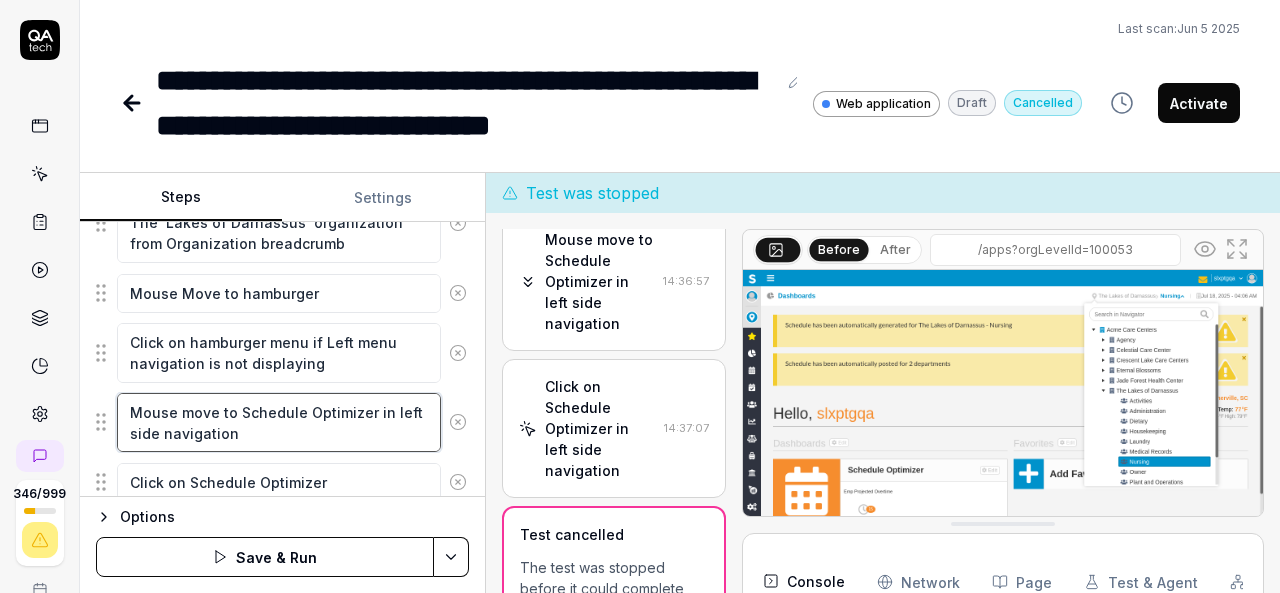 click on "Mouse move to Schedule Optimizer in left side navigation" at bounding box center [279, 422] 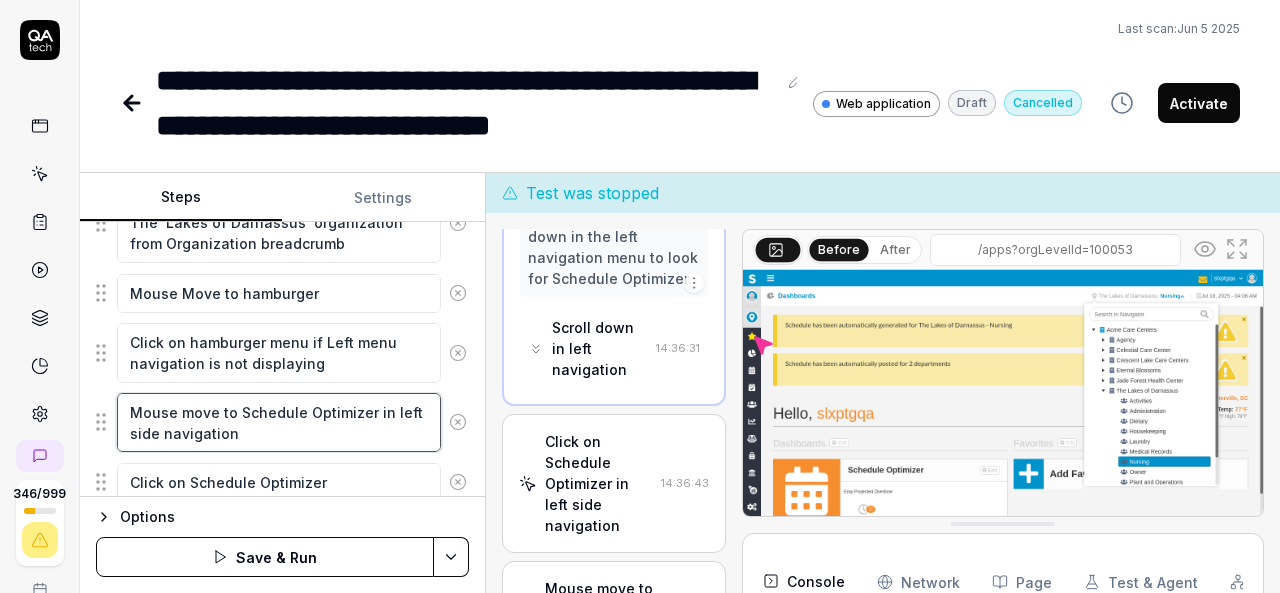 scroll, scrollTop: 1630, scrollLeft: 0, axis: vertical 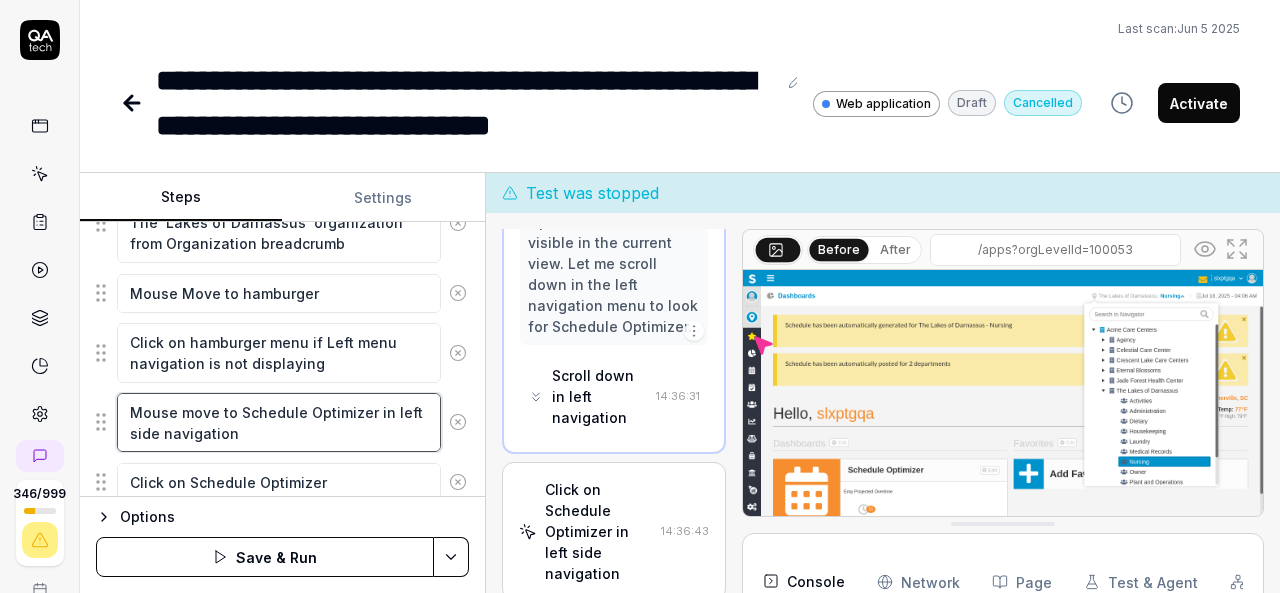 click on "Mouse move to Schedule Optimizer in left side navigation" at bounding box center (279, 422) 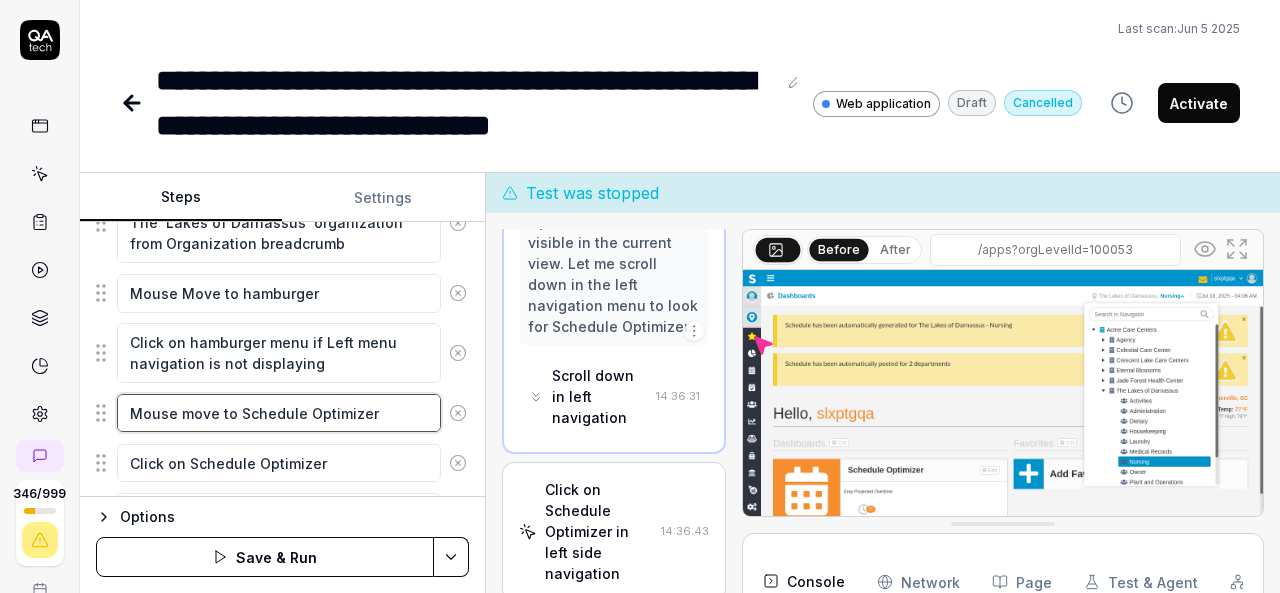type on "Mouse move to Schedule Optimizer" 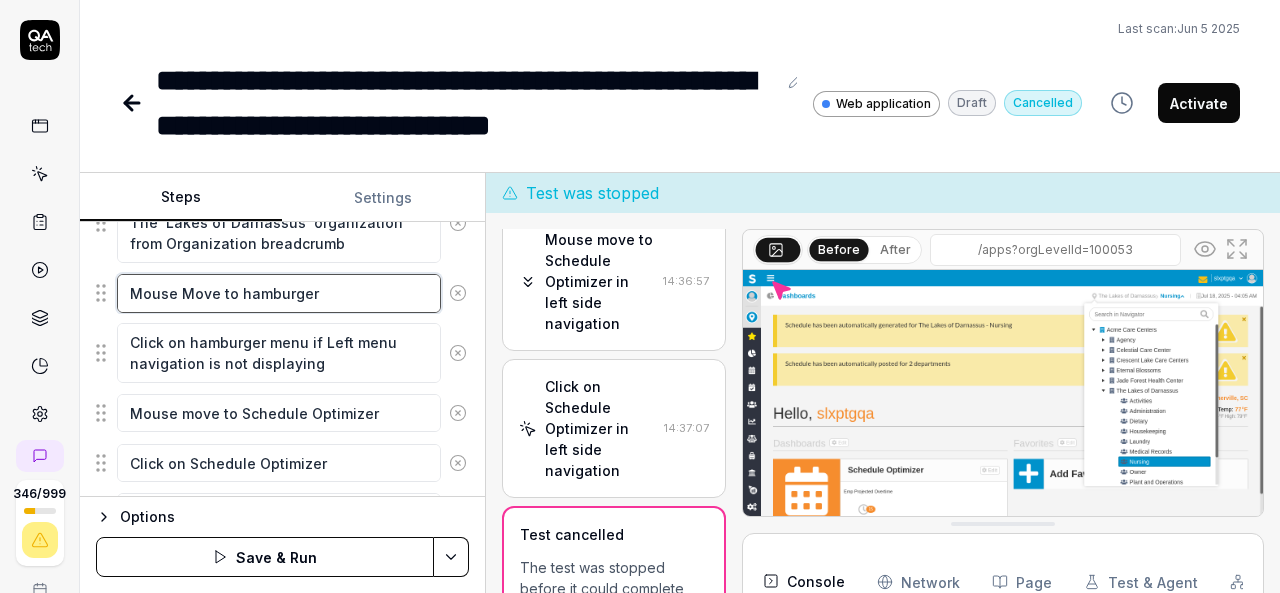 click on "Mouse Move to hamburger" at bounding box center [279, 293] 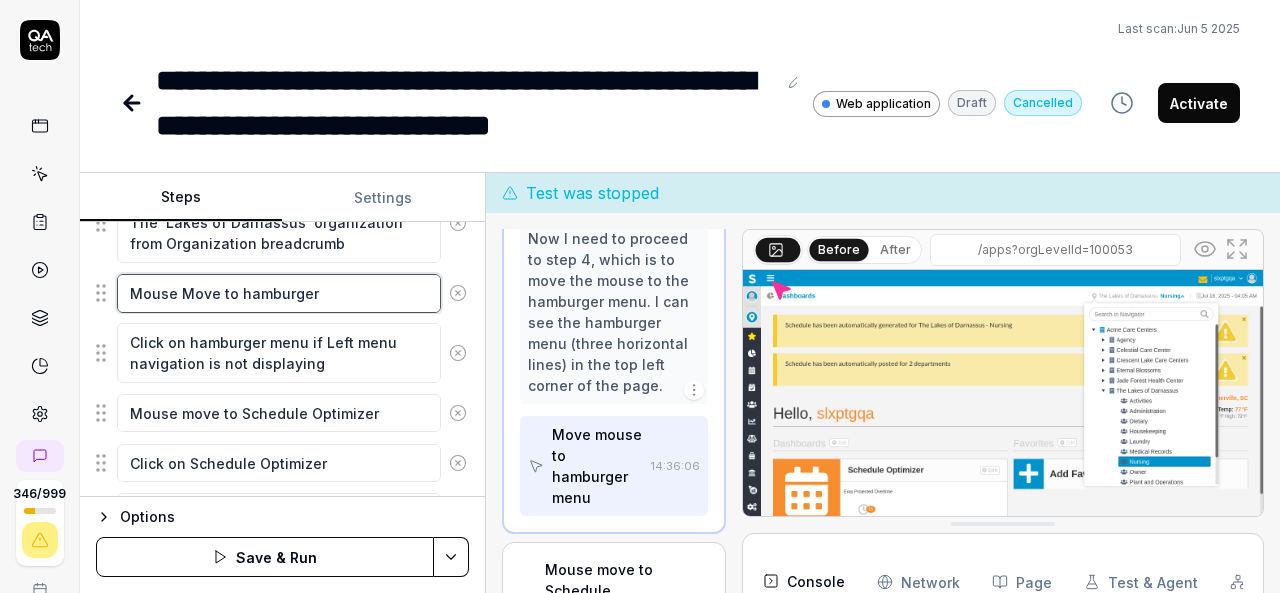 scroll, scrollTop: 798, scrollLeft: 0, axis: vertical 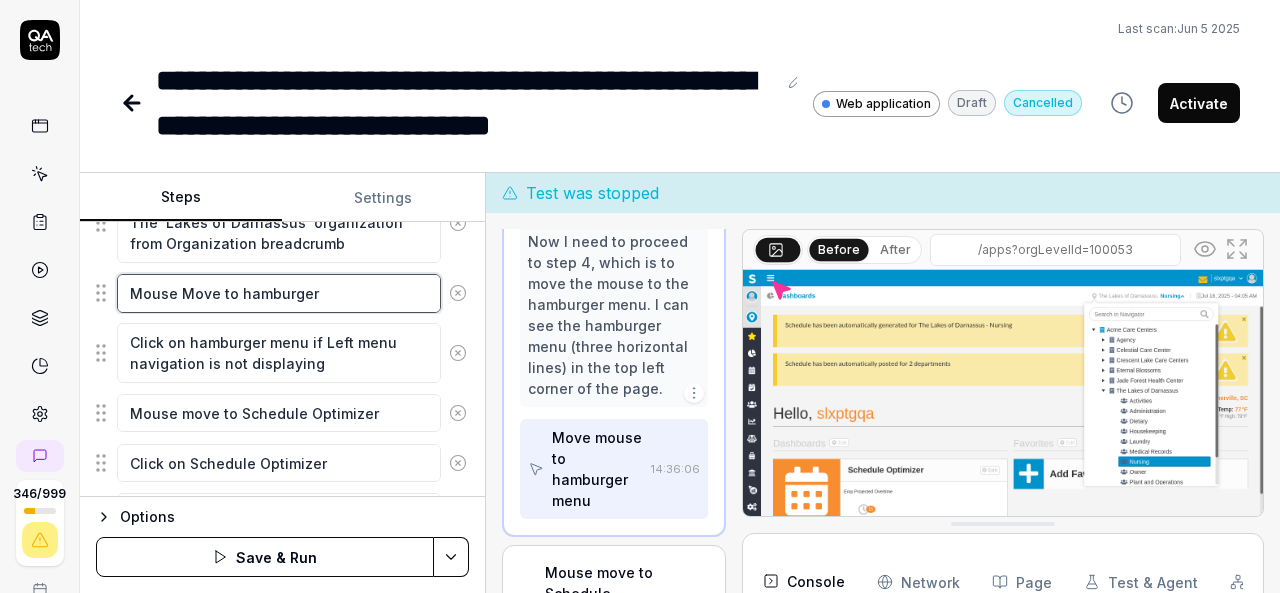 type on "*" 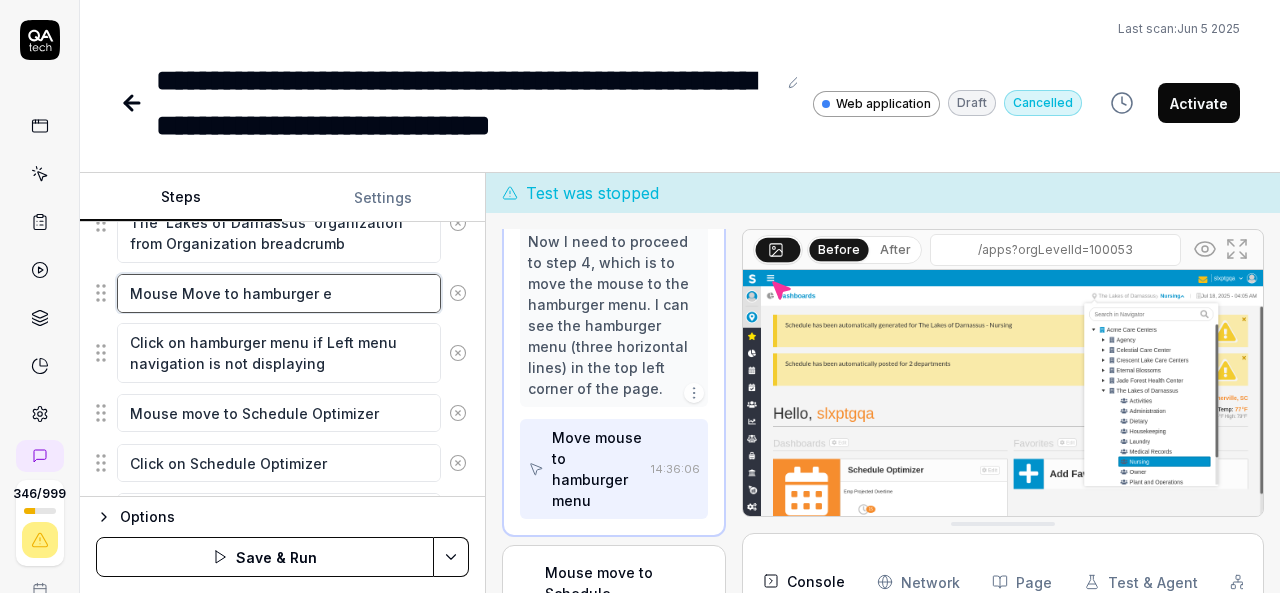 type on "*" 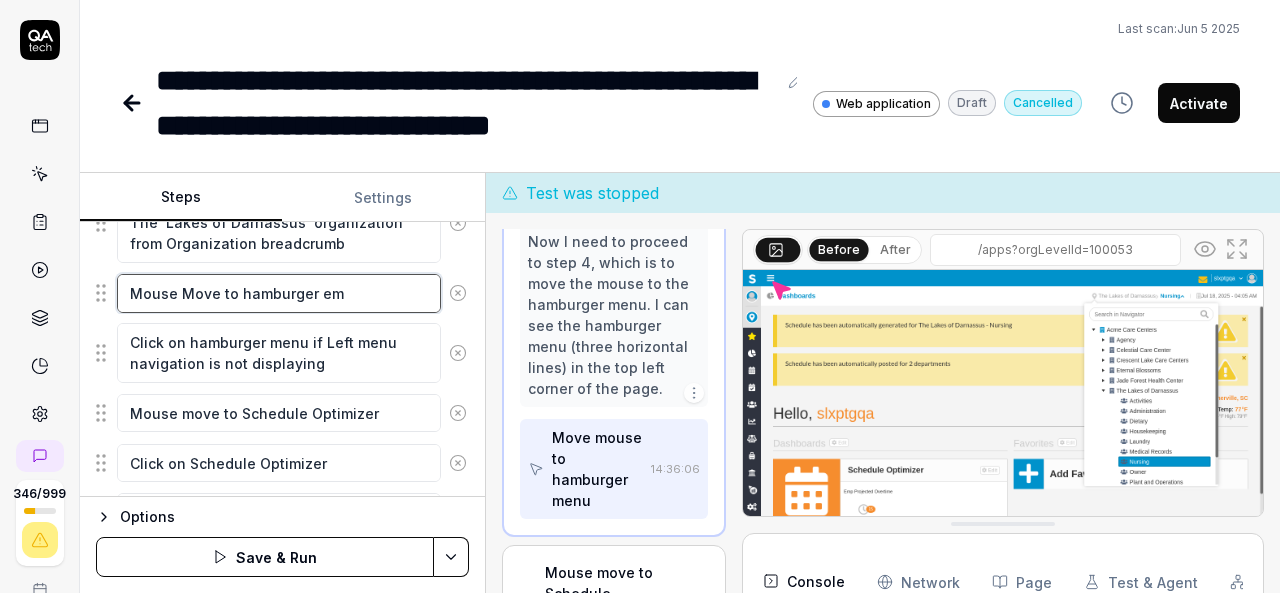 type on "*" 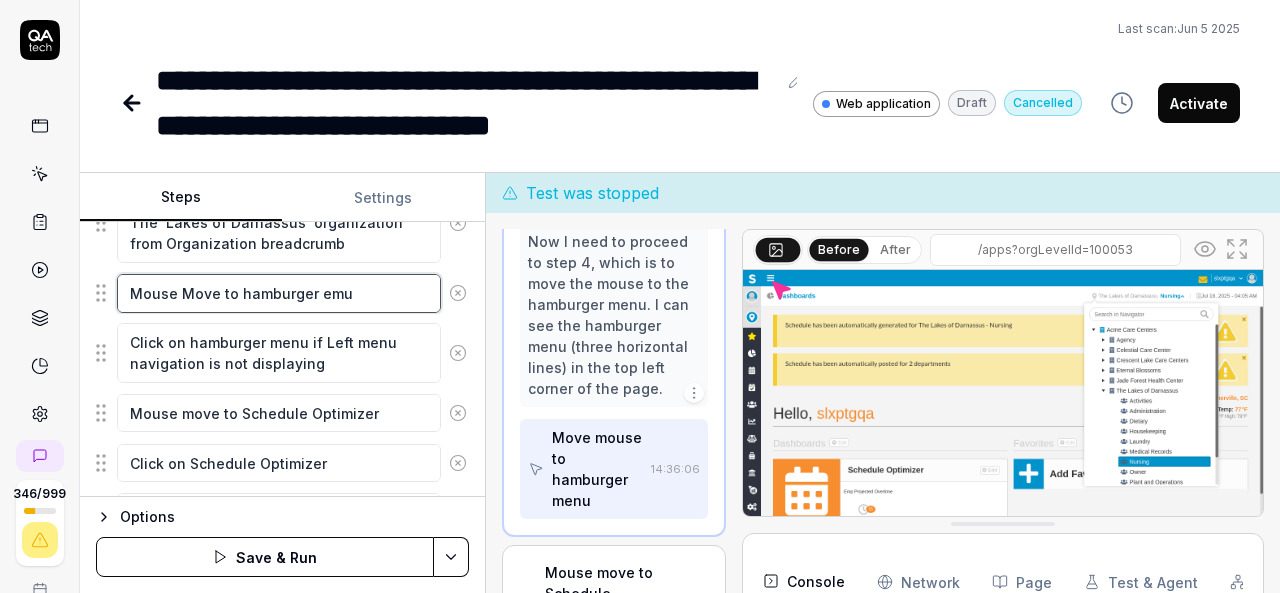 type on "*" 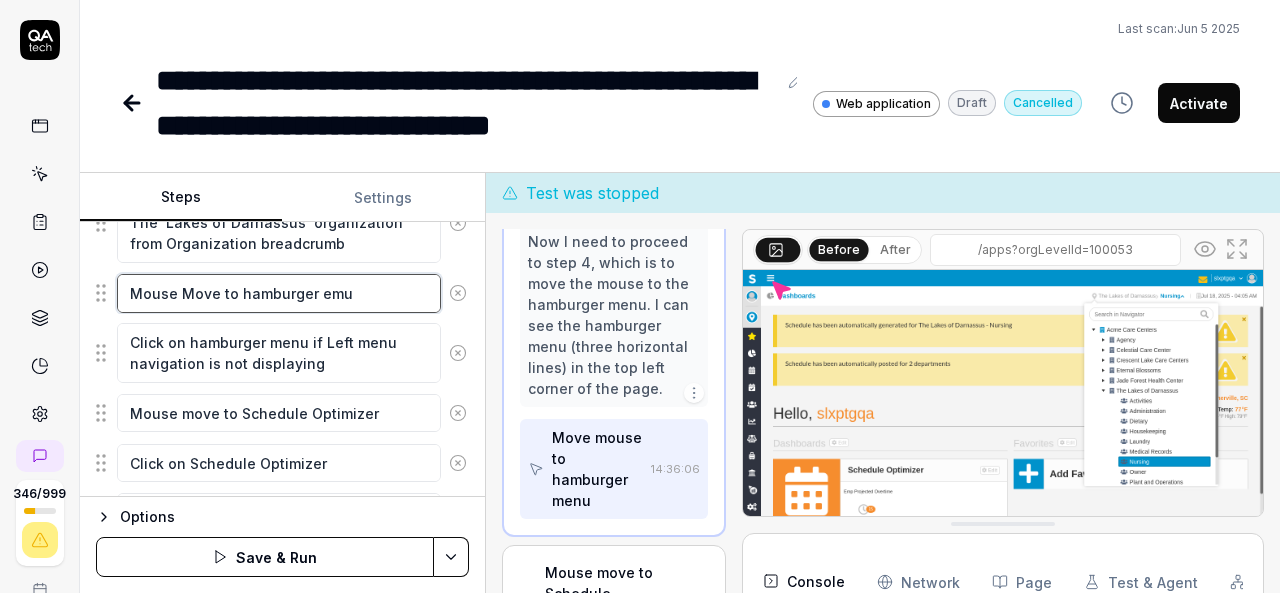 type on "Mouse Move to hamburger em" 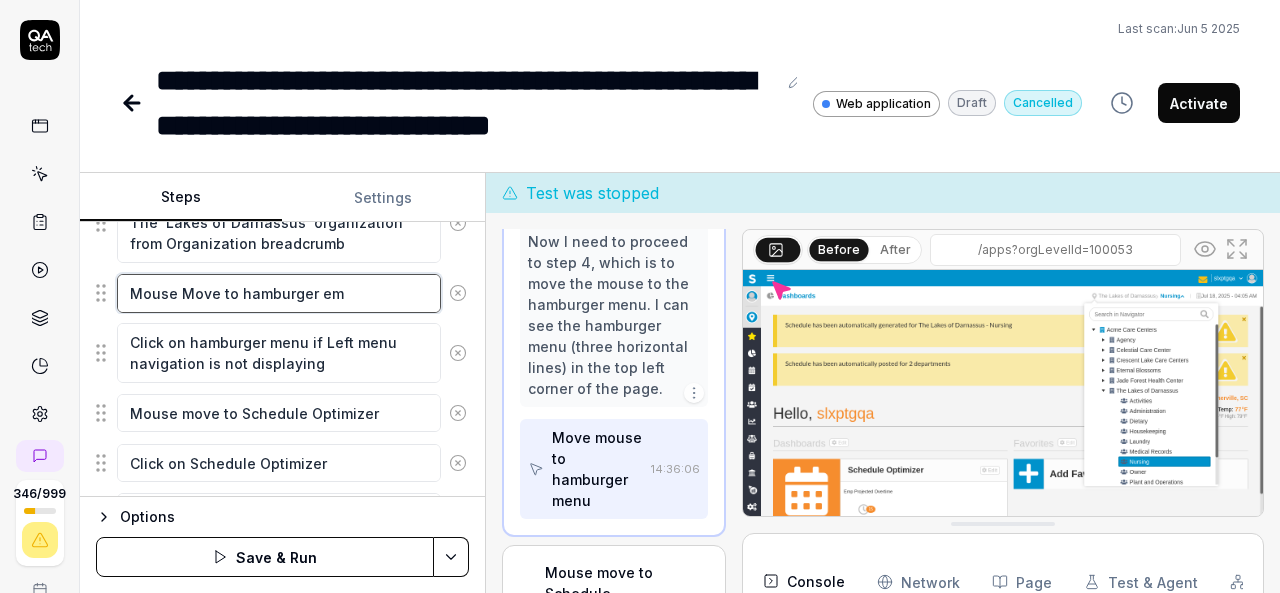 type on "*" 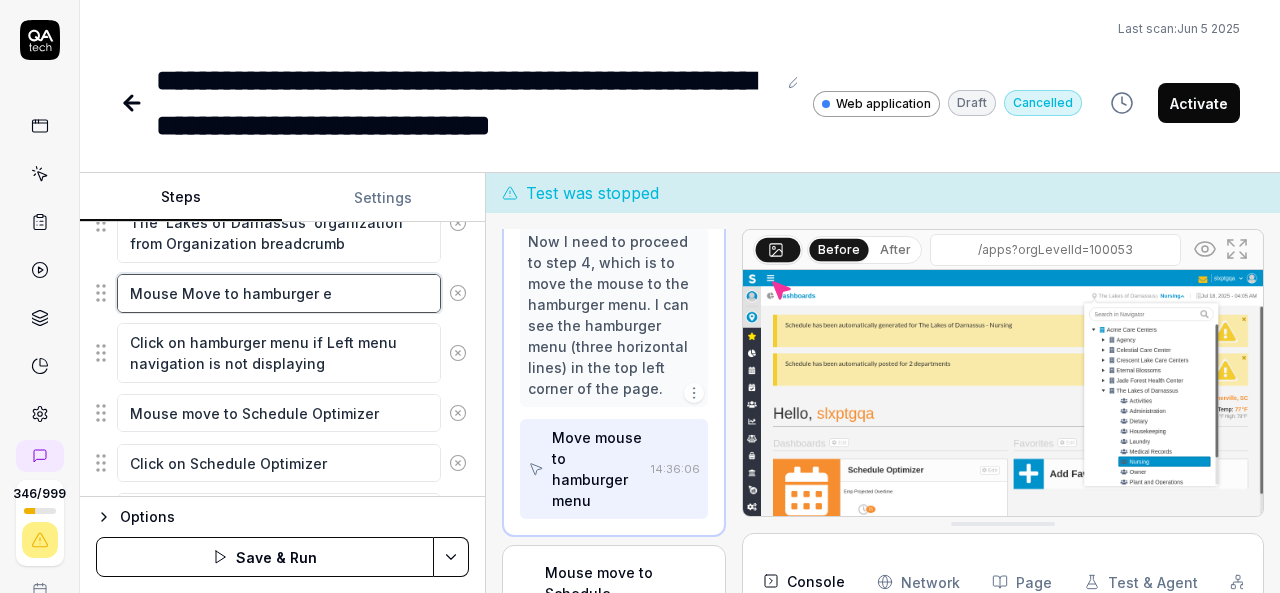 type on "*" 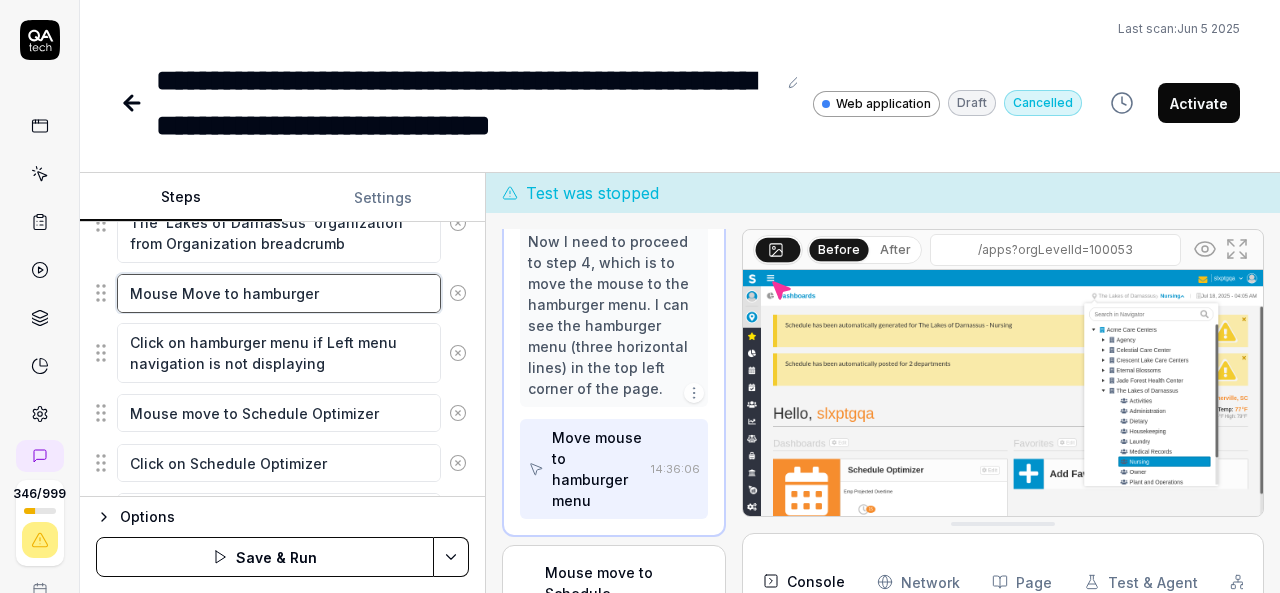 type on "*" 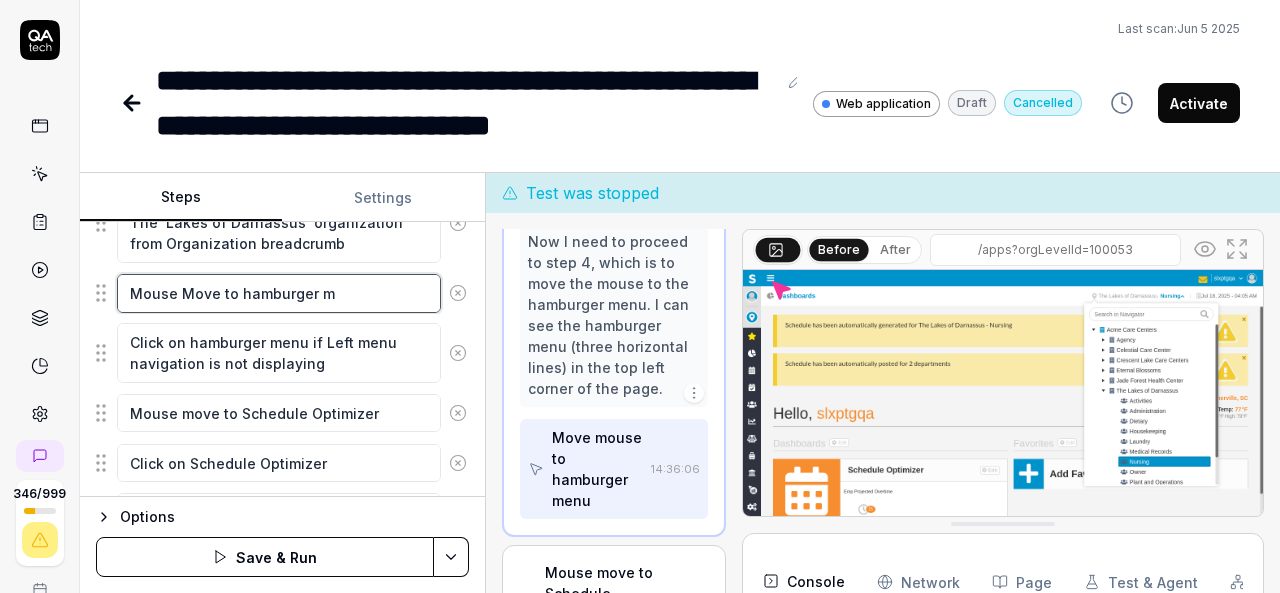 type on "*" 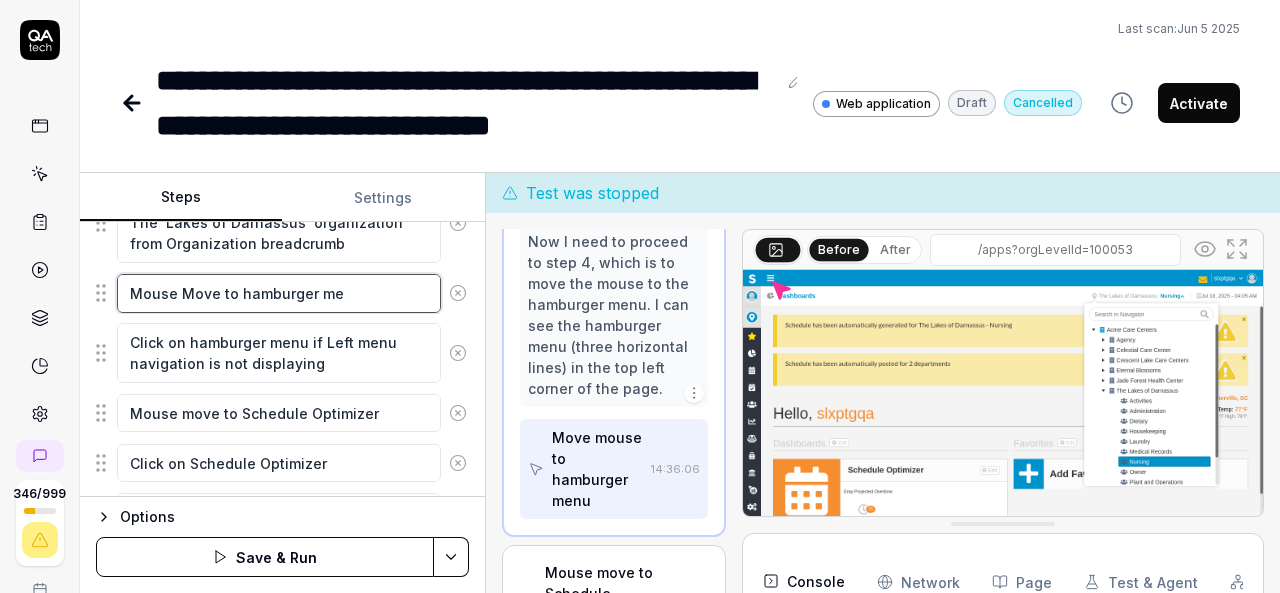 type on "*" 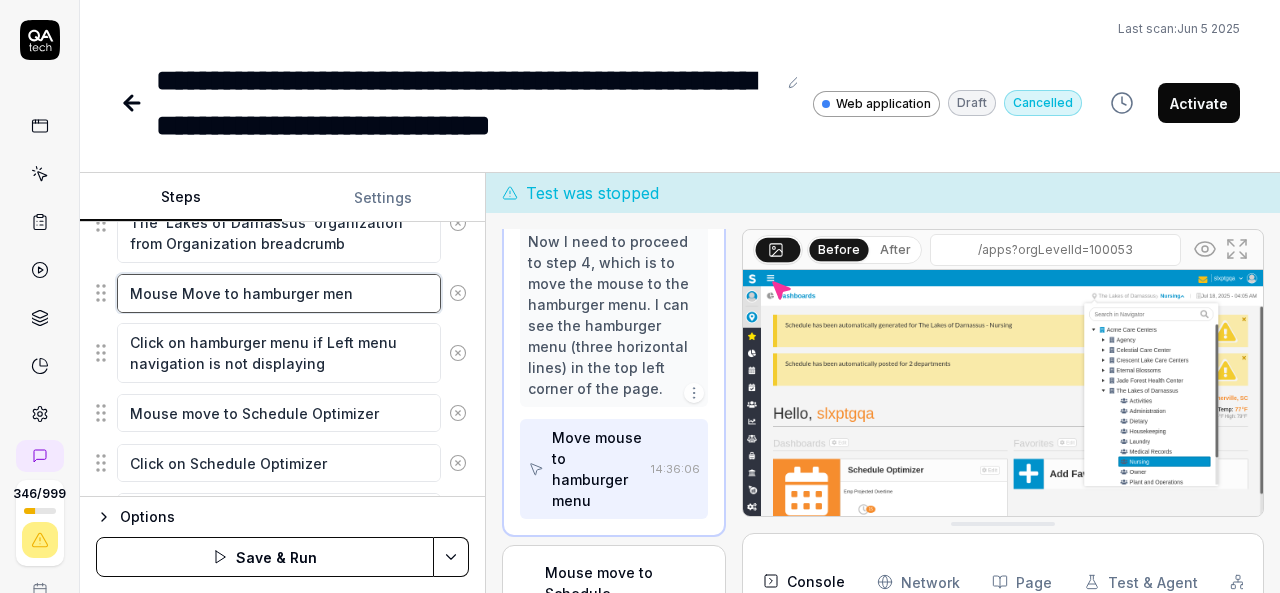 type on "*" 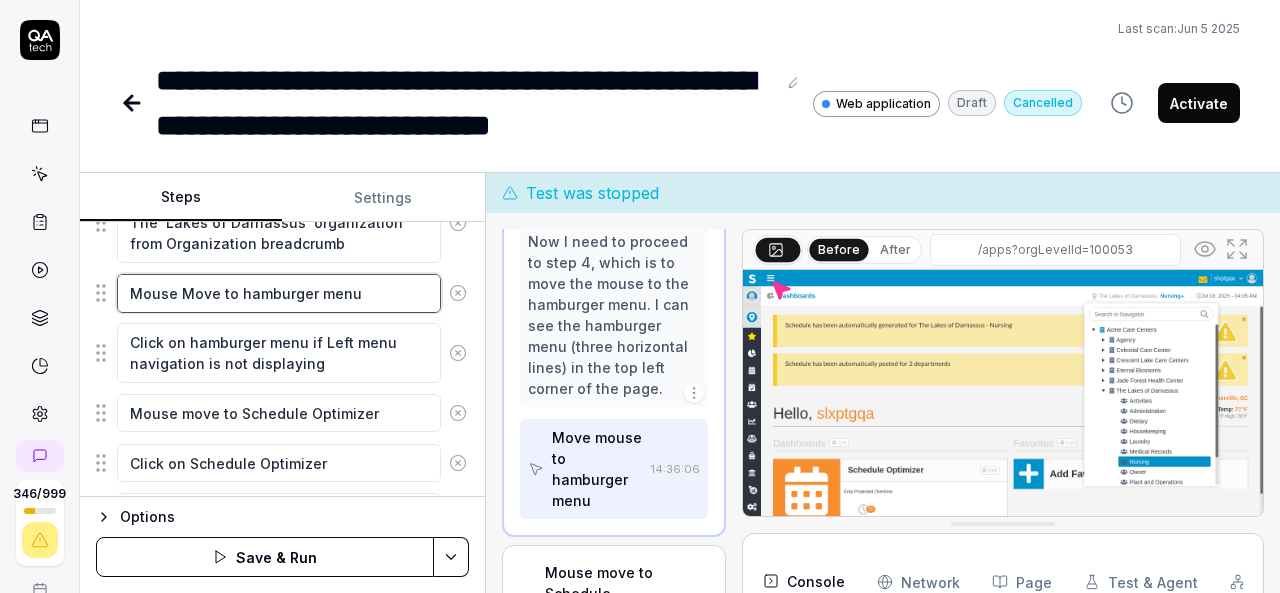 type on "Mouse Move to hamburger menu" 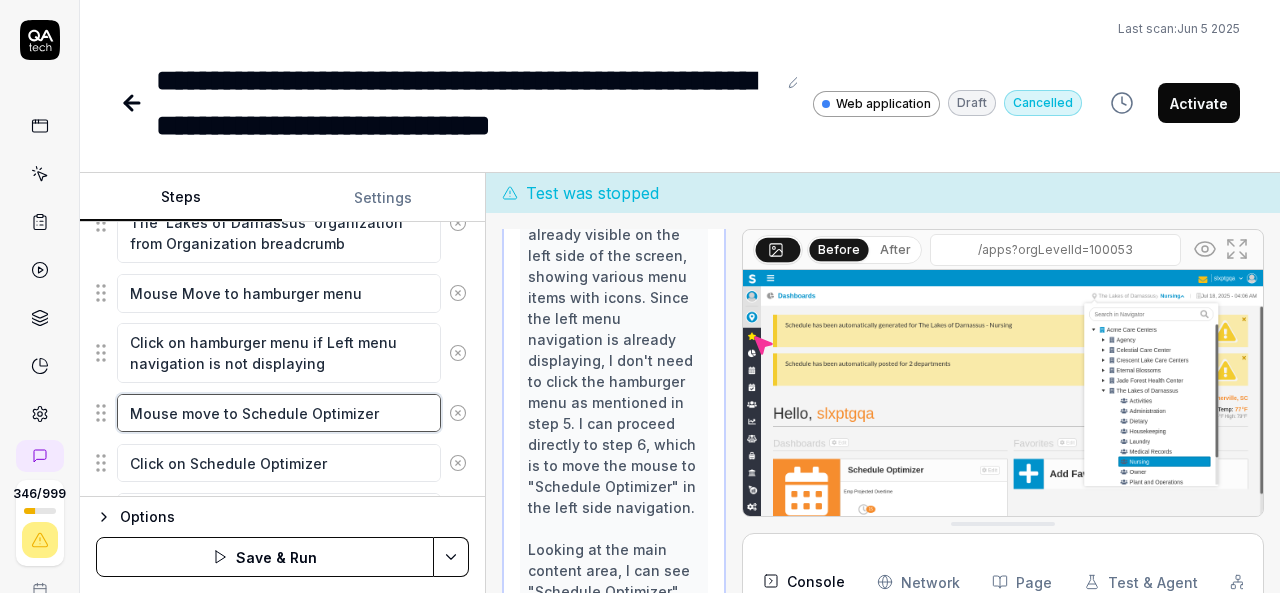 click on "Mouse move to Schedule Optimizer" at bounding box center [279, 413] 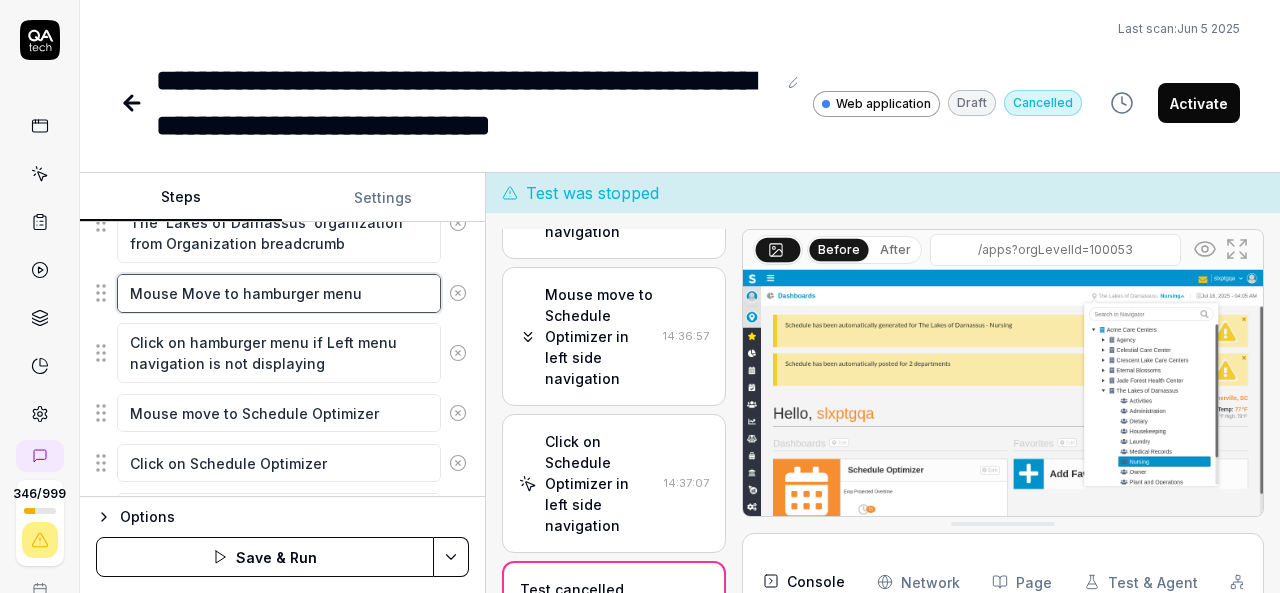 click on "Mouse Move to hamburger menu" at bounding box center [279, 293] 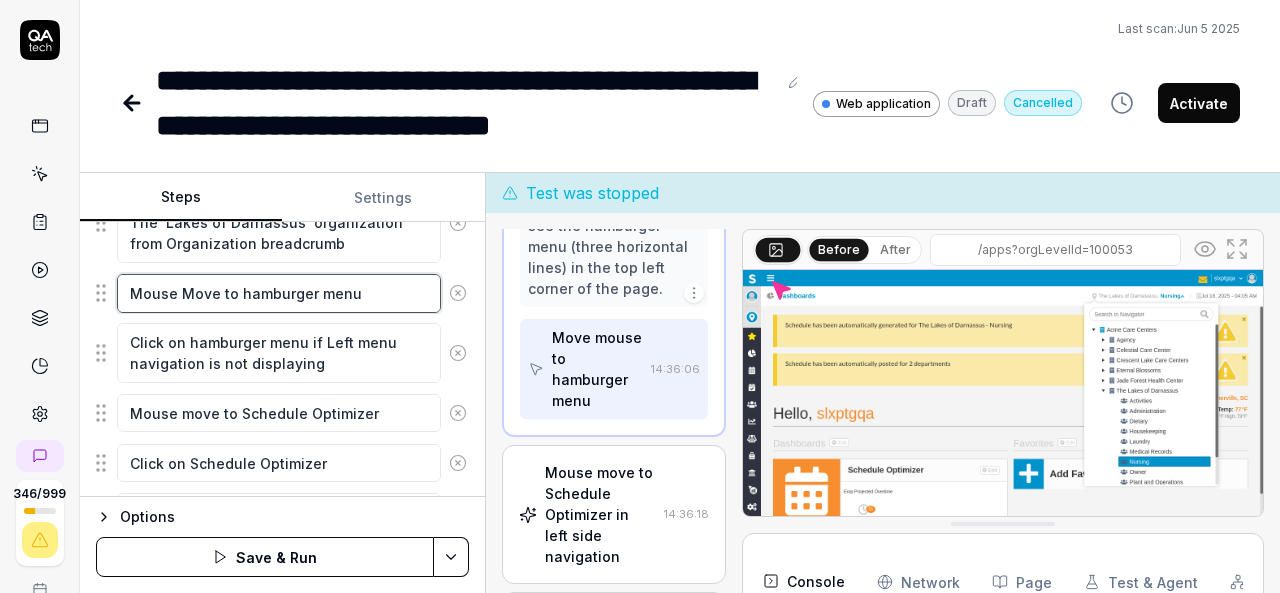 scroll, scrollTop: 798, scrollLeft: 0, axis: vertical 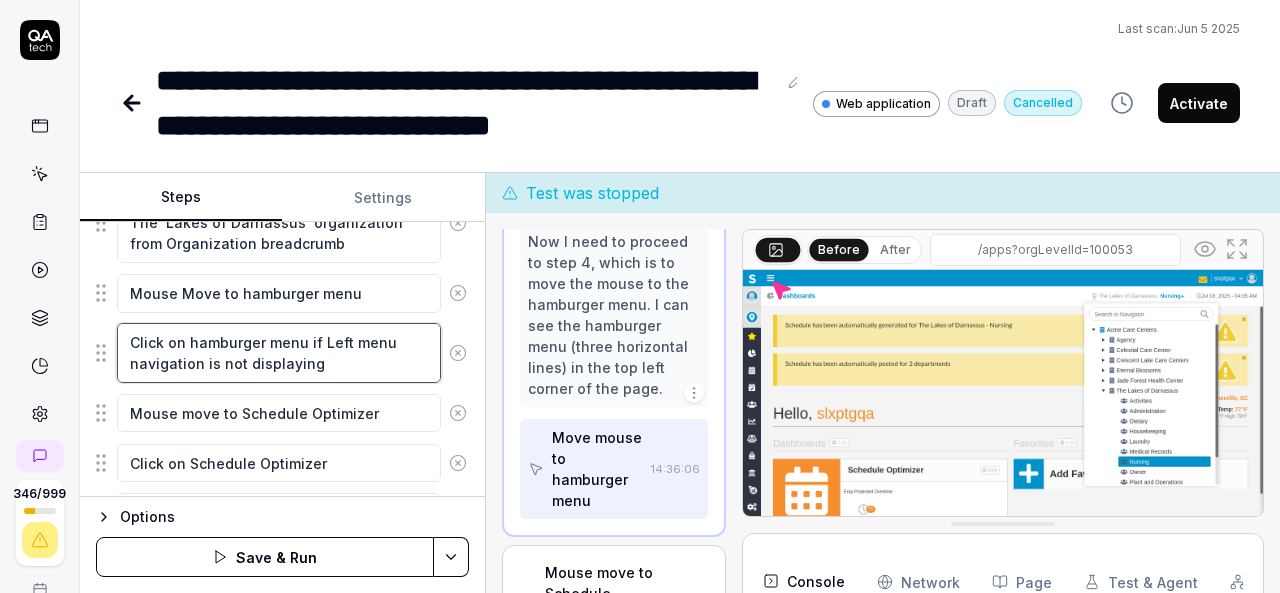 click on "Click on hamburger menu if Left menu navigation is not displaying" at bounding box center (279, 352) 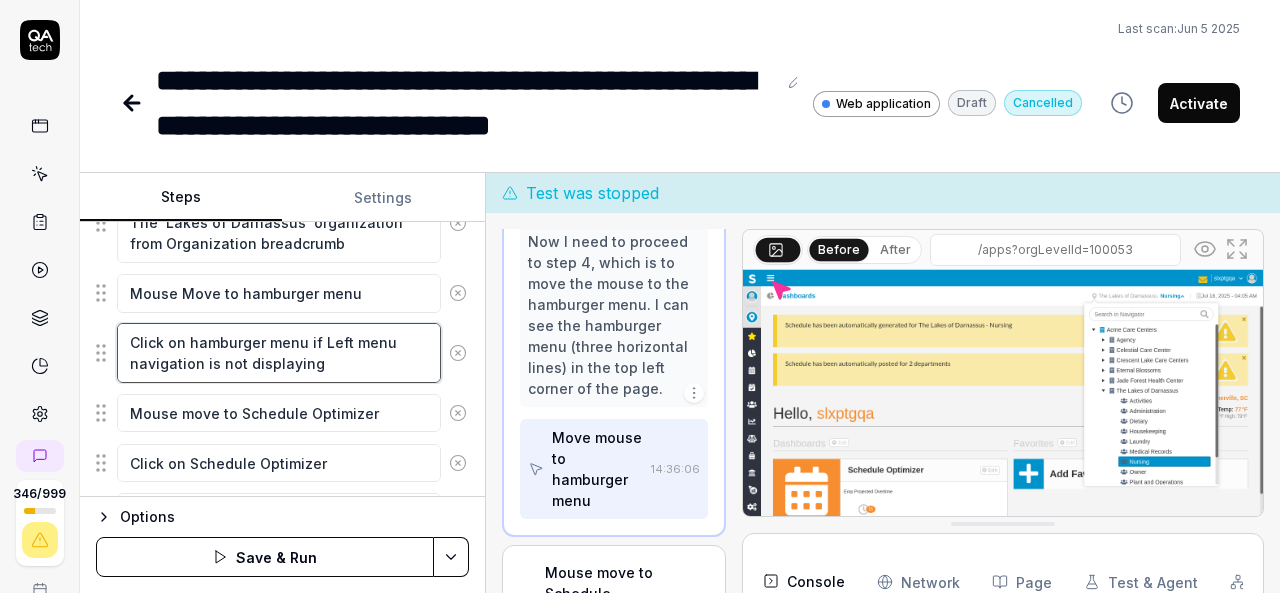 click on "Click on hamburger menu if Left menu navigation is not displaying" at bounding box center [279, 352] 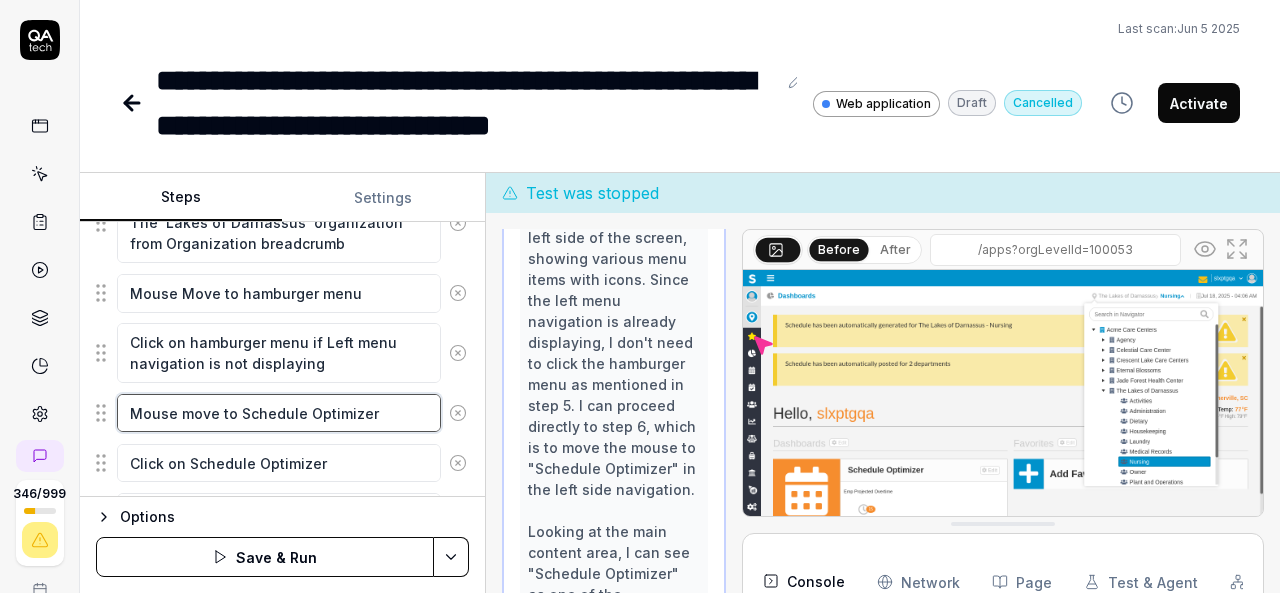 click on "Mouse move to Schedule Optimizer" at bounding box center (279, 413) 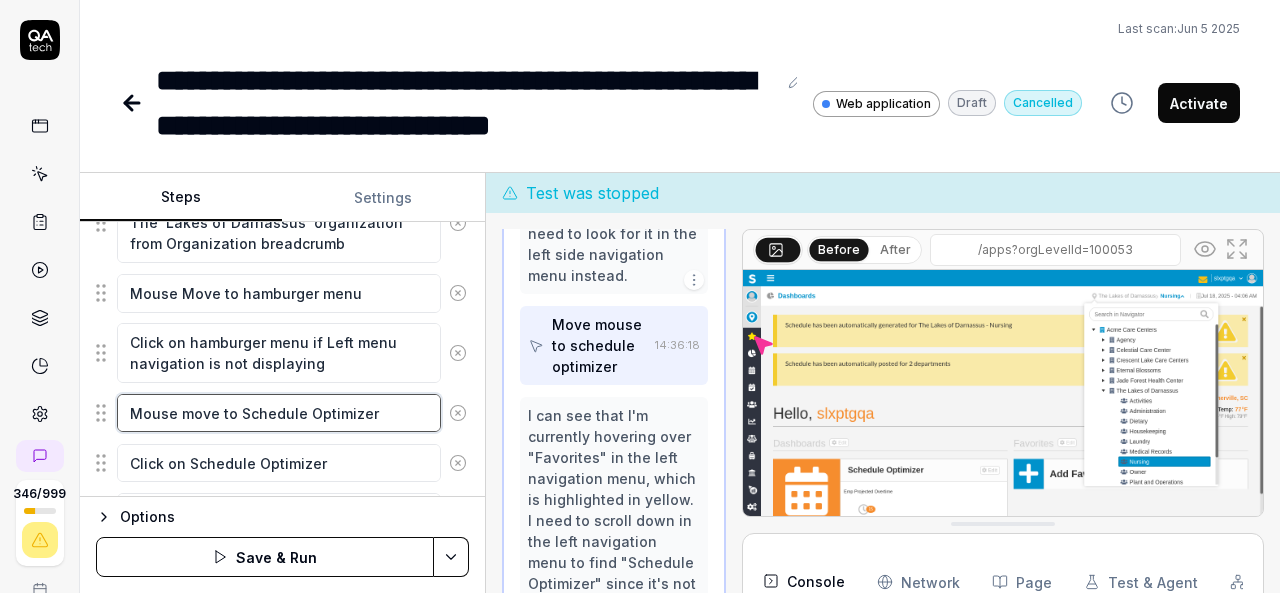 scroll, scrollTop: 1535, scrollLeft: 0, axis: vertical 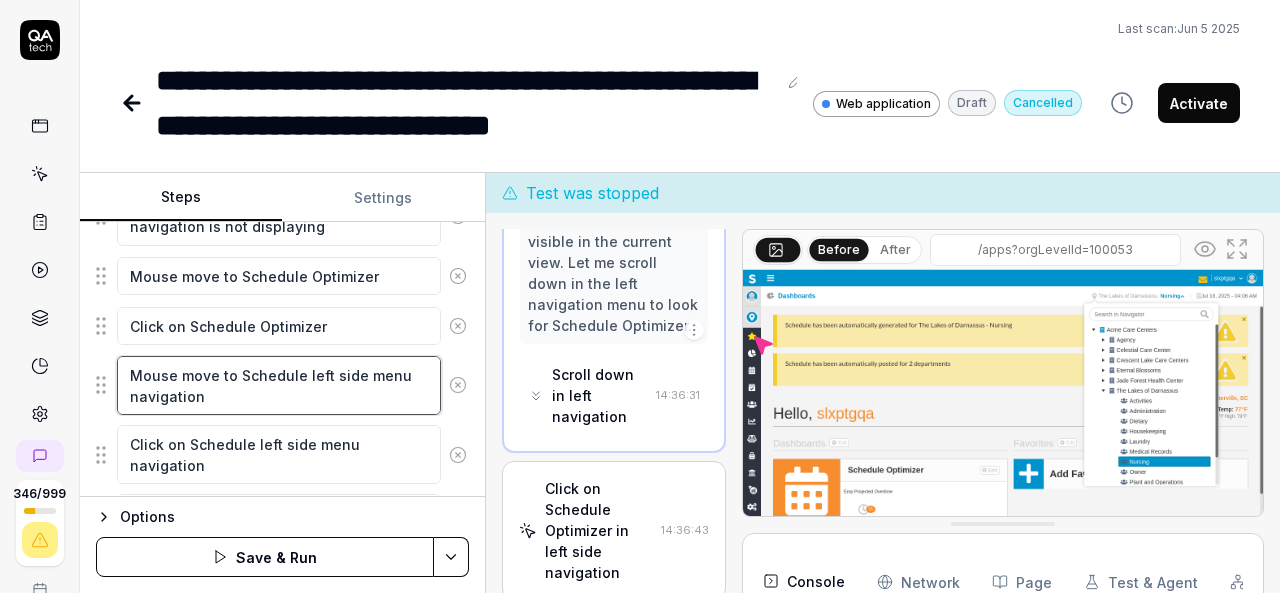 click on "Mouse move to Schedule left side menu navigation" at bounding box center [279, 385] 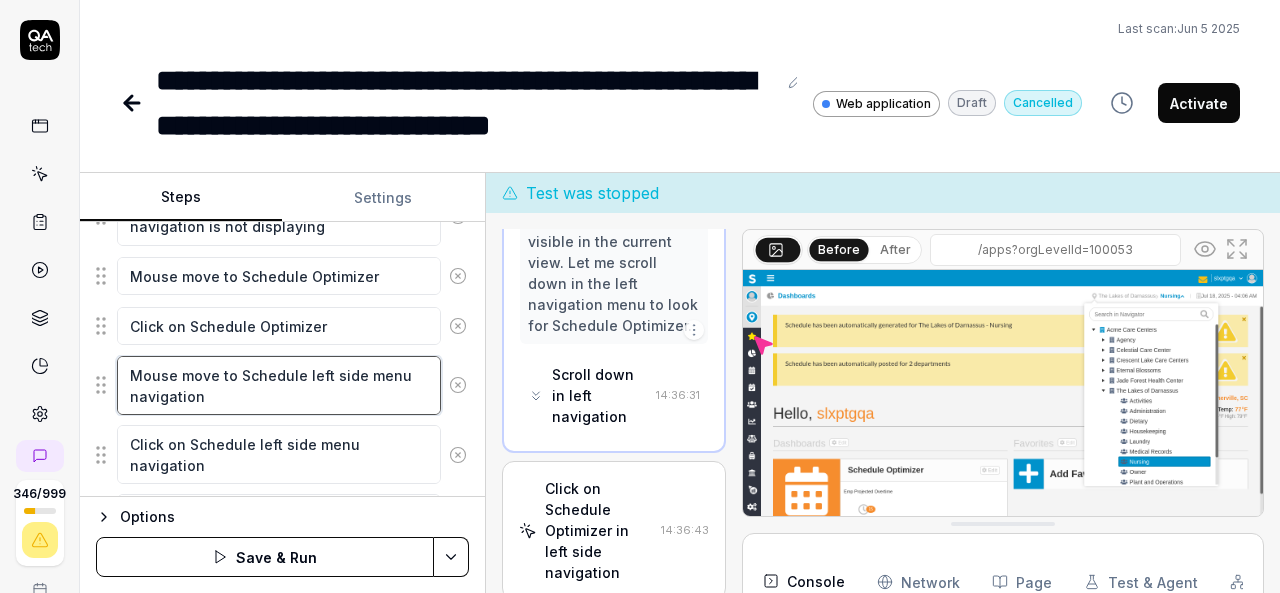 click on "Mouse move to Schedule left side menu navigation" at bounding box center [279, 385] 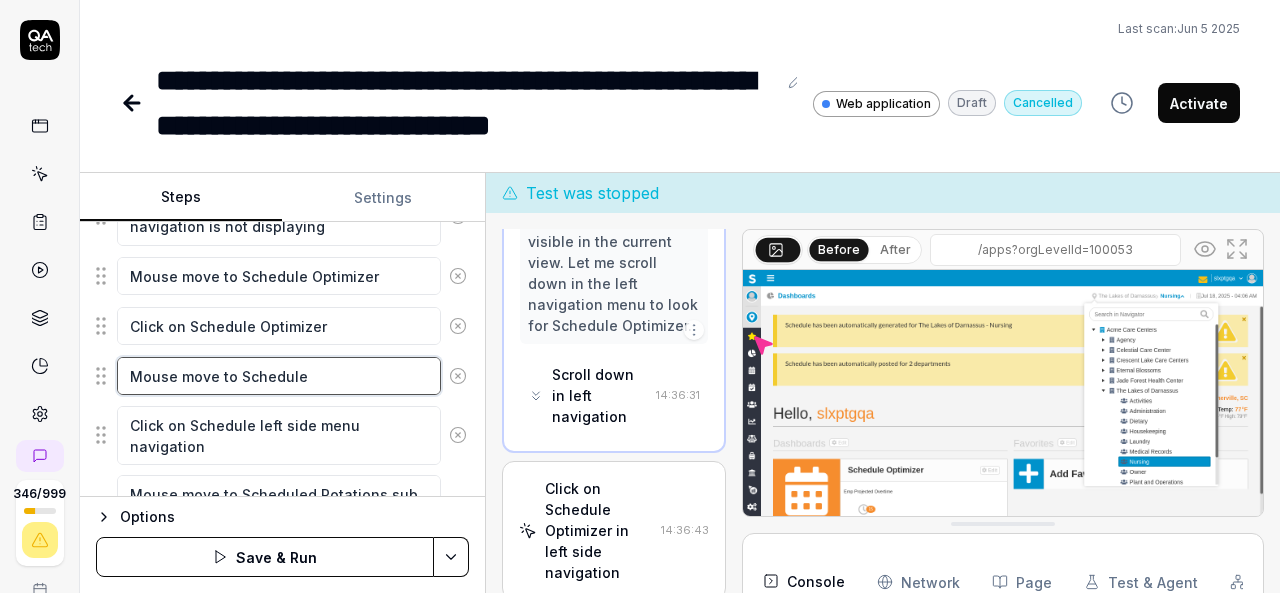 type on "Mouse move to Schedule" 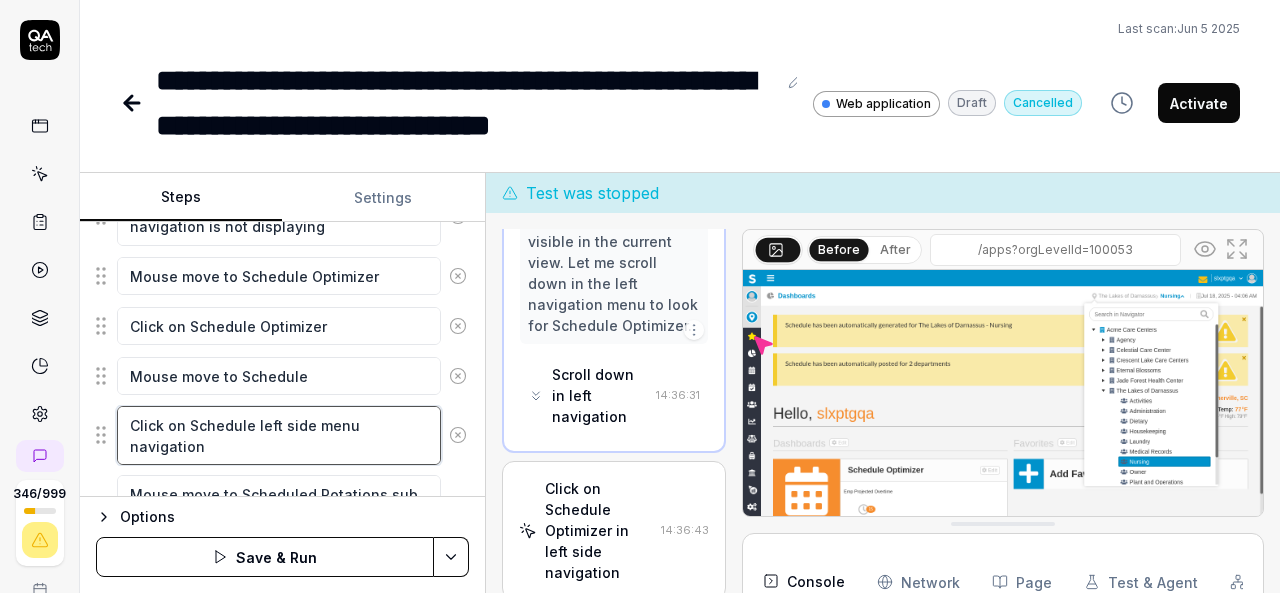 click on "Click on Schedule left side menu navigation" at bounding box center [279, 435] 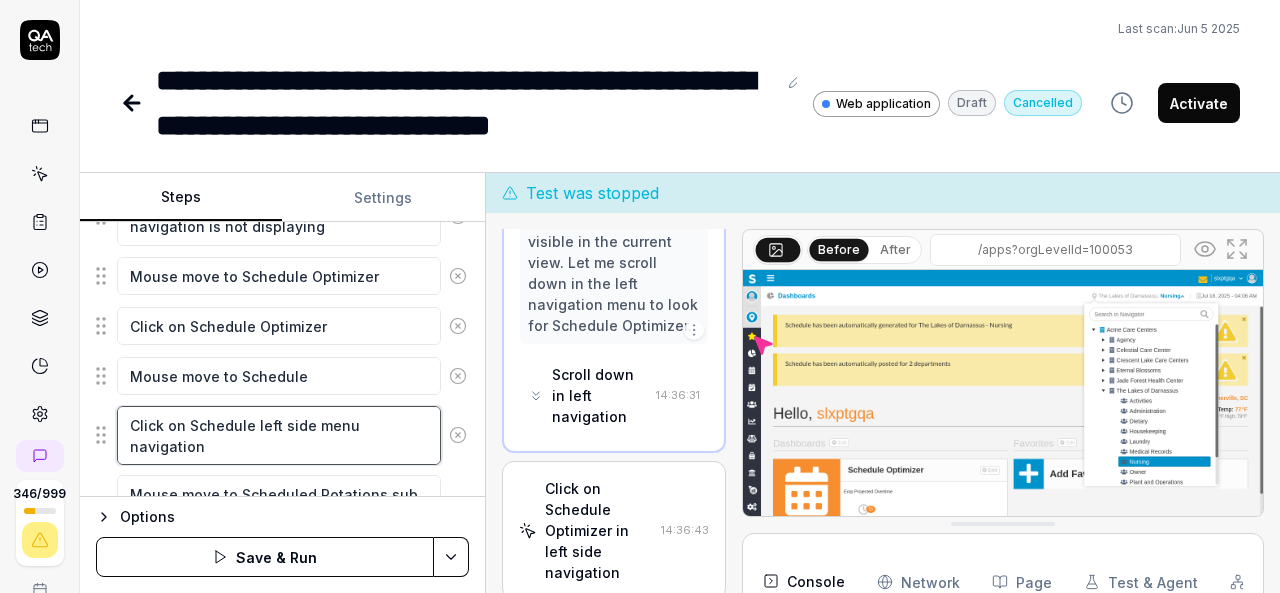 click on "Click on Schedule left side menu navigation" at bounding box center [279, 435] 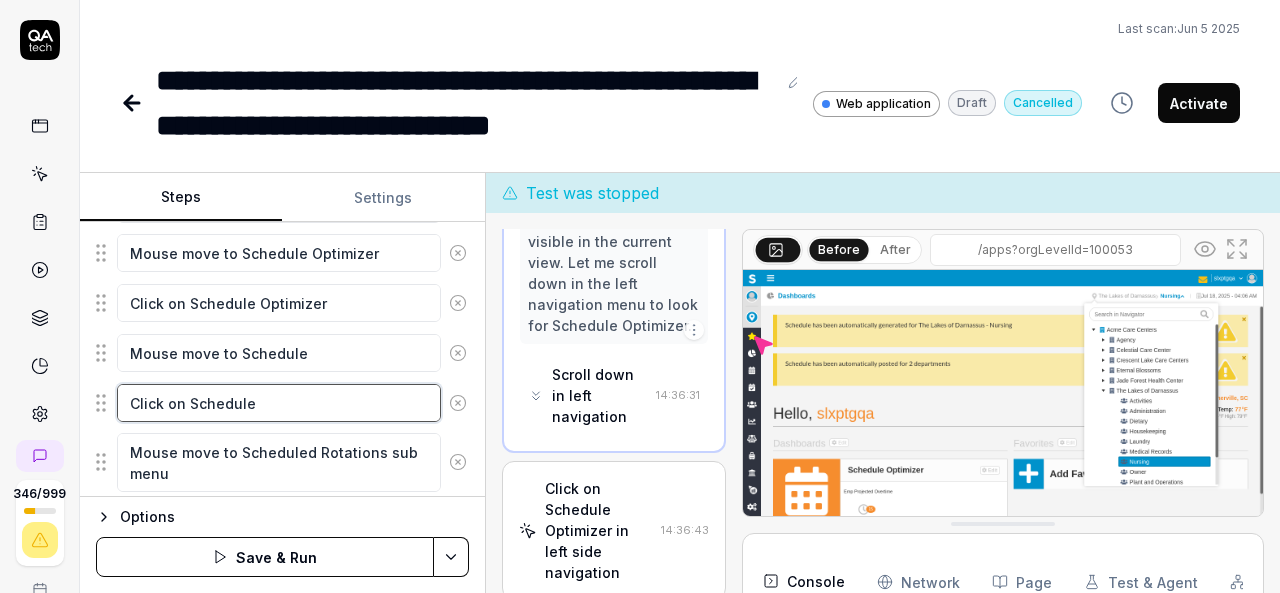 scroll, scrollTop: 608, scrollLeft: 0, axis: vertical 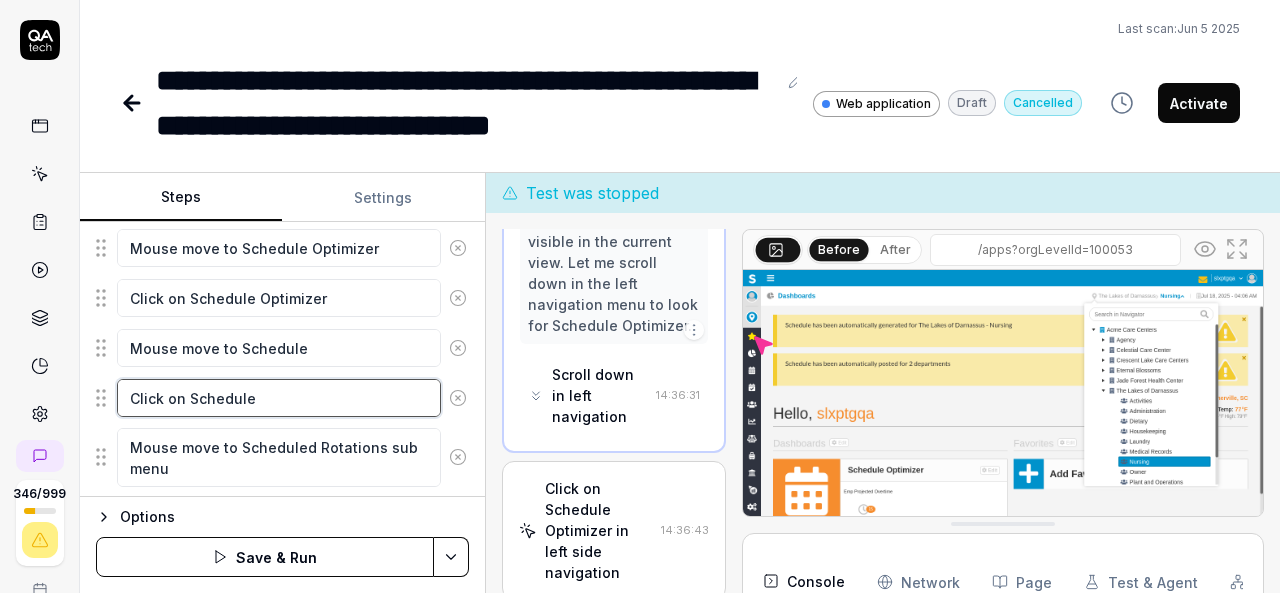 type on "*" 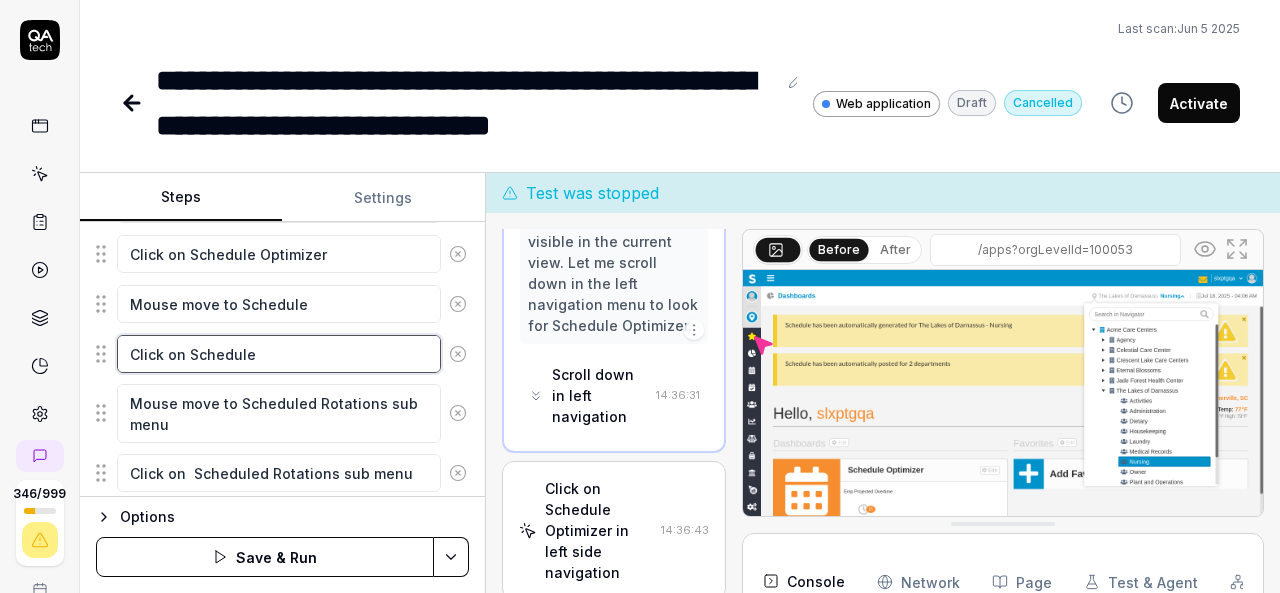 scroll, scrollTop: 653, scrollLeft: 0, axis: vertical 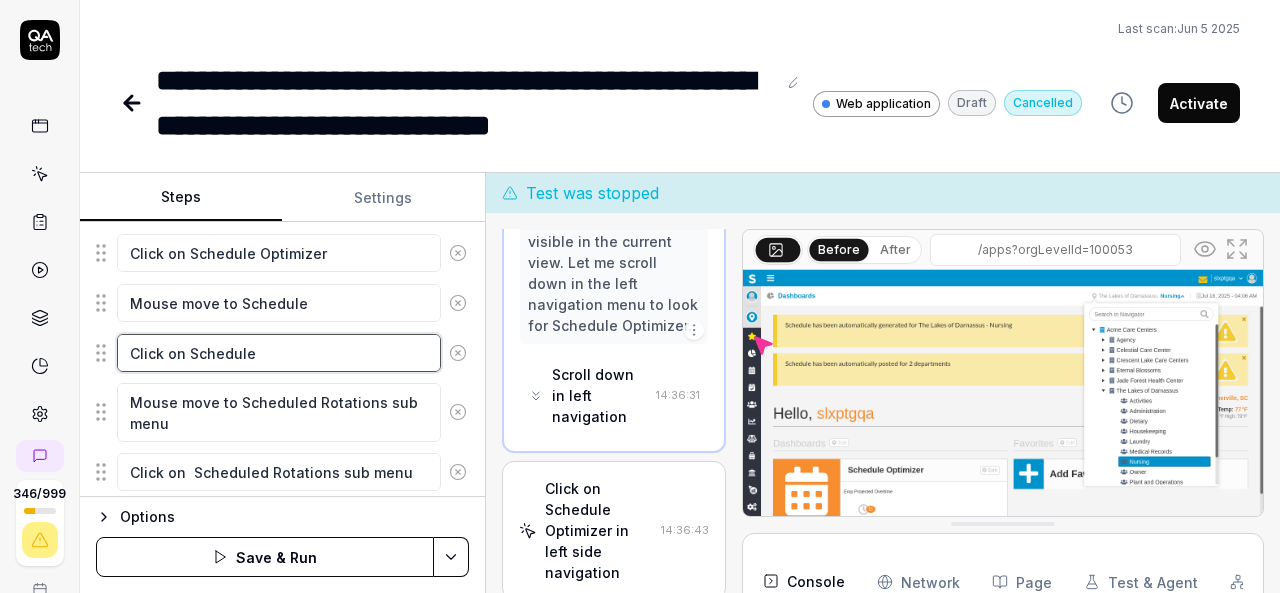 type on "Click on Schedule" 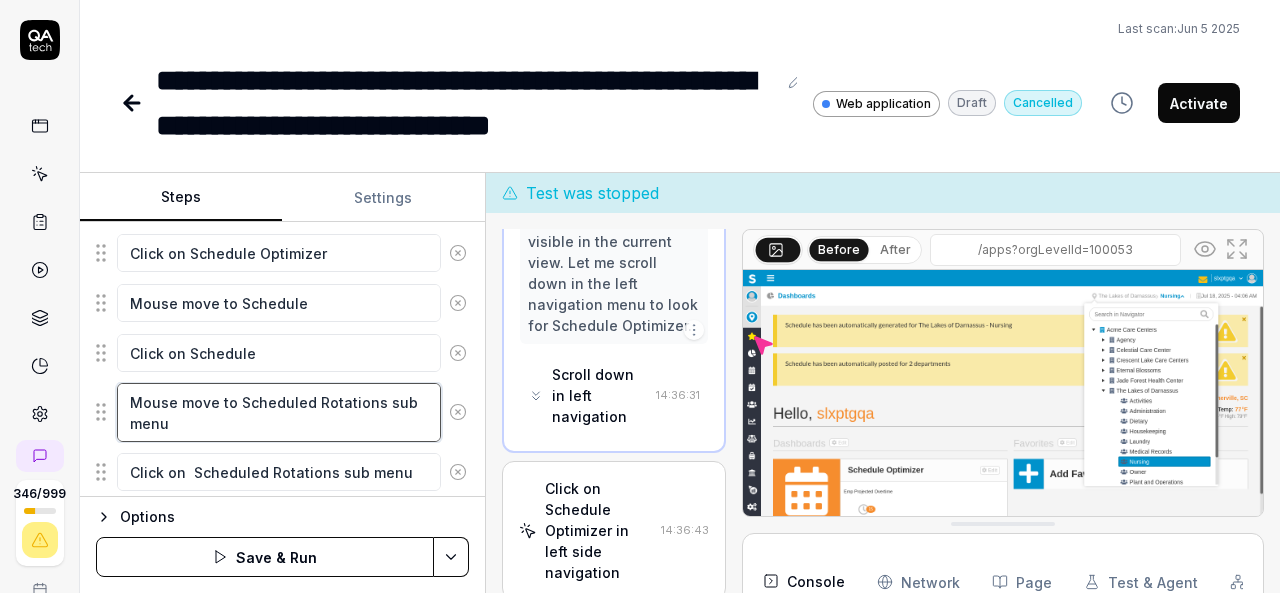 click on "Mouse move to Scheduled Rotations sub menu" at bounding box center (279, 412) 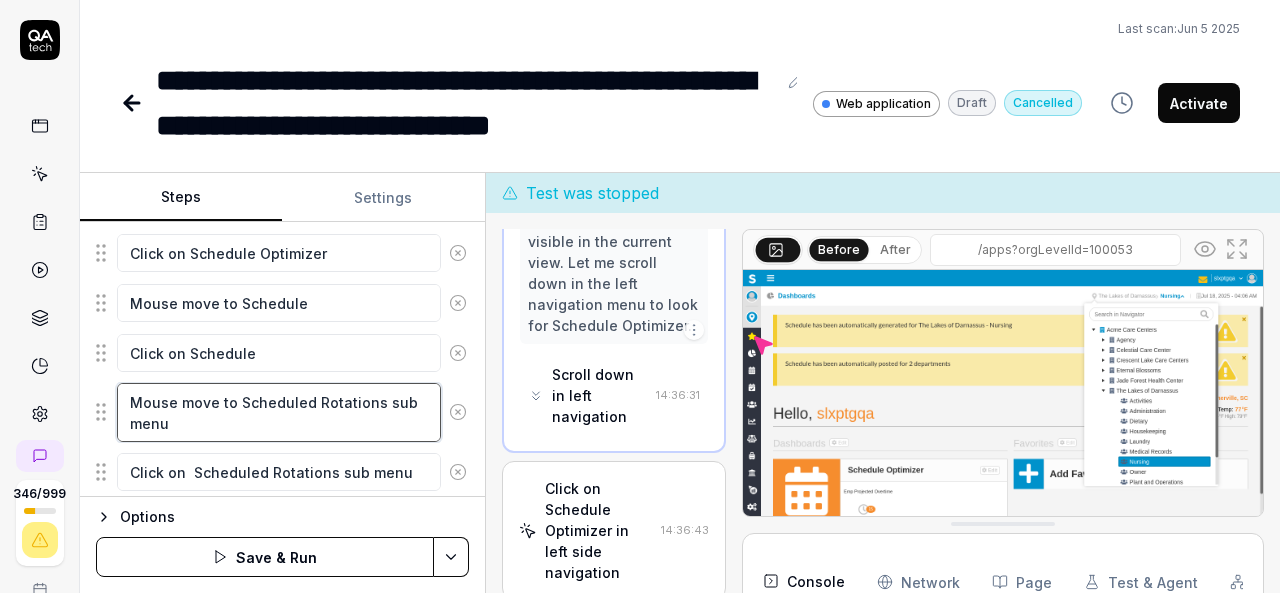 click on "Mouse move to Scheduled Rotations sub menu" at bounding box center (279, 412) 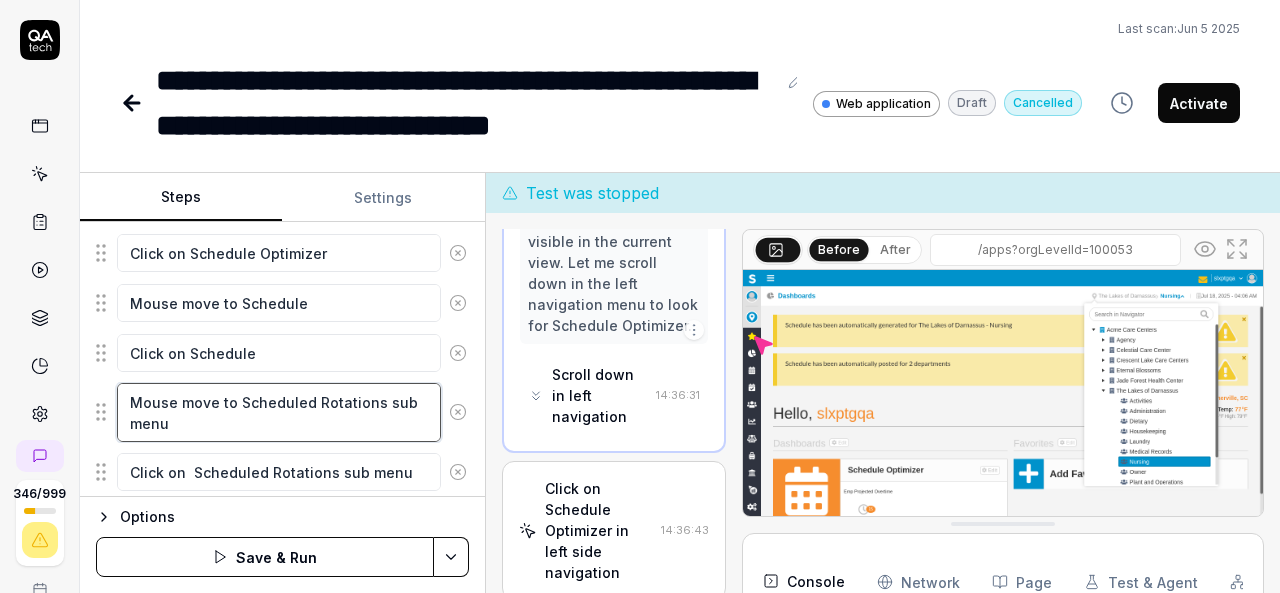 click on "Mouse move to Scheduled Rotations sub menu" at bounding box center [279, 412] 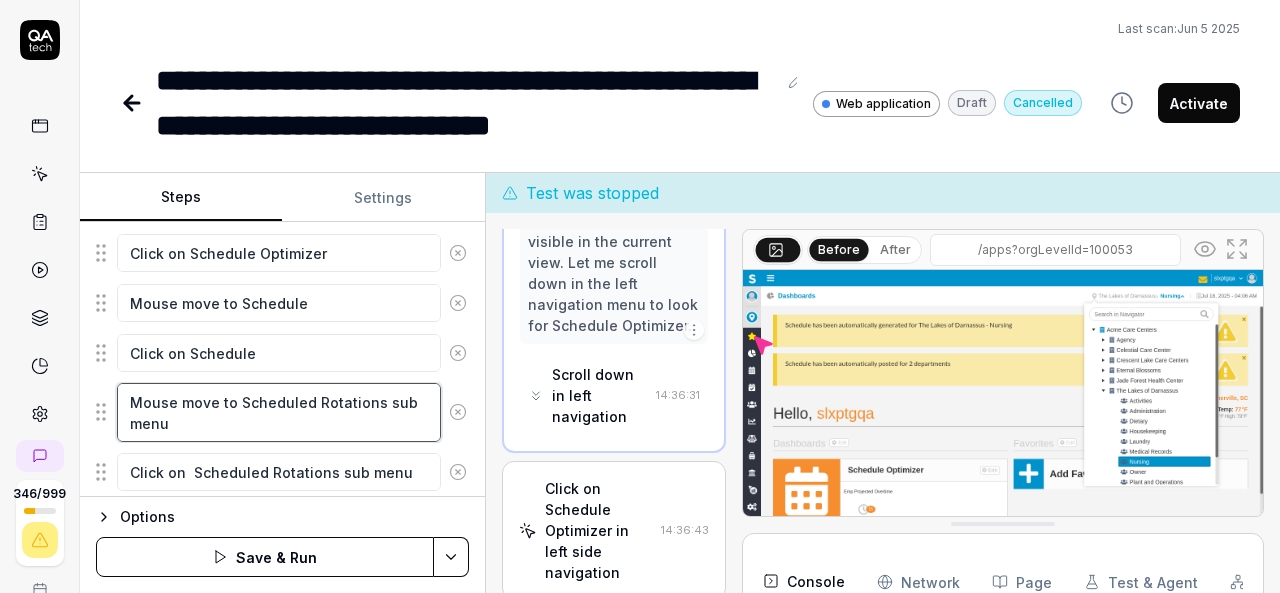 type on "*" 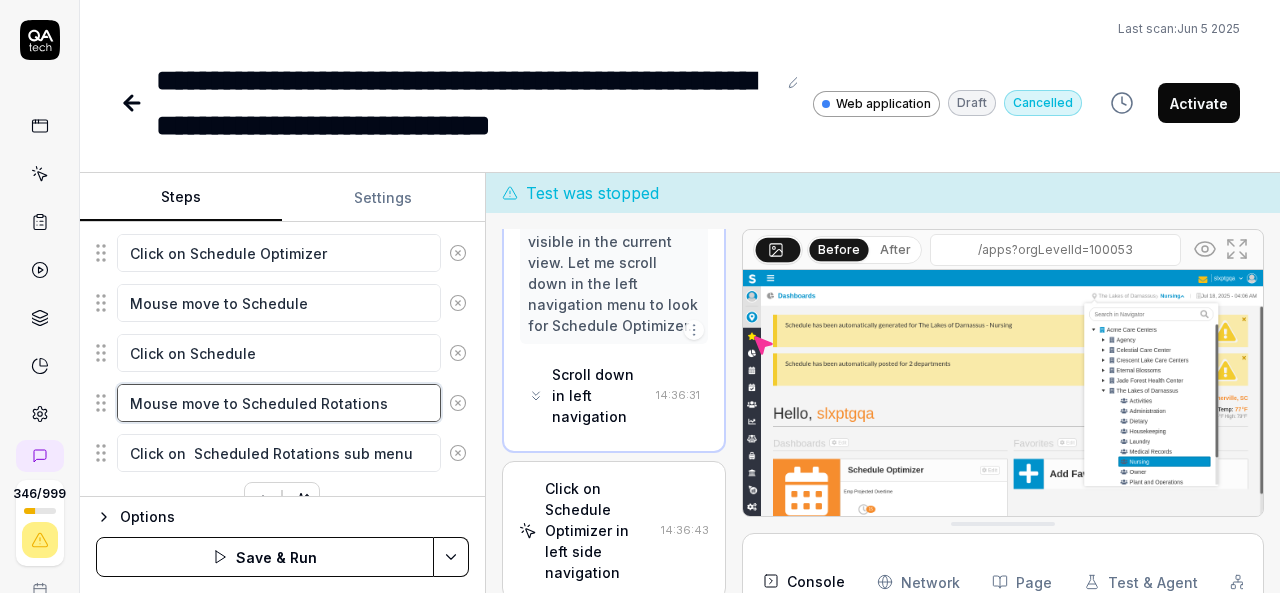 type on "*" 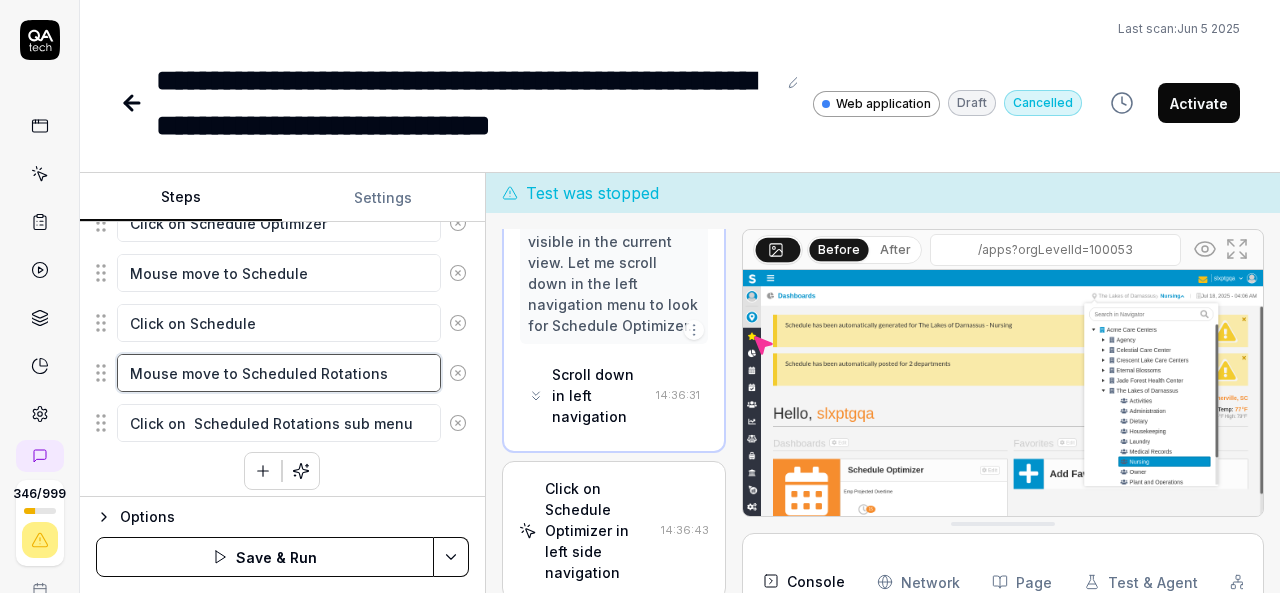 type on "Mouse move to Scheduled Rotations" 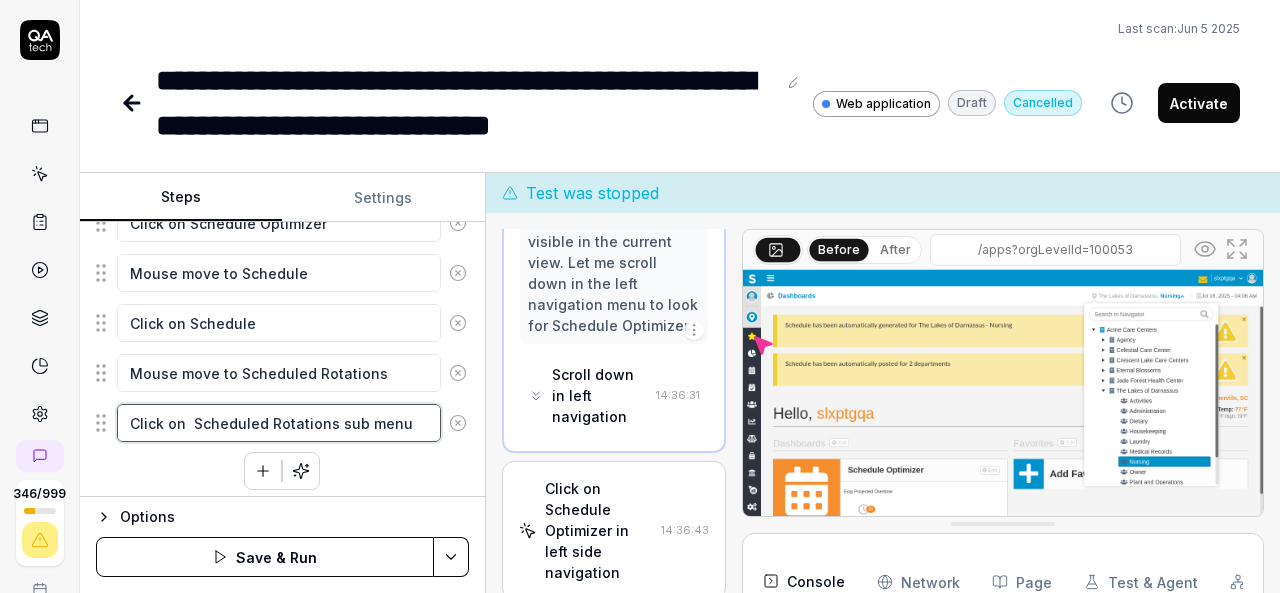 click on "Click on  Scheduled Rotations sub menu" at bounding box center (279, 423) 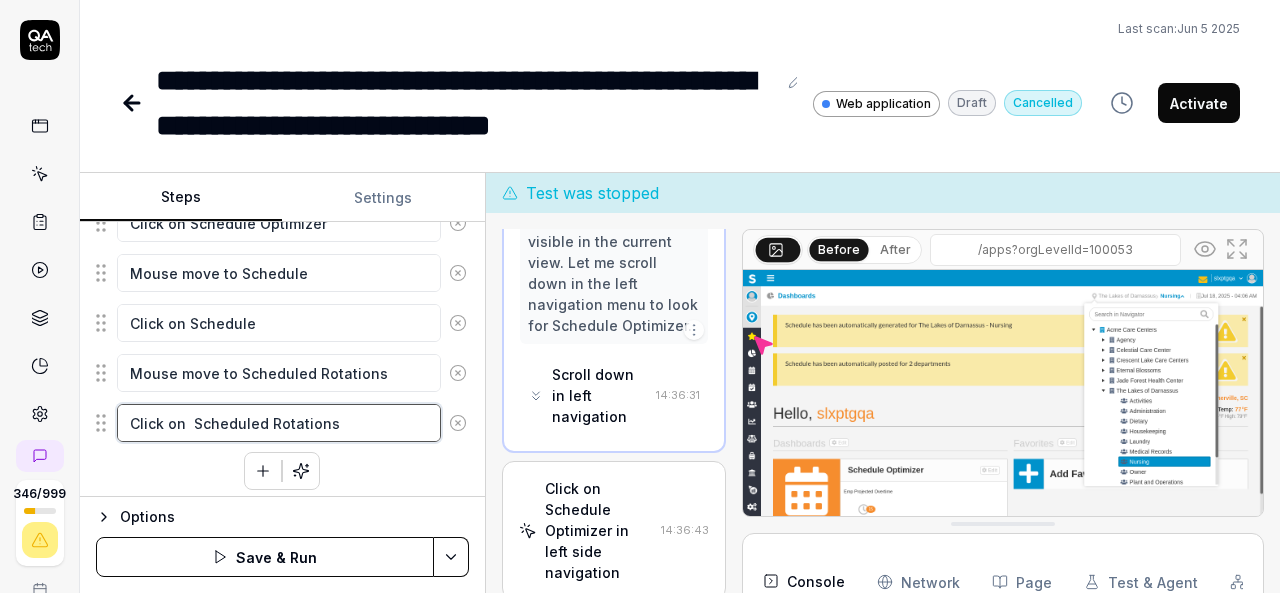 click on "Click on  Scheduled Rotations" at bounding box center (279, 423) 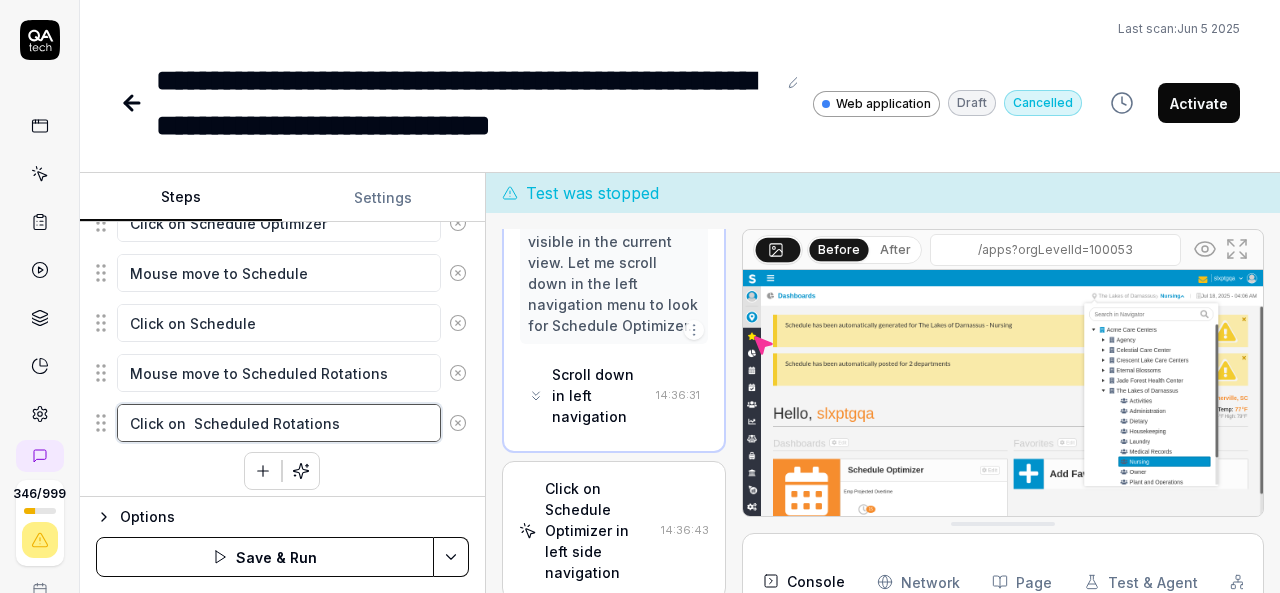 type on "Click on  Scheduled Rotations" 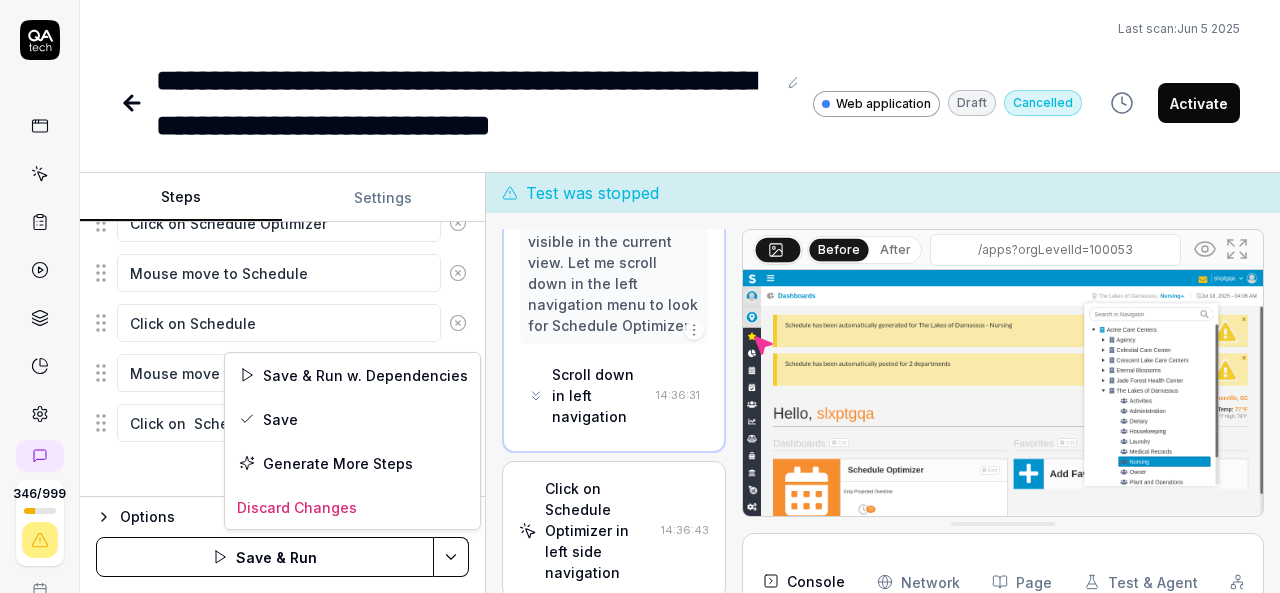 click on "**********" at bounding box center [640, 296] 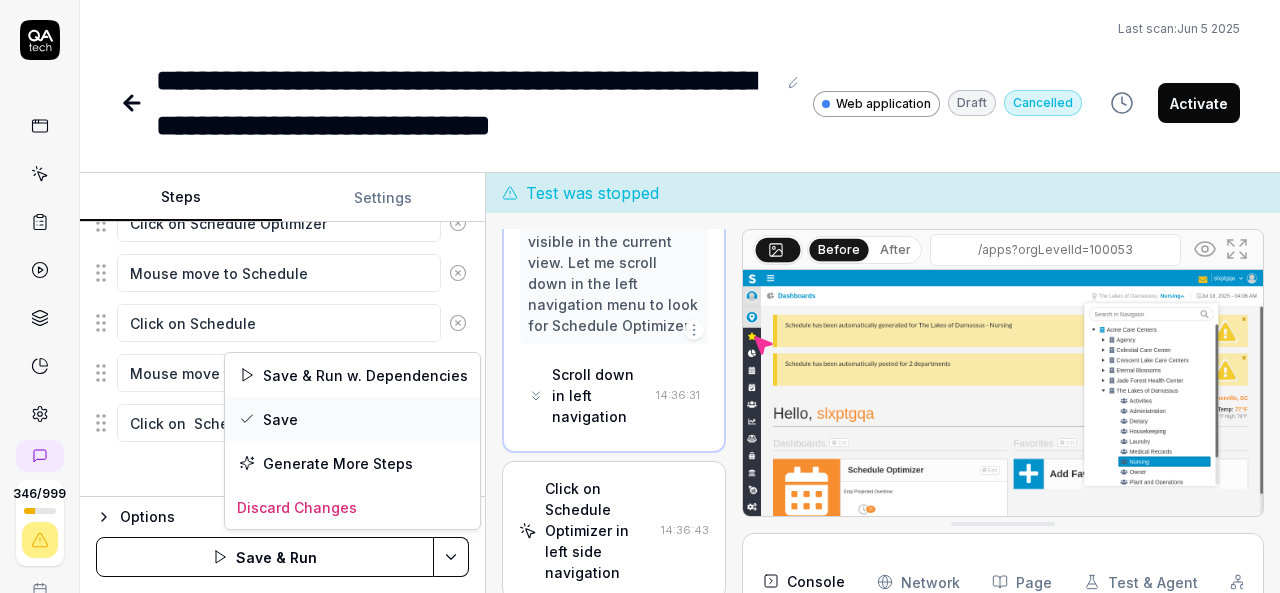 click on "Save" at bounding box center [352, 419] 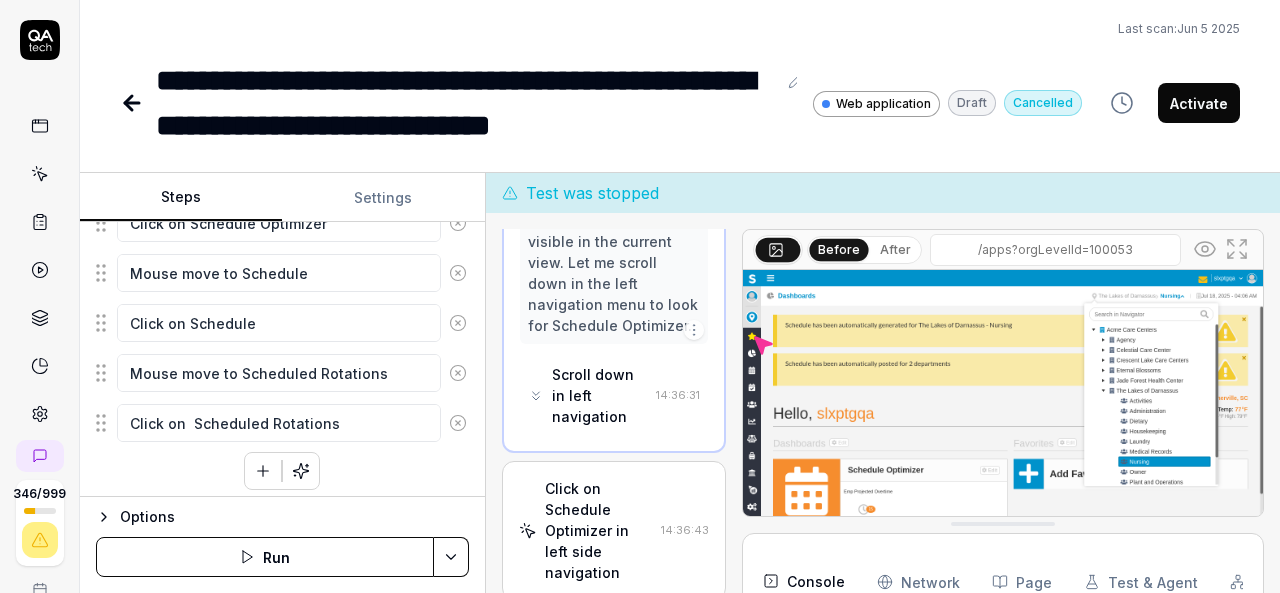 click on "Run" at bounding box center [265, 557] 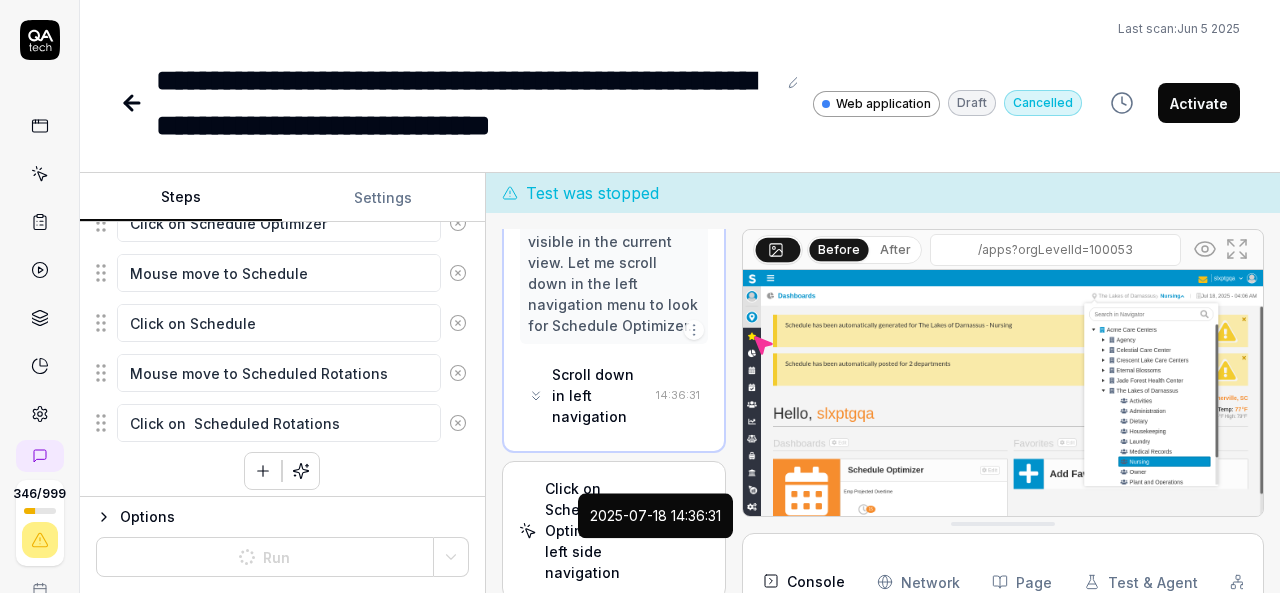 type on "*" 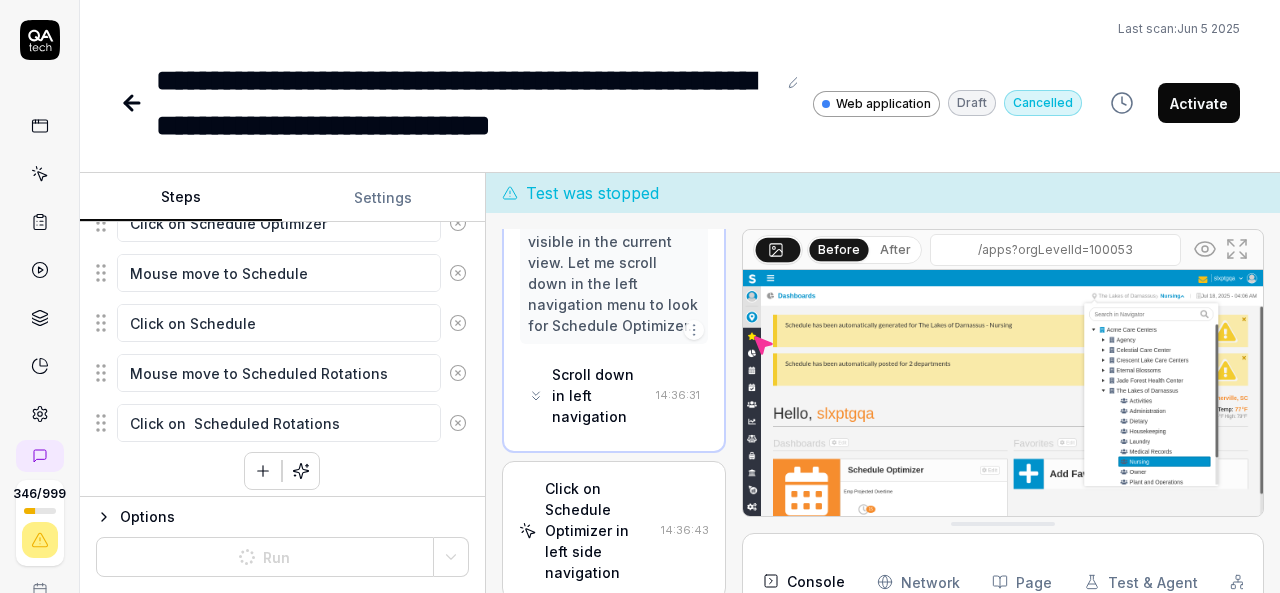 scroll, scrollTop: 683, scrollLeft: 0, axis: vertical 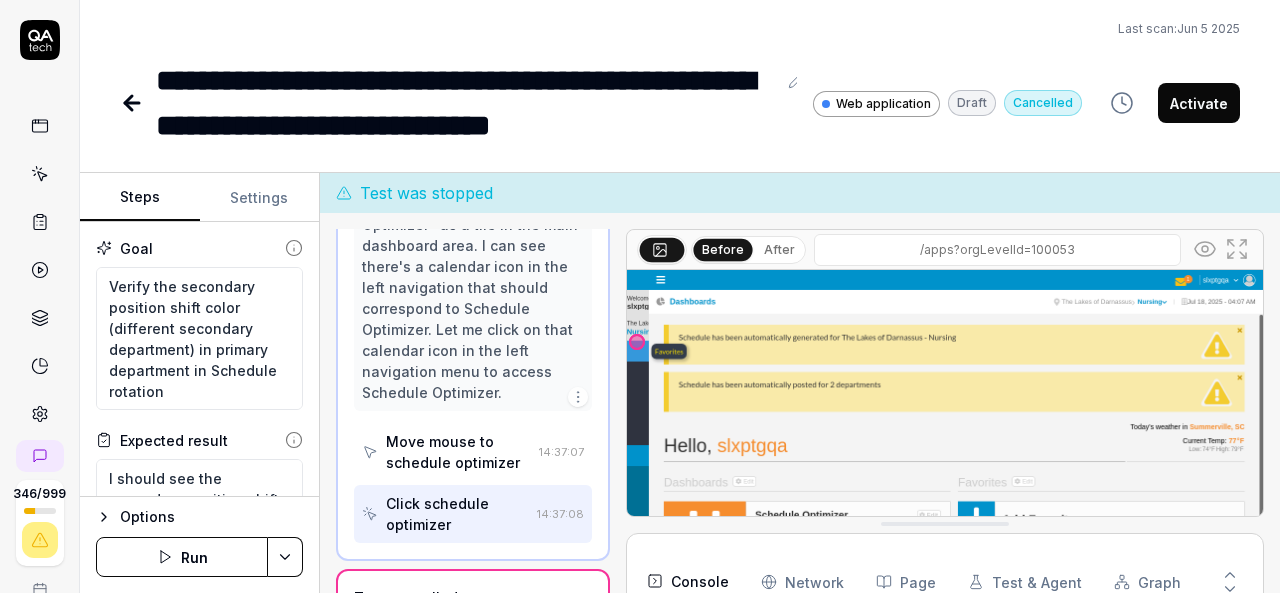 click on "Run" at bounding box center [182, 557] 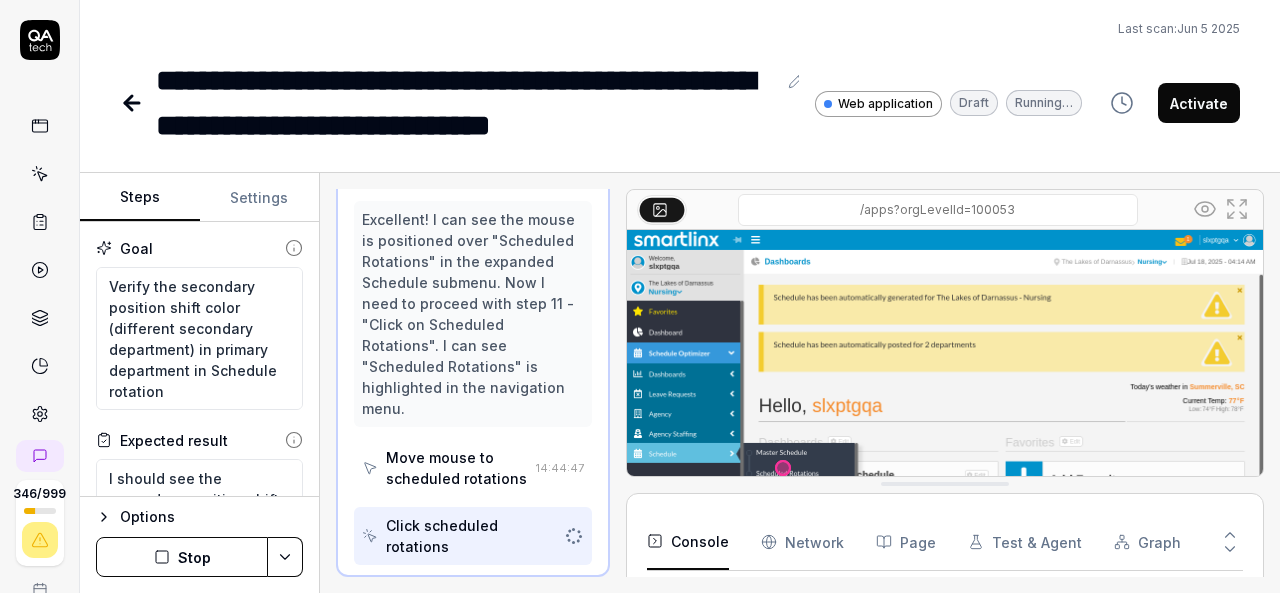 scroll, scrollTop: 1171, scrollLeft: 0, axis: vertical 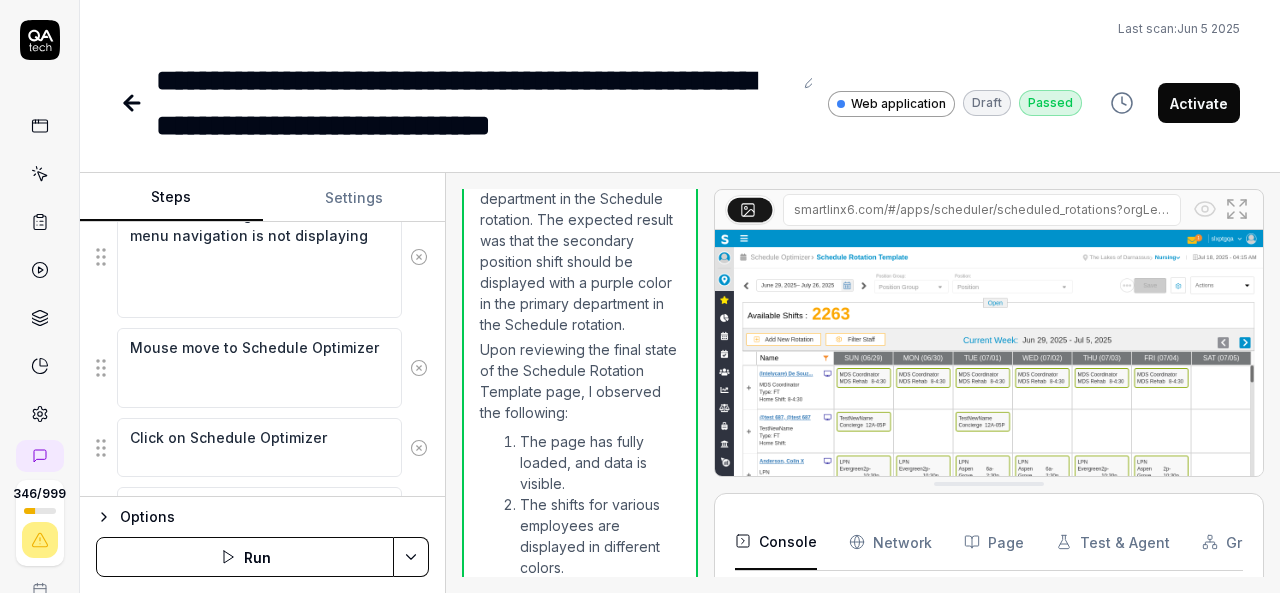 click on "Steps Settings Goal Verify the secondary position shift color (different secondary department) in primary department in Schedule rotation Expected result I should see the secondary position shift should be display with purple color in primary department in Schedule rotation Steps Mouse move to Organization breadcrumb Click on Organization breadcrumb Select the '[DEPARTMENT]' department under the The '[ORGANIZATION]' organization from Organization breadcrumb Mouse Move to hamburger menu Click on hamburger menu if Left menu navigation is not displaying Mouse move to Schedule Optimizer Click on Schedule Optimizer Mouse move to Schedule Click on Schedule Mouse move to Scheduled Rotations Click on  Scheduled Rotations
To pick up a draggable item, press the space bar.
While dragging, use the arrow keys to move the item.
Press space again to drop the item in its new position, or press escape to cancel.
Options Run Open browser [TIME] V6-DemoProd https://www.smartlinx6.com/#/apps?orgLevelId=100053" at bounding box center [680, 383] 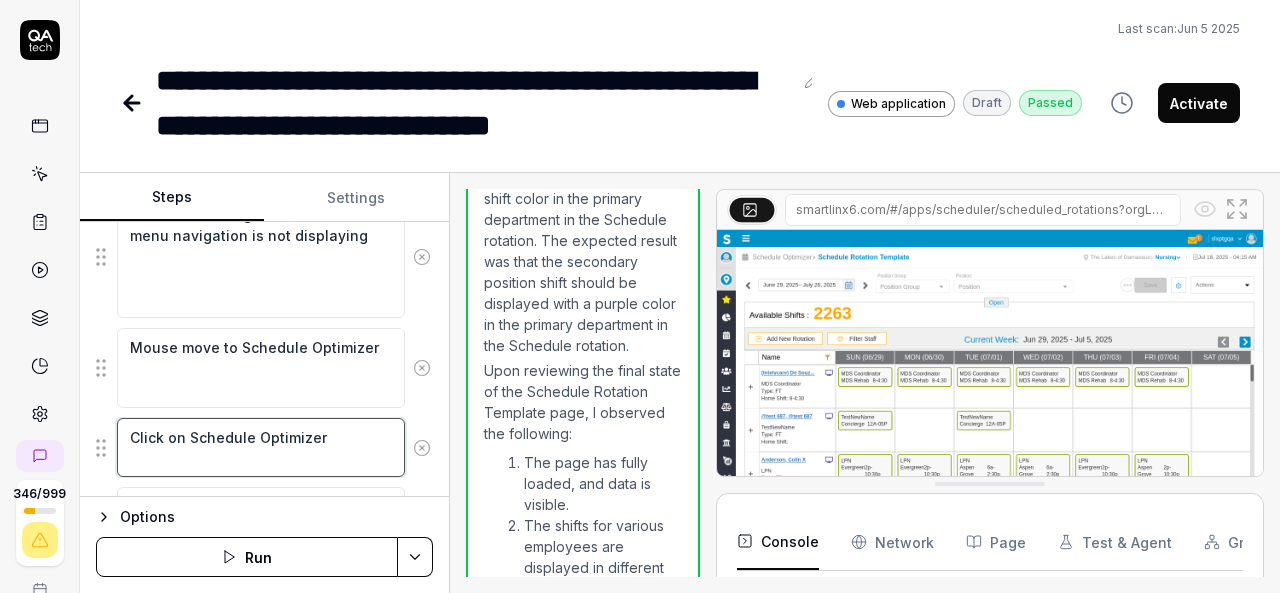 scroll, scrollTop: 580, scrollLeft: 0, axis: vertical 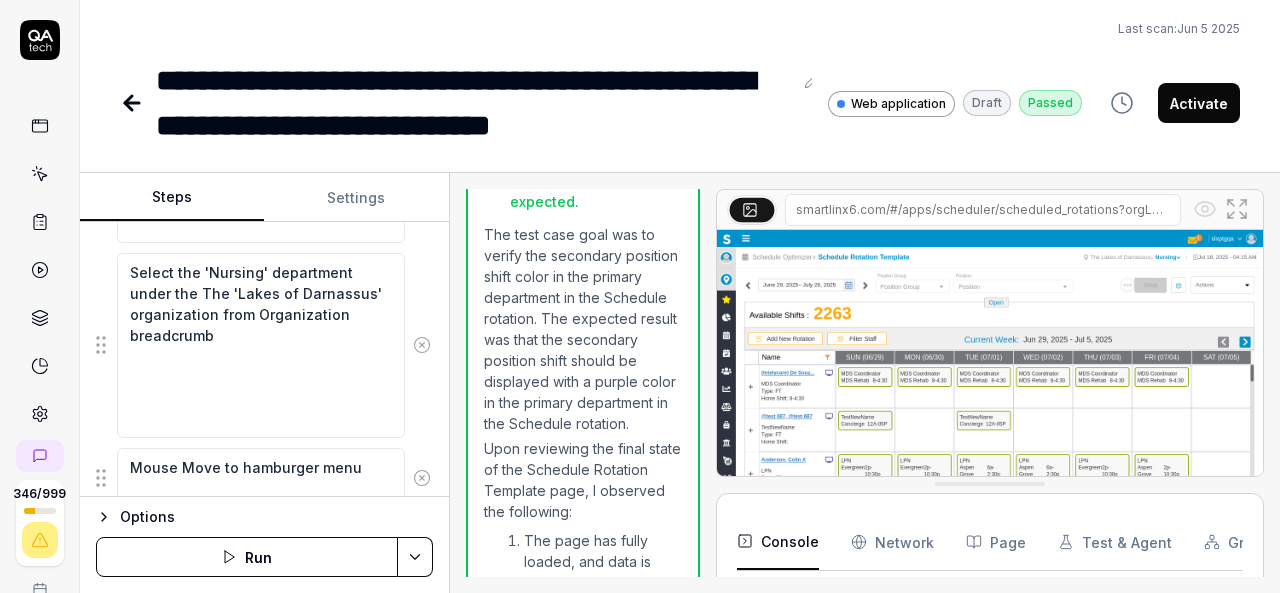 click on "Mouse move to Scheduled Rotations Click on Scheduled Rotations" at bounding box center [264, 585] 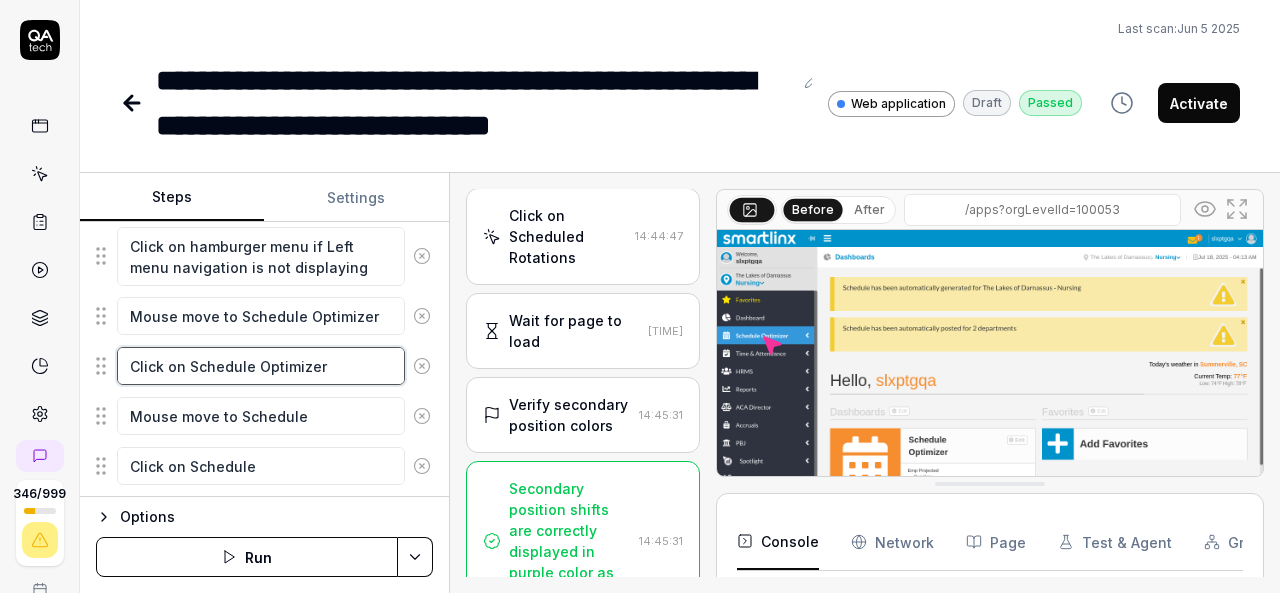 scroll, scrollTop: 1567, scrollLeft: 0, axis: vertical 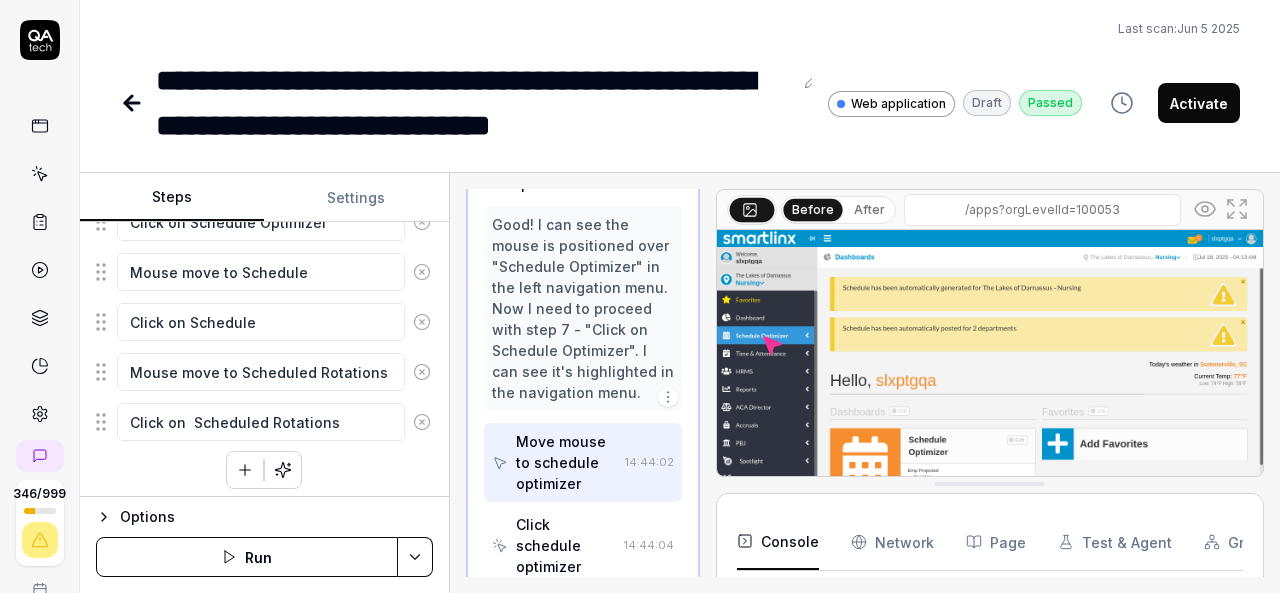 click at bounding box center [245, 470] 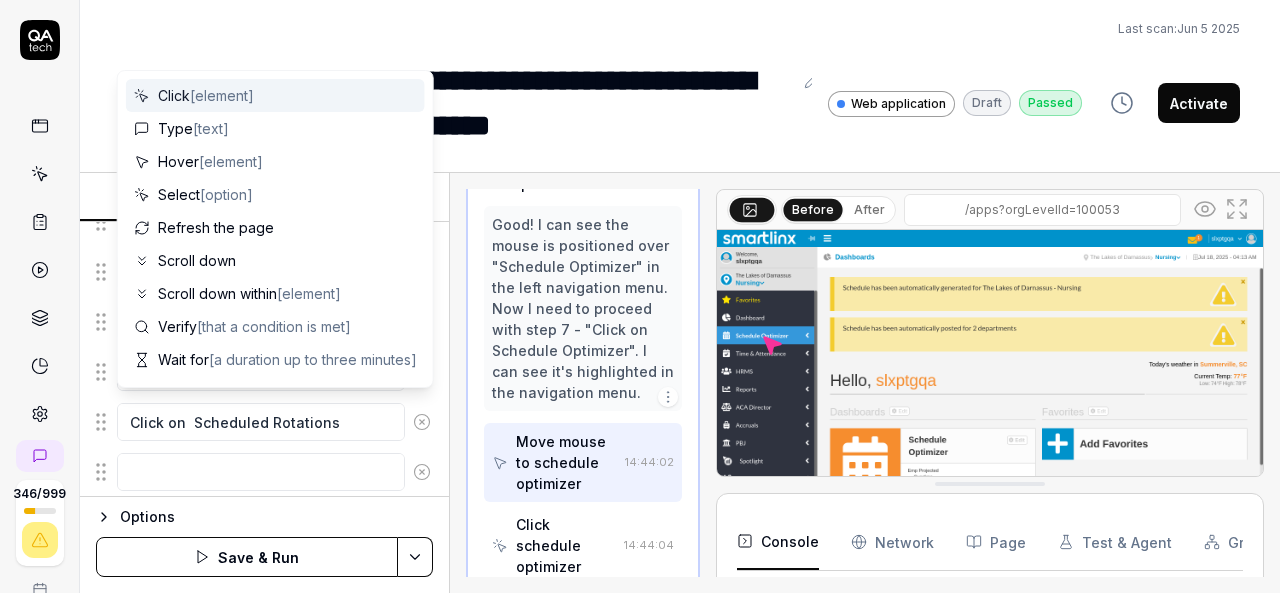 scroll, scrollTop: 773, scrollLeft: 0, axis: vertical 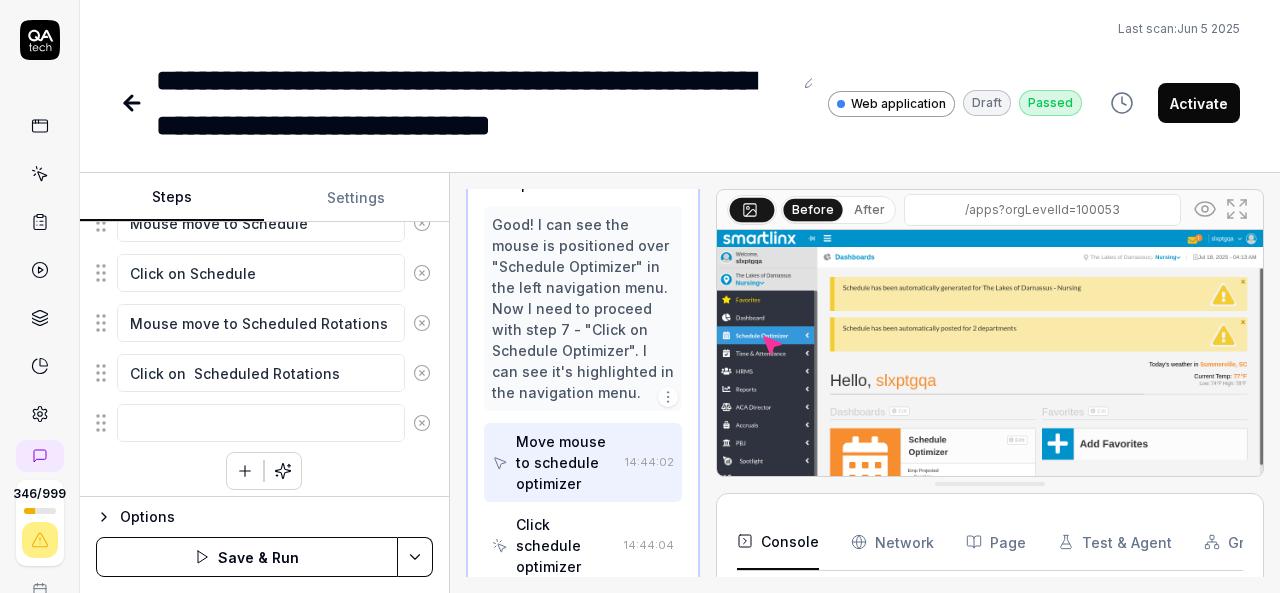 click on "Mouse move to Scheduled Rotations Click on Scheduled Rotations" at bounding box center [264, 121] 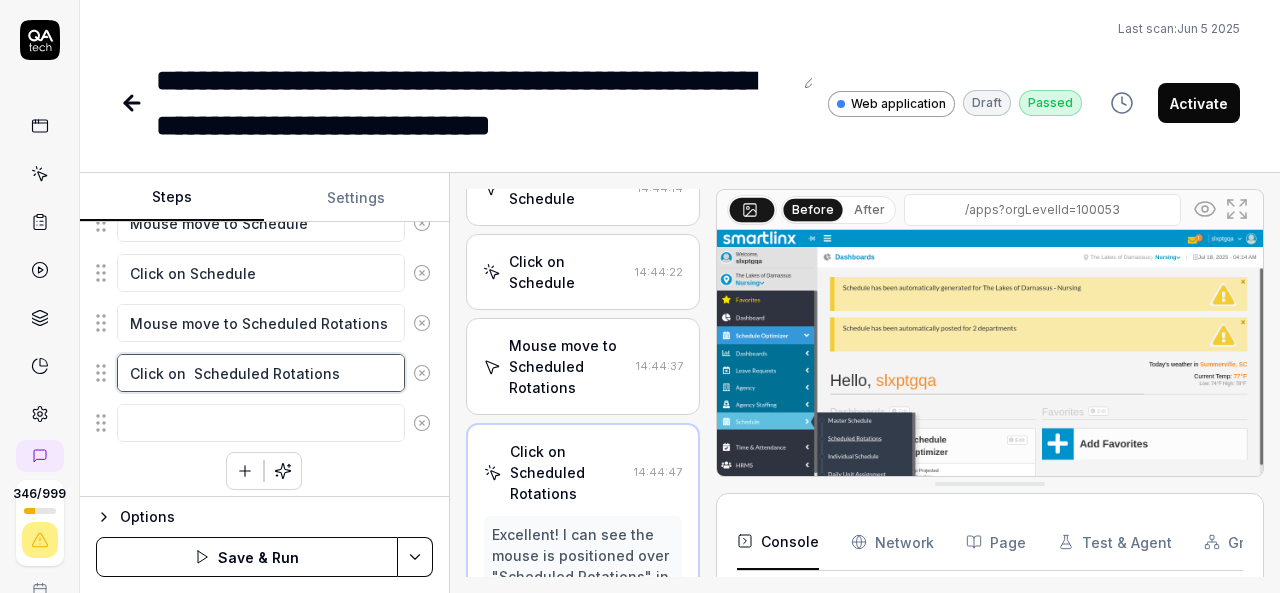 click on "Click on  Scheduled Rotations" at bounding box center (261, 373) 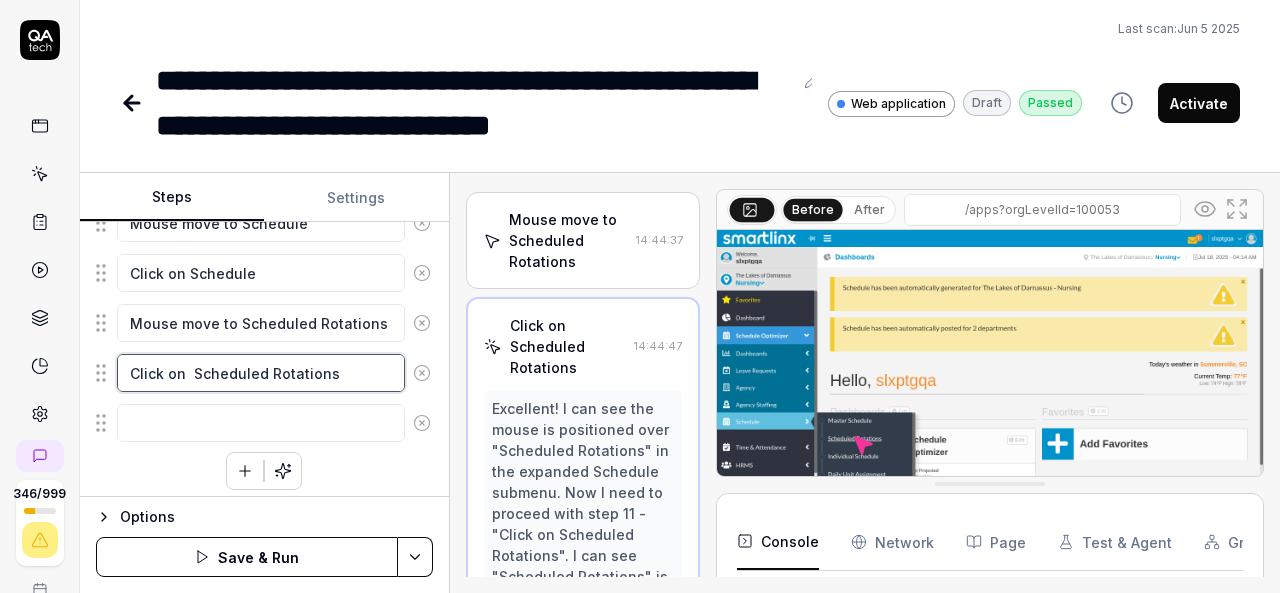 scroll, scrollTop: 1423, scrollLeft: 0, axis: vertical 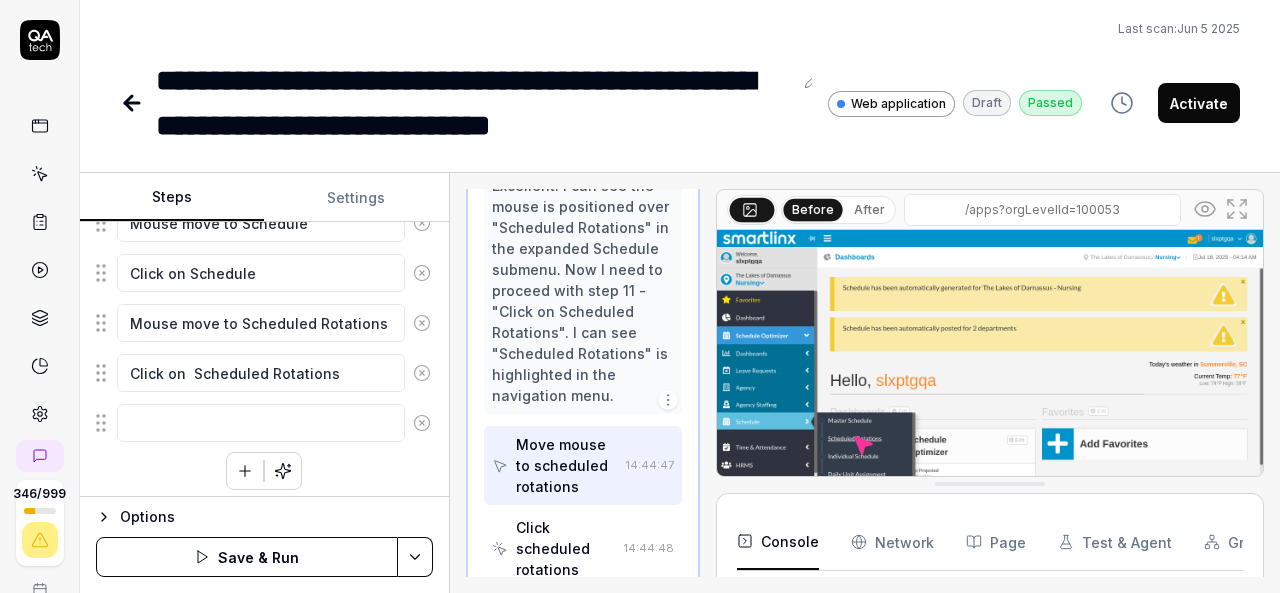 click on "Click scheduled rotations" at bounding box center [566, 548] 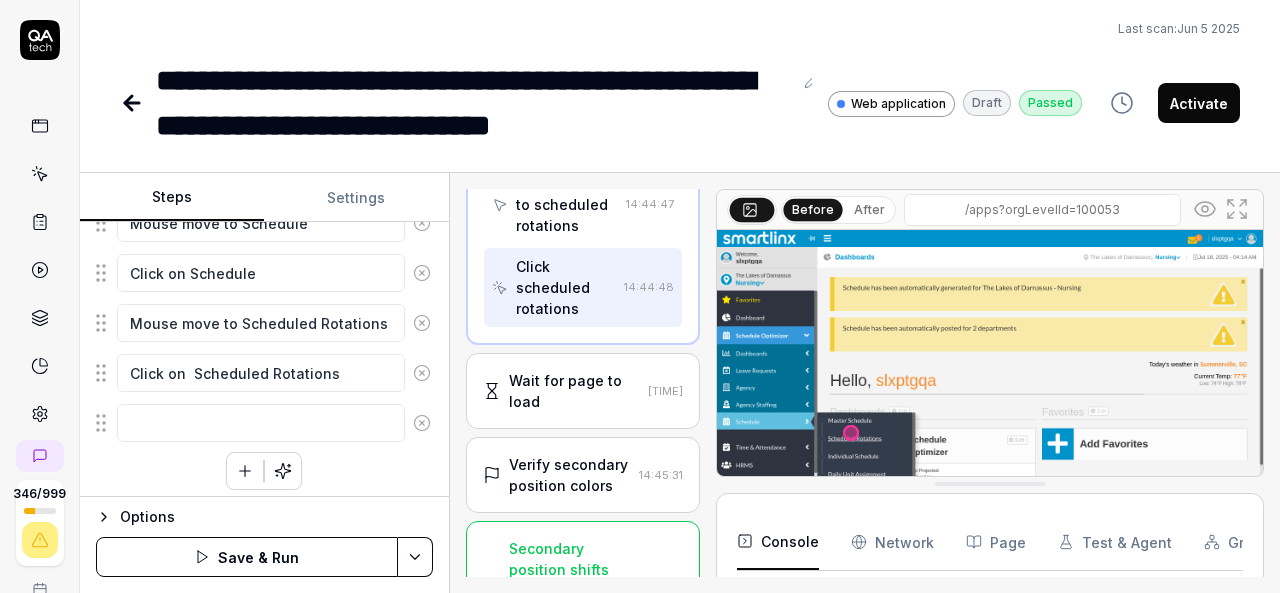 scroll, scrollTop: 1694, scrollLeft: 0, axis: vertical 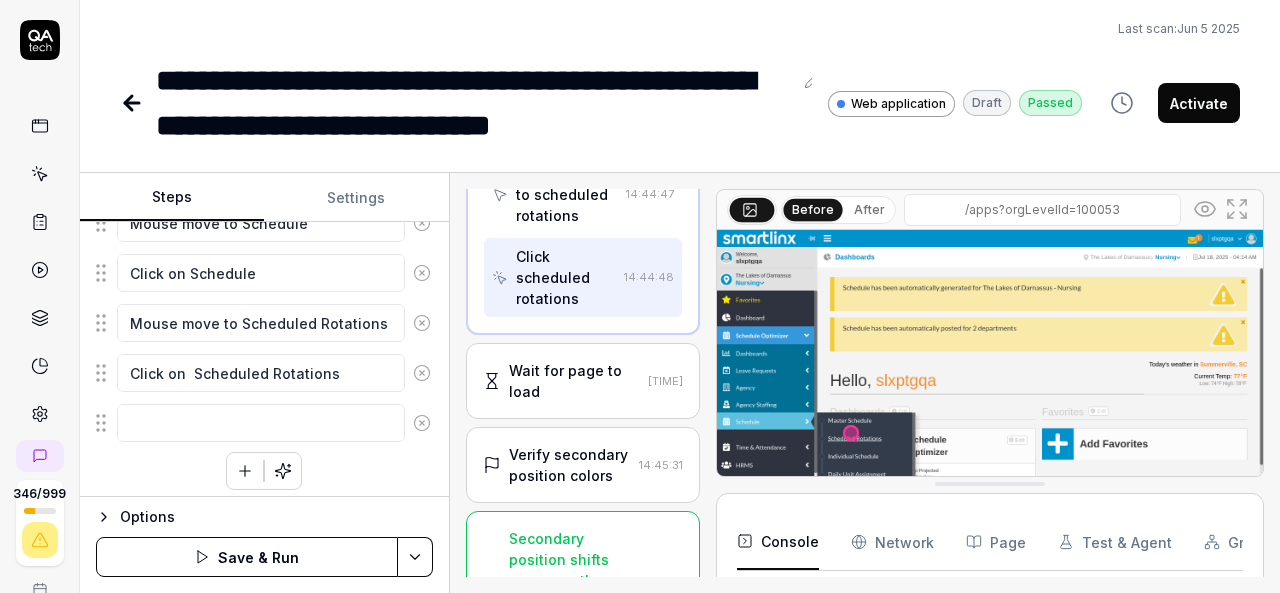 click on "Verify secondary position colors" at bounding box center (570, 465) 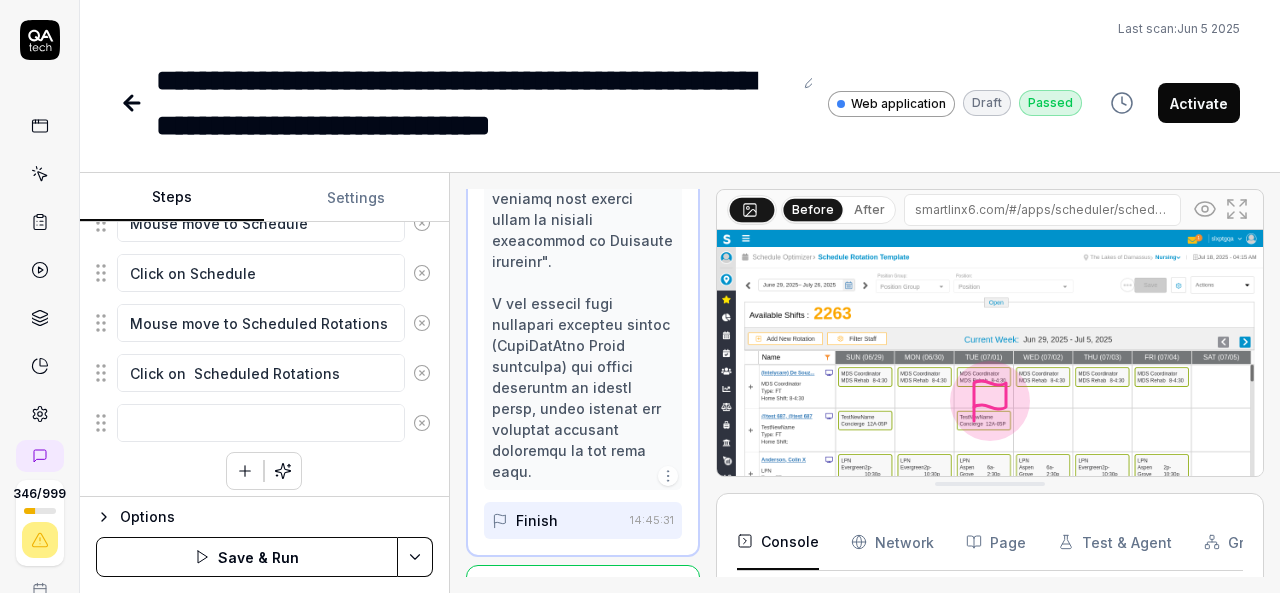 scroll, scrollTop: 2661, scrollLeft: 0, axis: vertical 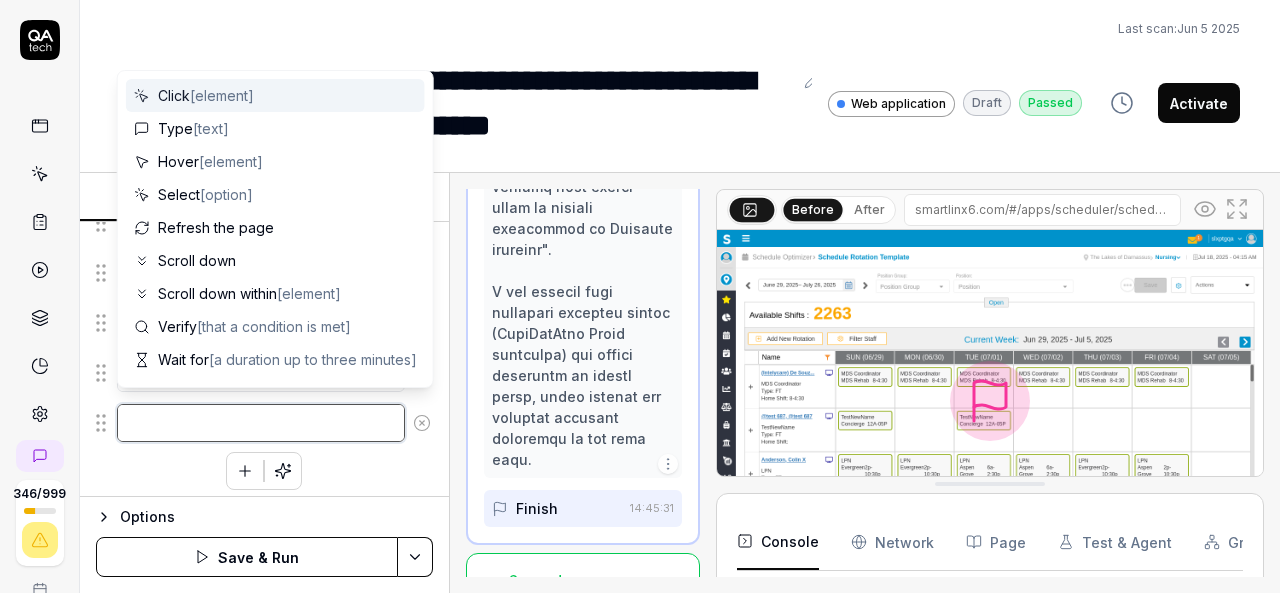 click at bounding box center (261, 423) 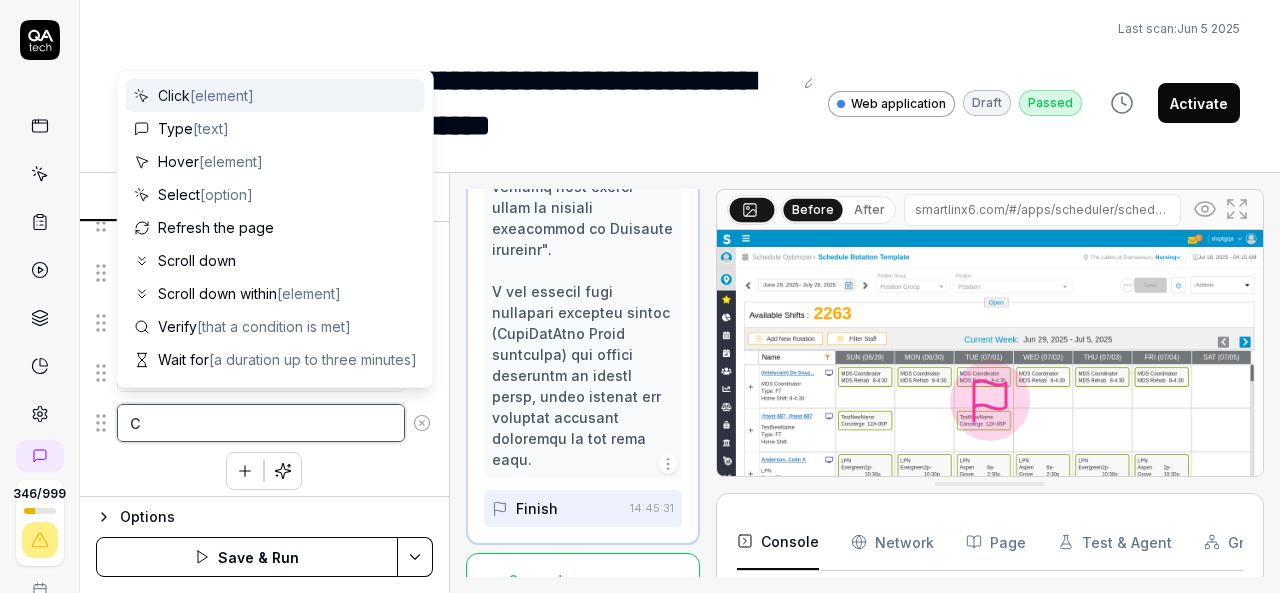 type on "*" 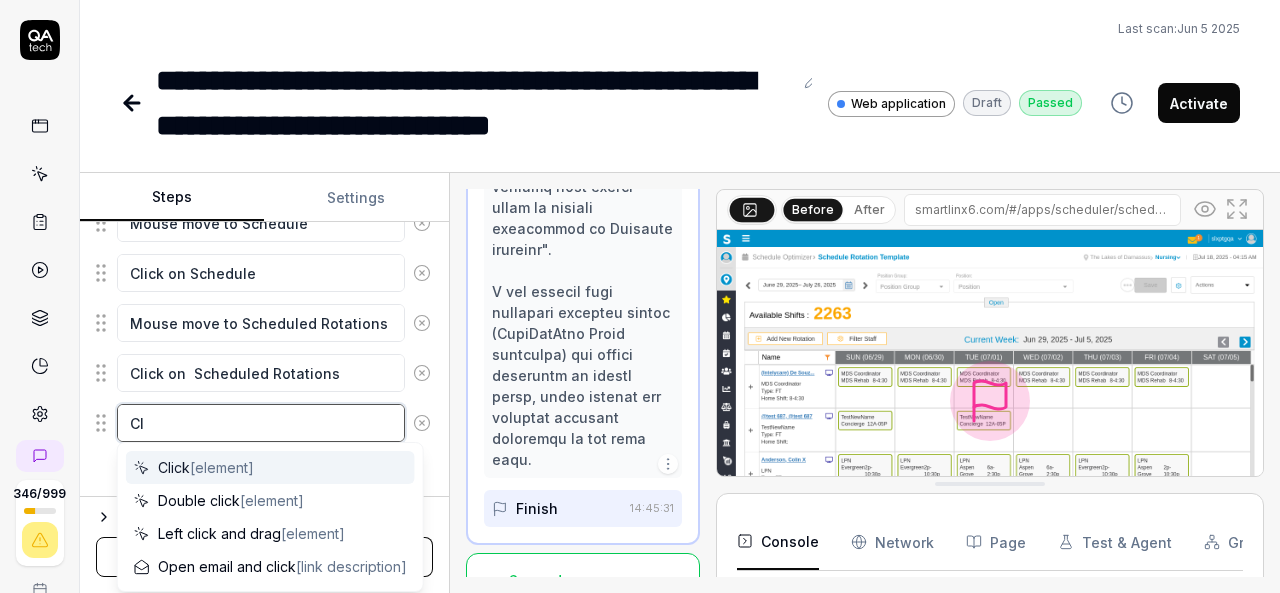 type on "*" 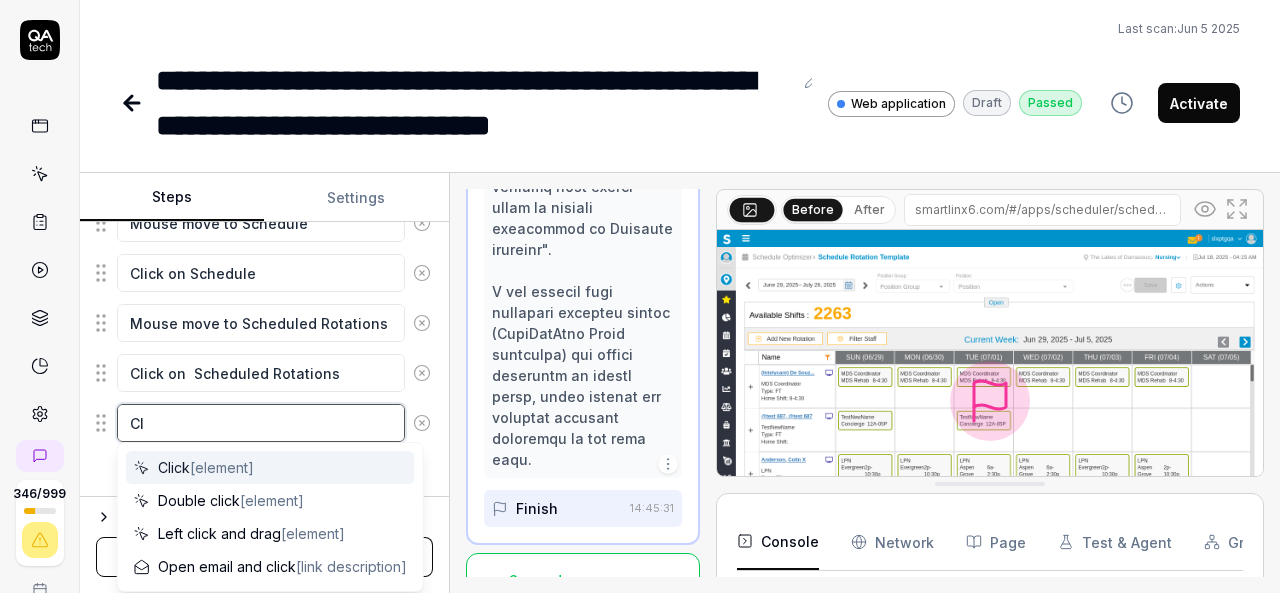 type on "Clc" 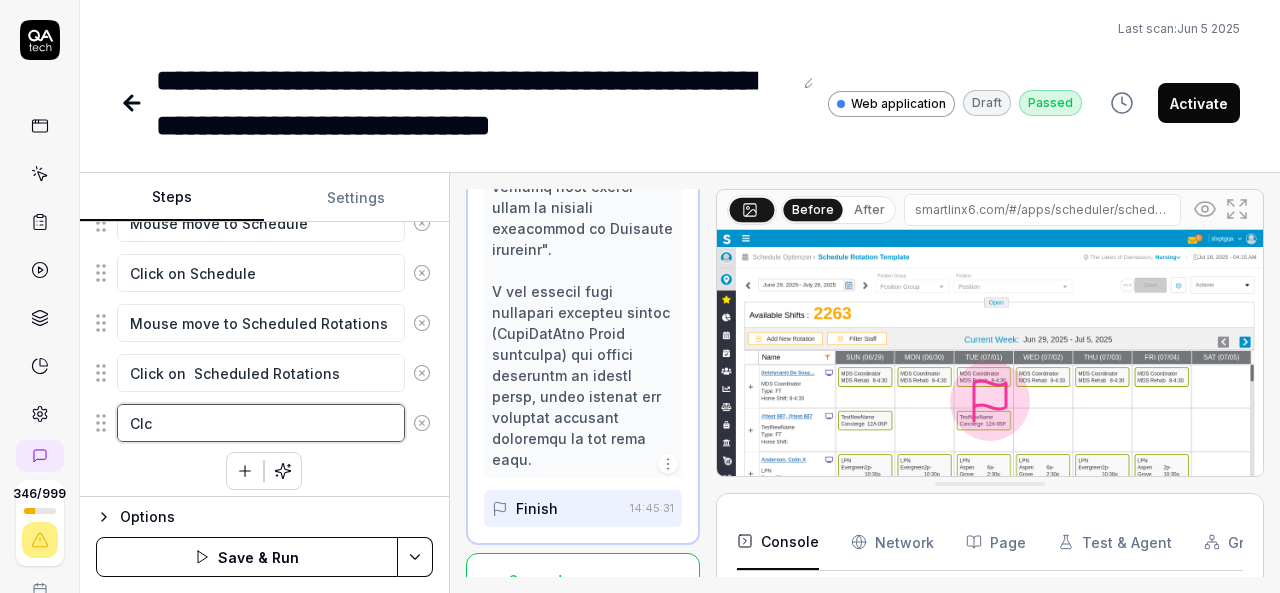 type on "*" 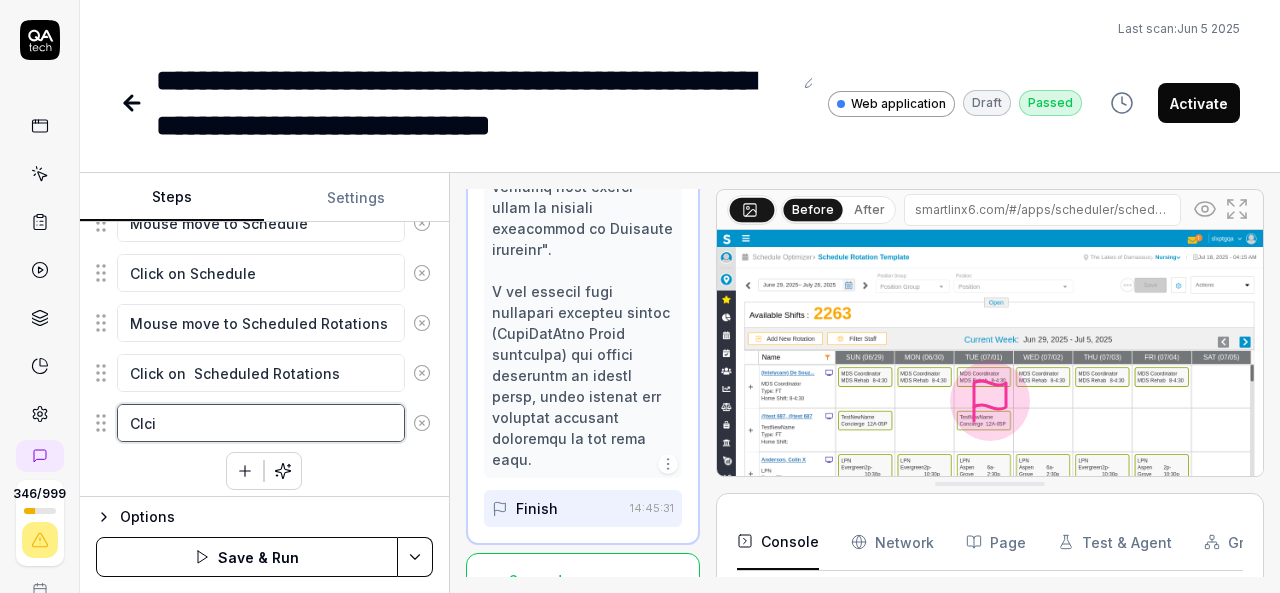 type on "*" 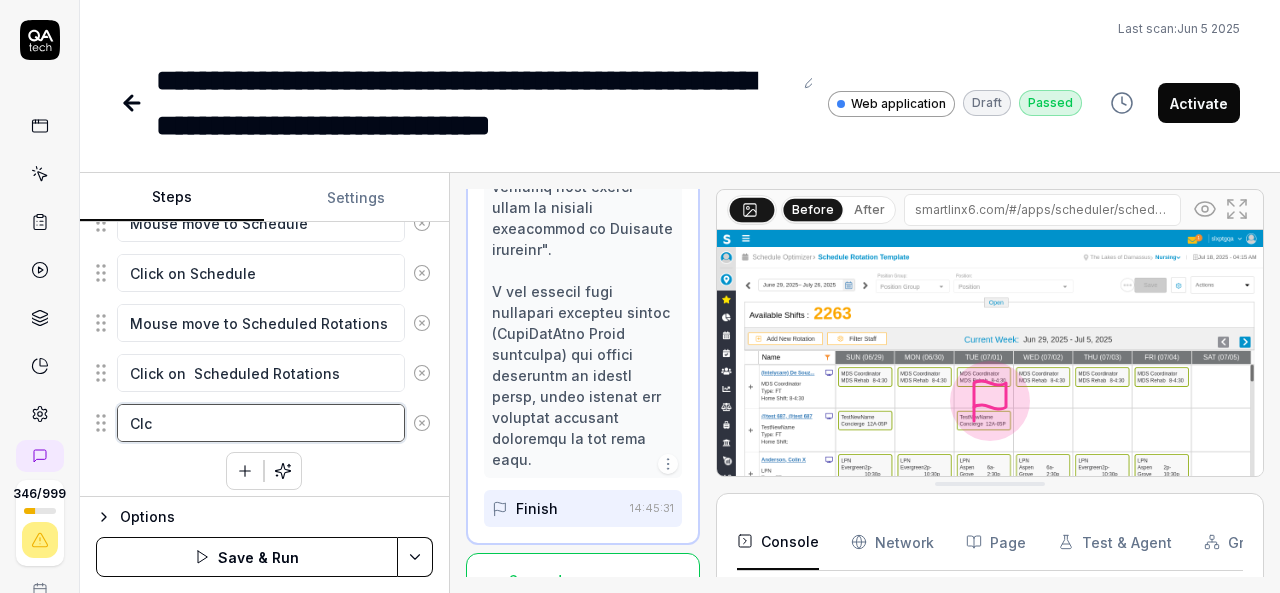 type on "*" 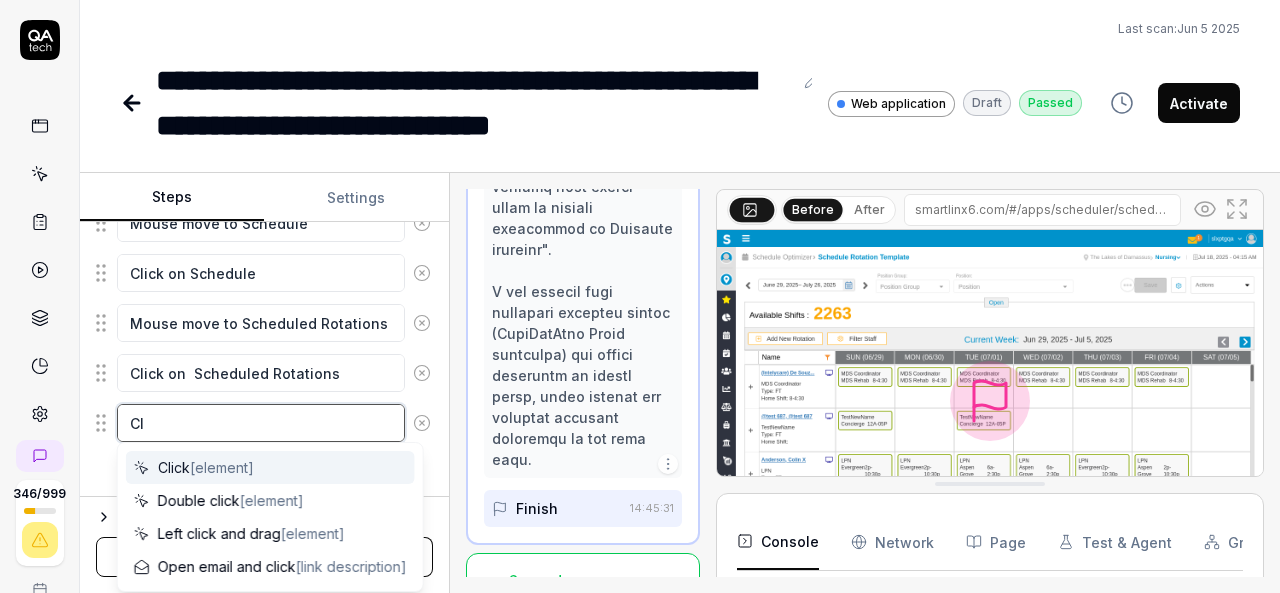 type on "*" 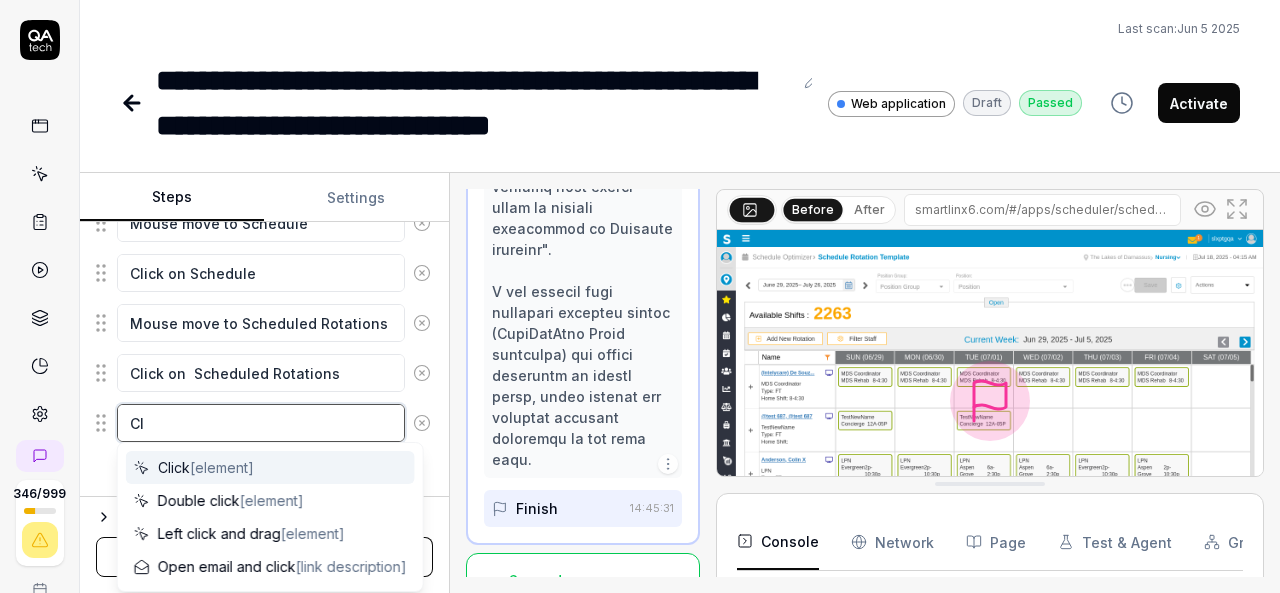 type on "C" 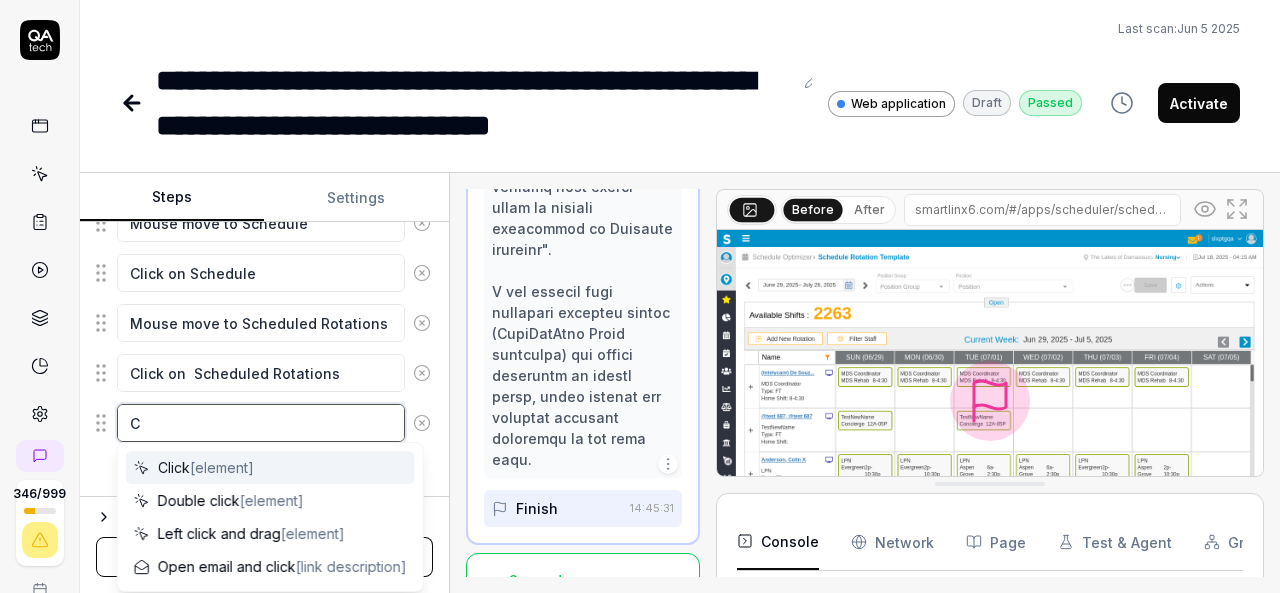 type 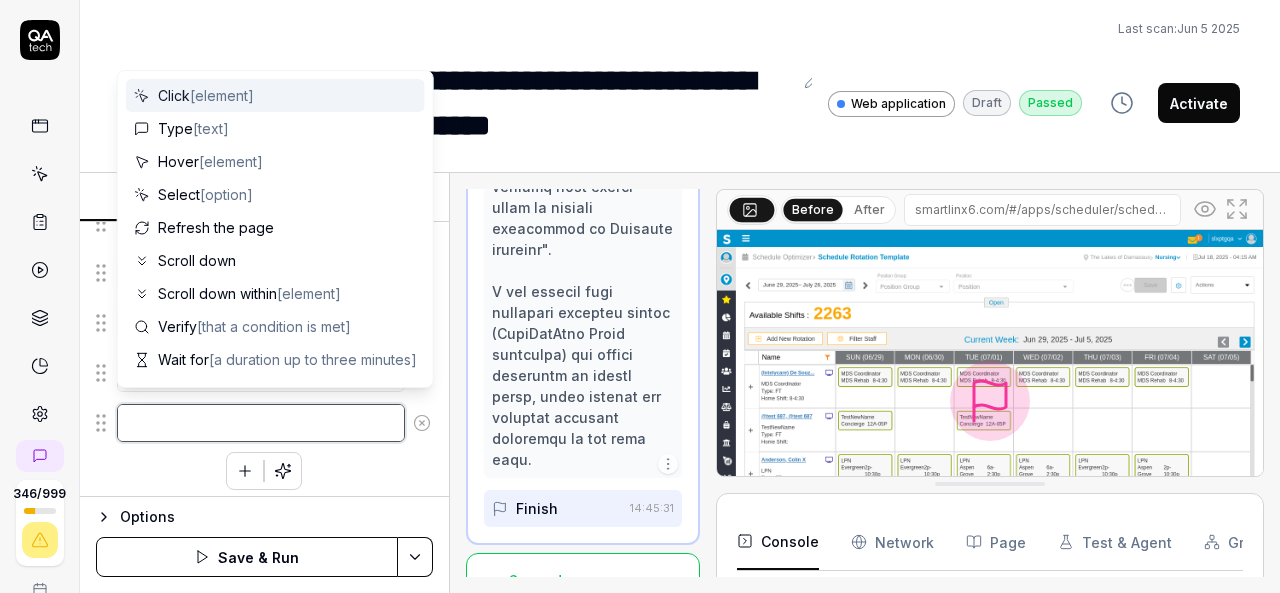 type on "*" 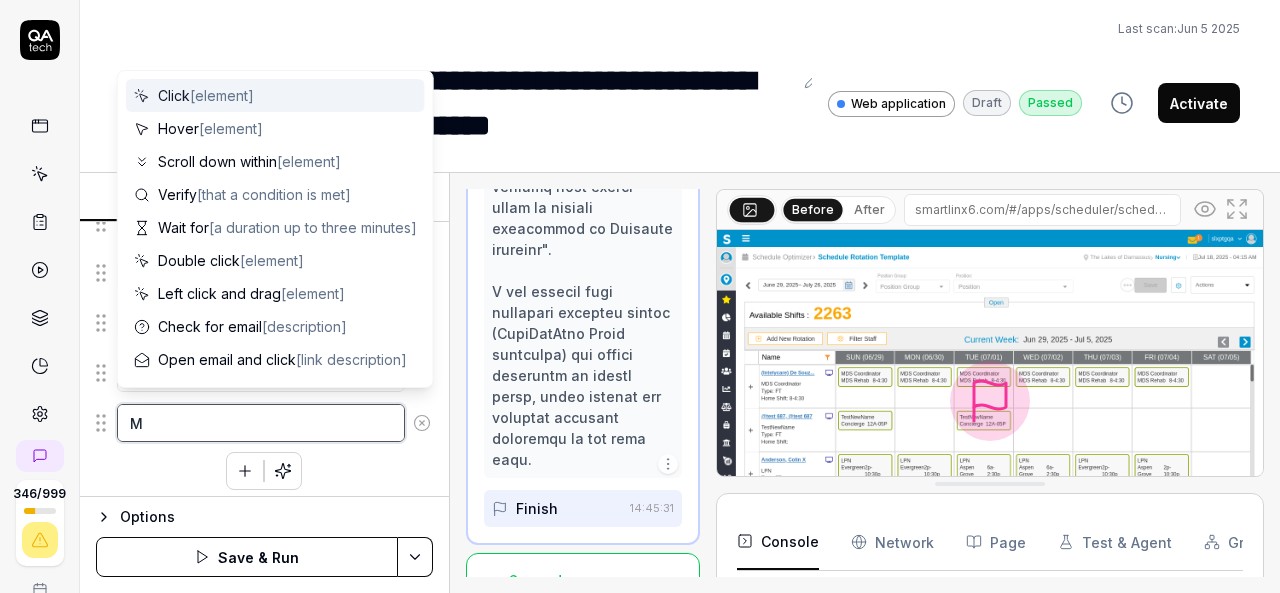 type on "*" 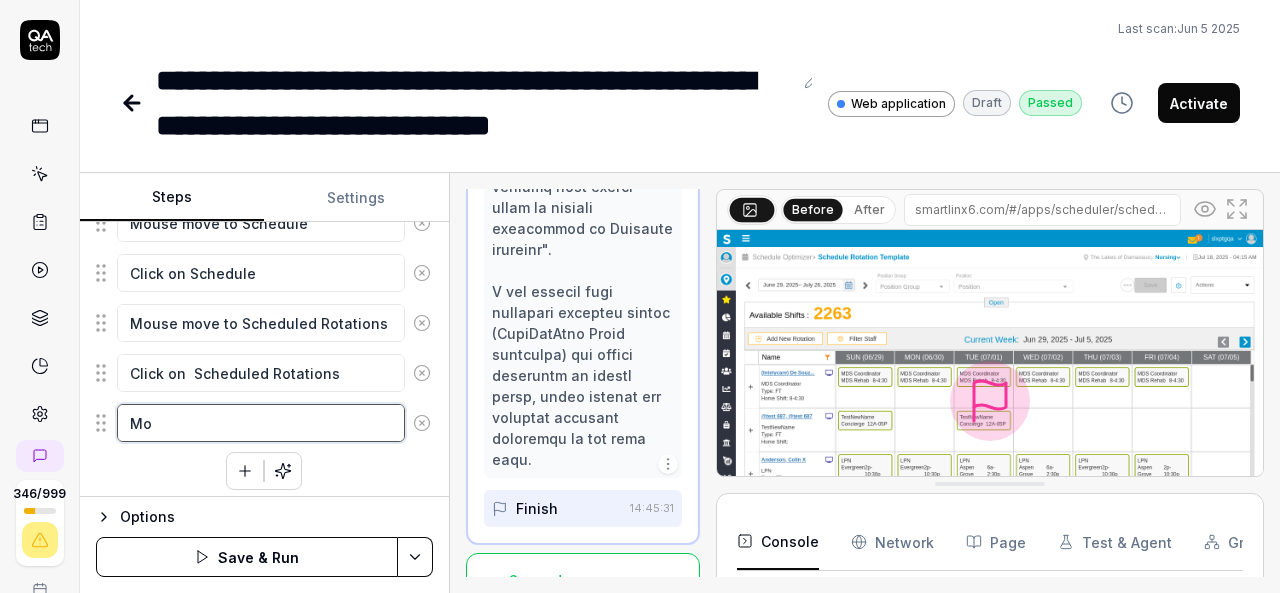 type on "*" 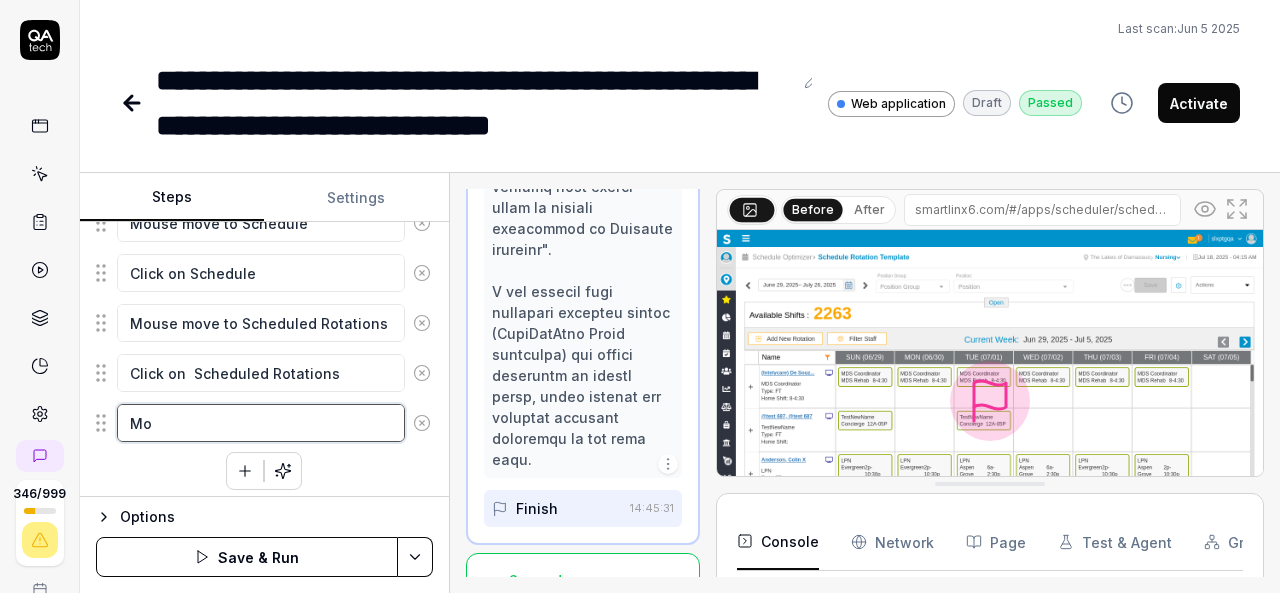 type on "Mou" 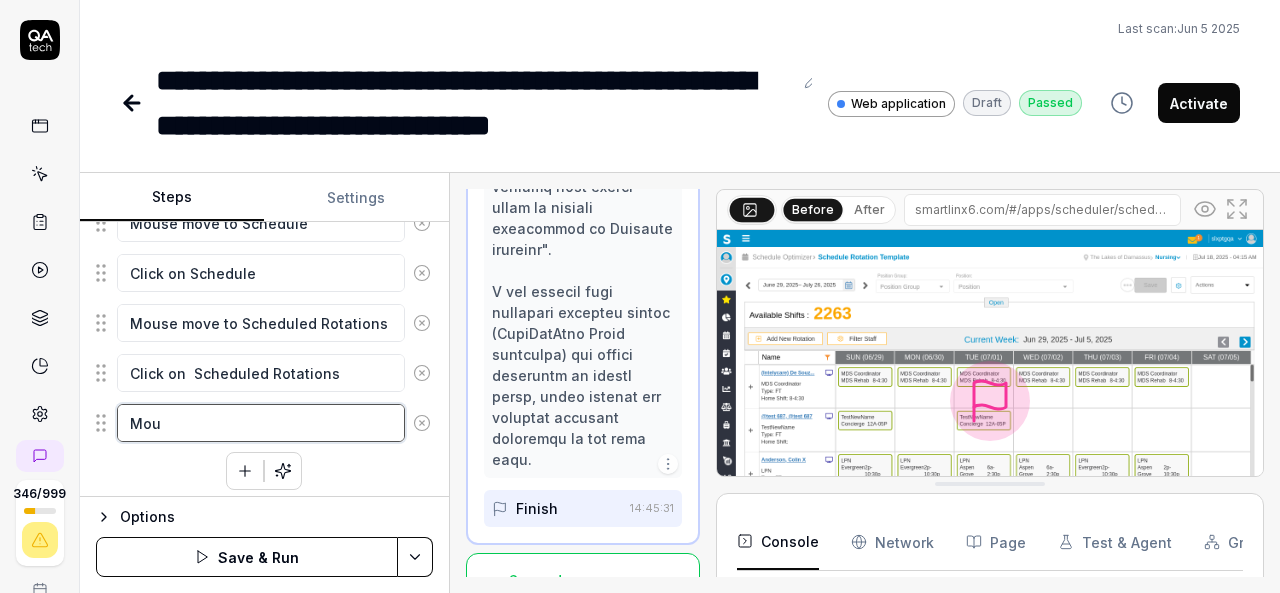 type on "*" 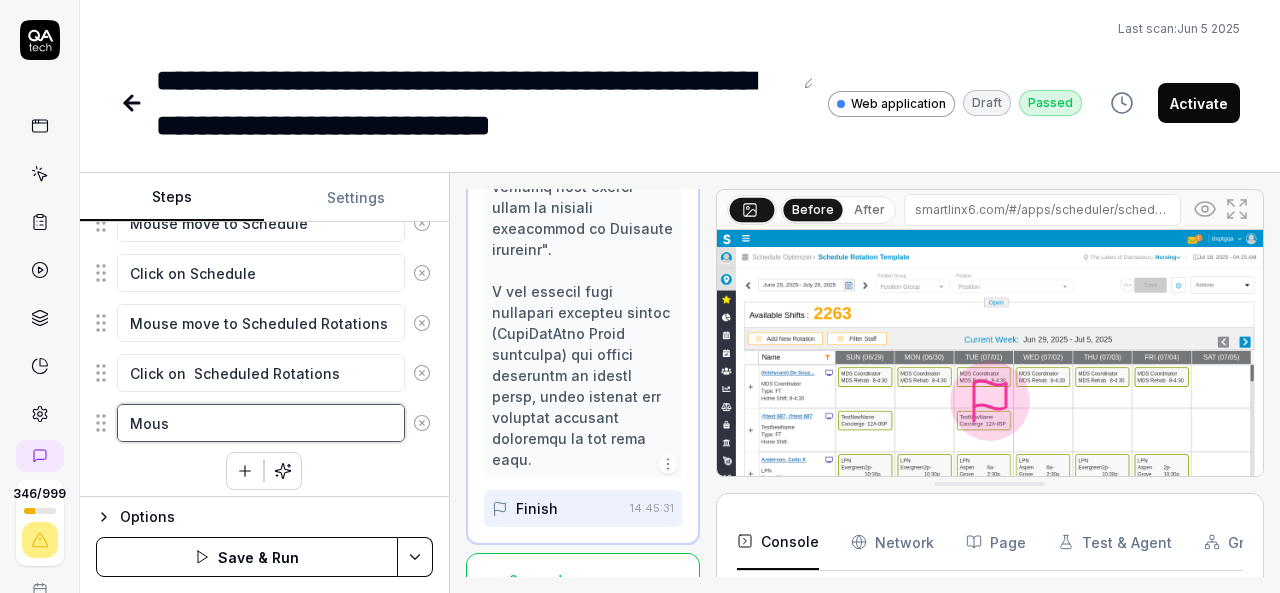 type on "*" 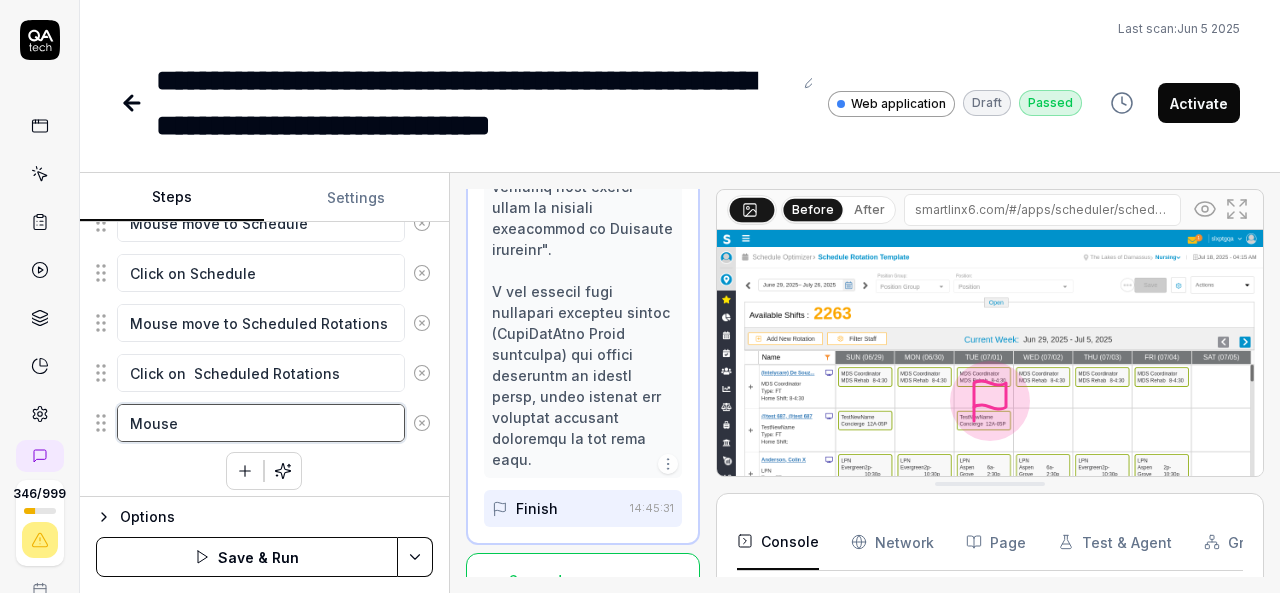 type on "*" 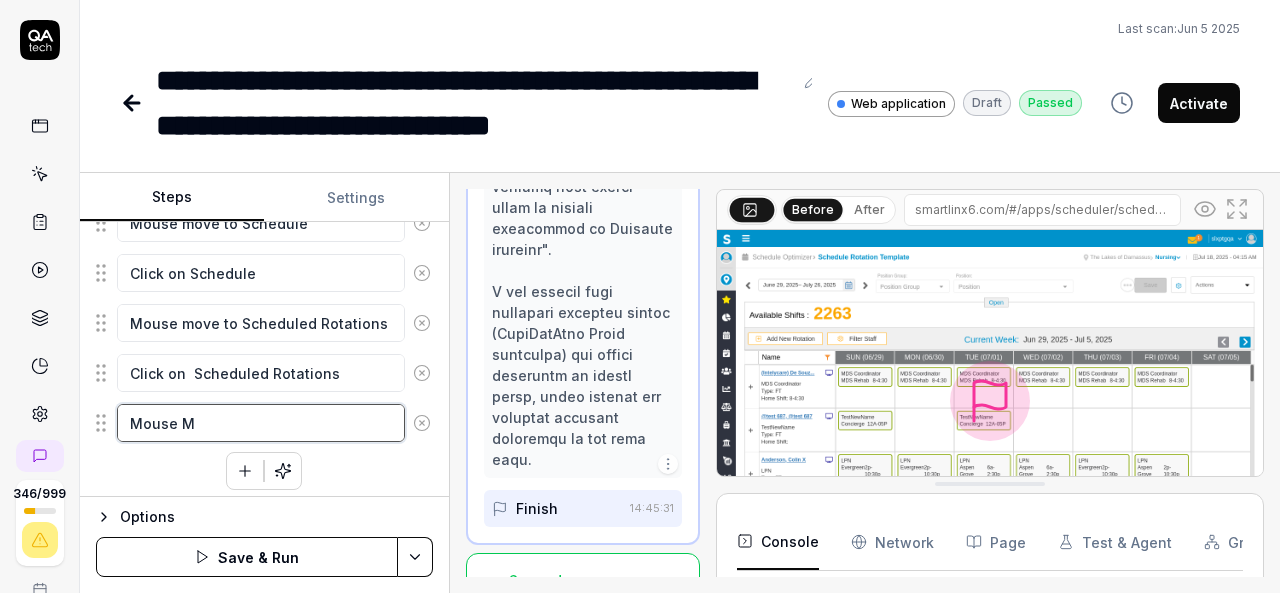 type on "*" 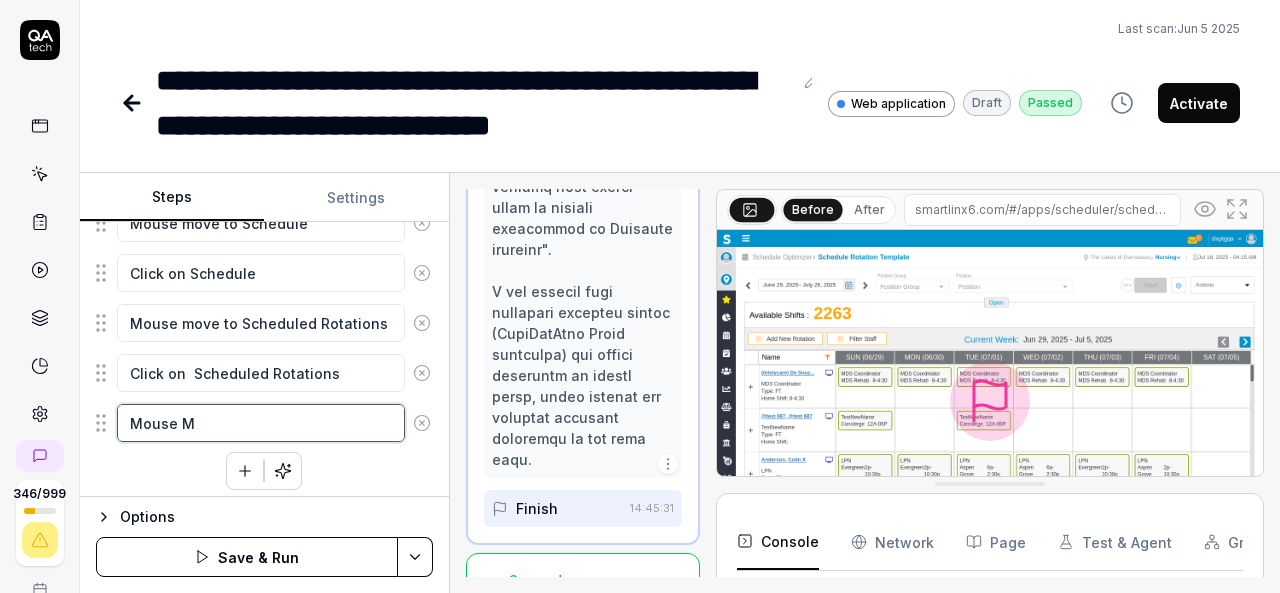 type on "Mouse" 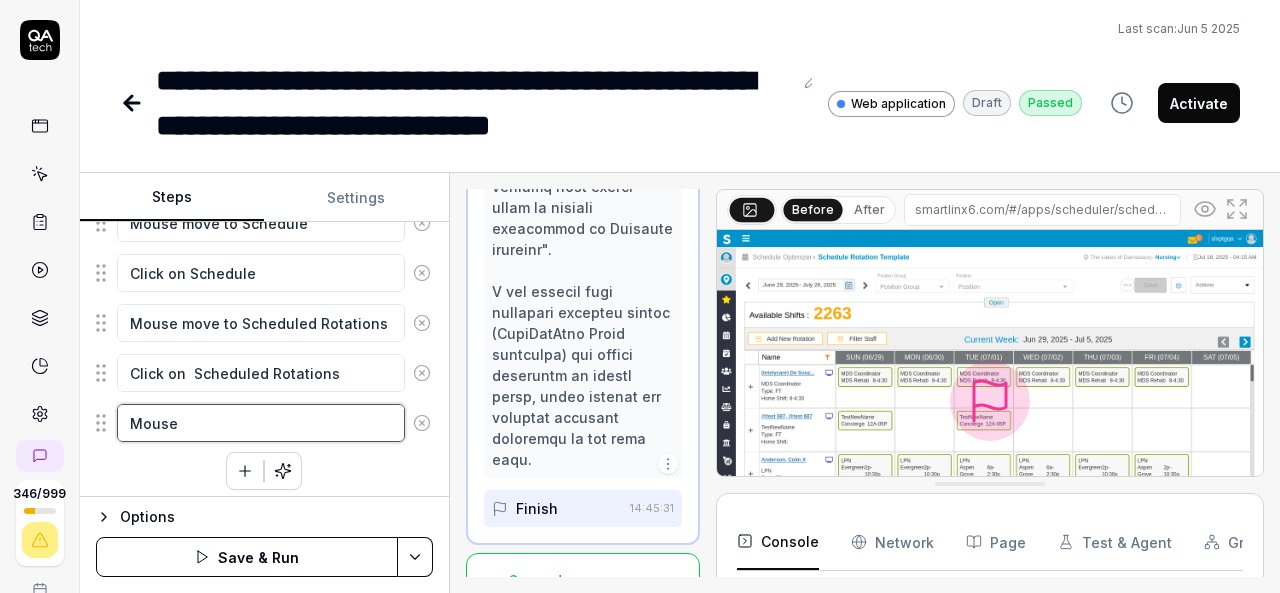 type on "*" 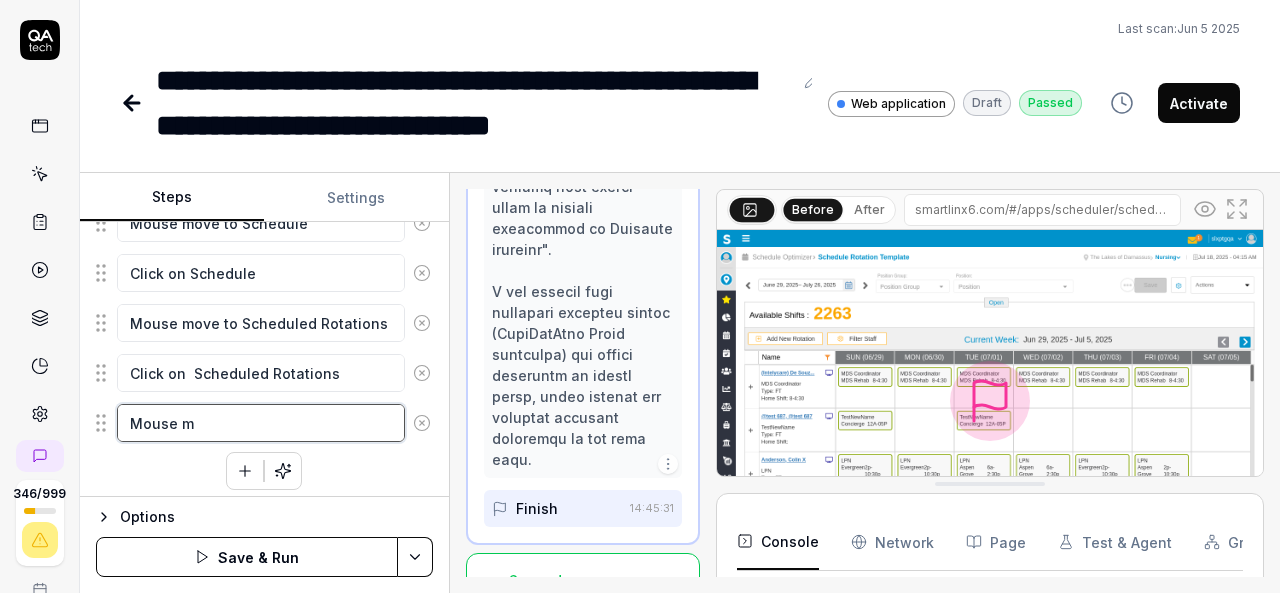 type on "*" 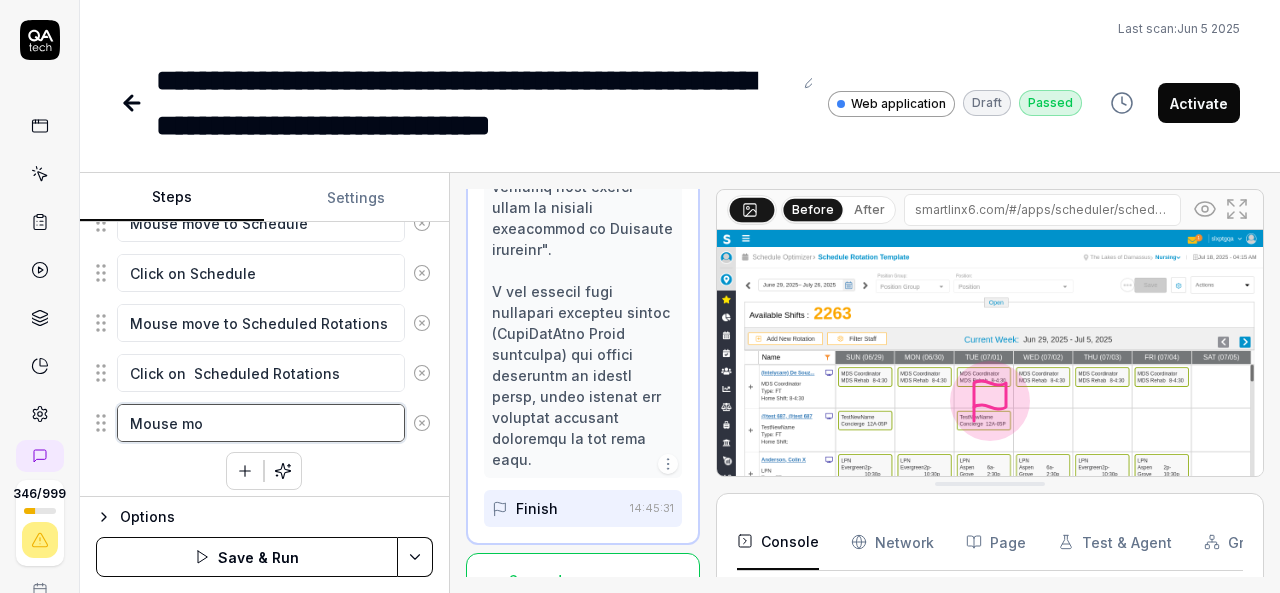 type on "*" 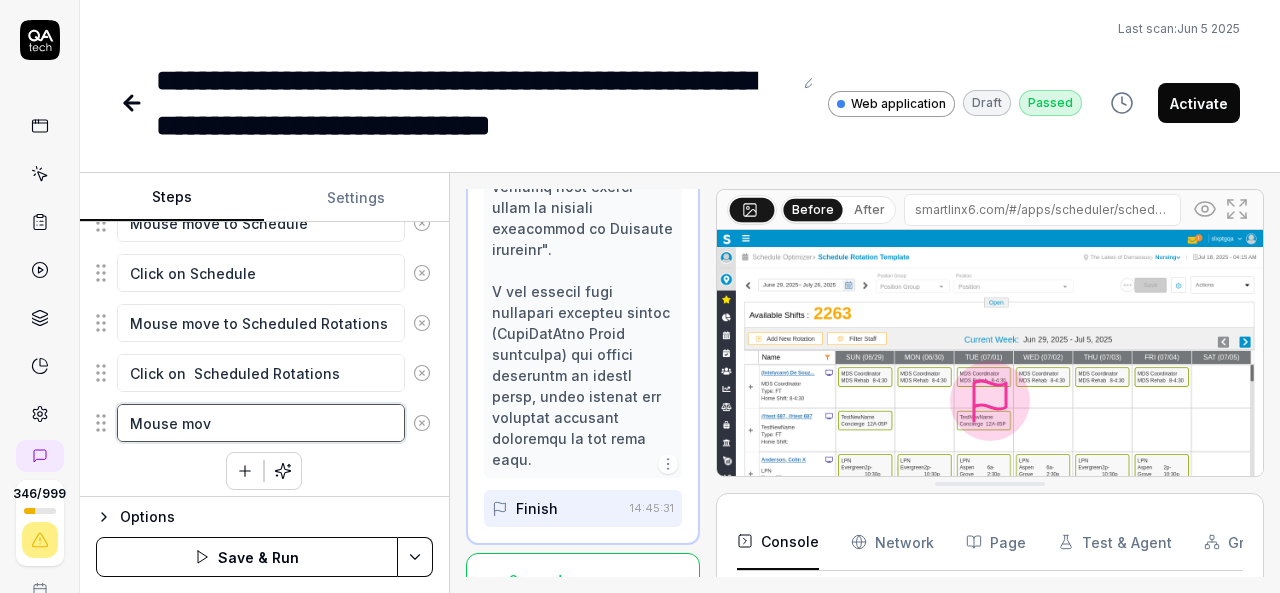 type on "*" 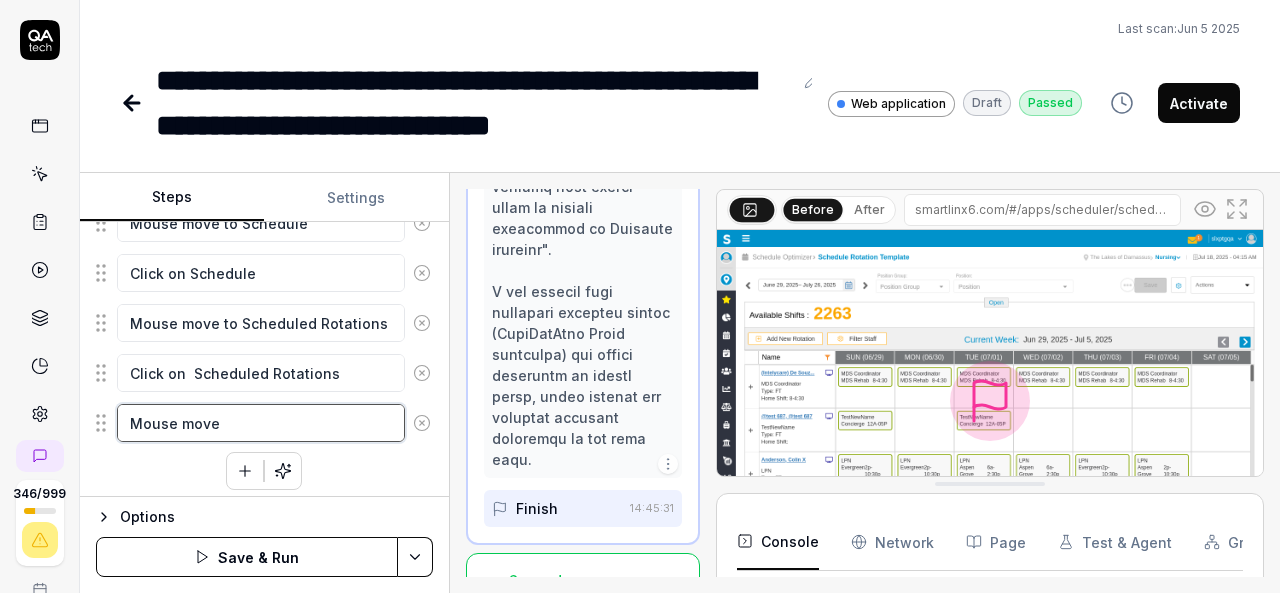 type on "*" 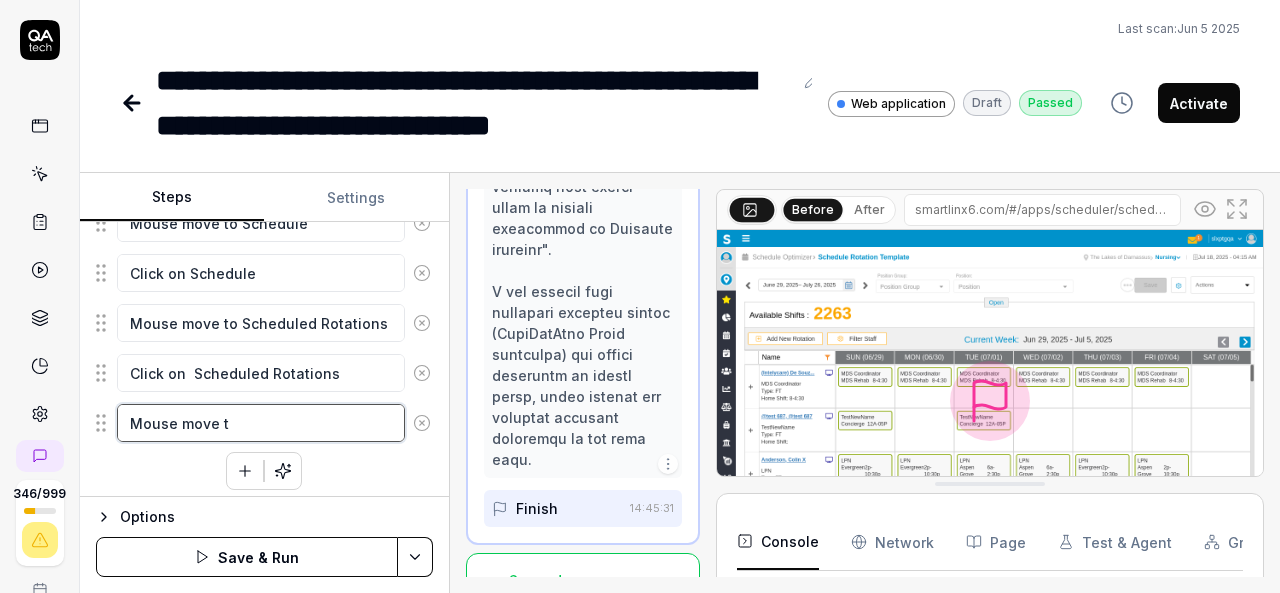 type on "*" 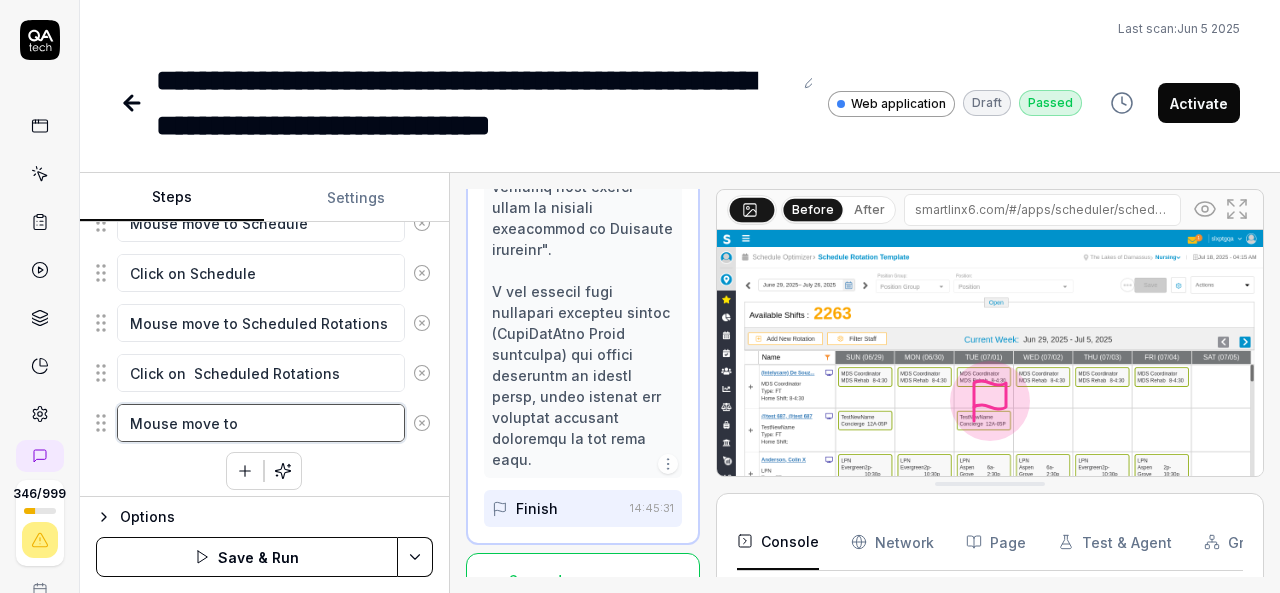 type on "*" 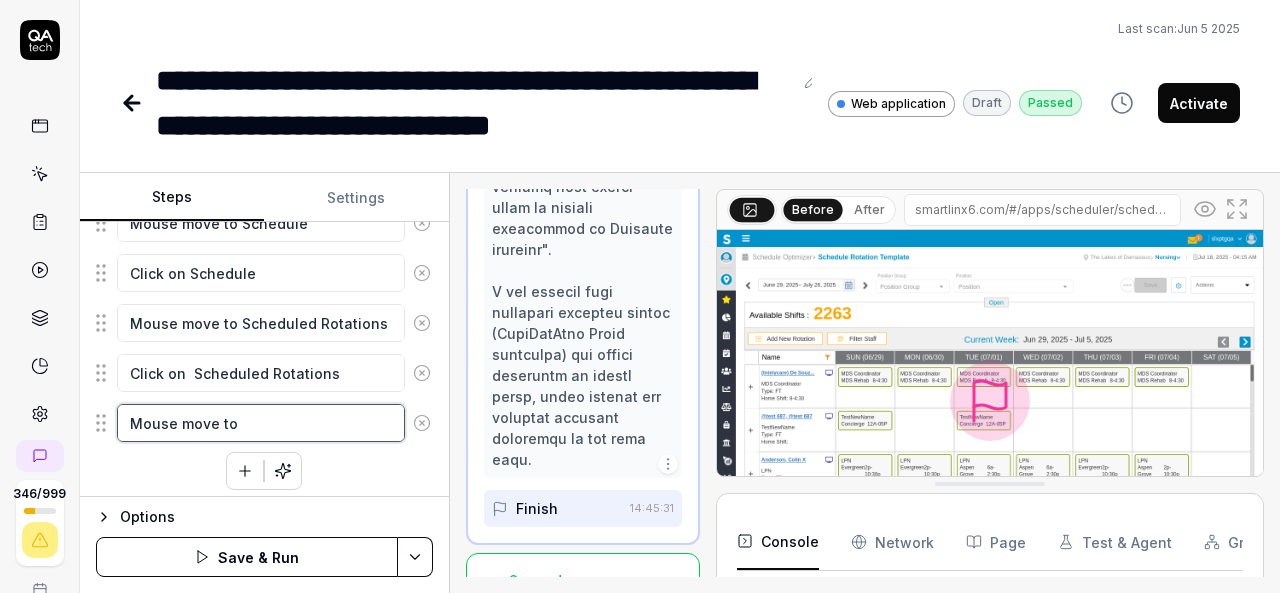 type on "*" 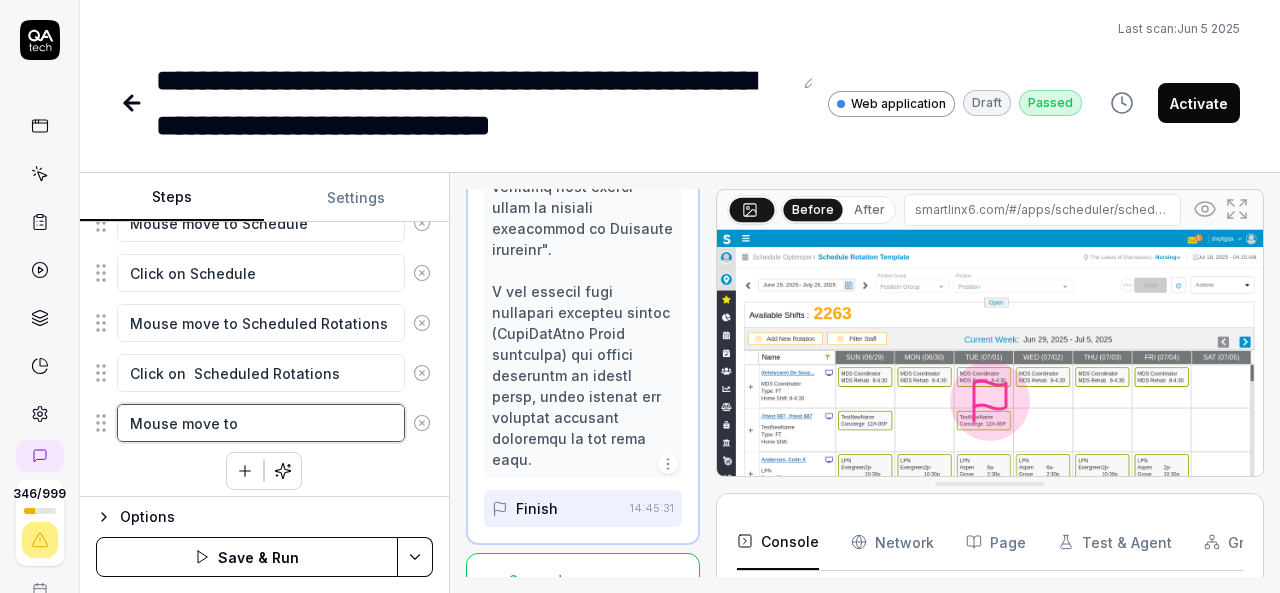 type on "Mouse move to S" 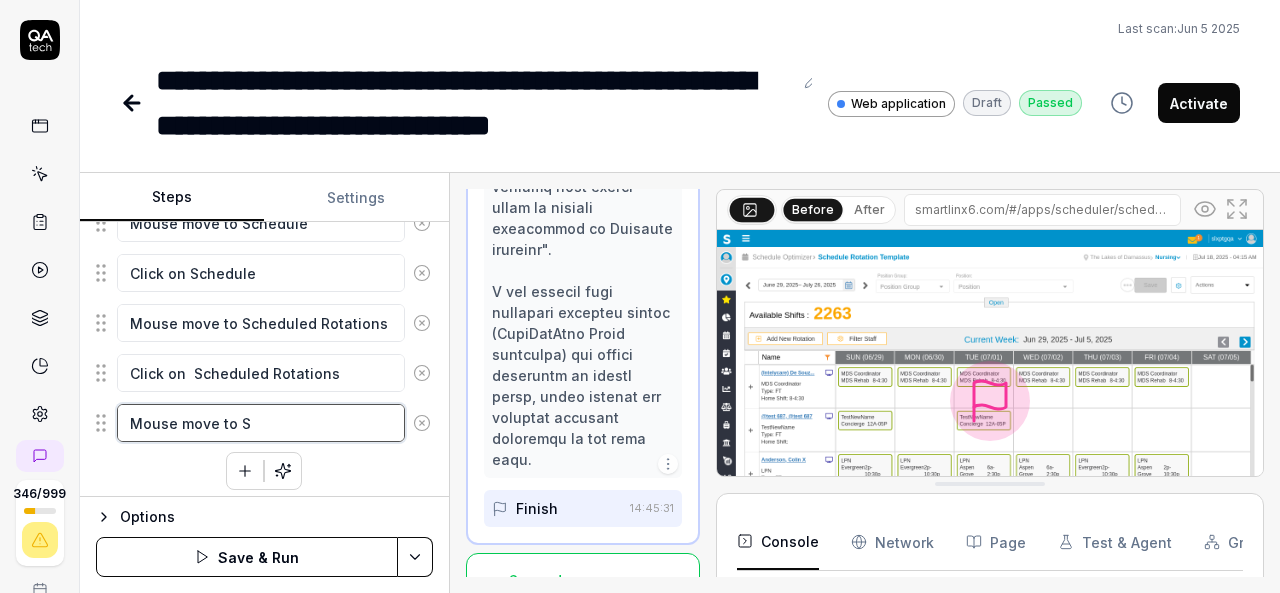 type on "*" 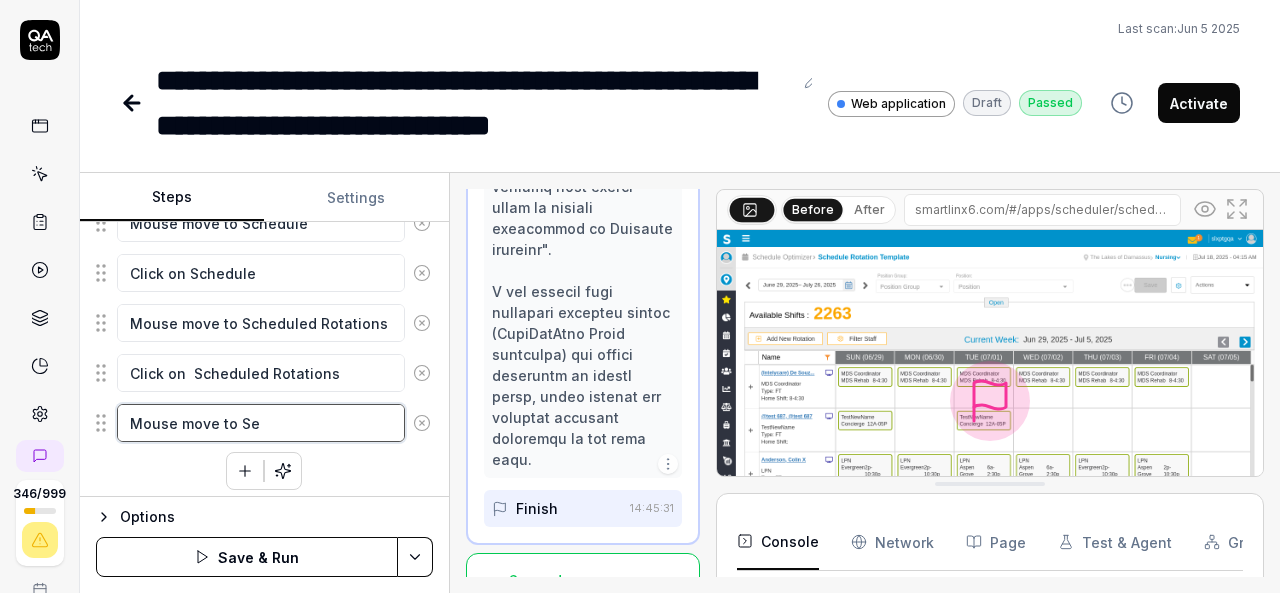 type on "*" 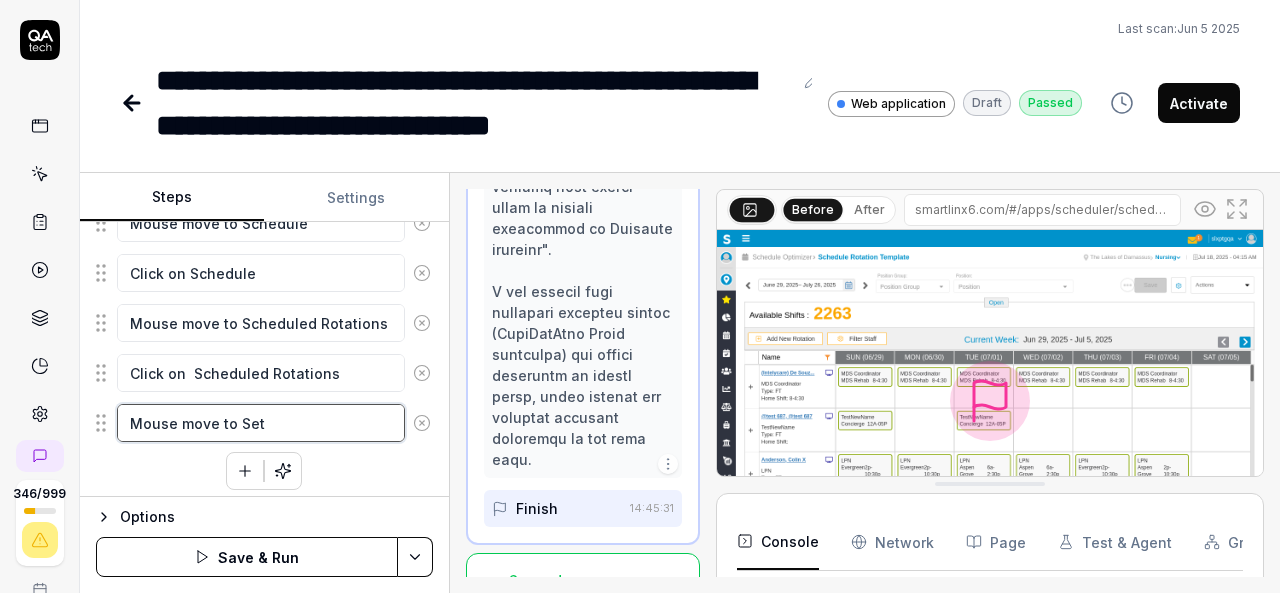 type on "*" 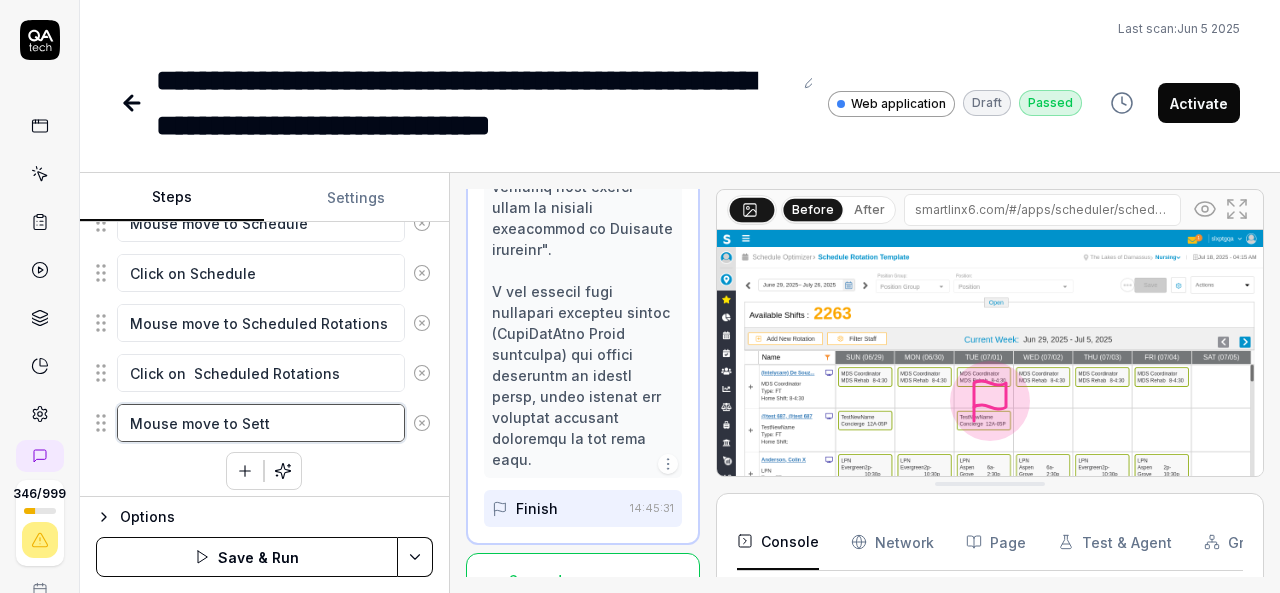 type on "*" 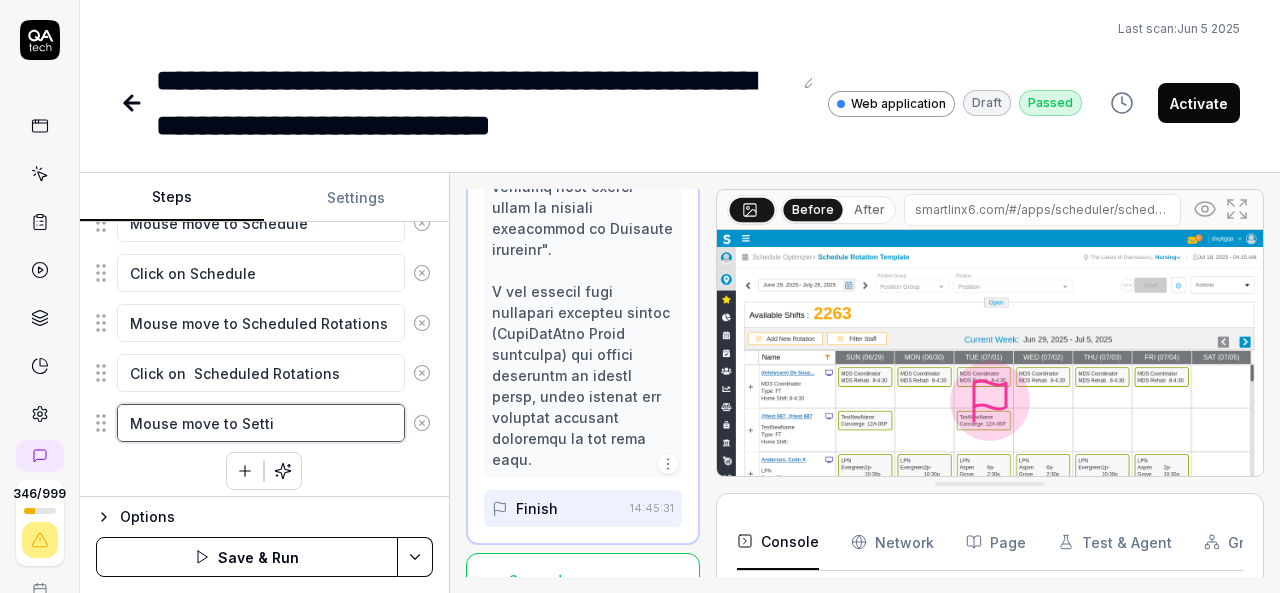 type on "*" 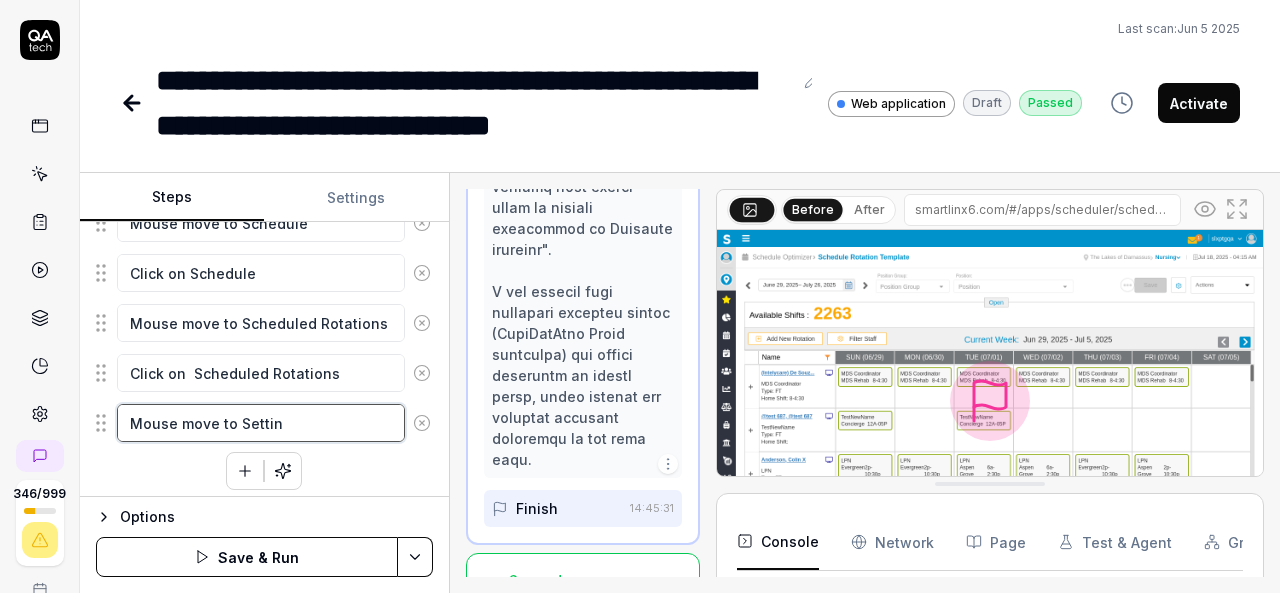 type on "*" 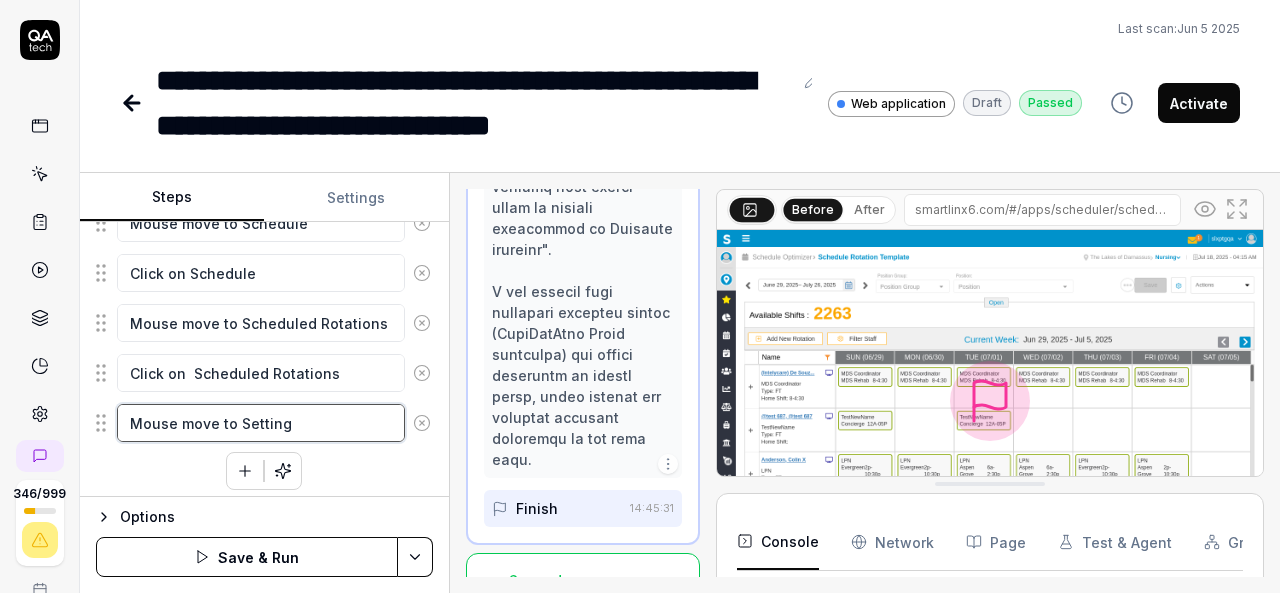 type on "*" 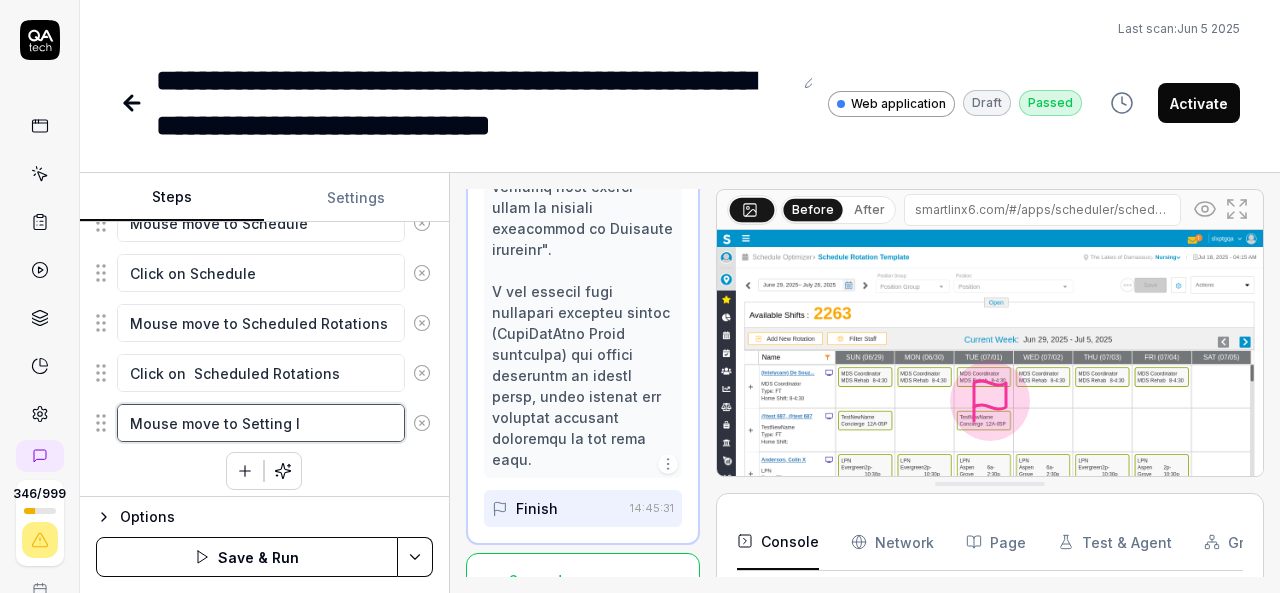 type on "*" 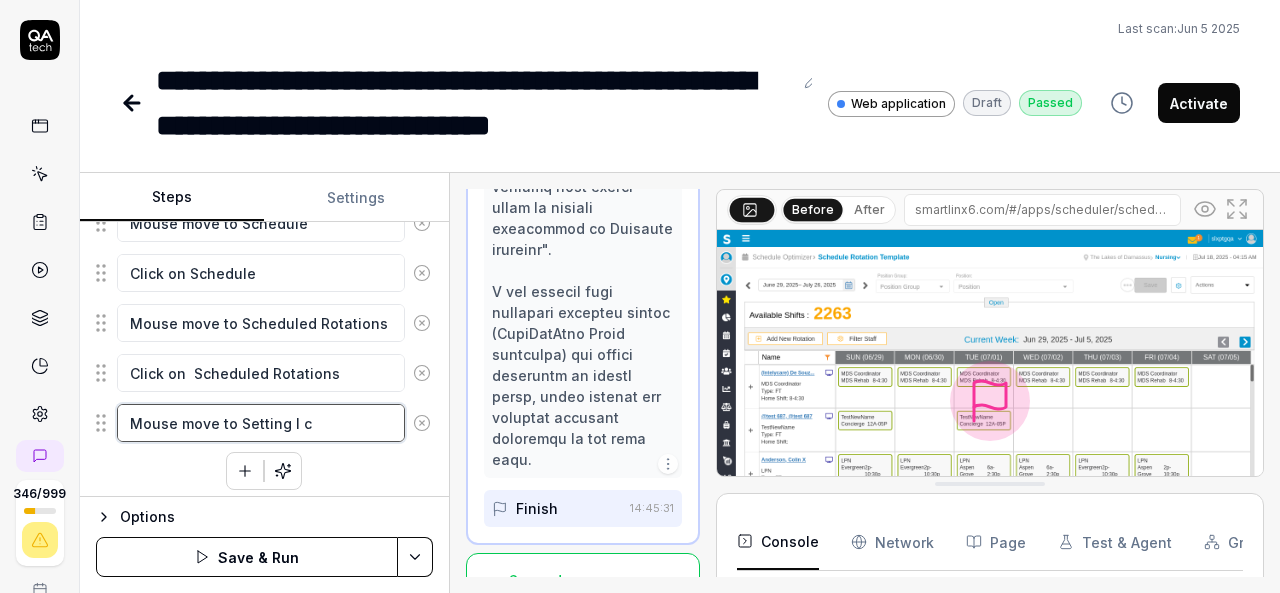 type on "*" 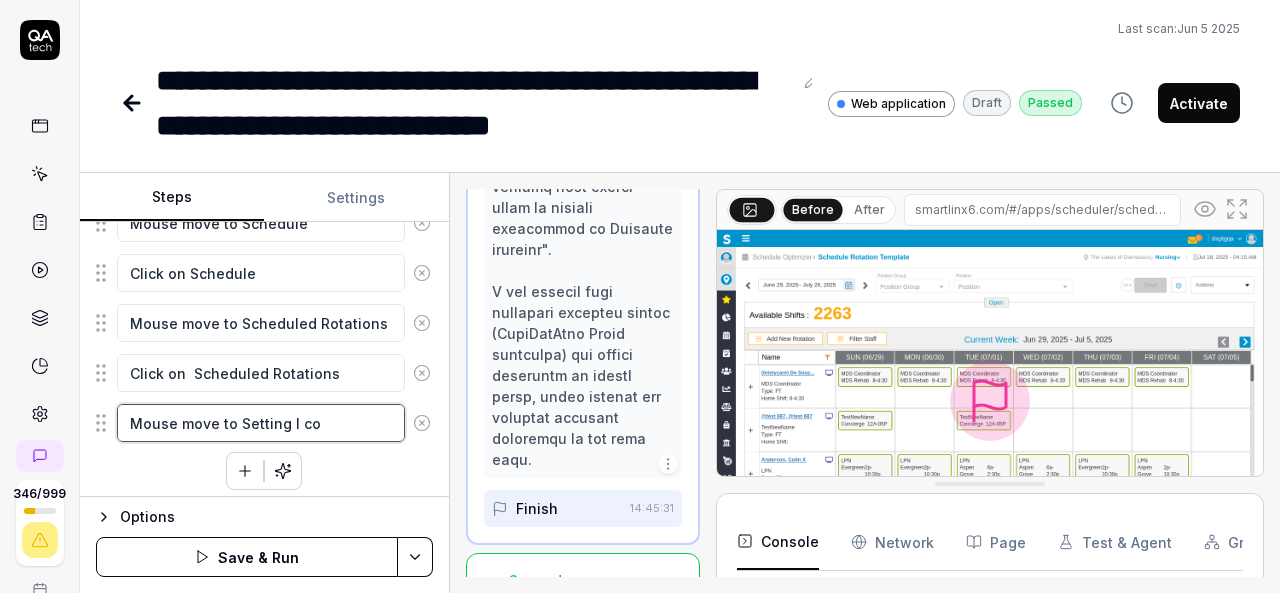type on "*" 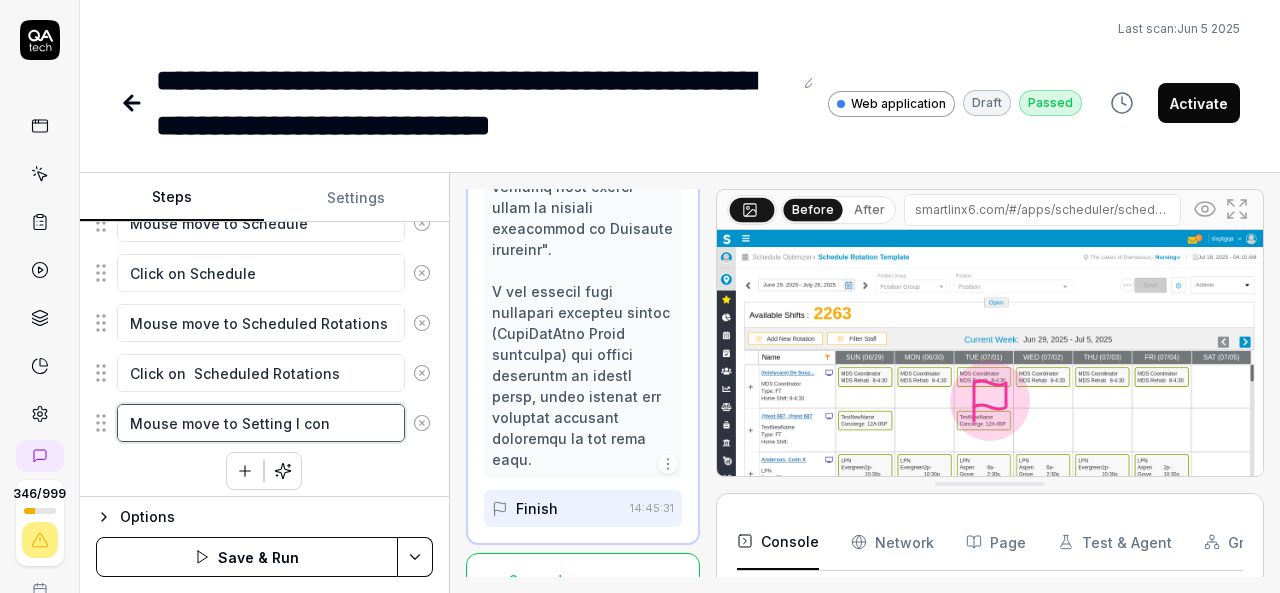 type on "*" 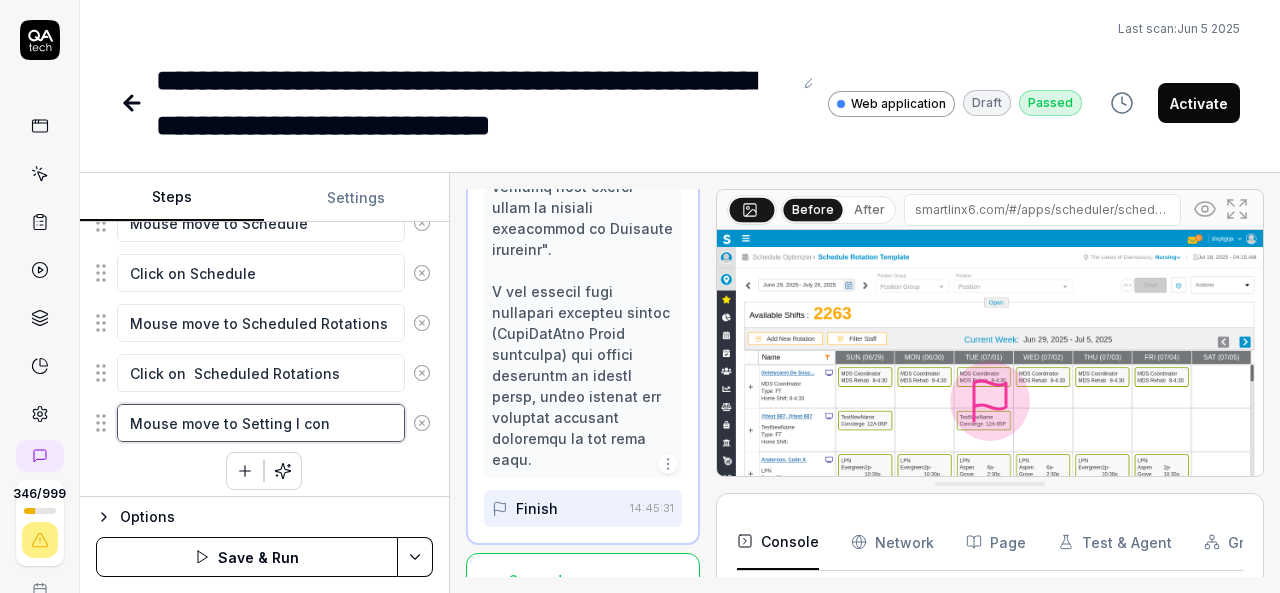 type on "*" 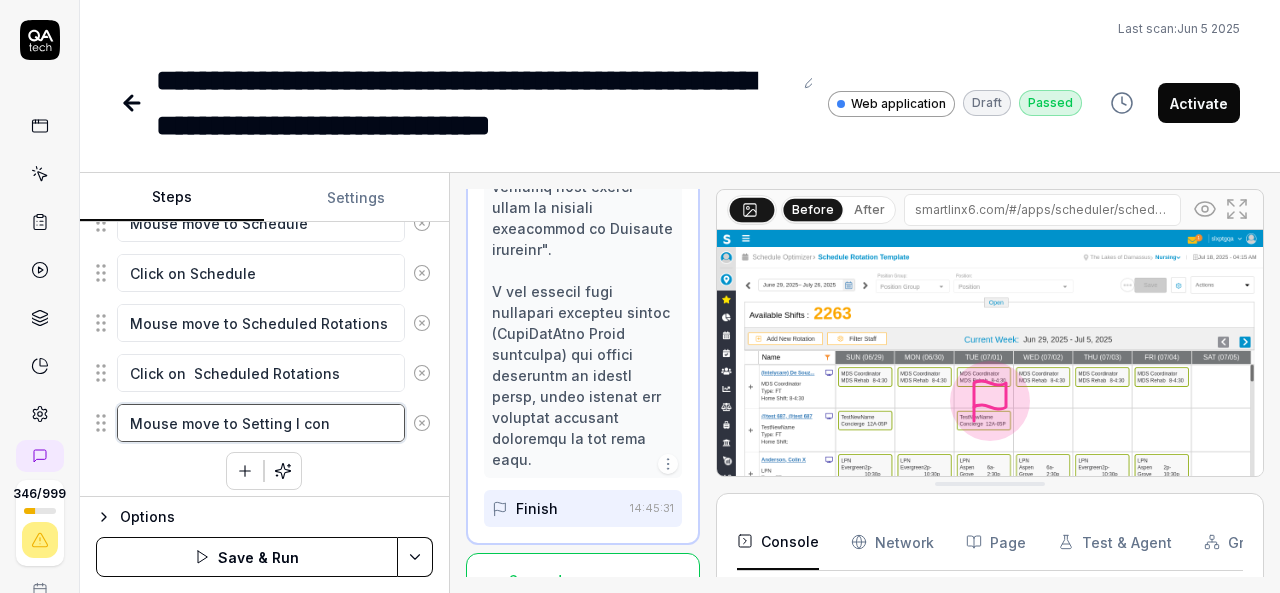 type on "Mouse move to Setting I con a" 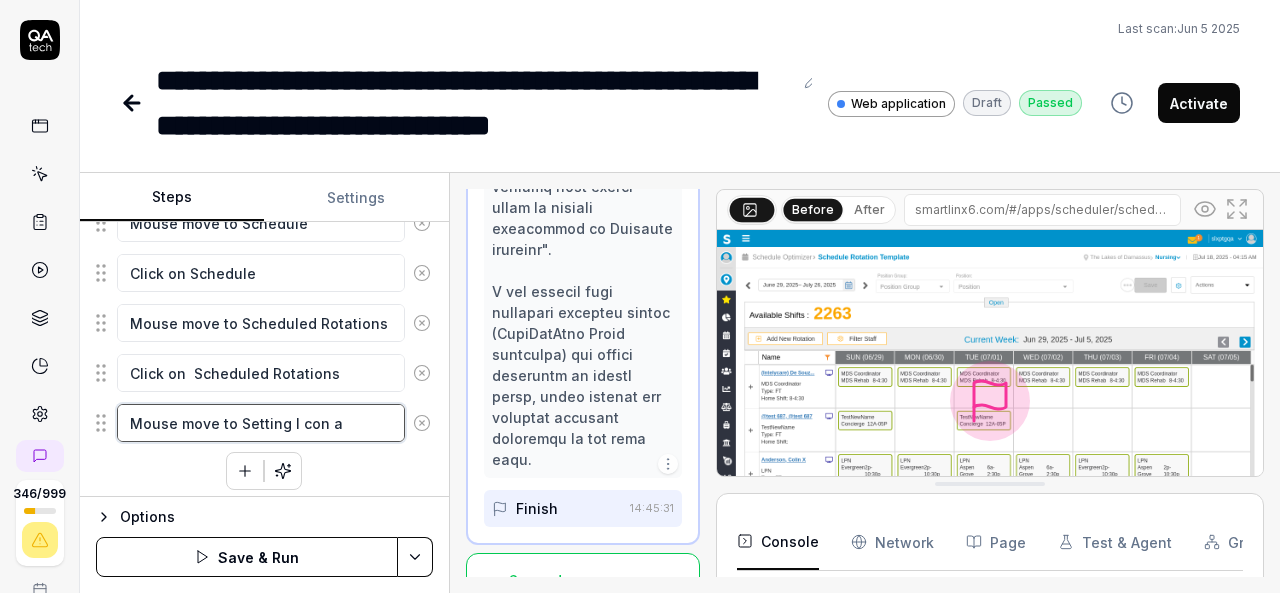 type on "*" 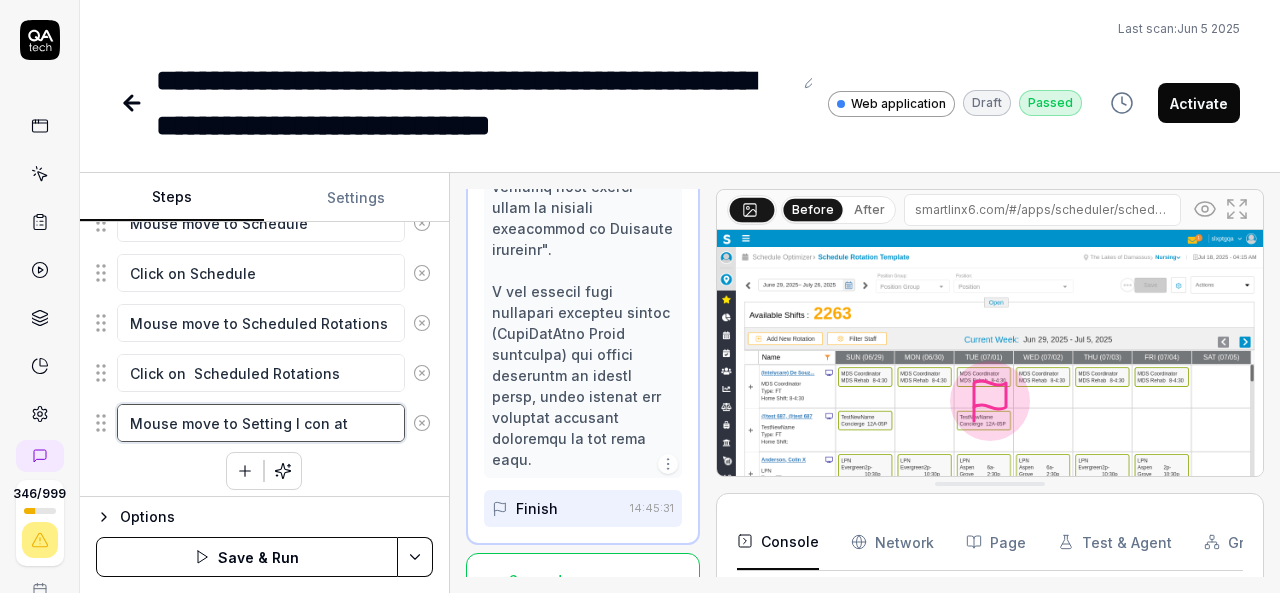 type on "*" 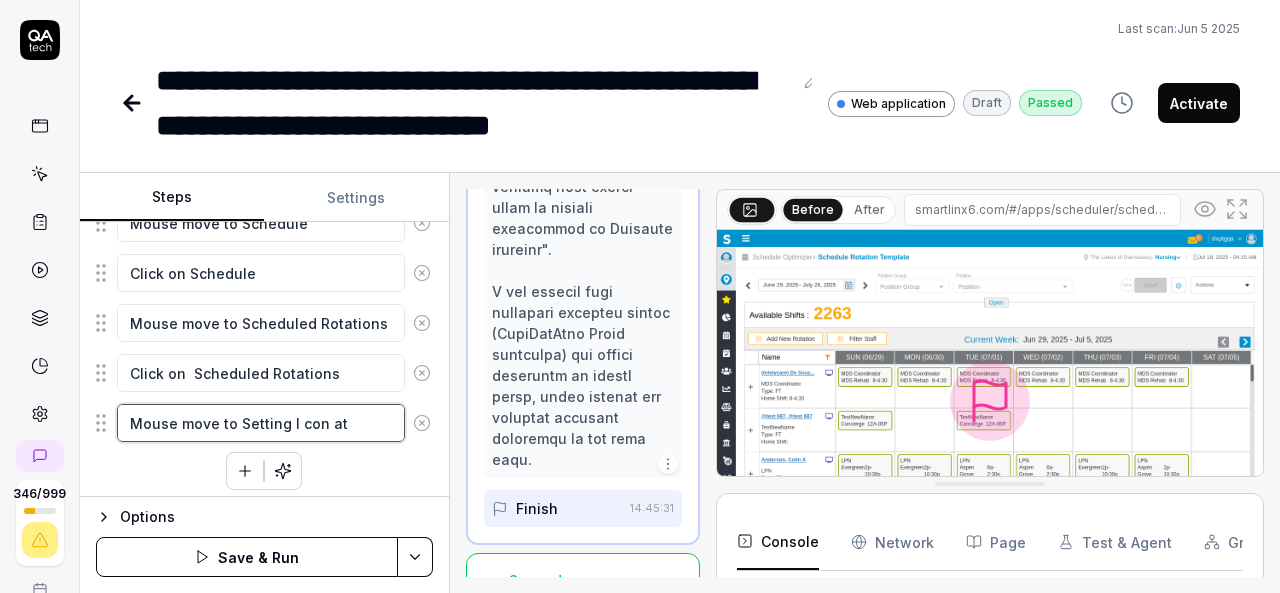 type on "*" 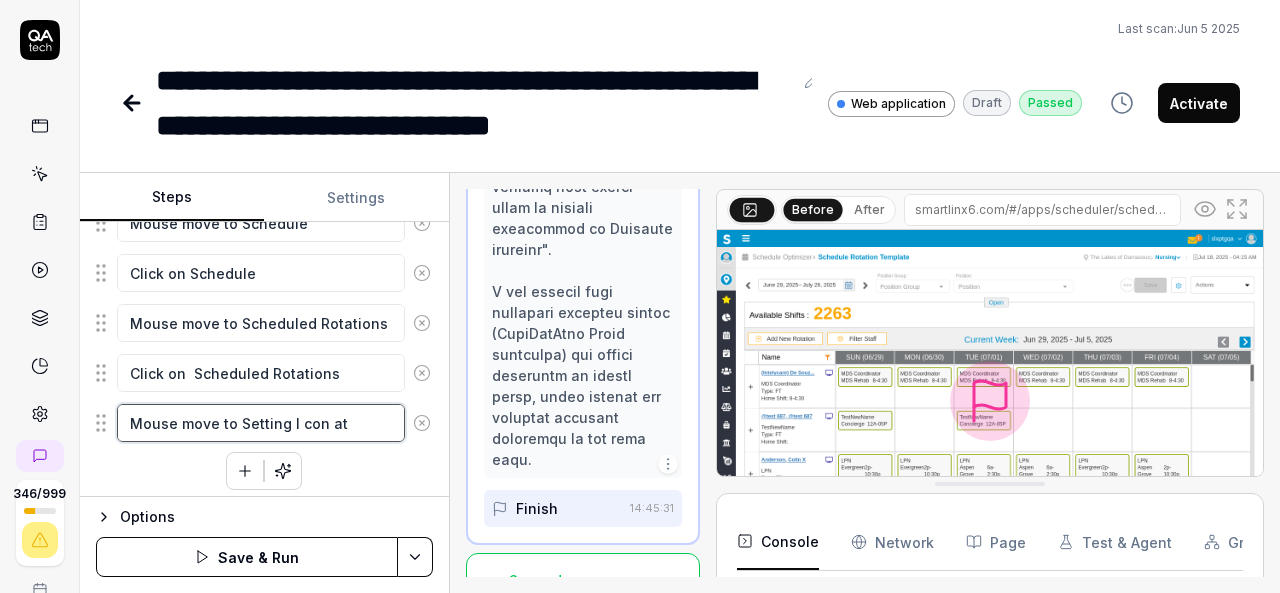 type on "Mouse move to Setting I con at r" 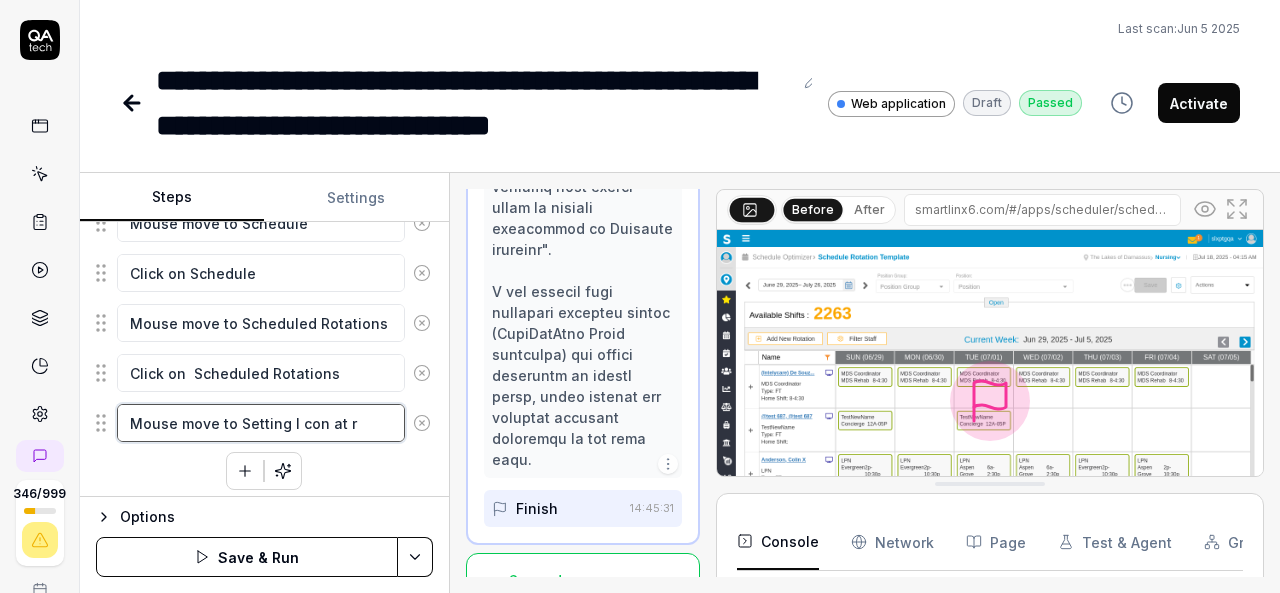 type on "*" 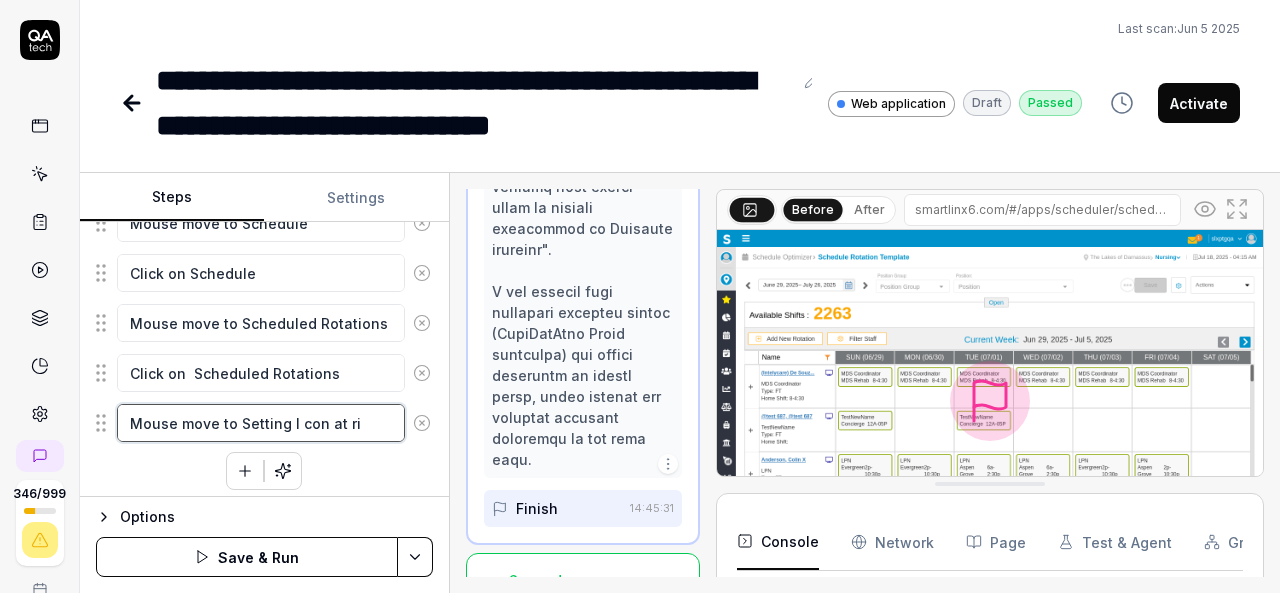 type on "*" 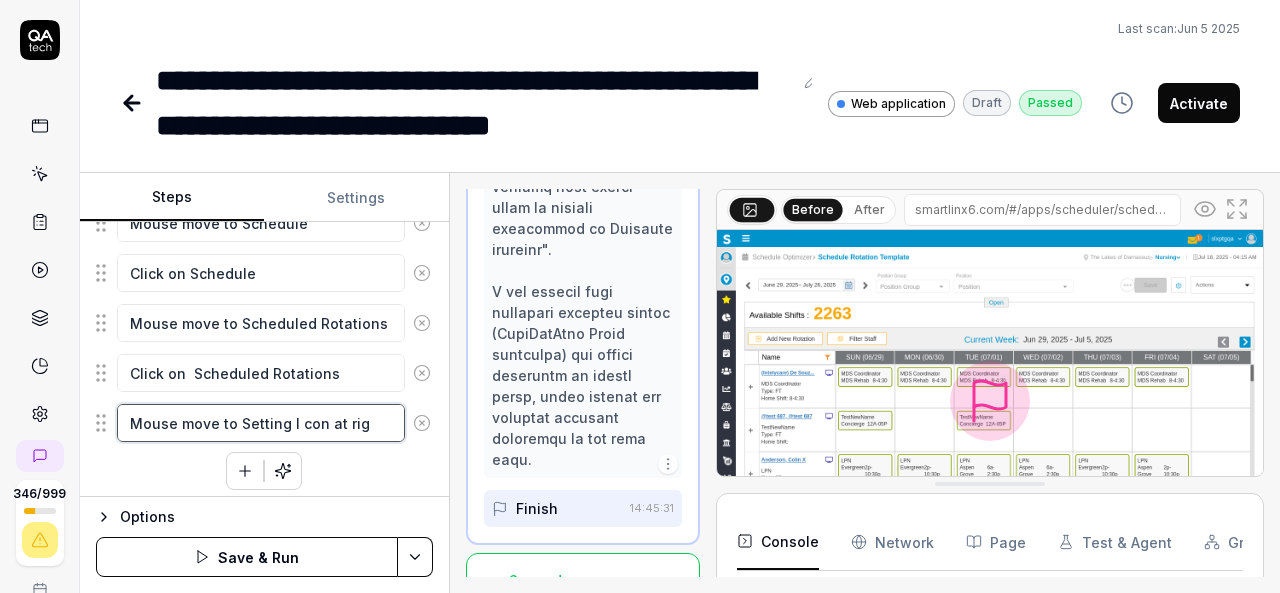 type on "*" 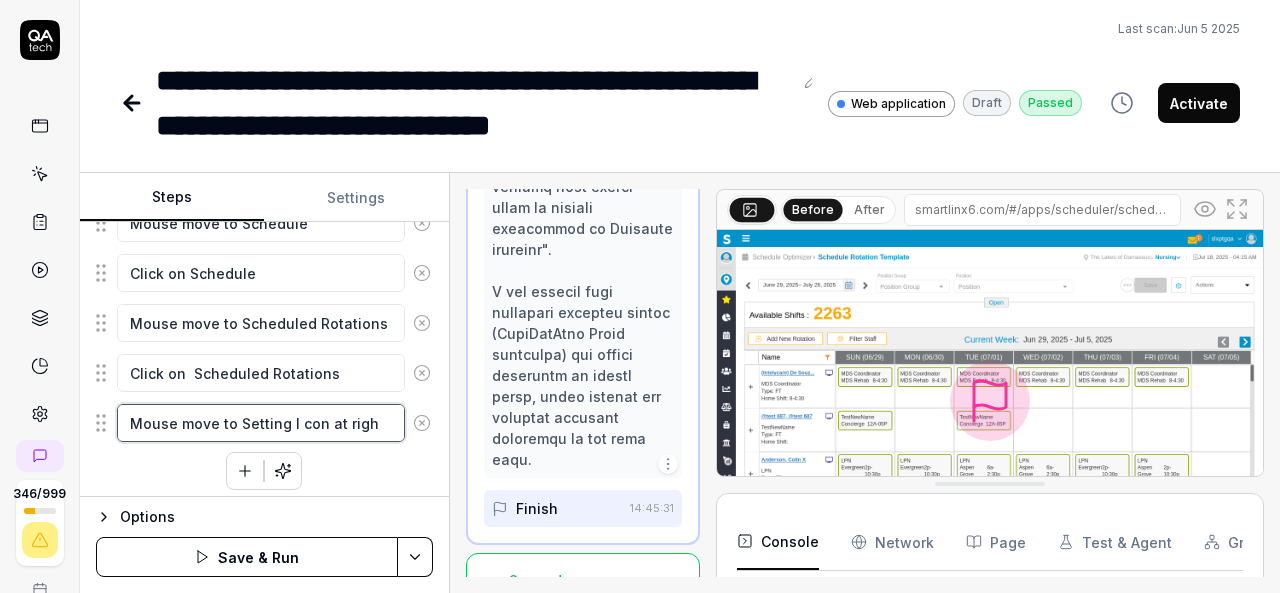 type on "*" 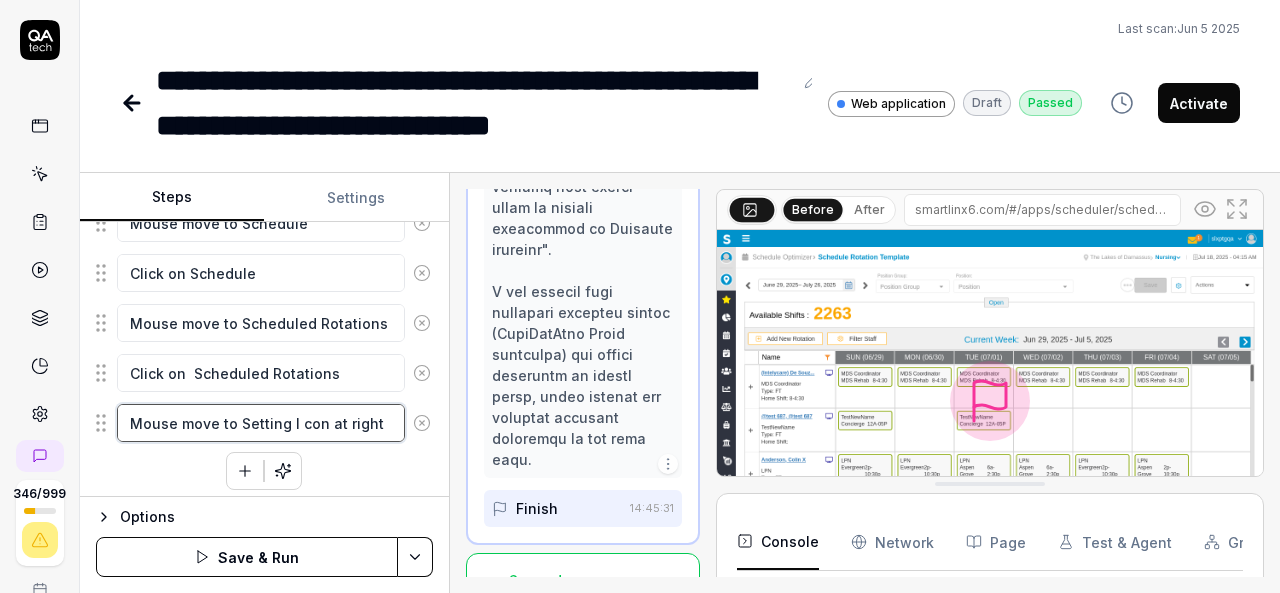 type on "*" 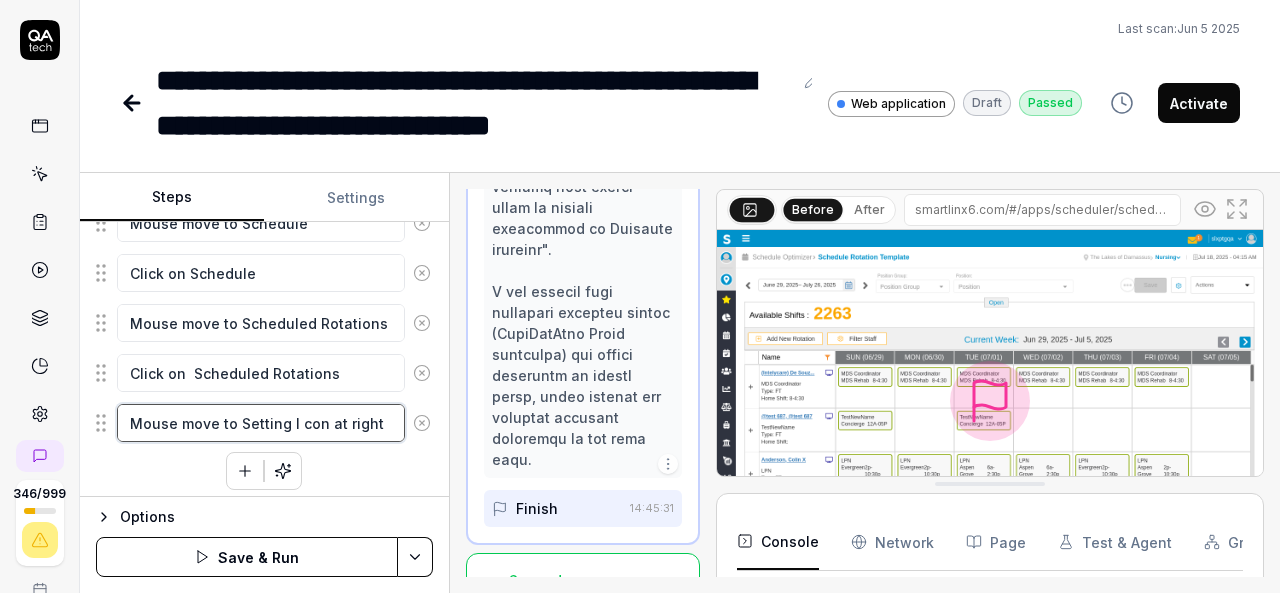 type on "*" 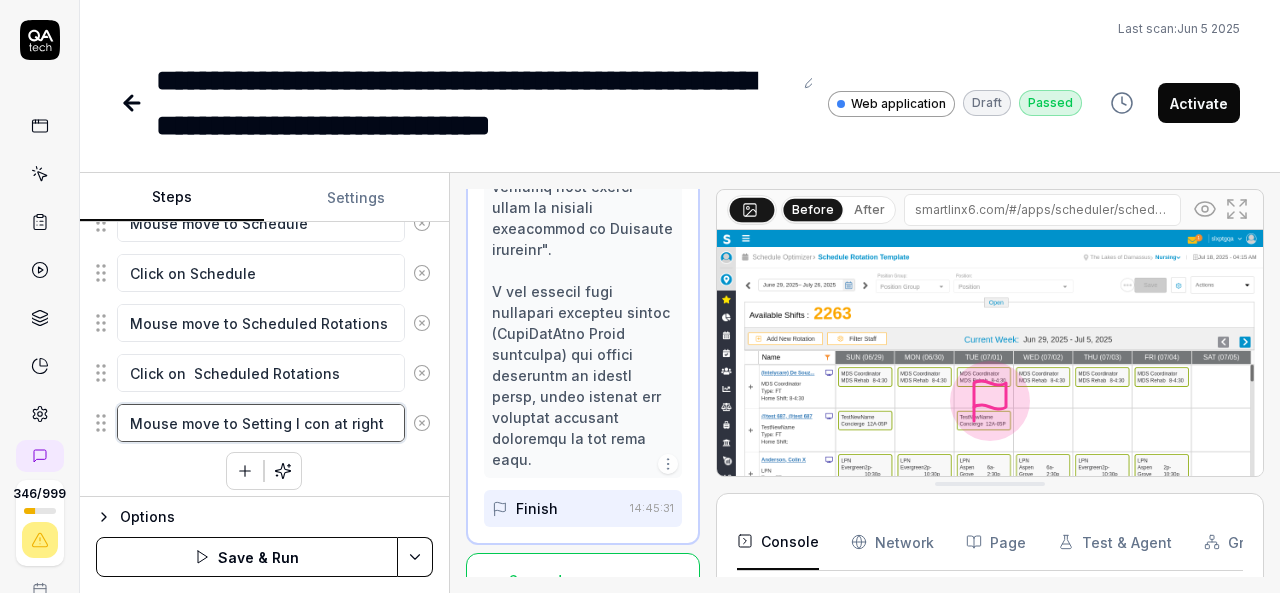 type on "Mouse move to Setting I con at right s" 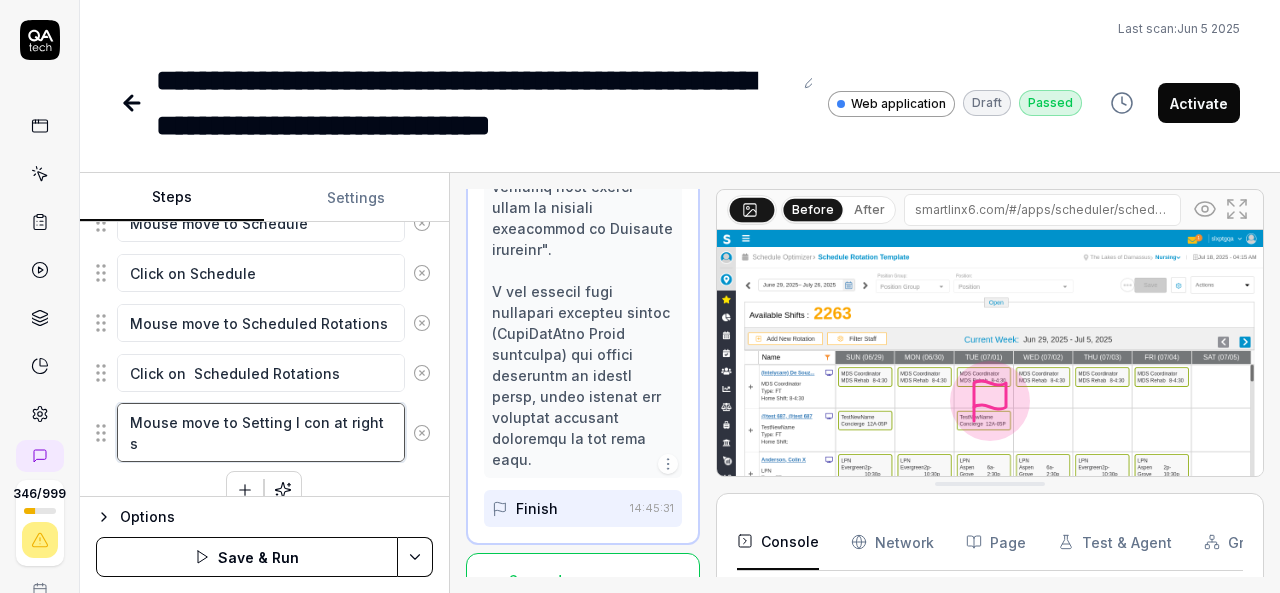 type on "*" 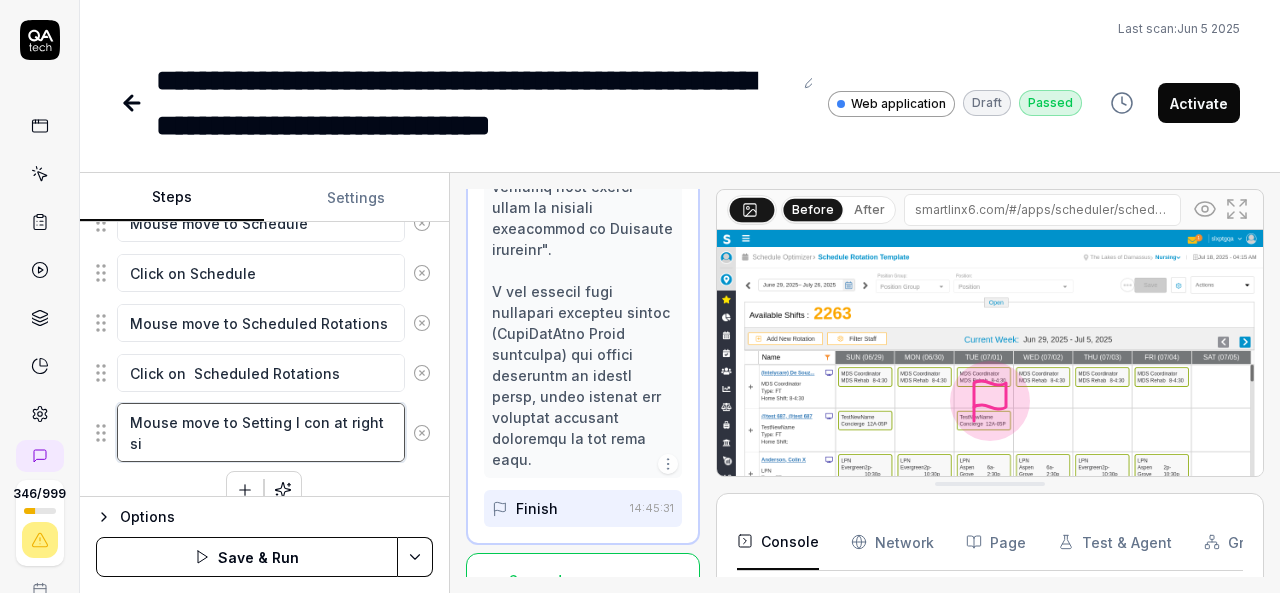 type on "*" 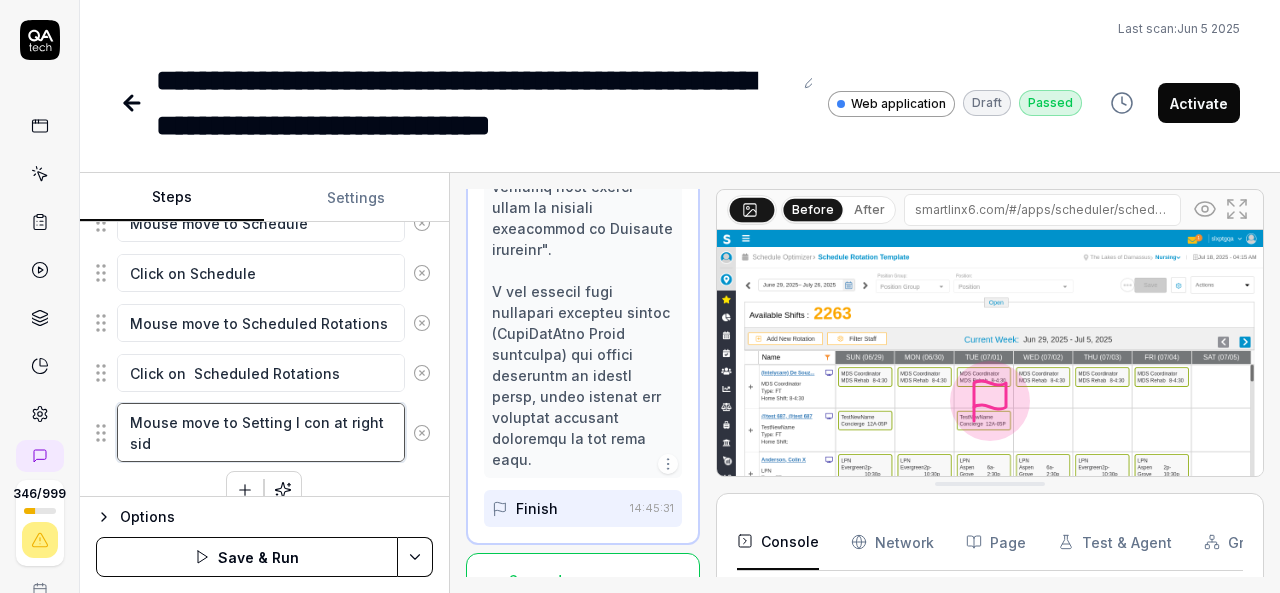type on "*" 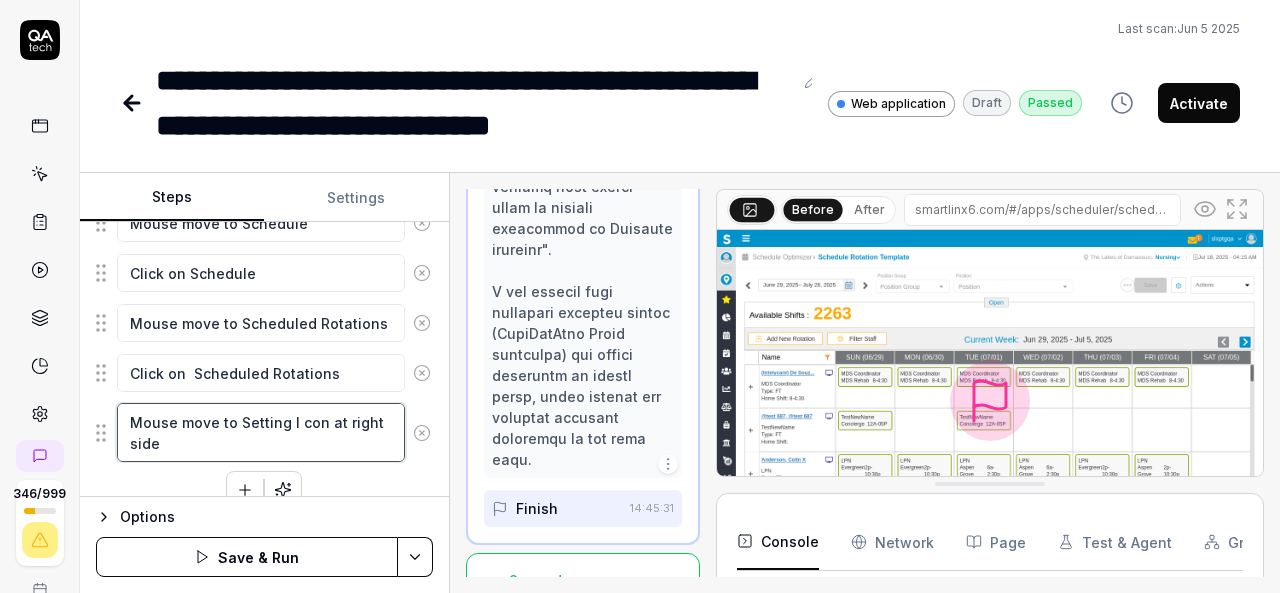 type on "*" 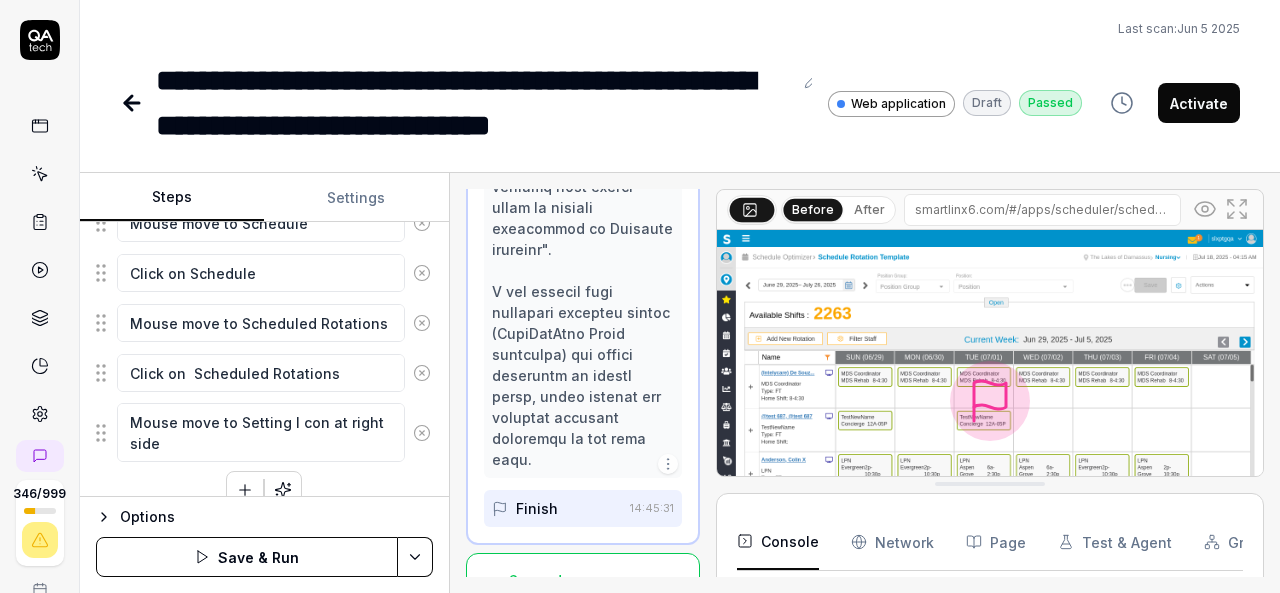 click on "Mouse move to Organization breadcrumb Click on Organization breadcrumb Select the 'Nursing' department under the The 'Lakes of Darnassus' organization from Organization breadcrumb Mouse Move to hamburger menu Click on hamburger menu if Left menu navigation is not displaying Mouse move to Schedule Optimizer Click on Schedule Optimizer Mouse move to Schedule Click on Schedule Mouse move to Scheduled Rotations Click on  Scheduled Rotations Mouse move to Setting I con at right side
To pick up a draggable item, press the space bar.
While dragging, use the arrow keys to move the item.
Press space again to drop the item in its new position, or press escape to cancel." at bounding box center (264, 130) 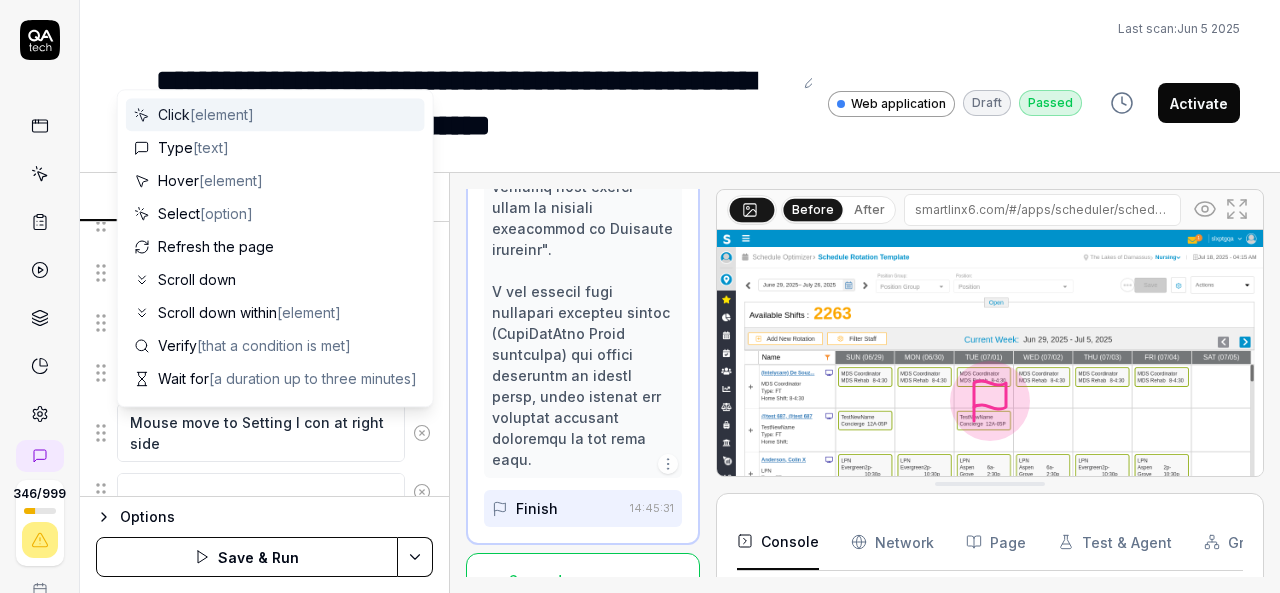 scroll, scrollTop: 822, scrollLeft: 0, axis: vertical 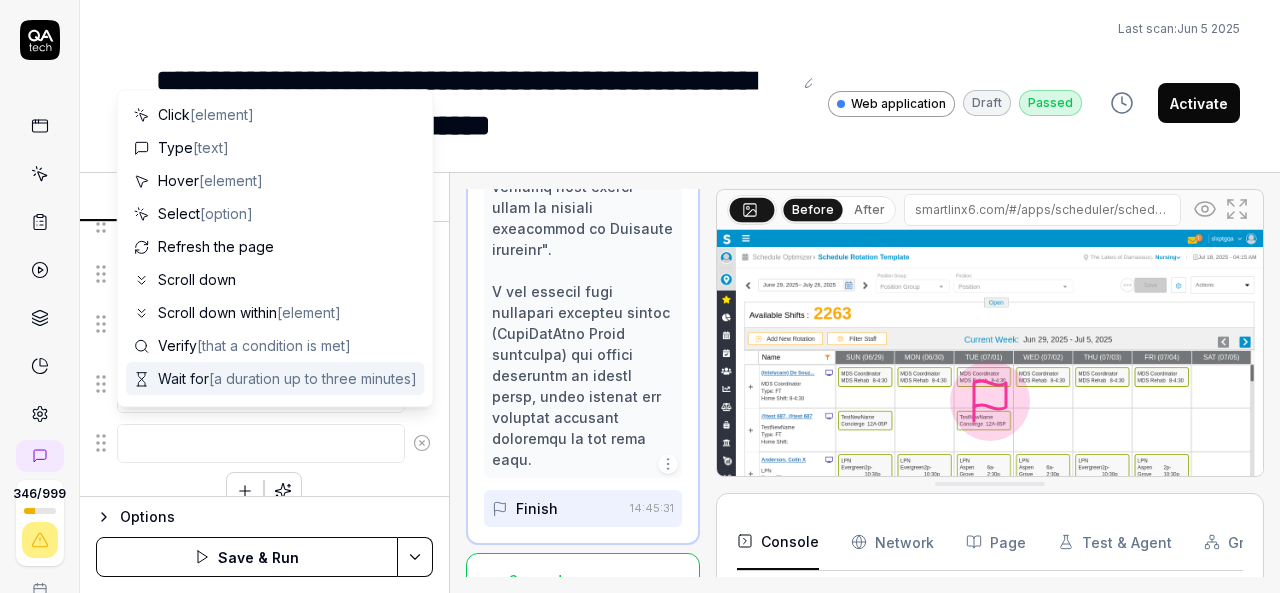 click at bounding box center (261, 443) 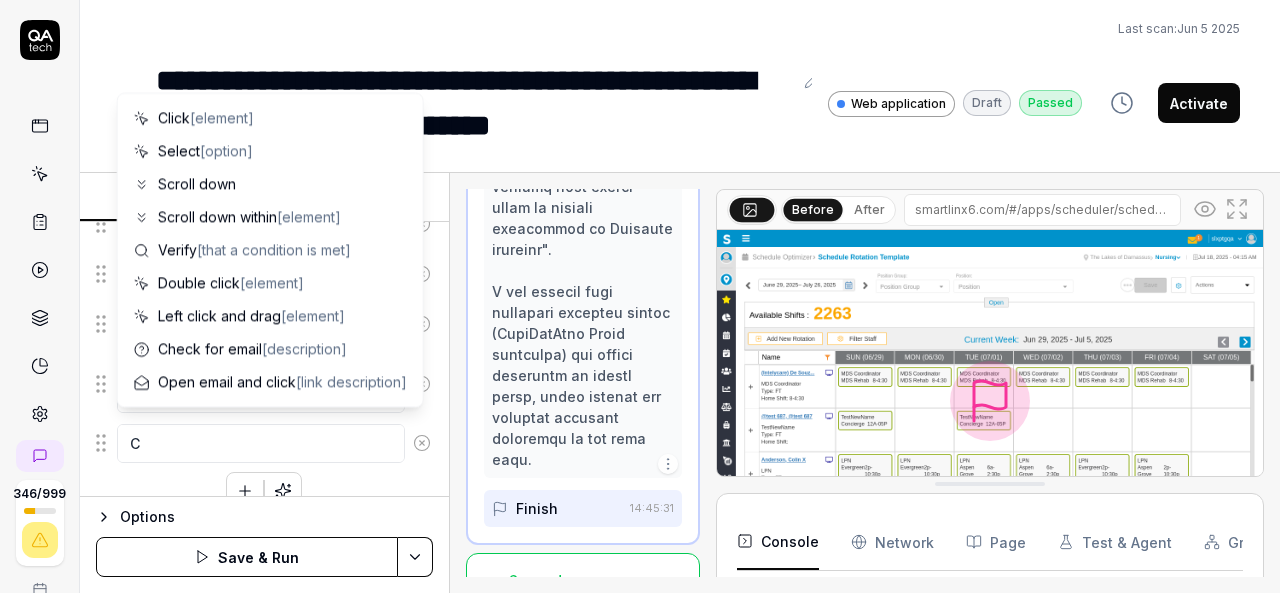 type on "*" 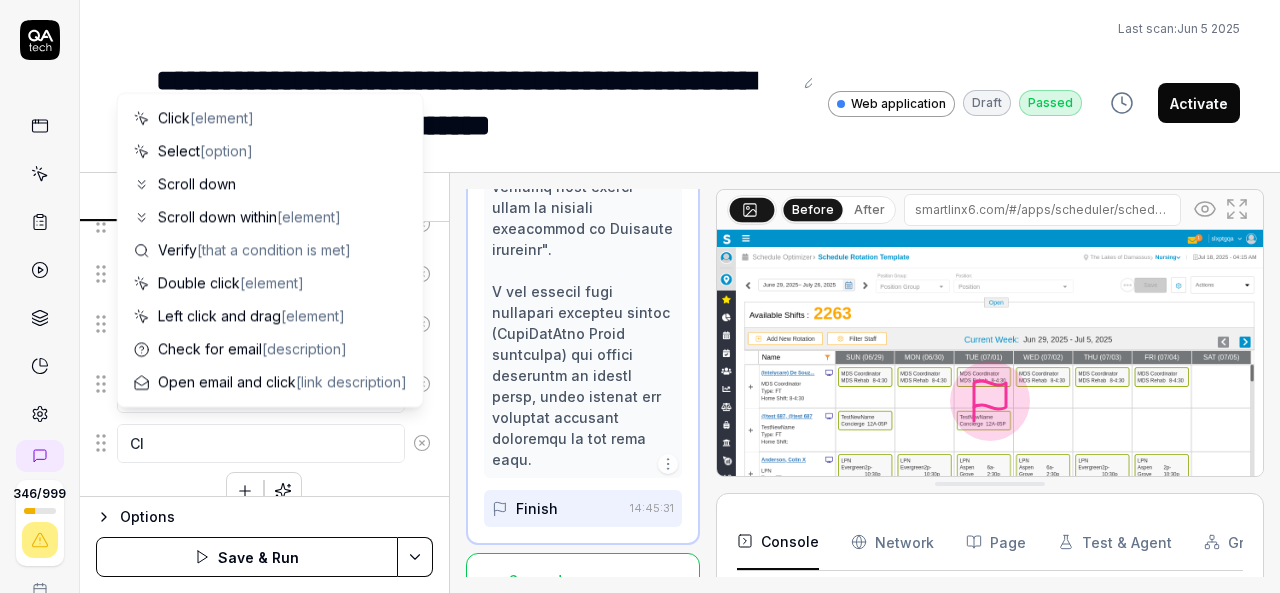 type on "*" 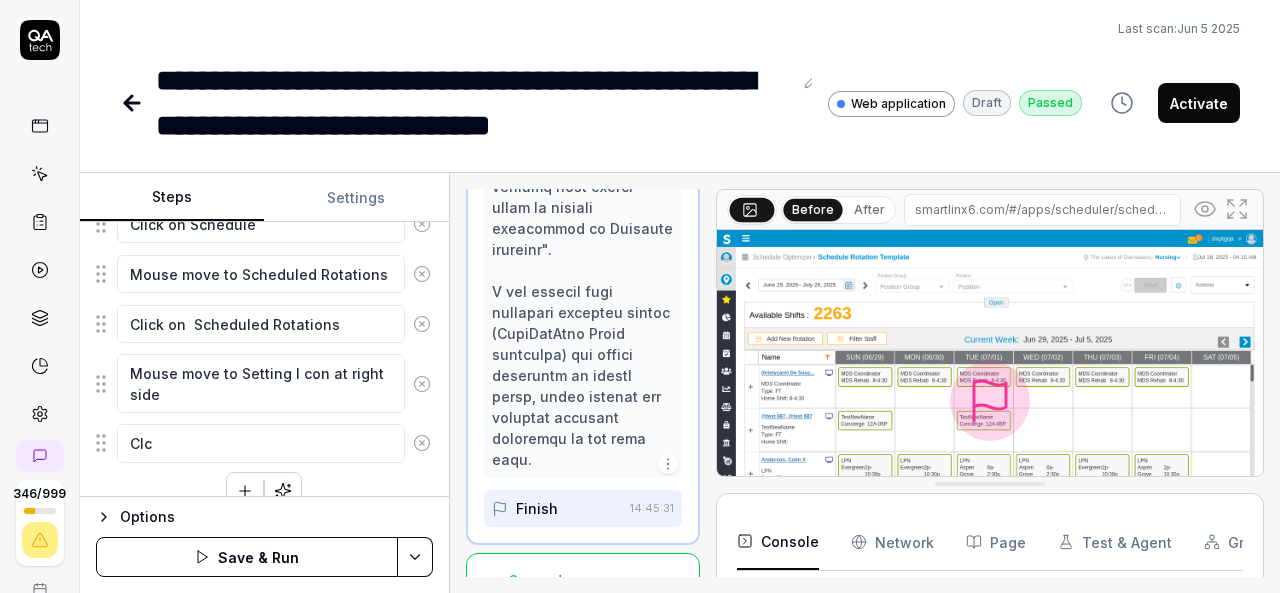 type on "*" 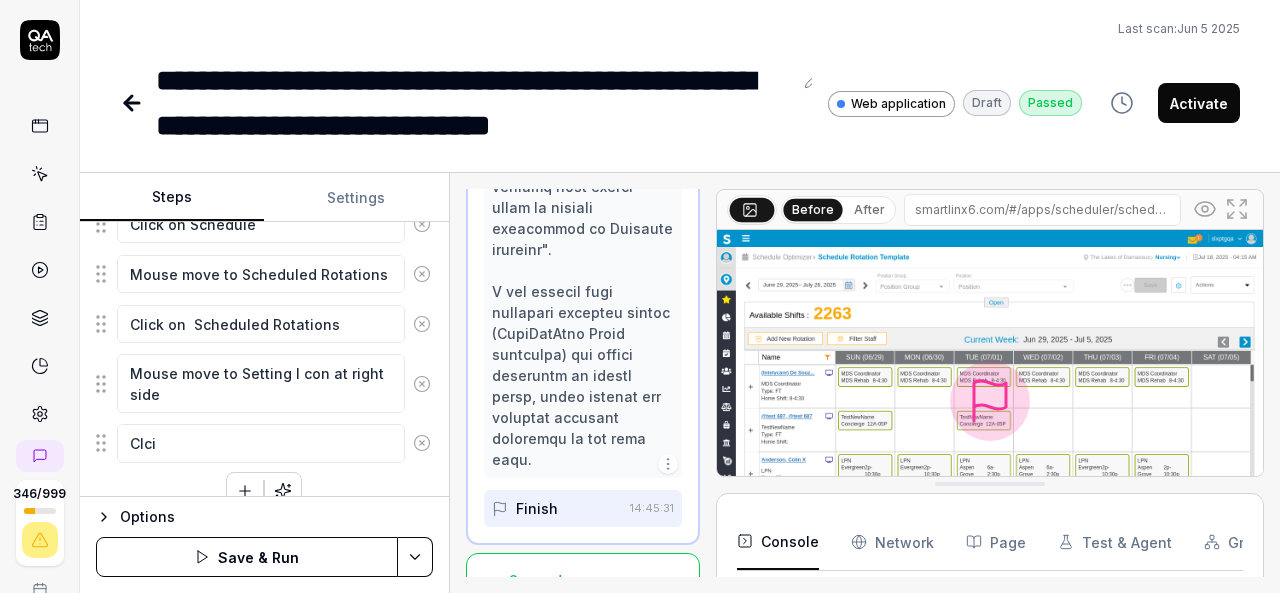 type on "*" 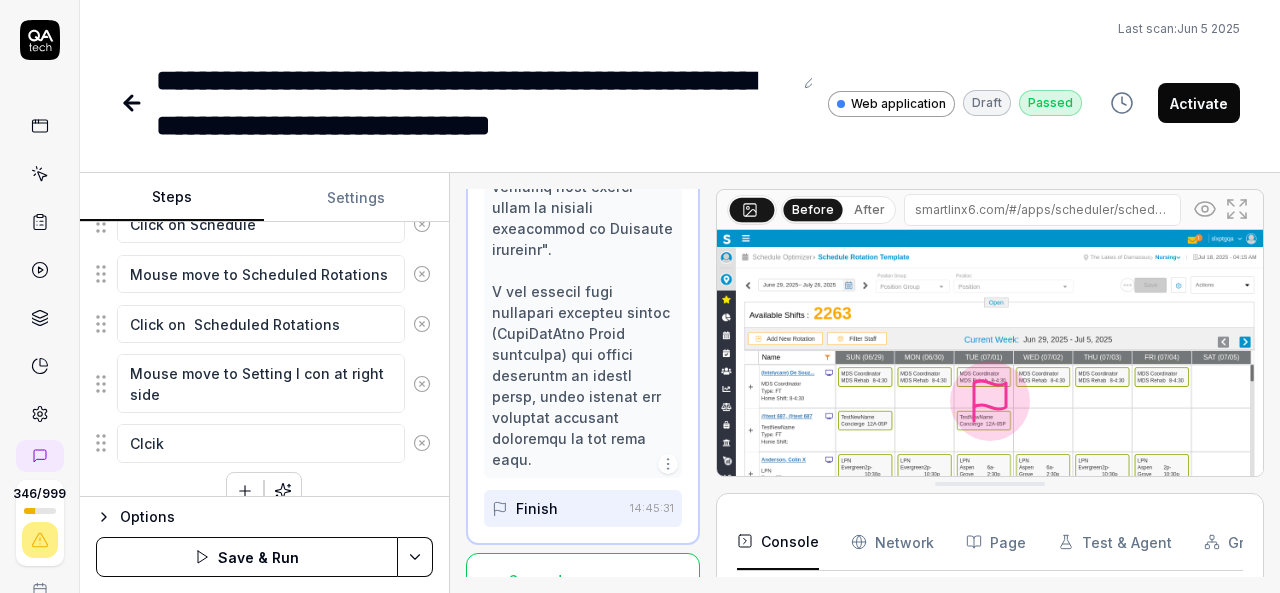 type on "*" 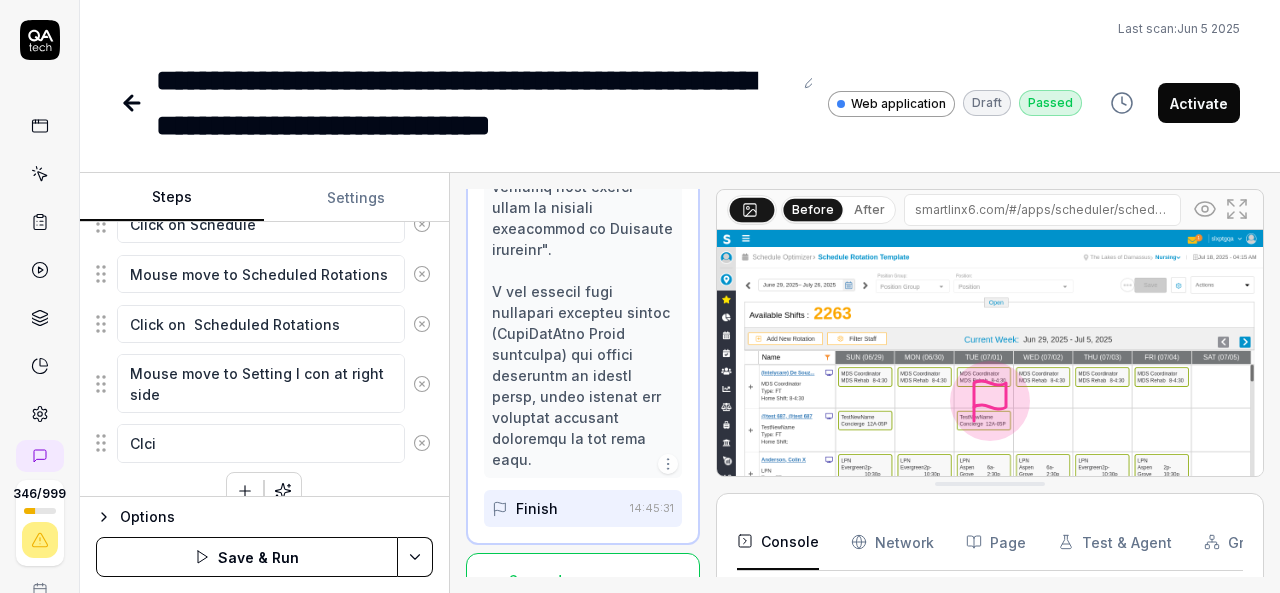 type on "*" 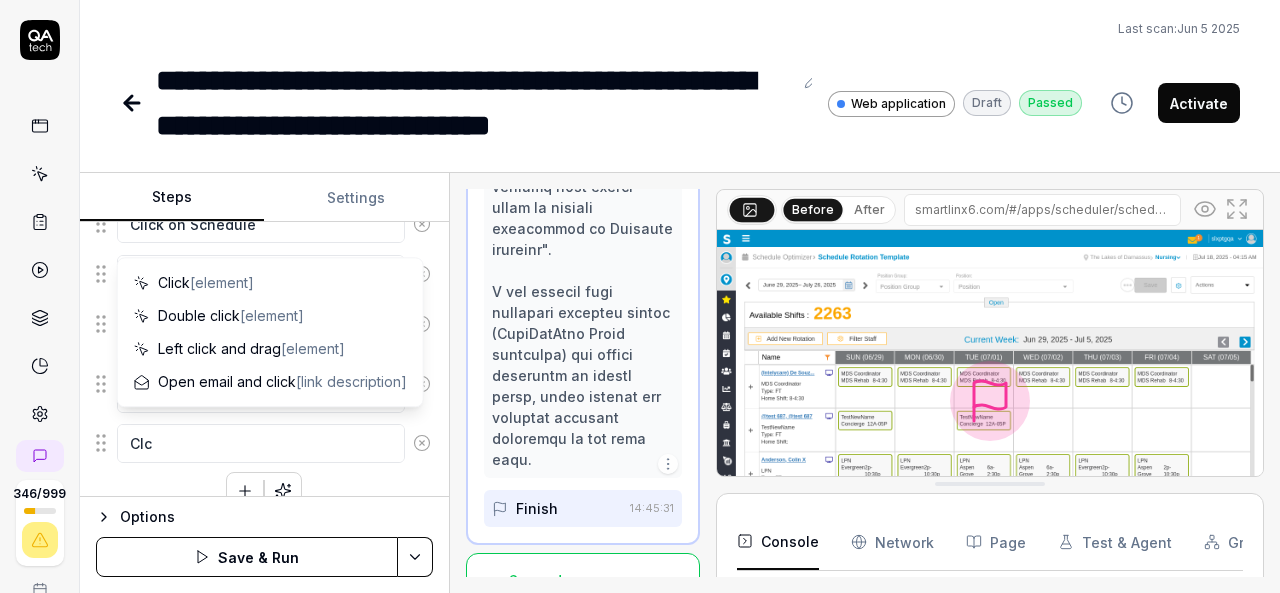 type on "*" 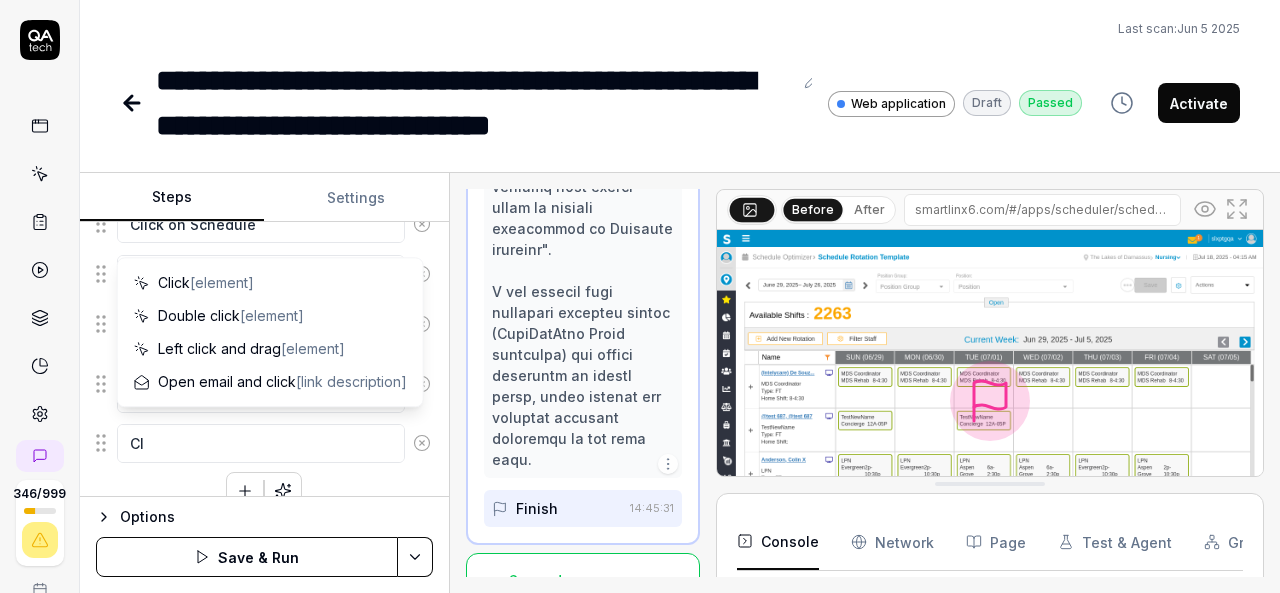 type on "*" 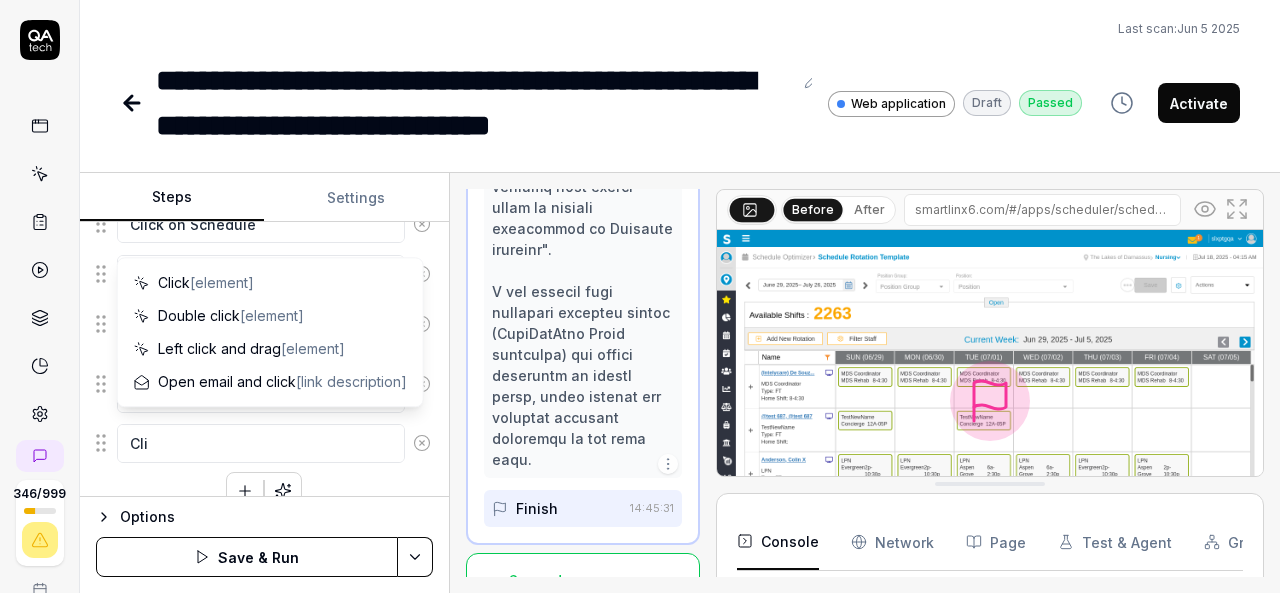 type on "*" 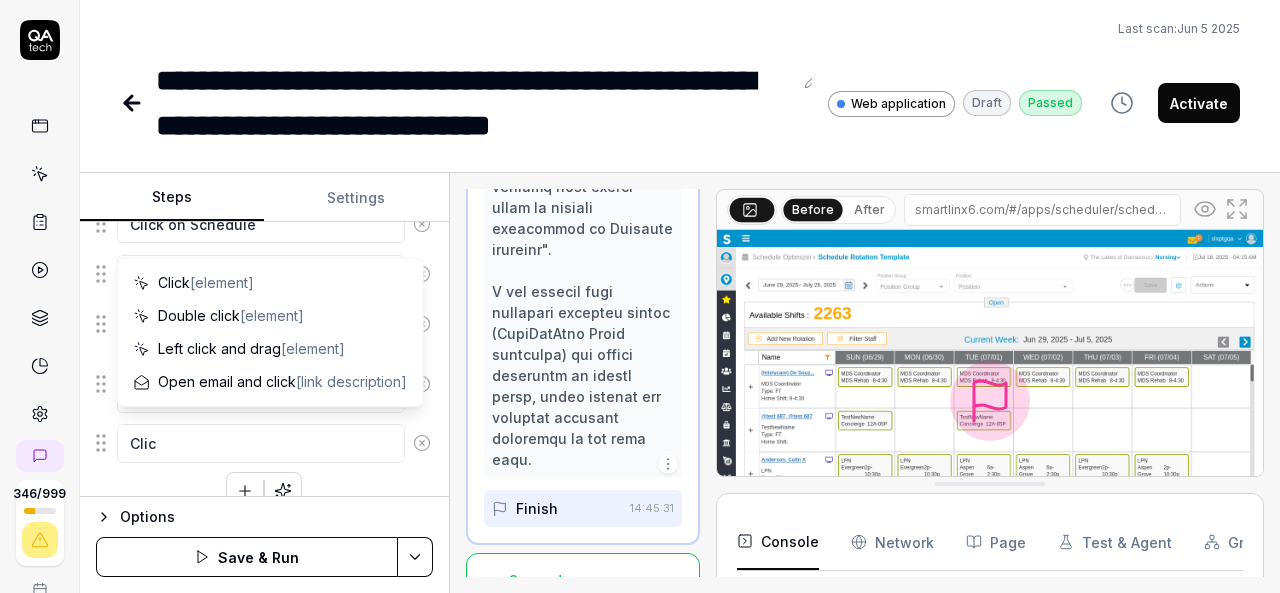type on "*" 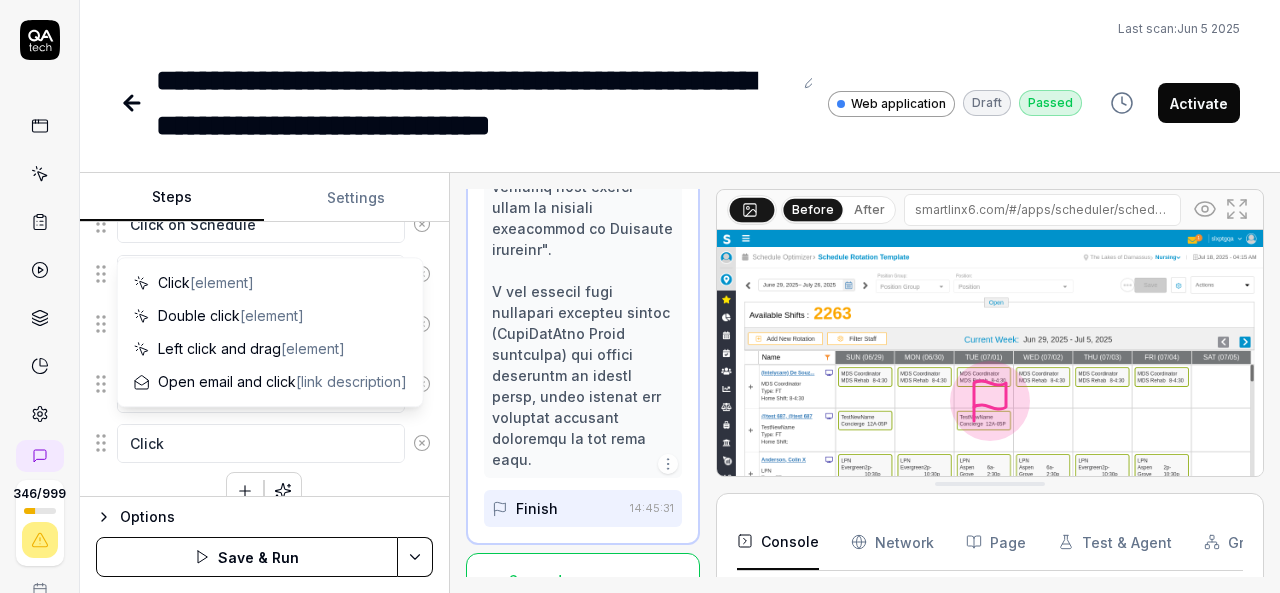 type on "*" 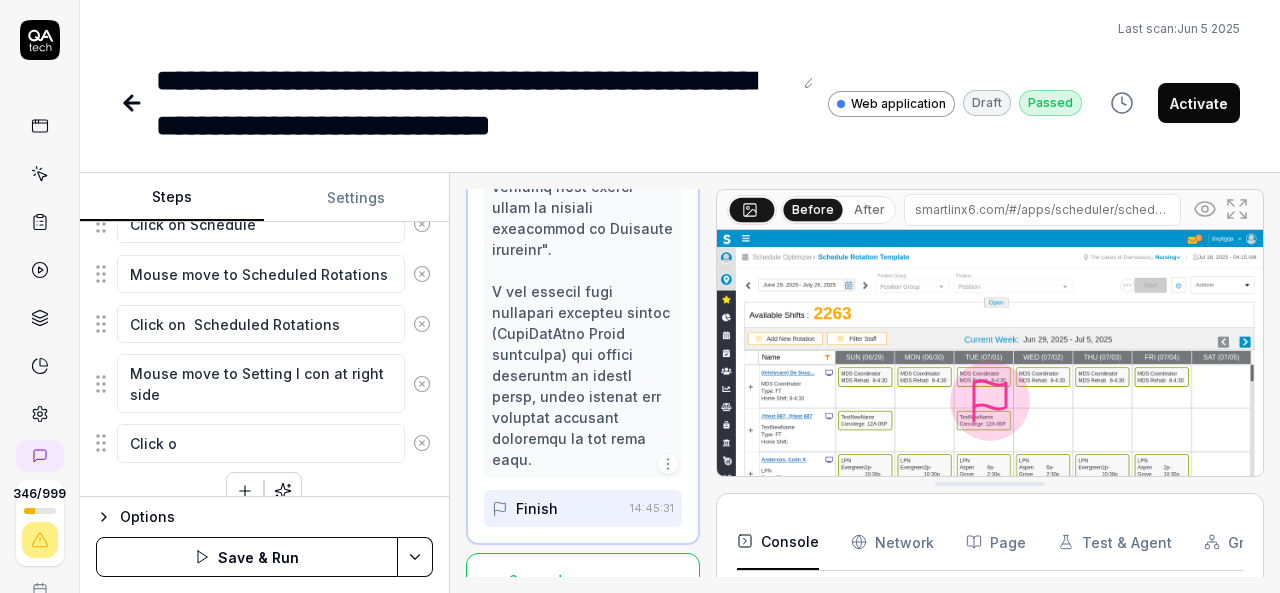 type on "*" 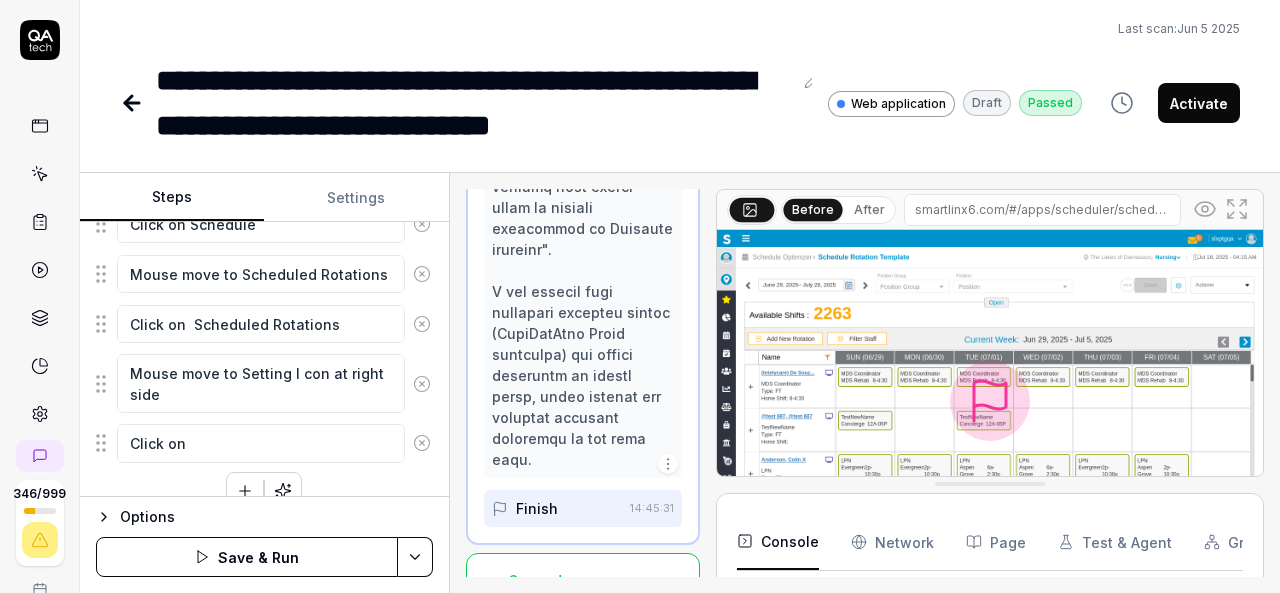 type on "*" 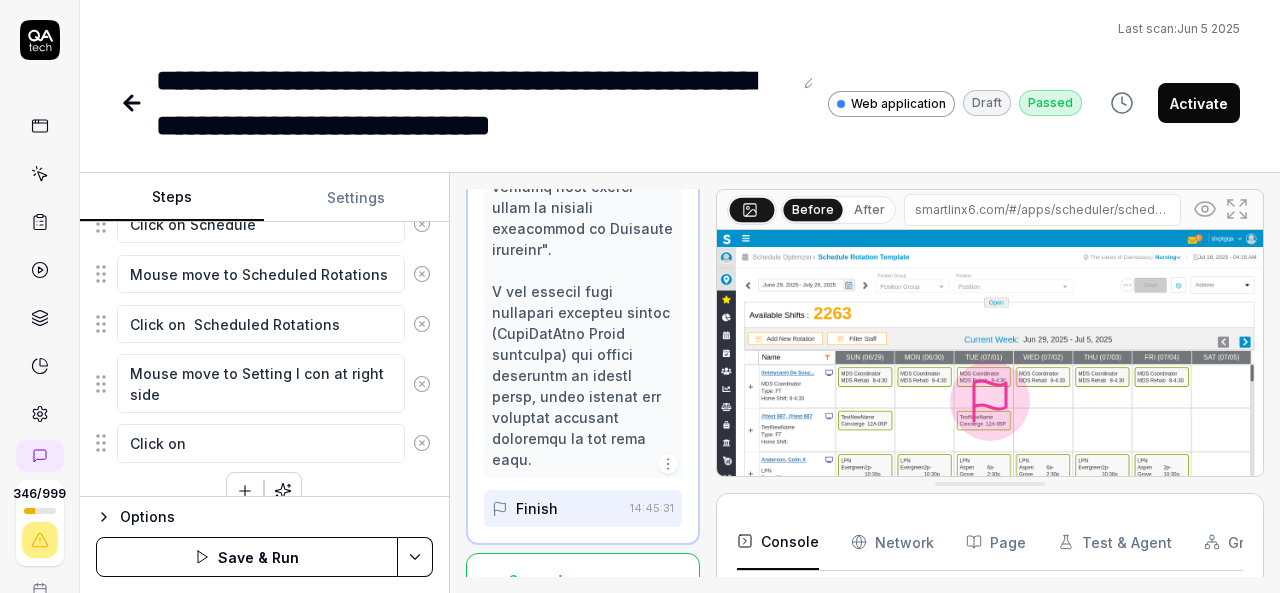 type on "*" 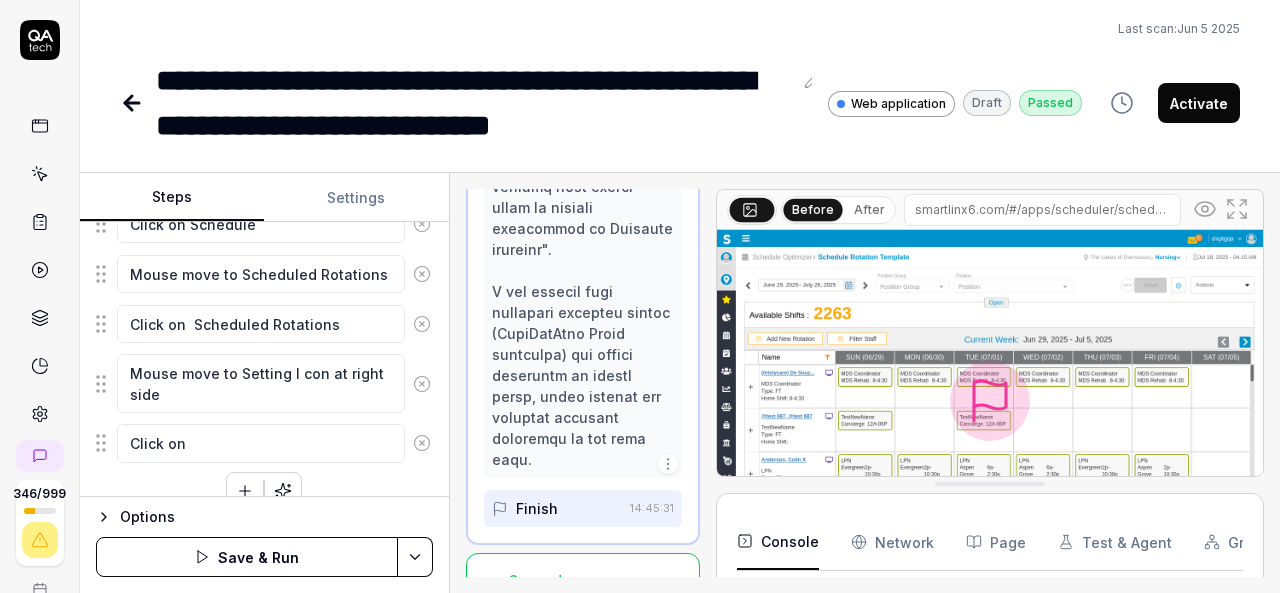 type on "Click on S" 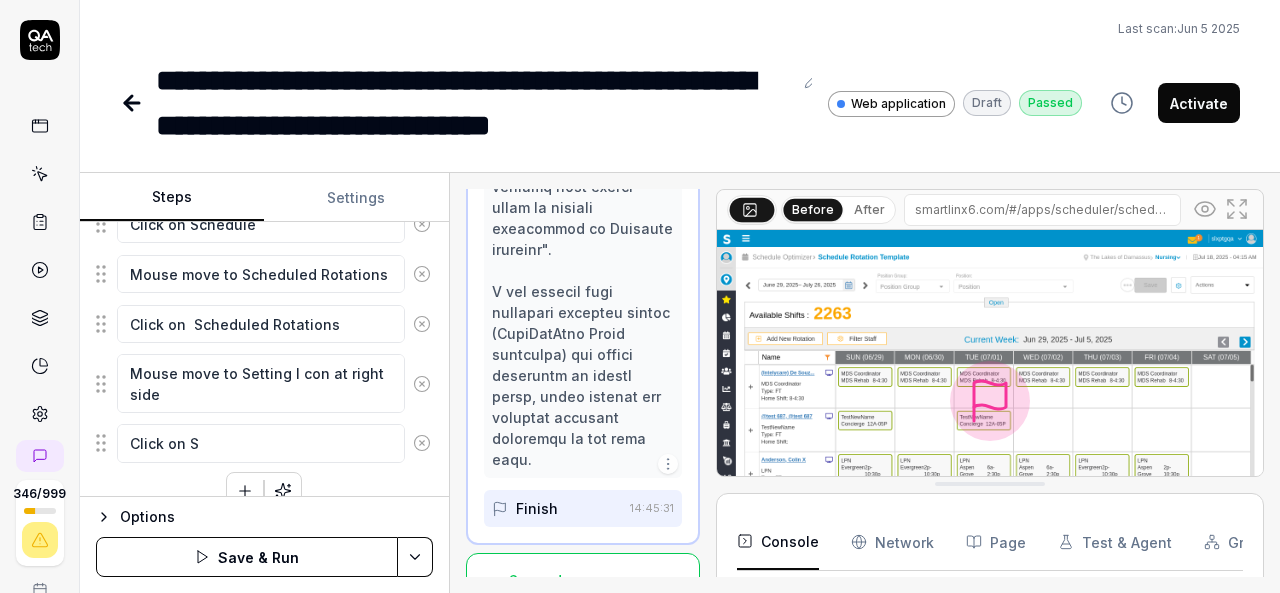 type on "*" 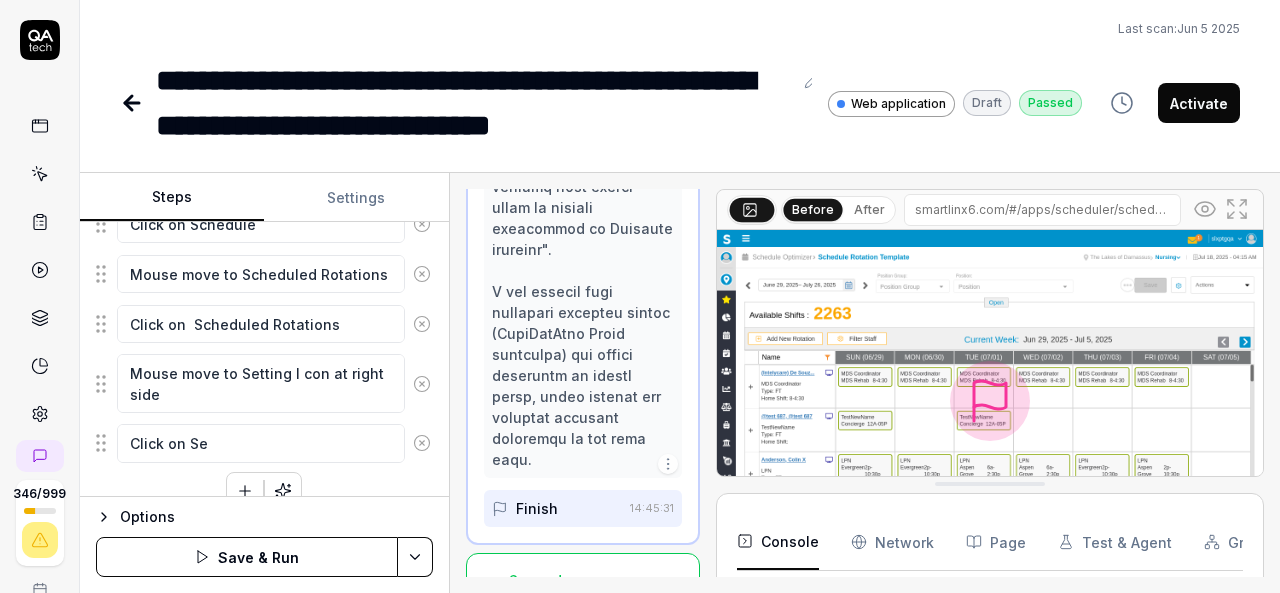 type on "*" 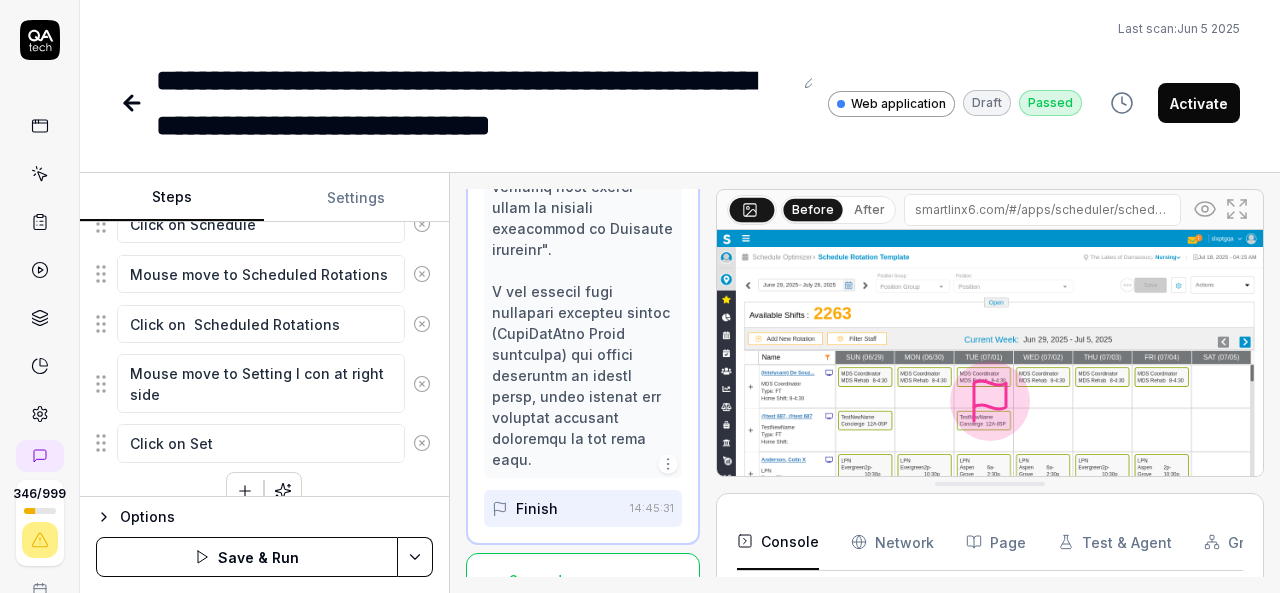 type on "*" 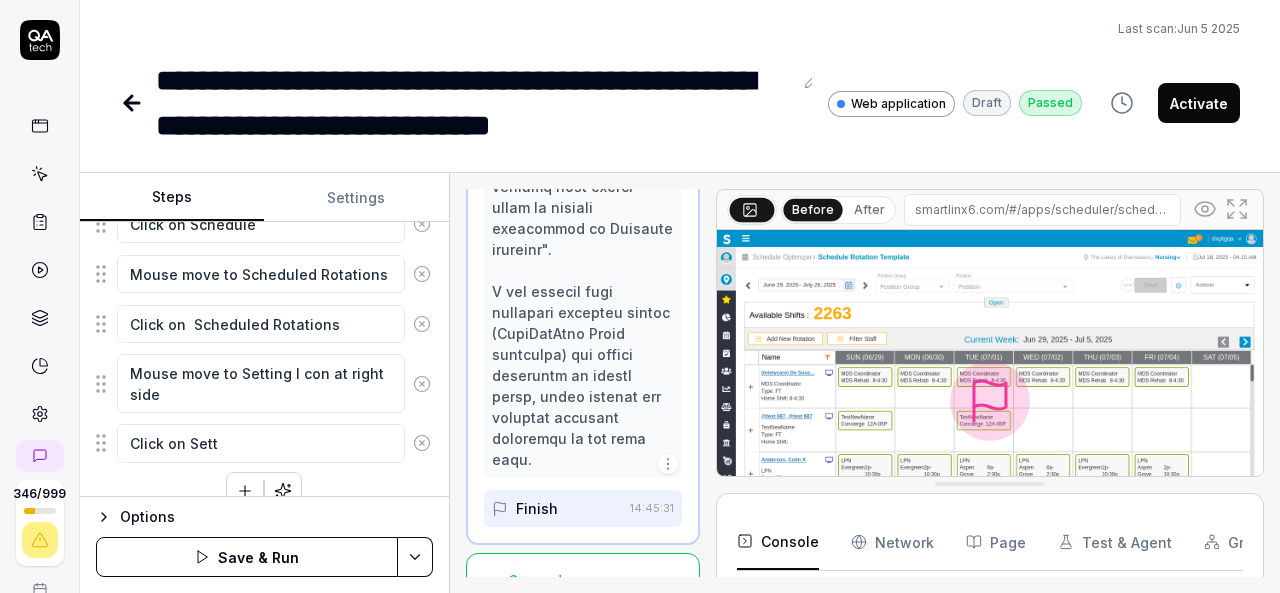 type on "*" 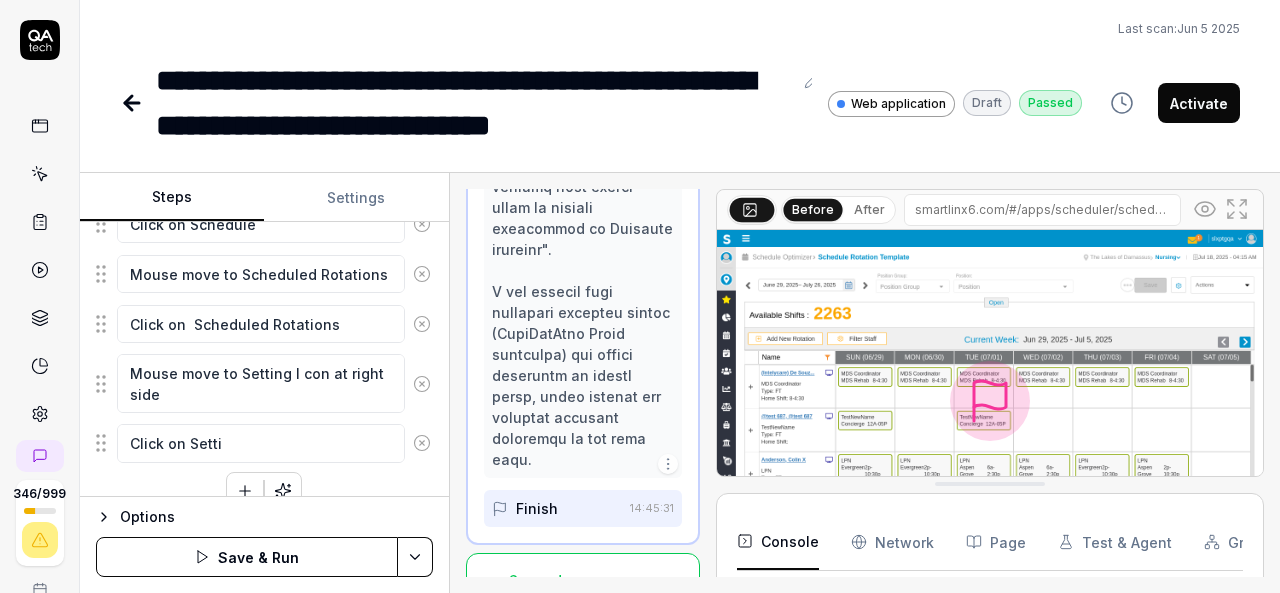 type on "*" 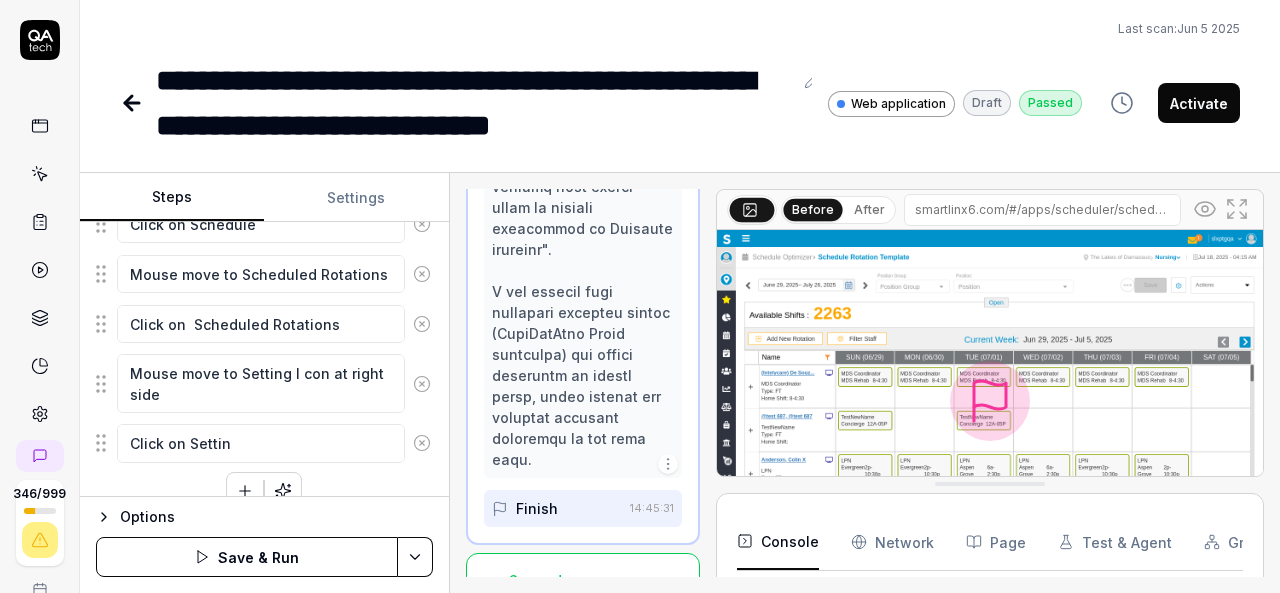 type on "*" 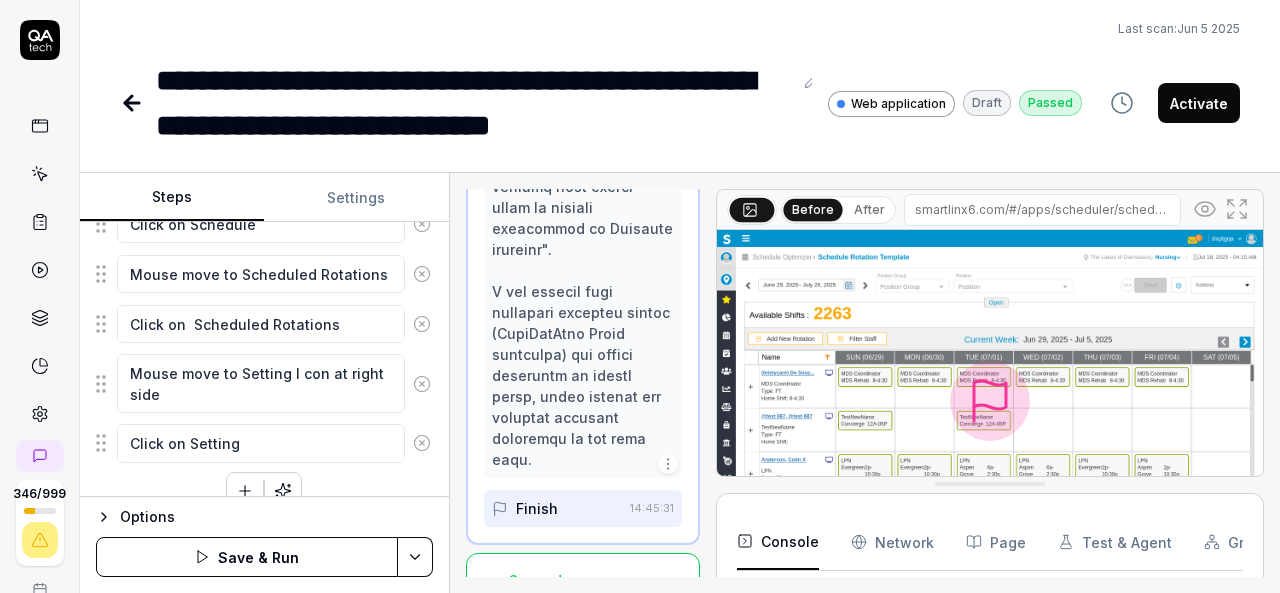 type on "*" 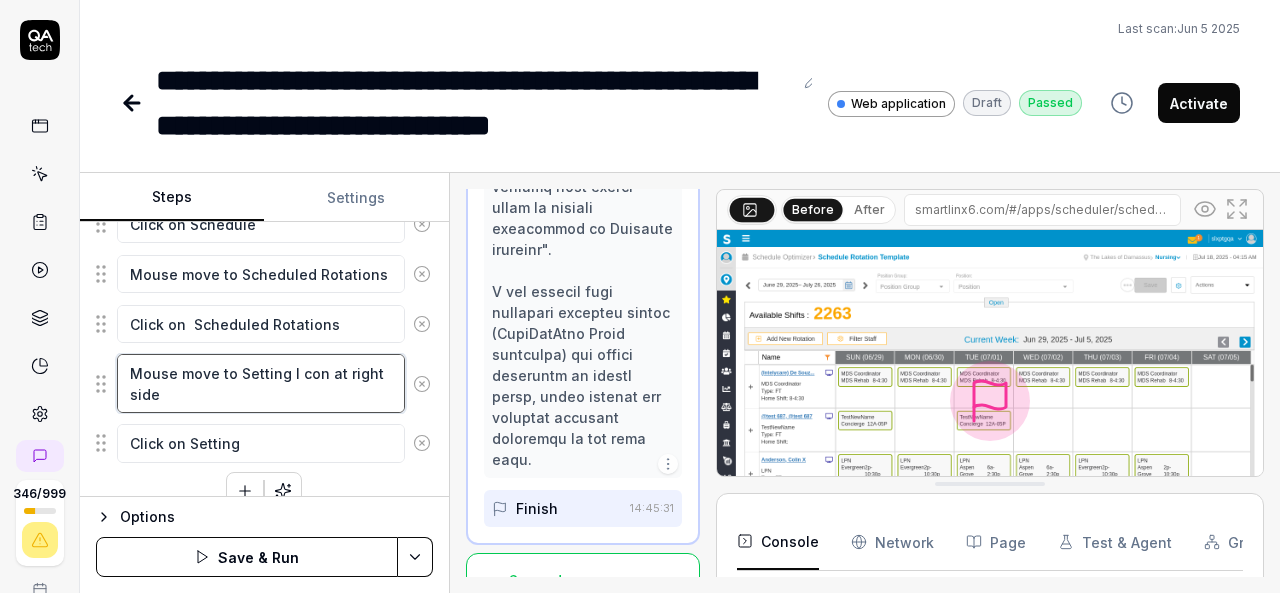 click on "Mouse move to Setting I con at right side" at bounding box center [261, 383] 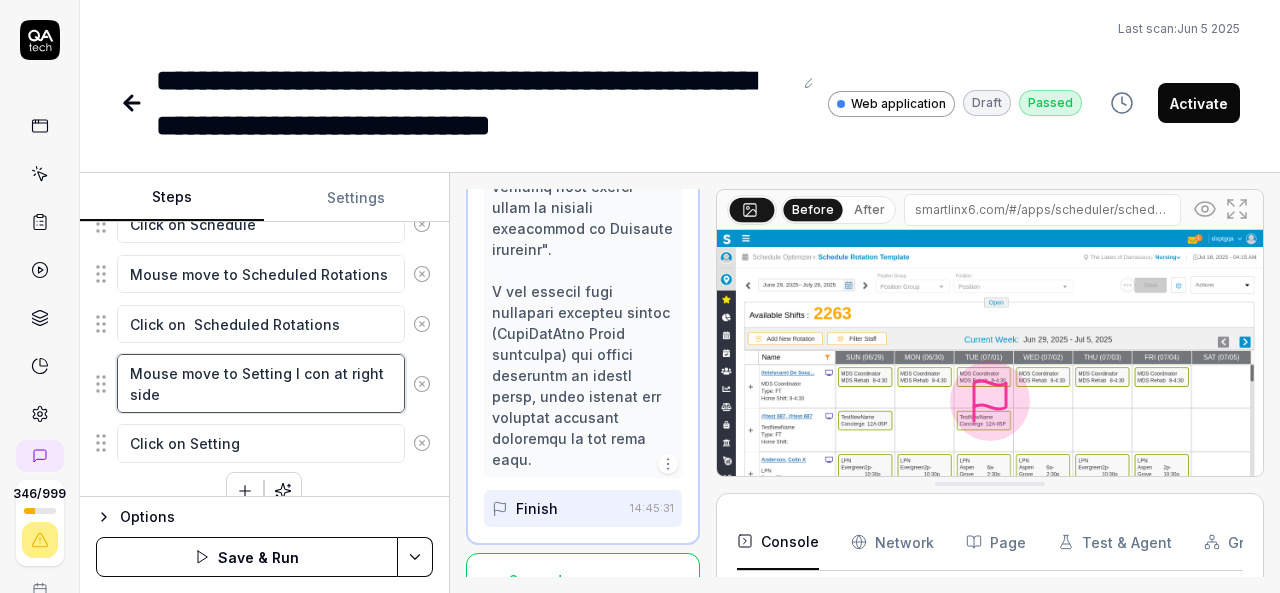 type on "*" 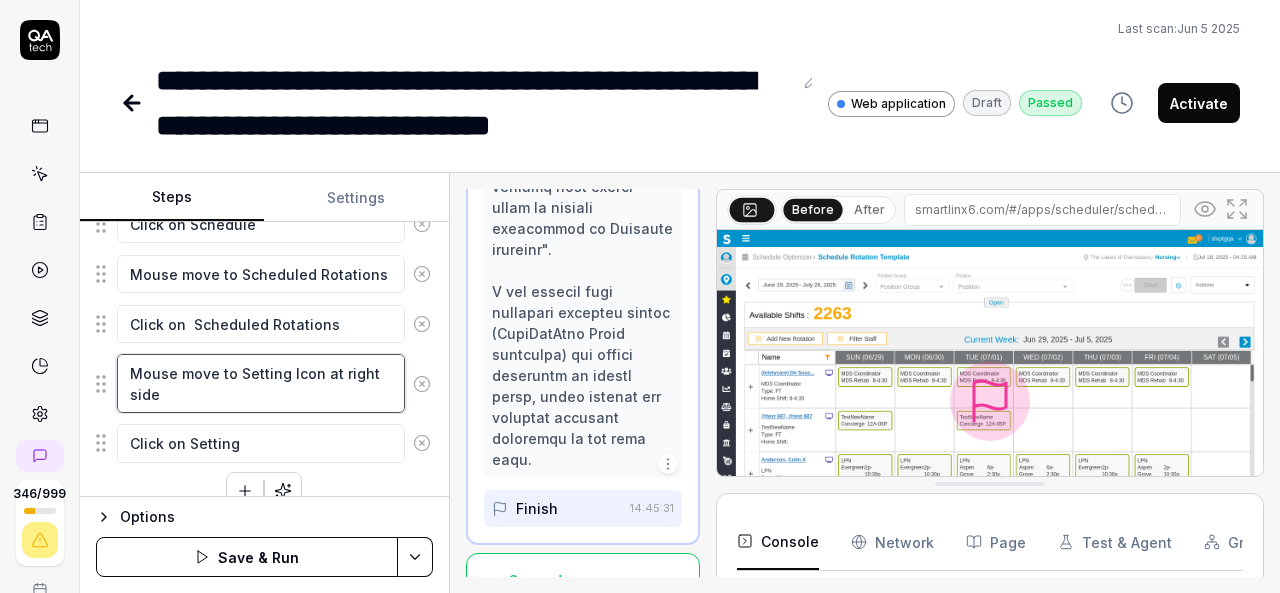 type on "Mouse move to Setting Icon at right side" 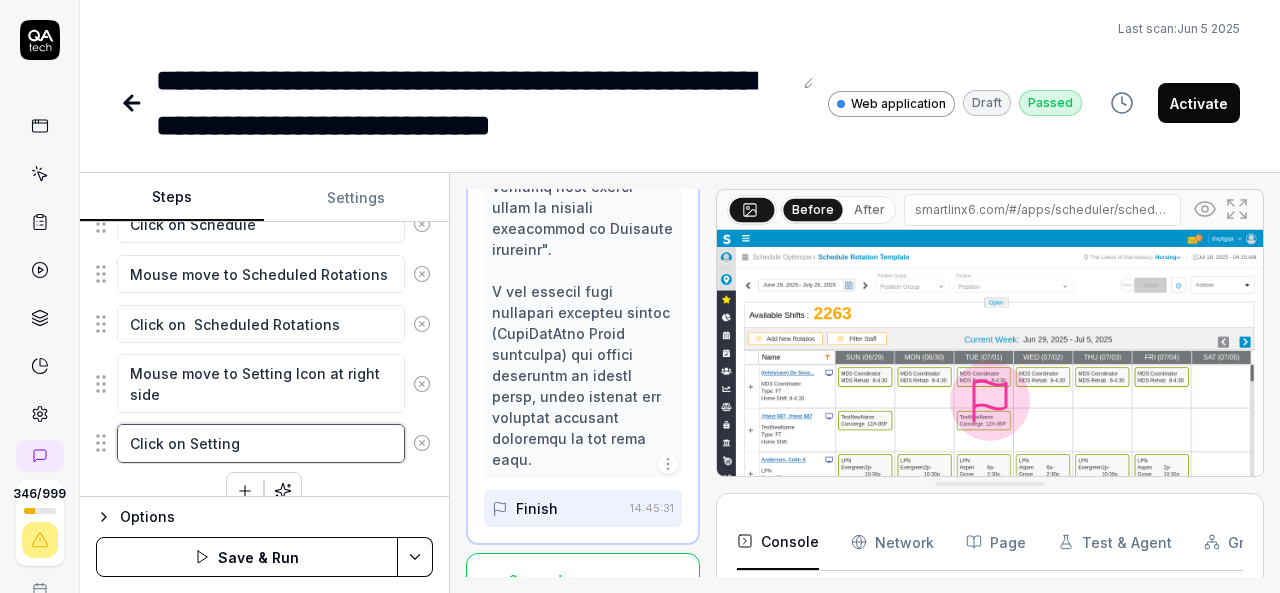 click on "Click on Setting" at bounding box center (261, 443) 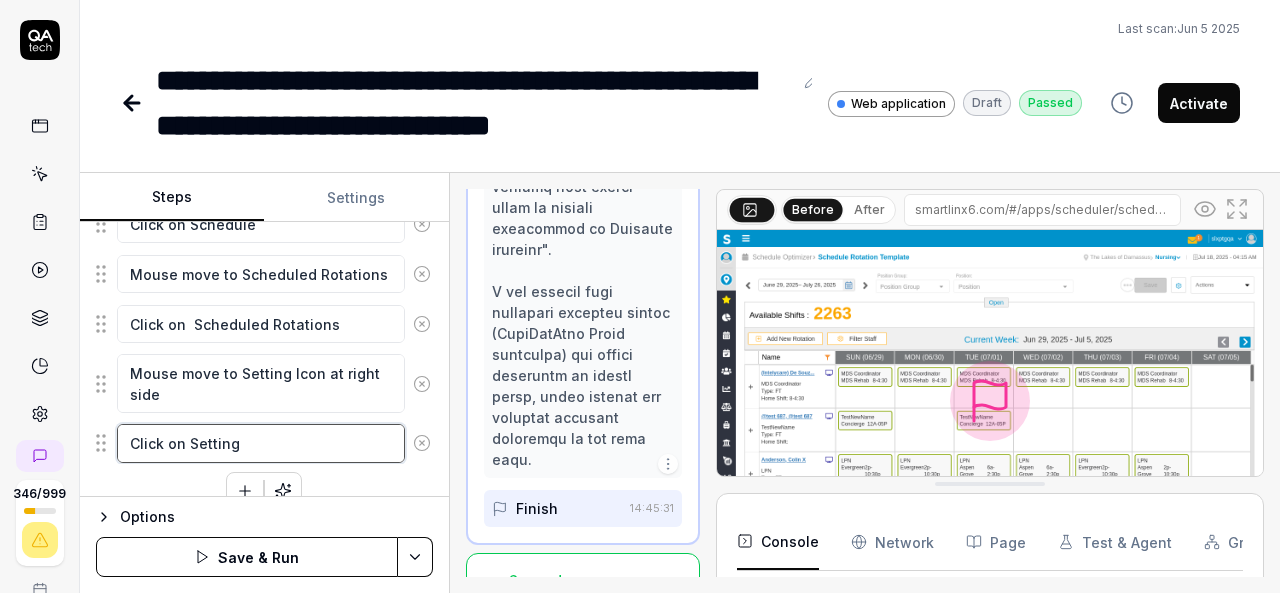 type on "*" 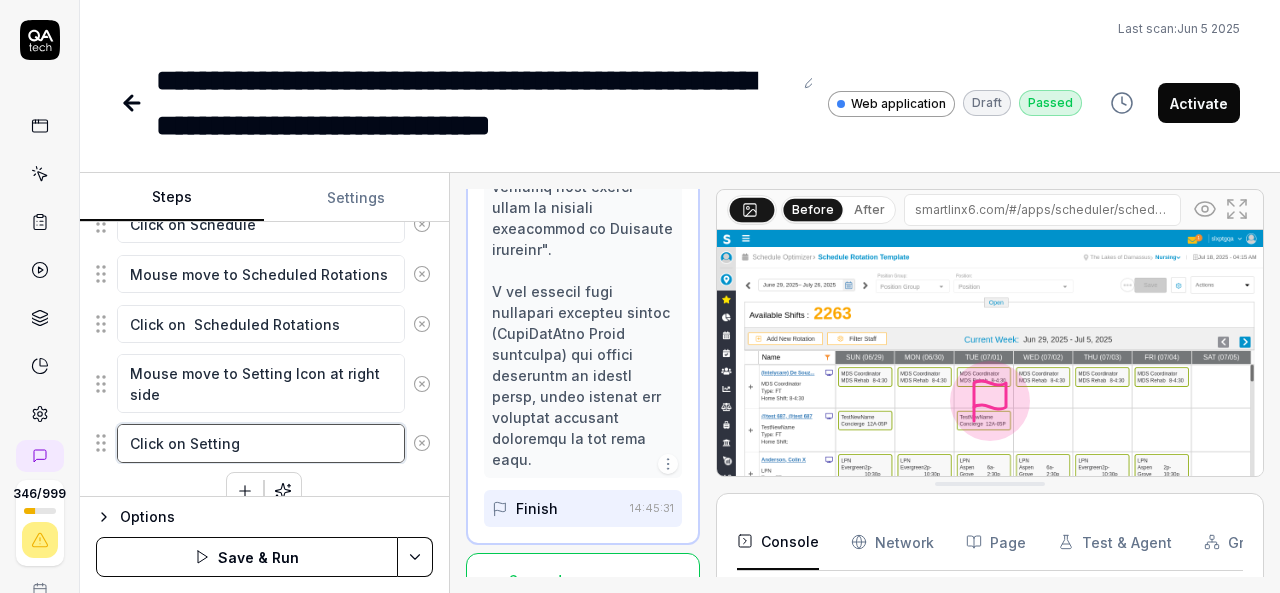 type on "Click on Setting i" 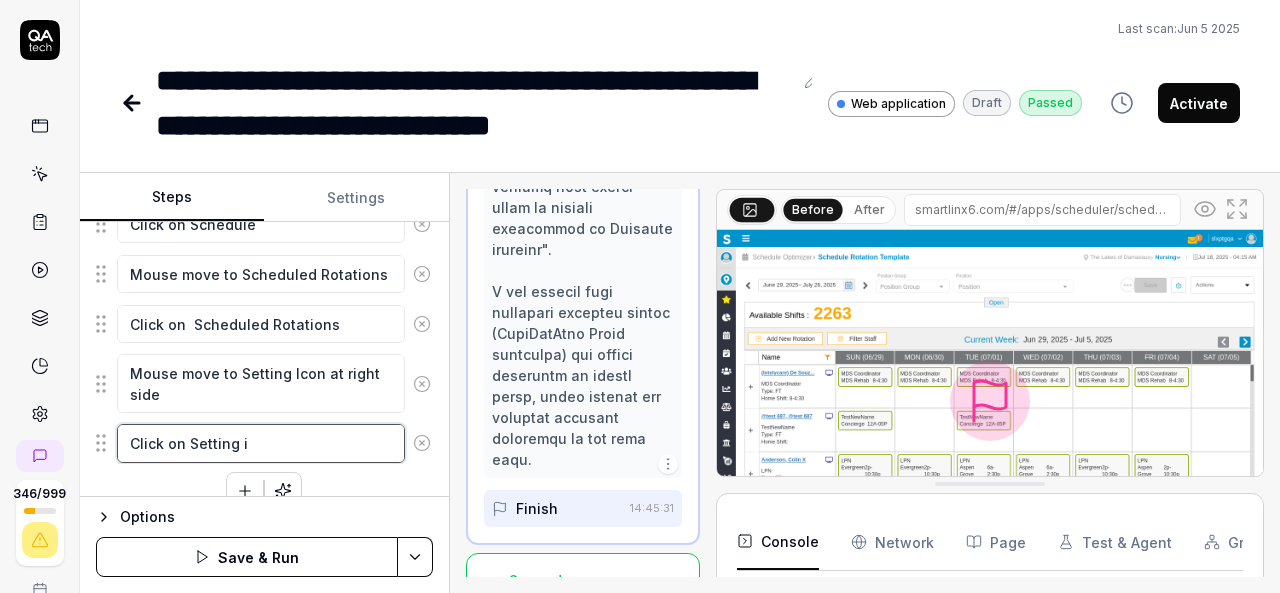 type on "*" 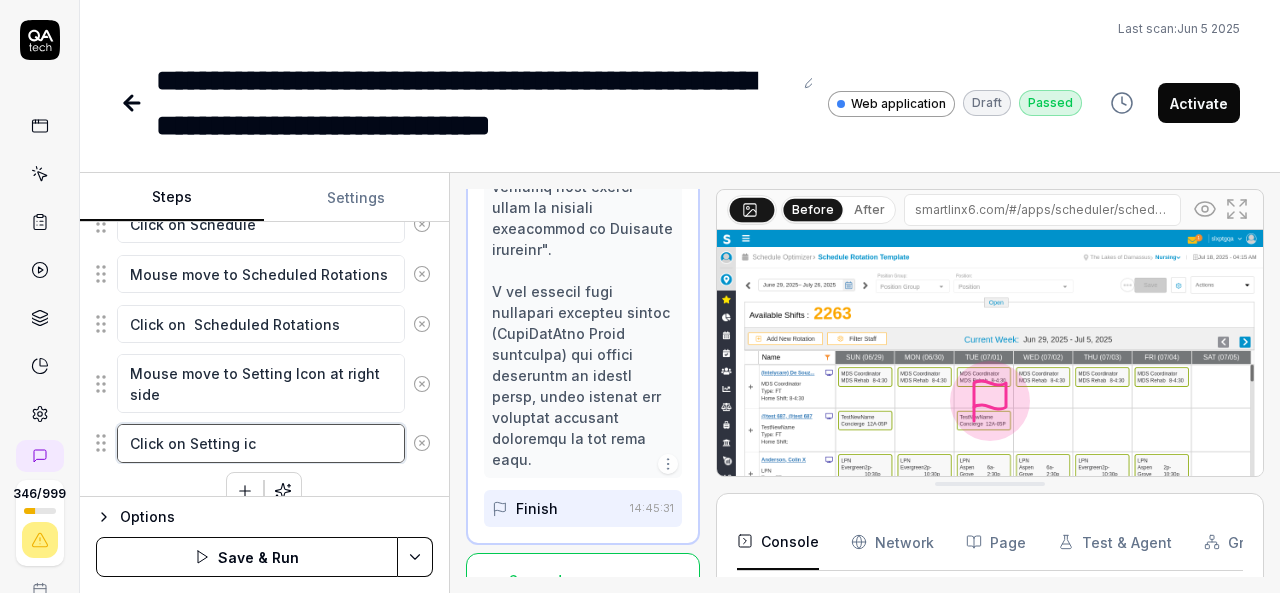 type on "*" 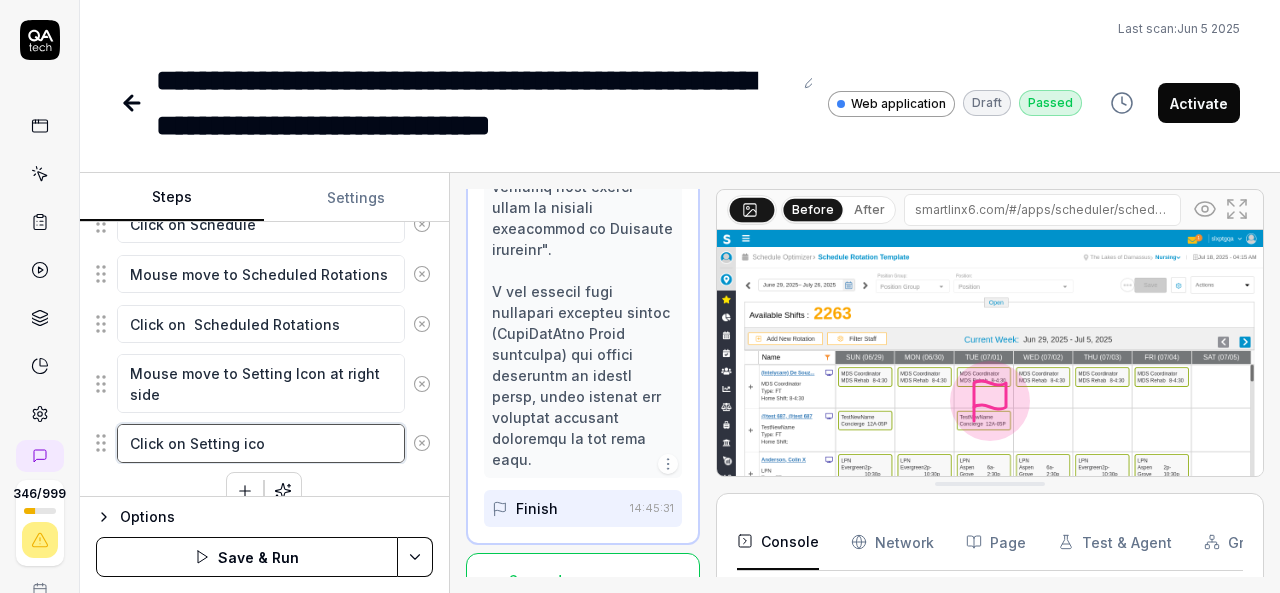 type on "*" 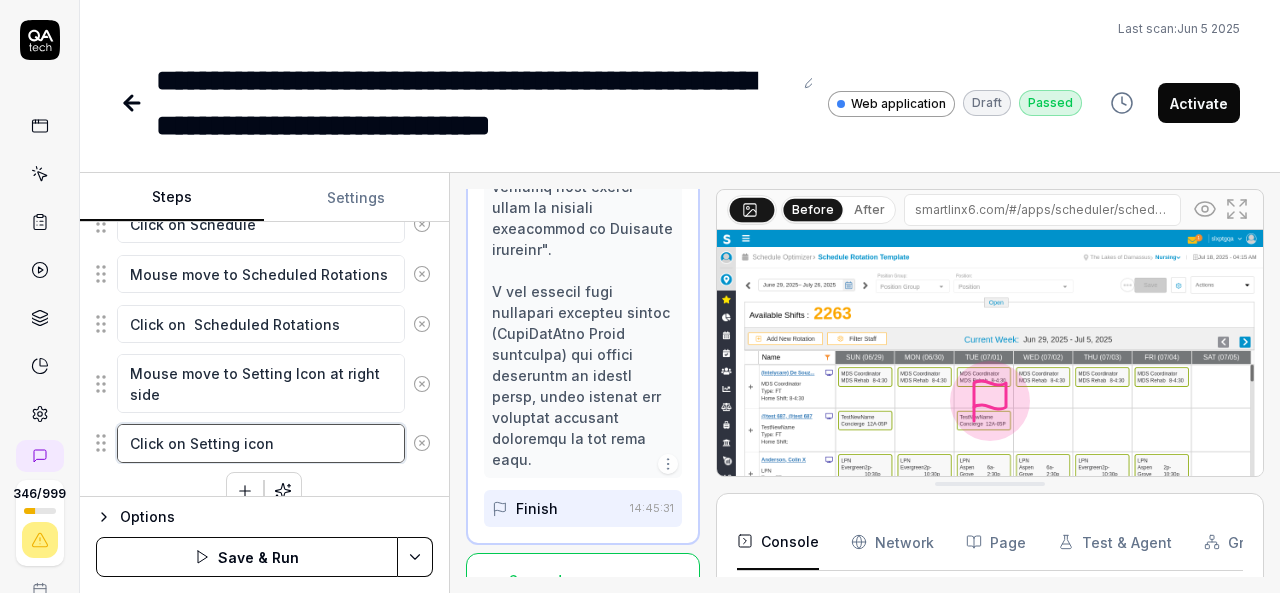 type on "Click on Setting icon" 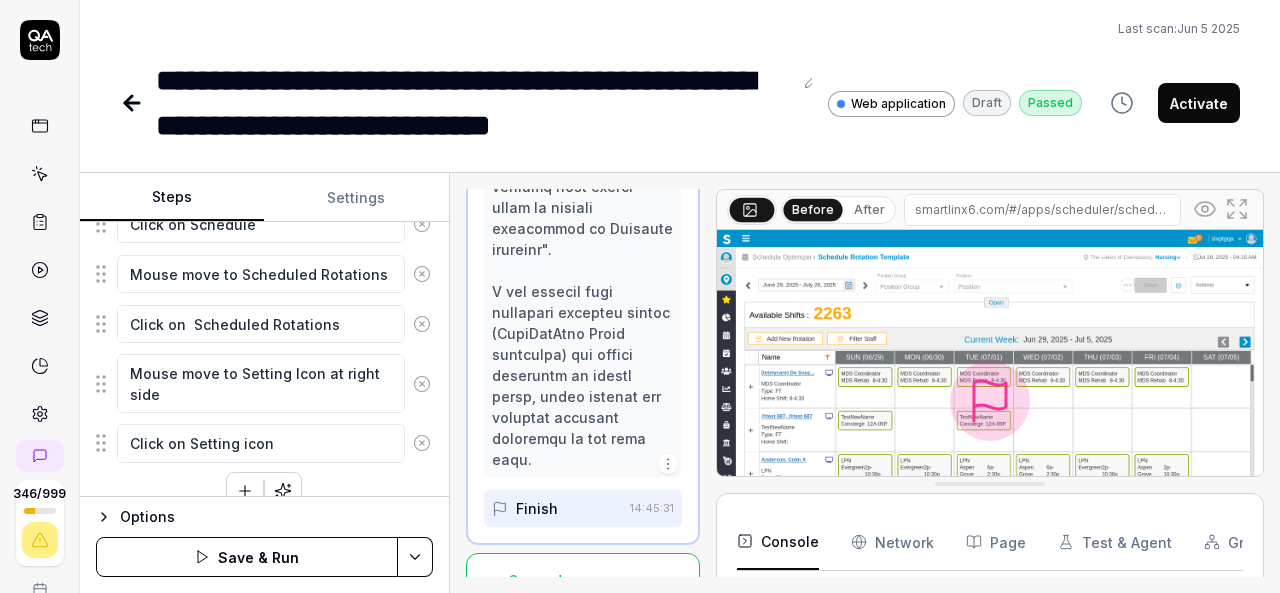 click on "Mouse move to Organization breadcrumb Click on Organization breadcrumb Select the 'Nursing' department under the The 'Lakes of Darnassus' organization from Organization breadcrumb Mouse Move to hamburger menu Click on hamburger menu if Left menu navigation is not displaying Mouse move to Schedule Optimizer Click on Schedule Optimizer Mouse move to Schedule Click on Schedule Mouse move to Scheduled Rotations Click on  Scheduled Rotations Mouse move to Setting Icon at right side Click on Setting icon
To pick up a draggable item, press the space bar.
While dragging, use the arrow keys to move the item.
Press space again to drop the item in its new position, or press escape to cancel." at bounding box center [264, 106] 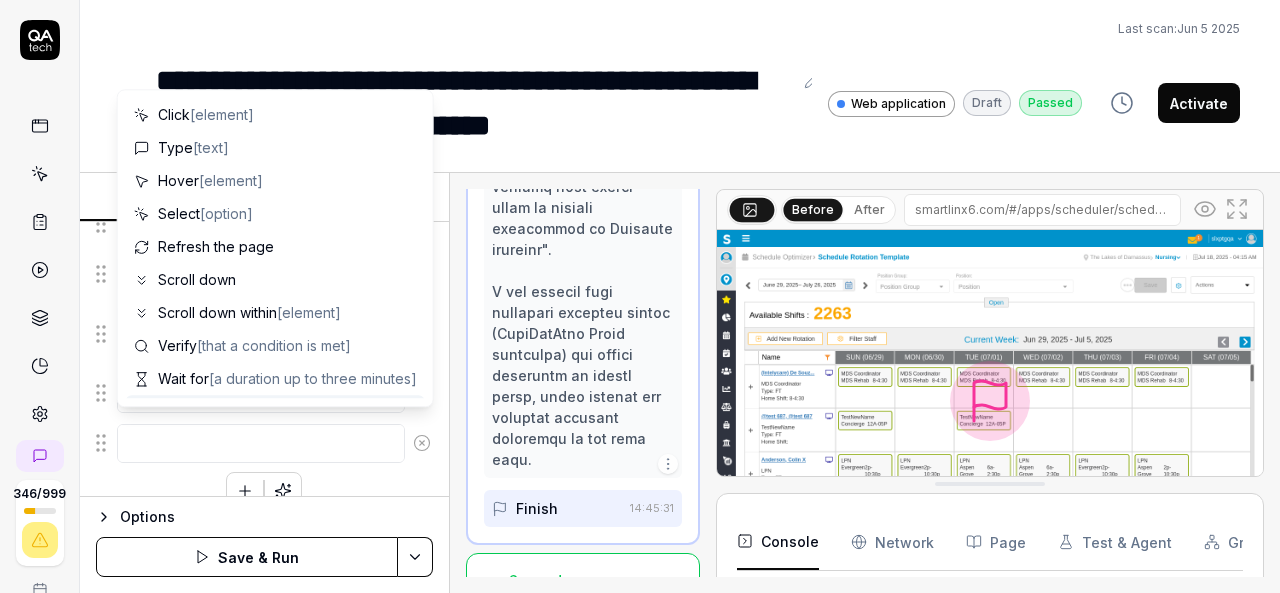 click at bounding box center [261, 443] 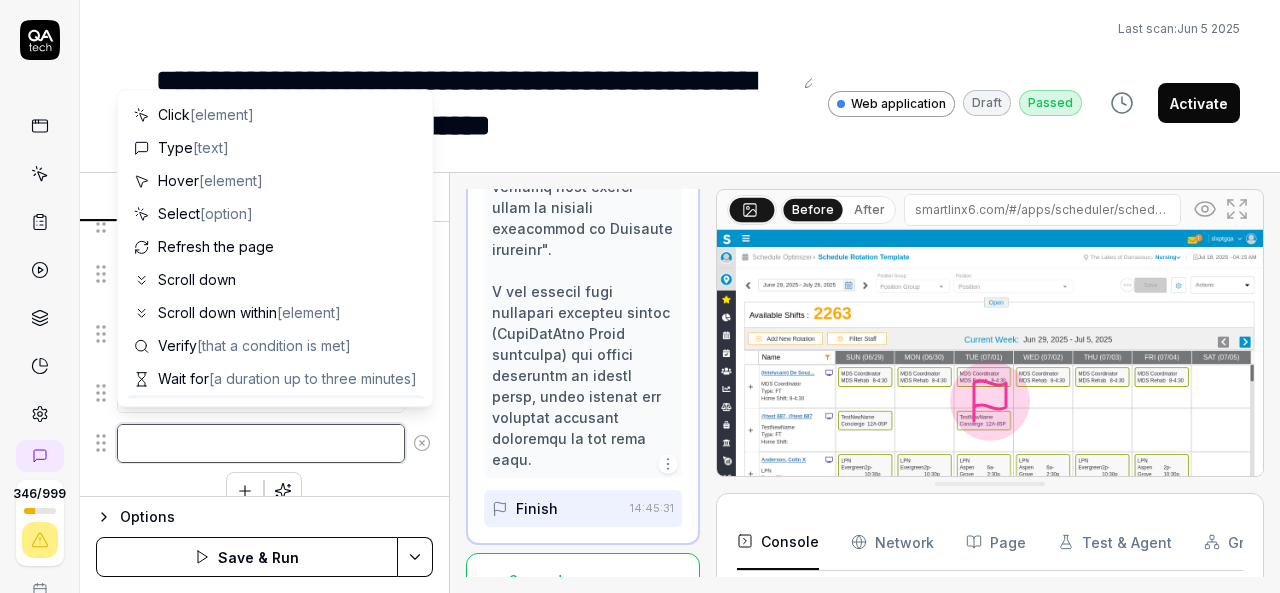 click at bounding box center (261, 443) 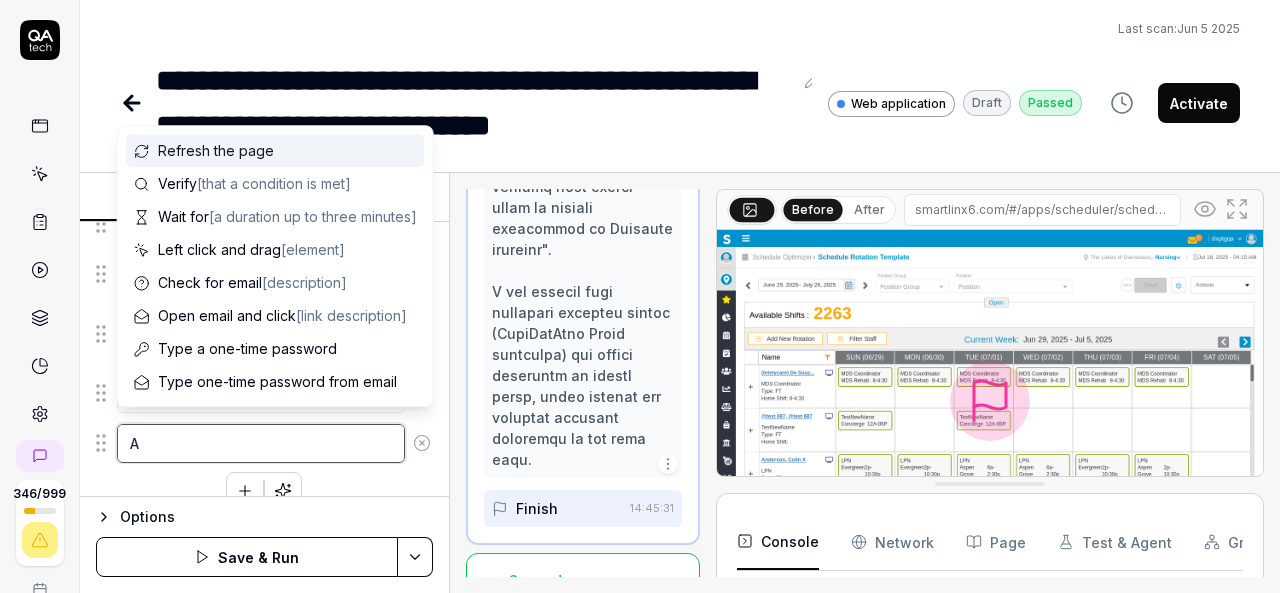 type on "*" 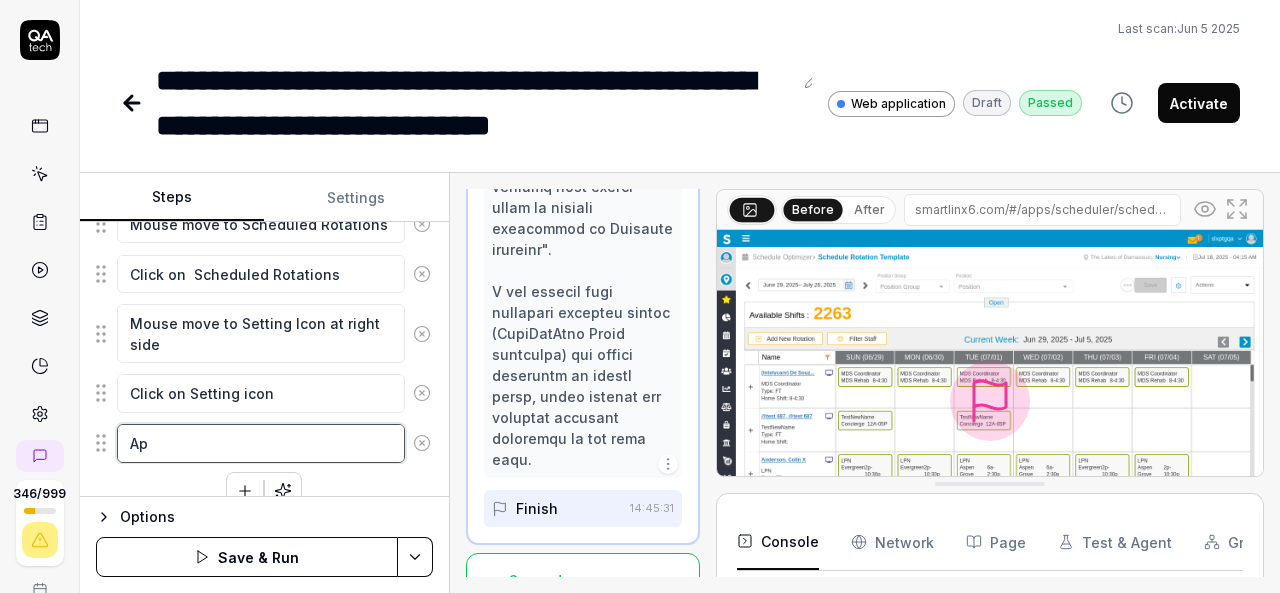 type on "*" 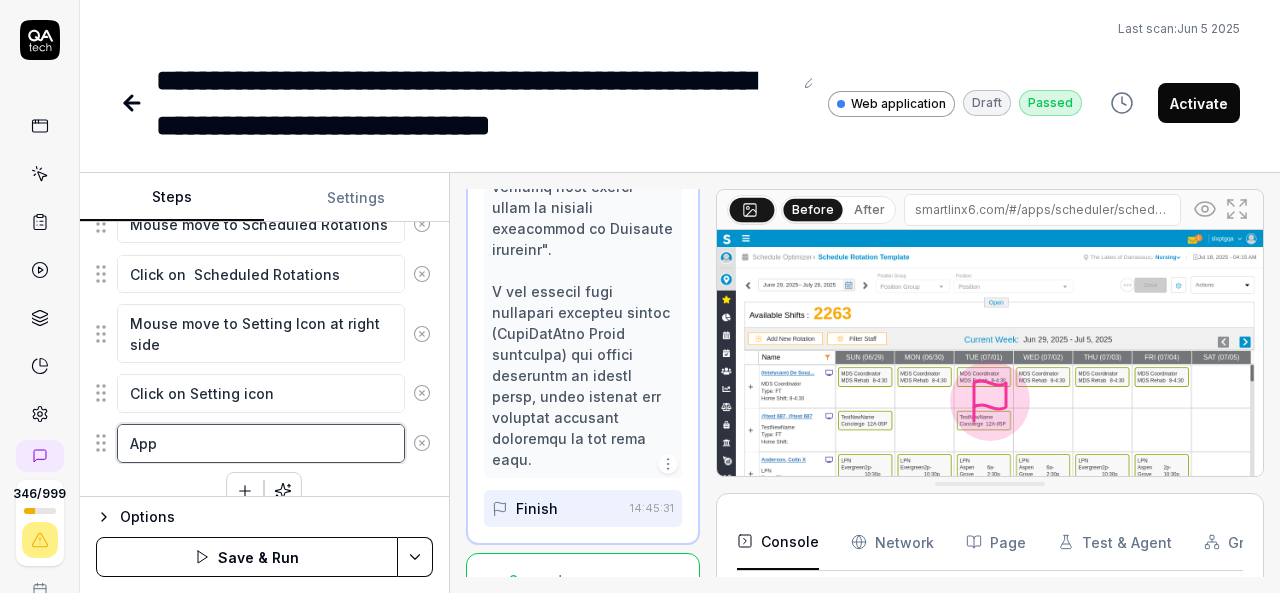 type on "*" 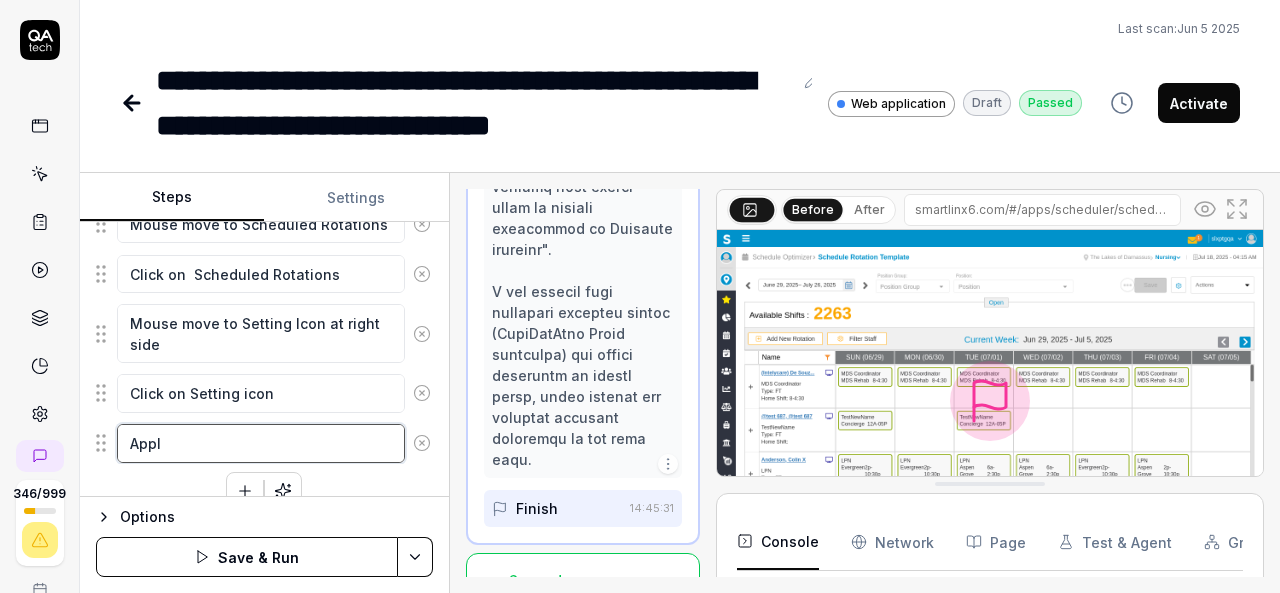 type on "*" 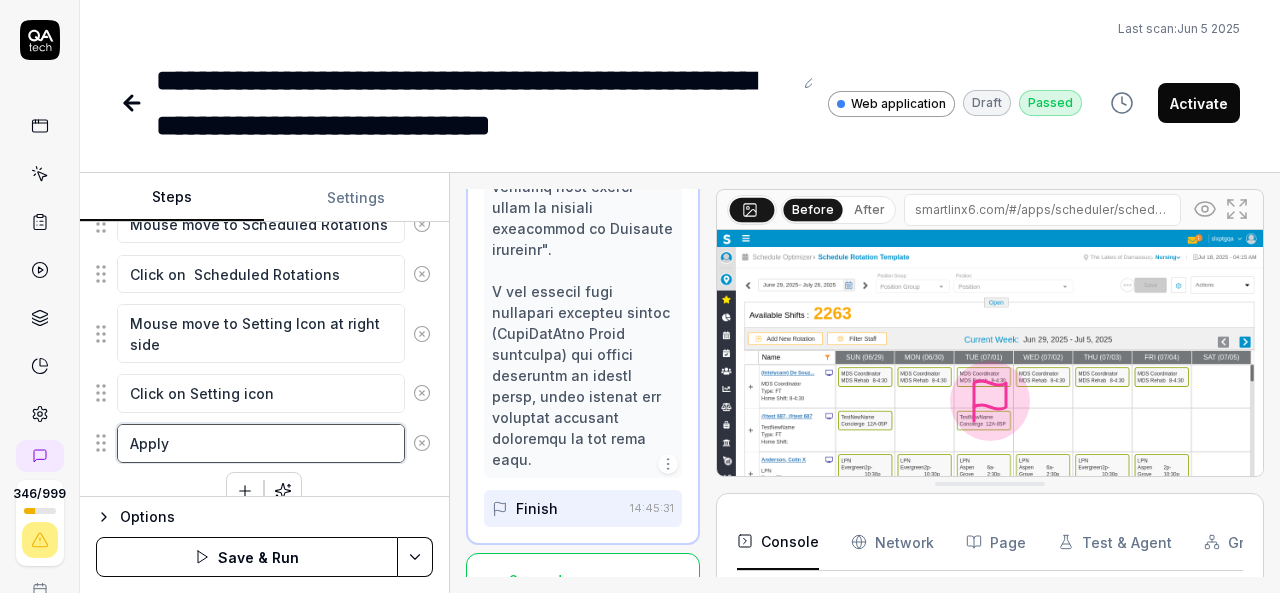 type on "*" 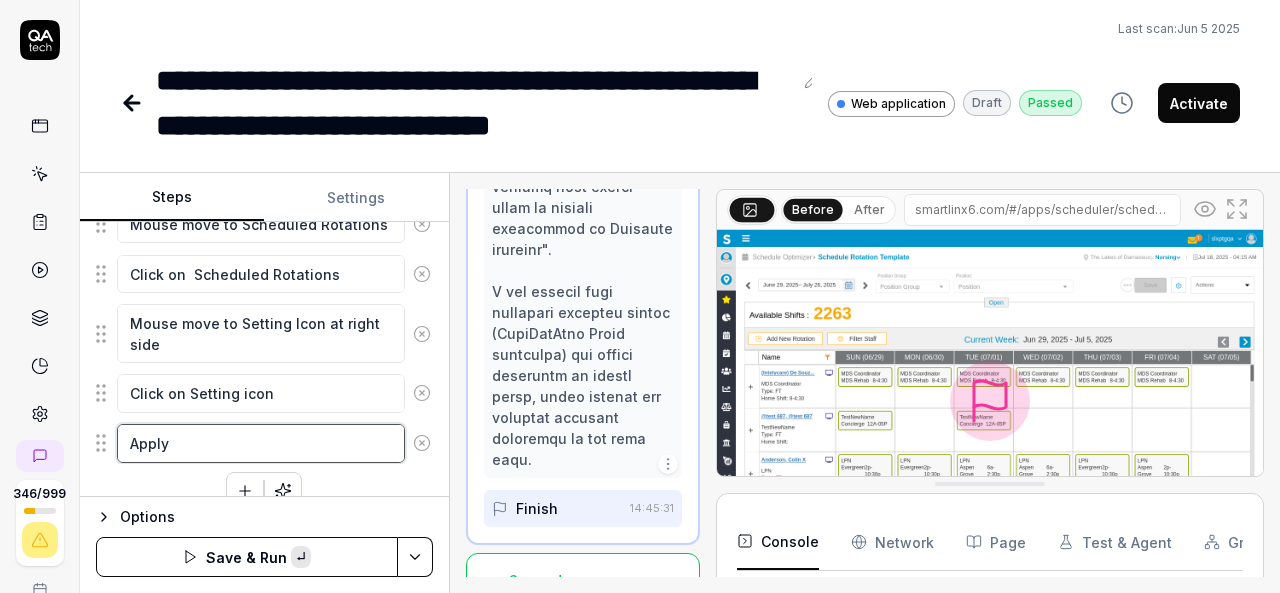 paste on "Apply Filters to Grid:" 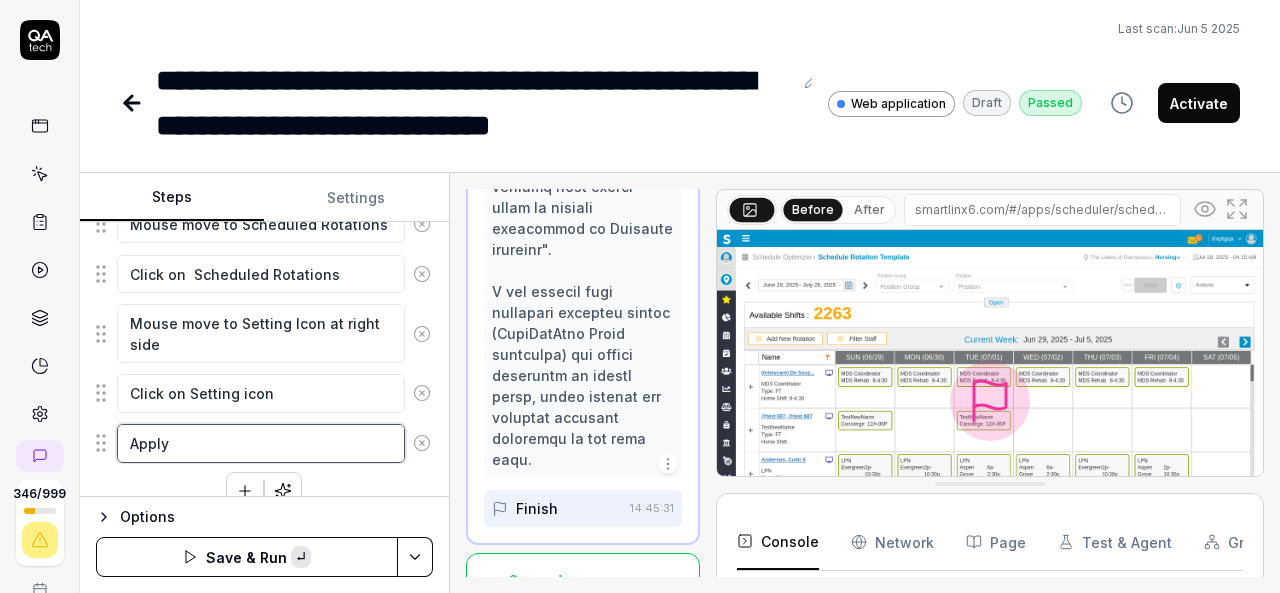 type on "*" 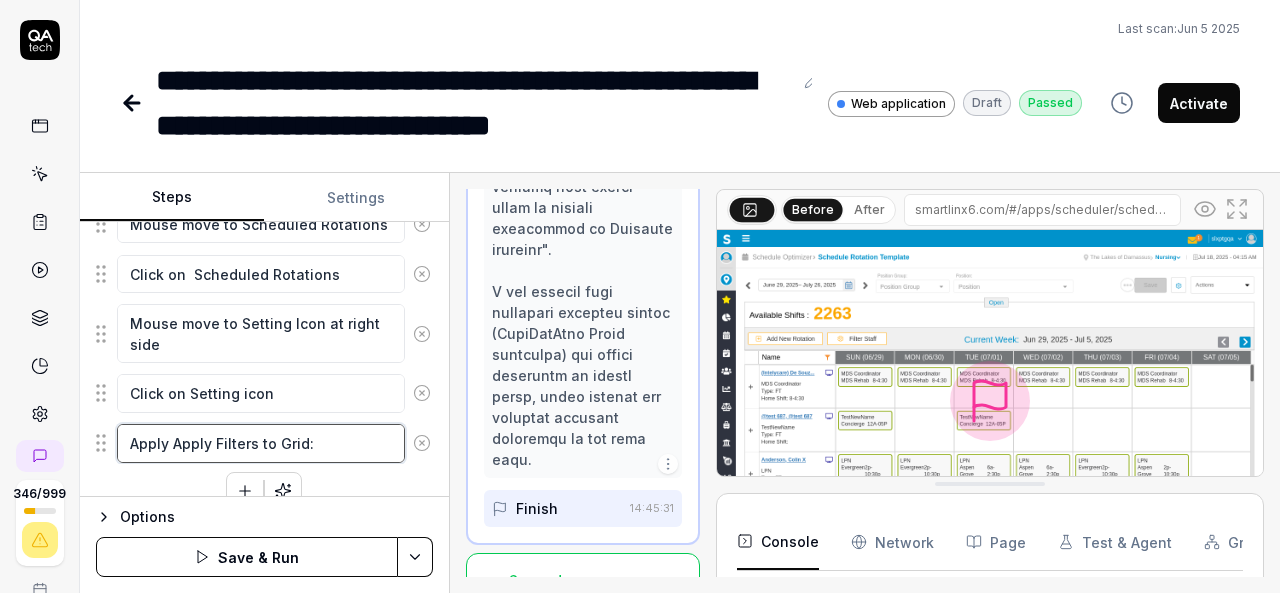 click on "Apply Apply Filters to Grid:" at bounding box center [261, 443] 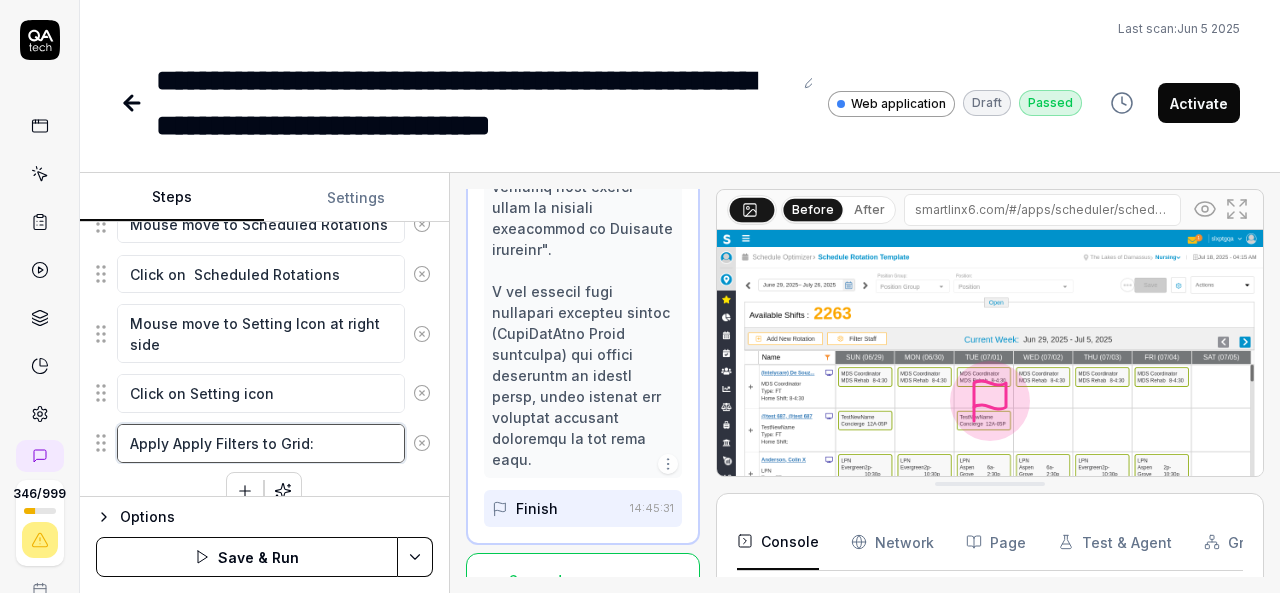 type on "*" 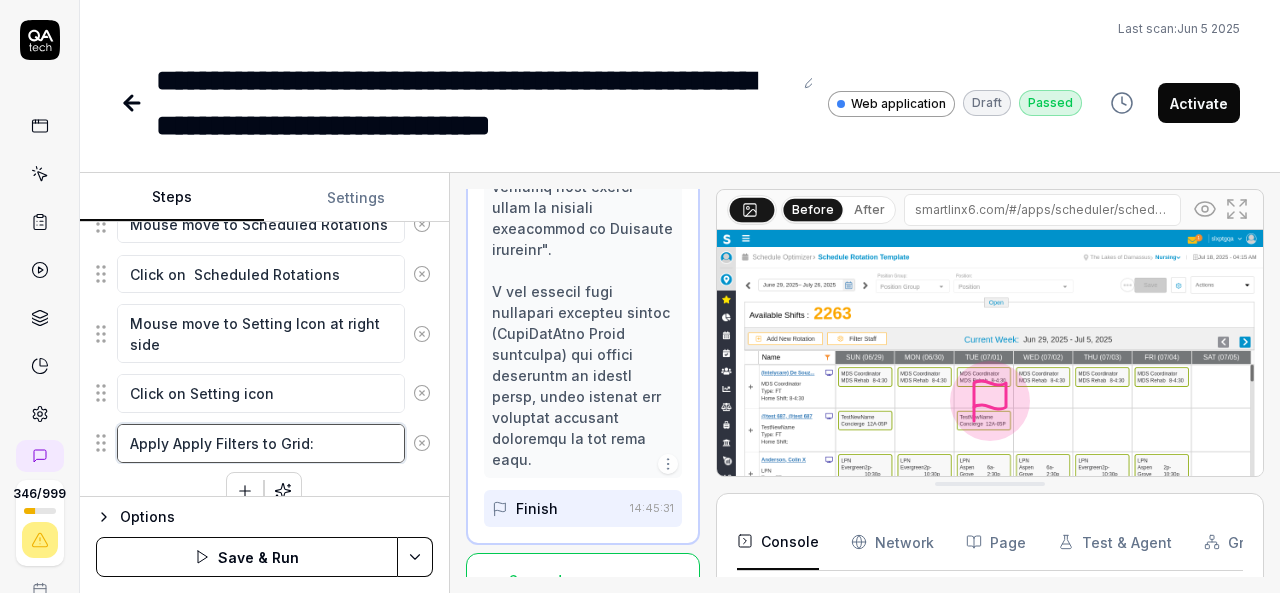 type on "Appl Apply Filters to Grid:" 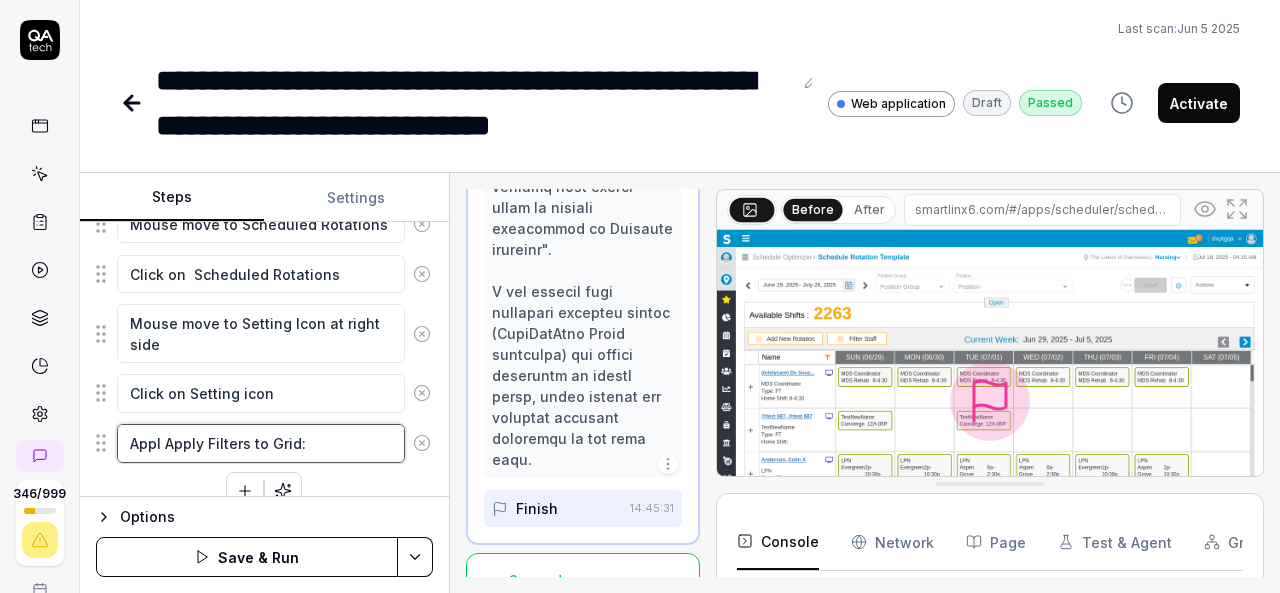 type on "*" 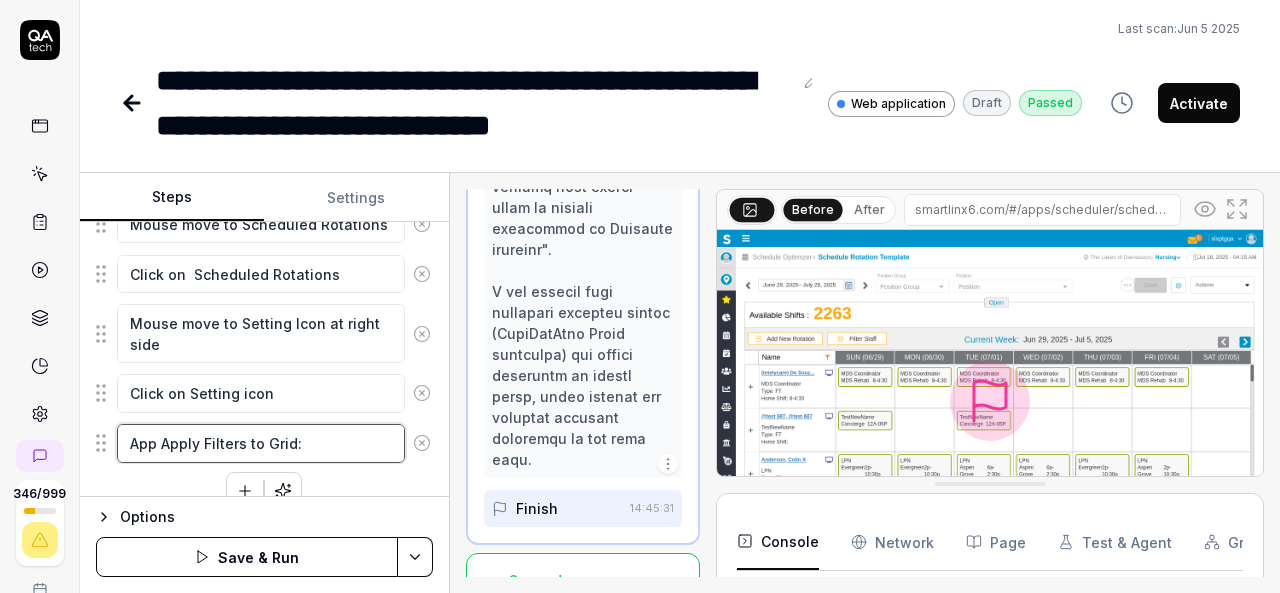 type on "*" 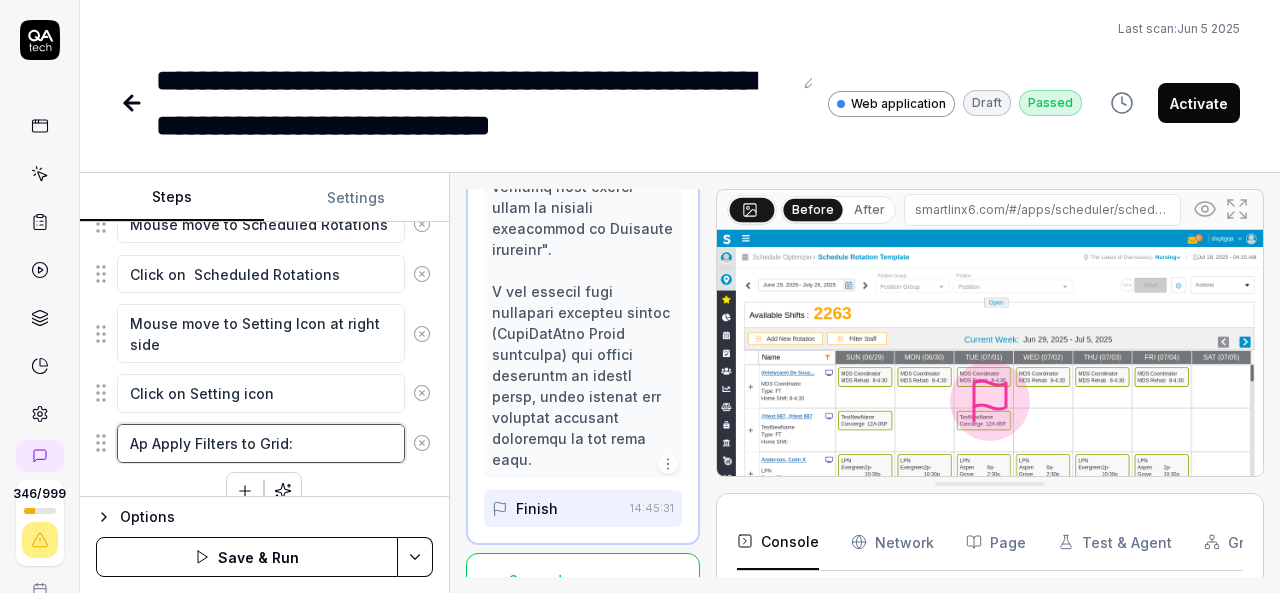 type on "*" 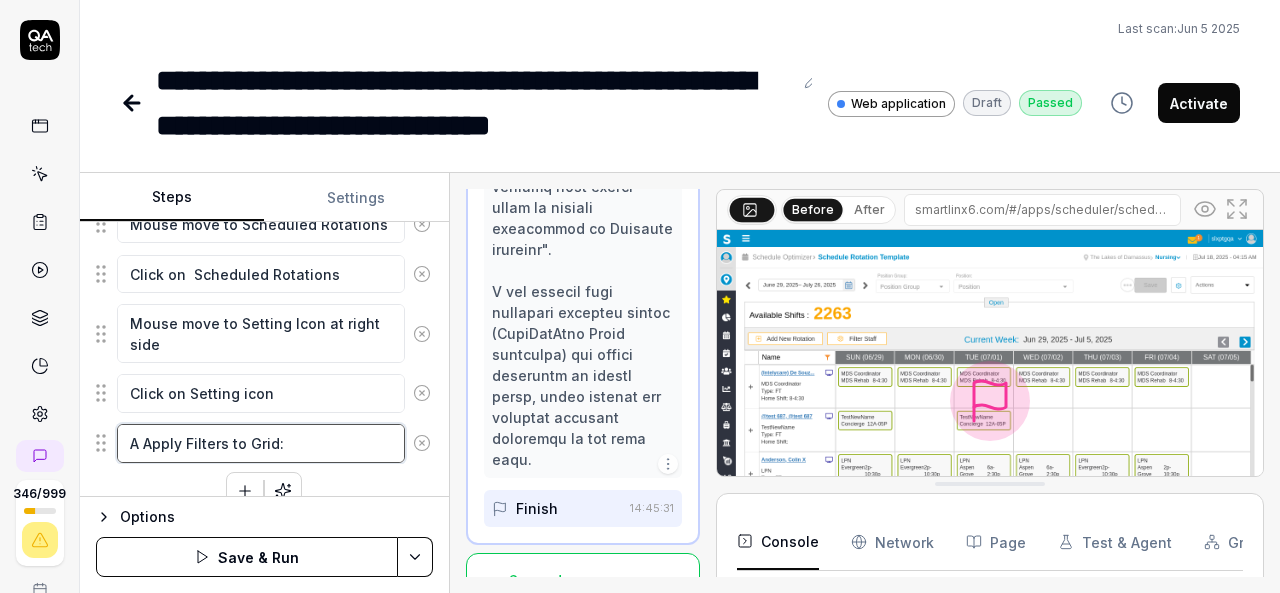 type on "*" 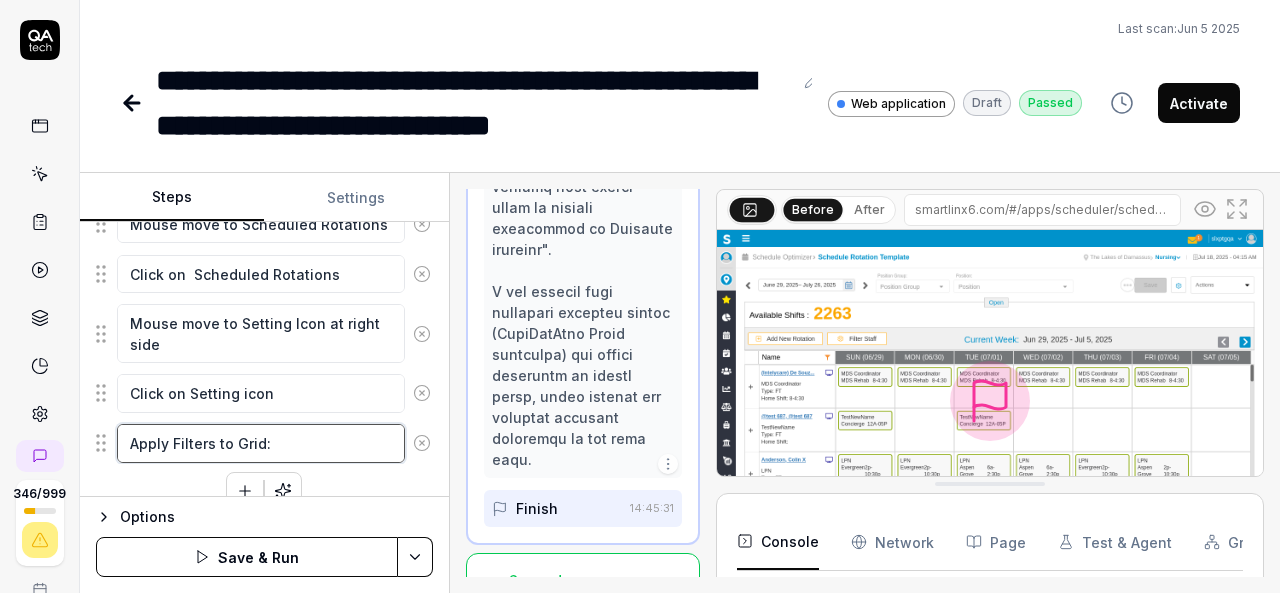 type on "*" 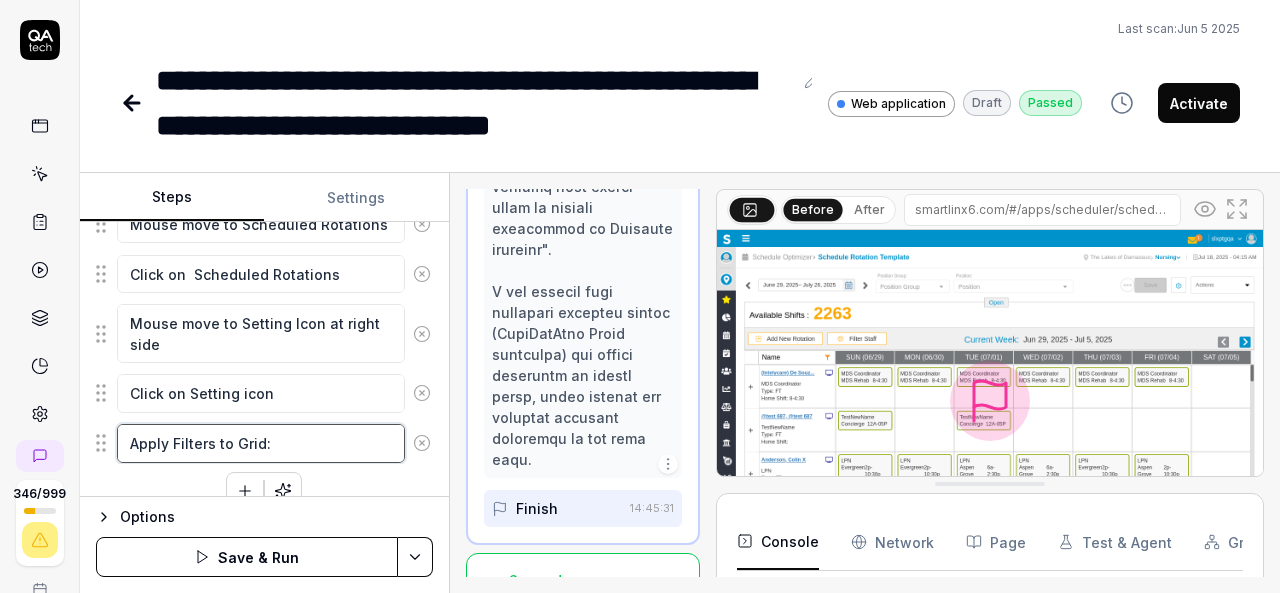 type on "Apply Filters to Grid:" 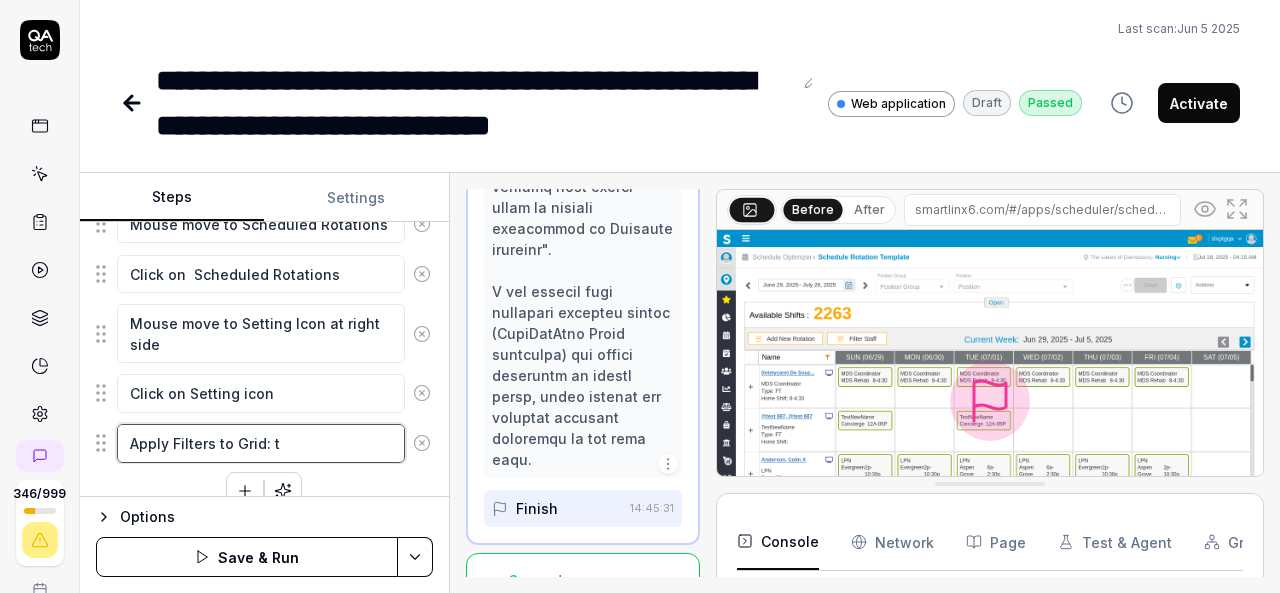 type on "*" 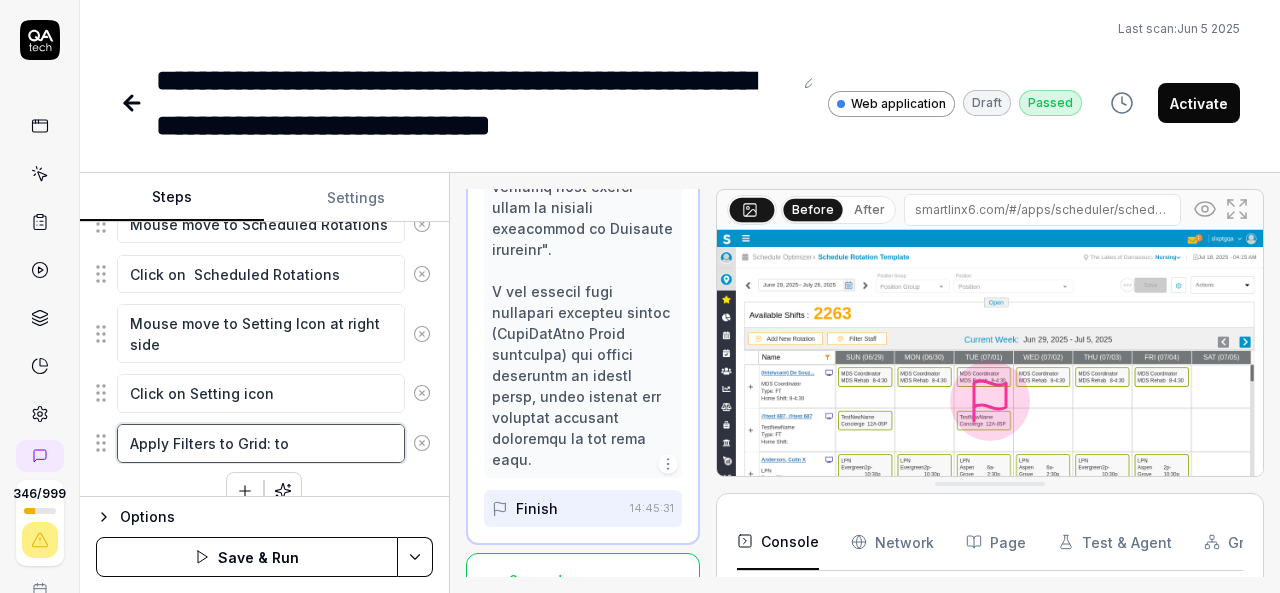 type on "*" 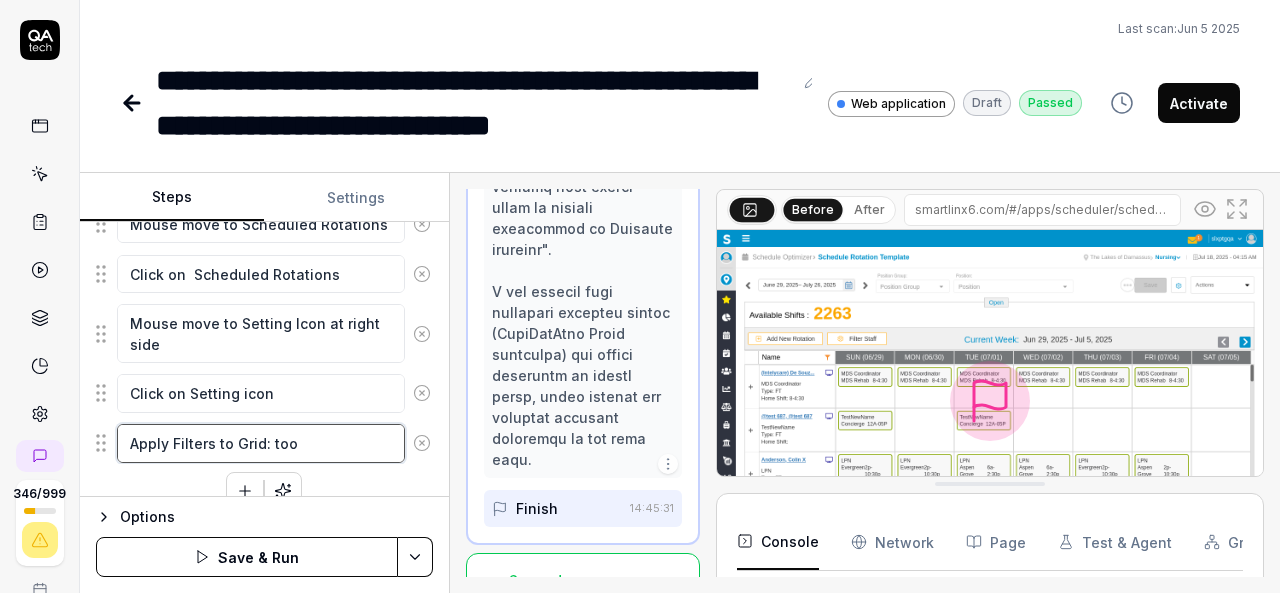 type on "*" 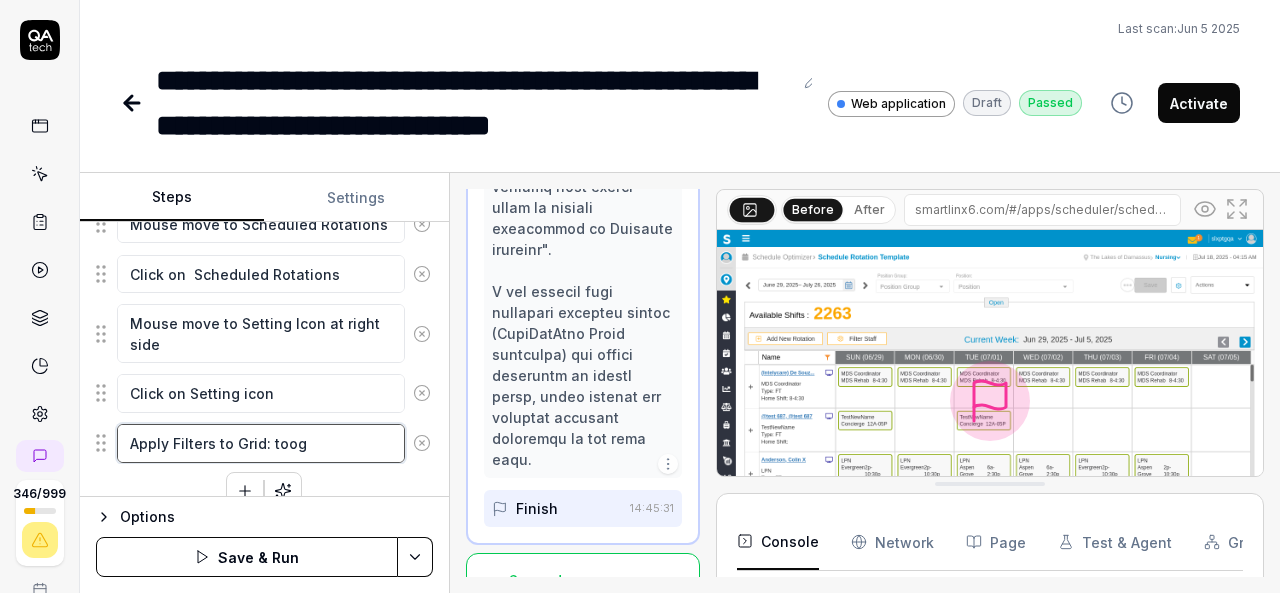 type on "*" 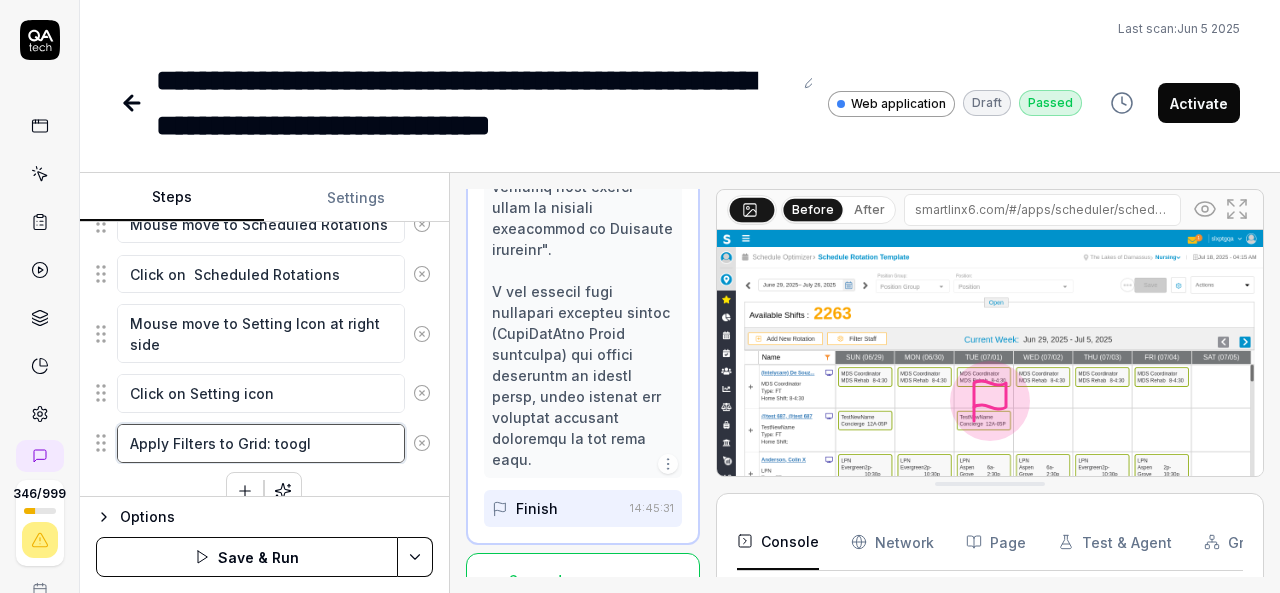 type on "*" 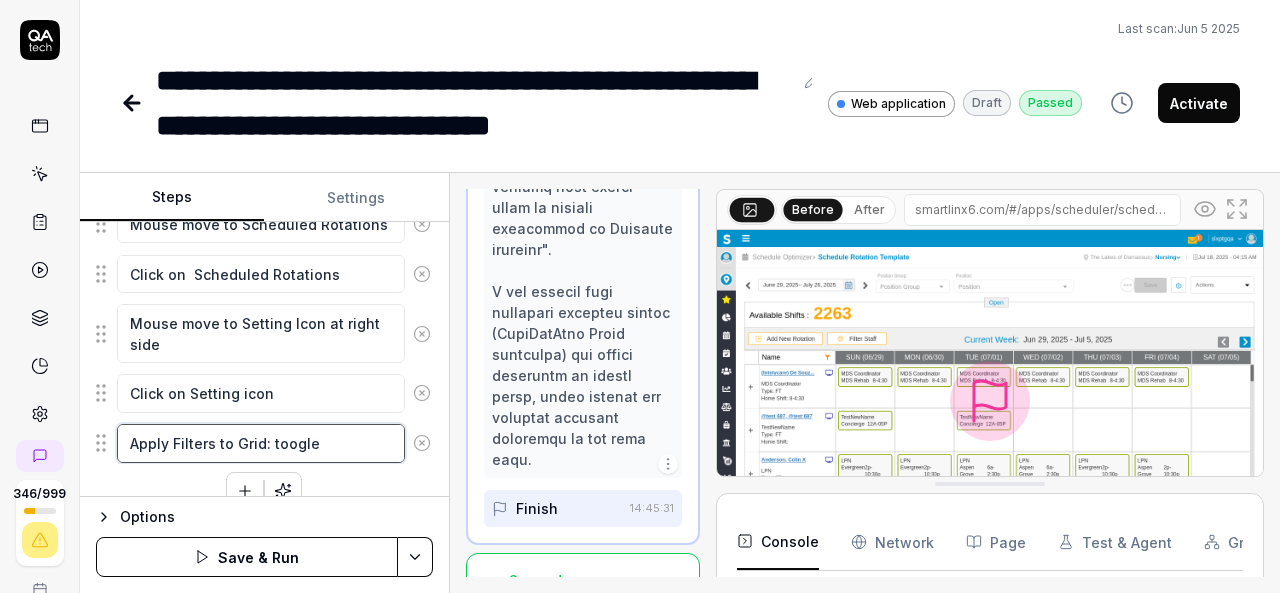 click on "Apply Filters to Grid: toogle" at bounding box center [261, 443] 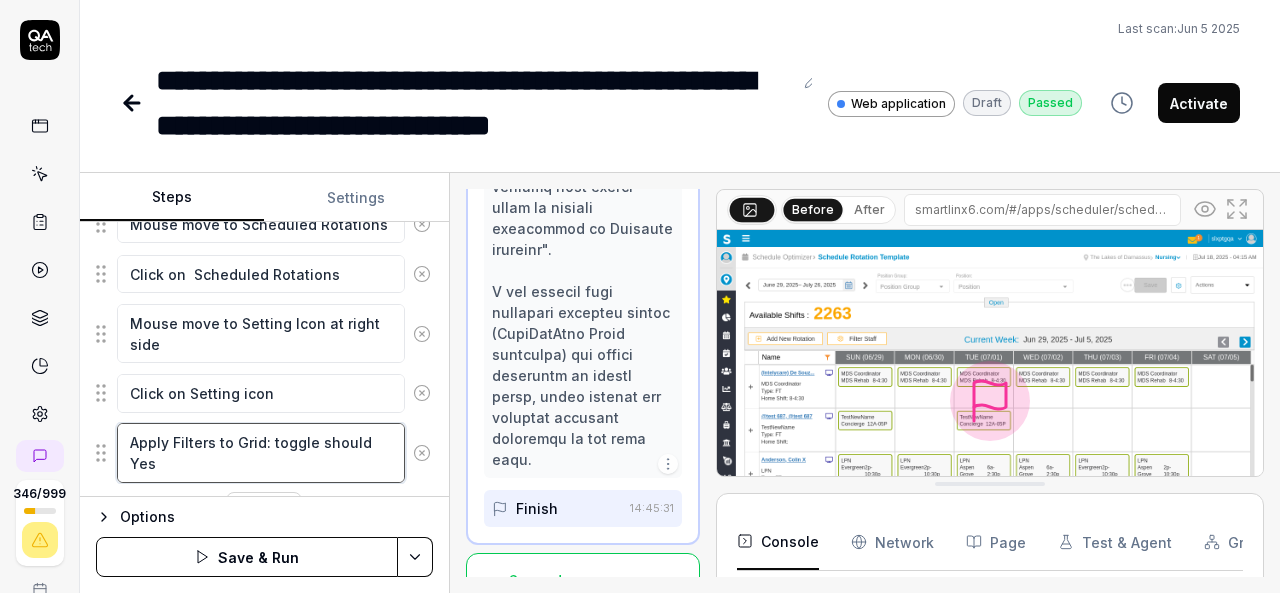 scroll, scrollTop: 910, scrollLeft: 0, axis: vertical 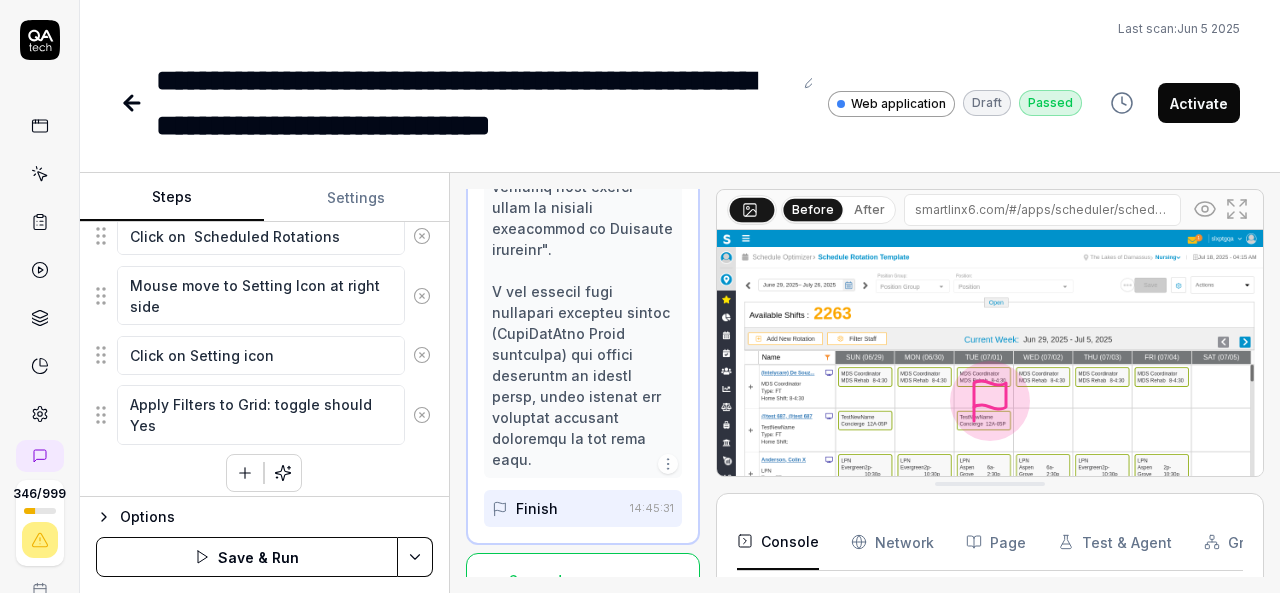 click 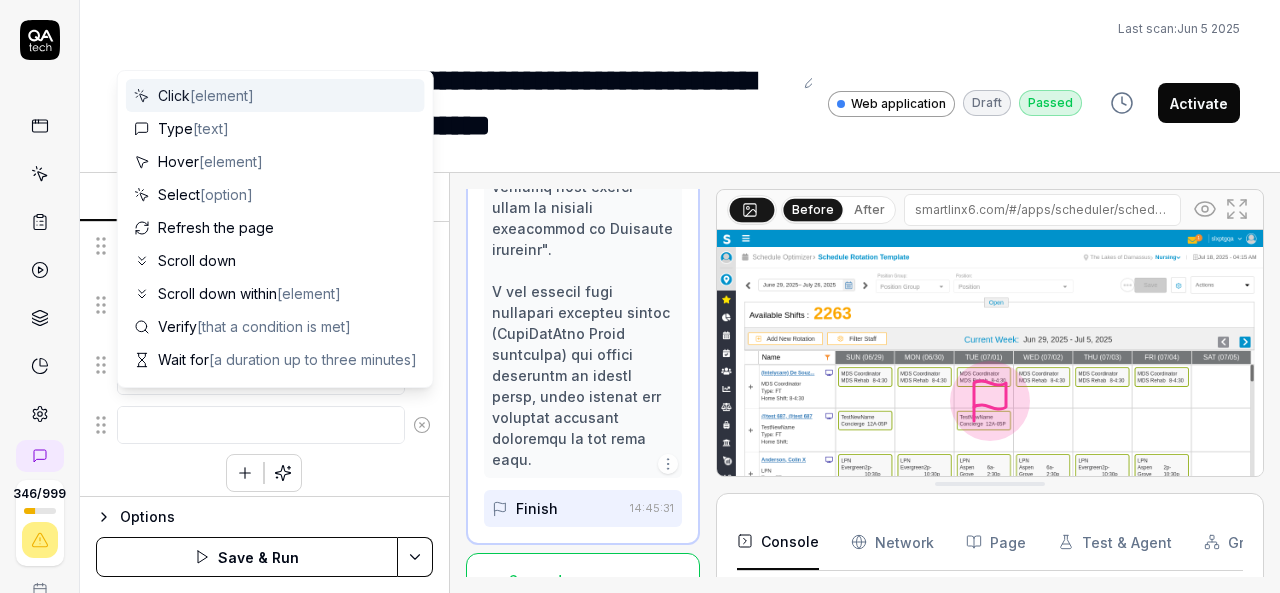 click at bounding box center (261, 425) 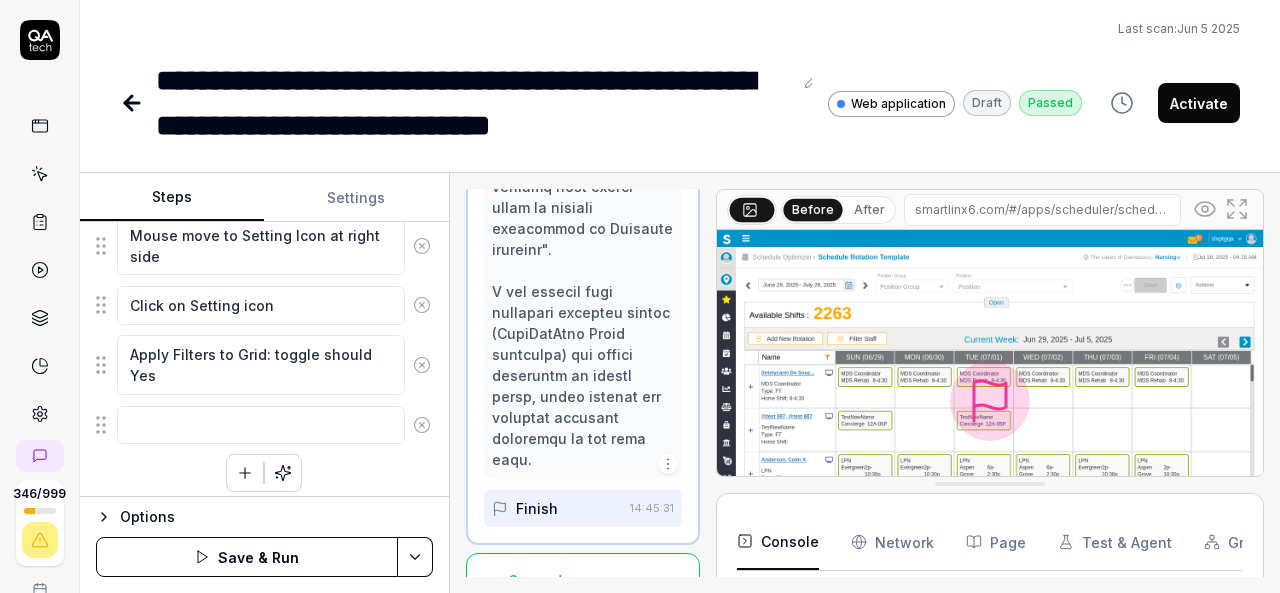 click on "**********" at bounding box center (680, 74) 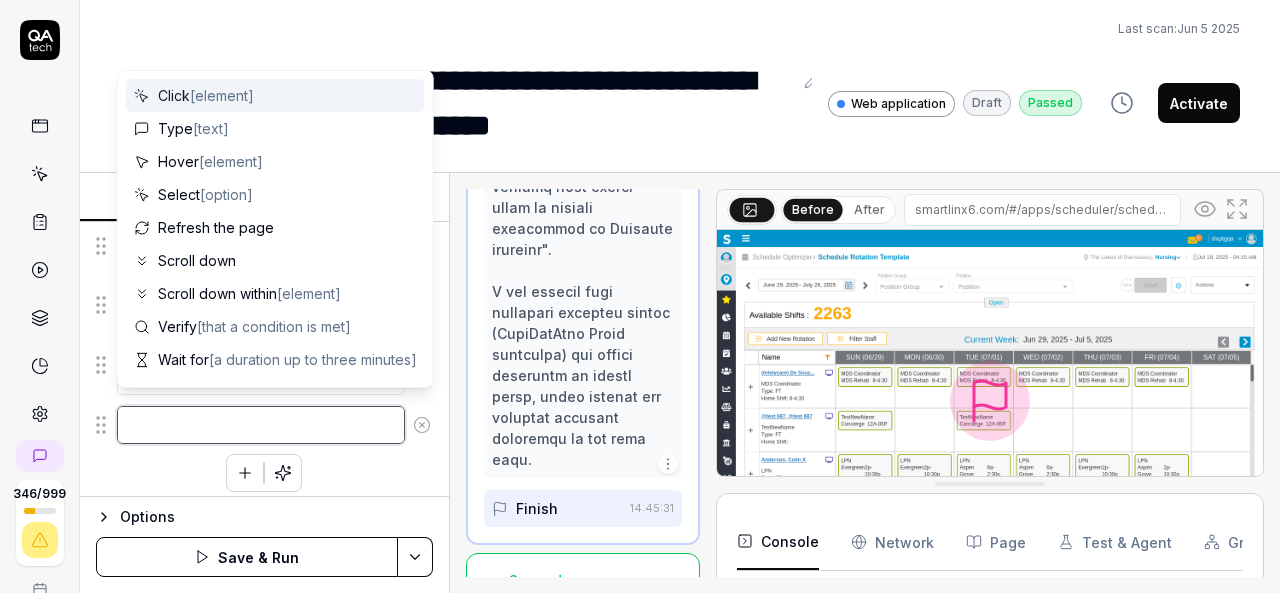 click at bounding box center [261, 425] 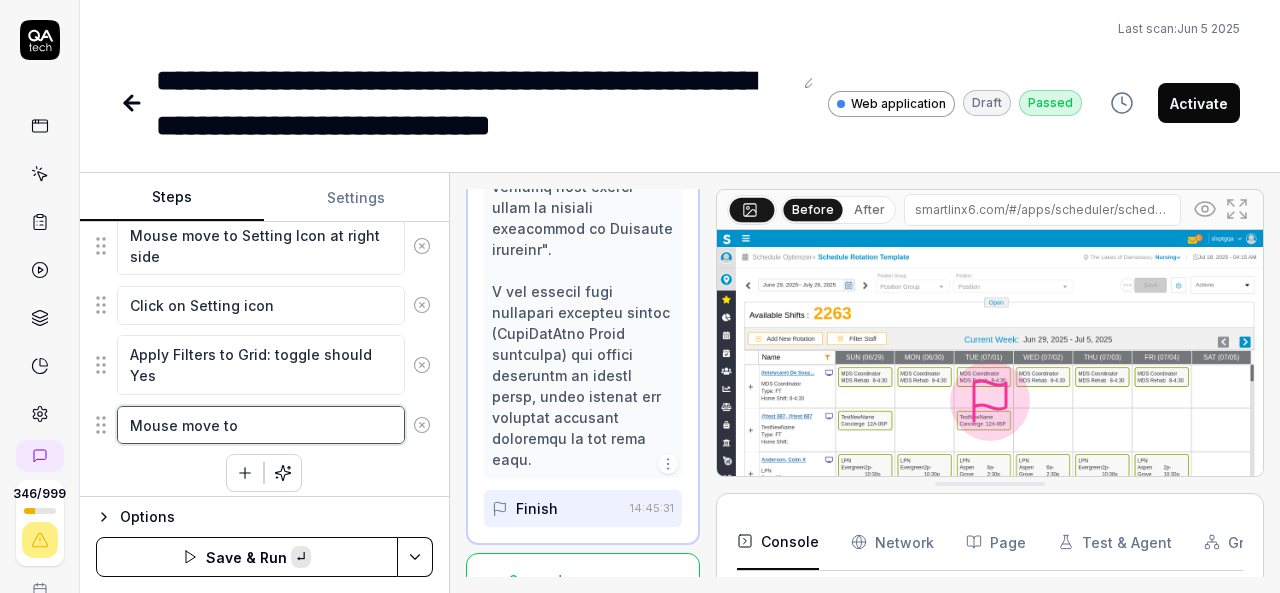 paste on "Employee List Filter Options:" 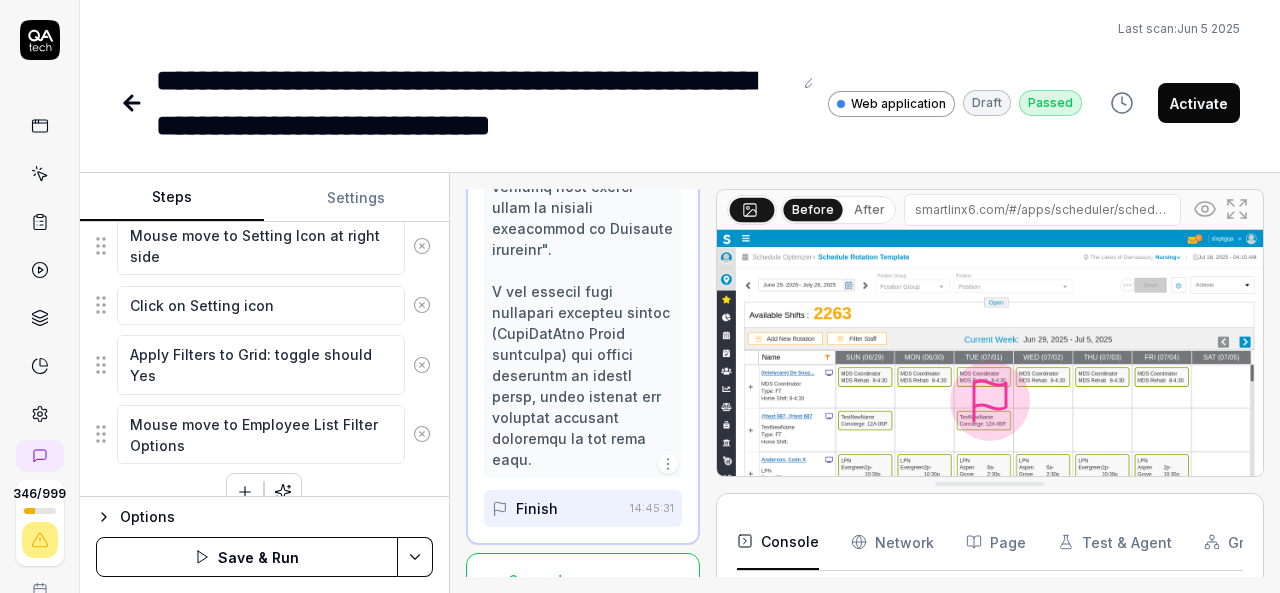 click 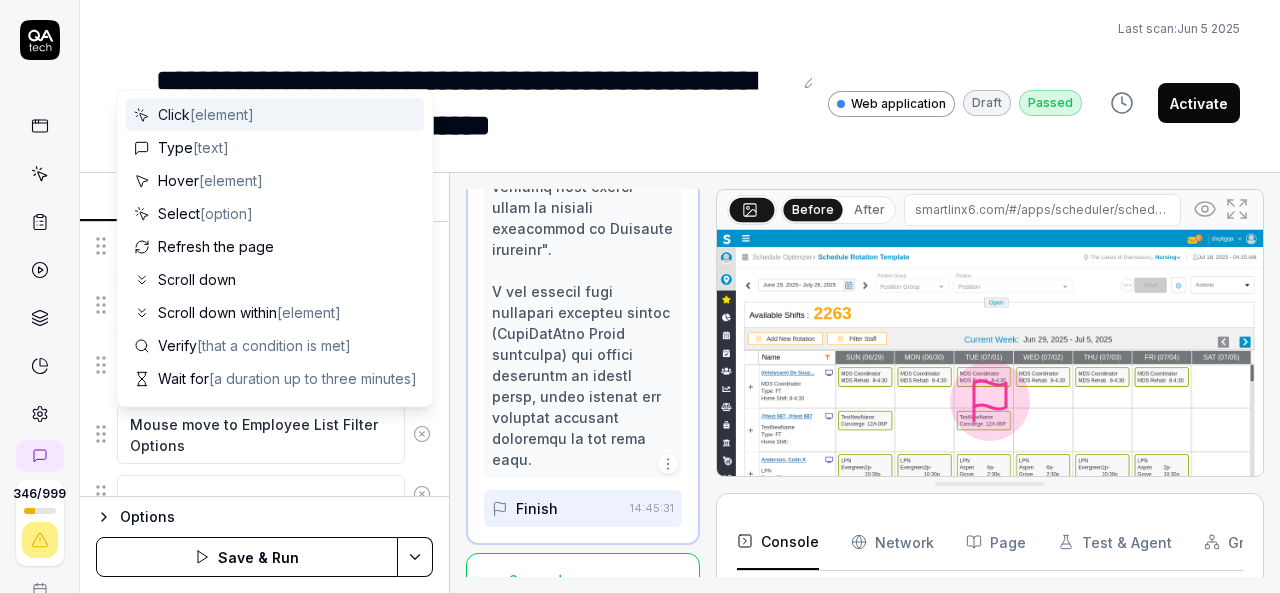 scroll, scrollTop: 1009, scrollLeft: 0, axis: vertical 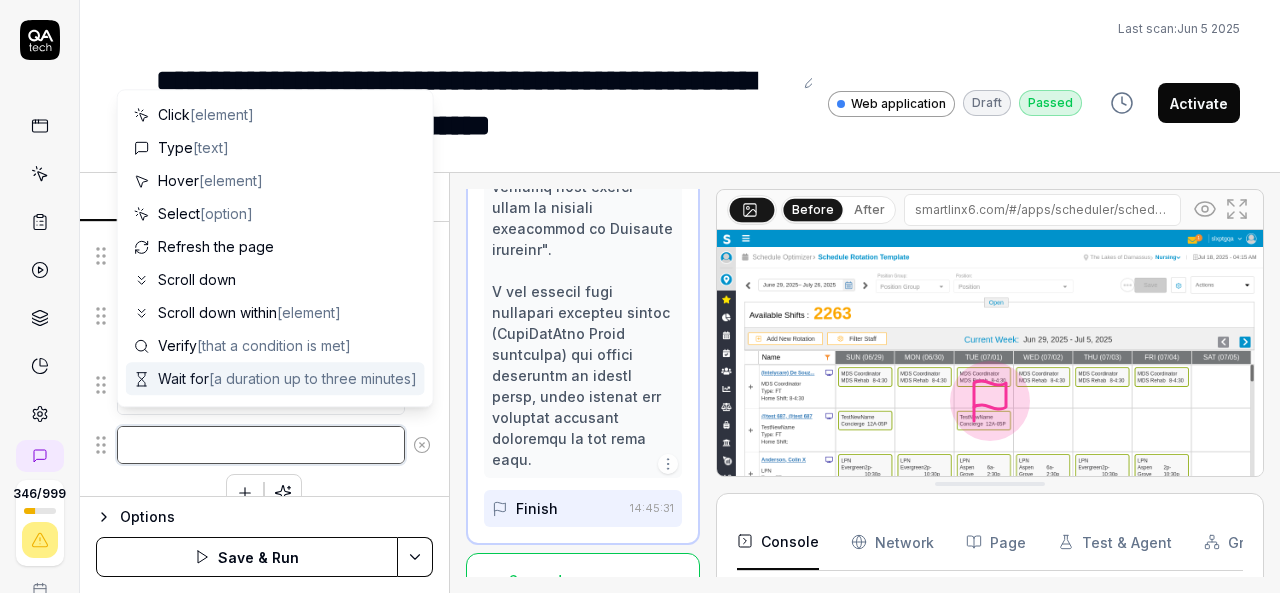 click at bounding box center (261, 445) 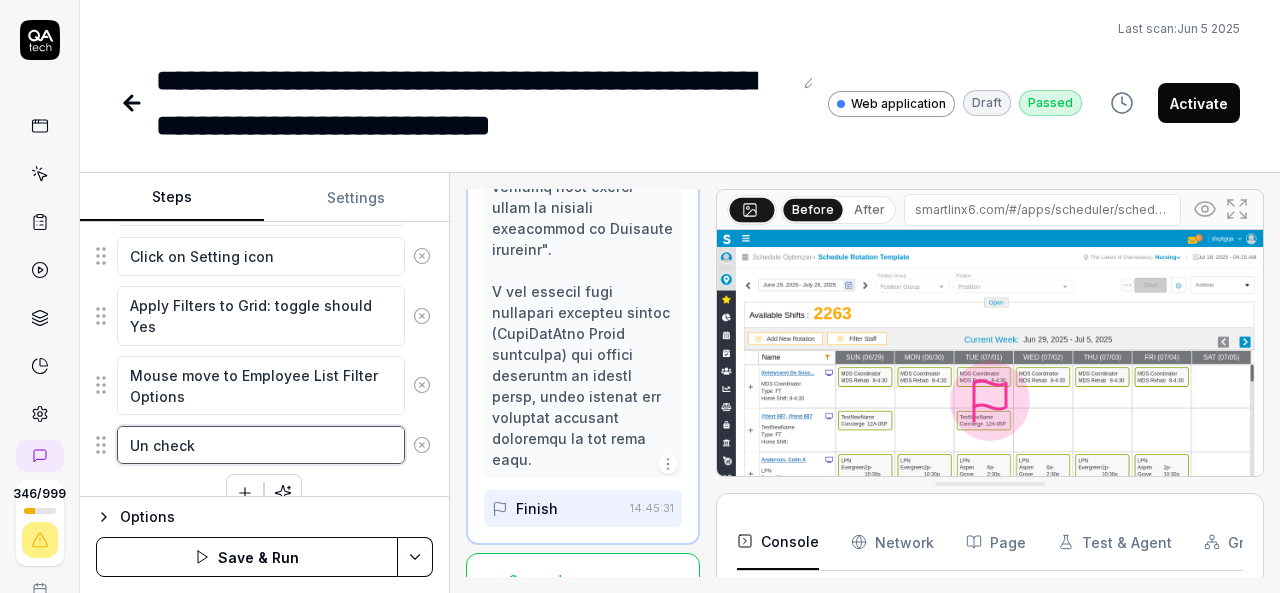 click on "Un check" at bounding box center (261, 445) 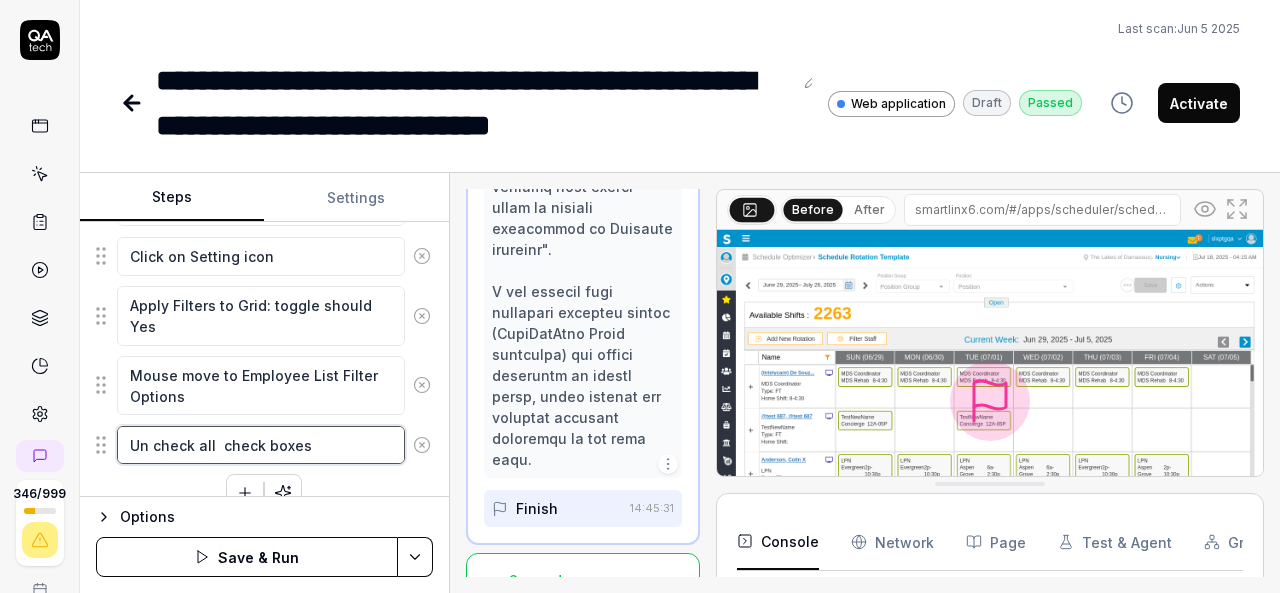 click on "Un check all  check boxes" at bounding box center (261, 445) 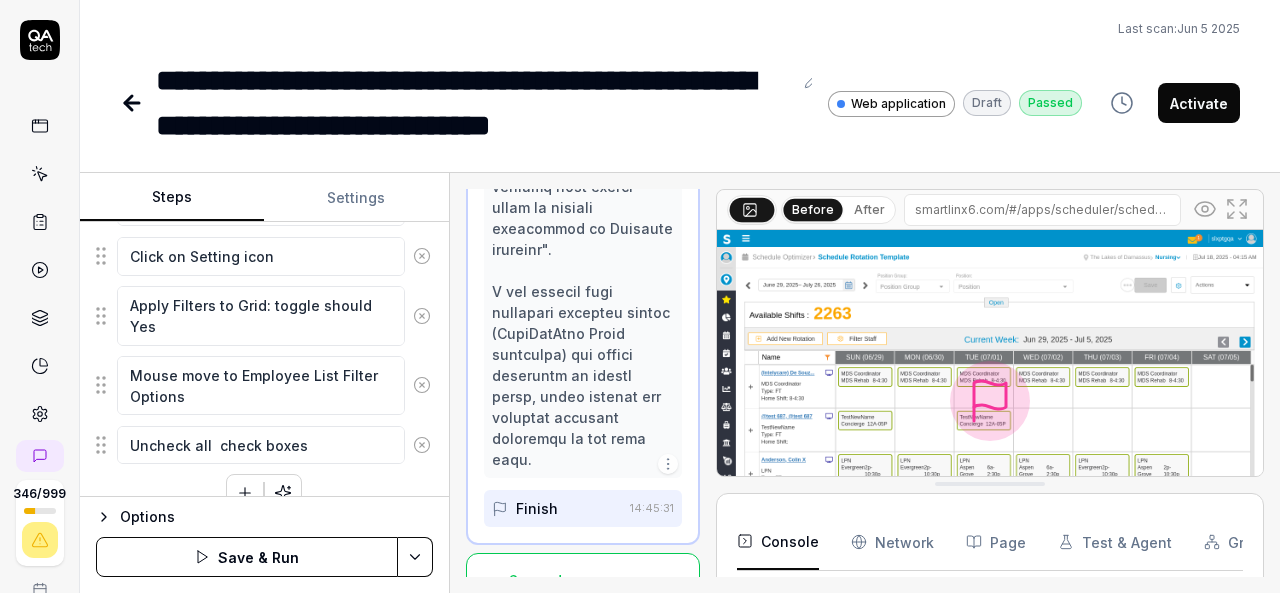 click 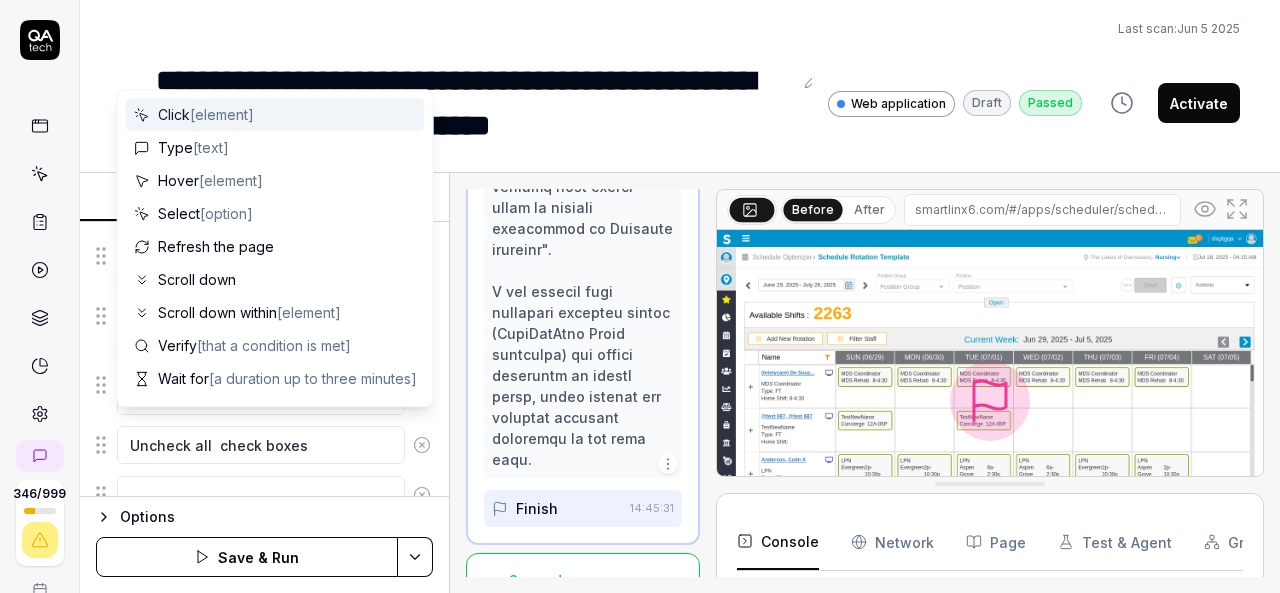 scroll, scrollTop: 1058, scrollLeft: 0, axis: vertical 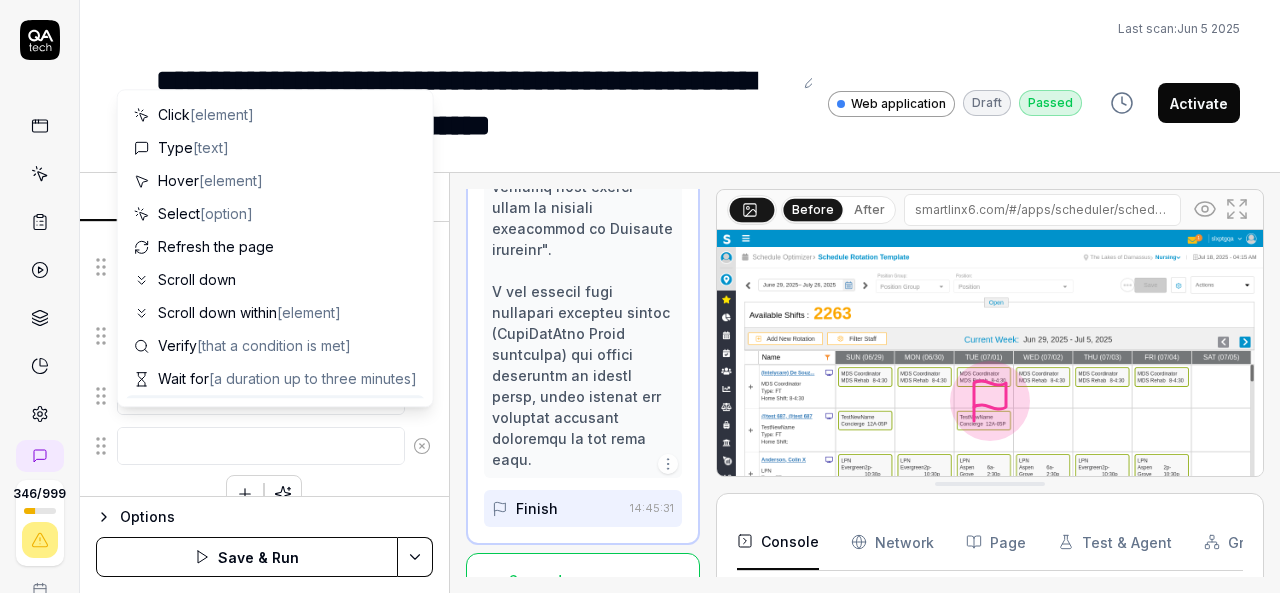 click at bounding box center (261, 446) 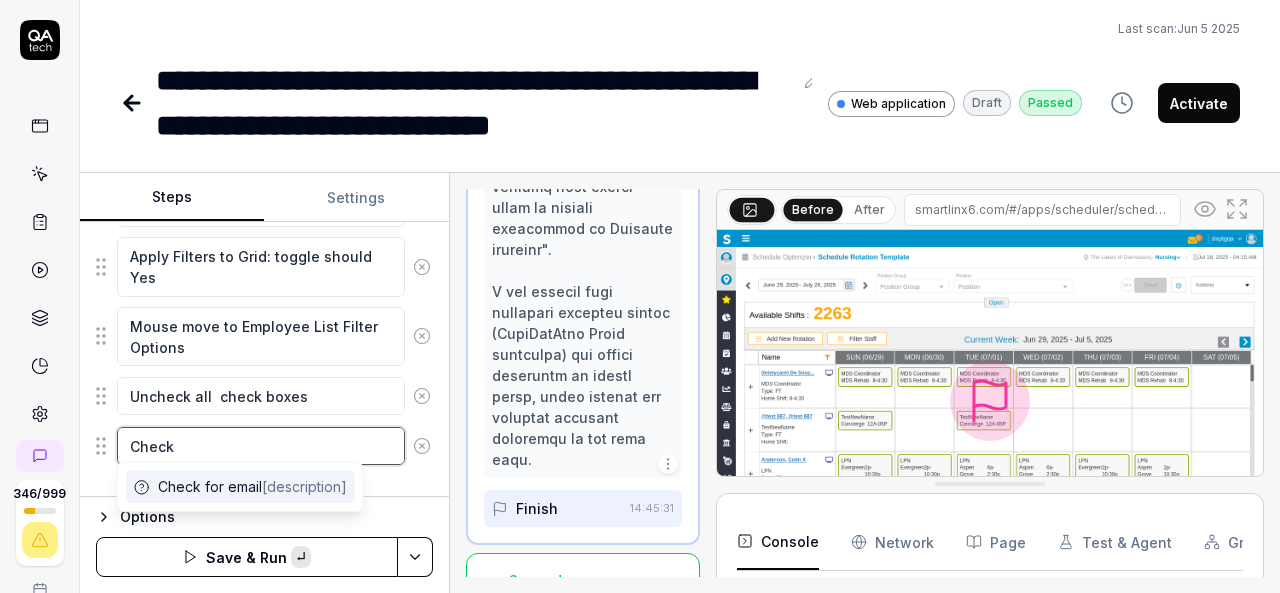 paste on "Another Department / Facility" 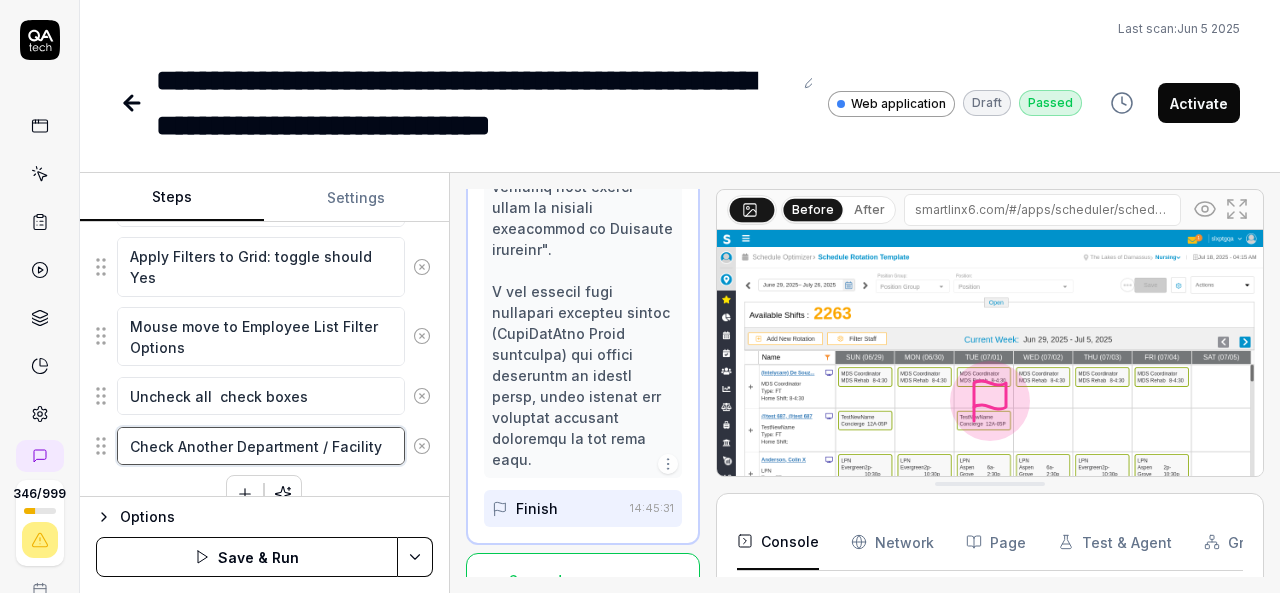 click on "Check Another Department / Facility" at bounding box center (261, 446) 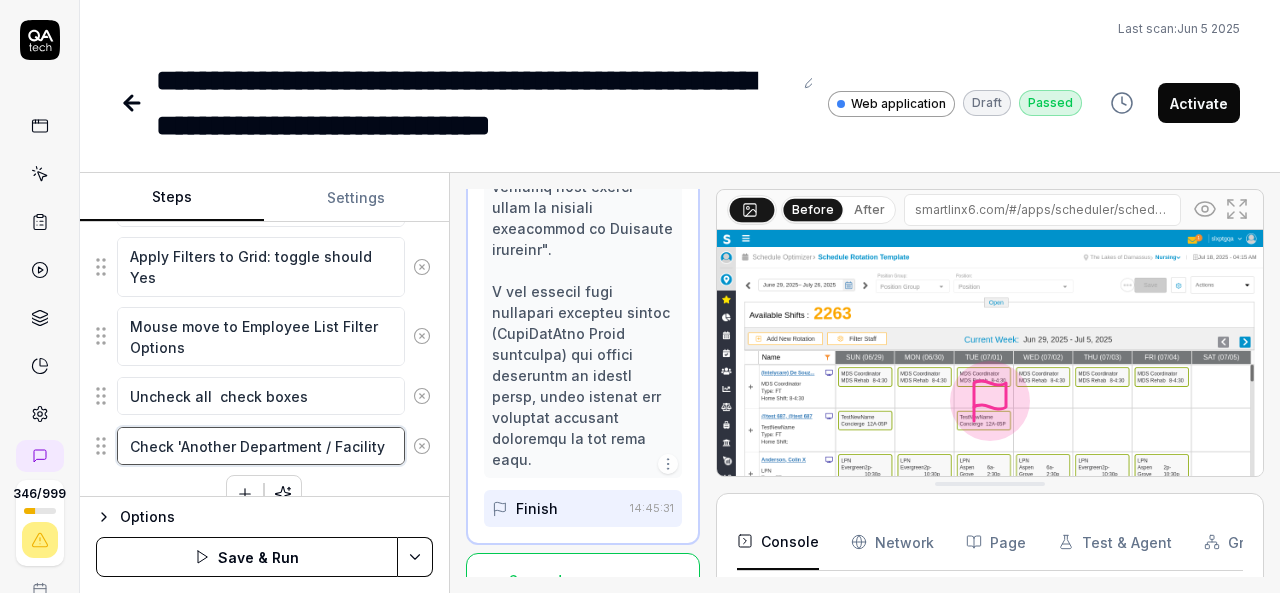 click on "Check 'Another Department / Facility" at bounding box center [261, 446] 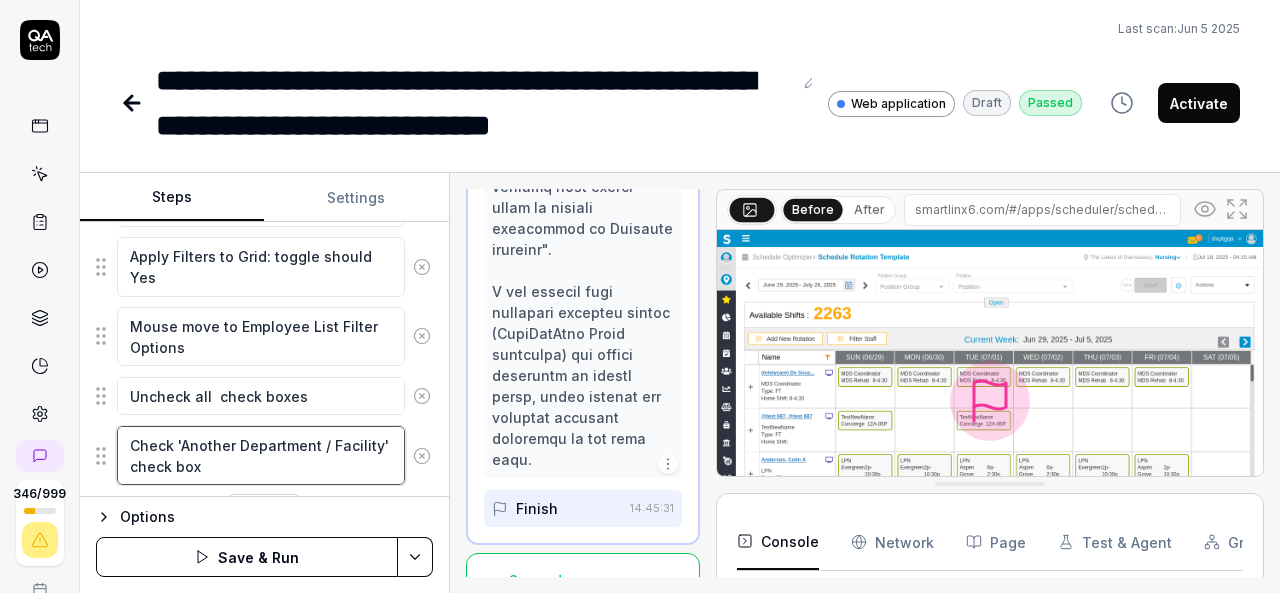 scroll, scrollTop: 1097, scrollLeft: 0, axis: vertical 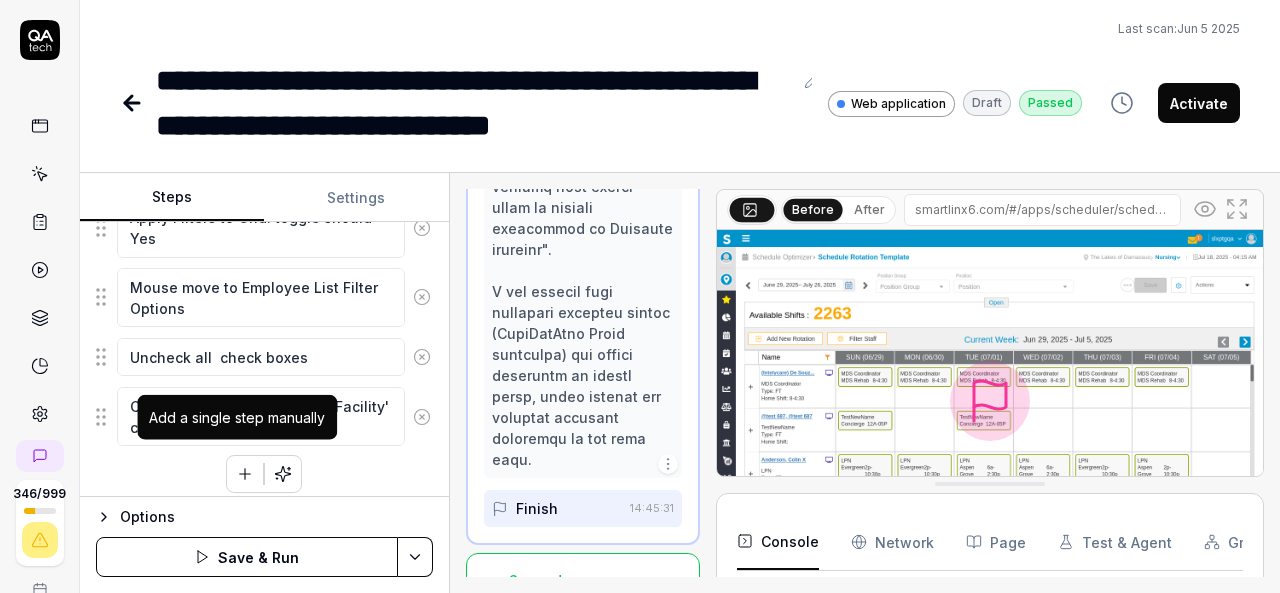 click 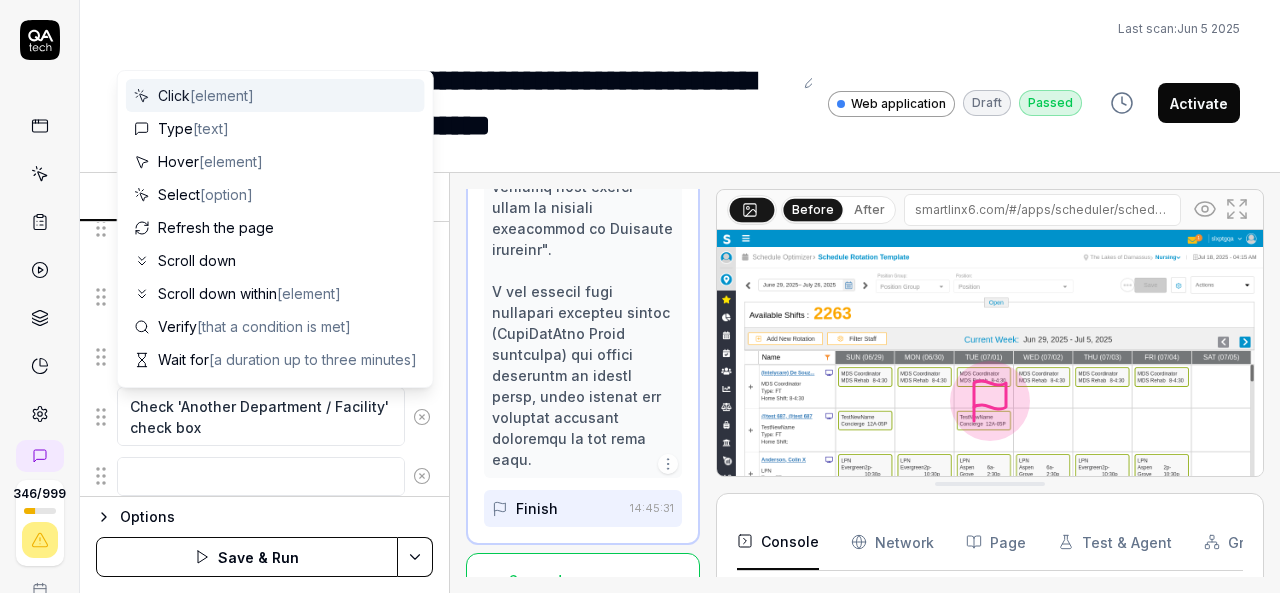 scroll, scrollTop: 1146, scrollLeft: 0, axis: vertical 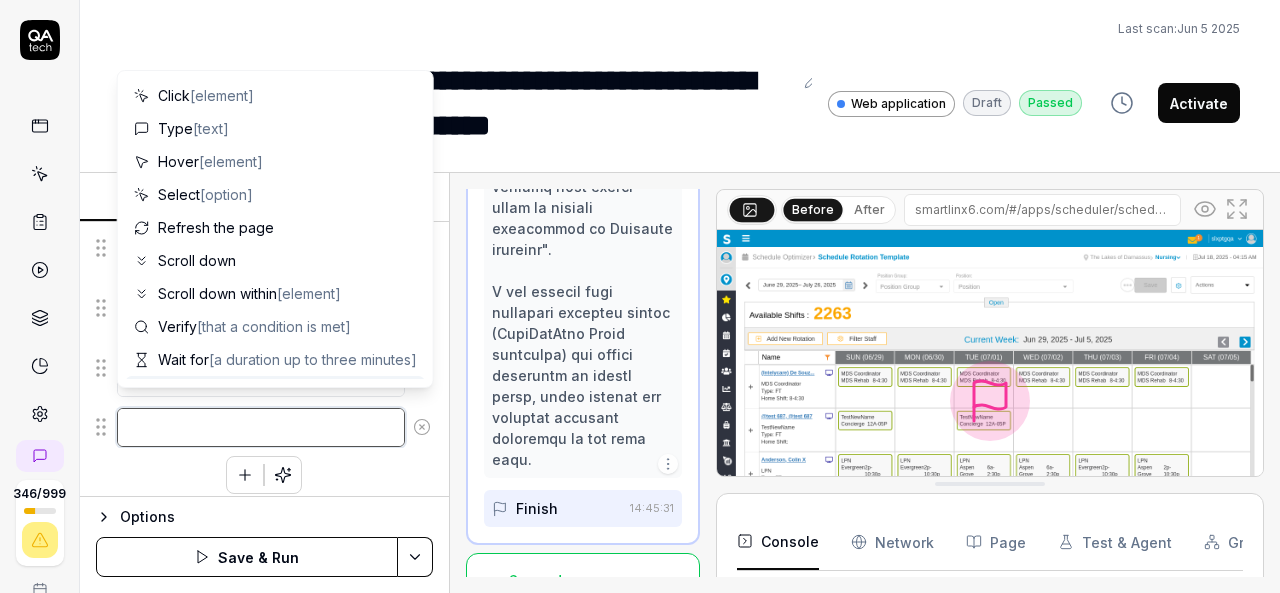 click at bounding box center [261, 427] 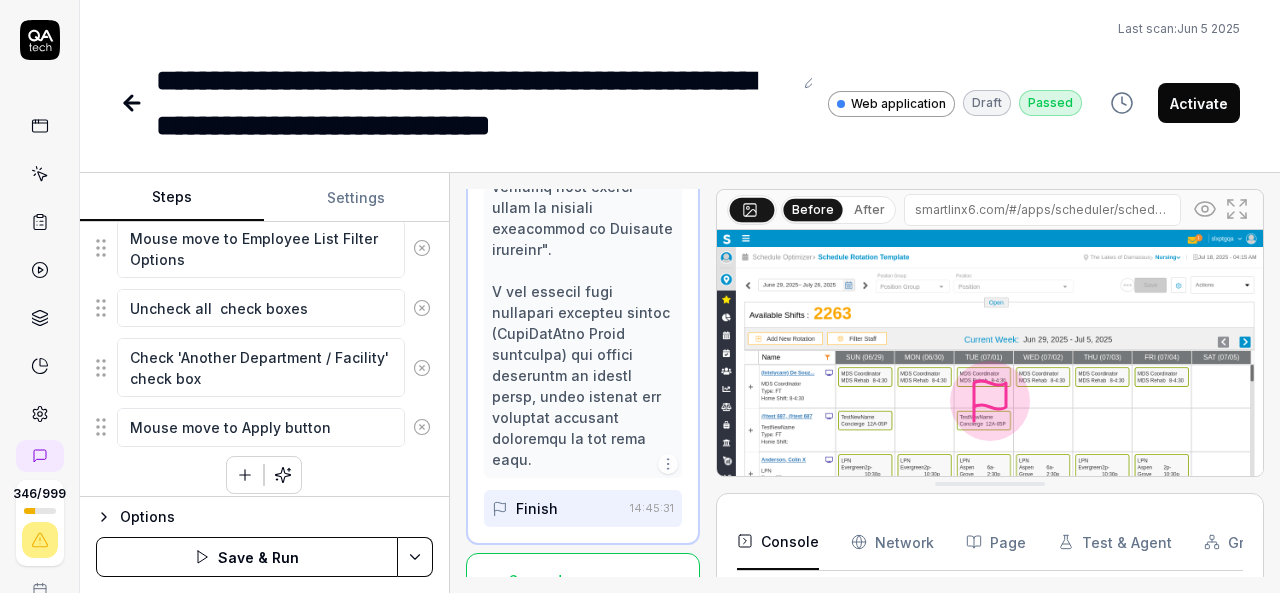 click at bounding box center [245, 475] 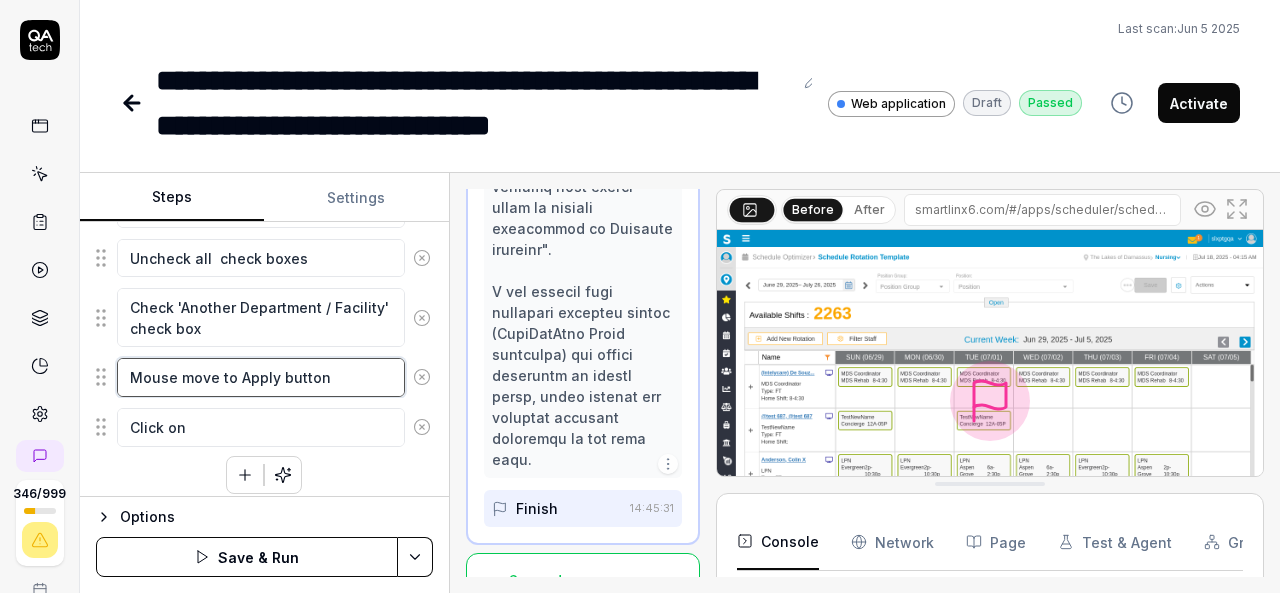 click on "Mouse move to Apply button" at bounding box center (261, 377) 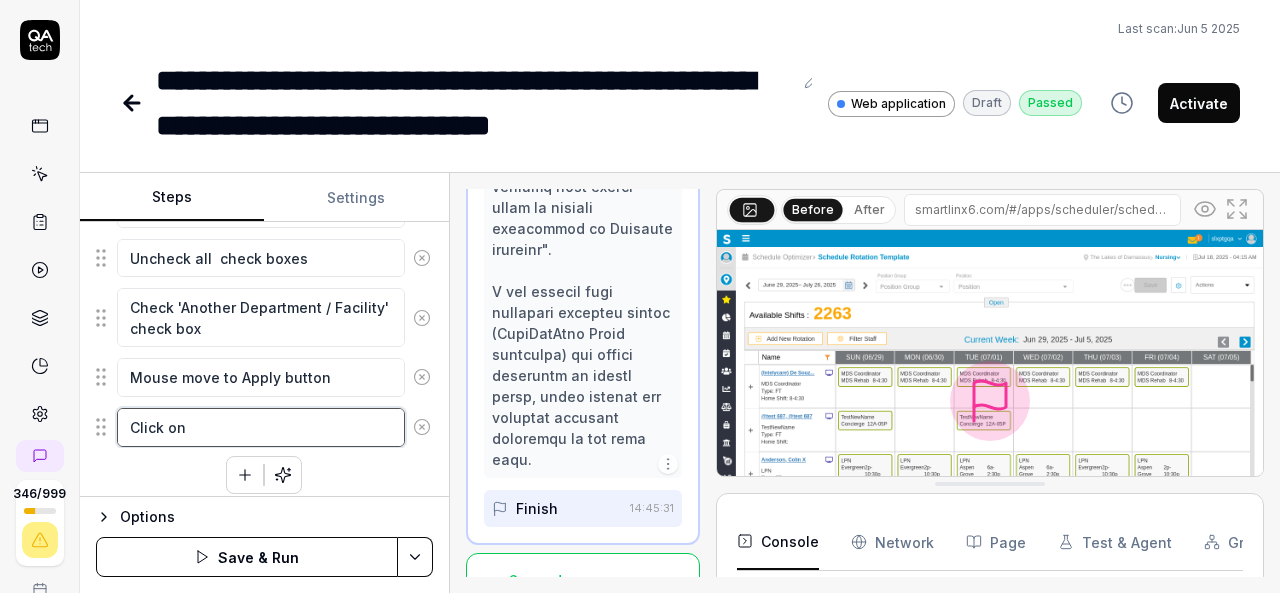 click on "Click on" at bounding box center [261, 427] 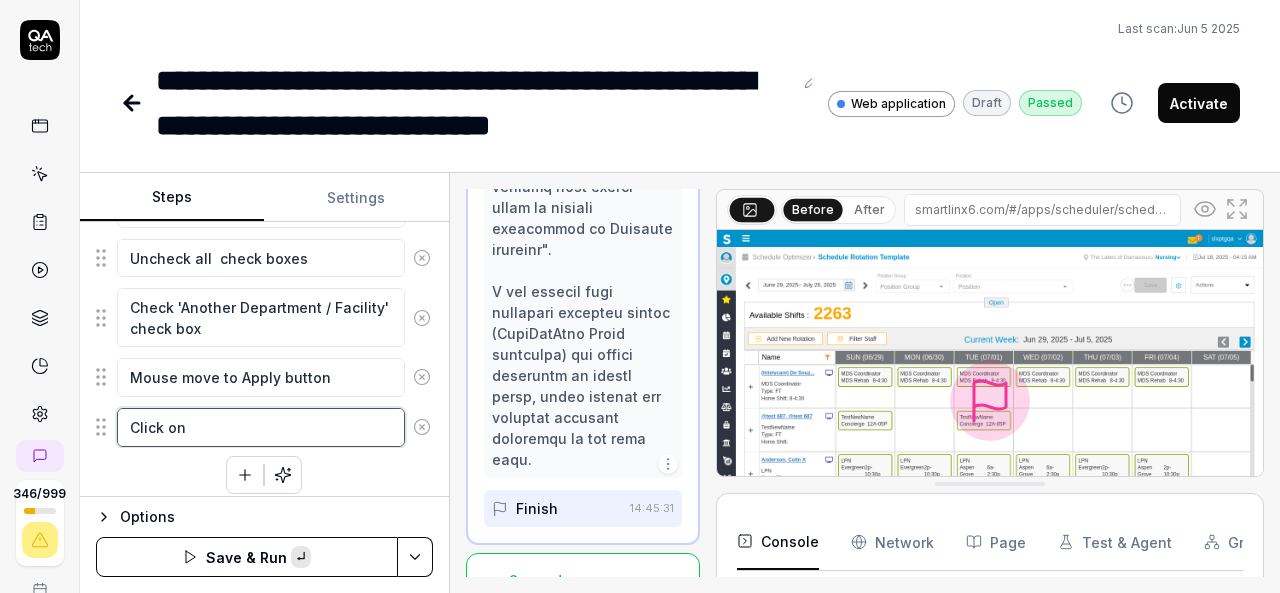 paste on "Apply button" 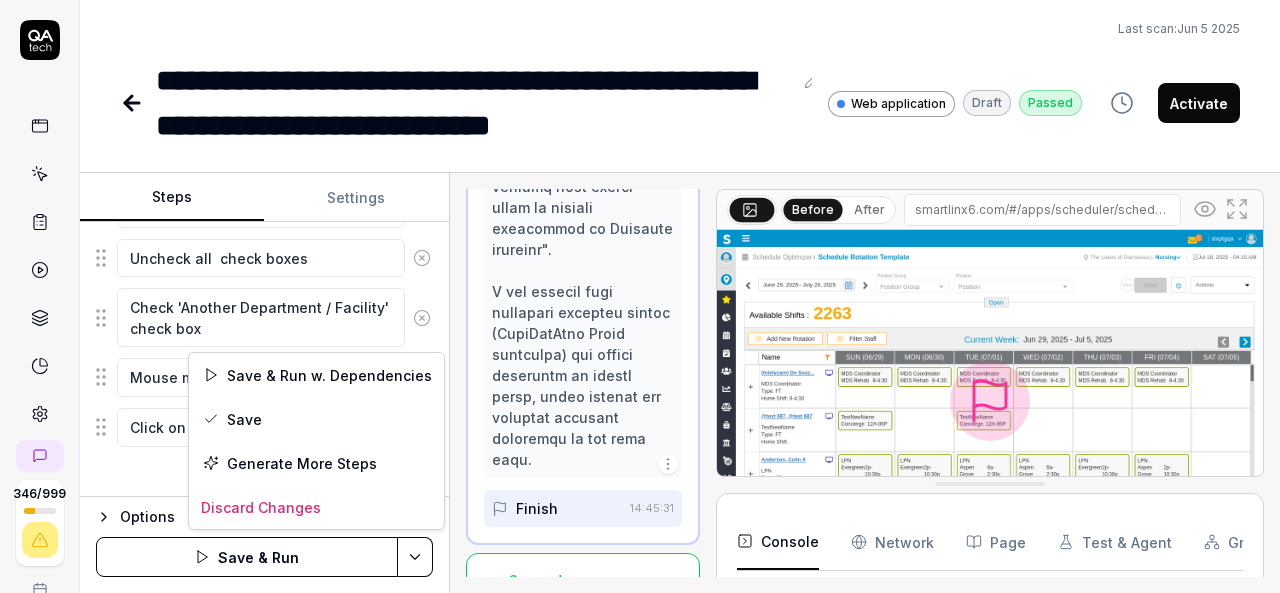 click on "**********" at bounding box center (640, 296) 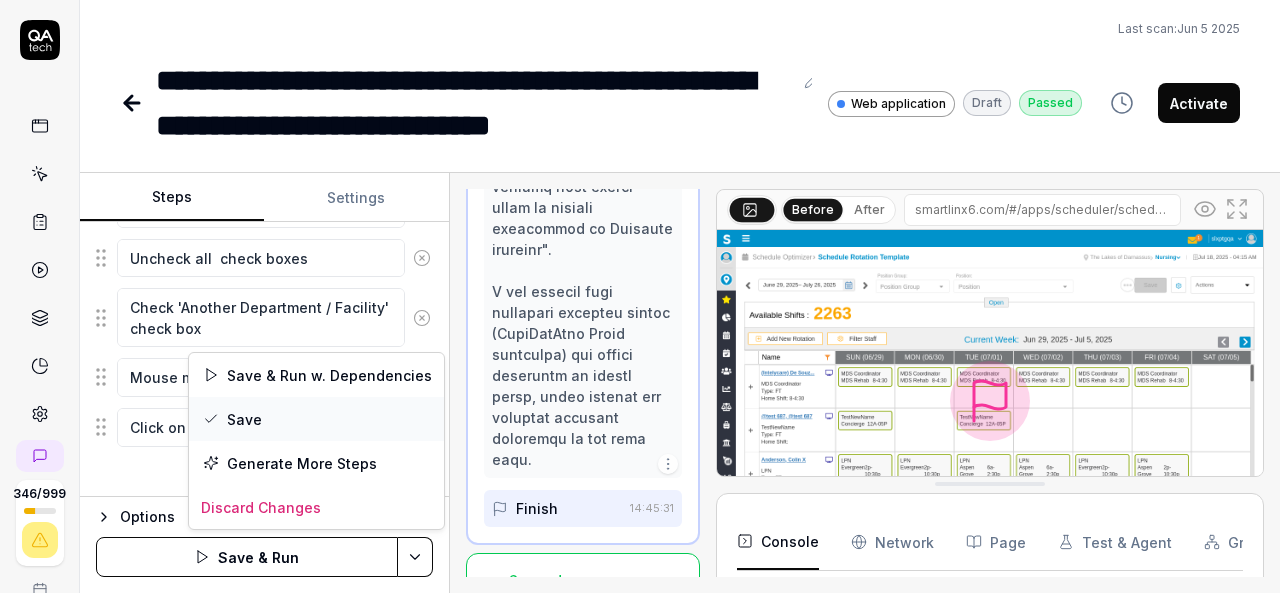 click on "Save" at bounding box center (316, 419) 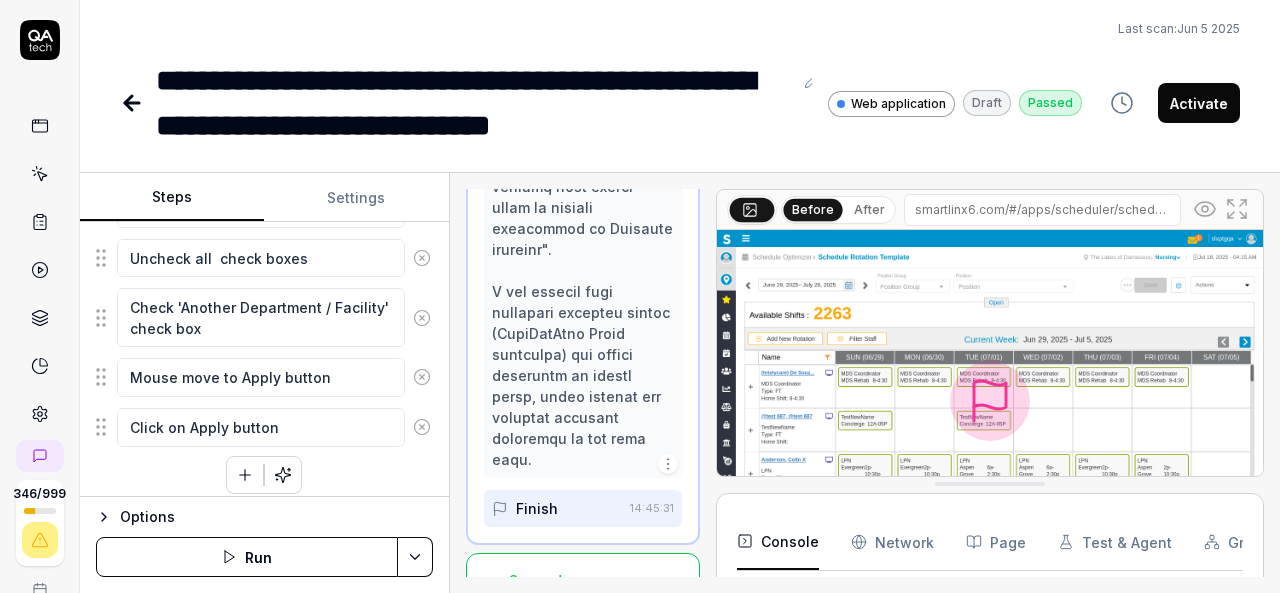 click on "Run" at bounding box center (247, 557) 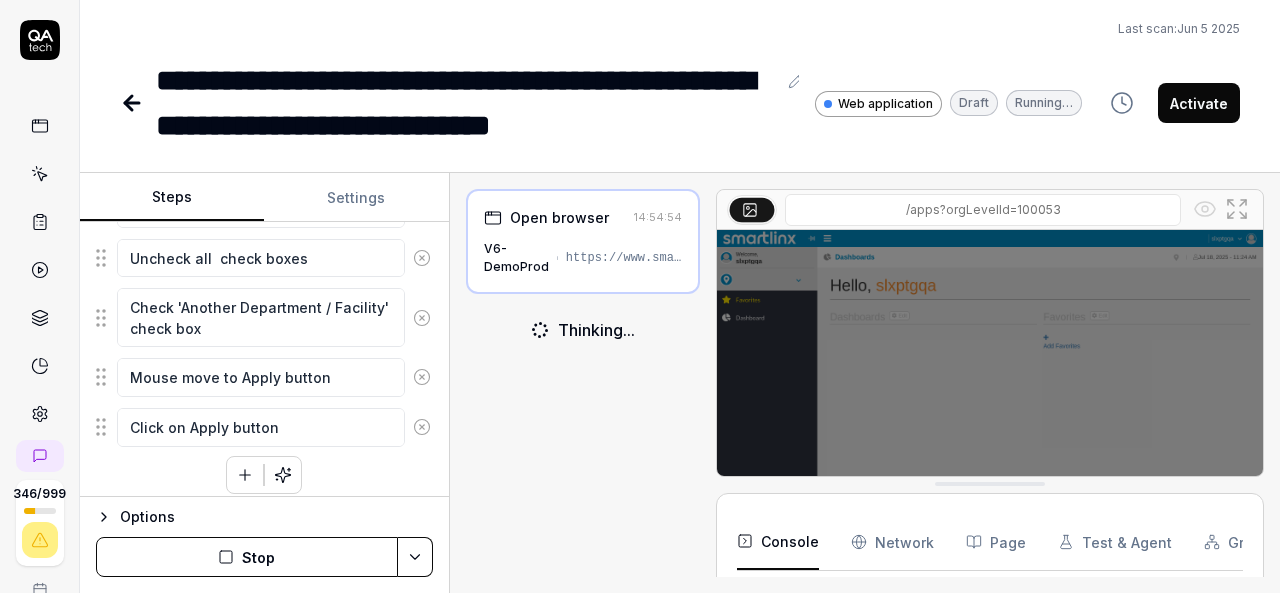 scroll, scrollTop: 24, scrollLeft: 0, axis: vertical 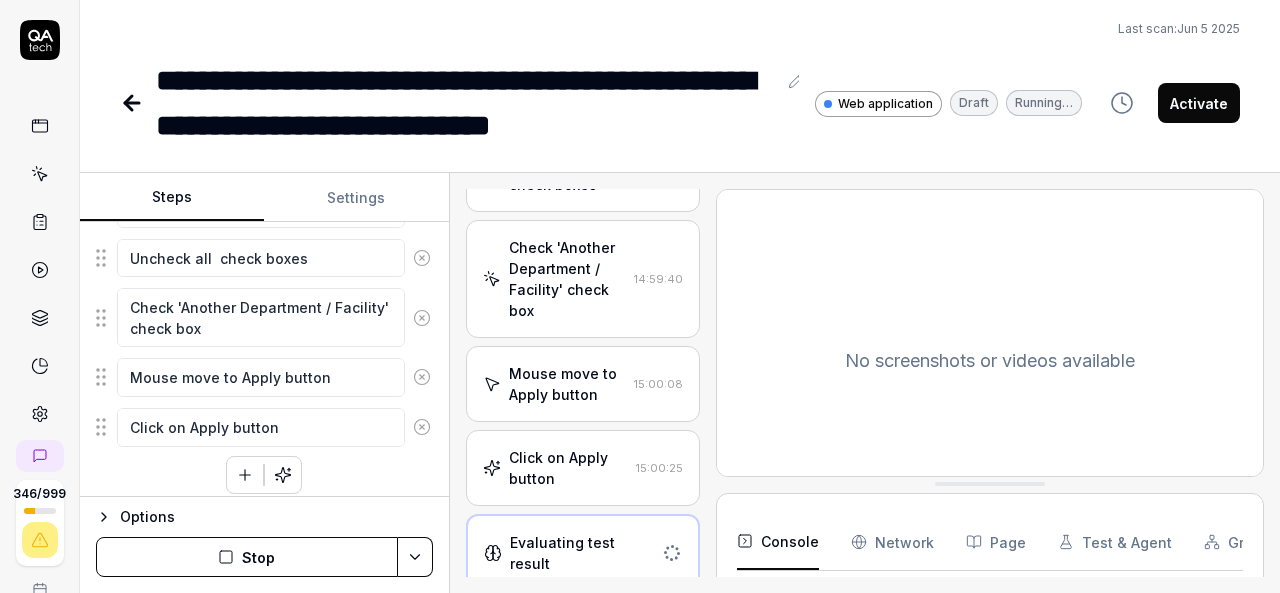 click on "Click on Apply button" at bounding box center [569, 468] 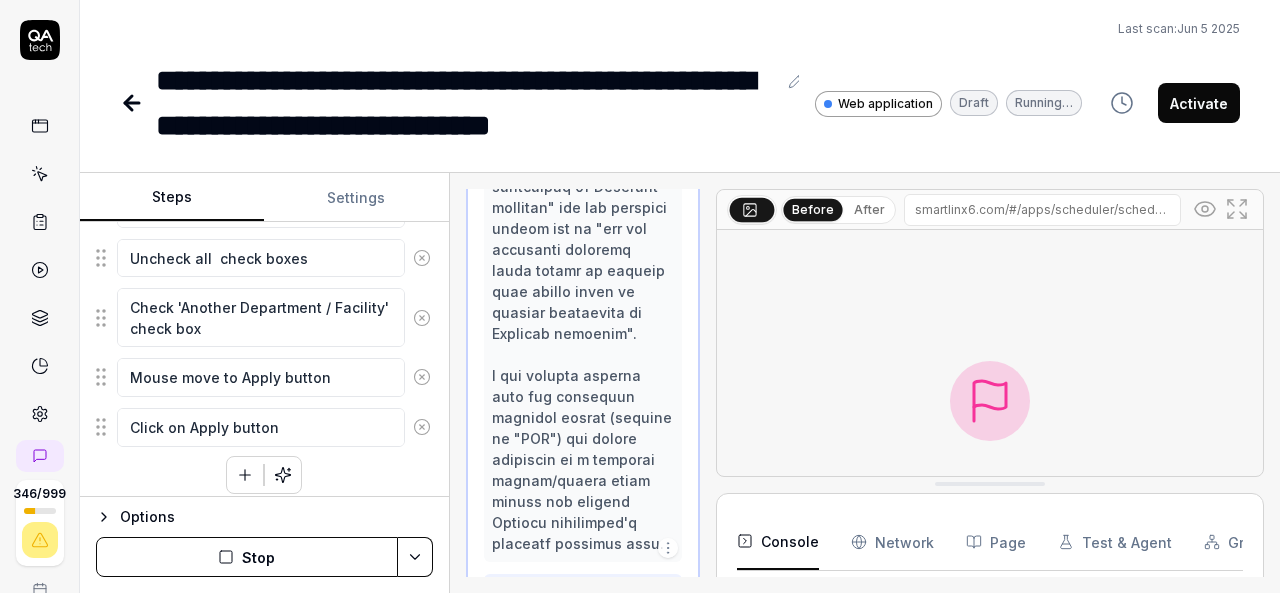 scroll, scrollTop: 4014, scrollLeft: 0, axis: vertical 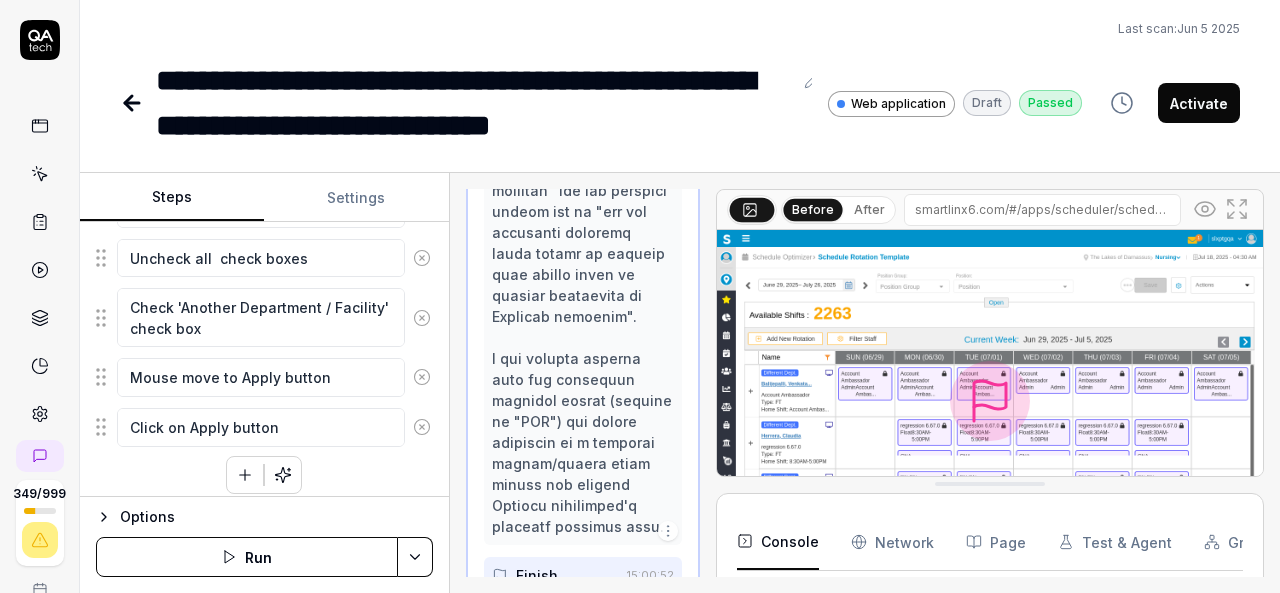 click at bounding box center (245, 475) 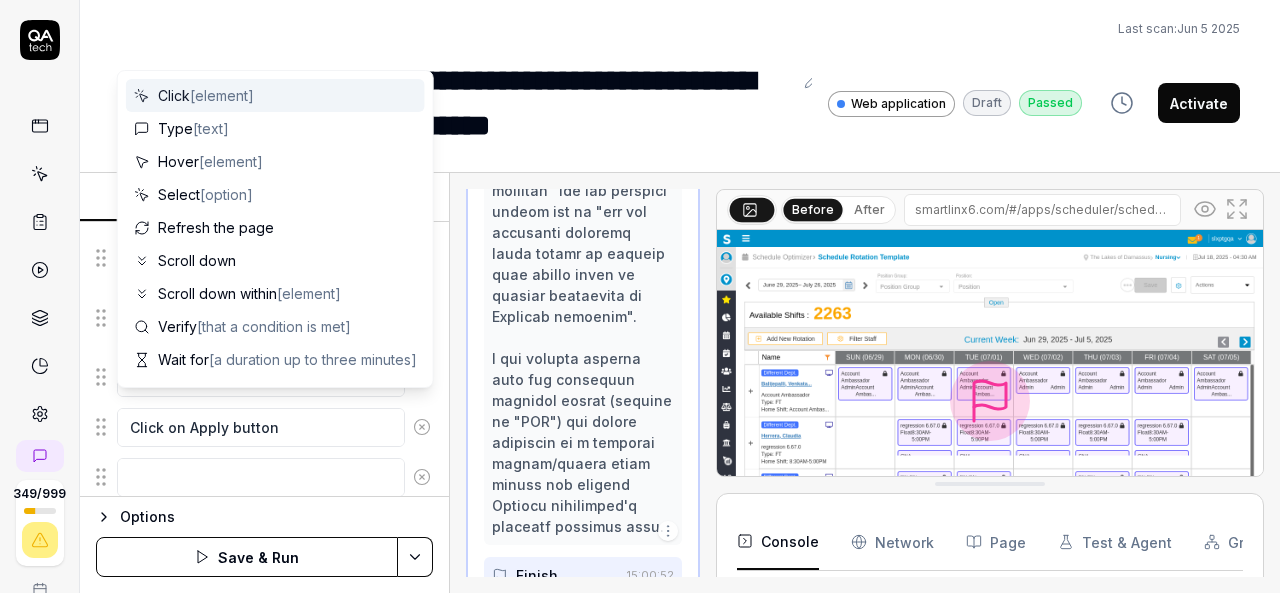 scroll, scrollTop: 1245, scrollLeft: 0, axis: vertical 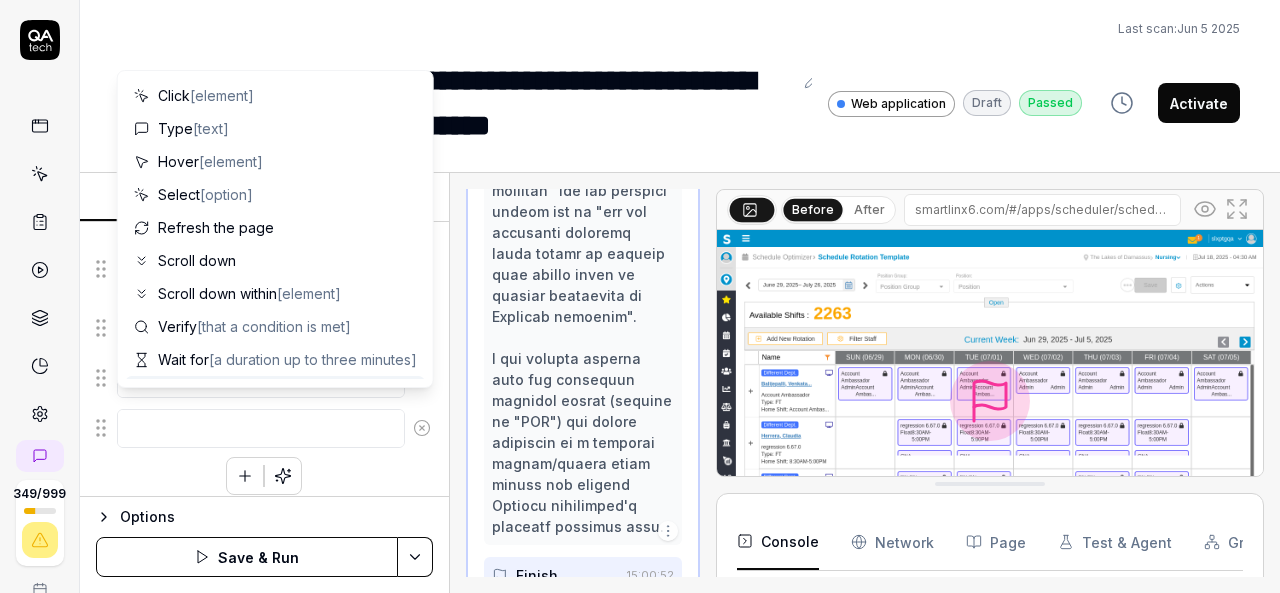click at bounding box center (261, 428) 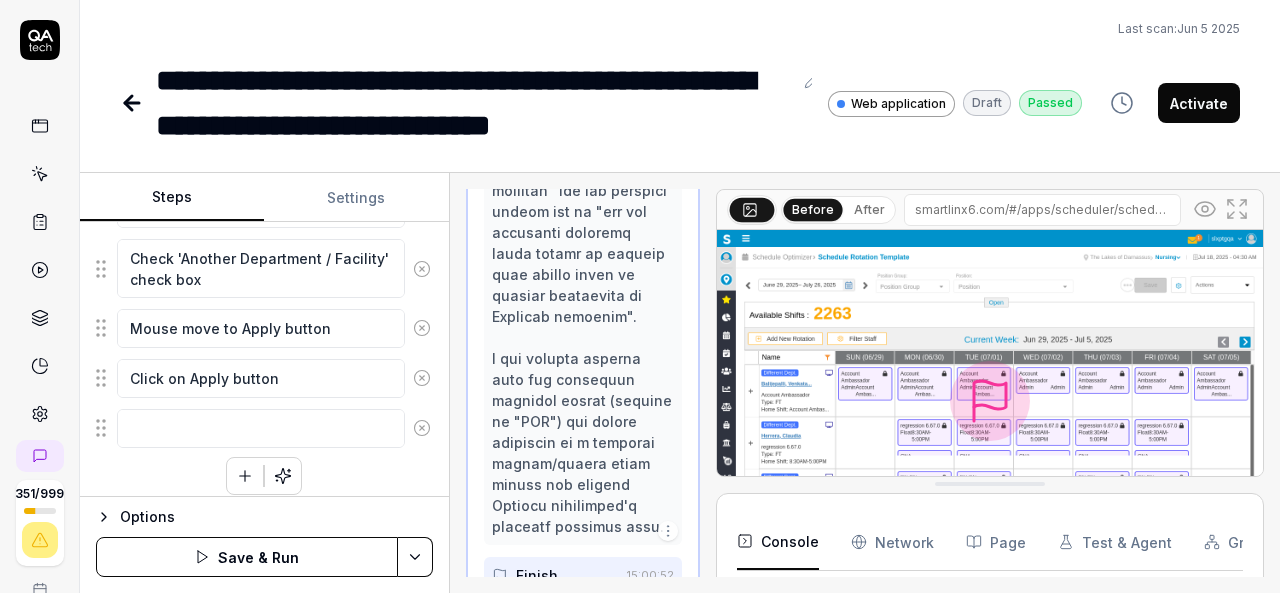click on "Last scan:  Jun 5 2025" at bounding box center [680, 29] 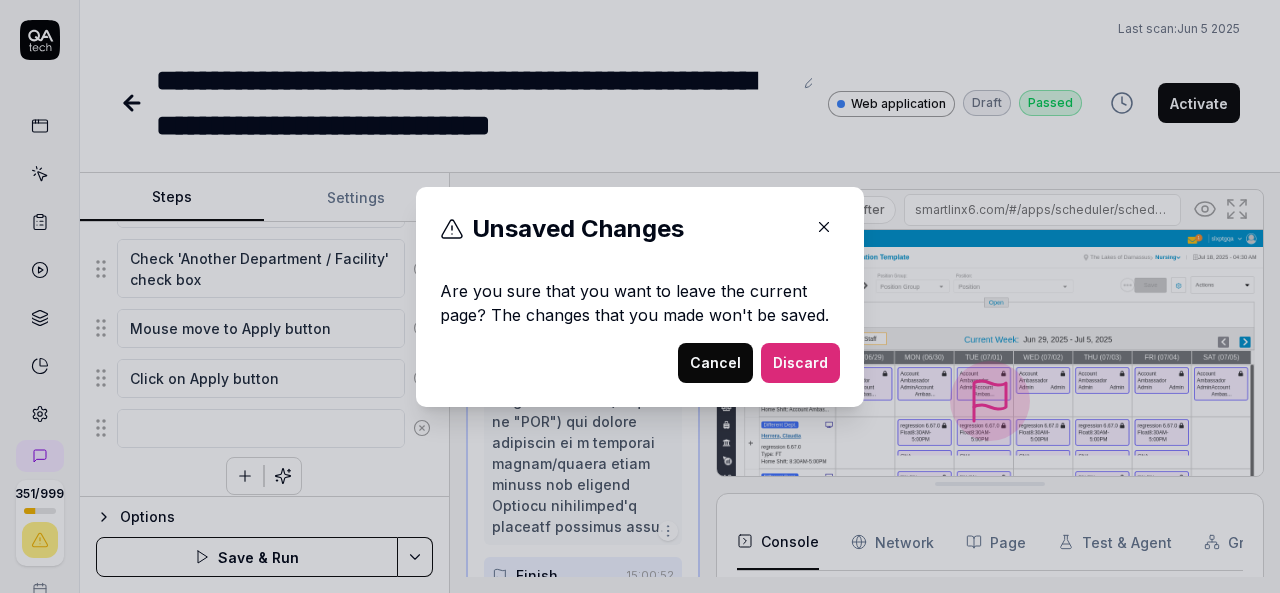 click 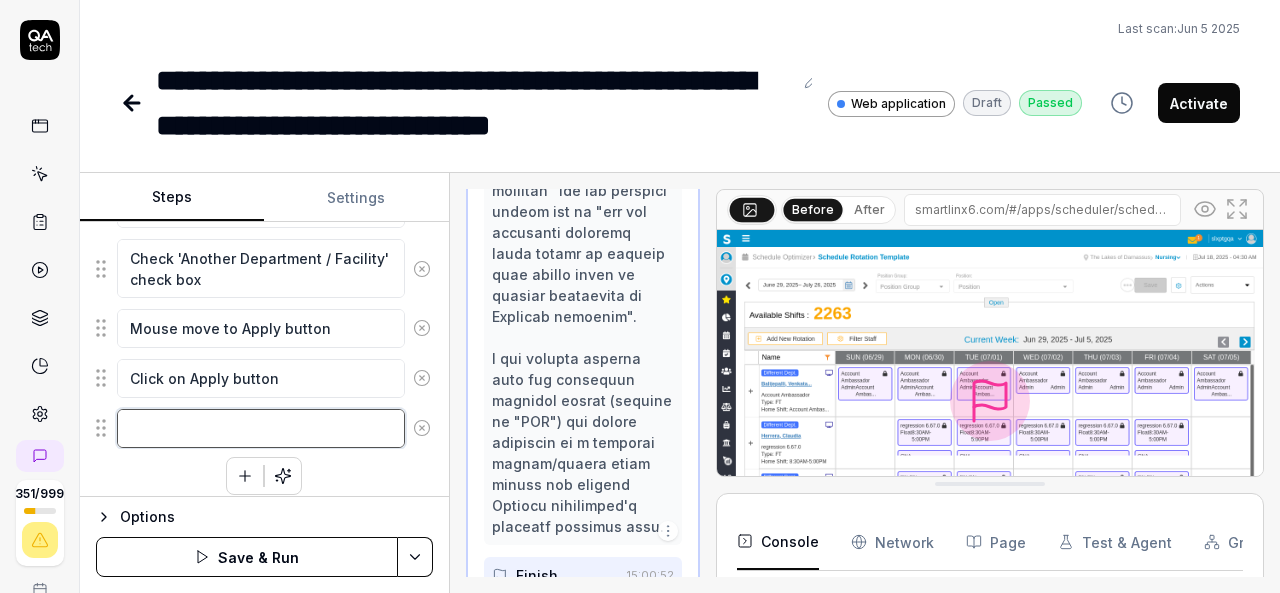 click at bounding box center (261, 428) 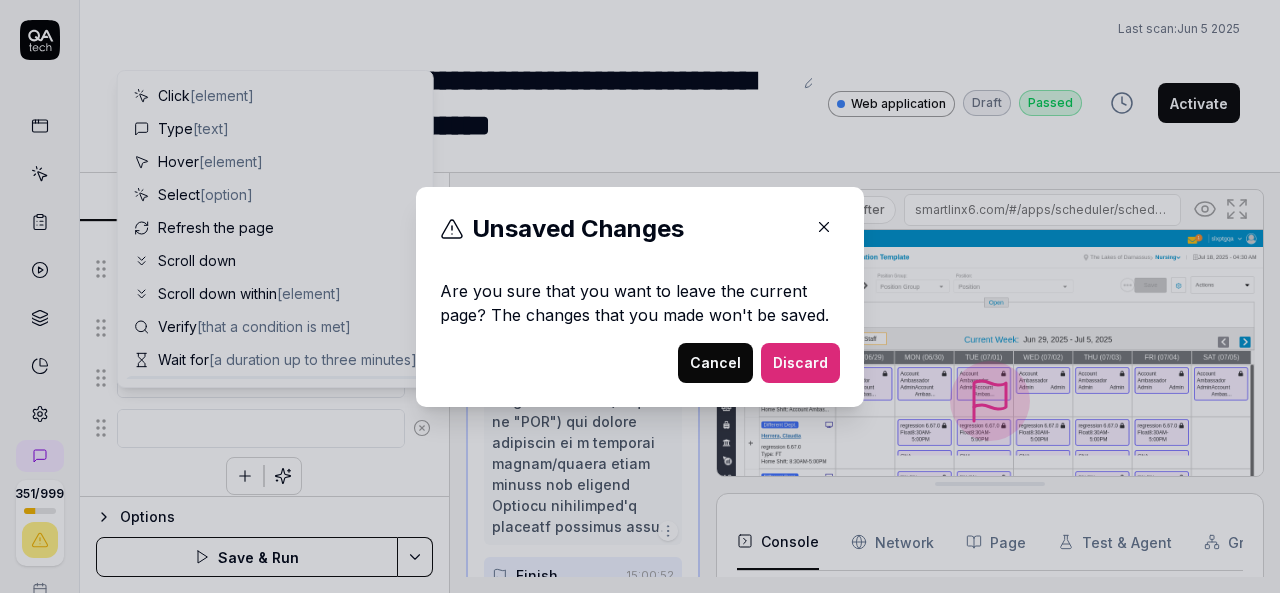 click on "Cancel" at bounding box center (715, 363) 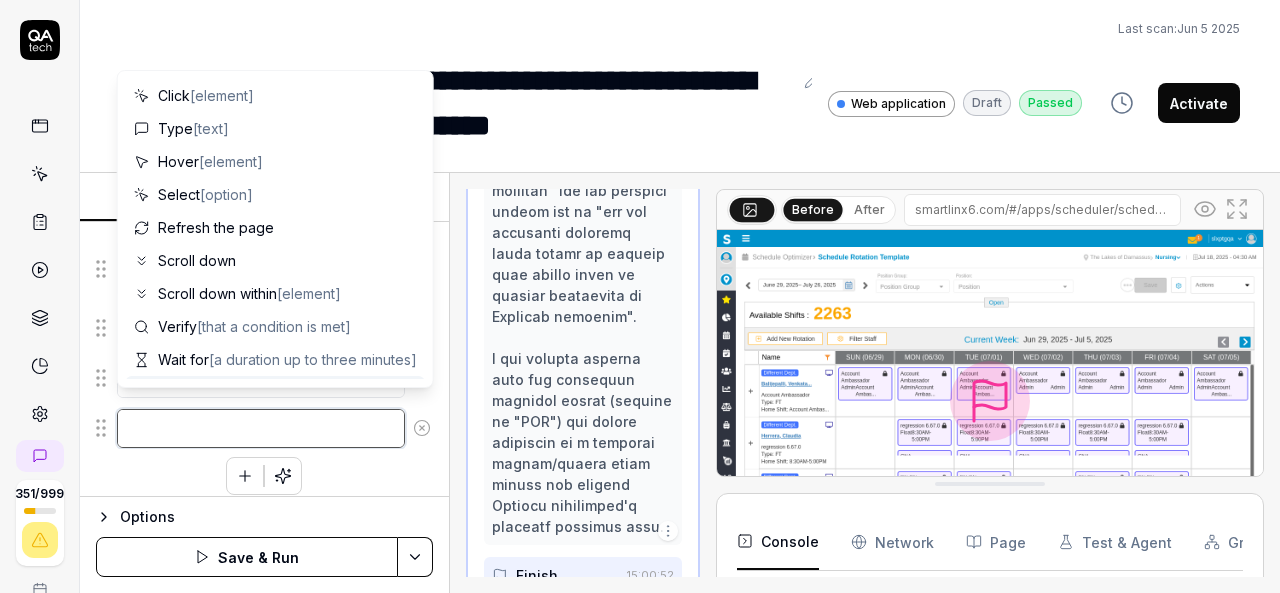 click at bounding box center [261, 428] 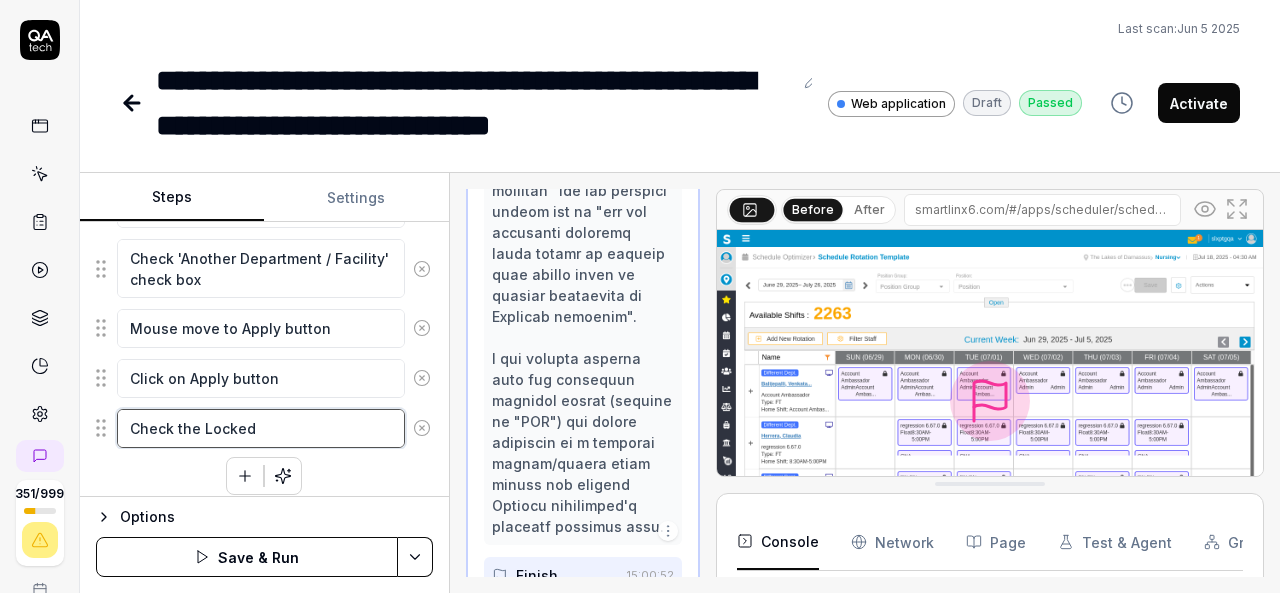 click on "Check the Locked" at bounding box center (261, 428) 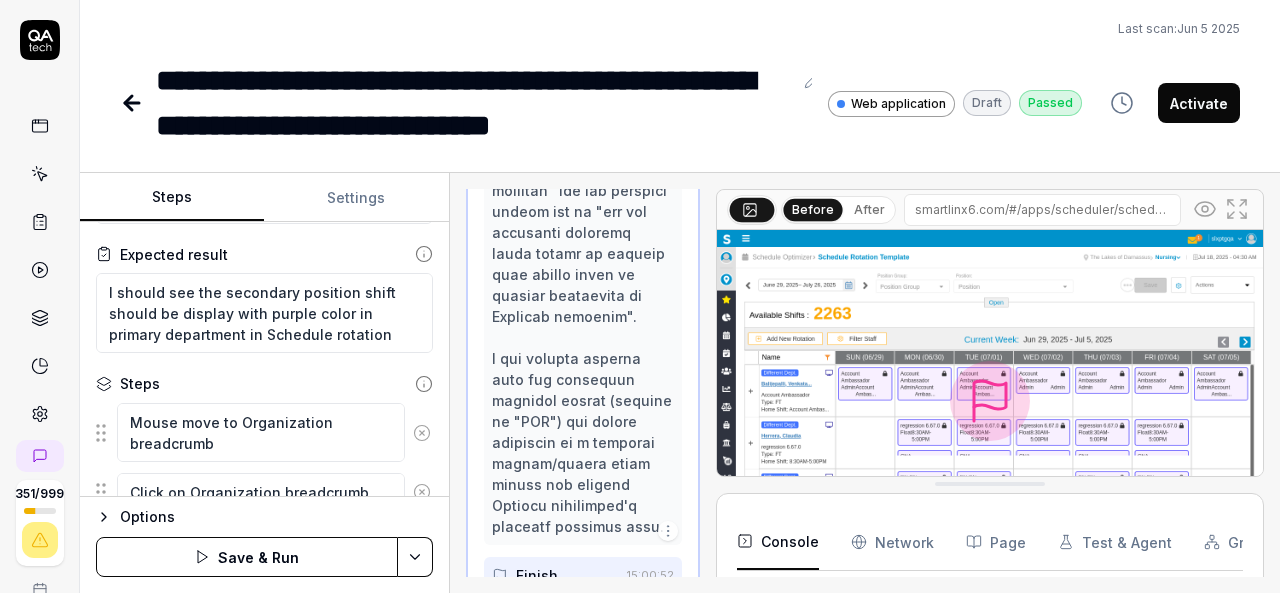 scroll, scrollTop: 0, scrollLeft: 0, axis: both 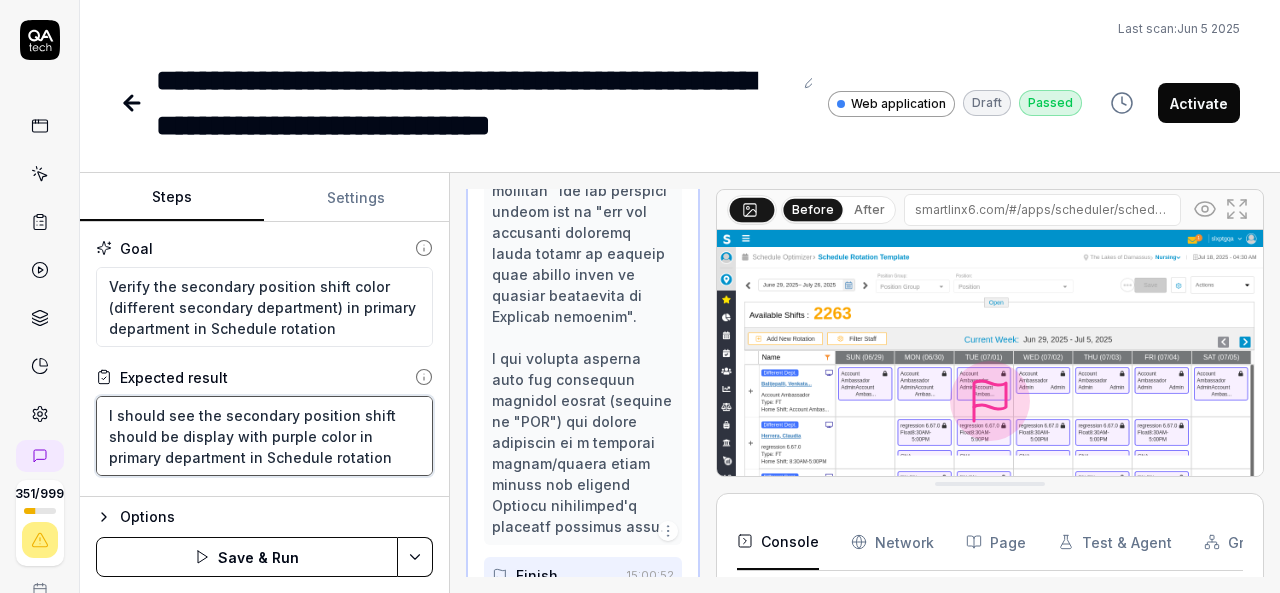 click on "I should see the secondary position shift should be display with purple color in primary department in Schedule rotation" at bounding box center [264, 436] 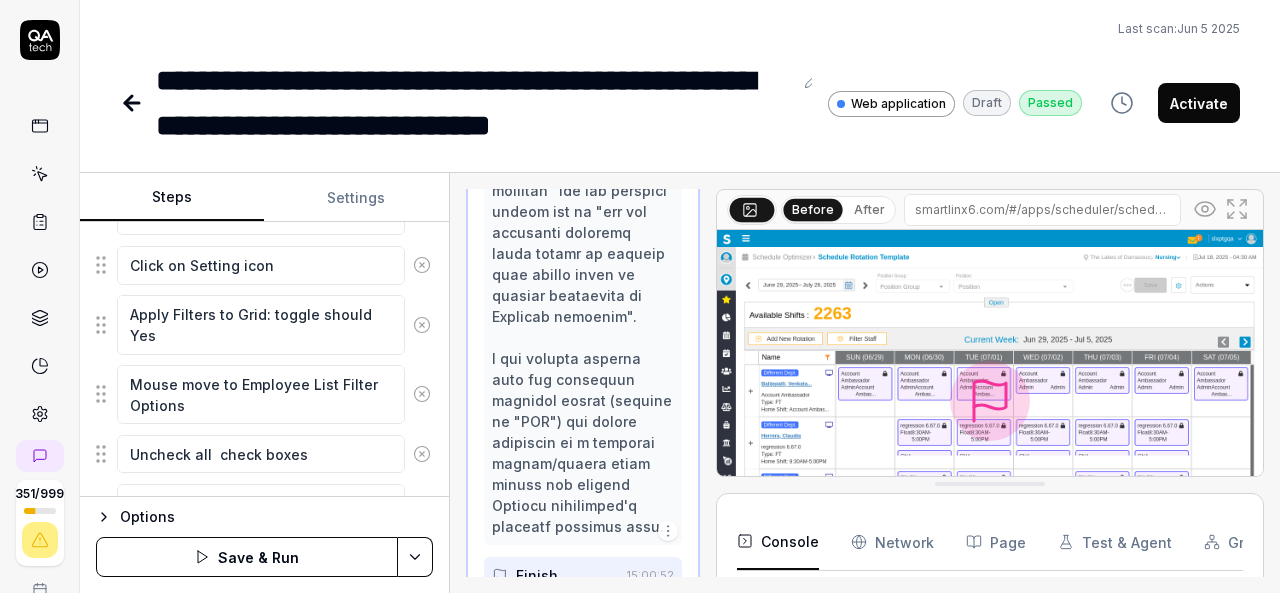 scroll, scrollTop: 1245, scrollLeft: 0, axis: vertical 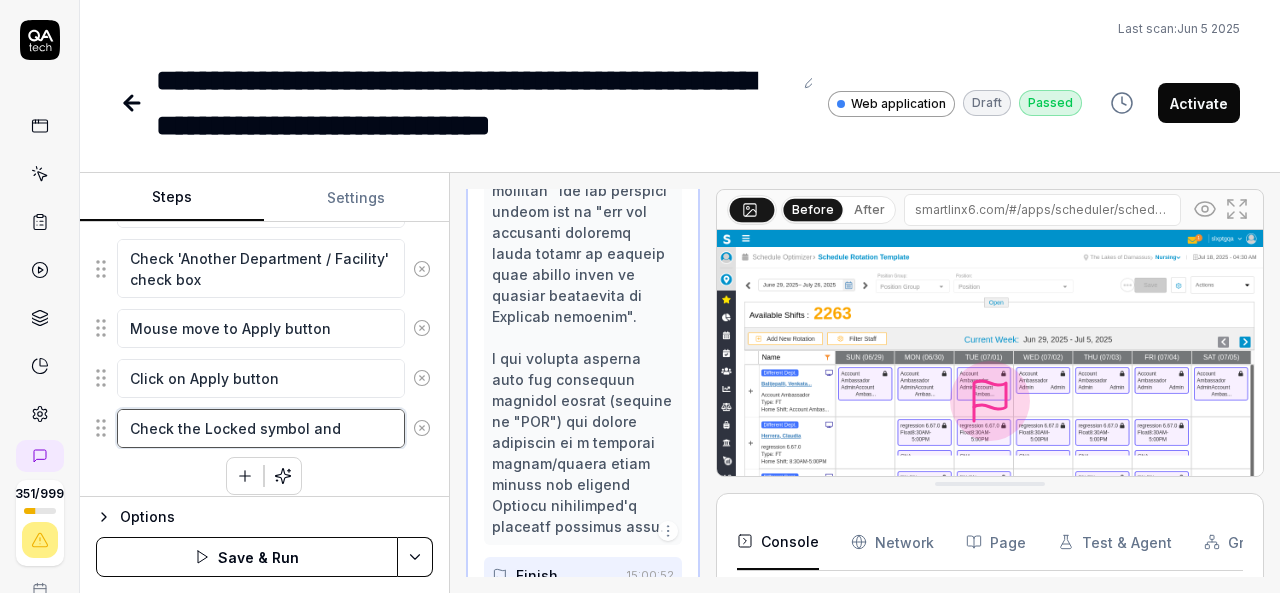 click on "Check the Locked symbol and" at bounding box center [261, 428] 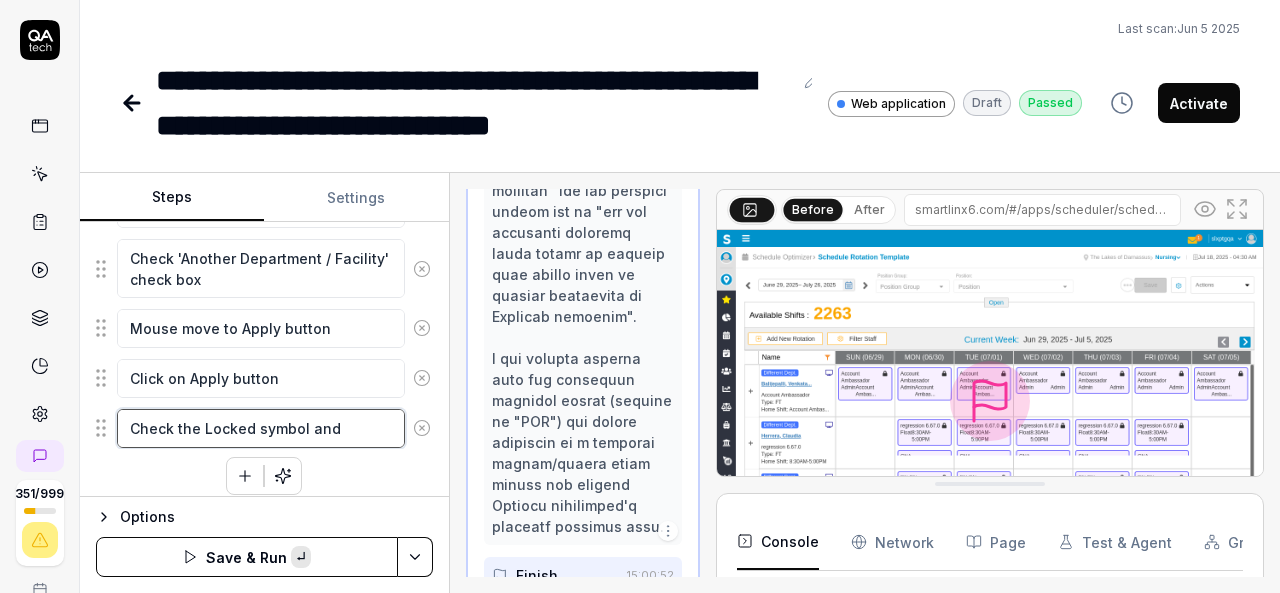 paste on "purple color" 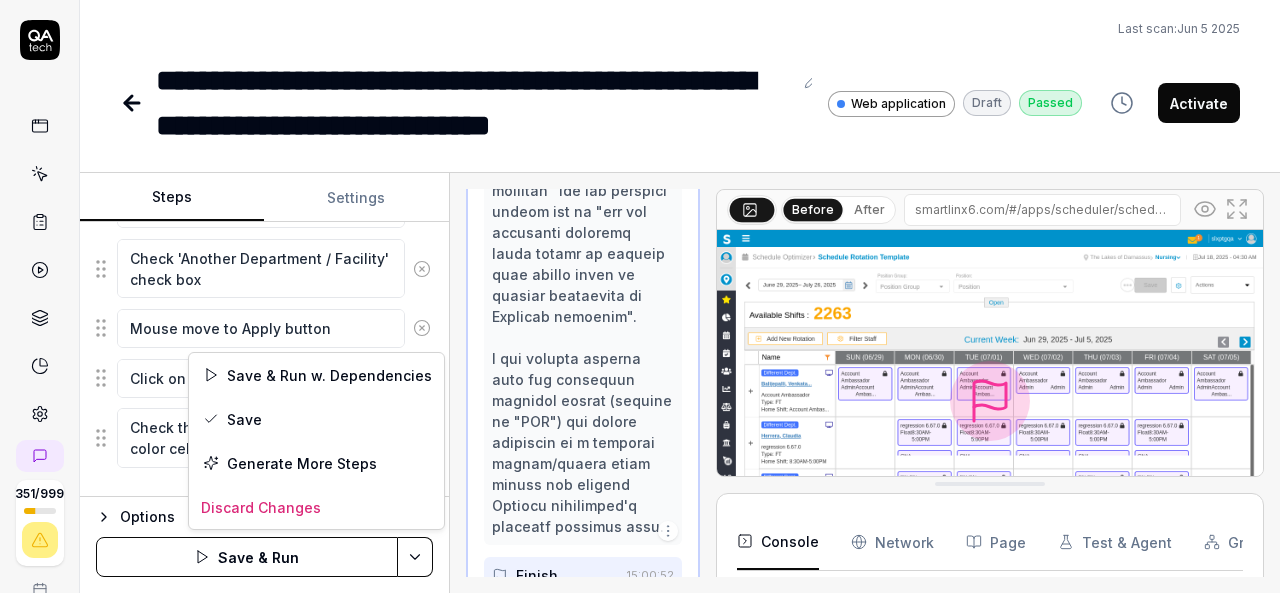 click on "**********" at bounding box center [640, 296] 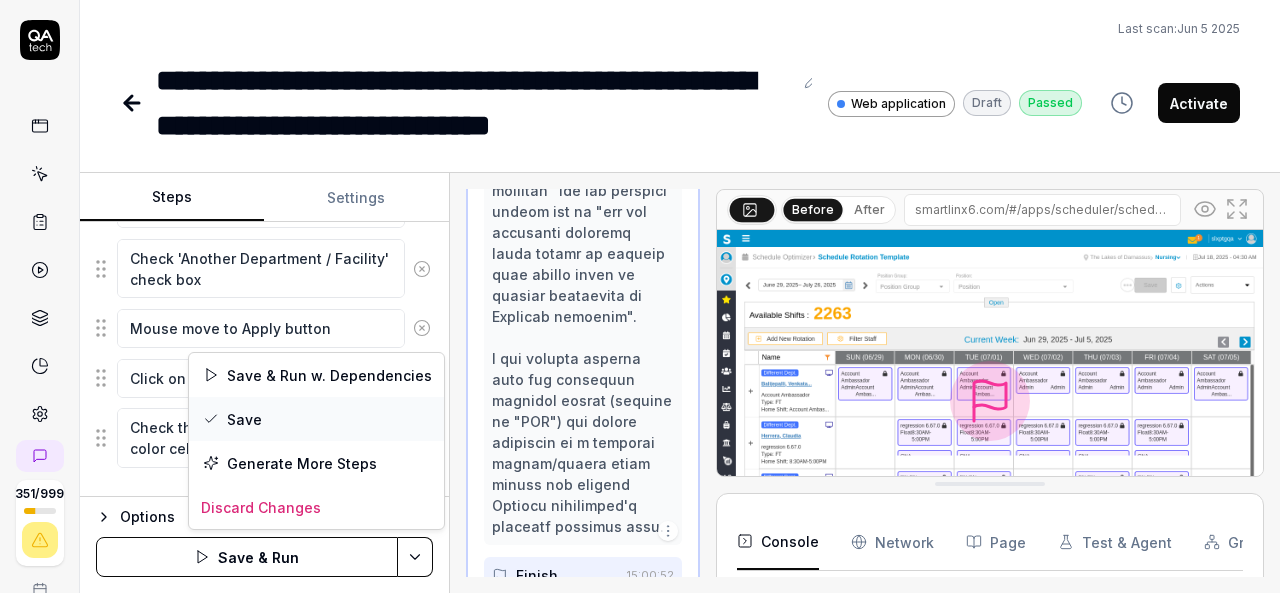 click on "Save" at bounding box center (316, 419) 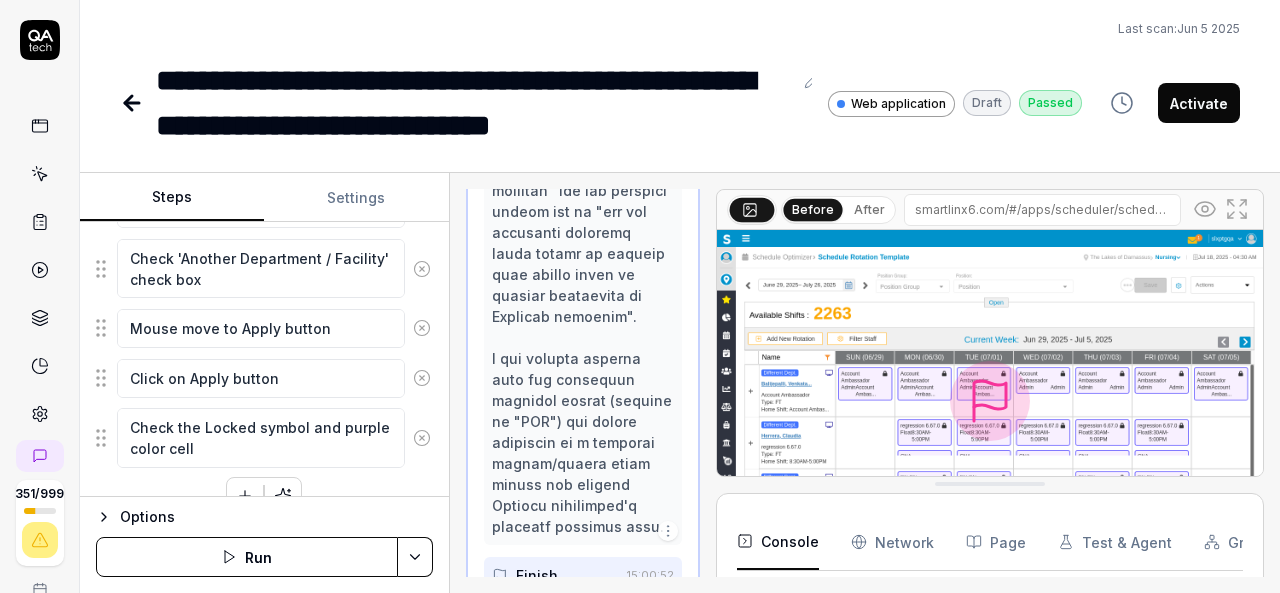 click on "Run" at bounding box center (247, 557) 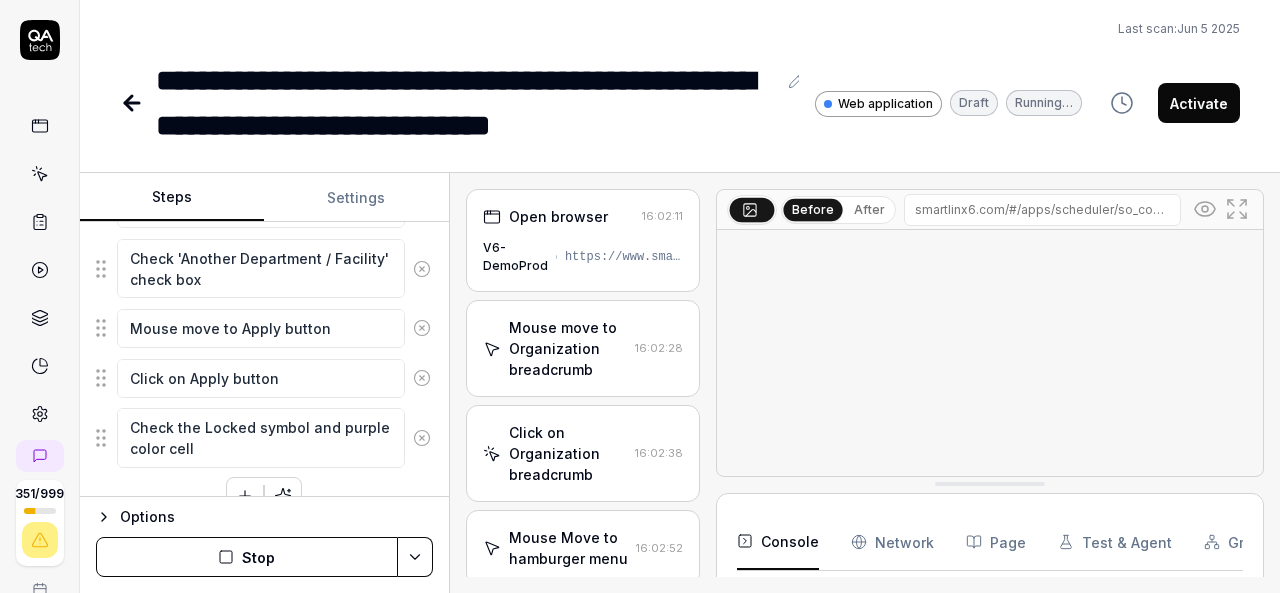 scroll, scrollTop: 542, scrollLeft: 0, axis: vertical 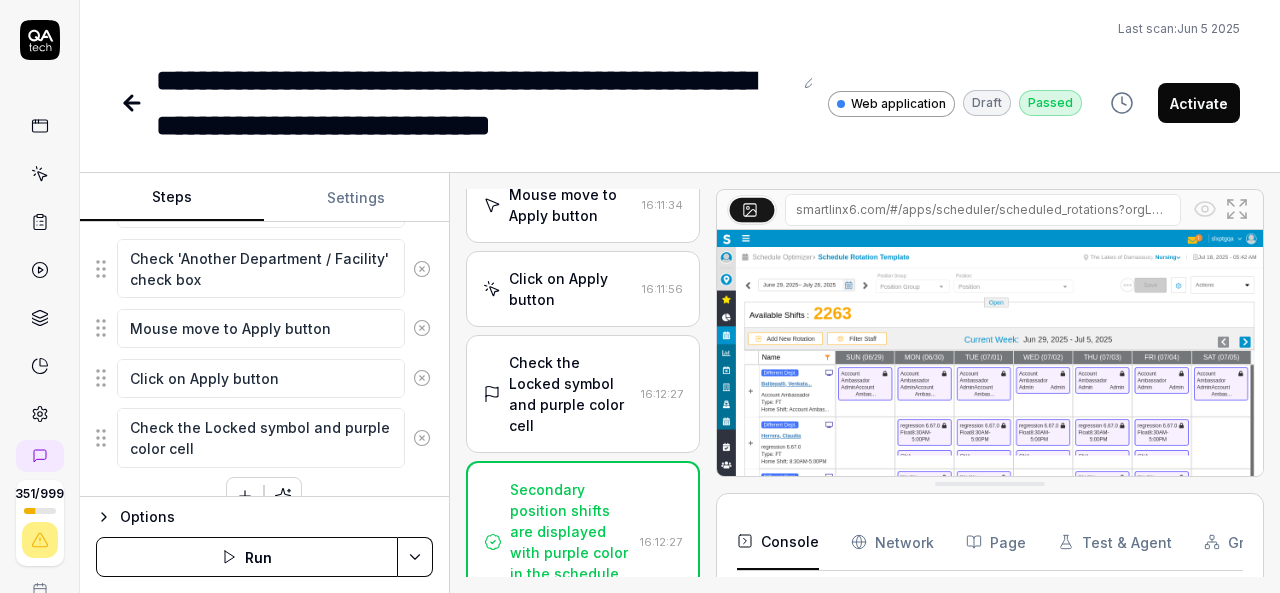 click on "Check the Locked symbol and purple color cell" at bounding box center (571, 394) 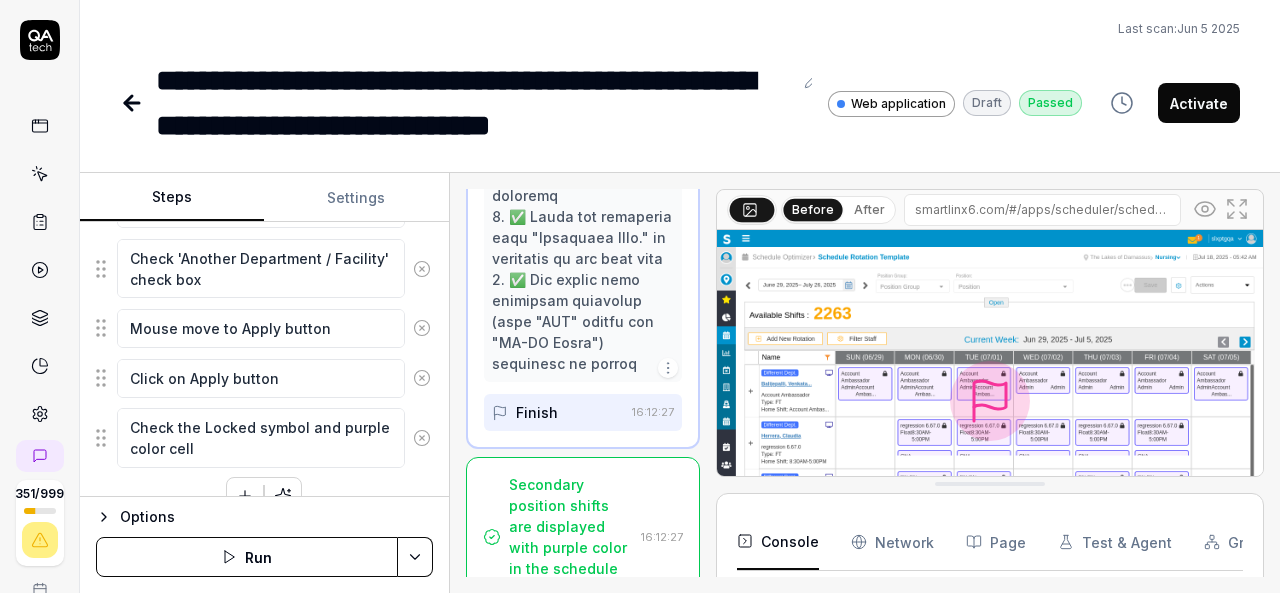 scroll, scrollTop: 3601, scrollLeft: 0, axis: vertical 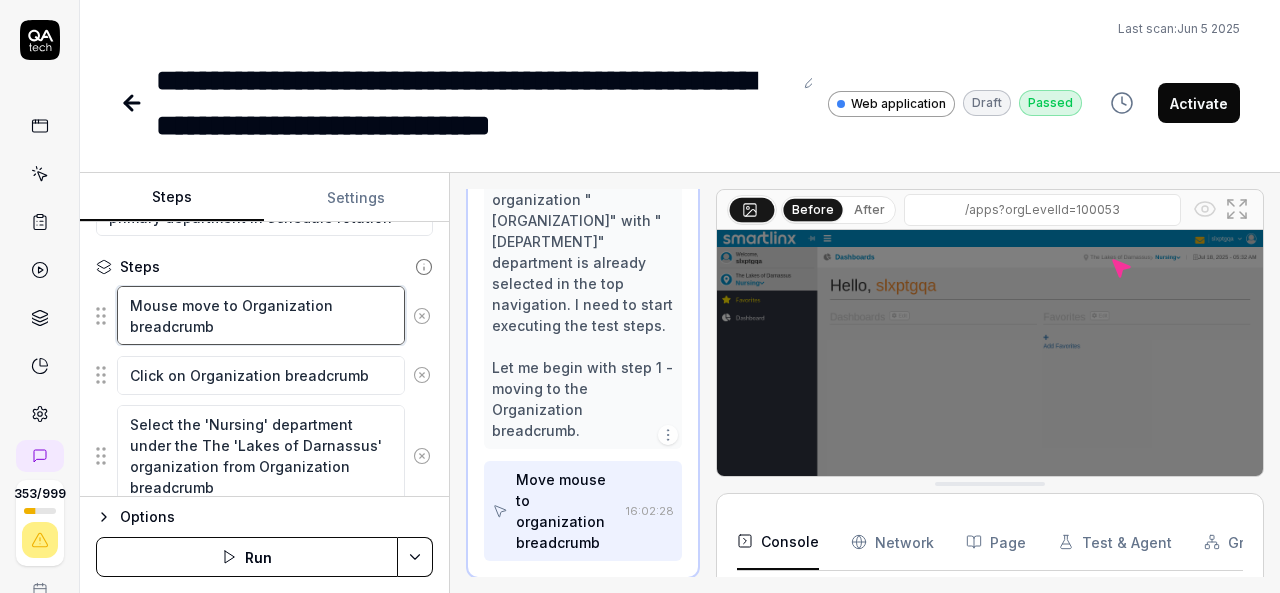 drag, startPoint x: 230, startPoint y: 321, endPoint x: 110, endPoint y: 309, distance: 120.59851 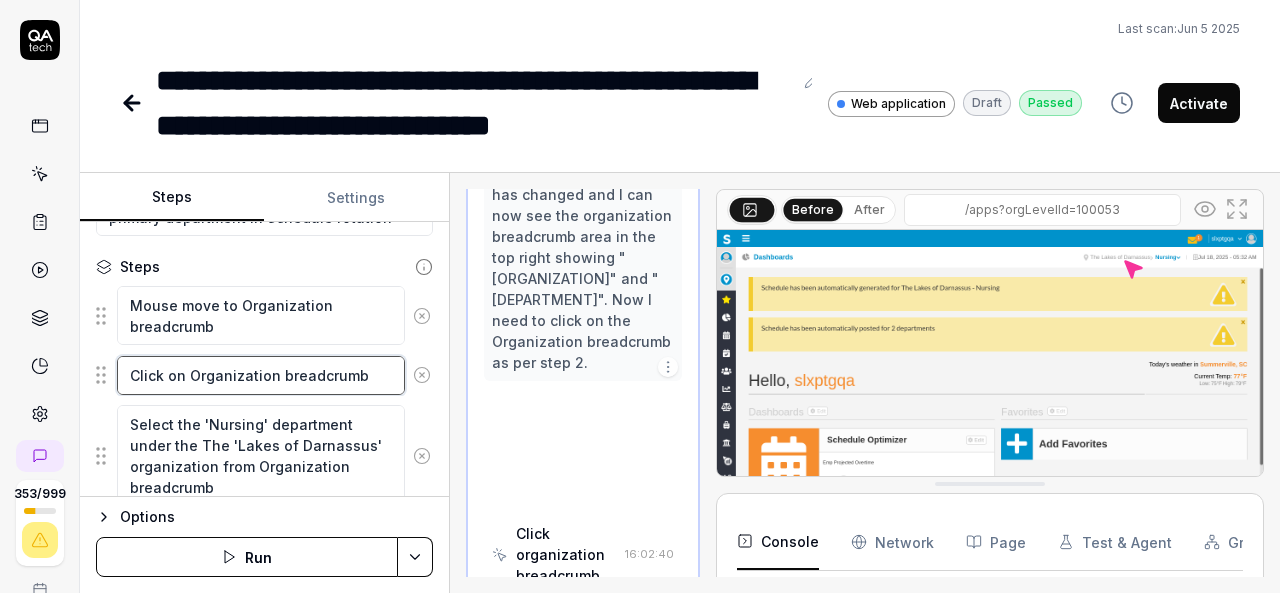 scroll, scrollTop: 378, scrollLeft: 0, axis: vertical 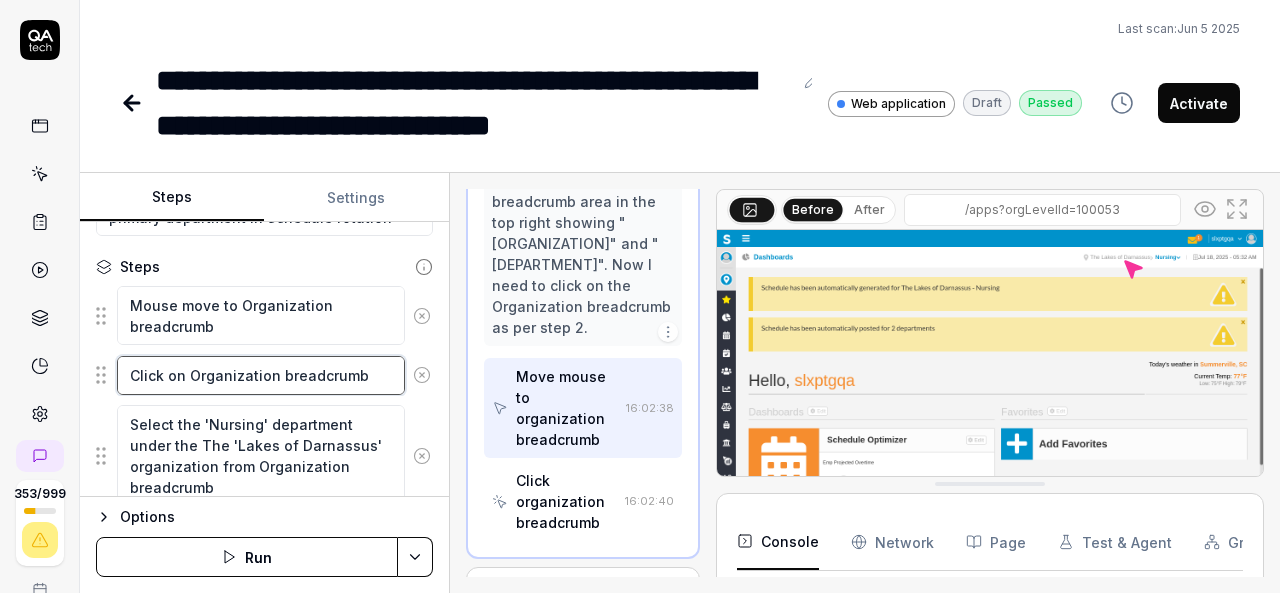 drag, startPoint x: 368, startPoint y: 365, endPoint x: 126, endPoint y: 365, distance: 242 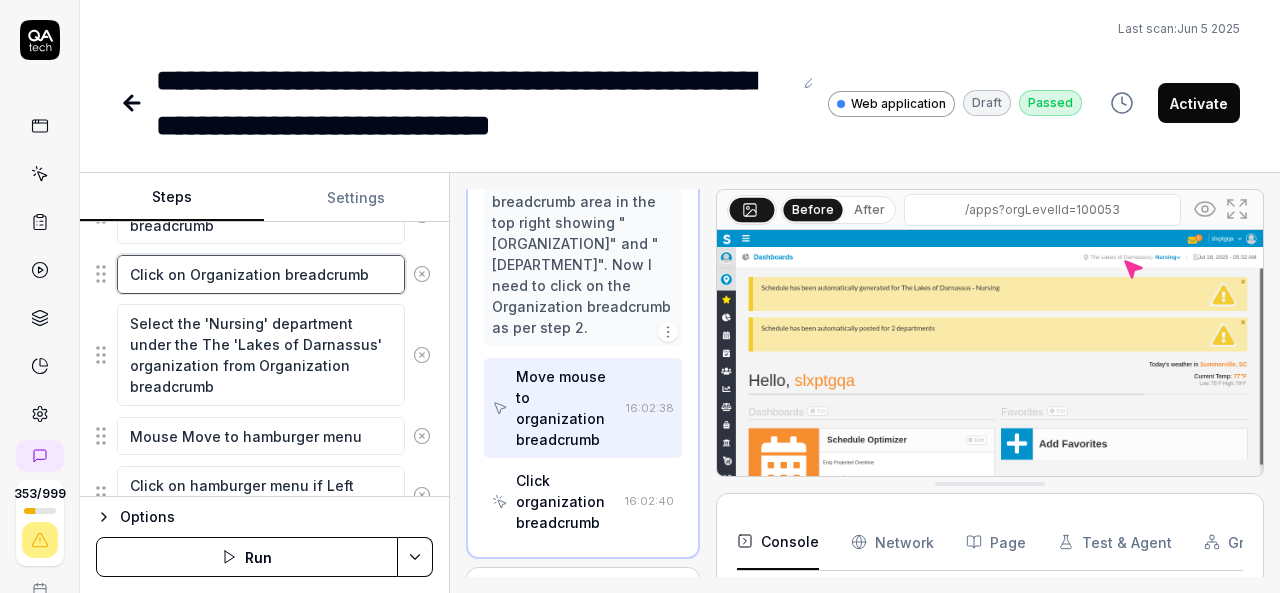 scroll, scrollTop: 342, scrollLeft: 0, axis: vertical 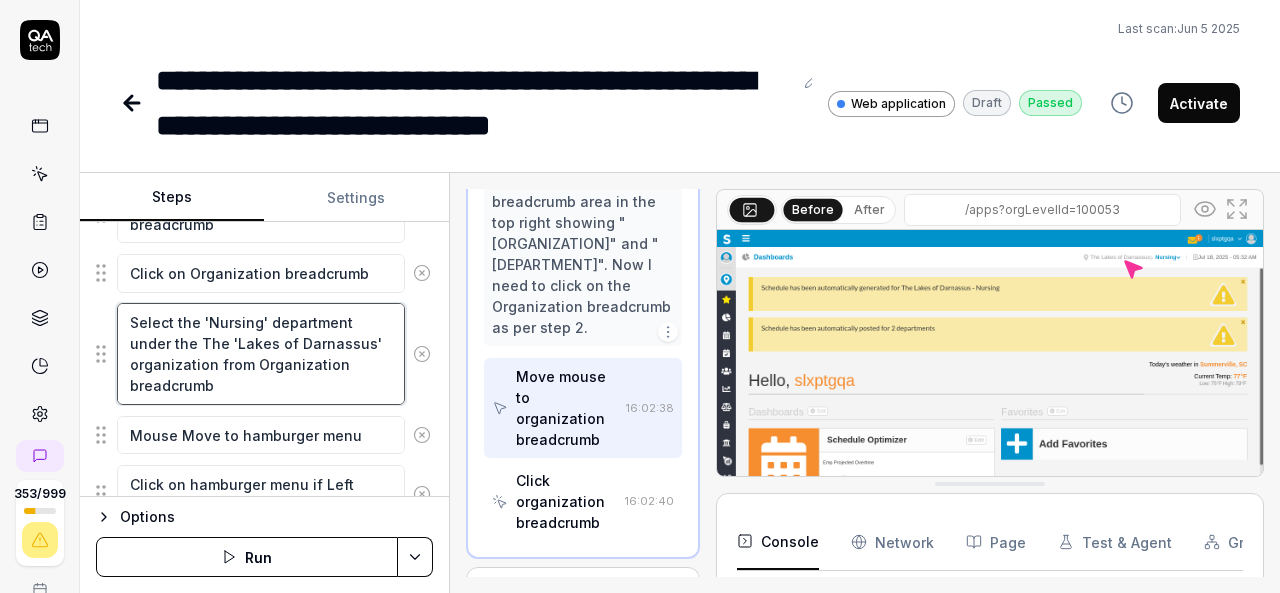 drag, startPoint x: 240, startPoint y: 391, endPoint x: 131, endPoint y: 325, distance: 127.424484 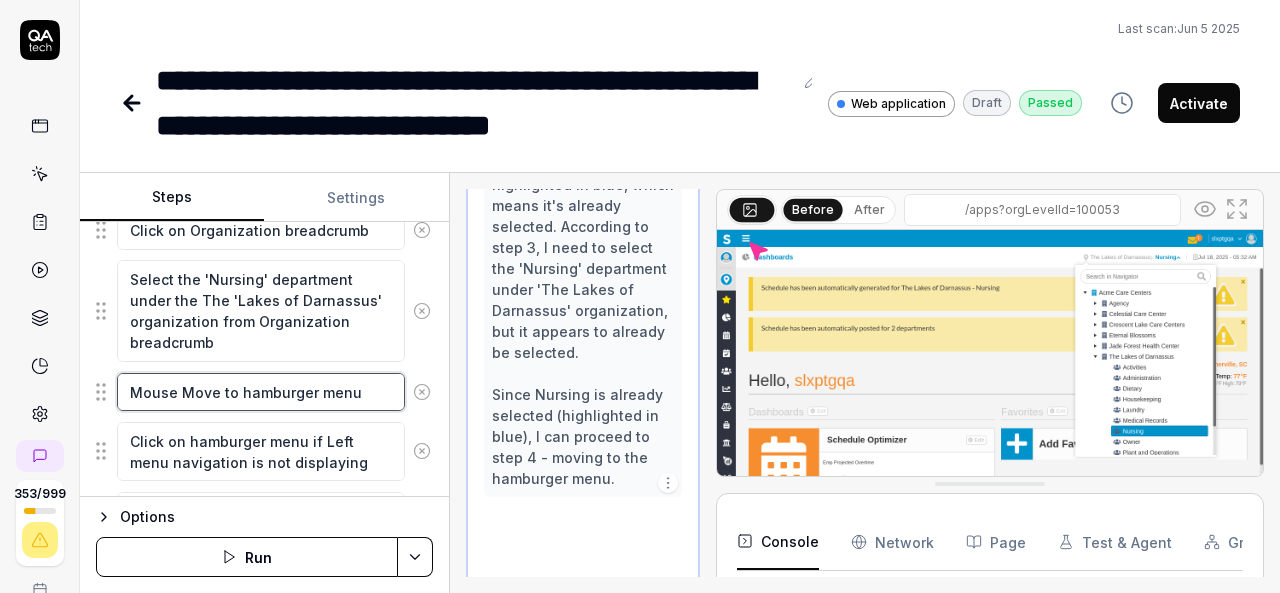 scroll, scrollTop: 673, scrollLeft: 0, axis: vertical 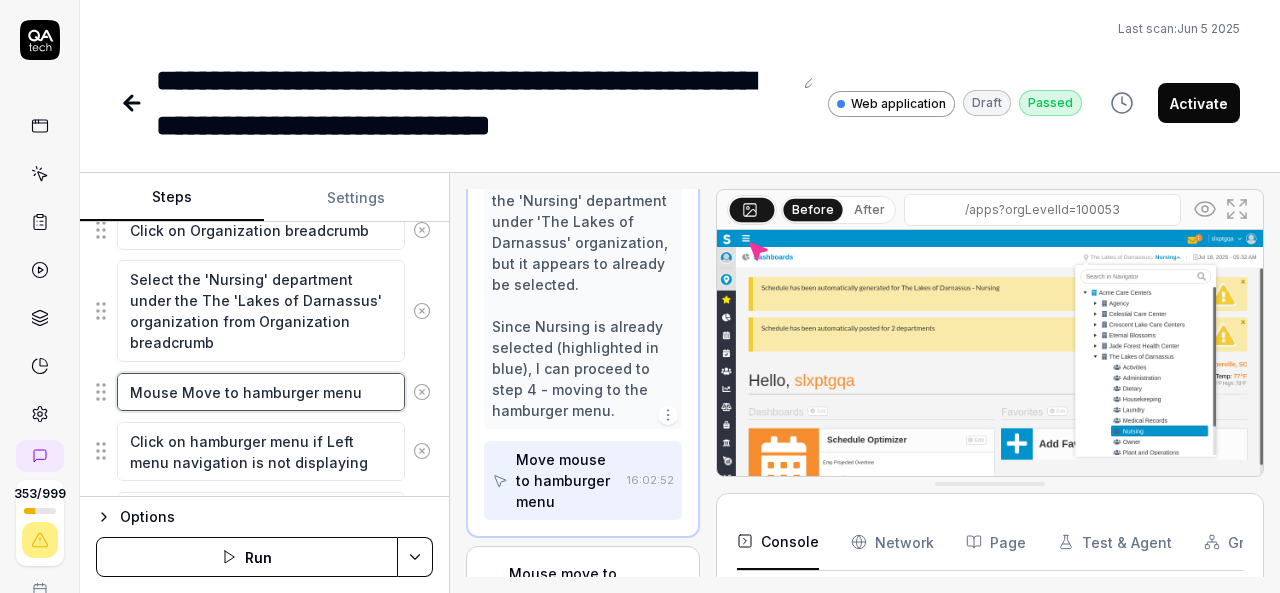 drag, startPoint x: 361, startPoint y: 393, endPoint x: 116, endPoint y: 393, distance: 245 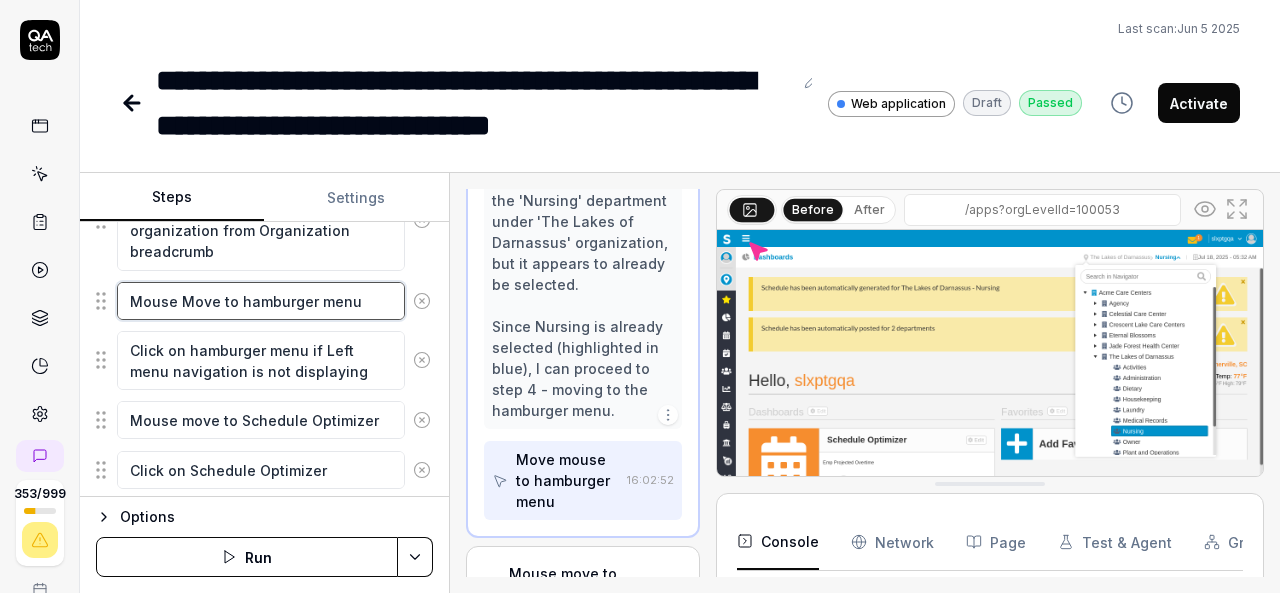 scroll, scrollTop: 481, scrollLeft: 0, axis: vertical 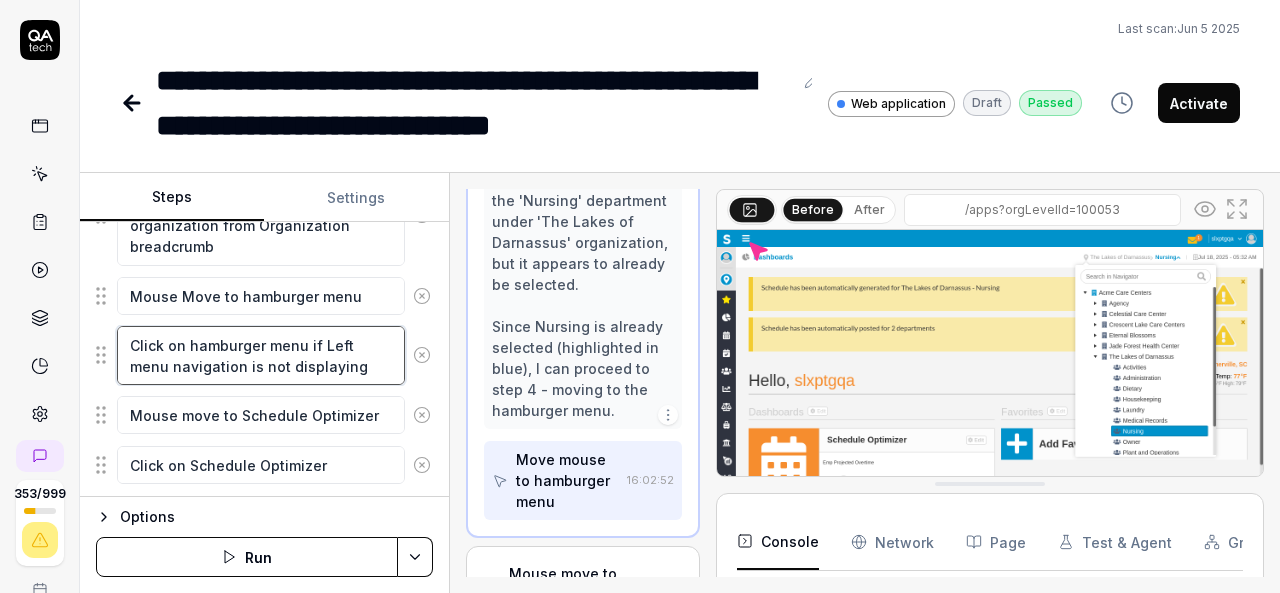 drag, startPoint x: 363, startPoint y: 355, endPoint x: 132, endPoint y: 352, distance: 231.01949 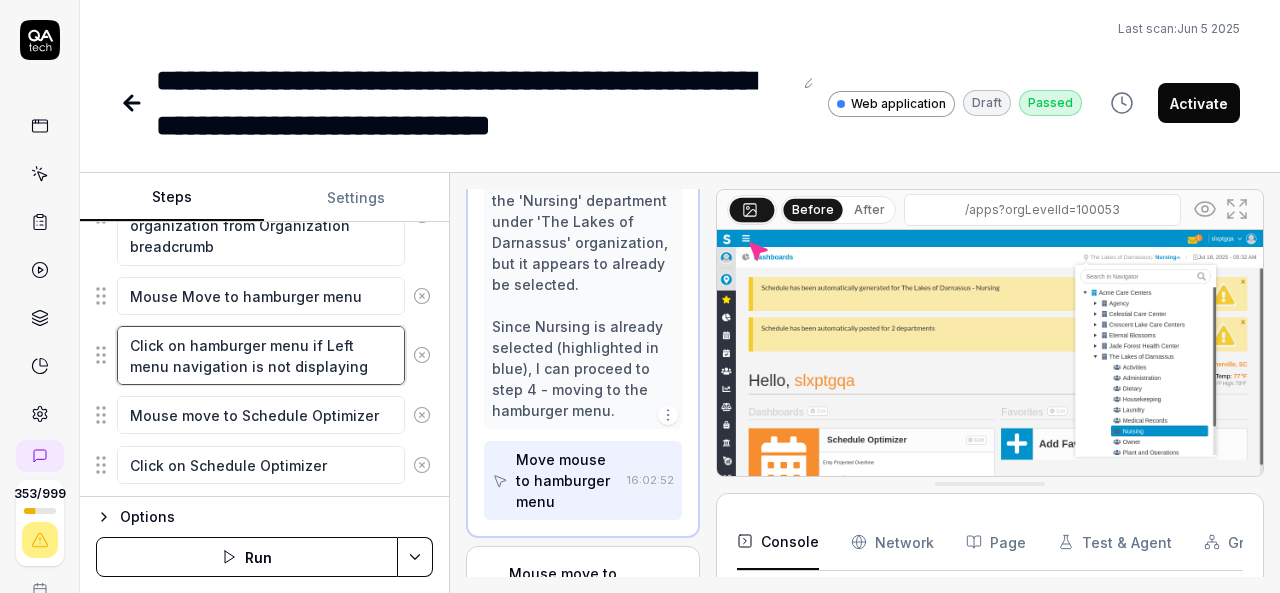 click on "Click on hamburger menu if Left menu navigation is not displaying" at bounding box center (261, 355) 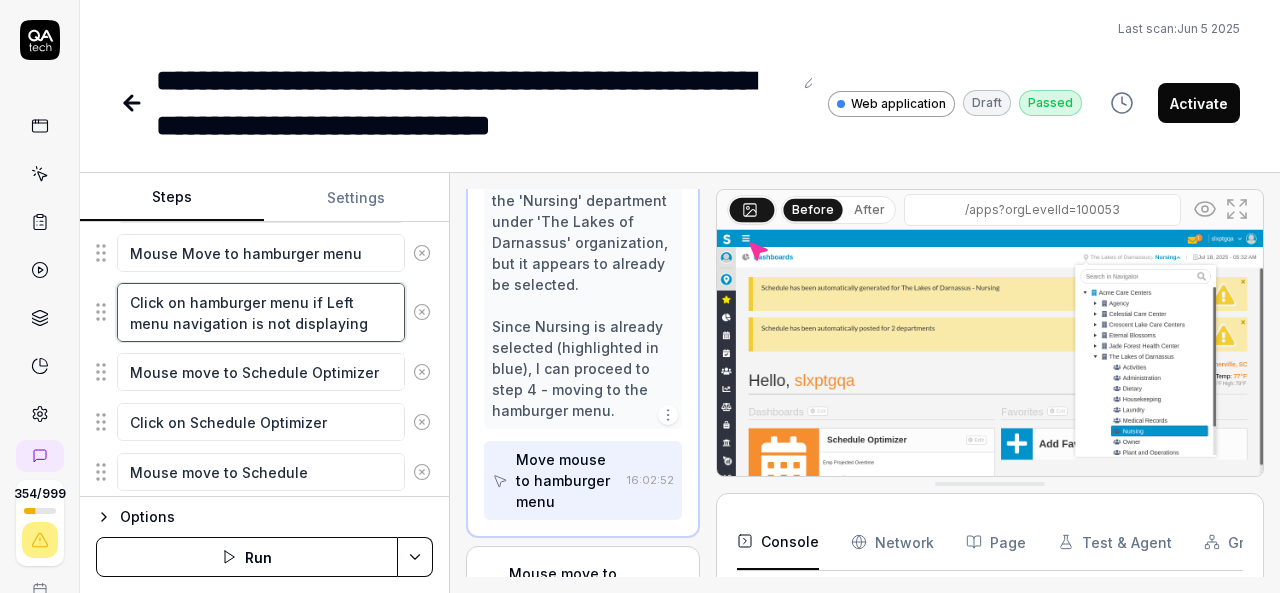 scroll, scrollTop: 525, scrollLeft: 0, axis: vertical 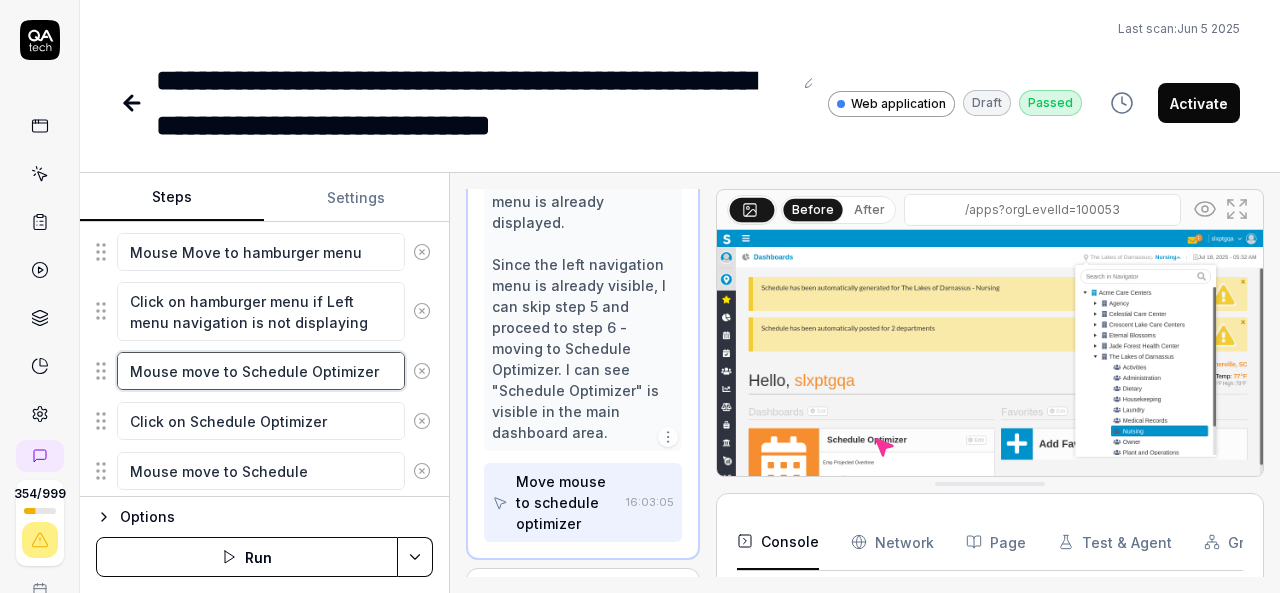 drag, startPoint x: 375, startPoint y: 365, endPoint x: 120, endPoint y: 366, distance: 255.00197 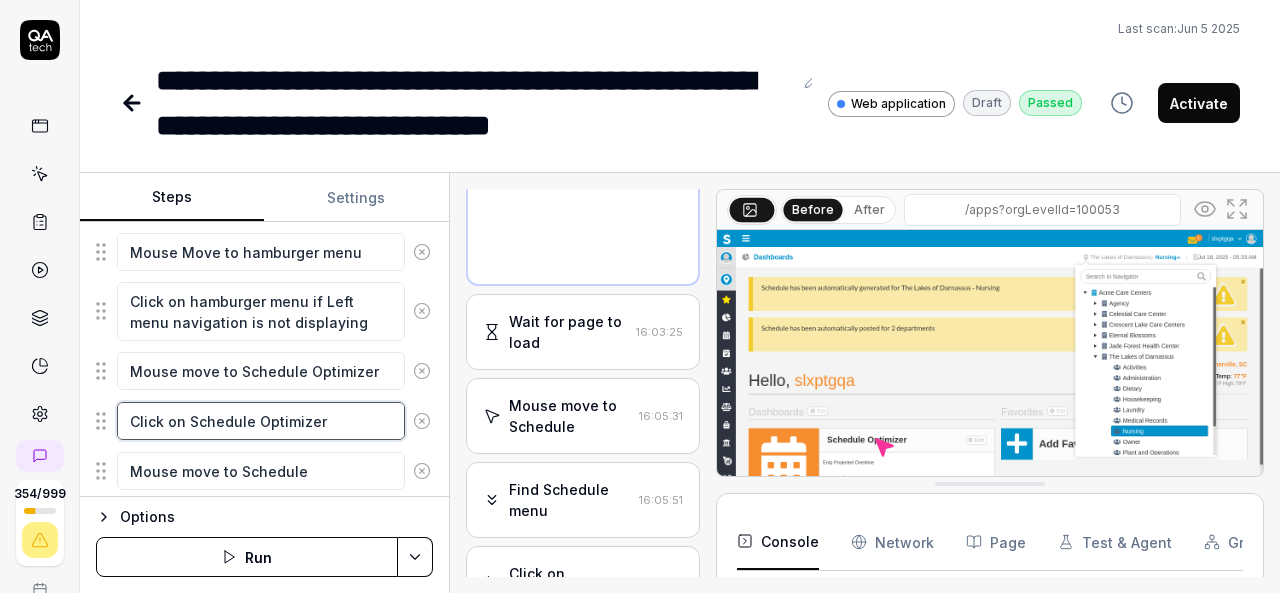click on "Click on Schedule Optimizer" at bounding box center [261, 421] 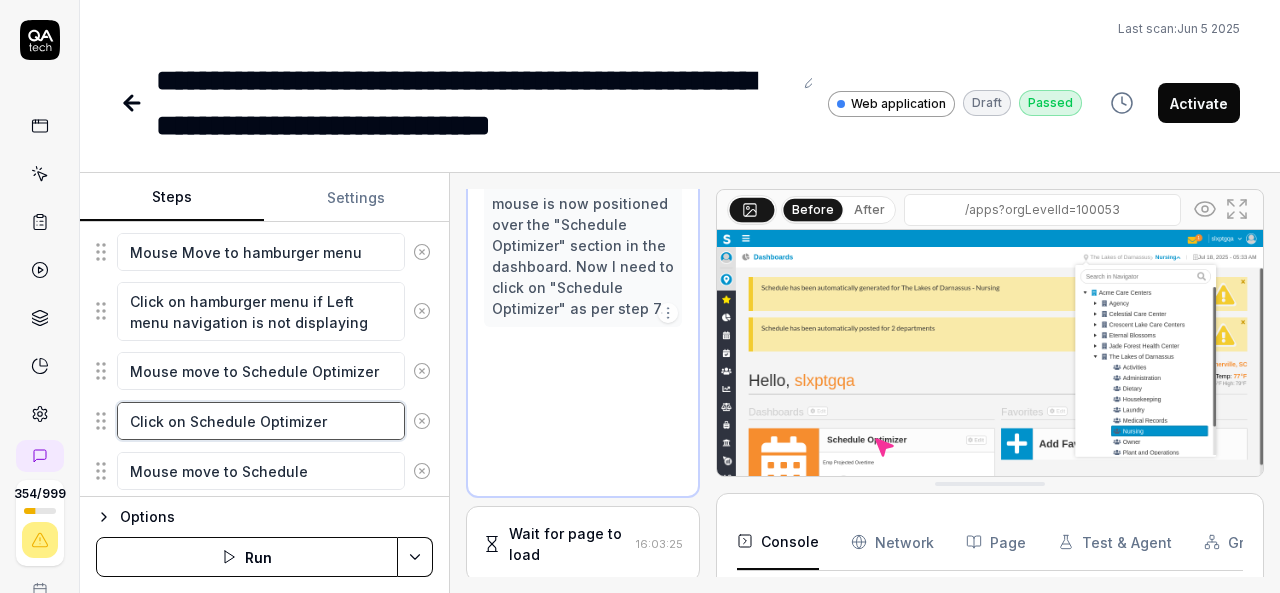 scroll, scrollTop: 587, scrollLeft: 0, axis: vertical 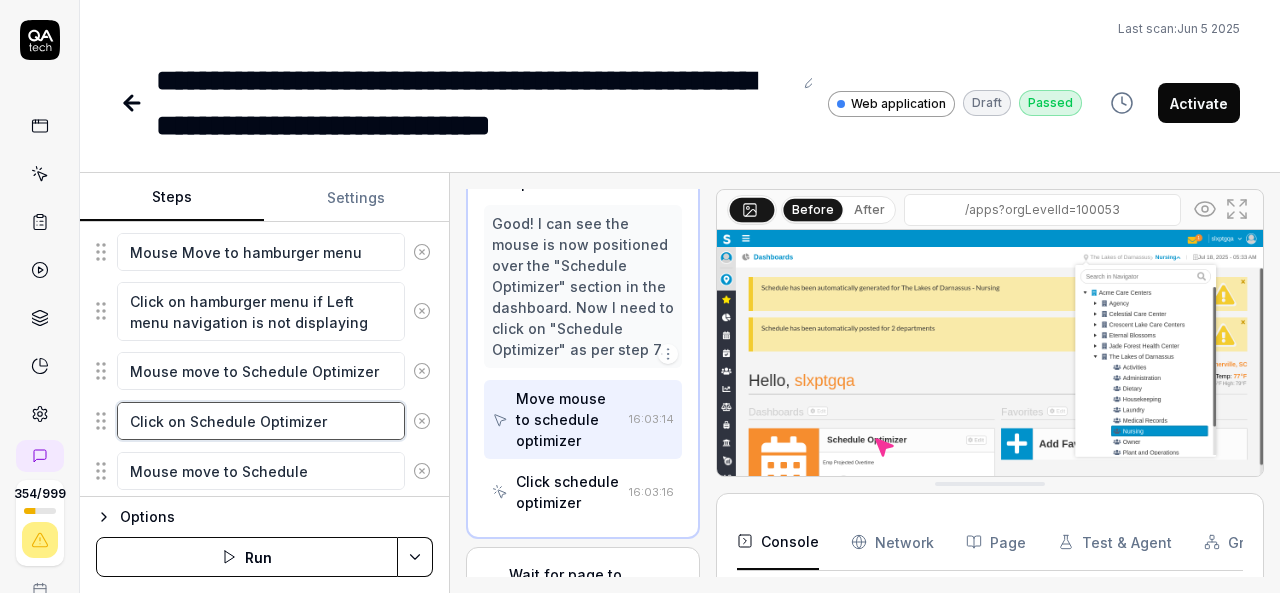 drag, startPoint x: 329, startPoint y: 413, endPoint x: 131, endPoint y: 419, distance: 198.09088 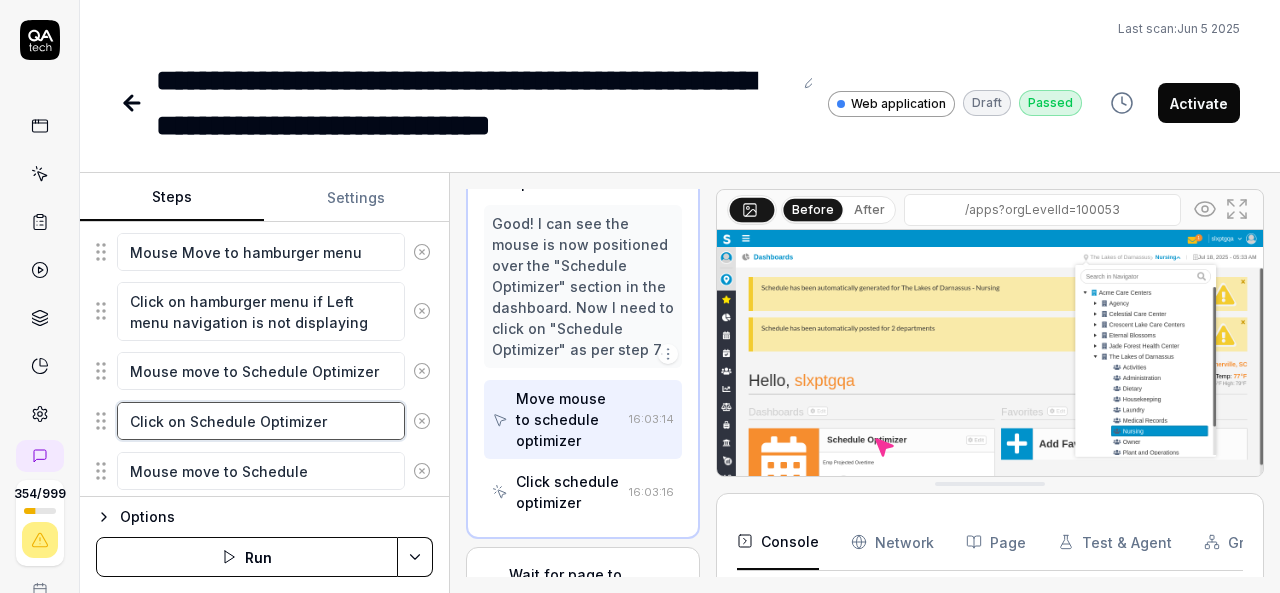 click on "Click on Schedule Optimizer" at bounding box center [261, 421] 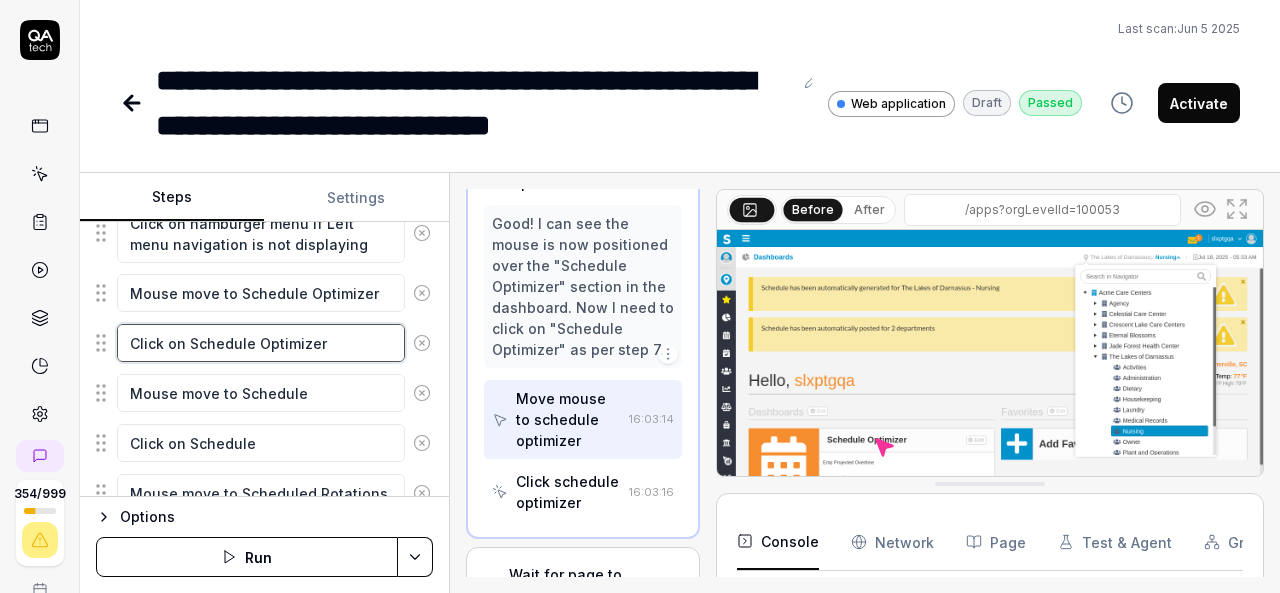 scroll, scrollTop: 606, scrollLeft: 0, axis: vertical 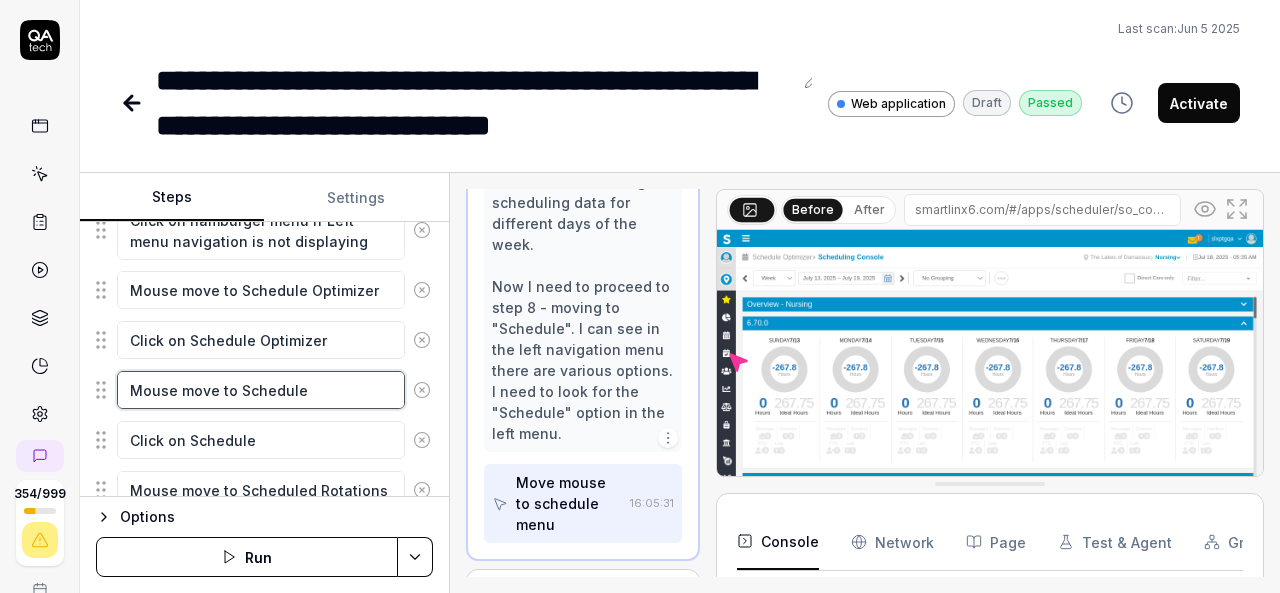 drag, startPoint x: 233, startPoint y: 381, endPoint x: 112, endPoint y: 389, distance: 121.264175 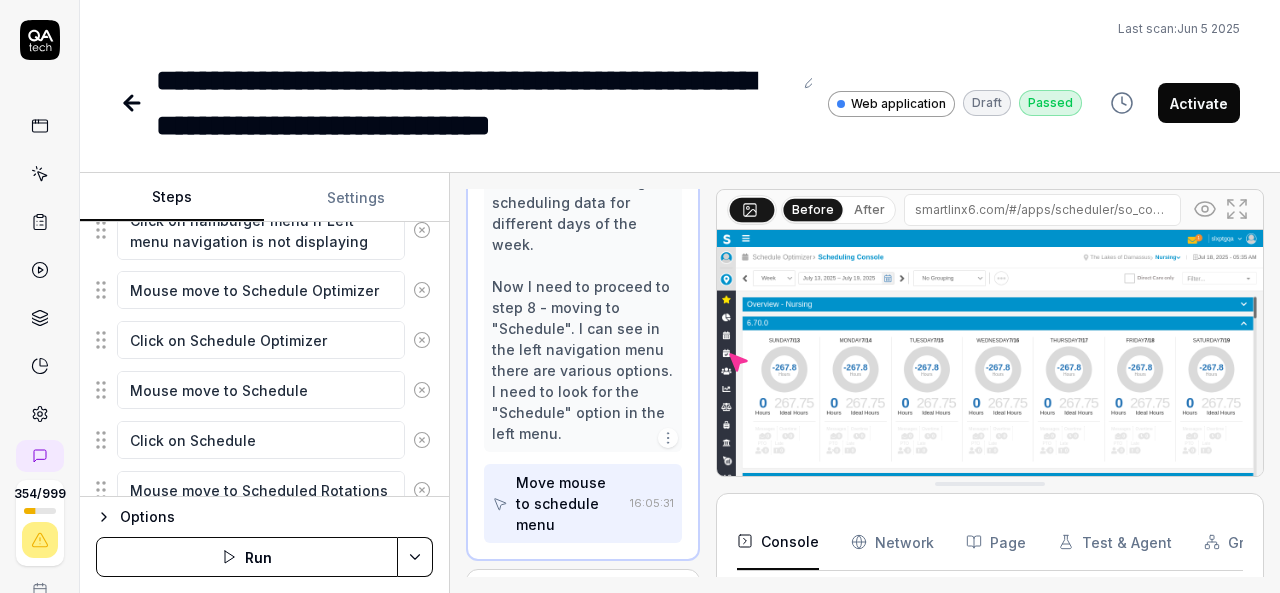 scroll, scrollTop: 161, scrollLeft: 0, axis: vertical 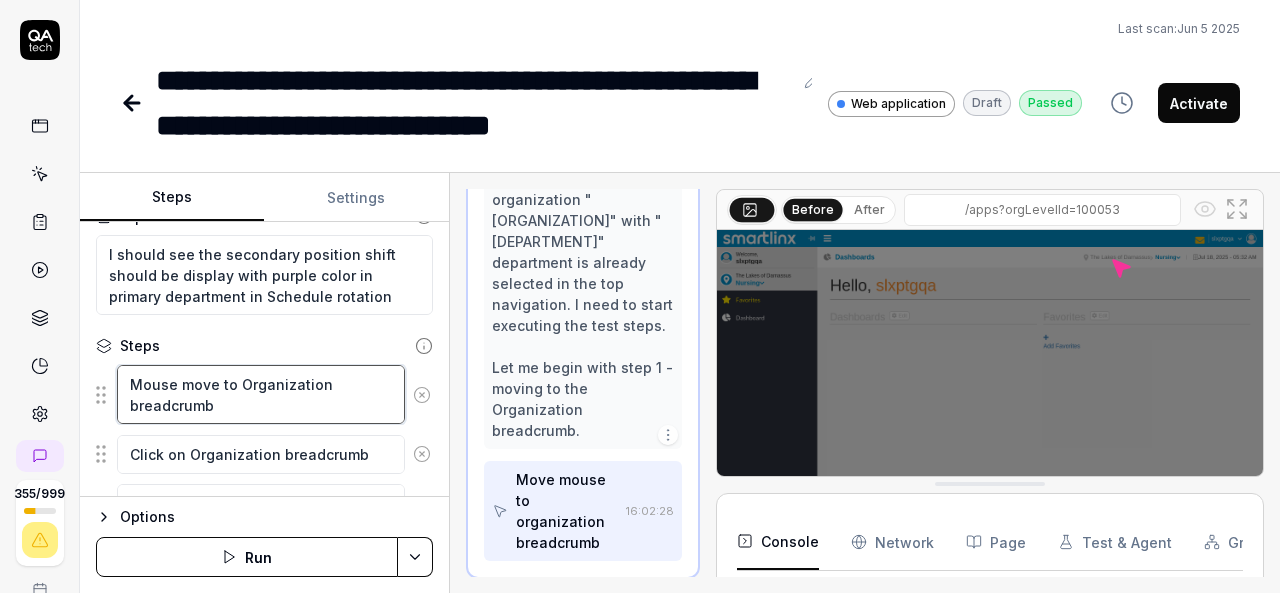 drag, startPoint x: 237, startPoint y: 399, endPoint x: 122, endPoint y: 387, distance: 115.62439 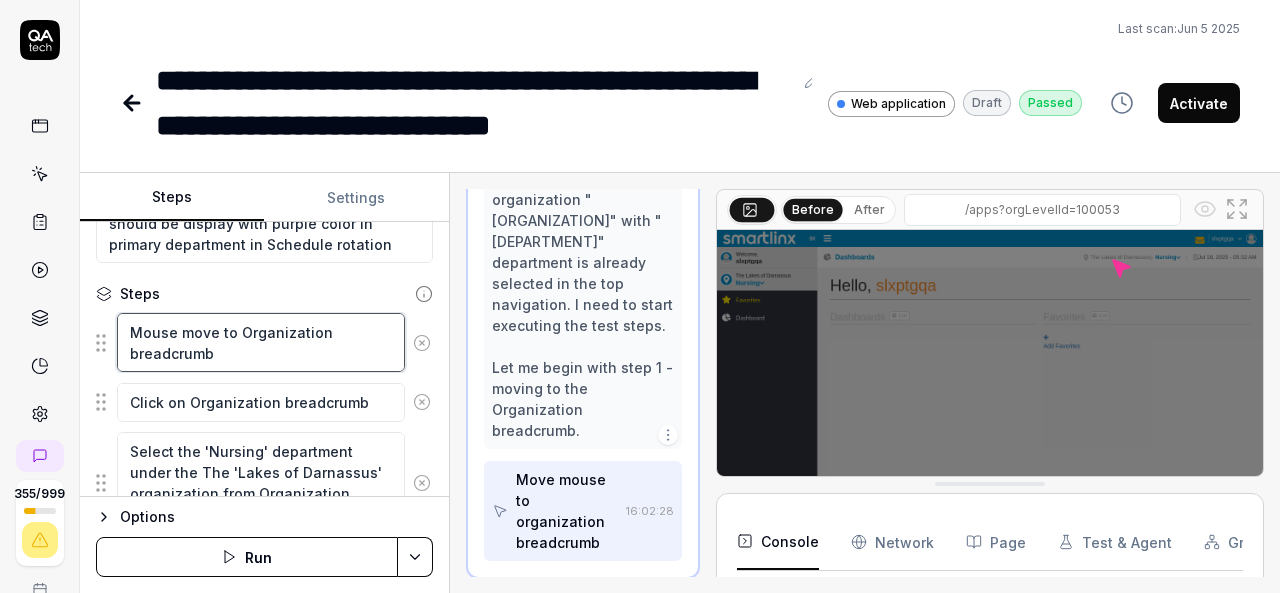 scroll, scrollTop: 215, scrollLeft: 0, axis: vertical 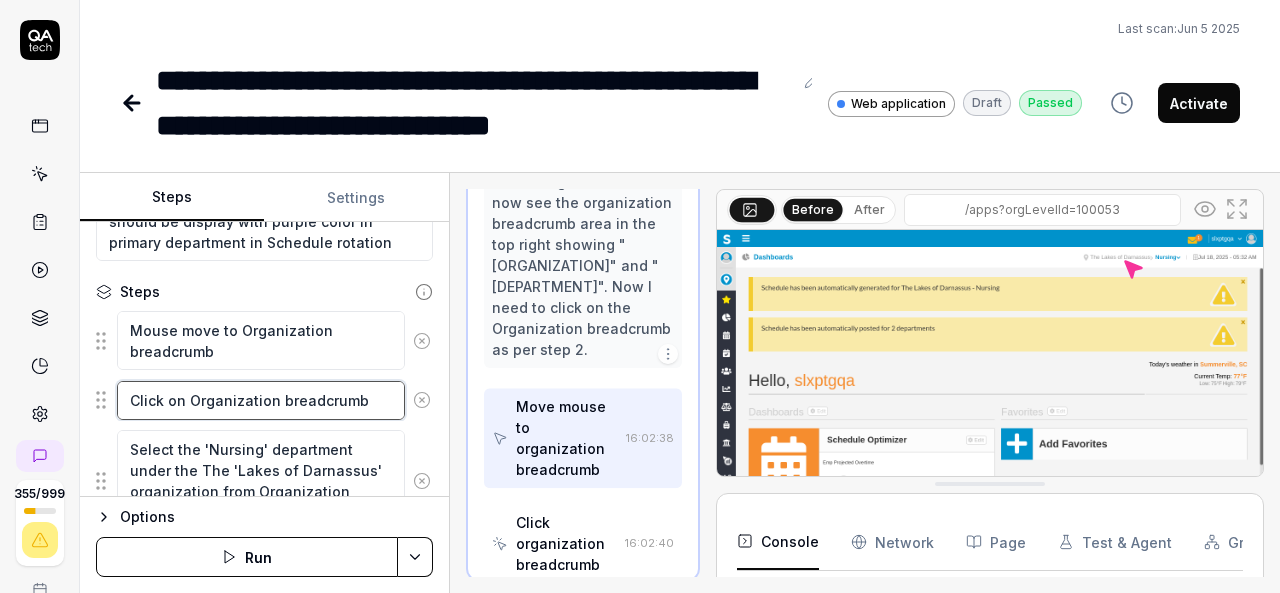 click on "Click on Organization breadcrumb" at bounding box center [261, 400] 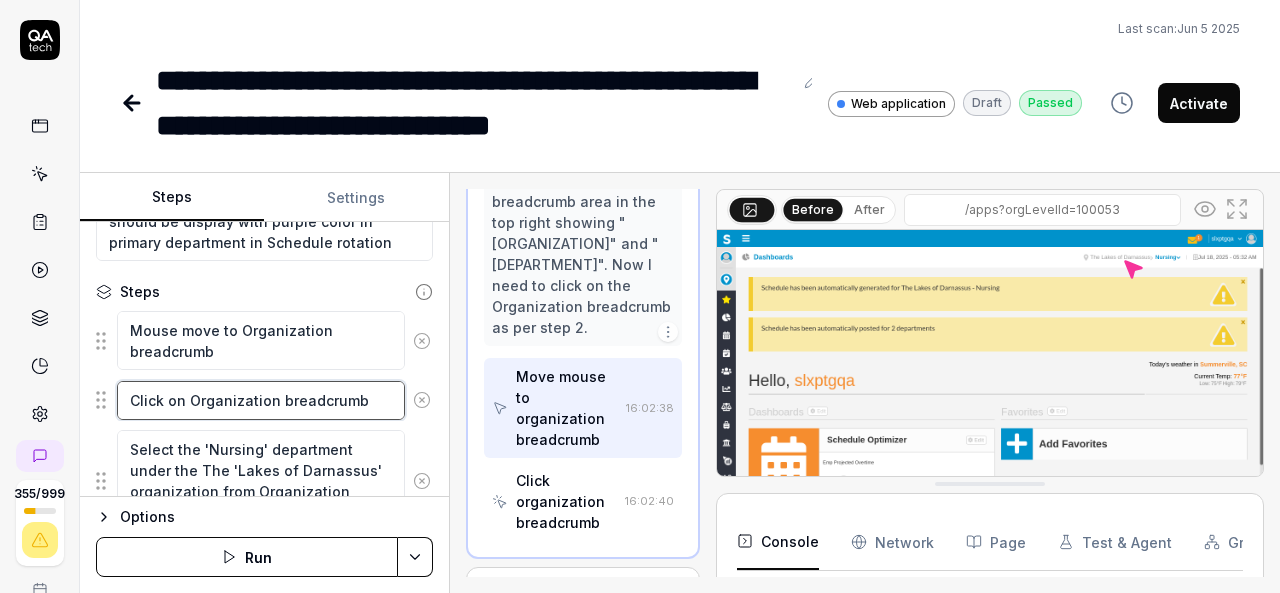 drag, startPoint x: 368, startPoint y: 399, endPoint x: 131, endPoint y: 413, distance: 237.41315 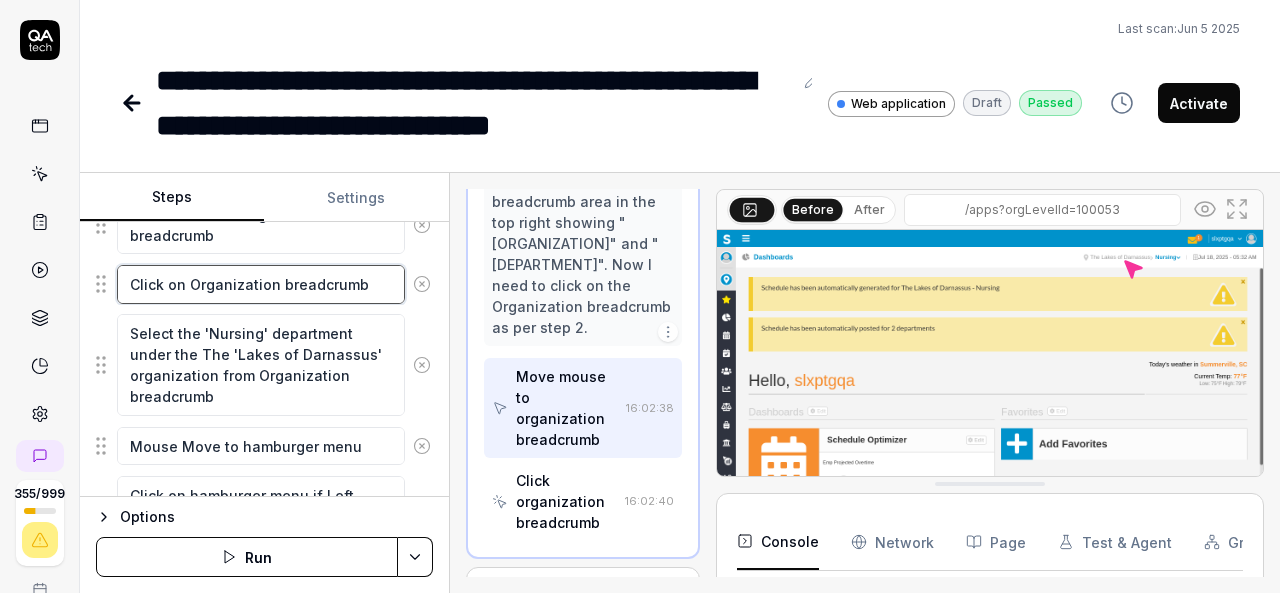 scroll, scrollTop: 336, scrollLeft: 0, axis: vertical 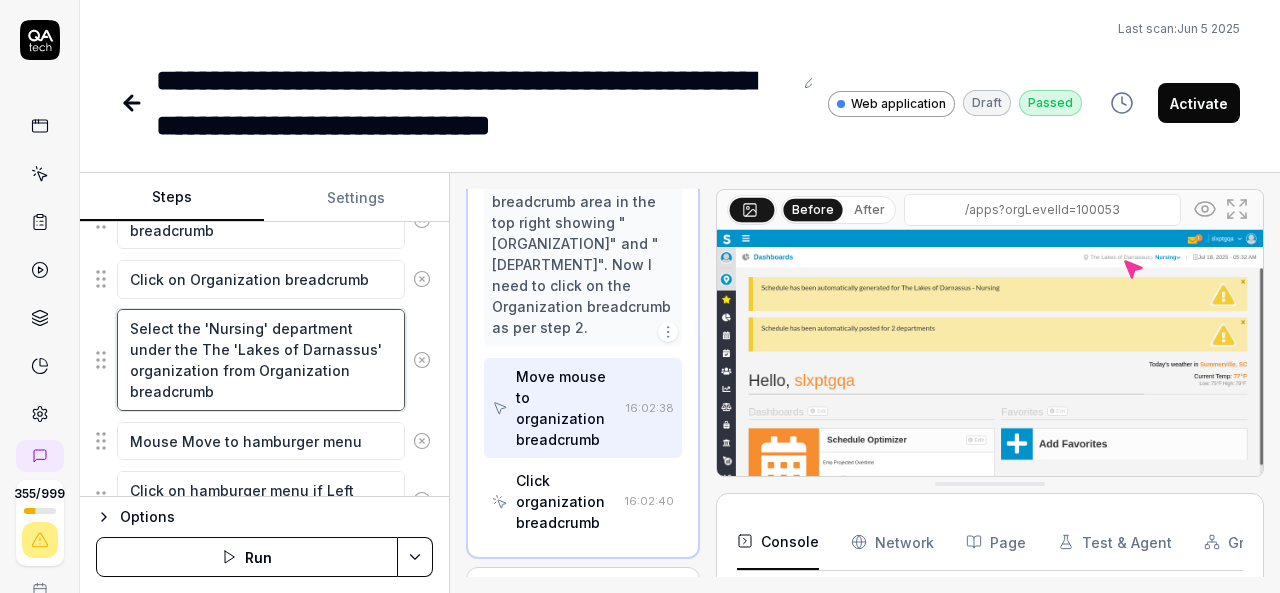click on "Select the 'Nursing' department under the The 'Lakes of Darnassus' organization from Organization breadcrumb" at bounding box center [261, 359] 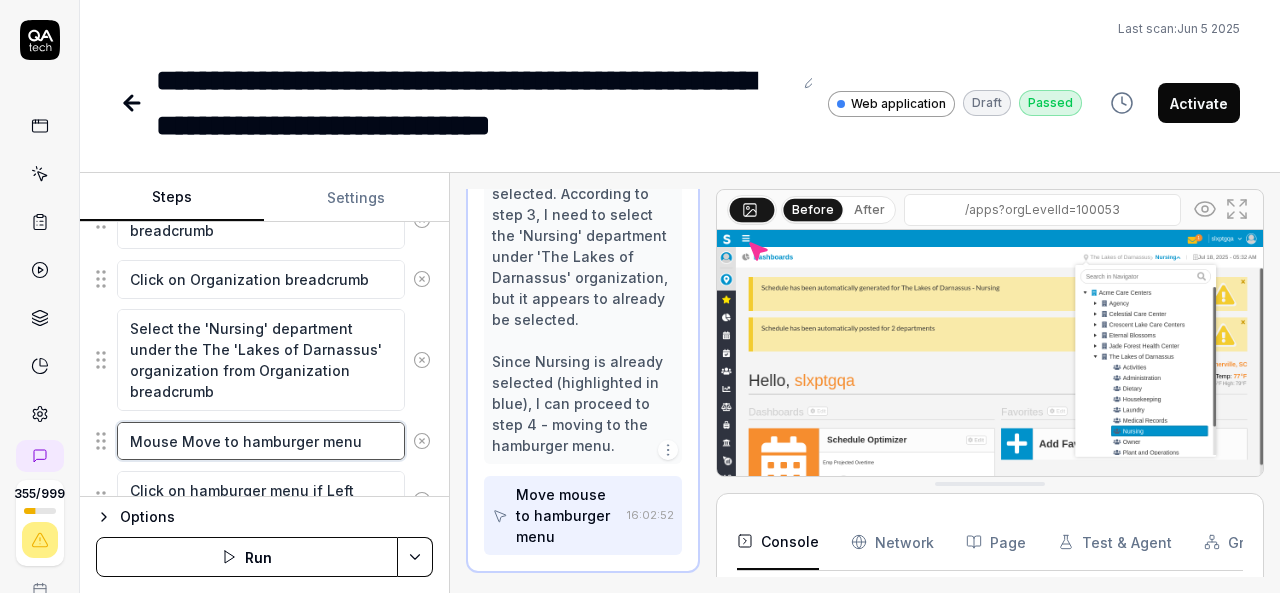 scroll, scrollTop: 673, scrollLeft: 0, axis: vertical 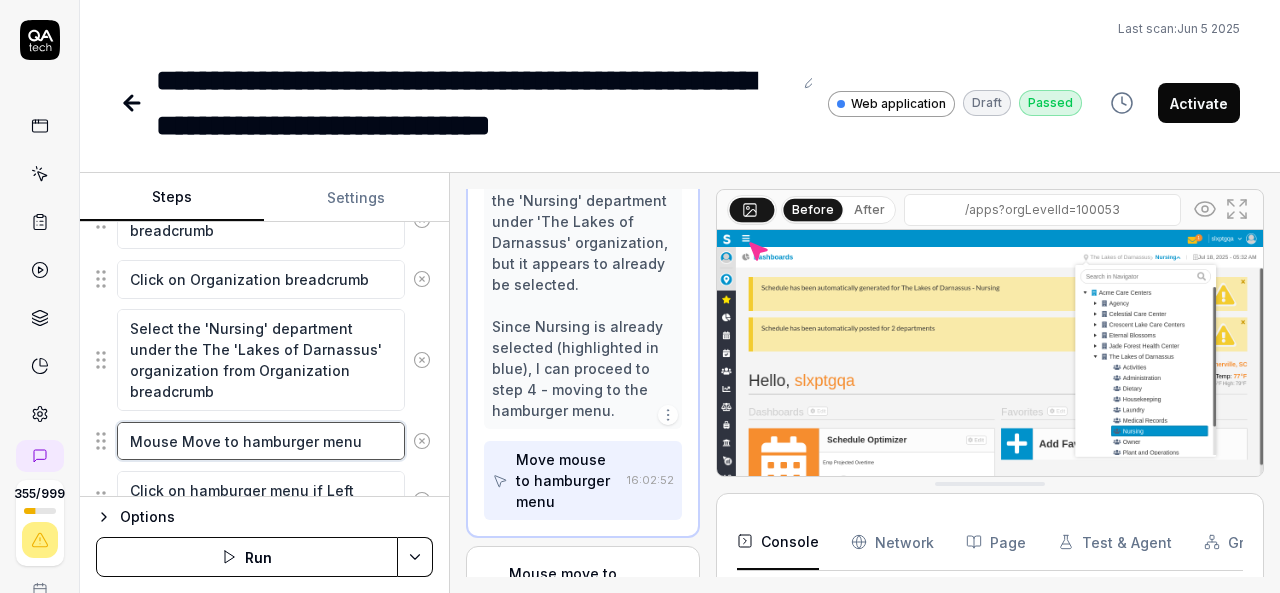 drag, startPoint x: 350, startPoint y: 441, endPoint x: 118, endPoint y: 438, distance: 232.0194 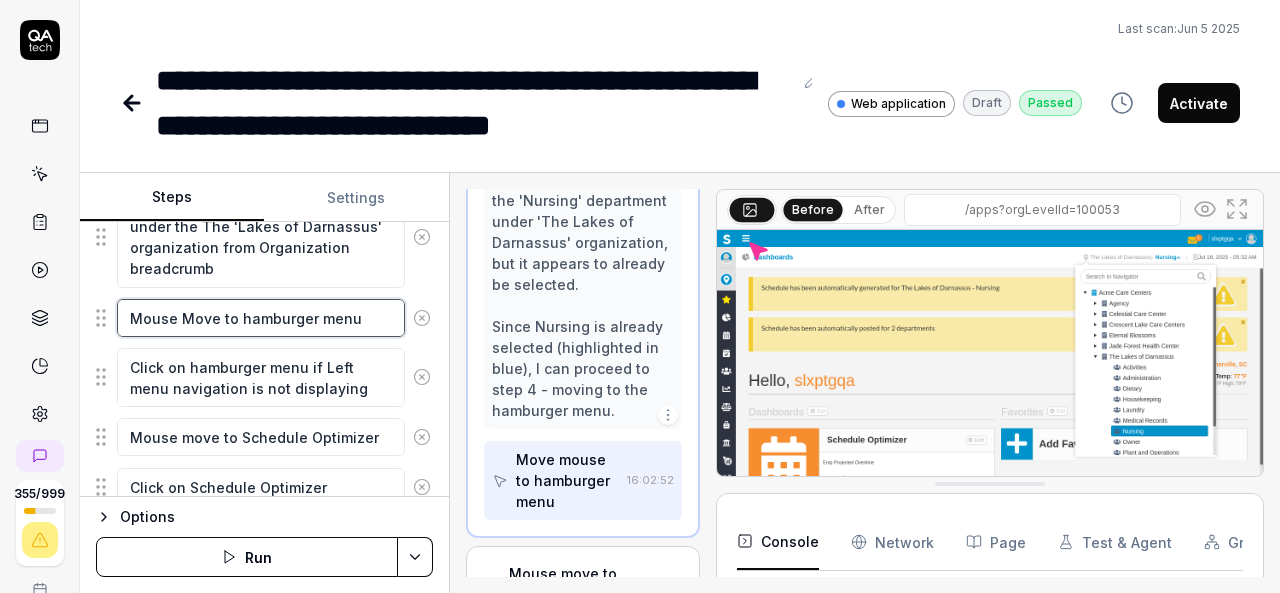 scroll, scrollTop: 470, scrollLeft: 0, axis: vertical 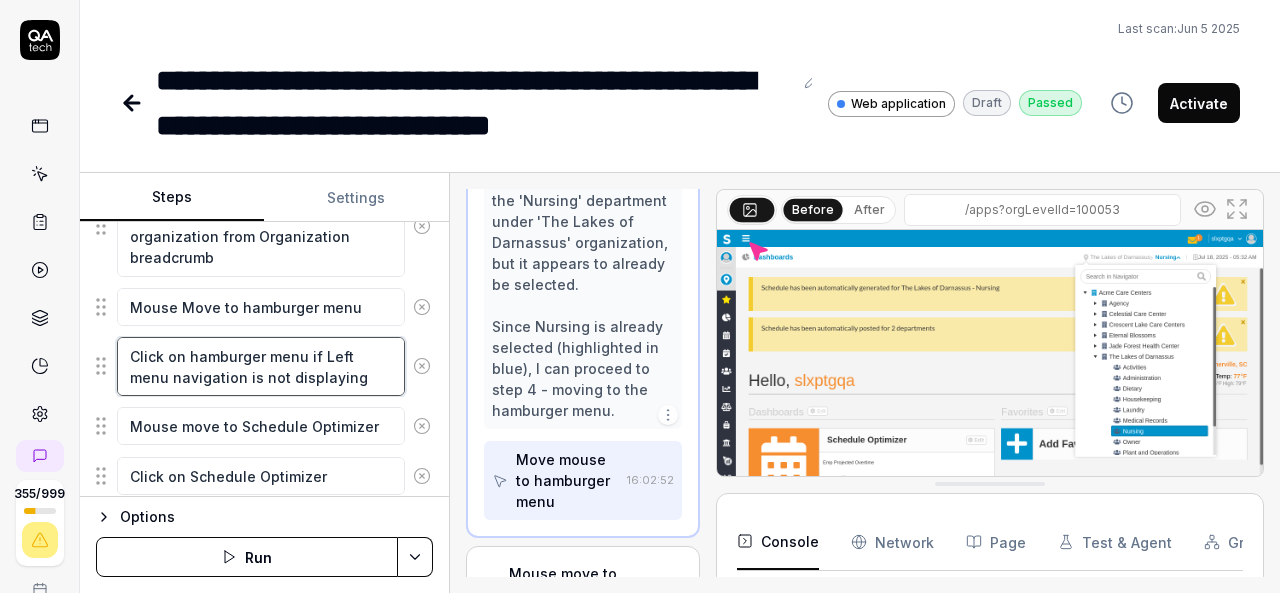drag, startPoint x: 363, startPoint y: 380, endPoint x: 128, endPoint y: 359, distance: 235.93643 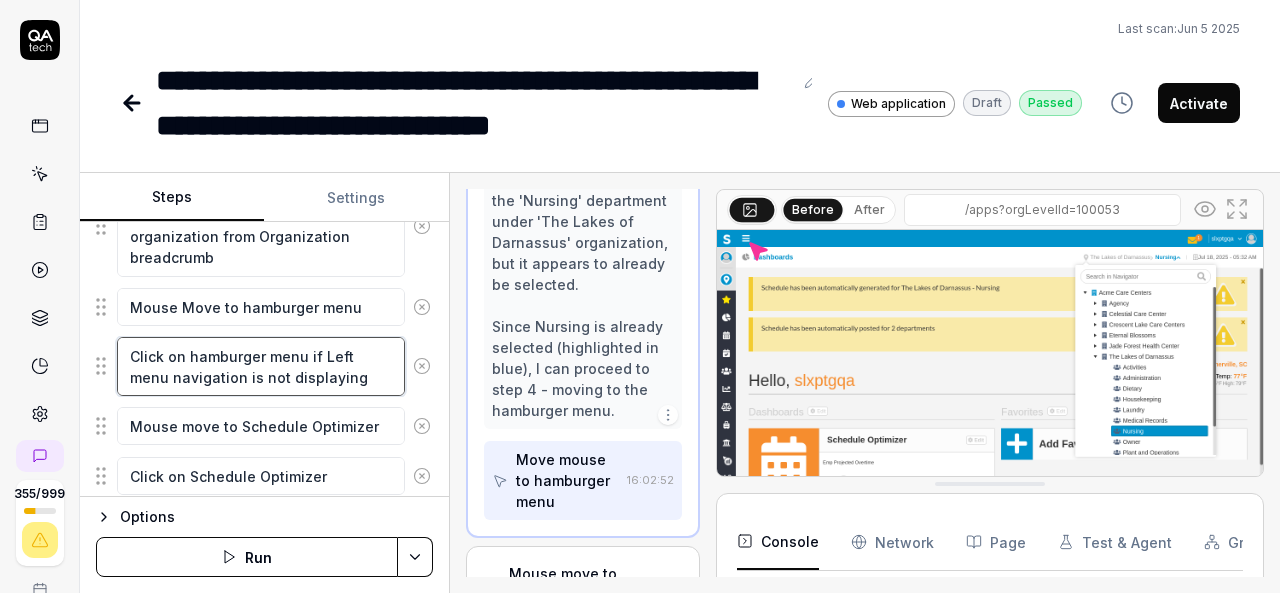 click on "Click on hamburger menu if Left menu navigation is not displaying" at bounding box center [261, 366] 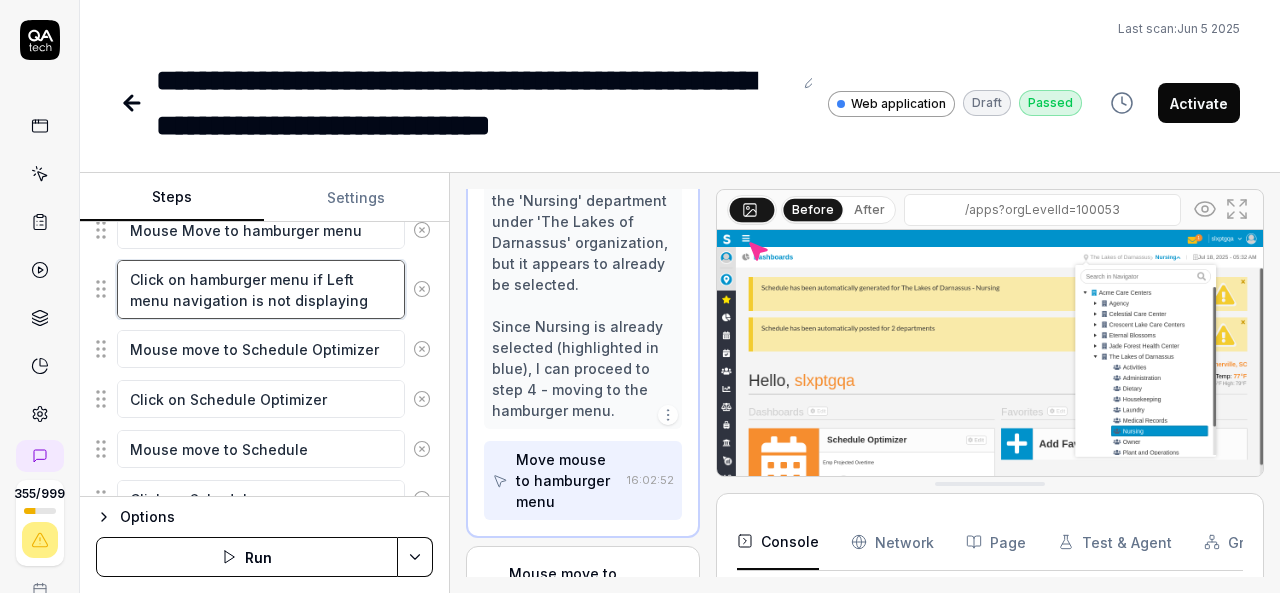 scroll, scrollTop: 551, scrollLeft: 0, axis: vertical 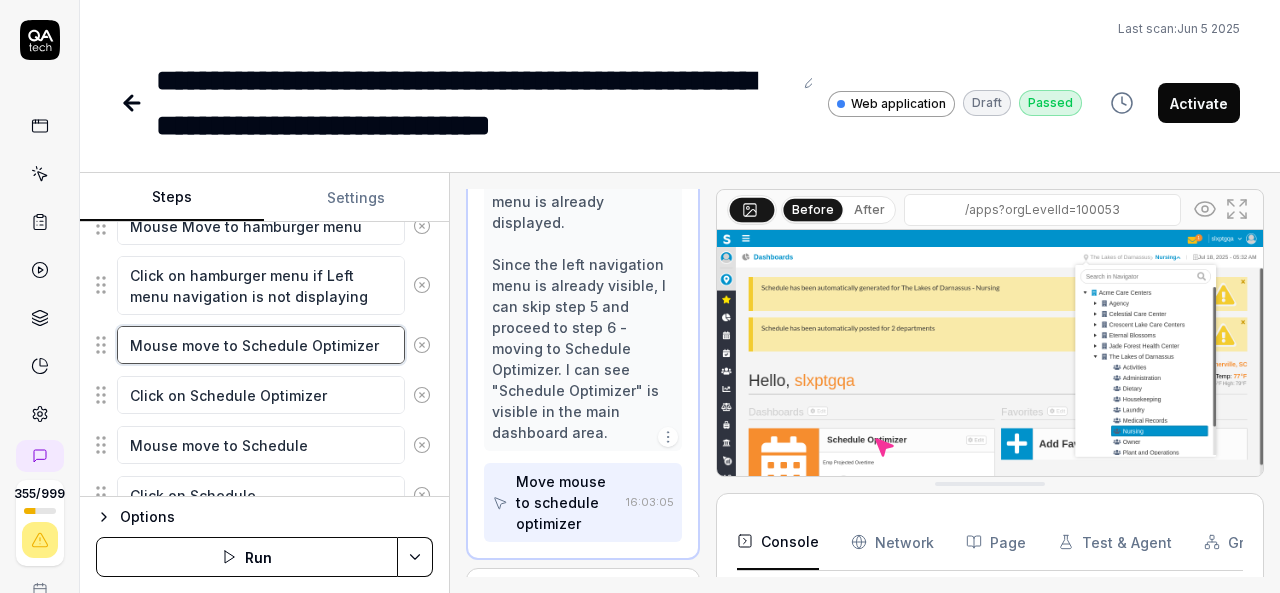 drag, startPoint x: 382, startPoint y: 341, endPoint x: 128, endPoint y: 345, distance: 254.0315 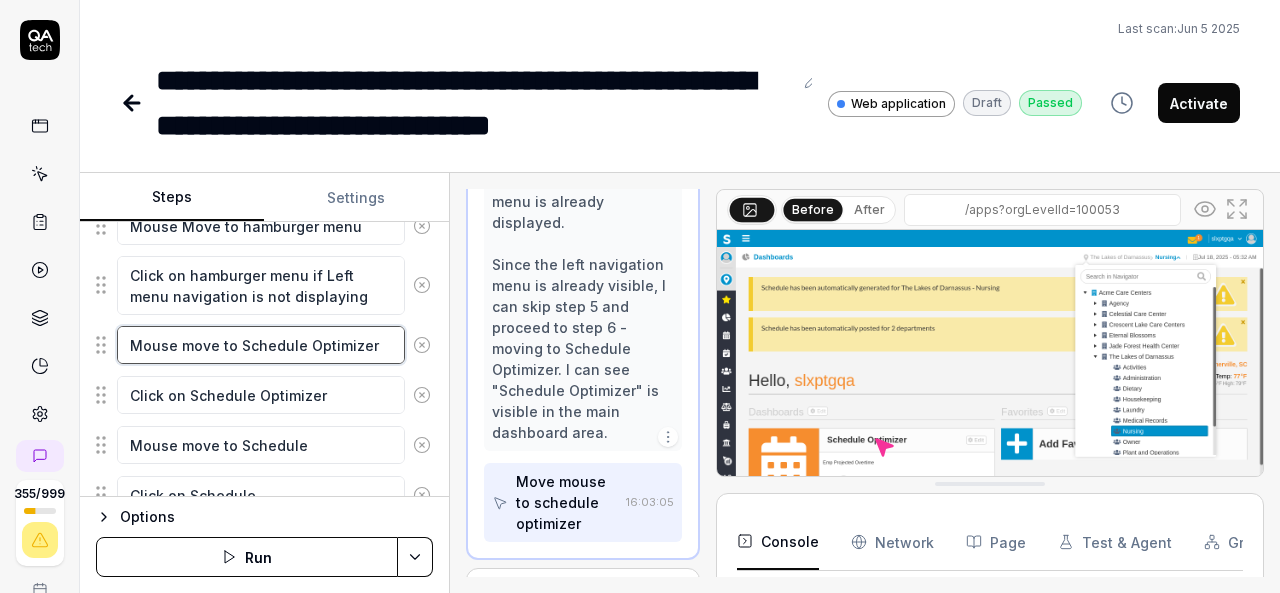 click on "Mouse move to Schedule Optimizer" at bounding box center (261, 345) 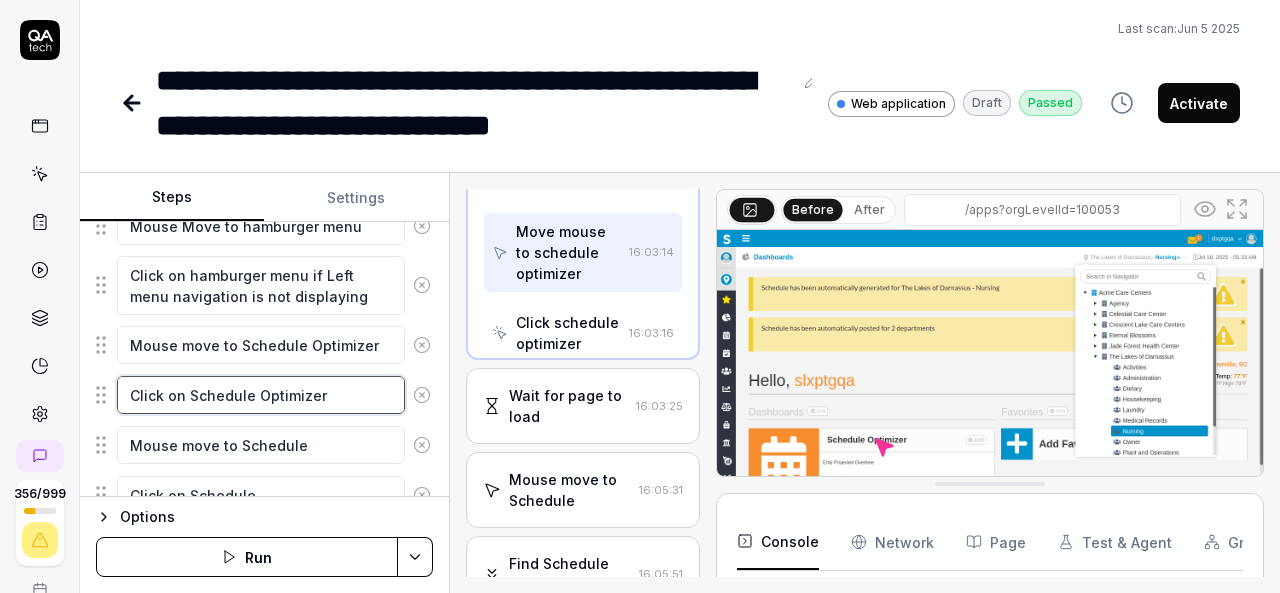 click on "Click on Schedule Optimizer" at bounding box center [261, 395] 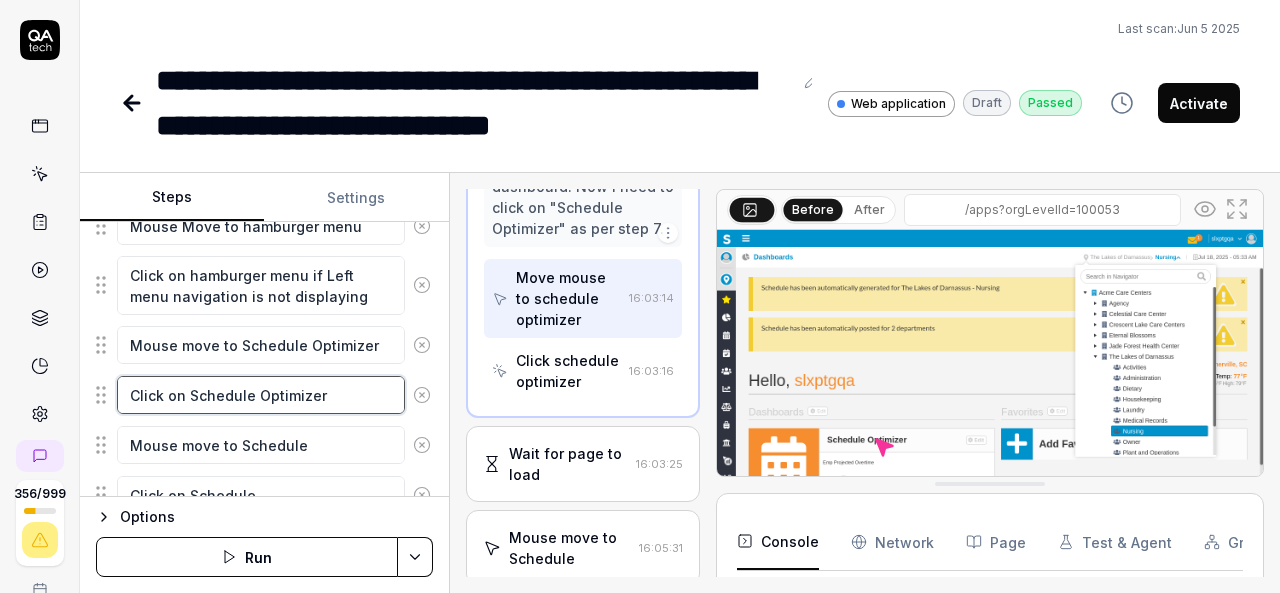 scroll, scrollTop: 587, scrollLeft: 0, axis: vertical 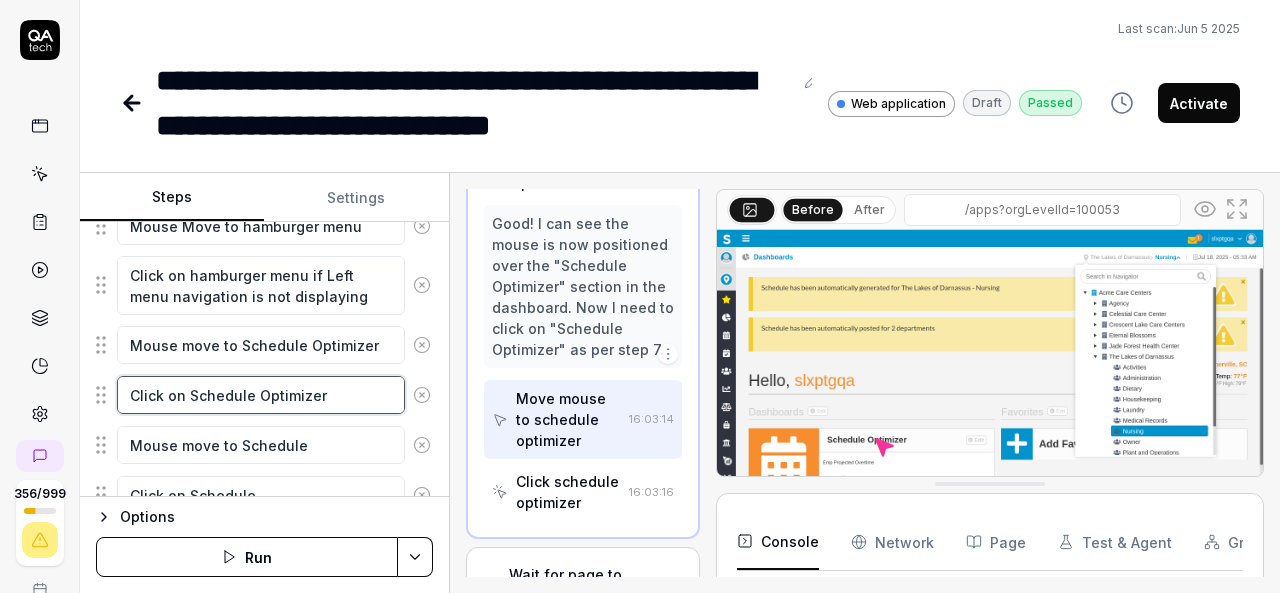 drag, startPoint x: 342, startPoint y: 395, endPoint x: 129, endPoint y: 395, distance: 213 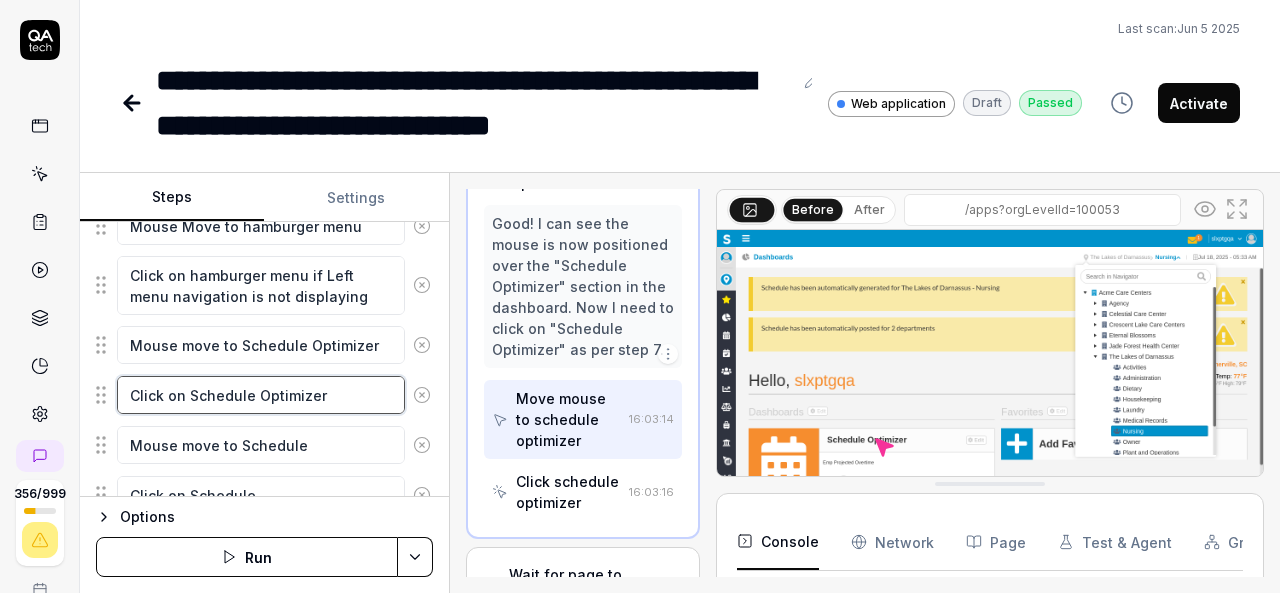 click on "Click on Schedule Optimizer" at bounding box center [261, 395] 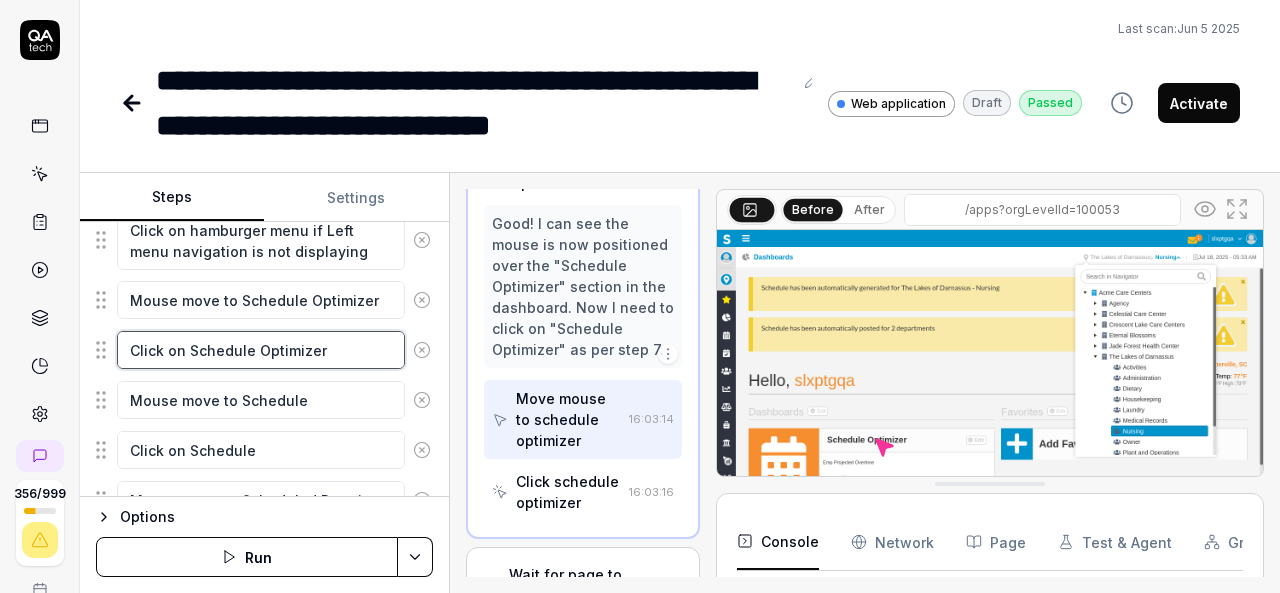 scroll, scrollTop: 601, scrollLeft: 0, axis: vertical 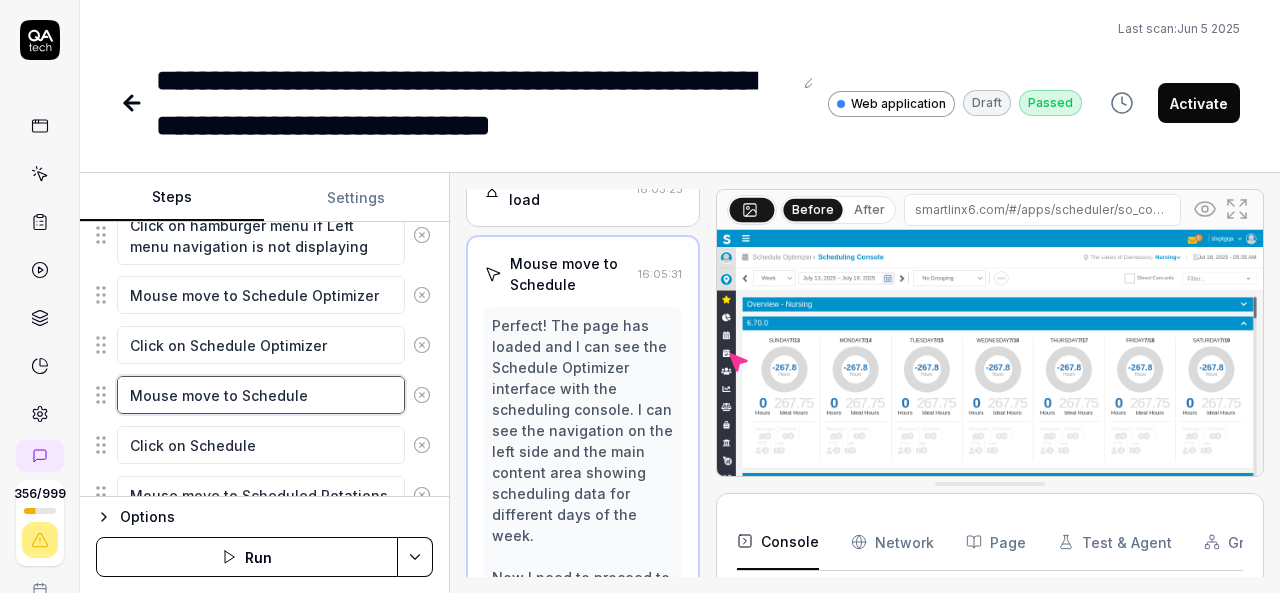 click on "Mouse move to Schedule" at bounding box center [261, 395] 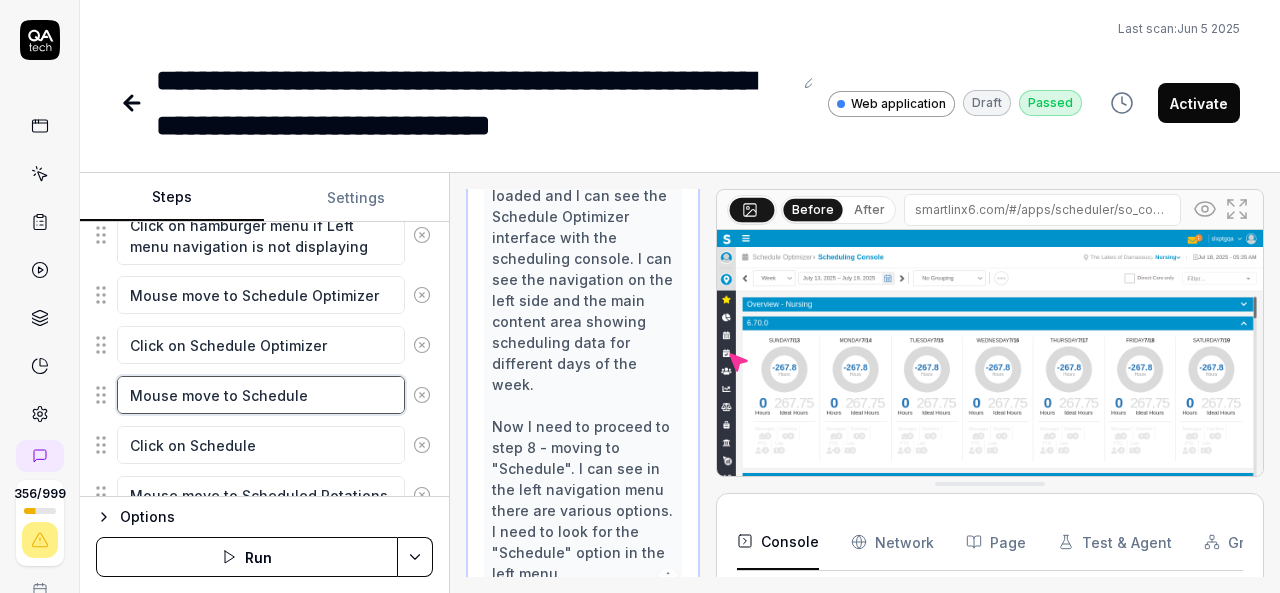 scroll, scrollTop: 944, scrollLeft: 0, axis: vertical 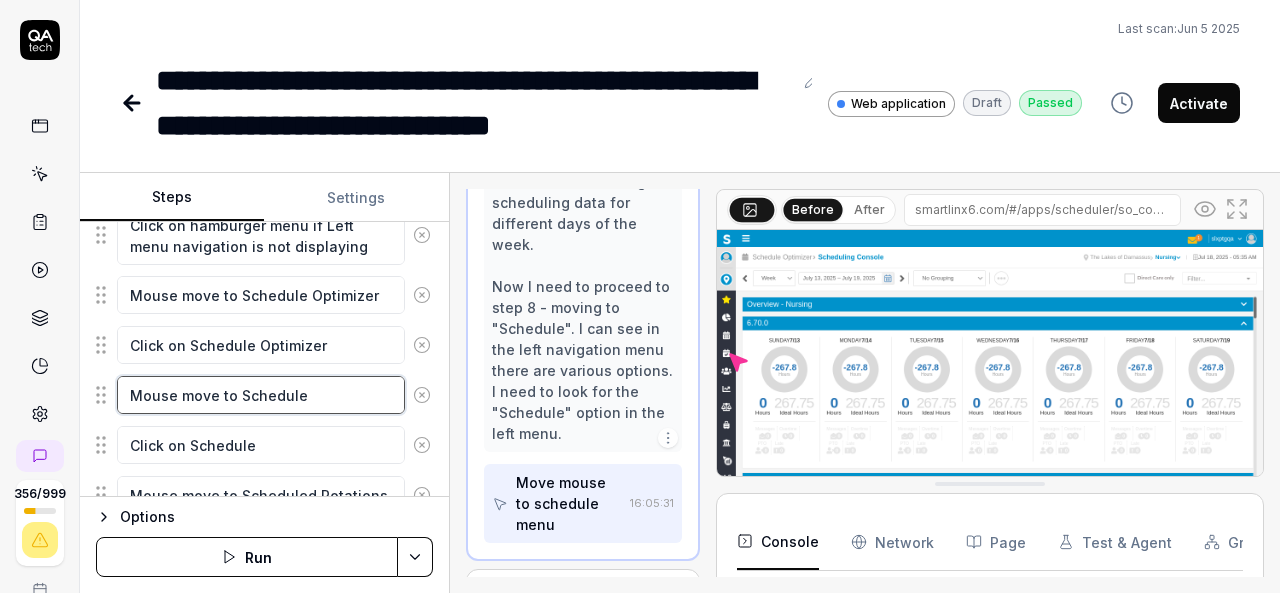 drag, startPoint x: 313, startPoint y: 385, endPoint x: 135, endPoint y: 391, distance: 178.10109 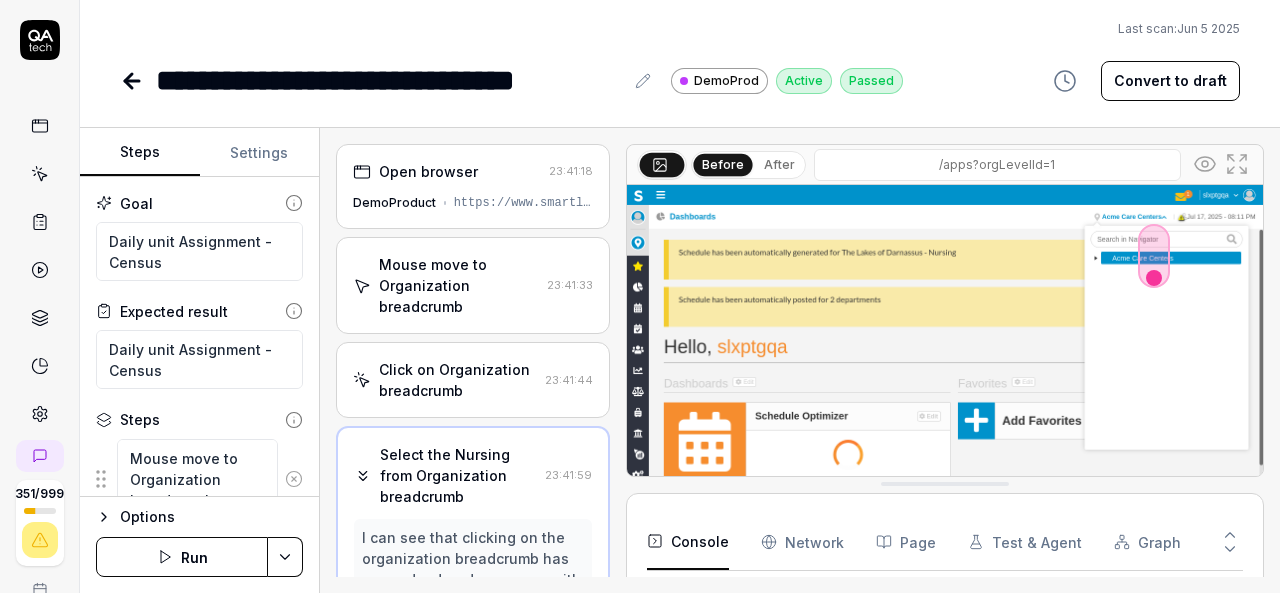 scroll, scrollTop: 0, scrollLeft: 0, axis: both 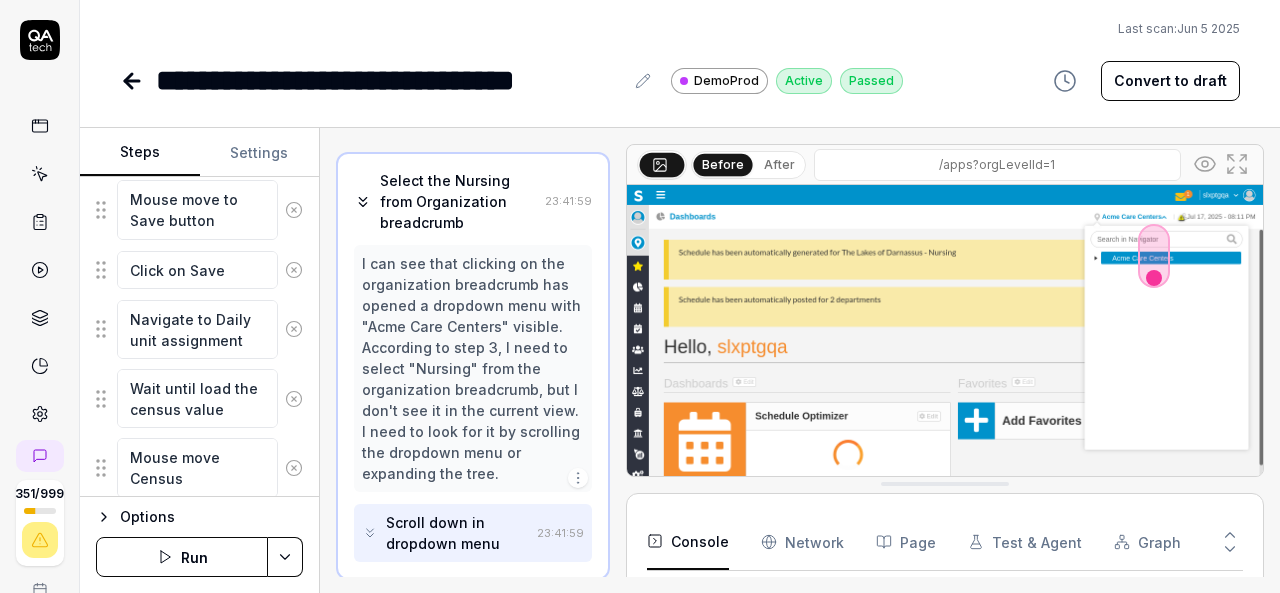 type on "*" 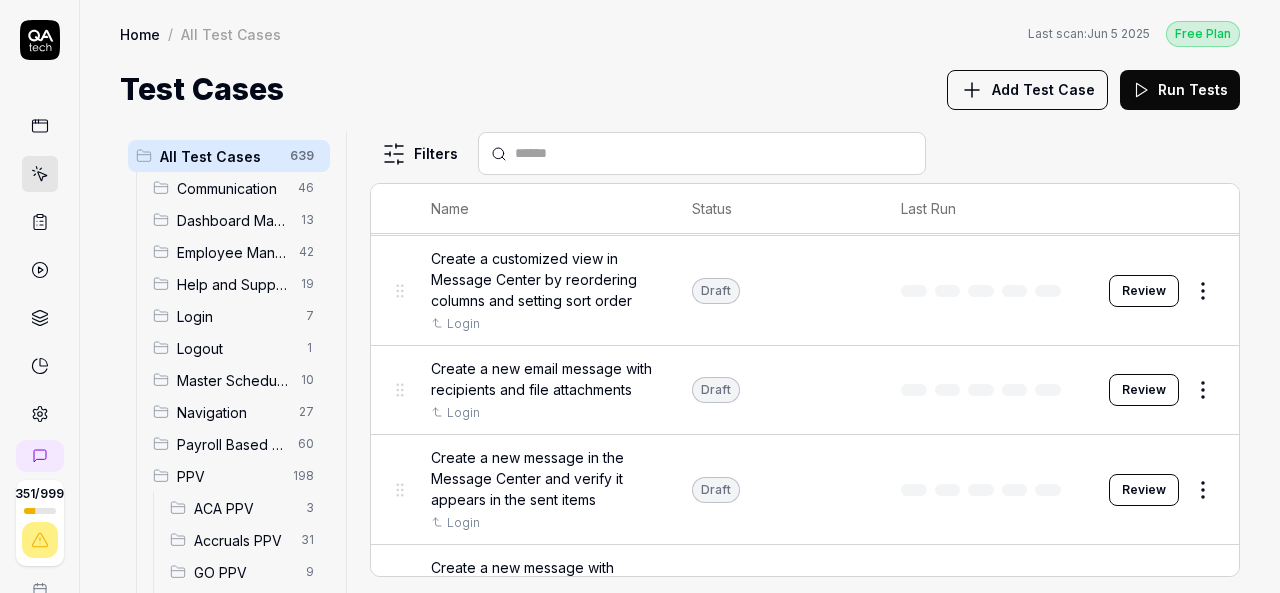 scroll, scrollTop: 914, scrollLeft: 0, axis: vertical 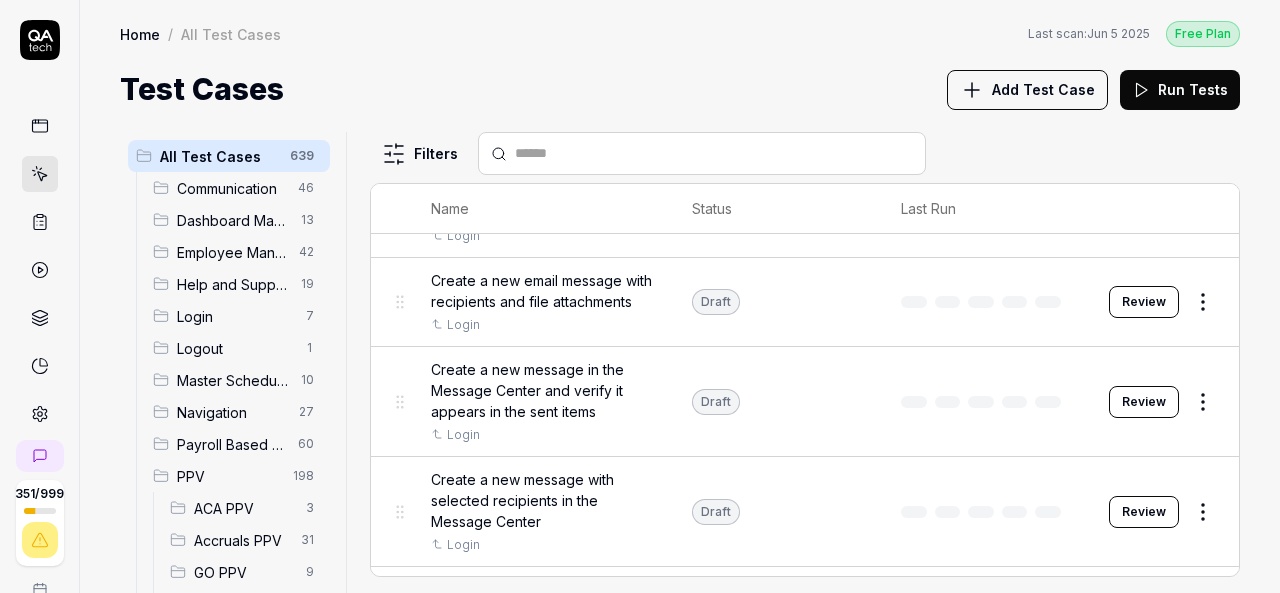 click at bounding box center [714, 153] 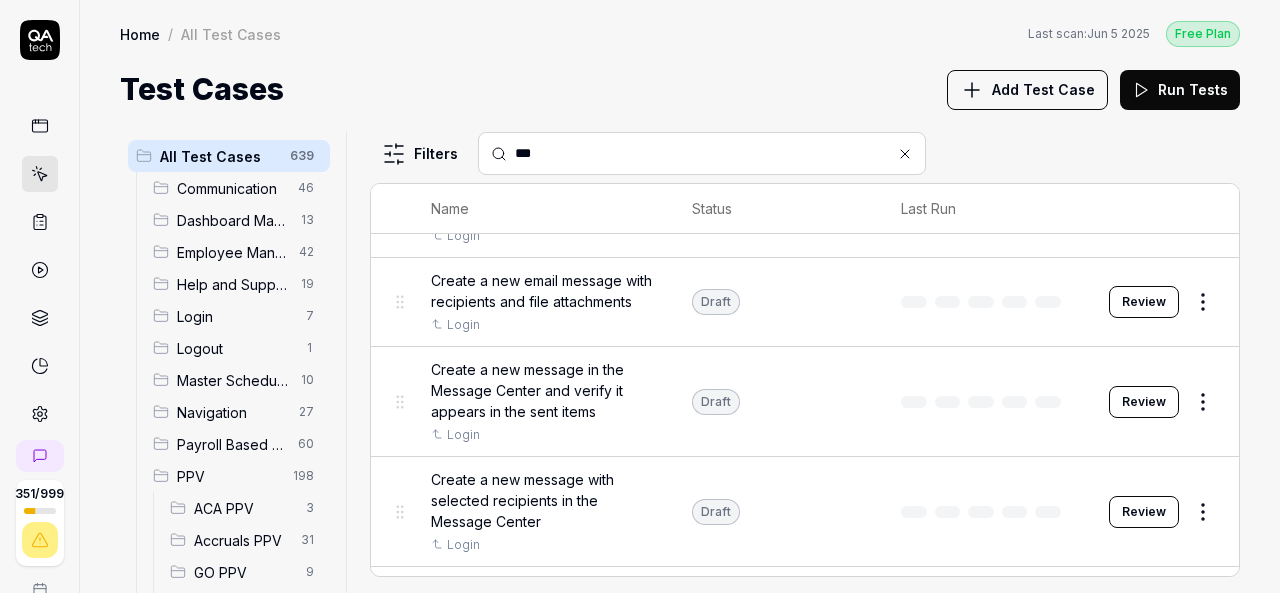 click on "***" at bounding box center [714, 153] 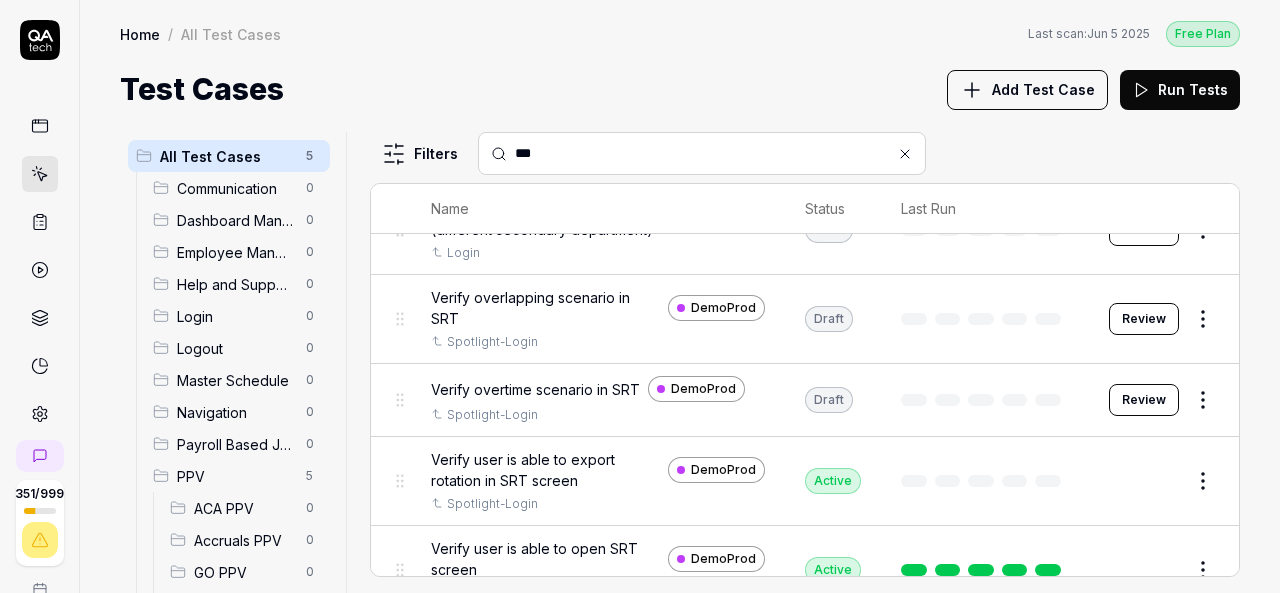 scroll, scrollTop: 0, scrollLeft: 0, axis: both 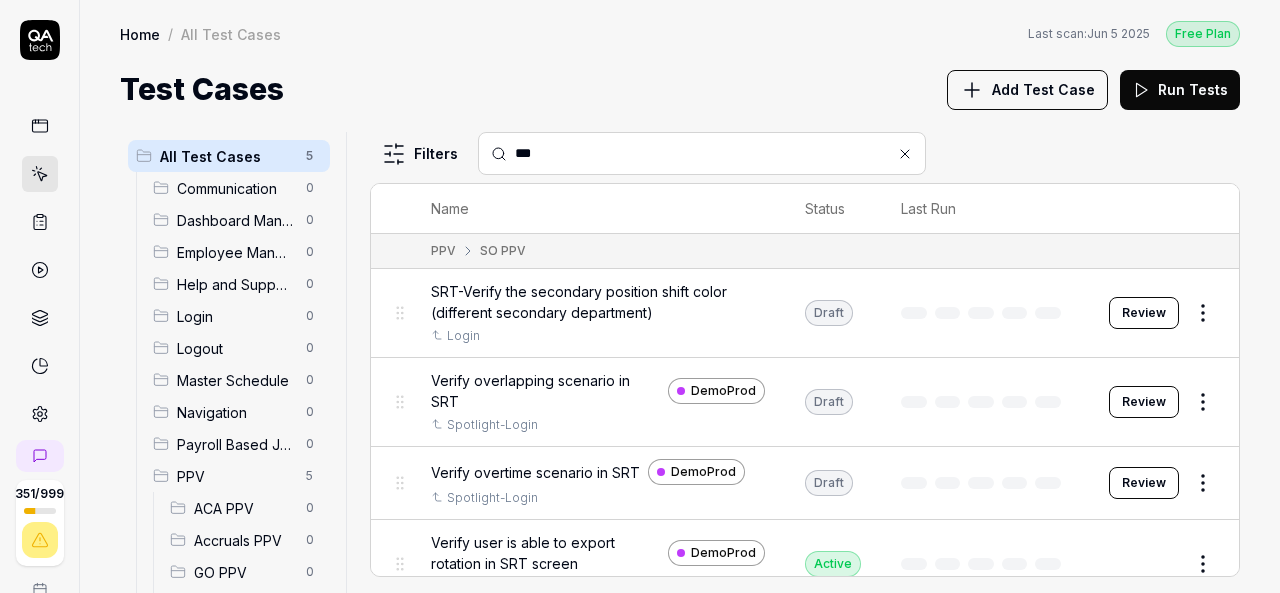 type on "***" 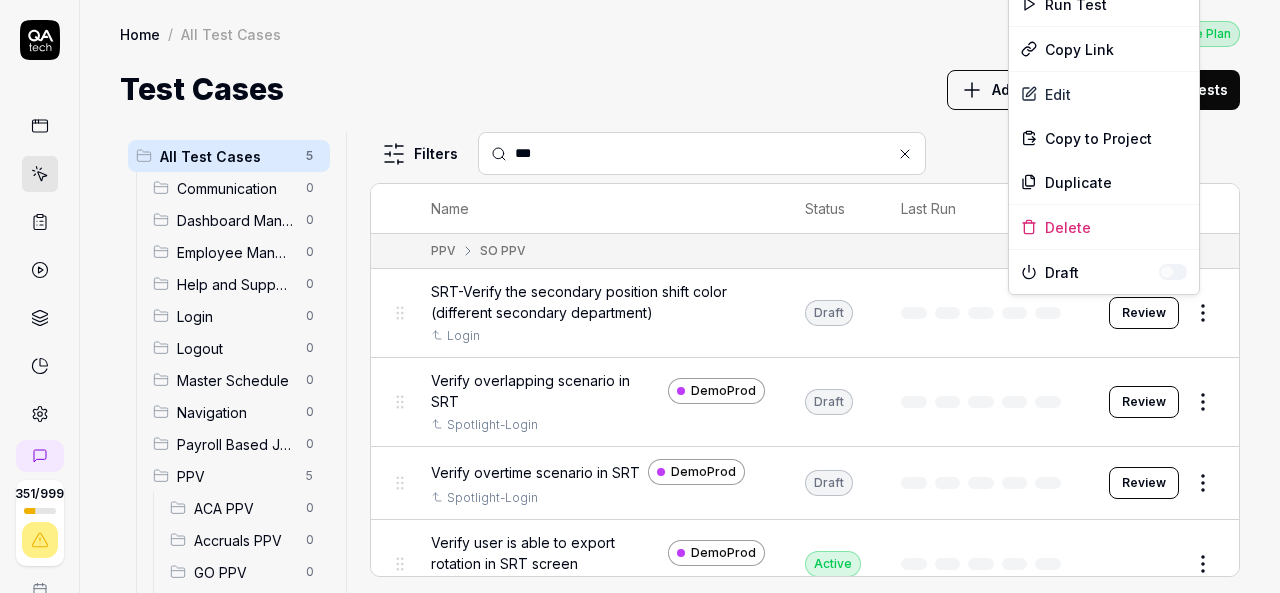 click on "351  /  999 k S Home / All Test Cases Free Plan Home / All Test Cases Last scan:  Jun 5 2025 Free Plan Test Cases Add Test Case Run Tests All Test Cases 5 Communication 0 Dashboard Management 0 Employee Management 0 Help and Support 0 Login 0 Logout 0 Master Schedule 0 Navigation 0 Payroll Based Journal 0 PPV 5 ACA PPV 0 Accruals PPV 0 GO PPV 0 HR PPV 0 LM PPV 0 MC PPV 0 PBJ PPV 0 SO PPV 5 Spotlight PPV 0 TA PPV 0 Reporting 0 Schedule Optimizer 0 Screen Loads 0 TestPPV 0 Time & Attendance 0 User Profile 0 Filters *** Name Status Last Run PPV SO PPV SRT-Verify the secondary position shift color (different secondary department) Login Draft Review Verify overlapping scenario in SRT DemoProd Spotlight-Login Draft Review Verify overtime scenario in SRT DemoProd Spotlight-Login Draft Review Verify user  is able to export rotation in SRT screen DemoProd Spotlight-Login Active Edit Verify user is able to open SRT screen DemoProd Spotlight-Login Active Edit
* Options Run Test Copy Link Edit Copy to Project Draft" at bounding box center (640, 296) 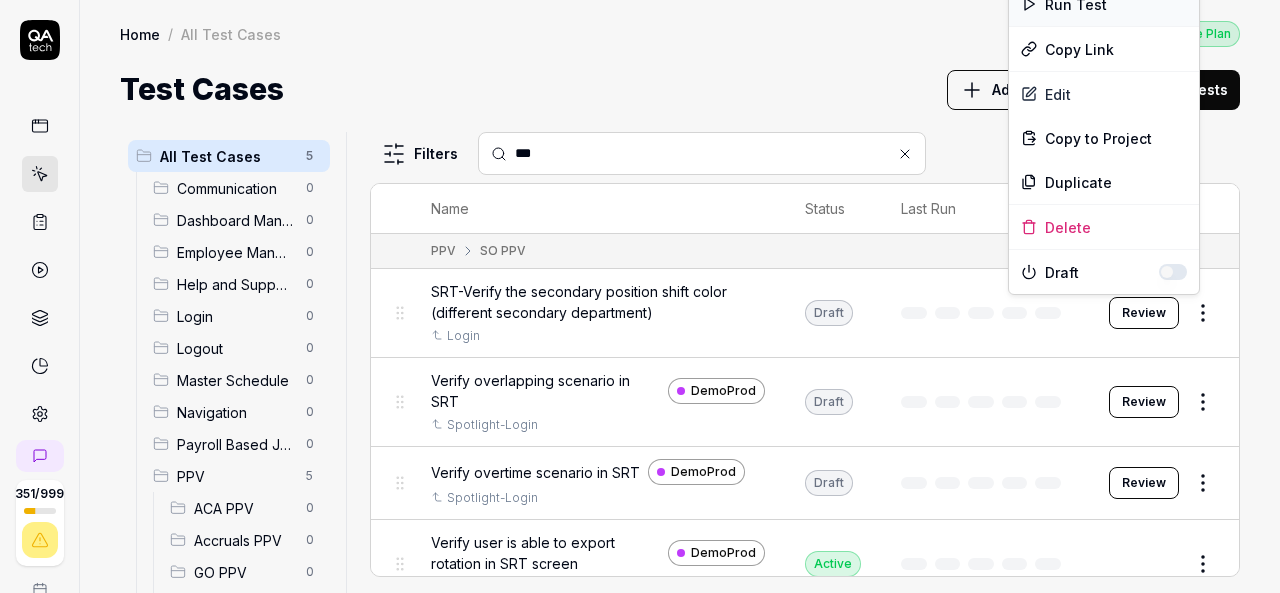 click on "Run Test" at bounding box center (1104, 4) 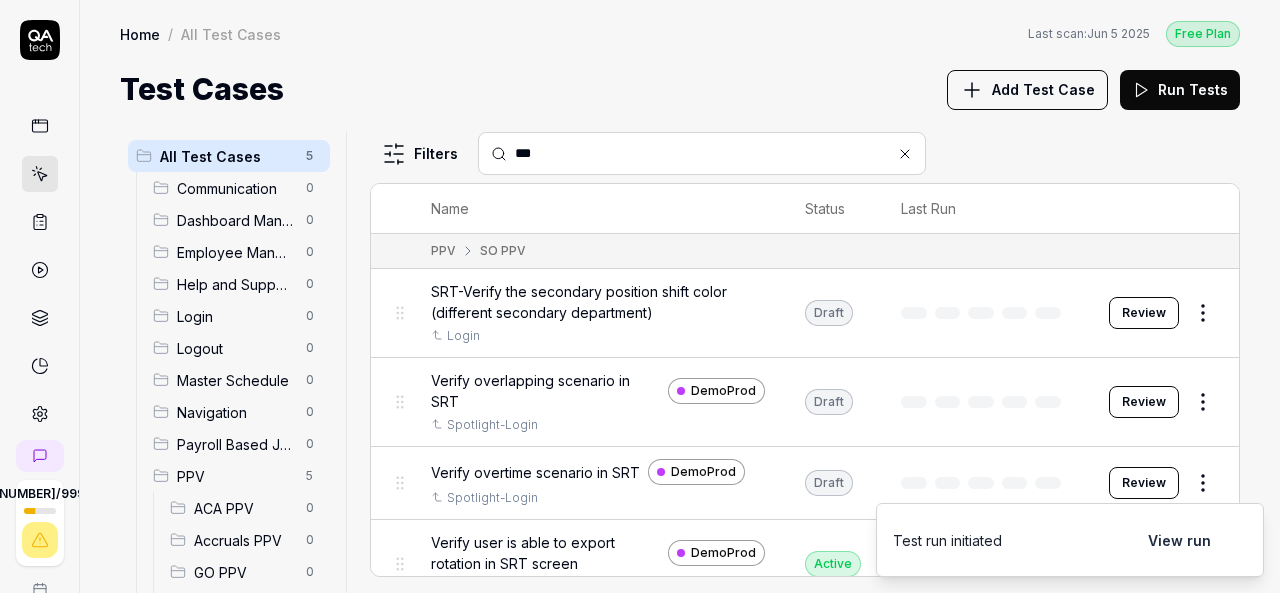 click on "Home / All Test Cases Free Plan Home / All Test Cases Last scan:  Jun 5 2025 Free Plan Test Cases Add Test Case Run Tests" at bounding box center [680, 56] 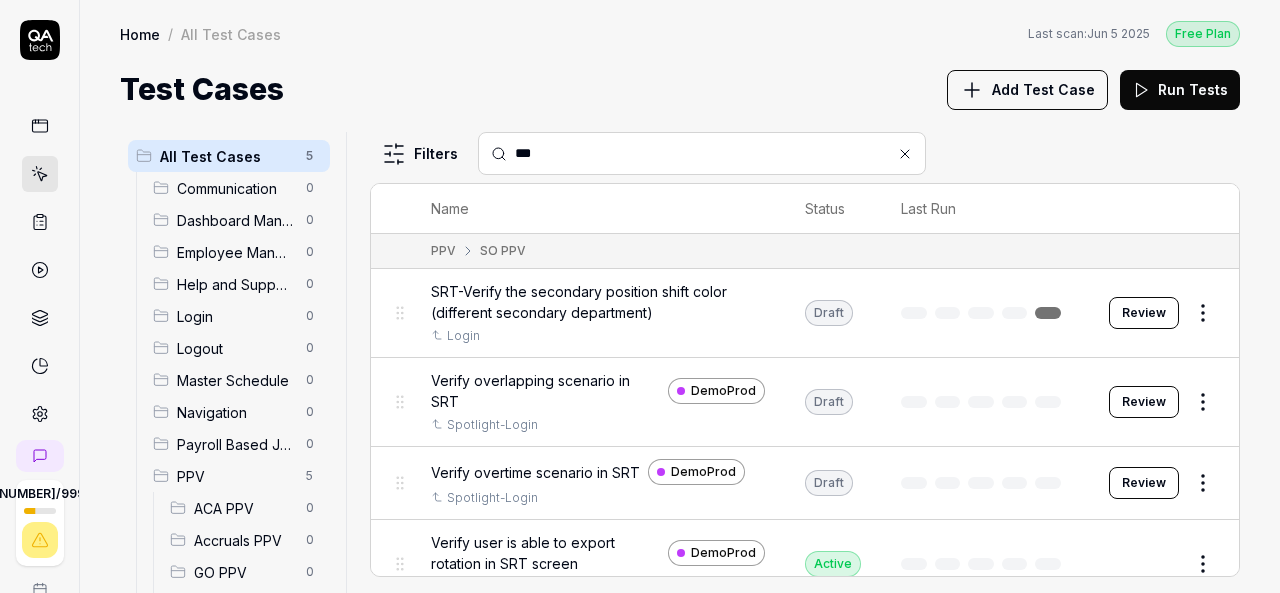 scroll, scrollTop: 115, scrollLeft: 0, axis: vertical 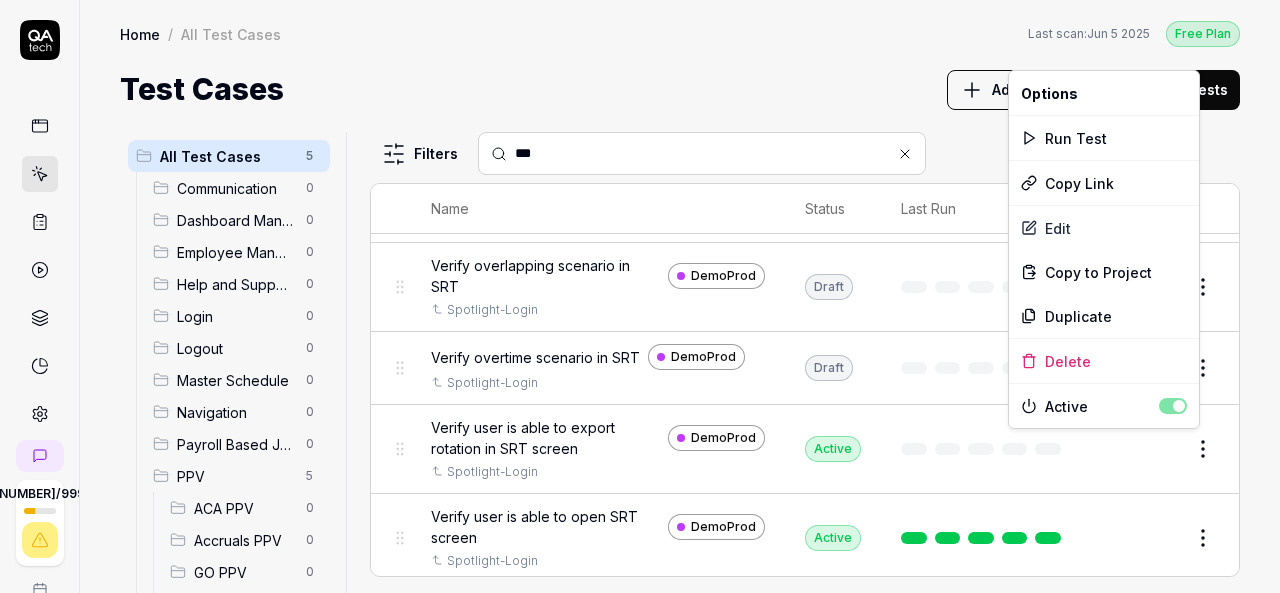 click on "352  /  999 k S Home / All Test Cases Free Plan Home / All Test Cases Last scan:  Jun 5 2025 Free Plan Test Cases Add Test Case Run Tests All Test Cases 5 Communication 0 Dashboard Management 0 Employee Management 0 Help and Support 0 Login 0 Logout 0 Master Schedule 0 Navigation 0 Payroll Based Journal 0 PPV 5 ACA PPV 0 Accruals PPV 0 GO PPV 0 HR PPV 0 LM PPV 0 MC PPV 0 PBJ PPV 0 SO PPV 5 Spotlight PPV 0 TA PPV 0 Reporting 0 Schedule Optimizer 0 Screen Loads 0 TestPPV 0 Time & Attendance 0 User Profile 0 Filters *** Name Status Last Run PPV SO PPV SRT-Verify the secondary position shift color (different secondary department) Login Draft Review Verify overlapping scenario in SRT DemoProd Spotlight-Login Draft Review Verify overtime scenario in SRT DemoProd Spotlight-Login Draft Review Verify user  is able to export rotation in SRT screen DemoProd Spotlight-Login Active Edit Verify user is able to open SRT screen DemoProd Spotlight-Login Active Edit
* Options Run Test Copy Link Edit Copy to Project" at bounding box center (640, 296) 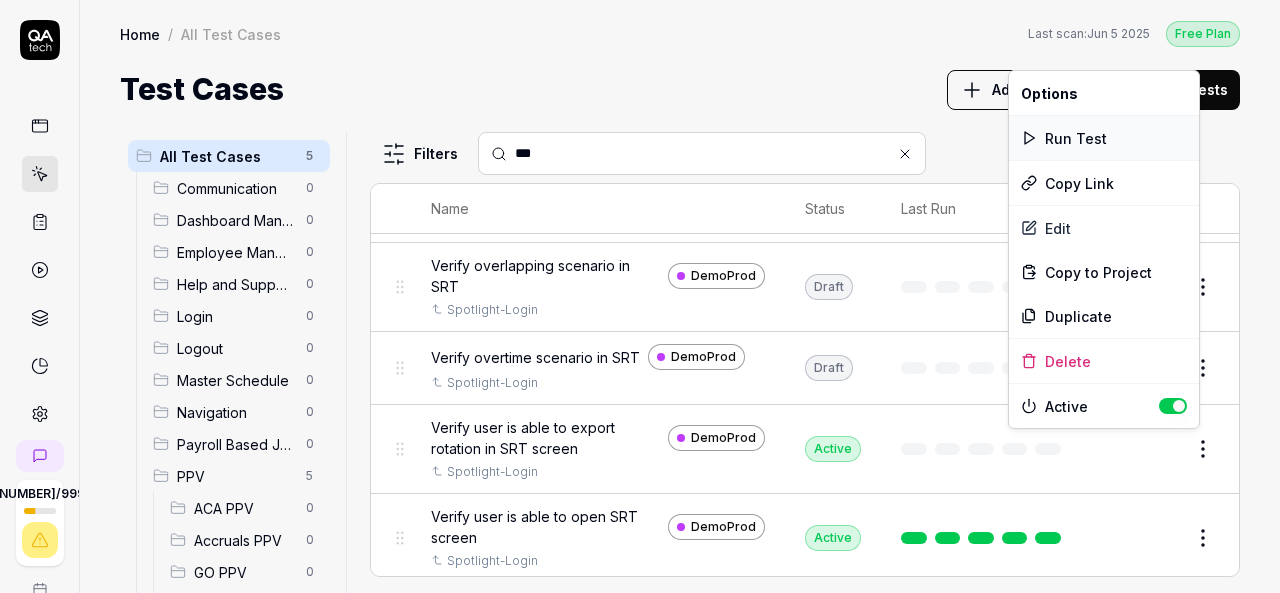 click on "Run Test" at bounding box center [1104, 138] 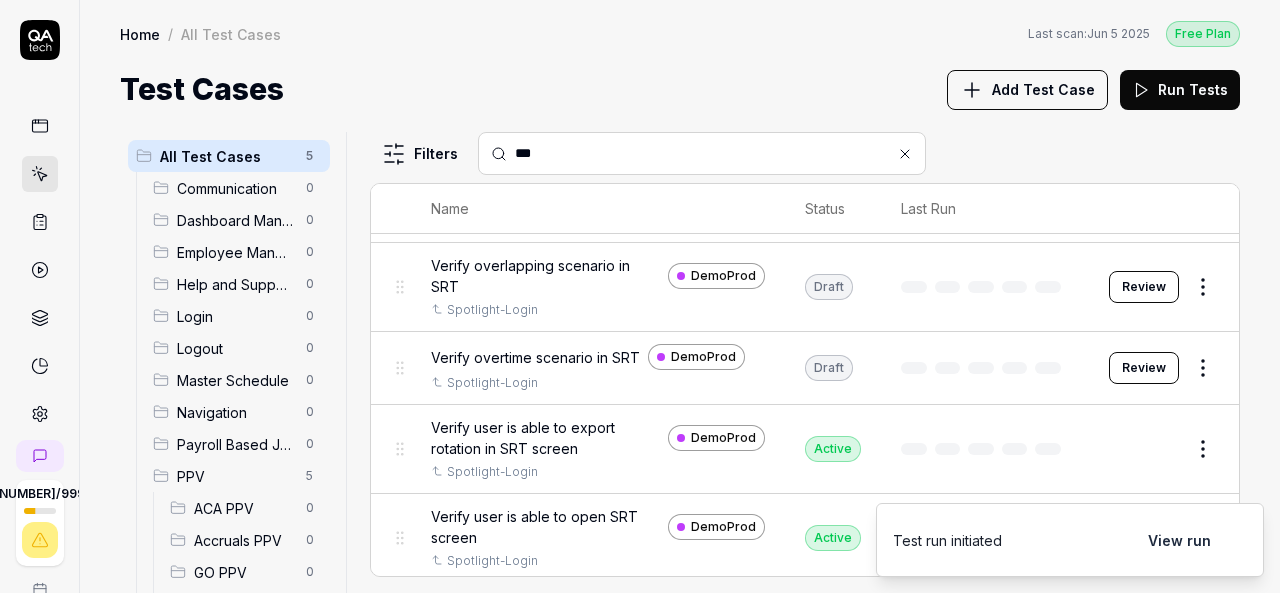 click on "Test Cases Add Test Case Run Tests" at bounding box center (680, 89) 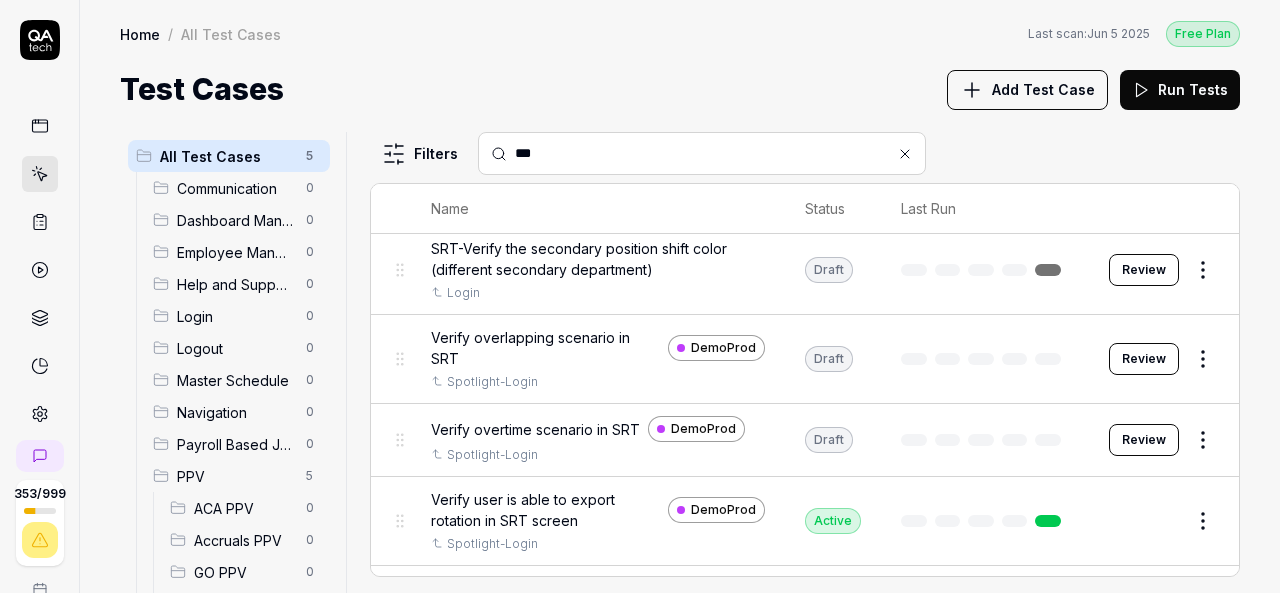 scroll, scrollTop: 0, scrollLeft: 0, axis: both 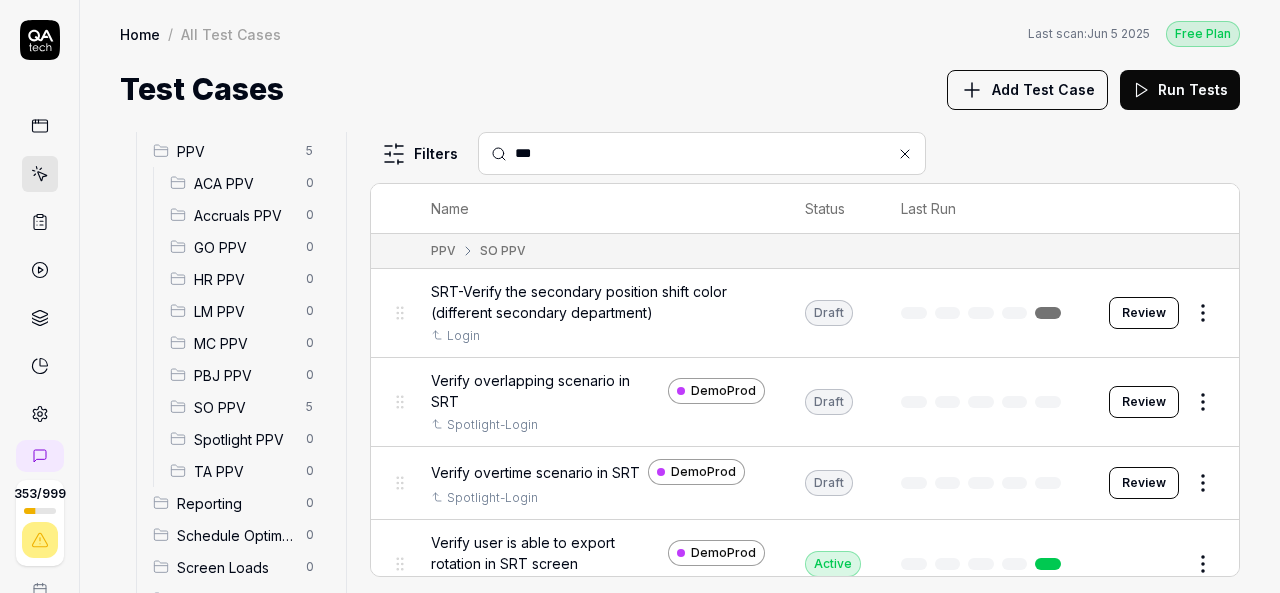 click on "SO PPV" at bounding box center [244, 407] 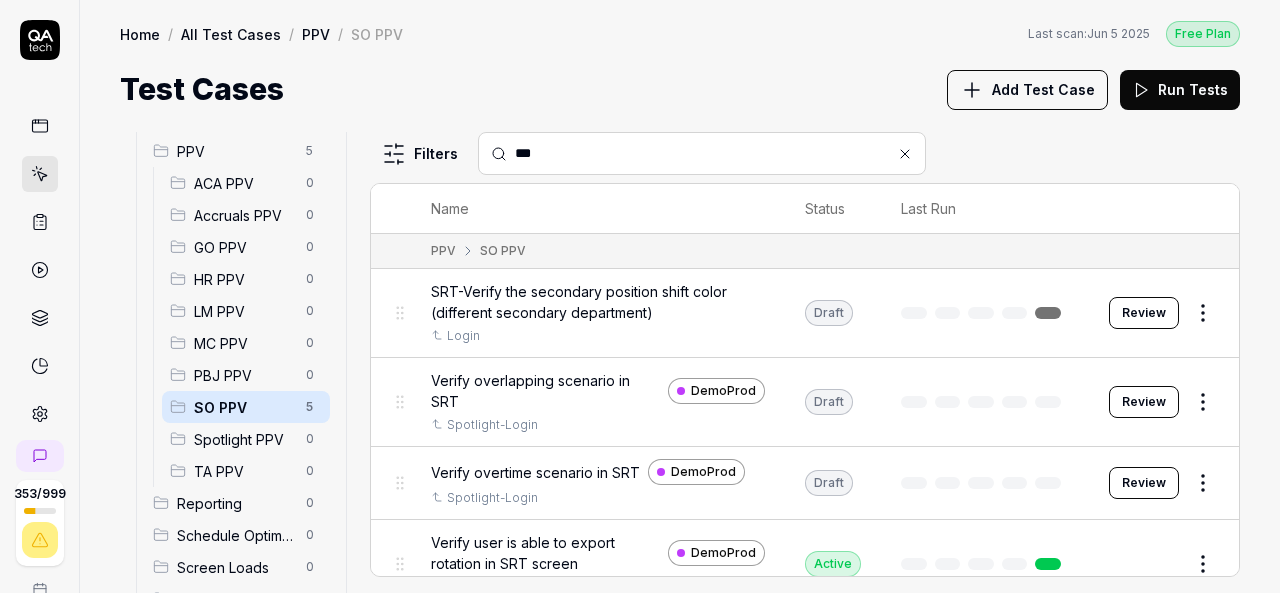 click on "Add Test Case" at bounding box center [1027, 90] 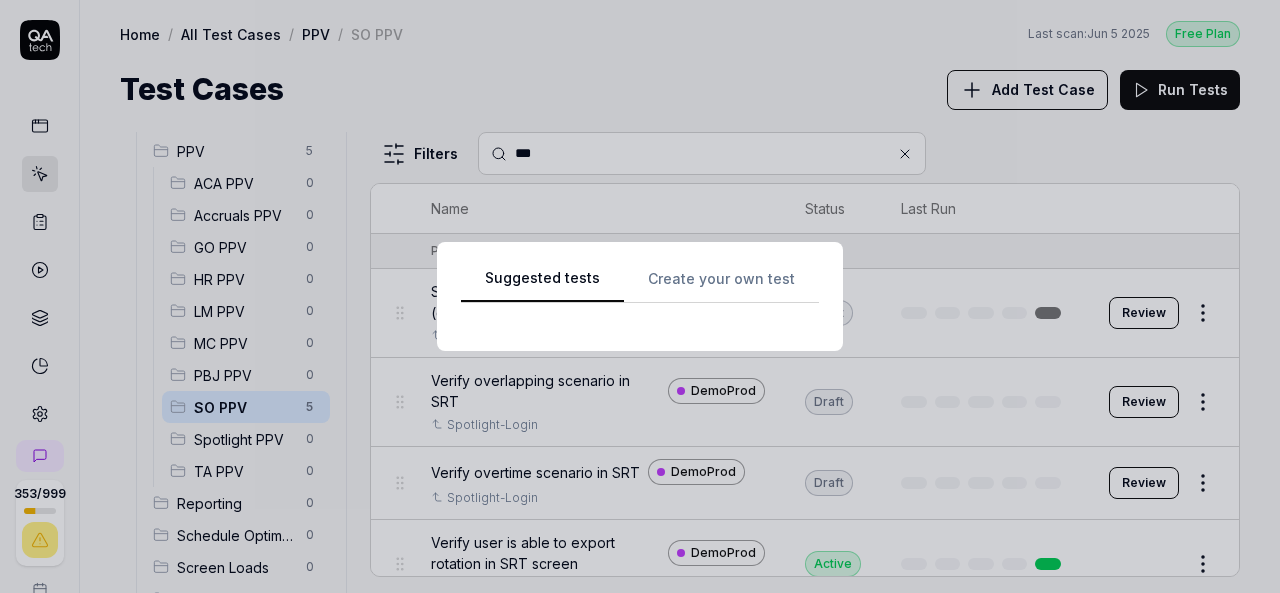 scroll, scrollTop: 0, scrollLeft: 0, axis: both 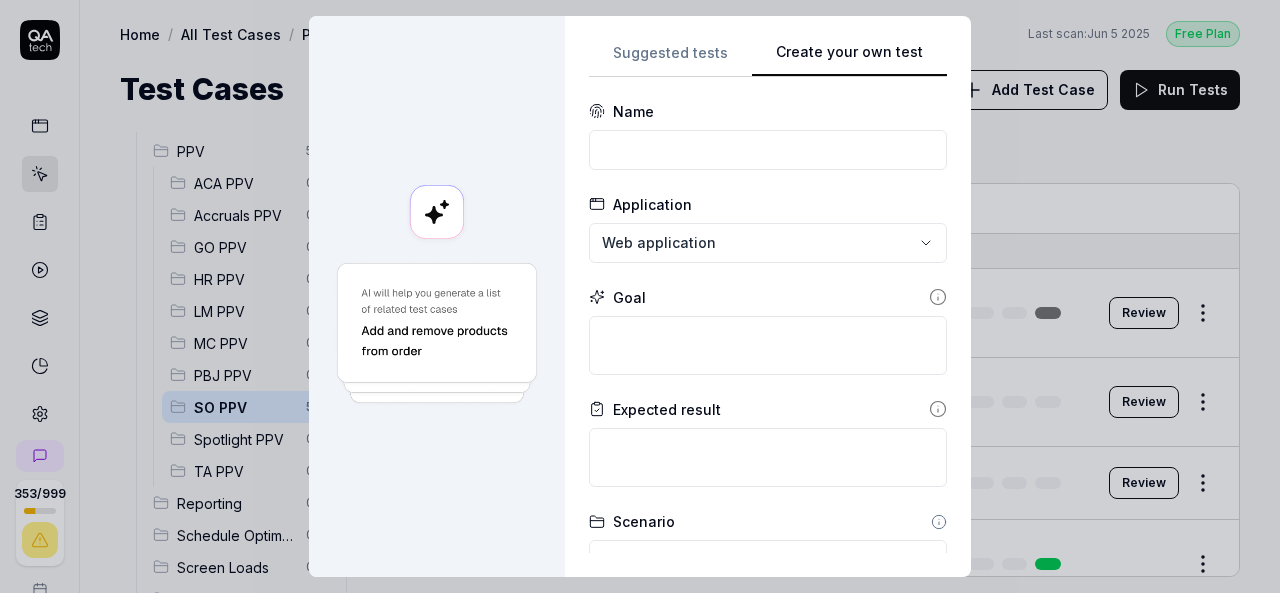click on "Suggested tests Create your own test Name Application Web application Goal Expected result Scenario Default scenario Dependency No test case Configs Add config Advanced Cancel Generate test" at bounding box center [768, 296] 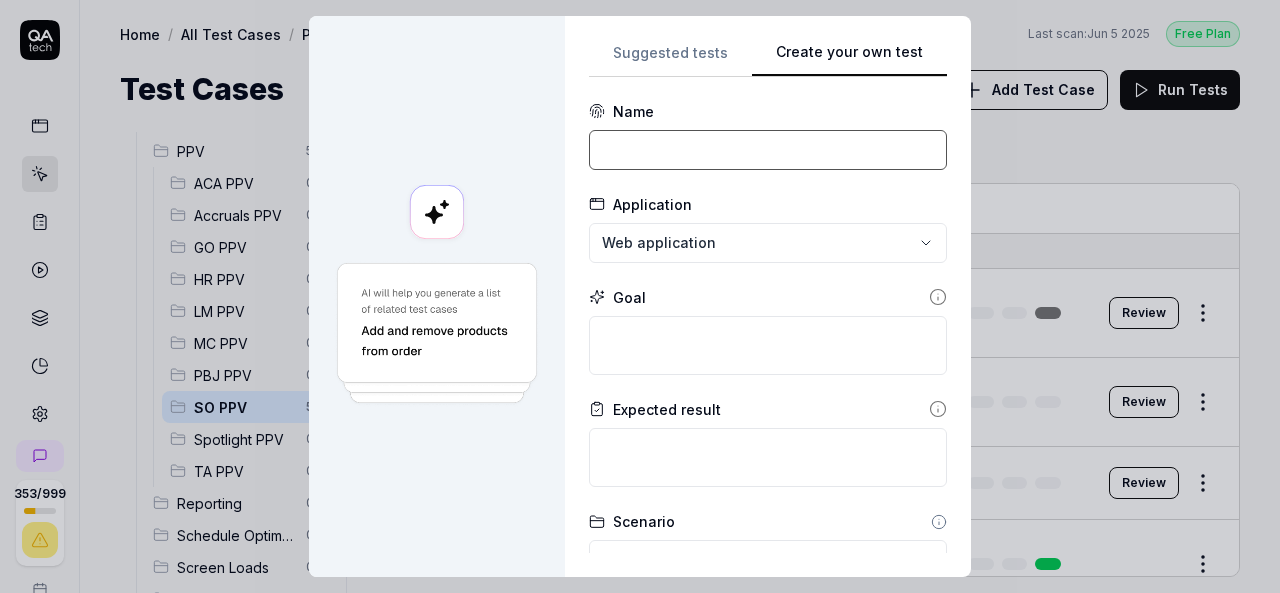 click at bounding box center [768, 150] 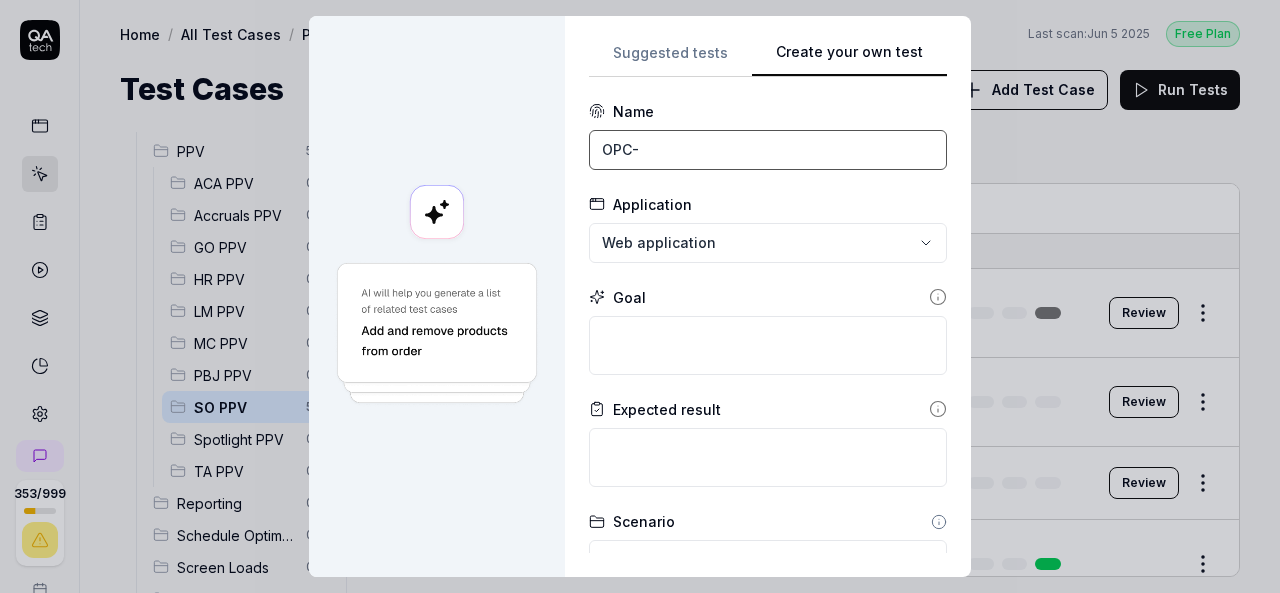paste on ".Verify Screen should not be viewable at  the department level." 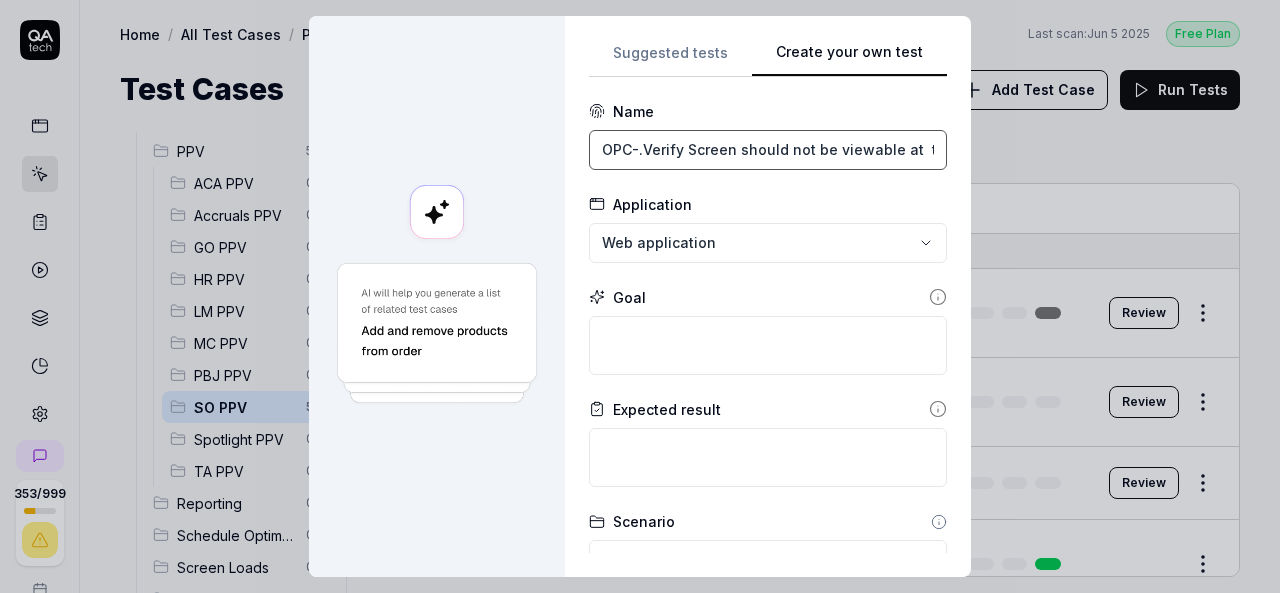 scroll, scrollTop: 0, scrollLeft: 136, axis: horizontal 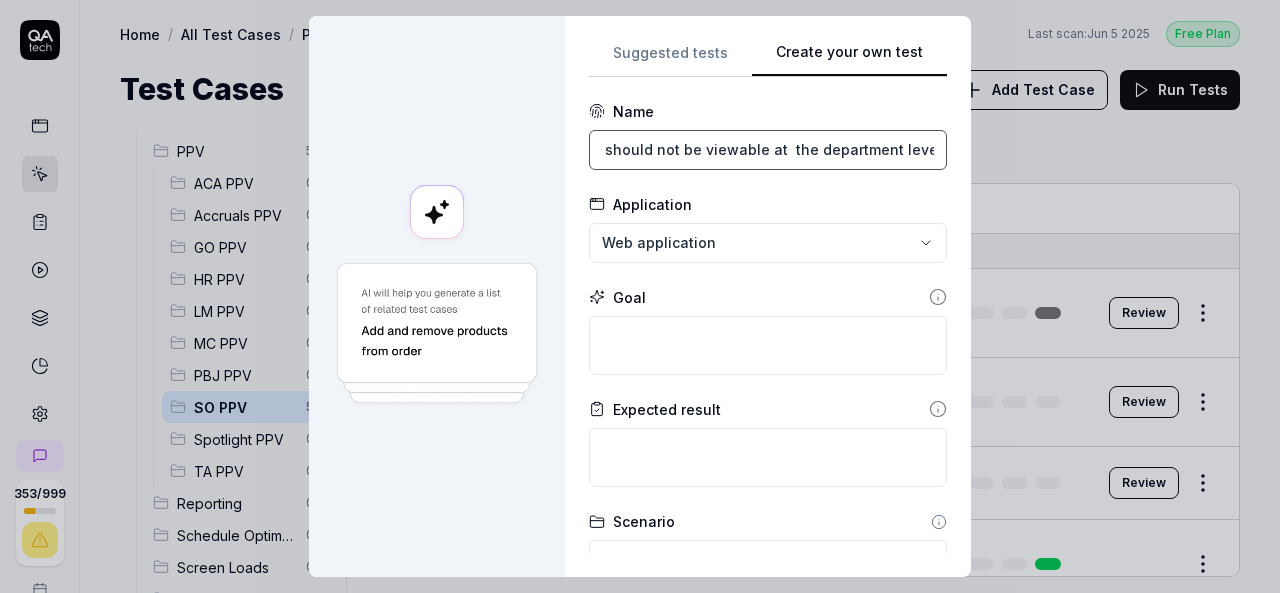 type on "OPC-.Verify Screen should not be viewable at  the department level." 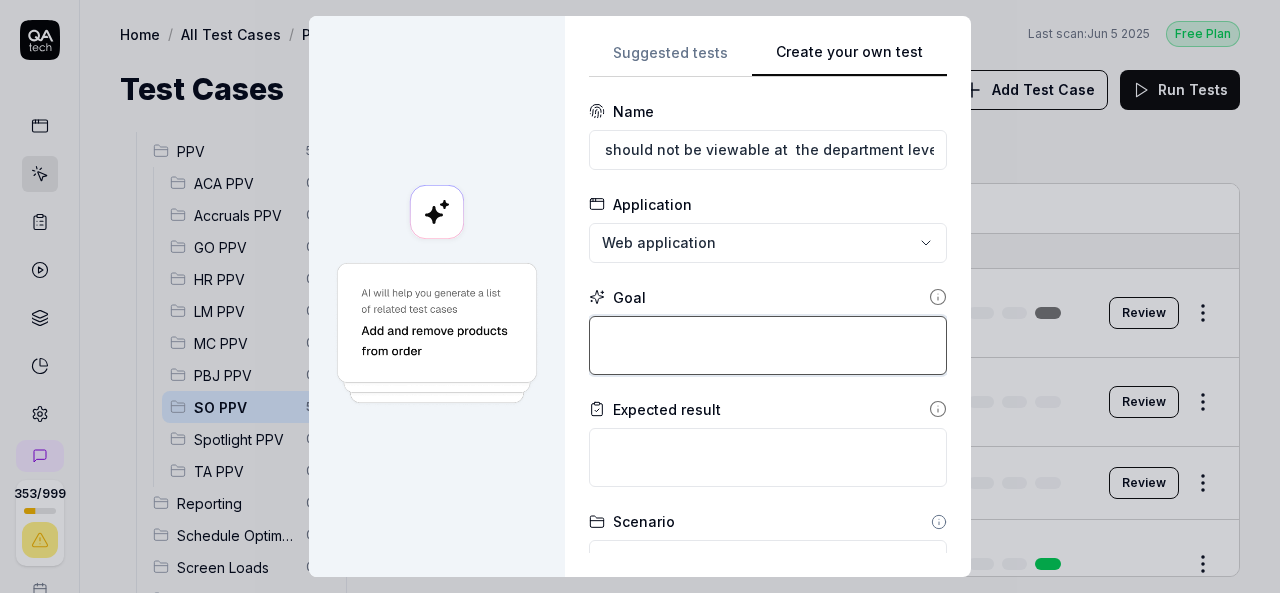 scroll, scrollTop: 0, scrollLeft: 0, axis: both 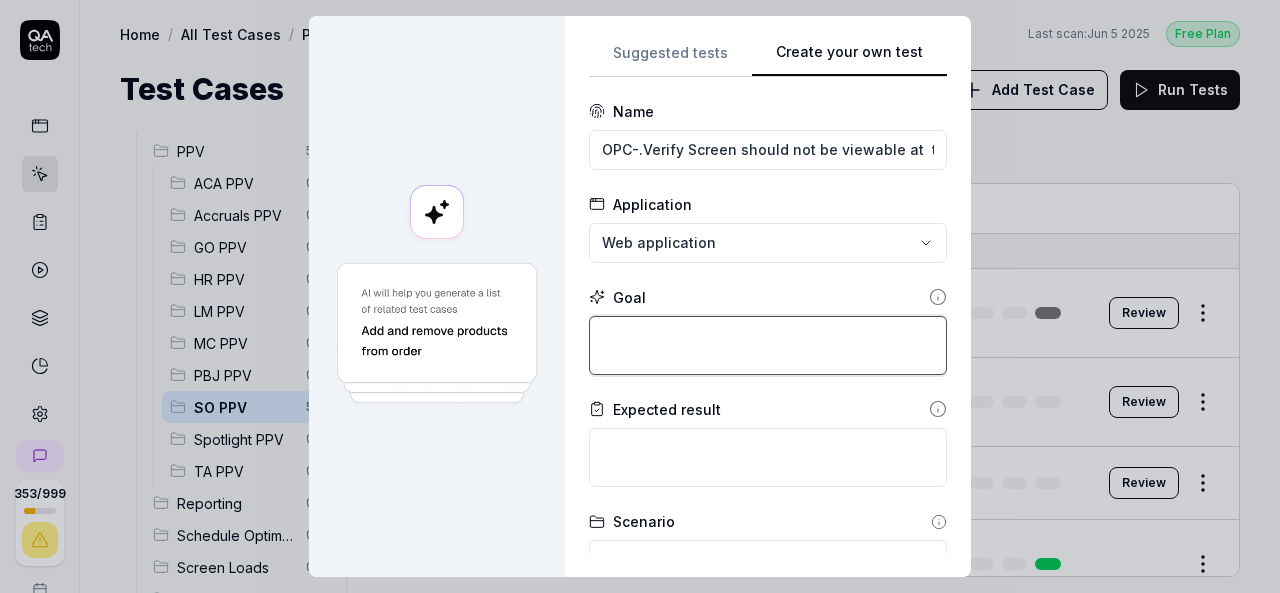 click at bounding box center (768, 345) 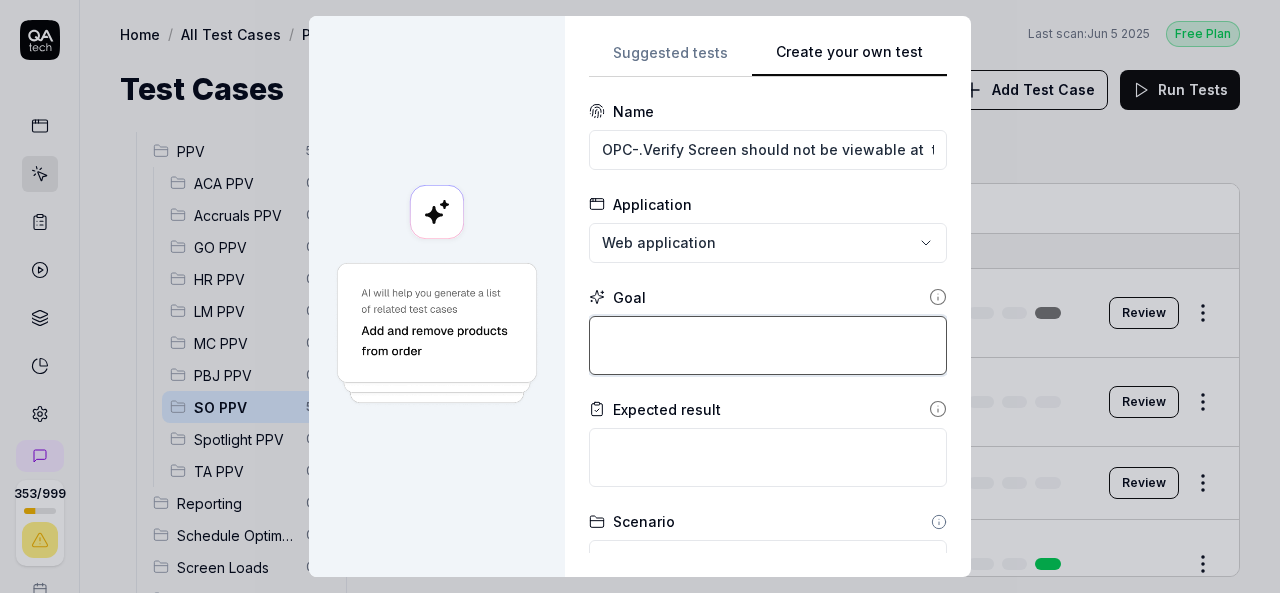 paste on ".Verify Screen should not be viewable at  the department level." 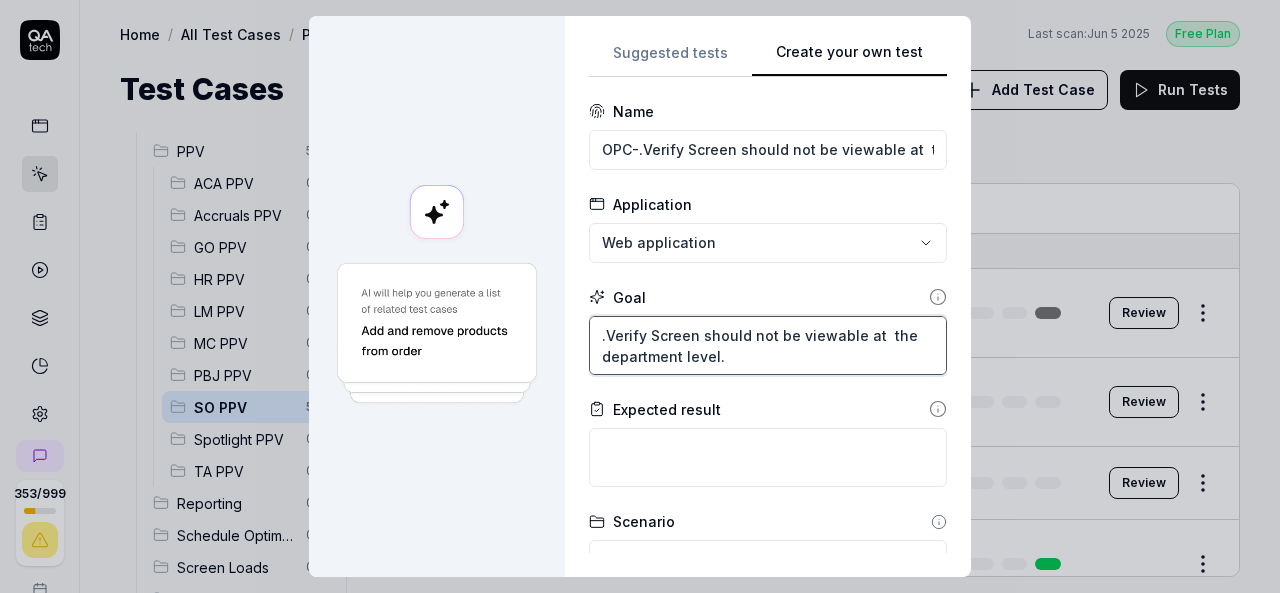 type on ".Verify Screen should not be viewable at  the department level." 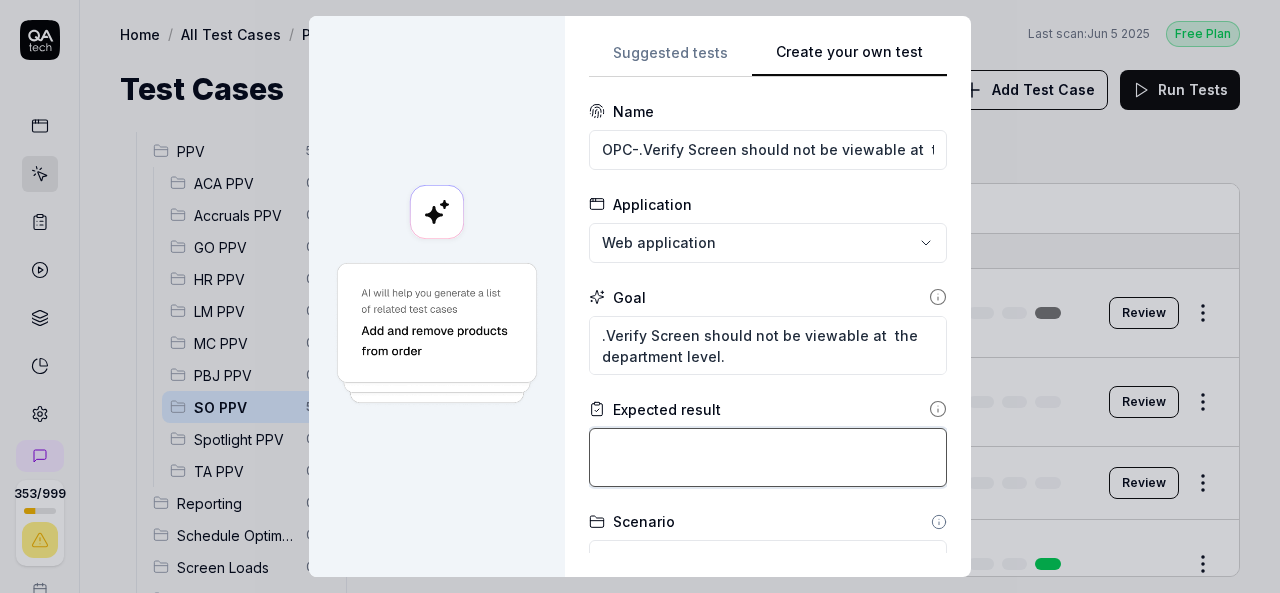 click at bounding box center [768, 457] 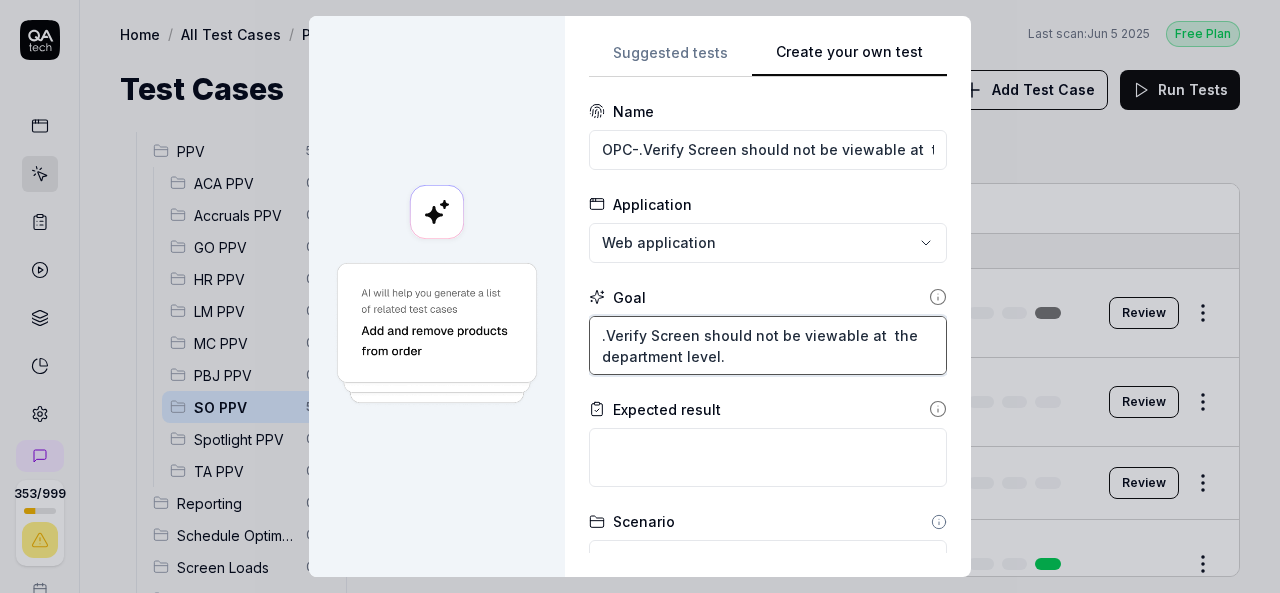 click on ".Verify Screen should not be viewable at  the department level." at bounding box center [768, 345] 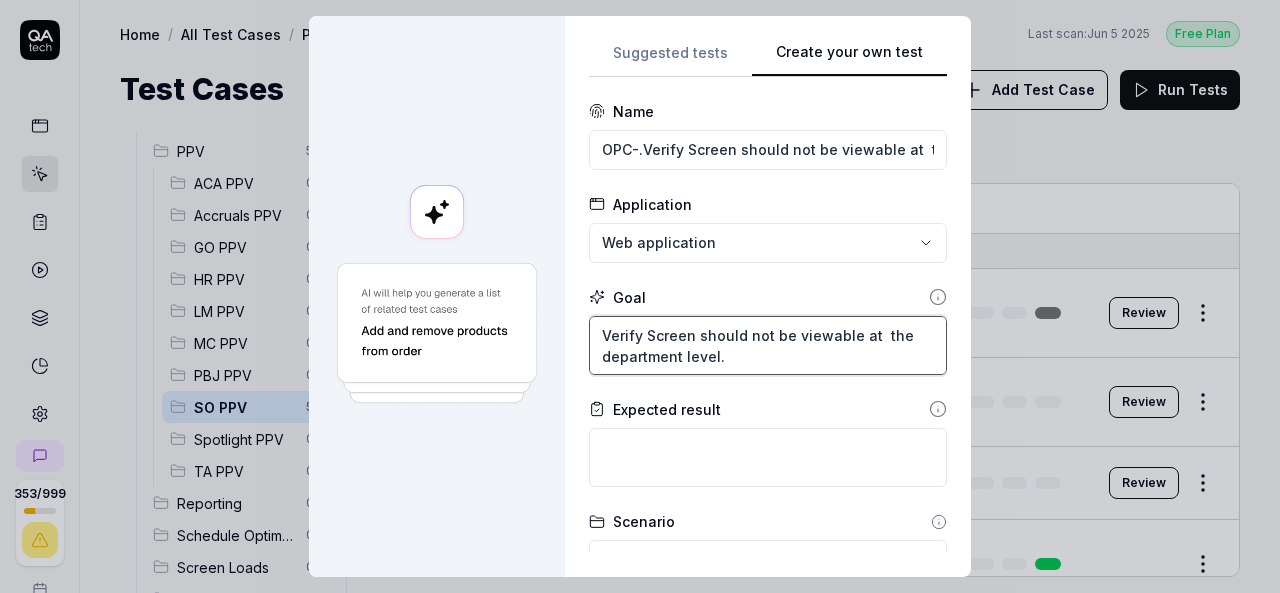 type on "Verify Screen should not be viewable at  the department level." 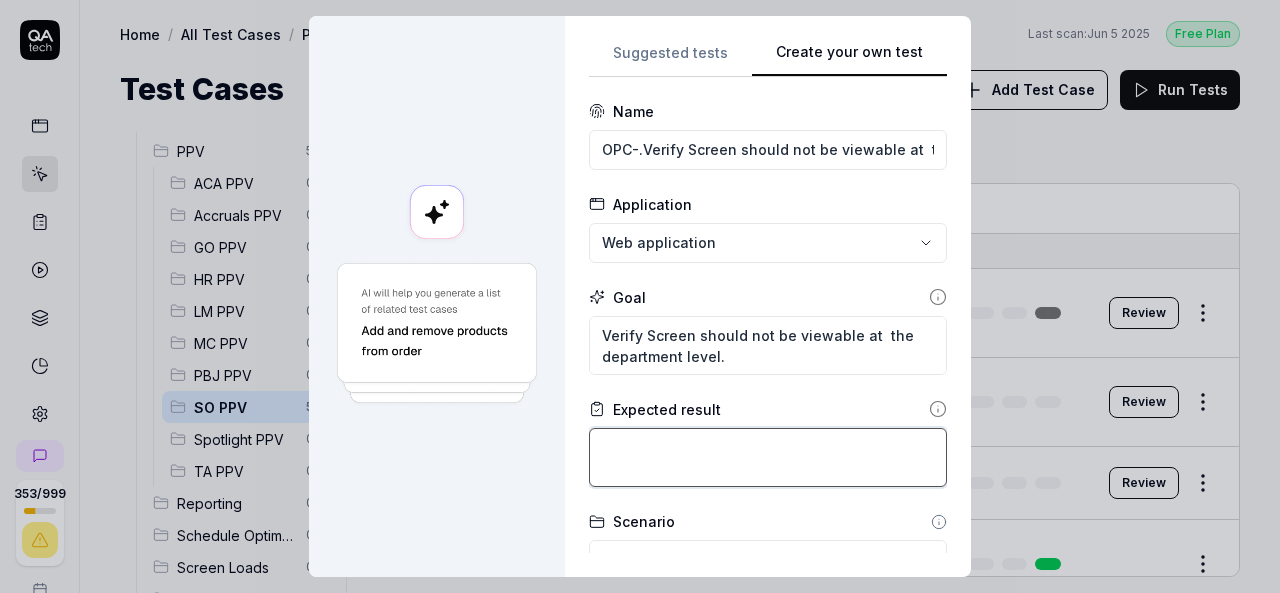 click at bounding box center (768, 457) 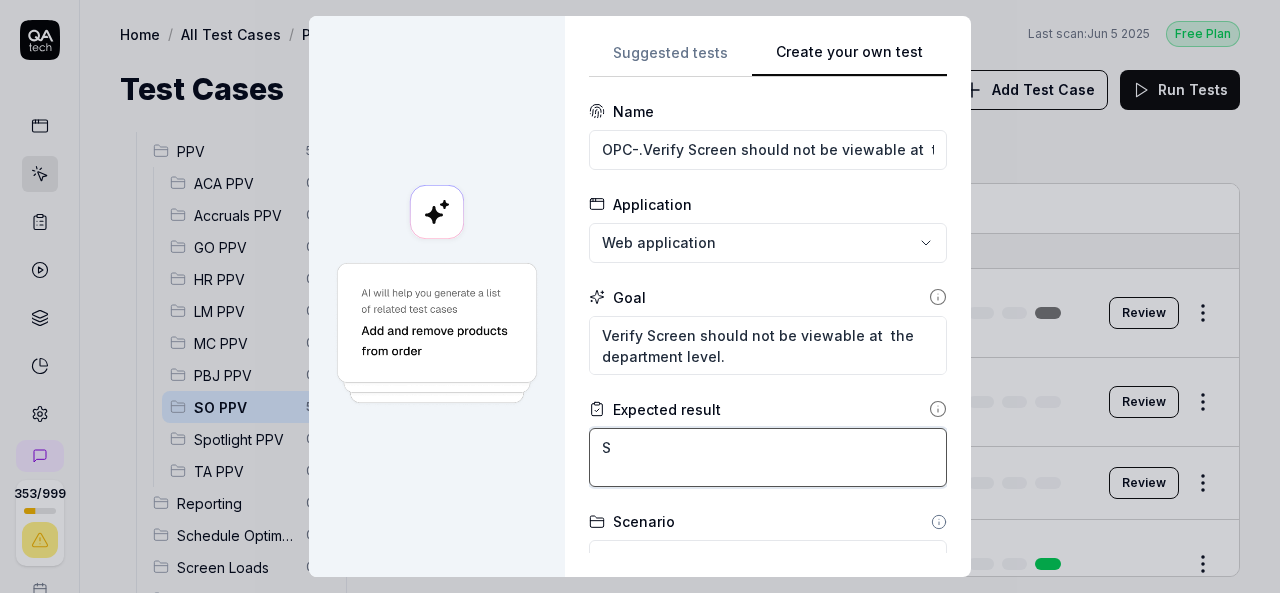 type on "*" 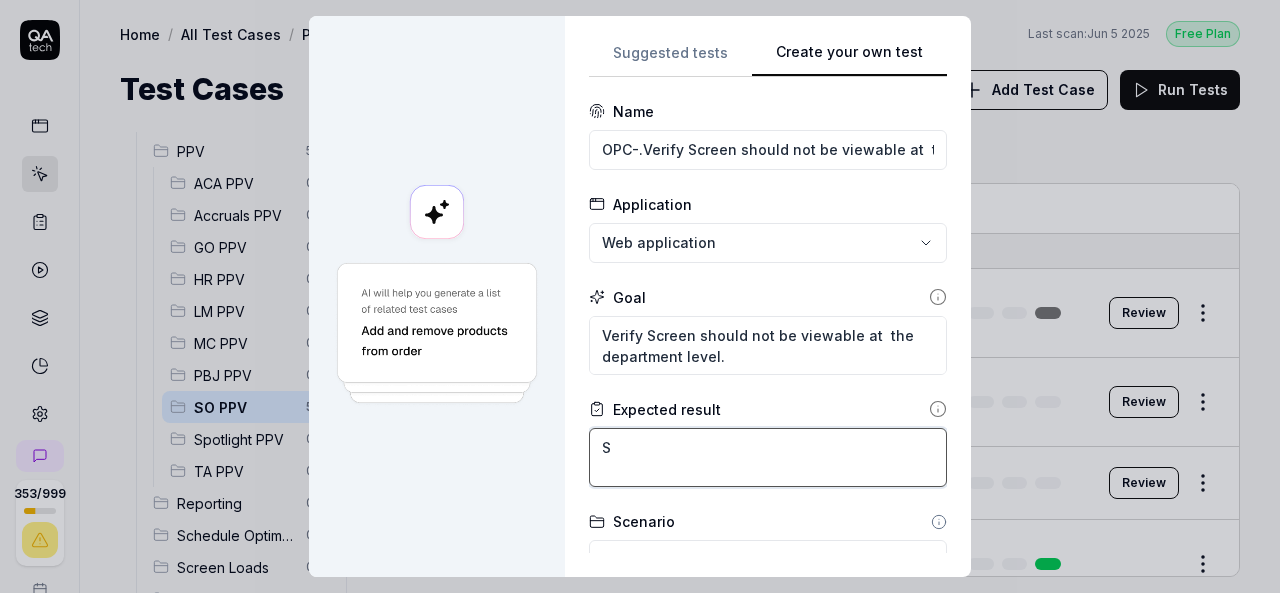 type on "Sy" 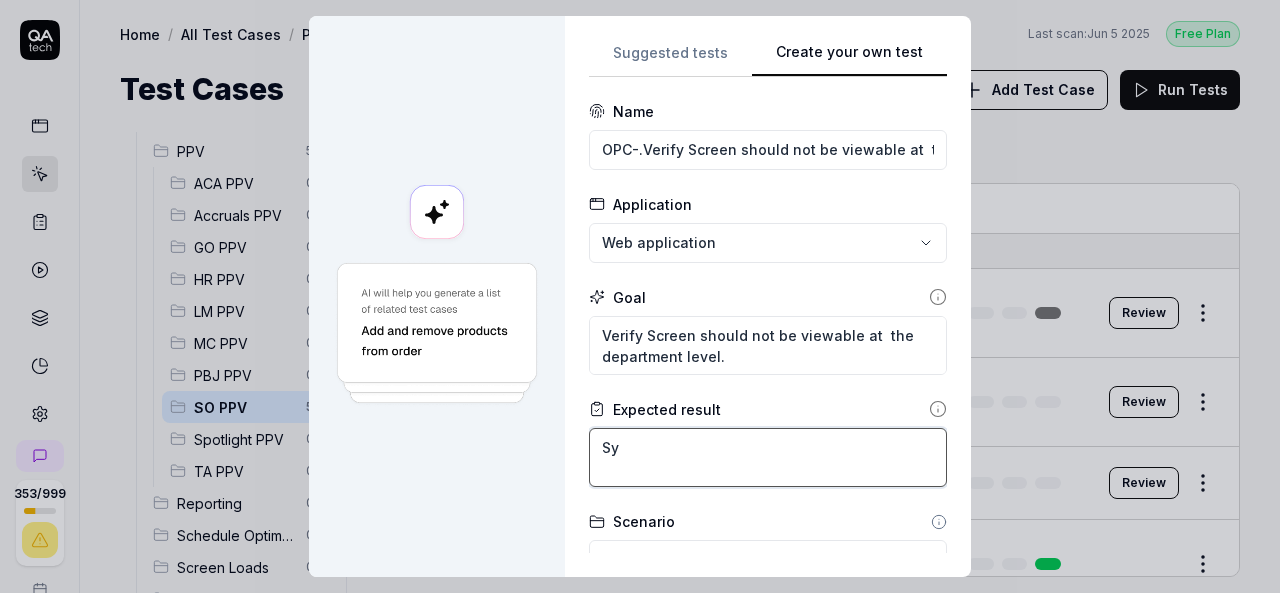 type on "*" 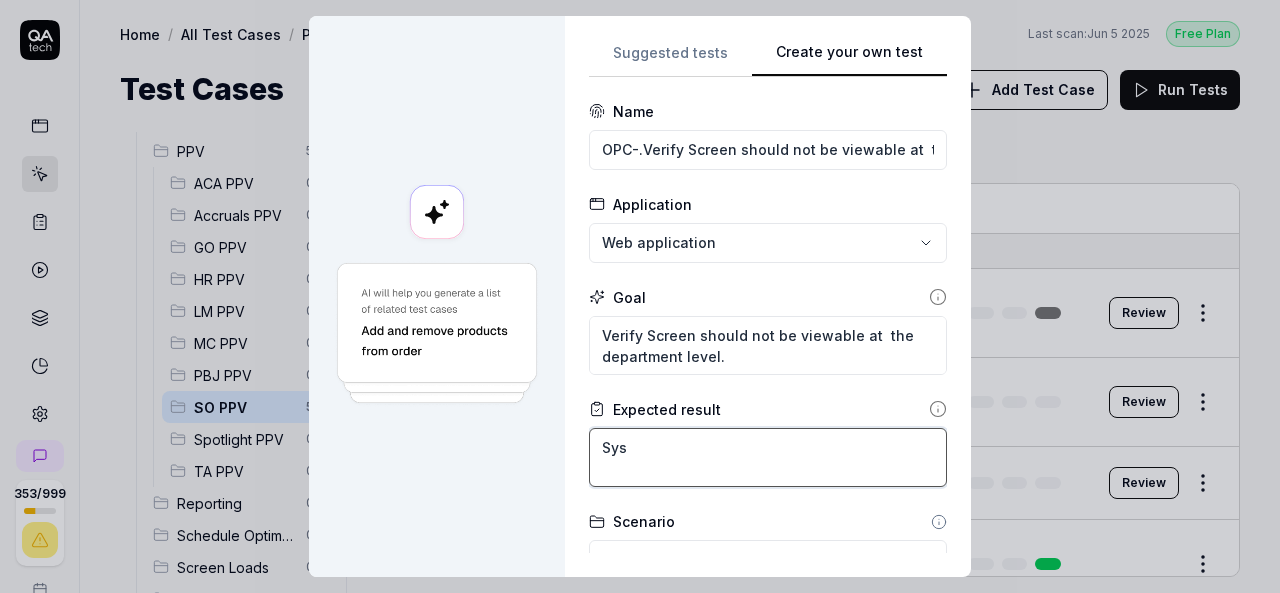 type on "*" 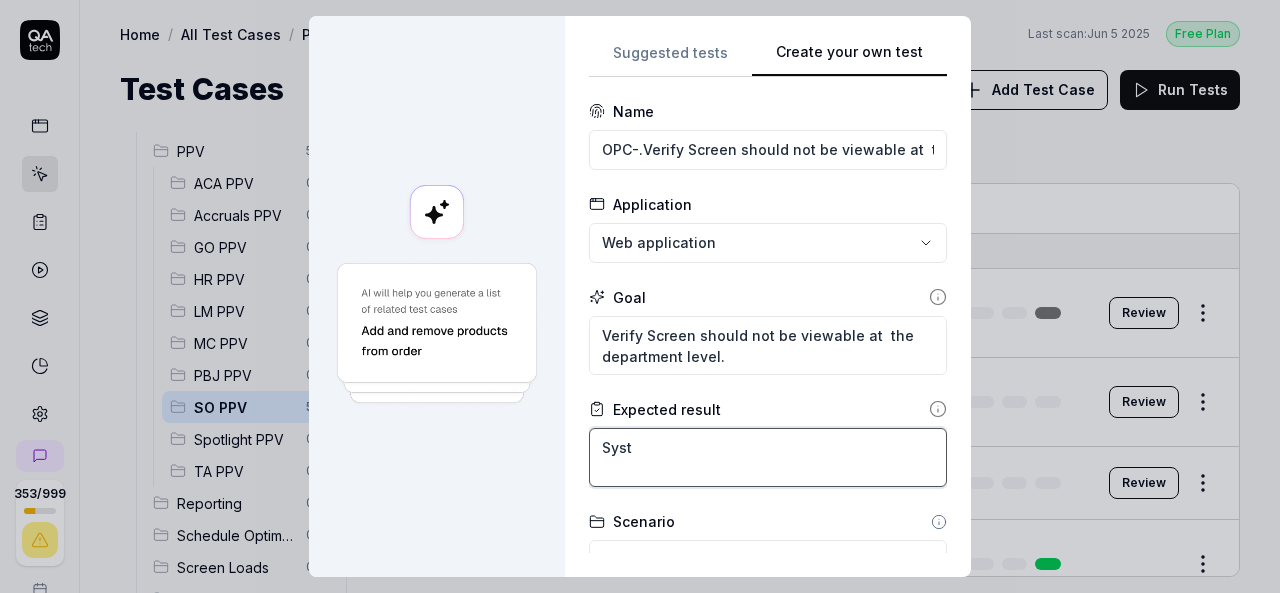 type on "*" 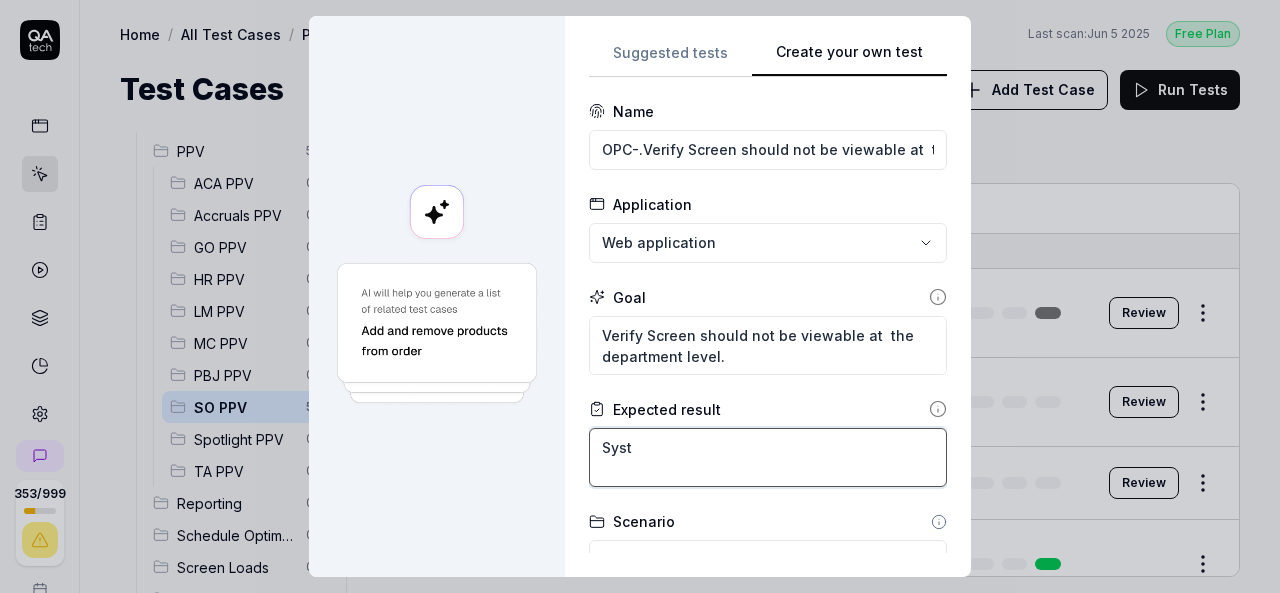 type on "Syste" 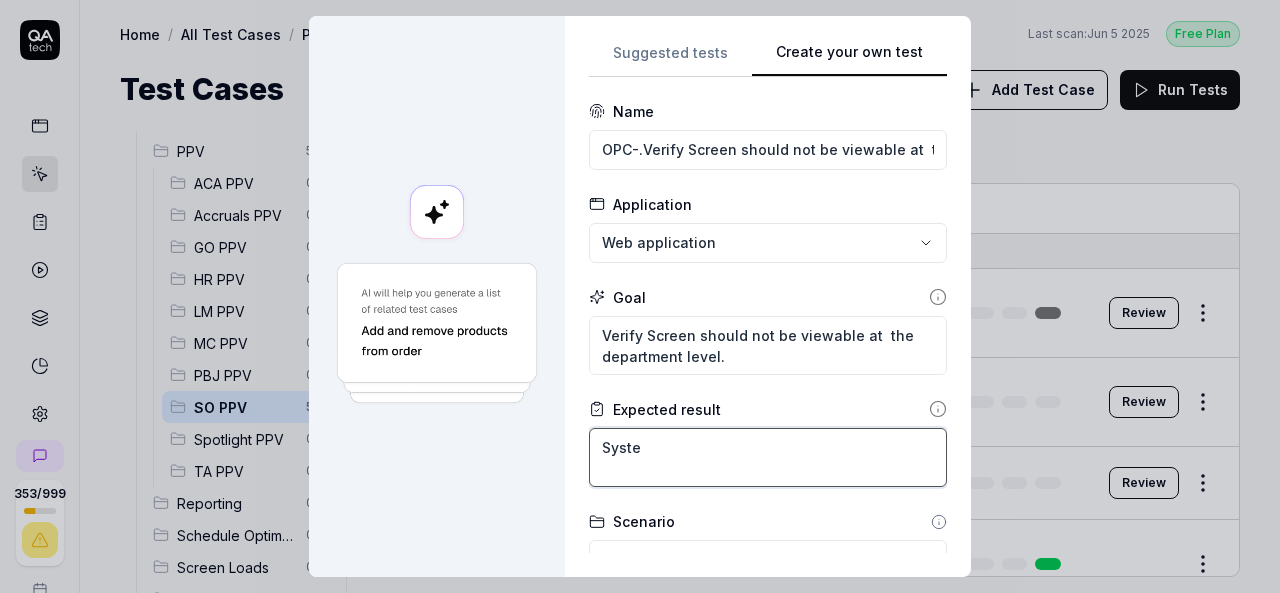type on "*" 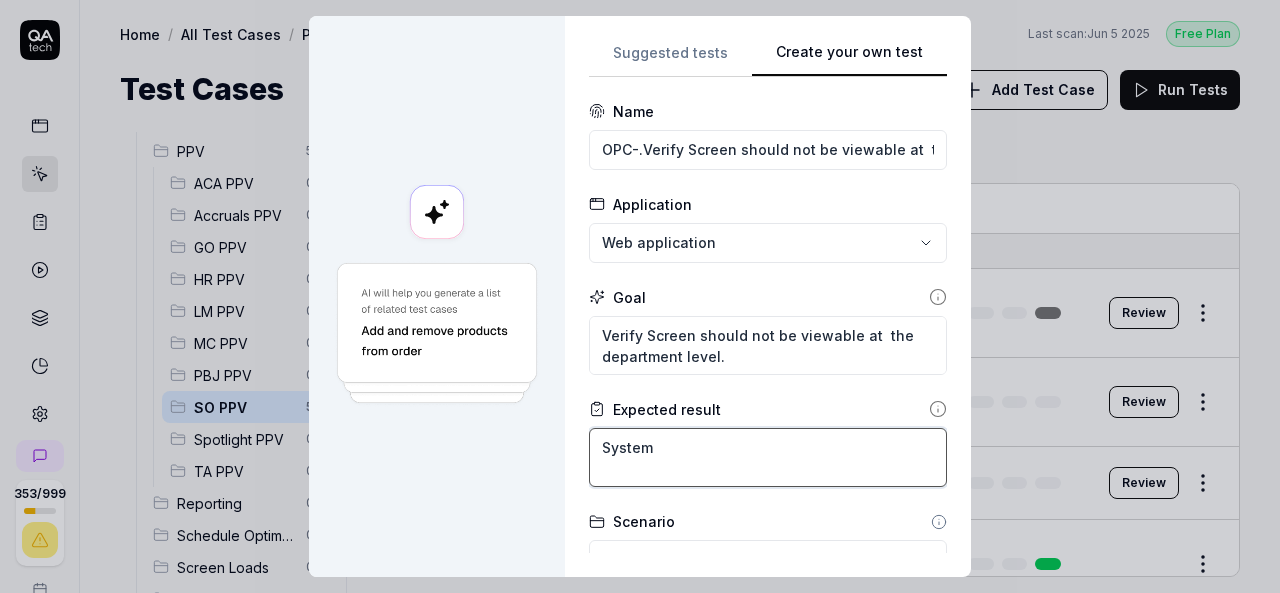 type on "*" 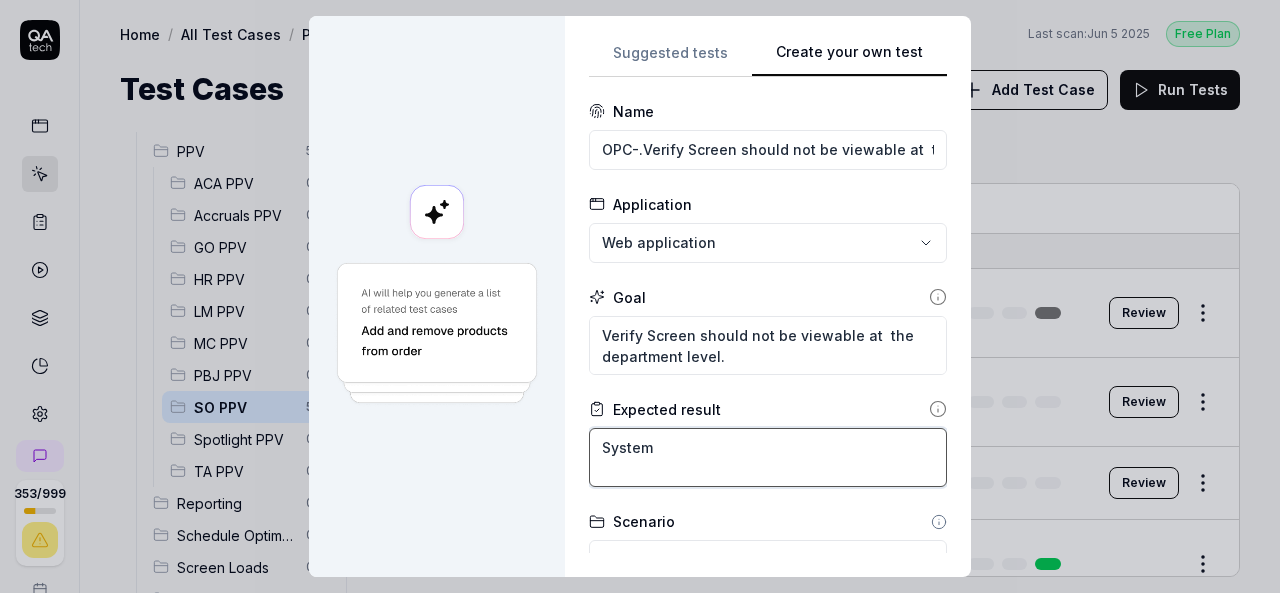 type on "*" 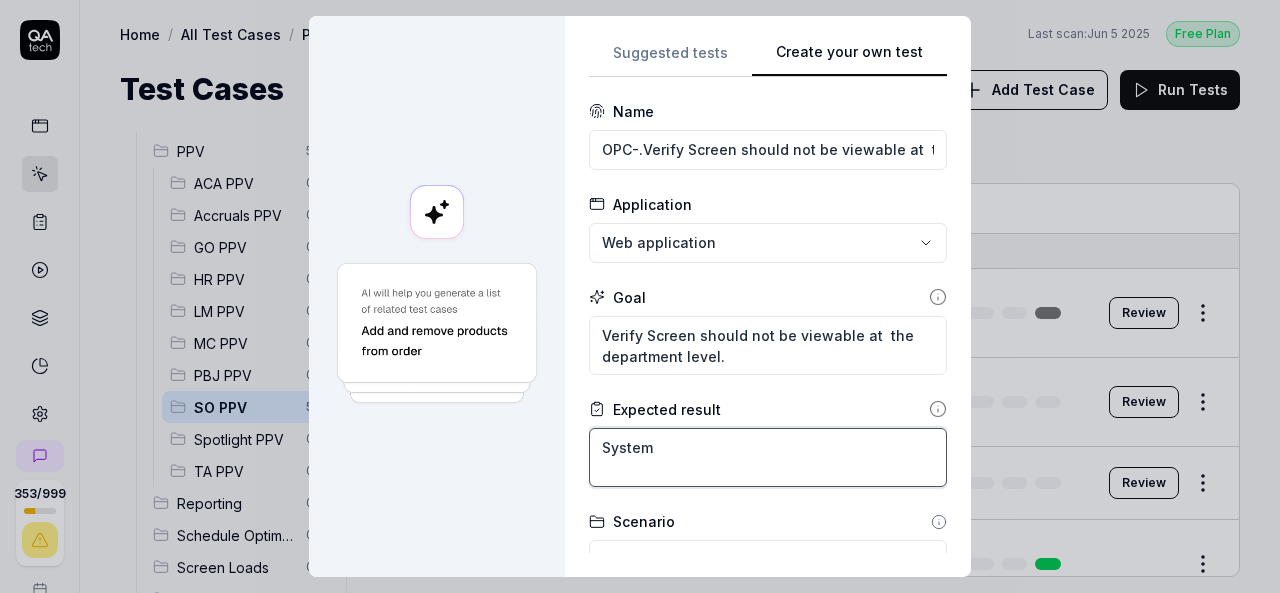 type on "System s" 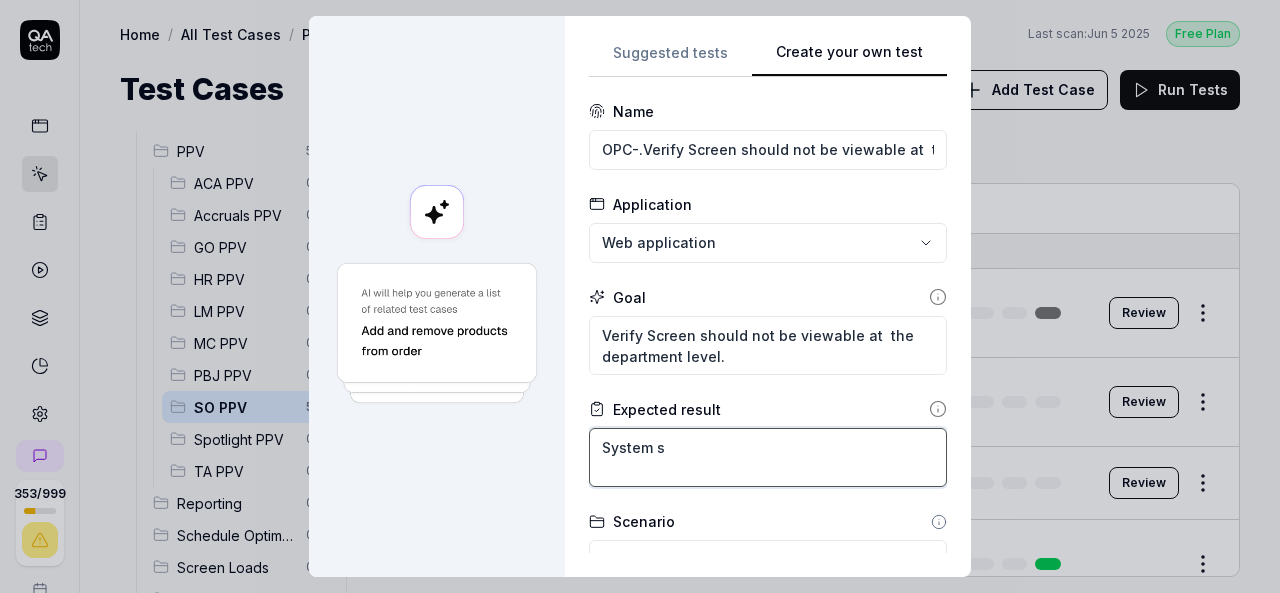 type on "*" 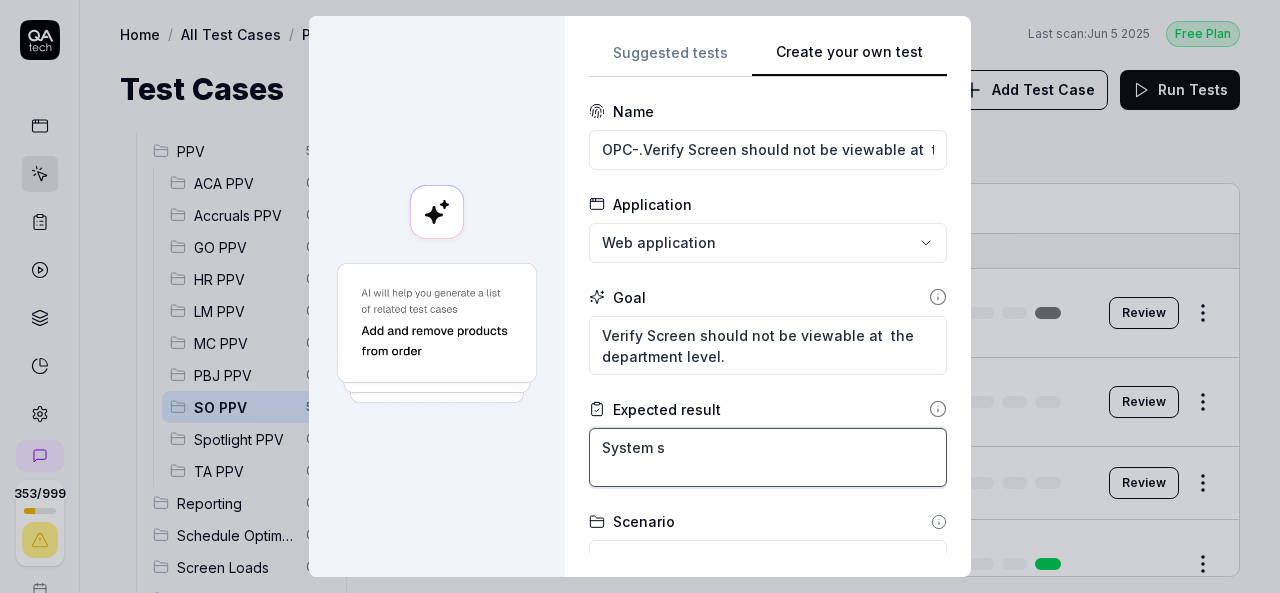 type on "System sh" 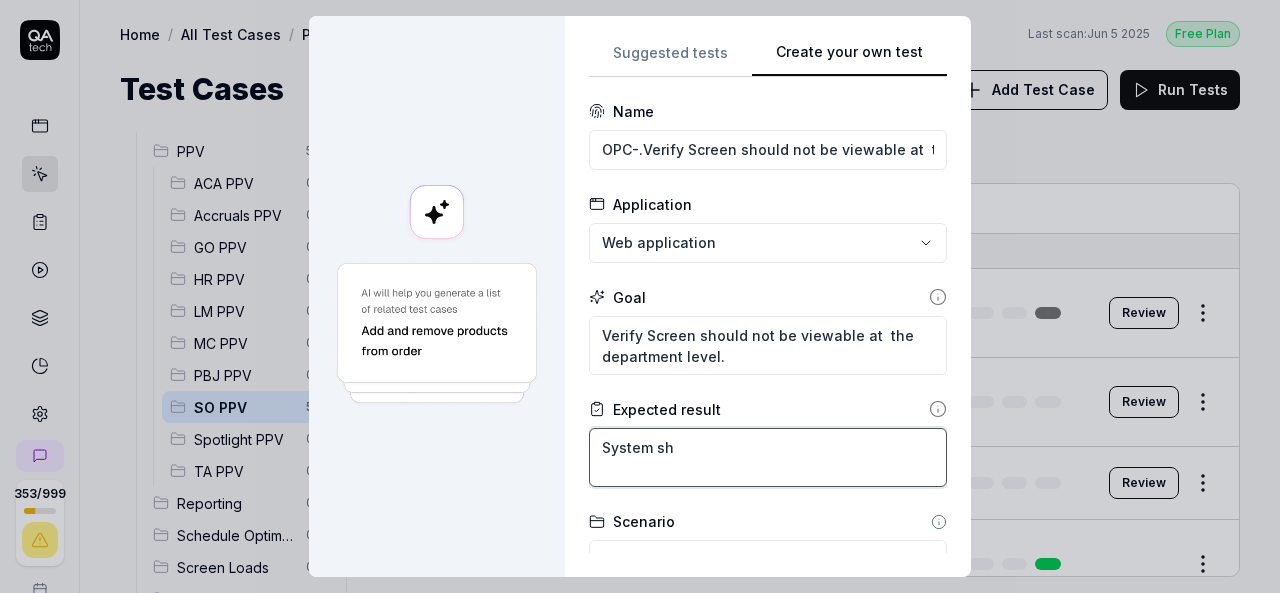 type on "*" 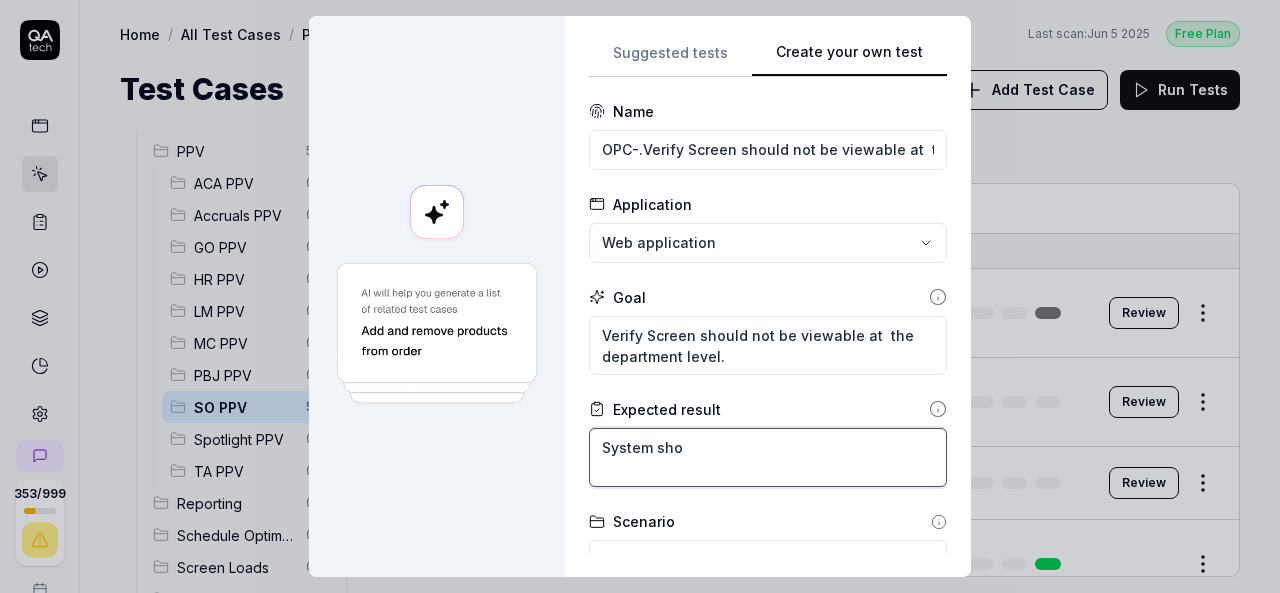 type on "*" 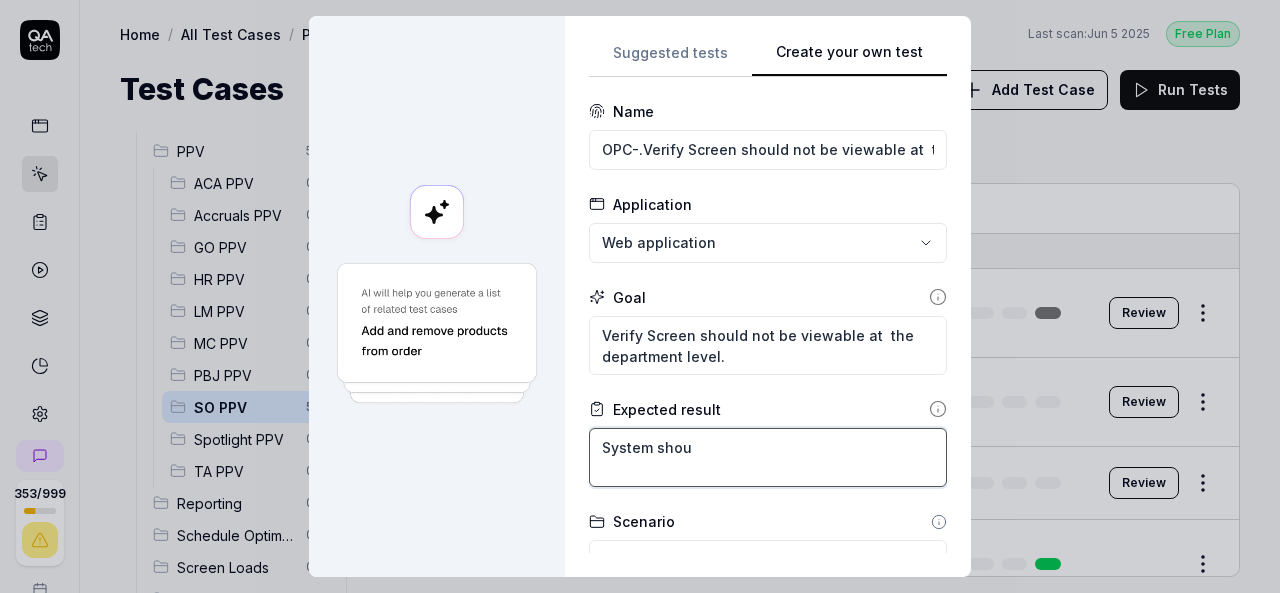 type on "*" 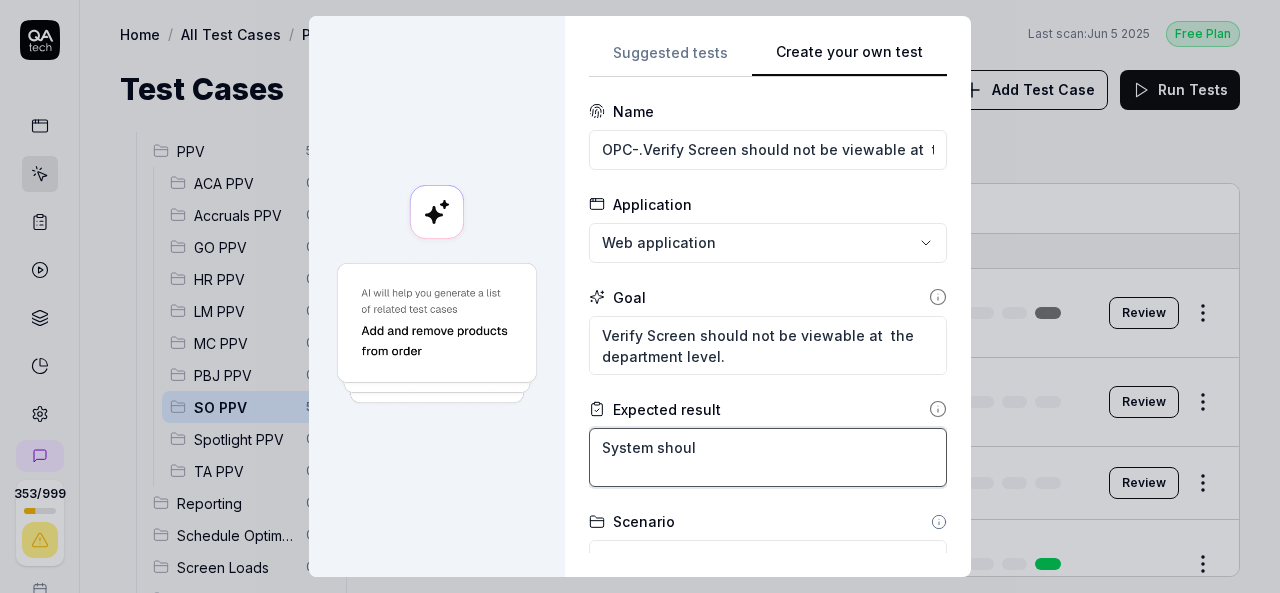 type on "*" 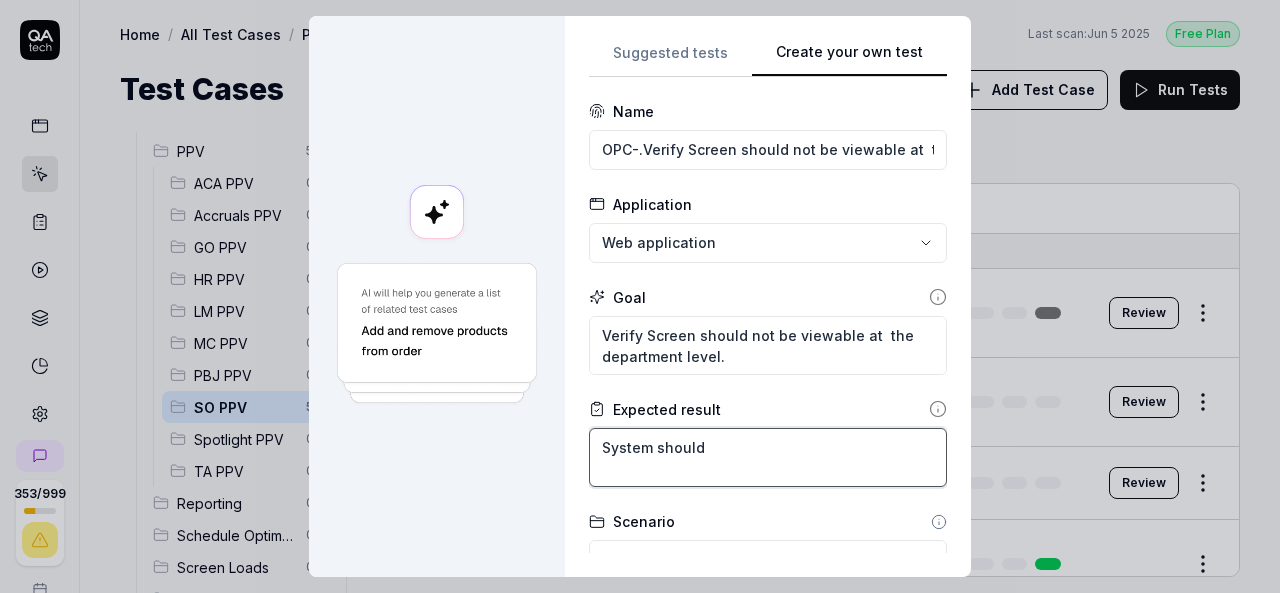 type on "*" 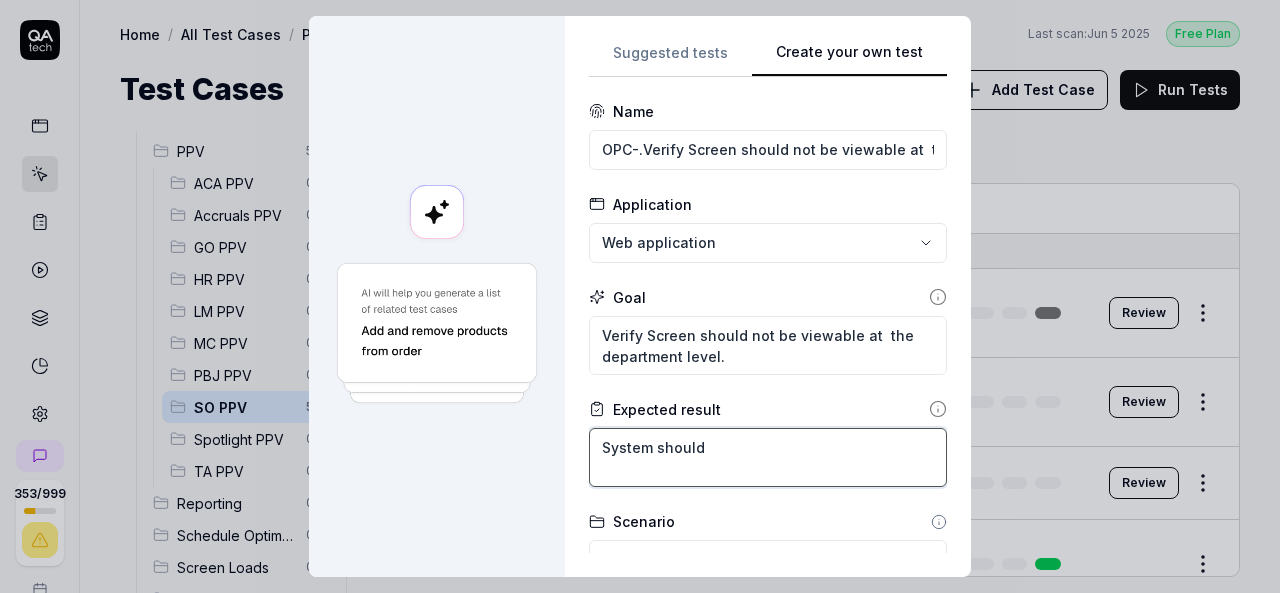 type on "System should" 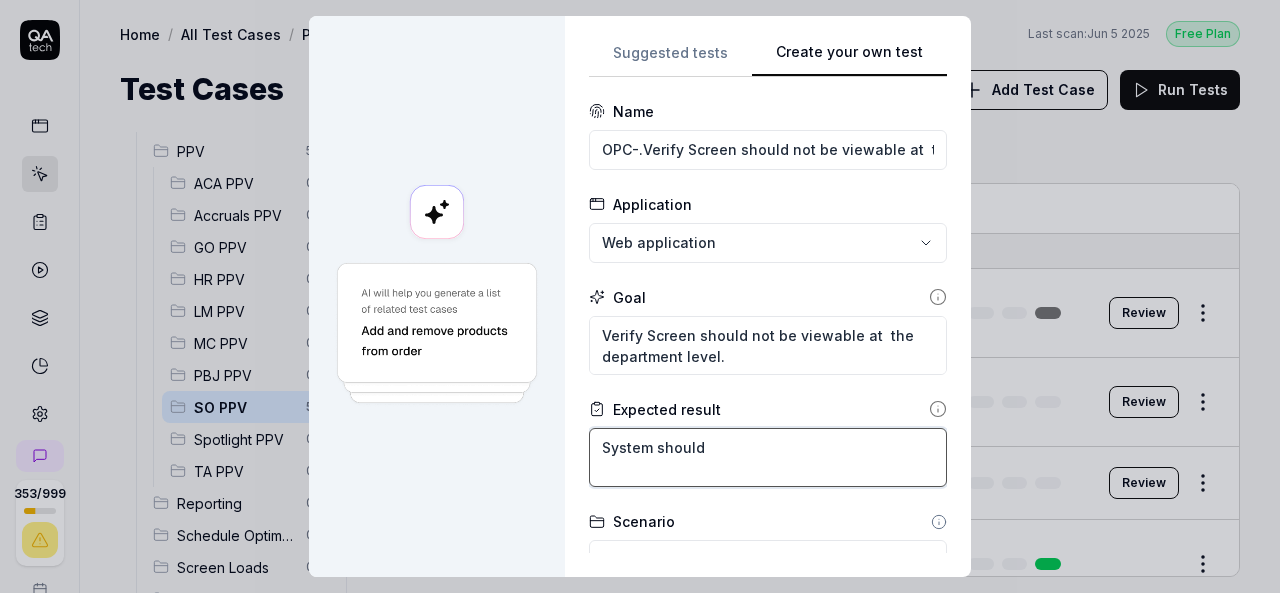 click on "System should" at bounding box center [768, 457] 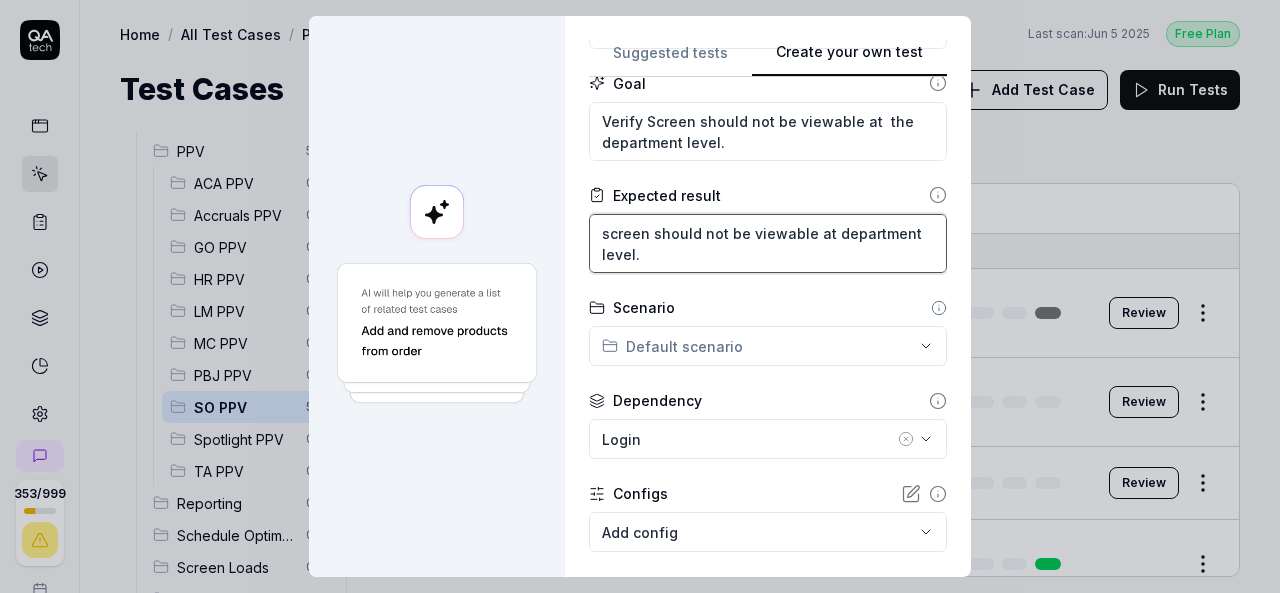scroll, scrollTop: 218, scrollLeft: 0, axis: vertical 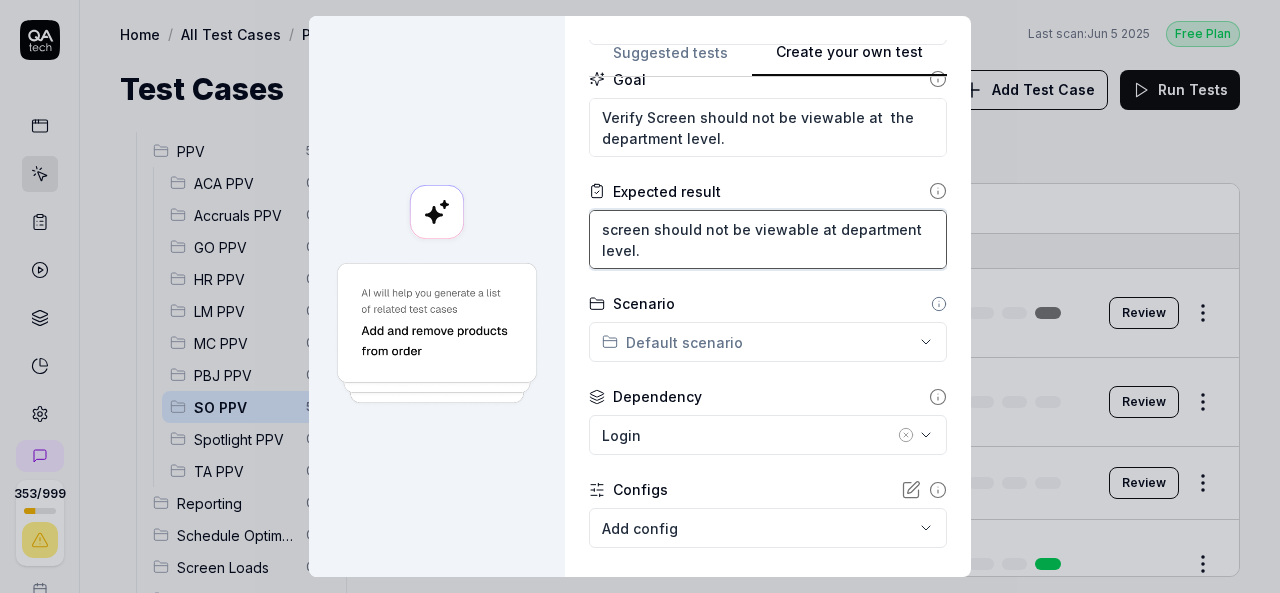 type on "screen should not be viewable at department level." 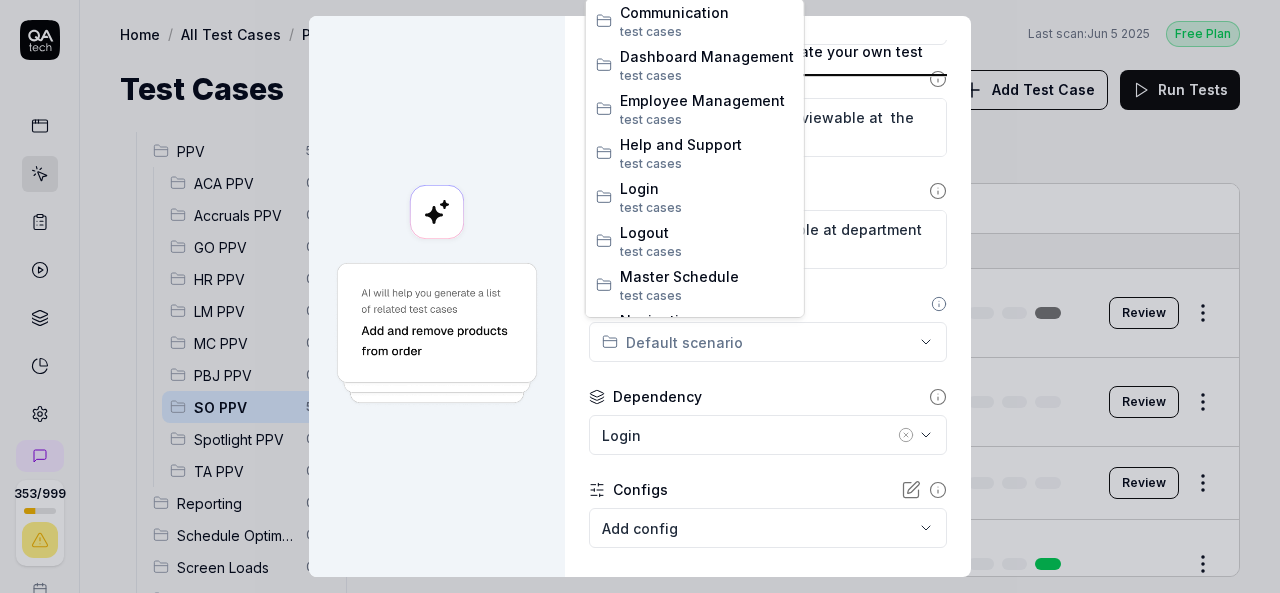 click on "**********" at bounding box center (640, 296) 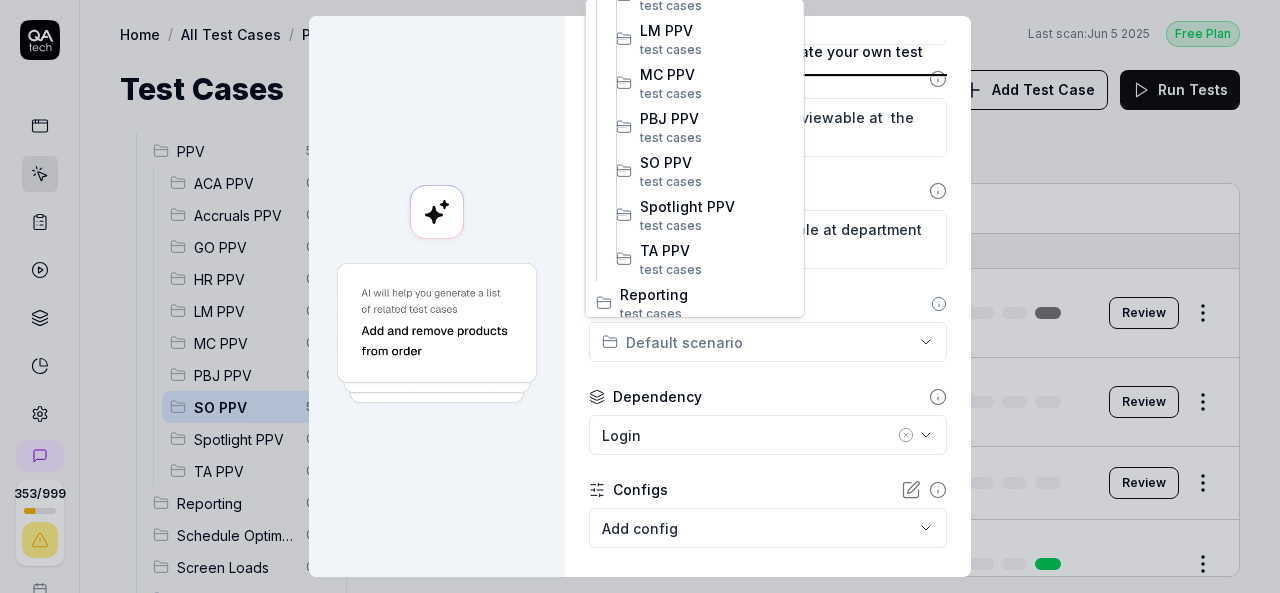 scroll, scrollTop: 599, scrollLeft: 0, axis: vertical 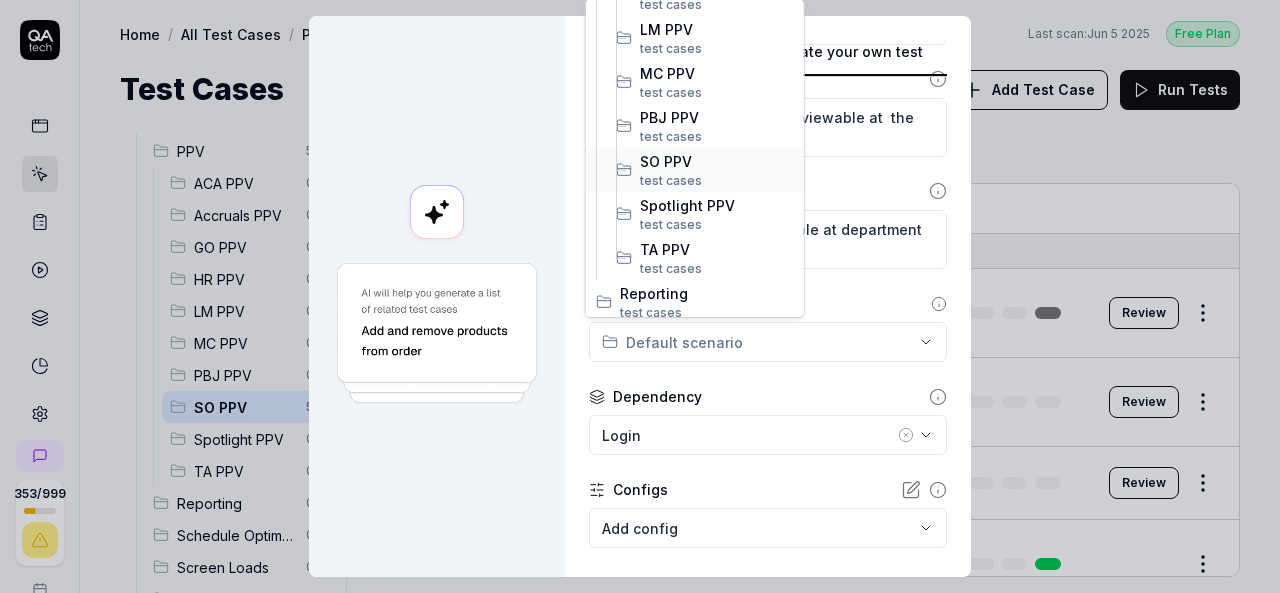 click on "SO PPV" at bounding box center (717, 161) 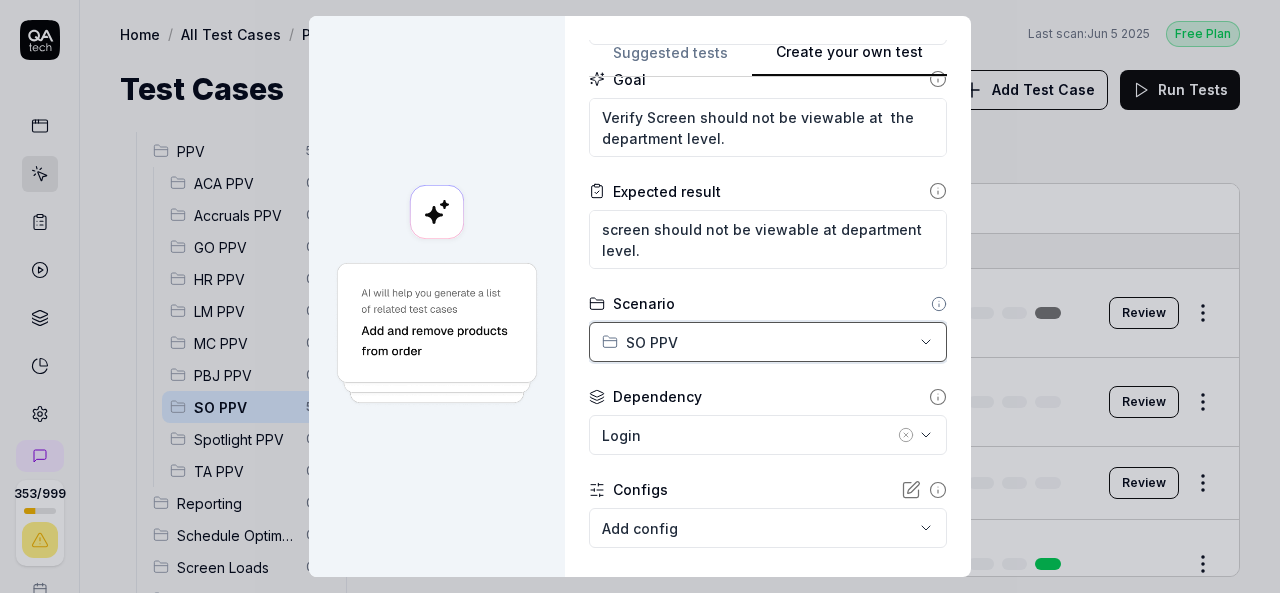scroll, scrollTop: 324, scrollLeft: 0, axis: vertical 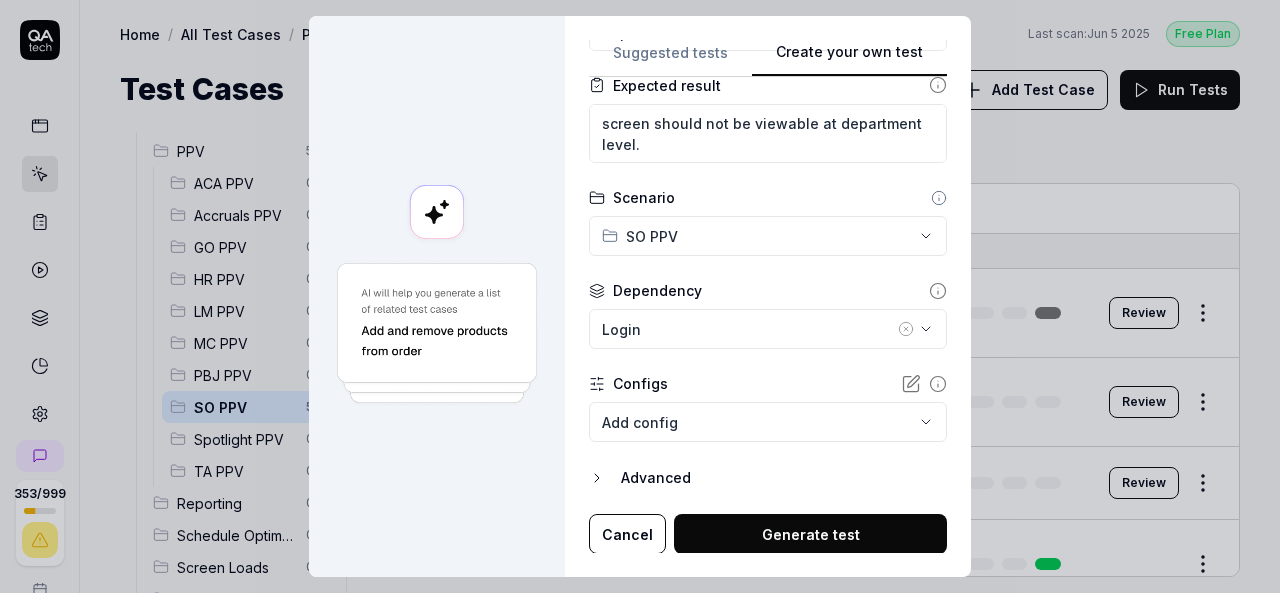 click on "Generate test" at bounding box center [810, 534] 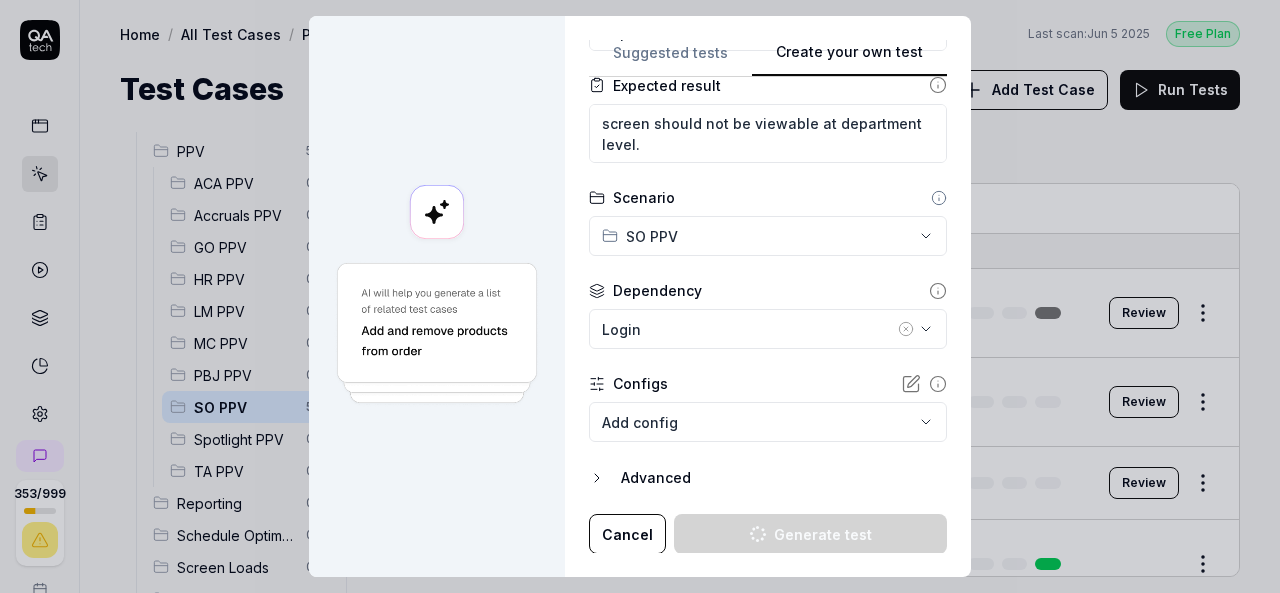 type on "*" 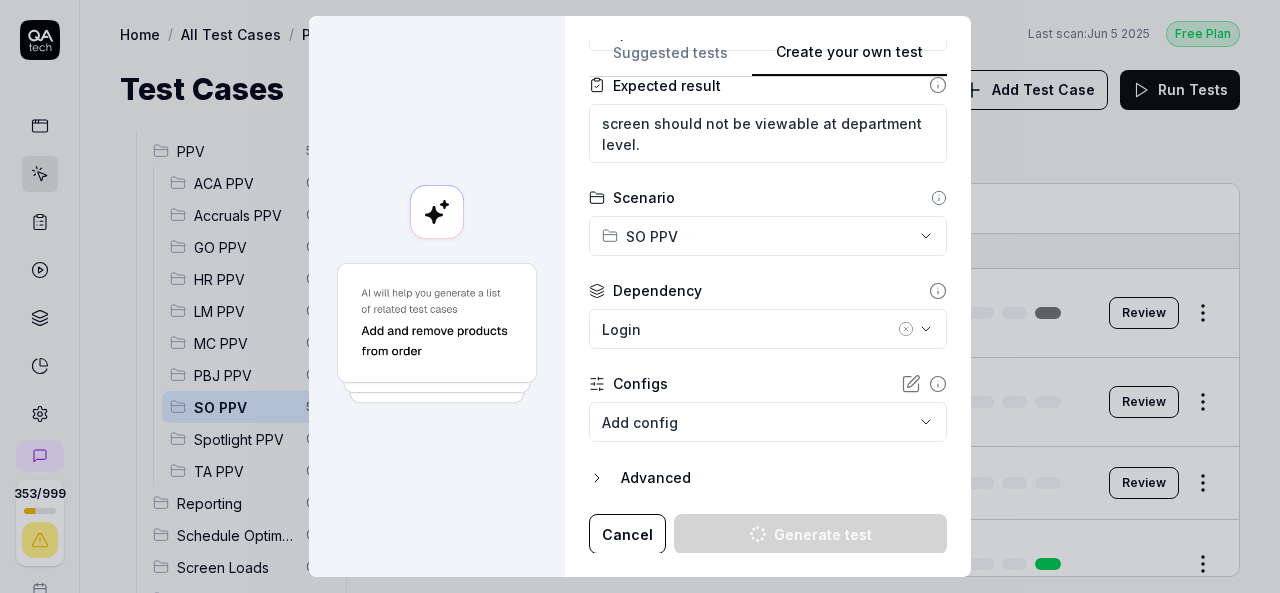 type 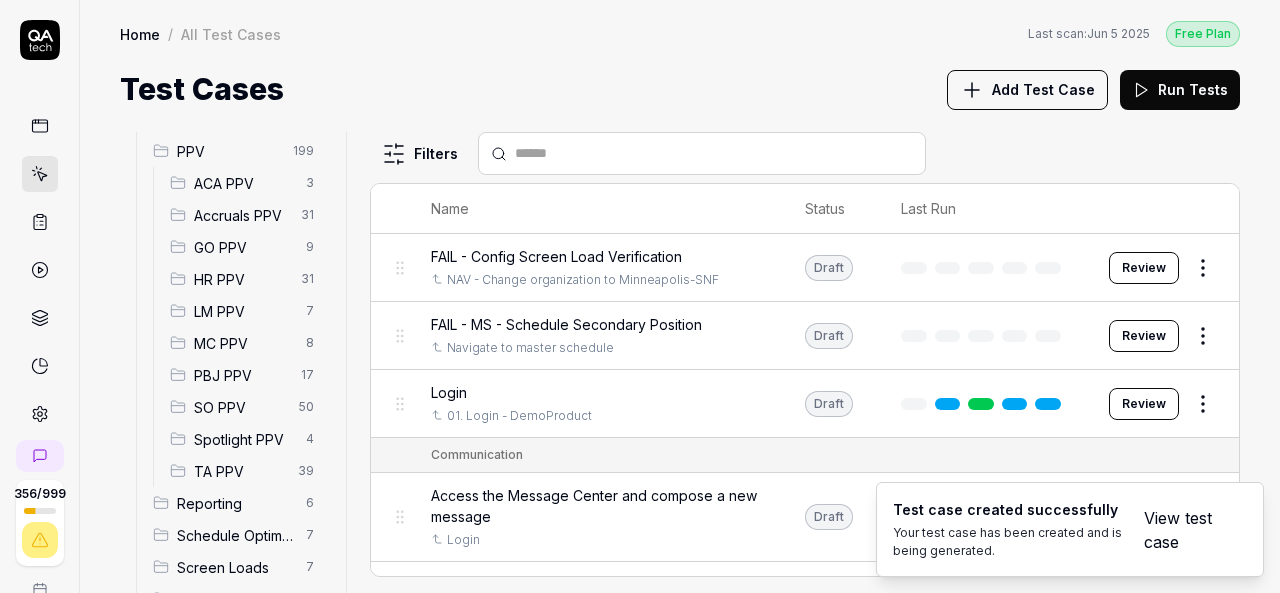 click on "Home / All Test Cases Free Plan Home / All Test Cases Last scan:  Jun 5 2025 Free Plan Test Cases Add Test Case Run Tests" at bounding box center [680, 56] 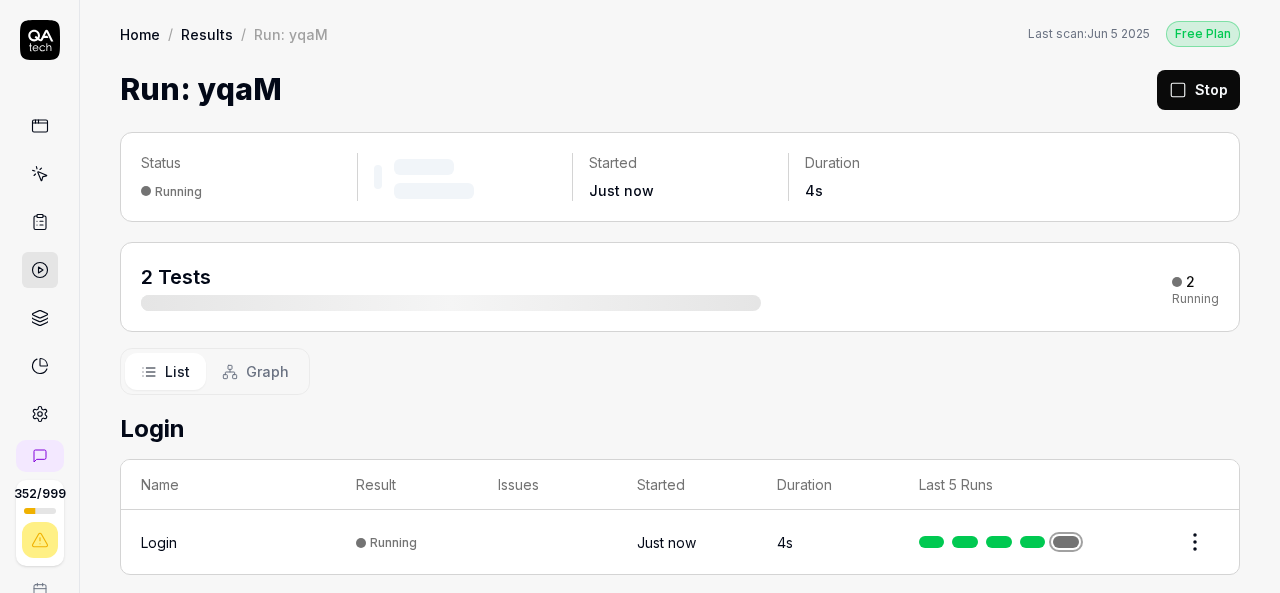 scroll, scrollTop: 0, scrollLeft: 0, axis: both 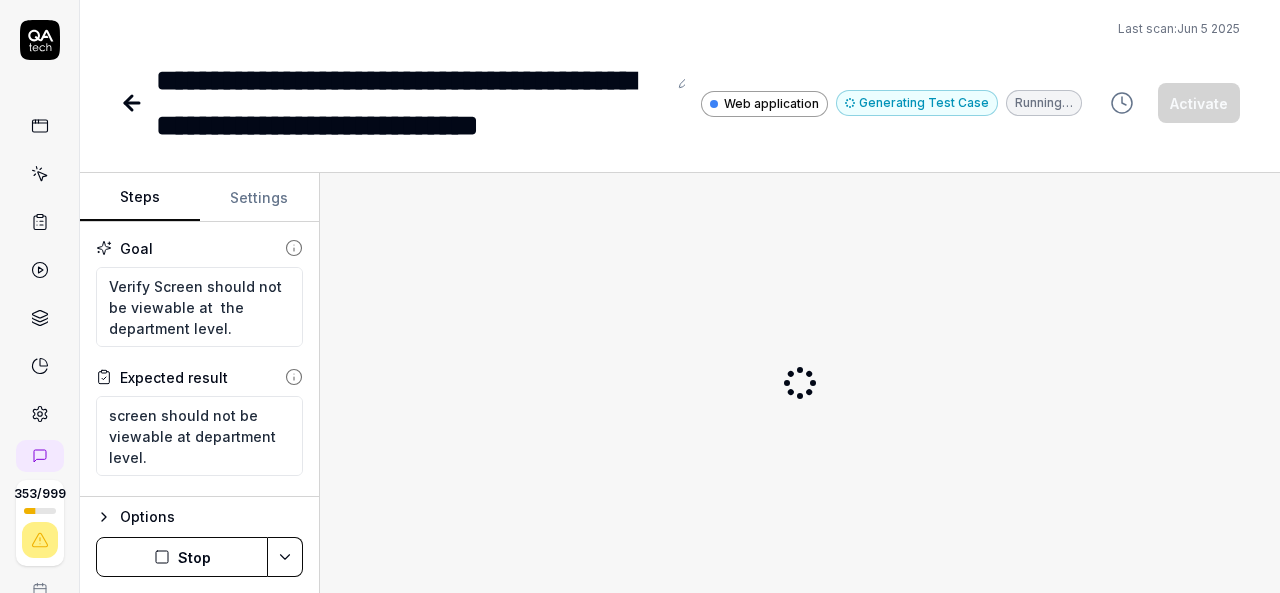 click on "Stop" at bounding box center (182, 557) 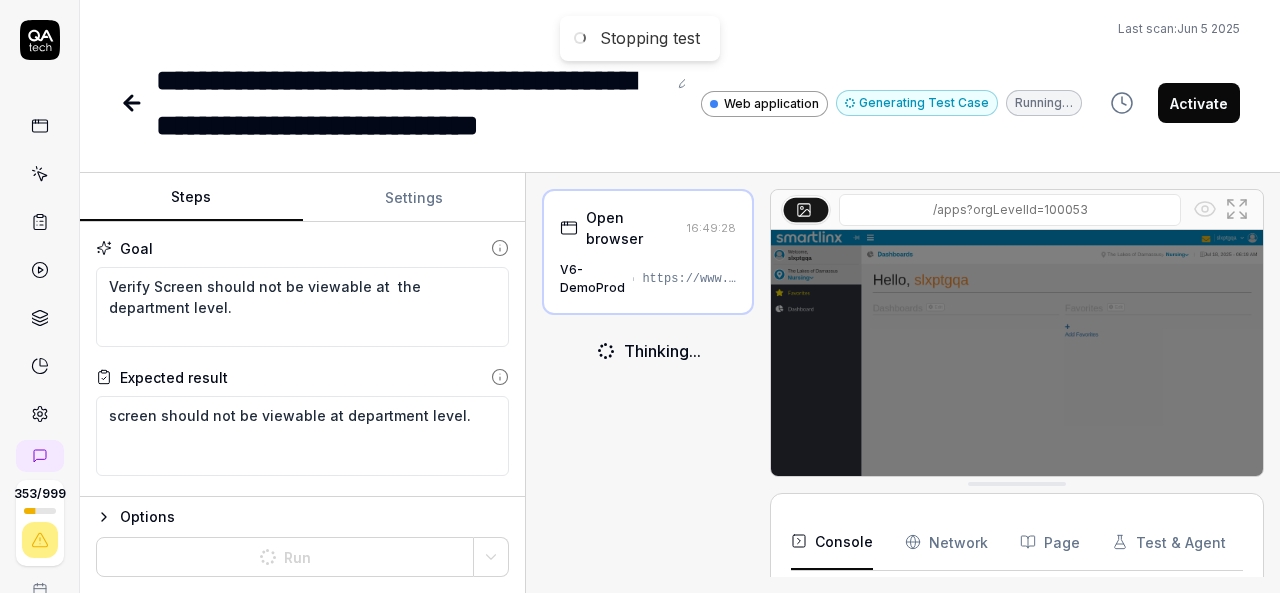 click on "Steps Settings Goal Verify Screen should not be viewable at  the department level. Expected result screen should not be viewable at department level. Steps No steps yet
To pick up a draggable item, press the space bar.
While dragging, use the arrow keys to move the item.
Press space again to drop the item in its new position, or press escape to cancel.
Options Run Open browser [TIME] [VERSION] https://www.smartlinx6.com/[PATH] Thinking...   [PATH] Console Network Page Test & Agent Graph 2   Total Deprecated API for given entry type. main.12992ba0e4dd5551.js Exec pendo.initialize(), after user opened app (without logged in)" at bounding box center (680, 383) 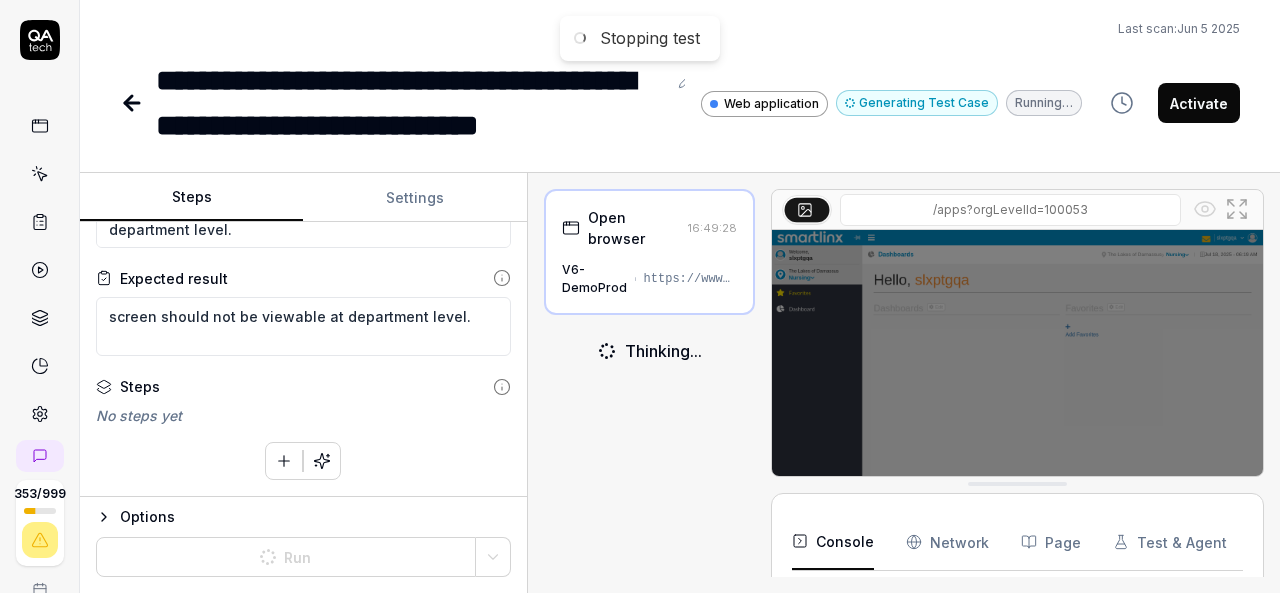 scroll, scrollTop: 76, scrollLeft: 0, axis: vertical 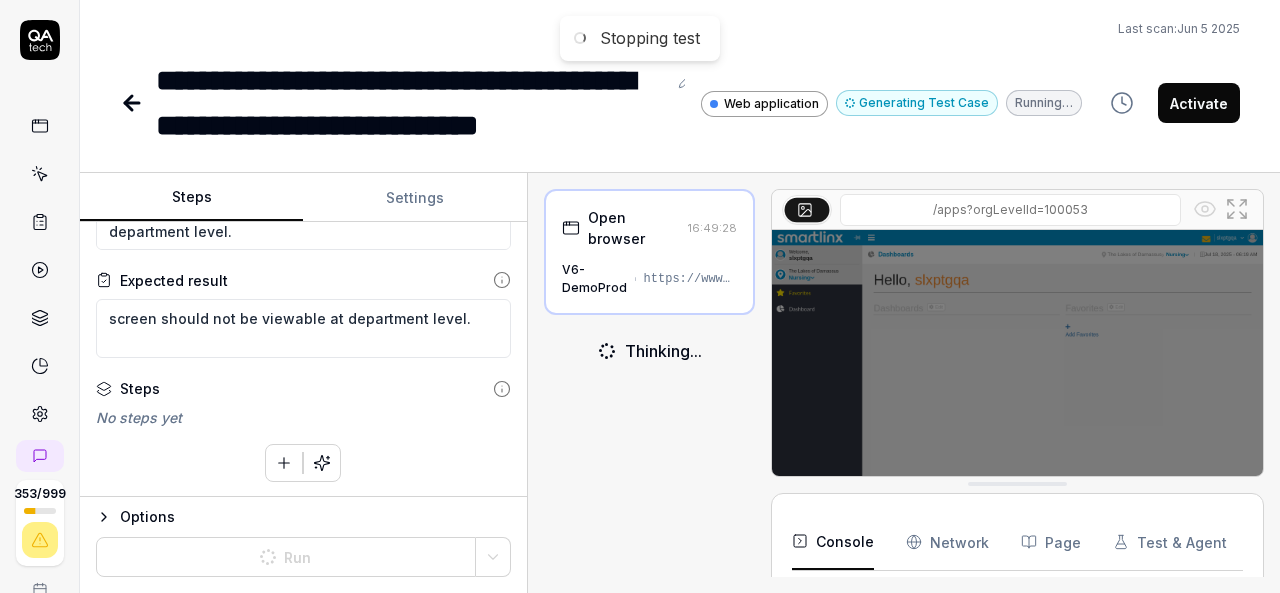 click 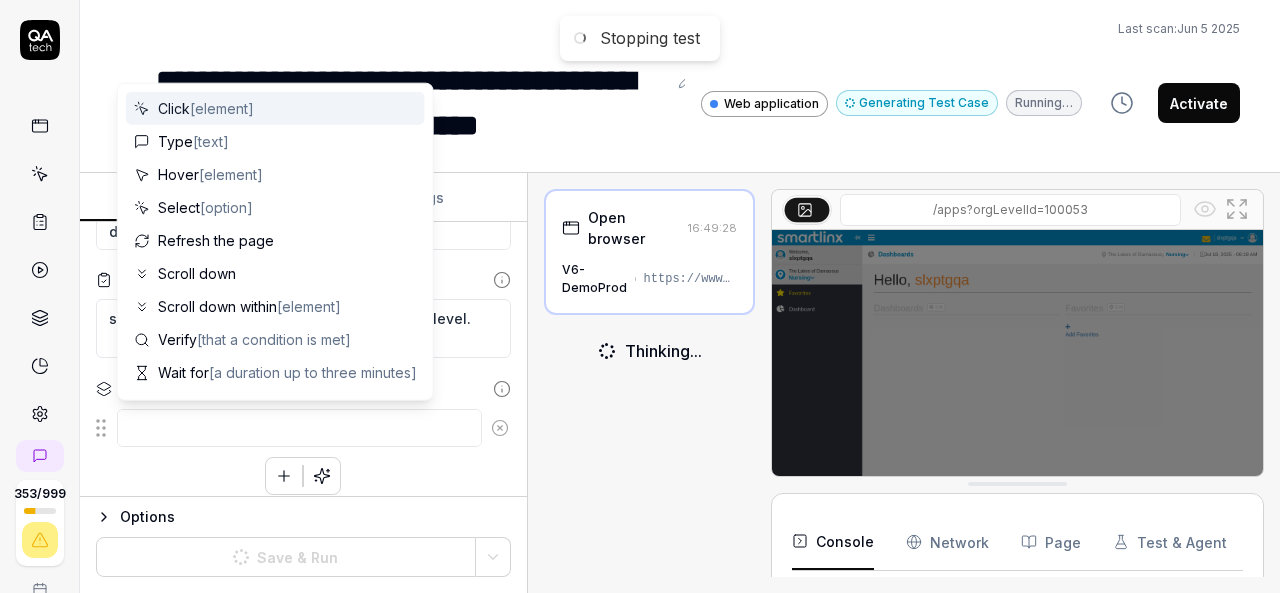 click at bounding box center (299, 428) 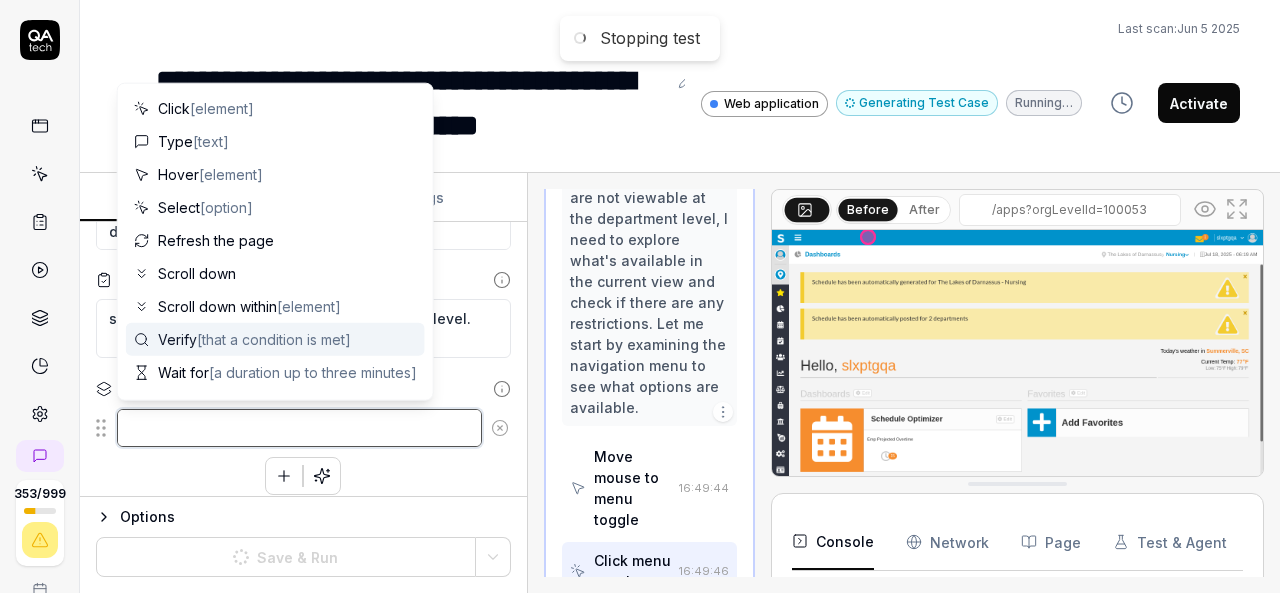 scroll, scrollTop: 990, scrollLeft: 0, axis: vertical 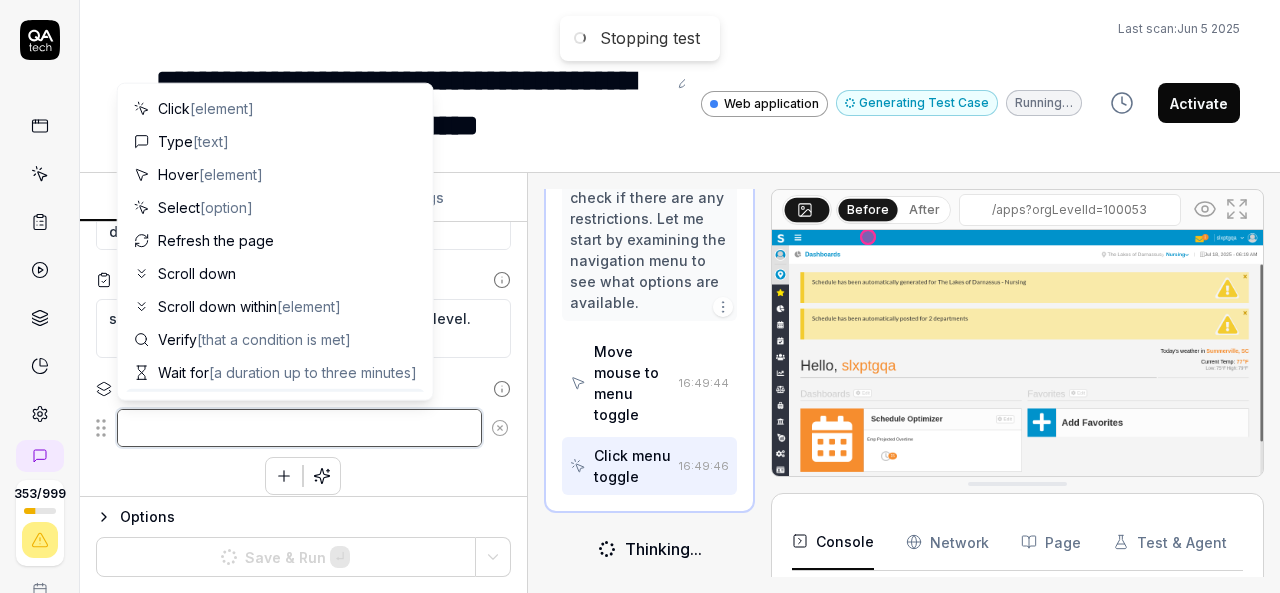 paste on "Mouse move to Organization breadcrumb" 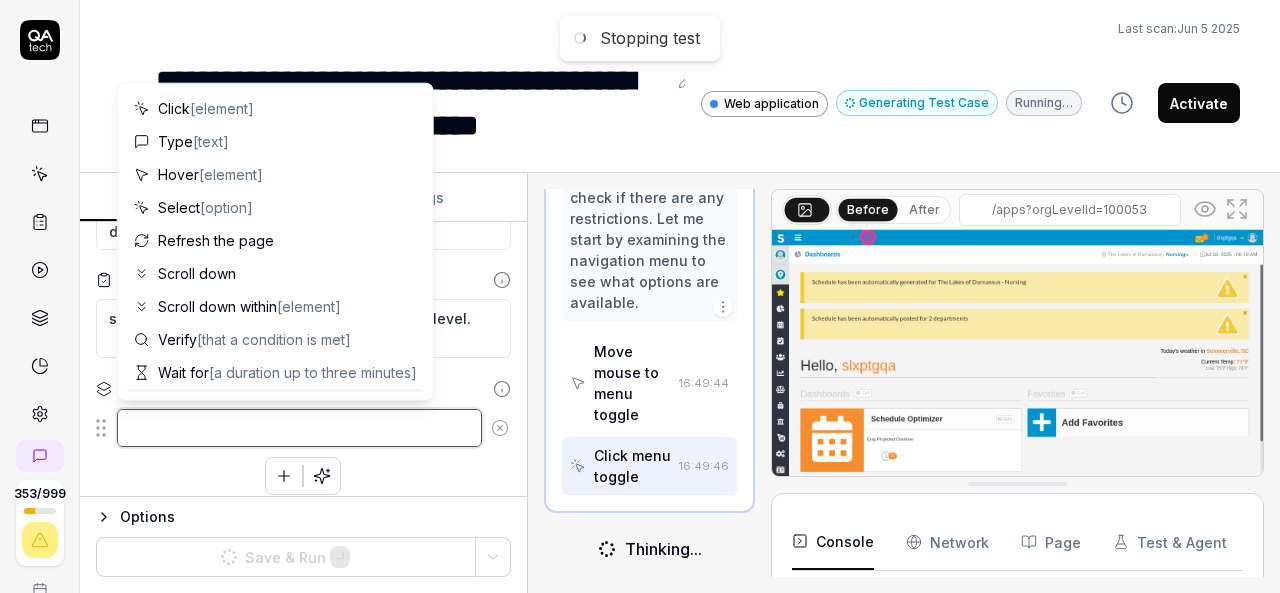 type on "*" 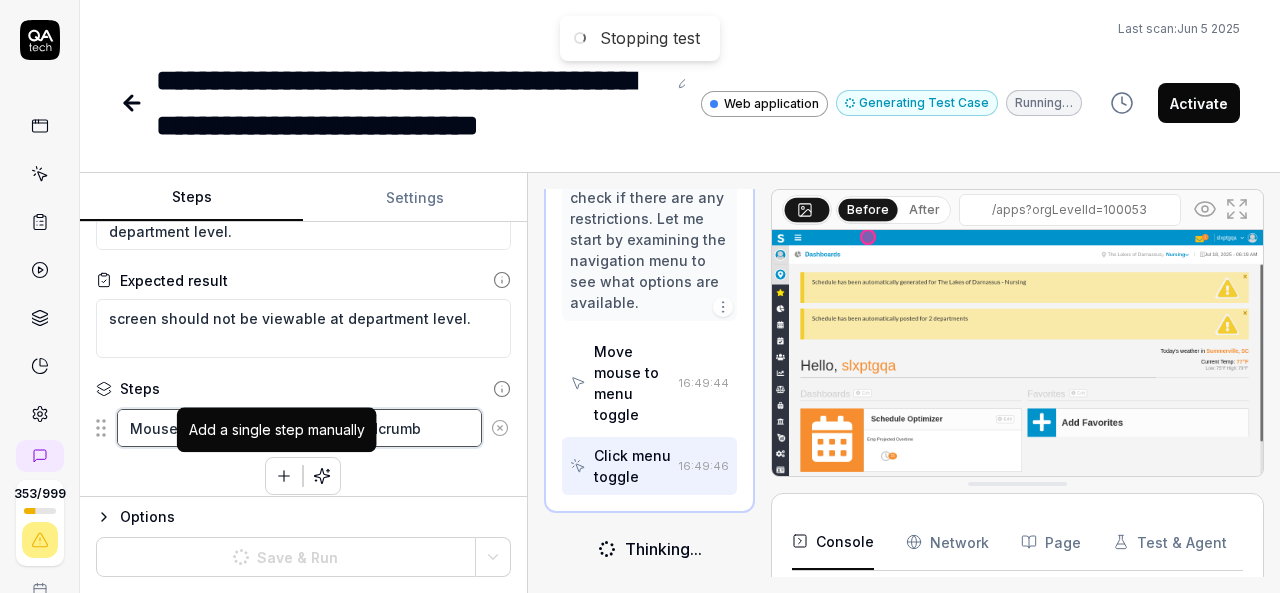 type on "Mouse move to Organization breadcrumb" 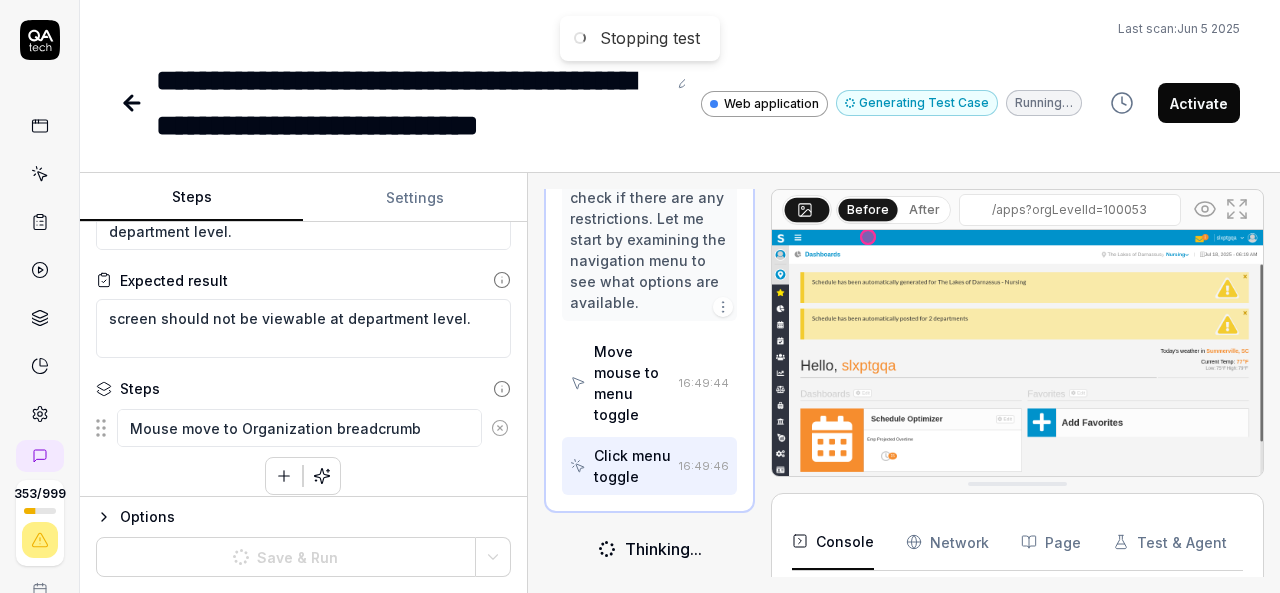 click 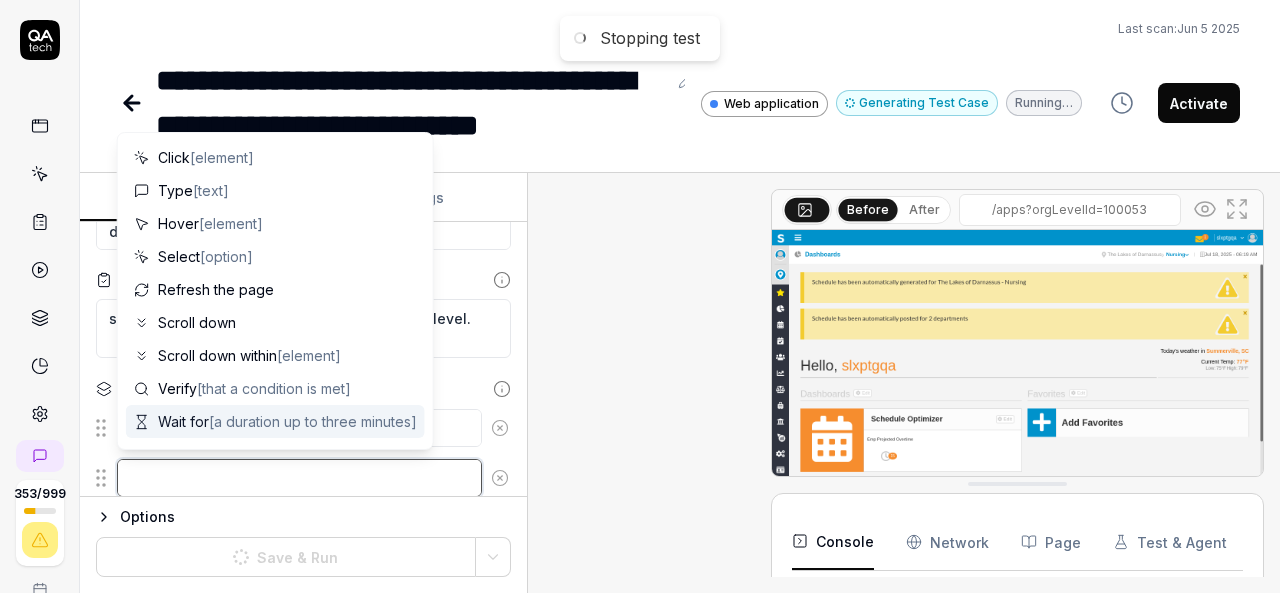 scroll, scrollTop: 801, scrollLeft: 0, axis: vertical 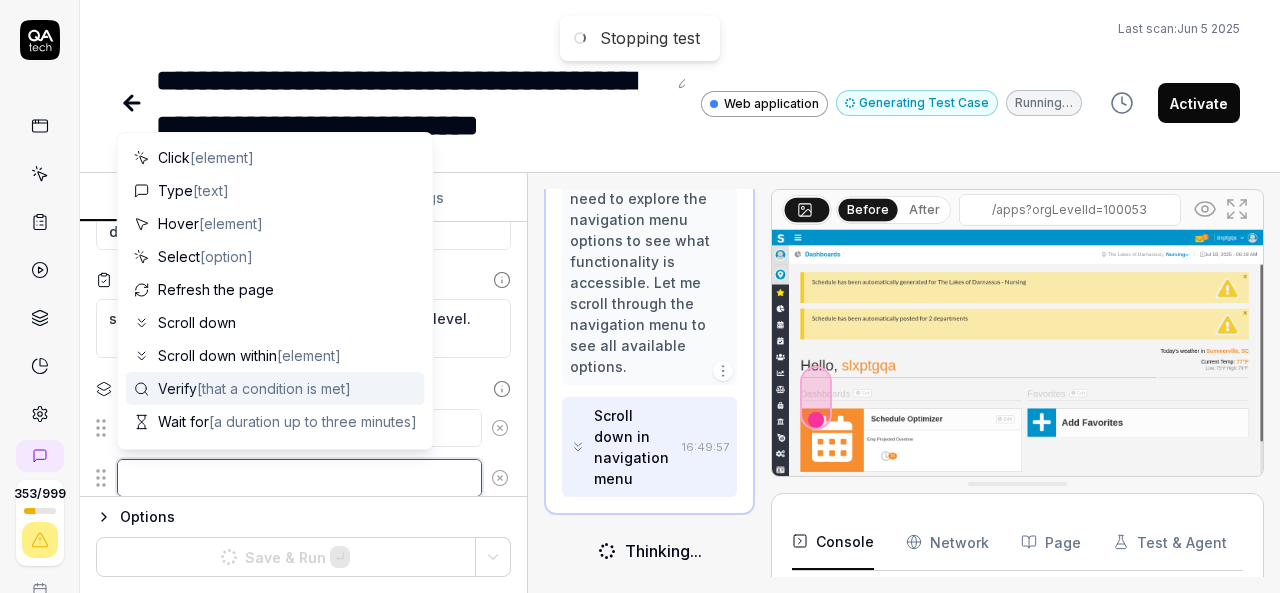 paste on "Click on Organization breadcrumb" 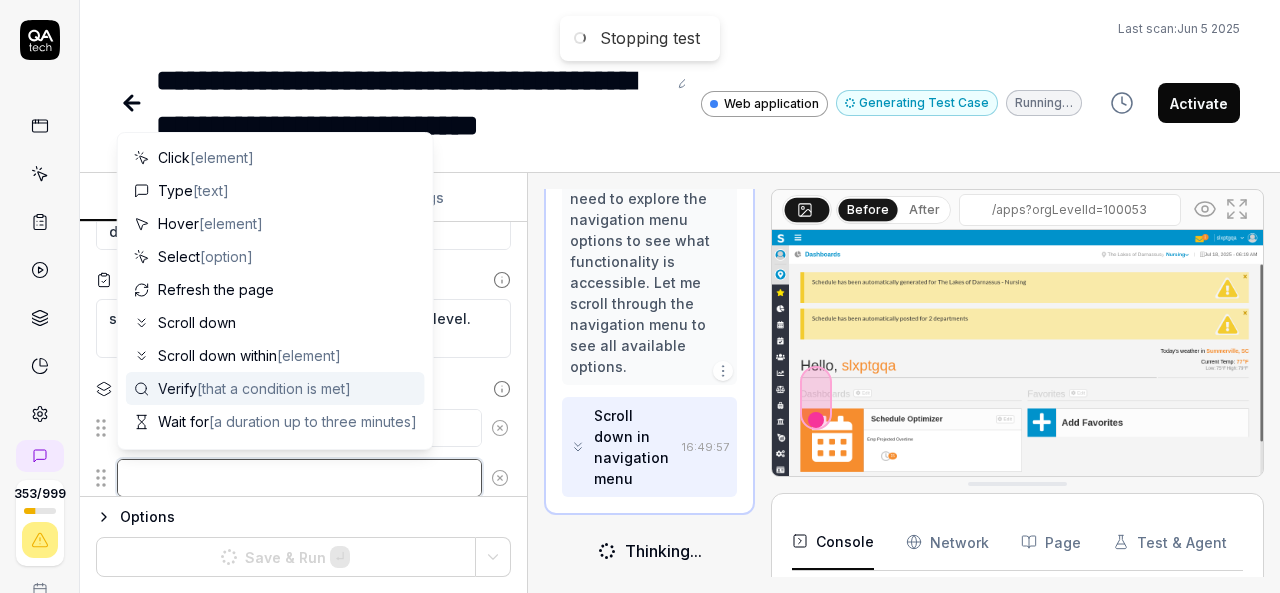 type on "*" 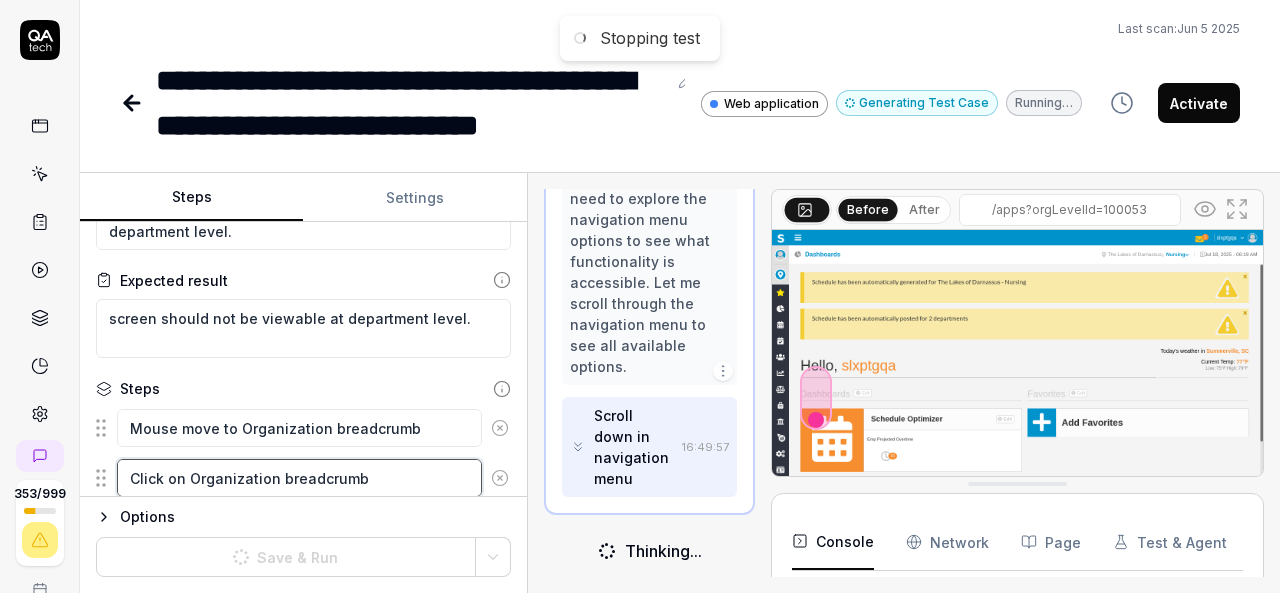 scroll, scrollTop: 138, scrollLeft: 0, axis: vertical 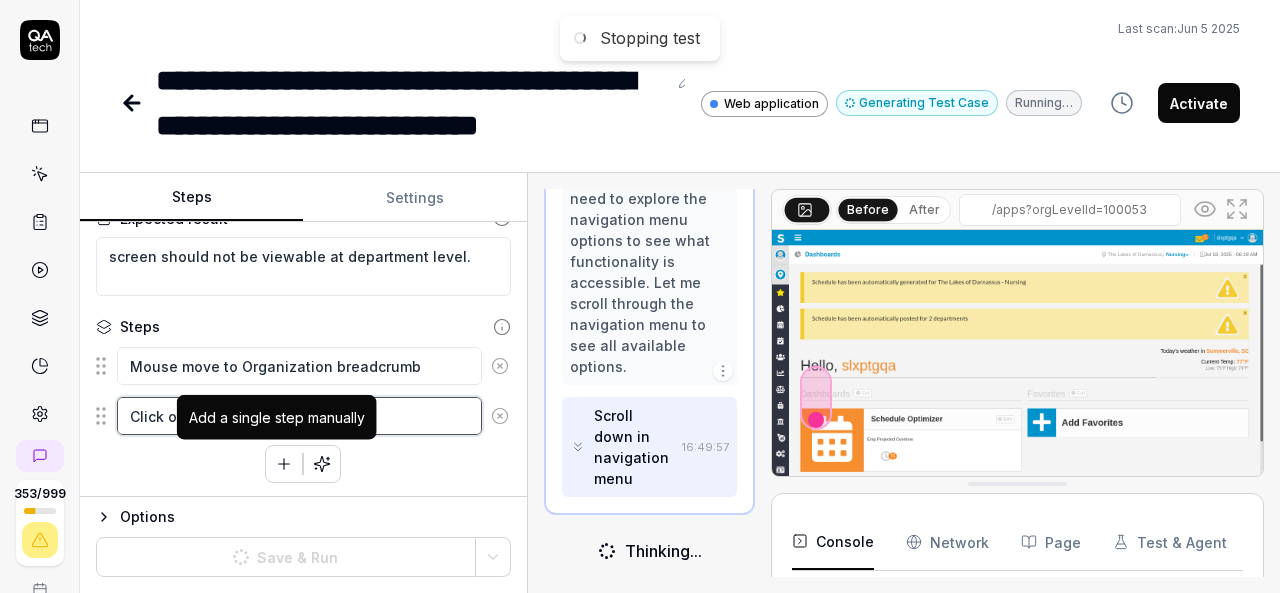 type on "Click on Organization breadcrumb" 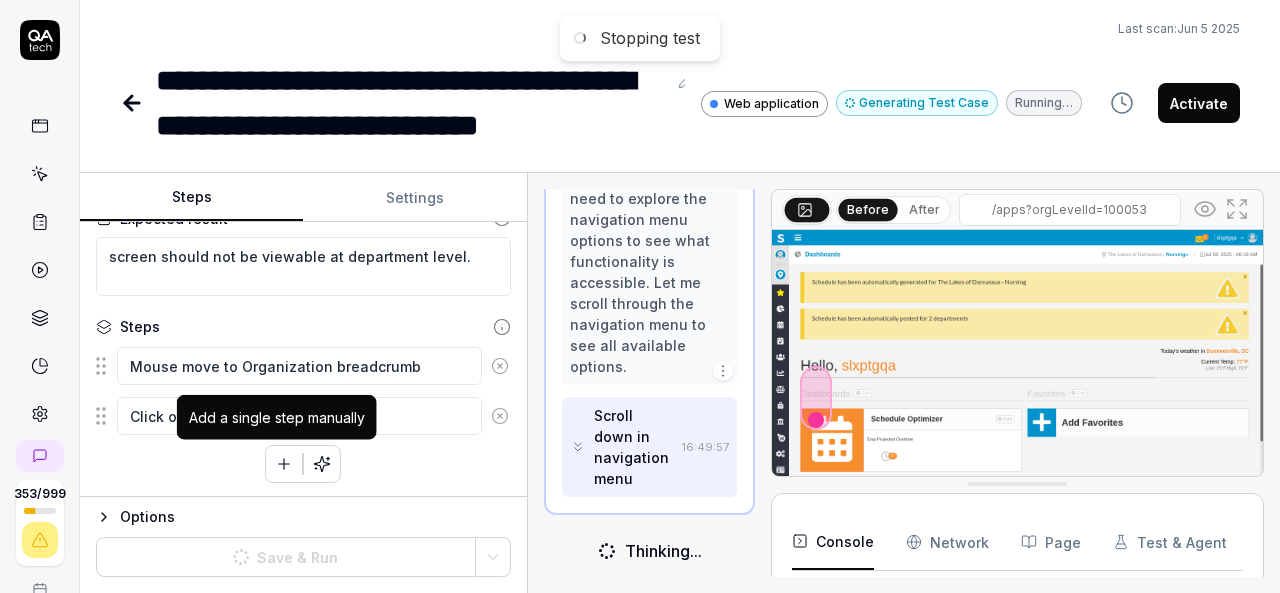 click 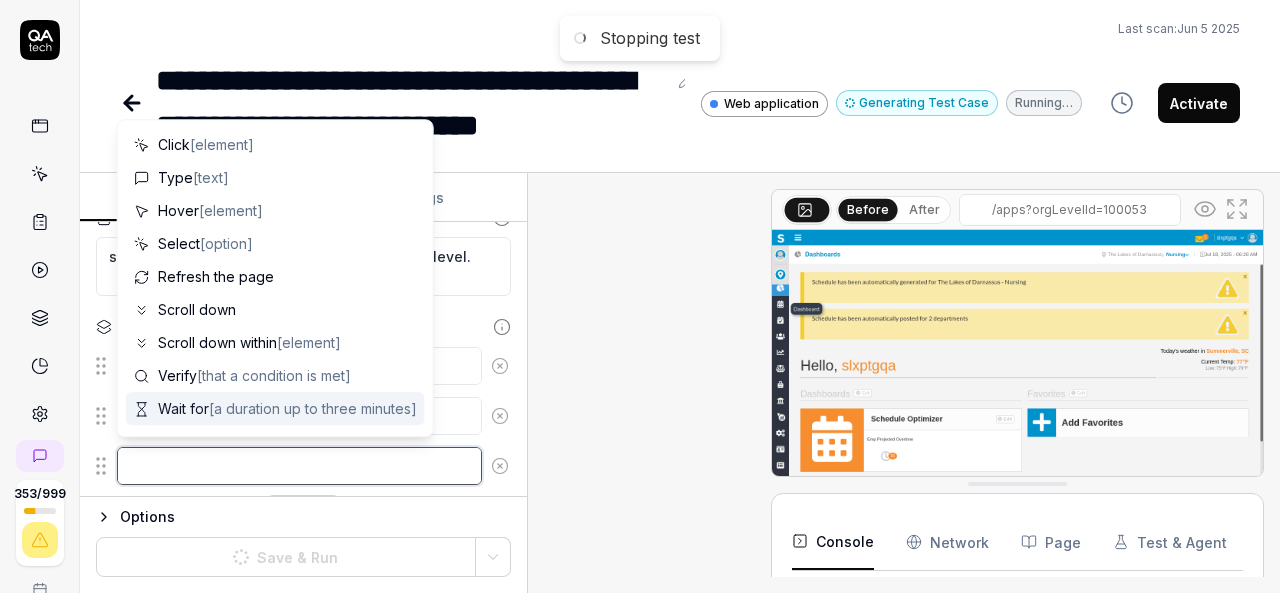 scroll, scrollTop: 946, scrollLeft: 0, axis: vertical 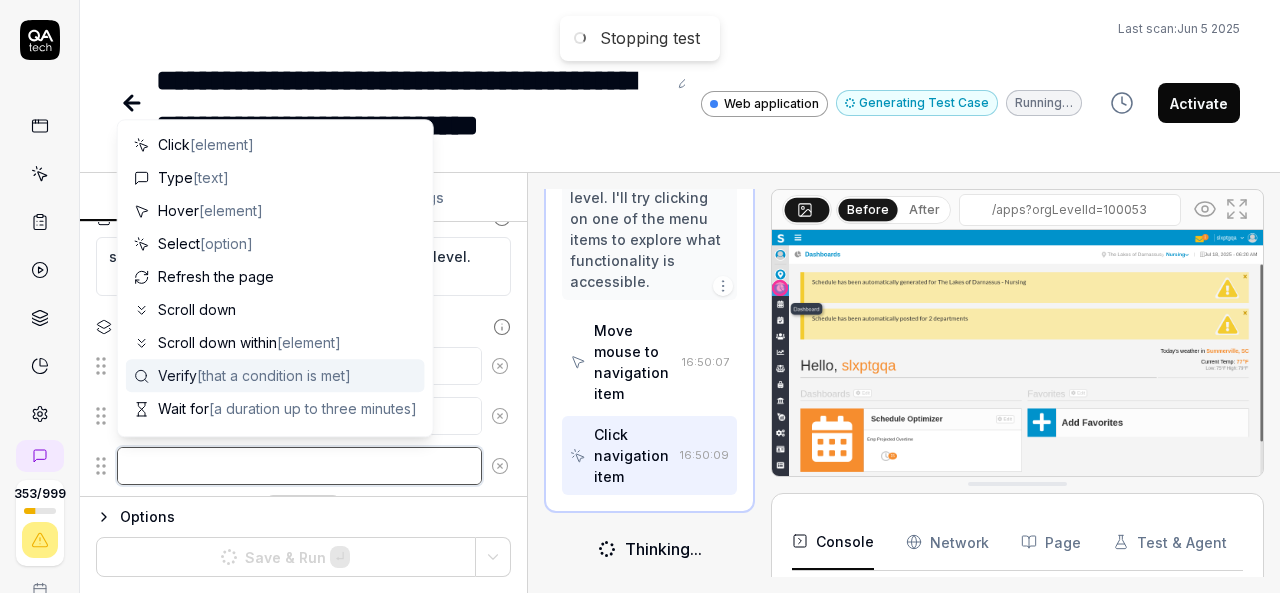 paste on "Select the 'Nursing' department under the The 'Lakes of Darnassus' organization from Organization breadcrumb" 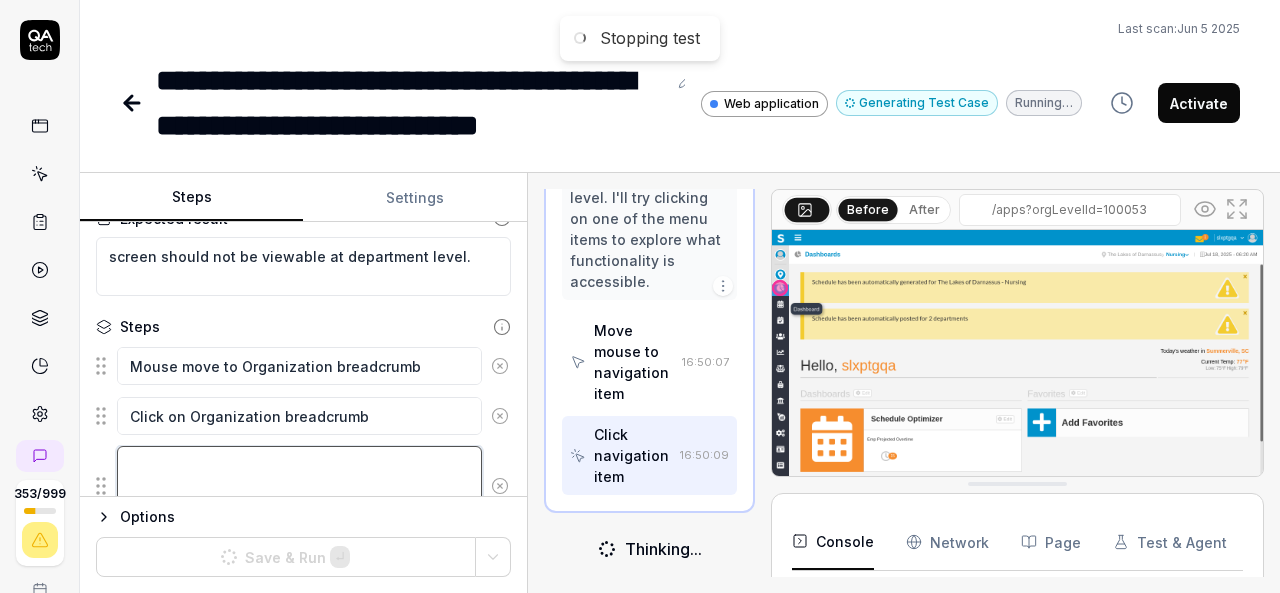 type on "*" 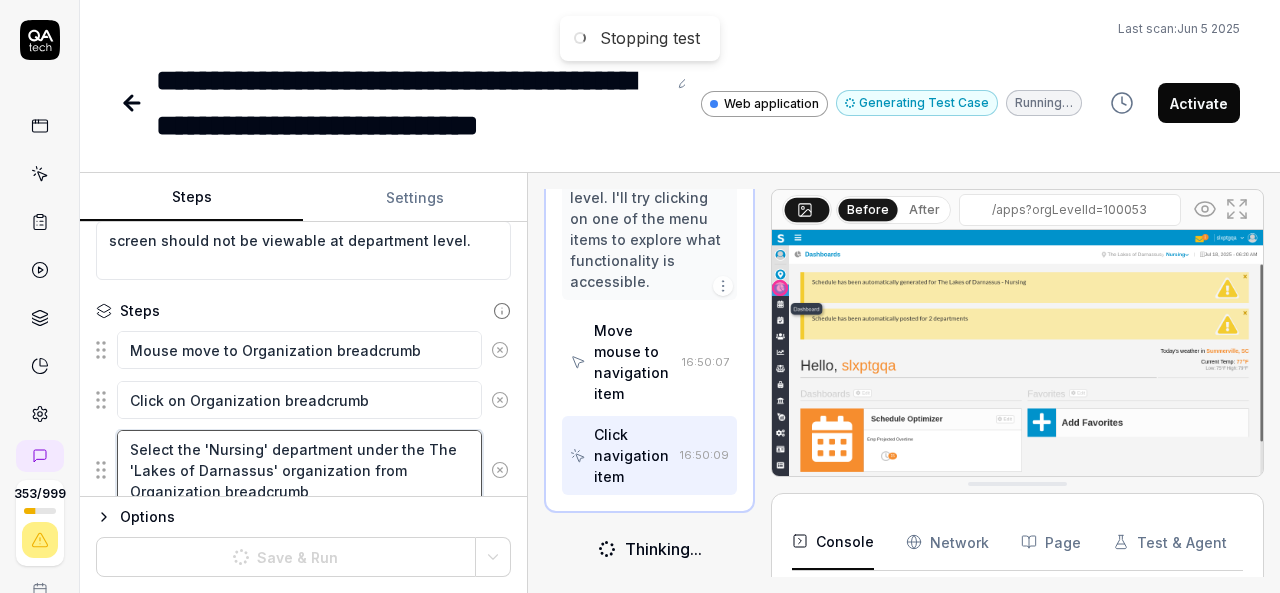scroll, scrollTop: 227, scrollLeft: 0, axis: vertical 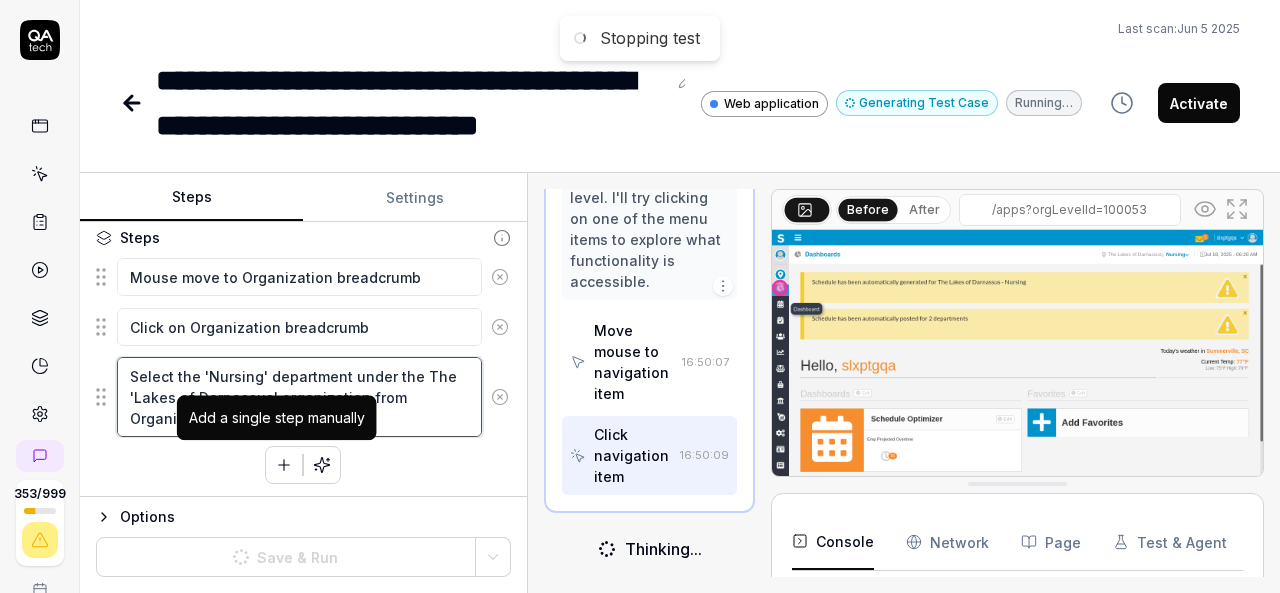 type on "Select the 'Nursing' department under the The 'Lakes of Darnassus' organization from Organization breadcrumb" 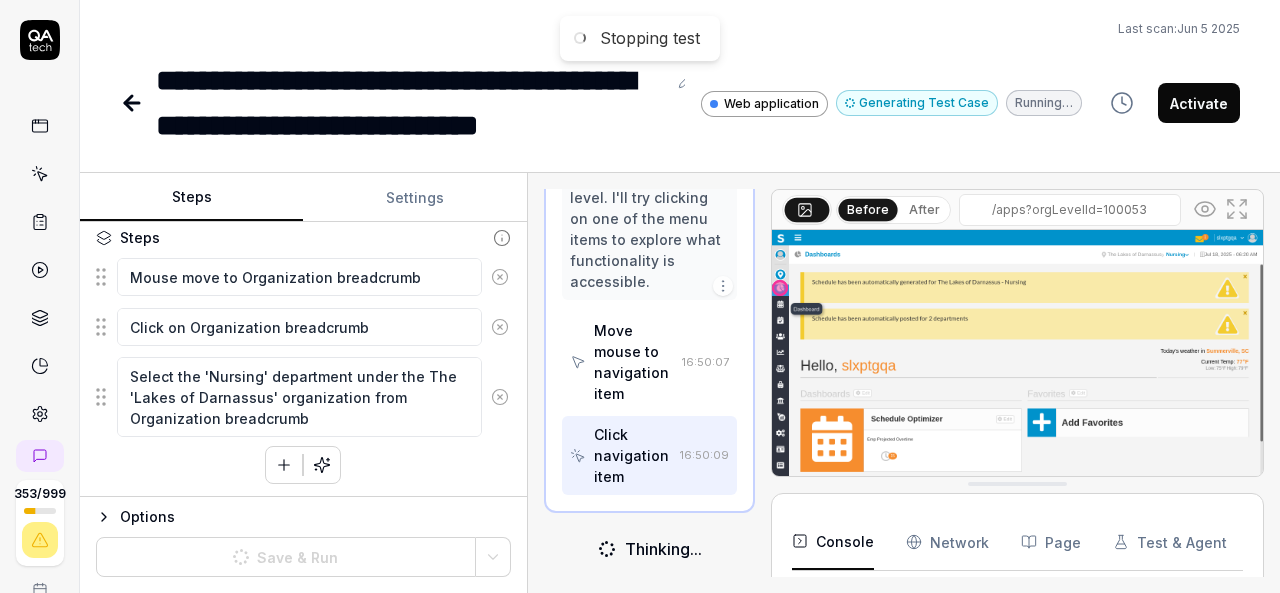 click 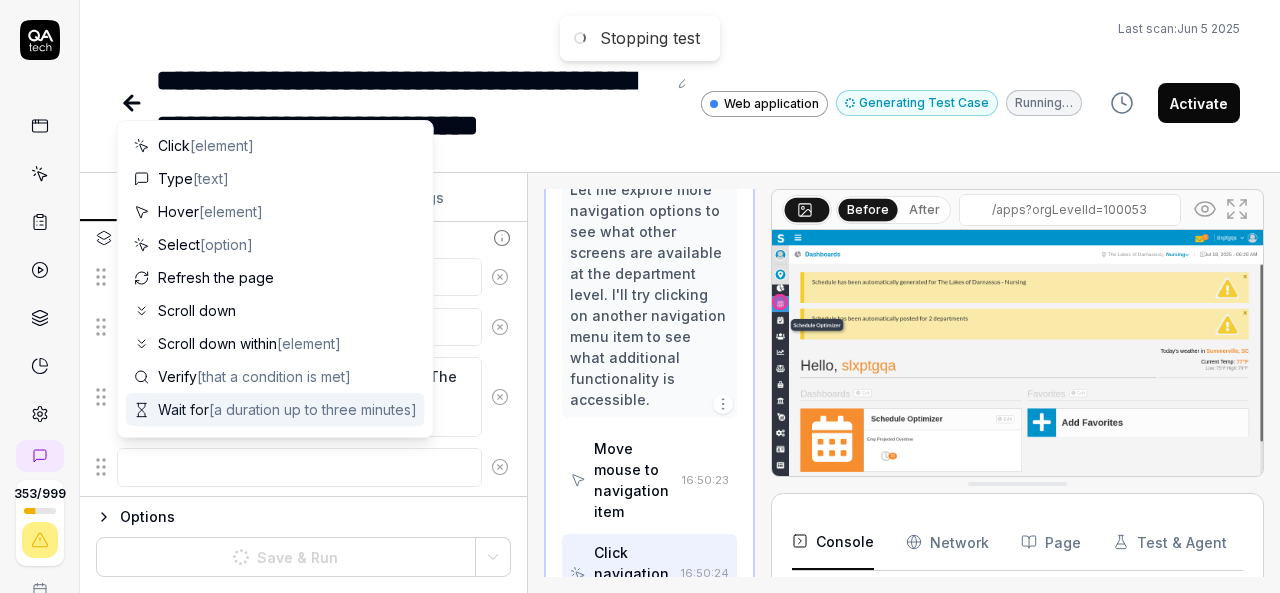 scroll, scrollTop: 1260, scrollLeft: 0, axis: vertical 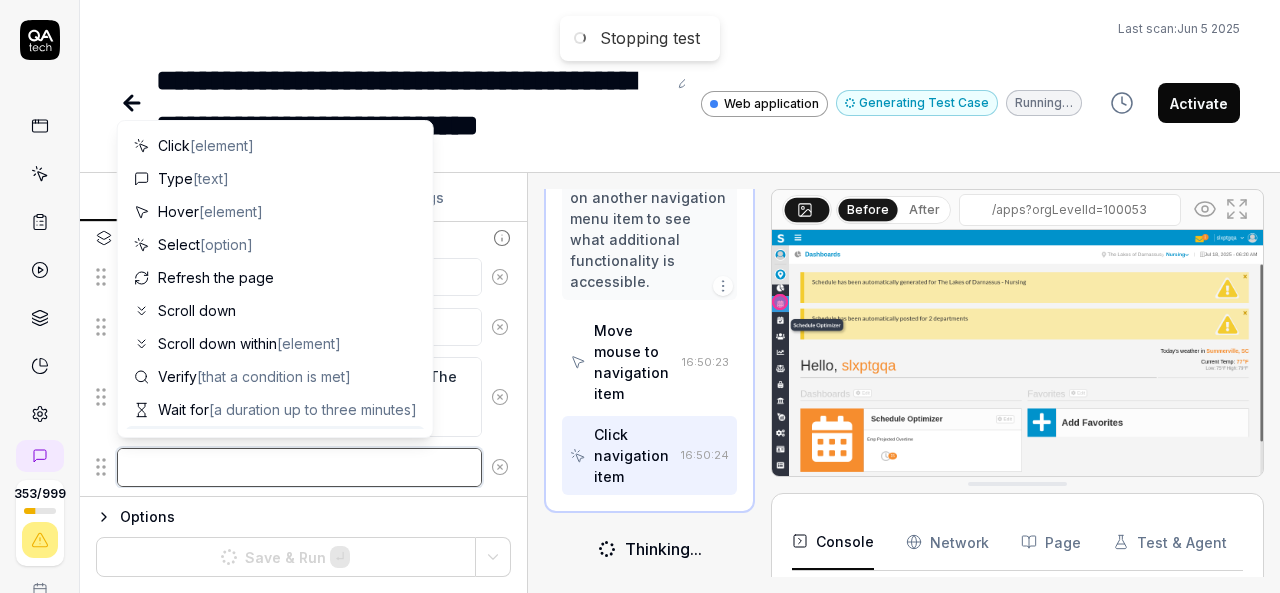 paste on "Mouse Move to hamburger menu" 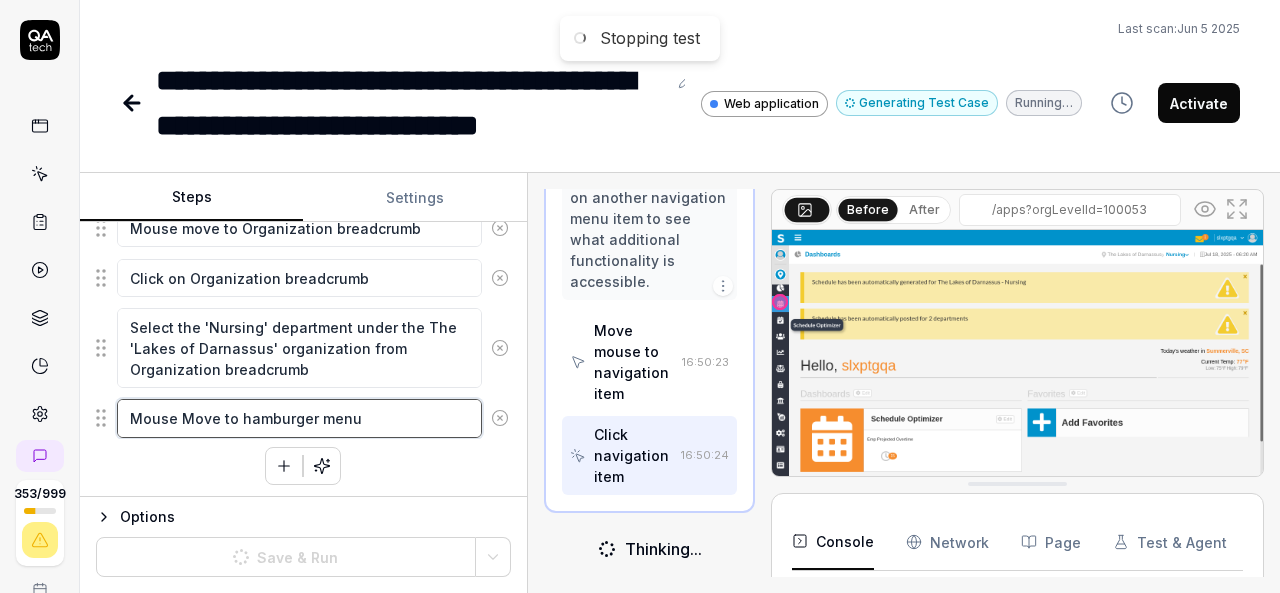 scroll, scrollTop: 276, scrollLeft: 0, axis: vertical 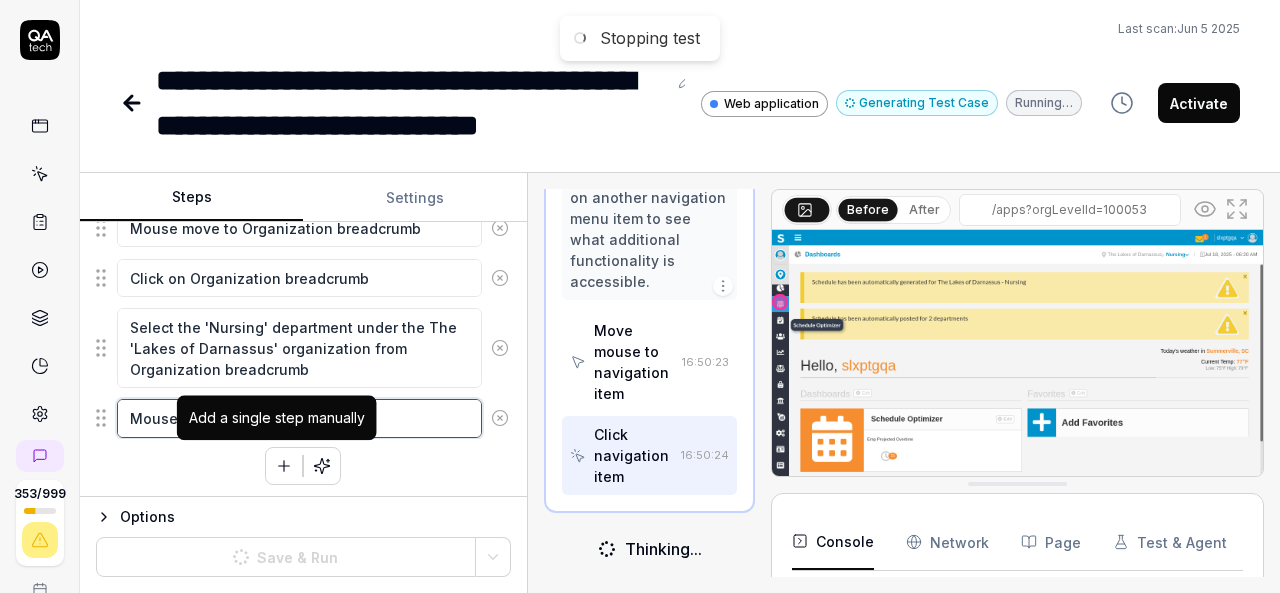type on "Mouse Move to hamburger menu" 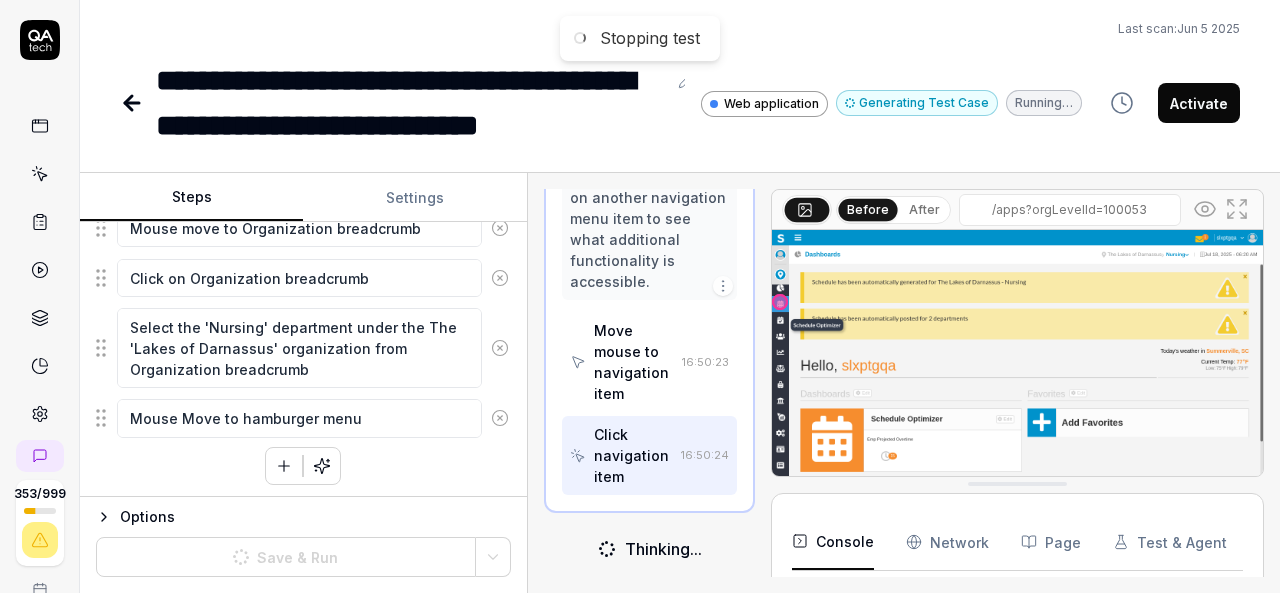 click 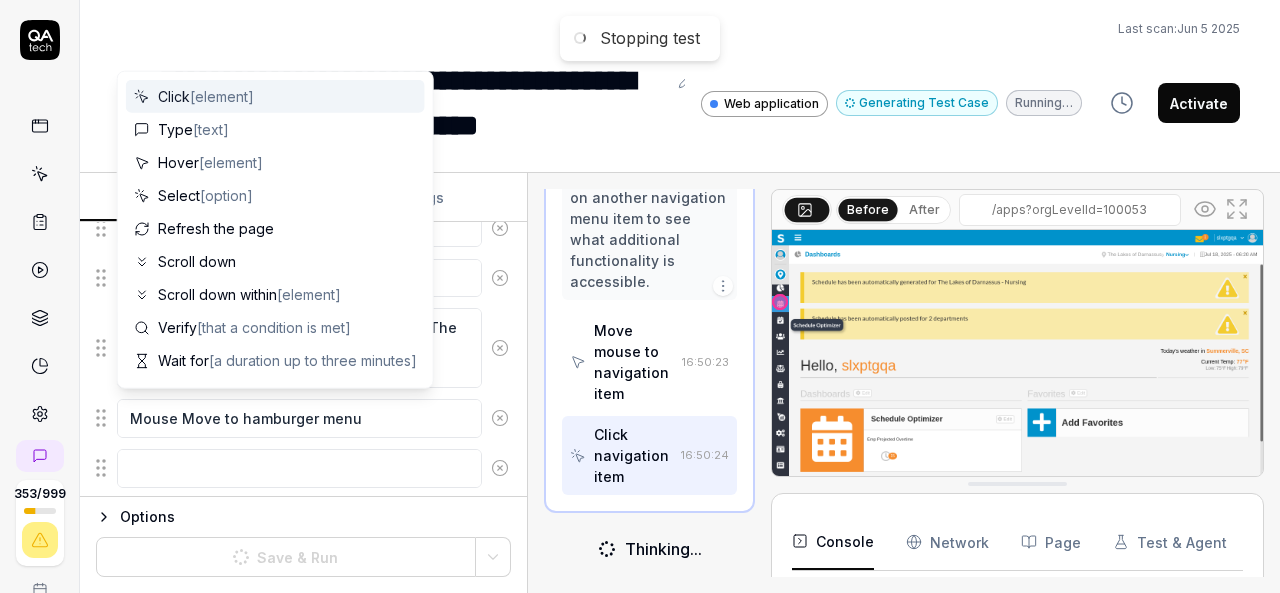 scroll, scrollTop: 326, scrollLeft: 0, axis: vertical 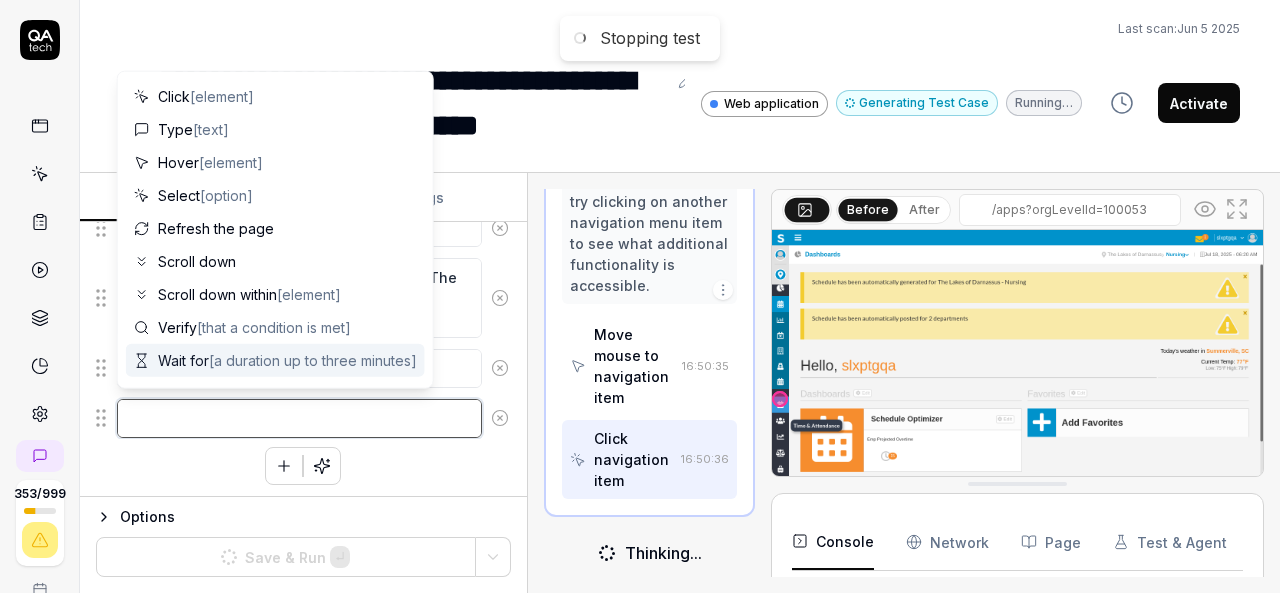 paste on "Click on hamburger menu if Left menu navigation is not displaying" 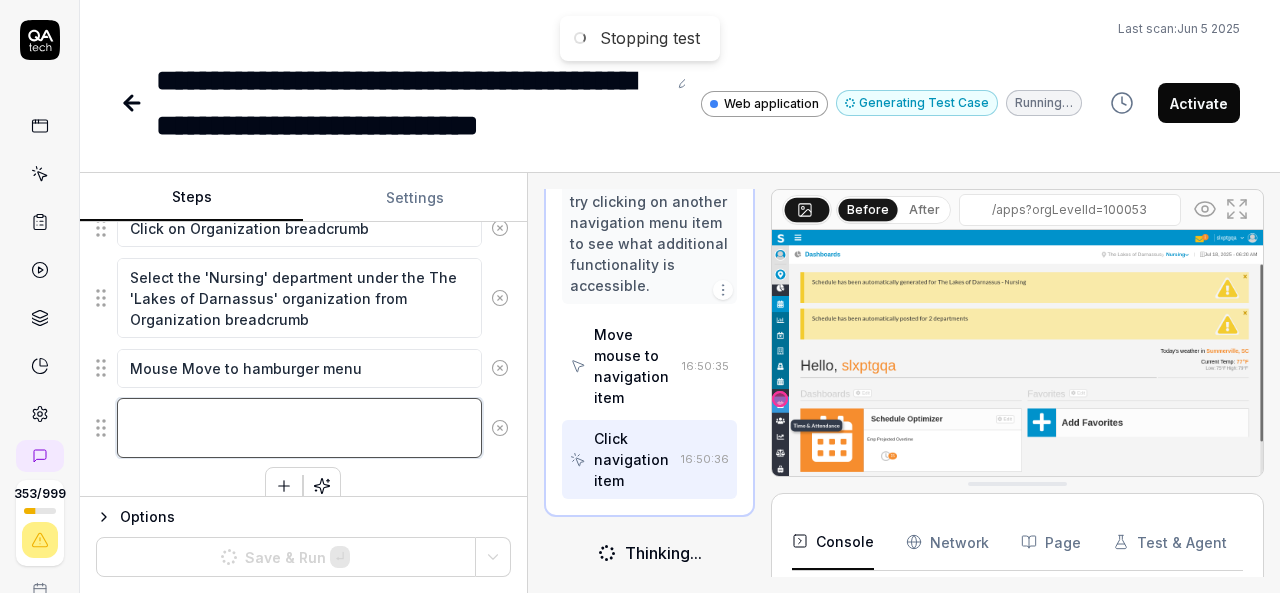 type on "*" 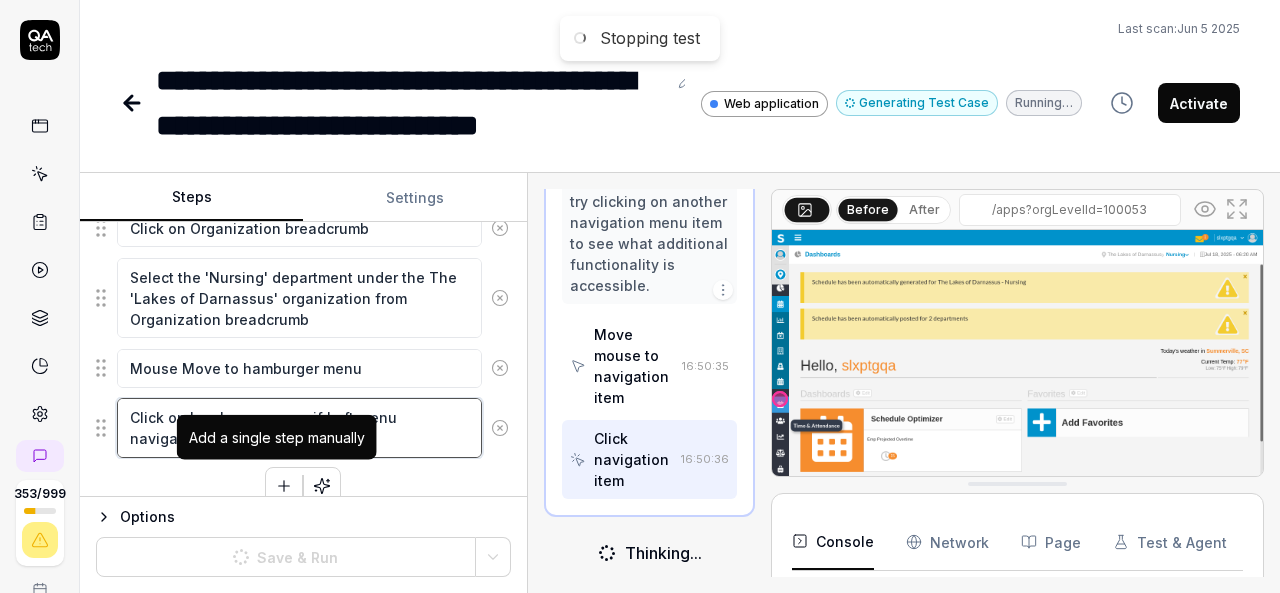 type on "Click on hamburger menu if Left menu navigation is not displaying" 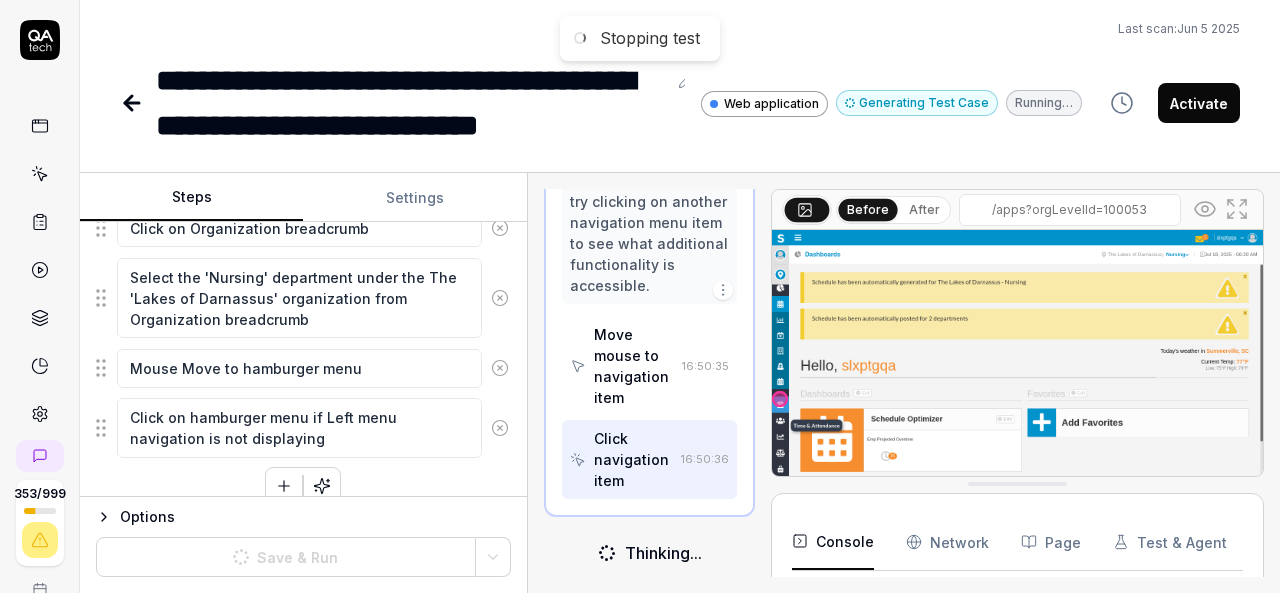 click 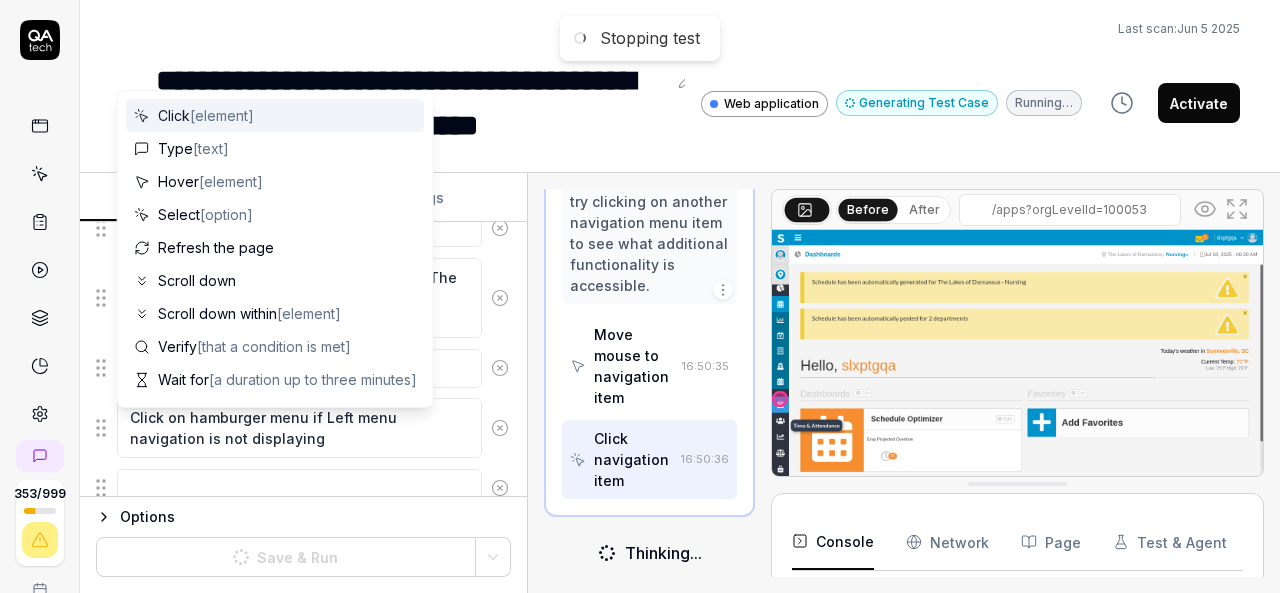 scroll, scrollTop: 375, scrollLeft: 0, axis: vertical 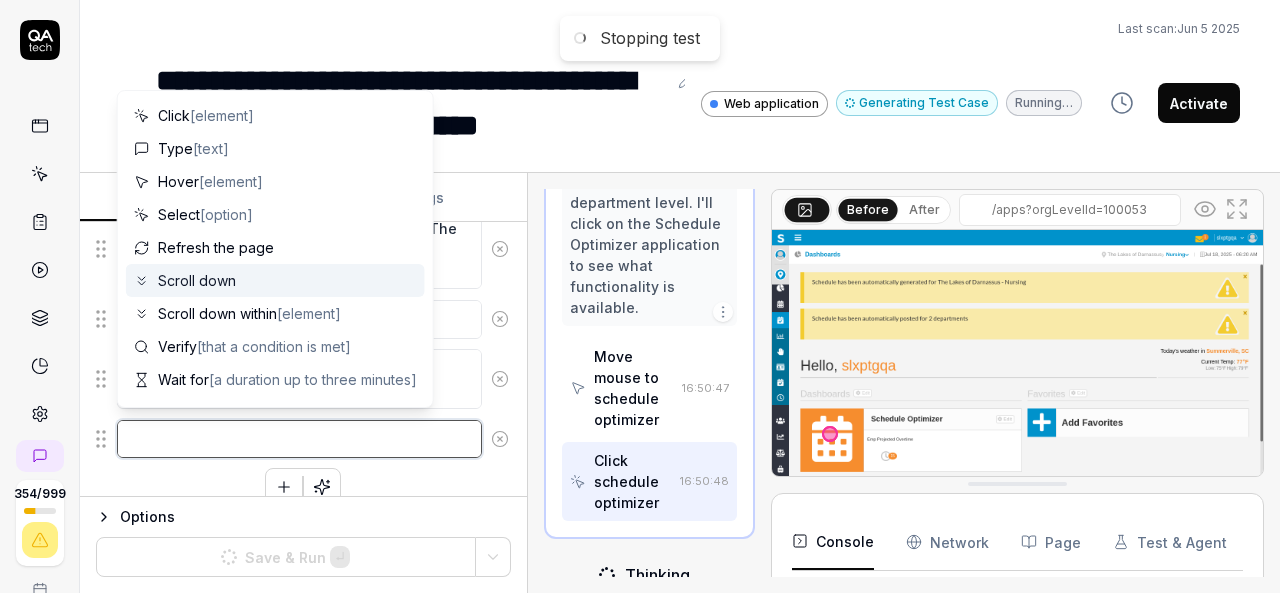 paste on "Mouse move to Schedule Optimizer" 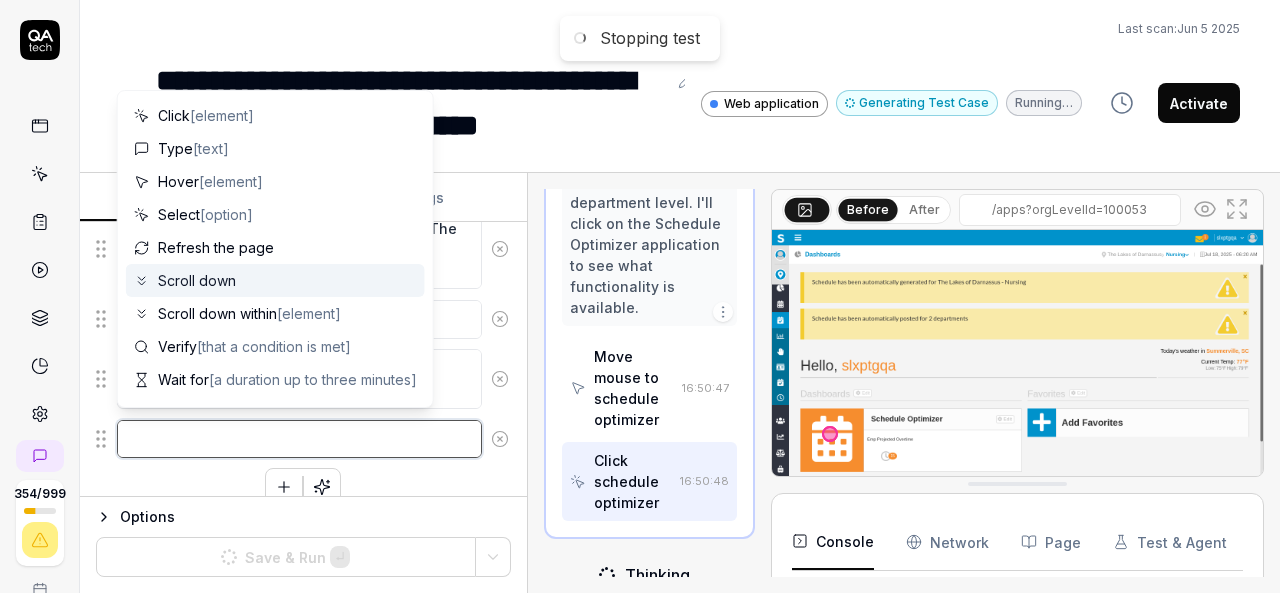 type on "*" 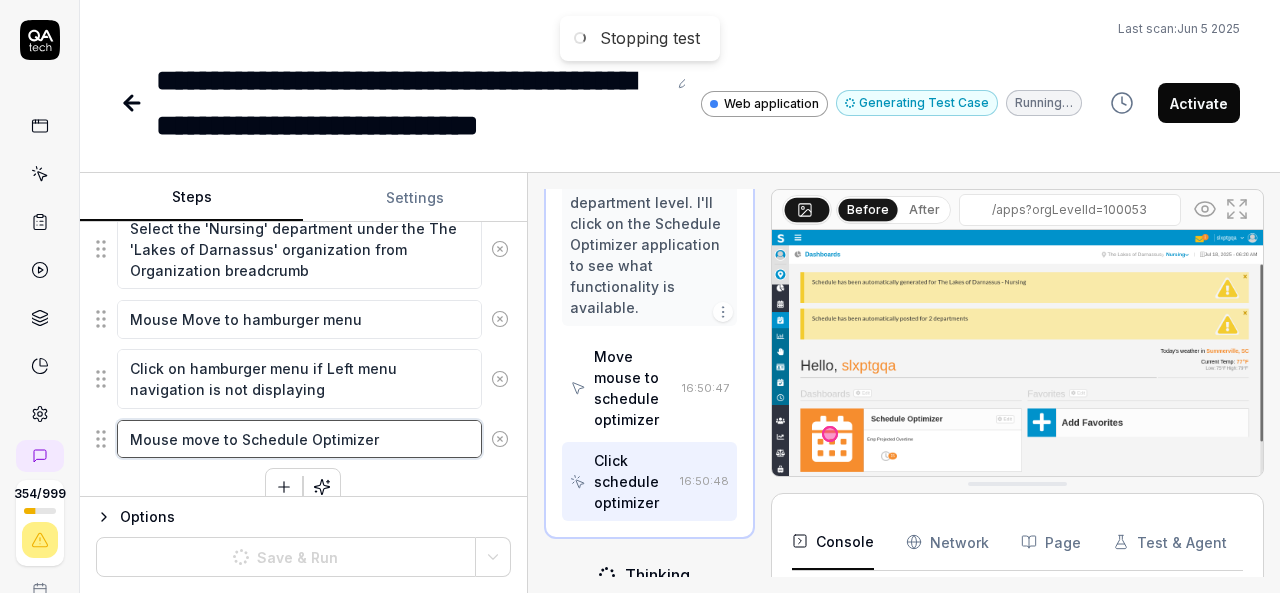 scroll, scrollTop: 394, scrollLeft: 0, axis: vertical 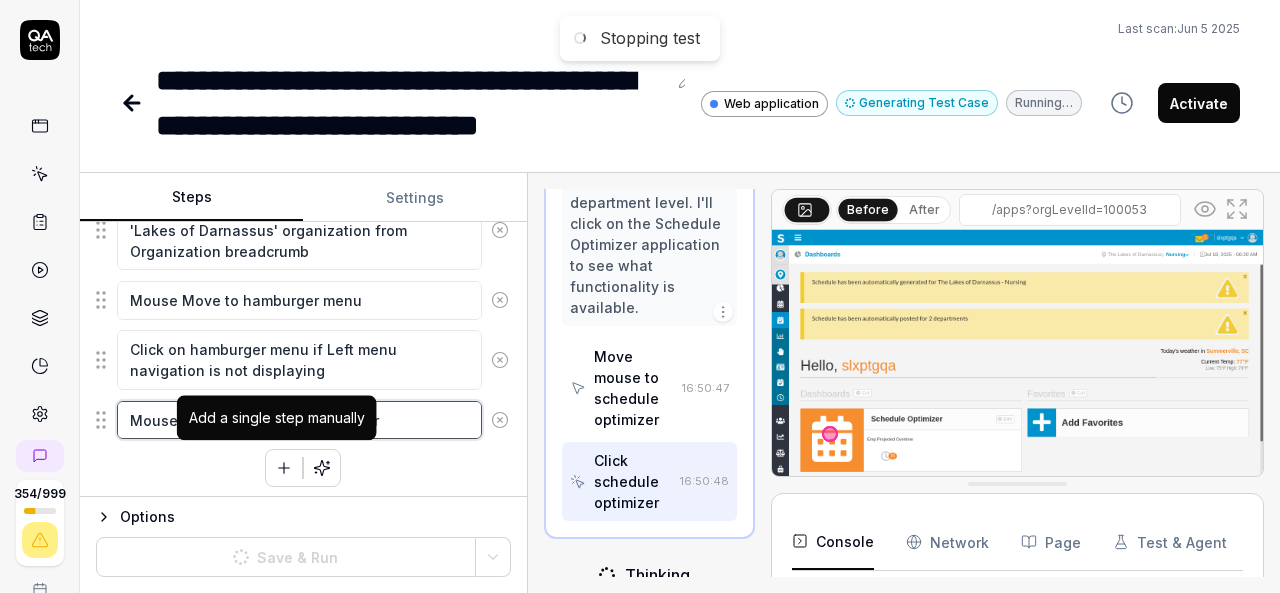 type on "Mouse move to Schedule Optimizer" 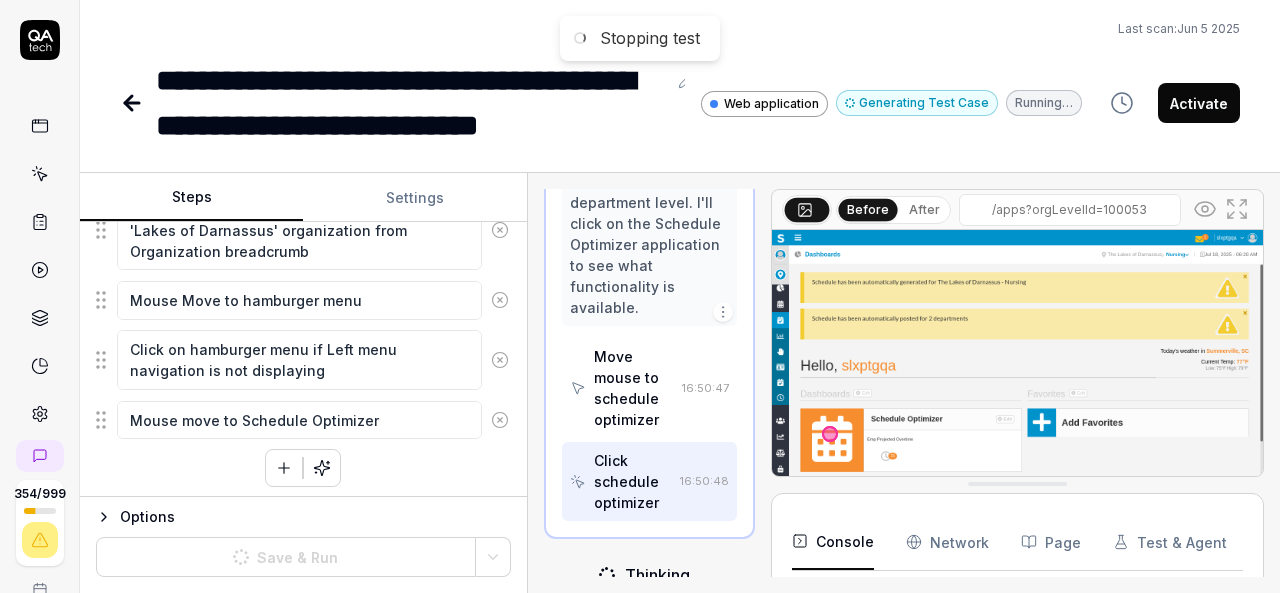 click 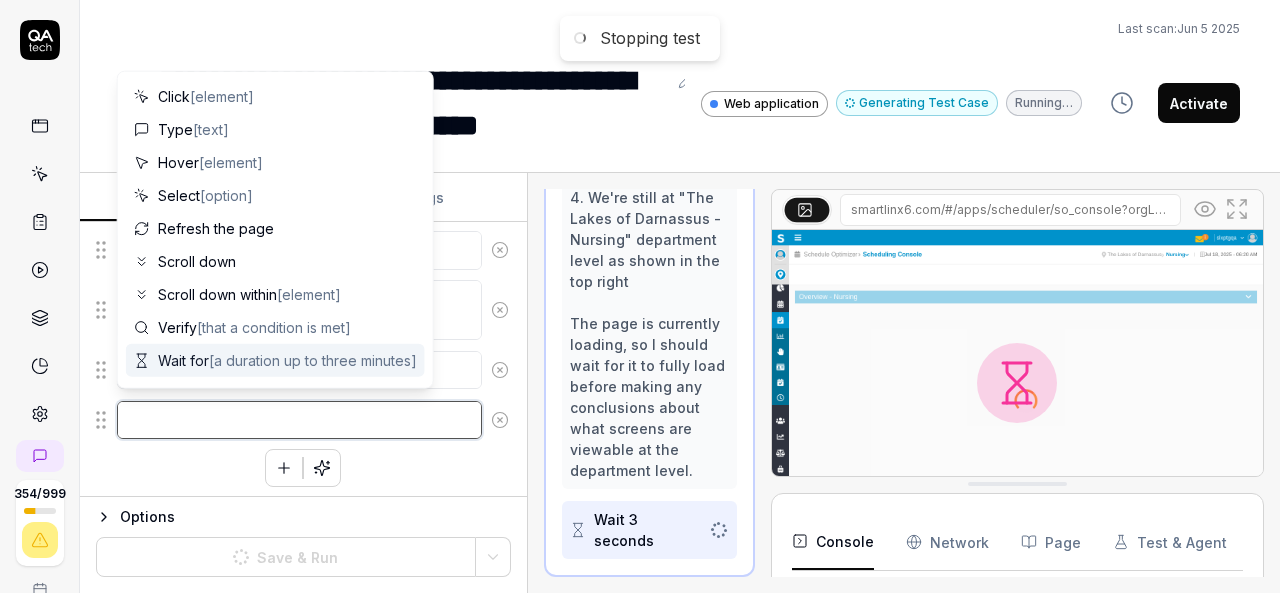 scroll, scrollTop: 1384, scrollLeft: 0, axis: vertical 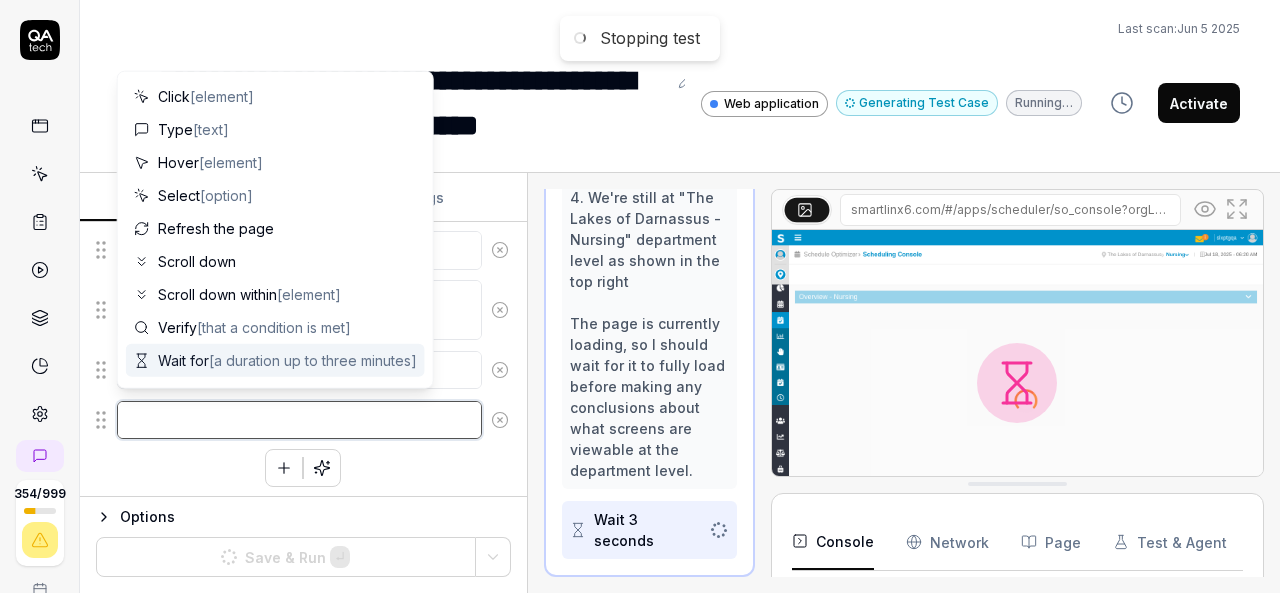 paste on "Click on Schedule Optimizer" 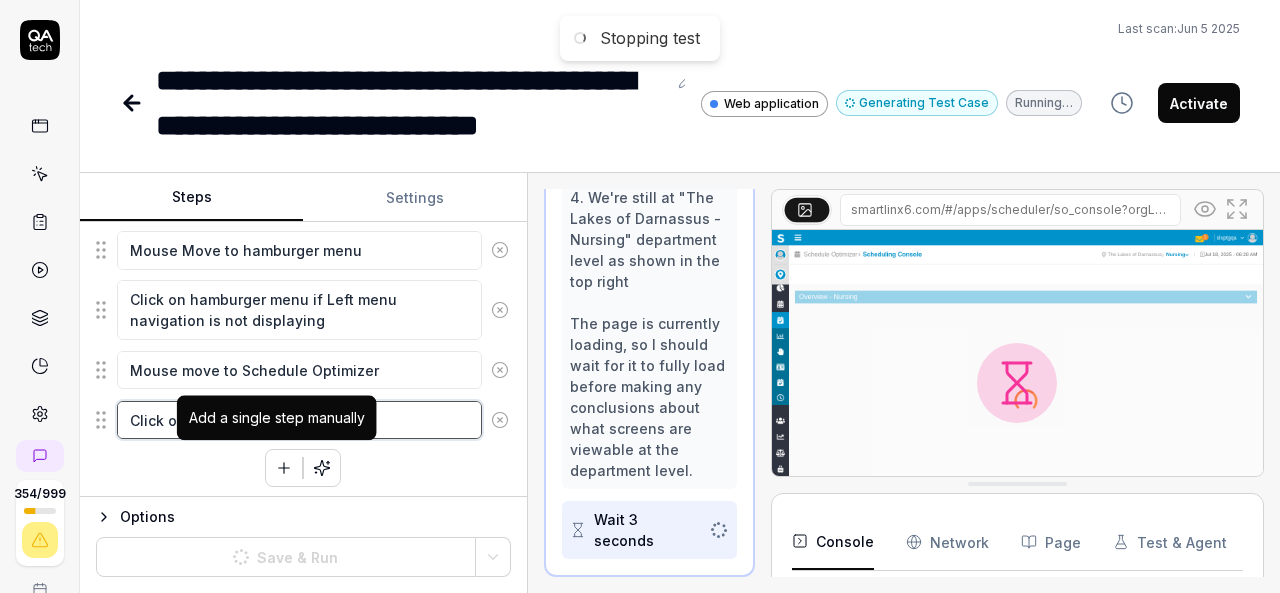 type on "Click on Schedule Optimizer" 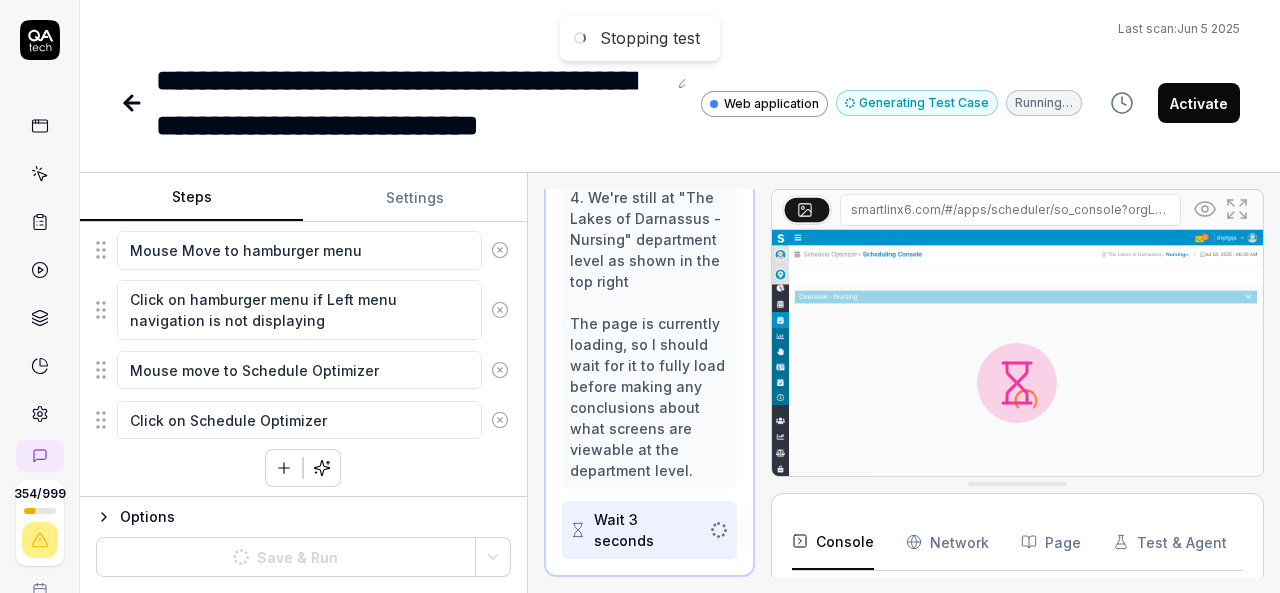 click 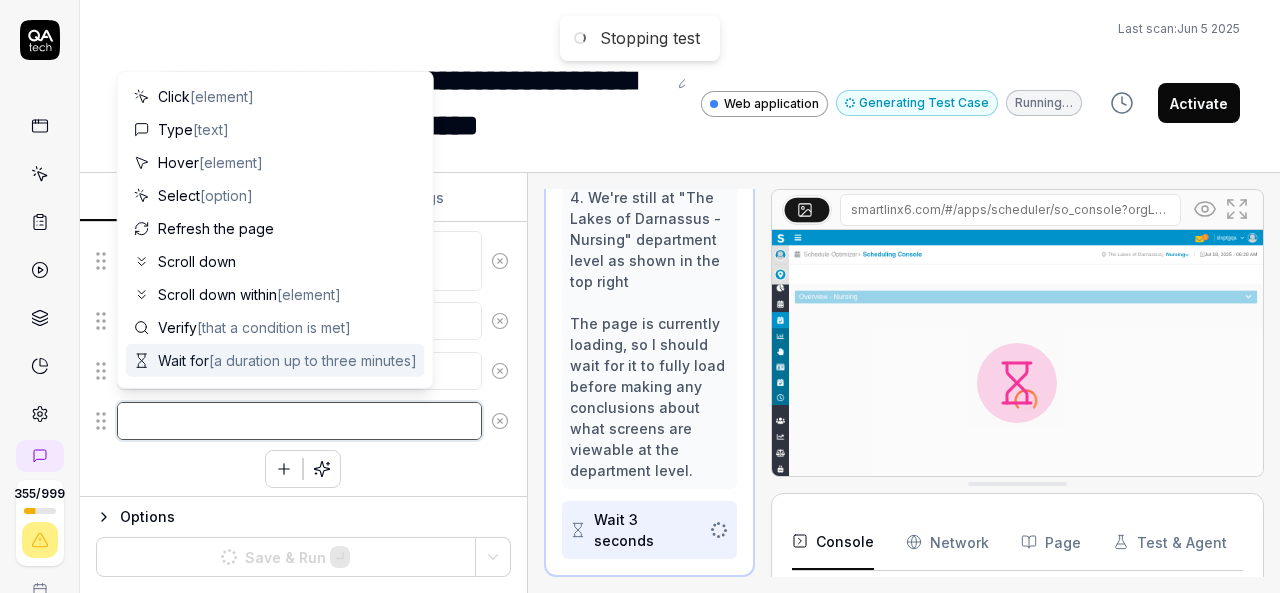 paste on "Mouse move to" 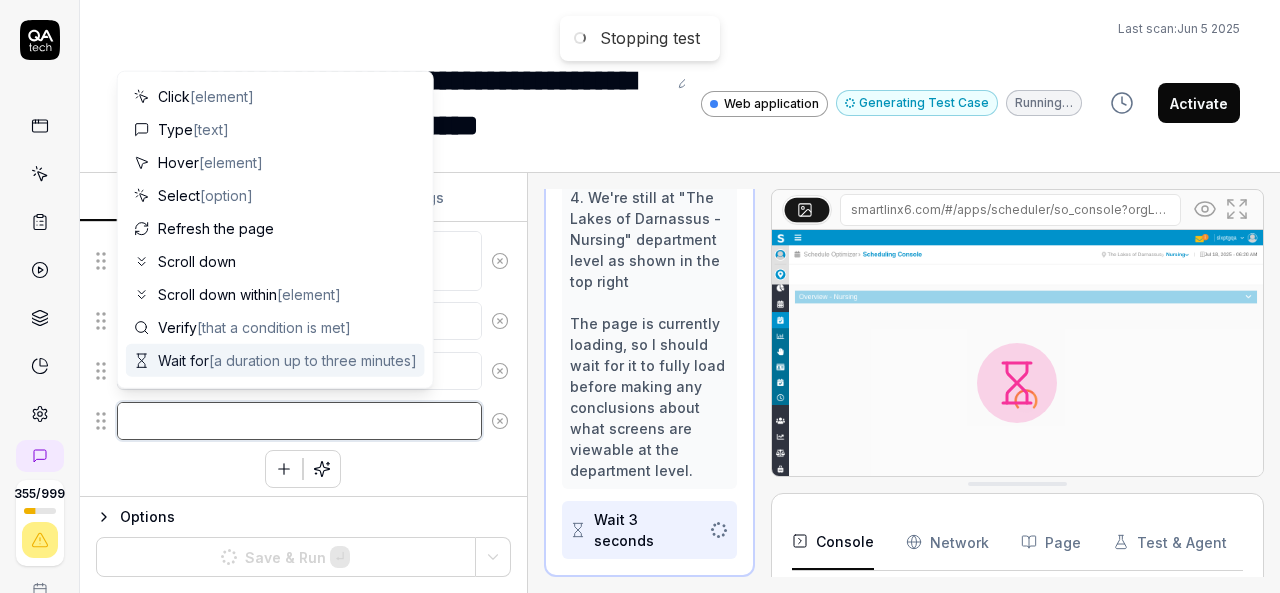 type on "*" 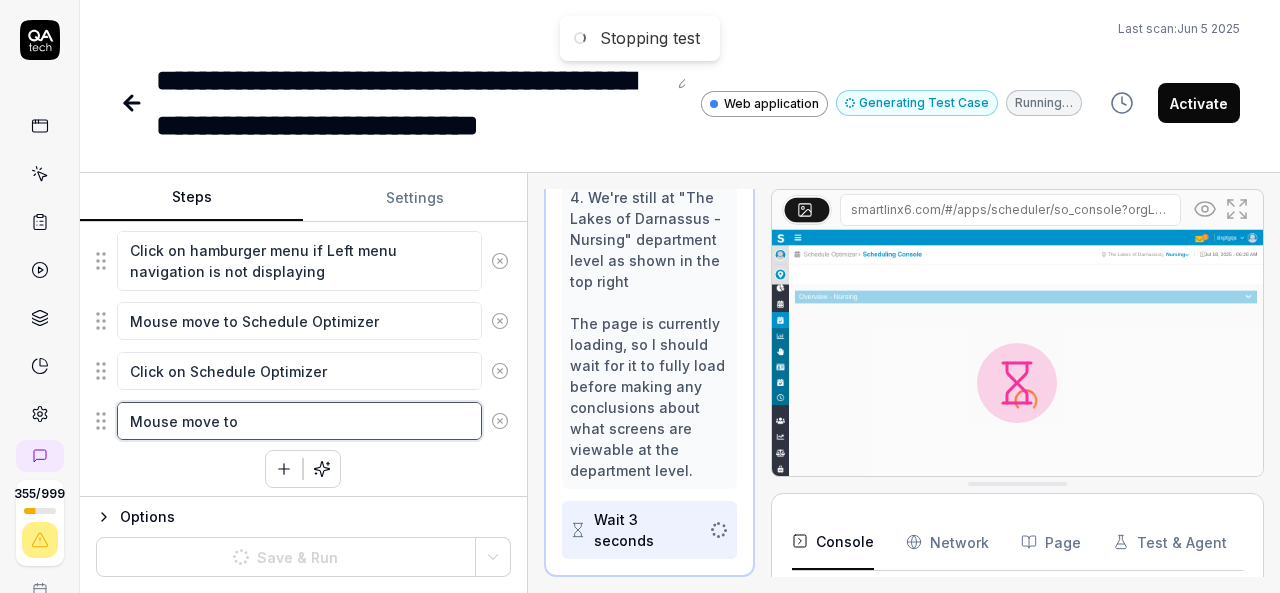 type on "*" 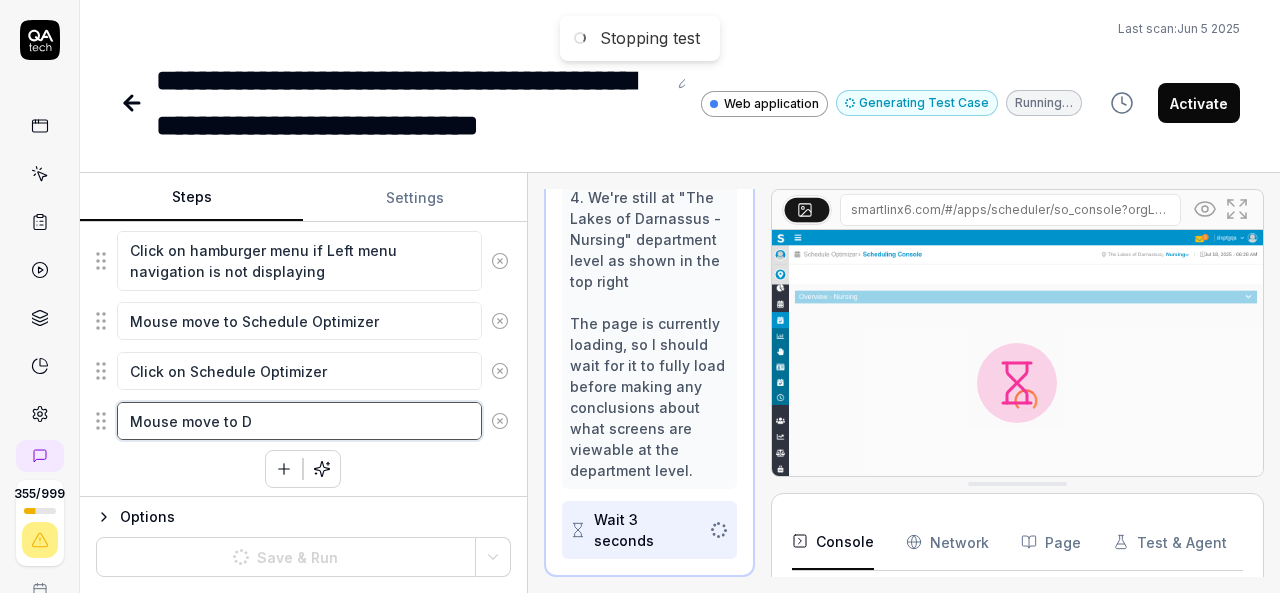 type on "*" 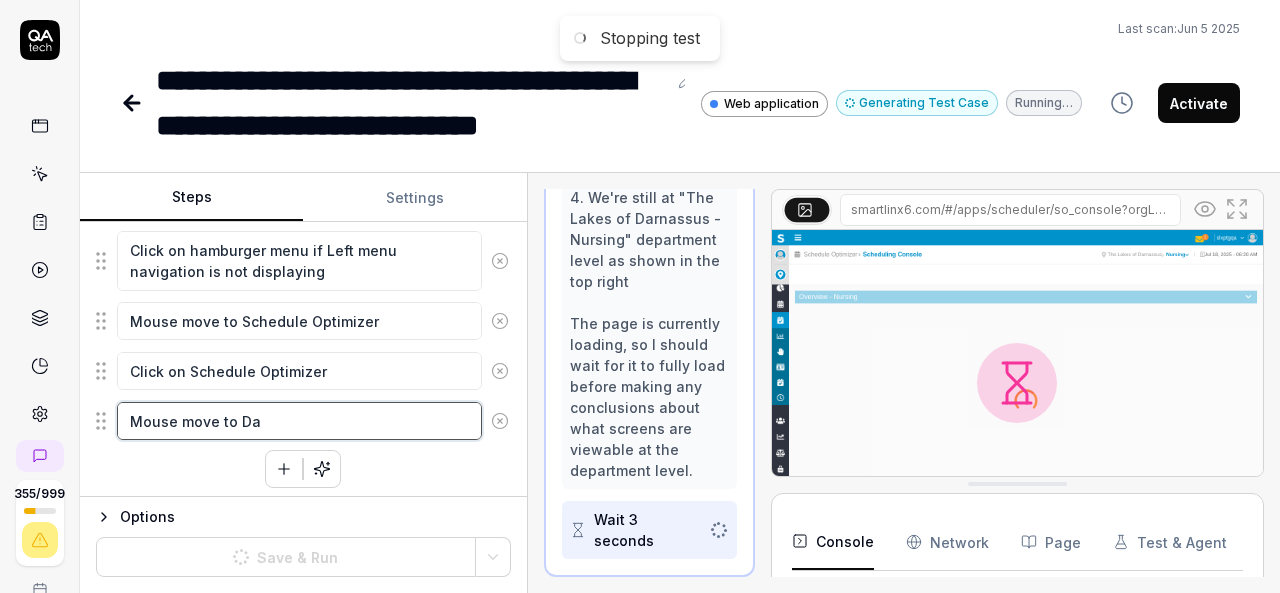 type on "*" 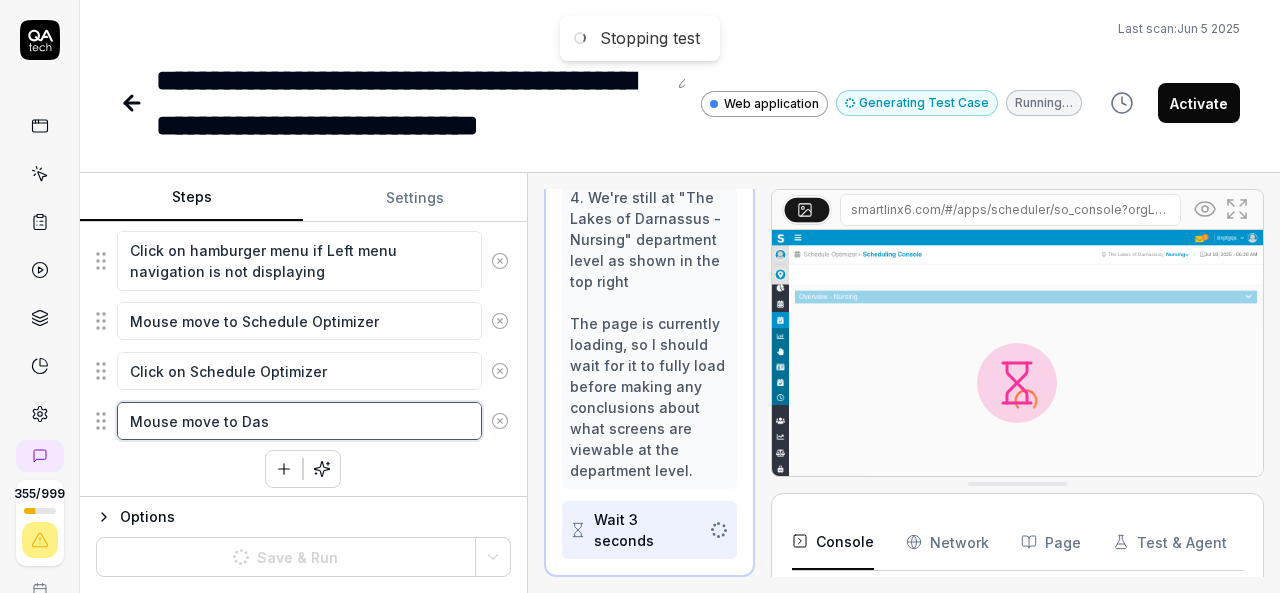 type on "*" 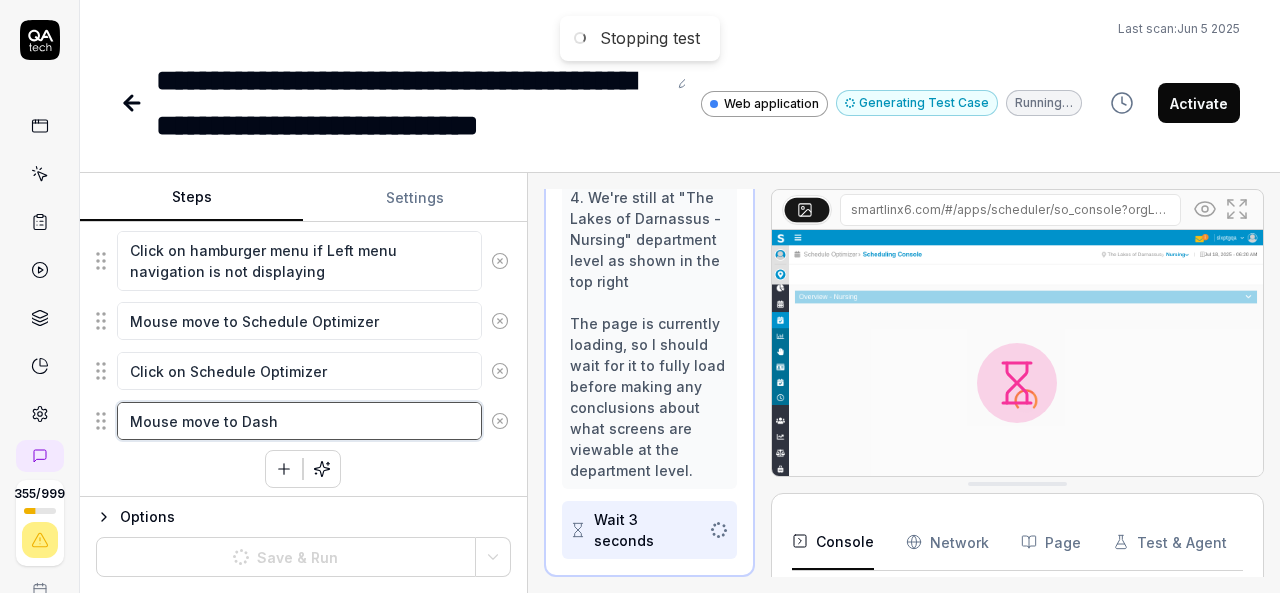 type on "*" 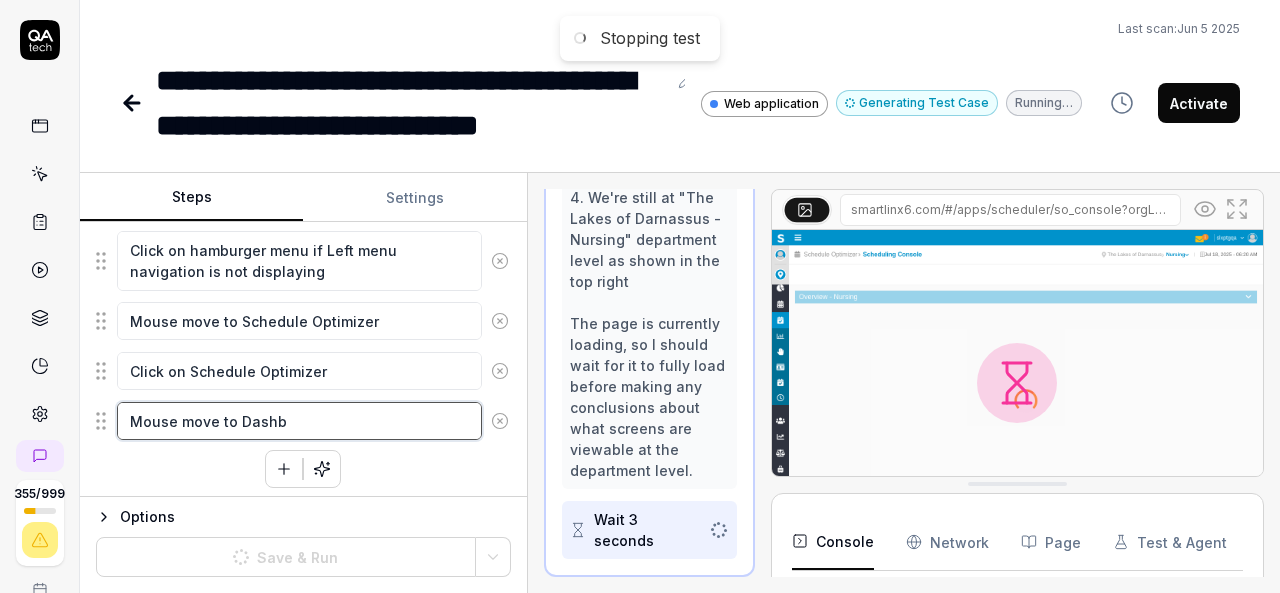 type on "*" 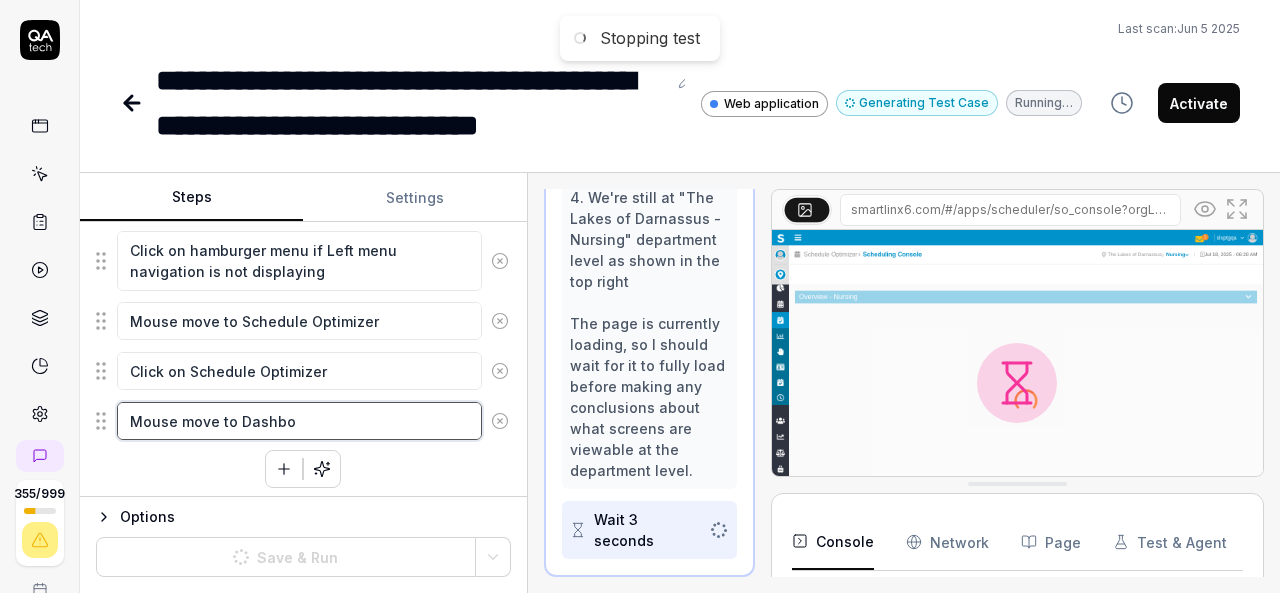 type on "*" 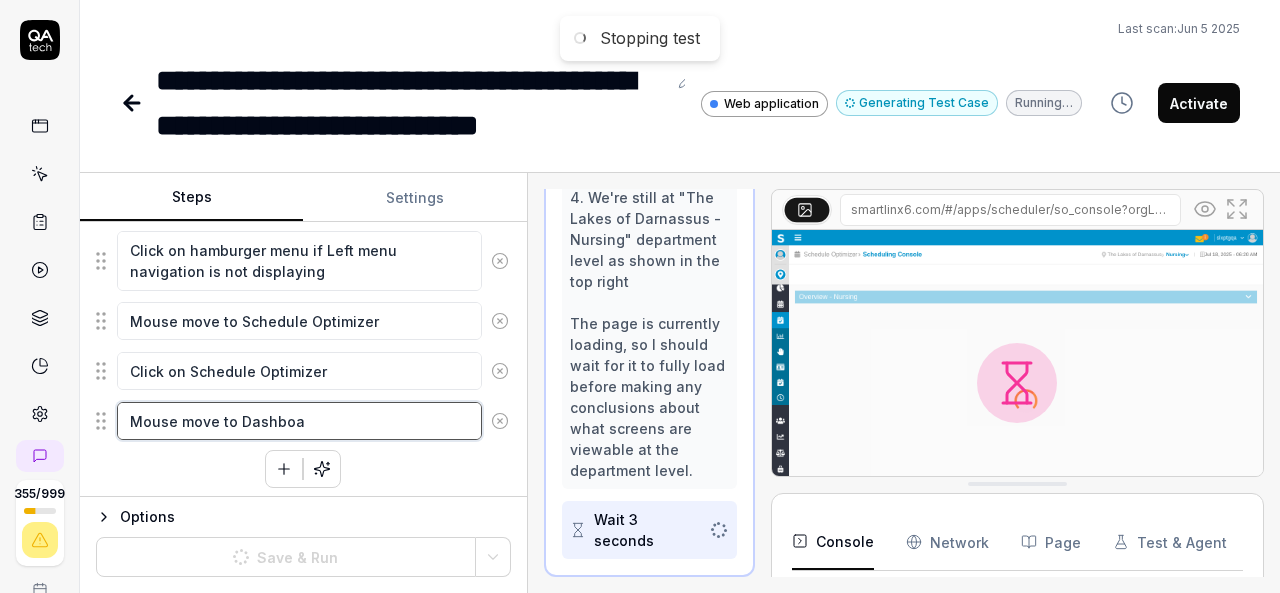 type on "*" 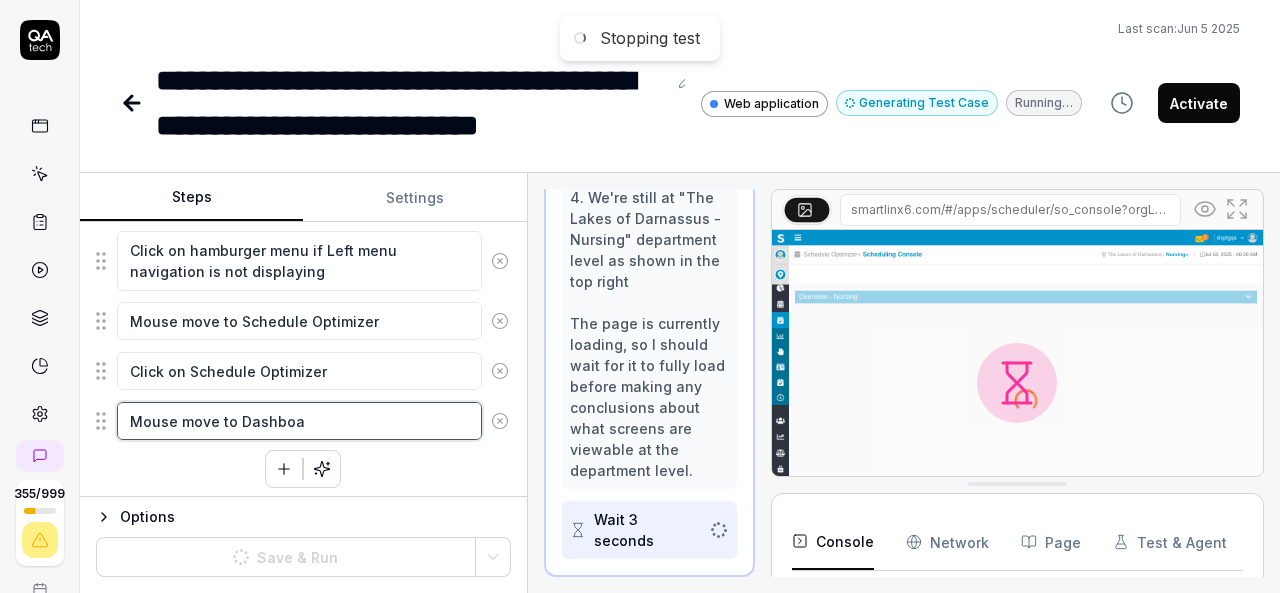type on "Mouse move to Dashboar" 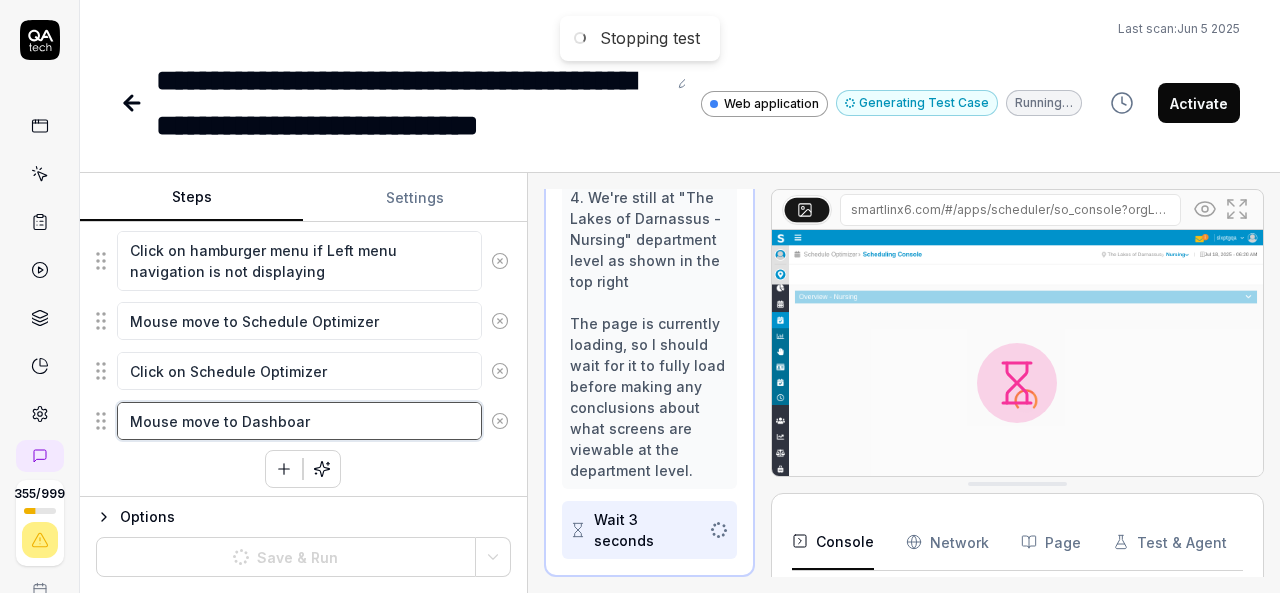 type on "*" 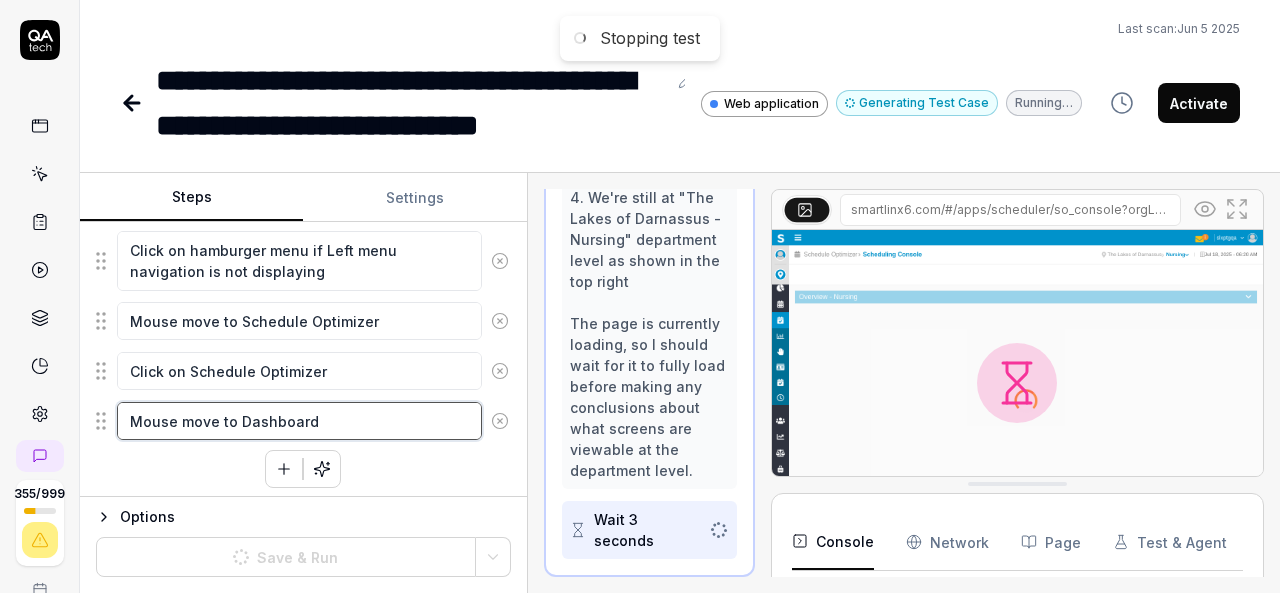 type on "Mouse move to Dashboard" 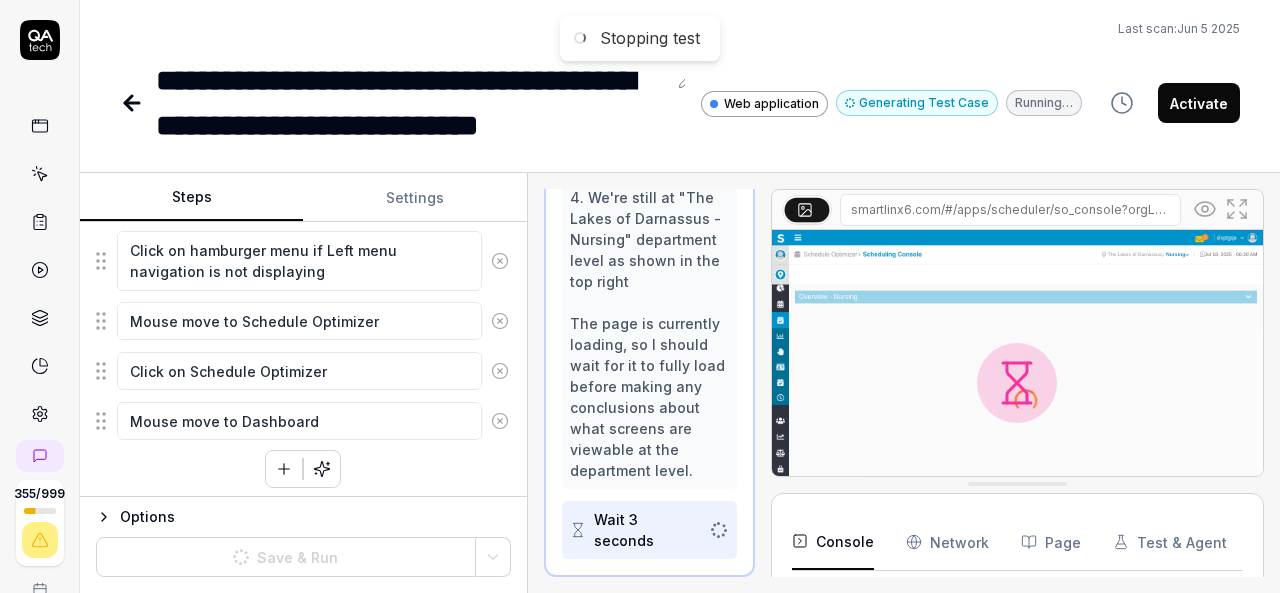 click on "Mouse move to Organization breadcrumb Click on Organization breadcrumb Select the 'Nursing' department under the The 'Lakes of Darnassus' organization from Organization breadcrumb Mouse Move to hamburger menu Click on hamburger menu if Left menu navigation is not displaying Mouse move to Schedule Optimizer Click on Schedule Optimizer Mouse move to Dashboard
To pick up a draggable item, press the space bar.
While dragging, use the arrow keys to move the item.
Press space again to drop the item in its new position, or press escape to cancel." at bounding box center (303, 239) 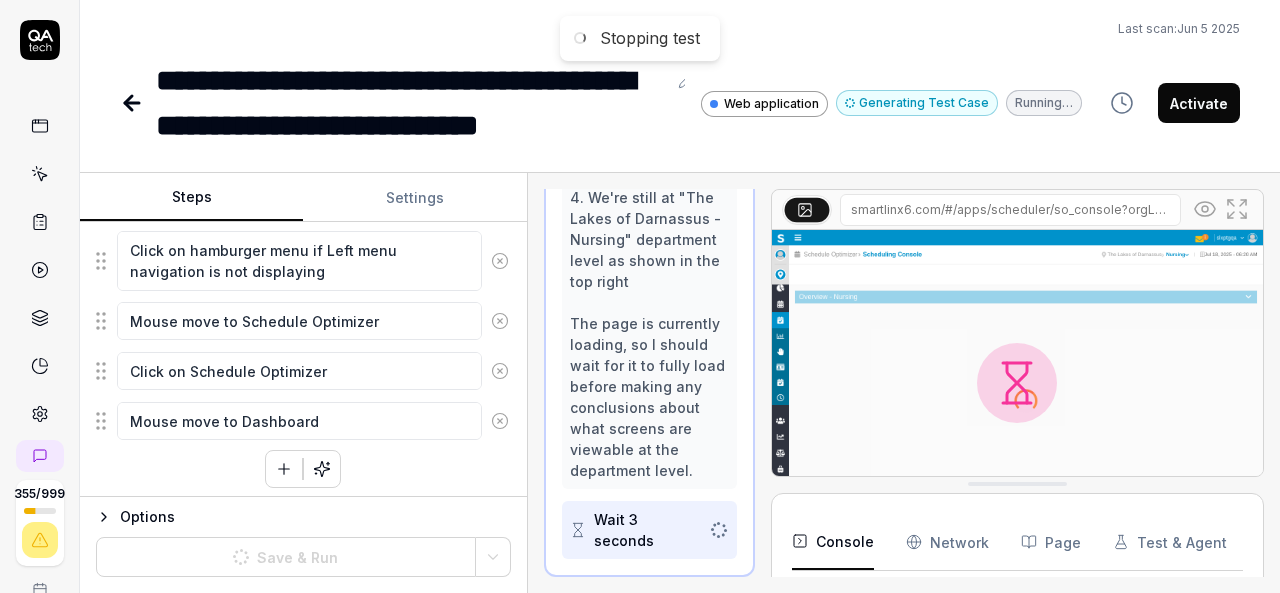 drag, startPoint x: 276, startPoint y: 461, endPoint x: 431, endPoint y: 467, distance: 155.11609 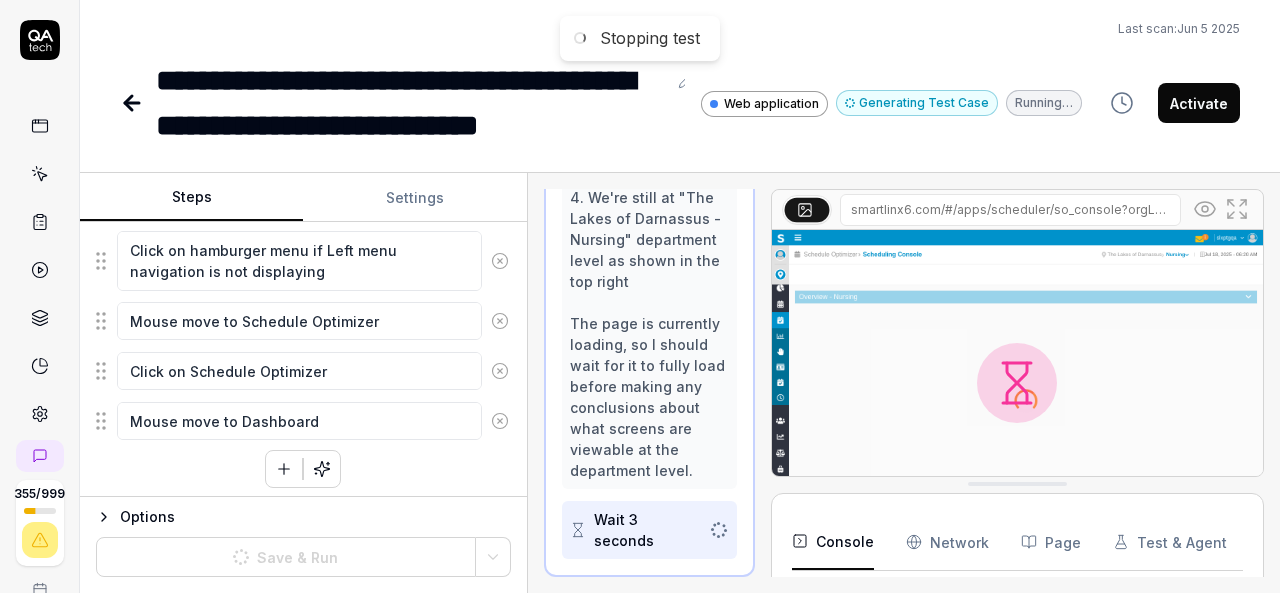 click on "Mouse move to Organization breadcrumb Click on Organization breadcrumb Select the 'Nursing' department under the The 'Lakes of Darnassus' organization from Organization breadcrumb Mouse Move to hamburger menu Click on hamburger menu if Left menu navigation is not displaying Mouse move to Schedule Optimizer Click on Schedule Optimizer Mouse move to Dashboard
To pick up a draggable item, press the space bar.
While dragging, use the arrow keys to move the item.
Press space again to drop the item in its new position, or press escape to cancel." at bounding box center [303, 239] 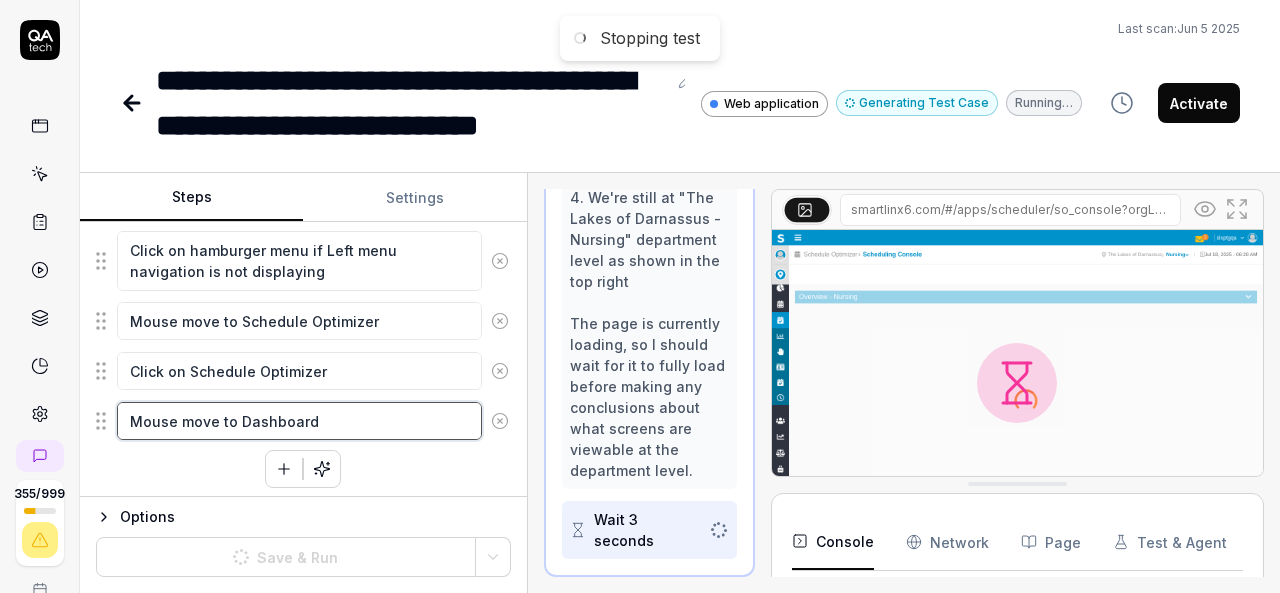 click on "Mouse move to Dashboard" at bounding box center [299, 421] 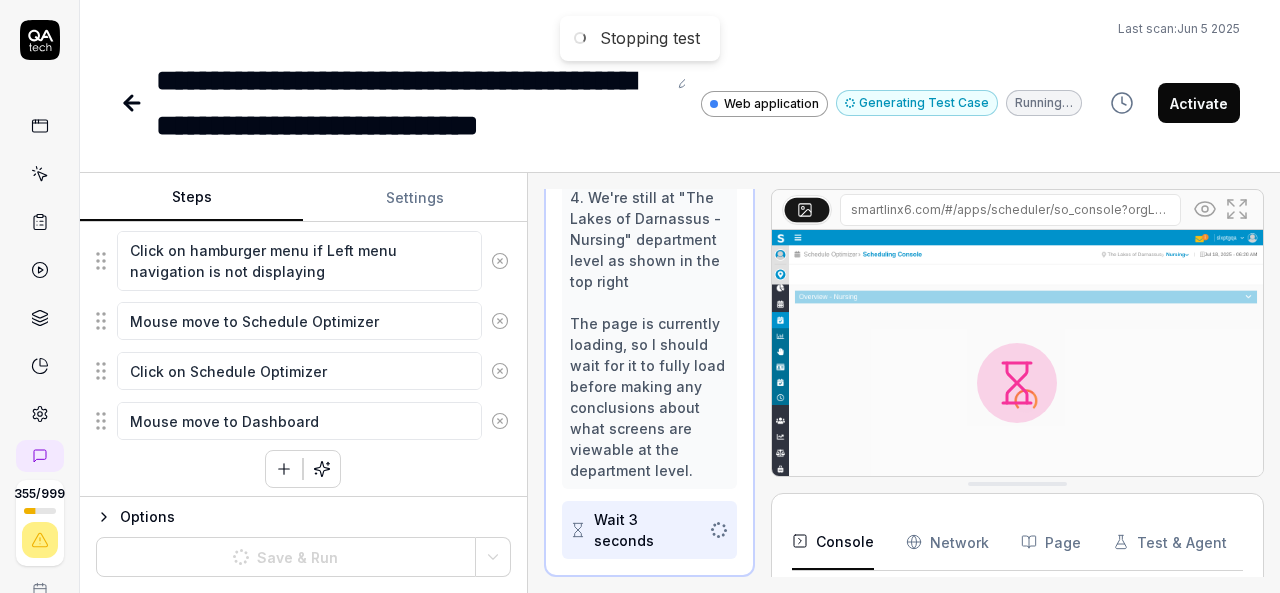 click 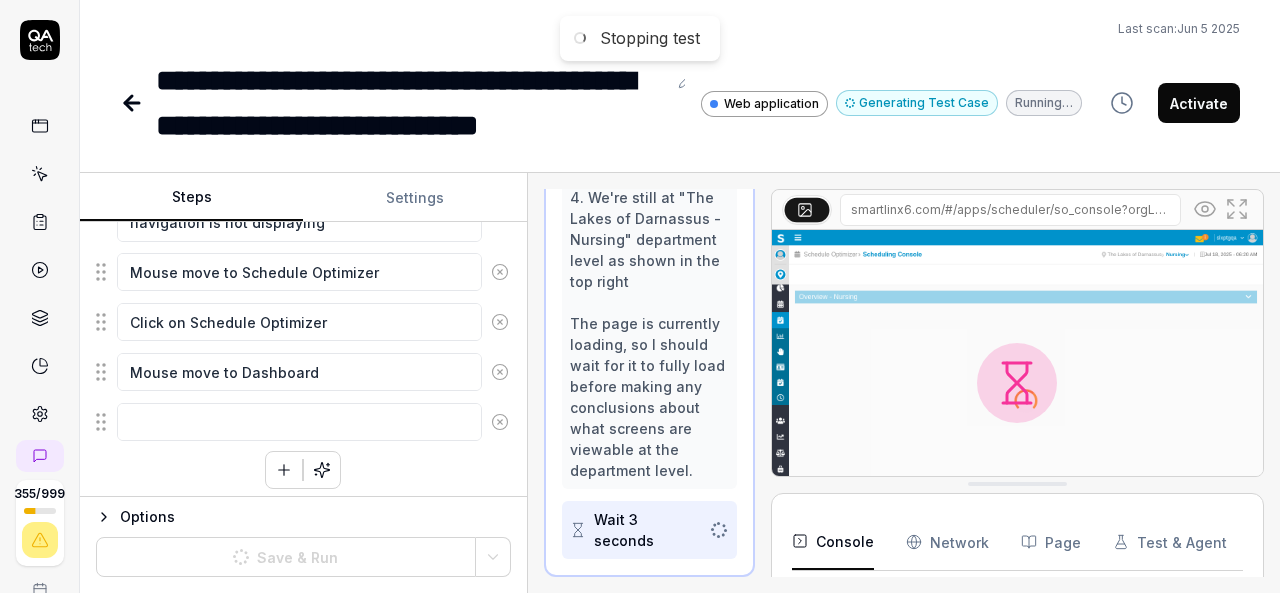 click 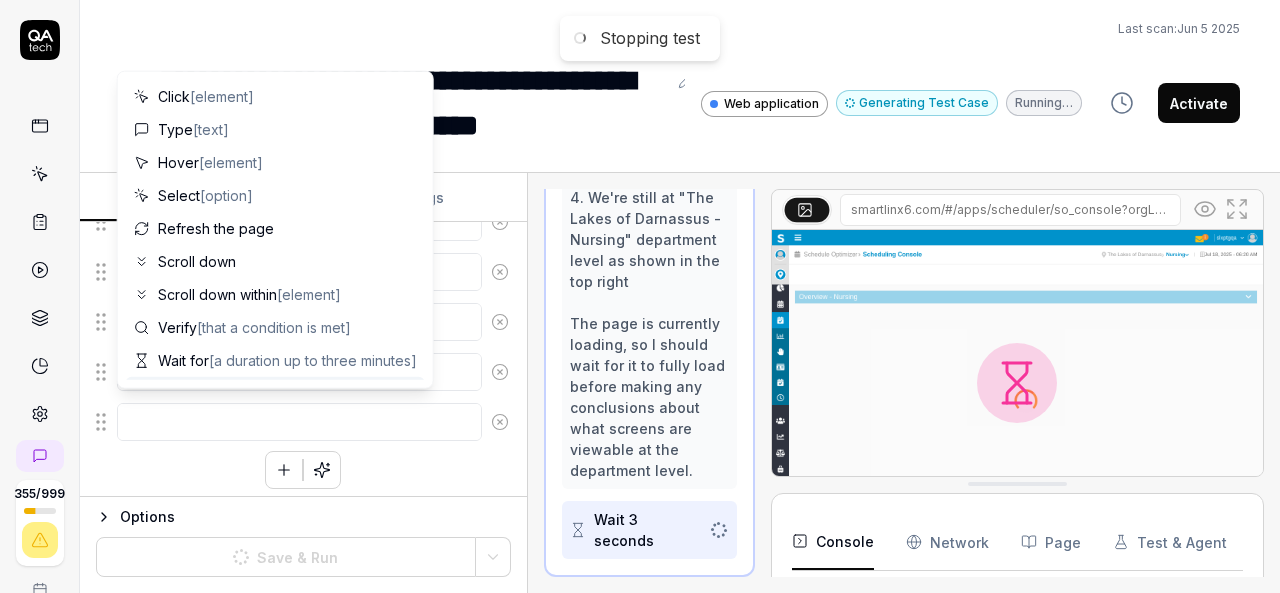 click at bounding box center [299, 422] 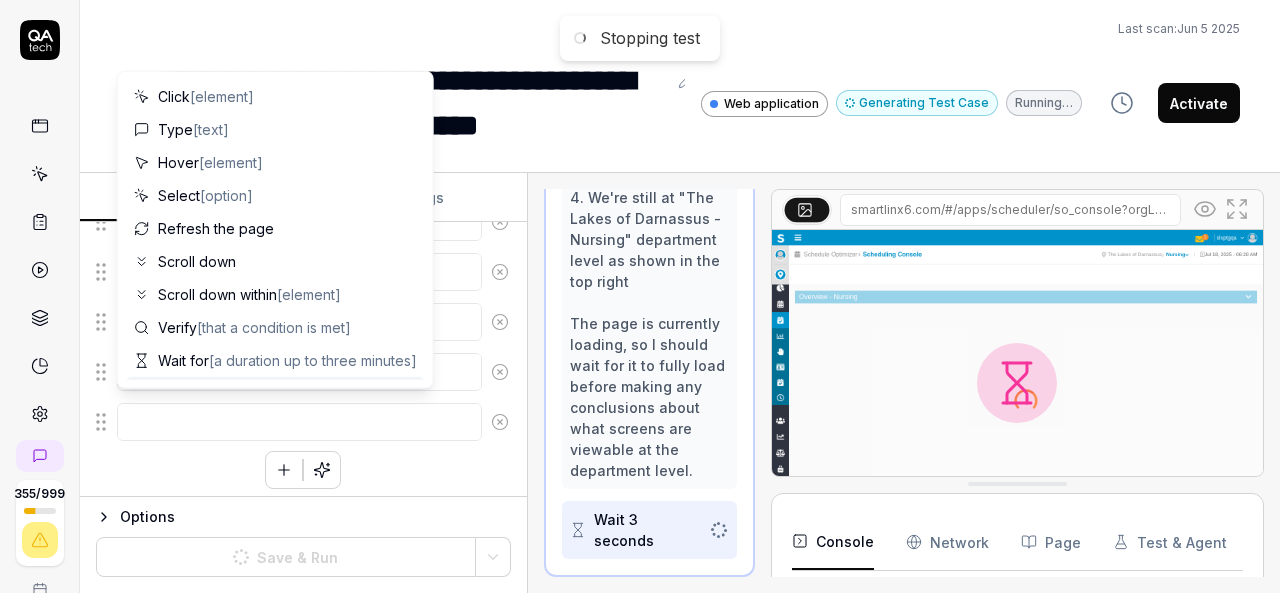 click 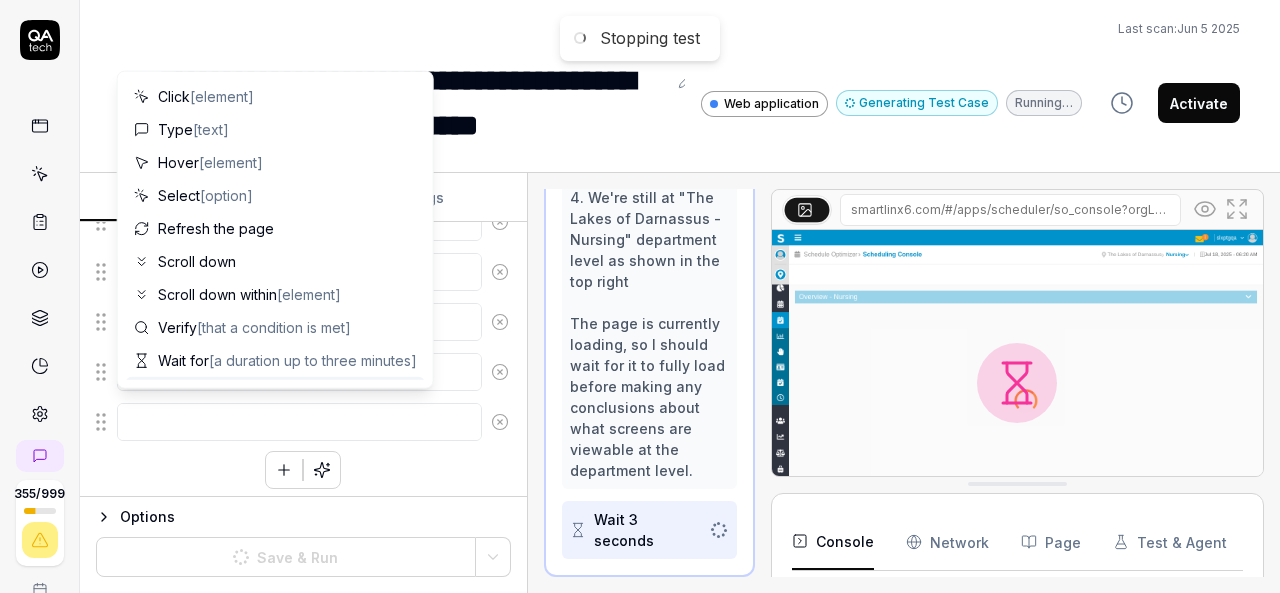 scroll, scrollTop: 542, scrollLeft: 0, axis: vertical 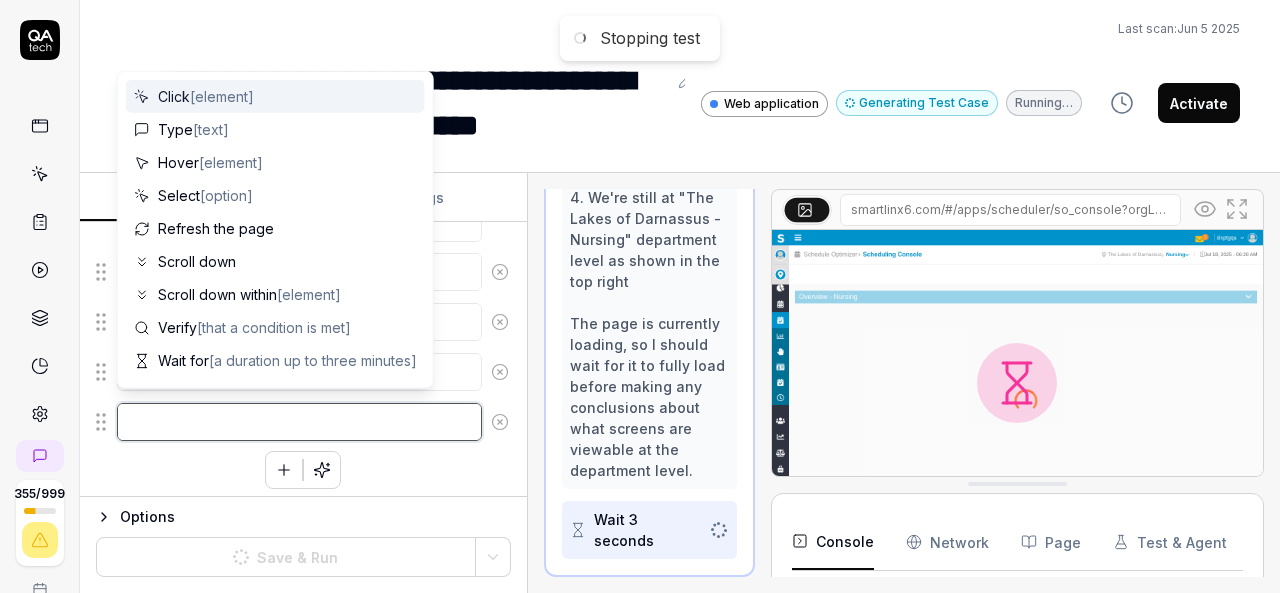 click at bounding box center [299, 422] 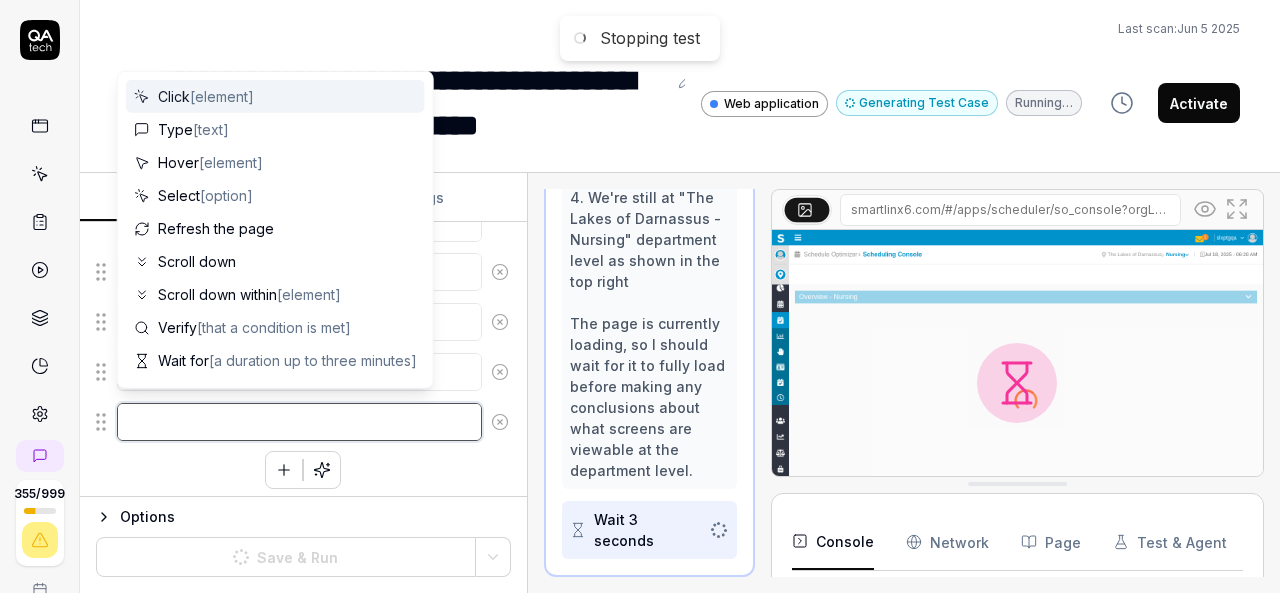 type on "*" 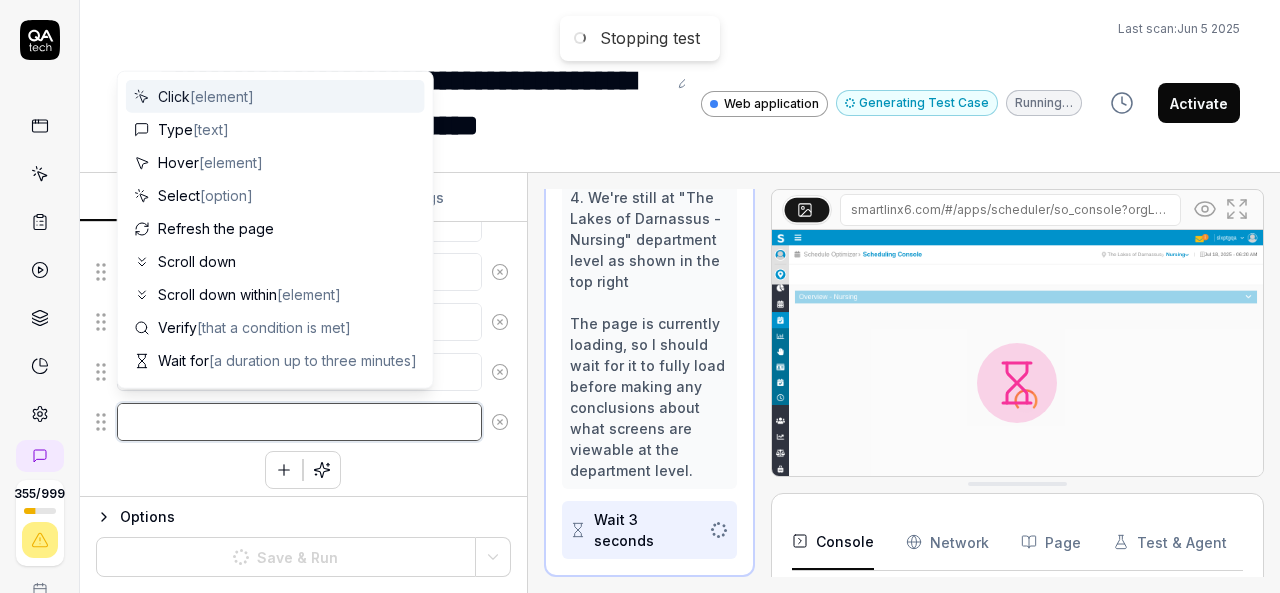 type on "C" 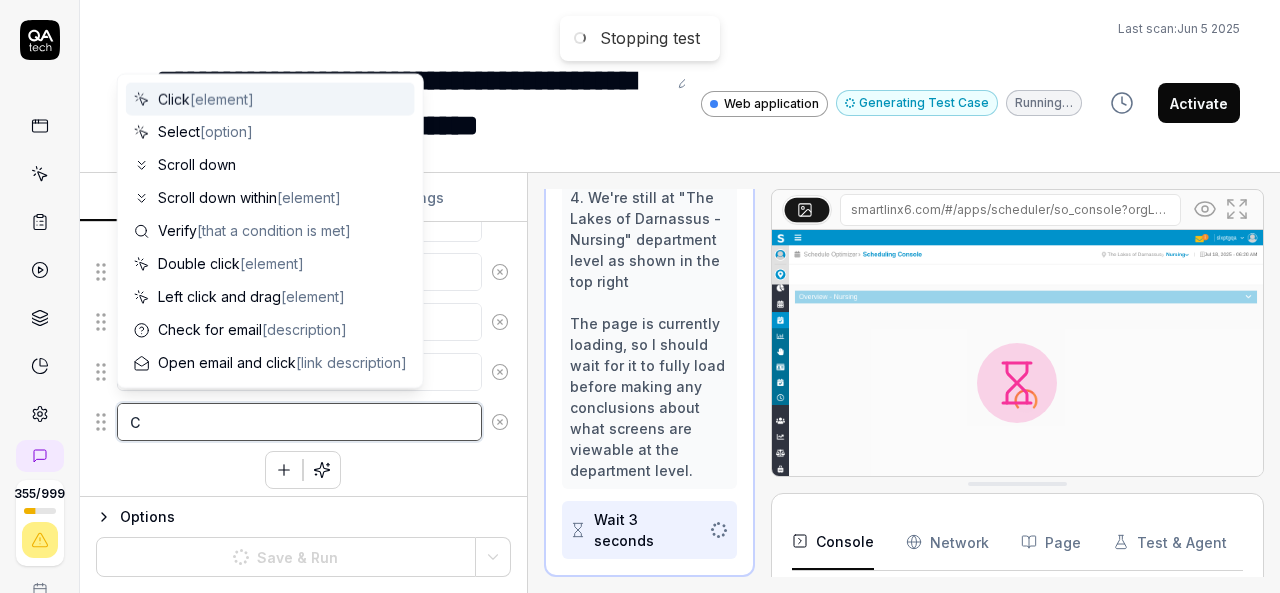 type on "*" 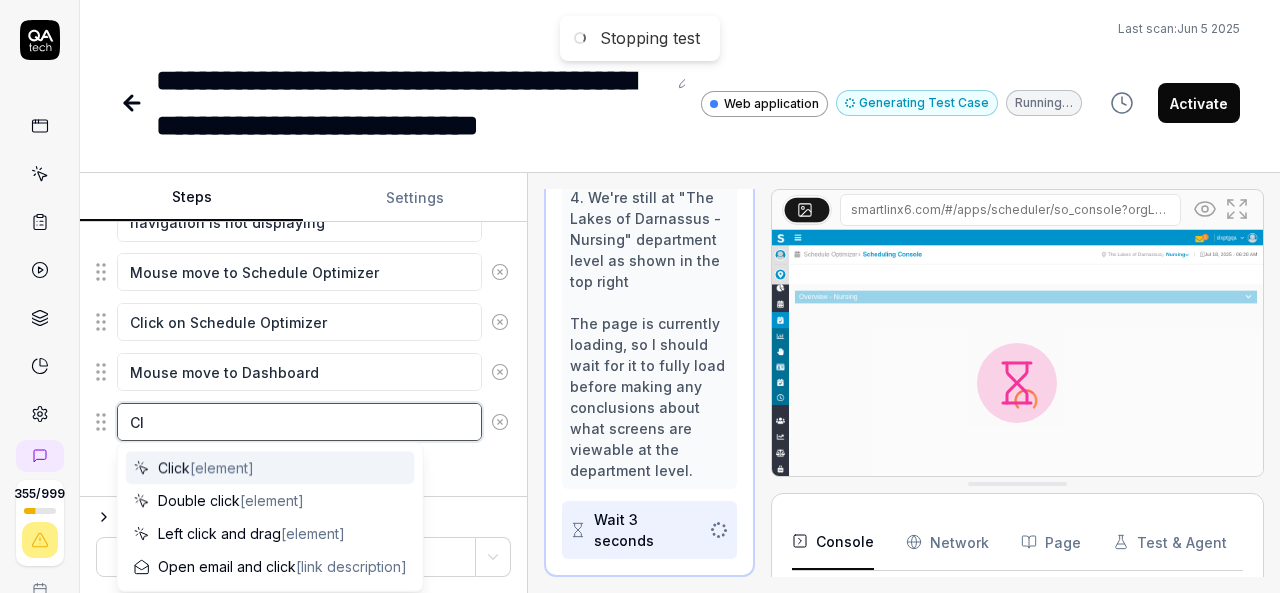 type on "*" 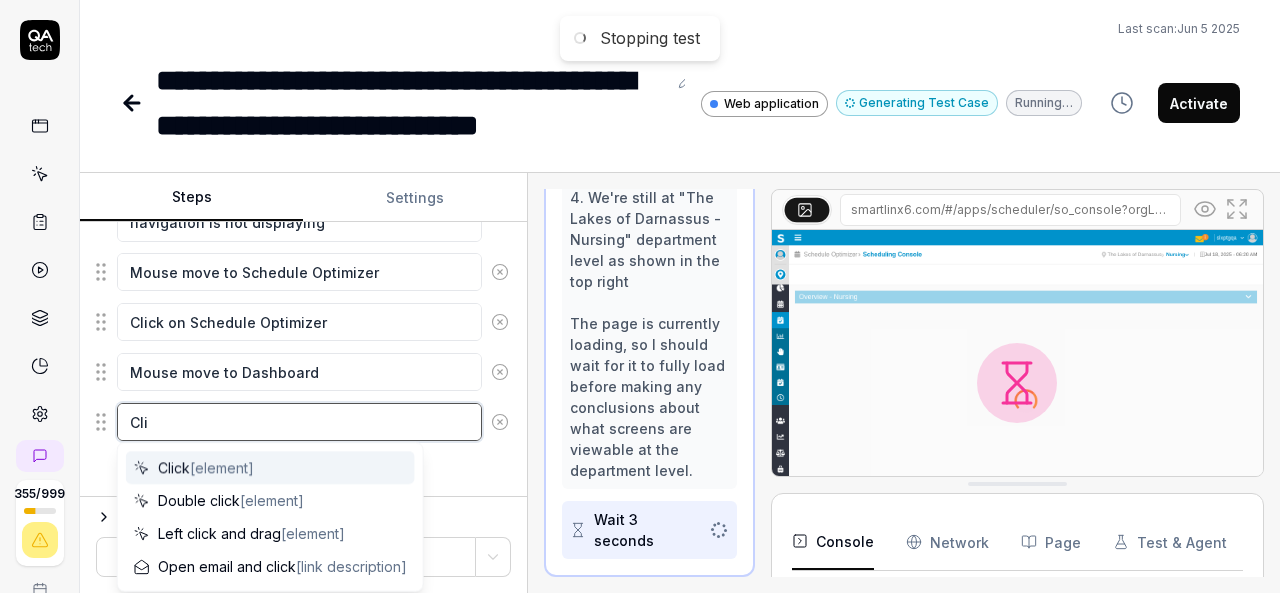 type on "*" 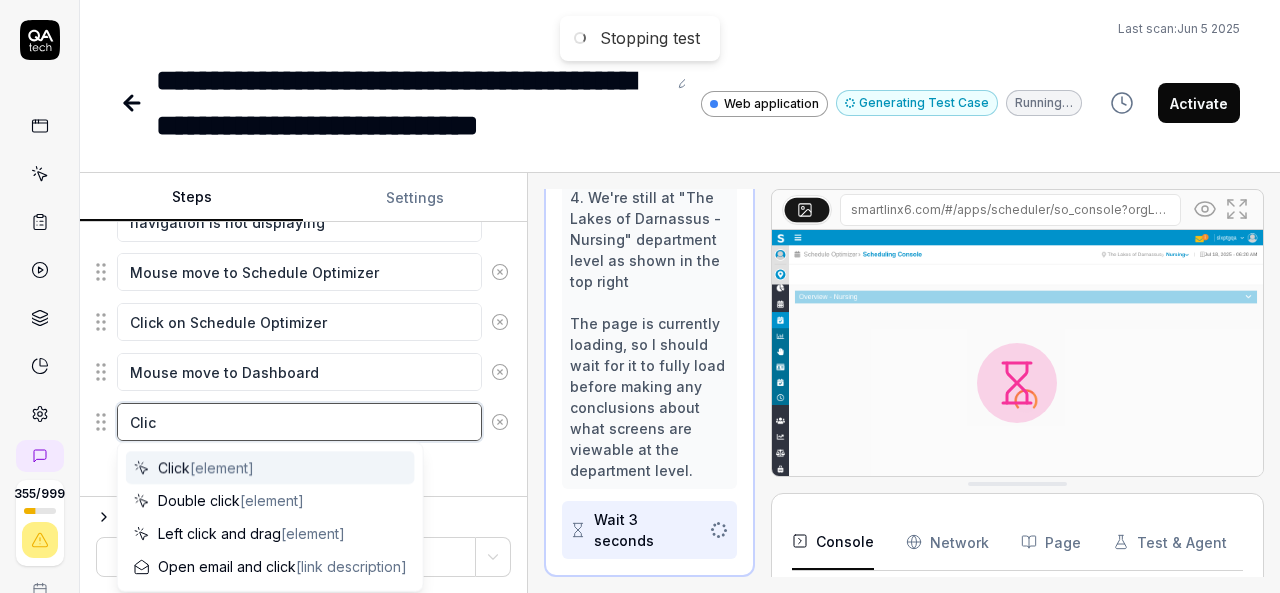 type on "*" 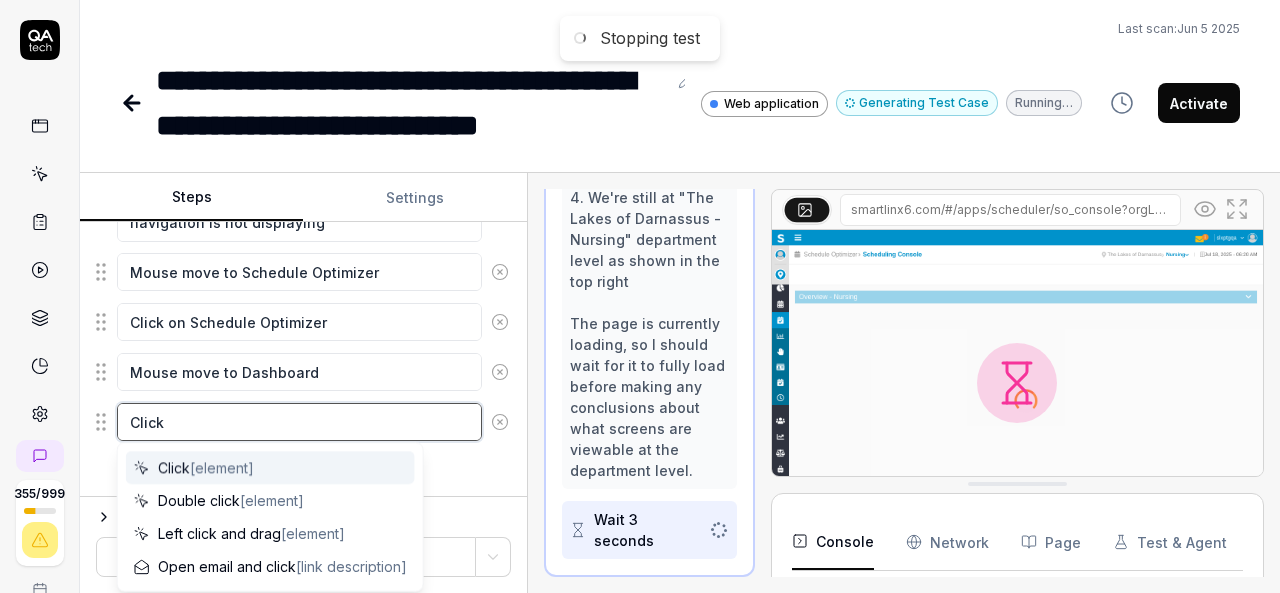 type on "*" 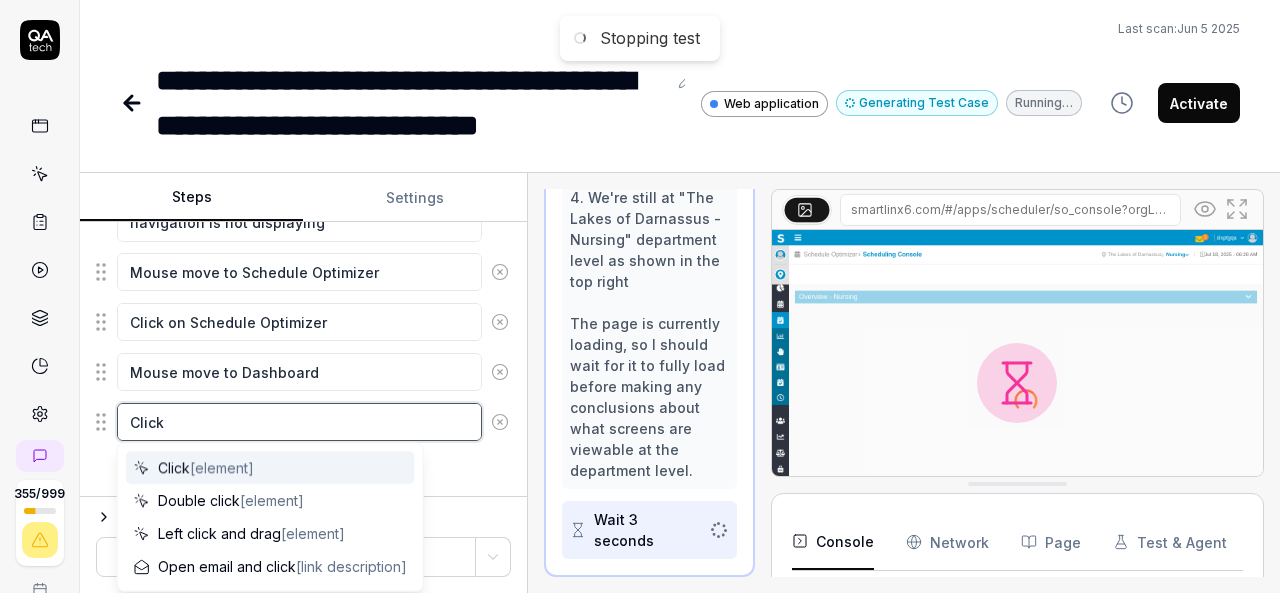 type on "*" 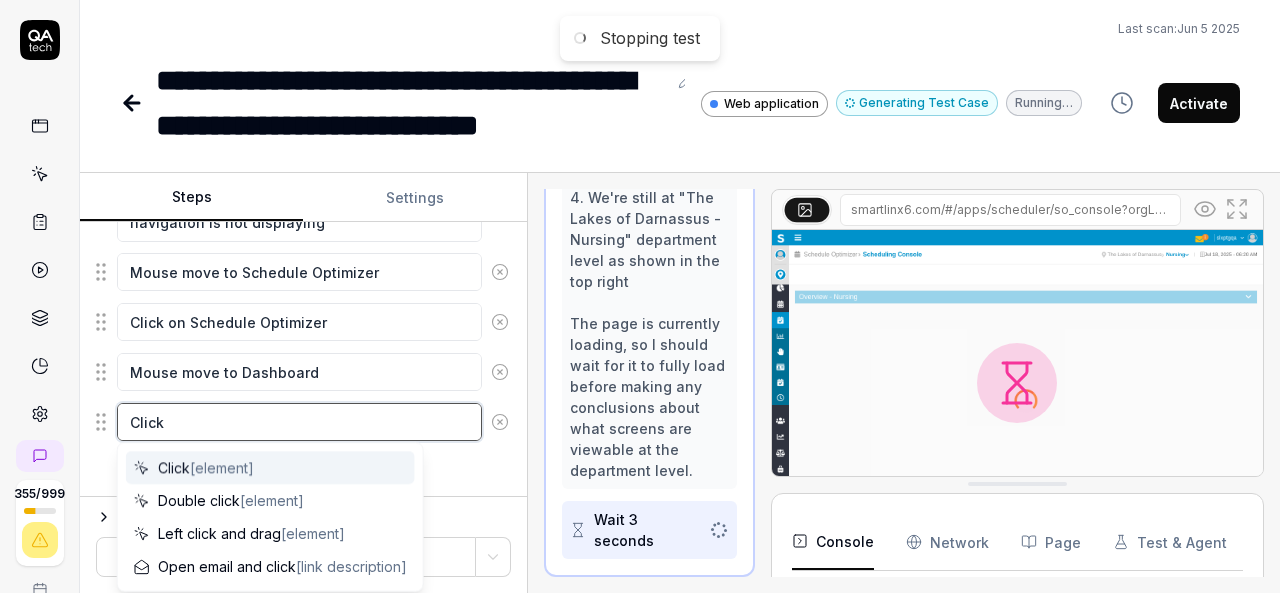 type on "Click o" 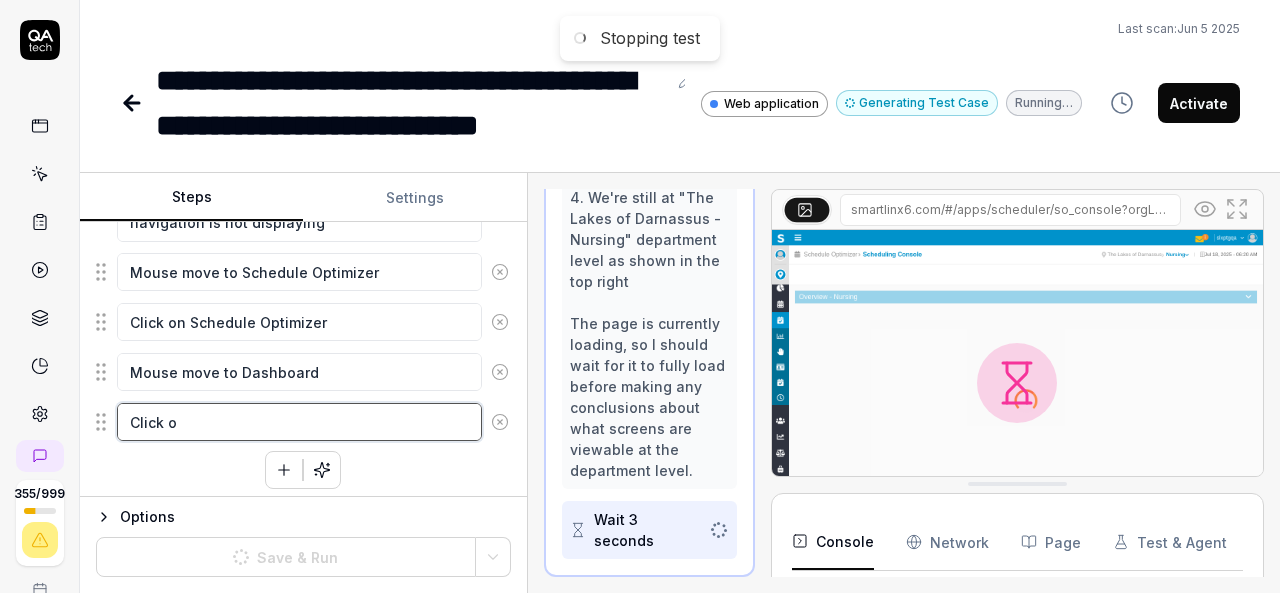 type on "*" 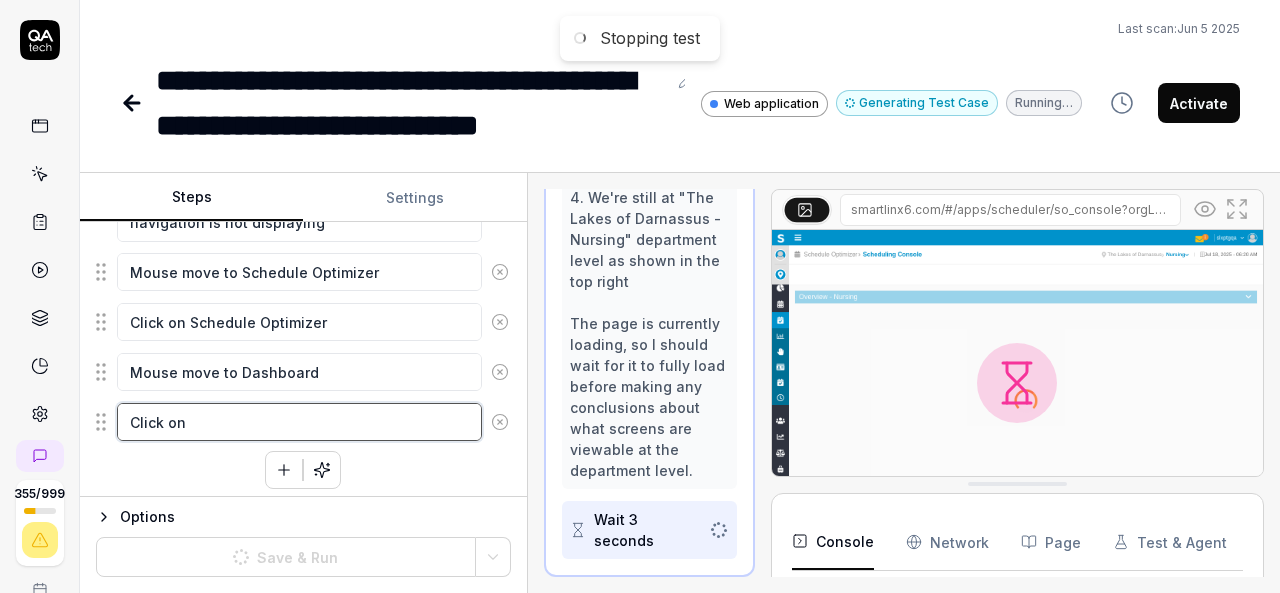 type on "*" 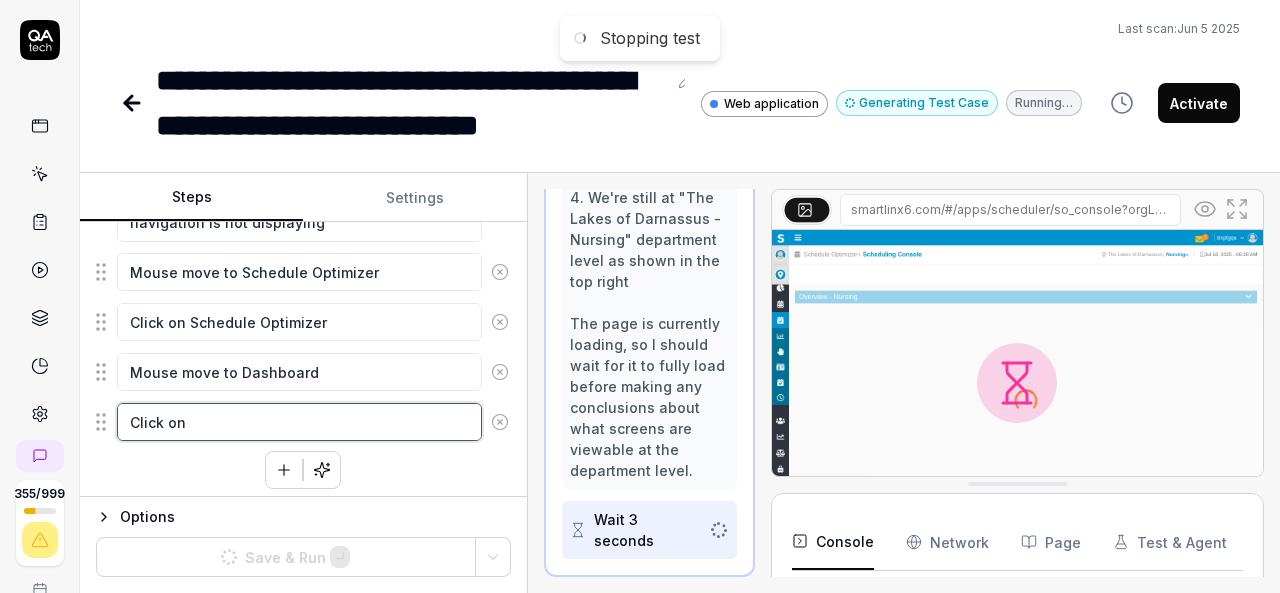 paste on "Dashboard" 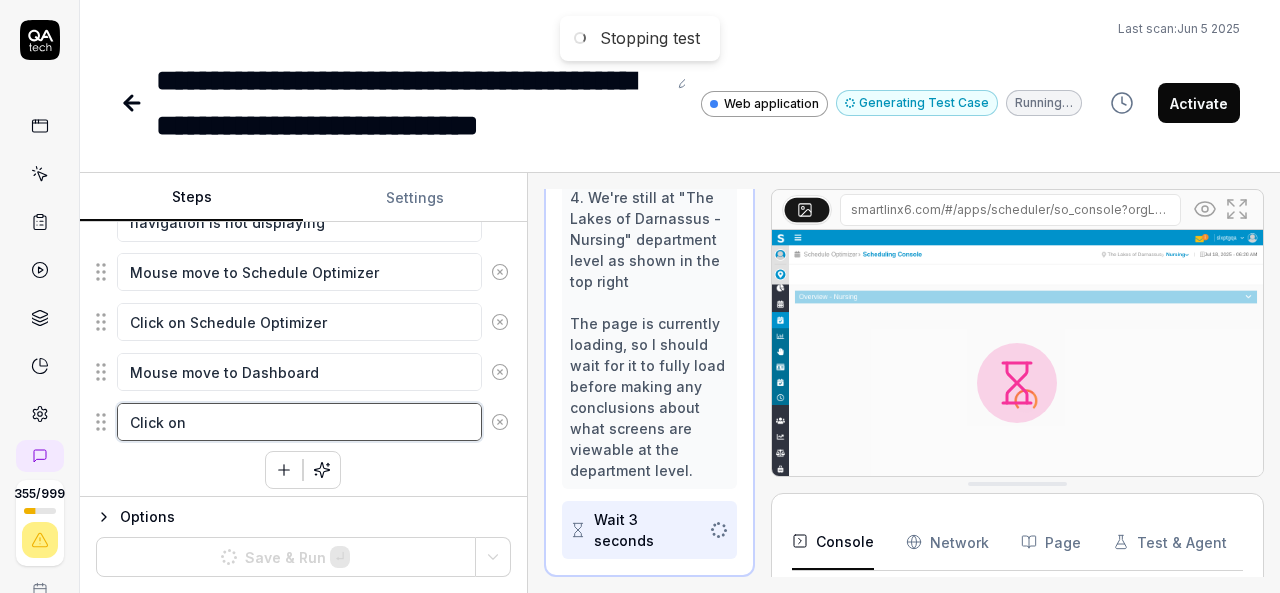 type on "*" 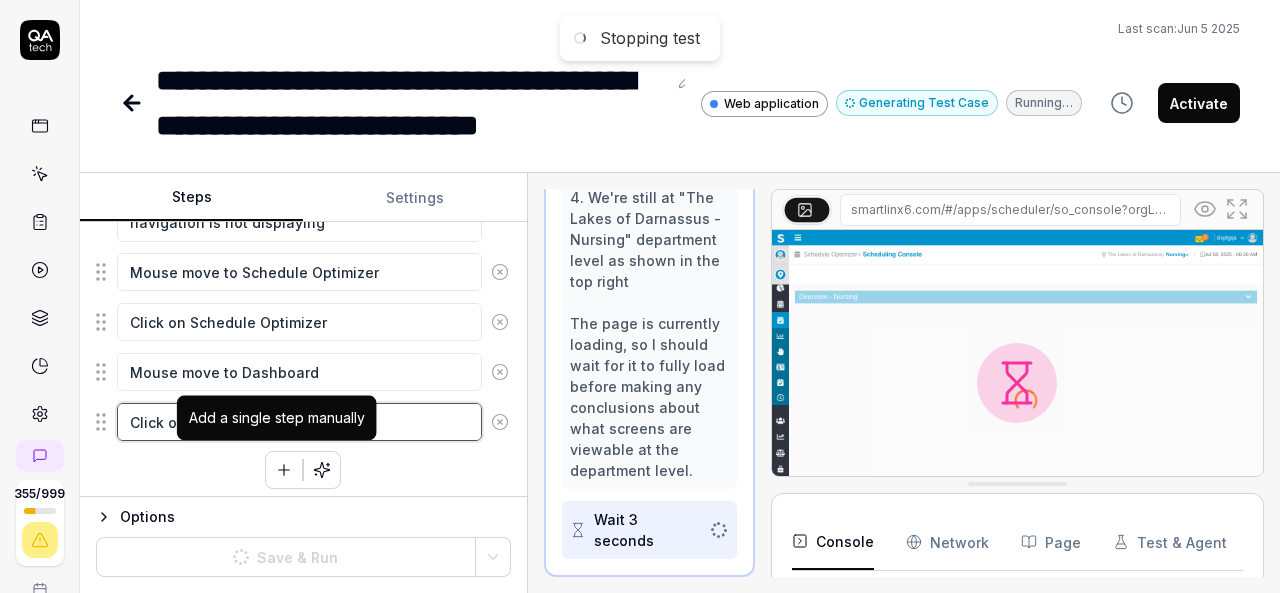 type on "Click on Dashboard" 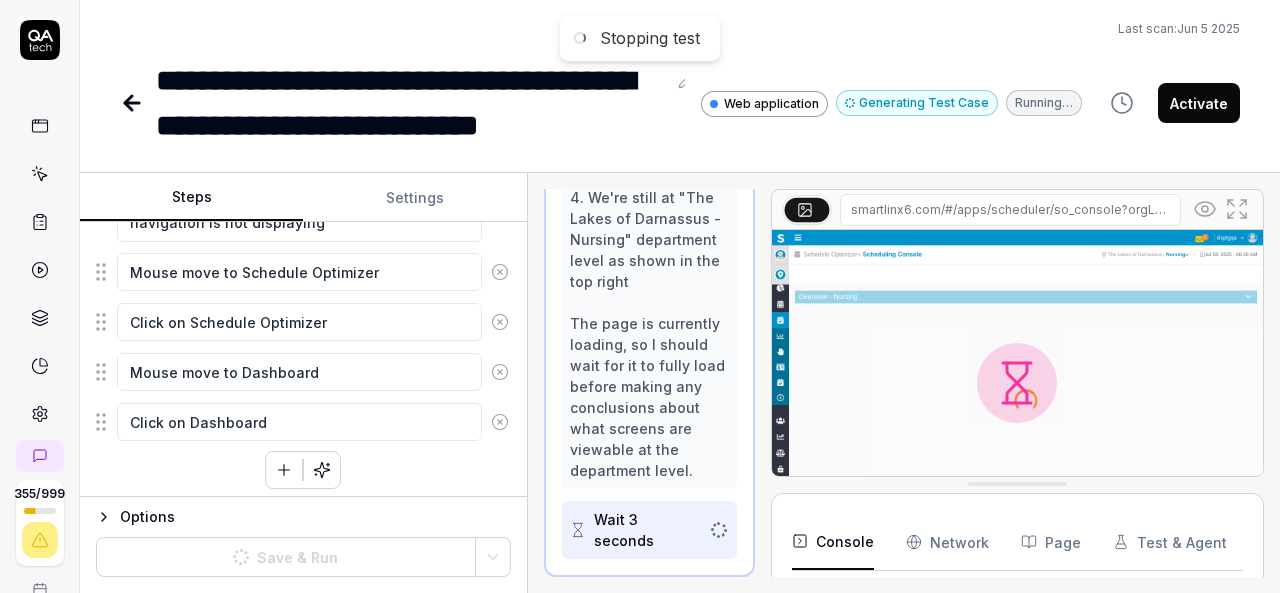 click 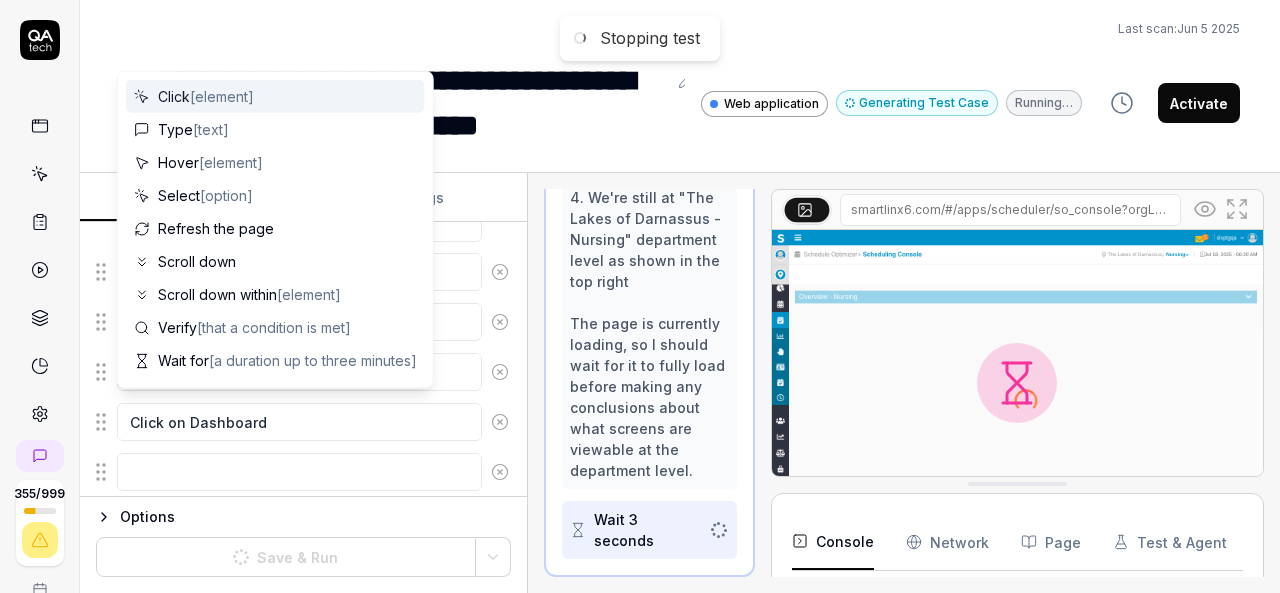 scroll, scrollTop: 592, scrollLeft: 0, axis: vertical 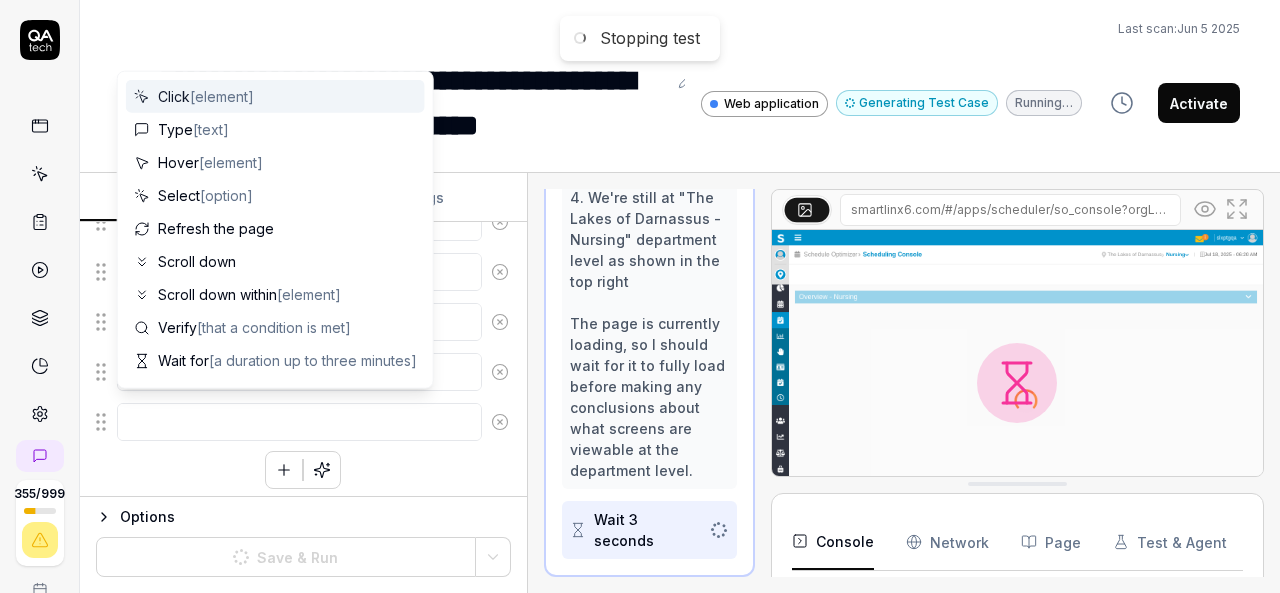 type on "*" 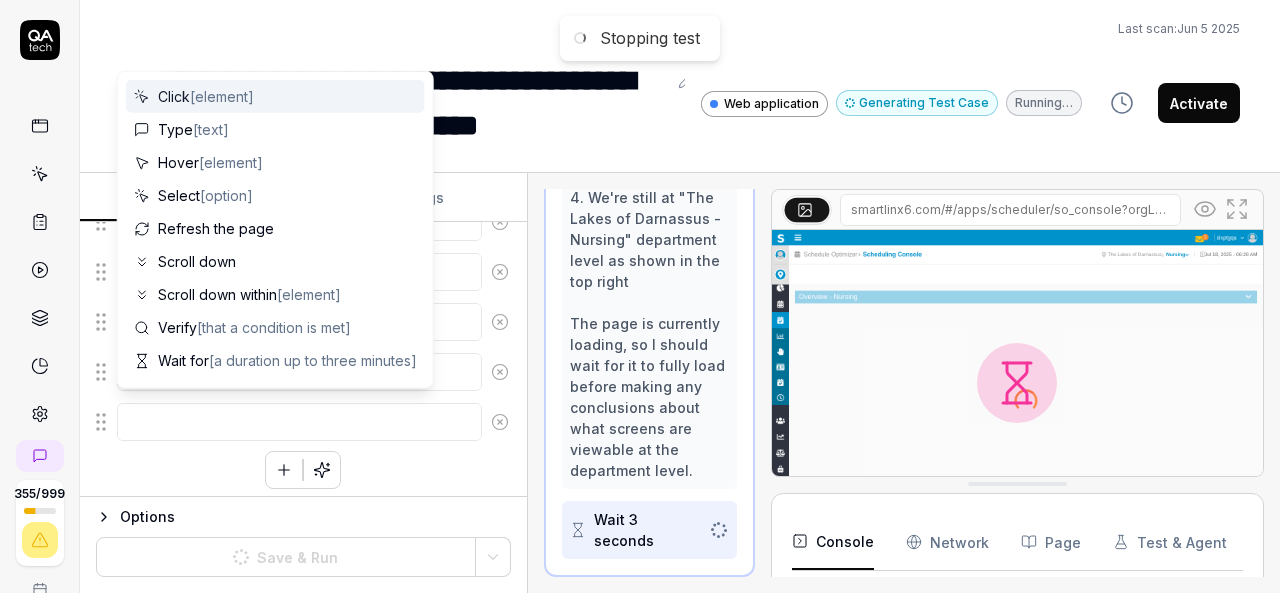 type on "S" 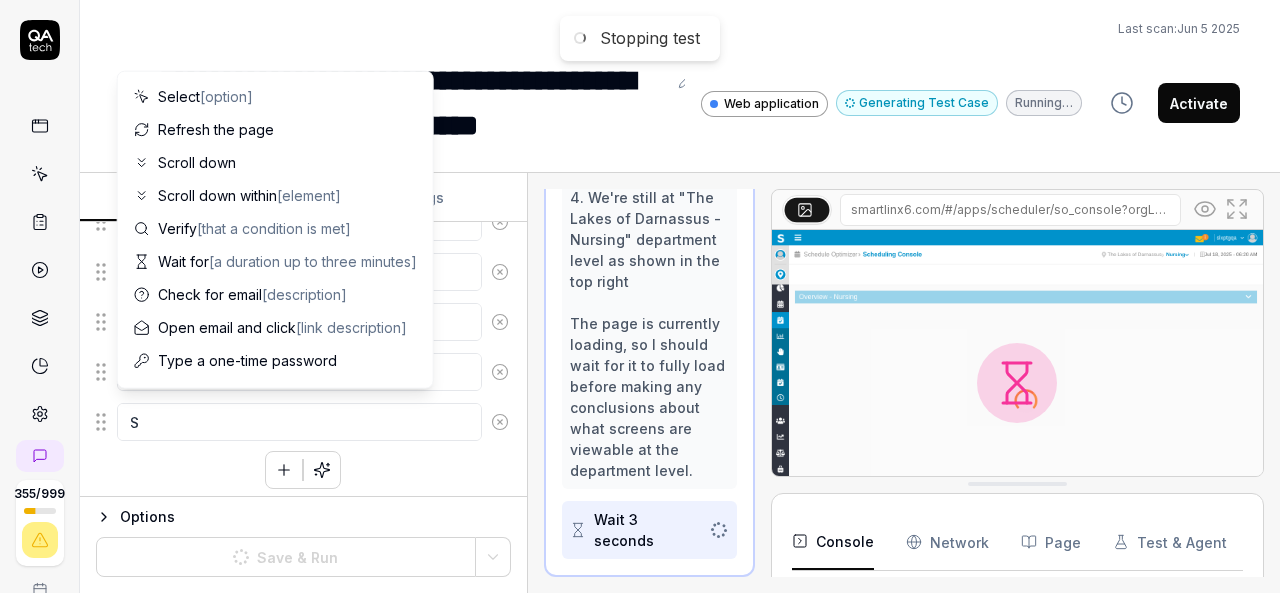 type 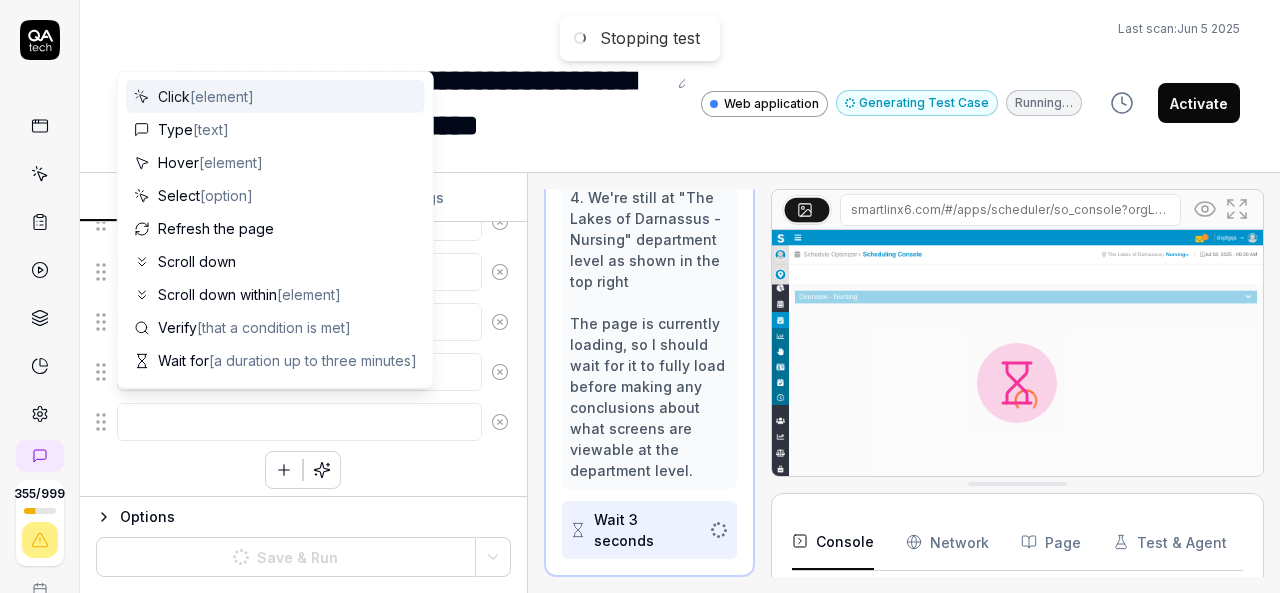 type on "*" 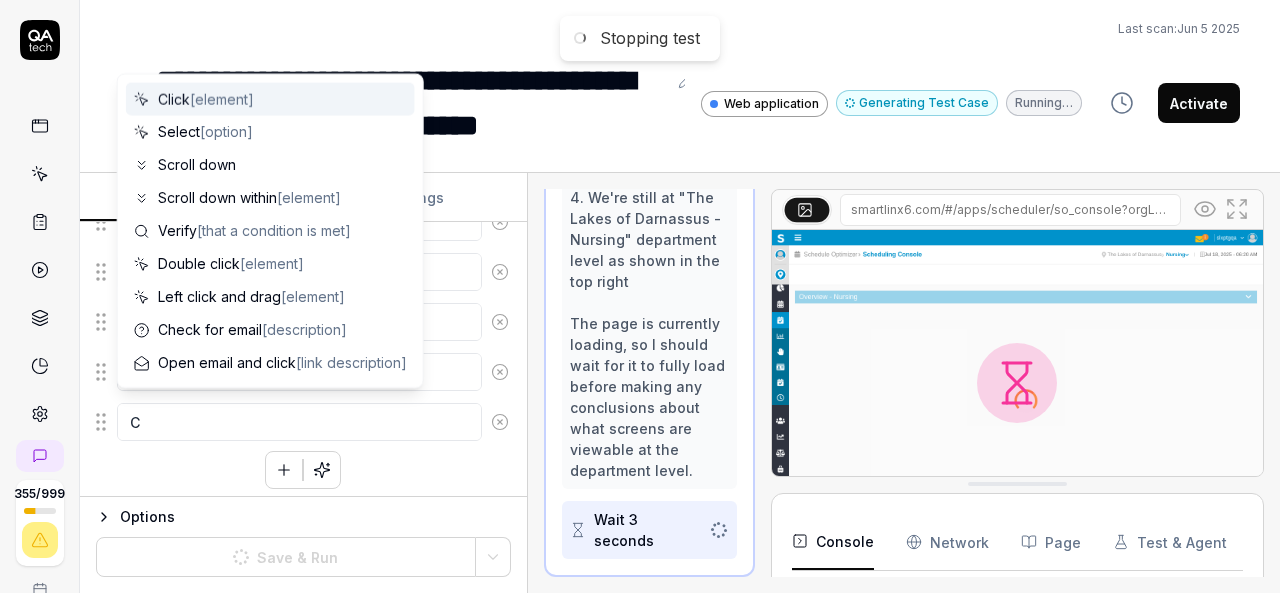 type on "*" 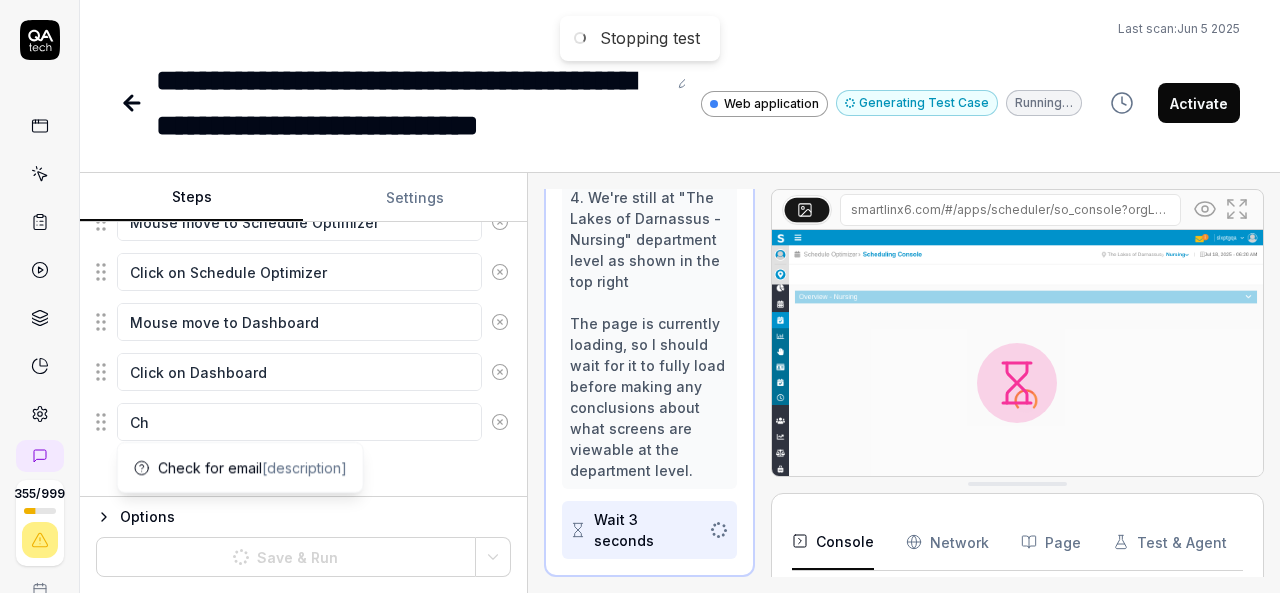 type on "*" 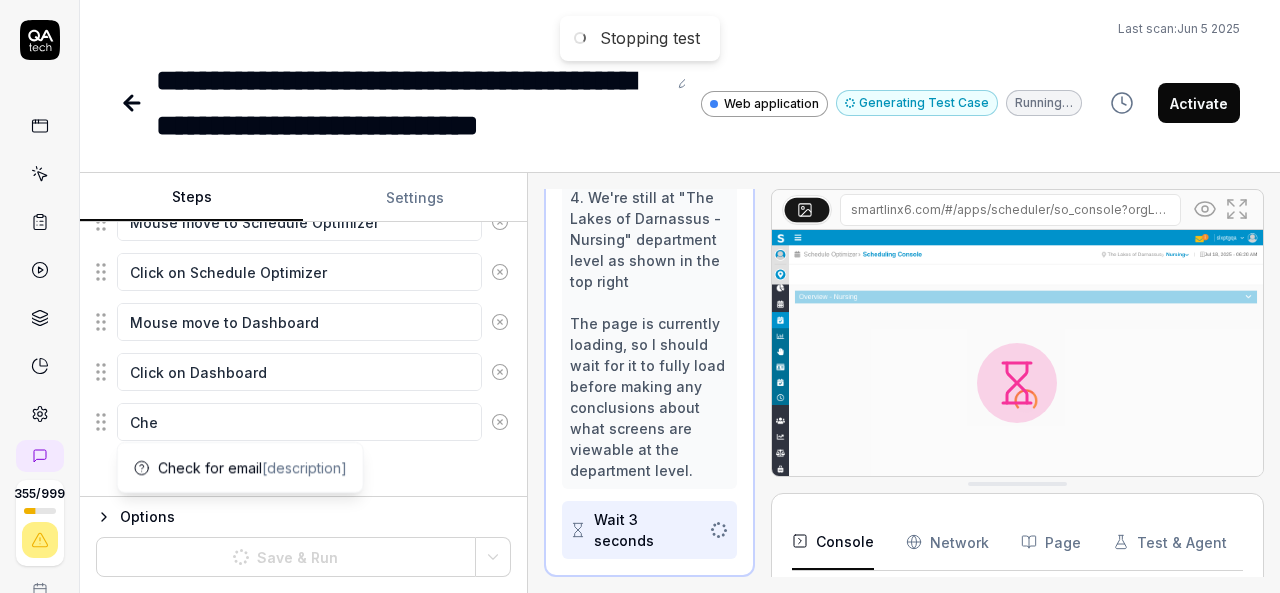 type on "*" 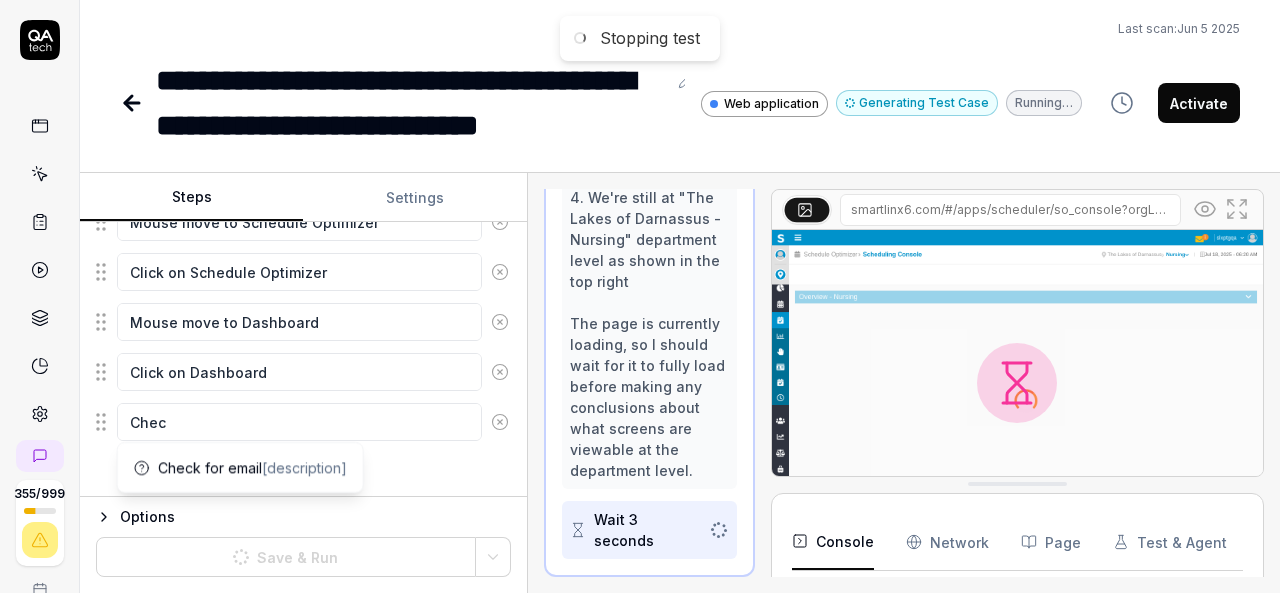 type on "*" 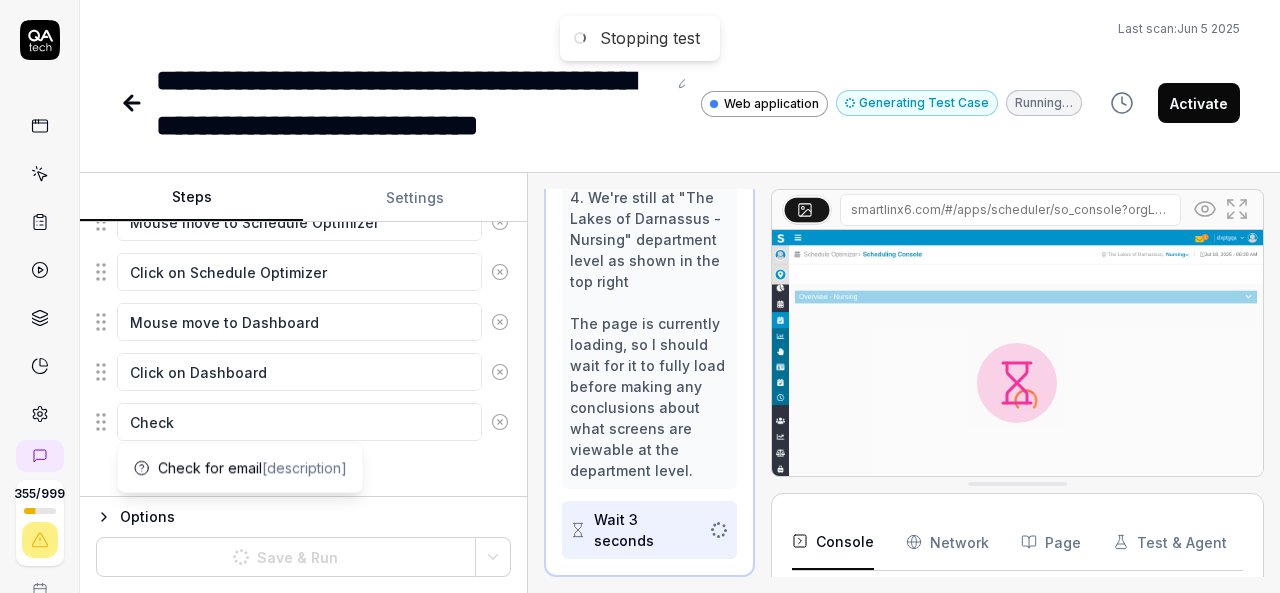 type on "*" 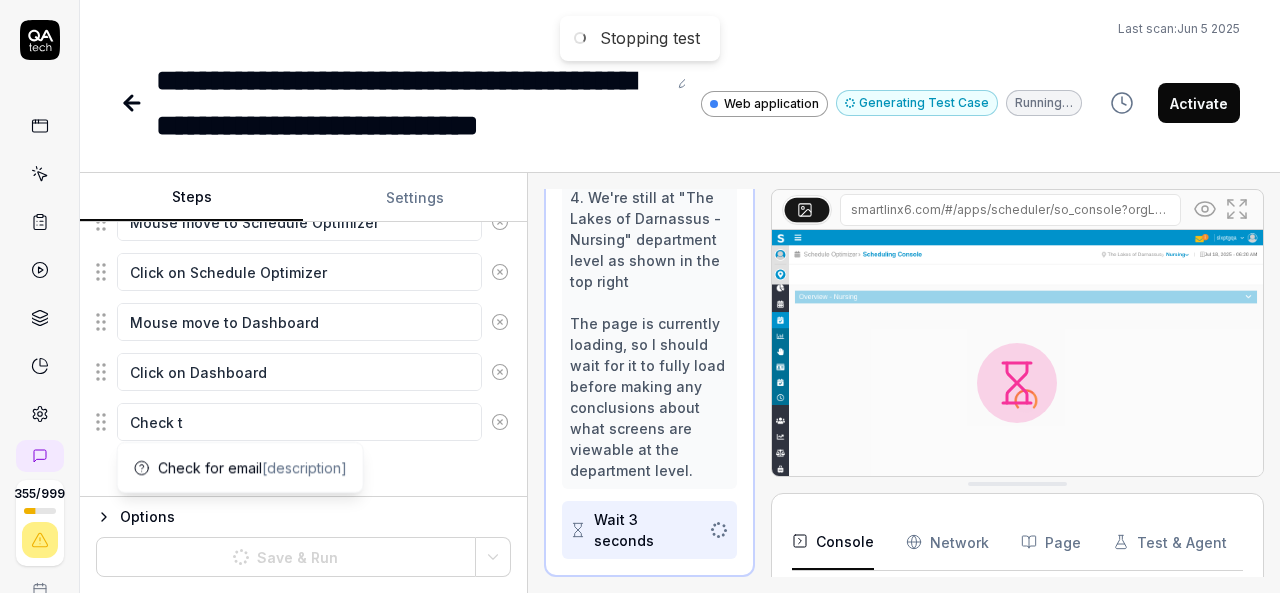 type on "*" 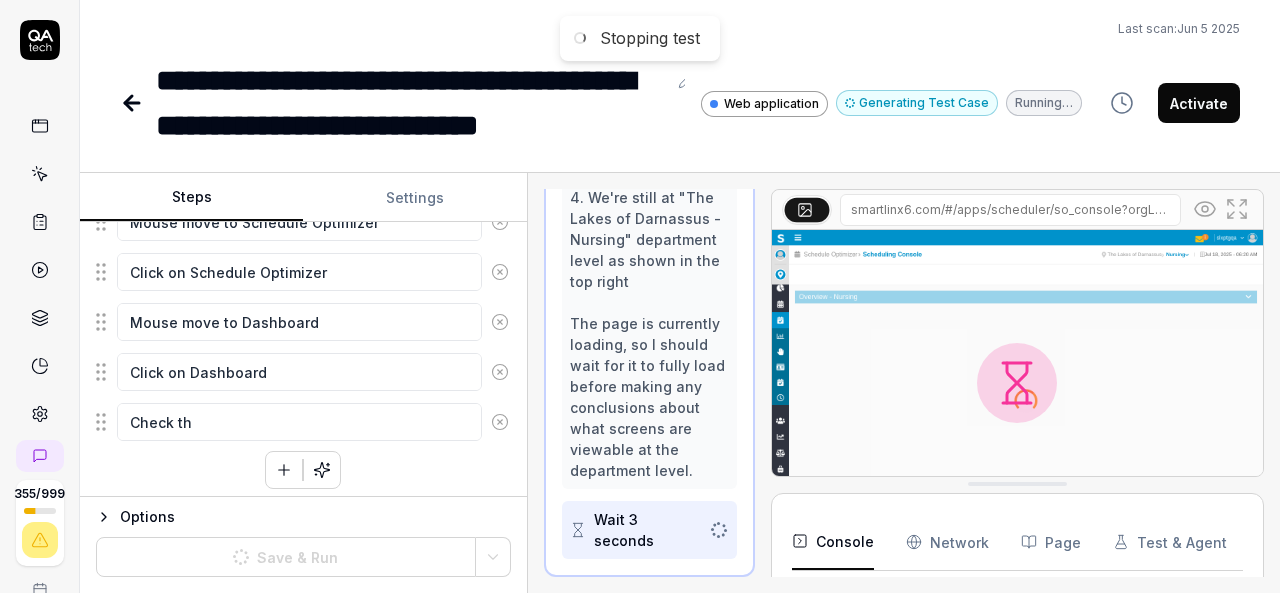 type on "*" 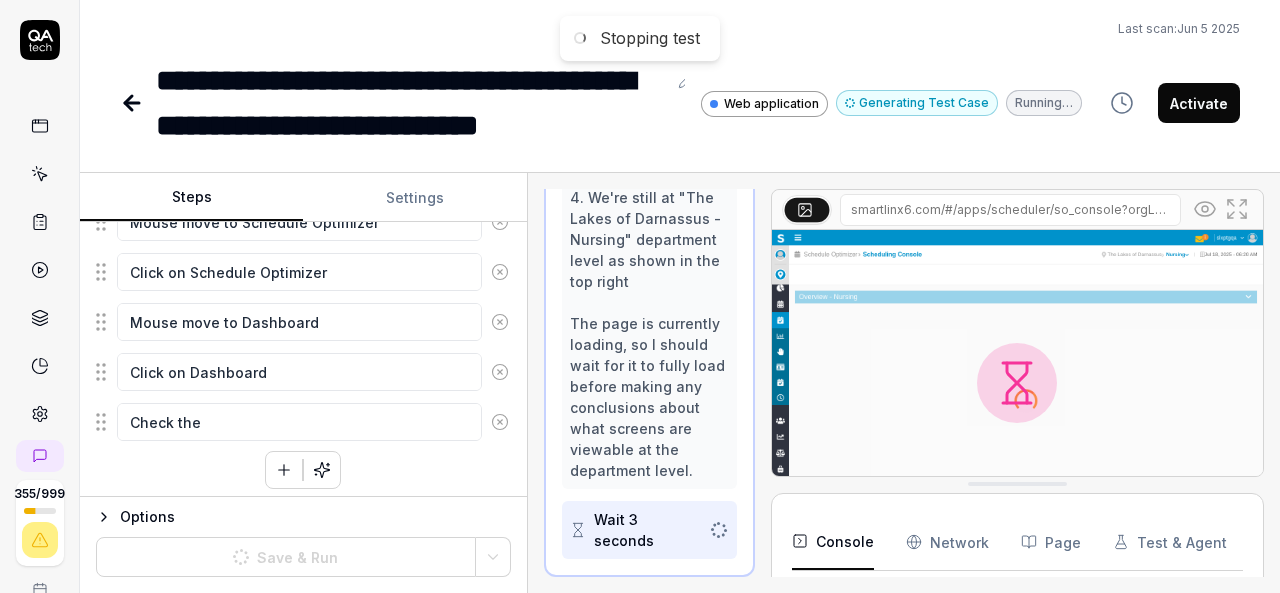 type on "*" 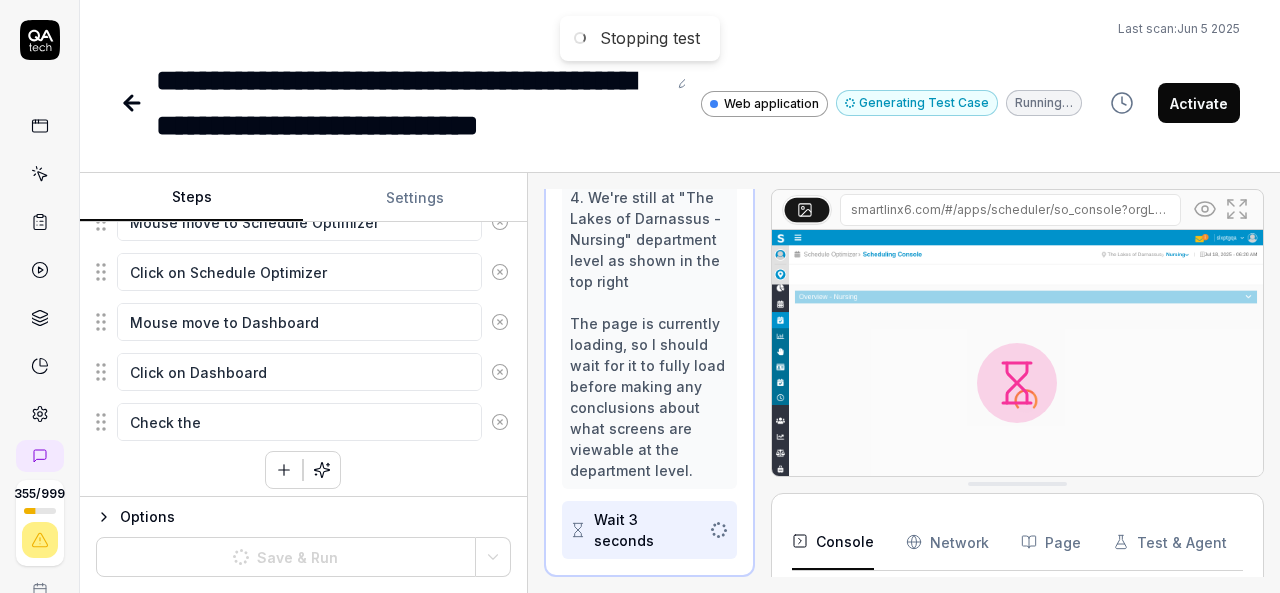 type on "Check the" 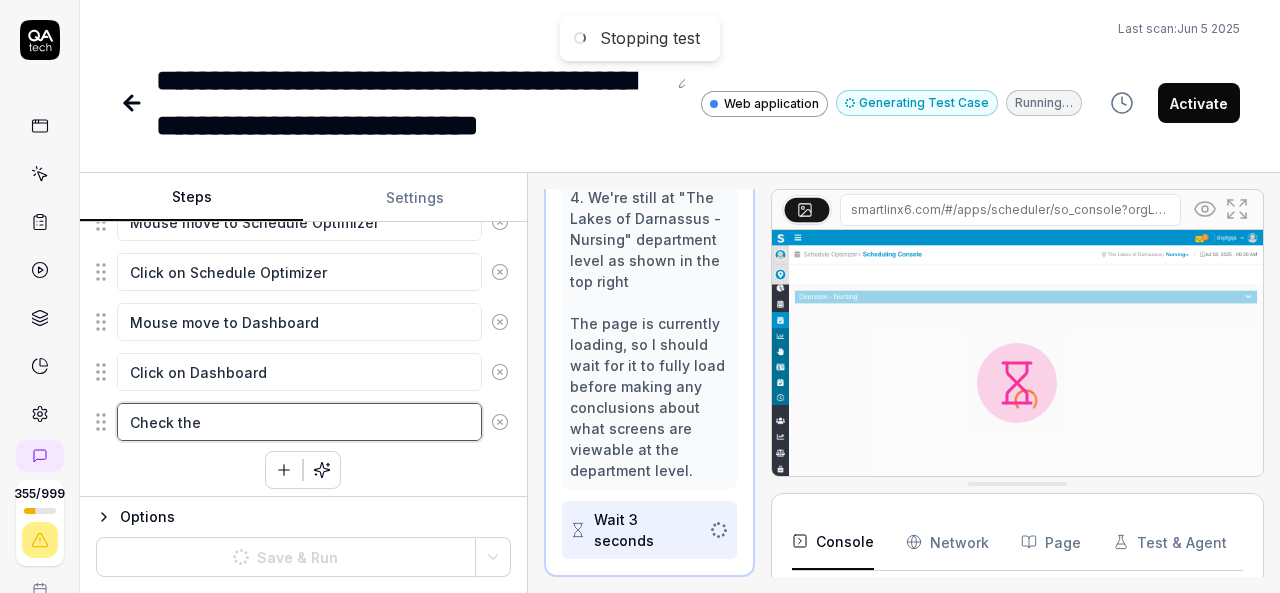 type on "*" 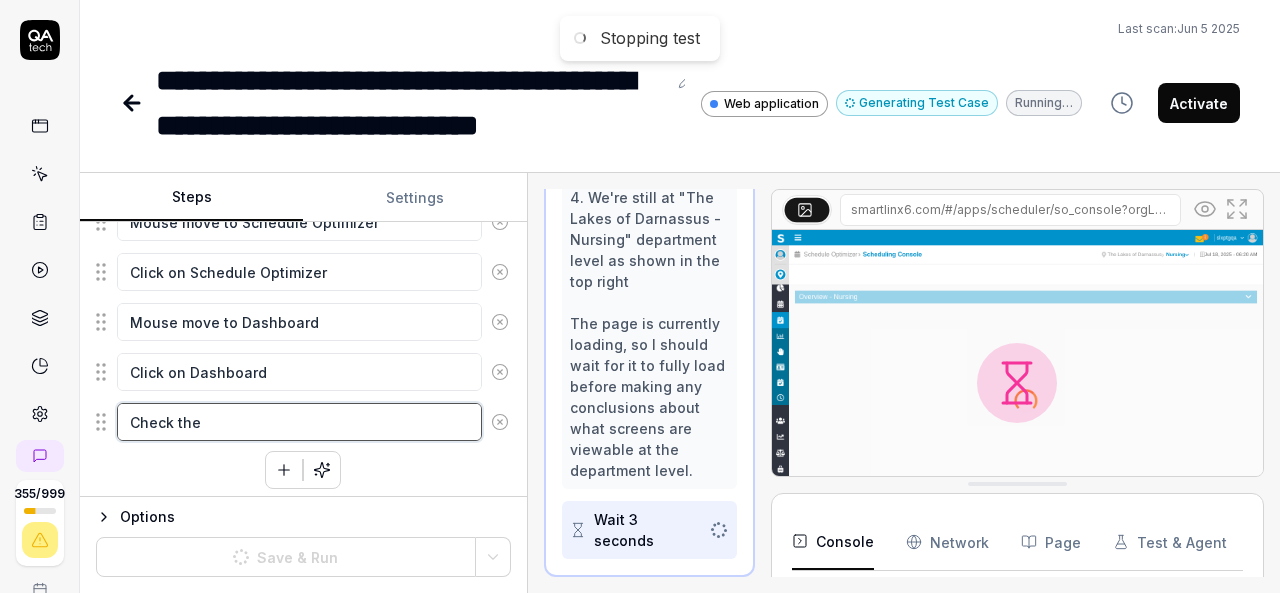type on "Check the O" 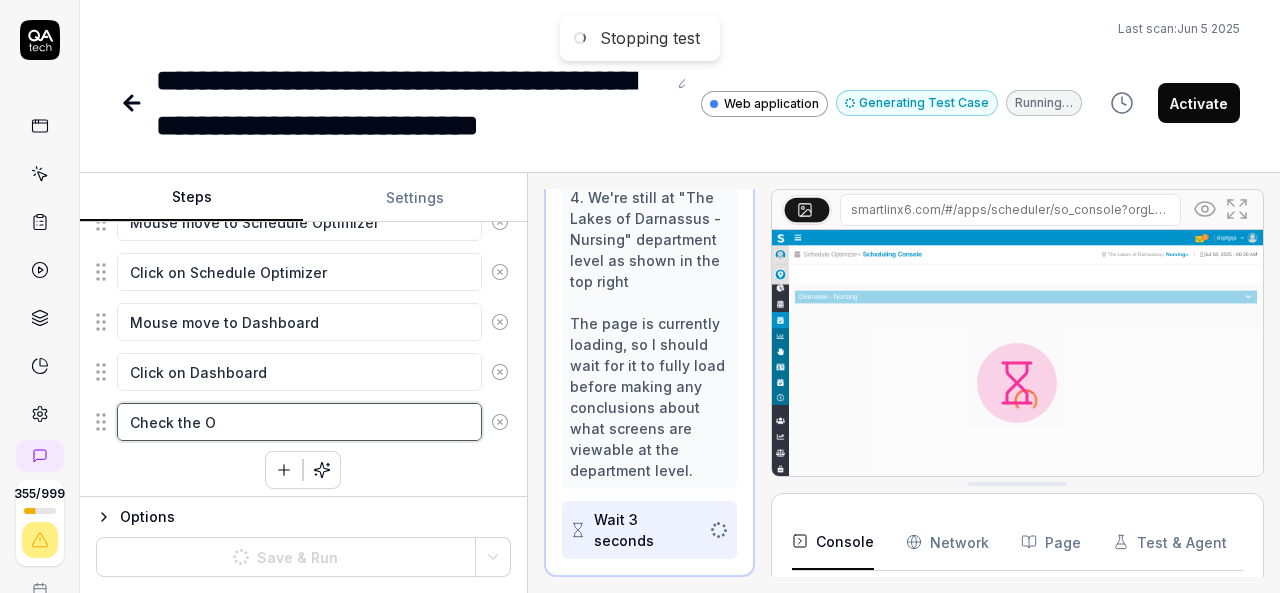 type on "*" 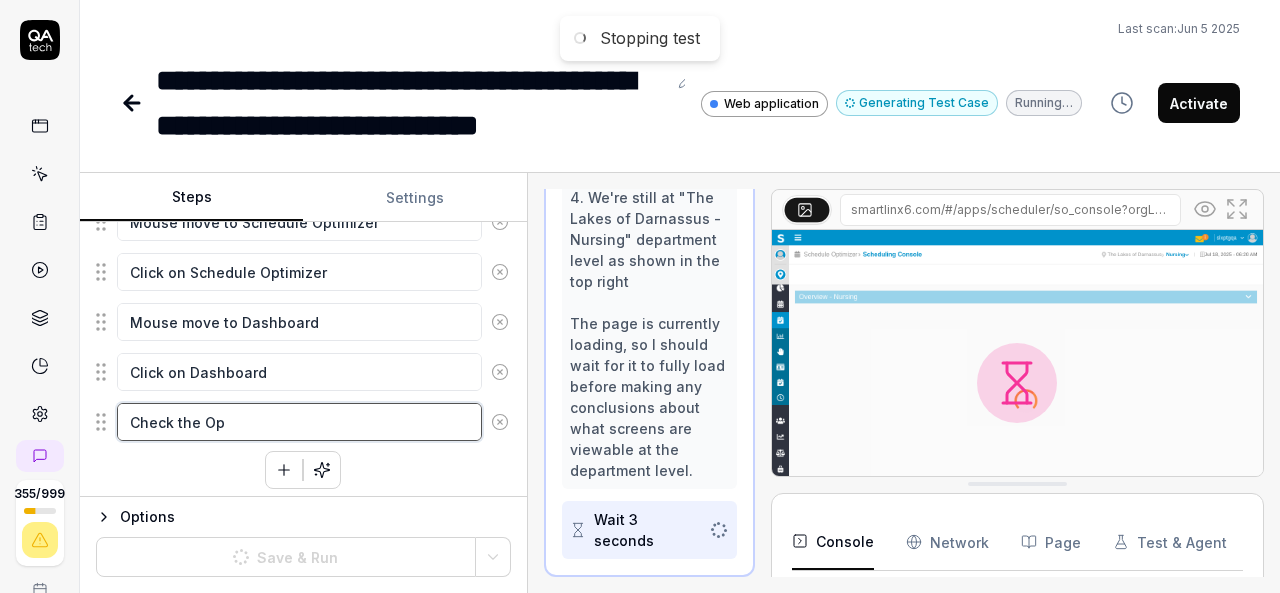 type on "*" 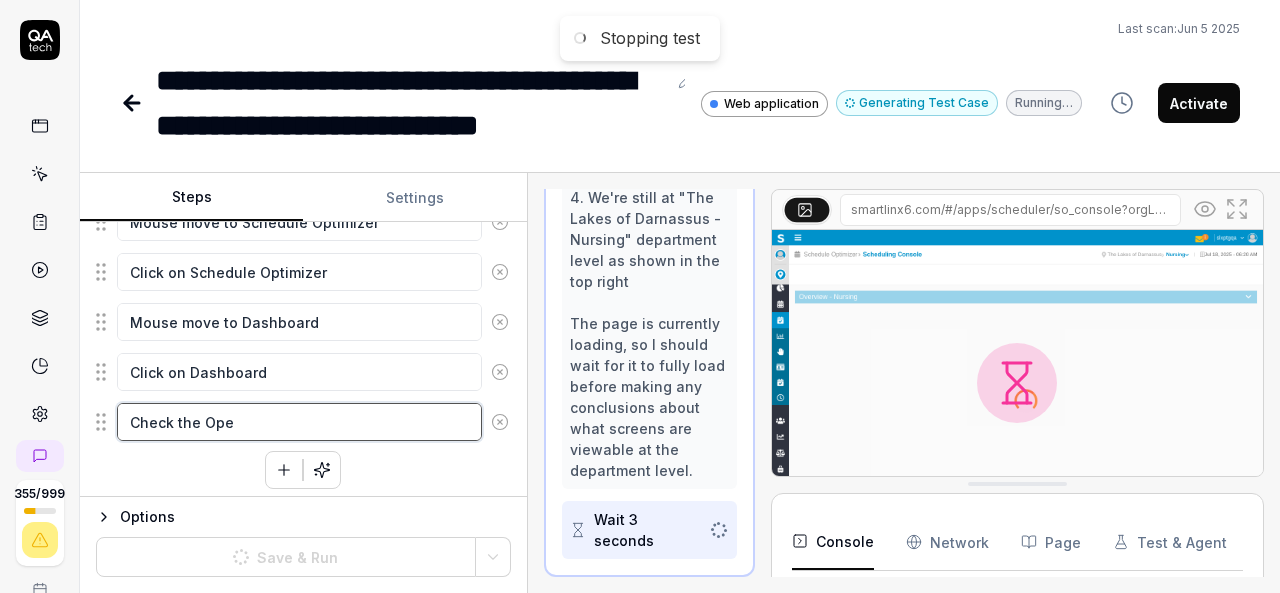 type on "*" 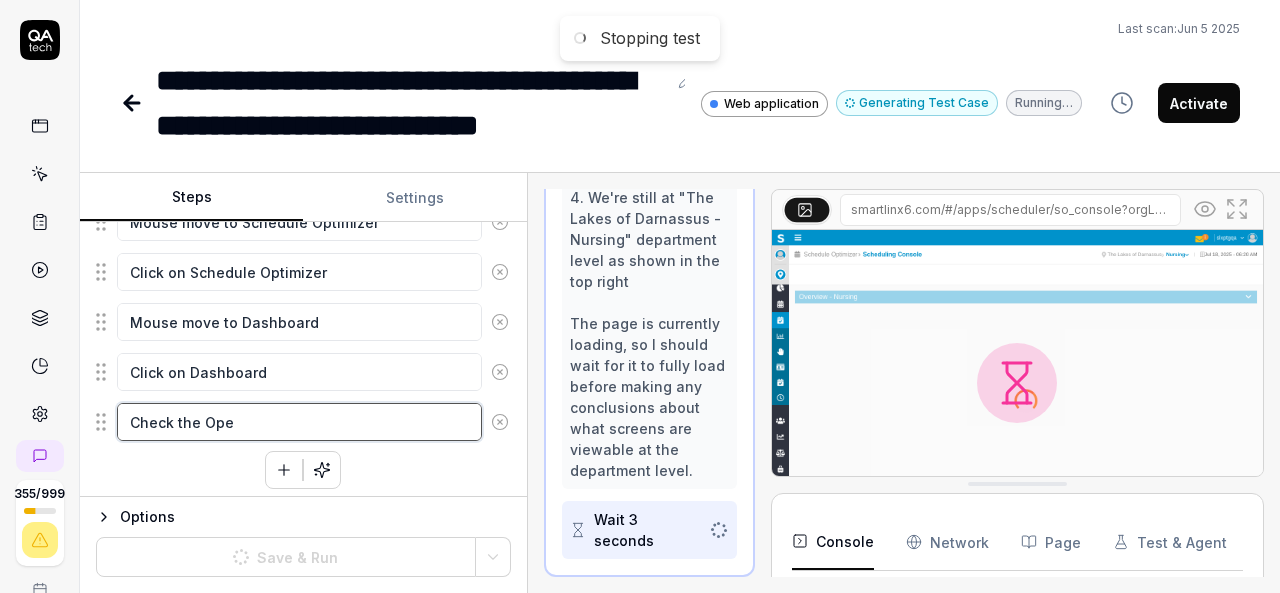 type on "Check the Open" 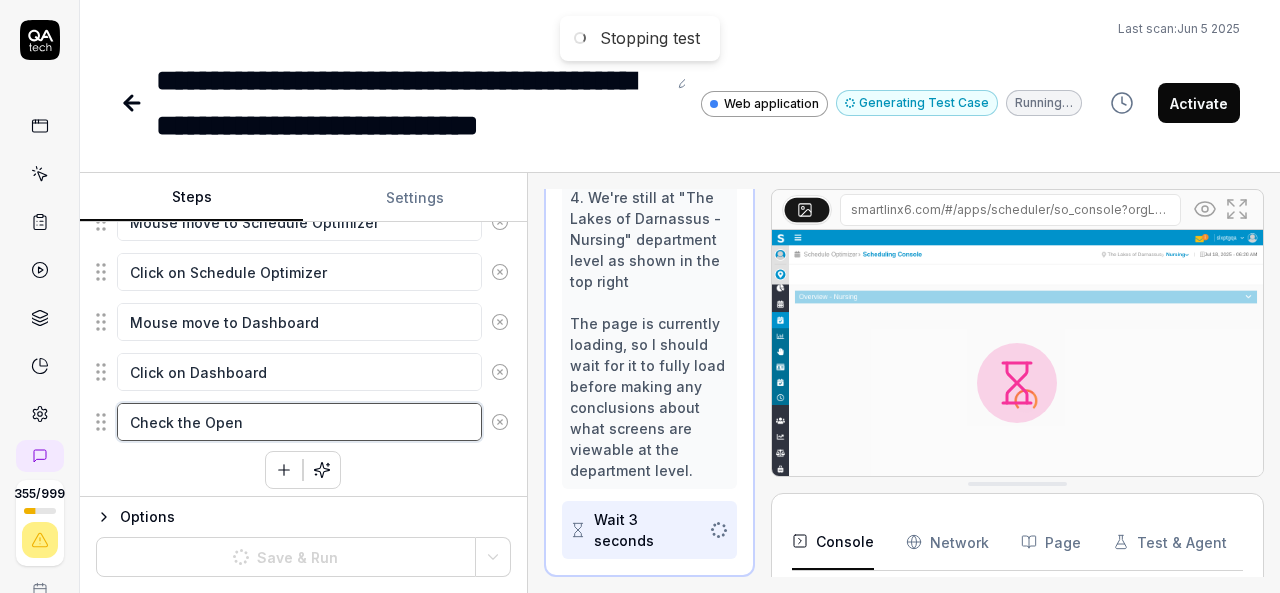 type on "*" 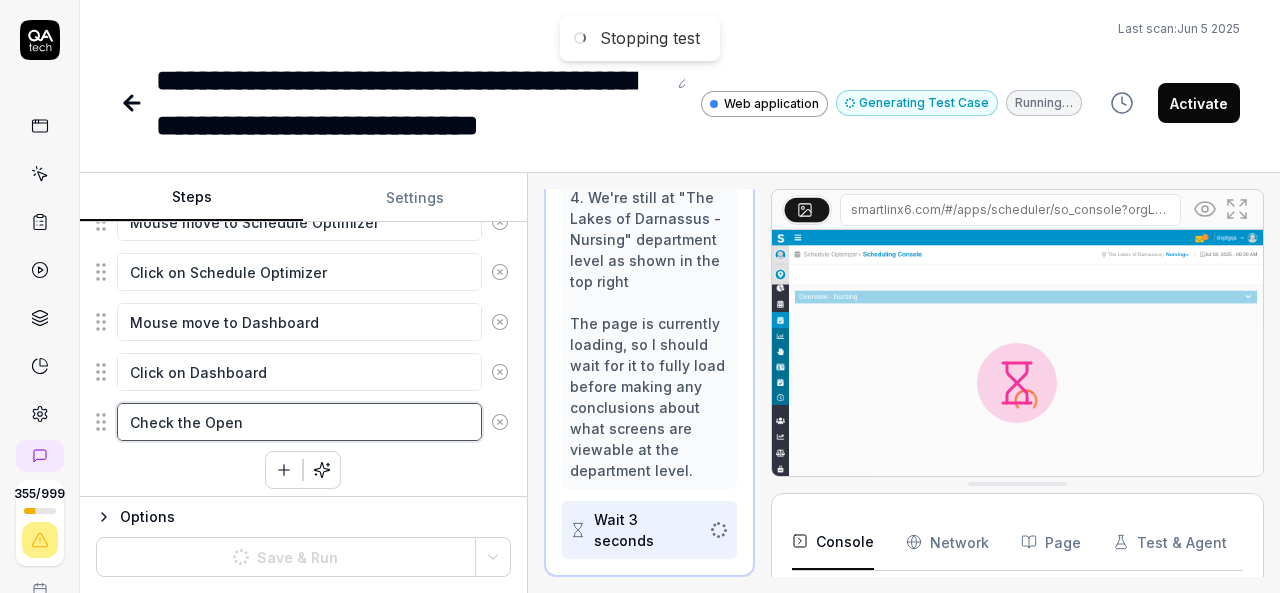 type on "*" 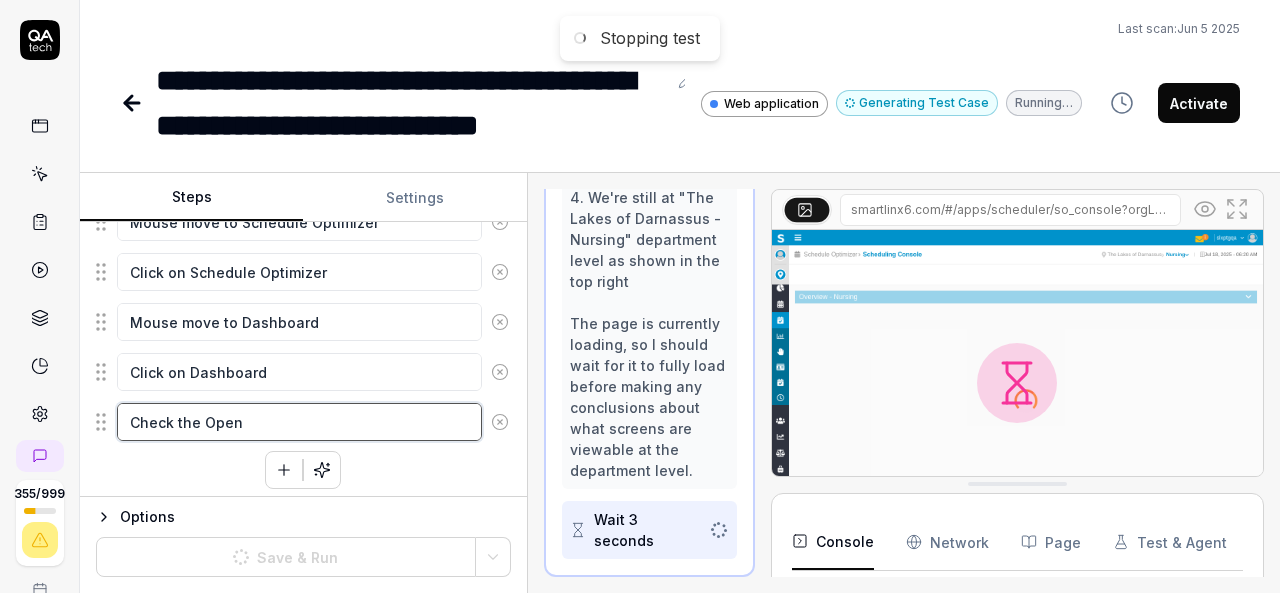 type on "Check the Open P" 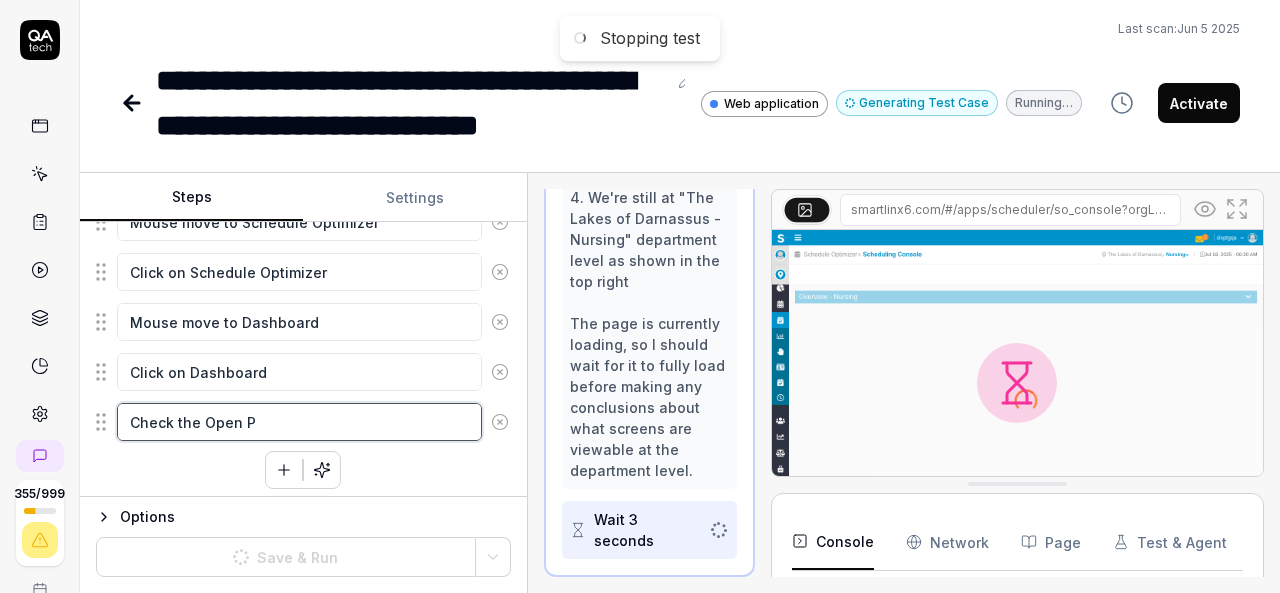 type on "*" 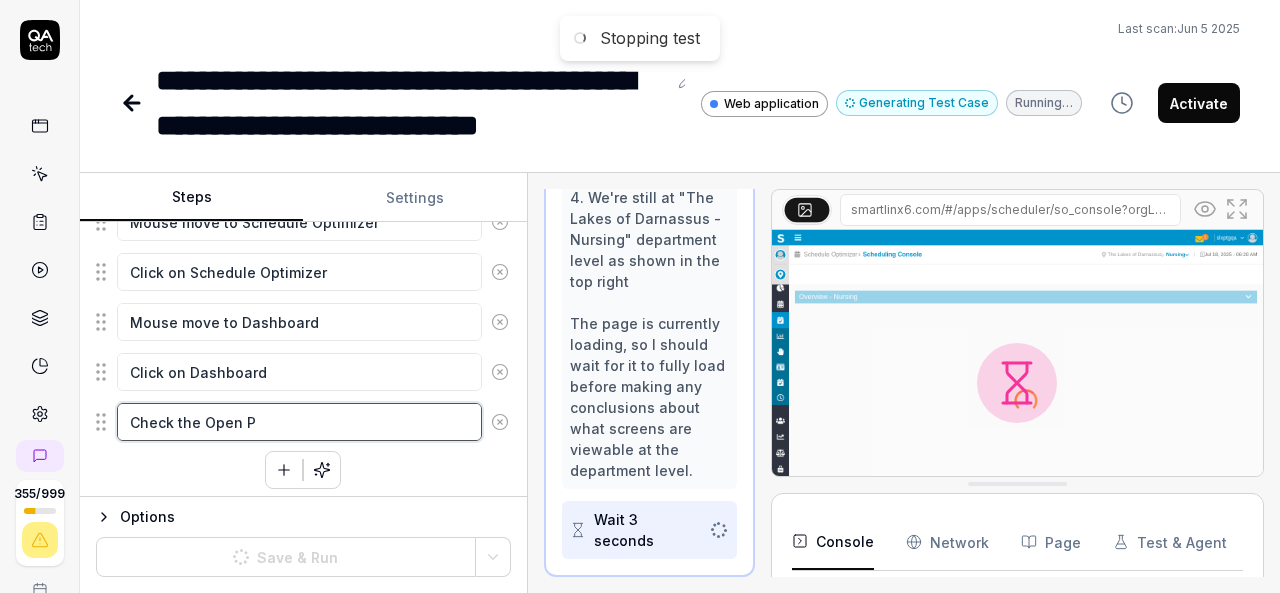 type on "Check the Open Po" 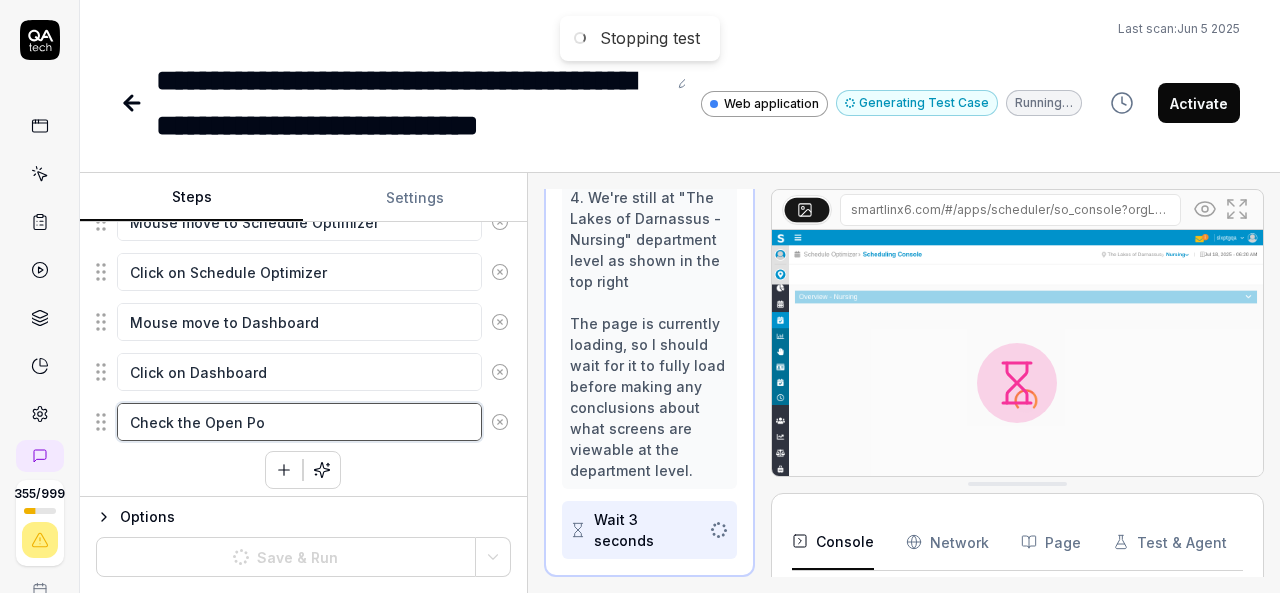 type on "*" 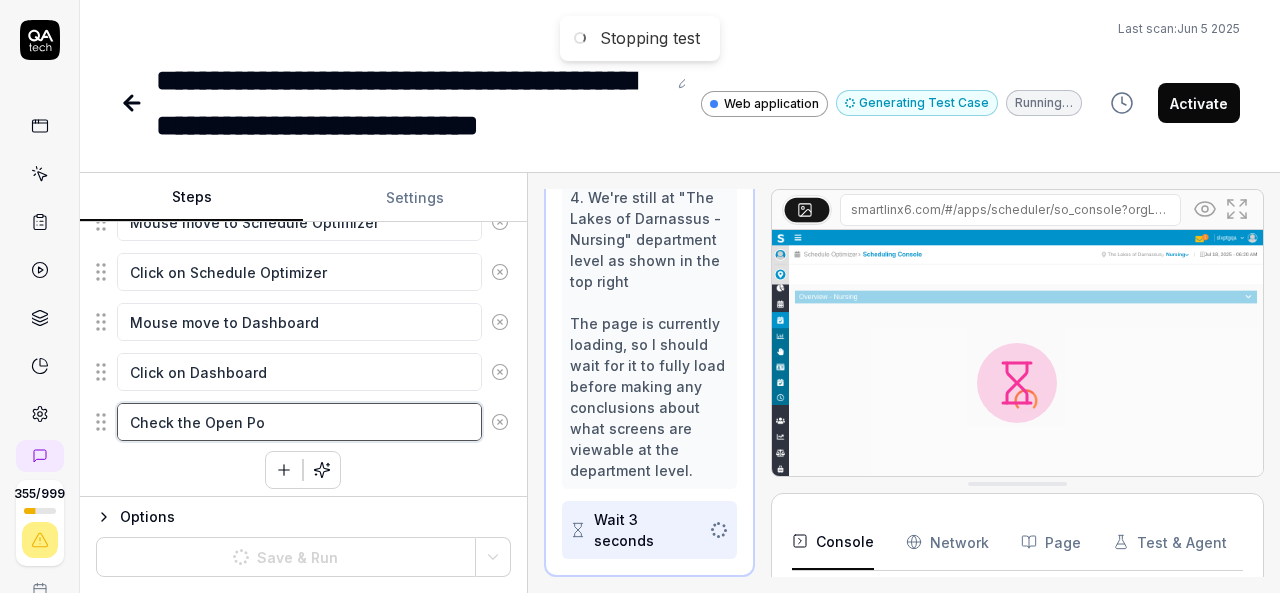 type on "Check the Open Pos" 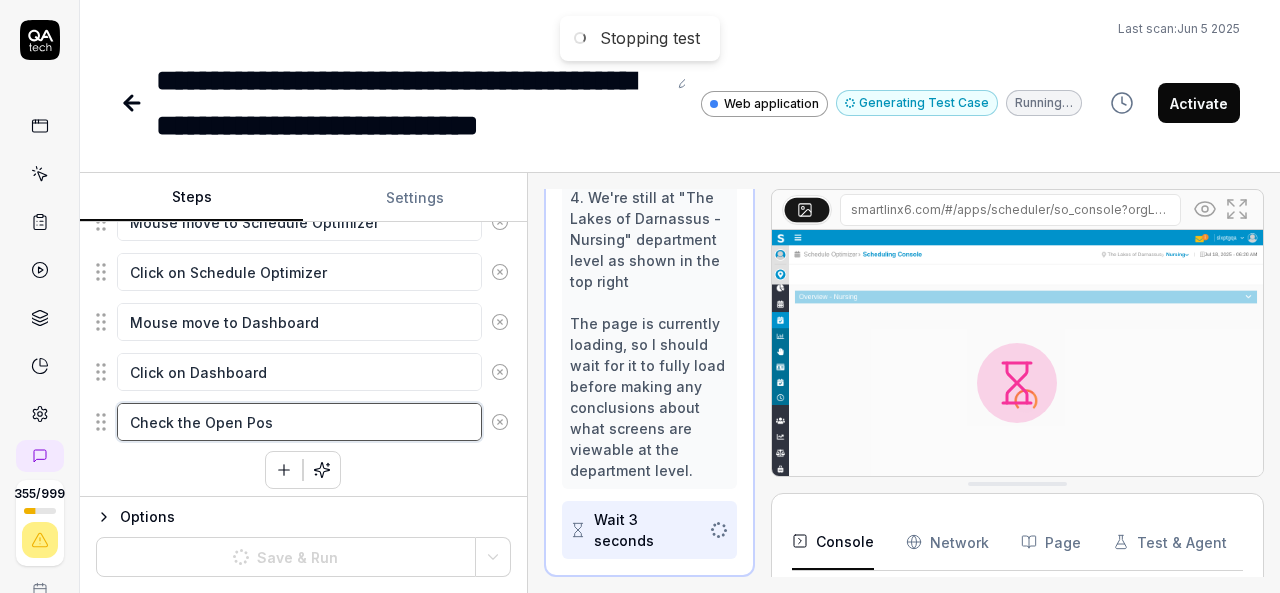 type on "*" 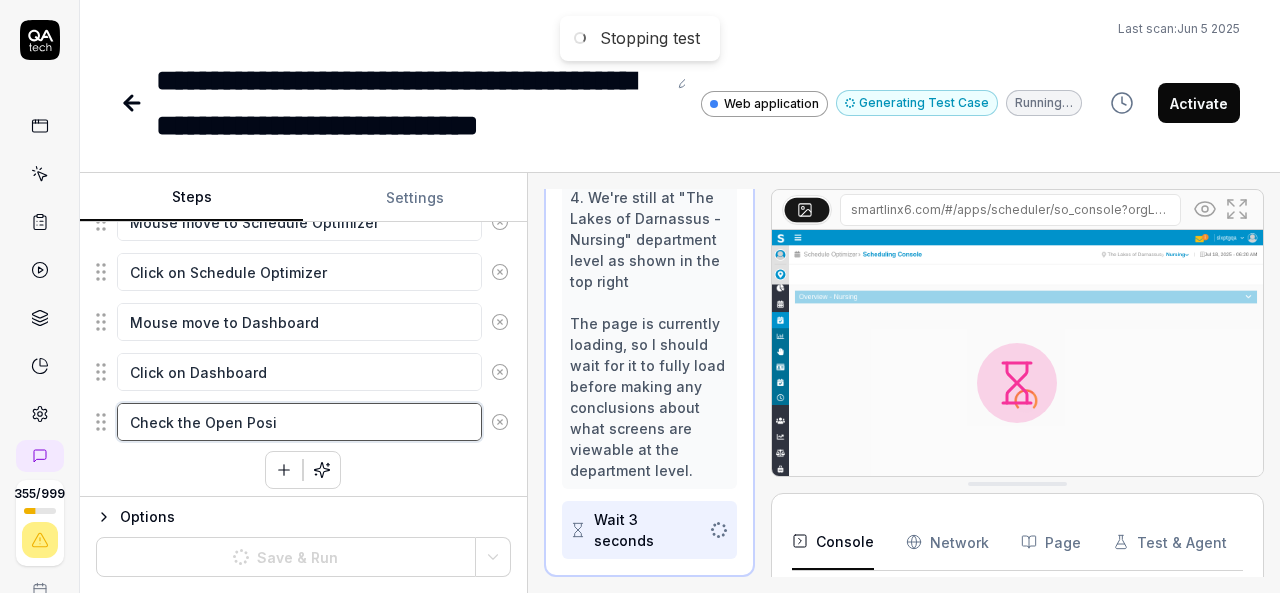 type on "*" 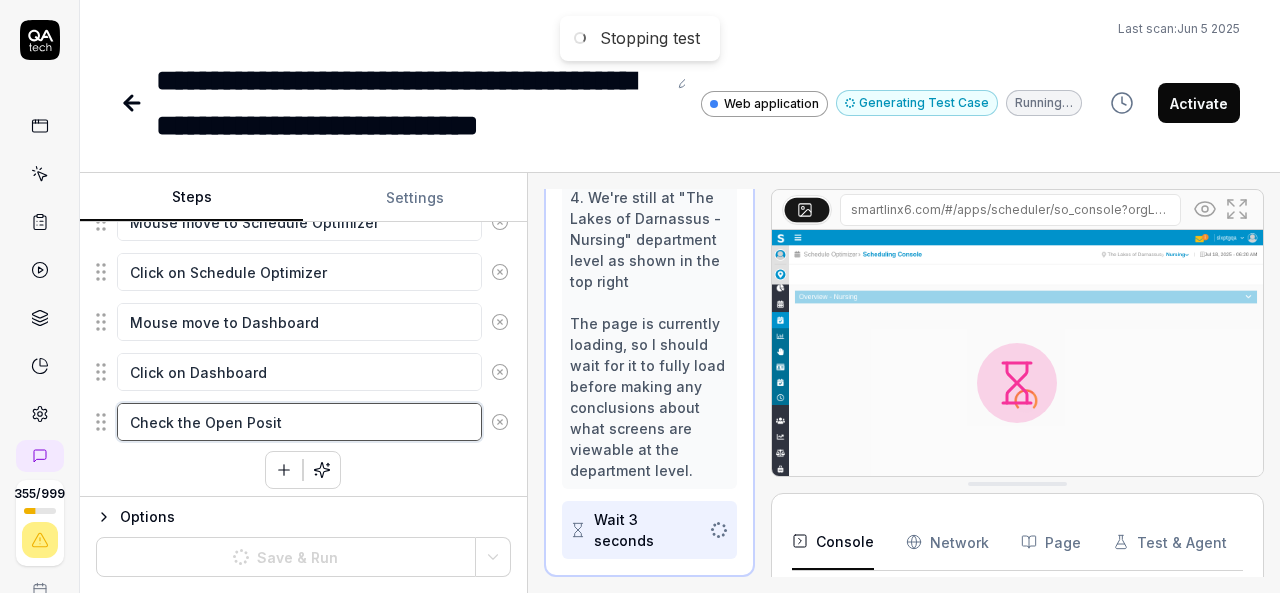 type on "*" 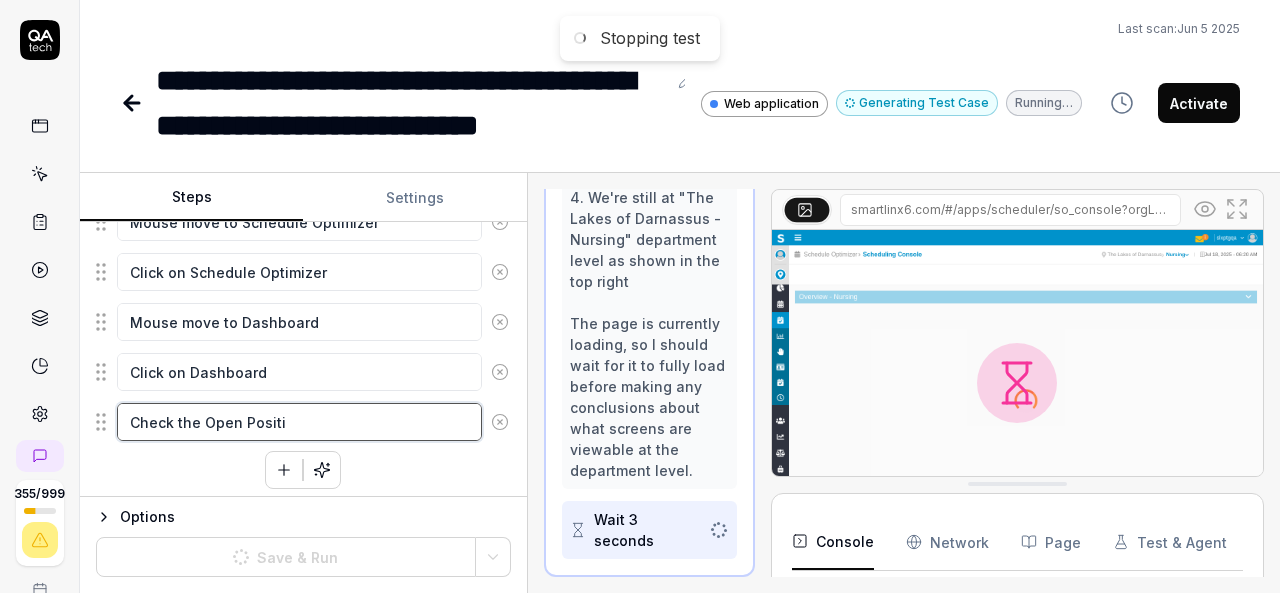 type on "*" 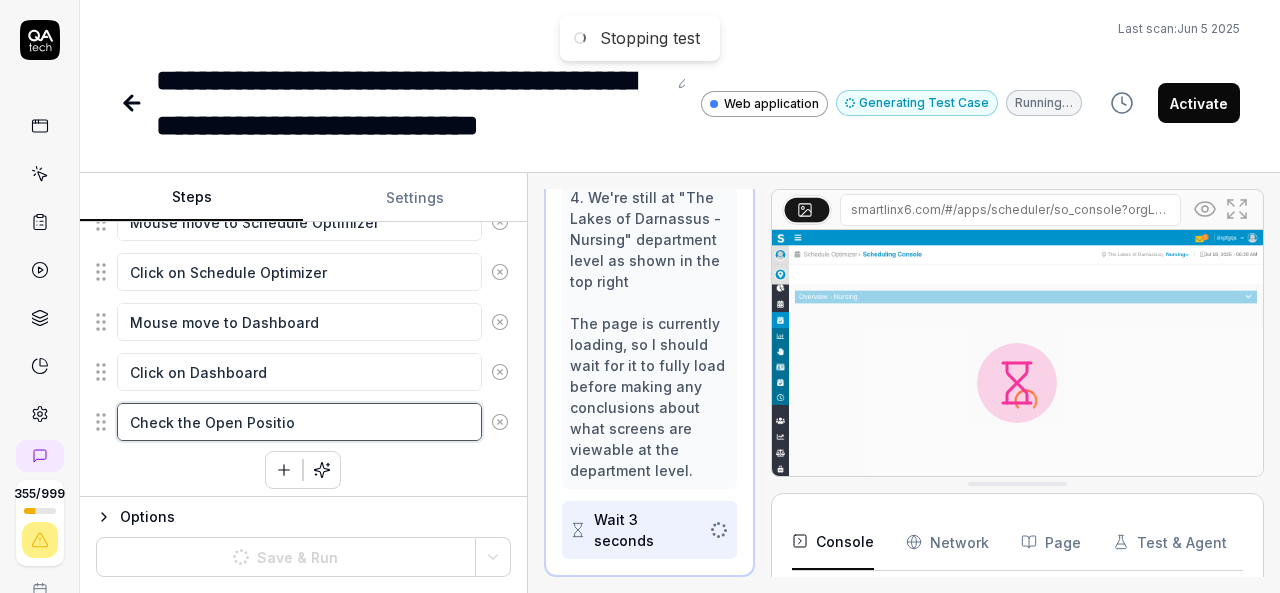 scroll, scrollTop: 88, scrollLeft: 0, axis: vertical 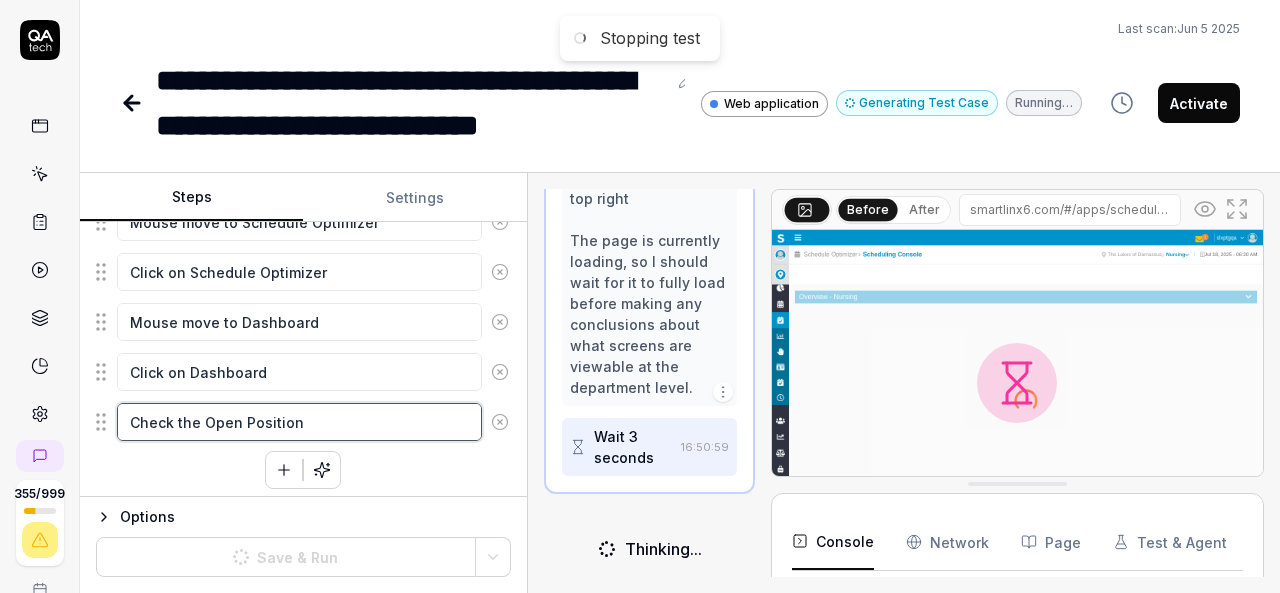 type on "*" 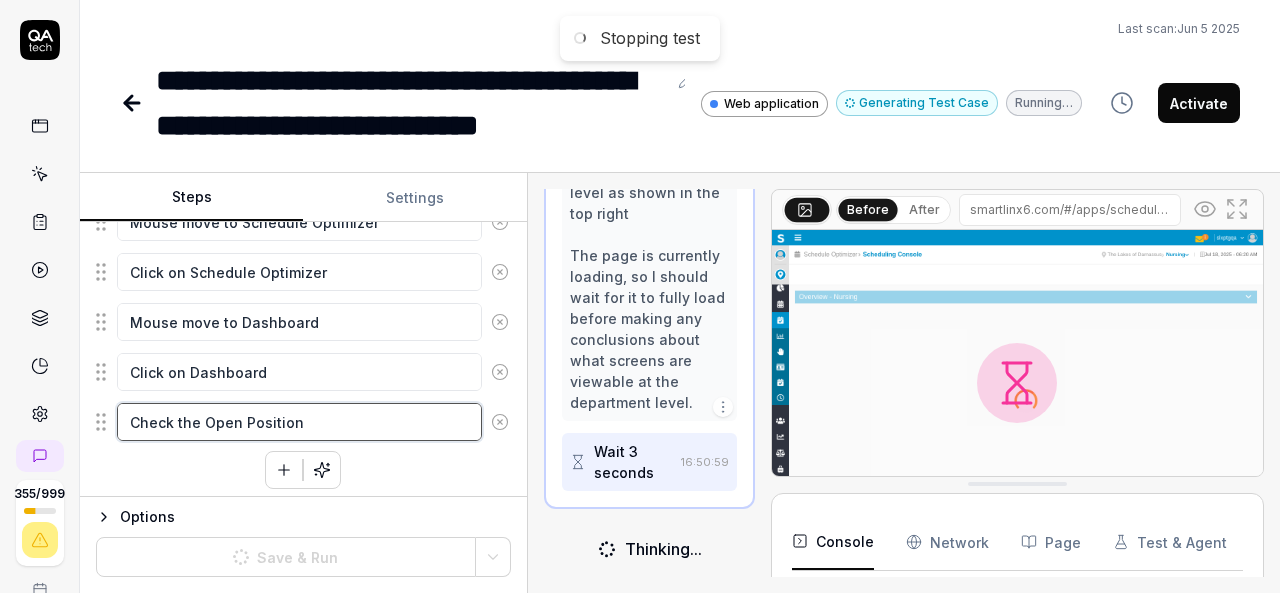scroll, scrollTop: 1448, scrollLeft: 0, axis: vertical 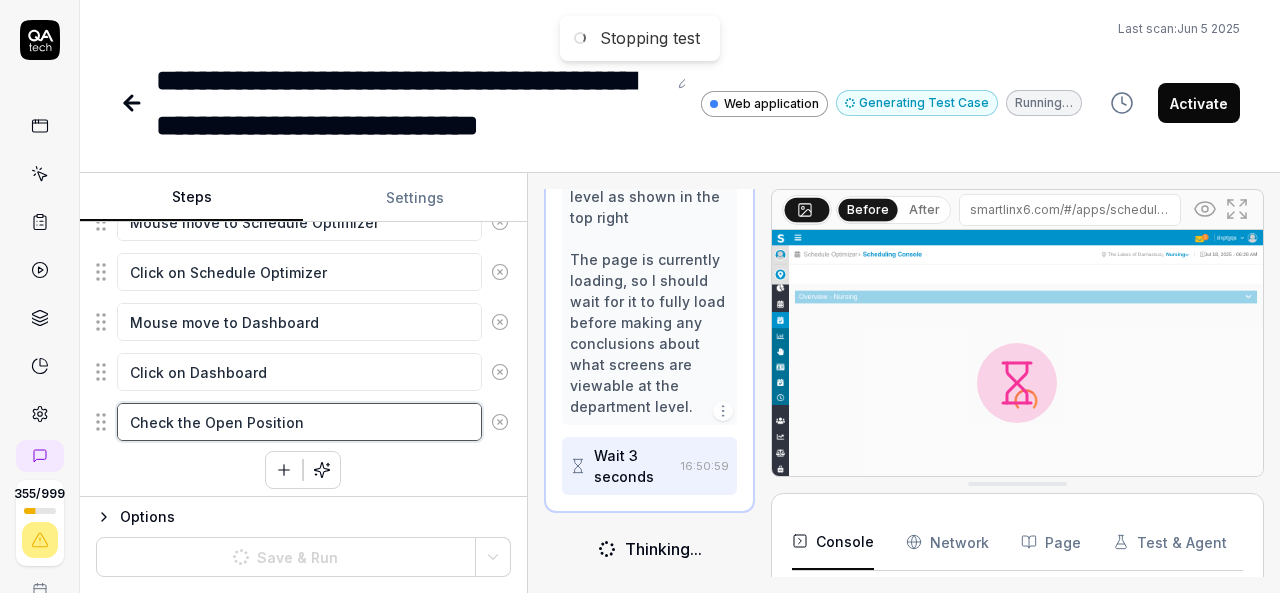 type on "*" 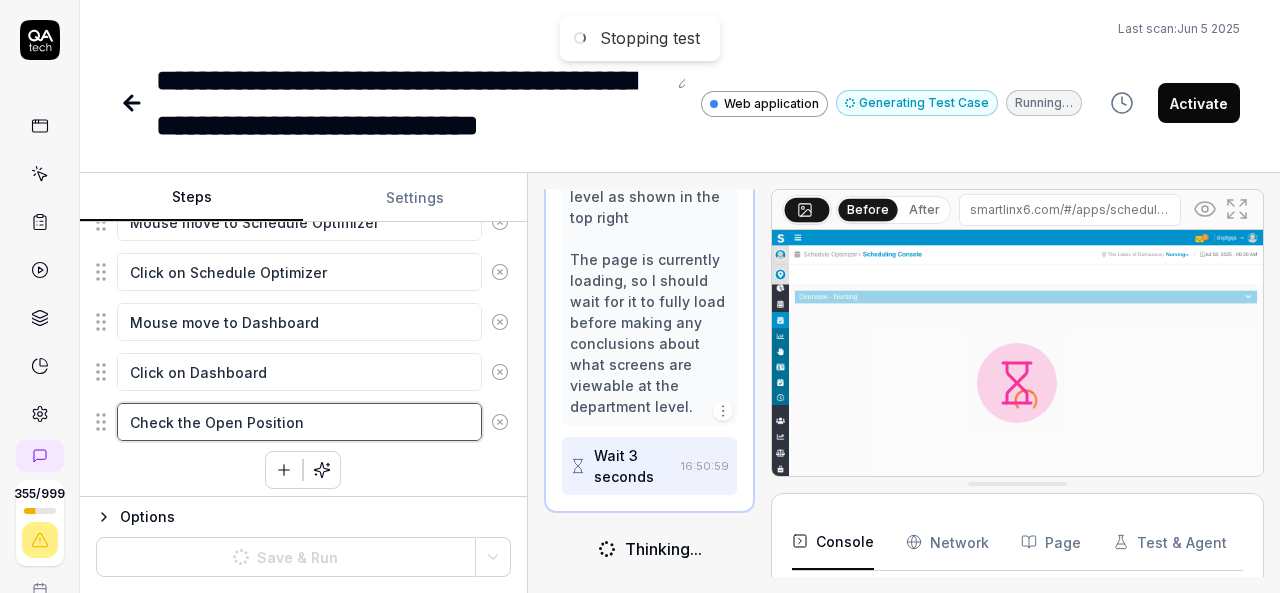 type on "Check the Open Position C" 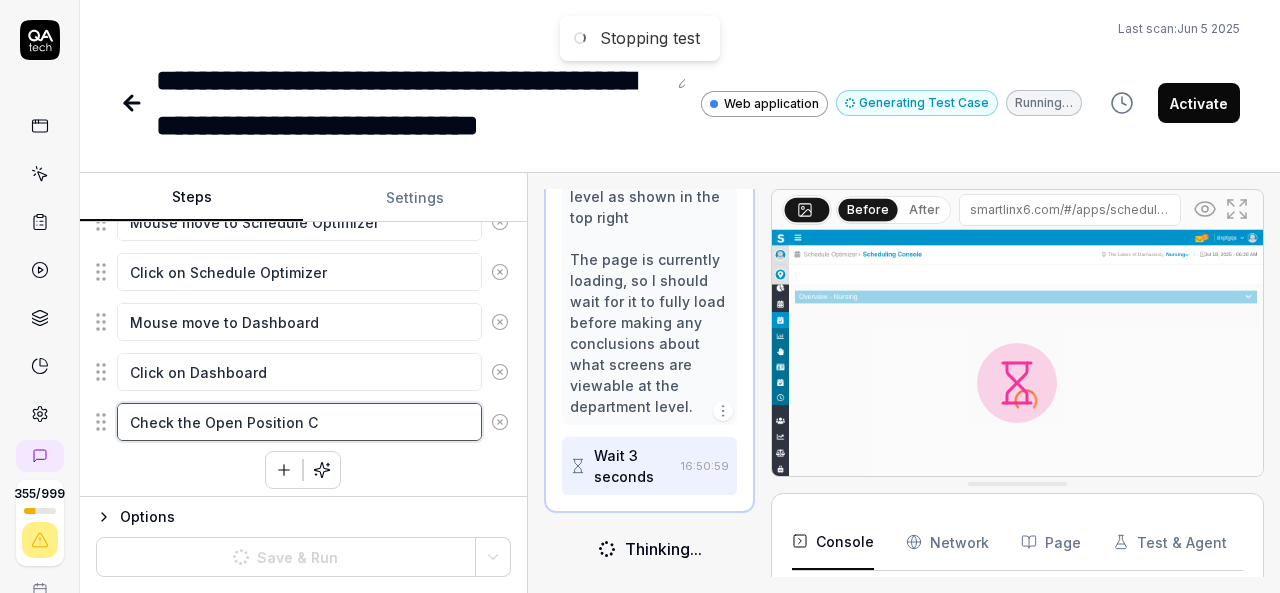 type on "*" 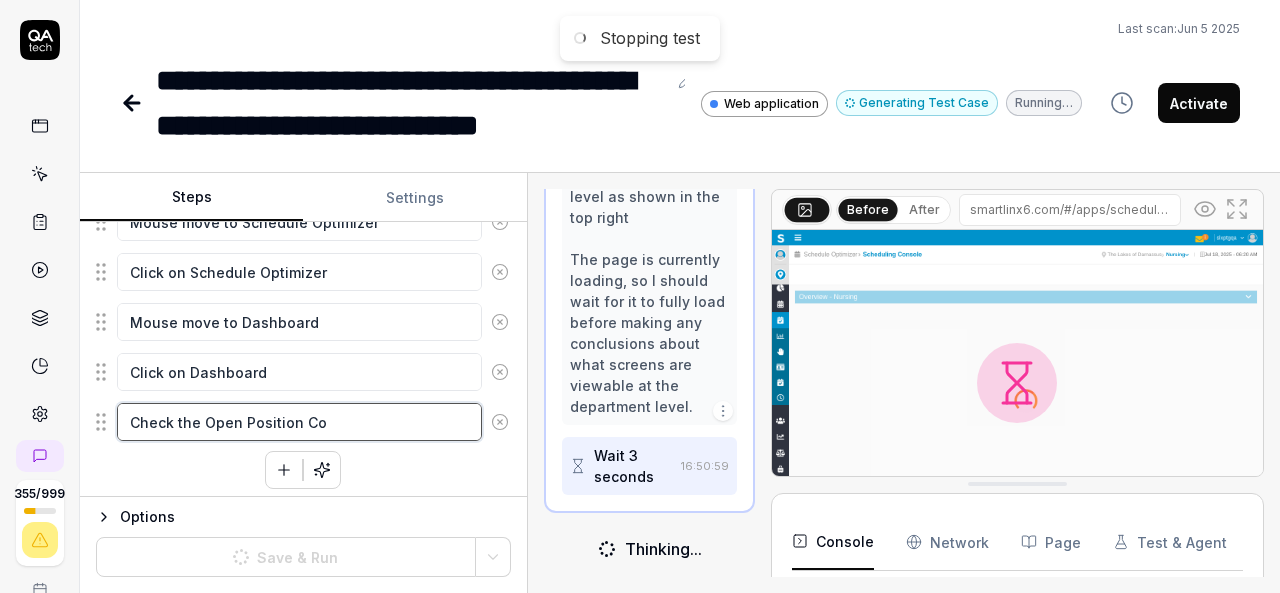 type on "*" 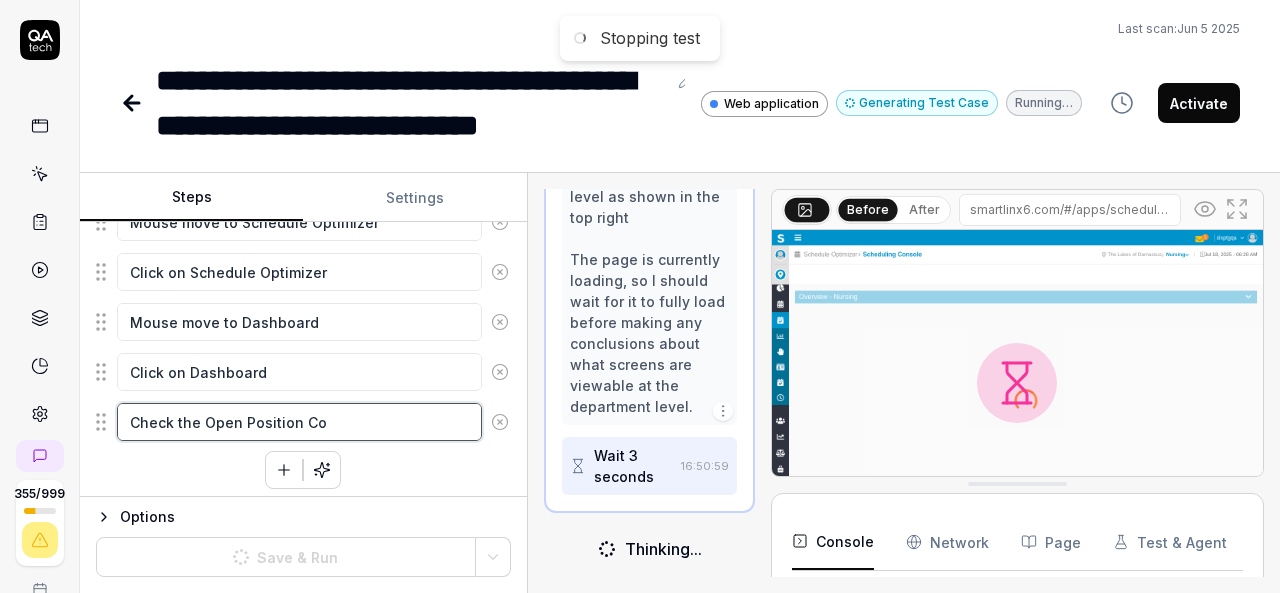 type on "Check the Open Position Con" 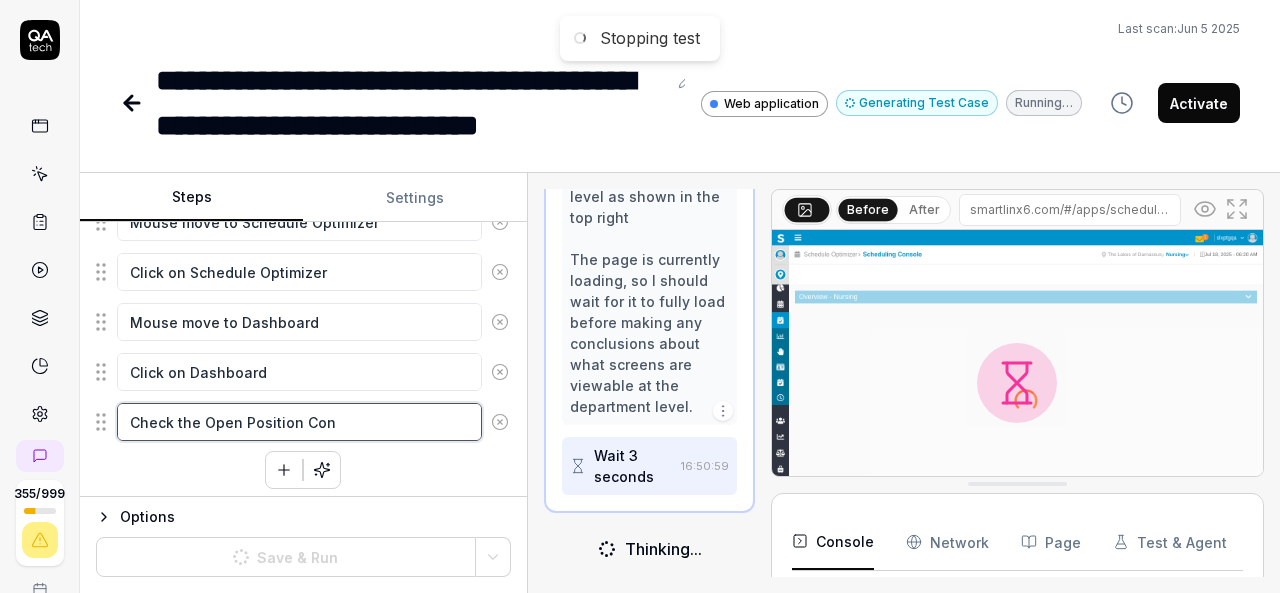 type on "*" 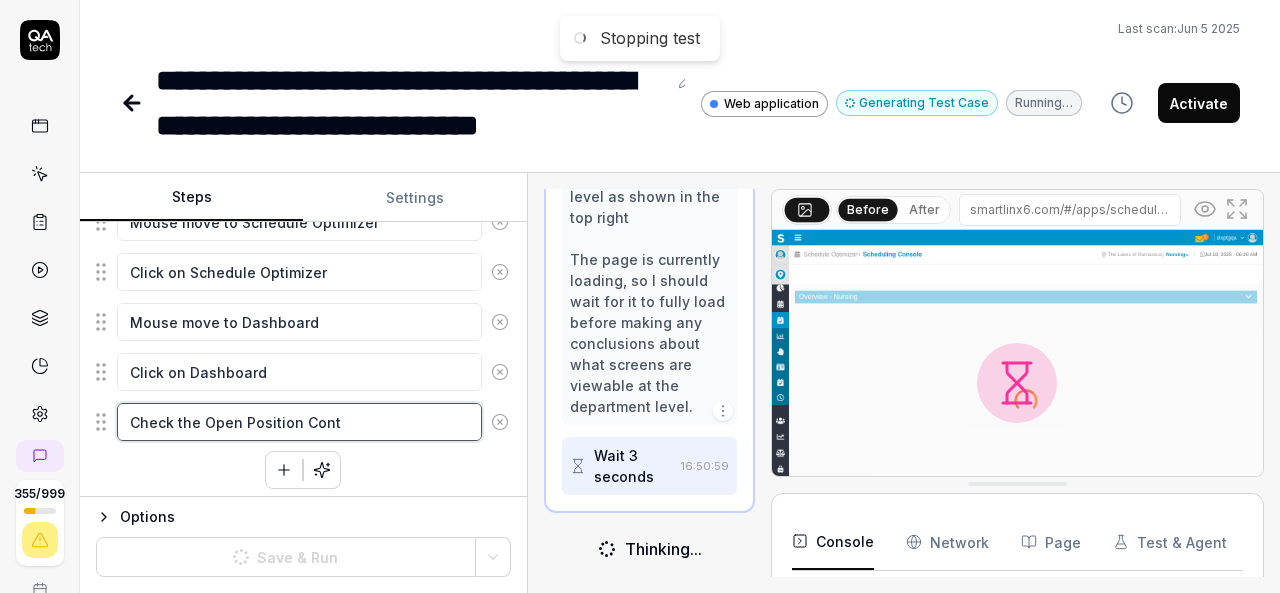 type on "*" 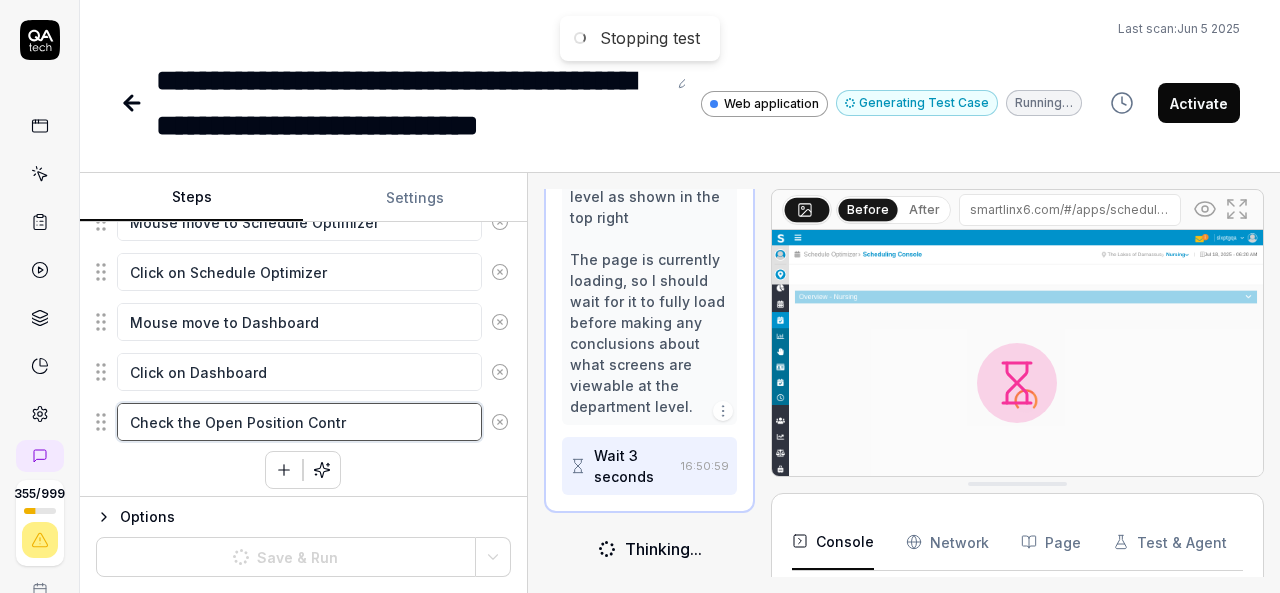 type on "*" 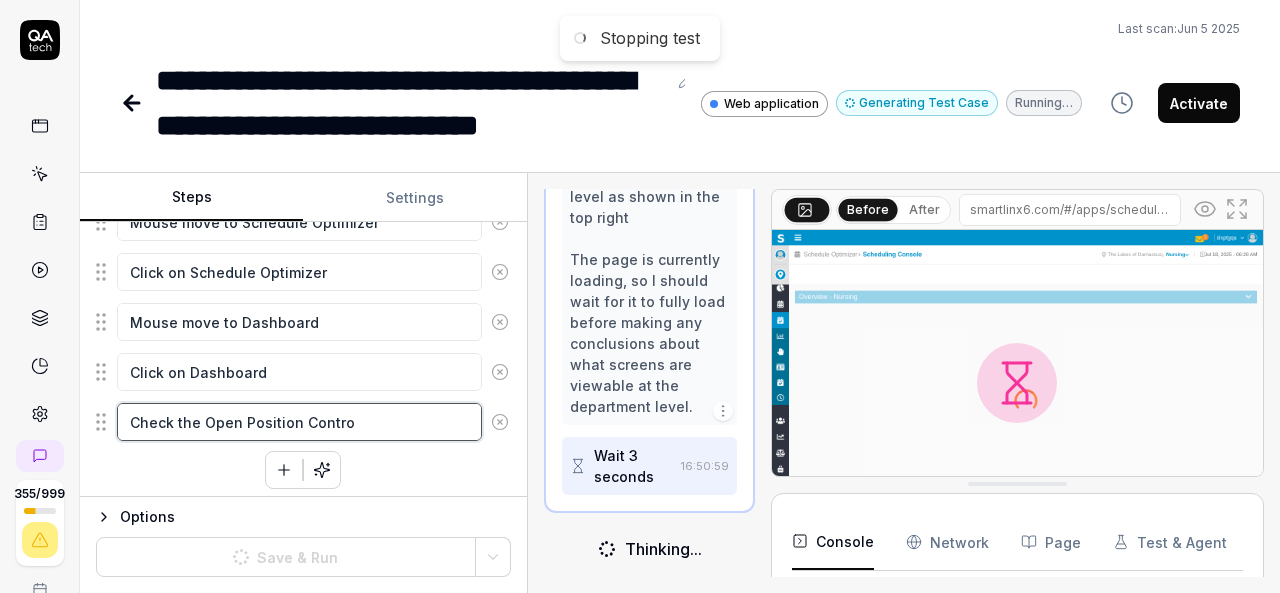 type on "*" 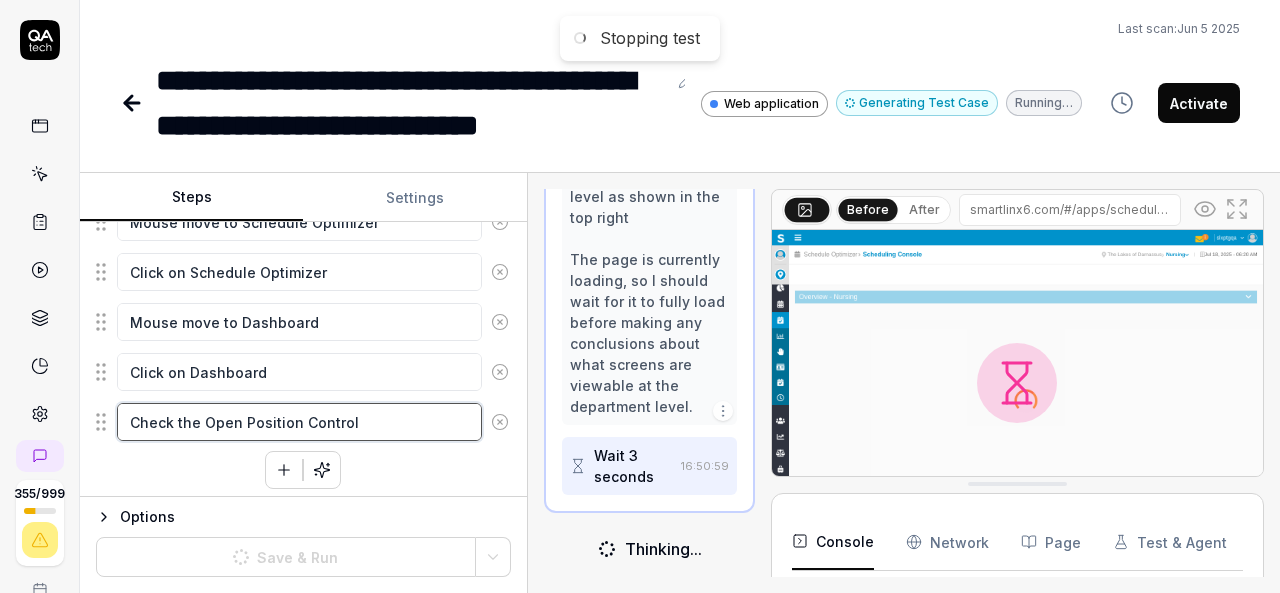 type on "*" 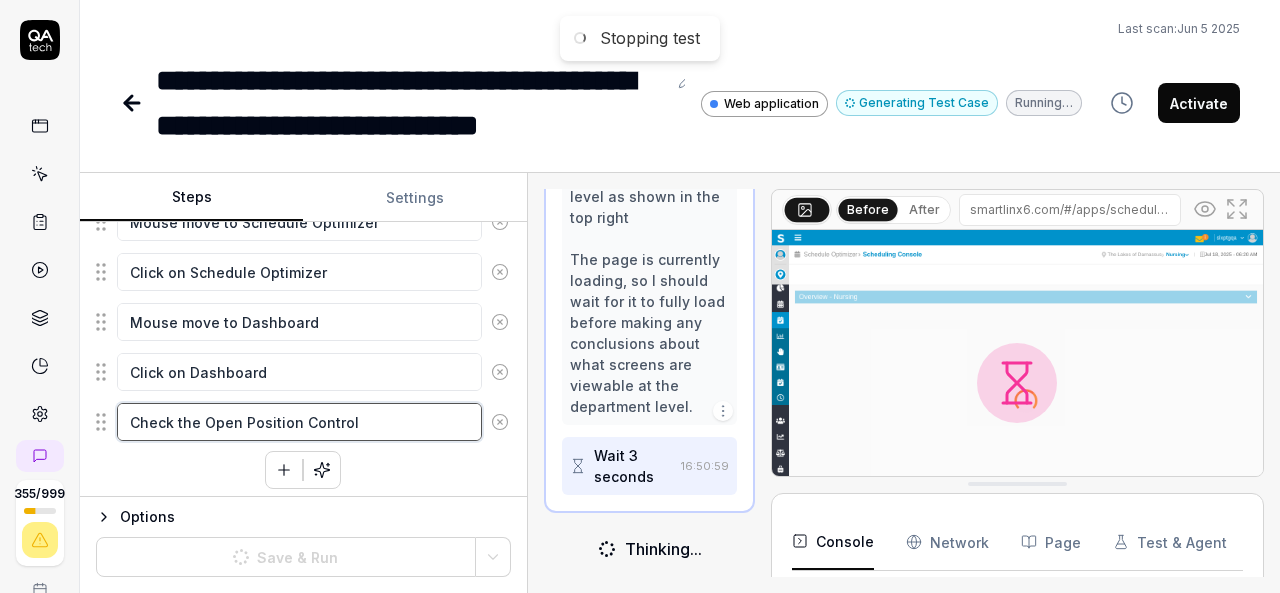 type on "*" 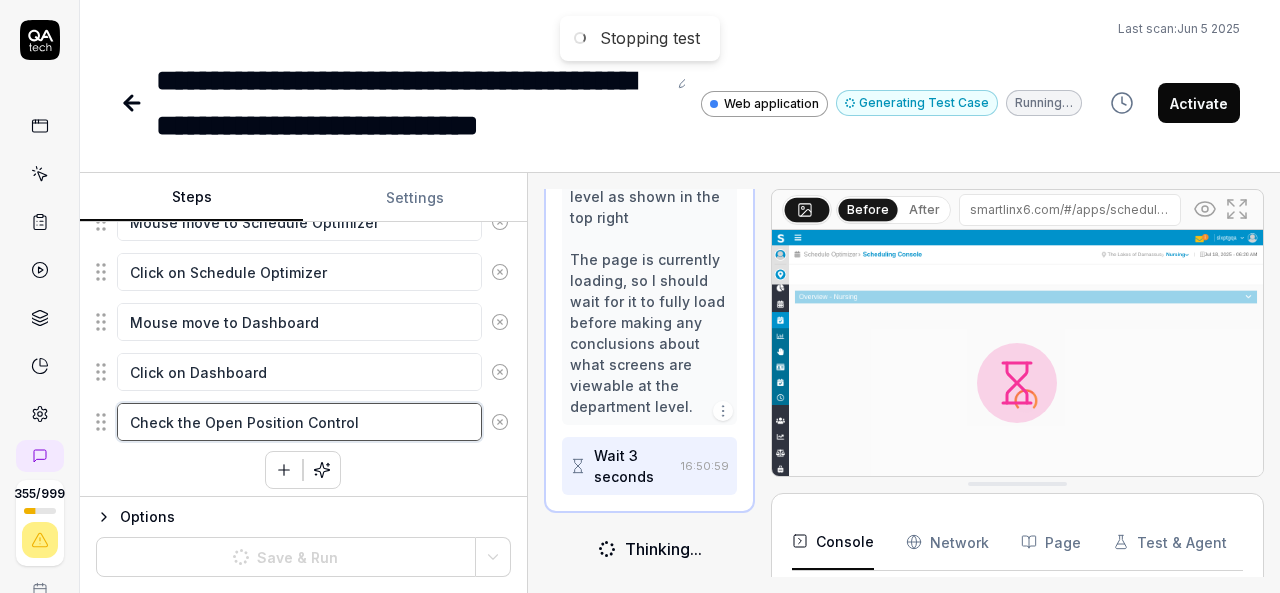type on "Check the Open Position Control" 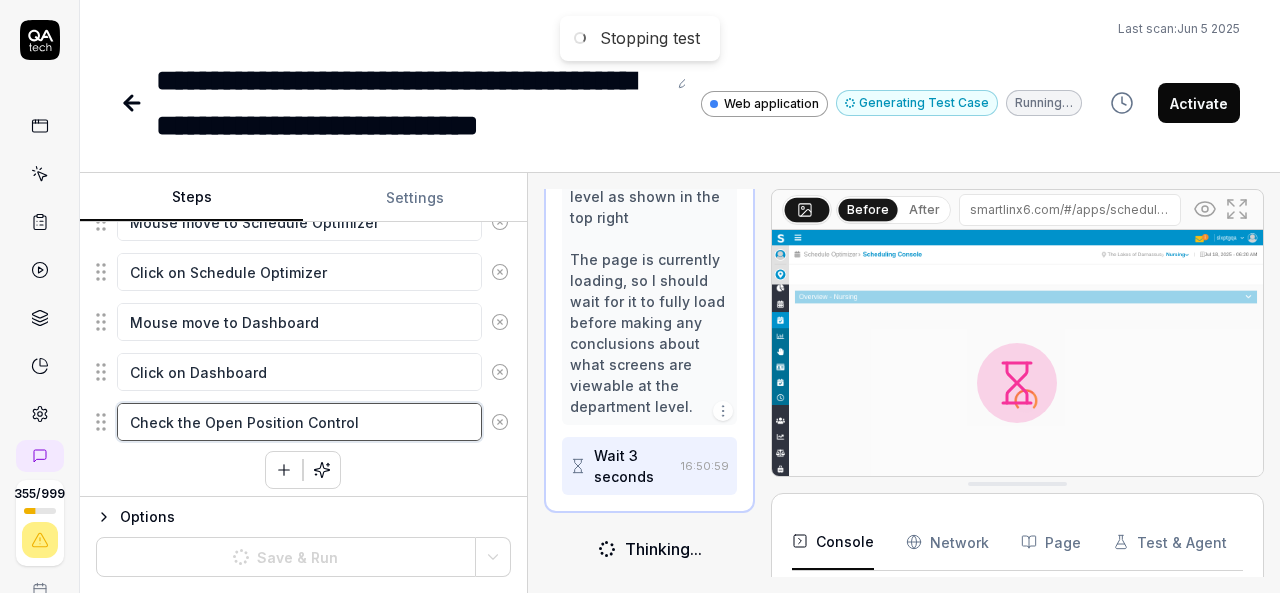 type on "Check the Open Position Control  M" 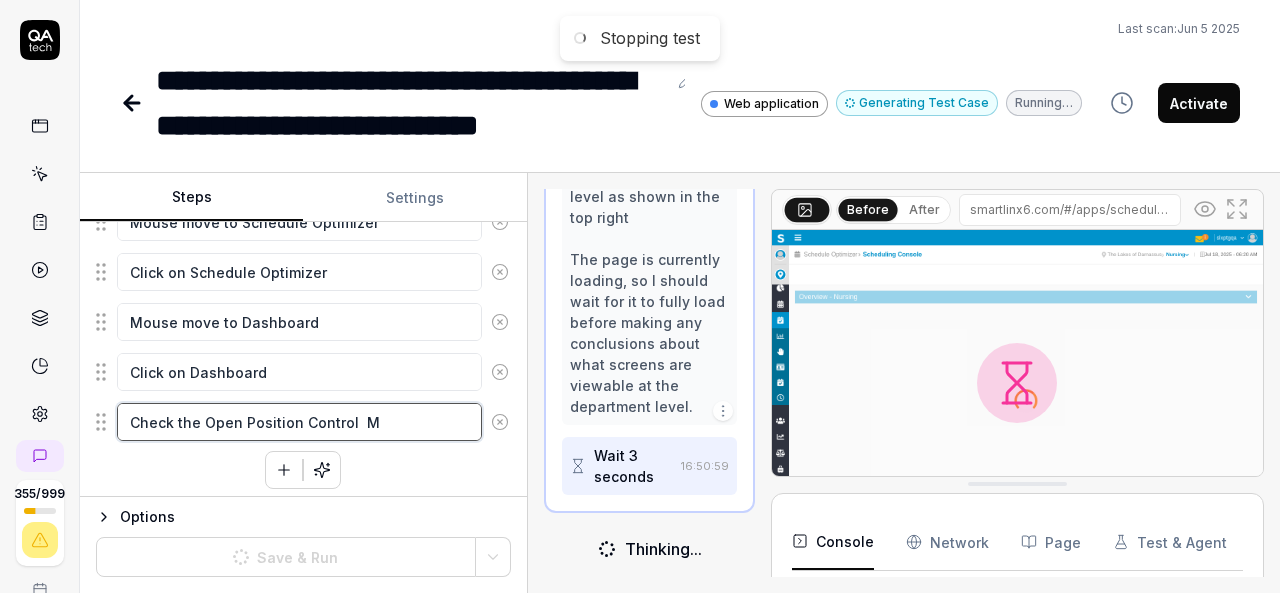 type on "*" 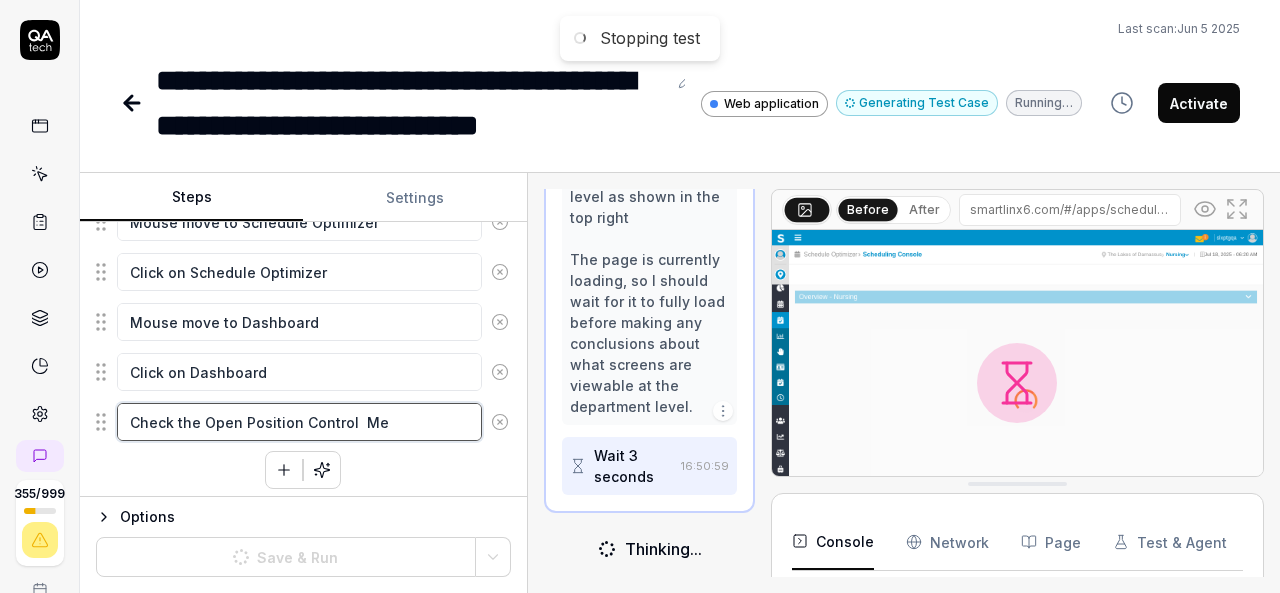type on "*" 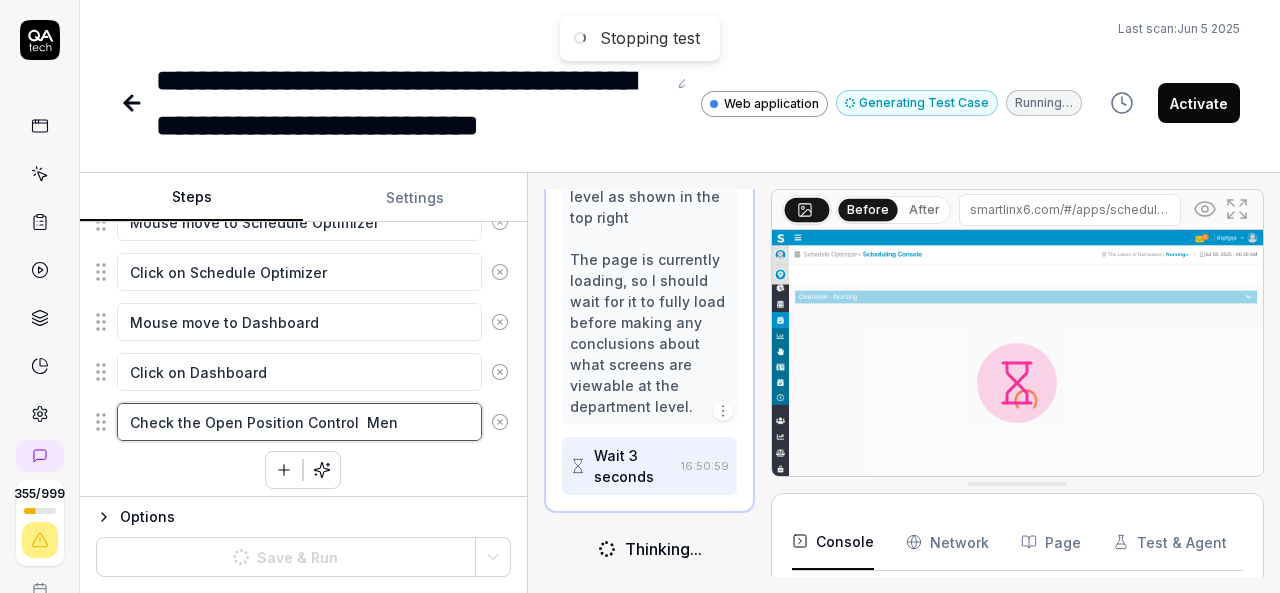type on "*" 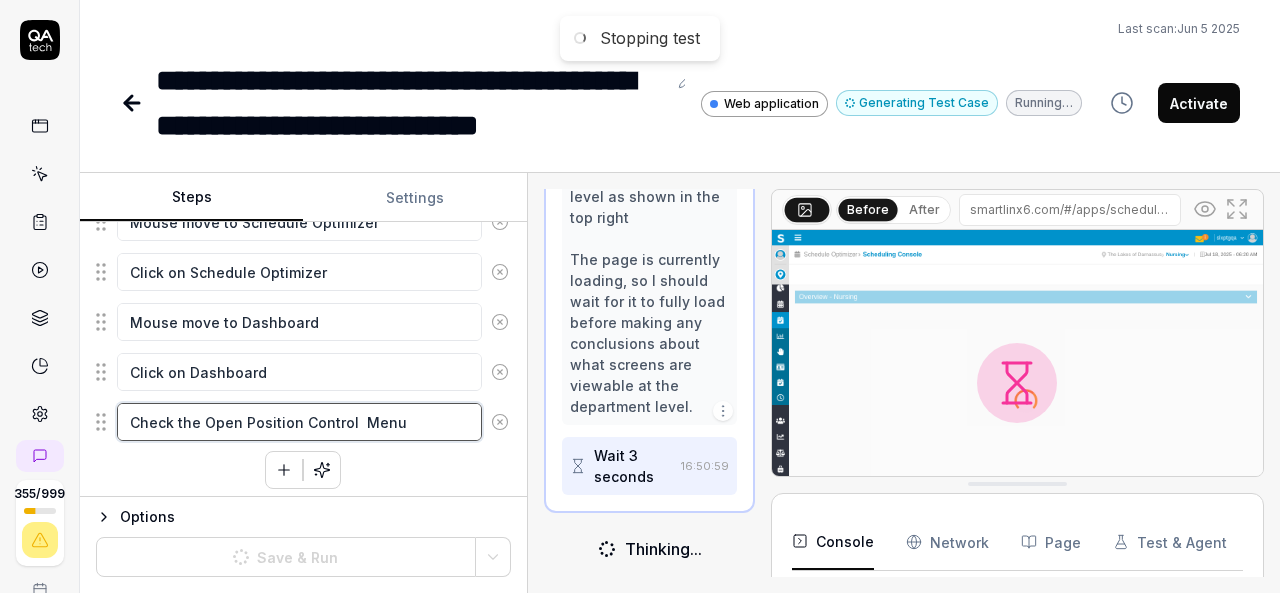 type on "*" 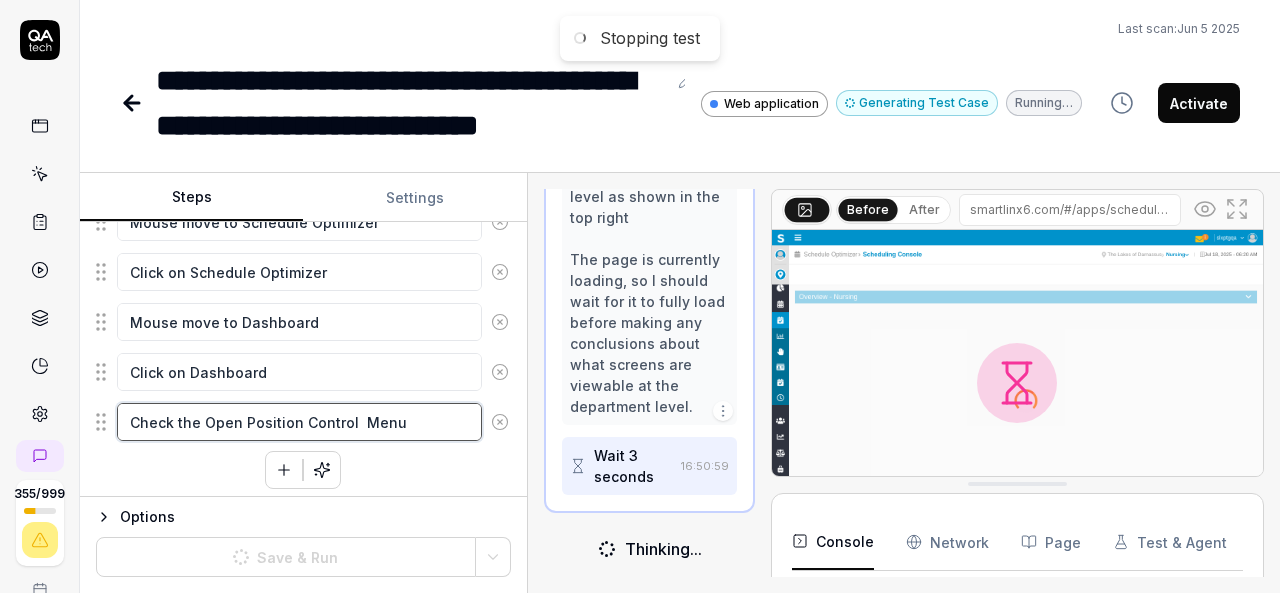 type on "Check the Open Position Control  Men" 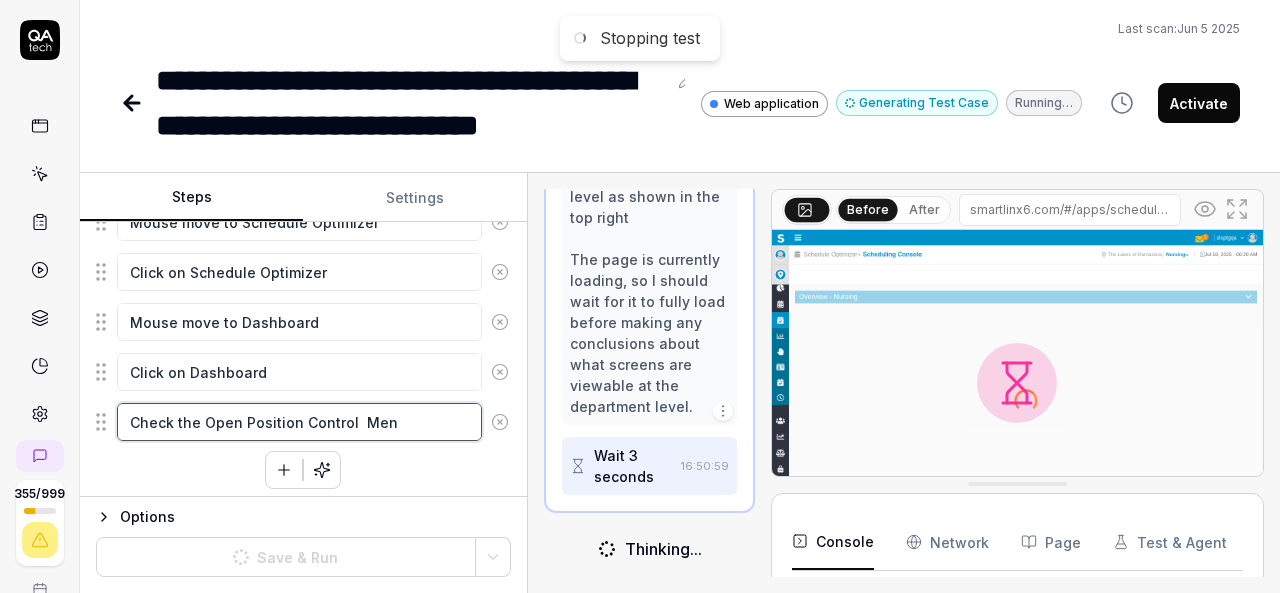 type on "*" 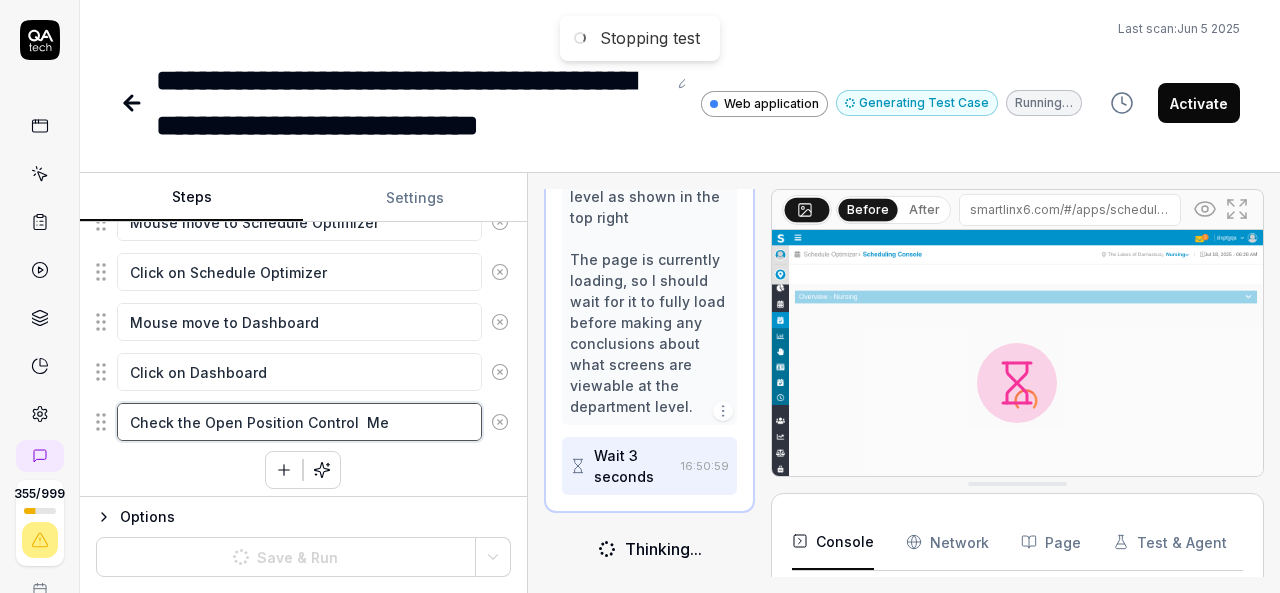 type on "*" 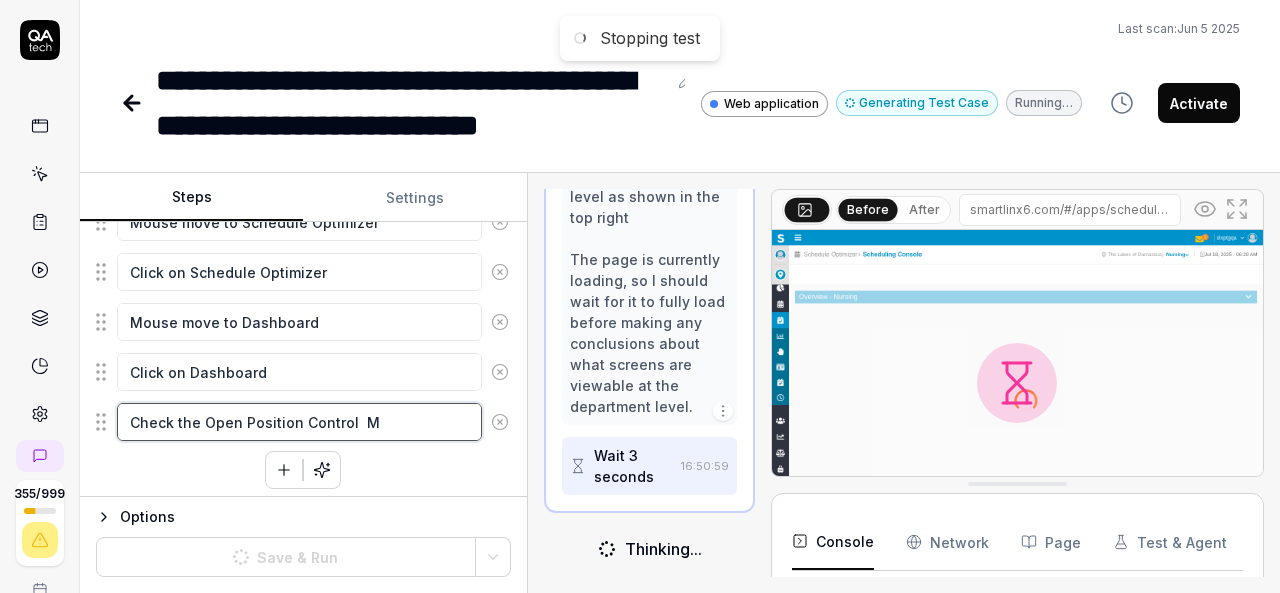 type on "*" 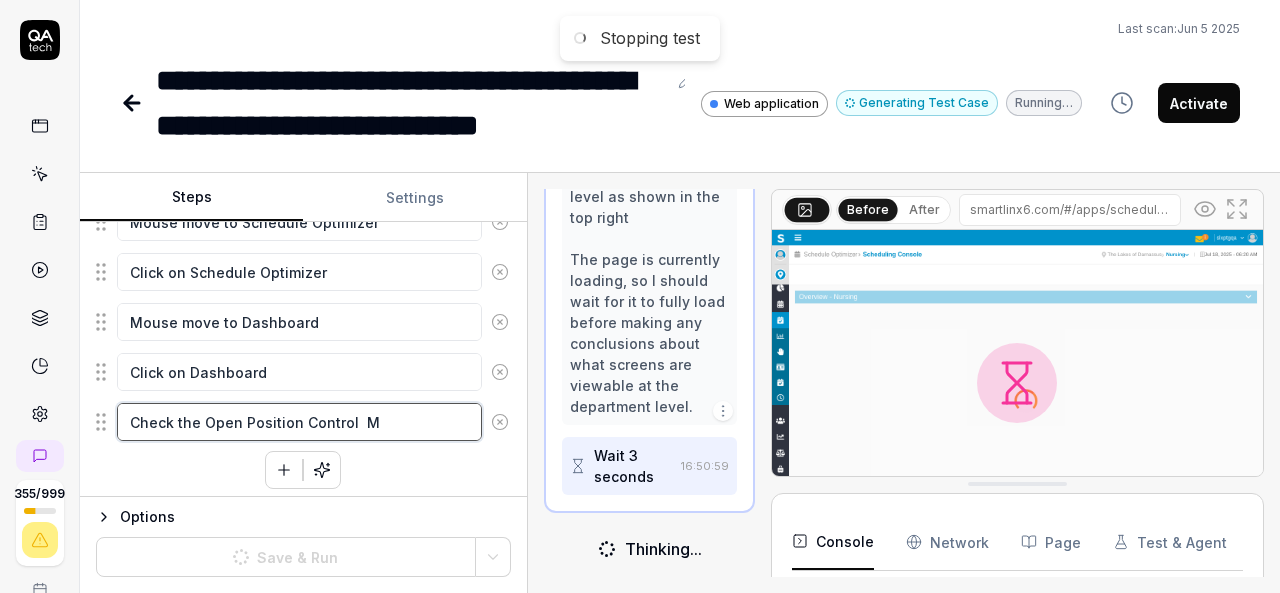type on "Check the Open Position Control" 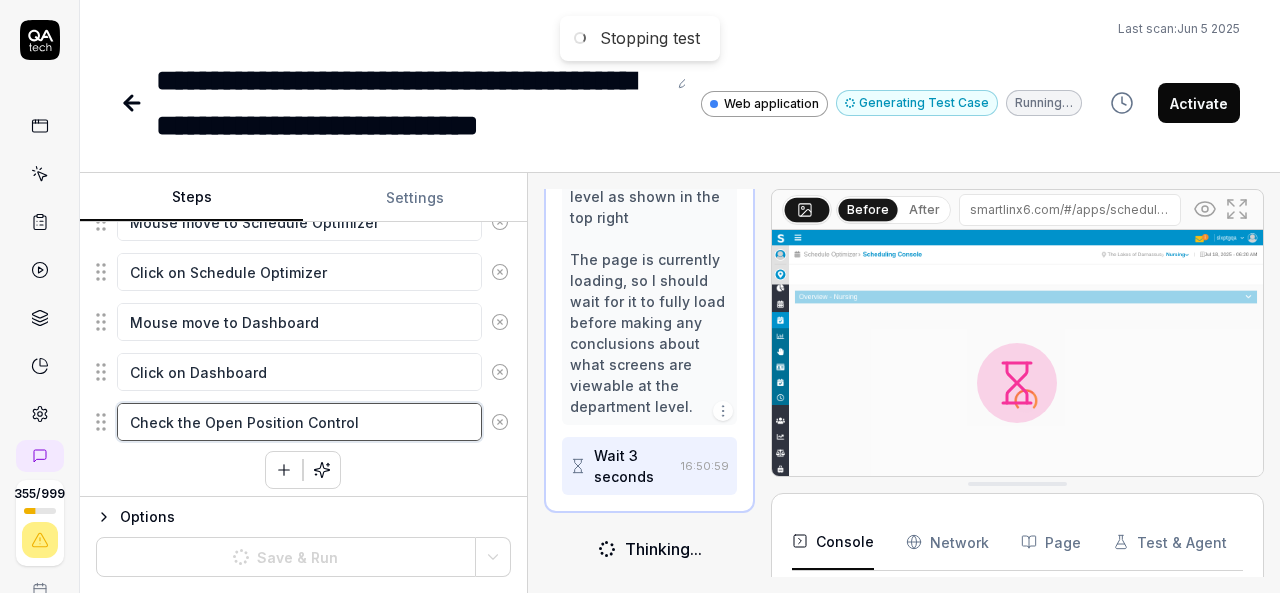 type on "*" 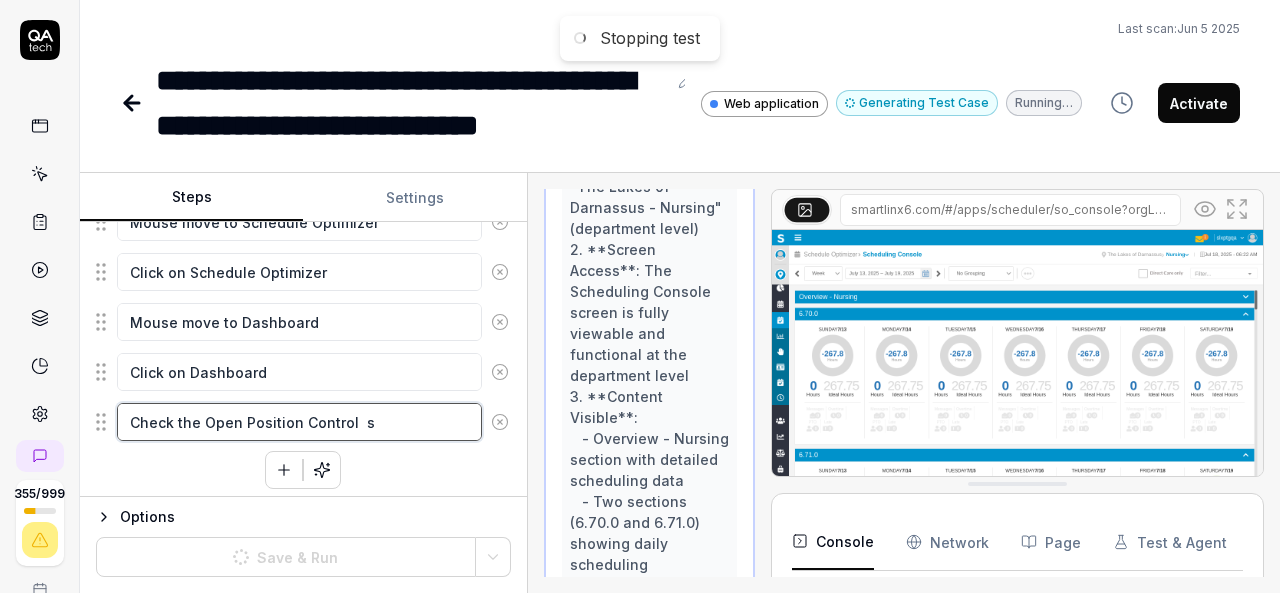 type on "*" 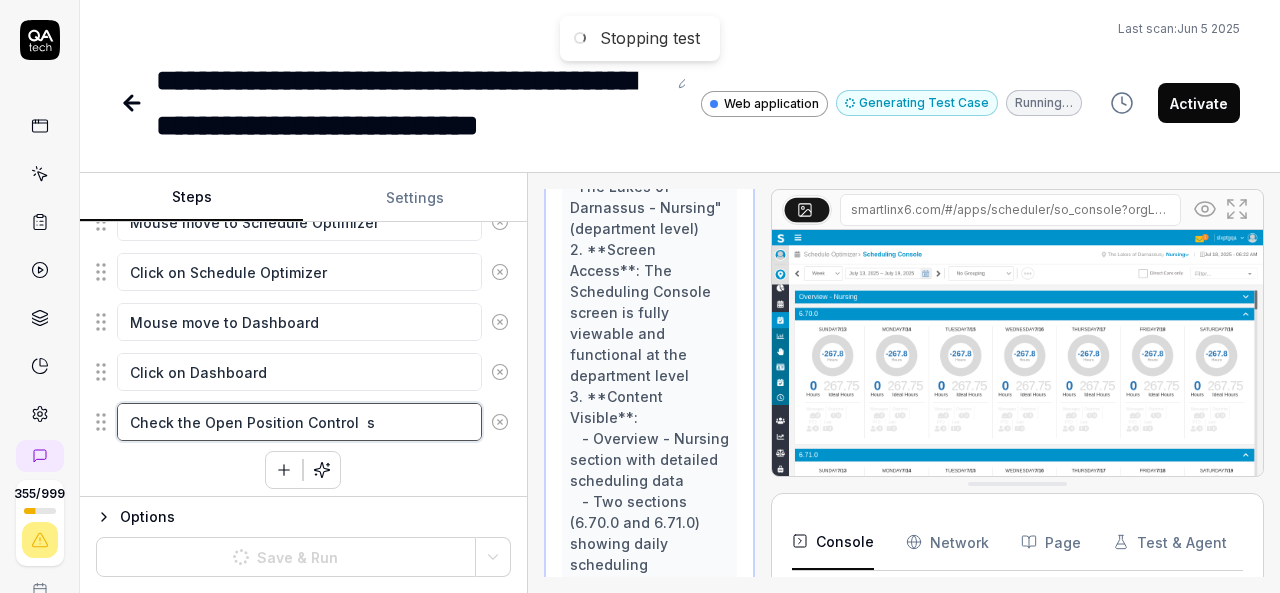 type on "Check the Open Position Control  su" 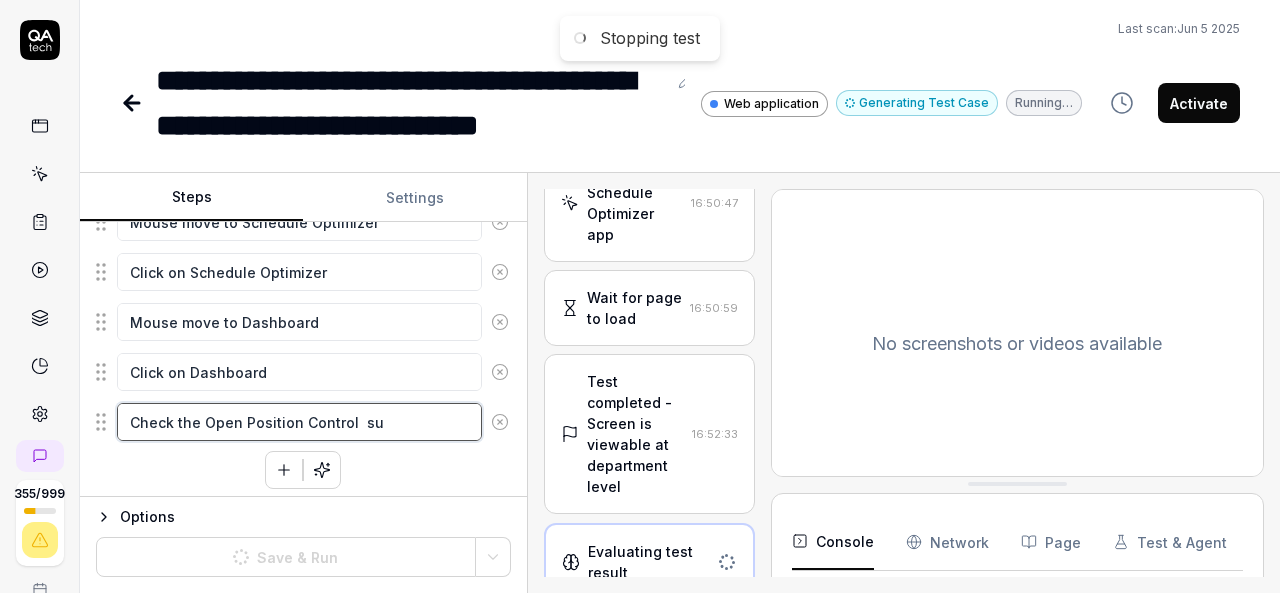scroll, scrollTop: 697, scrollLeft: 0, axis: vertical 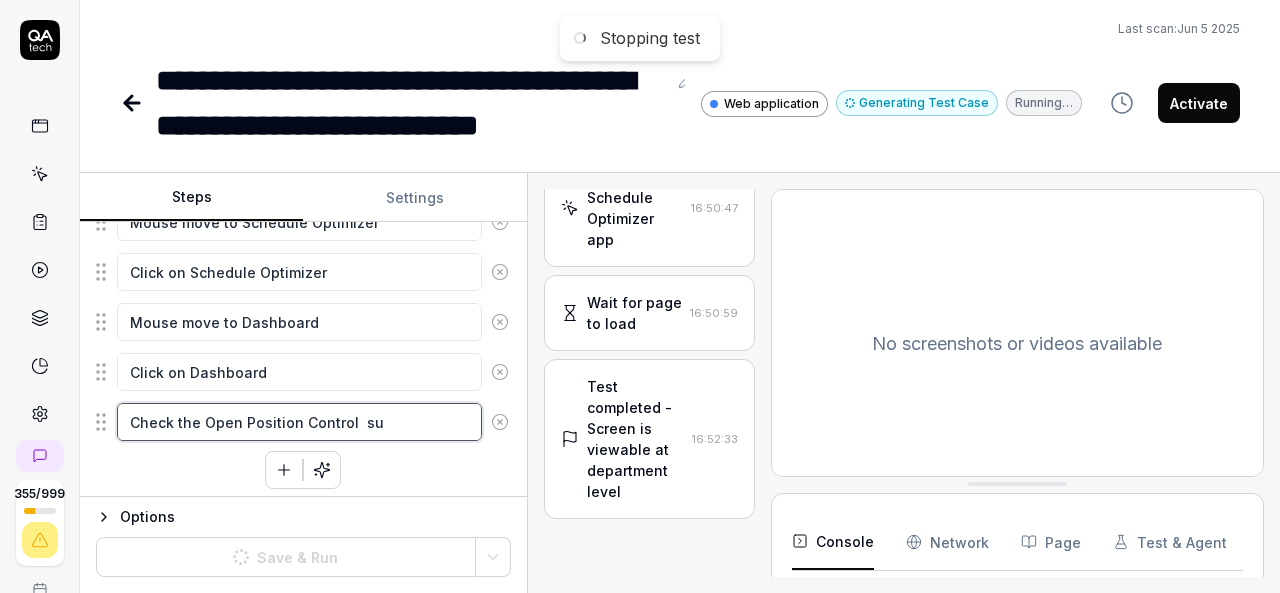type on "*" 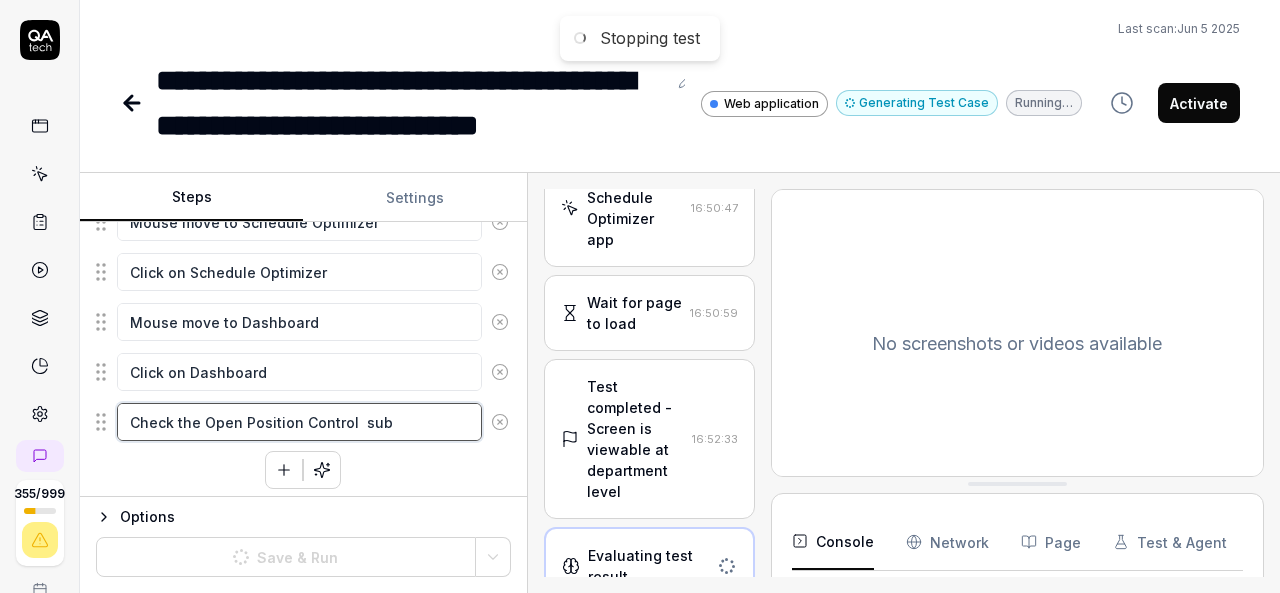 type on "*" 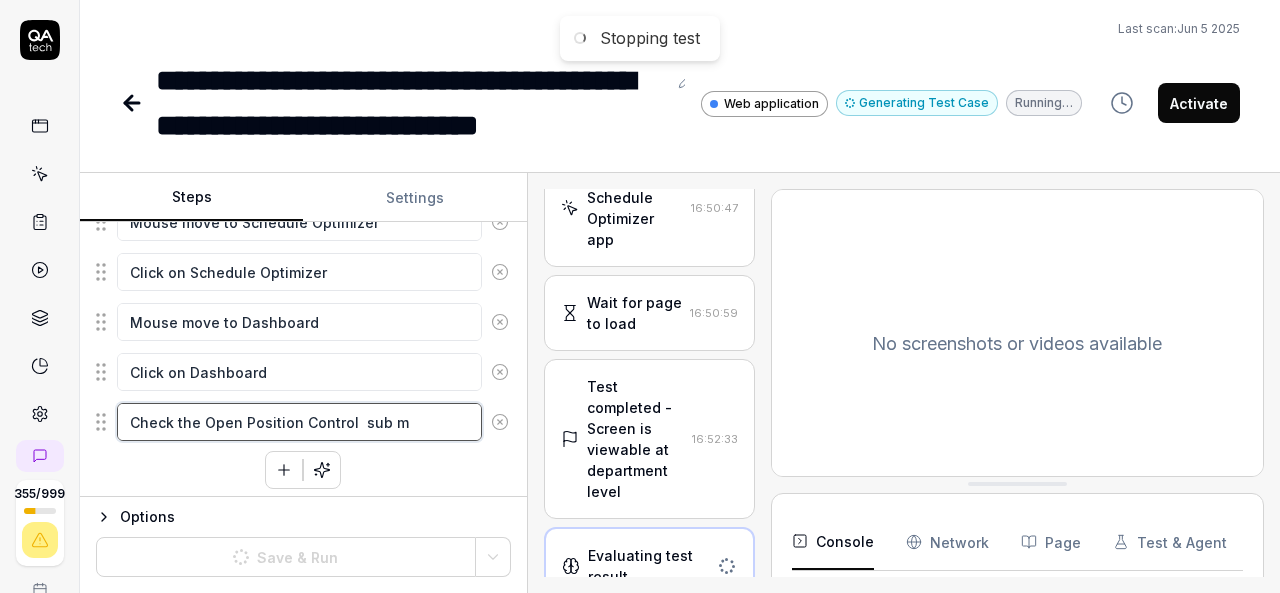 type on "*" 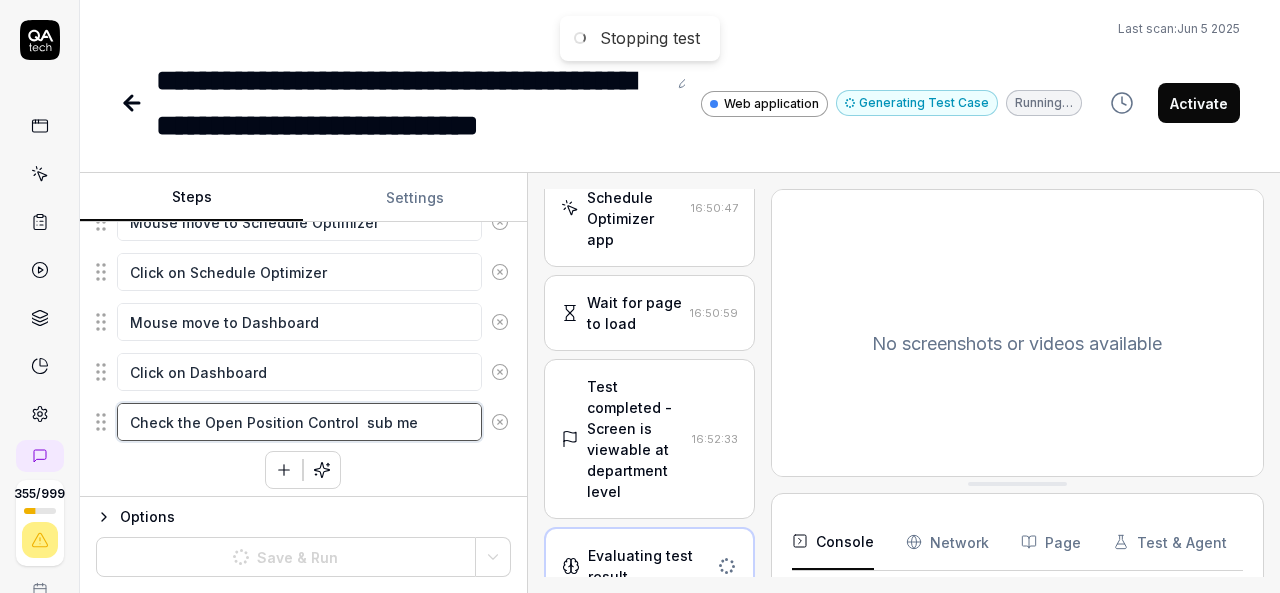 type on "*" 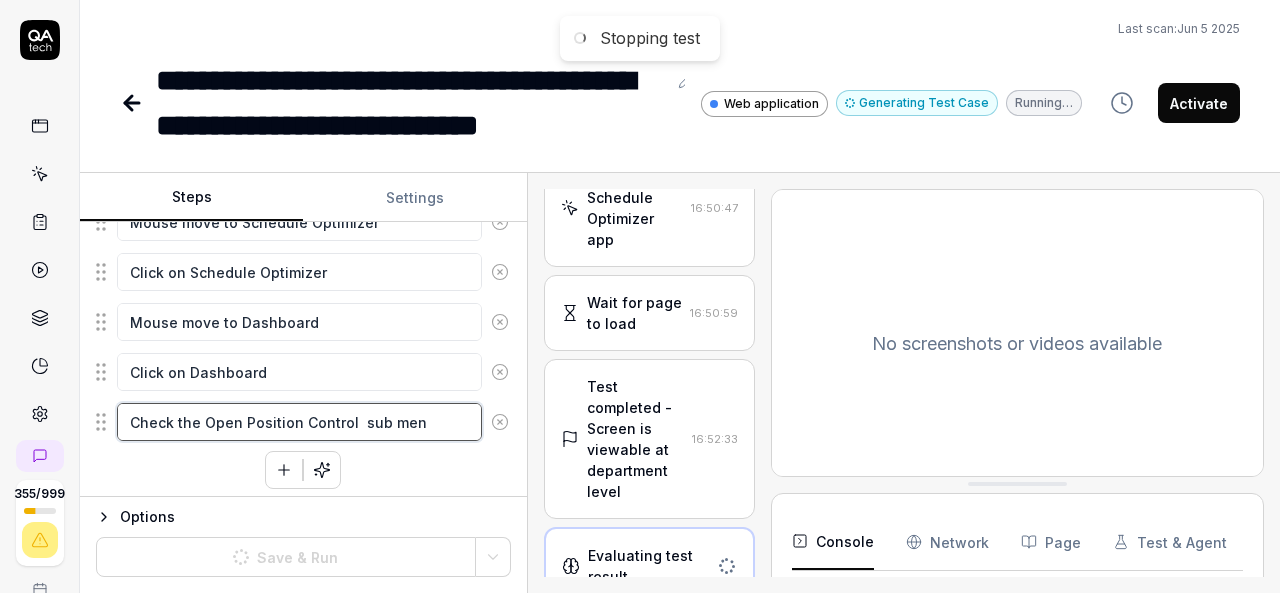type on "*" 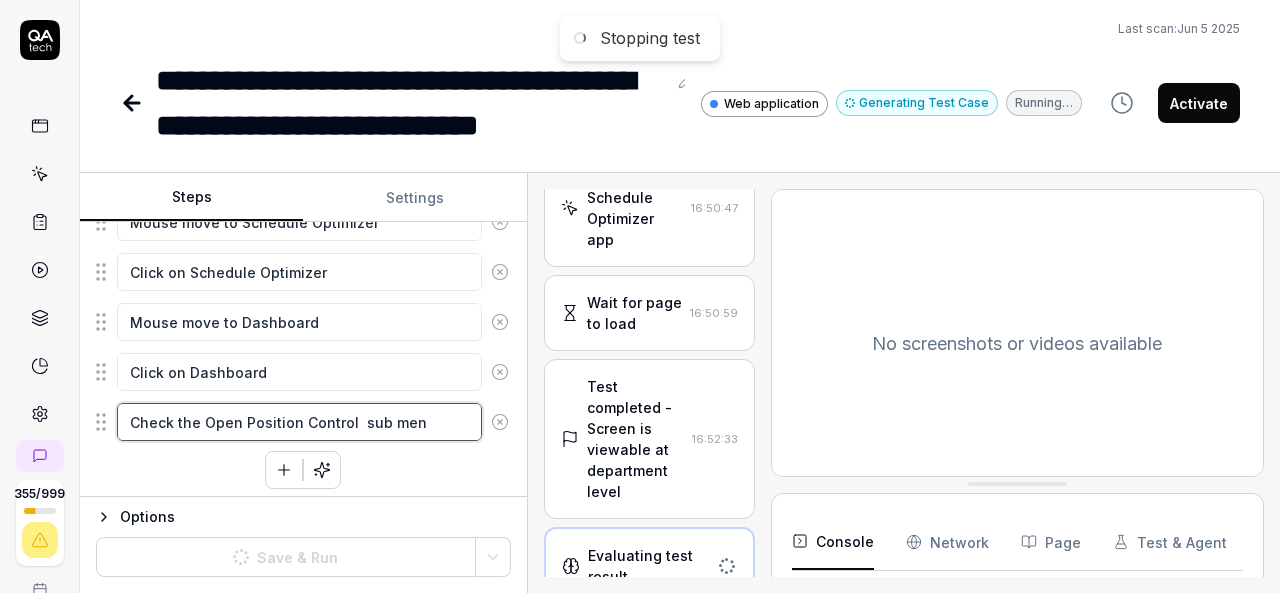 type on "Check the Open Position Control  sub menu" 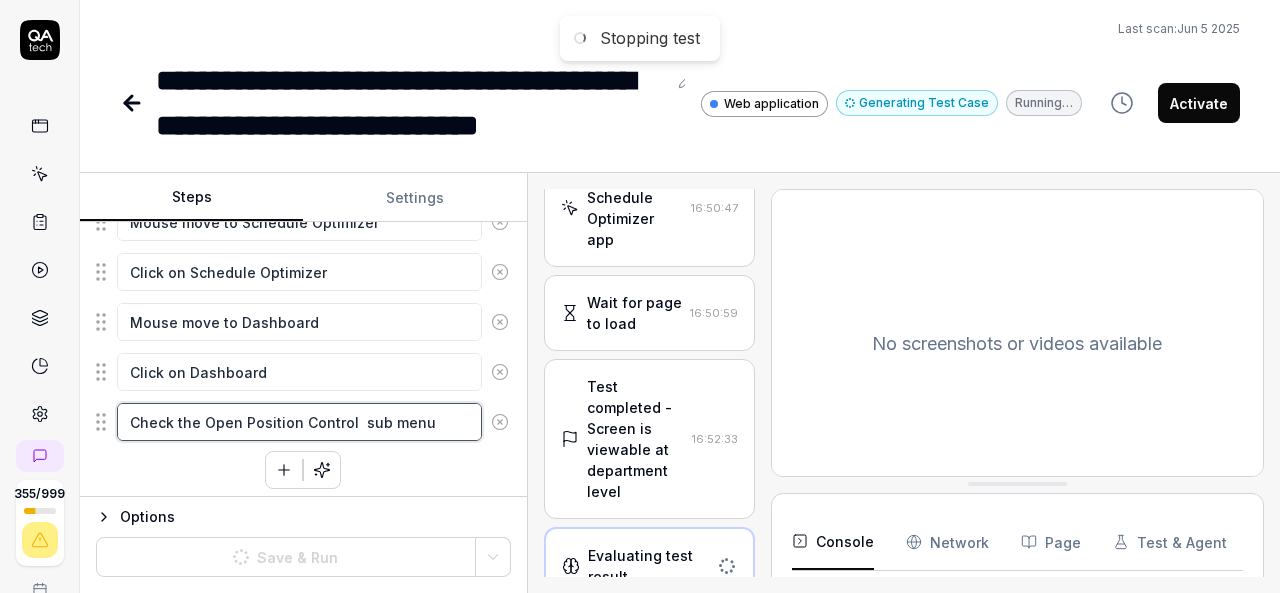 type on "*" 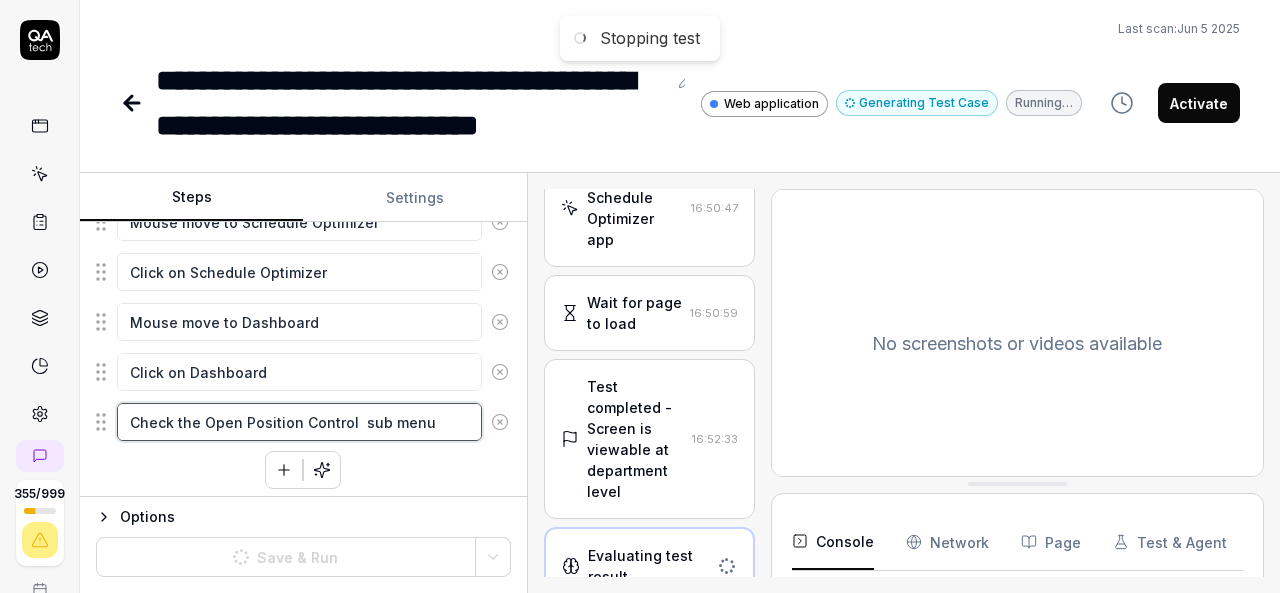 type on "*" 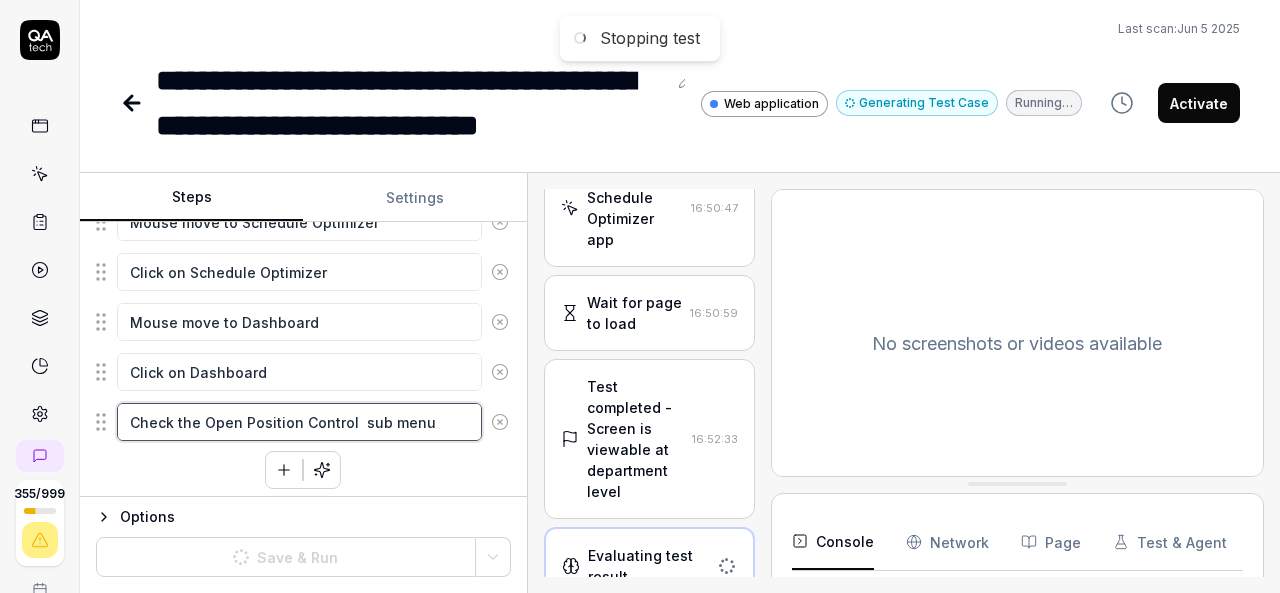 type on "Check the Open Position Control  sub menu s" 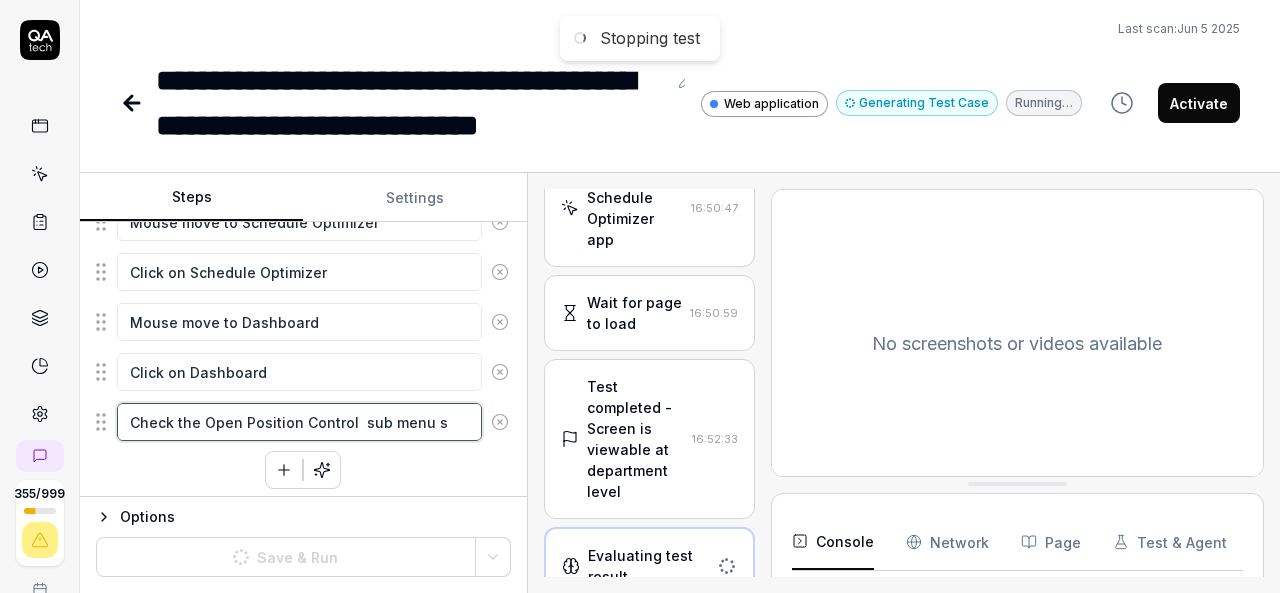 type on "*" 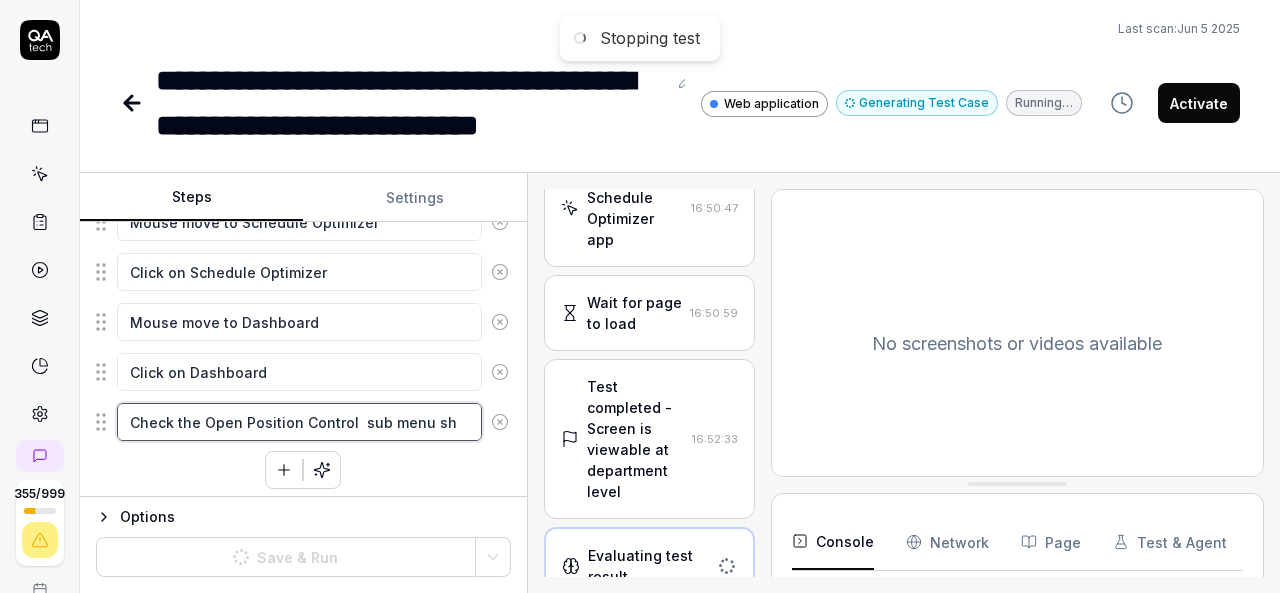 type on "*" 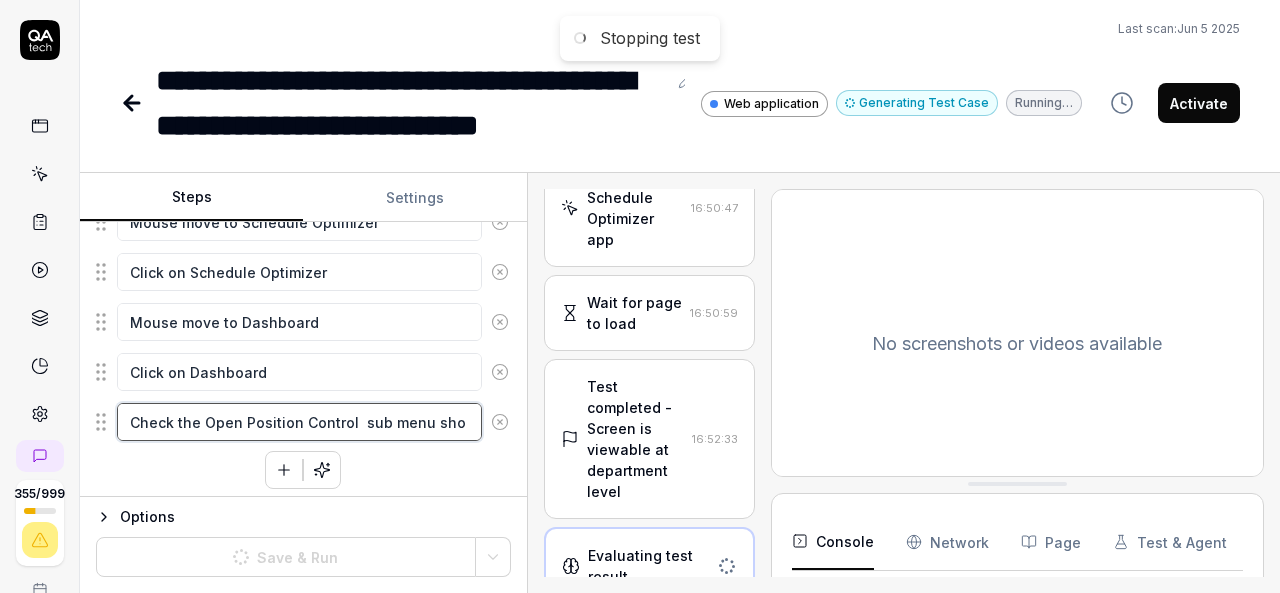 type on "*" 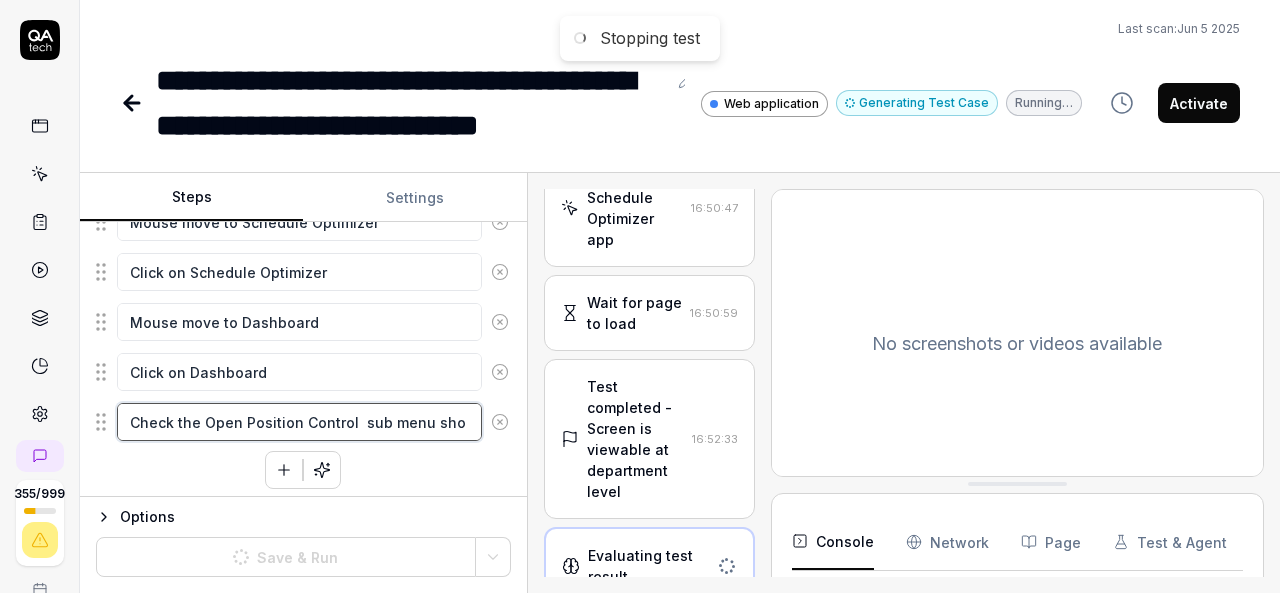 type on "Check the Open Position Control  sub menu shou" 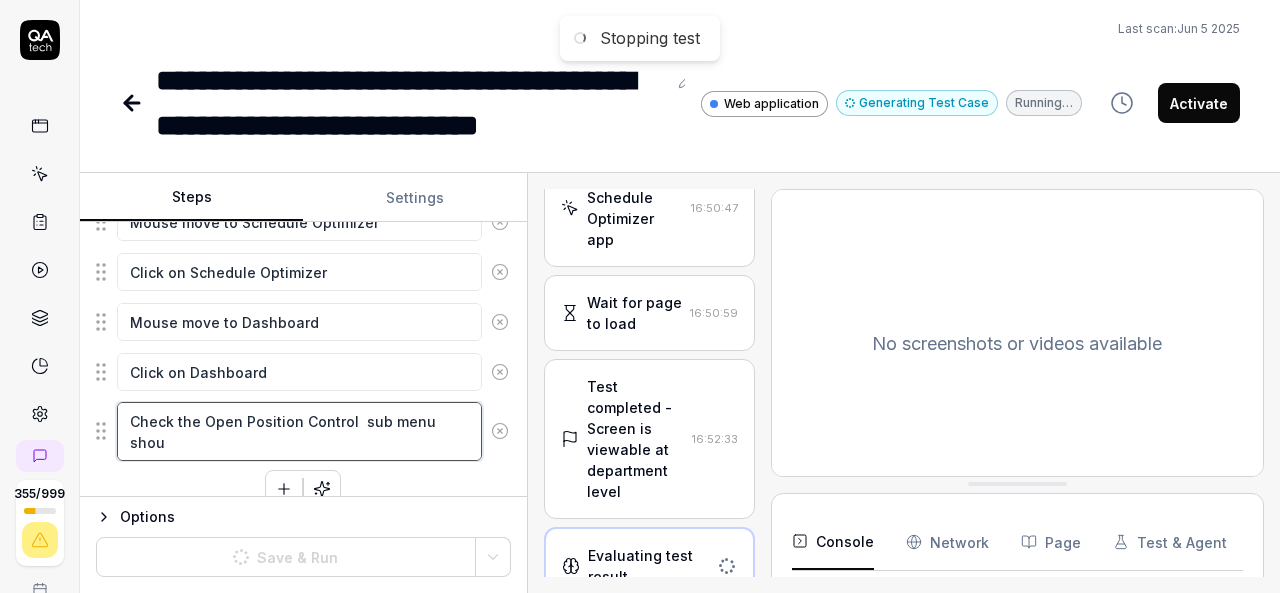 type on "*" 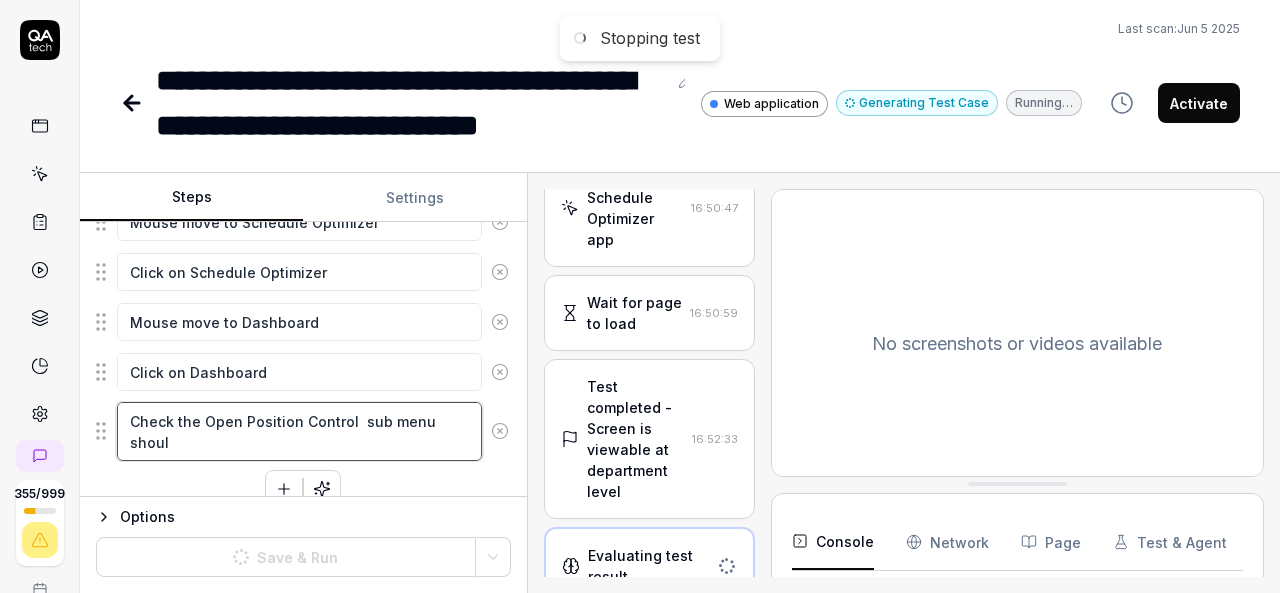 type on "*" 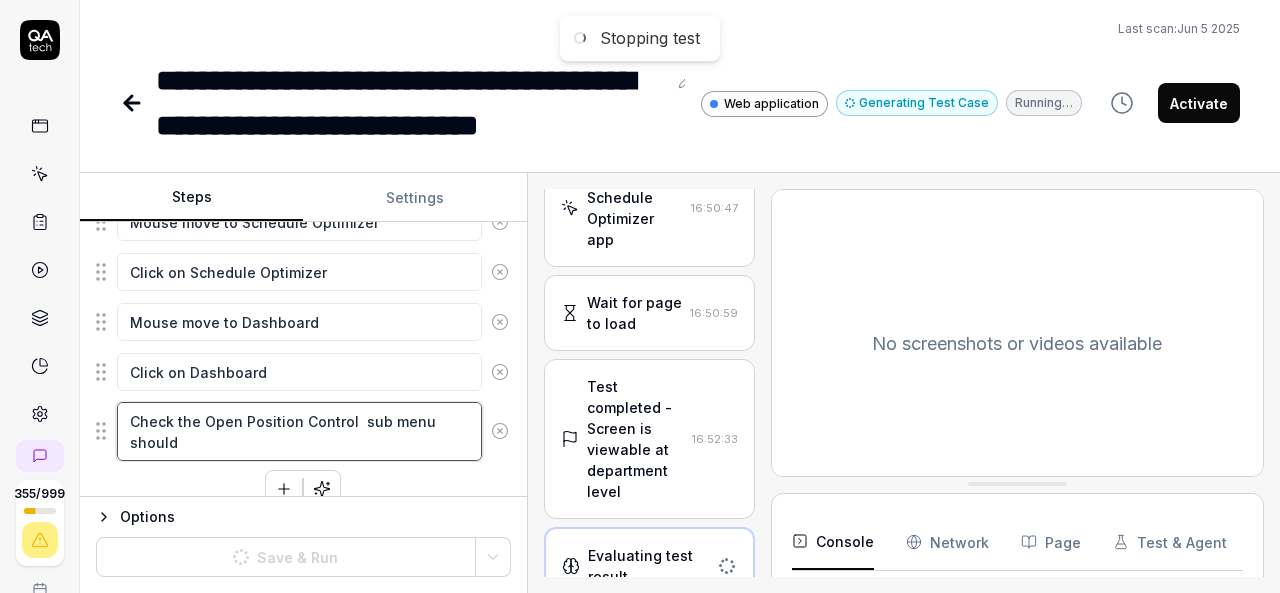 type on "*" 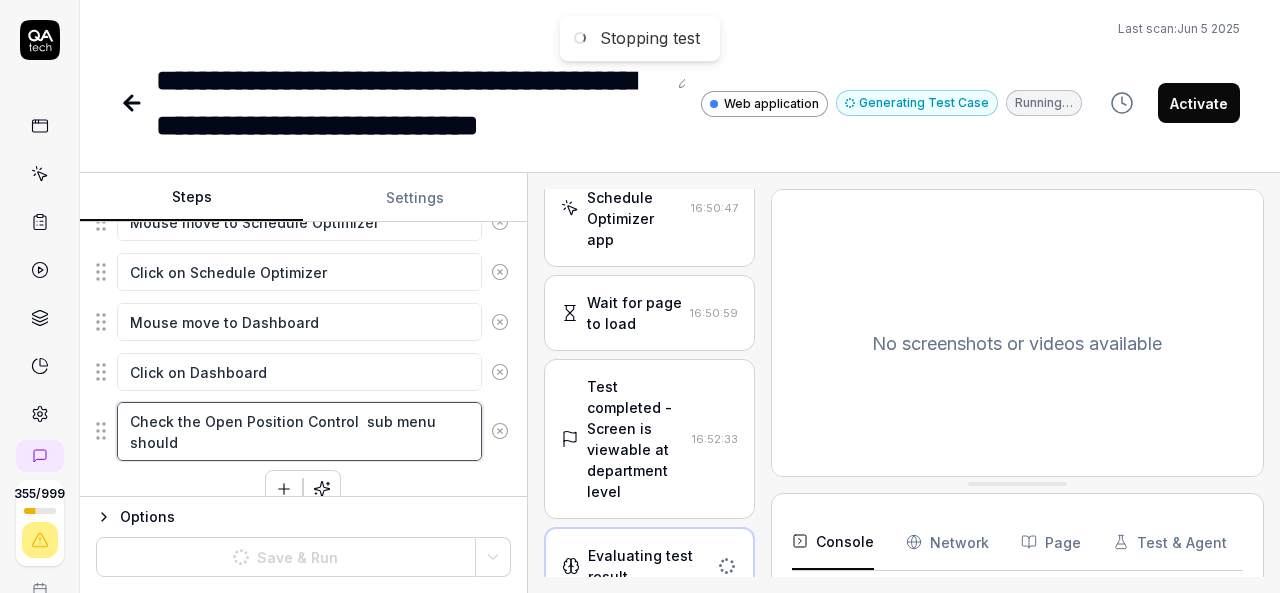 type on "*" 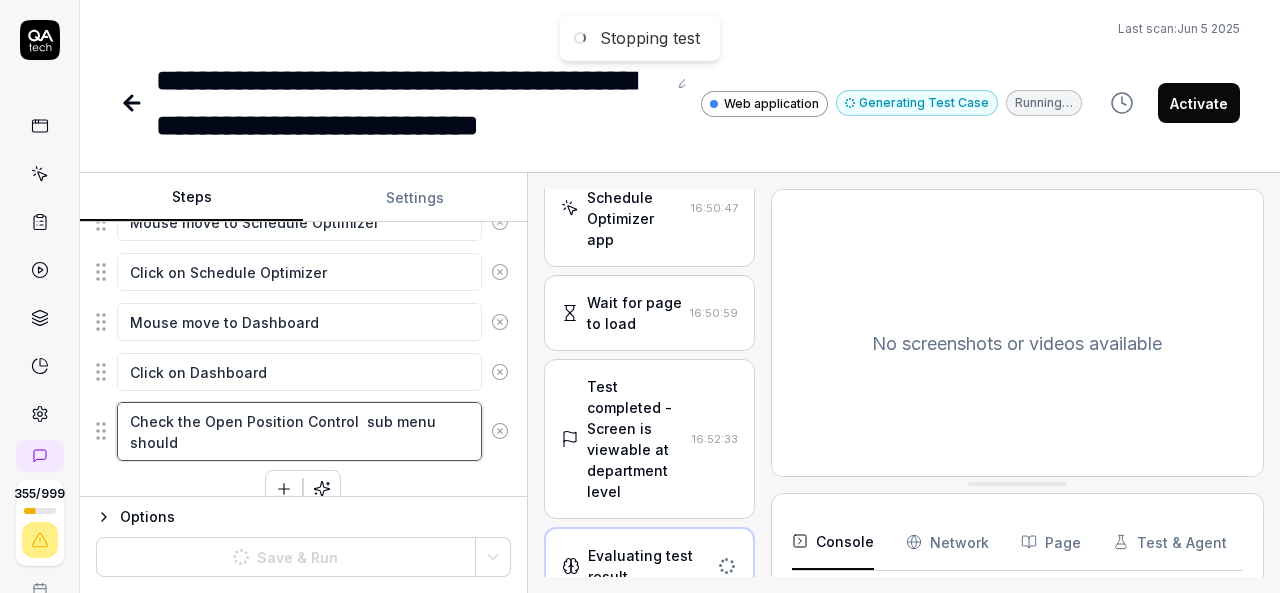 type on "Check the Open Position Control  sub menu should i" 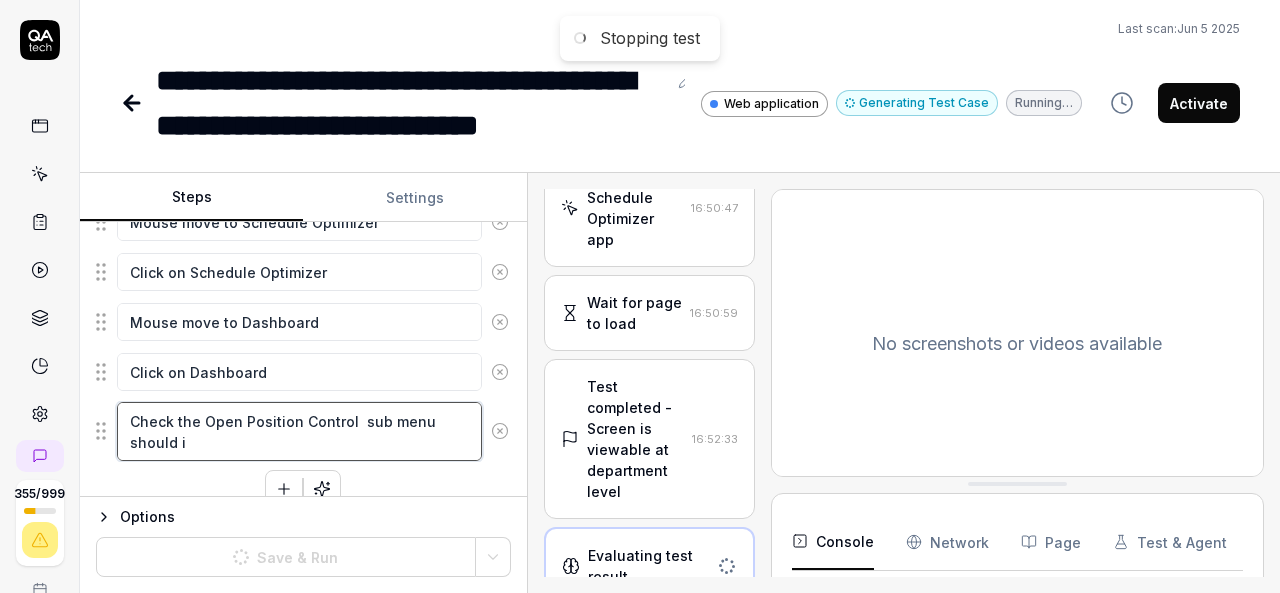 type on "*" 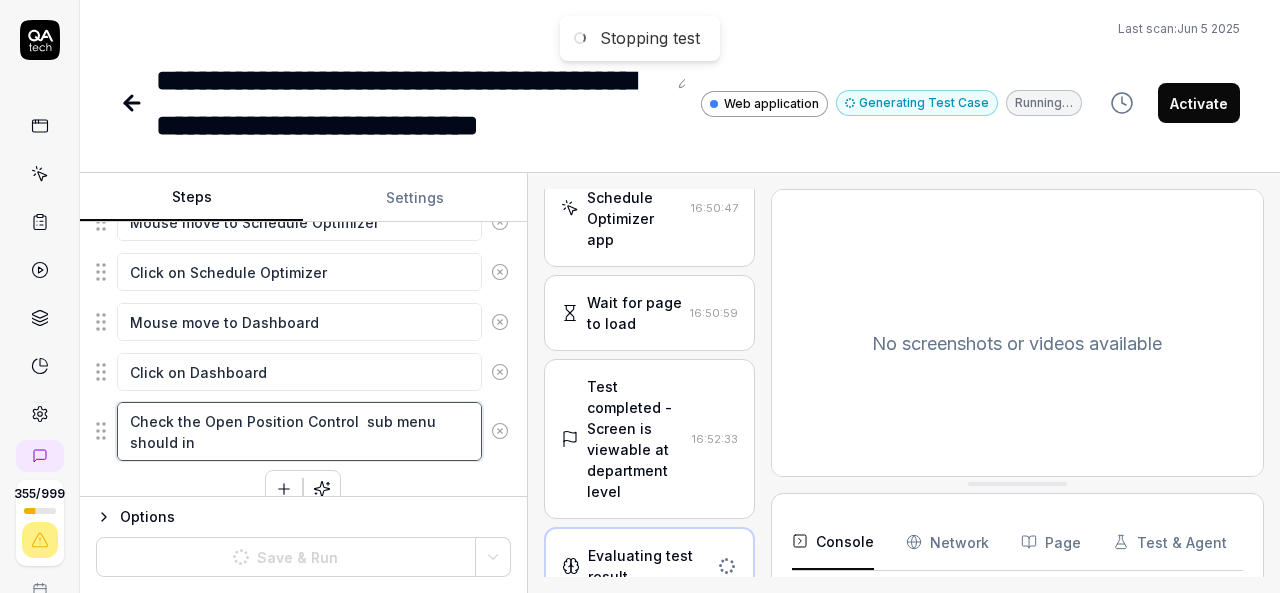 type on "*" 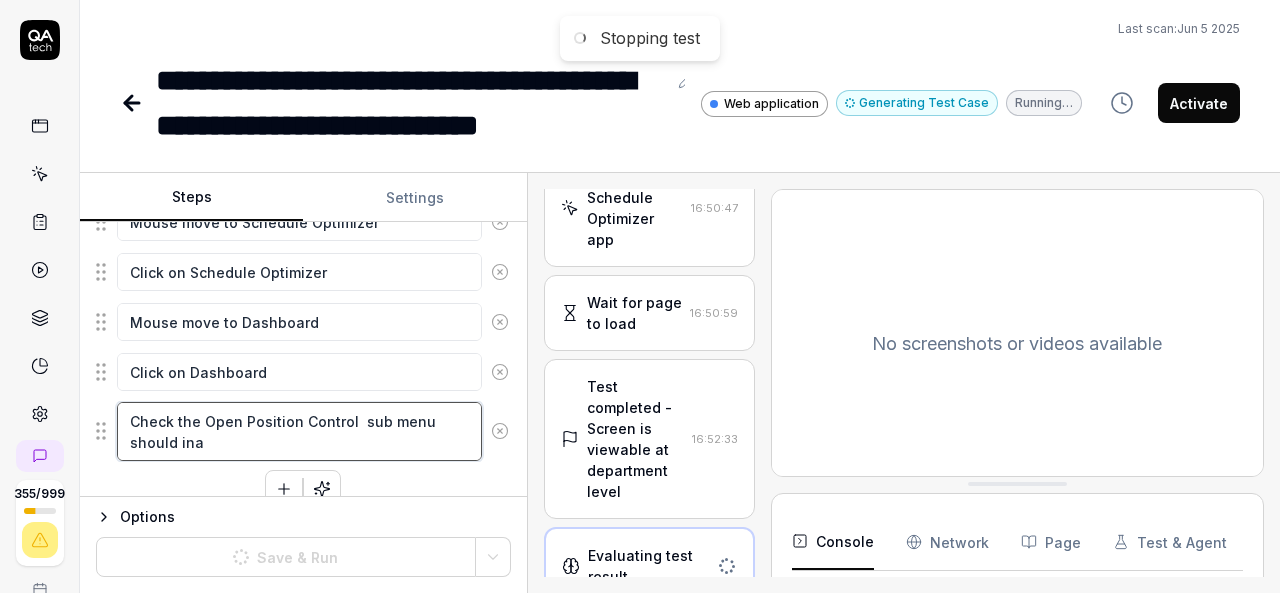 scroll, scrollTop: 717, scrollLeft: 0, axis: vertical 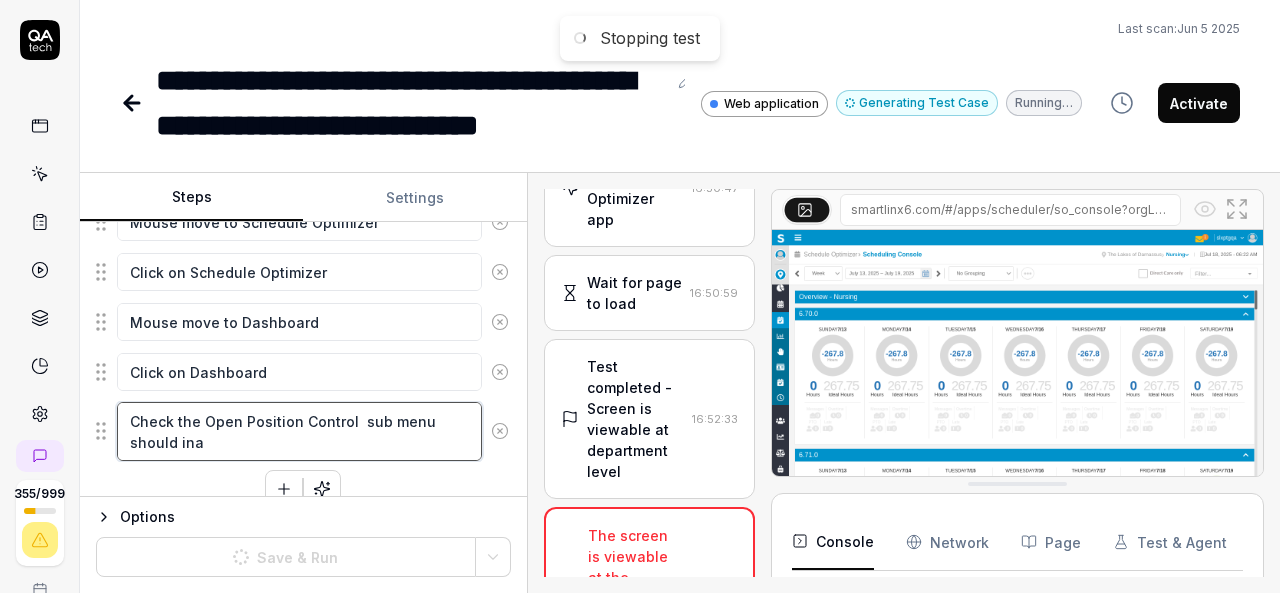 type on "*" 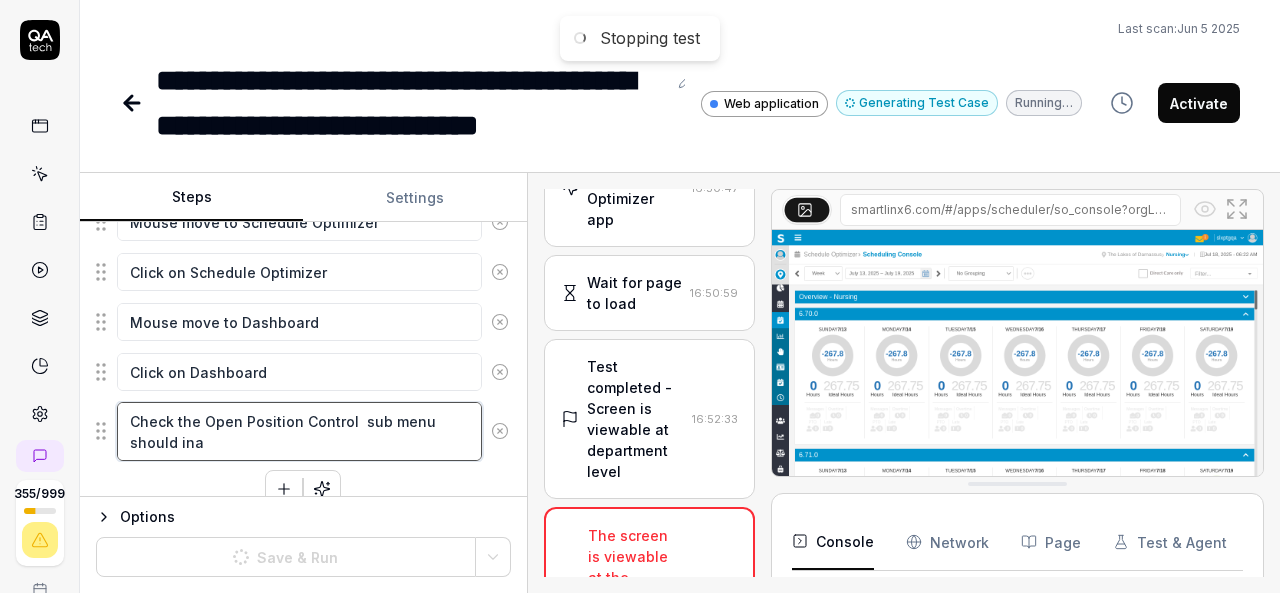 type on "Check the Open Position Control  sub menu should inac" 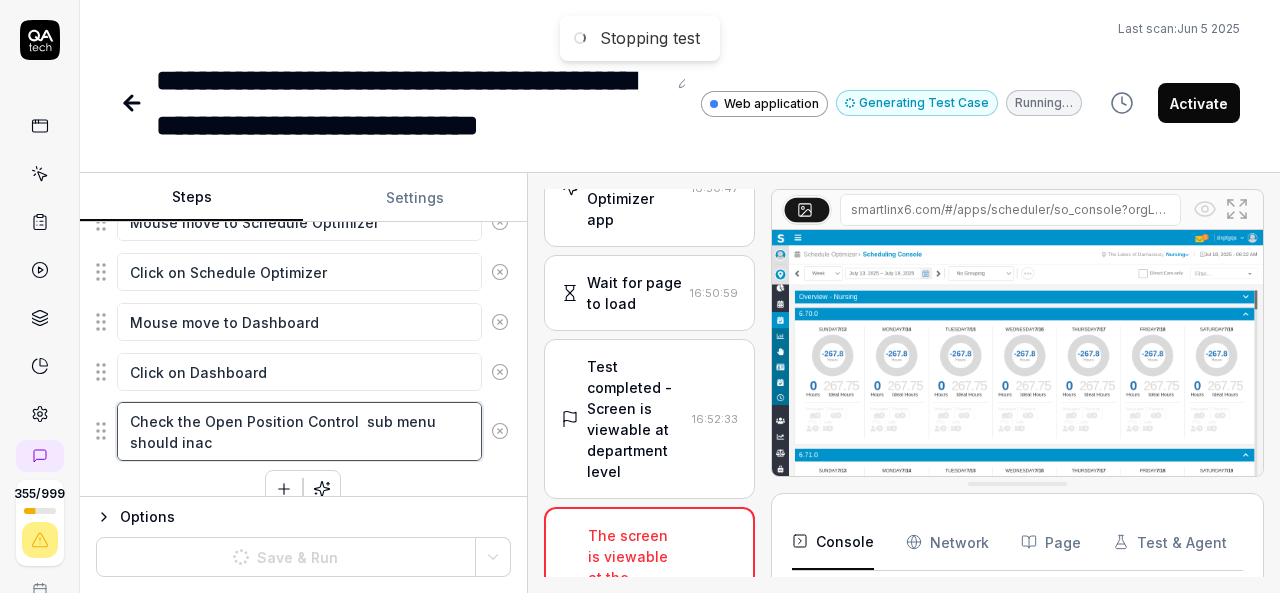 type on "*" 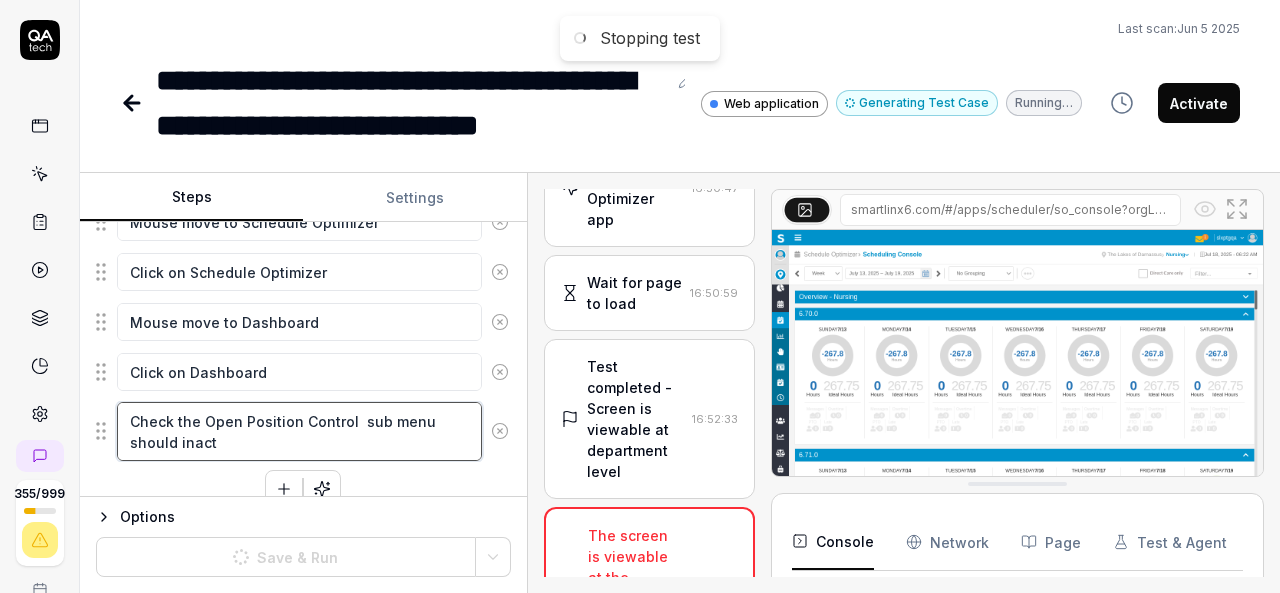 type on "*" 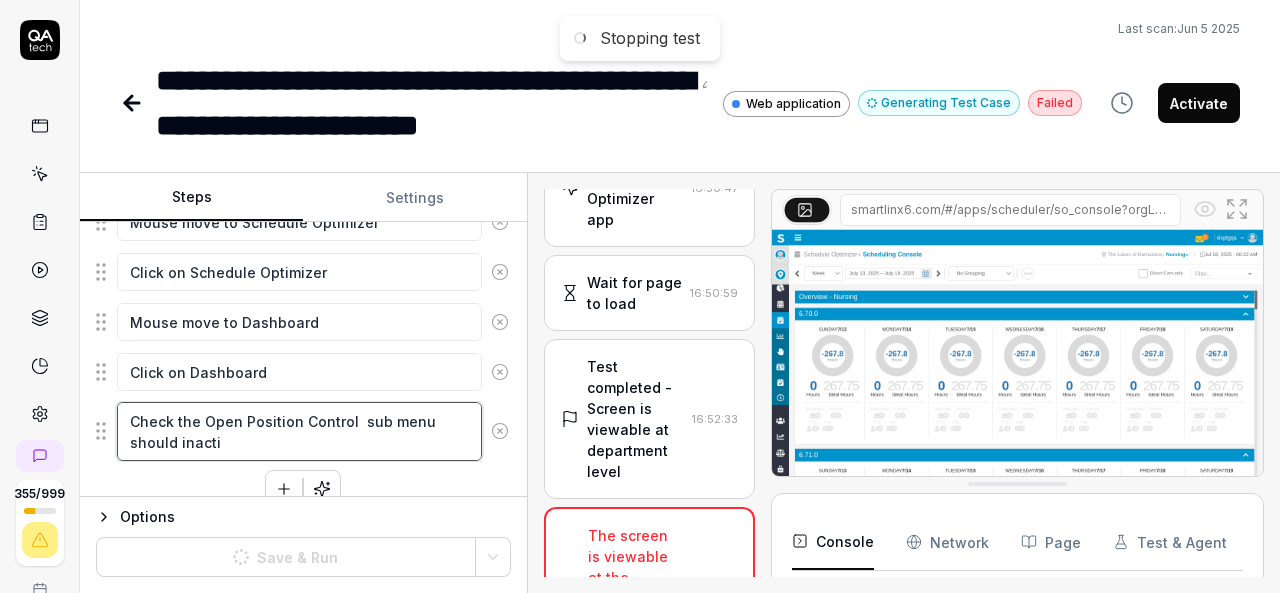 type on "*" 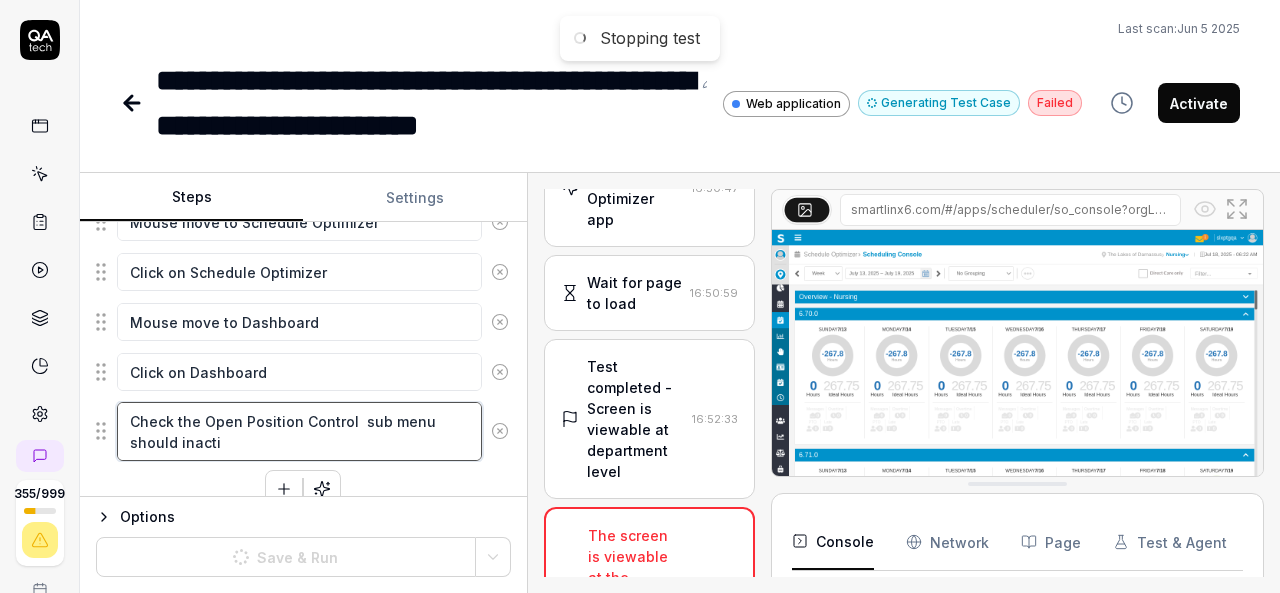 type on "Check the Open Position Control  sub menu should inactiv" 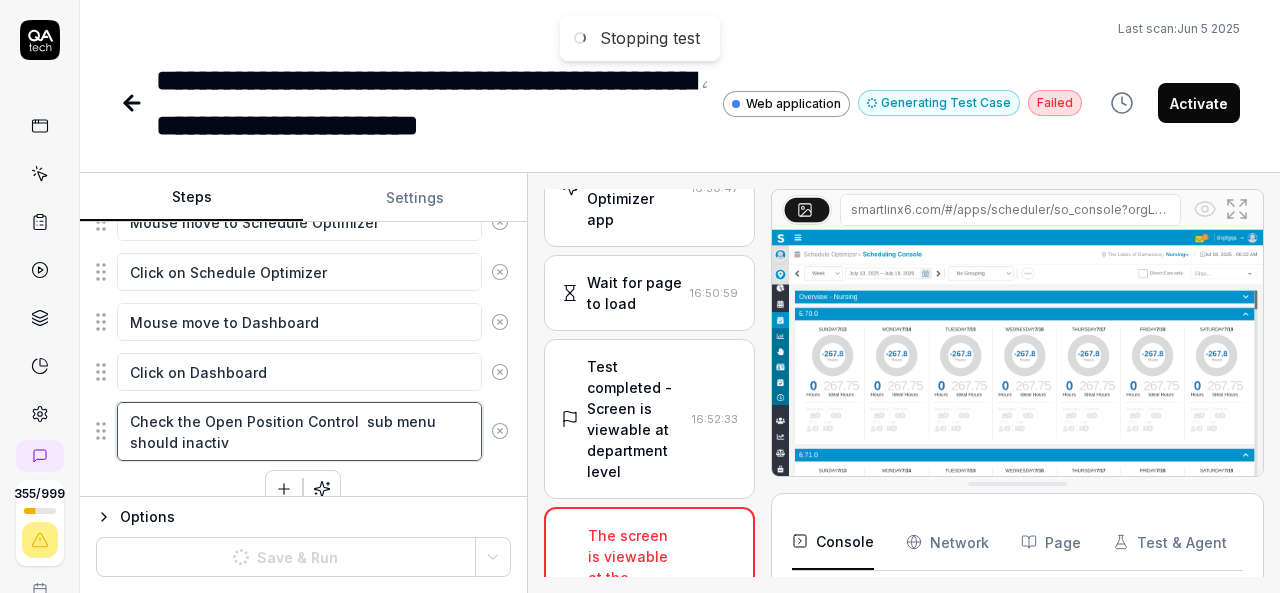 type on "*" 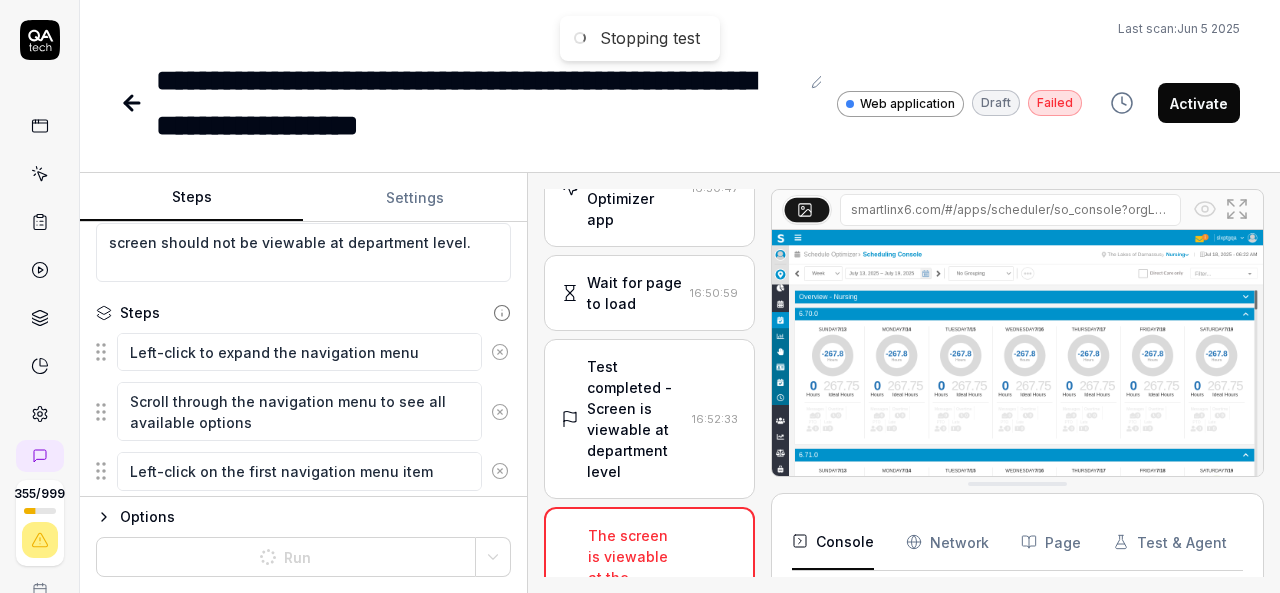 scroll, scrollTop: 155, scrollLeft: 0, axis: vertical 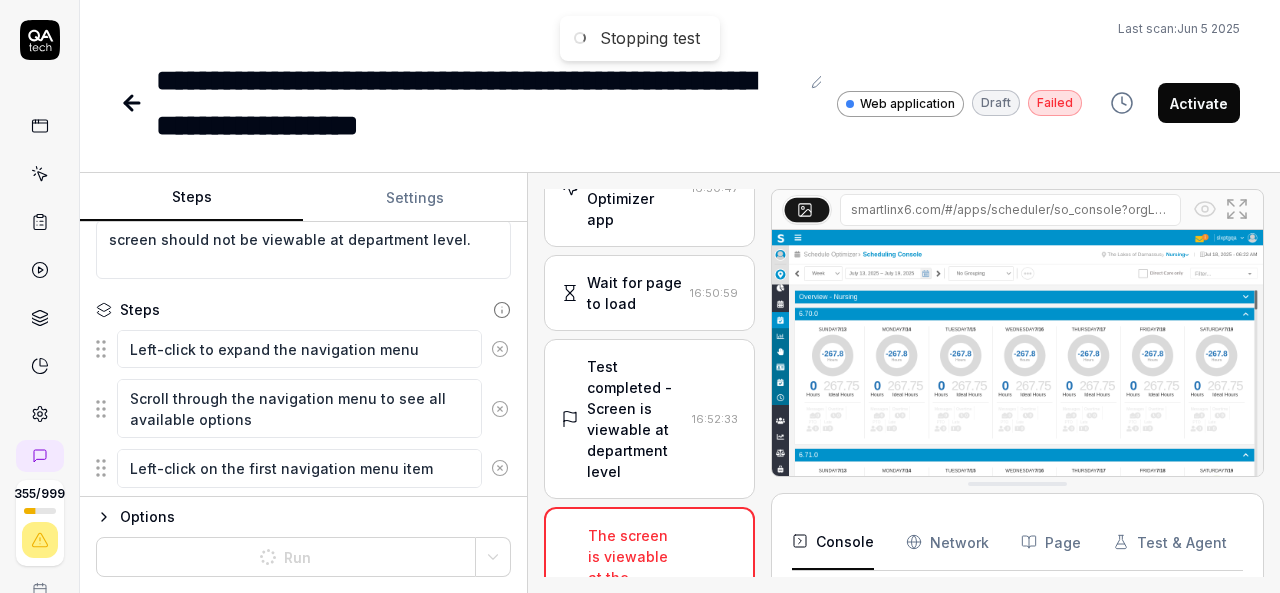 click 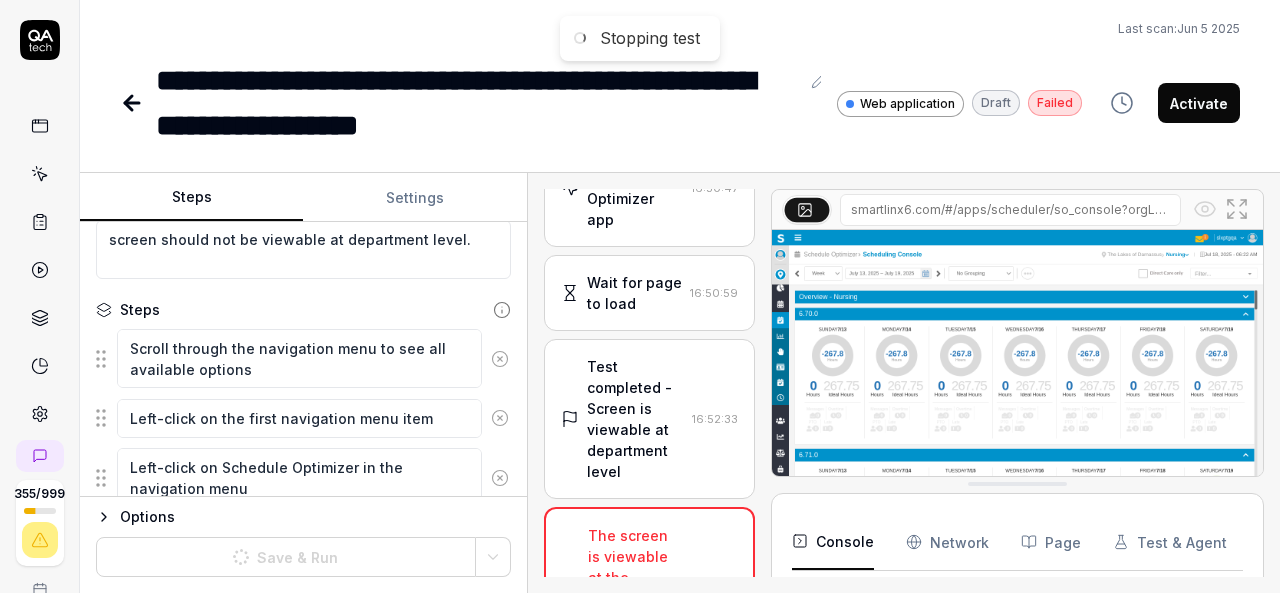click 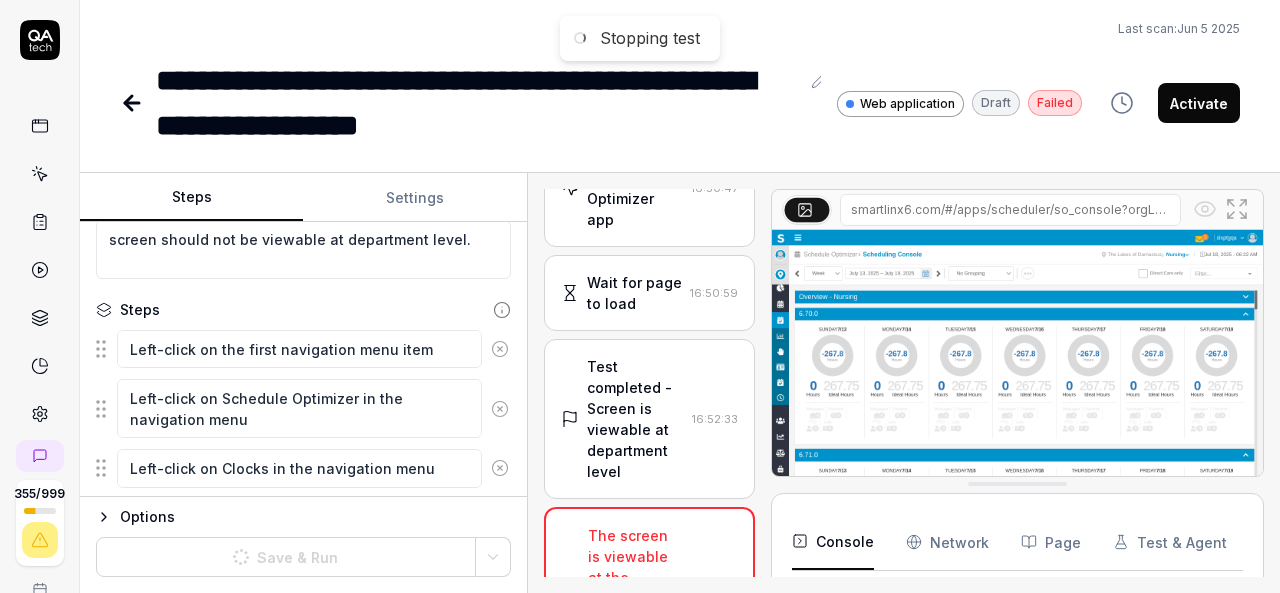 click 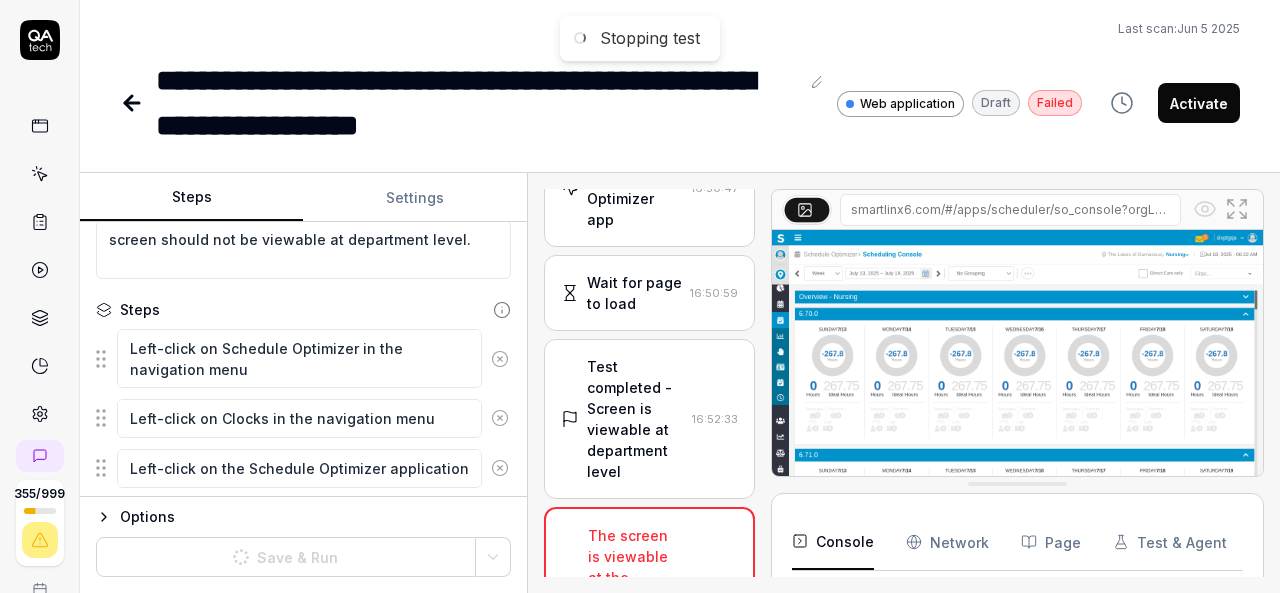 click 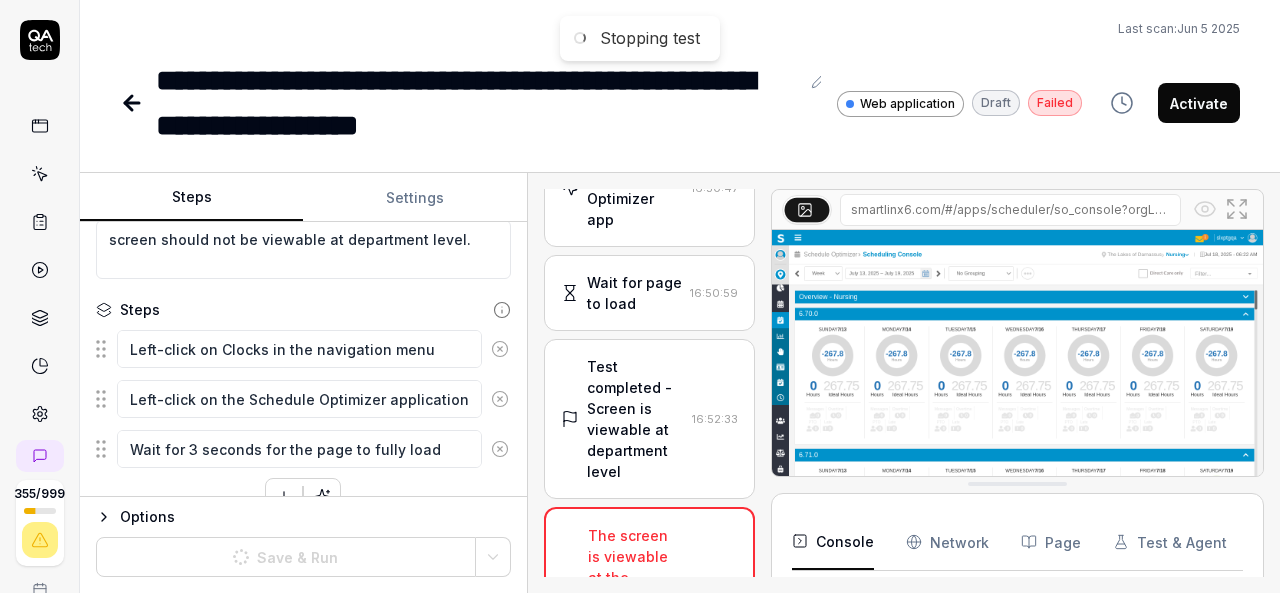 click 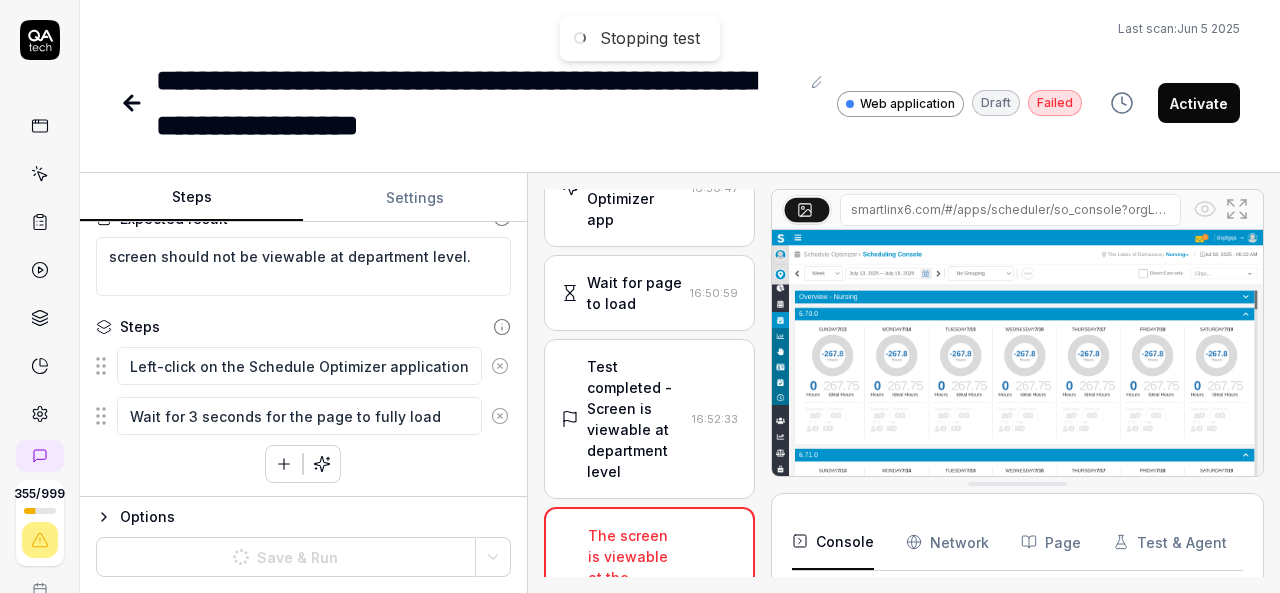 click at bounding box center (499, 366) 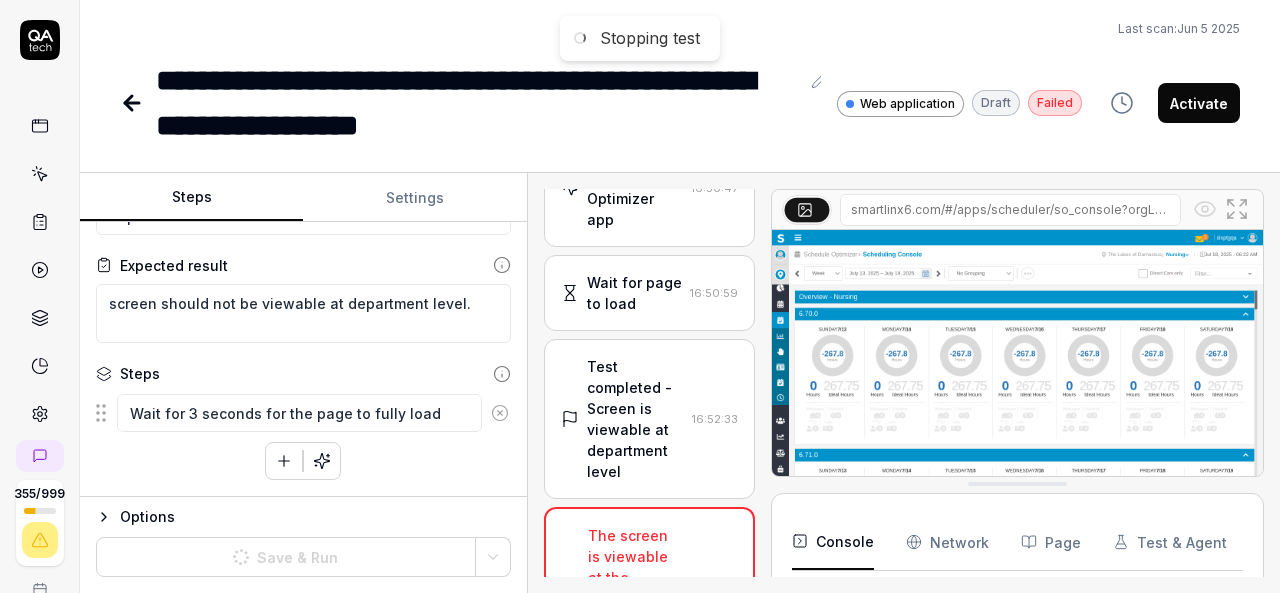 scroll, scrollTop: 88, scrollLeft: 0, axis: vertical 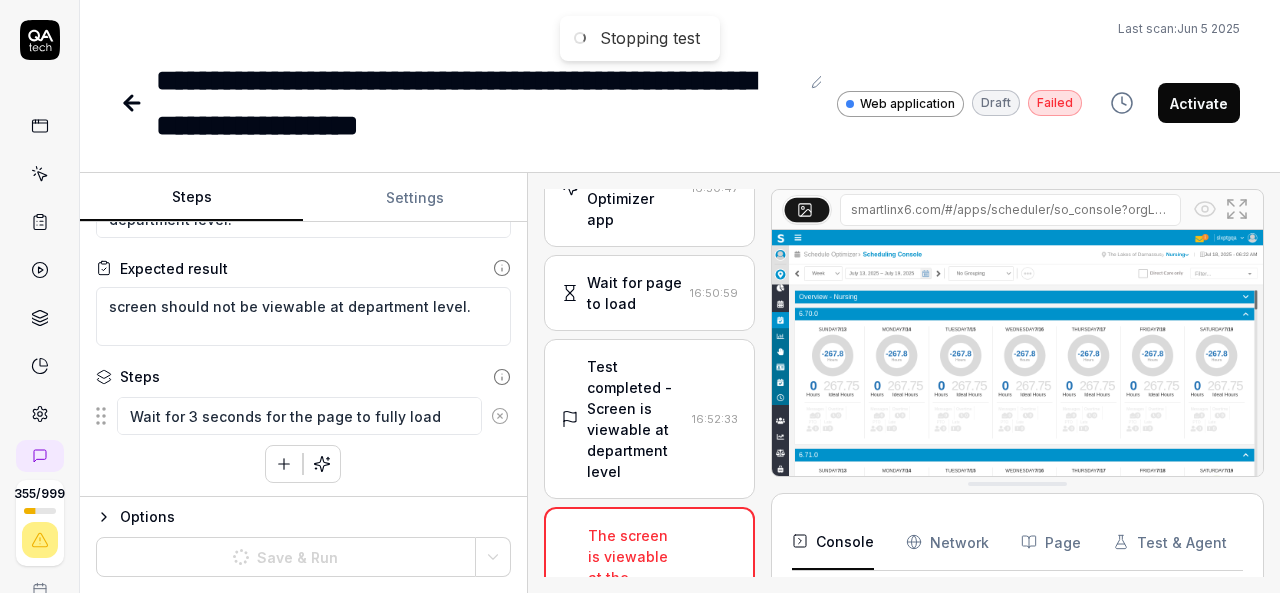 click 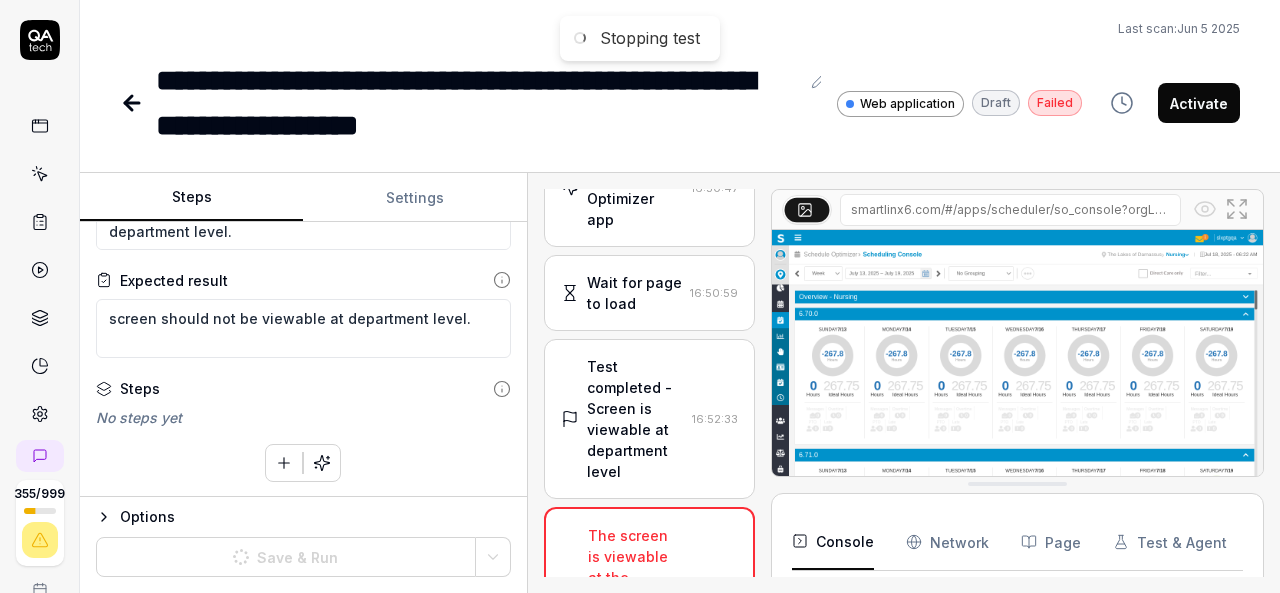 click 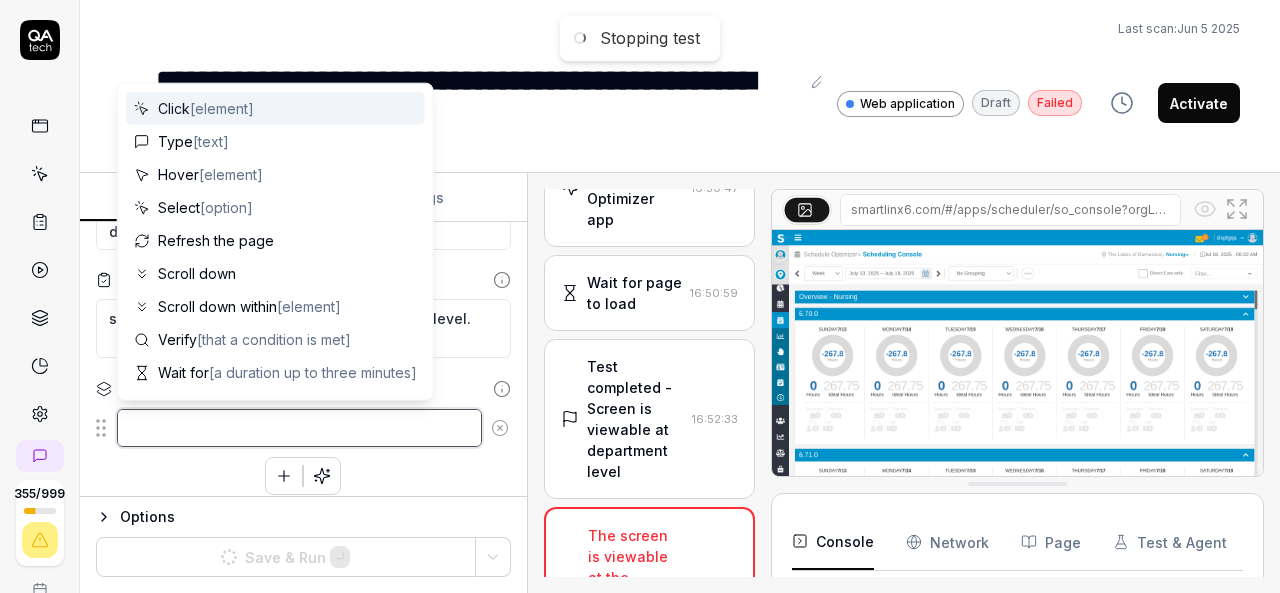 paste on "Mouse move to Organization breadcrumb" 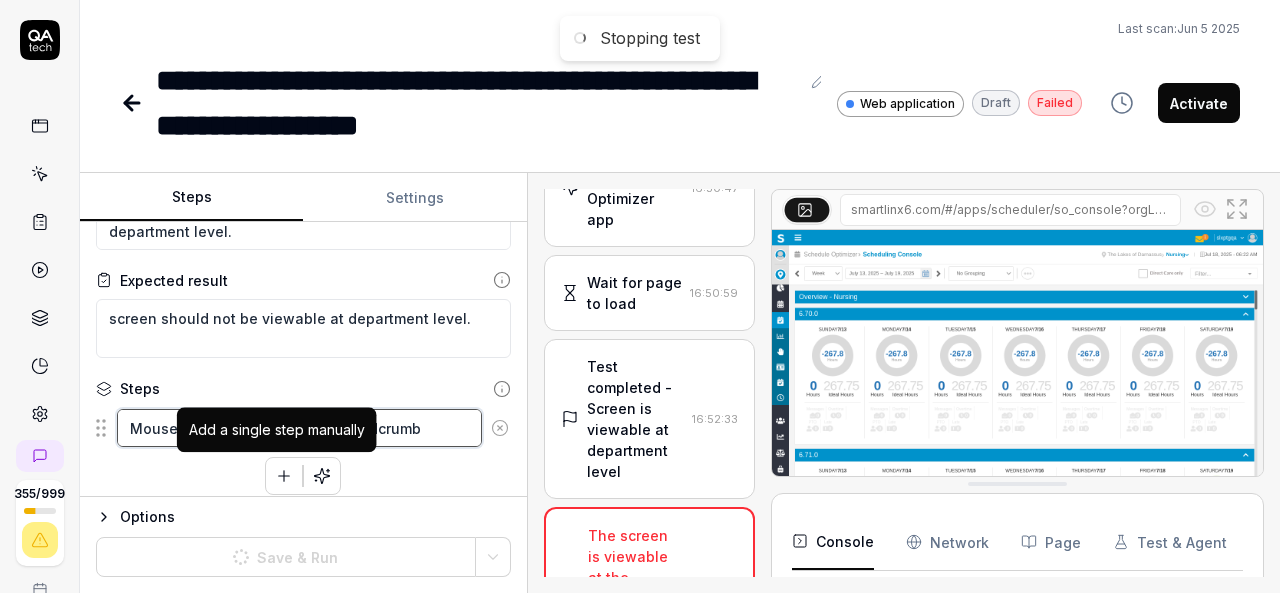 type on "Mouse move to Organization breadcrumb" 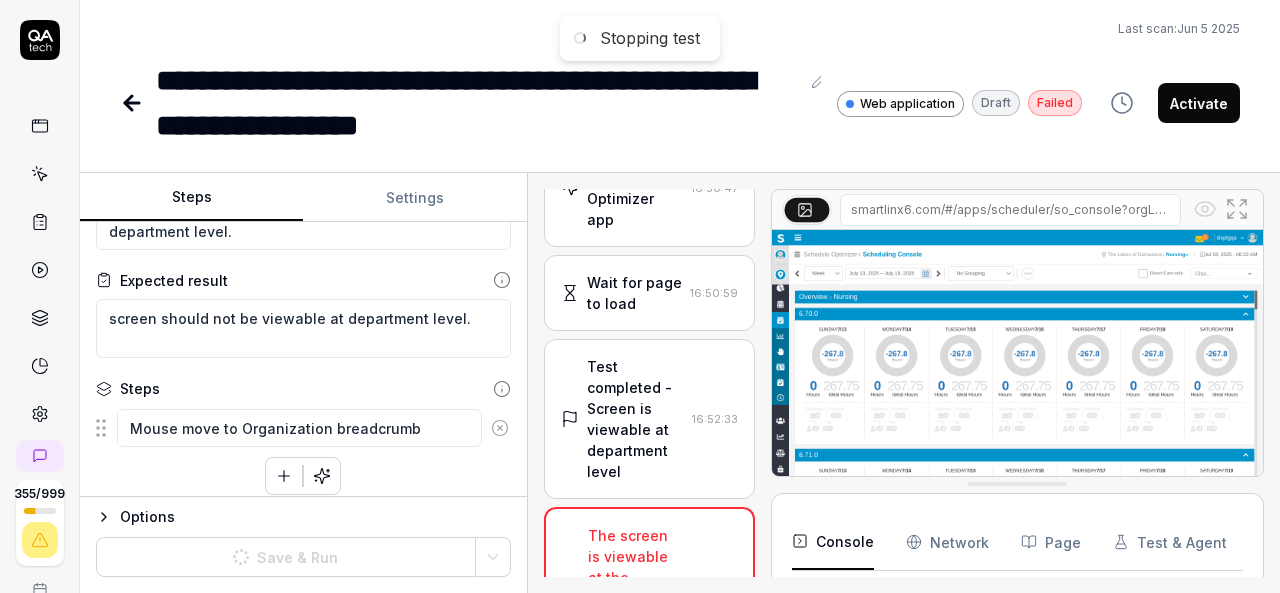 click at bounding box center [284, 476] 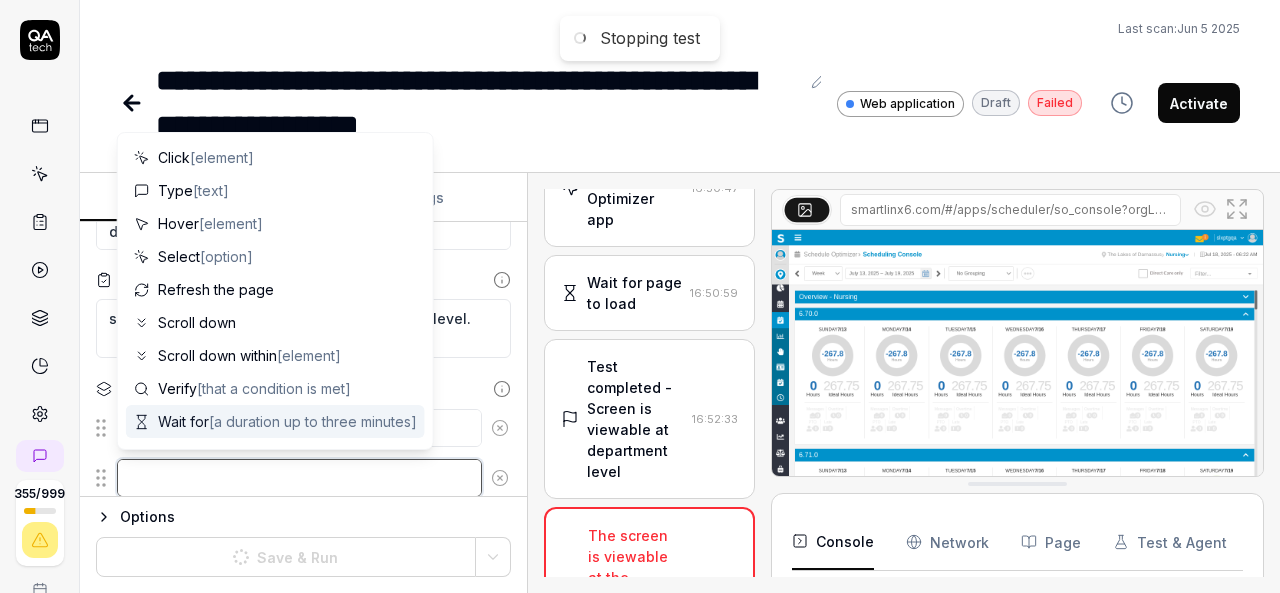 click at bounding box center [299, 478] 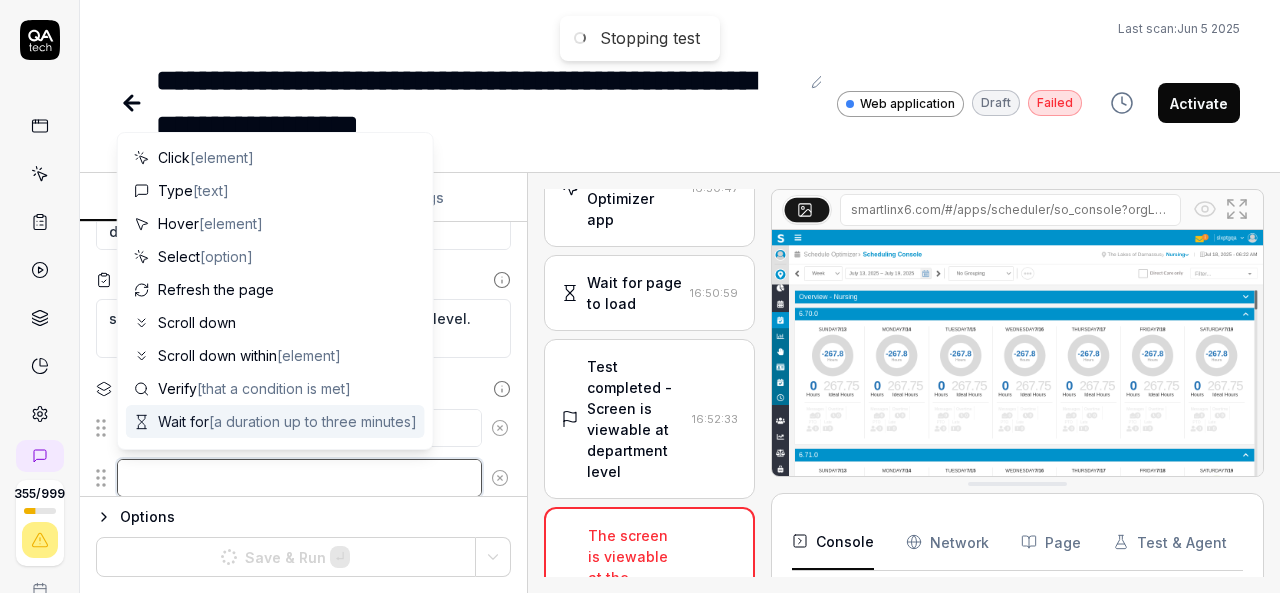 paste on "Click on Organization breadcrumb" 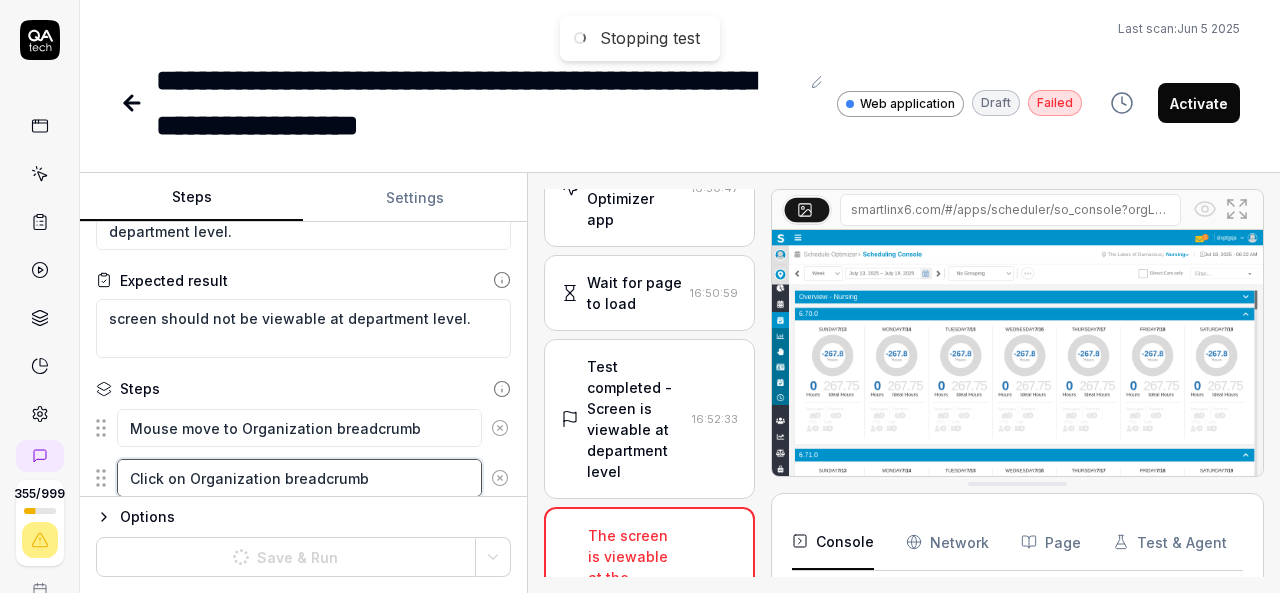 scroll, scrollTop: 138, scrollLeft: 0, axis: vertical 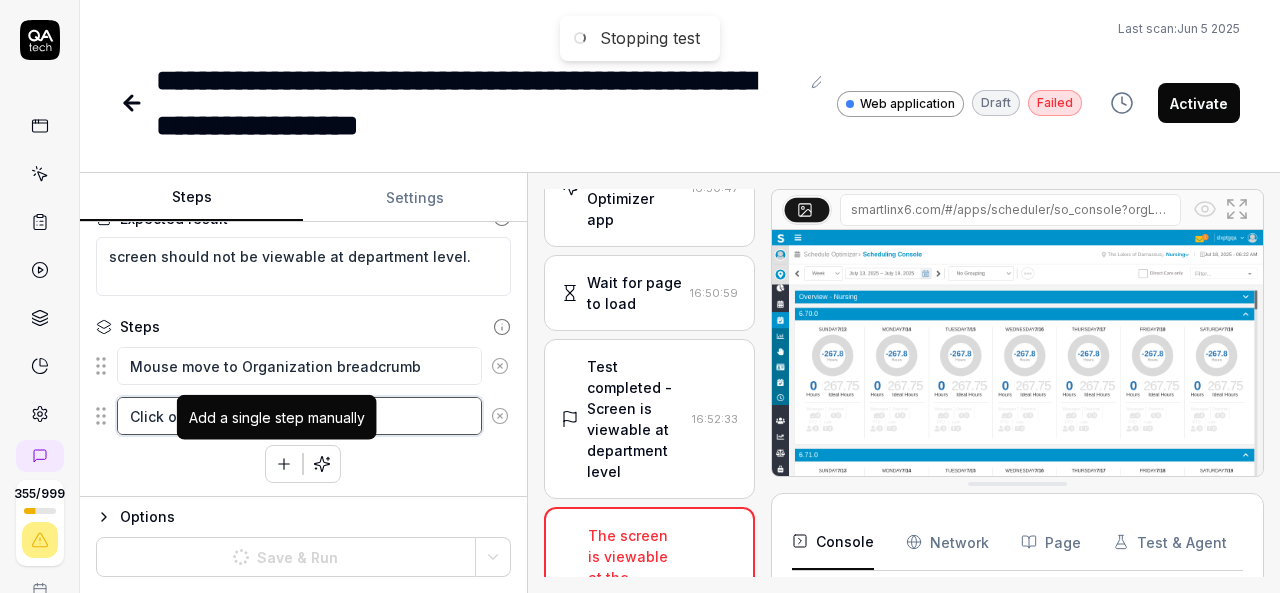type on "Click on Organization breadcrumb" 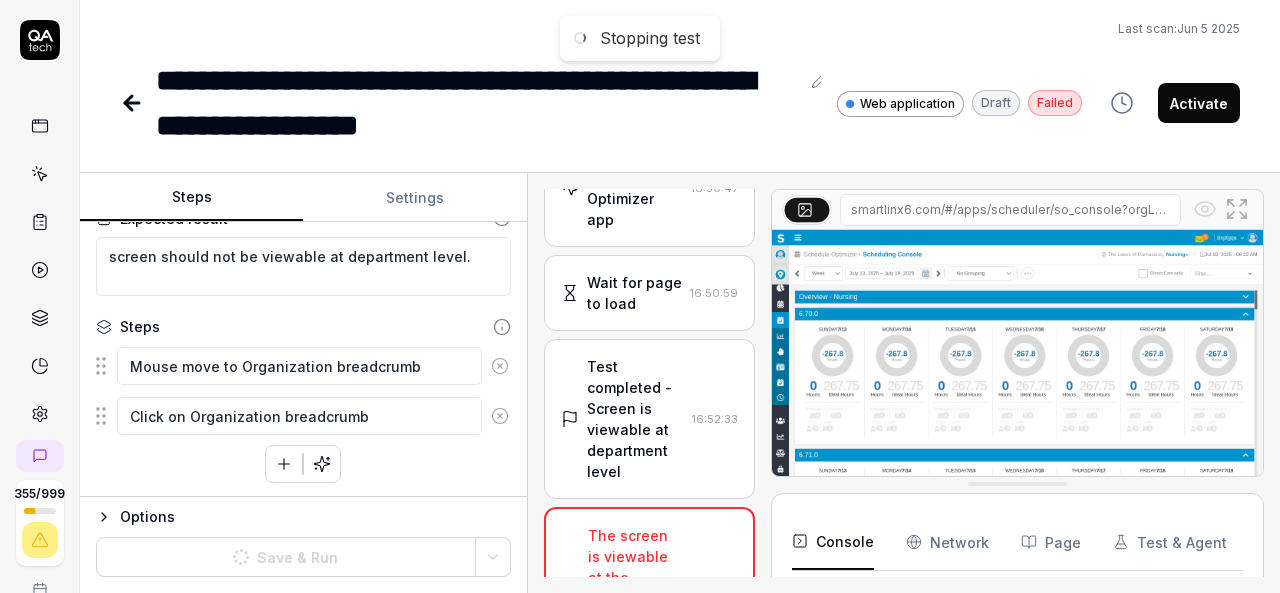 click 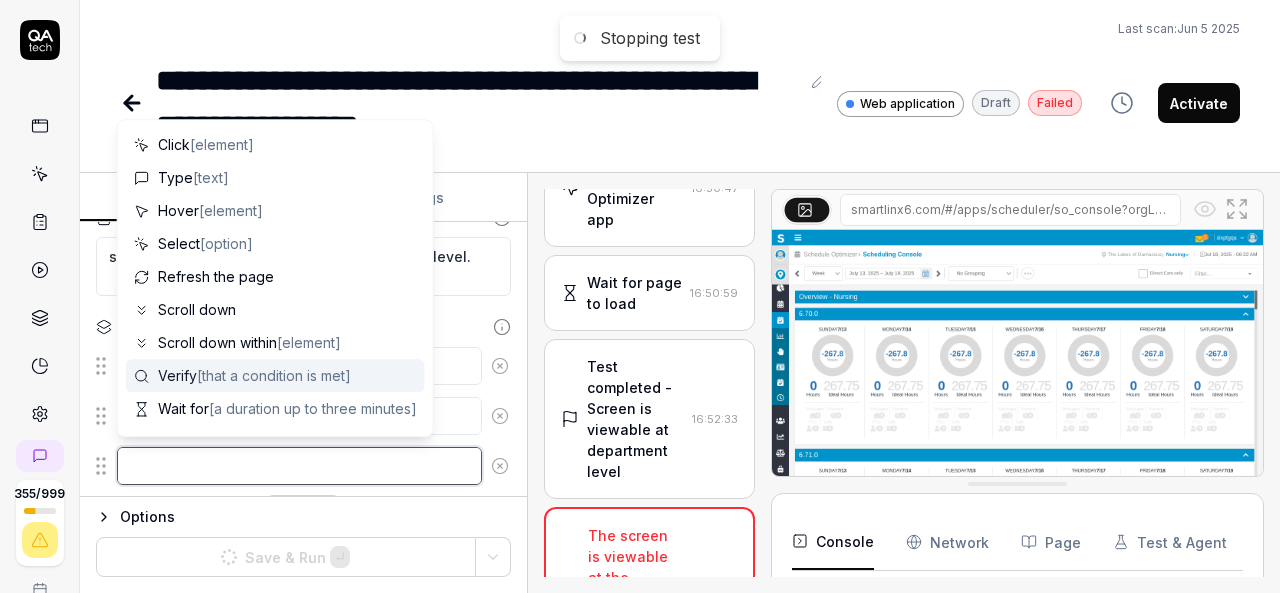 paste on "Select the 'Nursing' department under the The 'Lakes of Darnassus' organization from Organization breadcrumb" 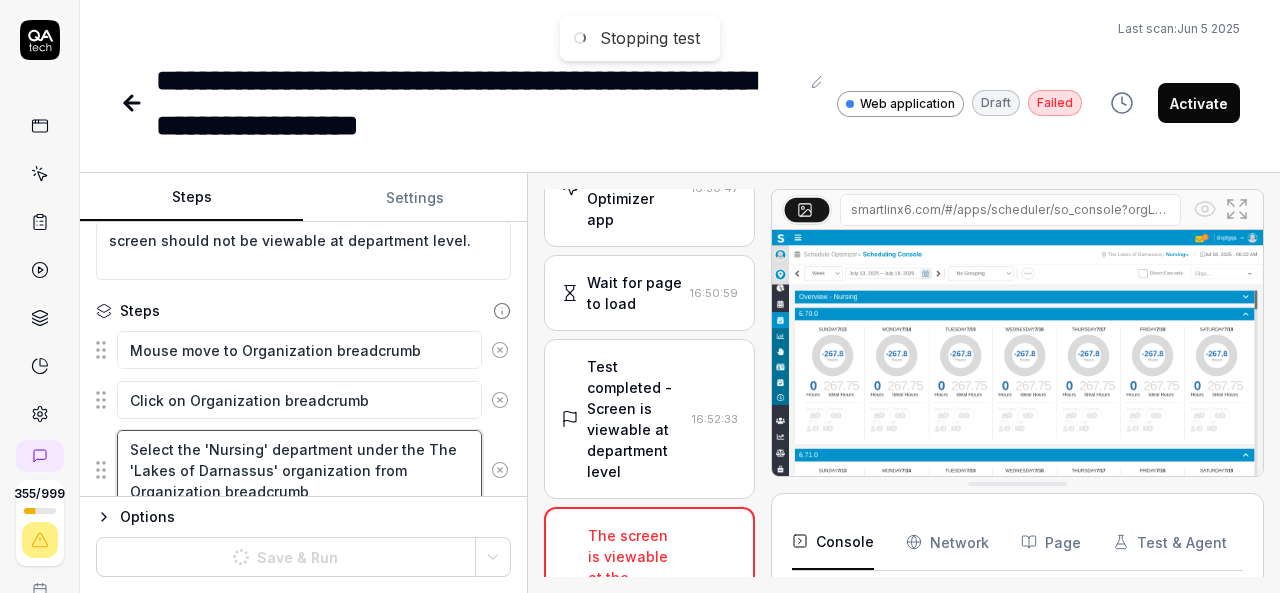 scroll, scrollTop: 227, scrollLeft: 0, axis: vertical 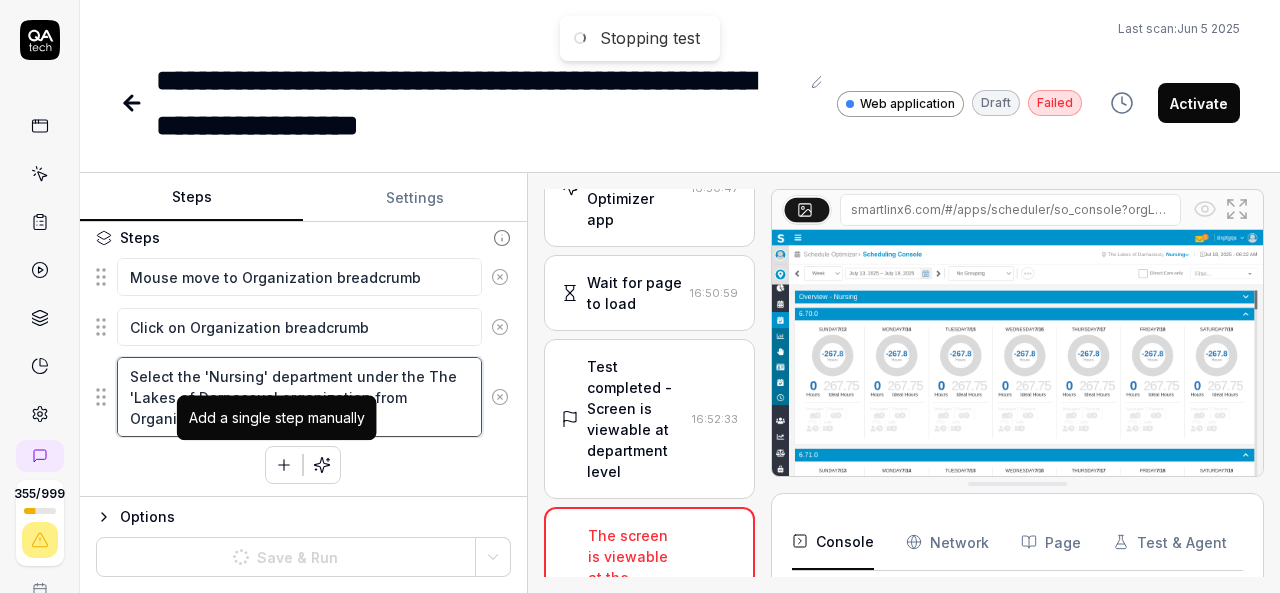 type on "Select the 'Nursing' department under the The 'Lakes of Darnassus' organization from Organization breadcrumb" 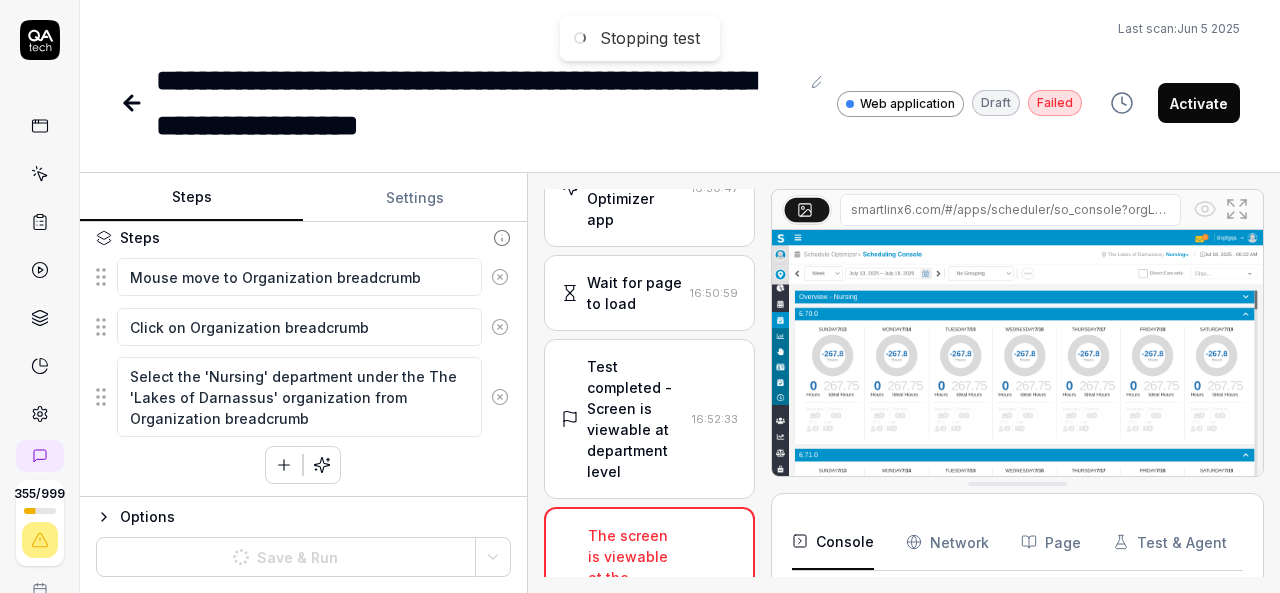 click 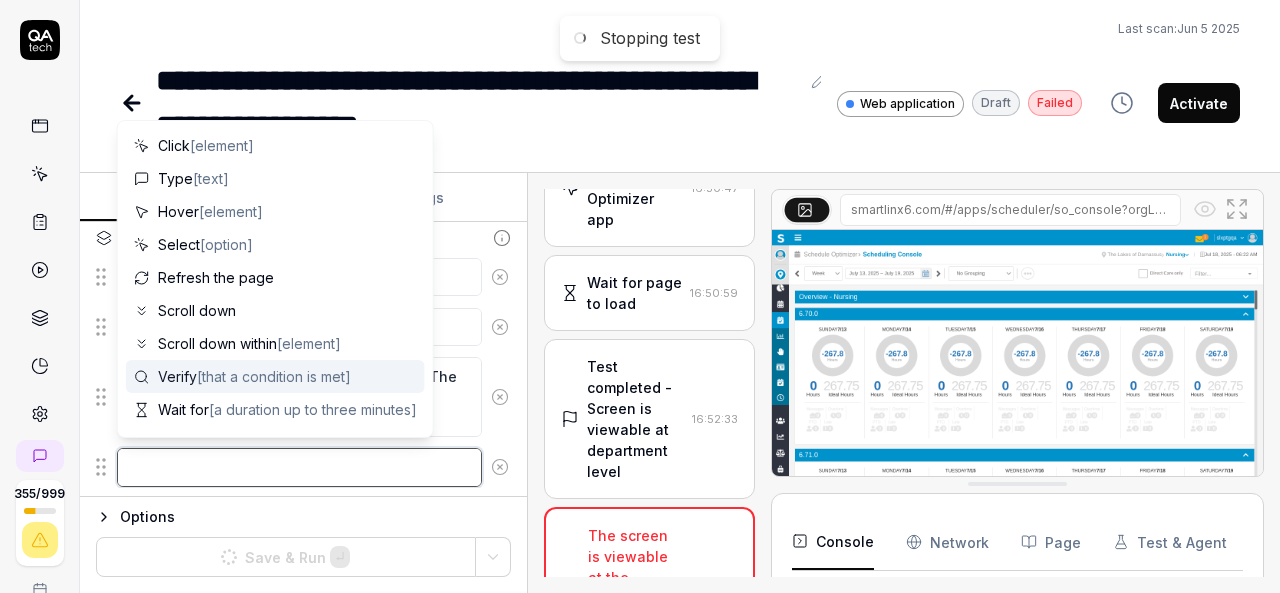 paste on "Mouse Move to hamburger menu" 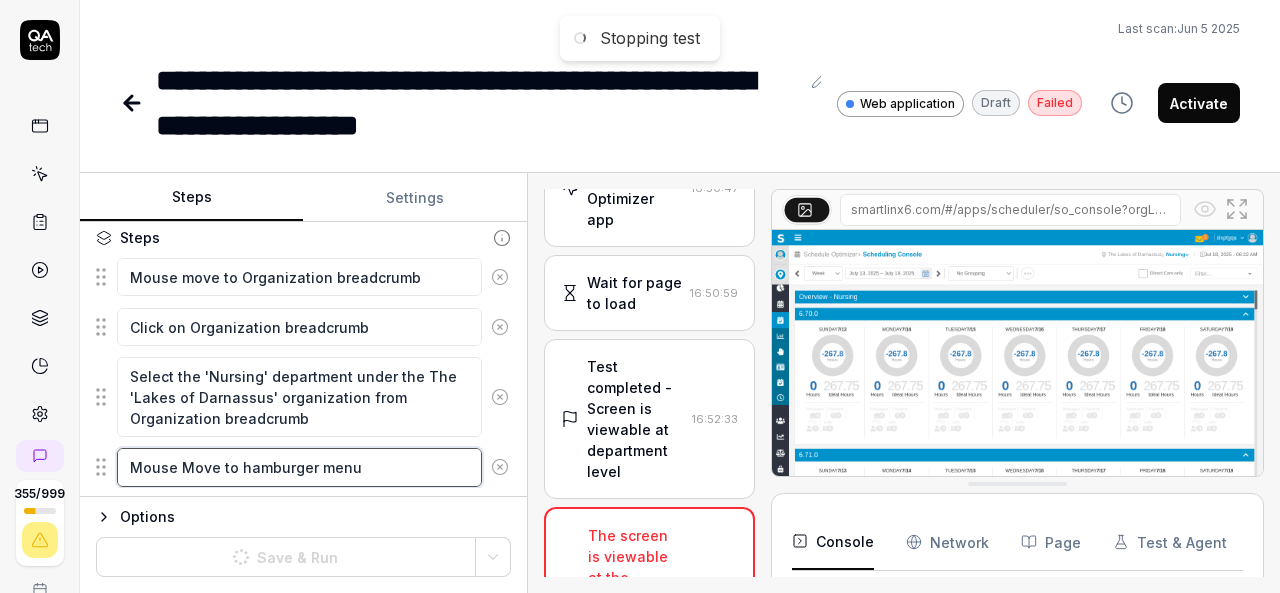 scroll, scrollTop: 276, scrollLeft: 0, axis: vertical 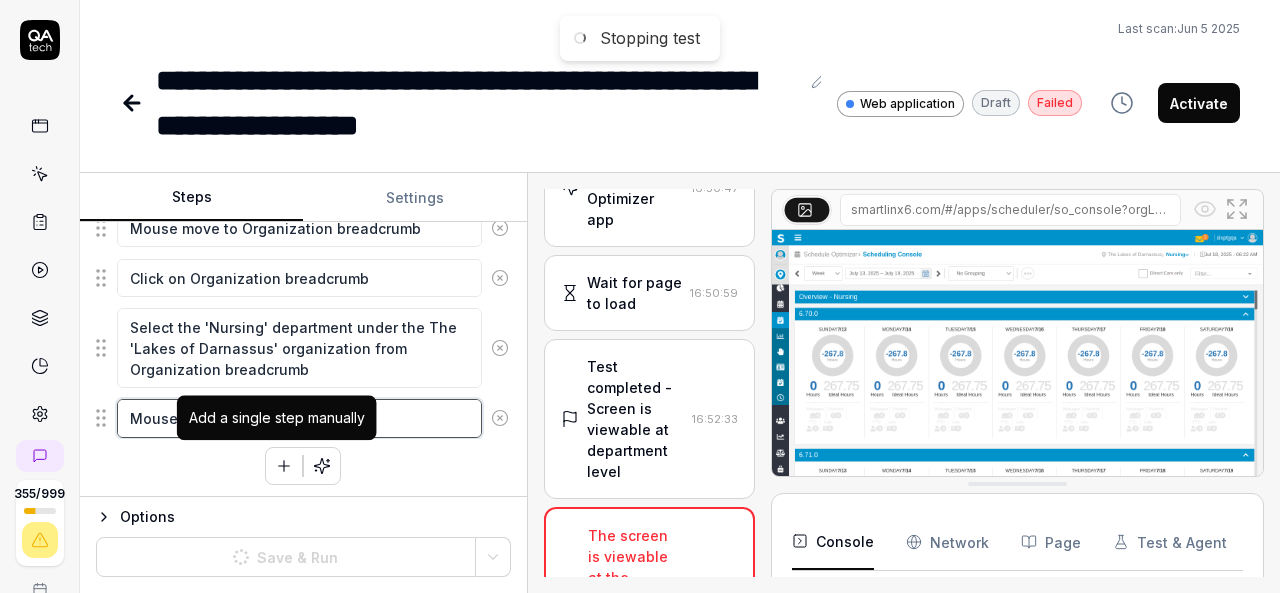 type 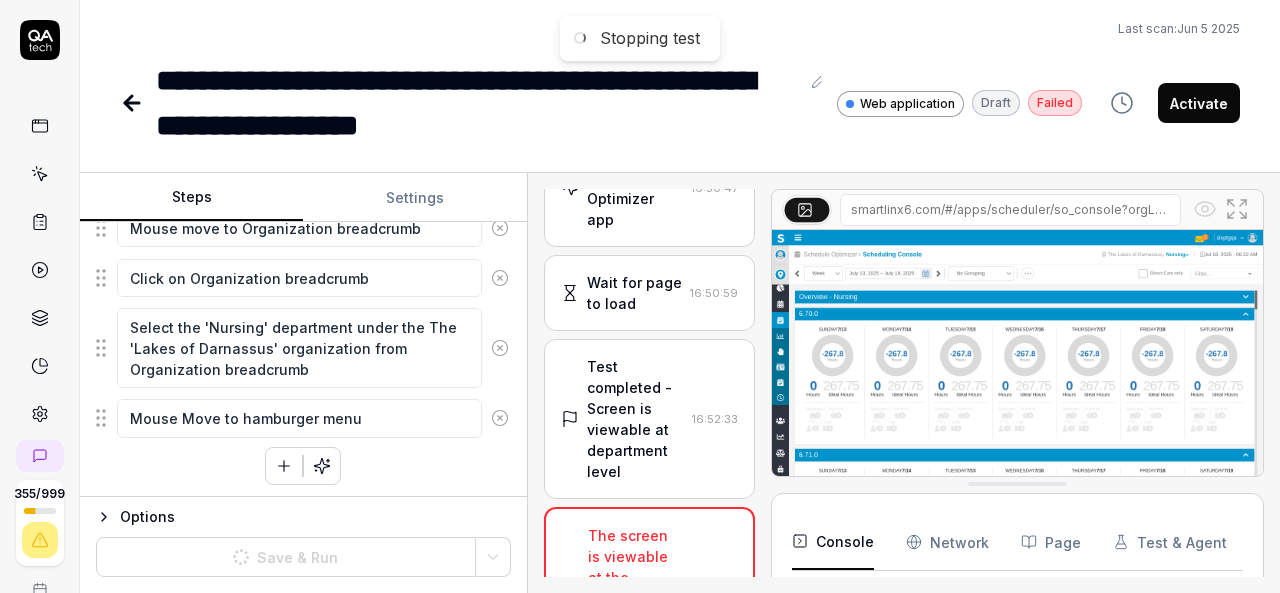click at bounding box center (284, 466) 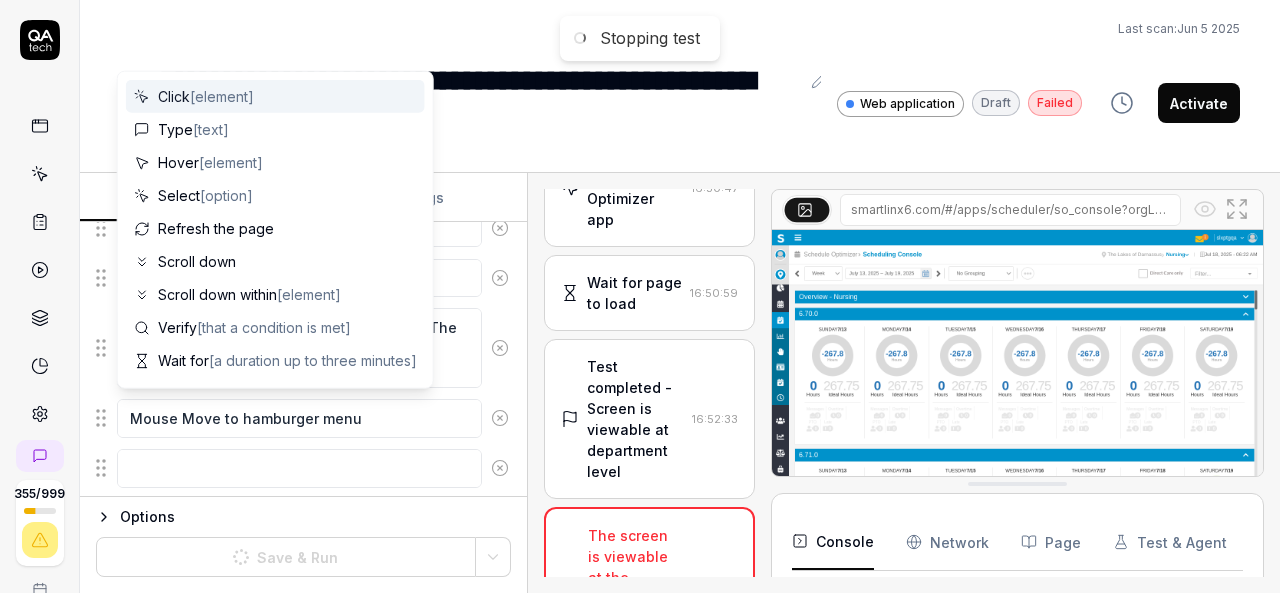 scroll, scrollTop: 326, scrollLeft: 0, axis: vertical 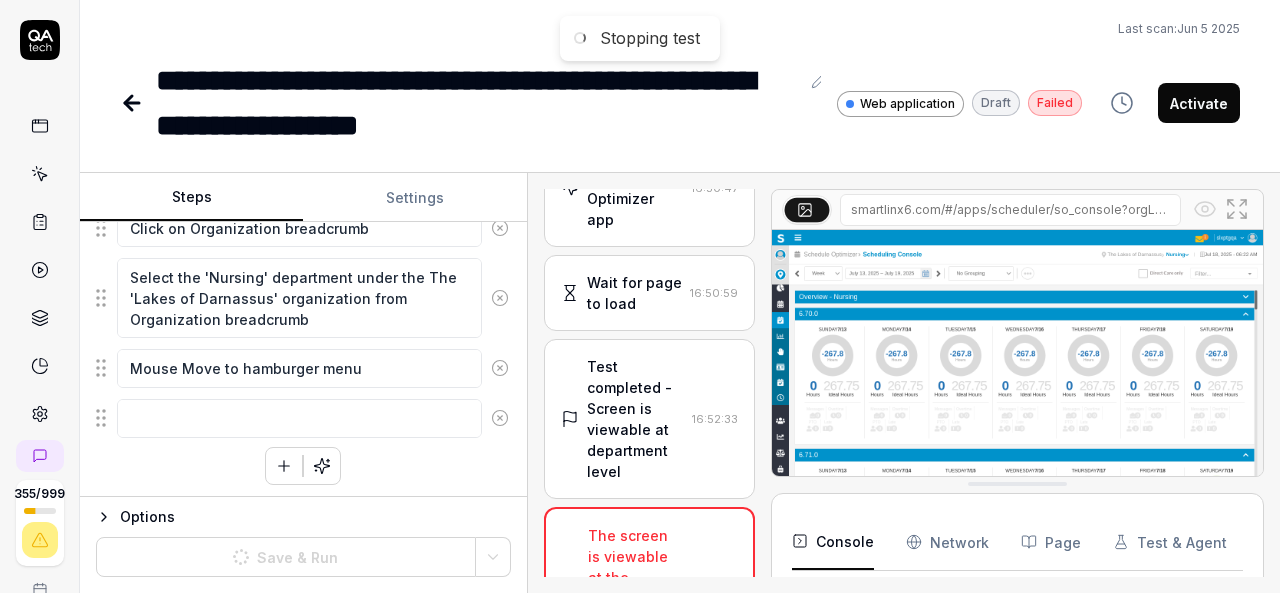 click on "Last scan:  Jun 5 2025" at bounding box center [680, 29] 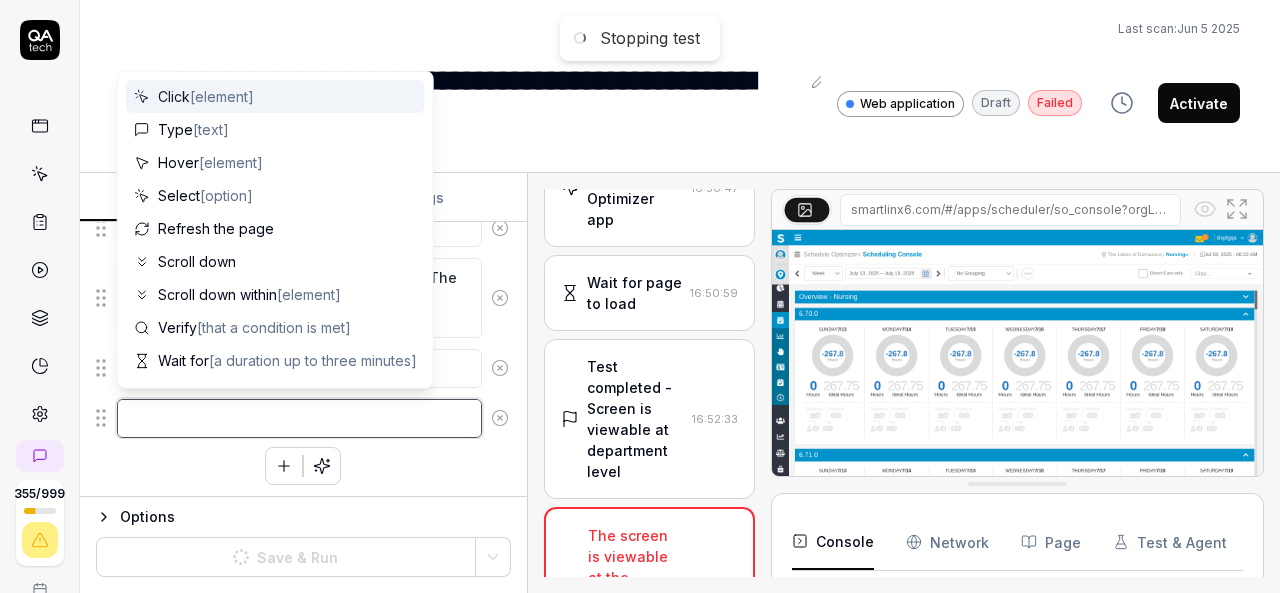 click at bounding box center [299, 418] 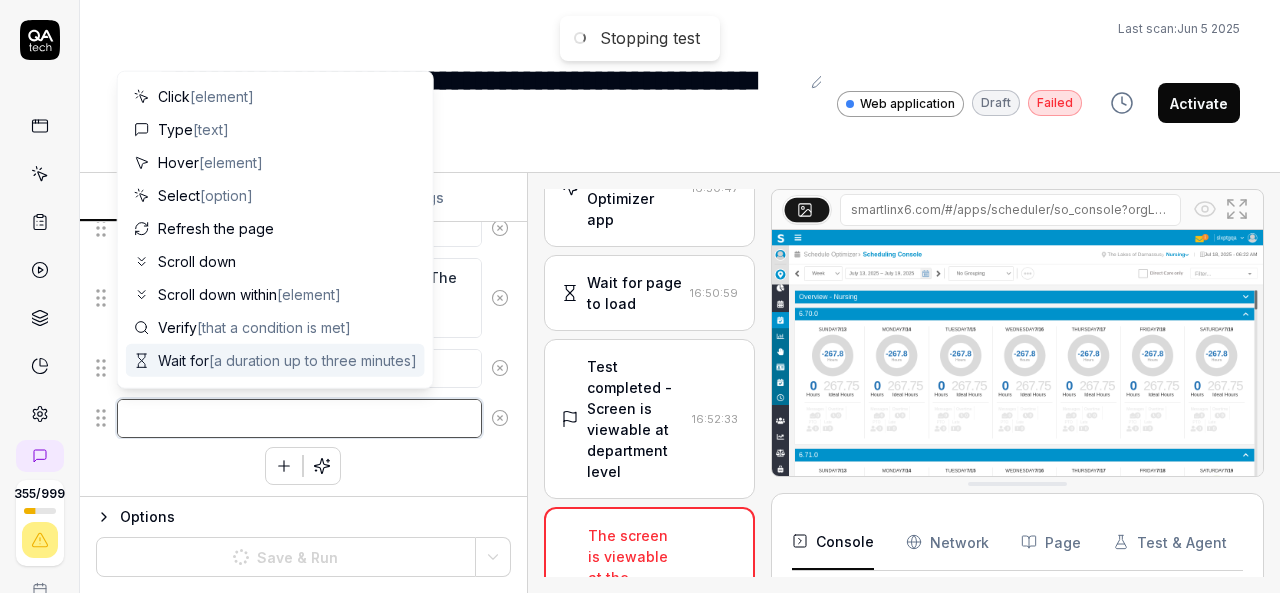 click at bounding box center [299, 418] 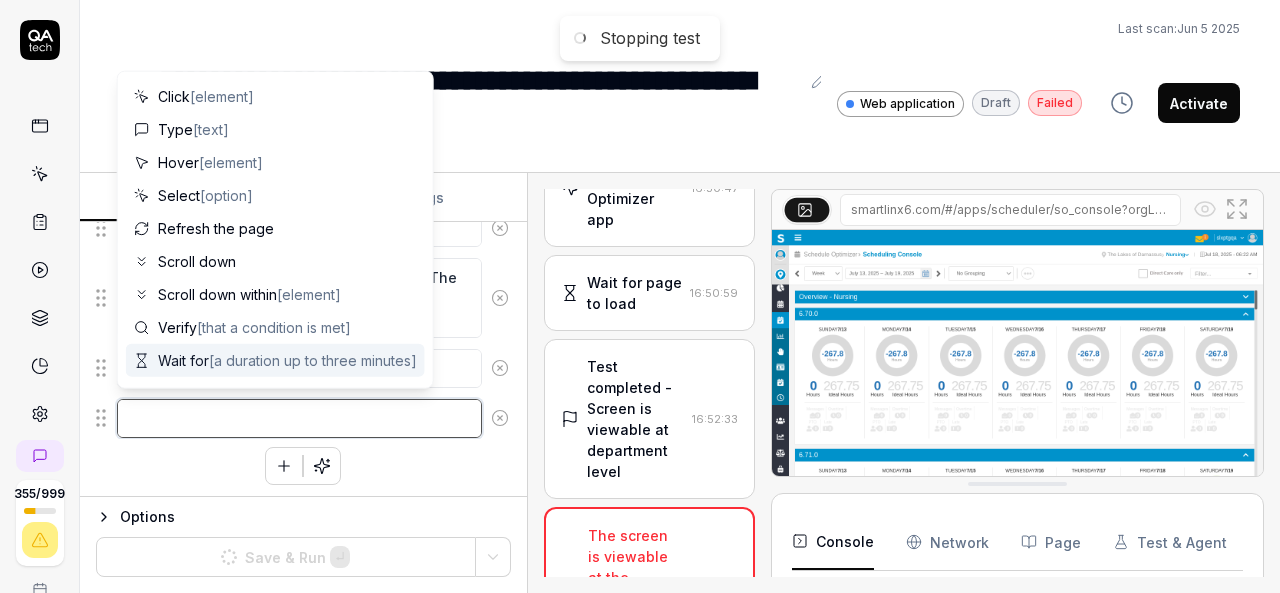 paste on "Click on hamburger menu if Left menu navigation is not displaying" 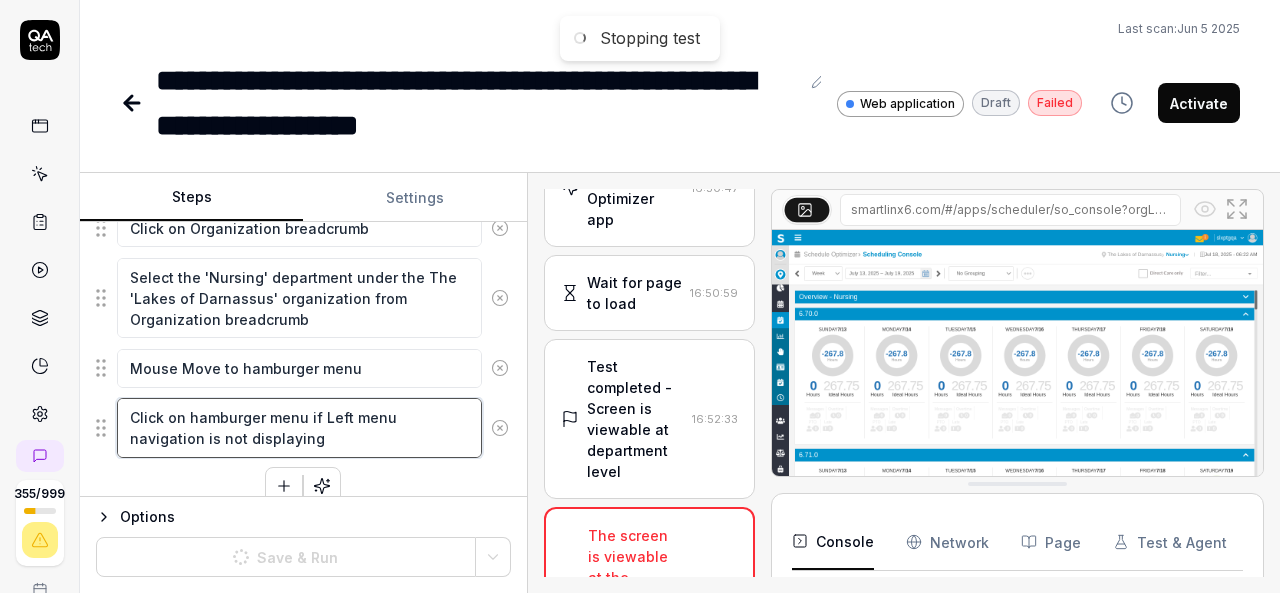 scroll, scrollTop: 345, scrollLeft: 0, axis: vertical 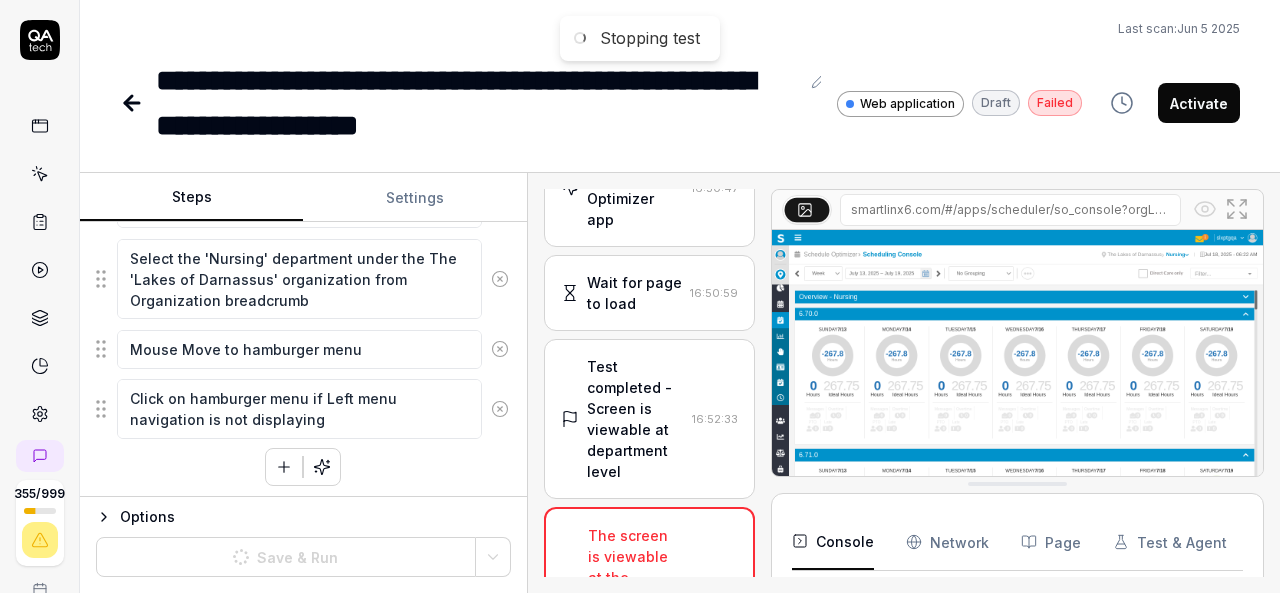 click 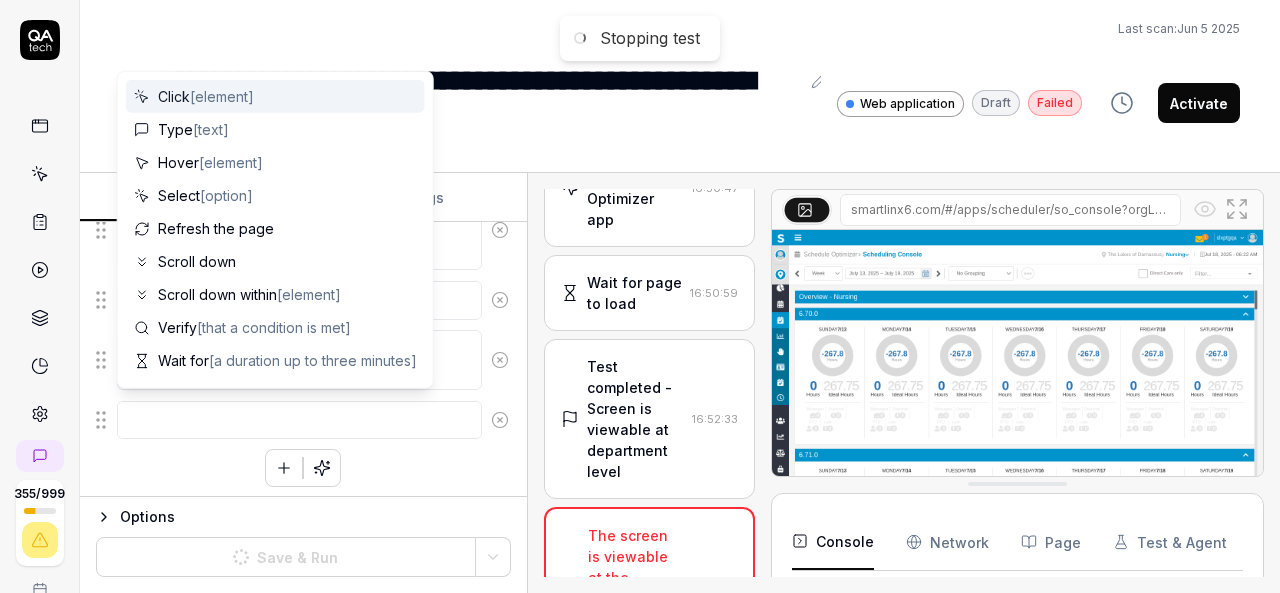 click at bounding box center [299, 420] 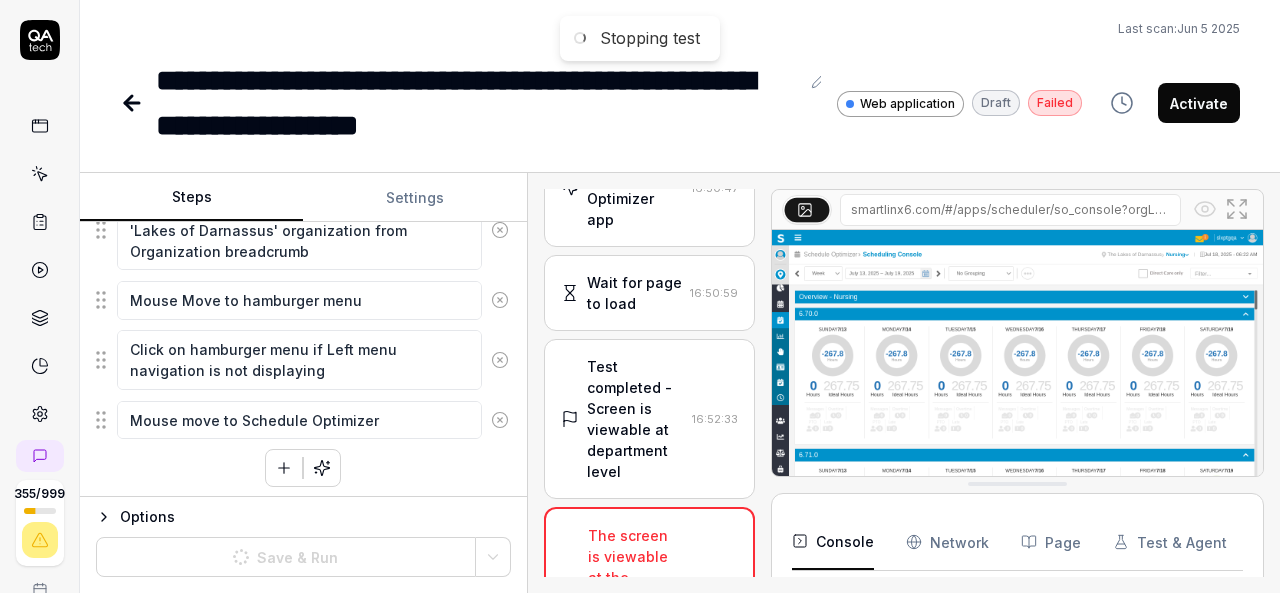 click 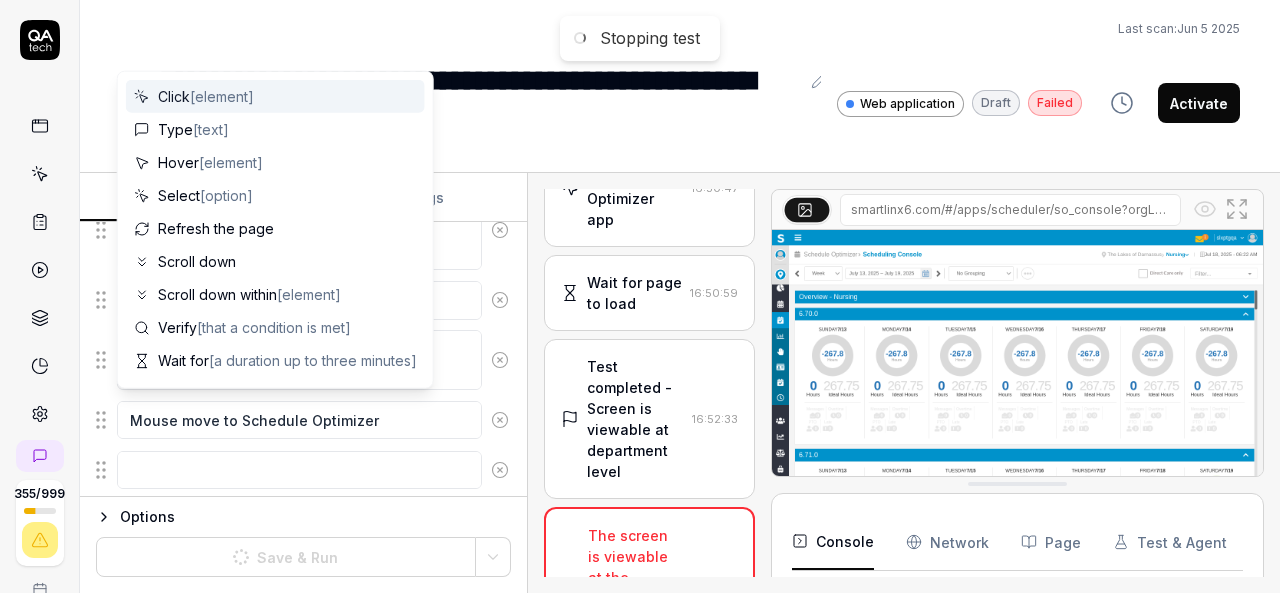 scroll, scrollTop: 444, scrollLeft: 0, axis: vertical 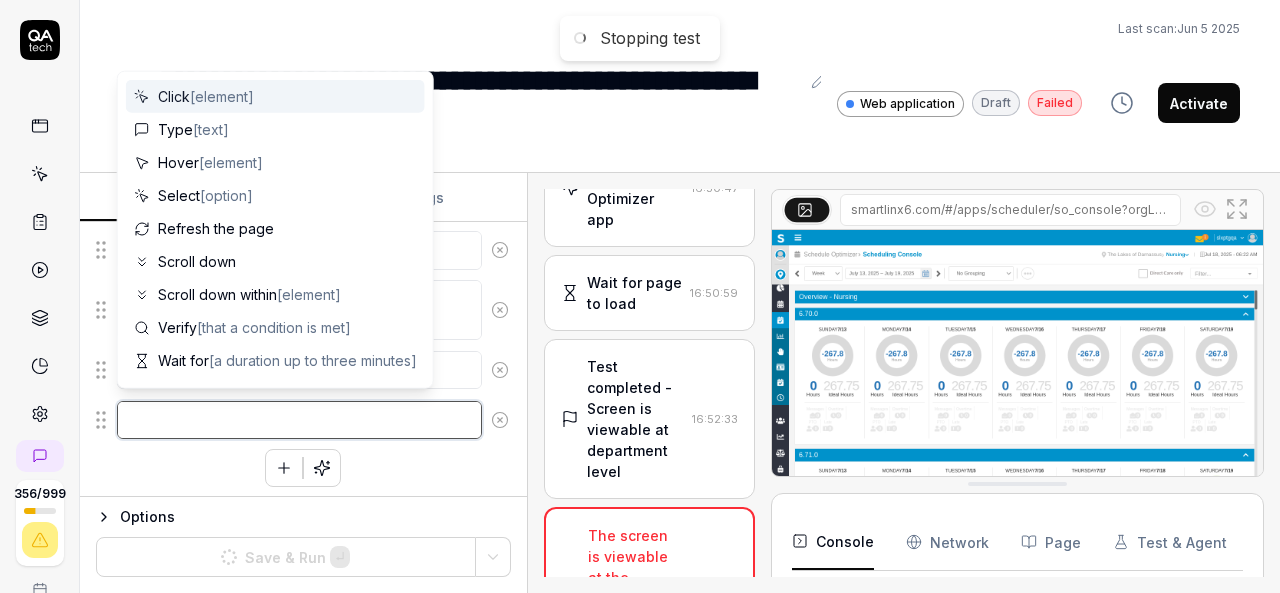 paste on "Click on Schedule Optimizer" 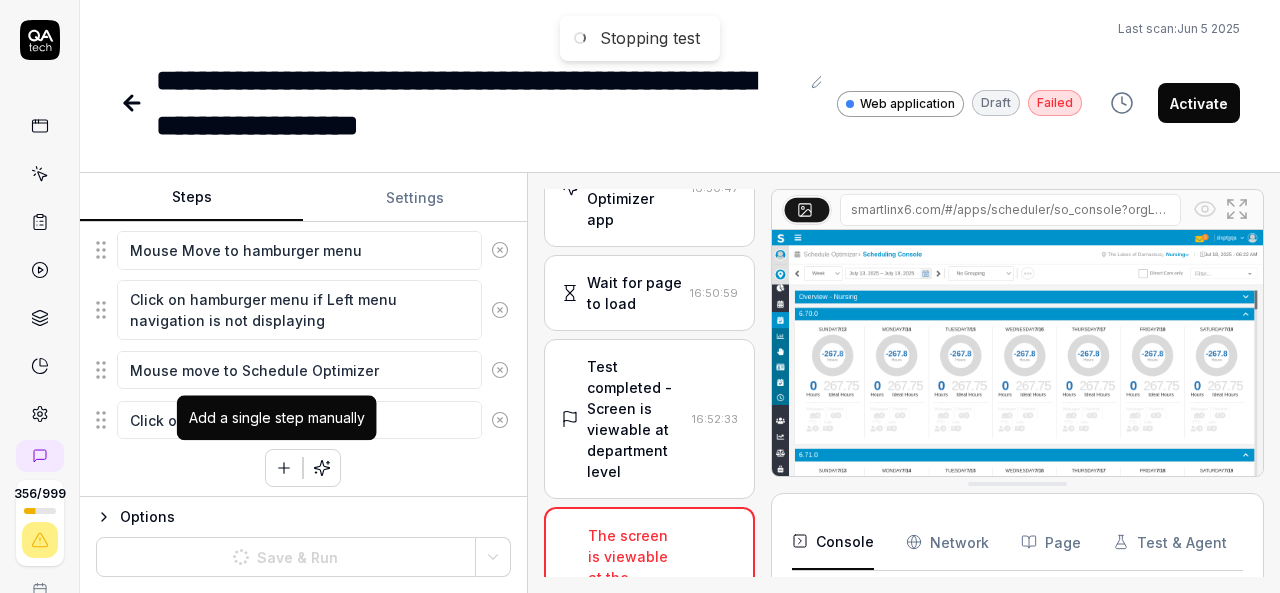 click 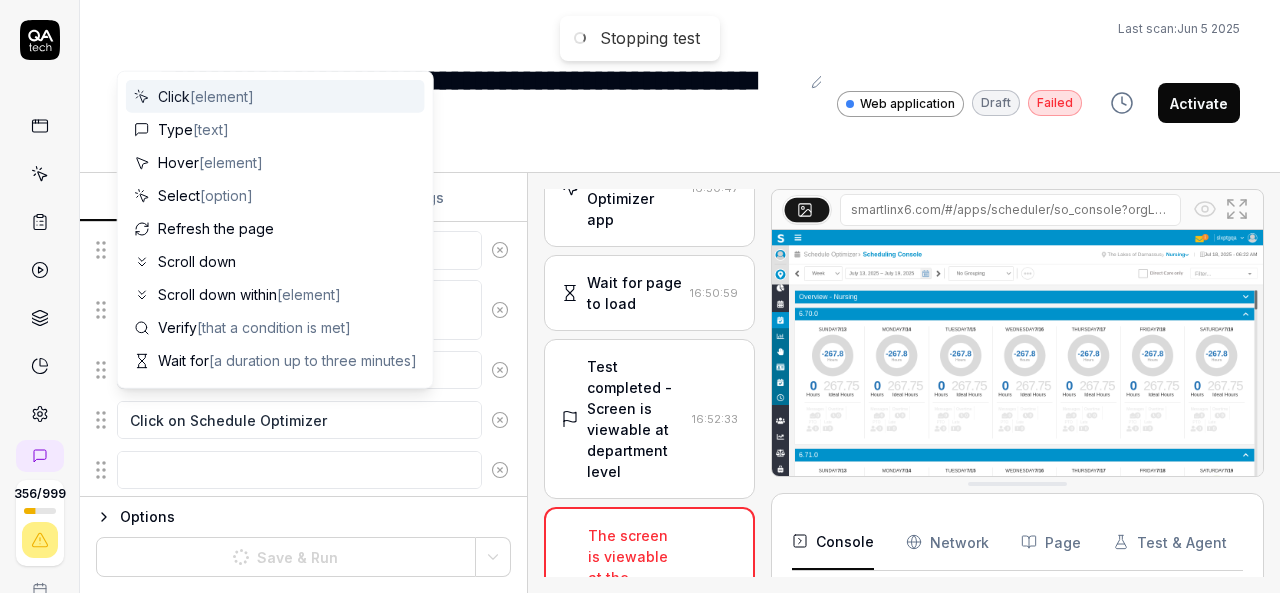 scroll, scrollTop: 493, scrollLeft: 0, axis: vertical 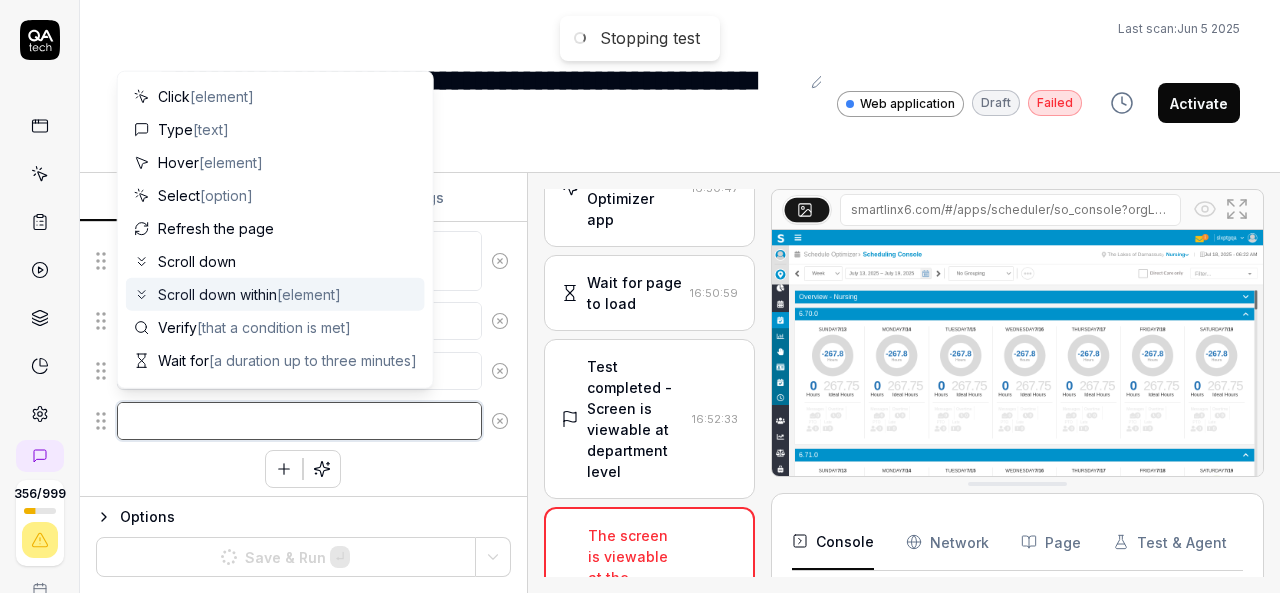 paste on "Mouse move to Schedule" 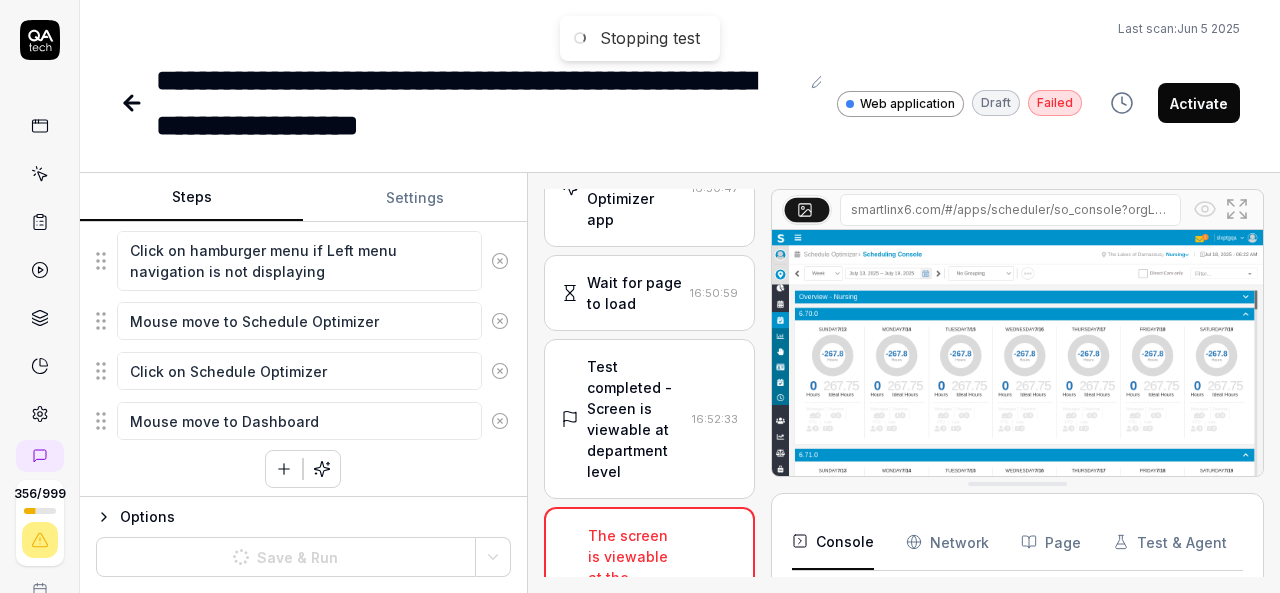 click 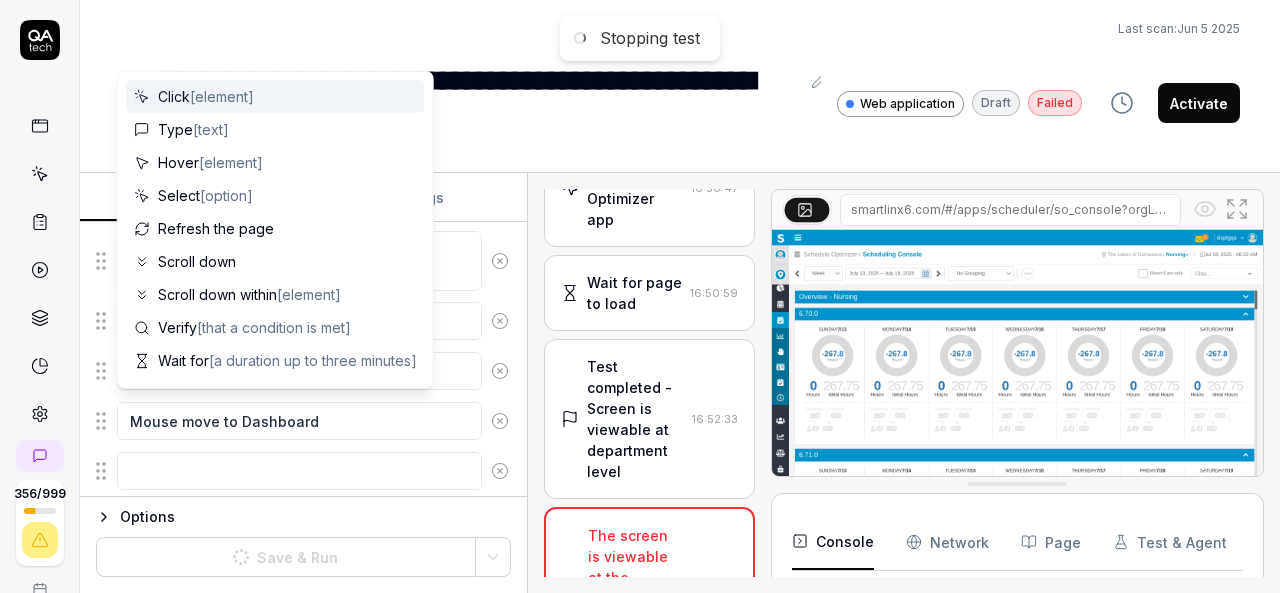 scroll, scrollTop: 542, scrollLeft: 0, axis: vertical 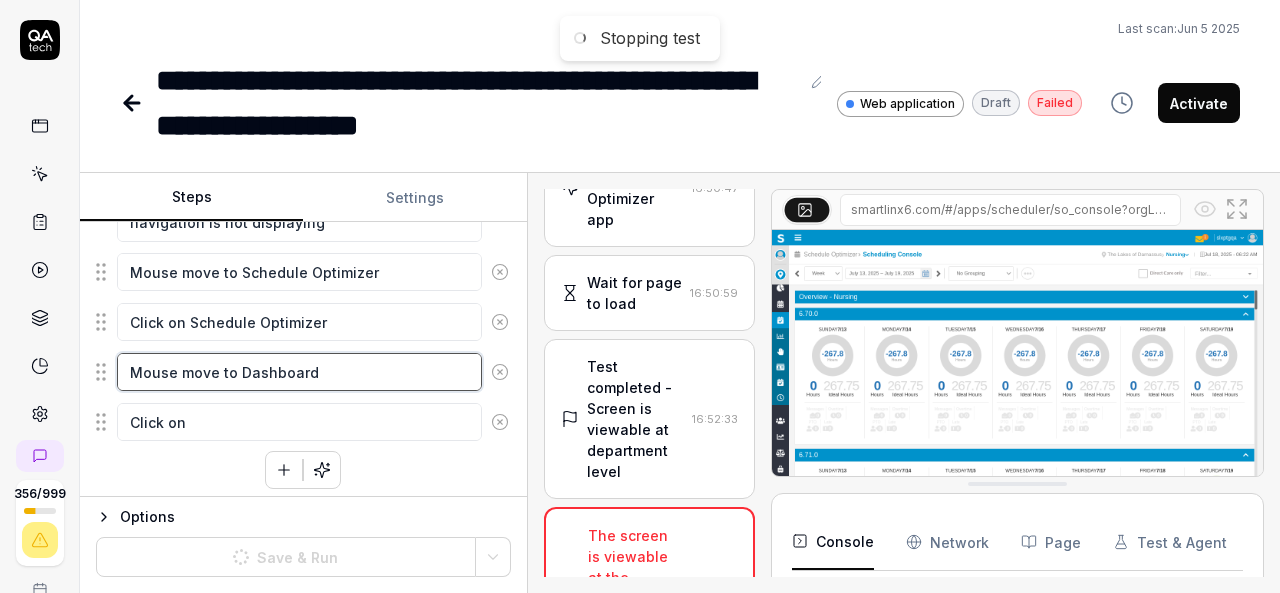 click on "Mouse move to Dashboard" at bounding box center [299, 372] 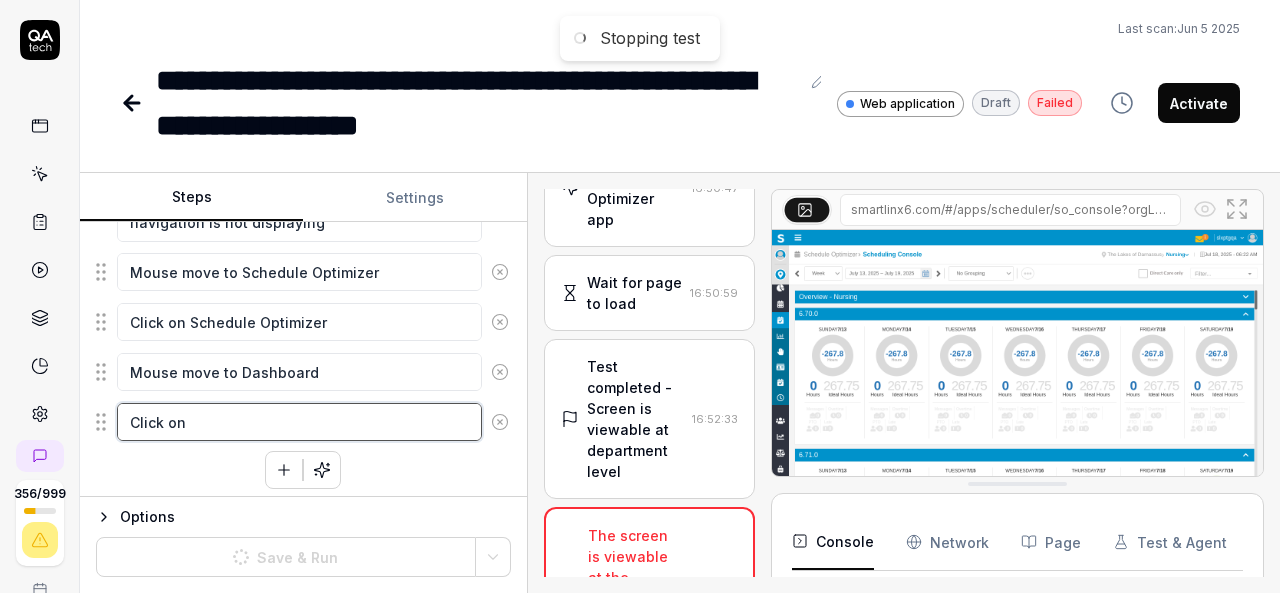 click on "Click on" at bounding box center [299, 422] 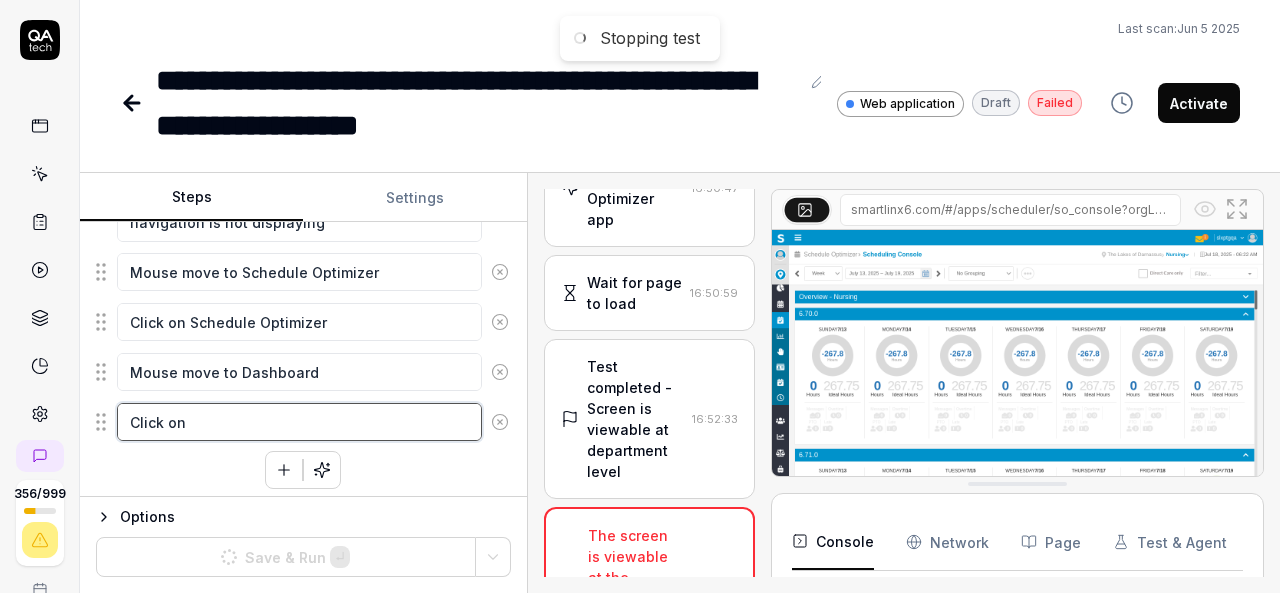 paste on "Dashboard" 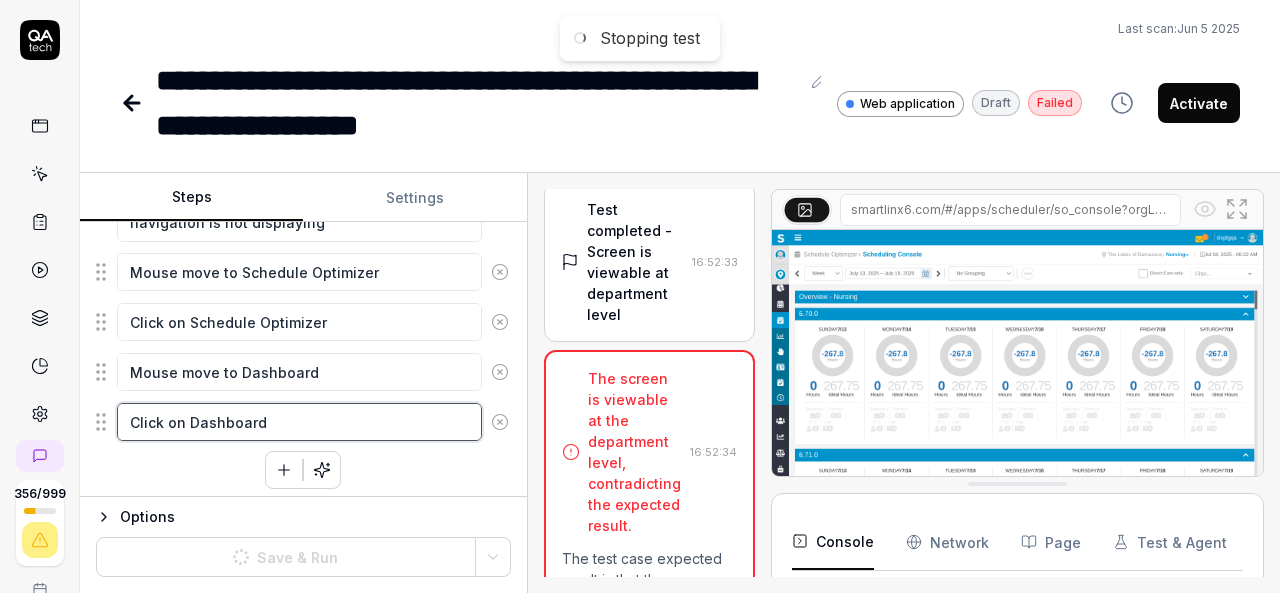scroll, scrollTop: 883, scrollLeft: 0, axis: vertical 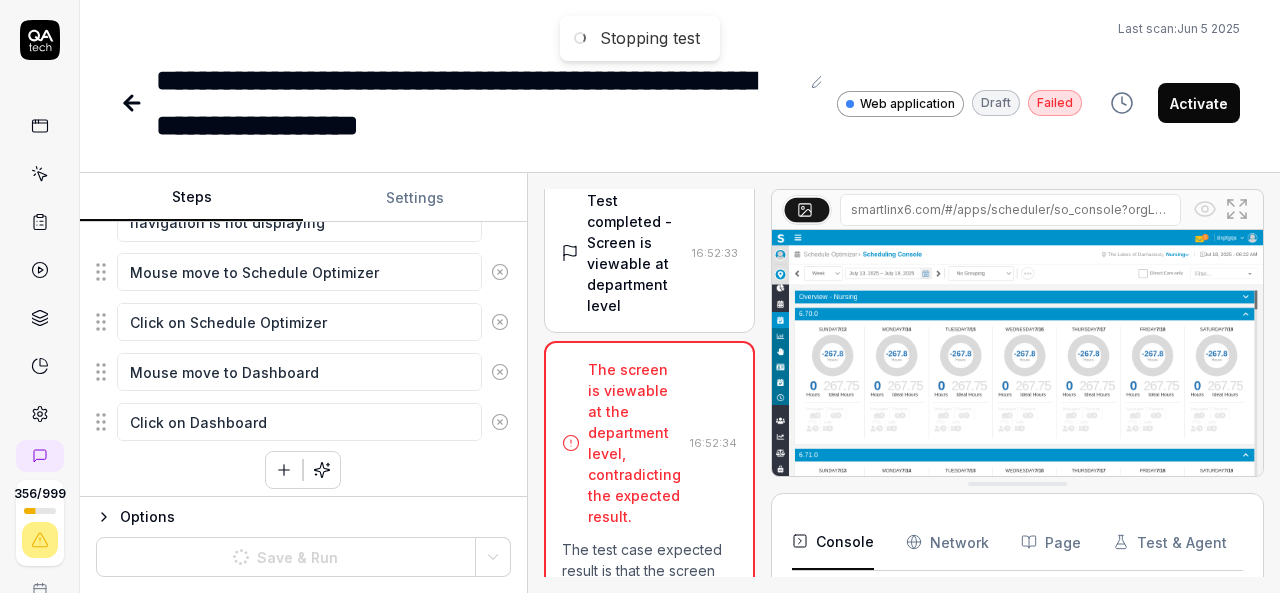 click 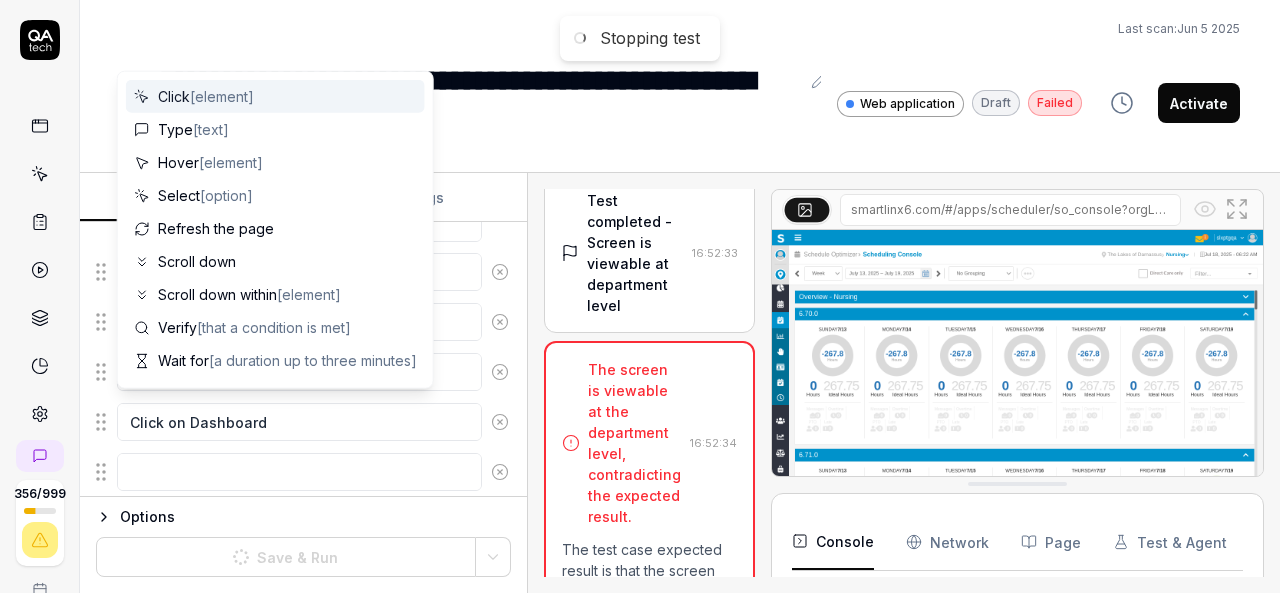 scroll, scrollTop: 592, scrollLeft: 0, axis: vertical 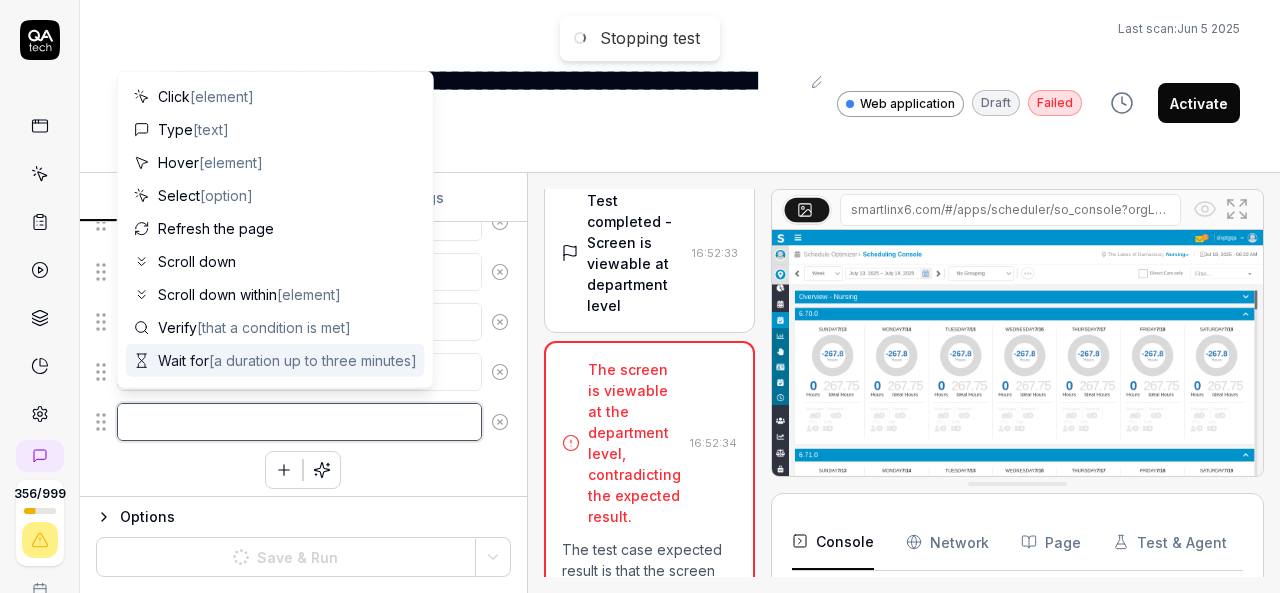 click at bounding box center [299, 422] 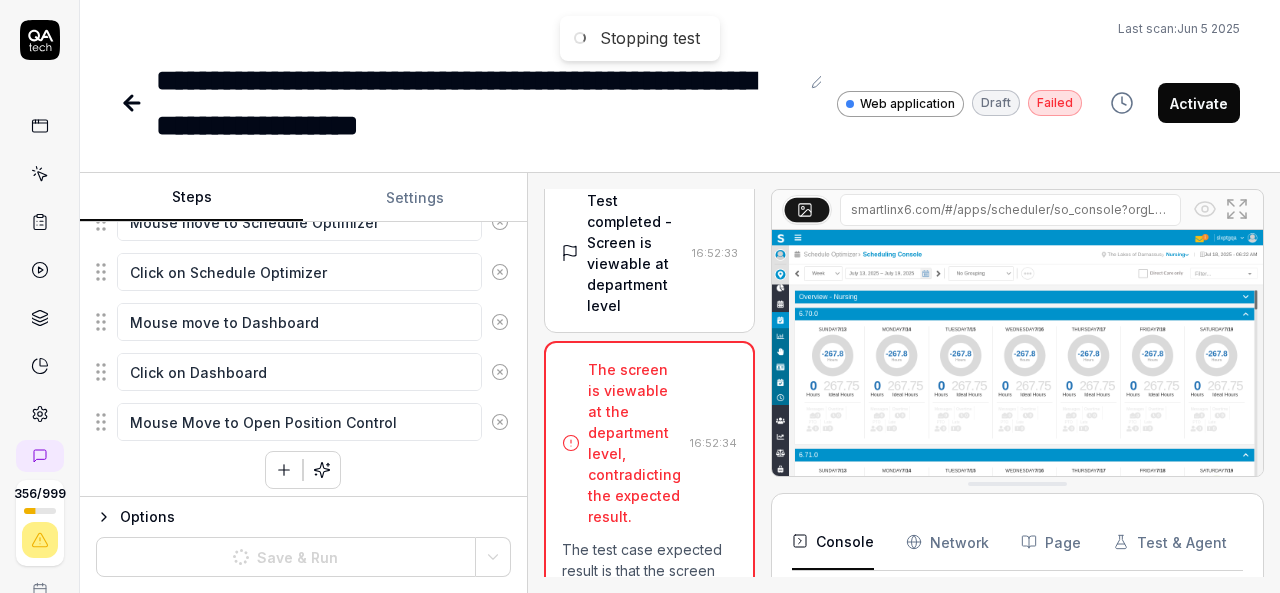 click 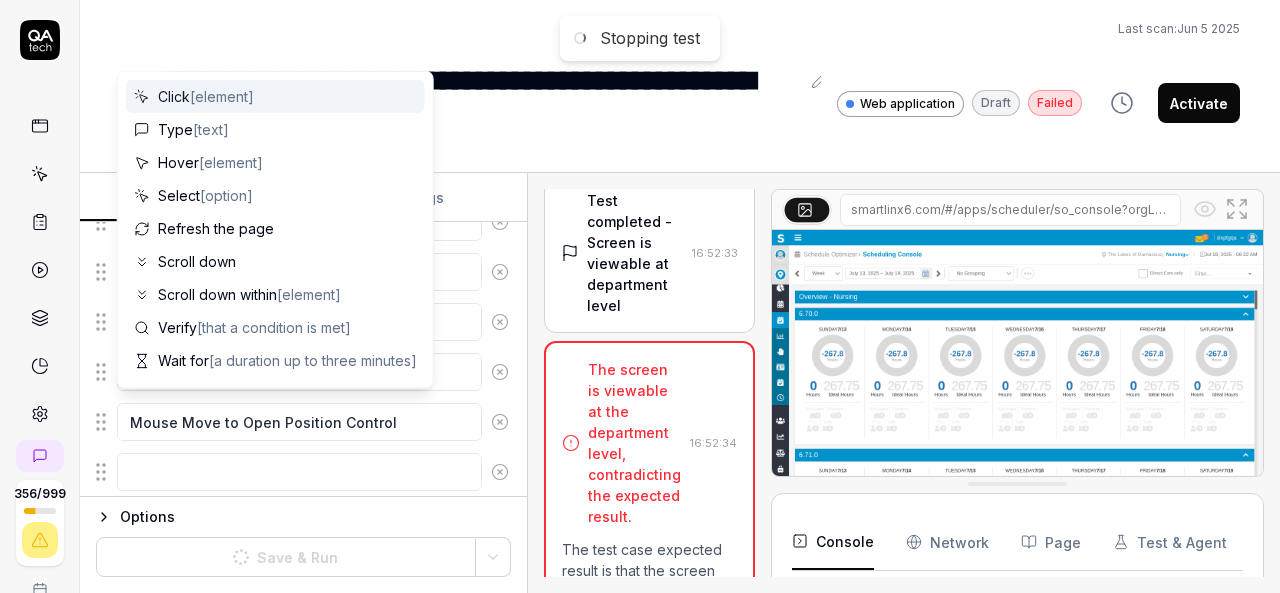 scroll, scrollTop: 641, scrollLeft: 0, axis: vertical 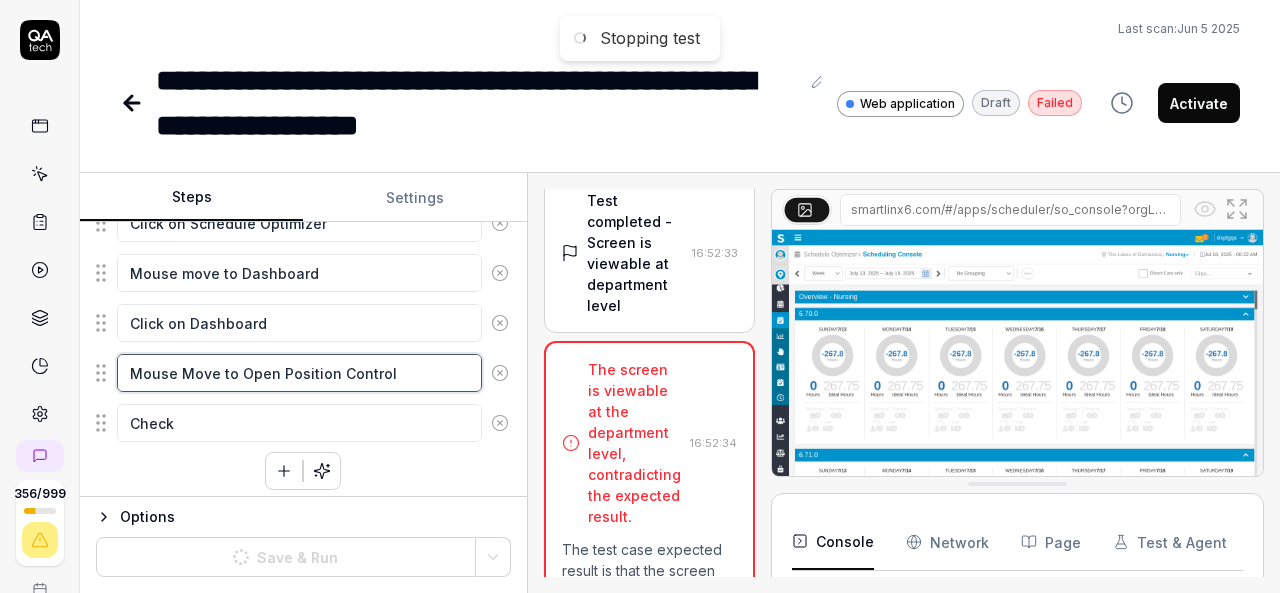 click on "Mouse Move to Open Position Control" at bounding box center [299, 373] 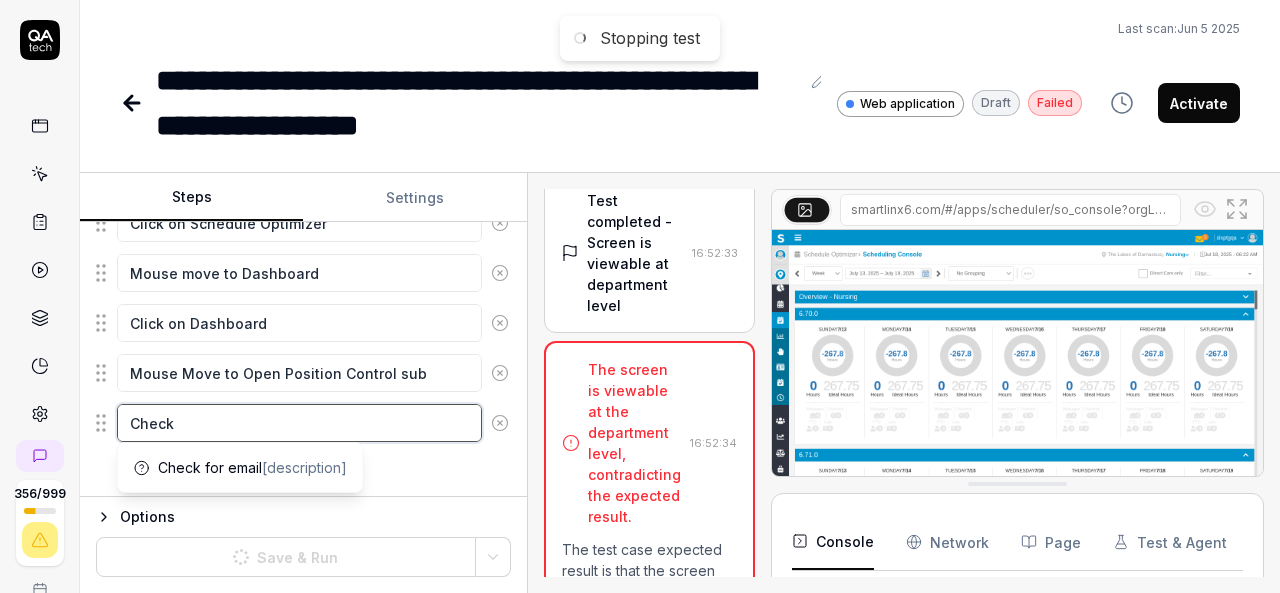 click on "Check" at bounding box center [299, 423] 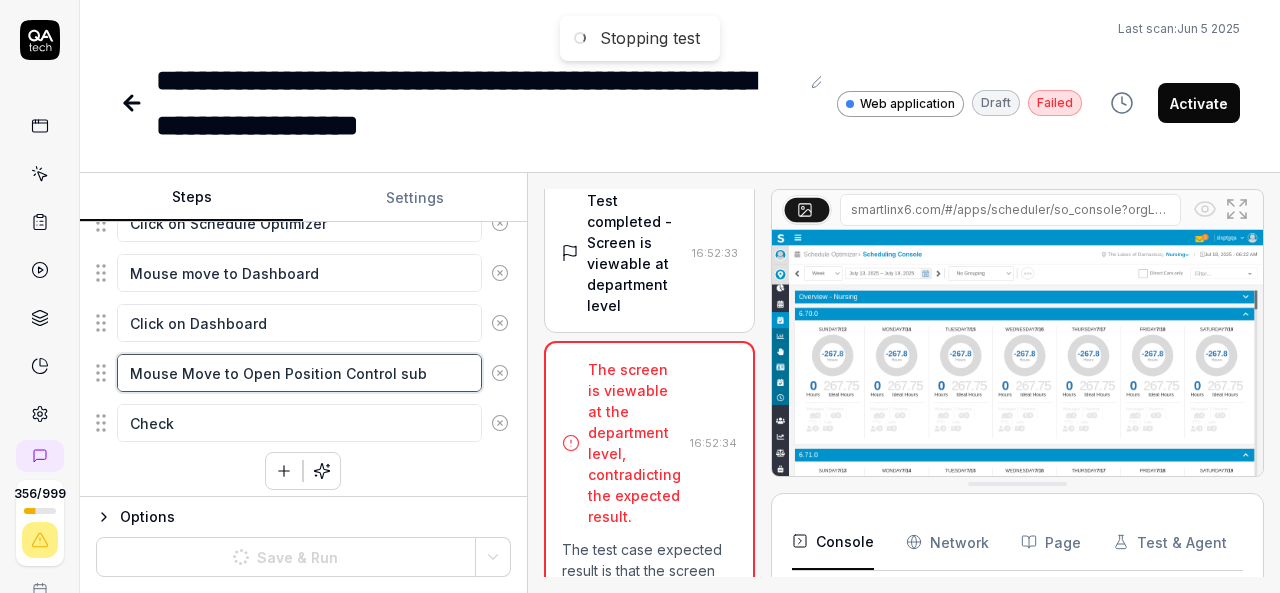 drag, startPoint x: 240, startPoint y: 366, endPoint x: 449, endPoint y: 365, distance: 209.0024 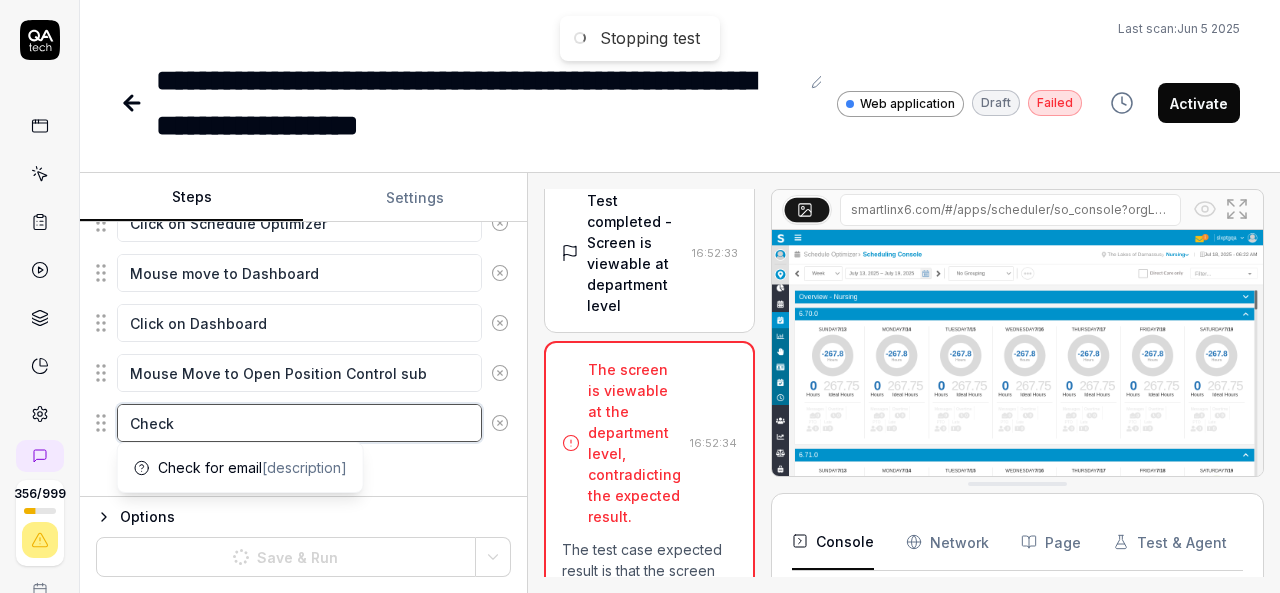 click on "Check" at bounding box center [299, 423] 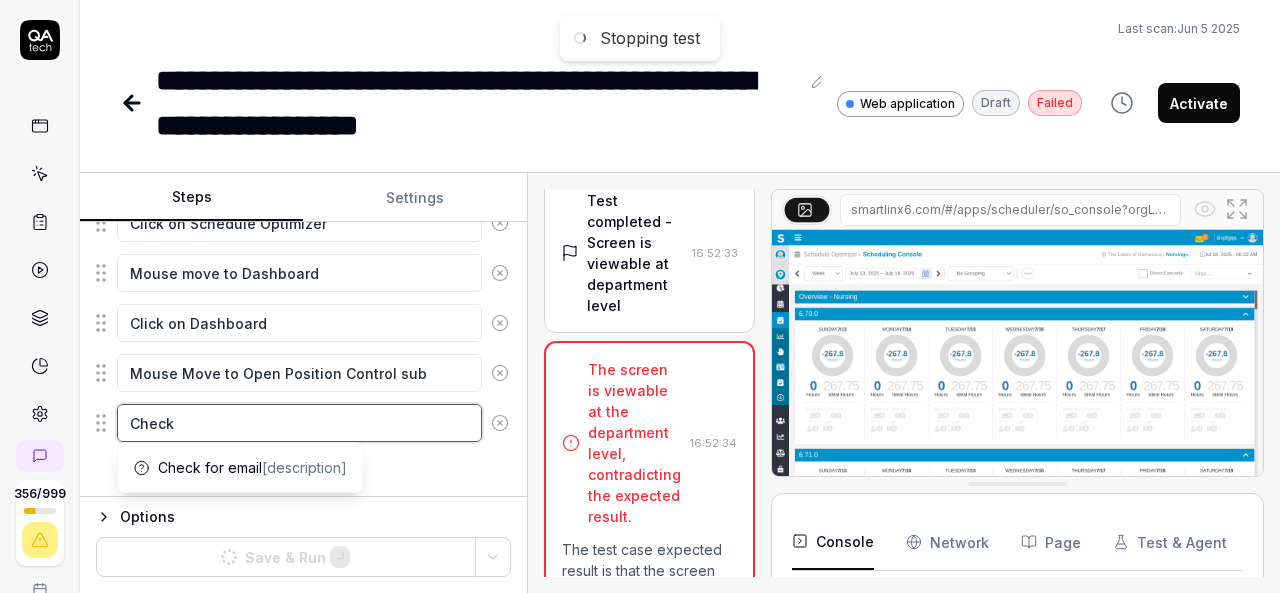 paste on "Open Position Control sub menu" 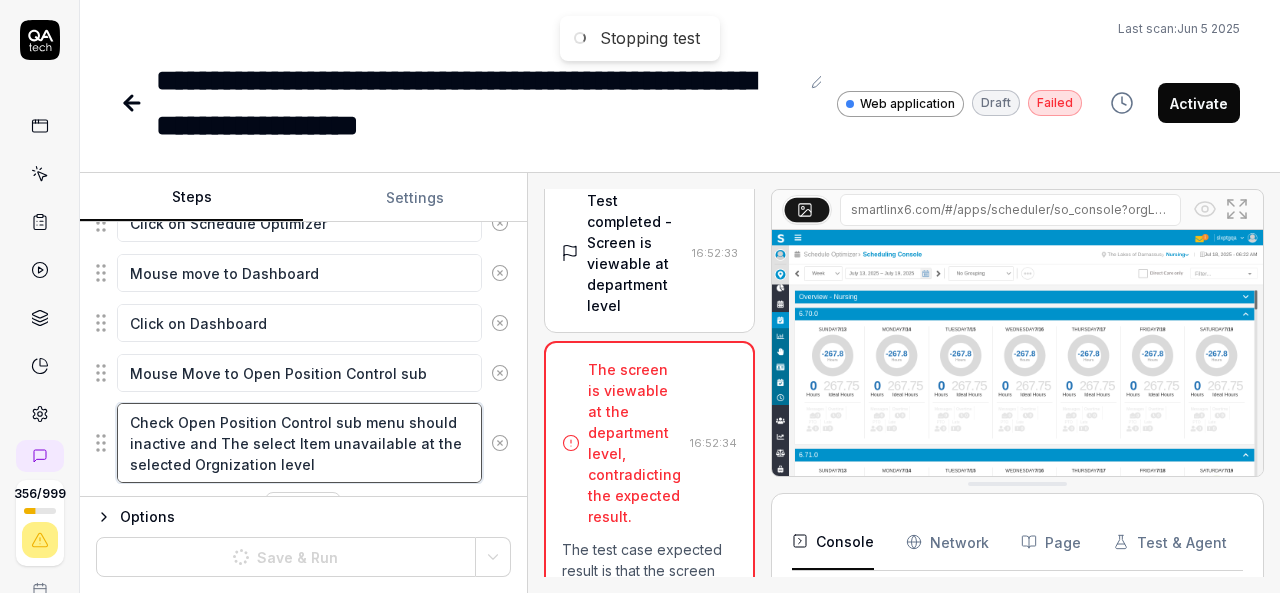 click on "Check Open Position Control sub menu should inactive and The select Item unavailable at the selected Orgnization level" at bounding box center [299, 443] 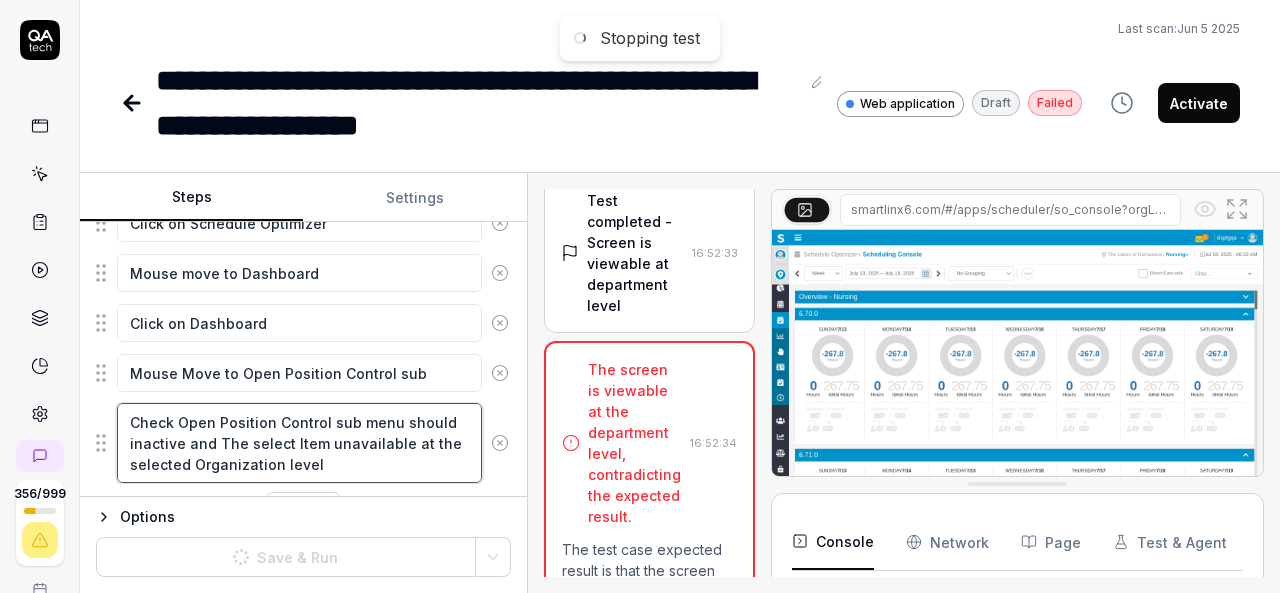 scroll, scrollTop: 682, scrollLeft: 0, axis: vertical 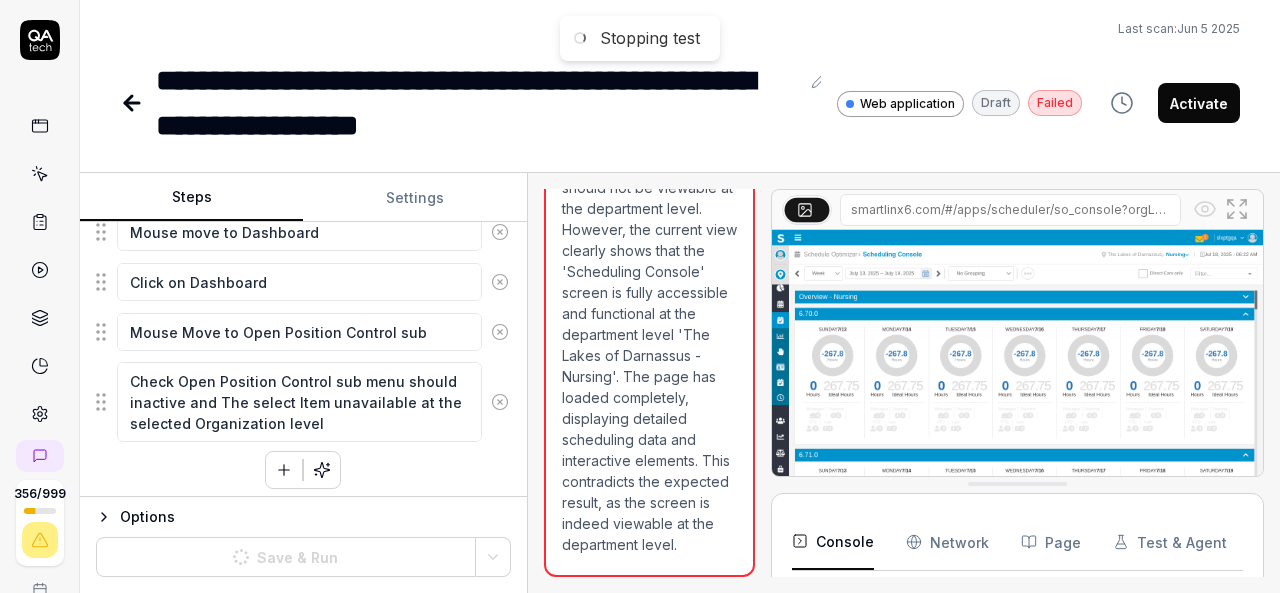 click on "The test case expected result is that the screen should not be viewable at the department level. However, the current view clearly shows that the 'Scheduling Console' screen is fully accessible and functional at the department level 'The Lakes of Darnassus - Nursing'. The page has loaded completely, displaying detailed scheduling data and interactive elements. This contradicts the expected result, as the screen is indeed viewable at the department level." at bounding box center [649, 345] 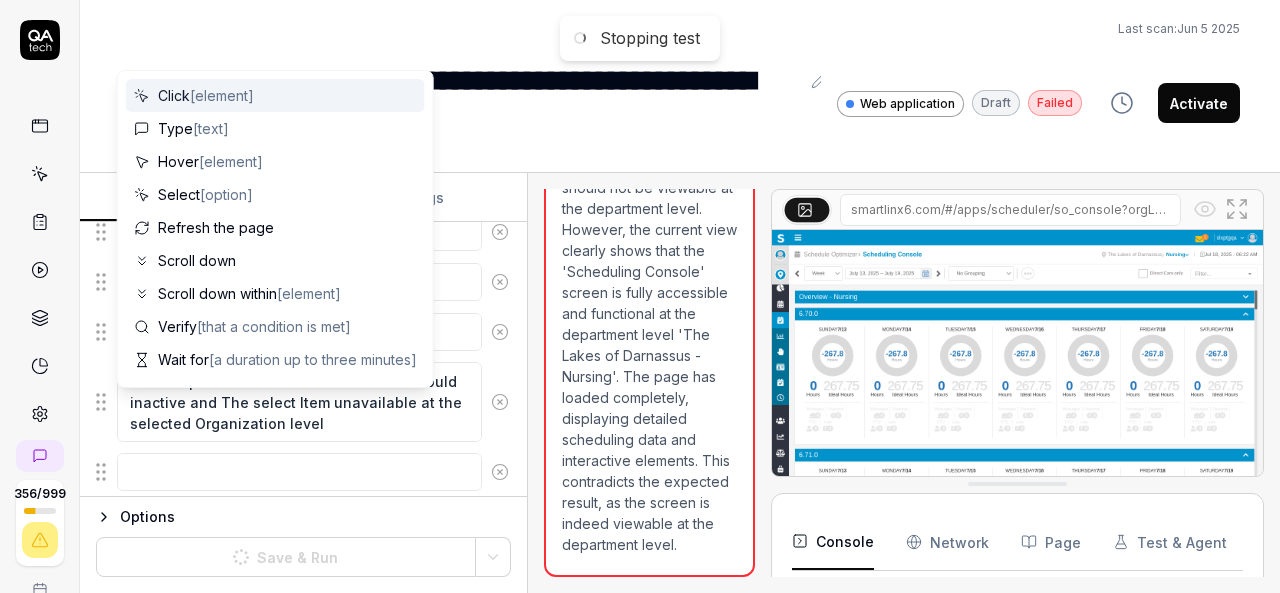 scroll, scrollTop: 731, scrollLeft: 0, axis: vertical 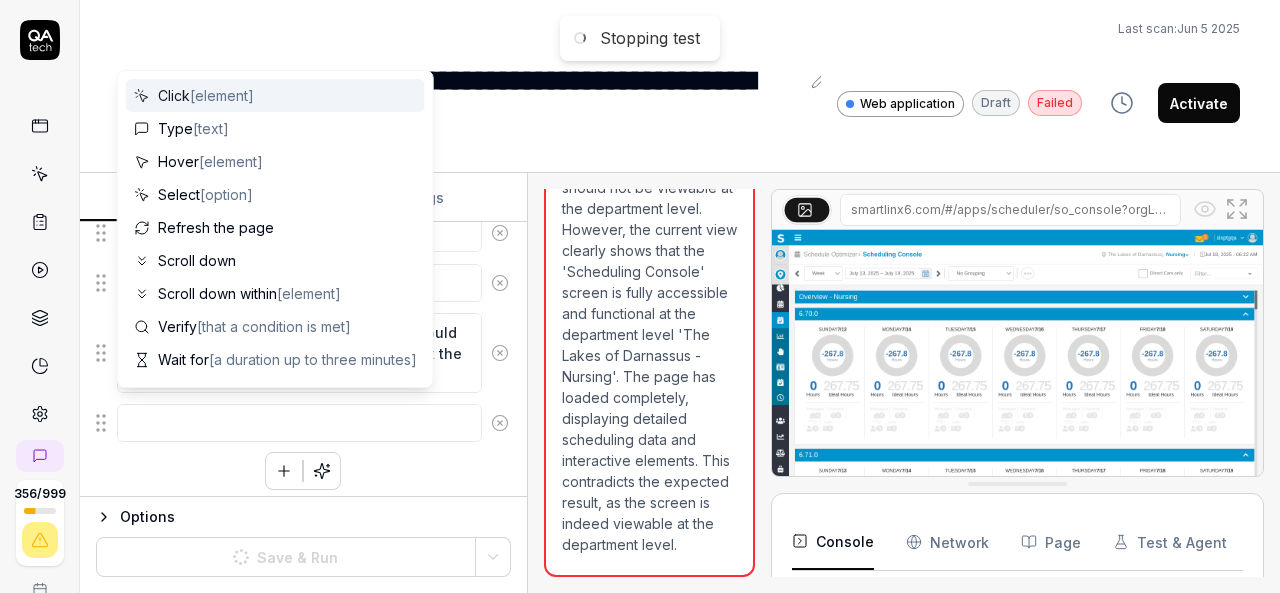 click 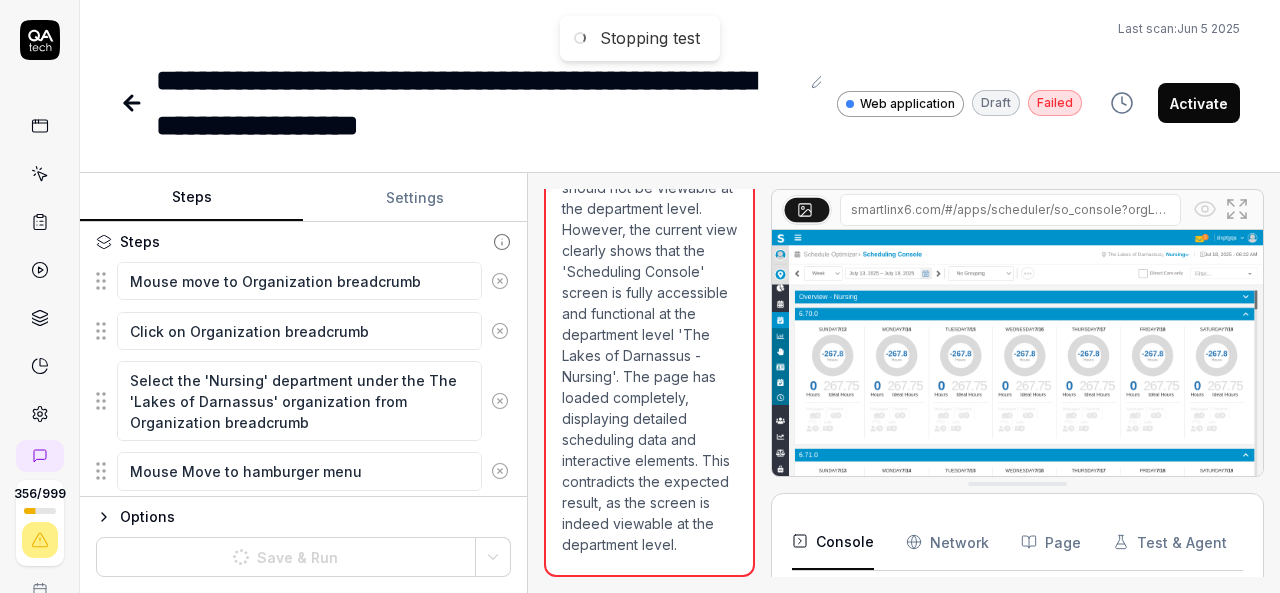 scroll, scrollTop: 201, scrollLeft: 0, axis: vertical 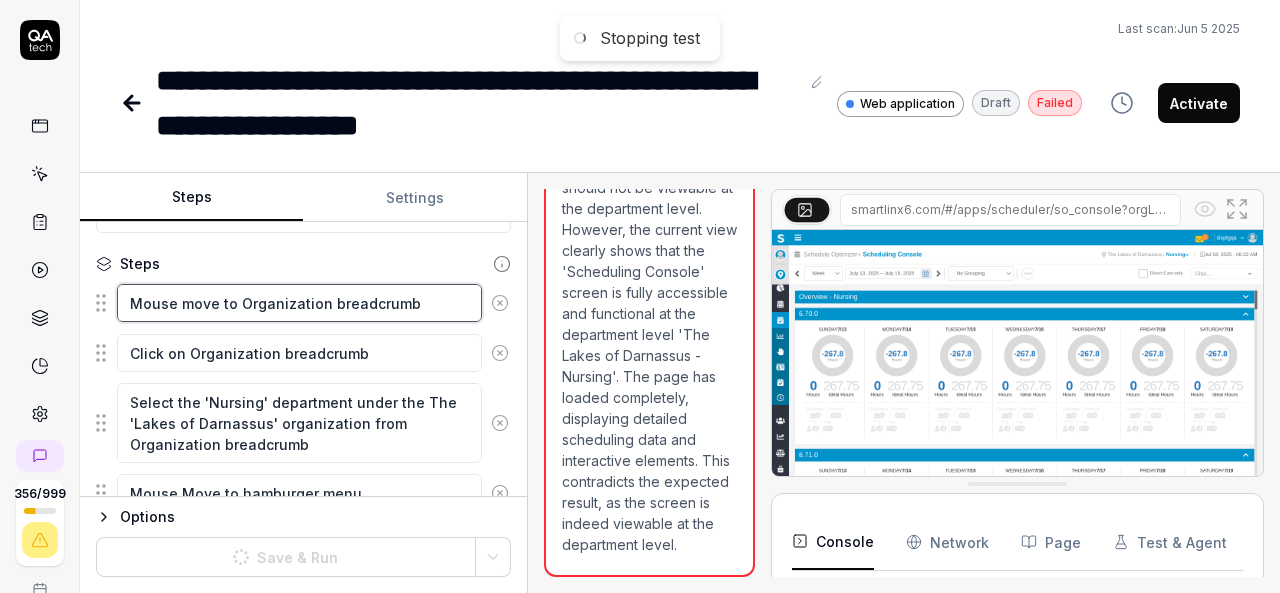 drag, startPoint x: 420, startPoint y: 297, endPoint x: 128, endPoint y: 306, distance: 292.13867 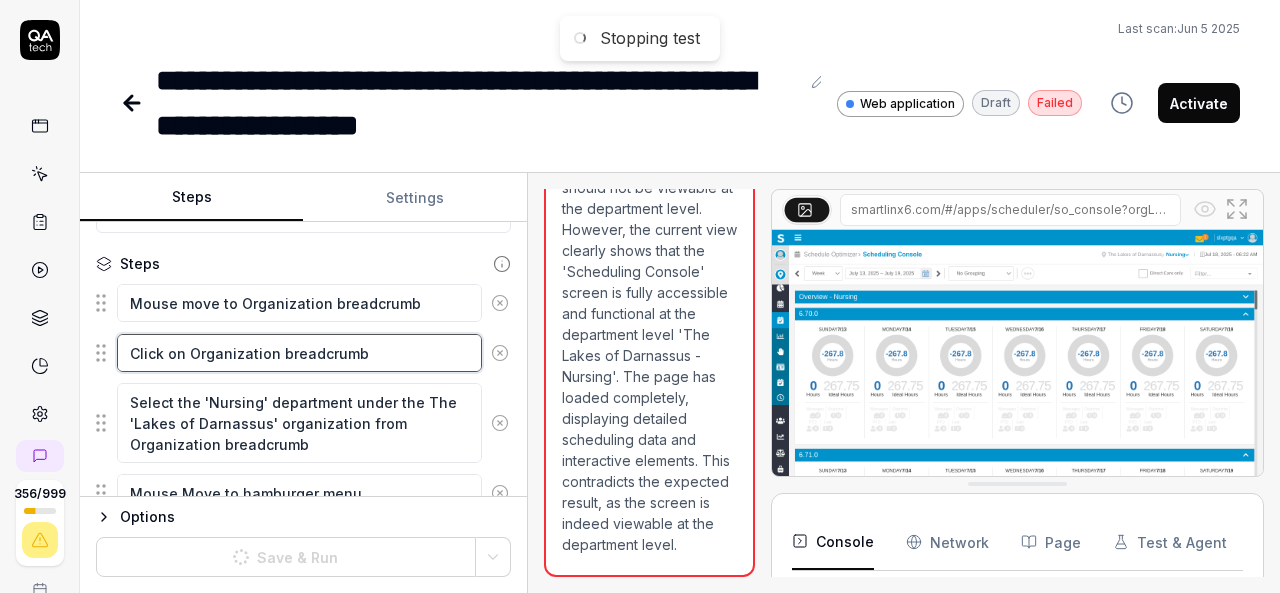 click on "Click on Organization breadcrumb" at bounding box center (299, 353) 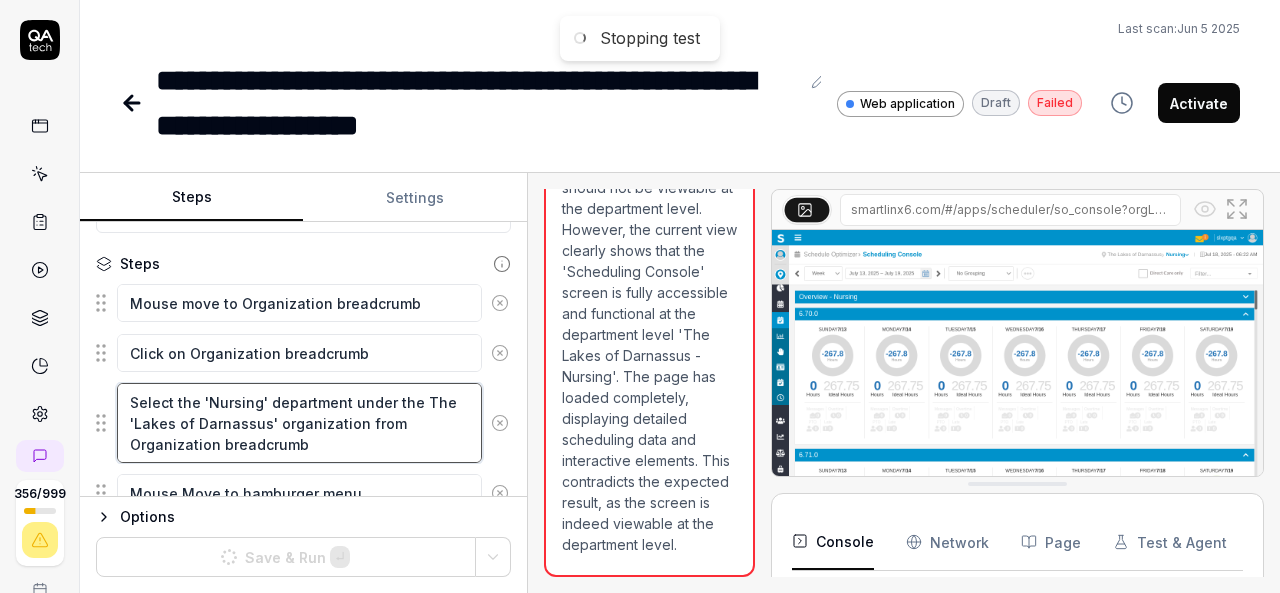 click on "Select the 'Nursing' department under the The 'Lakes of Darnassus' organization from Organization breadcrumb" at bounding box center (299, 423) 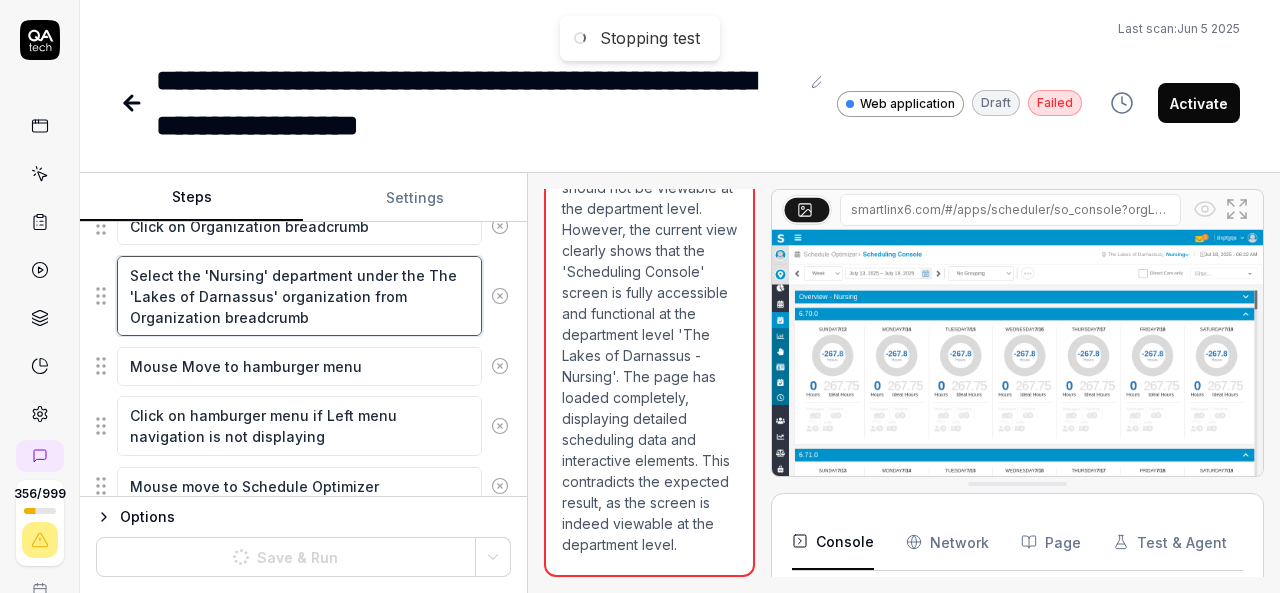 scroll, scrollTop: 334, scrollLeft: 0, axis: vertical 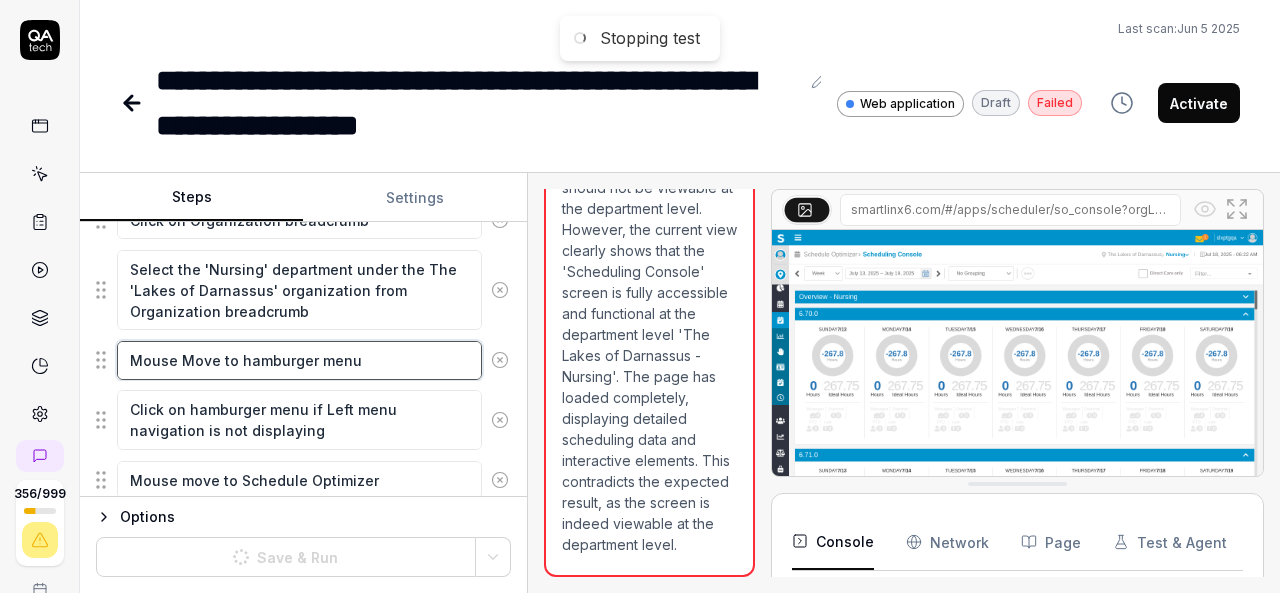 click on "Mouse Move to hamburger menu" at bounding box center (299, 360) 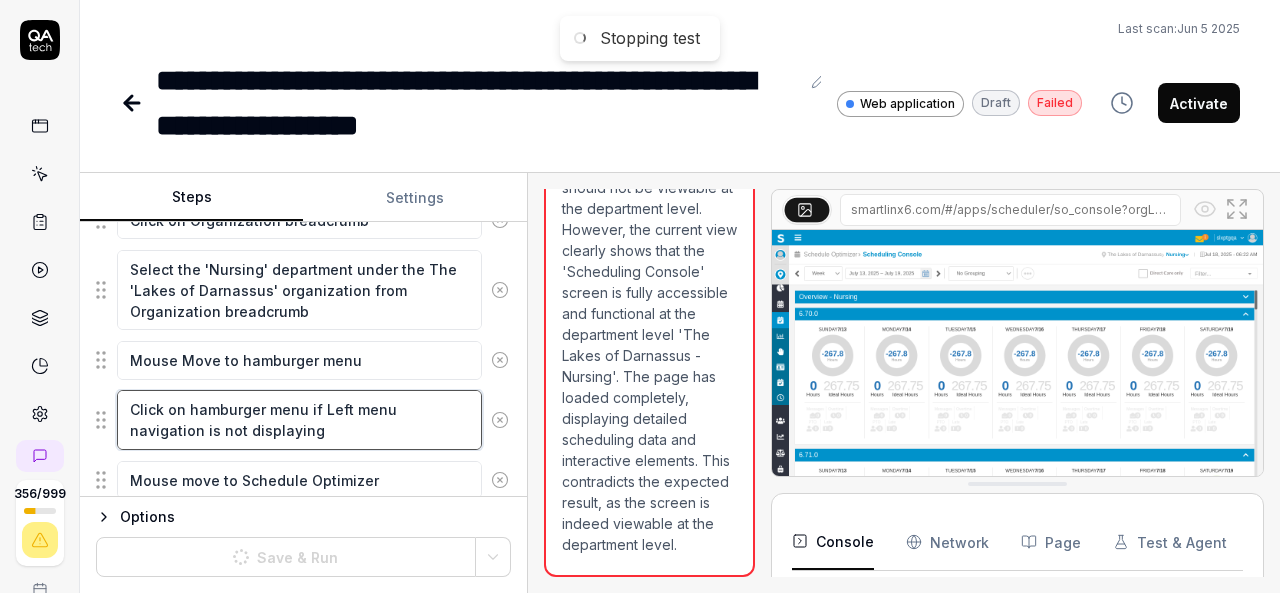 click on "Click on hamburger menu if Left menu navigation is not displaying" at bounding box center (299, 419) 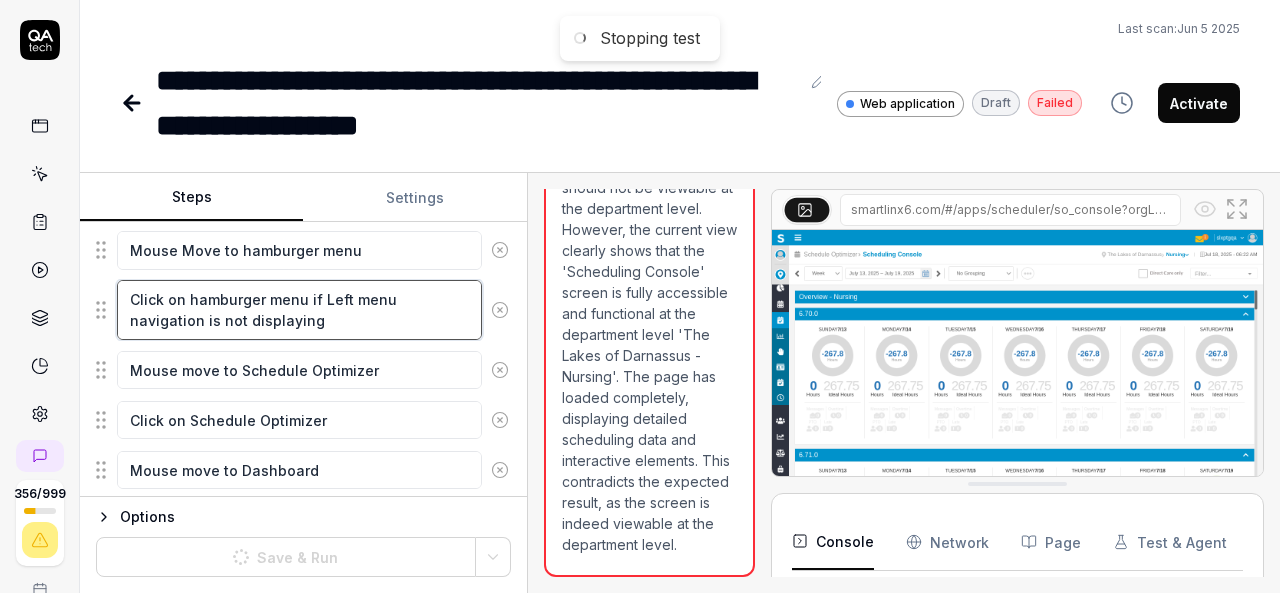 scroll, scrollTop: 450, scrollLeft: 0, axis: vertical 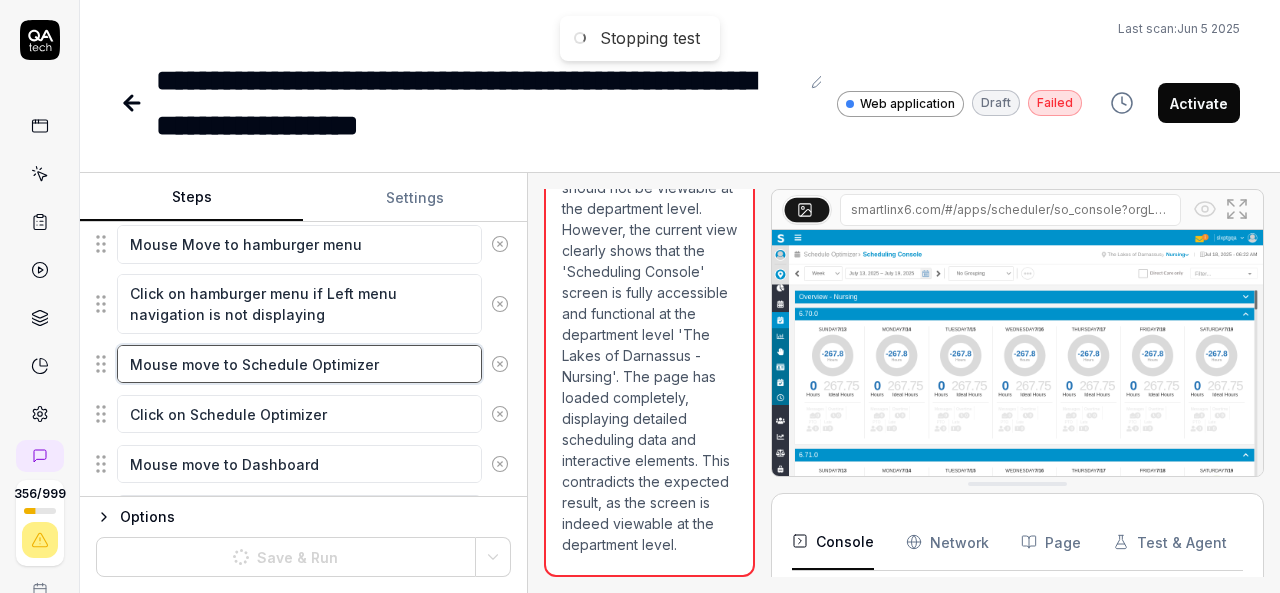click on "Mouse move to Schedule Optimizer" at bounding box center [299, 364] 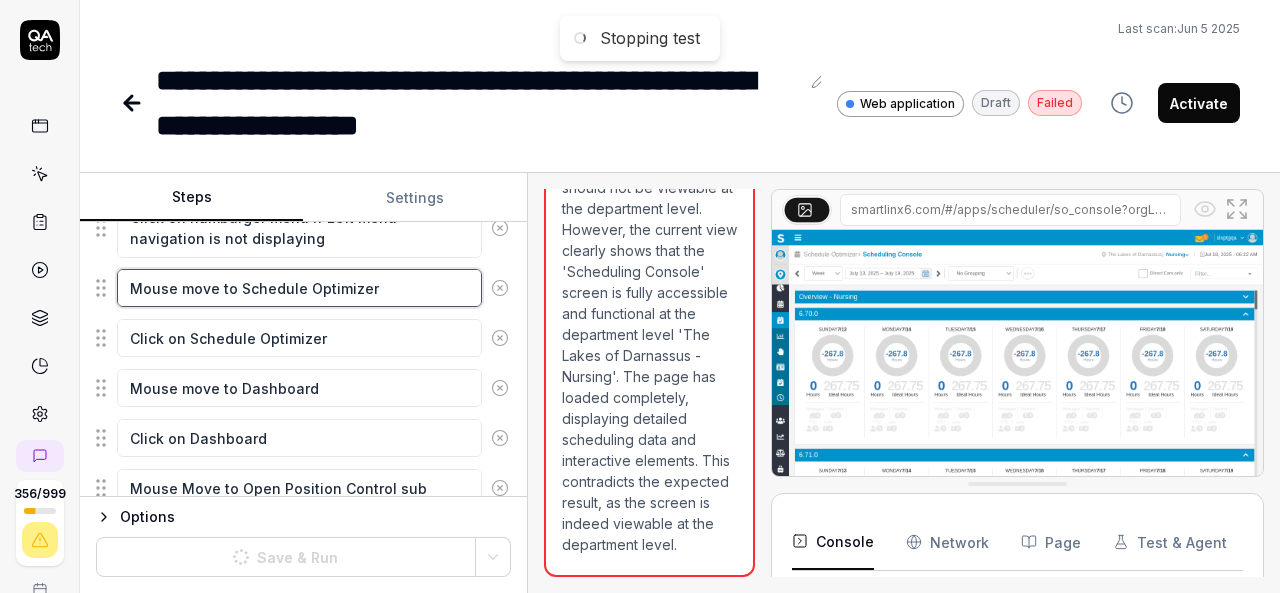scroll, scrollTop: 528, scrollLeft: 0, axis: vertical 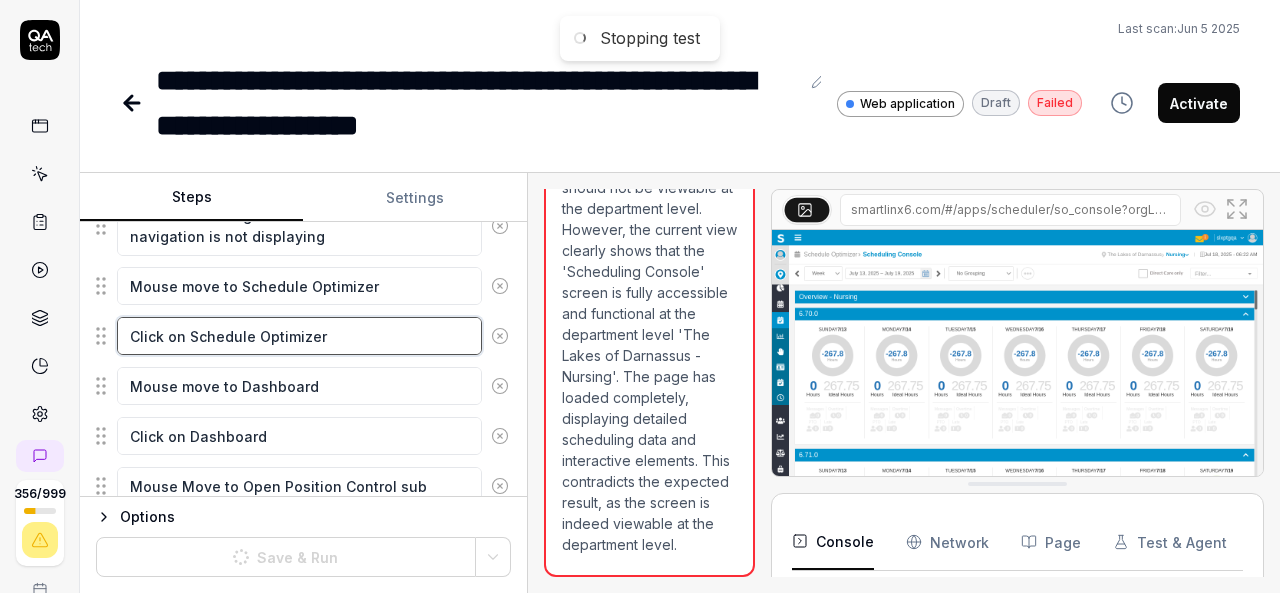 click on "Click on Schedule Optimizer" at bounding box center [299, 336] 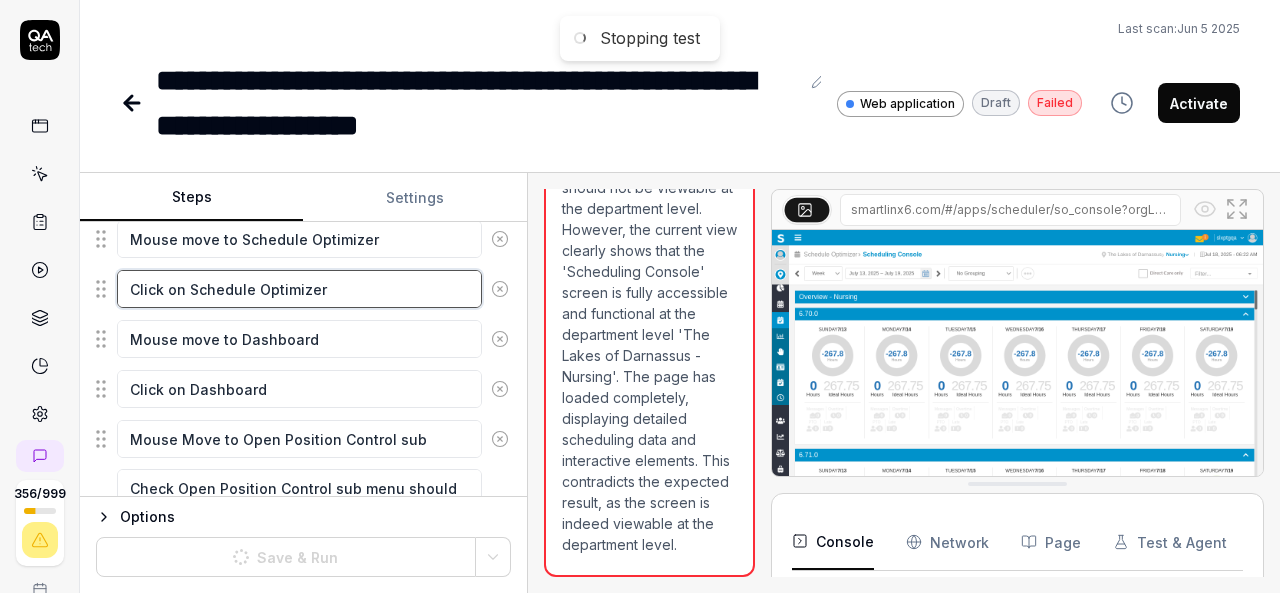 scroll, scrollTop: 576, scrollLeft: 0, axis: vertical 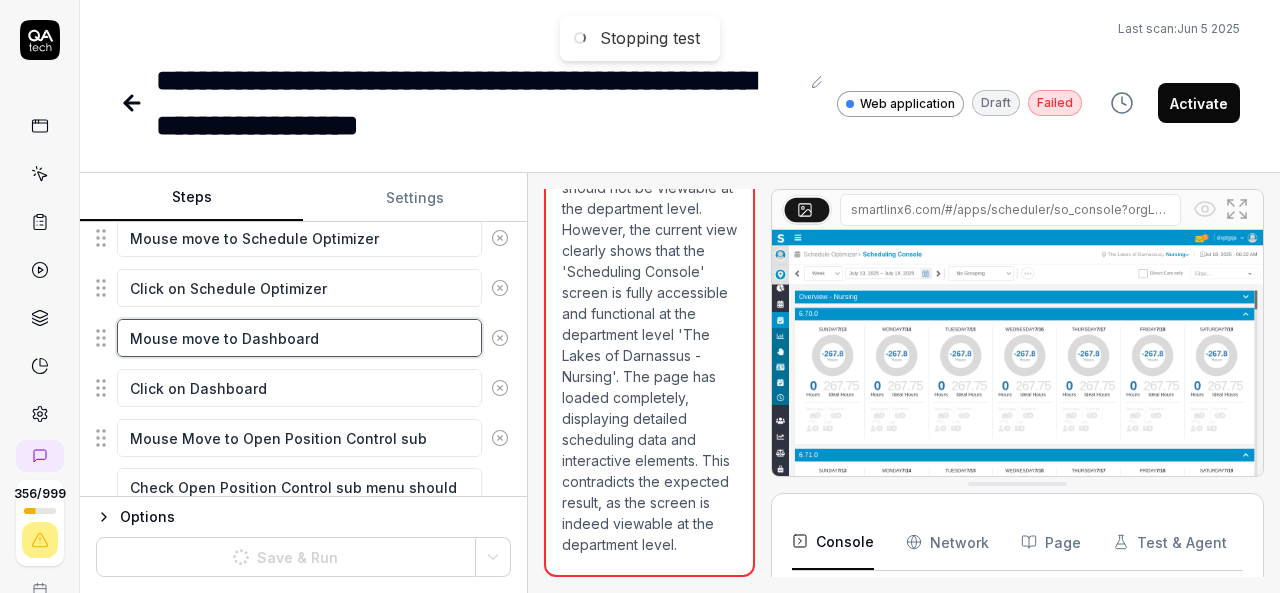 click on "Mouse move to Dashboard" at bounding box center [299, 338] 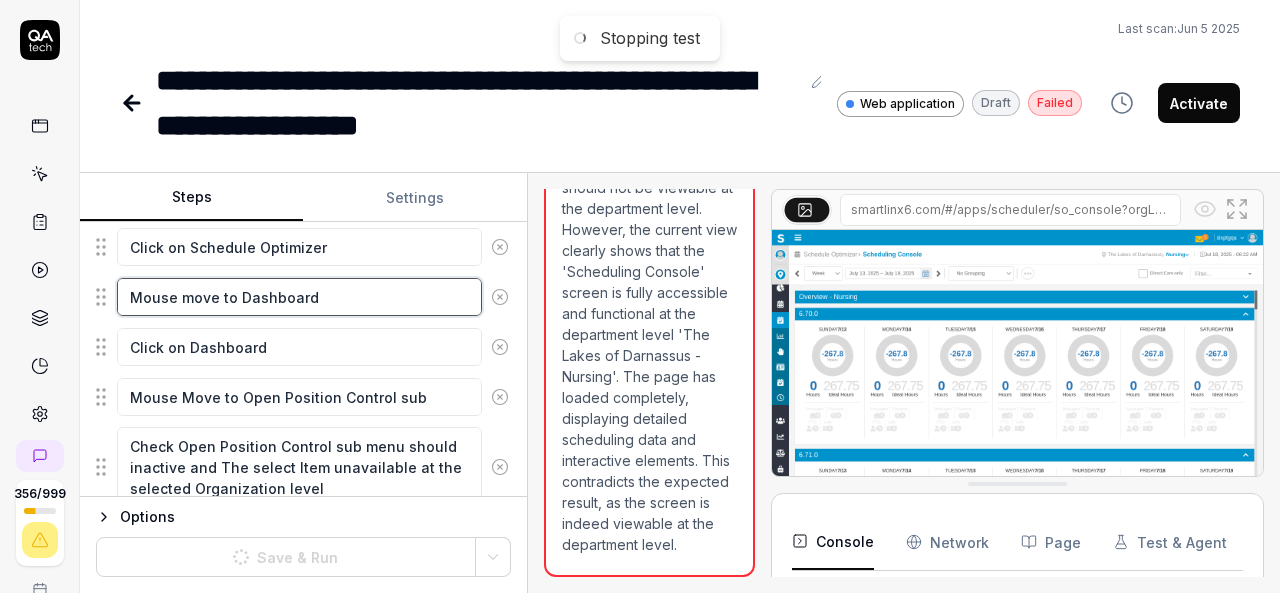scroll, scrollTop: 628, scrollLeft: 0, axis: vertical 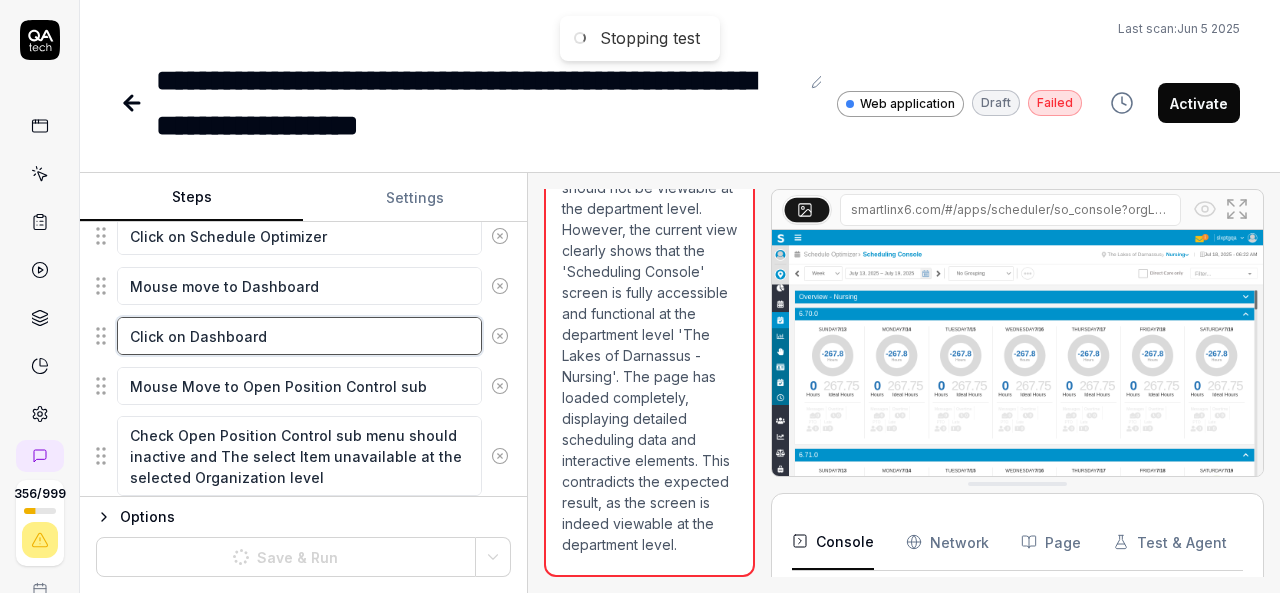 click on "Click on Dashboard" at bounding box center (299, 336) 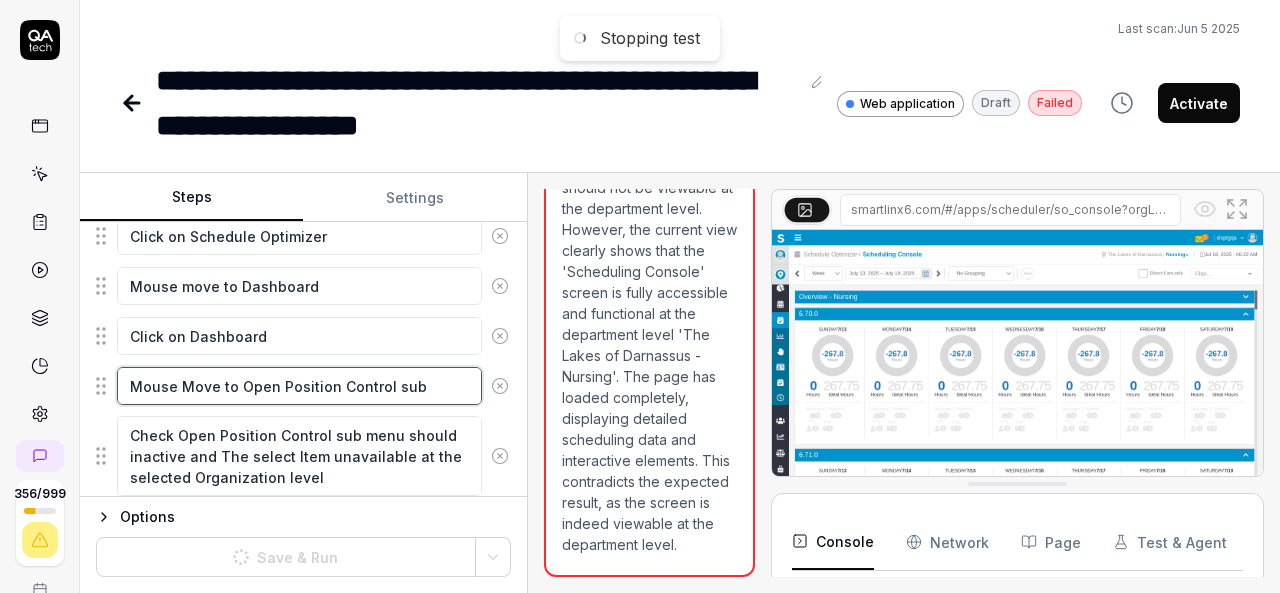 click on "Mouse Move to Open Position Control sub menu" at bounding box center (299, 386) 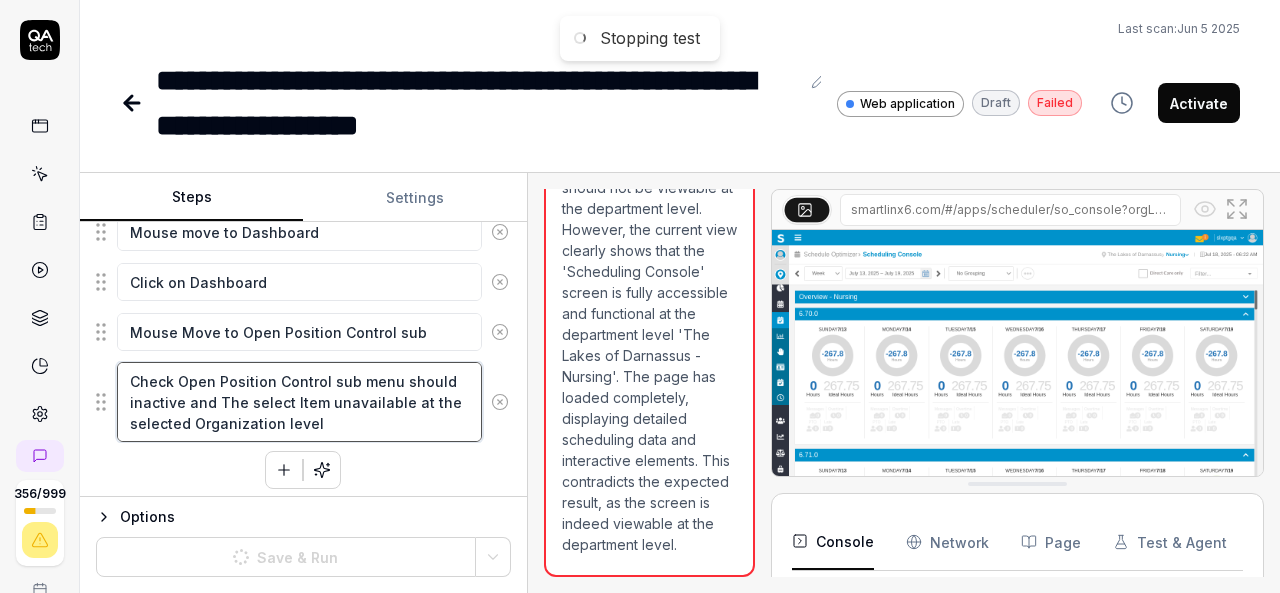 click on "Check Open Position Control sub menu should inactive and The select Item unavailable at the selected Organization level" at bounding box center (299, 402) 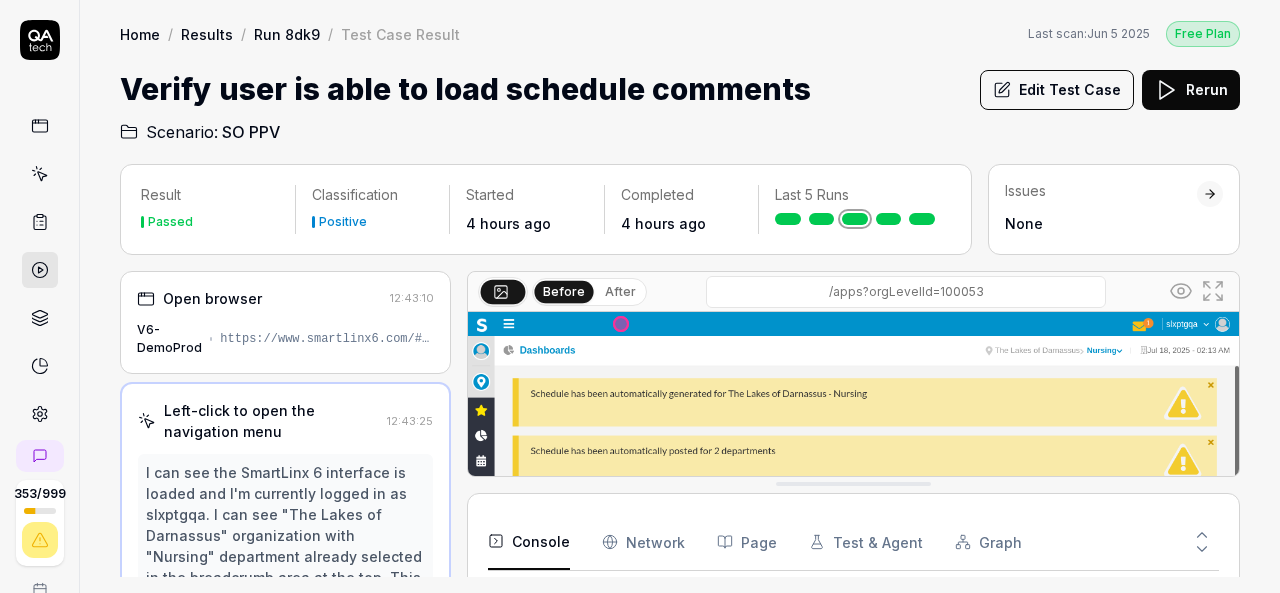 scroll, scrollTop: 0, scrollLeft: 0, axis: both 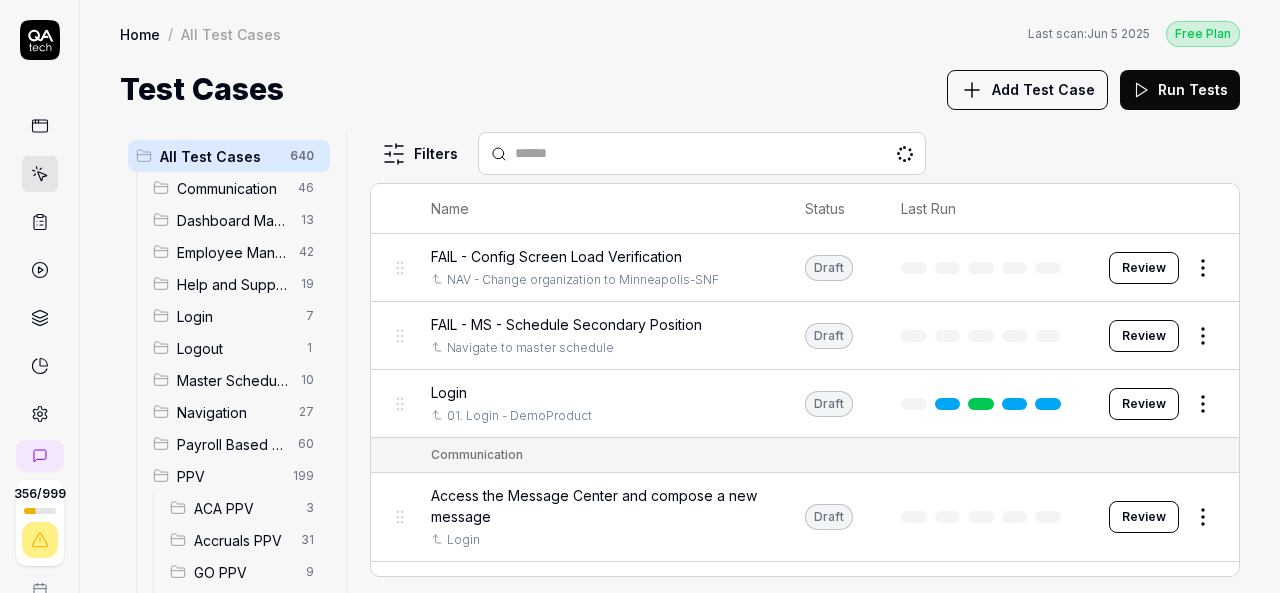 click on "SO PPV" at bounding box center [240, 732] 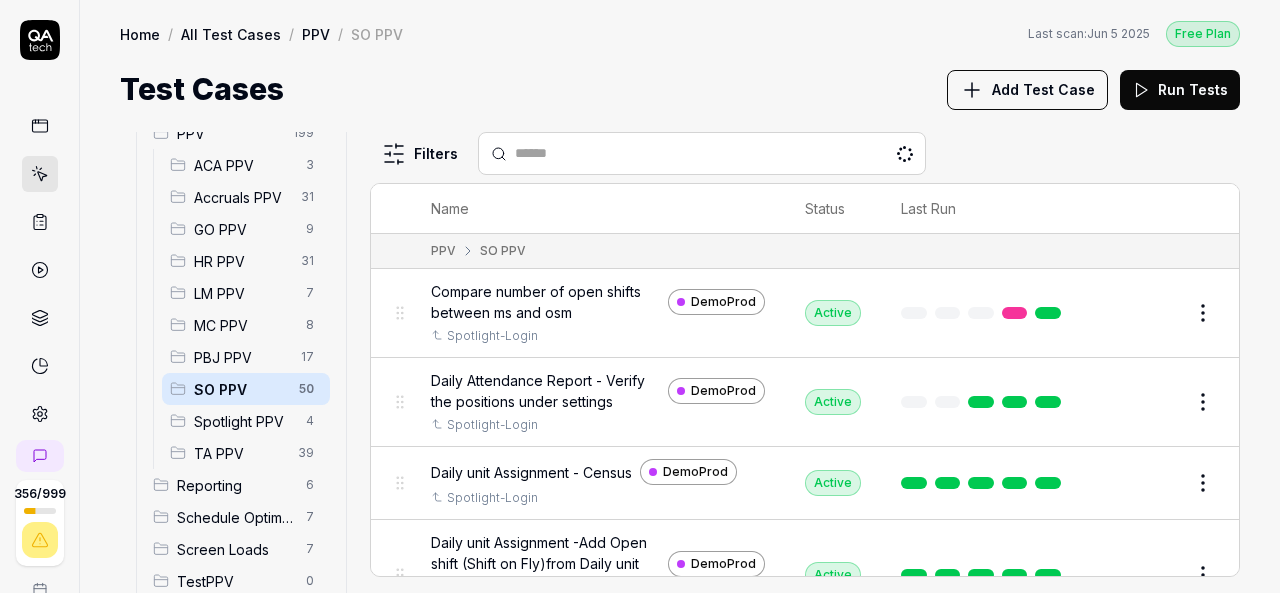 scroll, scrollTop: 504, scrollLeft: 0, axis: vertical 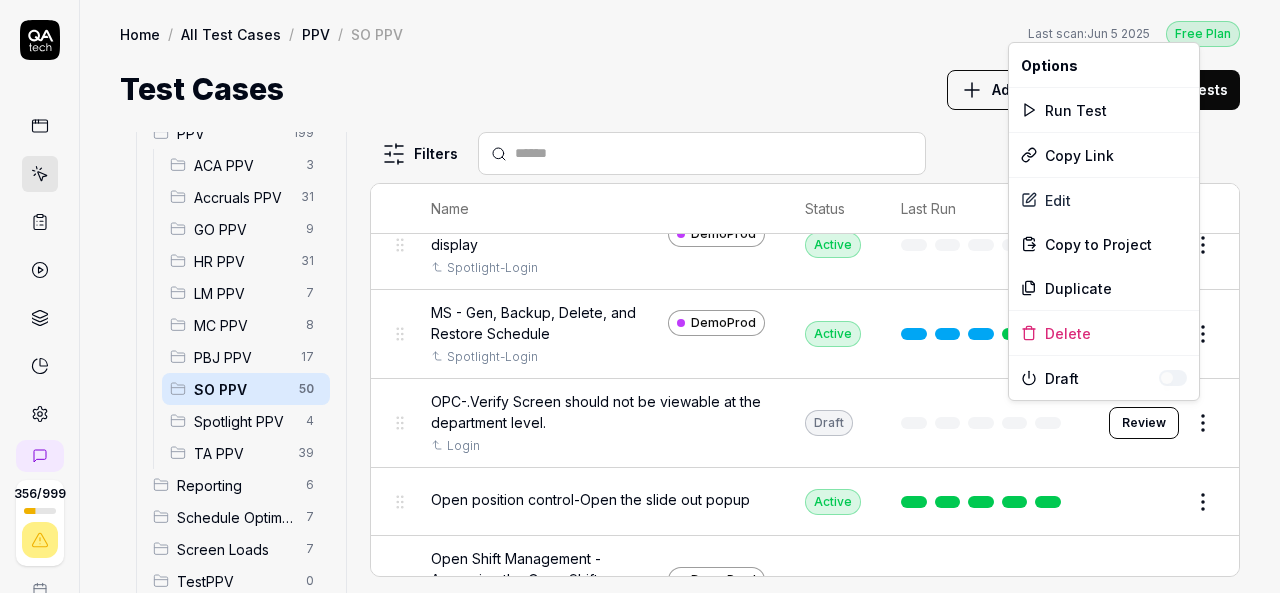click on "356  /  999 k S Home / All Test Cases / PPV / SO PPV Free Plan Home / All Test Cases / PPV / SO PPV Last scan:  Jun 5 2025 Free Plan Test Cases Add Test Case Run Tests All Test Cases 640 Communication 46 Dashboard Management 13 Employee Management 42 Help and Support 19 Login 7 Logout 1 Master Schedule 10 Navigation 27 Payroll Based Journal 60 PPV 199 ACA PPV 3 Accruals PPV 31 GO PPV 9 HR PPV 31 LM PPV 7 MC PPV 8 PBJ PPV 17 SO PPV 50 Spotlight PPV 4 TA PPV 39 Reporting 6 Schedule Optimizer 7 Screen Loads 7 TestPPV 0 Time & Attendance 192 User Profile 1 Filters Name Status Last Run PPV SO PPV Compare number of open shifts between ms and osm DemoProd Spotlight-Login Active Edit Daily Attendance Report - Verify the positions under settings DemoProd Spotlight-Login Active Edit Daily unit Assignment - Census DemoProd Spotlight-Login Active Edit Daily unit Assignment -Add Open shift (Shift on Fly)from Daily unit assigment DemoProd Spotlight-Login Active Edit Daily unit Assignment -Assign the employee to shift Draft" at bounding box center (640, 296) 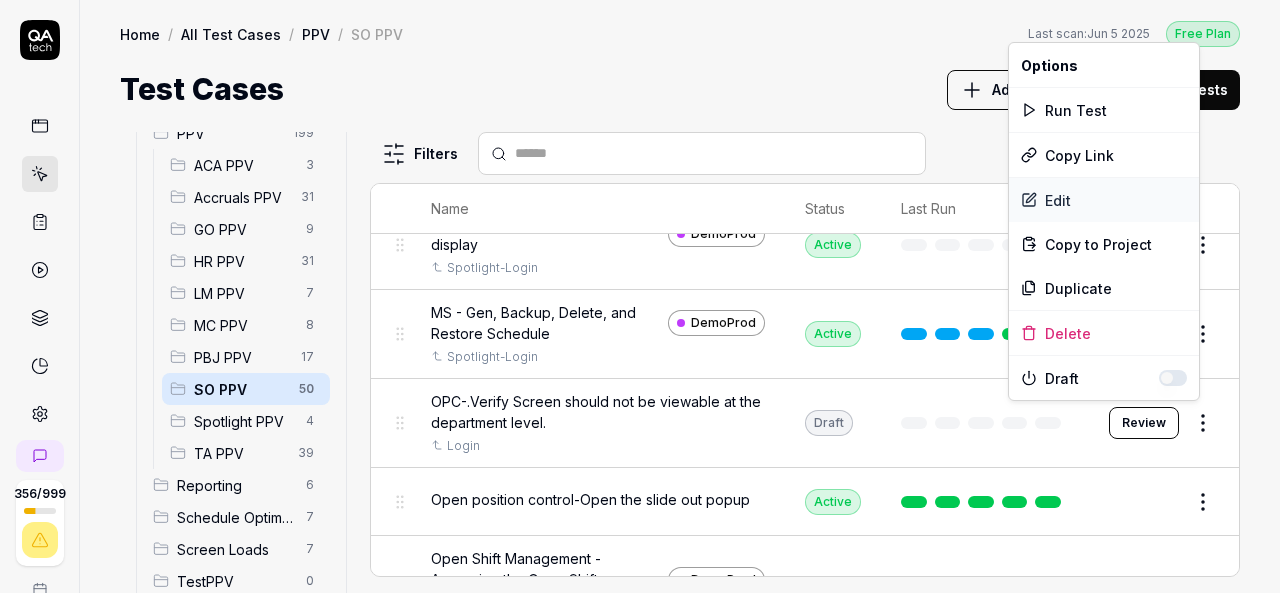 click on "Edit" at bounding box center (1104, 200) 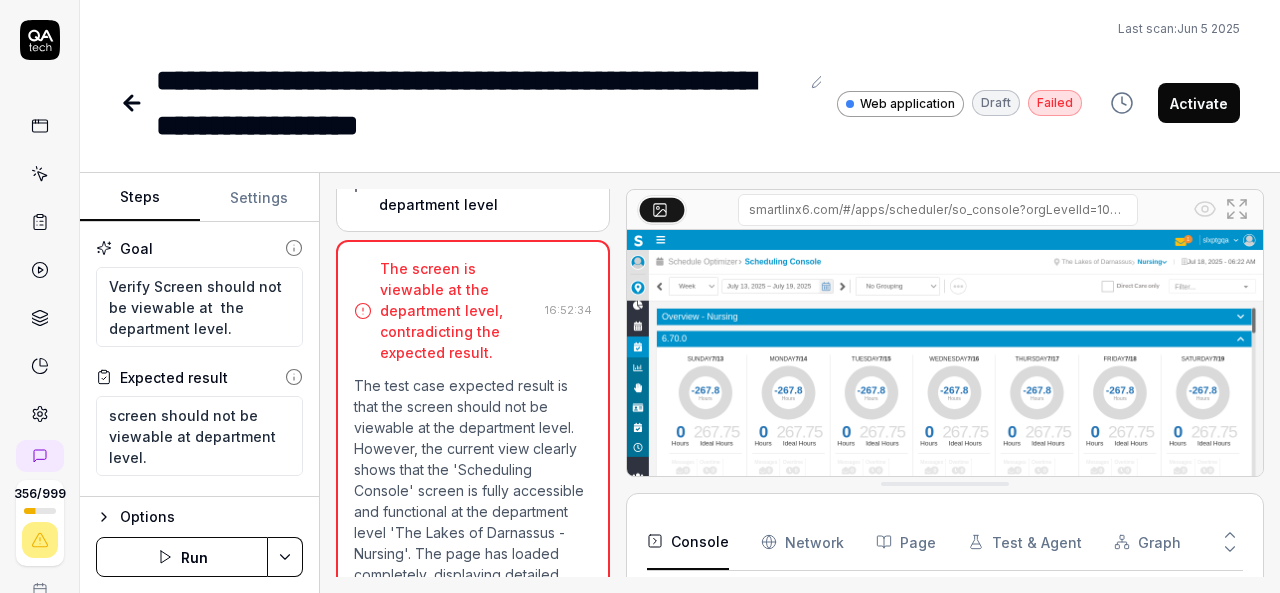 scroll, scrollTop: 860, scrollLeft: 0, axis: vertical 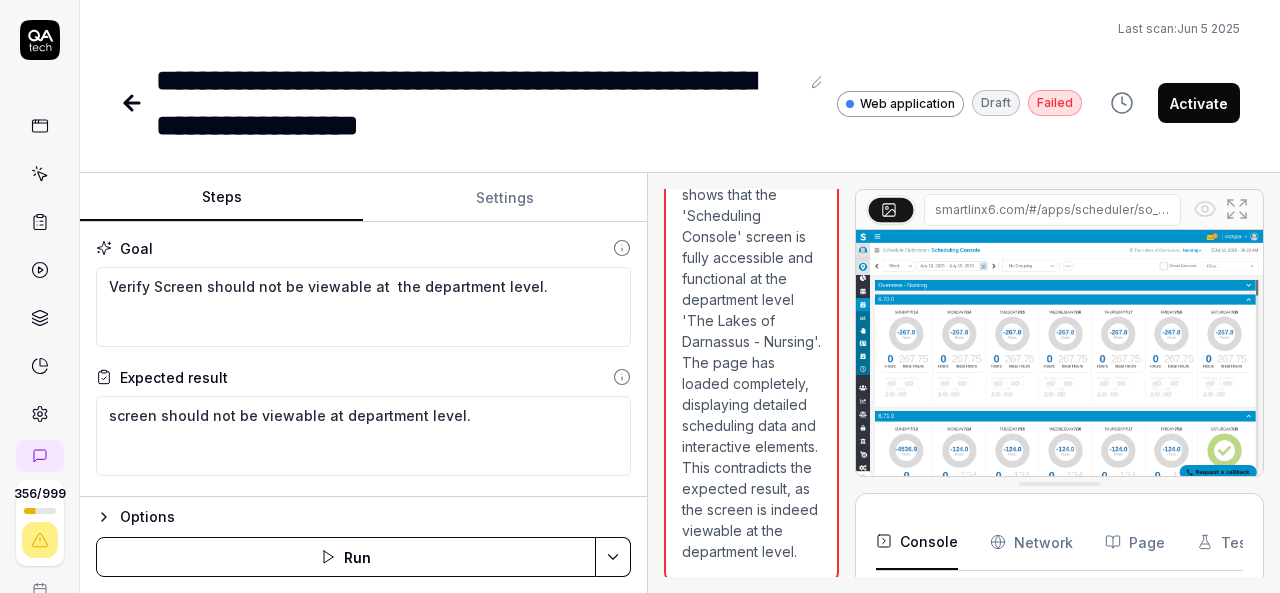 click on "Steps Settings Goal Verify Screen should not be viewable at  the department level. Expected result screen should not be viewable at department level. Steps Left-click to expand the navigation menu Scroll through the navigation menu to see all available options Left-click on the first navigation menu item Left-click on Schedule Optimizer in the navigation menu Left-click on Clocks in the navigation menu Left-click on the Schedule Optimizer application Wait for 3 seconds for the page to fully load
To pick up a draggable item, press the space bar.
While dragging, use the arrow keys to move the item.
Press space again to drop the item in its new position, or press escape to cancel.
Options Run Open browser 16:49:28 V6-DemoProd https://www.smartlinx6.com/#/apps?orgLevelId=100053 Open navigation menu 16:49:44 Scroll navigation menu 16:49:57 Click first navigation item 16:50:07 Click second navigation item 16:50:23 Click third navigation item 16:50:35 Click Schedule Optimizer app 16:50:47 16:50:59" at bounding box center (680, 383) 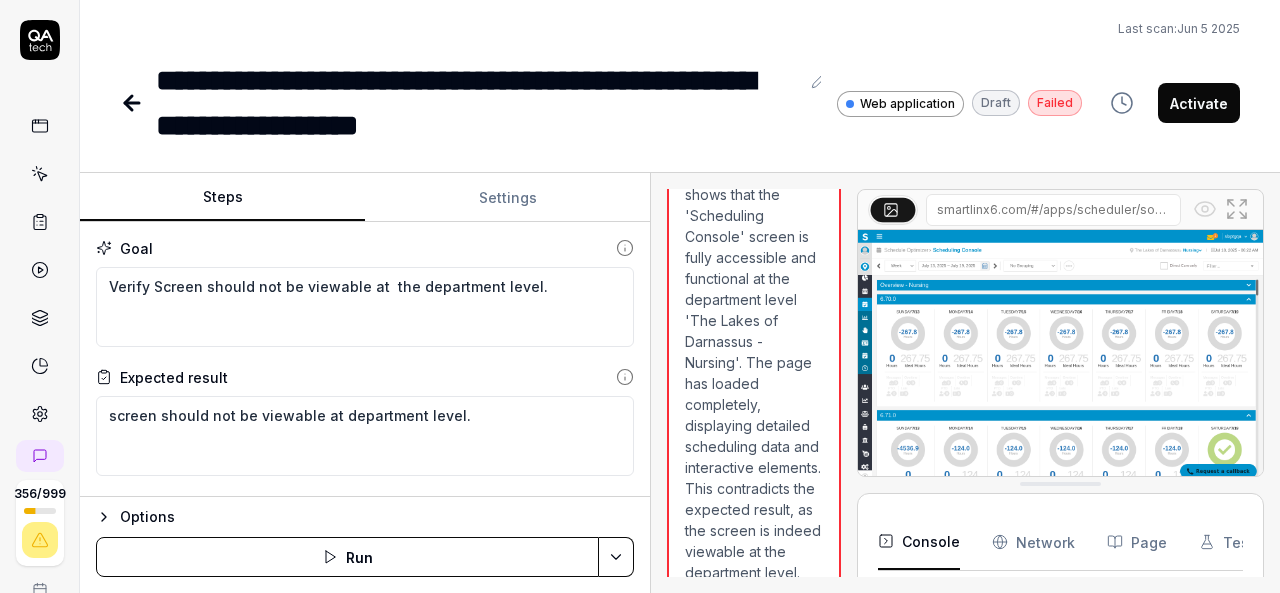 scroll, scrollTop: 116, scrollLeft: 0, axis: vertical 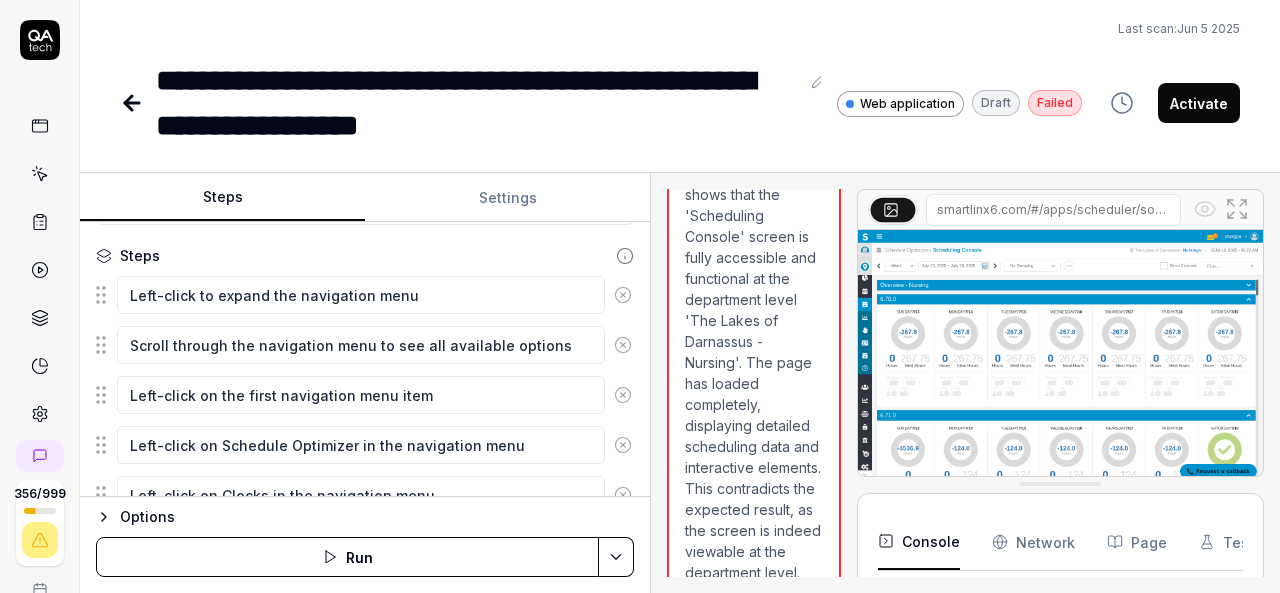 click 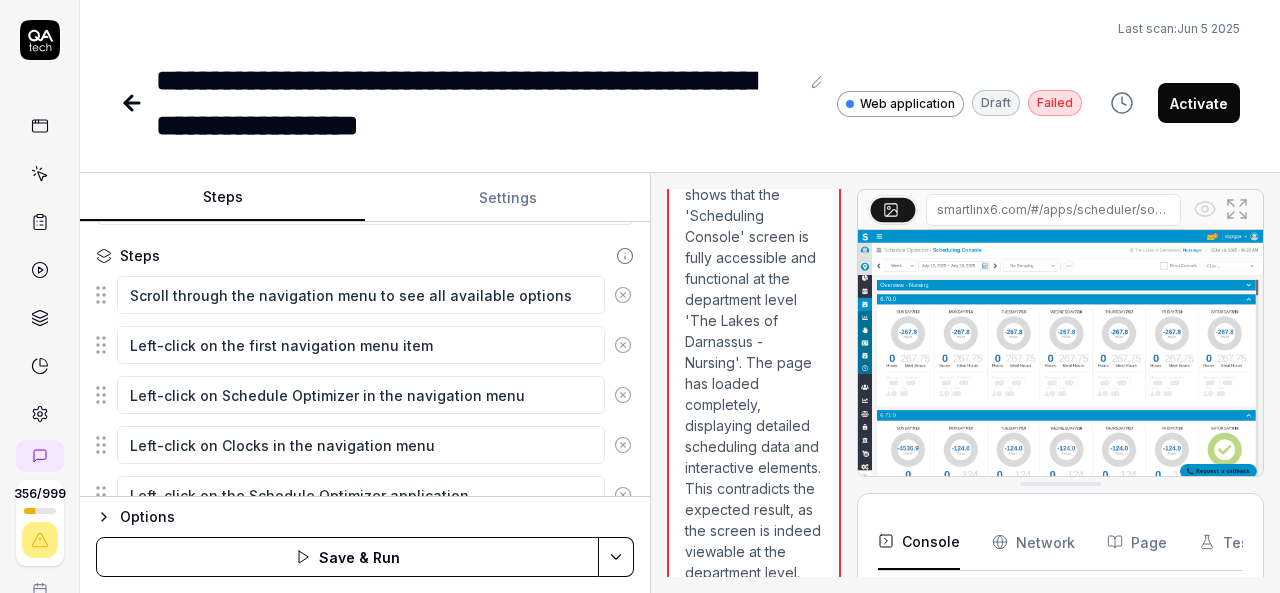 click 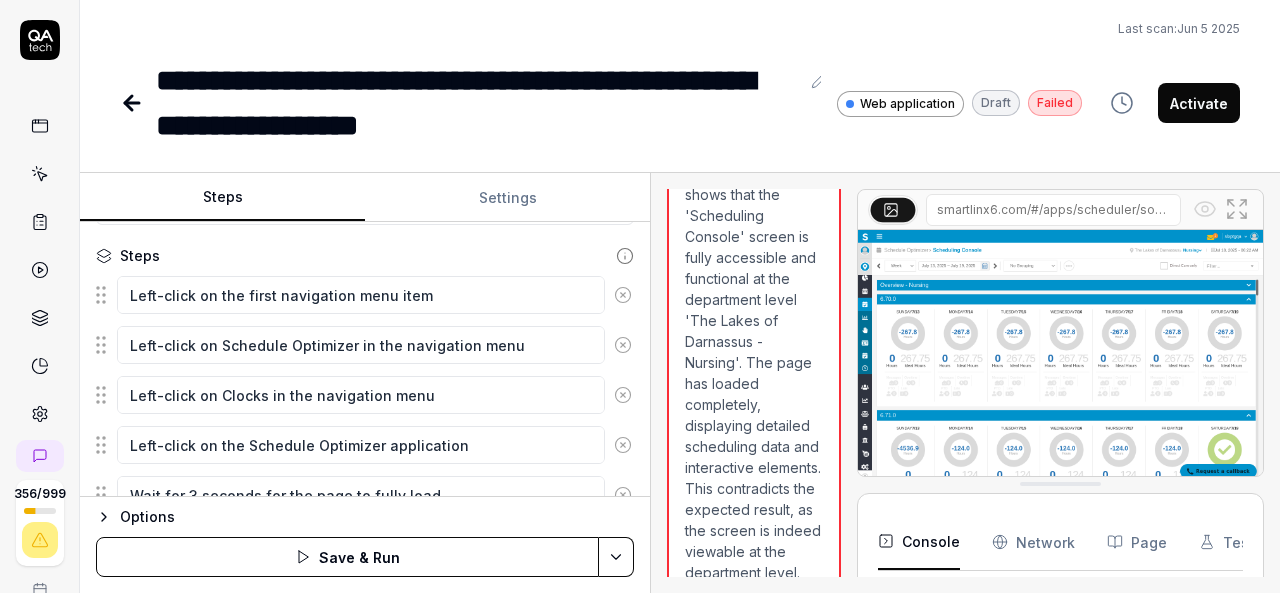 click 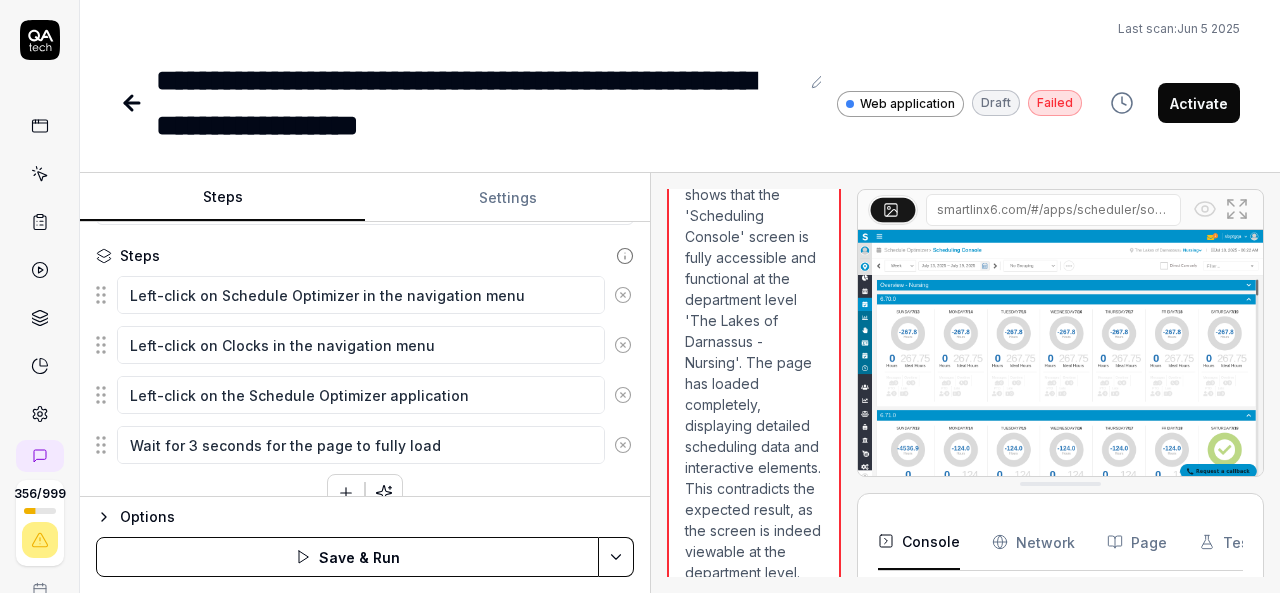 click 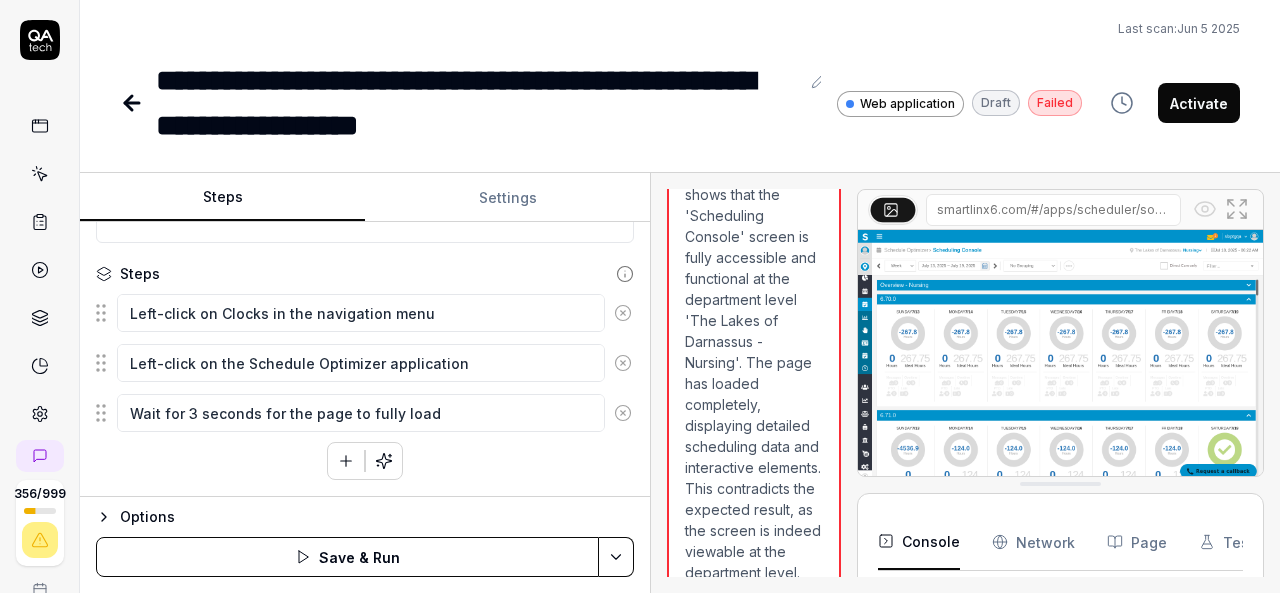 scroll, scrollTop: 187, scrollLeft: 0, axis: vertical 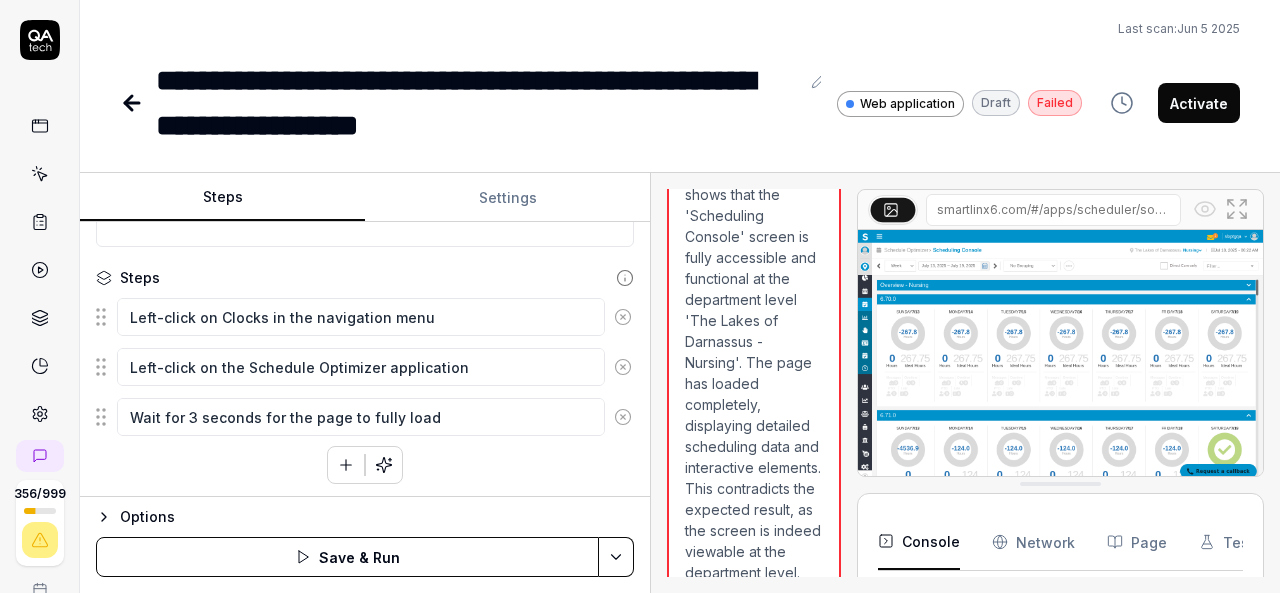 click on "Steps Left-click on Clocks in the navigation menu Left-click on the Schedule Optimizer application Wait for 3 seconds for the page to fully load
To pick up a draggable item, press the space bar.
While dragging, use the arrow keys to move the item.
Press space again to drop the item in its new position, or press escape to cancel." at bounding box center [365, 375] 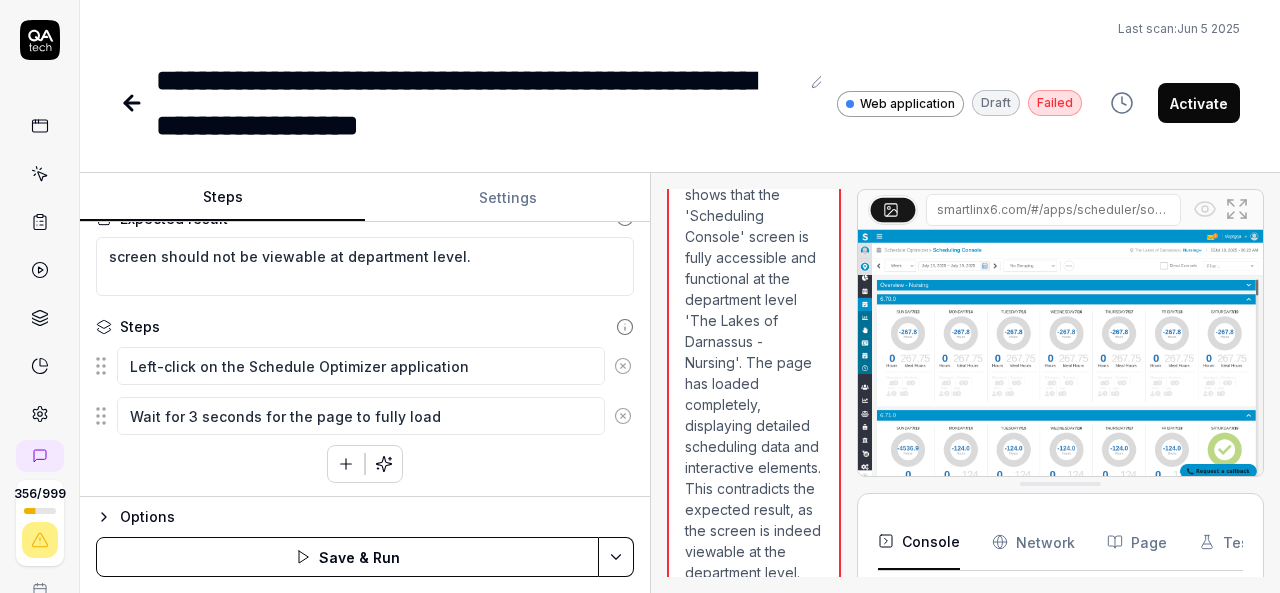 click 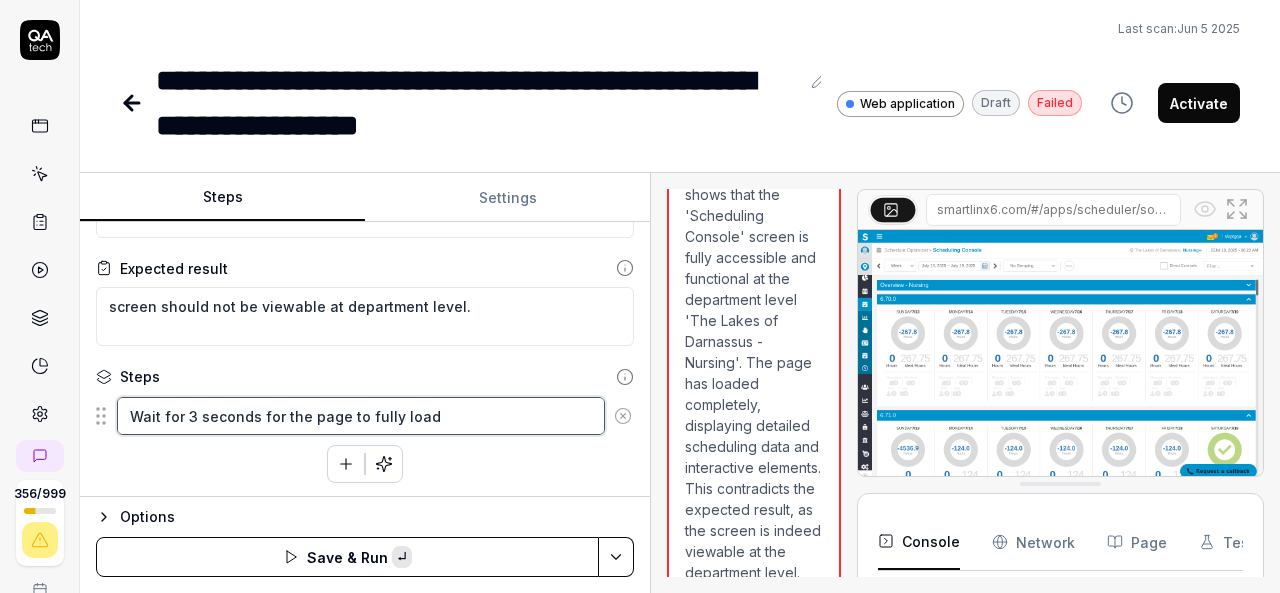 click on "Wait for 3 seconds for the page to fully load" at bounding box center (361, 416) 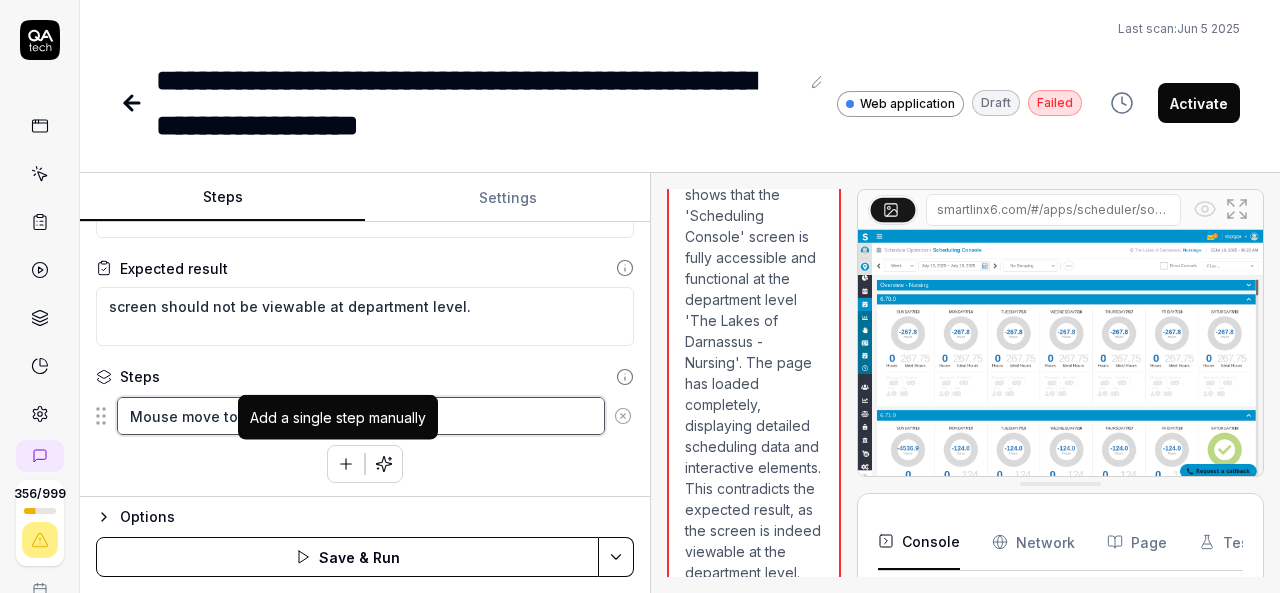 type on "Mouse move to Organization breadcrumb" 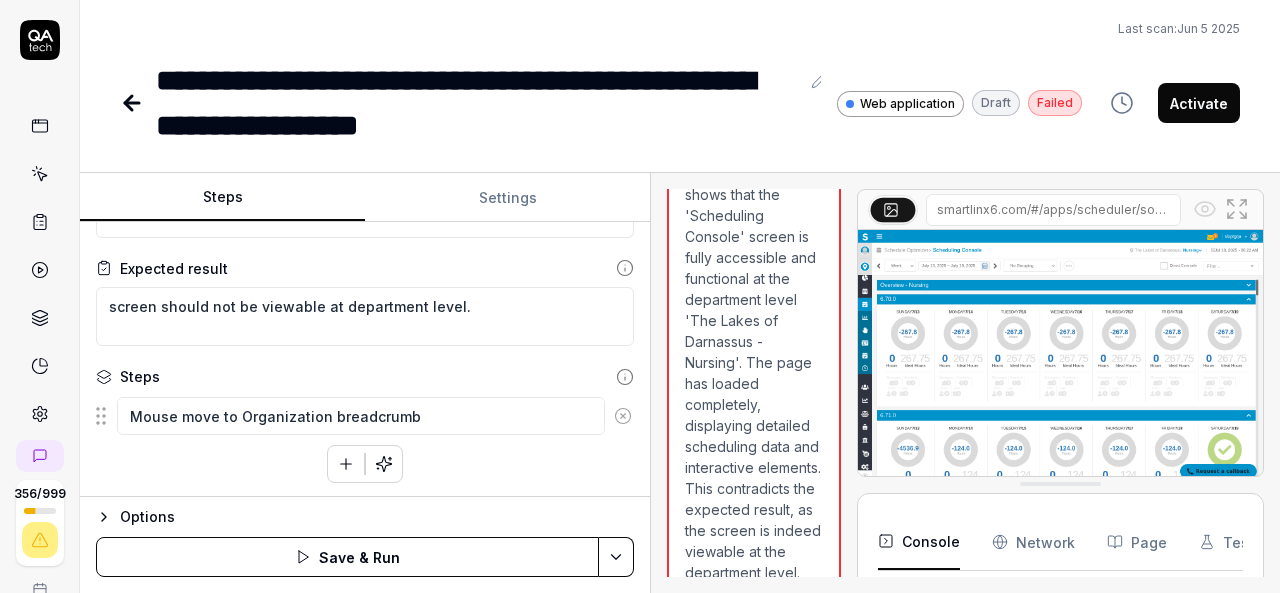 click 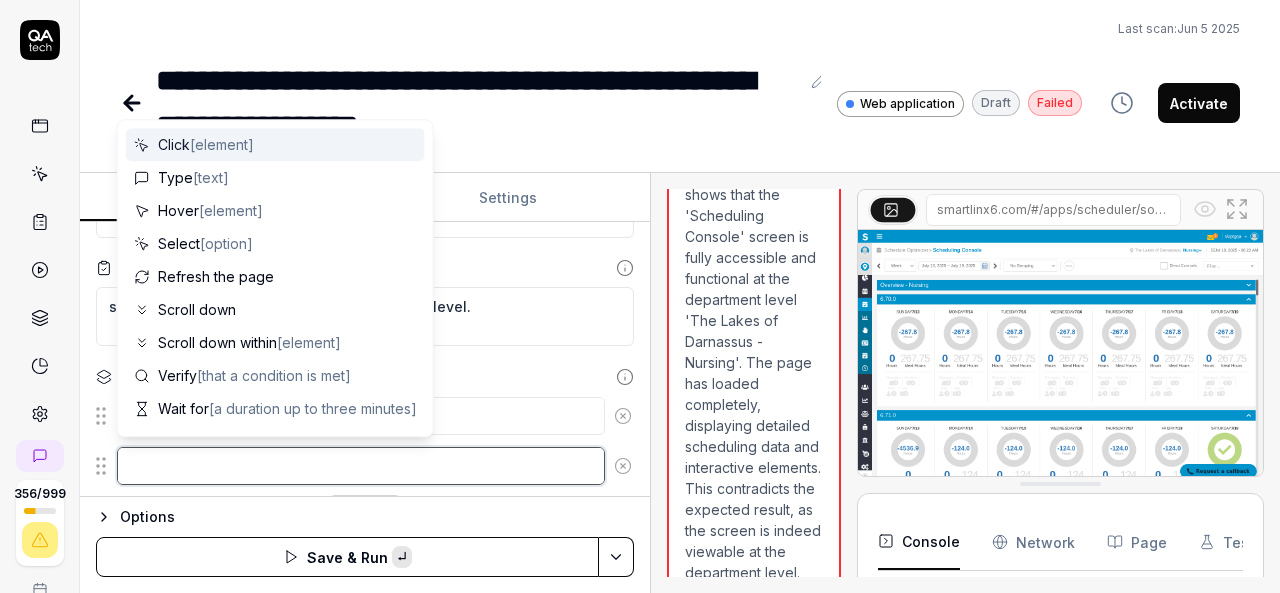paste on "Click on Organization breadcrumb" 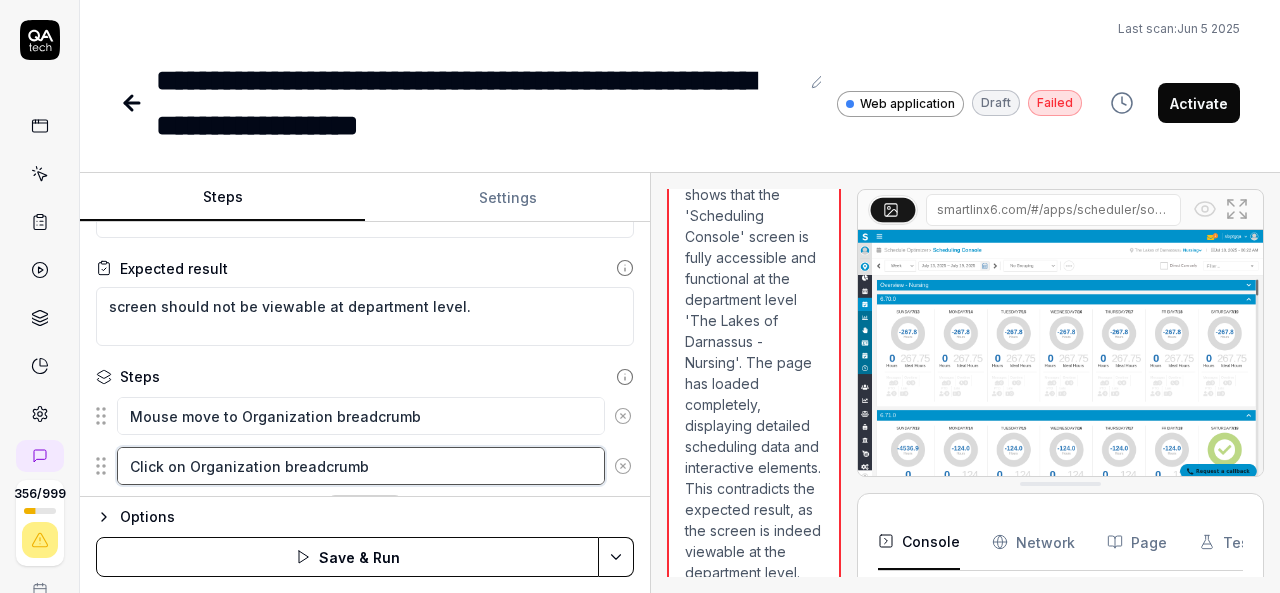 scroll, scrollTop: 138, scrollLeft: 0, axis: vertical 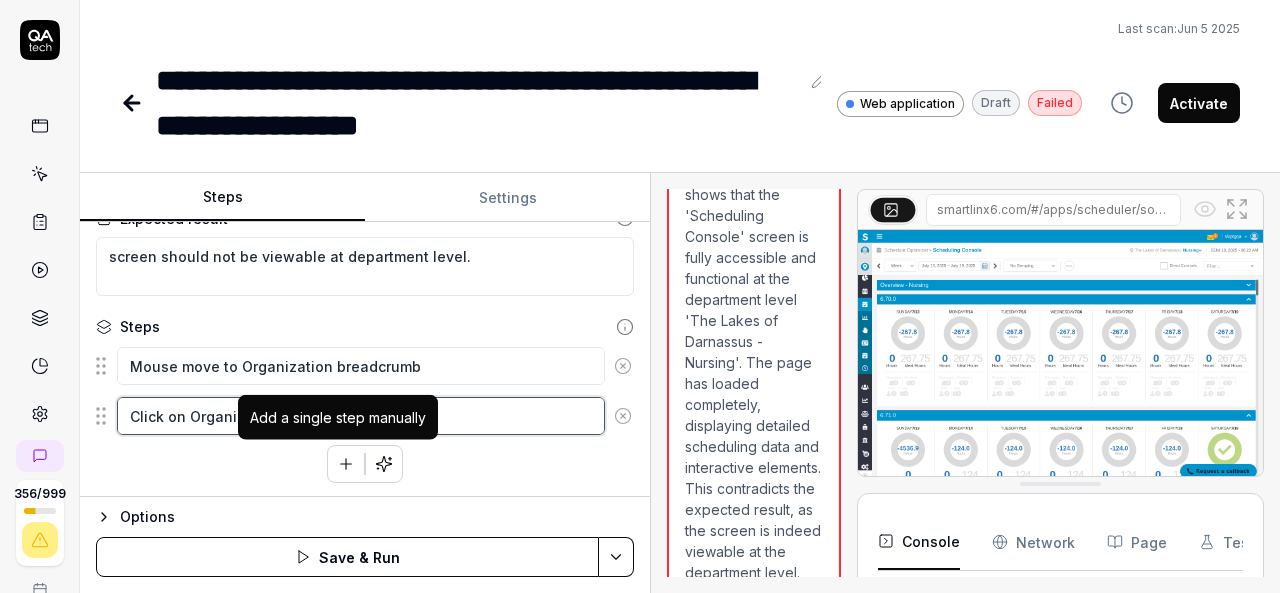 type on "Click on Organization breadcrumb" 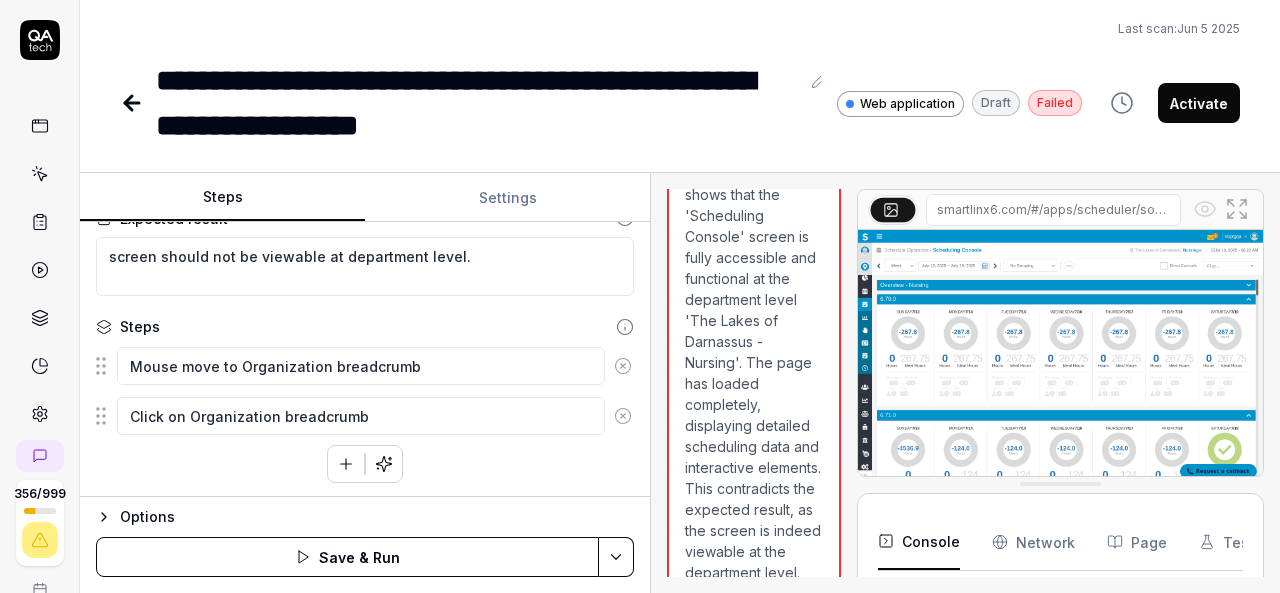 click 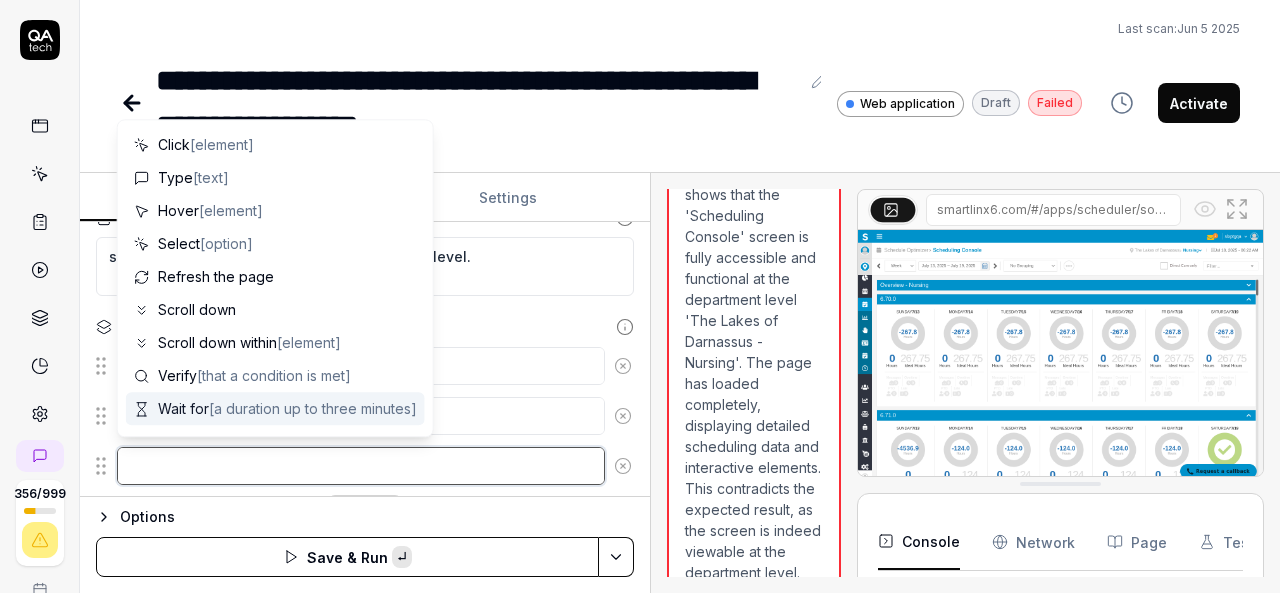 paste on "Select the 'Nursing' department under the The 'Lakes of Darnassus' organization from Organization breadcrumb" 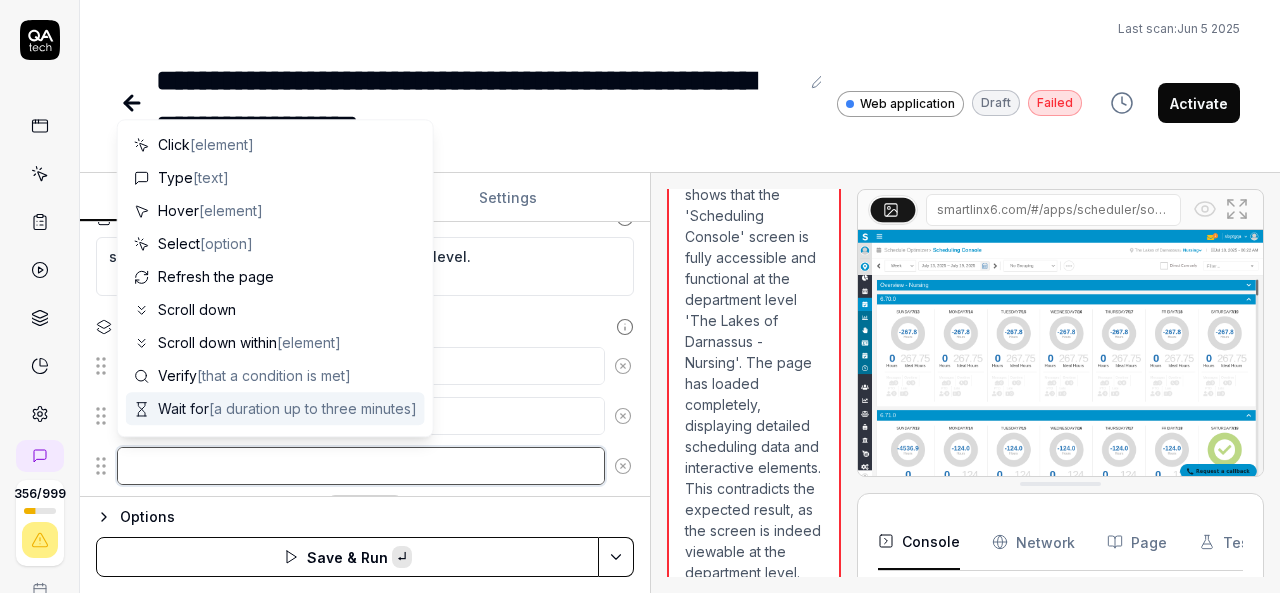 type on "*" 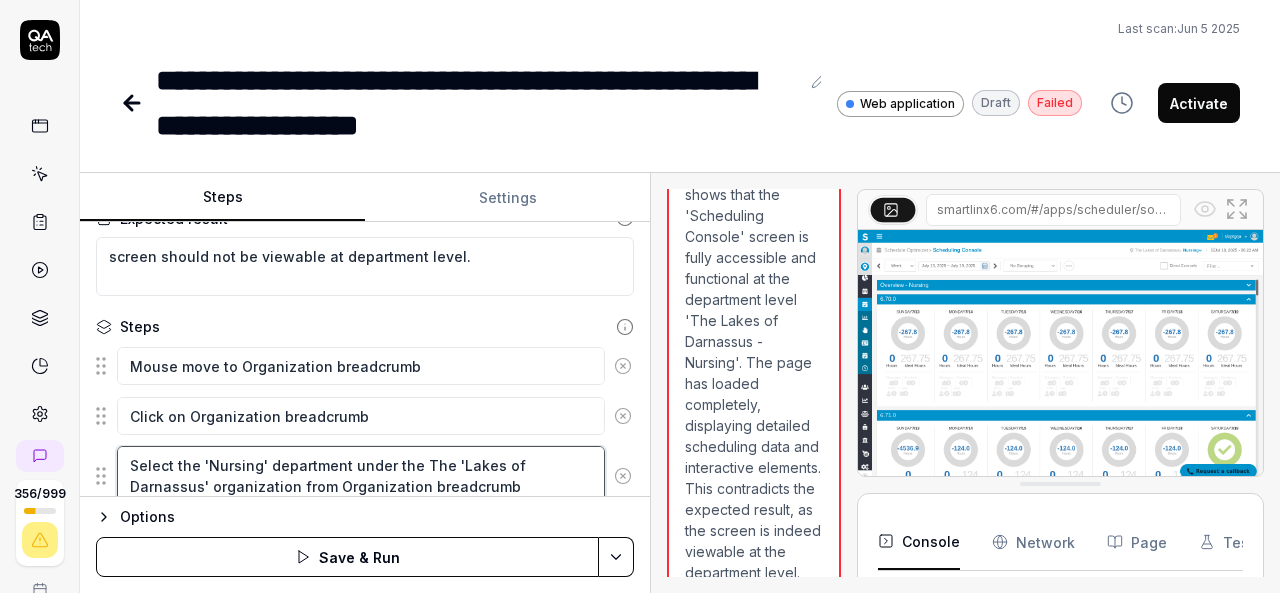 scroll, scrollTop: 206, scrollLeft: 0, axis: vertical 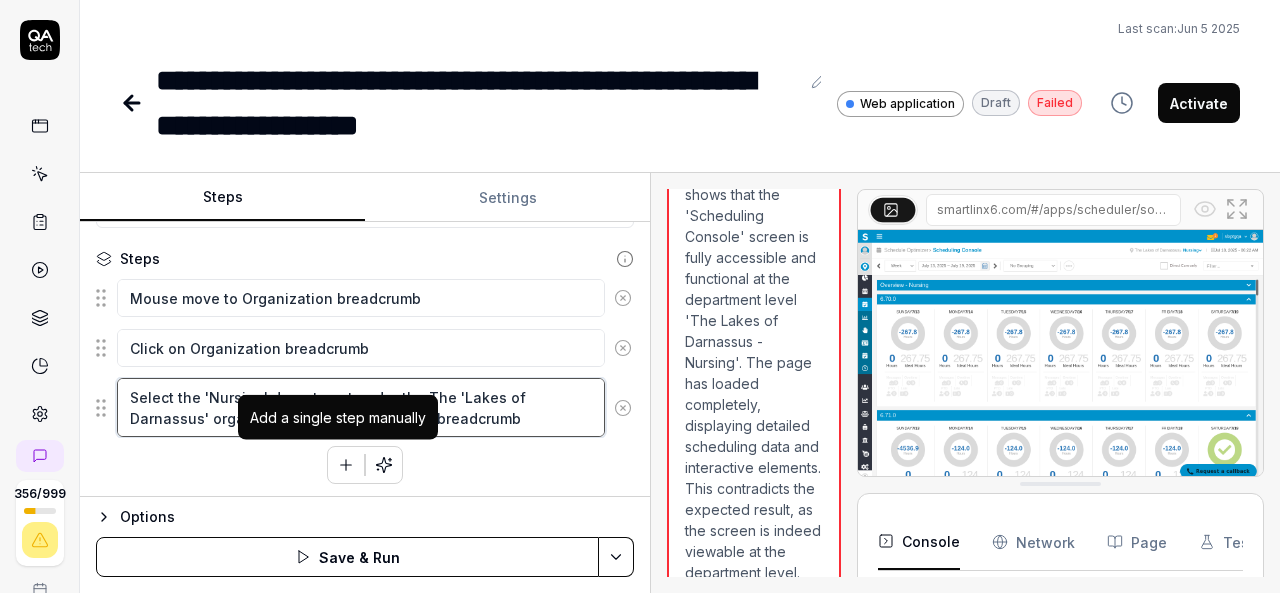 type on "Select the 'Nursing' department under the The 'Lakes of Darnassus' organization from Organization breadcrumb" 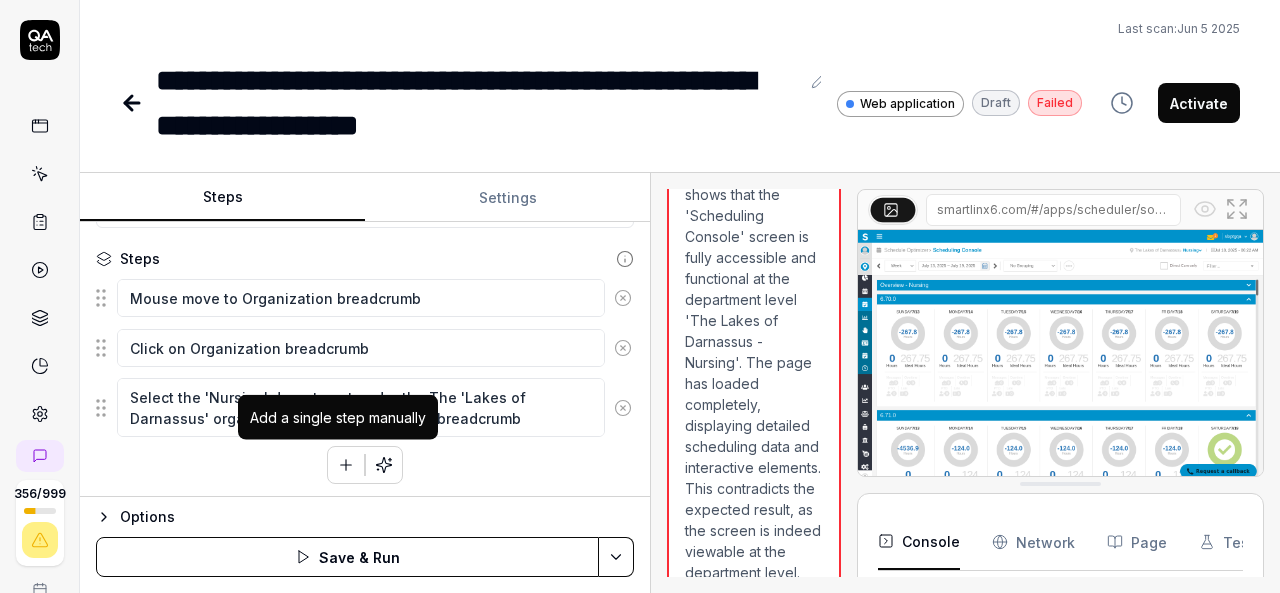 click 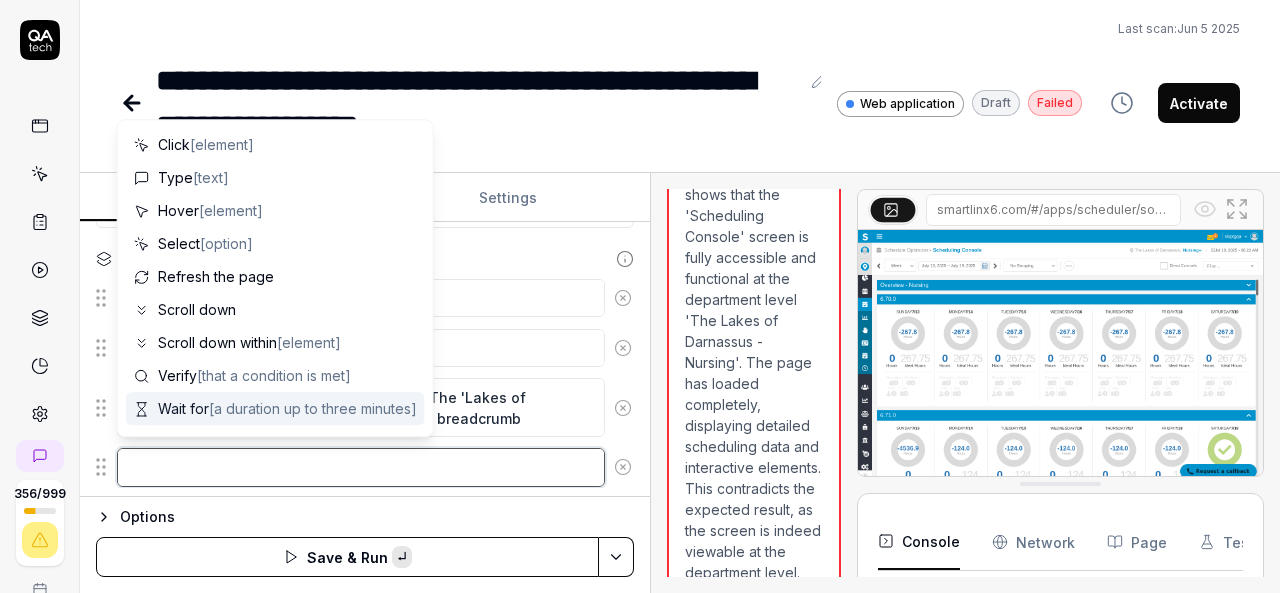 paste on "Mouse Move to hamburger menu" 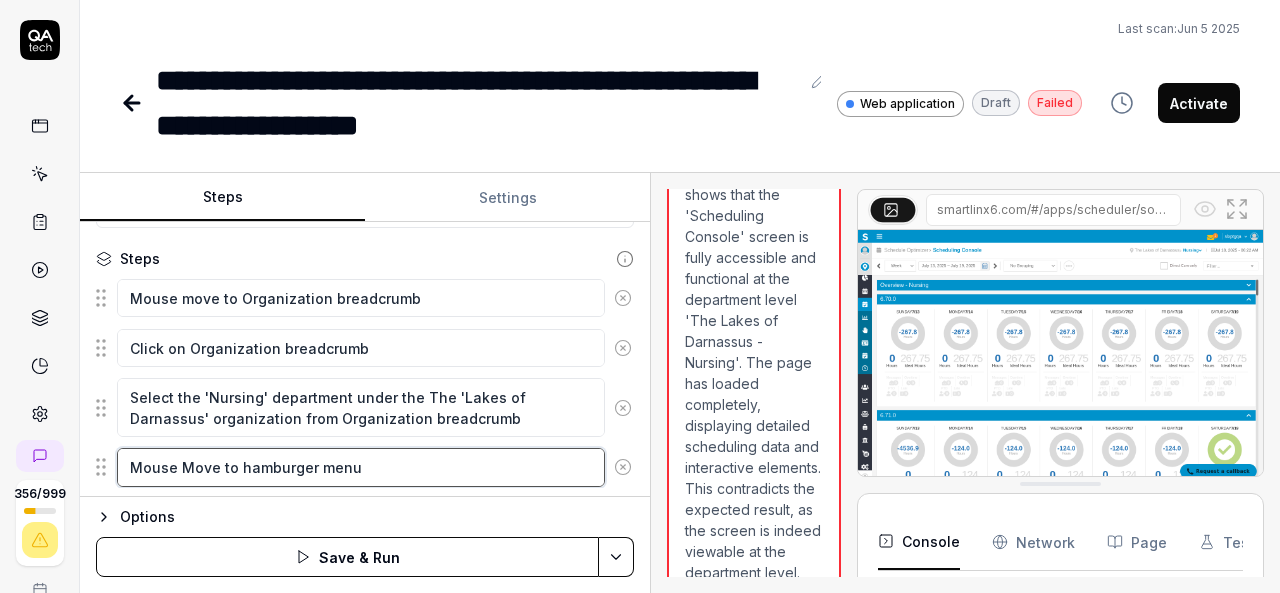 scroll, scrollTop: 256, scrollLeft: 0, axis: vertical 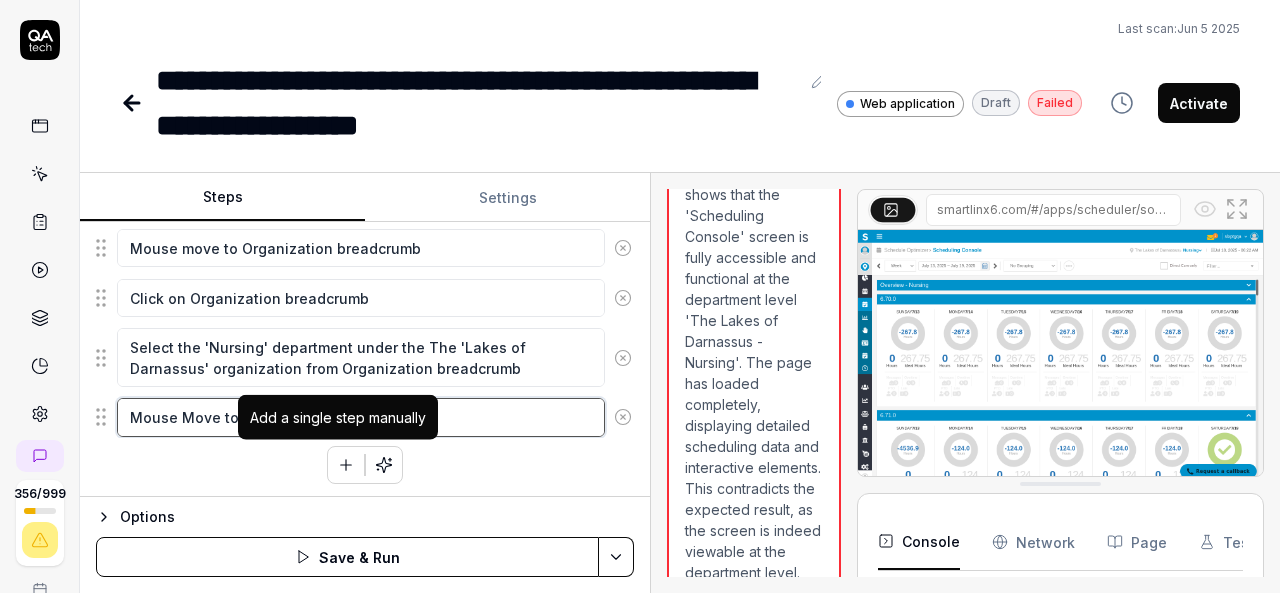 type on "Mouse Move to hamburger menu" 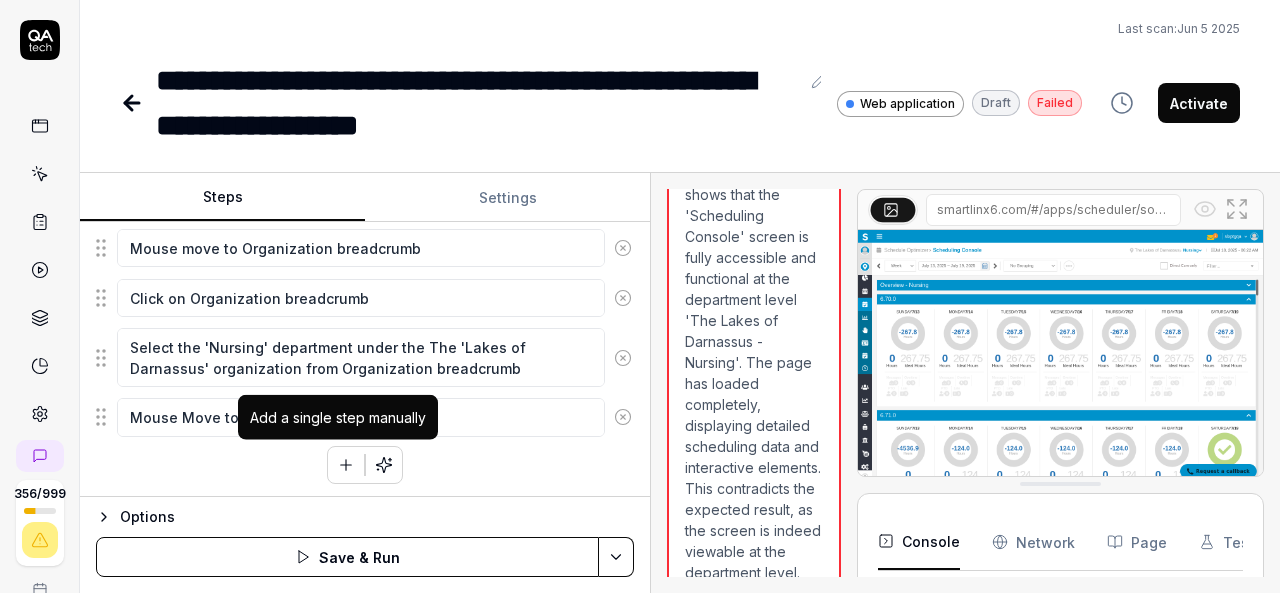 click at bounding box center [346, 465] 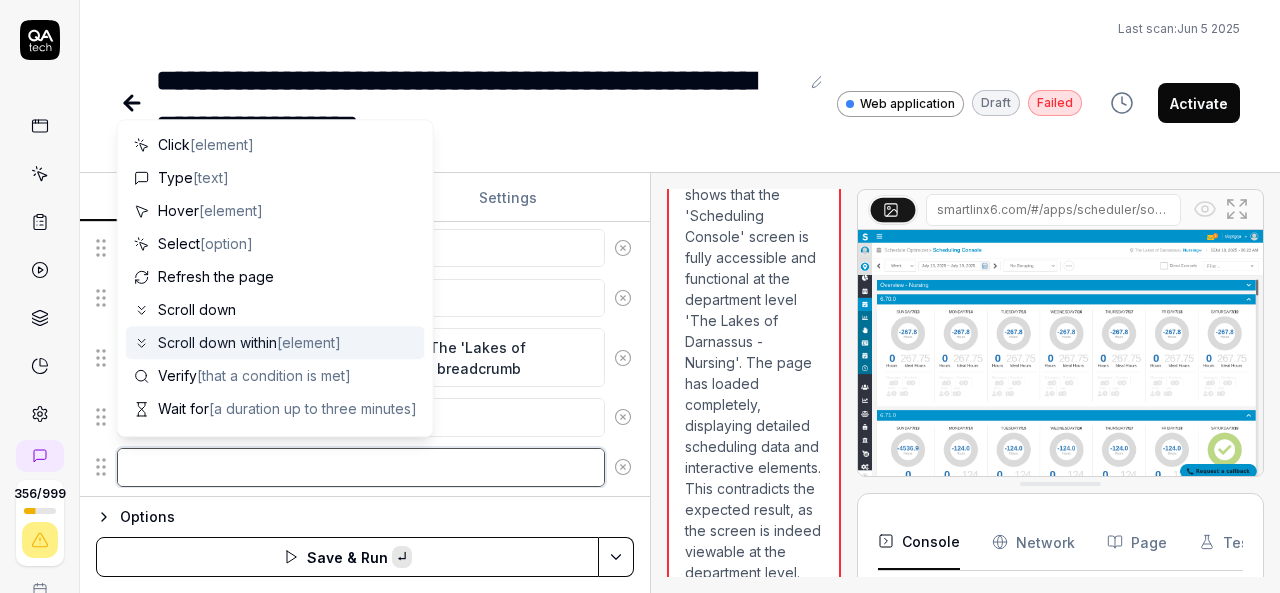 paste on "Click on hamburger menu if Left menu navigation is not displaying" 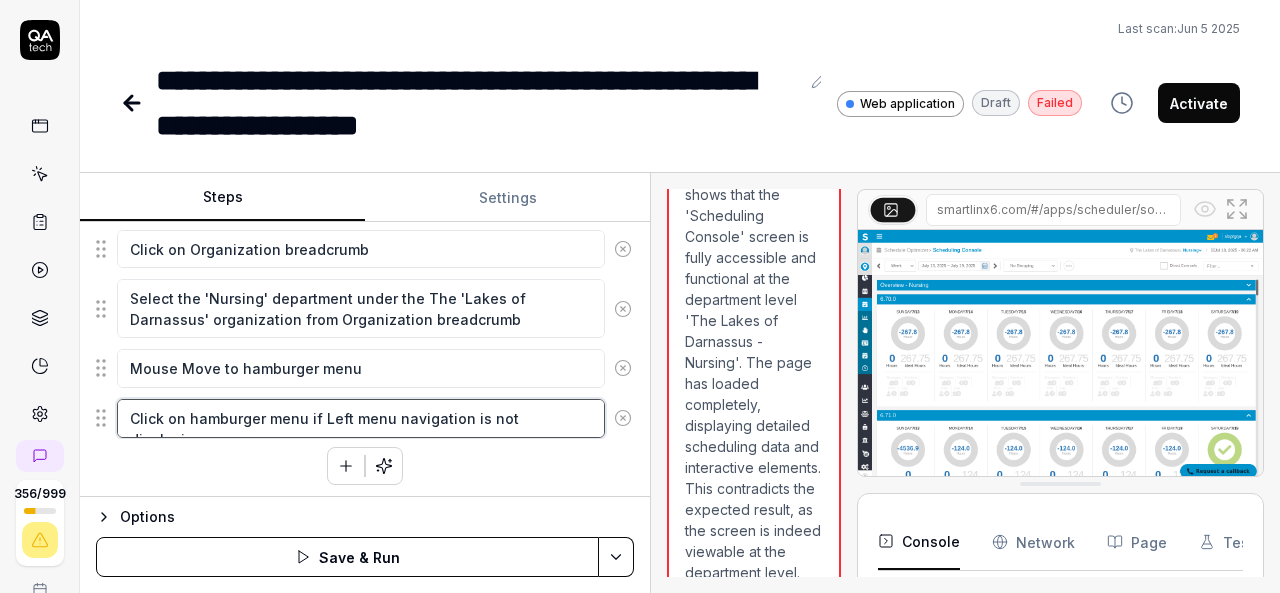 scroll, scrollTop: 305, scrollLeft: 0, axis: vertical 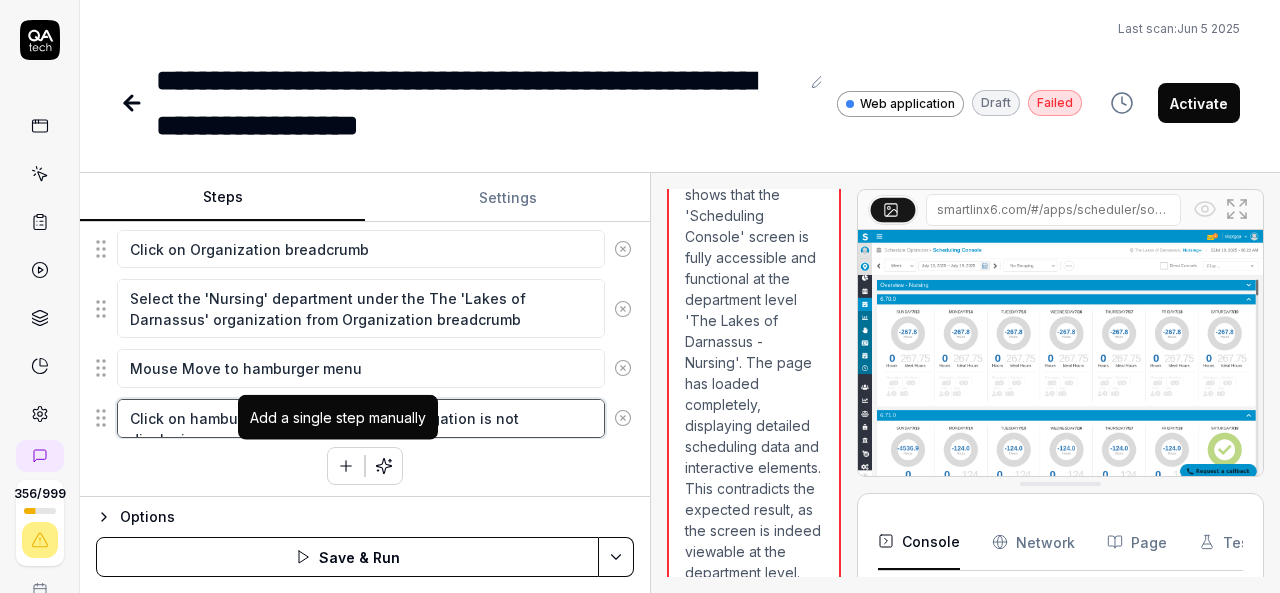 type on "Click on hamburger menu if Left menu navigation is not displaying" 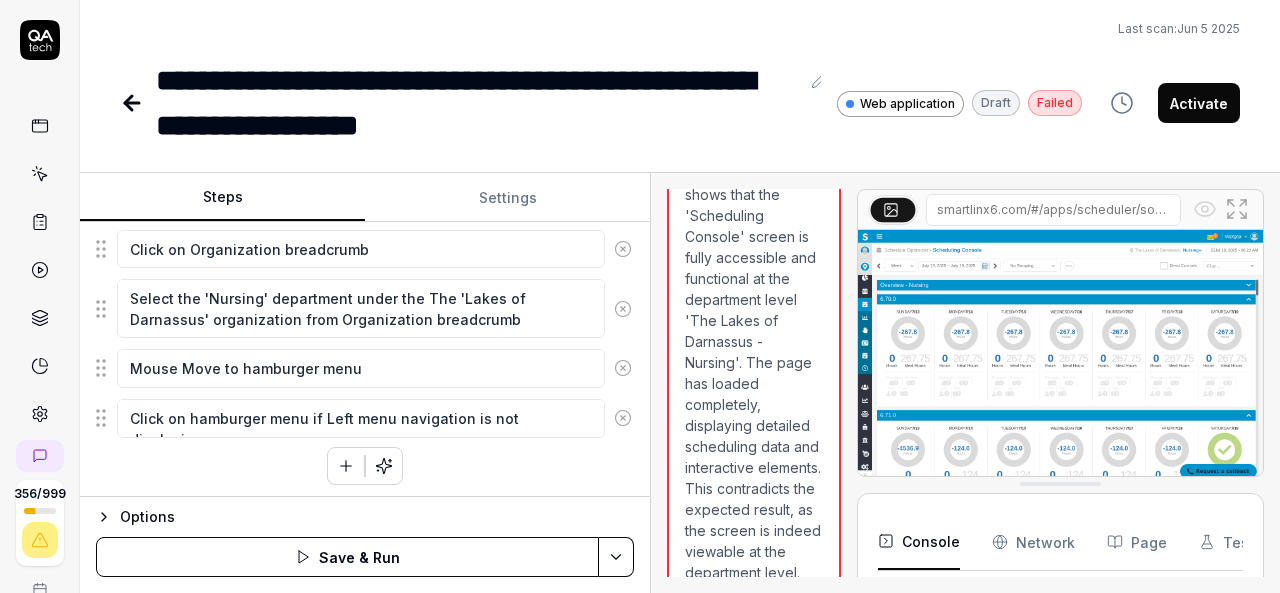 click at bounding box center (346, 466) 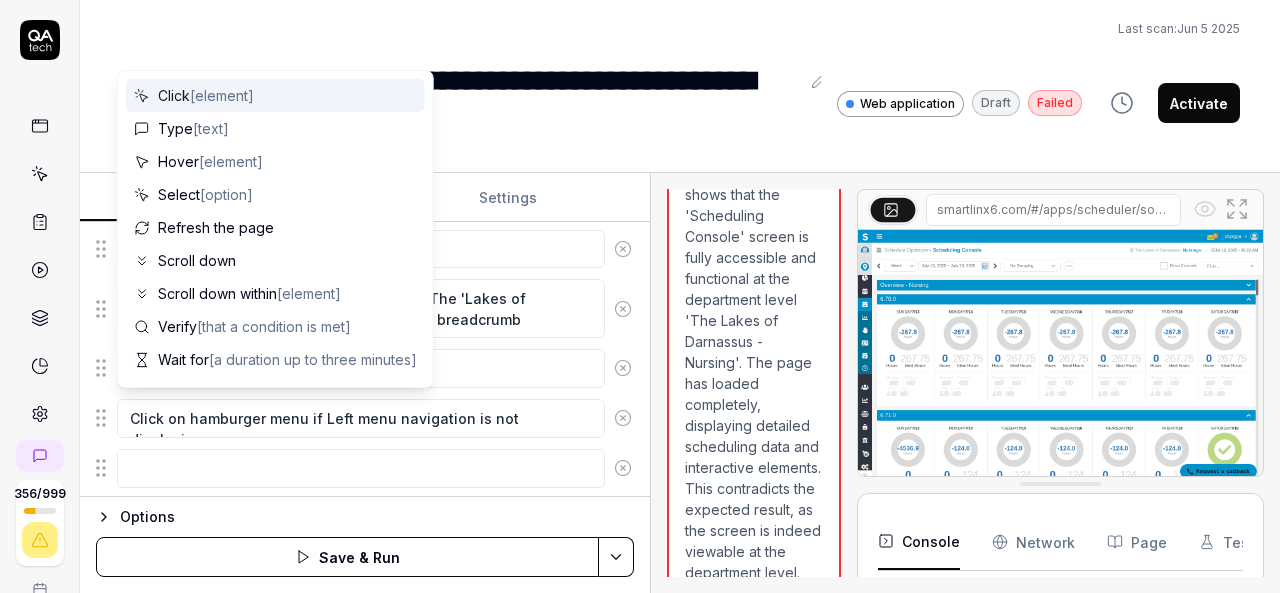 scroll, scrollTop: 354, scrollLeft: 0, axis: vertical 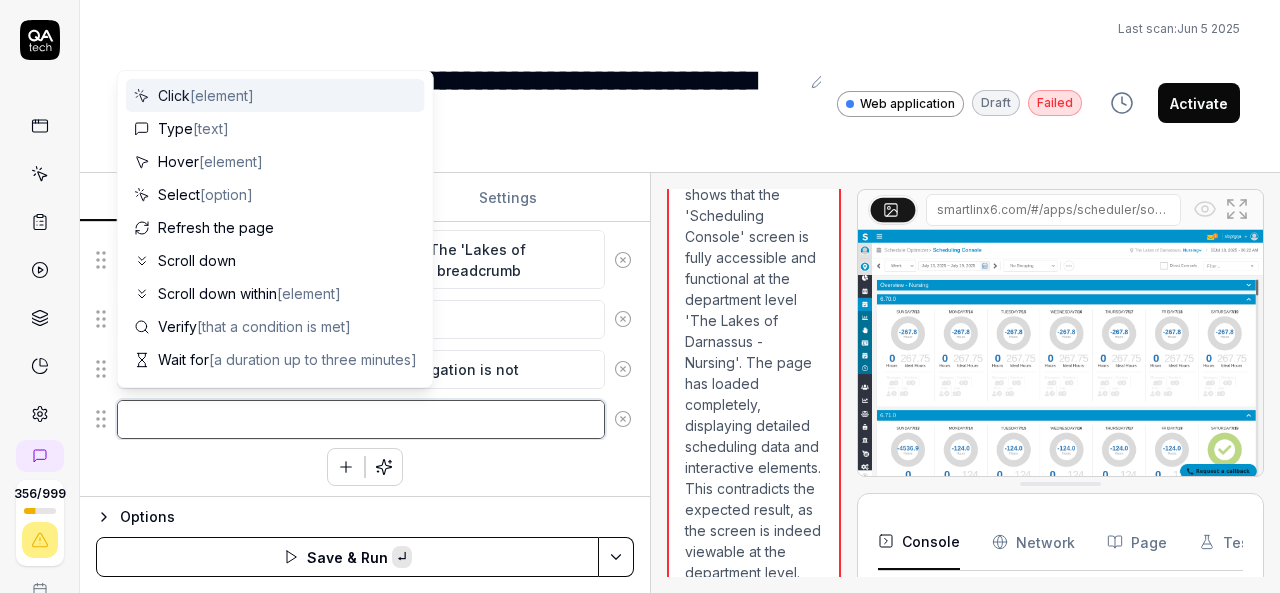 paste on "Mouse move to Schedule Optimizer" 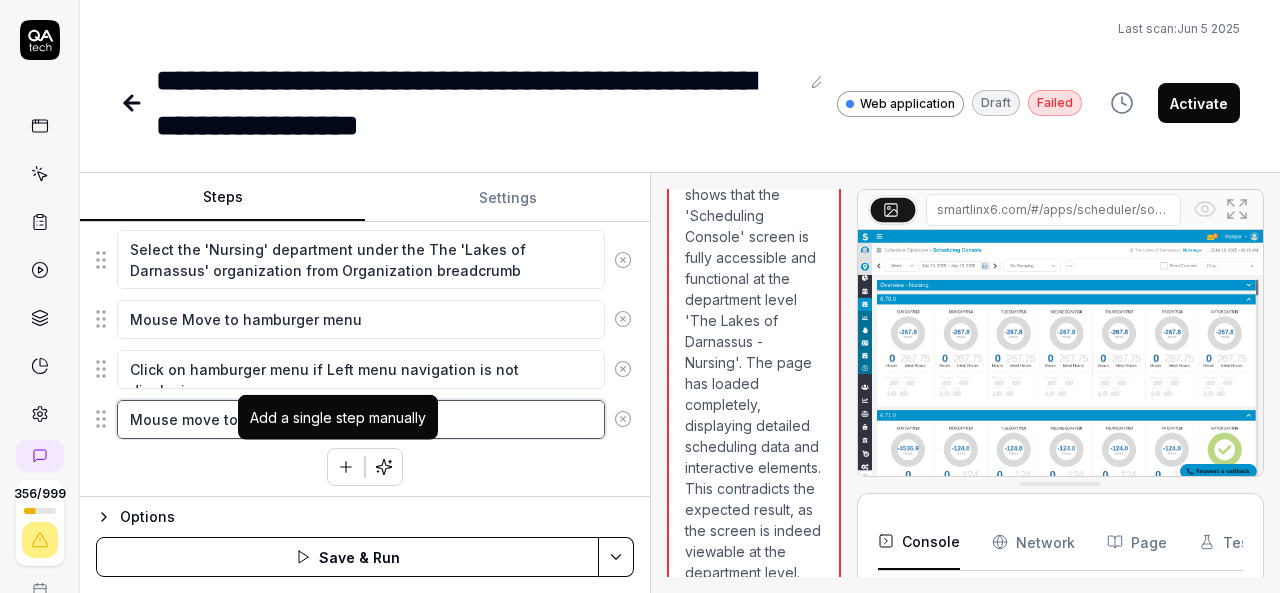 type on "Mouse move to Schedule Optimizer" 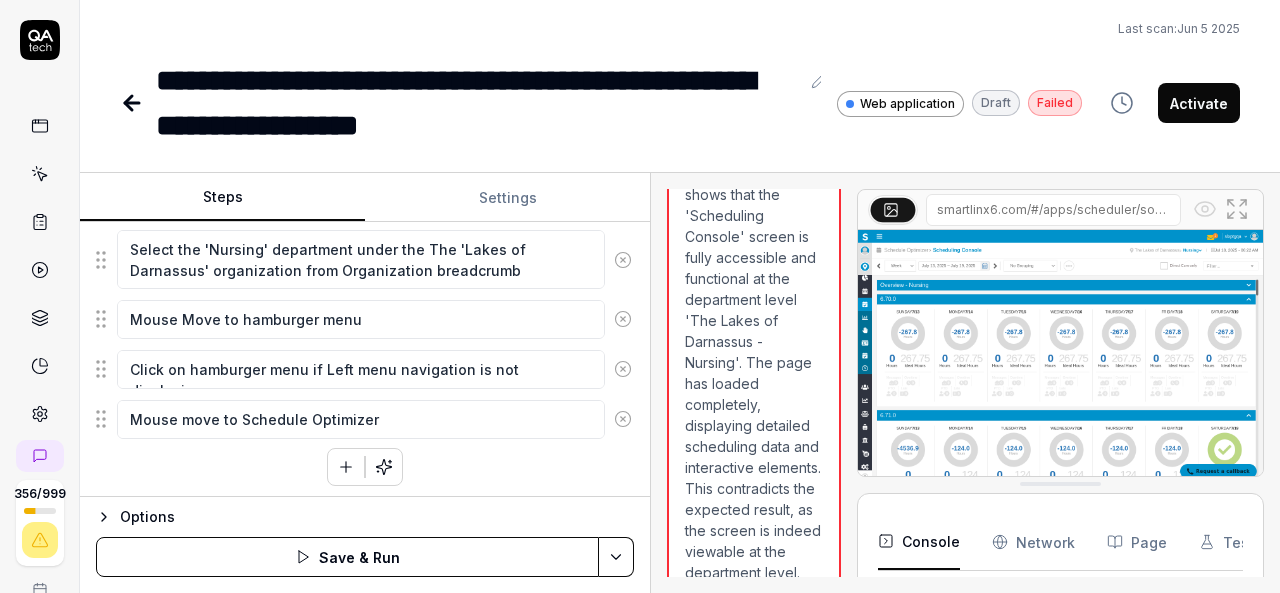 click 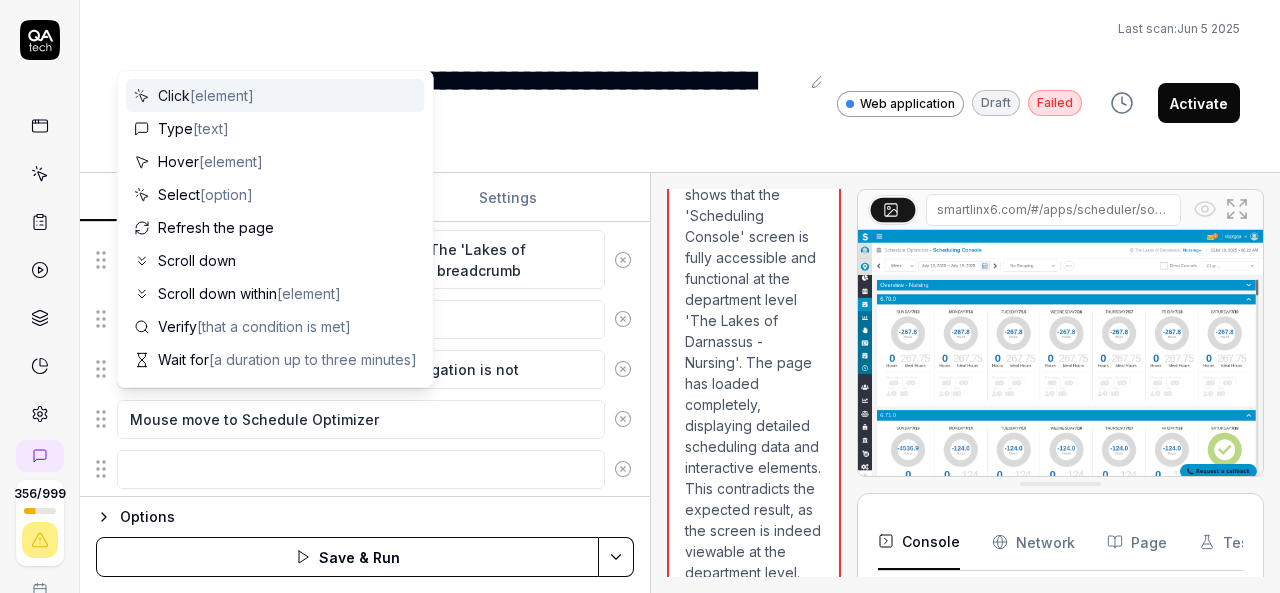 scroll, scrollTop: 404, scrollLeft: 0, axis: vertical 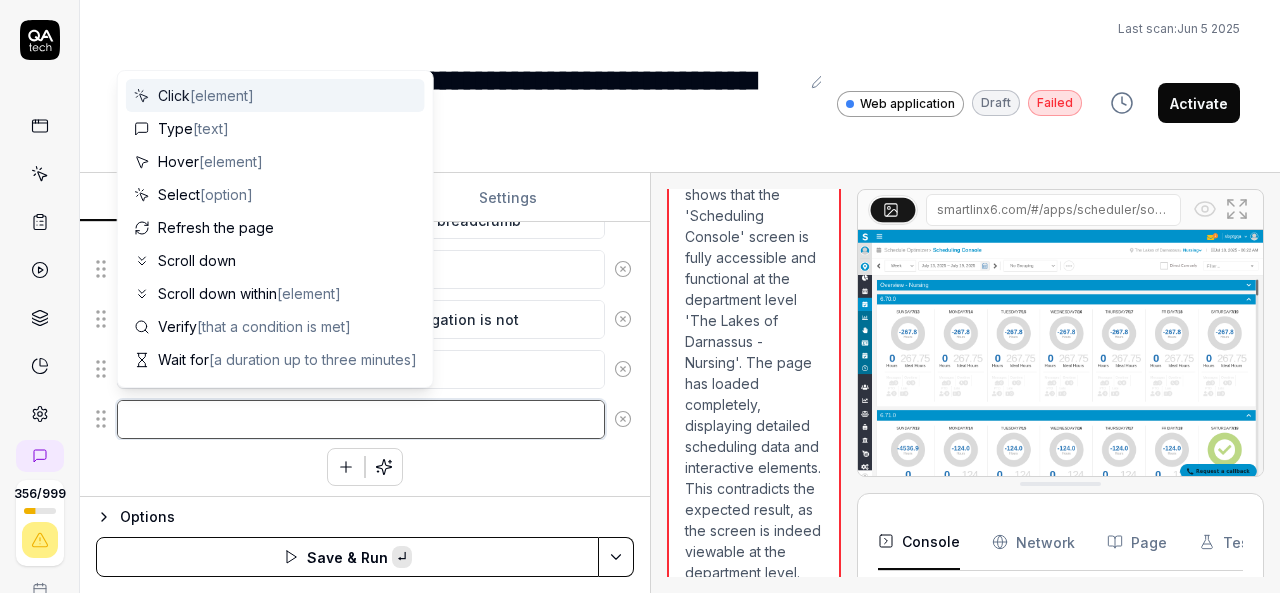 paste on "Click on Schedule Optimizer" 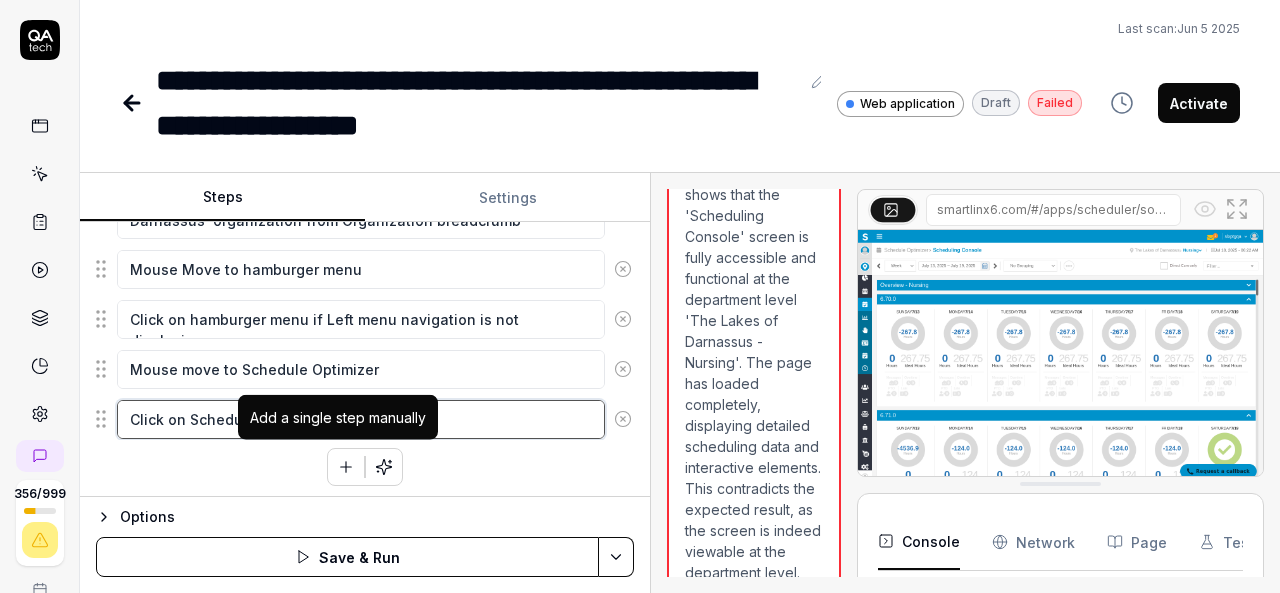 type on "Click on Schedule Optimizer" 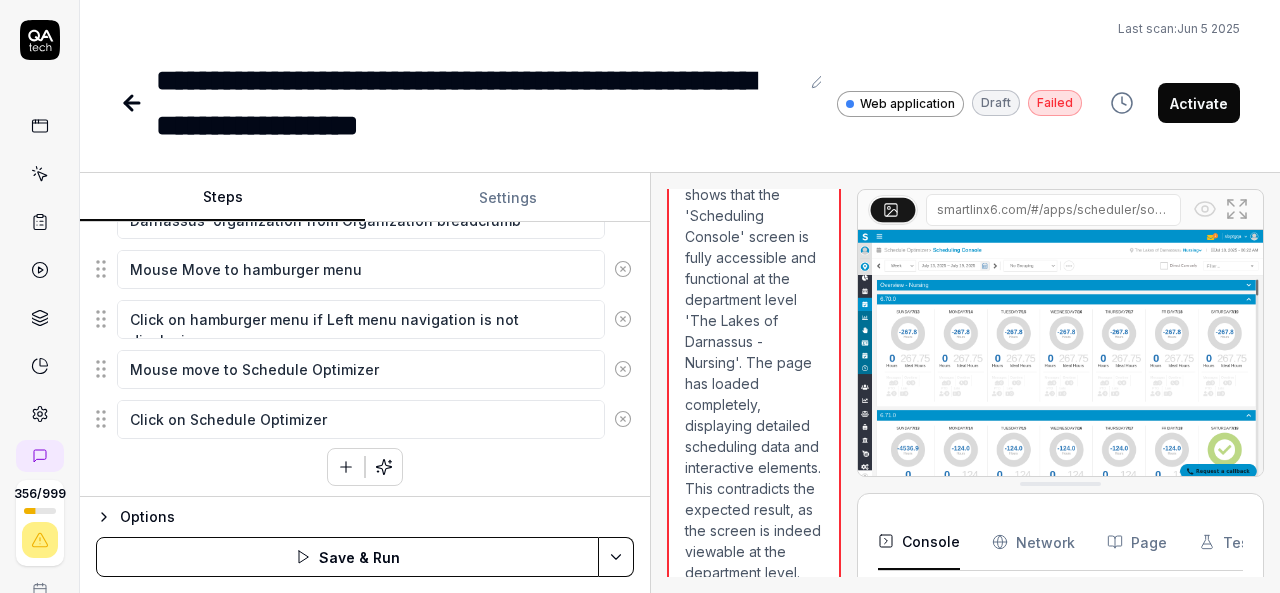 click 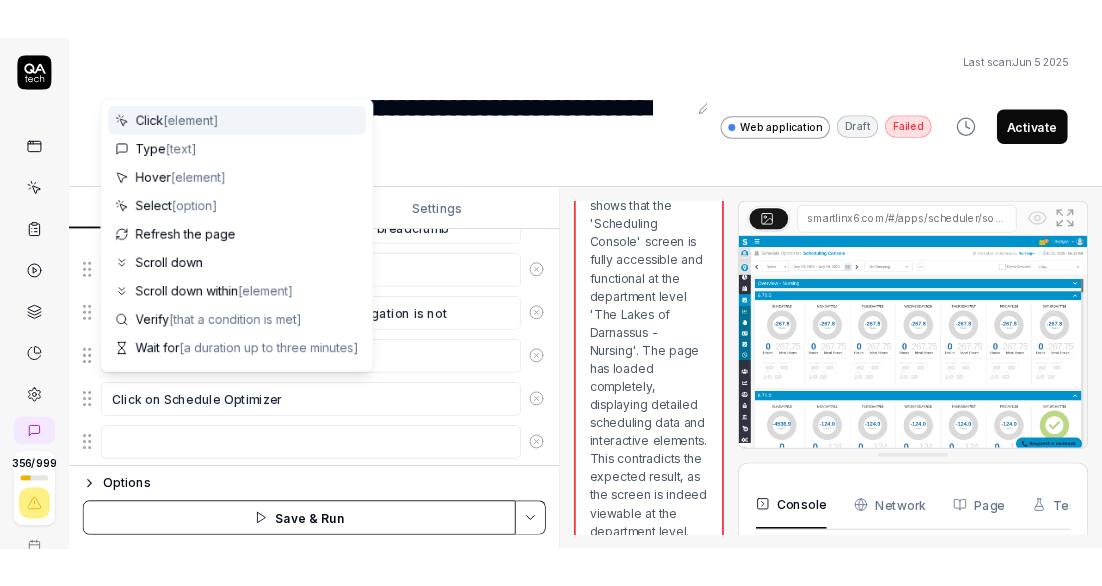 scroll, scrollTop: 453, scrollLeft: 0, axis: vertical 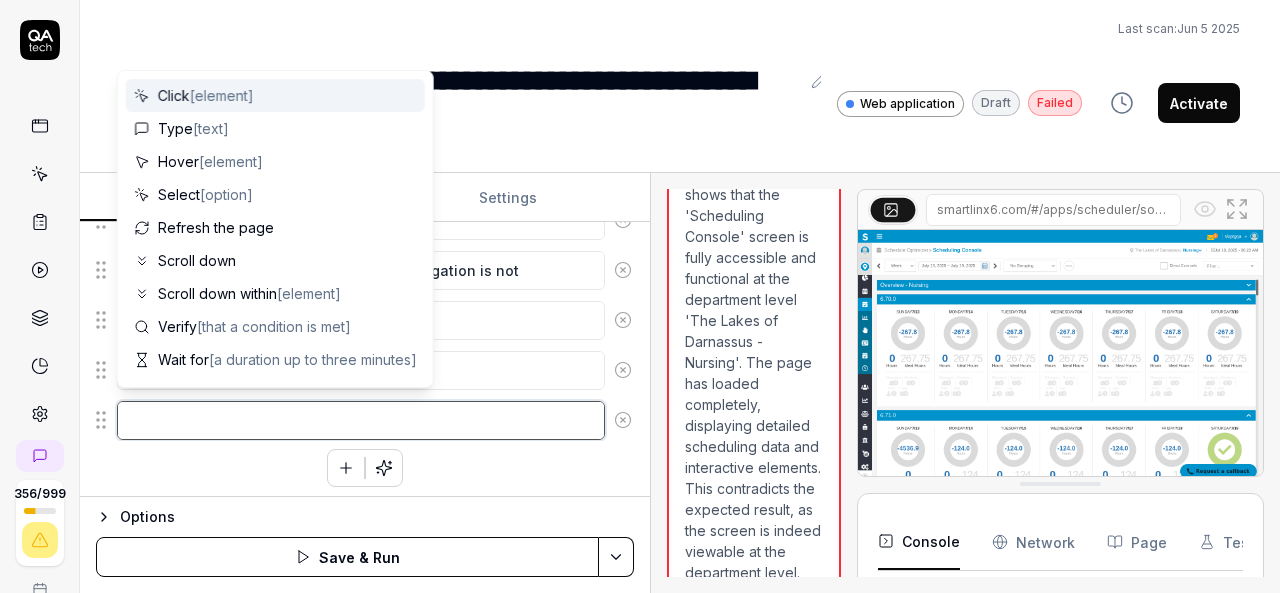 click at bounding box center (361, 420) 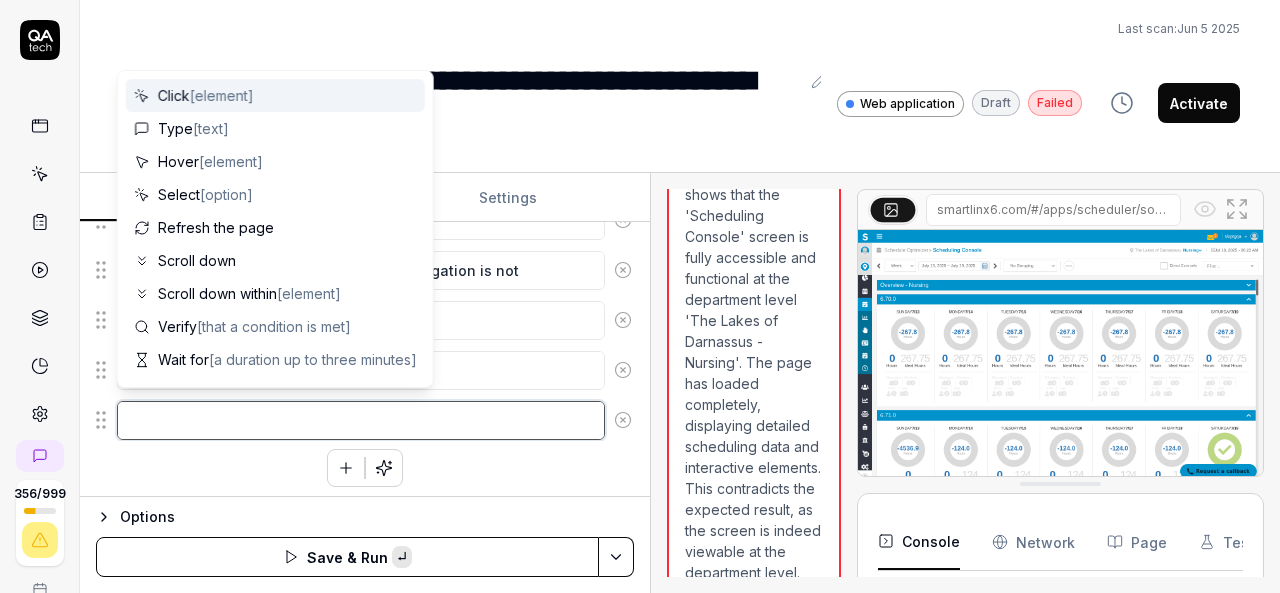 paste on "Mouse move to Dashboard" 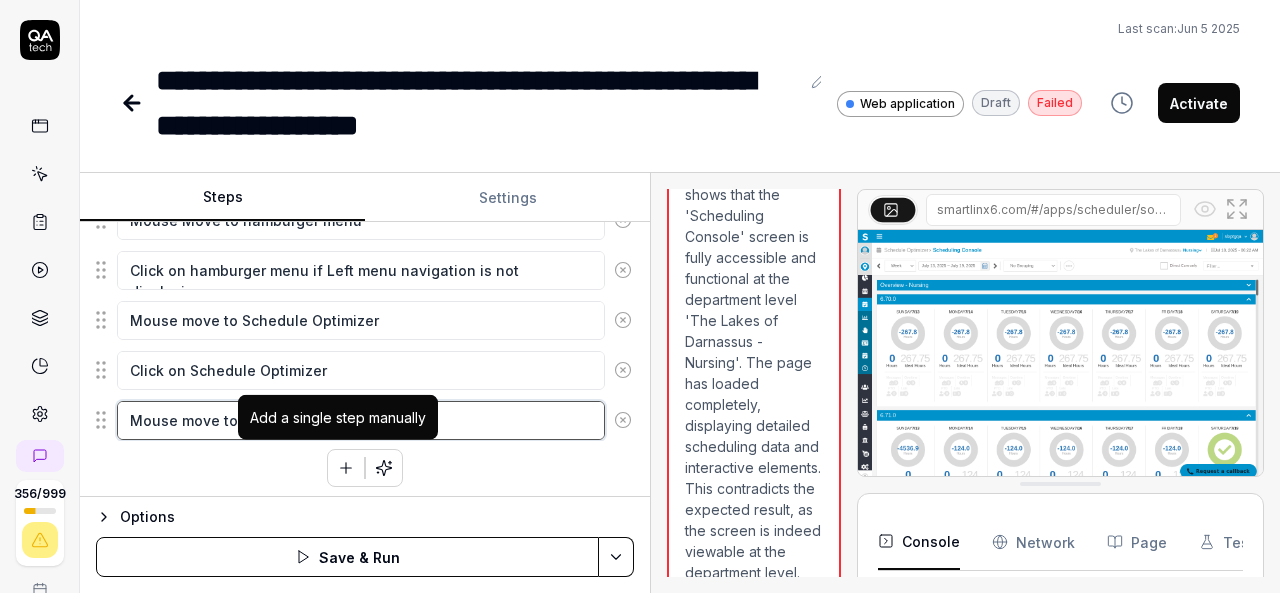 type on "Mouse move to Dashboard" 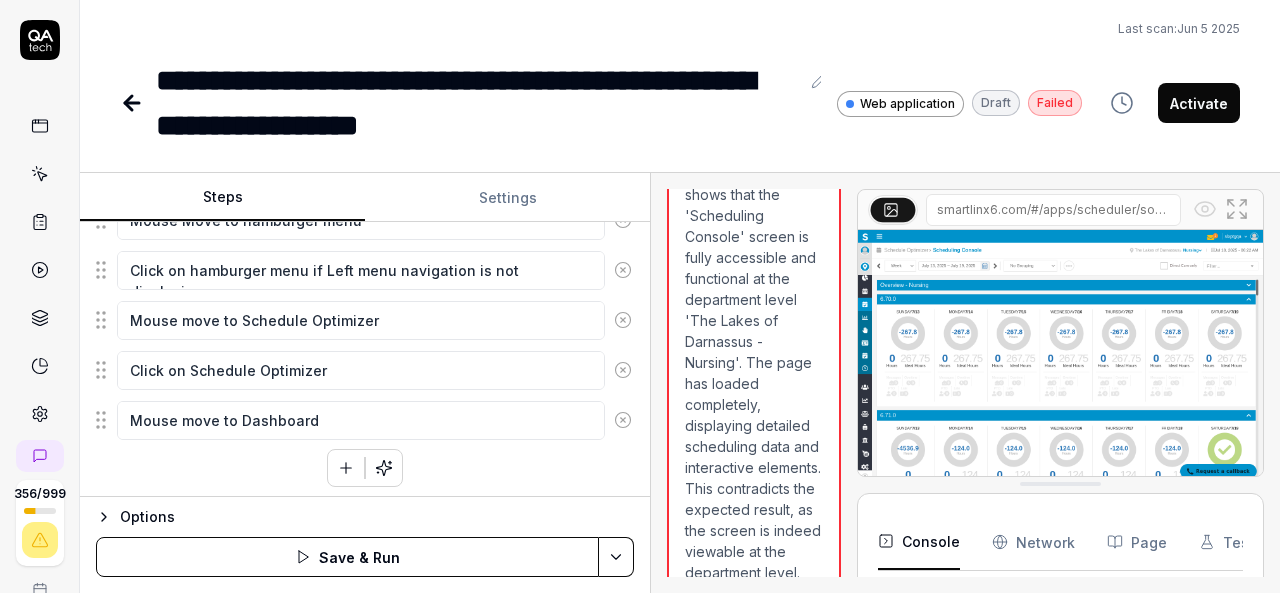 click on "Mouse move to Organization breadcrumb Click on Organization breadcrumb Select the 'Nursing' department under the The 'Lakes of Darnassus' organization from Organization breadcrumb Mouse Move to hamburger menu Click on hamburger menu if Left menu navigation is not displaying Mouse move to Schedule Optimizer Click on Schedule Optimizer Mouse move to Dashboard
To pick up a draggable item, press the space bar.
While dragging, use the arrow keys to move the item.
Press space again to drop the item in its new position, or press escape to cancel." at bounding box center (365, 258) 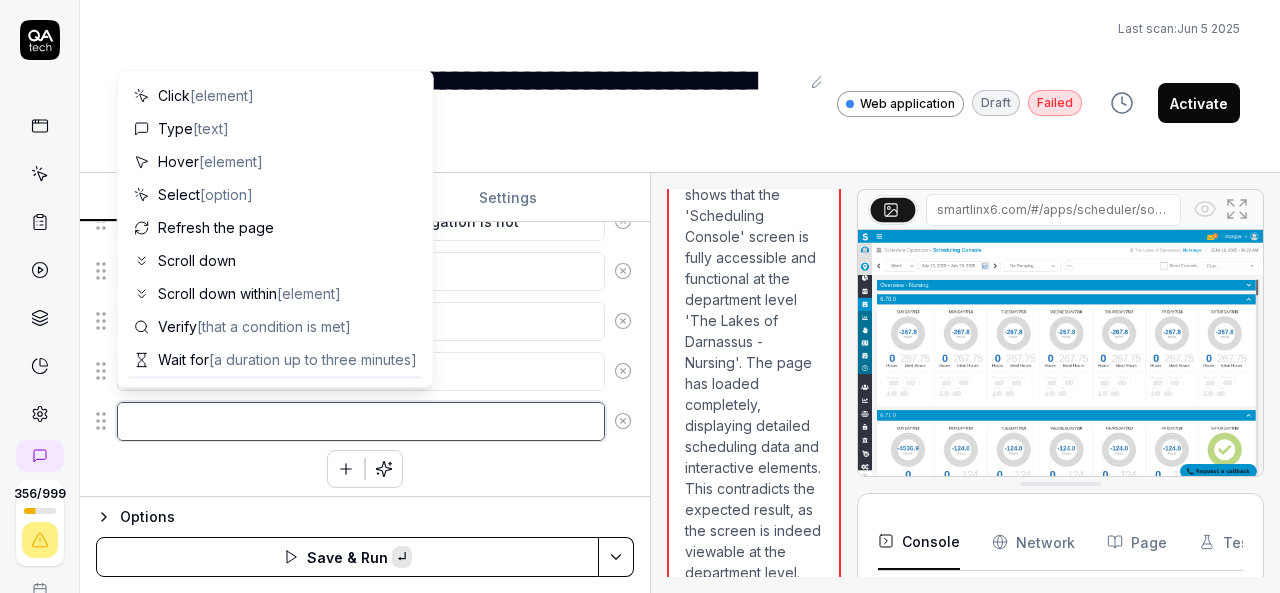 paste on "Click on Dashboard" 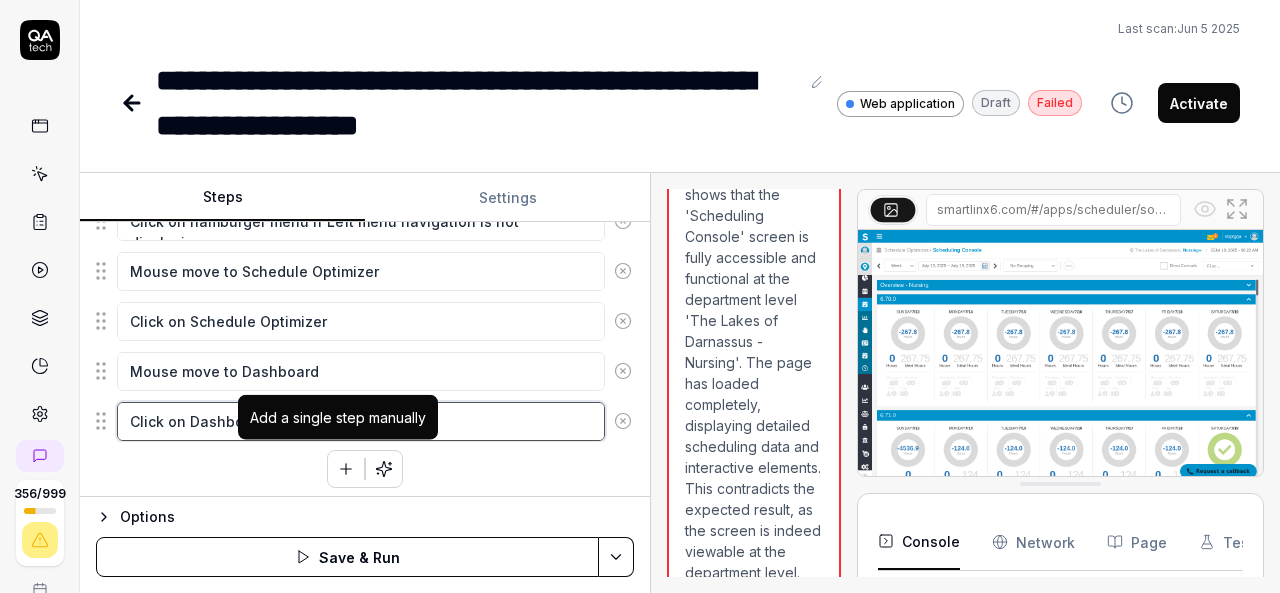 type on "Click on Dashboard" 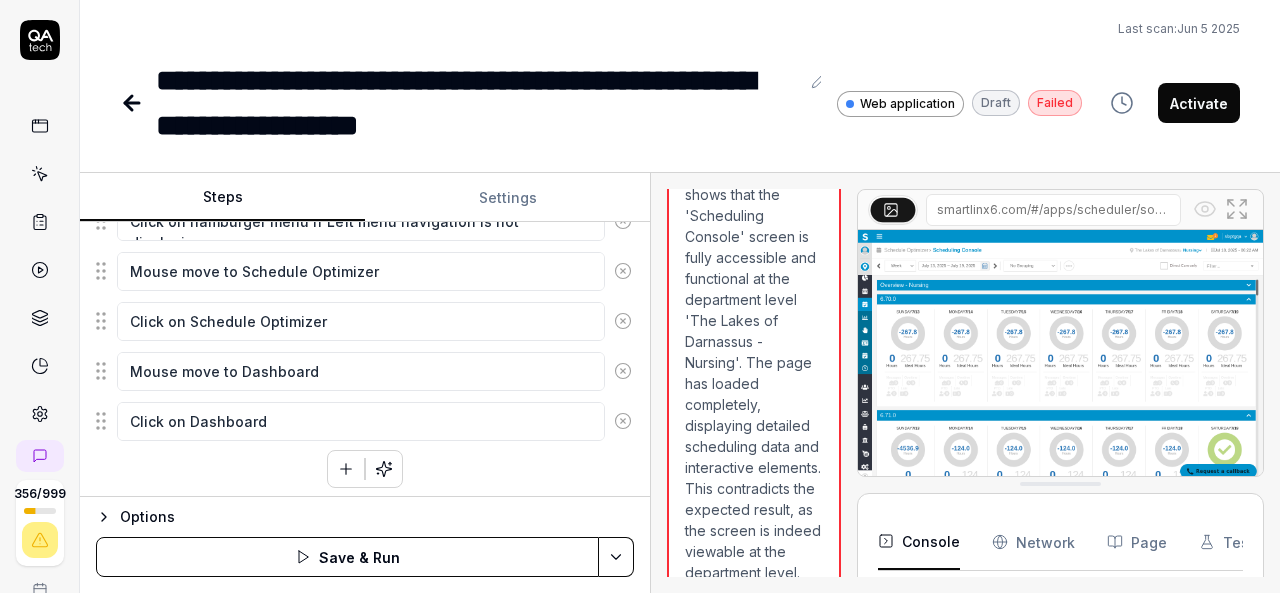 click 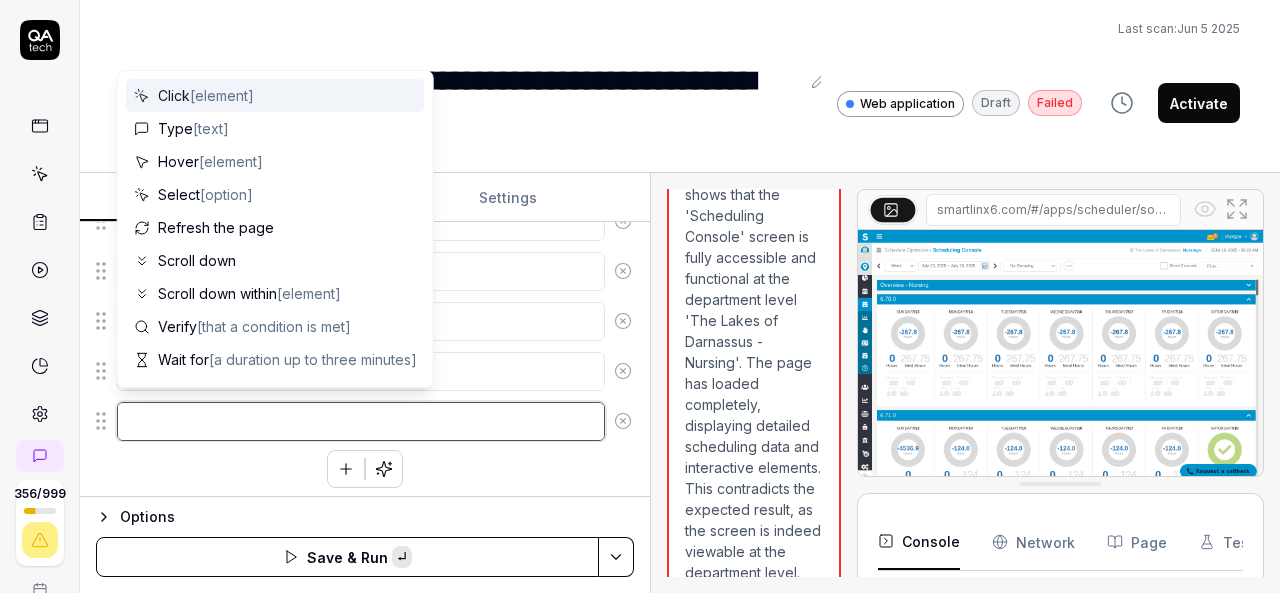 paste on "Mouse Move to Open Position Control sub menu" 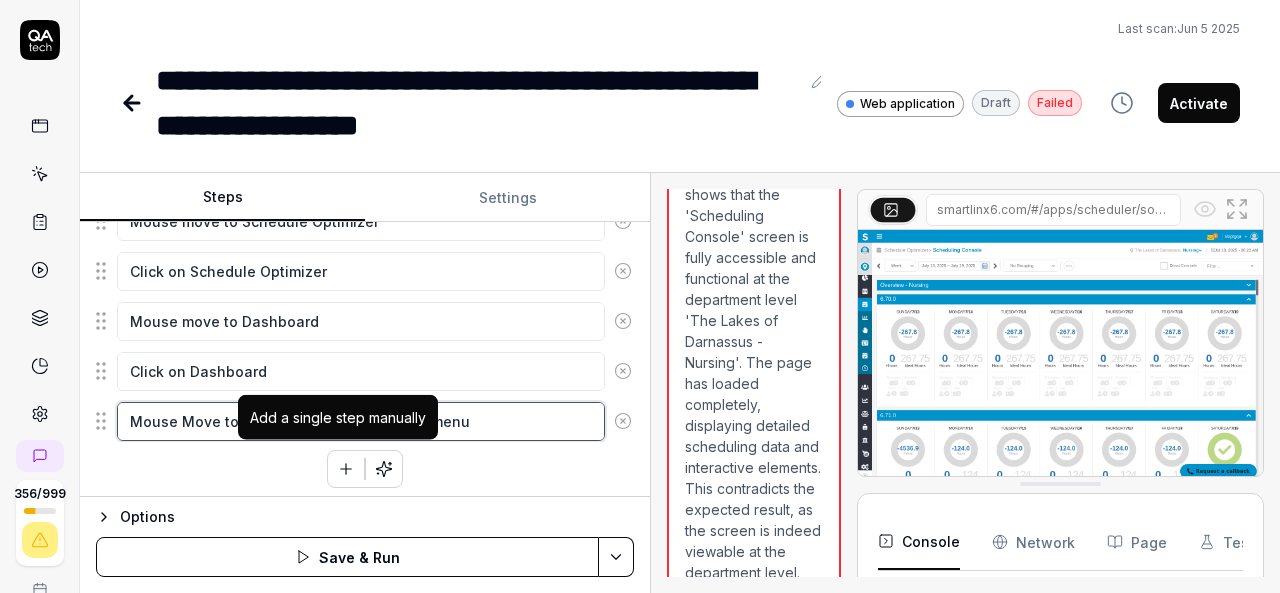 type on "Mouse Move to Open Position Control sub menu" 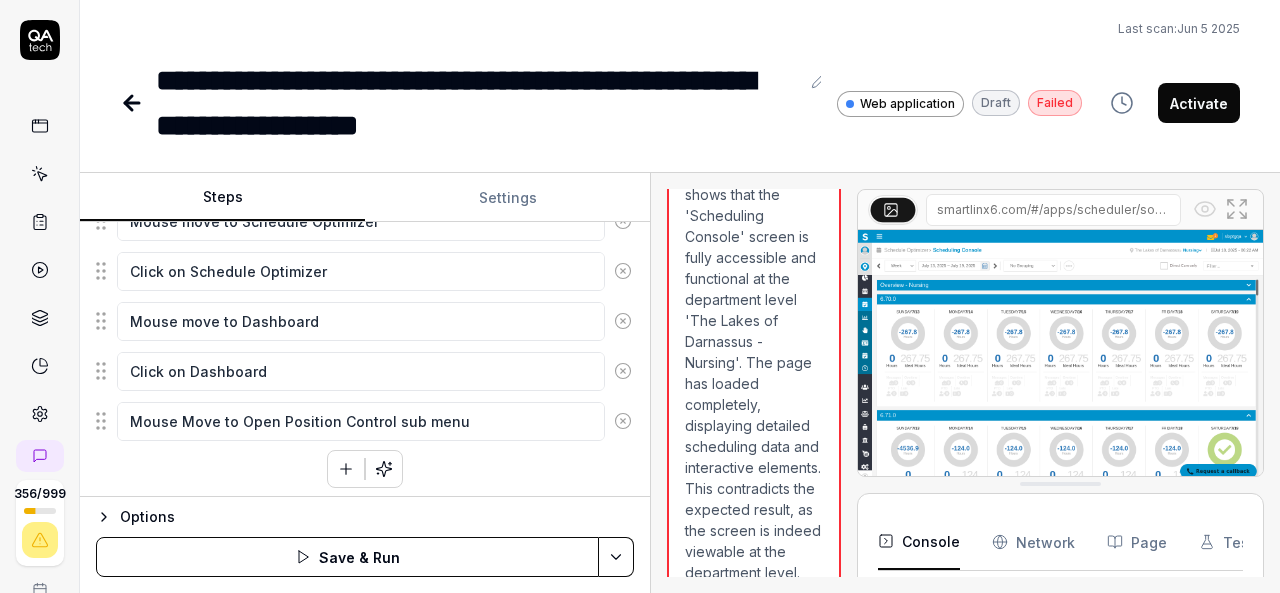 click 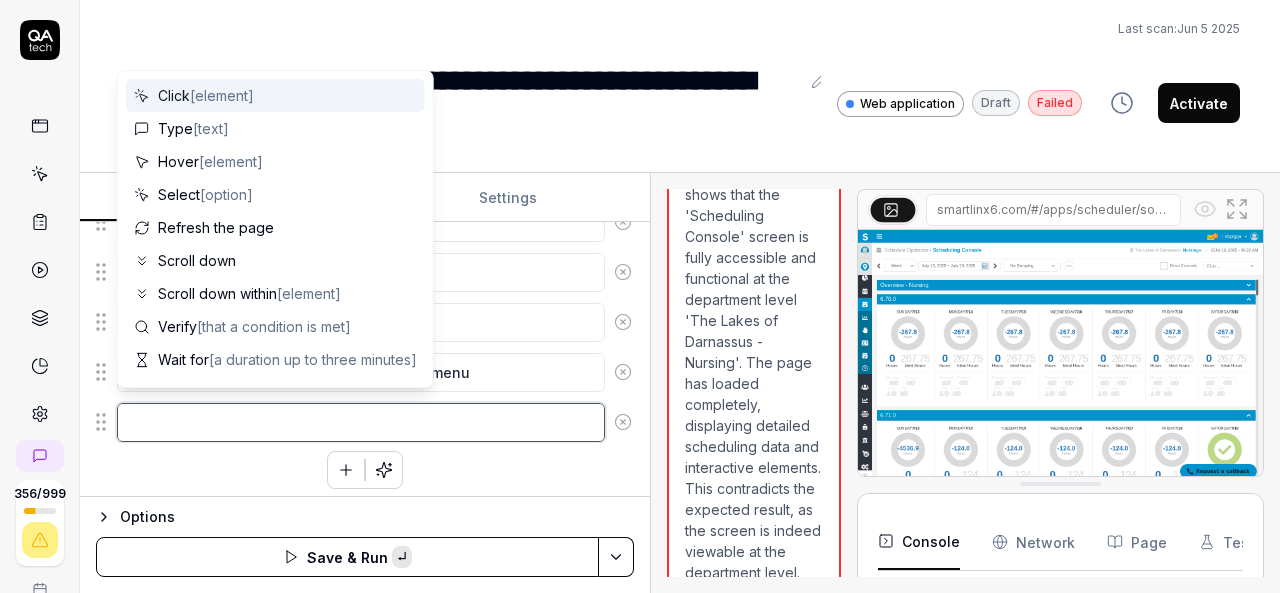 paste on "Check Open Position Control sub menu should inactive and The select Item unavailable at the selected Organization level" 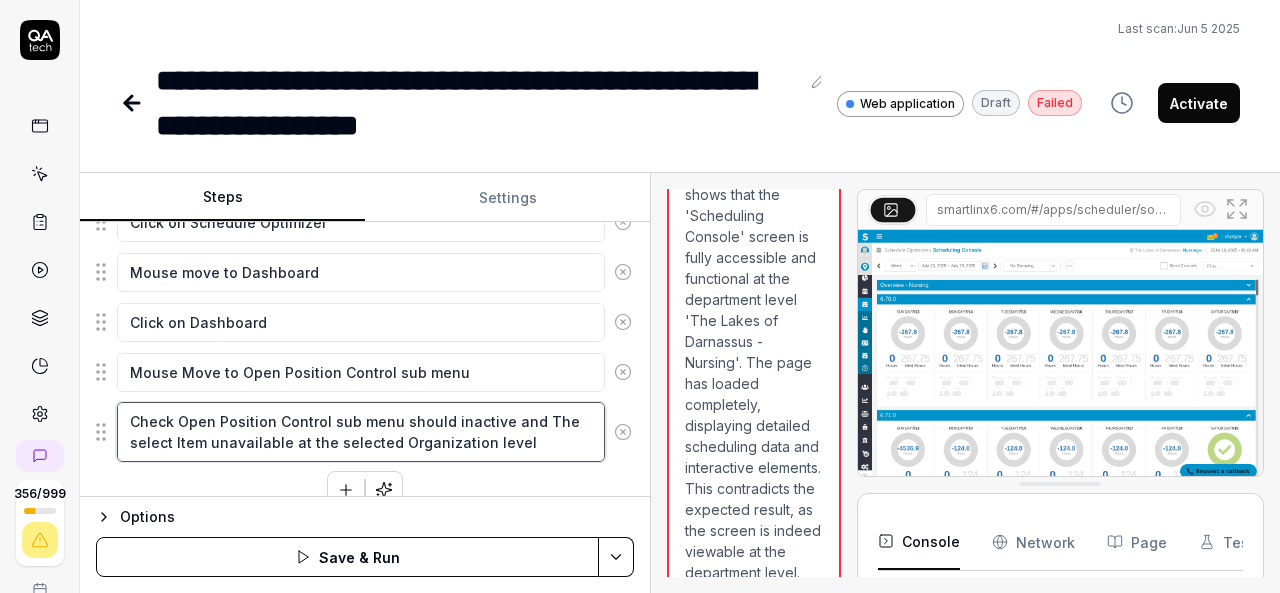 type on "Check Open Position Control sub menu should inactive and The select Item unavailable at the selected Organization level" 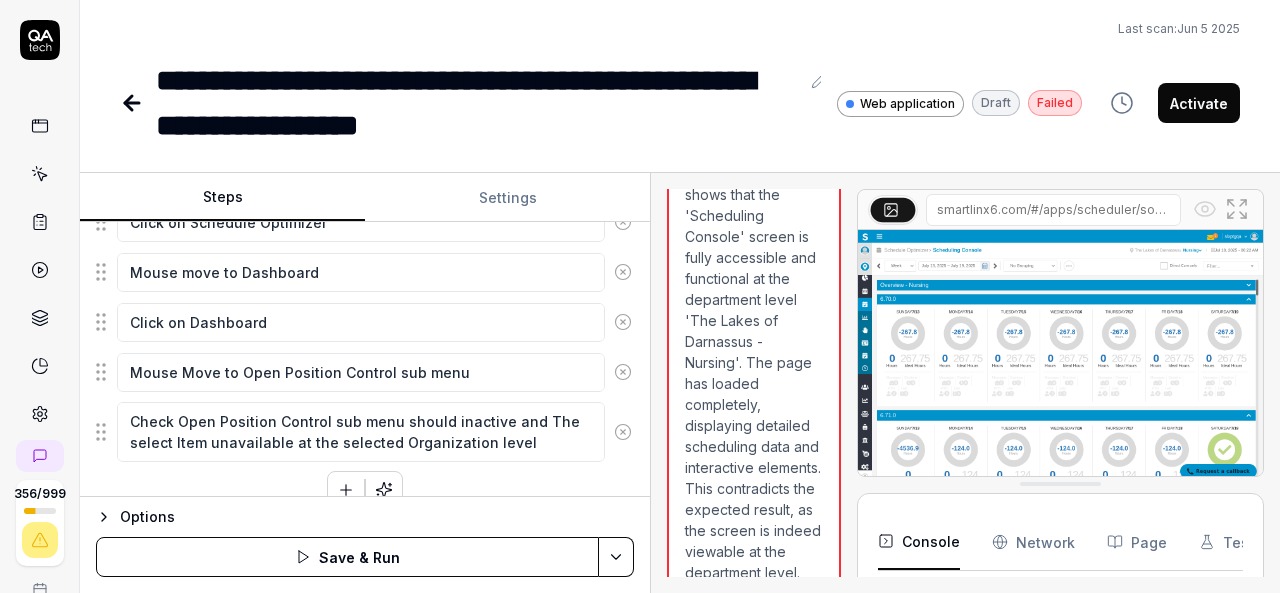 click on "Save & Run" at bounding box center (347, 557) 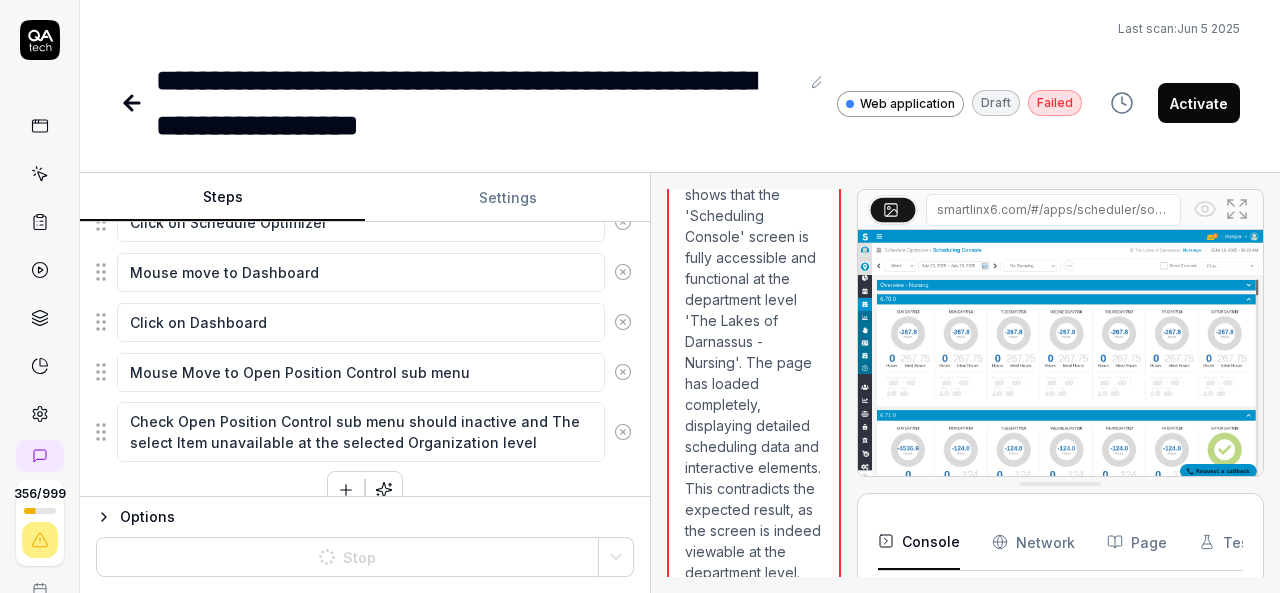 type on "*" 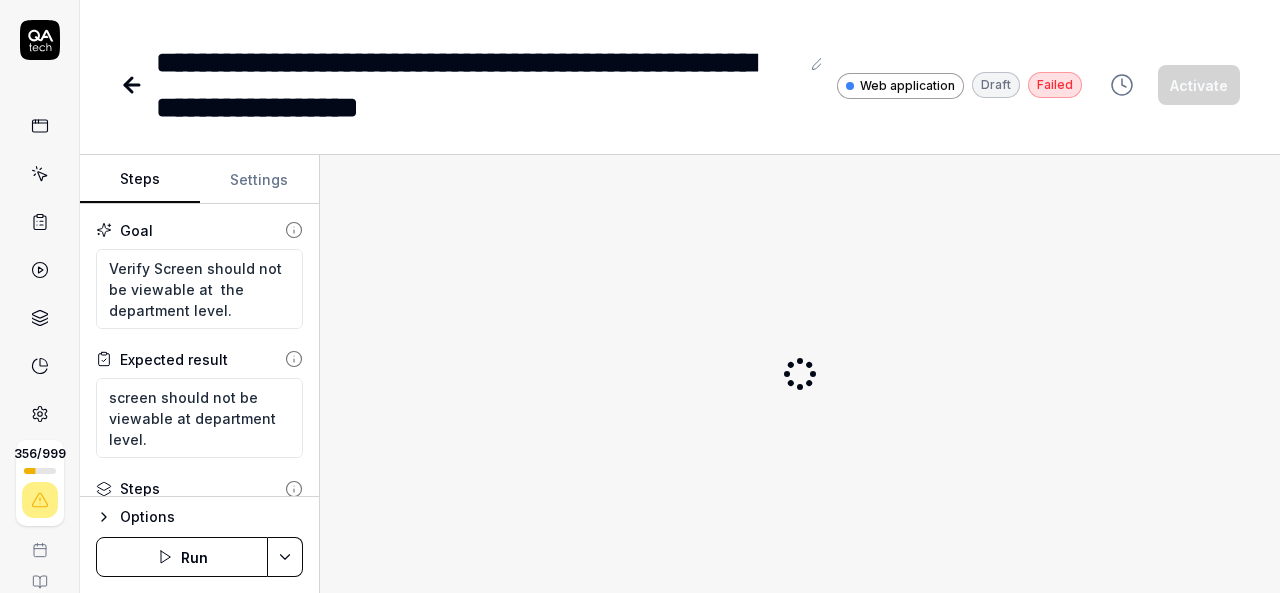 scroll, scrollTop: 0, scrollLeft: 0, axis: both 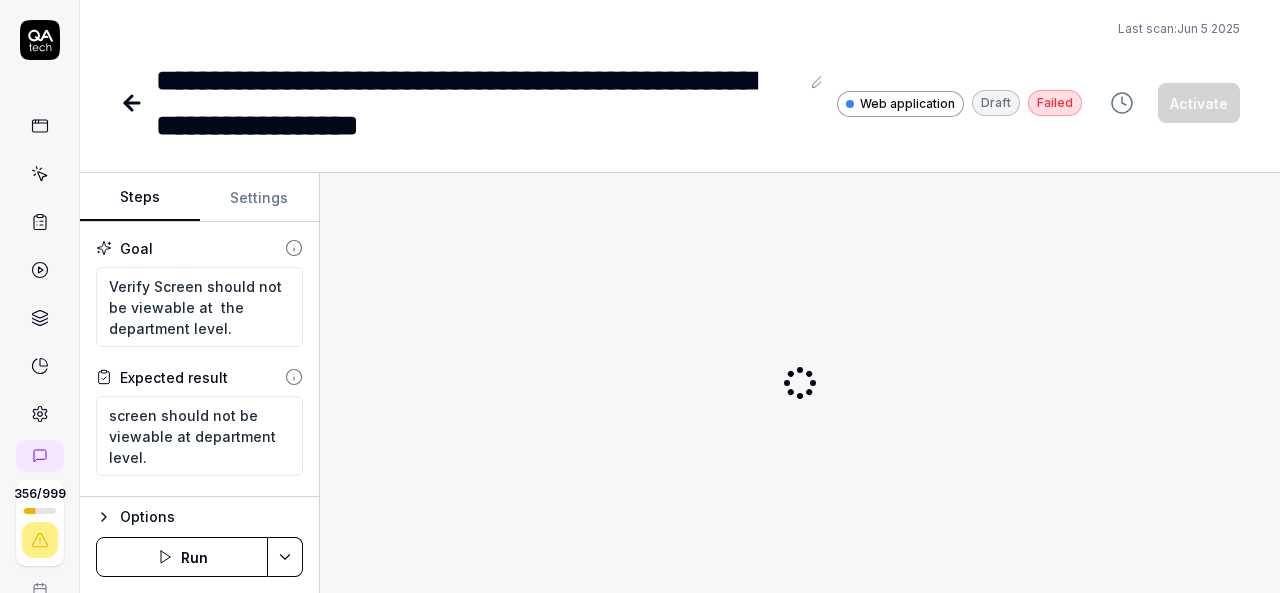 click on "Run" at bounding box center [182, 557] 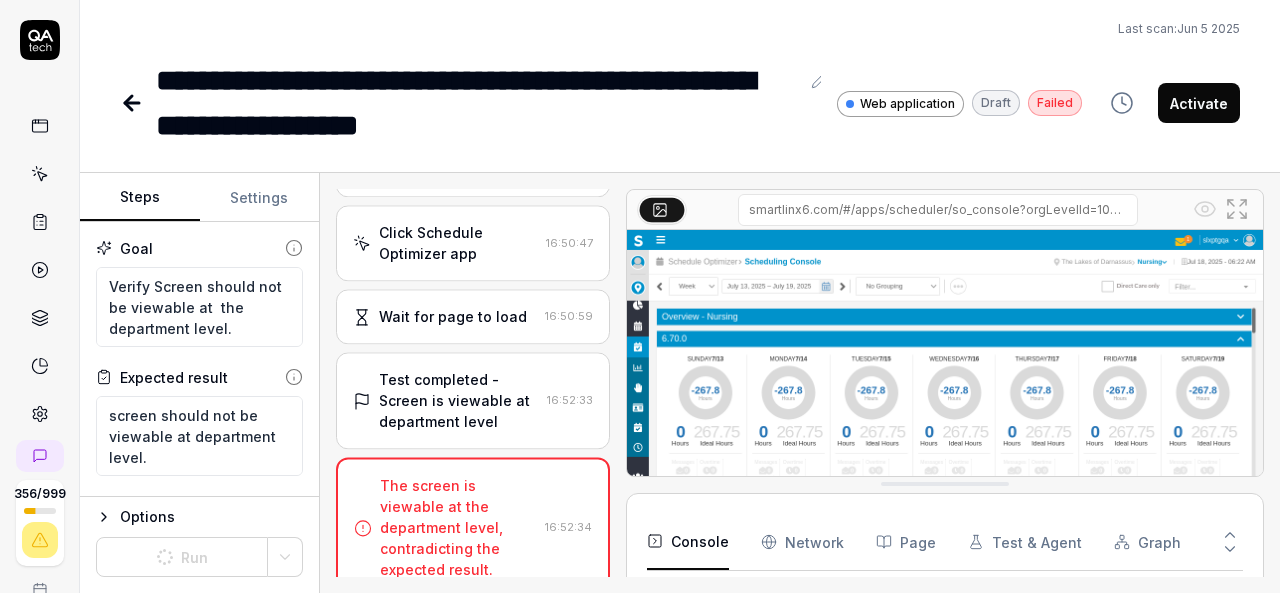 scroll, scrollTop: 860, scrollLeft: 0, axis: vertical 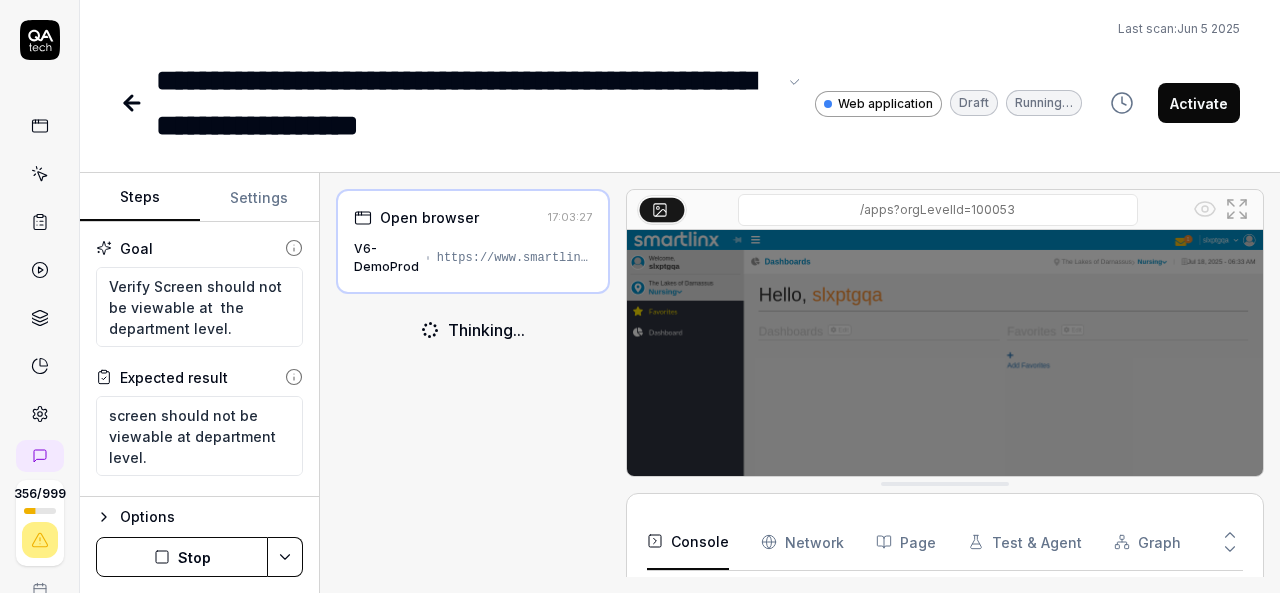 click on "**********" at bounding box center (466, 103) 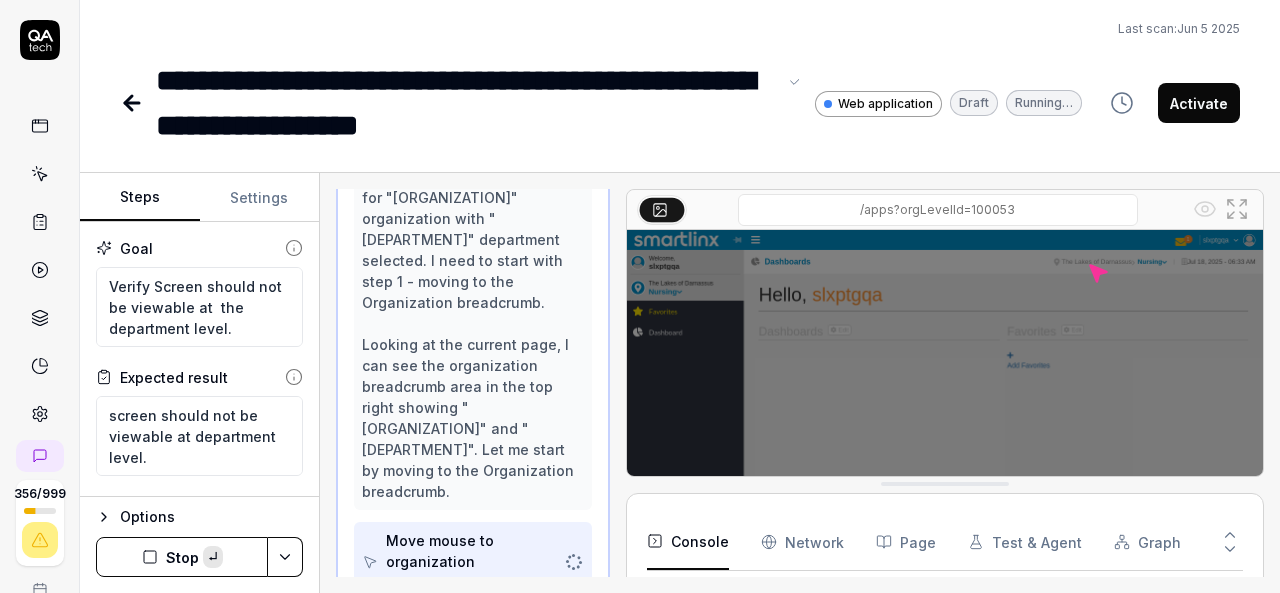 scroll, scrollTop: 254, scrollLeft: 0, axis: vertical 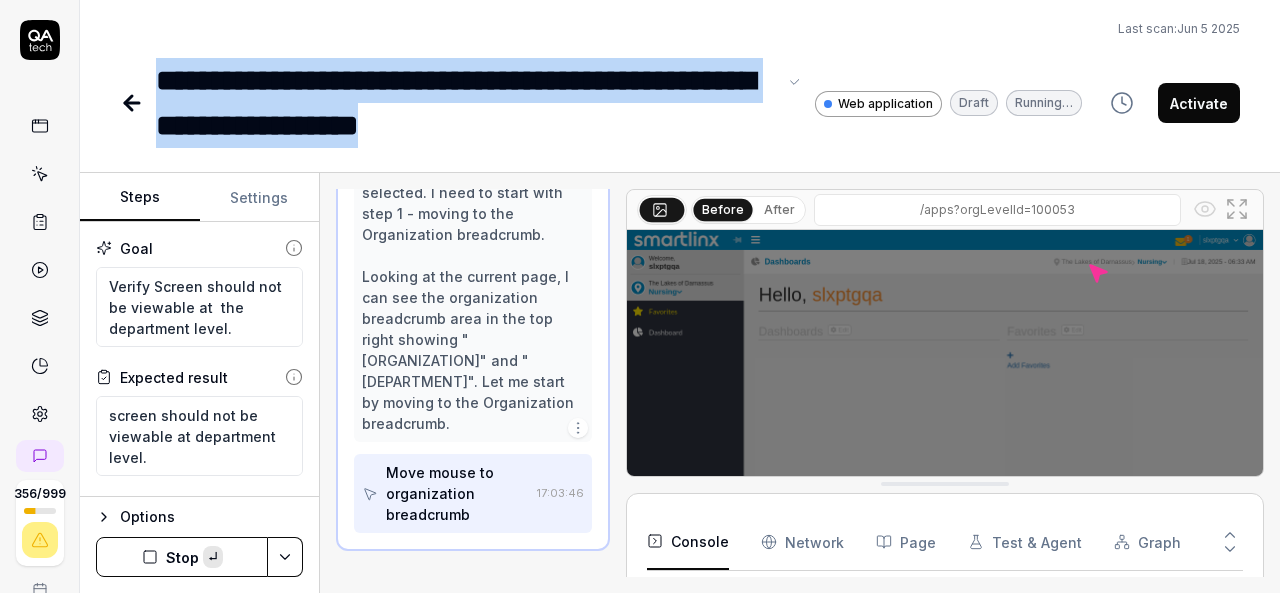 copy on "**********" 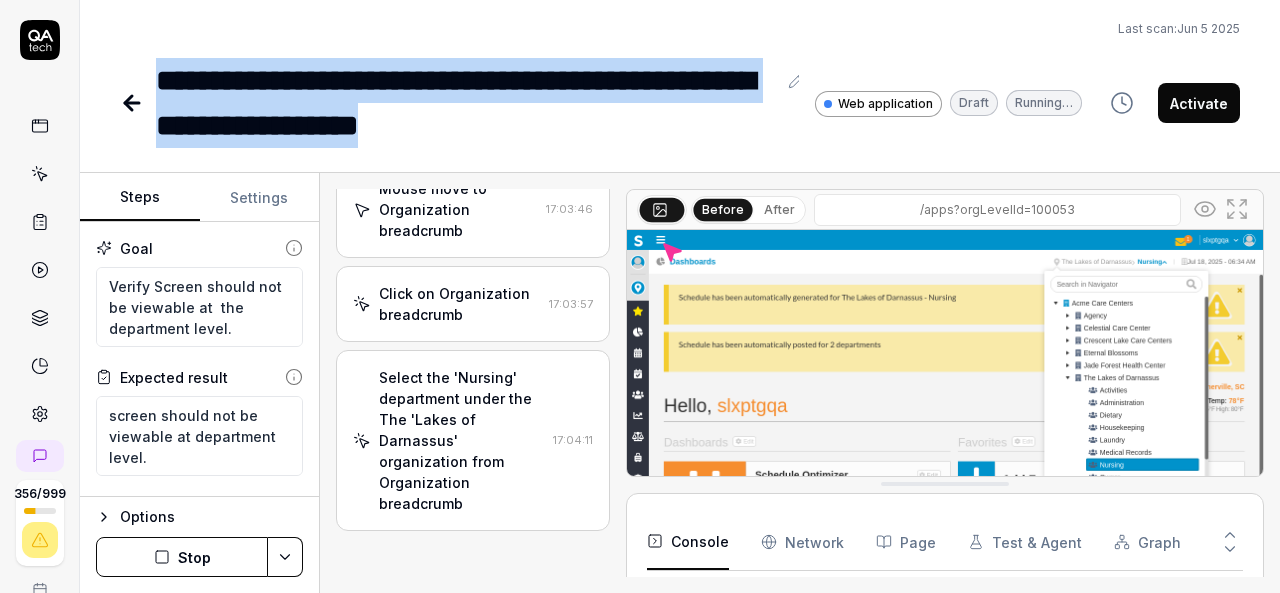 scroll, scrollTop: 506, scrollLeft: 0, axis: vertical 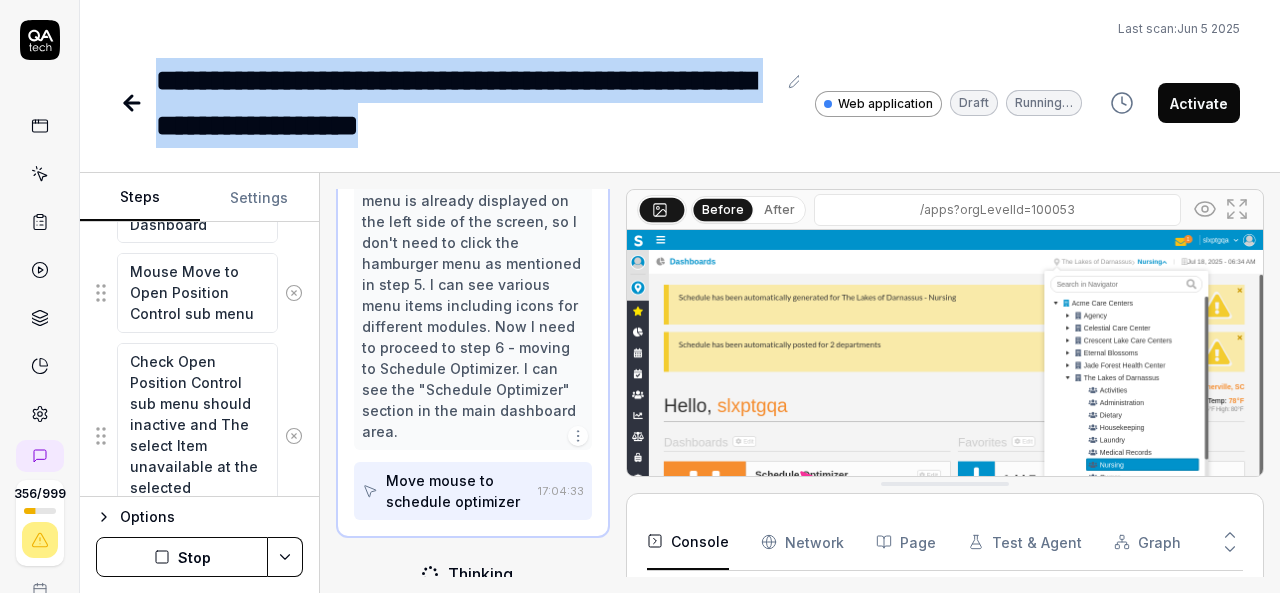 click on "Activate" at bounding box center (1199, 103) 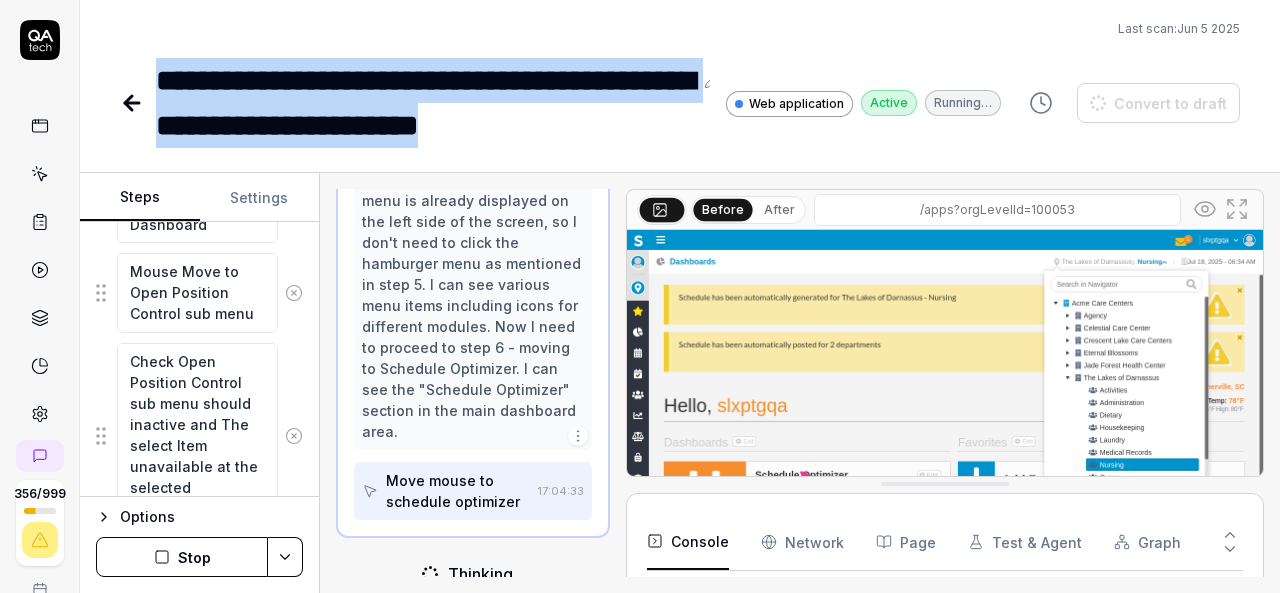 type on "*" 